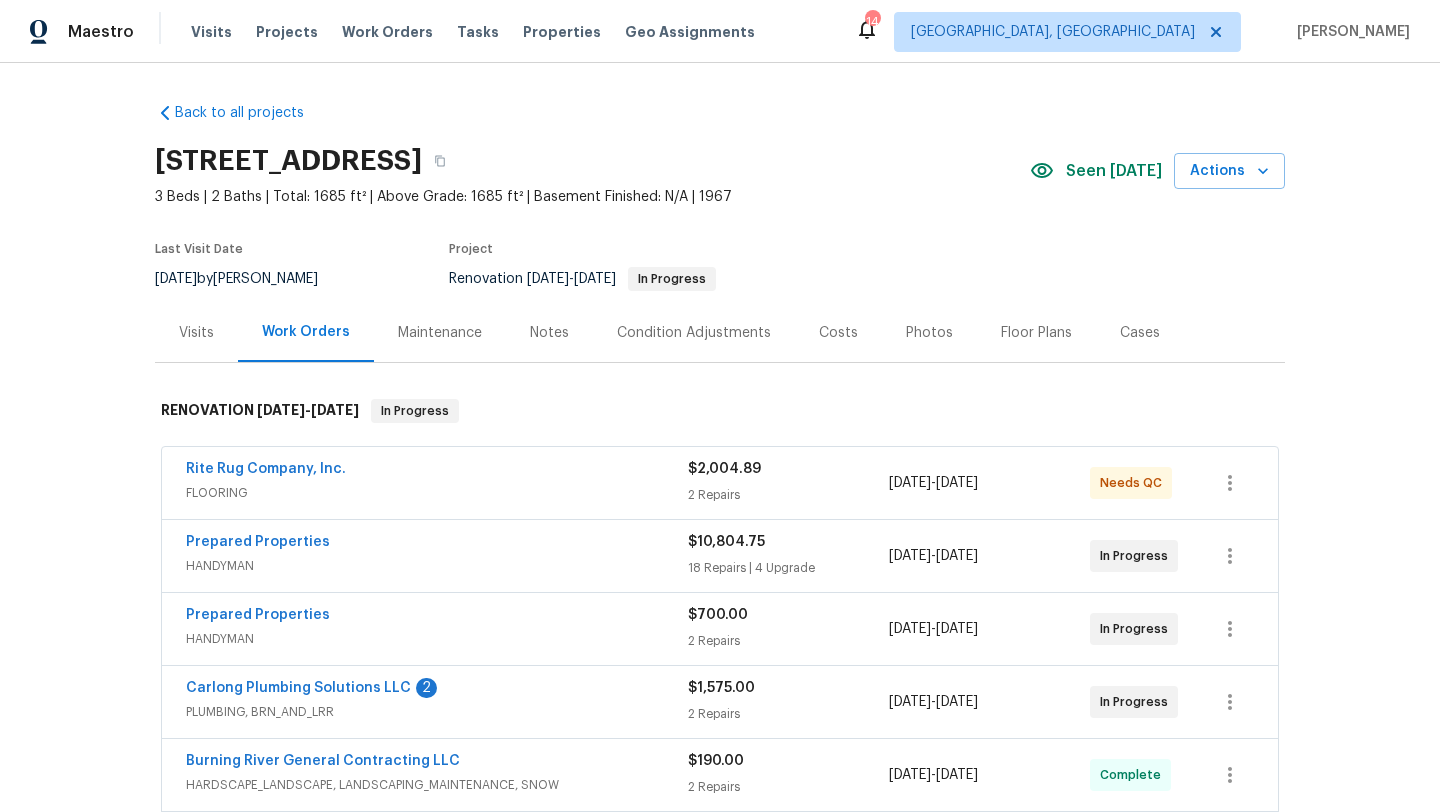 scroll, scrollTop: 0, scrollLeft: 0, axis: both 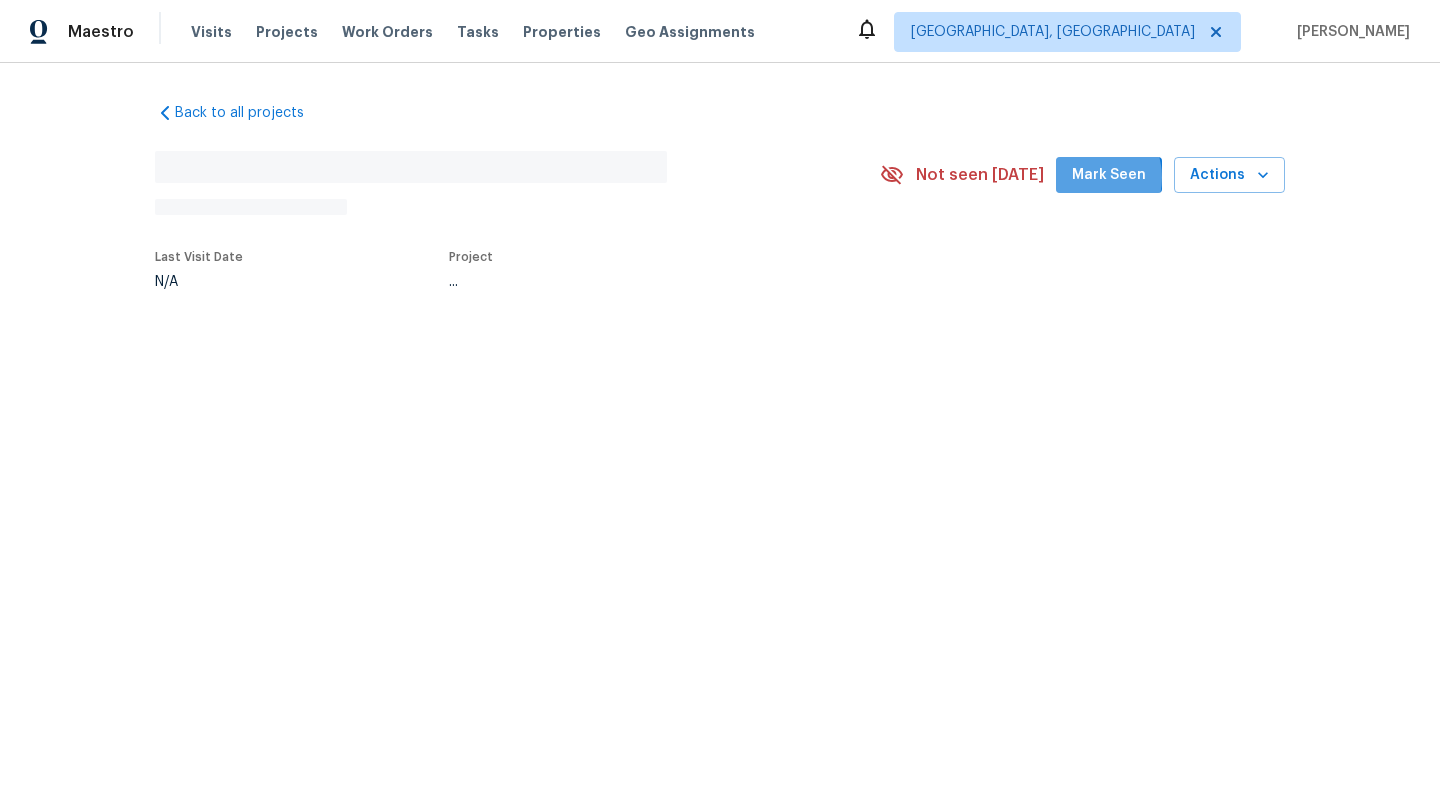 click on "Mark Seen" at bounding box center [1109, 175] 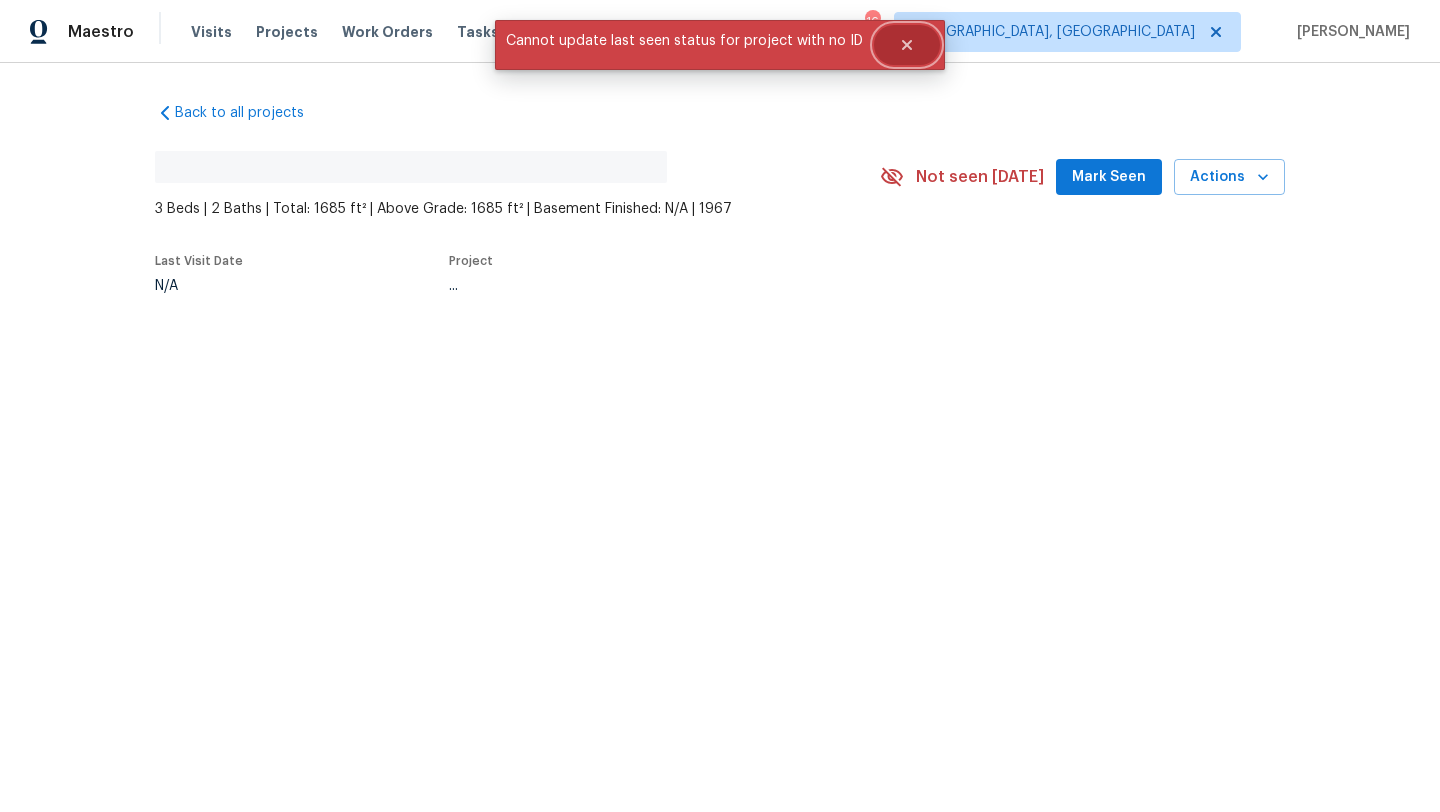 click at bounding box center (907, 45) 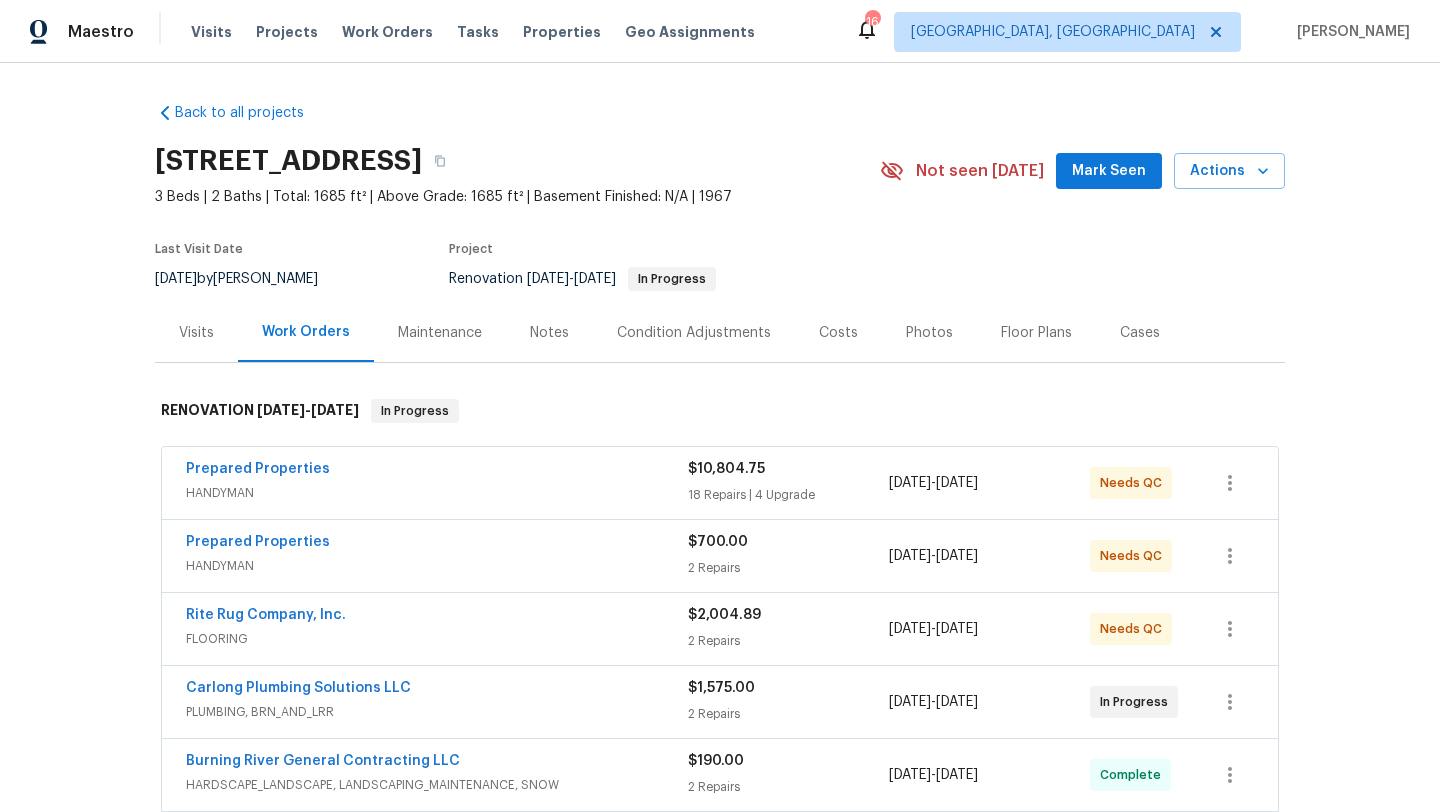 click on "Mark Seen" at bounding box center (1109, 171) 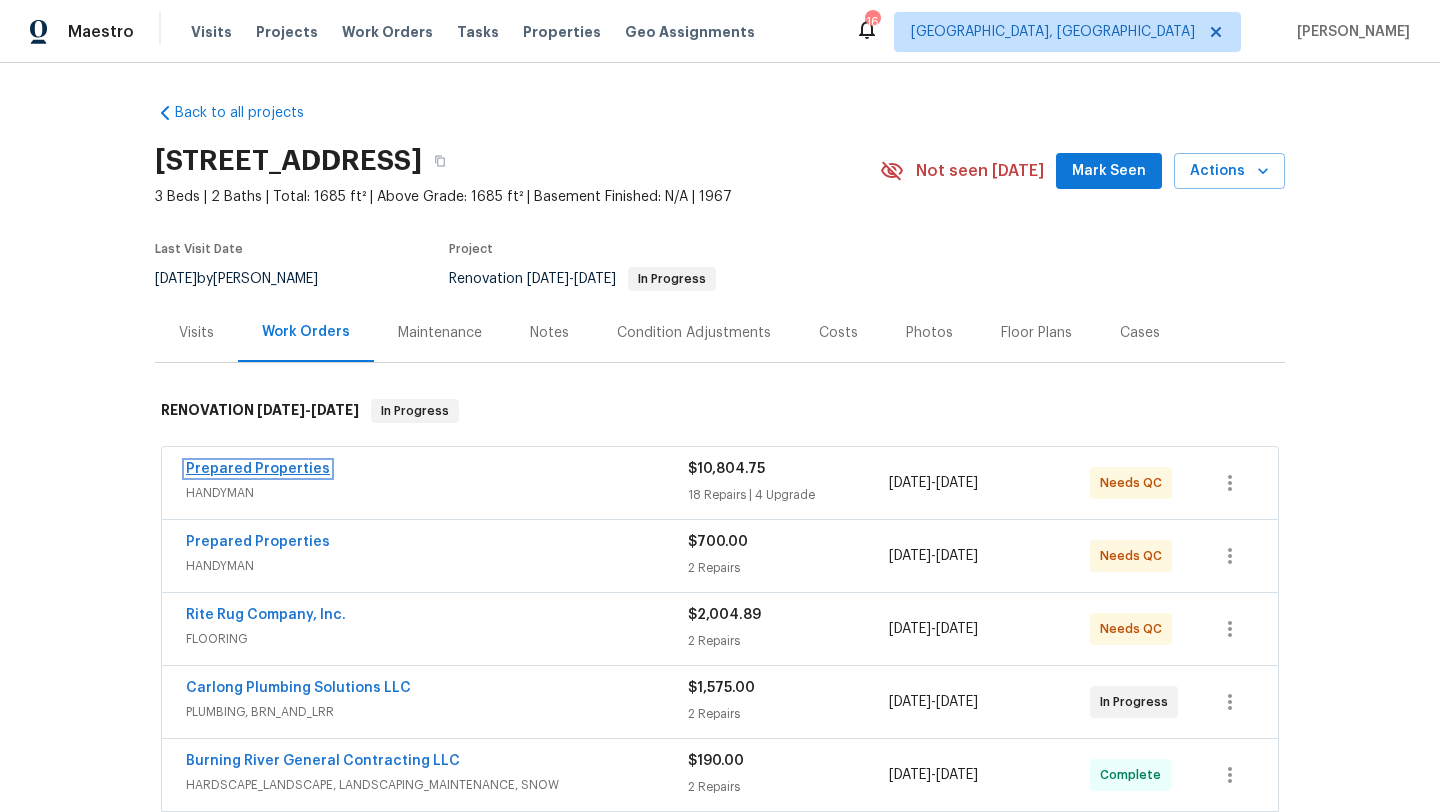 click on "Prepared Properties" at bounding box center (258, 469) 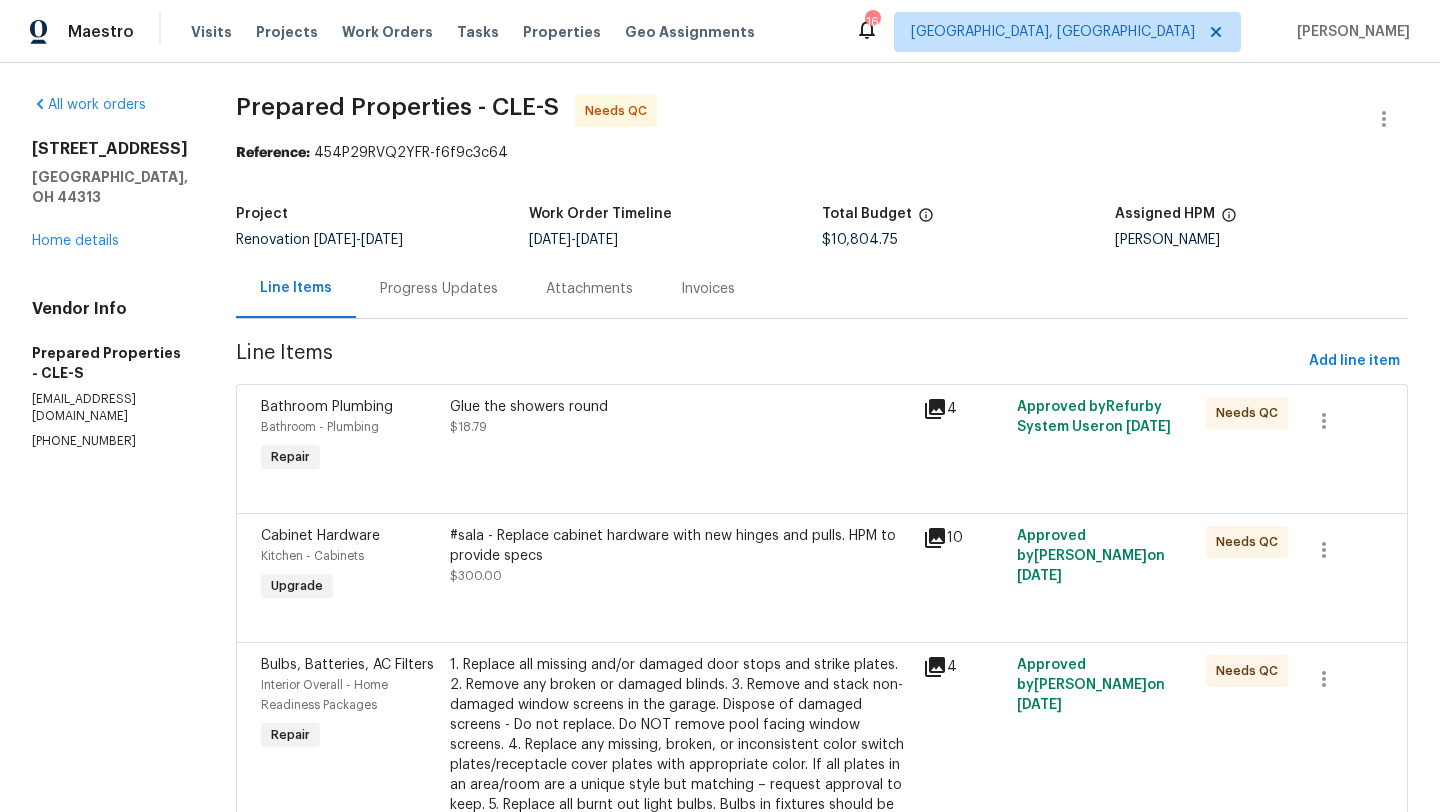 click on "Glue the showers round $18.79" at bounding box center [680, 417] 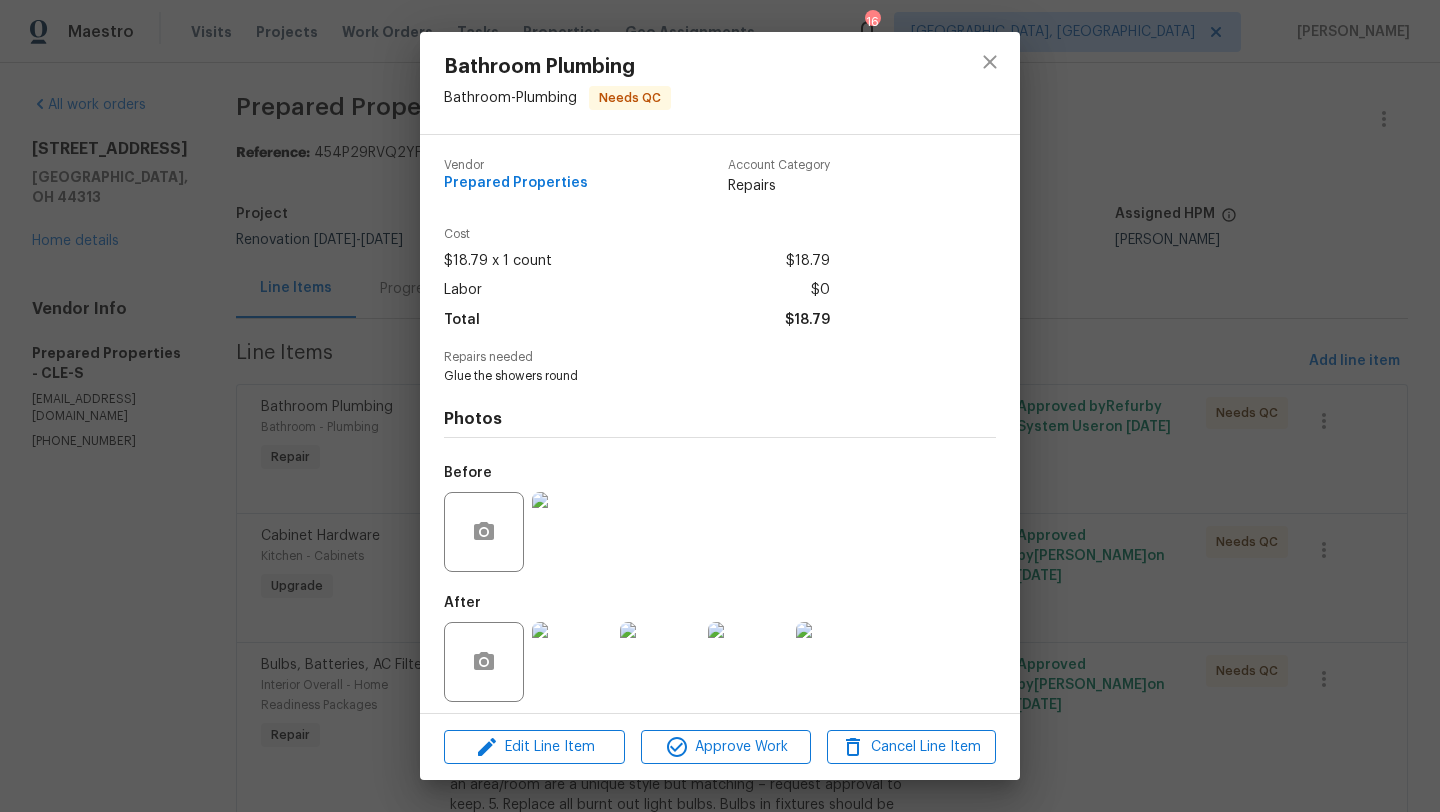 click at bounding box center (660, 662) 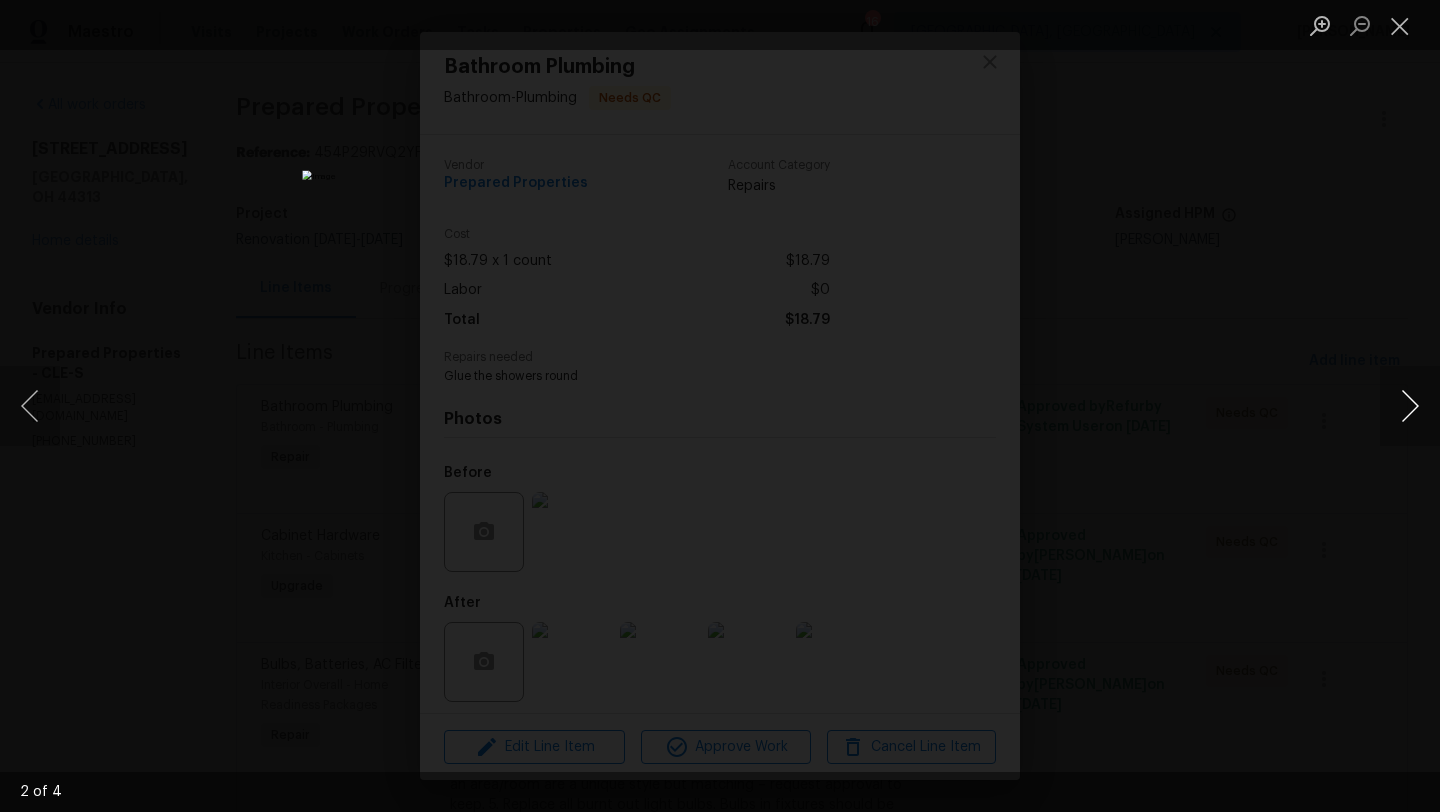 click at bounding box center (1410, 406) 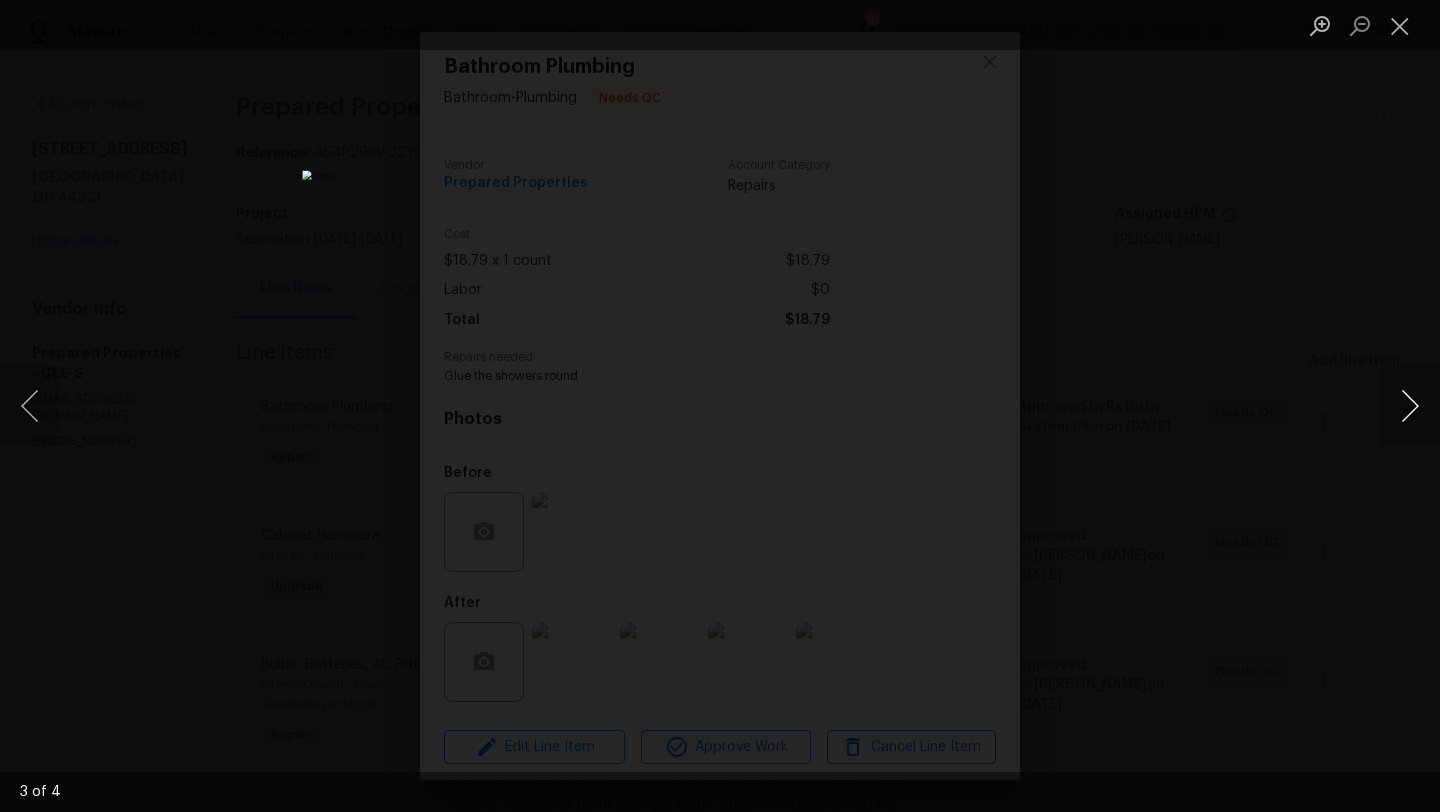 click at bounding box center (1410, 406) 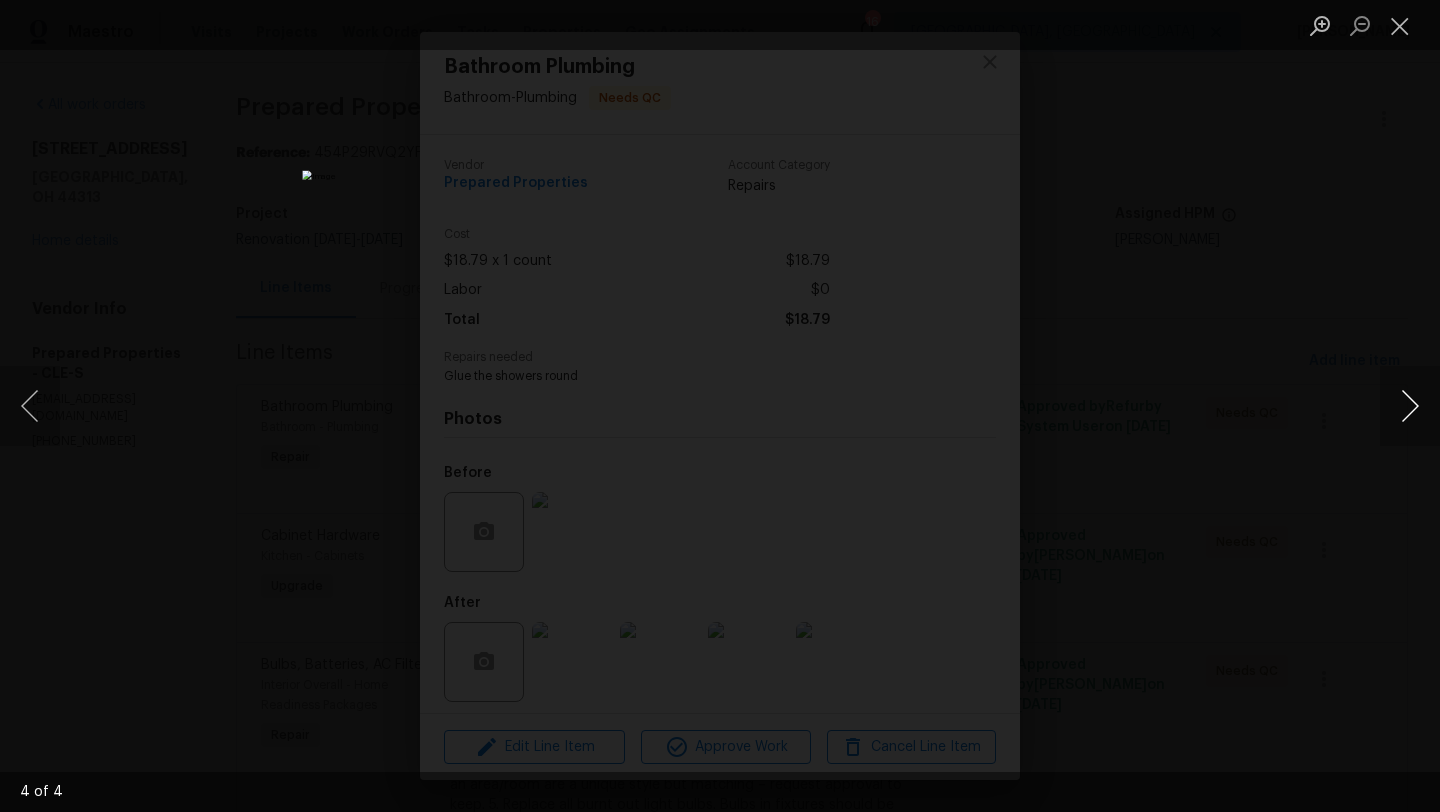 click at bounding box center [1410, 406] 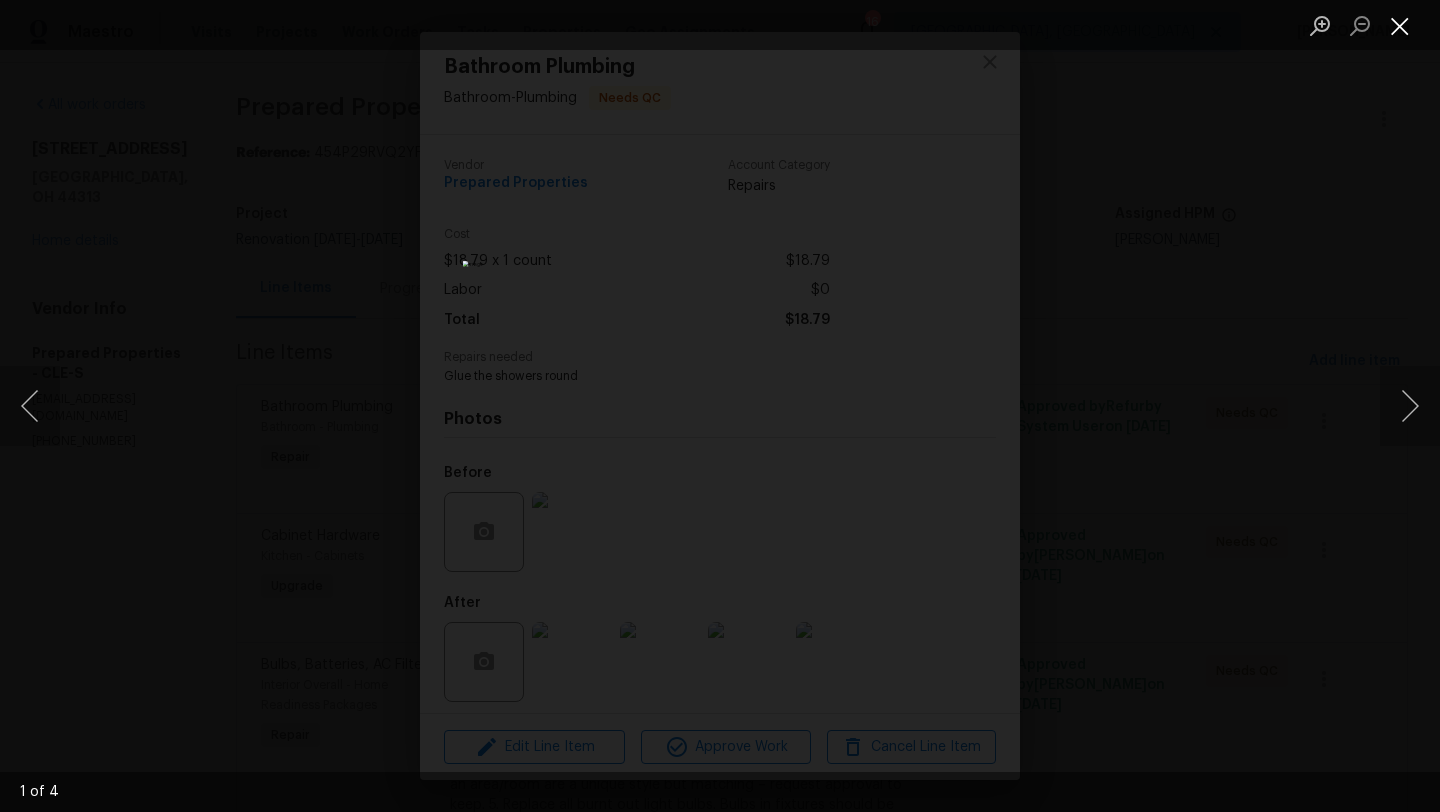 click at bounding box center (1400, 25) 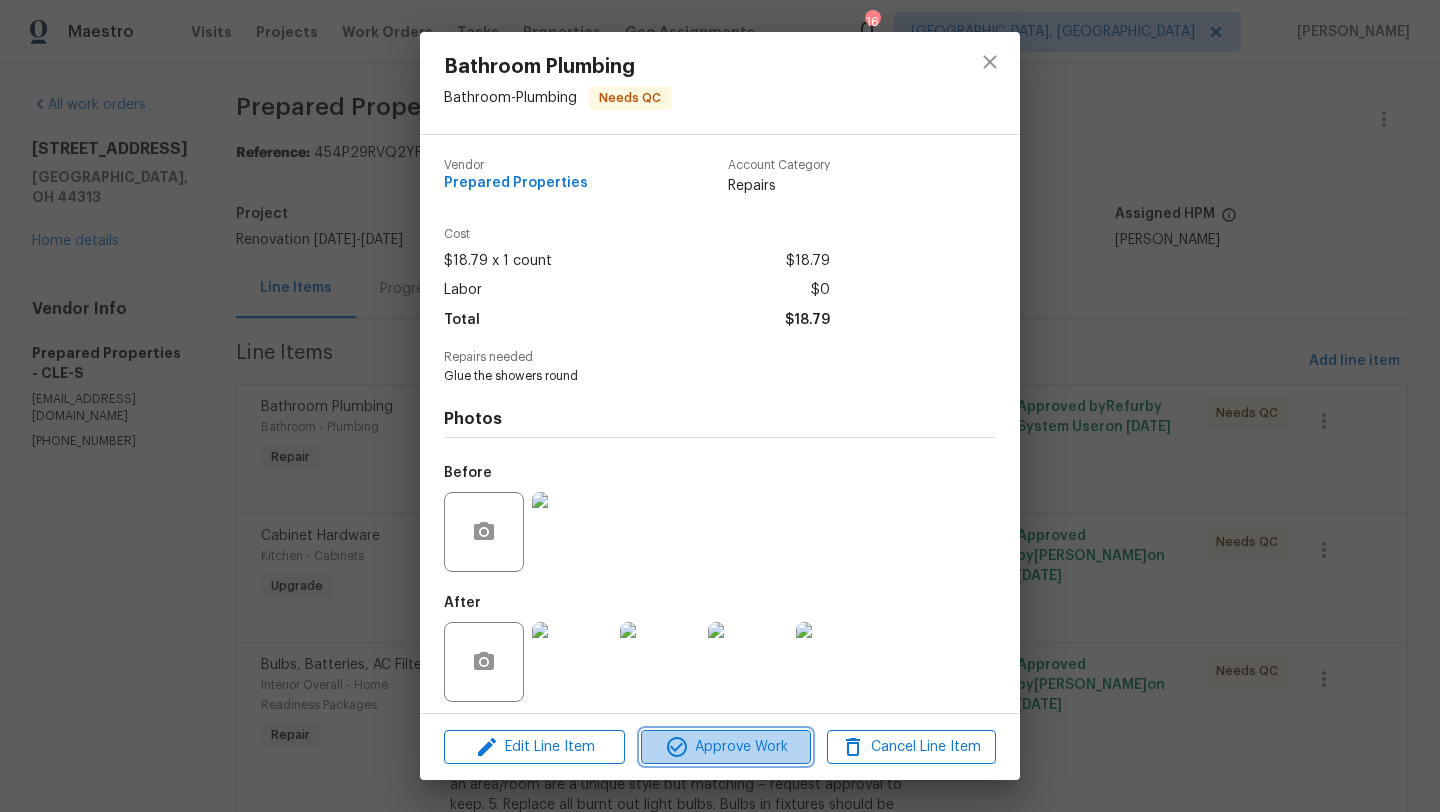 click 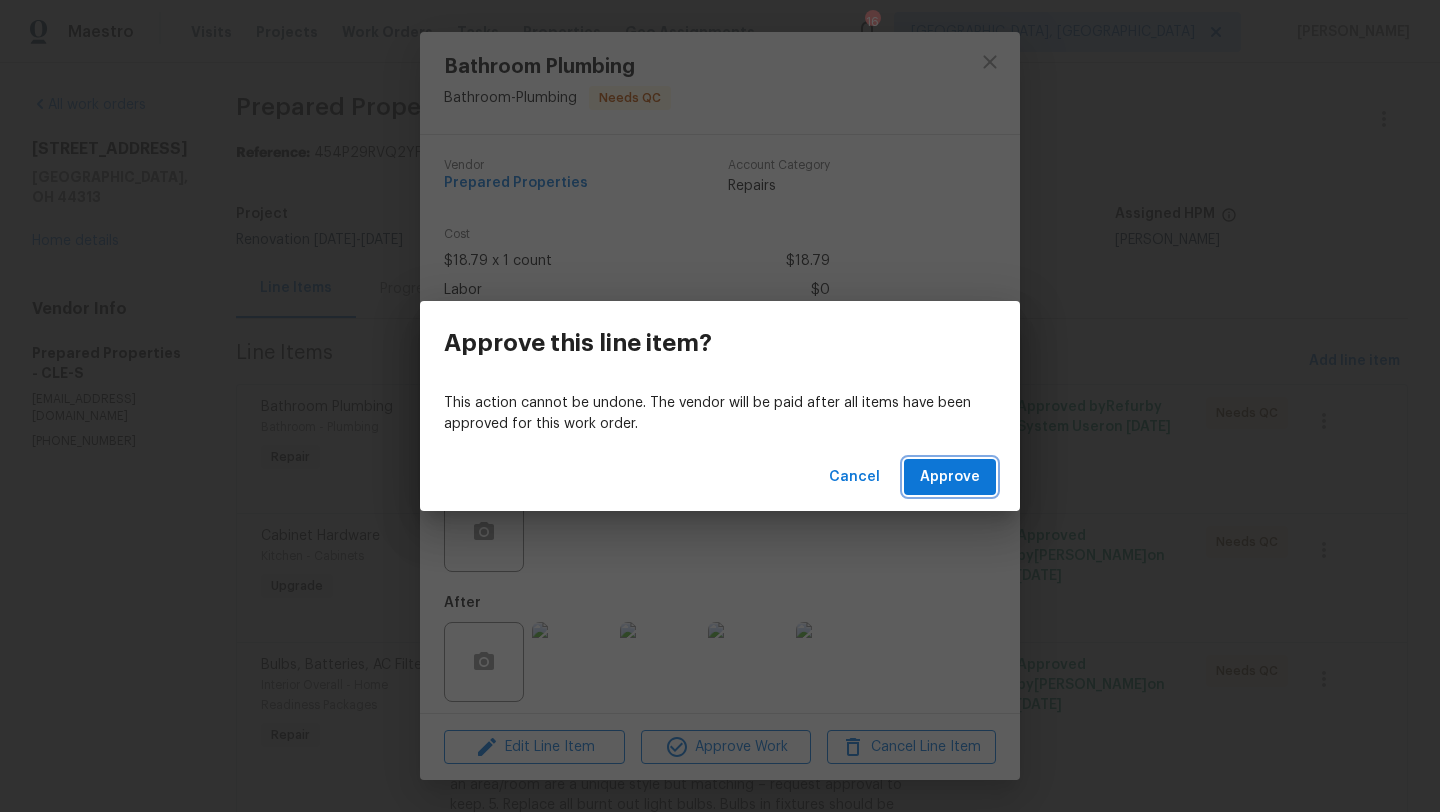 click on "Approve" at bounding box center [950, 477] 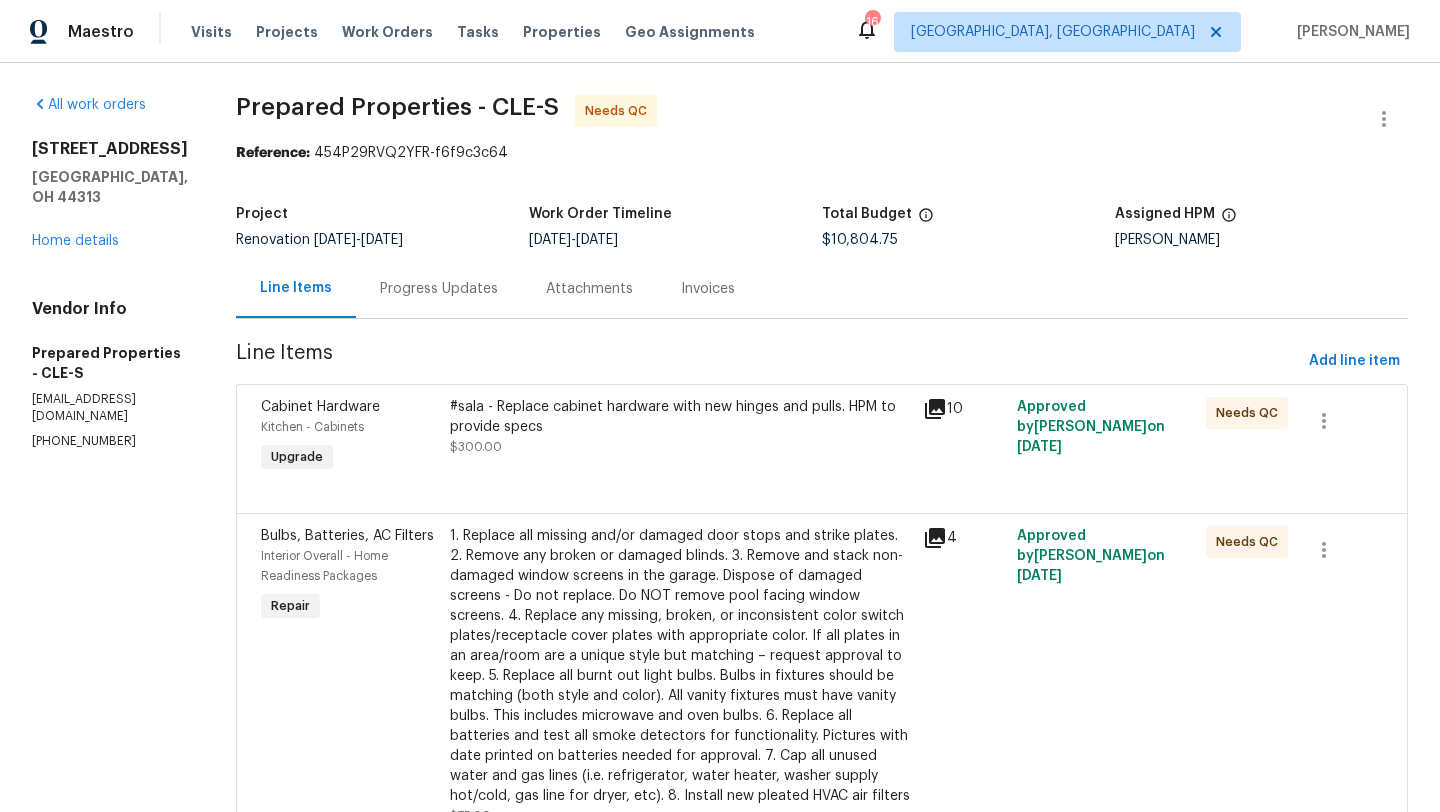 click on "#sala - Replace cabinet hardware with new hinges and pulls. HPM to provide specs" at bounding box center [680, 417] 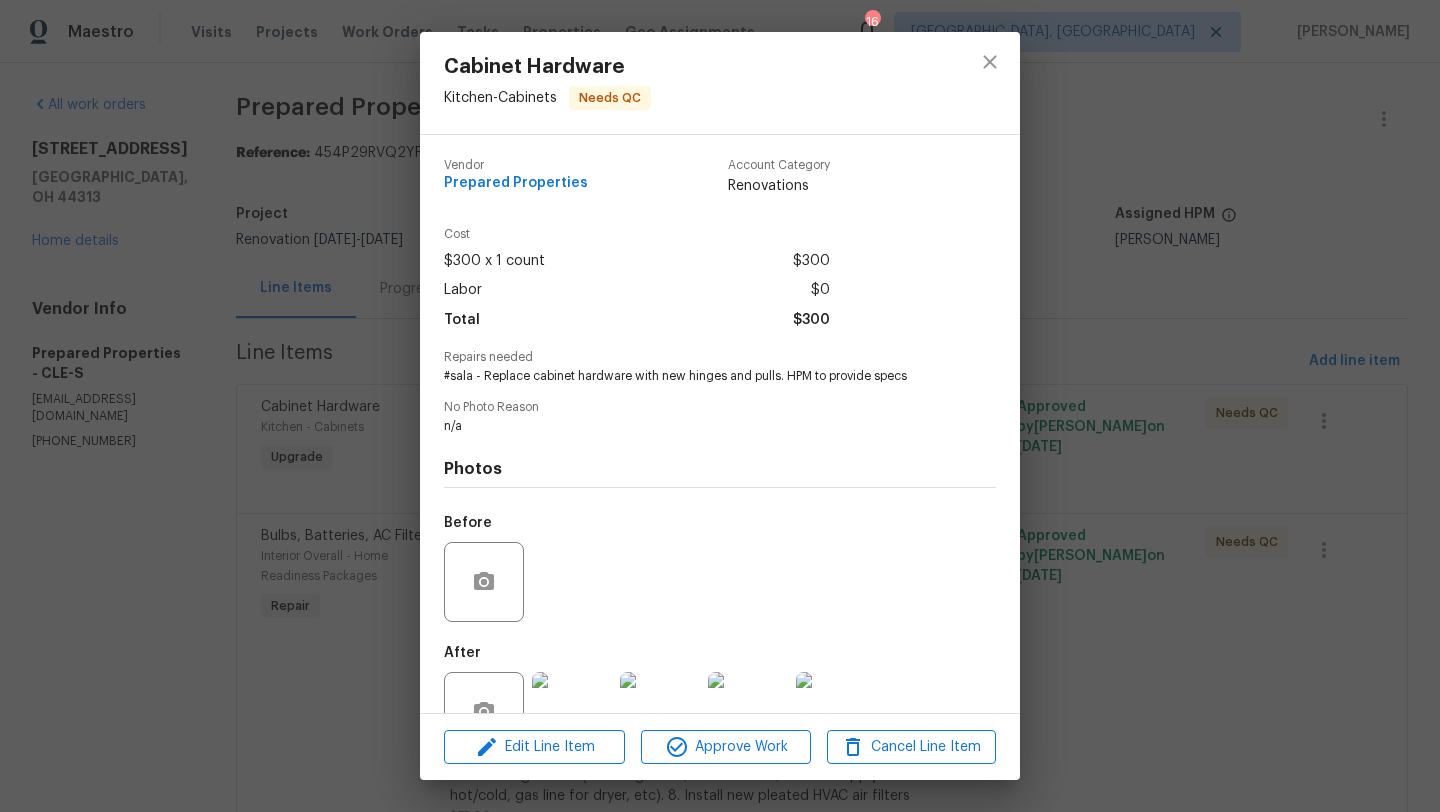 click at bounding box center [572, 712] 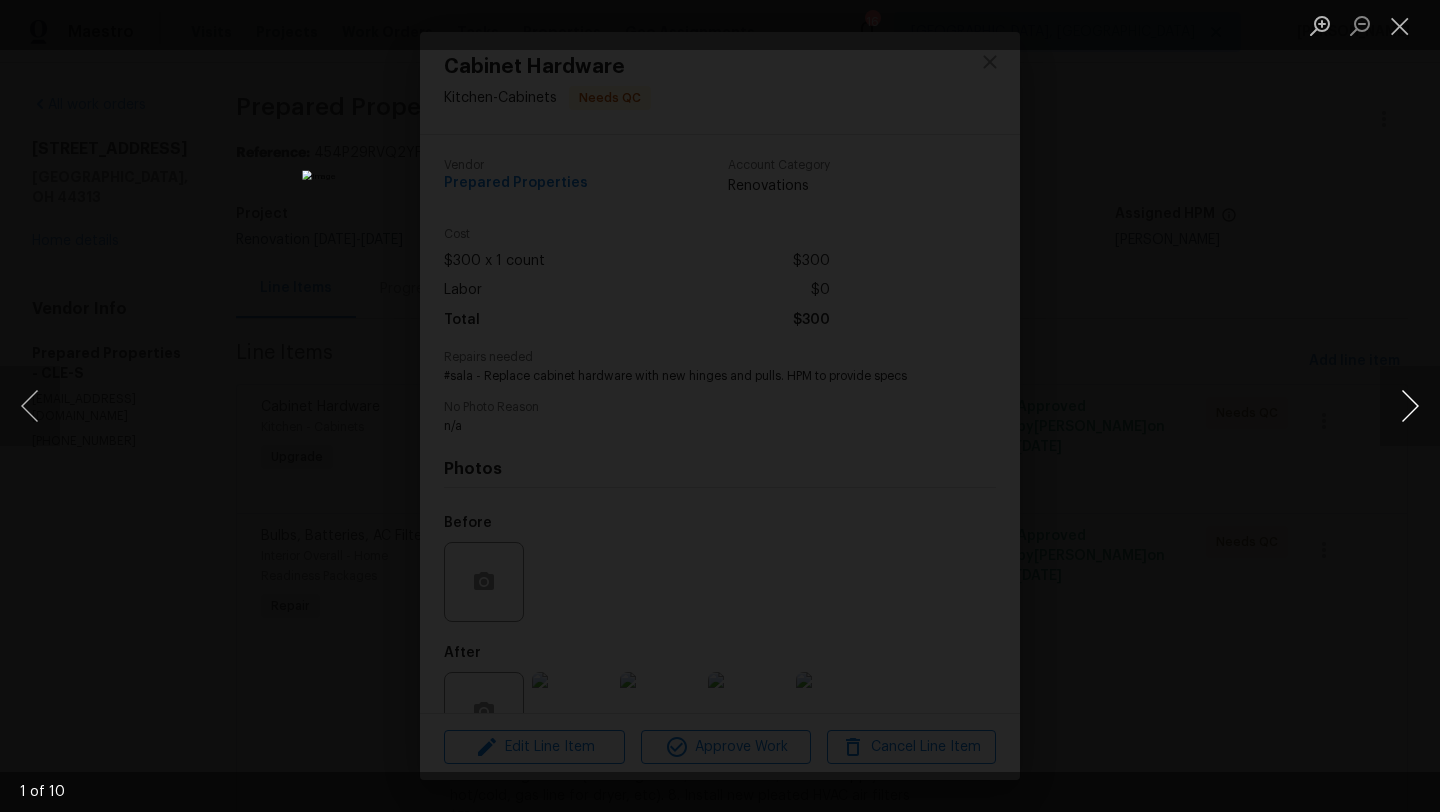 click at bounding box center [1410, 406] 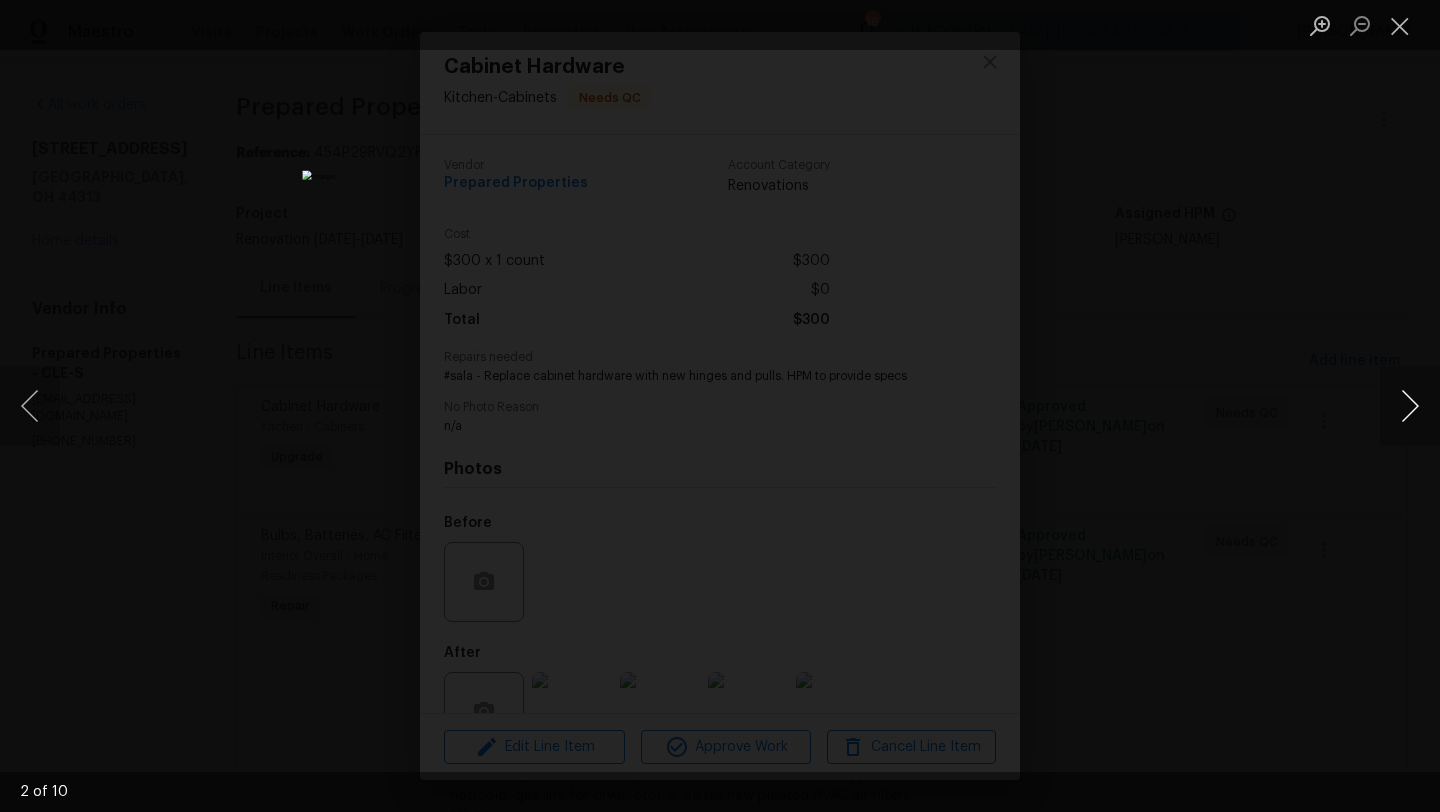 click at bounding box center [1410, 406] 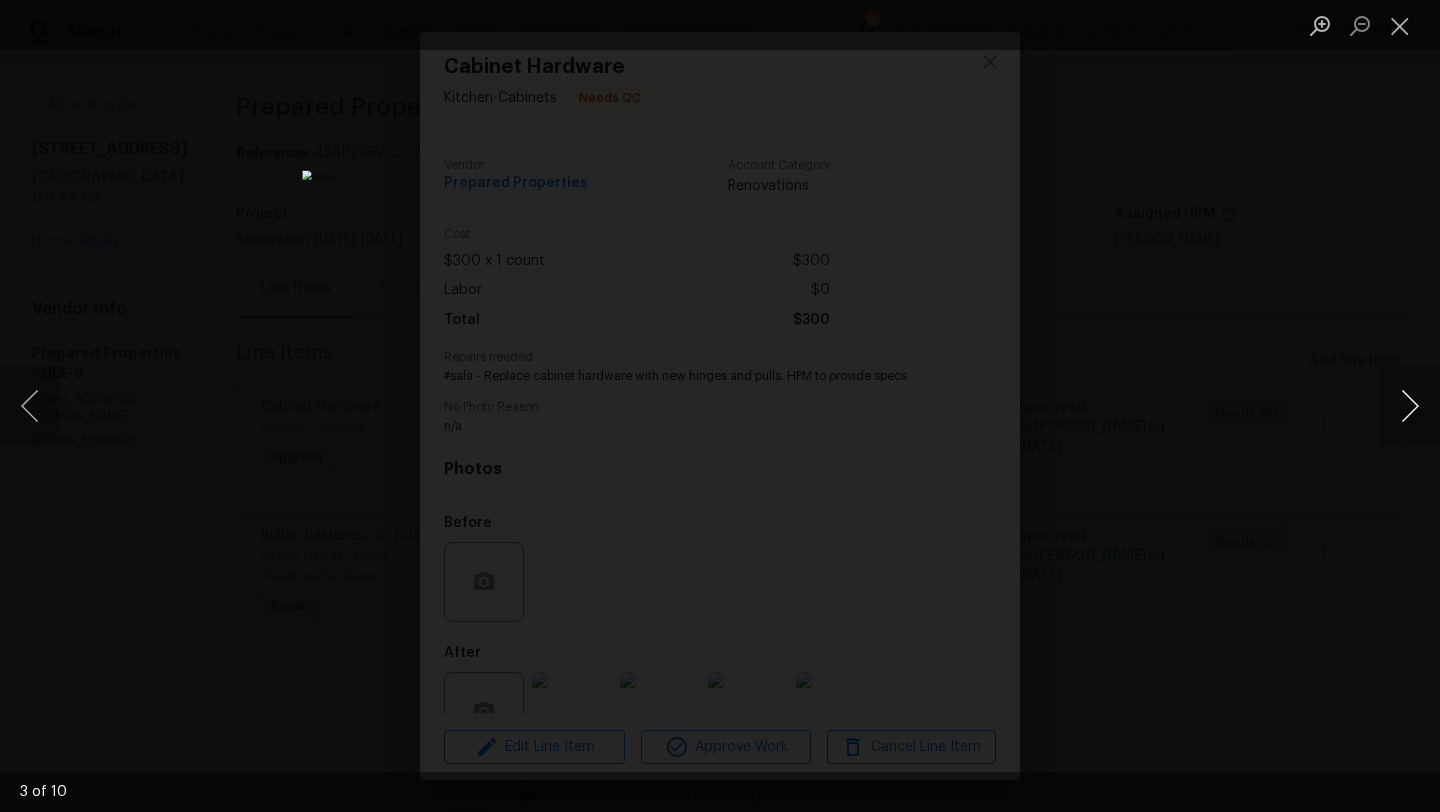 click at bounding box center (1410, 406) 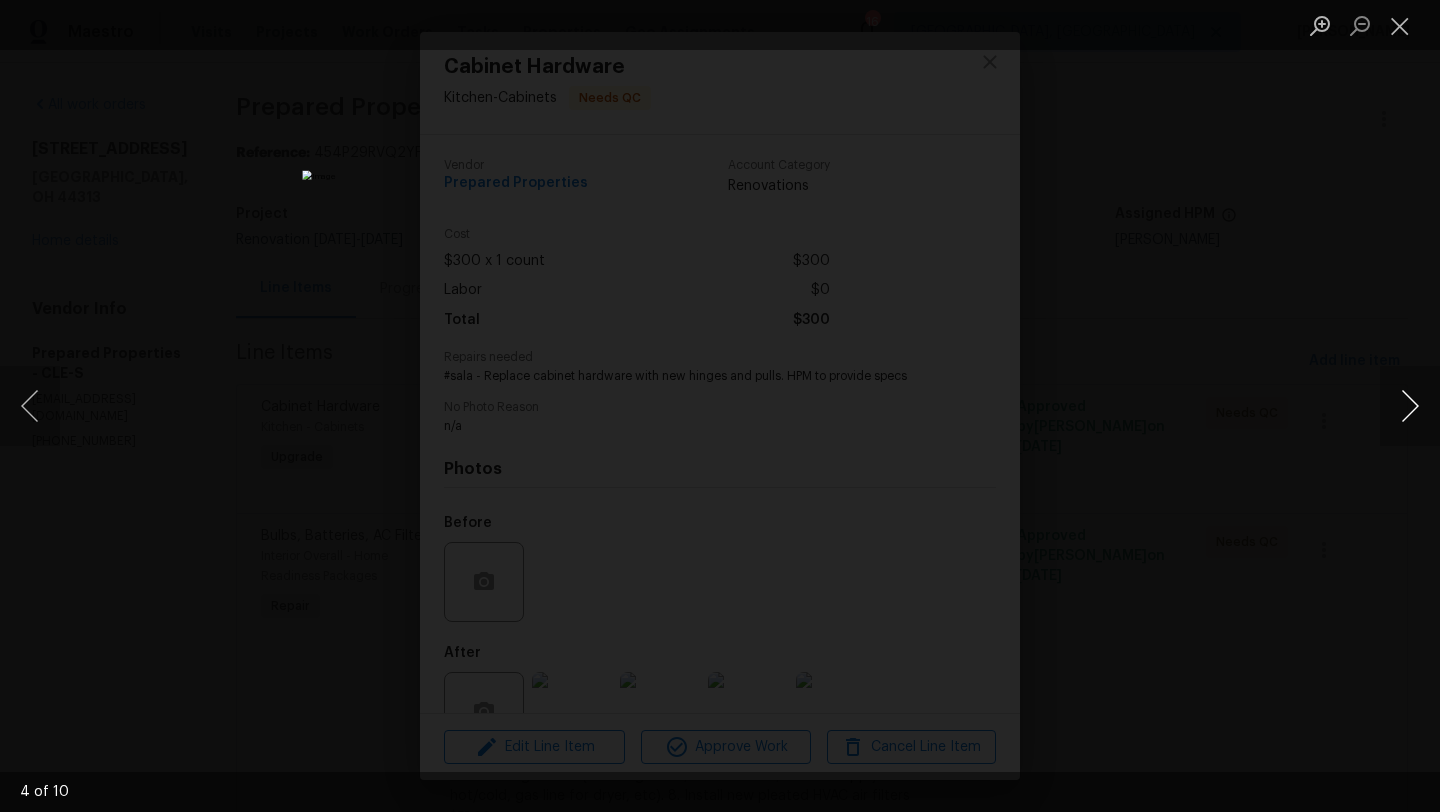 click at bounding box center [1410, 406] 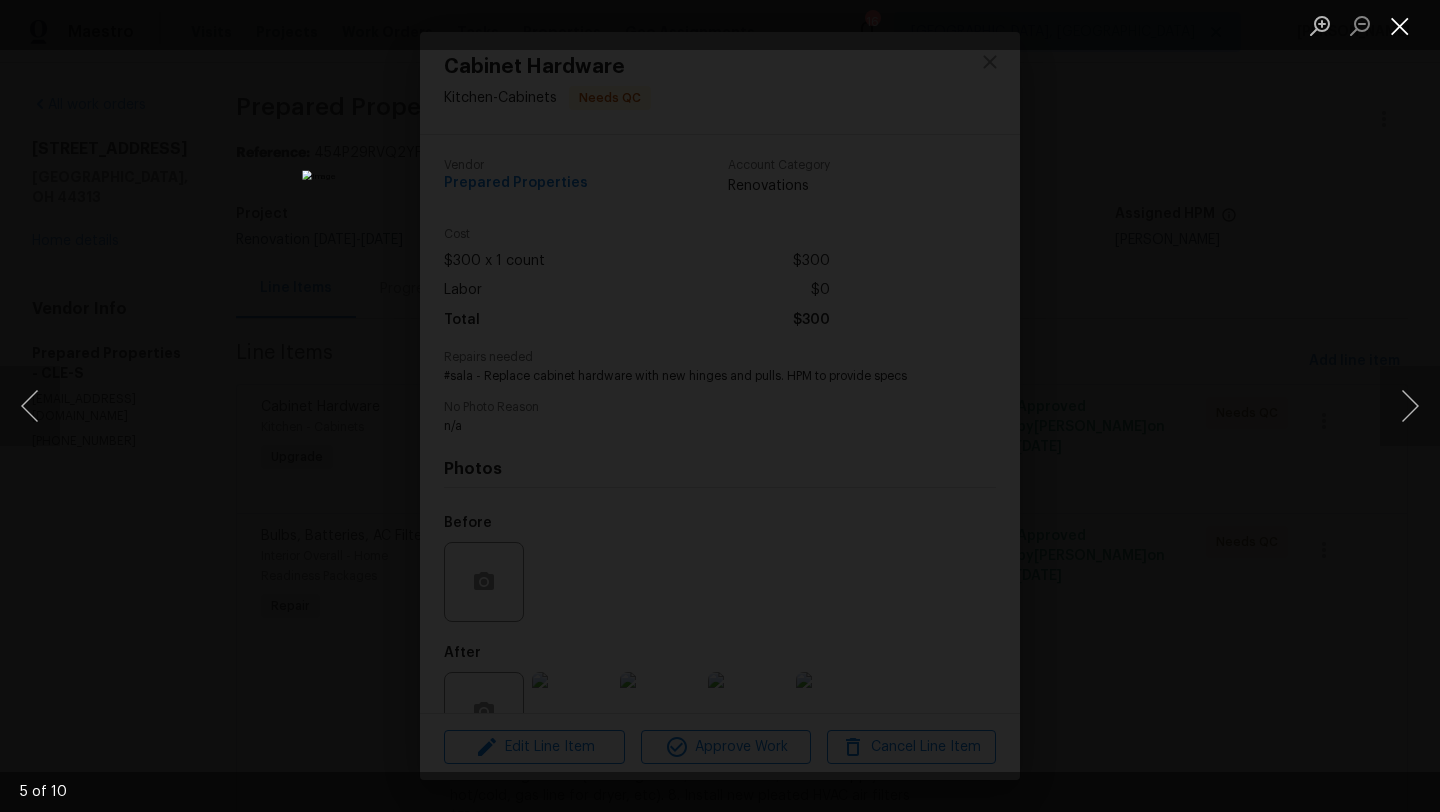 click at bounding box center (1400, 25) 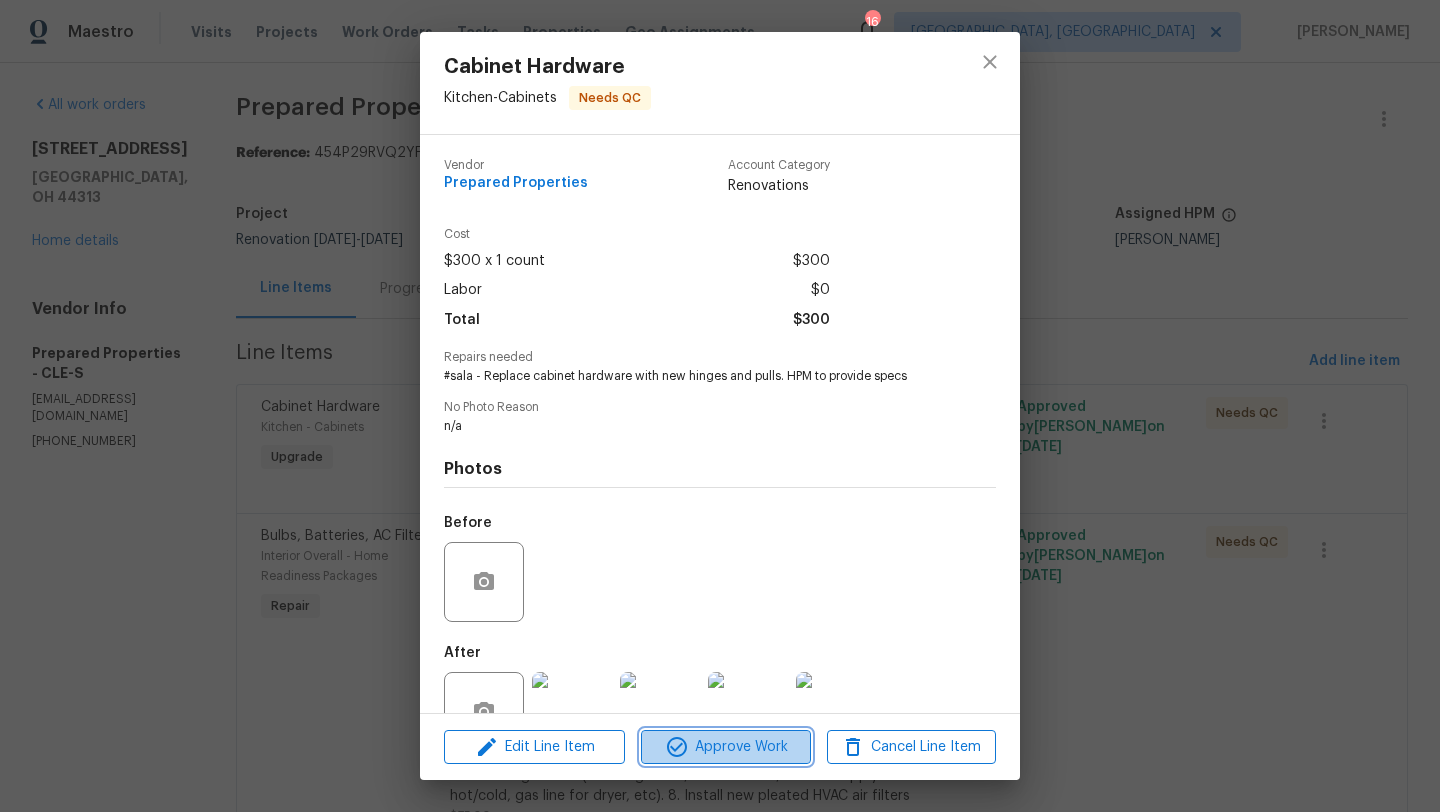 click 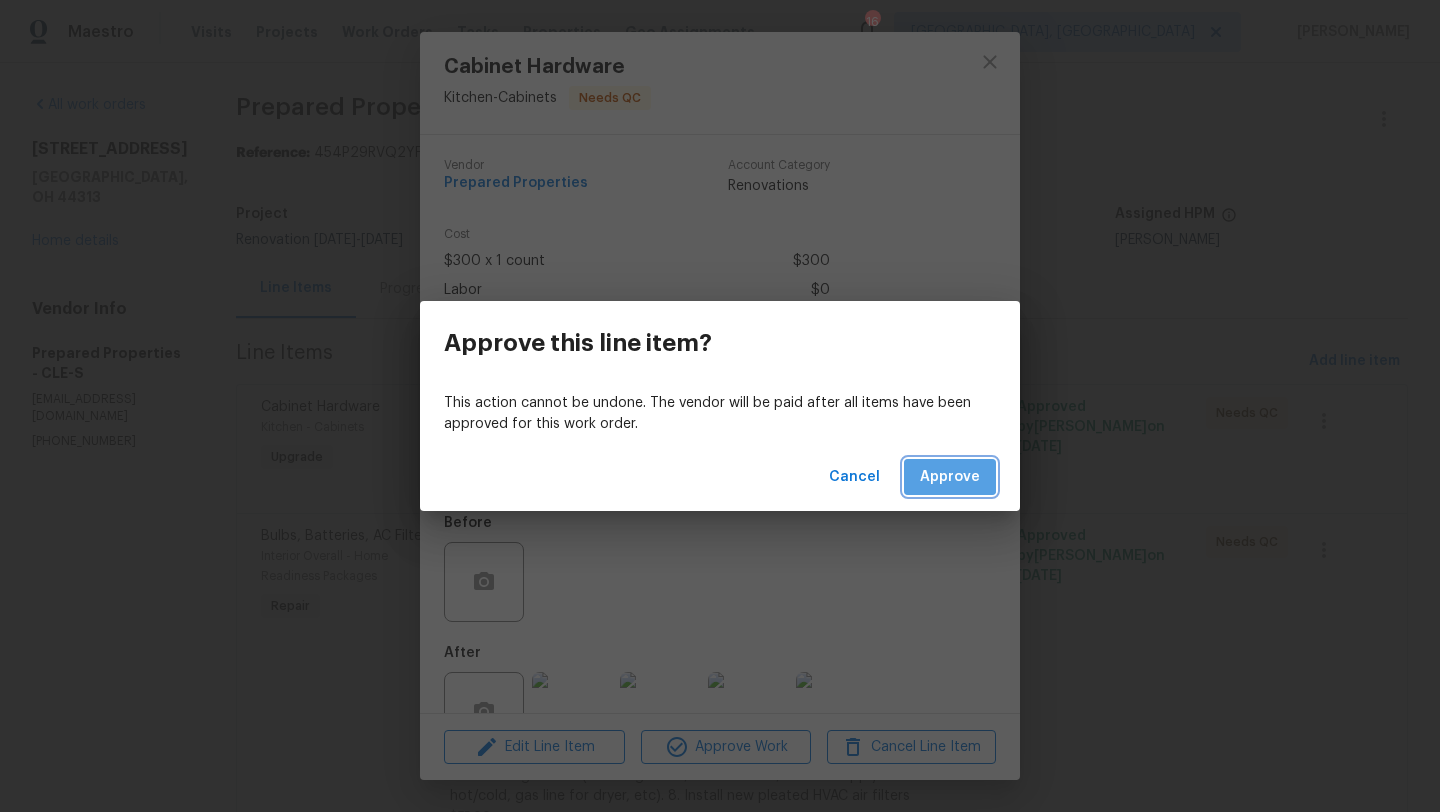 click on "Approve" at bounding box center [950, 477] 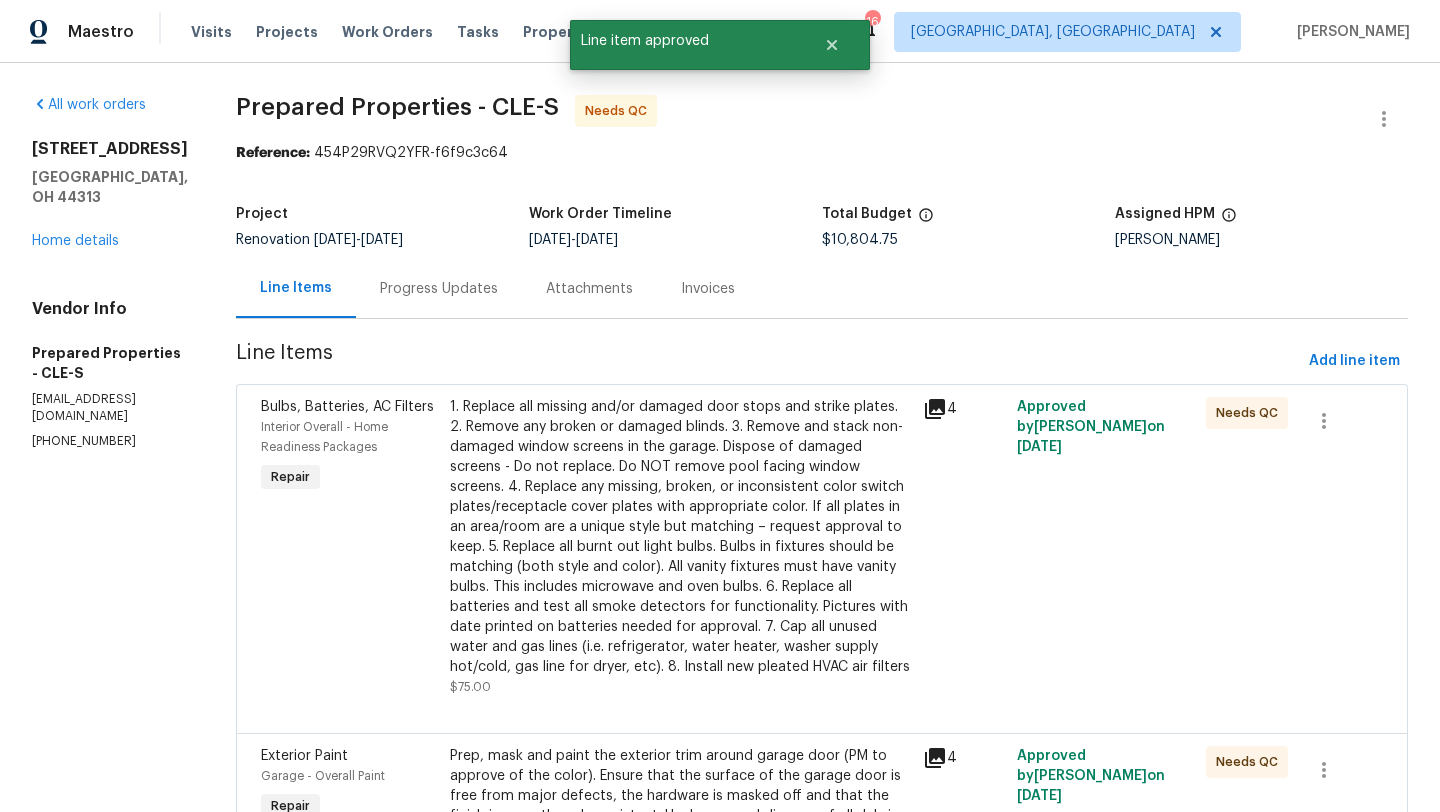 click on "1. Replace all missing and/or damaged door stops and strike plates.  2. Remove any broken or damaged blinds.  3. Remove and stack non-damaged window screens in the garage. Dispose of damaged screens - Do not replace. Do NOT remove pool facing window screens.  4. Replace any missing, broken, or inconsistent color switch plates/receptacle cover plates with appropriate color. If all plates in an area/room are a unique style but matching – request approval to keep.  5. Replace all burnt out light bulbs. Bulbs in fixtures should be matching (both style and color). All vanity fixtures must have vanity bulbs. This includes microwave and oven bulbs.  6. Replace all batteries and test all smoke detectors for functionality. Pictures with date printed on batteries needed for approval.  7. Cap all unused water and gas lines (i.e. refrigerator, water heater, washer supply hot/cold, gas line for dryer, etc).  8. Install new pleated HVAC air filters" at bounding box center [680, 537] 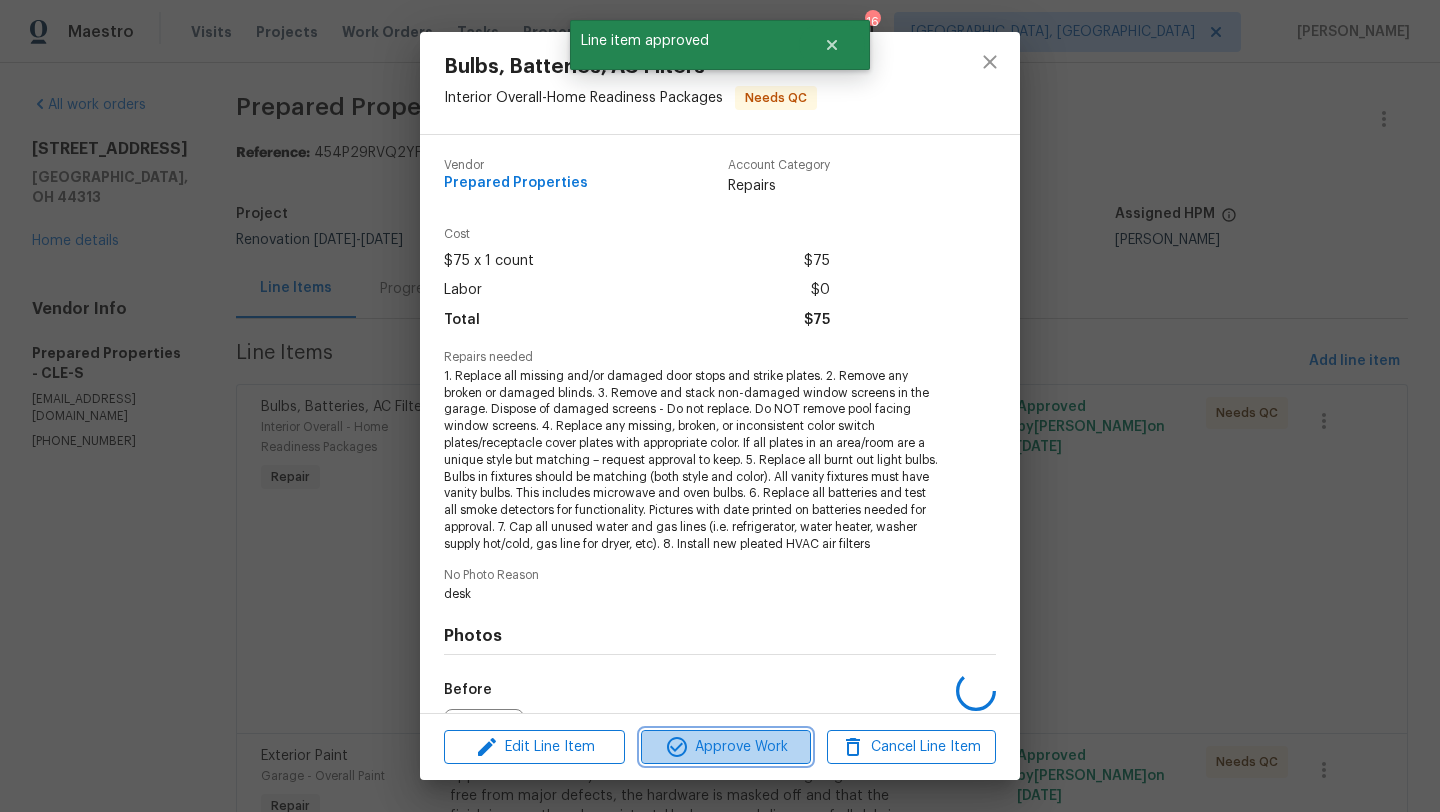 click on "Approve Work" at bounding box center [725, 747] 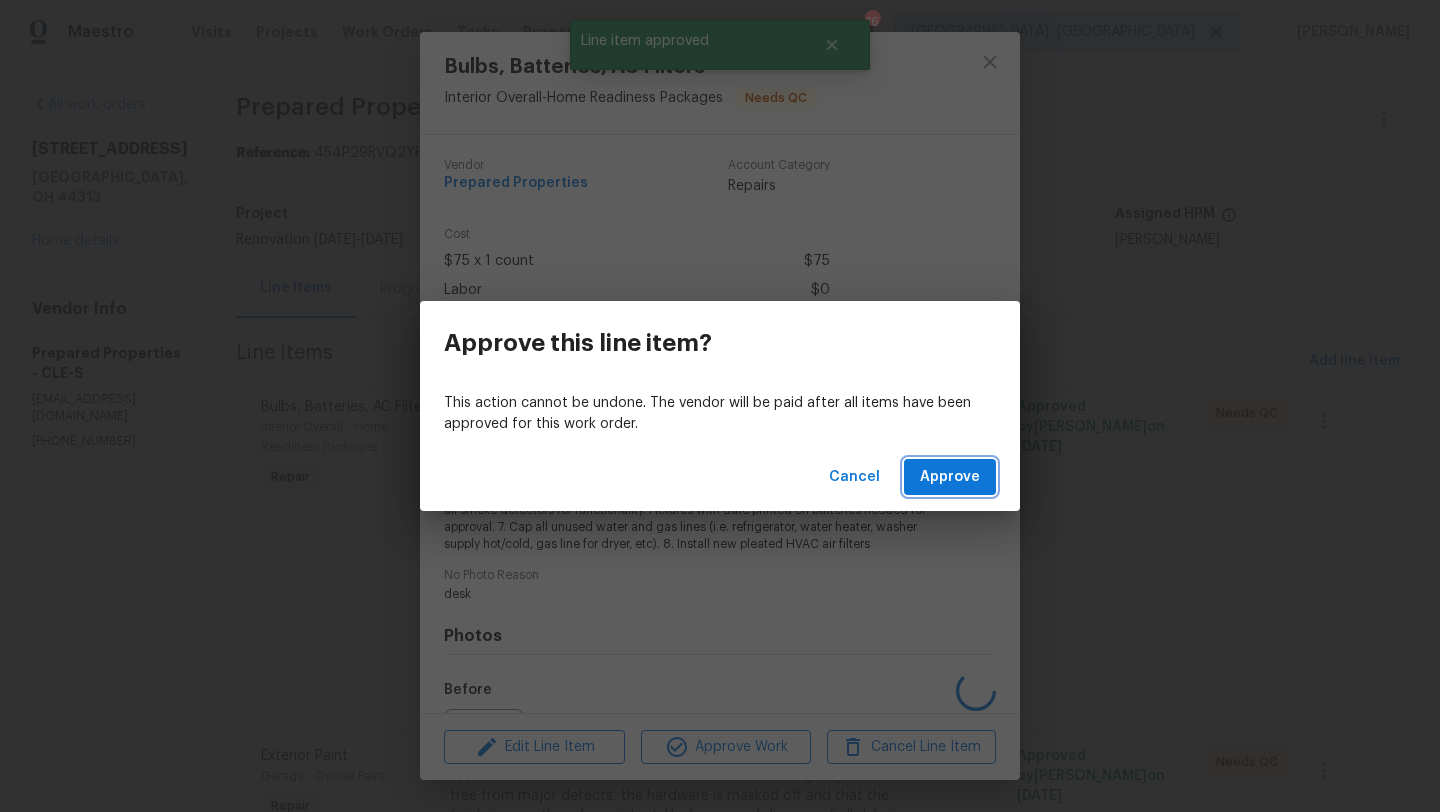 click on "Approve" at bounding box center [950, 477] 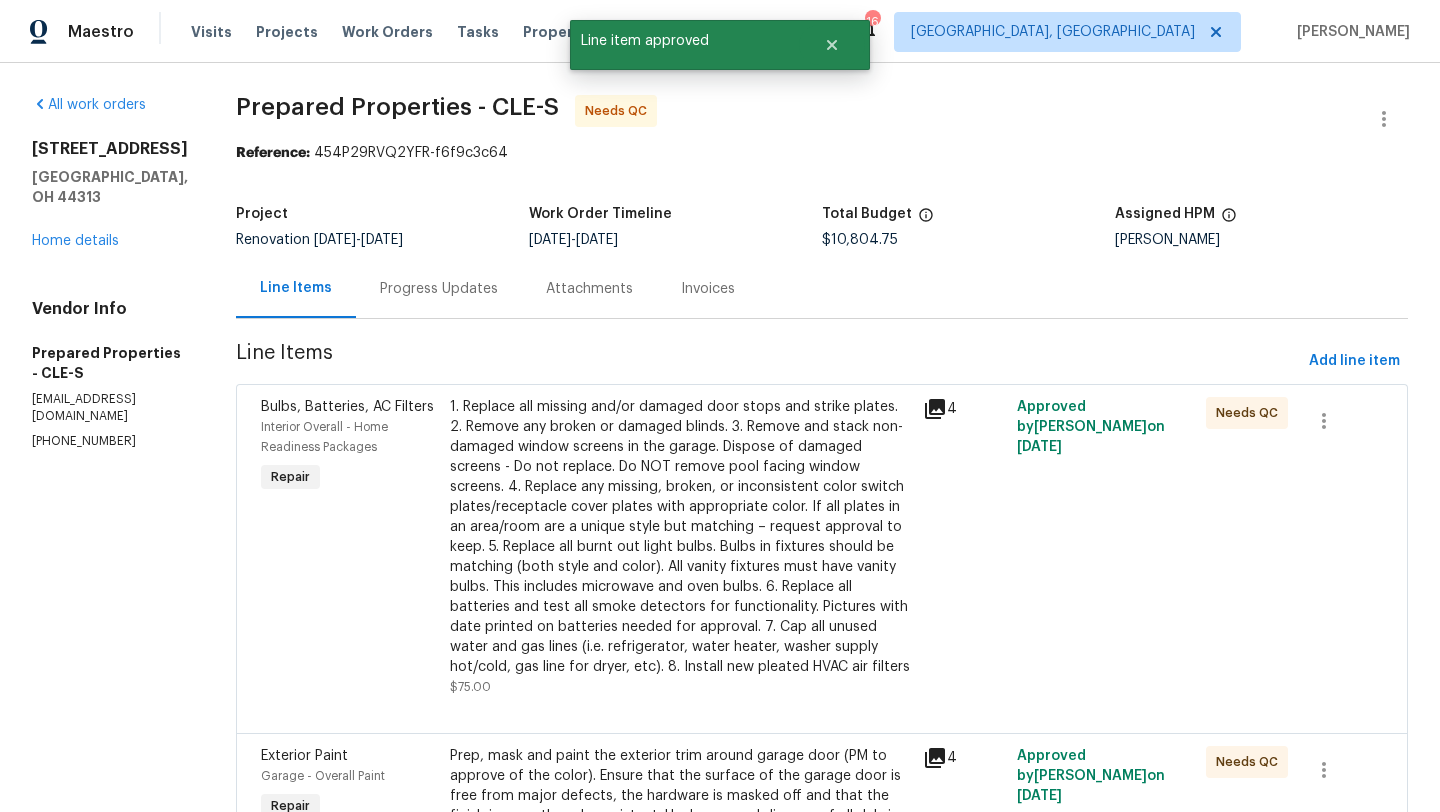 click on "1. Replace all missing and/or damaged door stops and strike plates.  2. Remove any broken or damaged blinds.  3. Remove and stack non-damaged window screens in the garage. Dispose of damaged screens - Do not replace. Do NOT remove pool facing window screens.  4. Replace any missing, broken, or inconsistent color switch plates/receptacle cover plates with appropriate color. If all plates in an area/room are a unique style but matching – request approval to keep.  5. Replace all burnt out light bulbs. Bulbs in fixtures should be matching (both style and color). All vanity fixtures must have vanity bulbs. This includes microwave and oven bulbs.  6. Replace all batteries and test all smoke detectors for functionality. Pictures with date printed on batteries needed for approval.  7. Cap all unused water and gas lines (i.e. refrigerator, water heater, washer supply hot/cold, gas line for dryer, etc).  8. Install new pleated HVAC air filters" at bounding box center (680, 537) 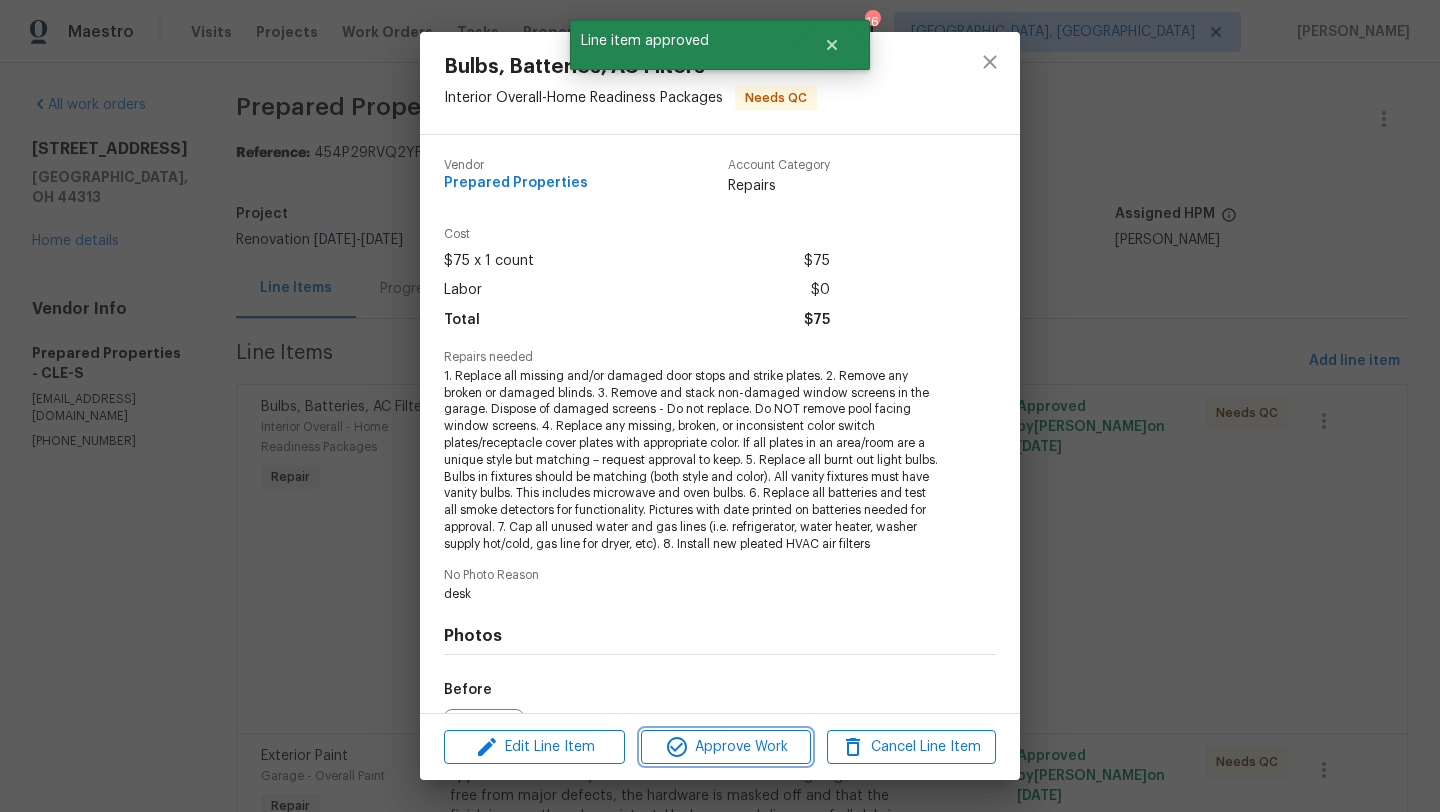 click 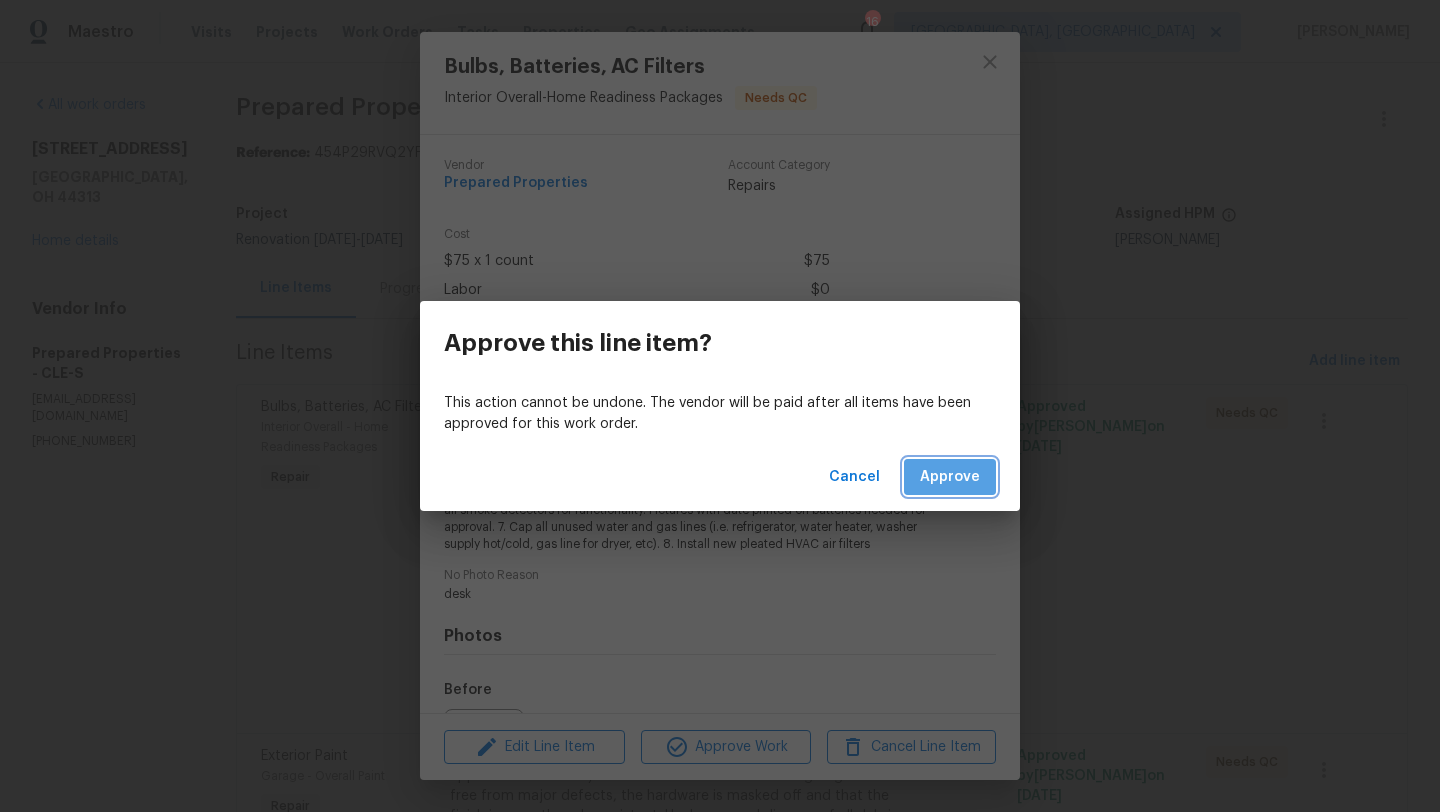 click on "Approve" at bounding box center [950, 477] 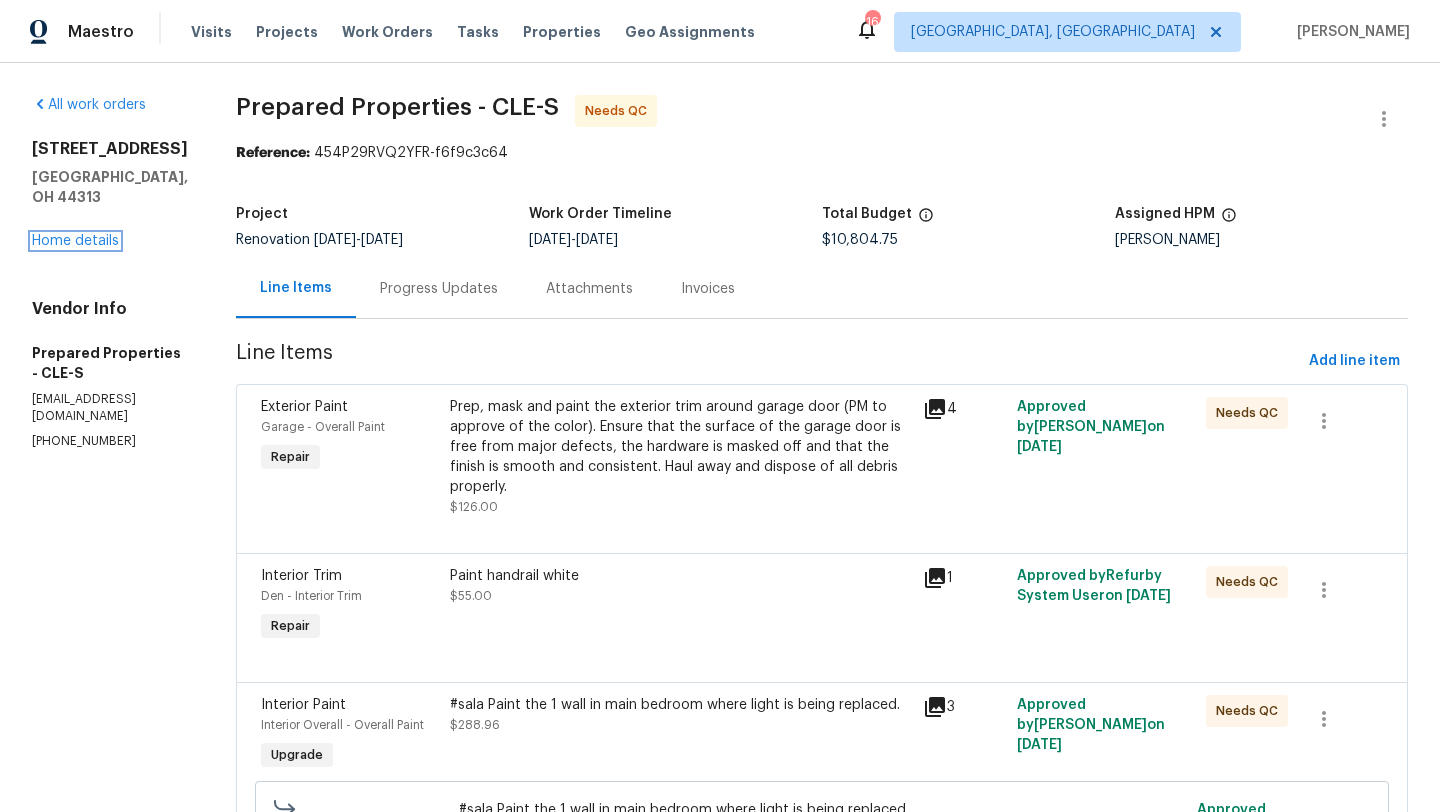 click on "Home details" at bounding box center (75, 241) 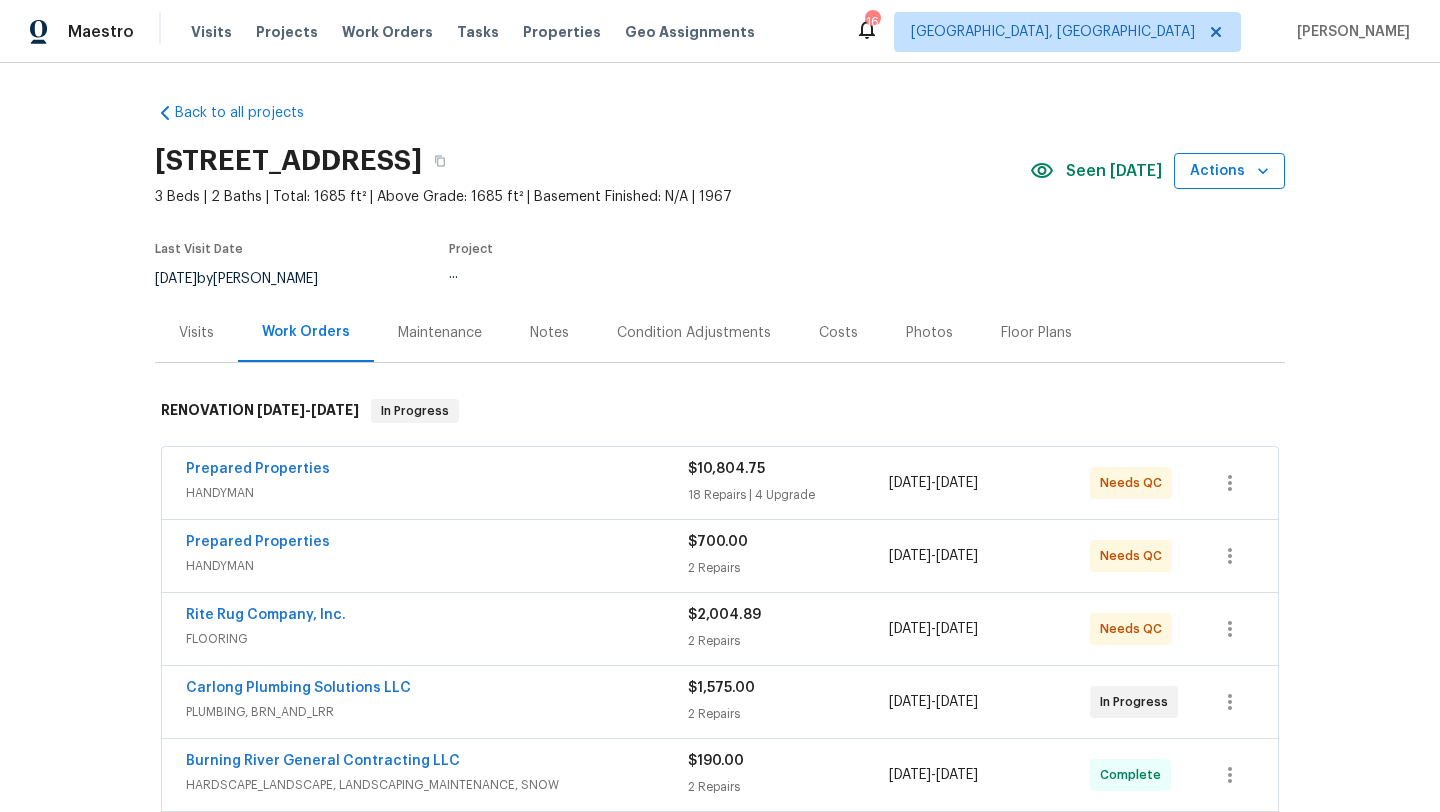 click on "Actions" at bounding box center [1229, 171] 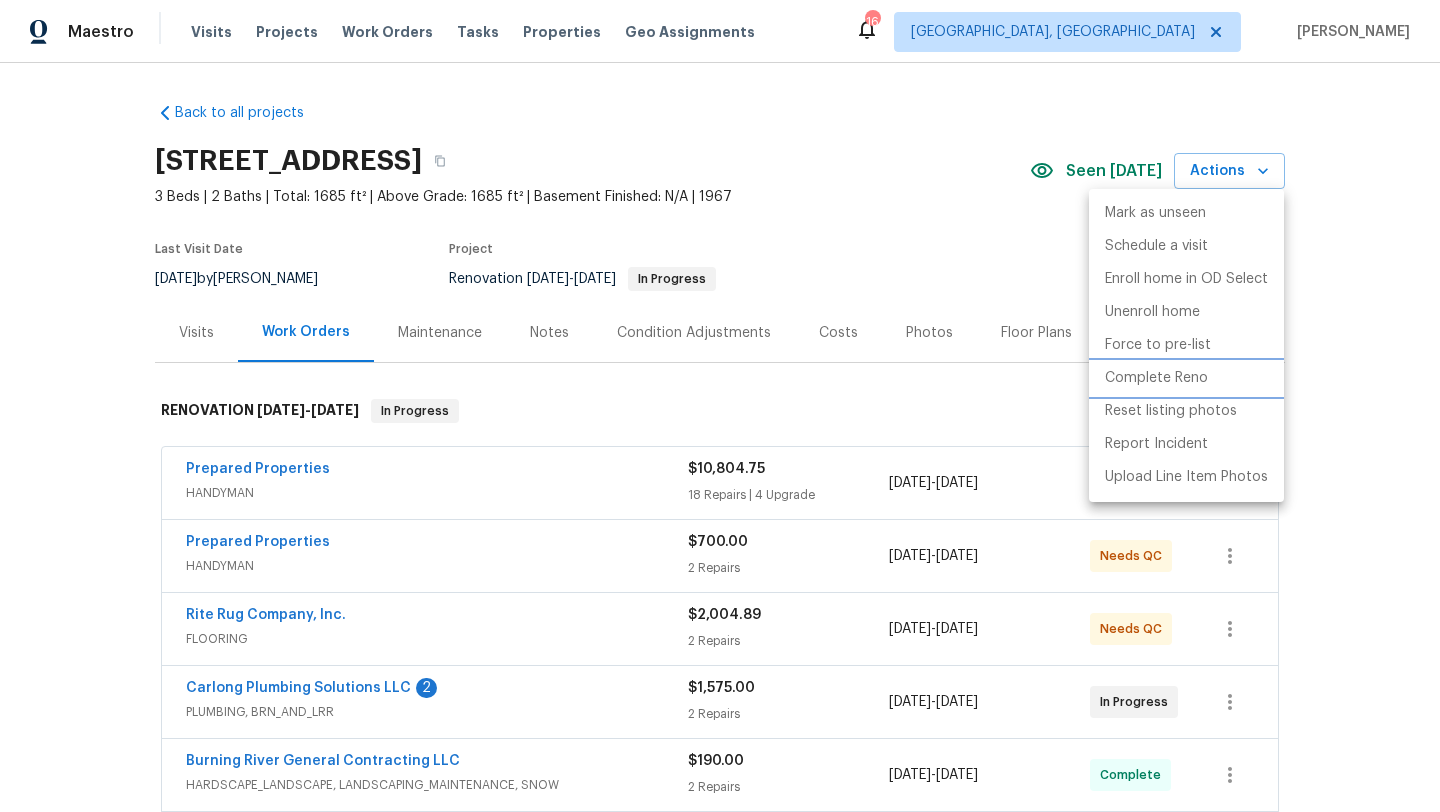 click on "Complete Reno" at bounding box center (1156, 378) 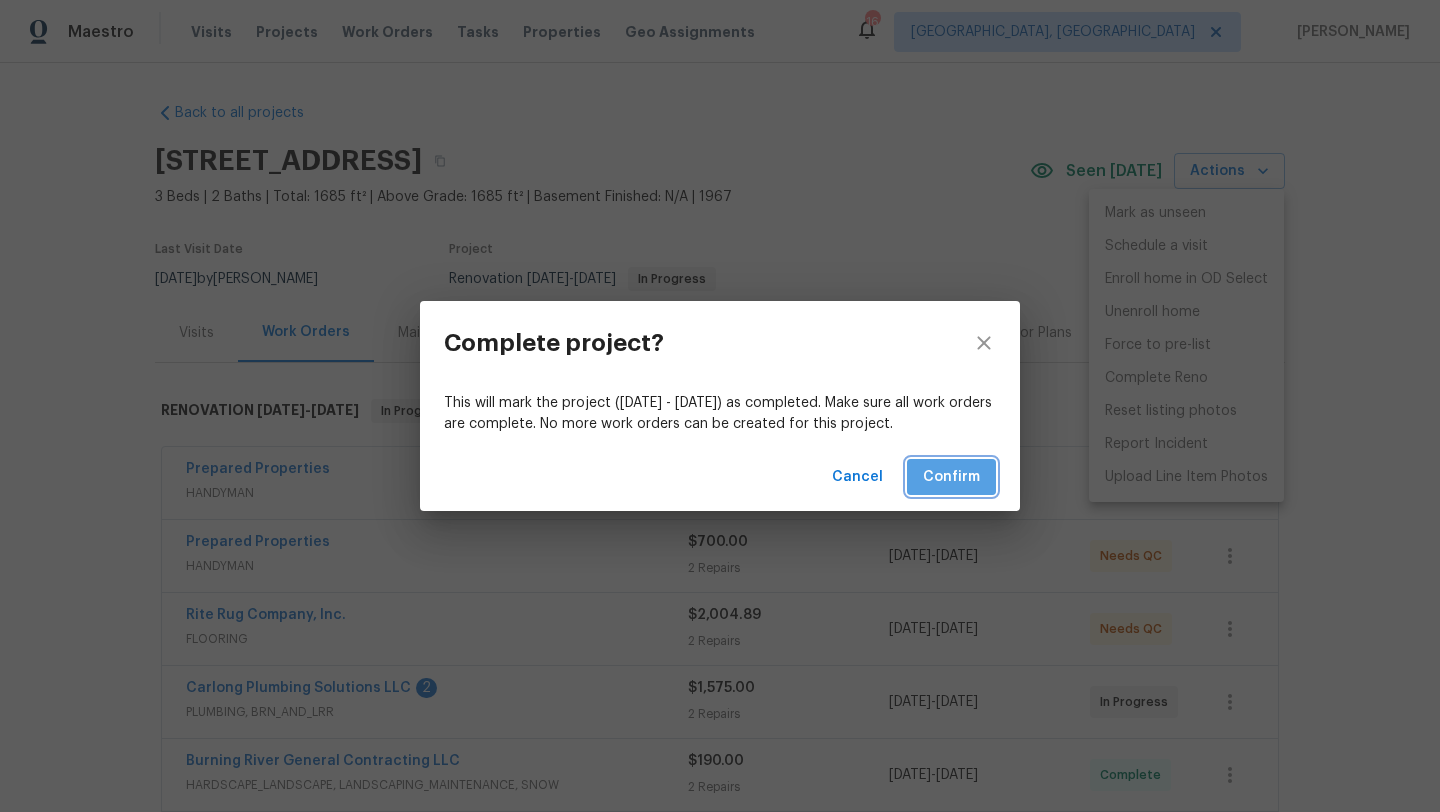 click on "Confirm" at bounding box center (951, 477) 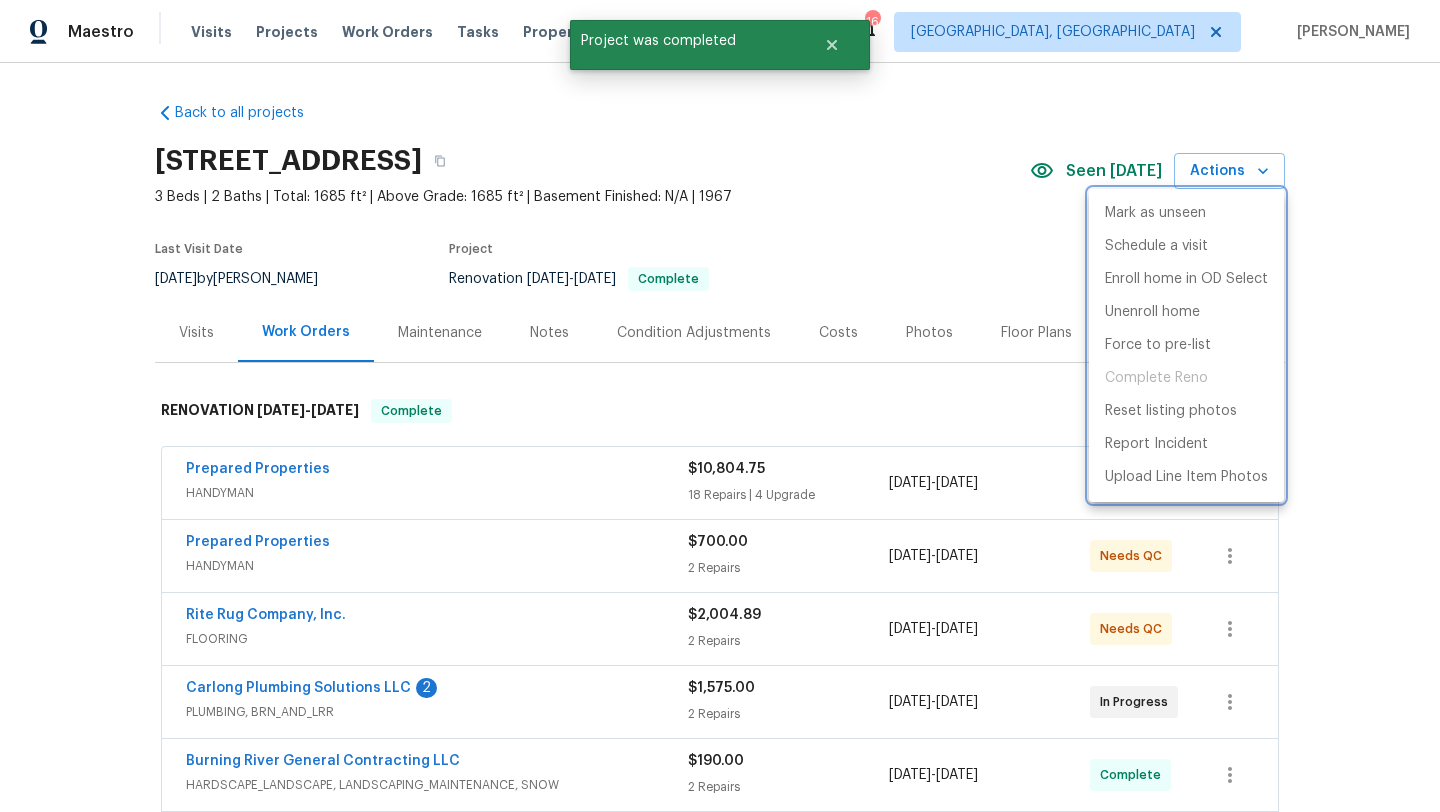 click at bounding box center (720, 406) 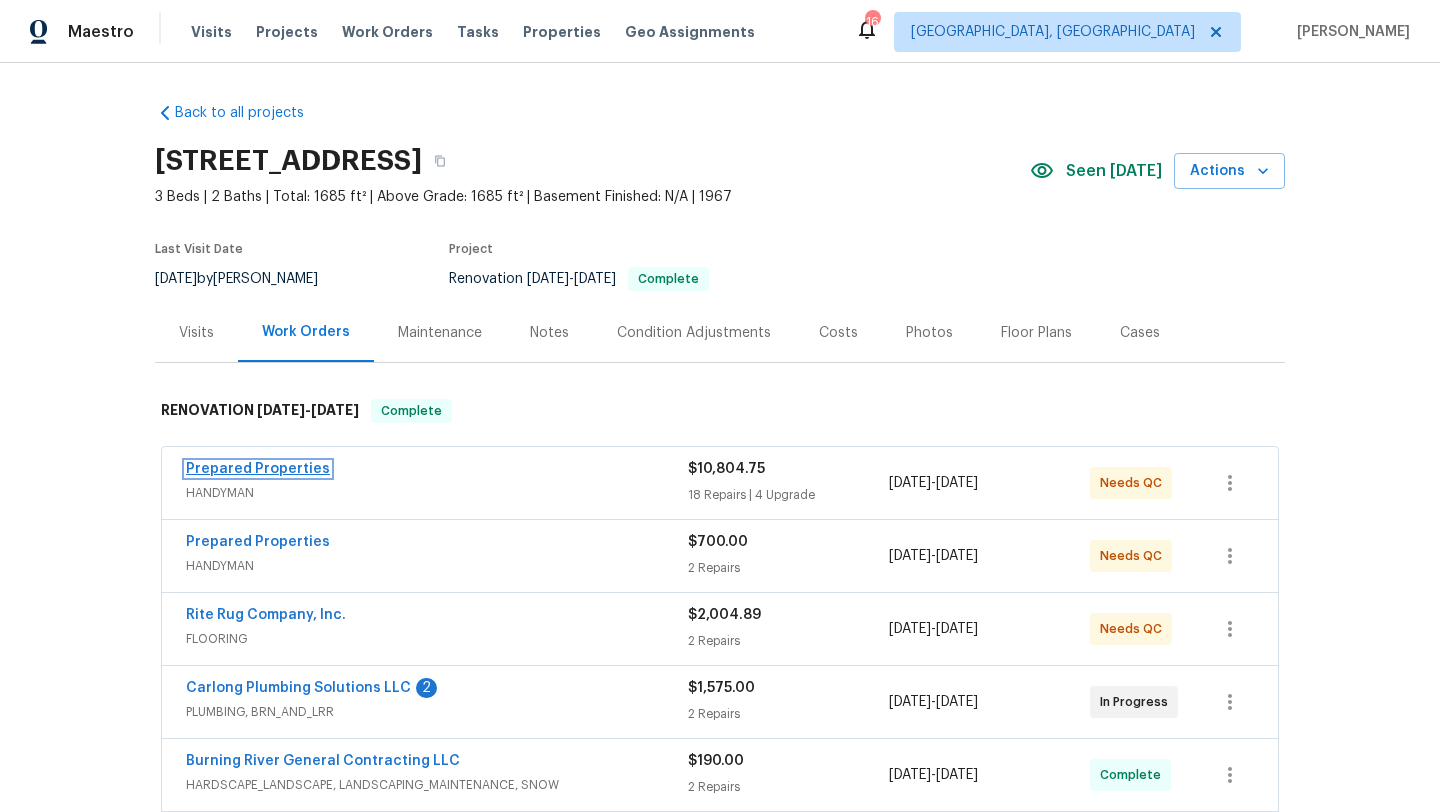 click on "Prepared Properties" at bounding box center [258, 469] 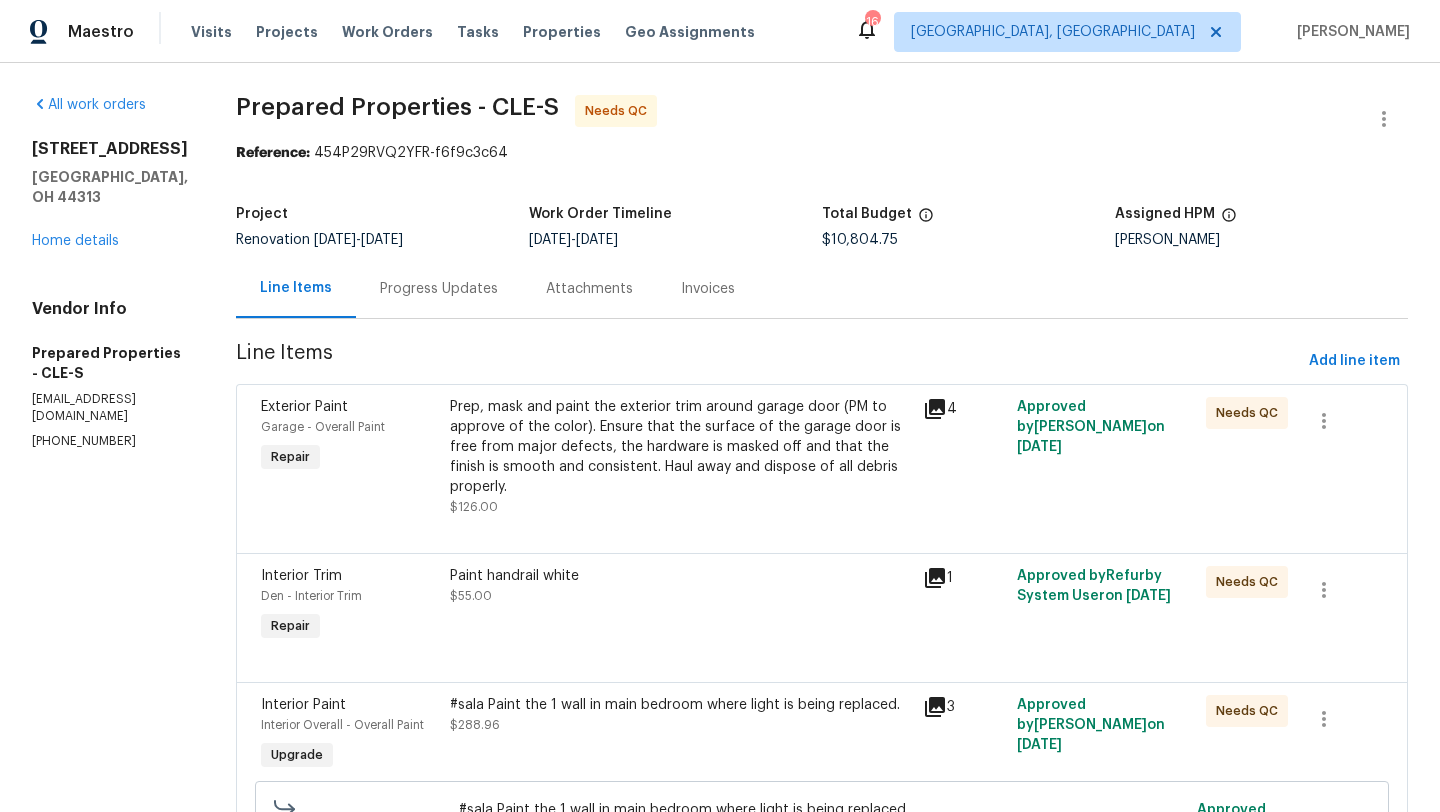 click on "Prep, mask and paint the exterior trim around garage door (PM to approve of the color). Ensure that the surface of the garage door is free from major defects, the hardware is masked off and that the finish is smooth and consistent. Haul away and dispose of all debris properly." at bounding box center [680, 447] 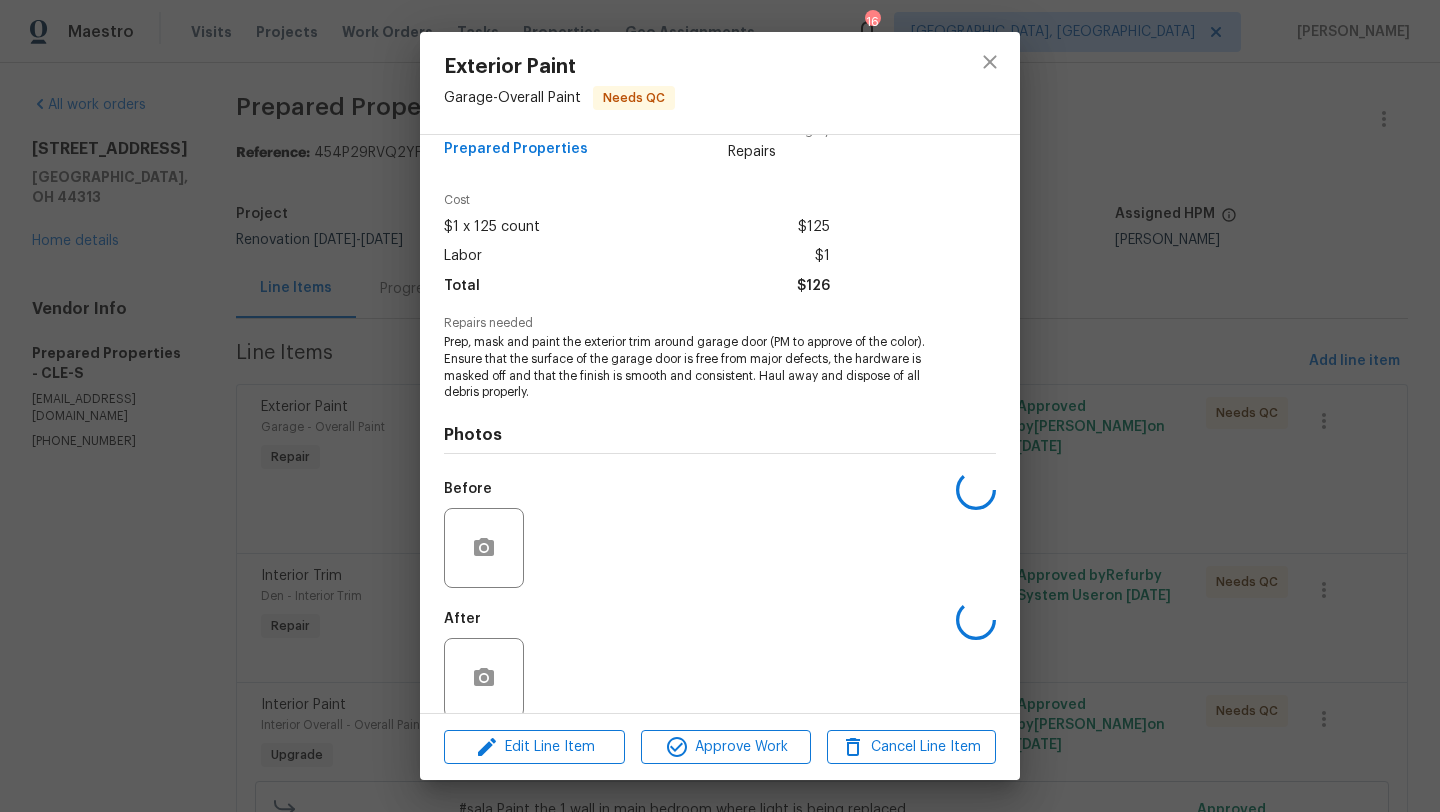 scroll, scrollTop: 60, scrollLeft: 0, axis: vertical 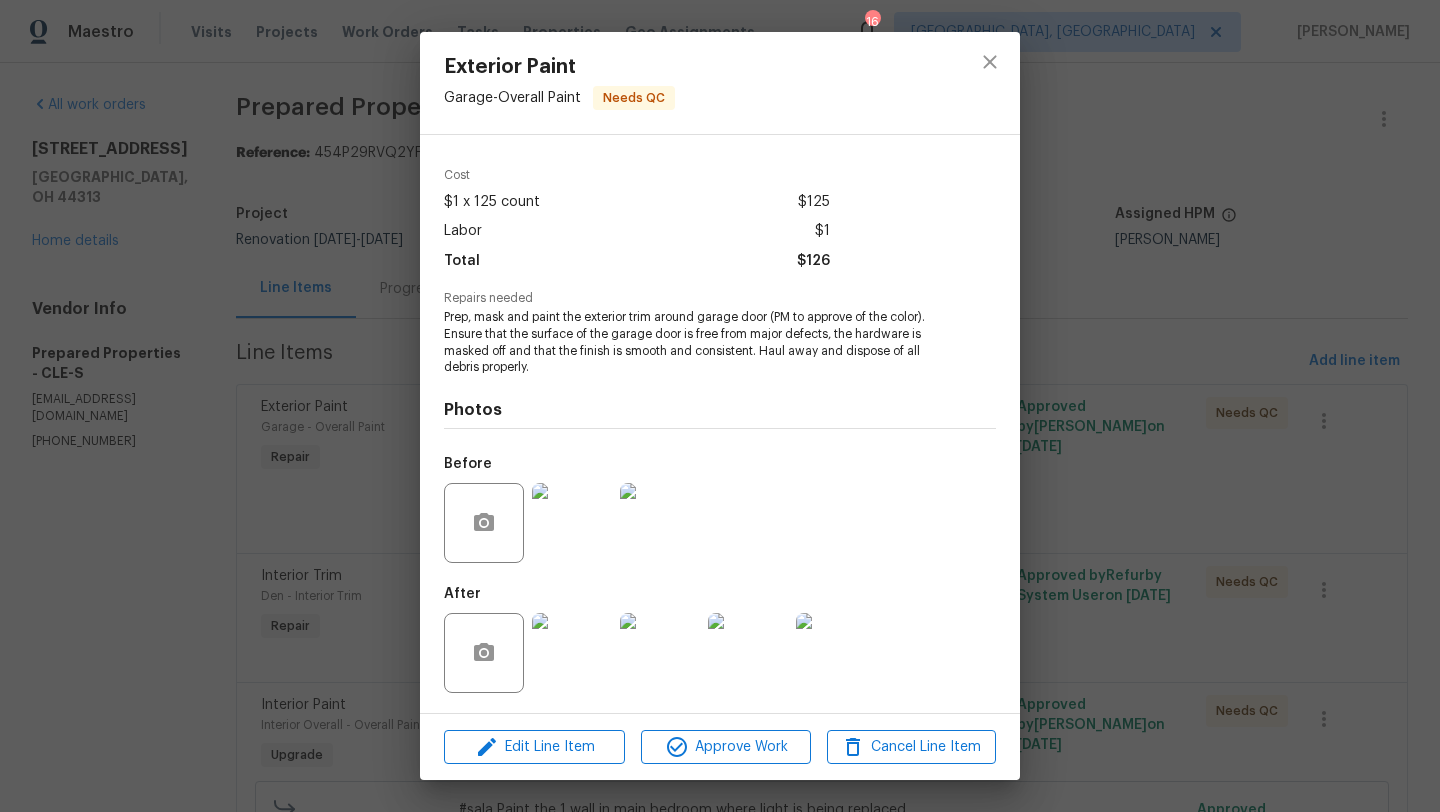 click at bounding box center (572, 653) 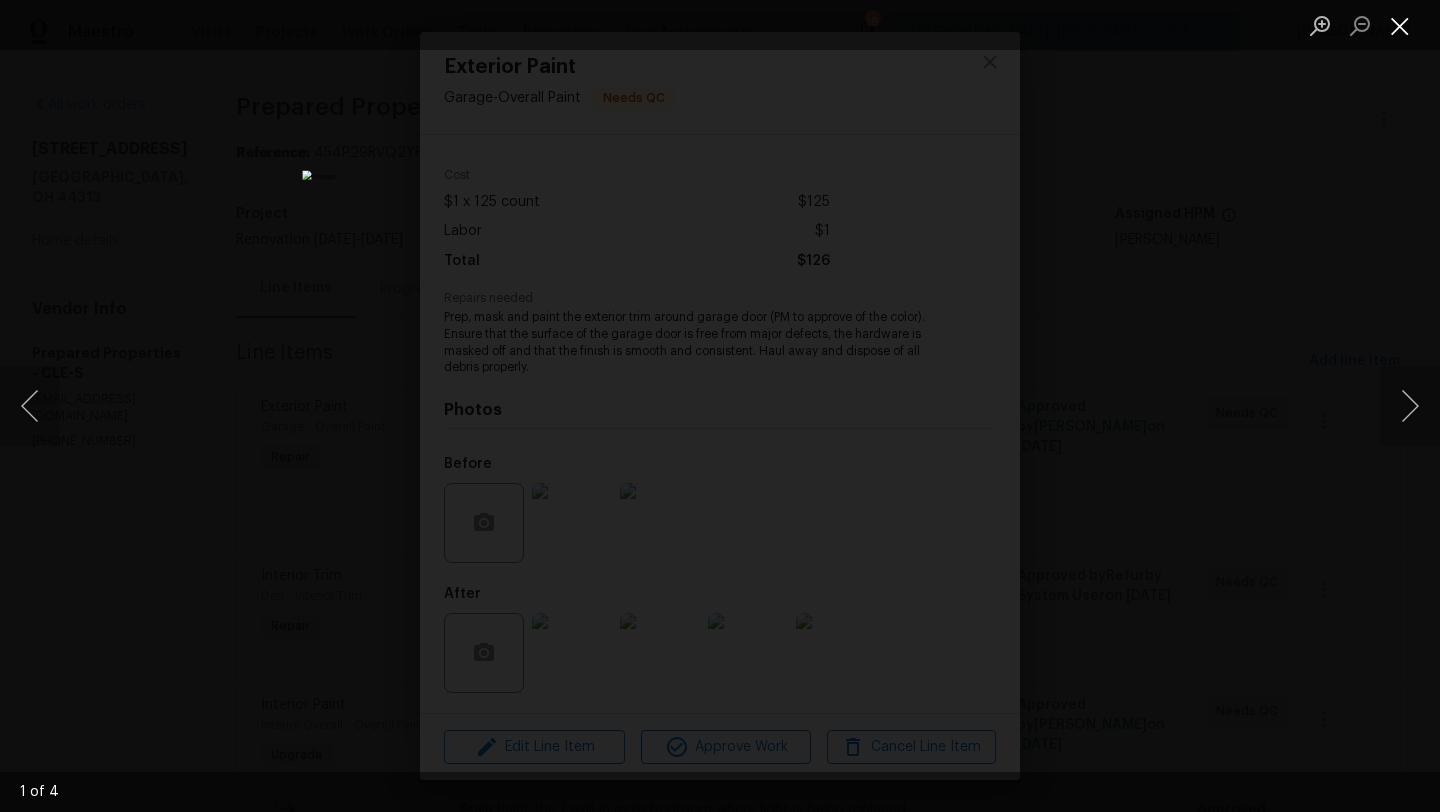 click at bounding box center (1400, 25) 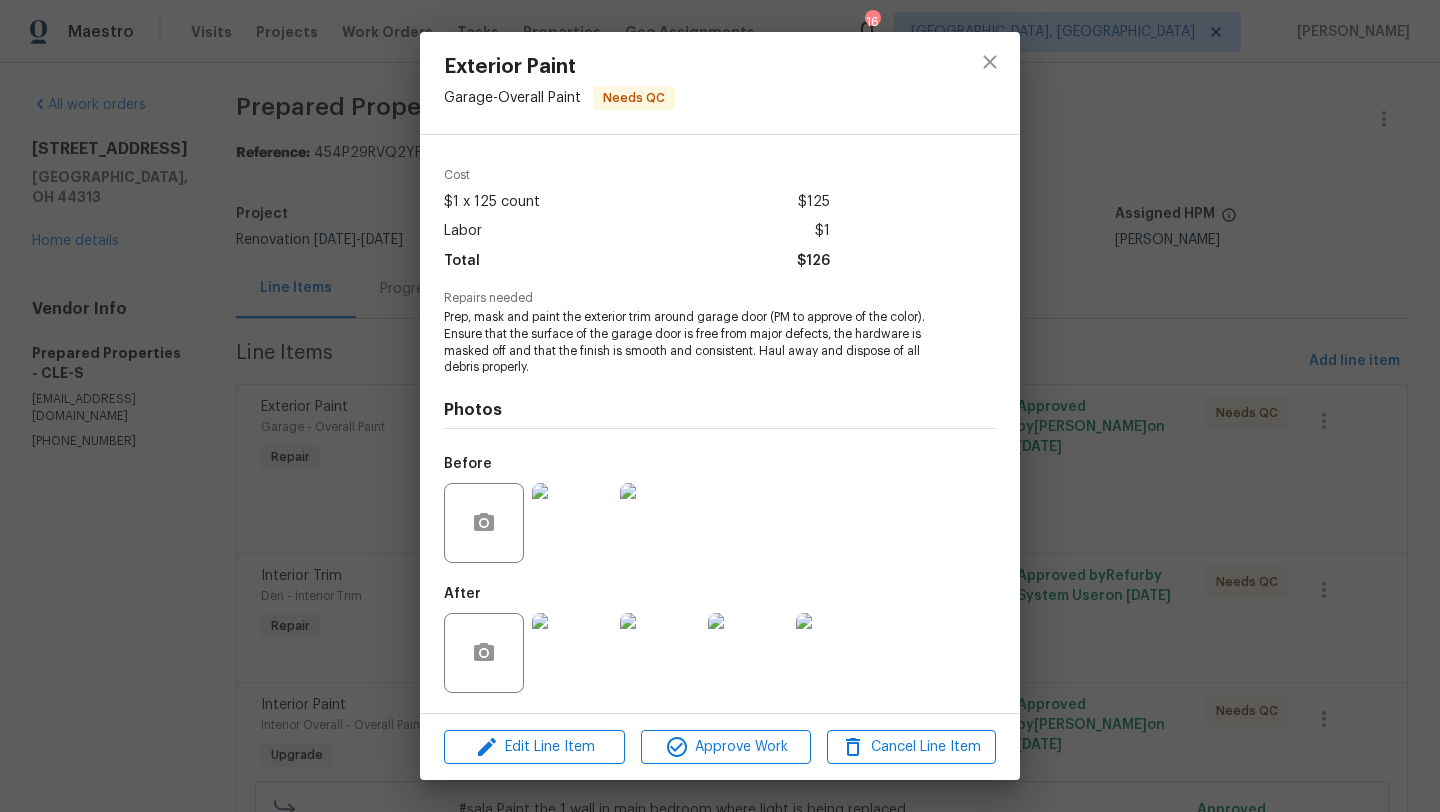 click at bounding box center [836, 653] 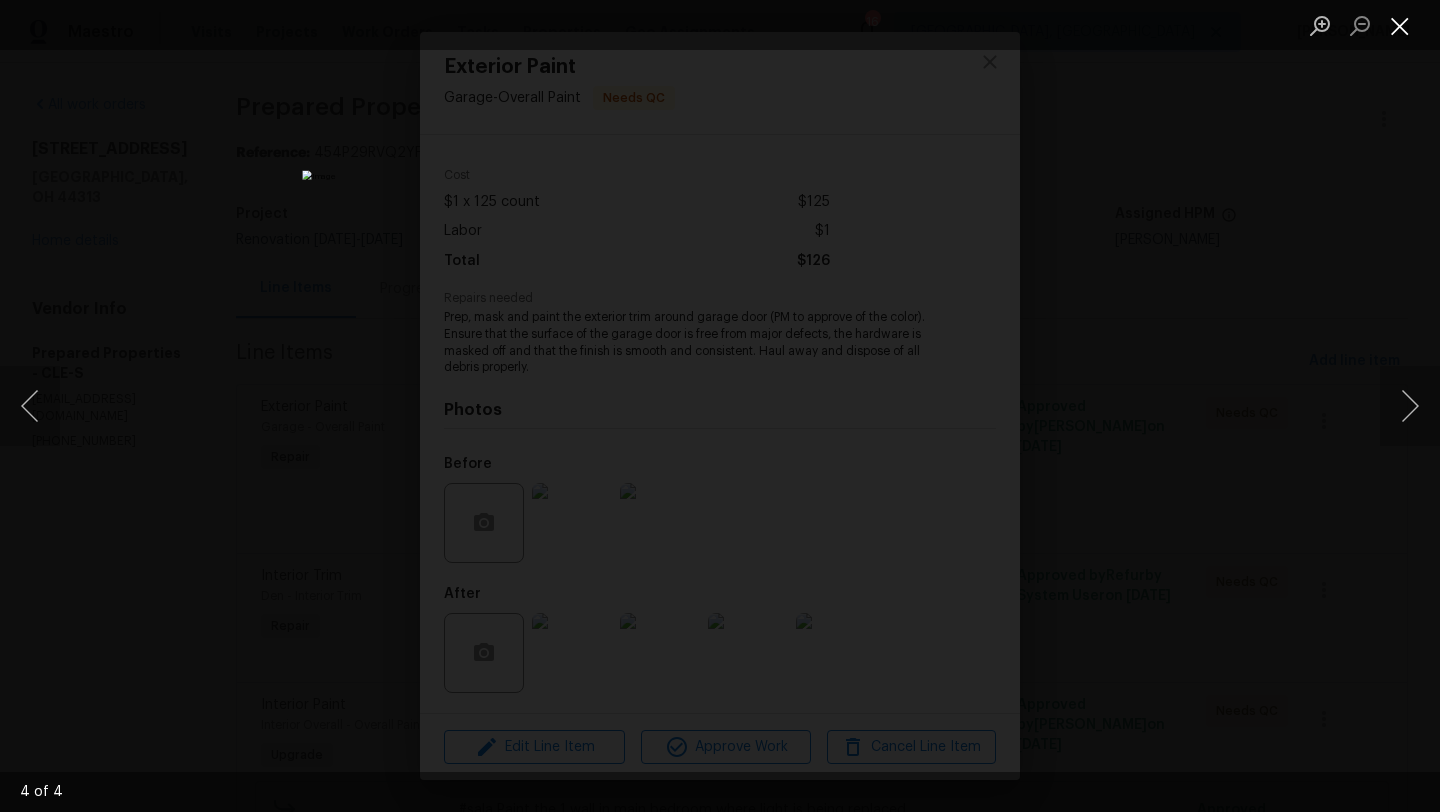 click at bounding box center [1400, 25] 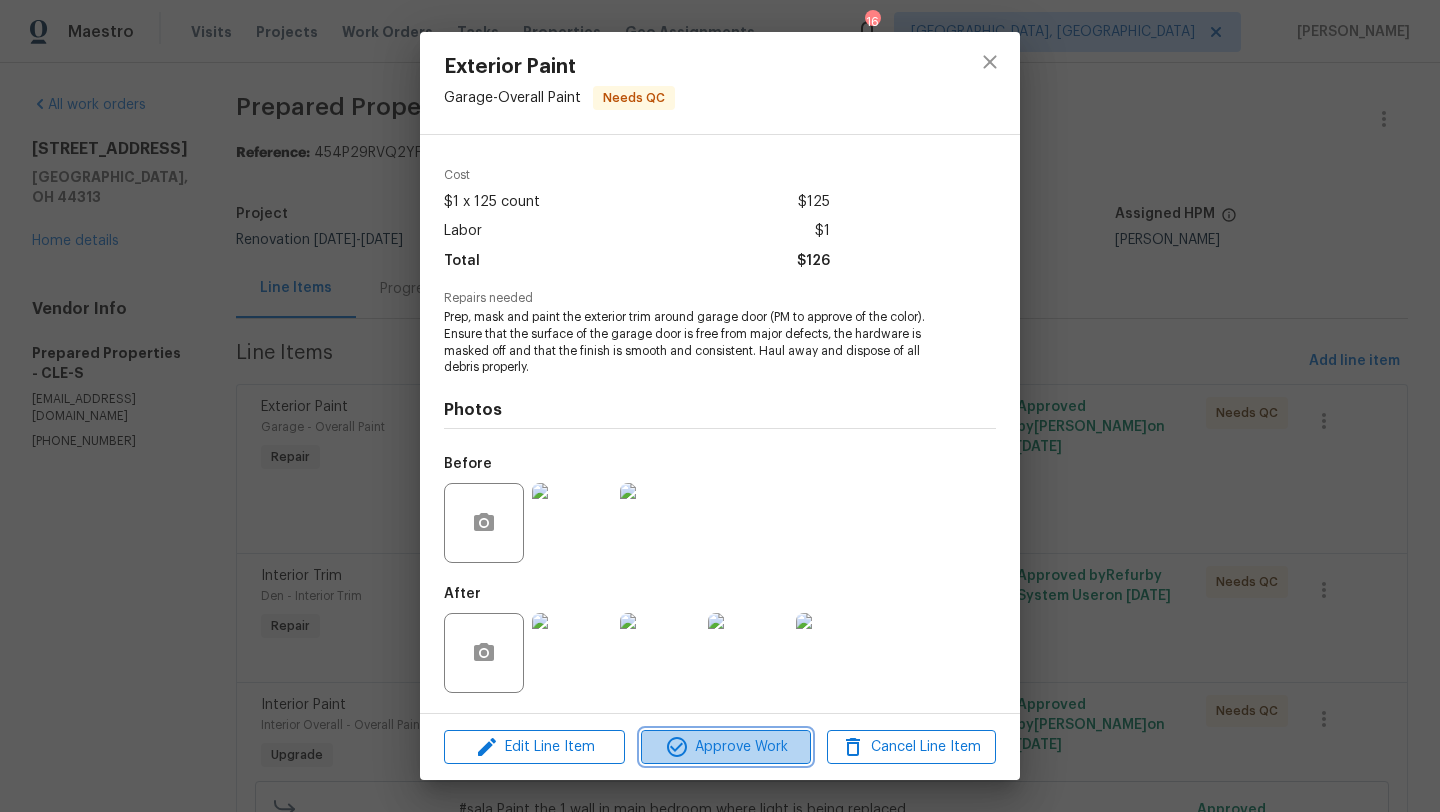 click on "Approve Work" at bounding box center [725, 747] 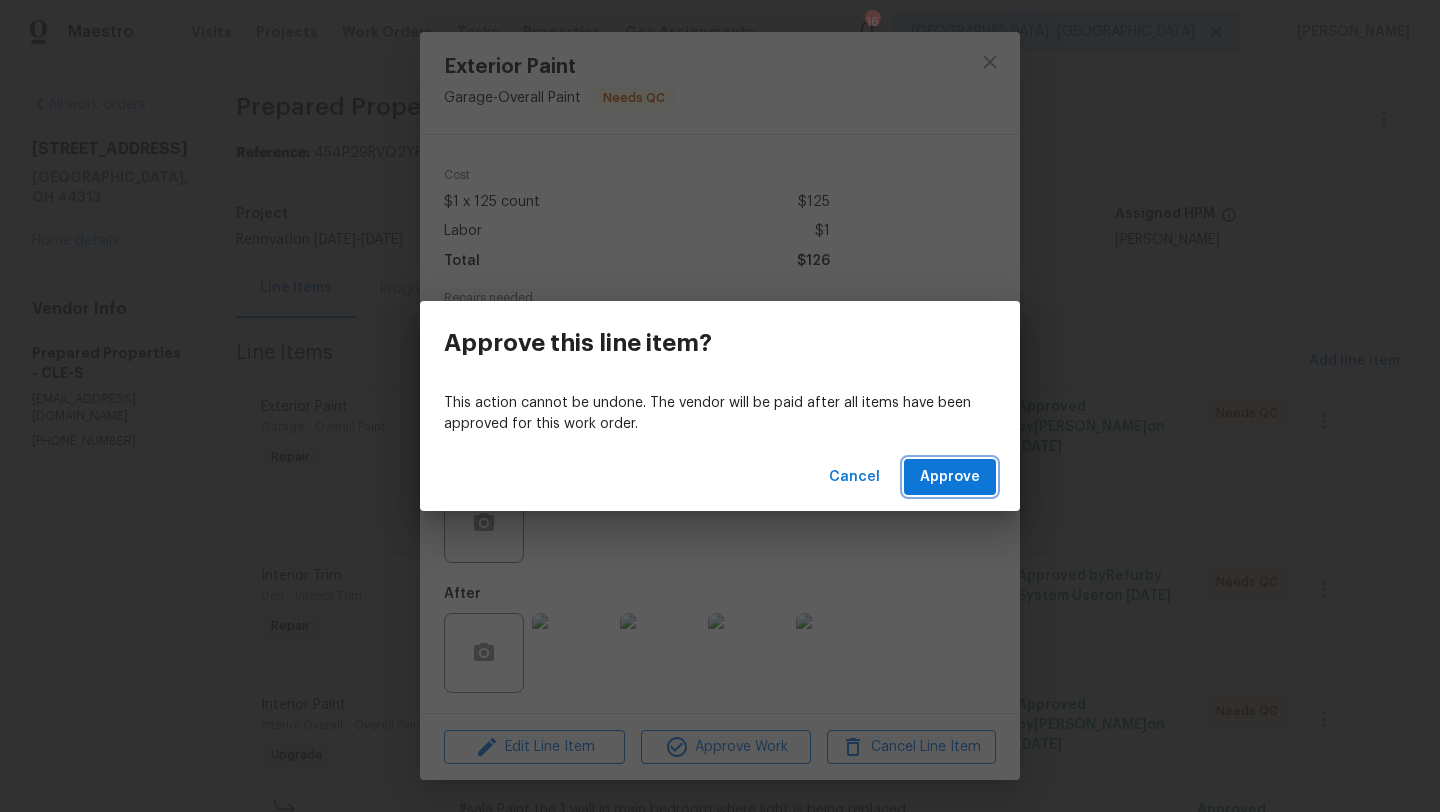 click on "Approve" at bounding box center [950, 477] 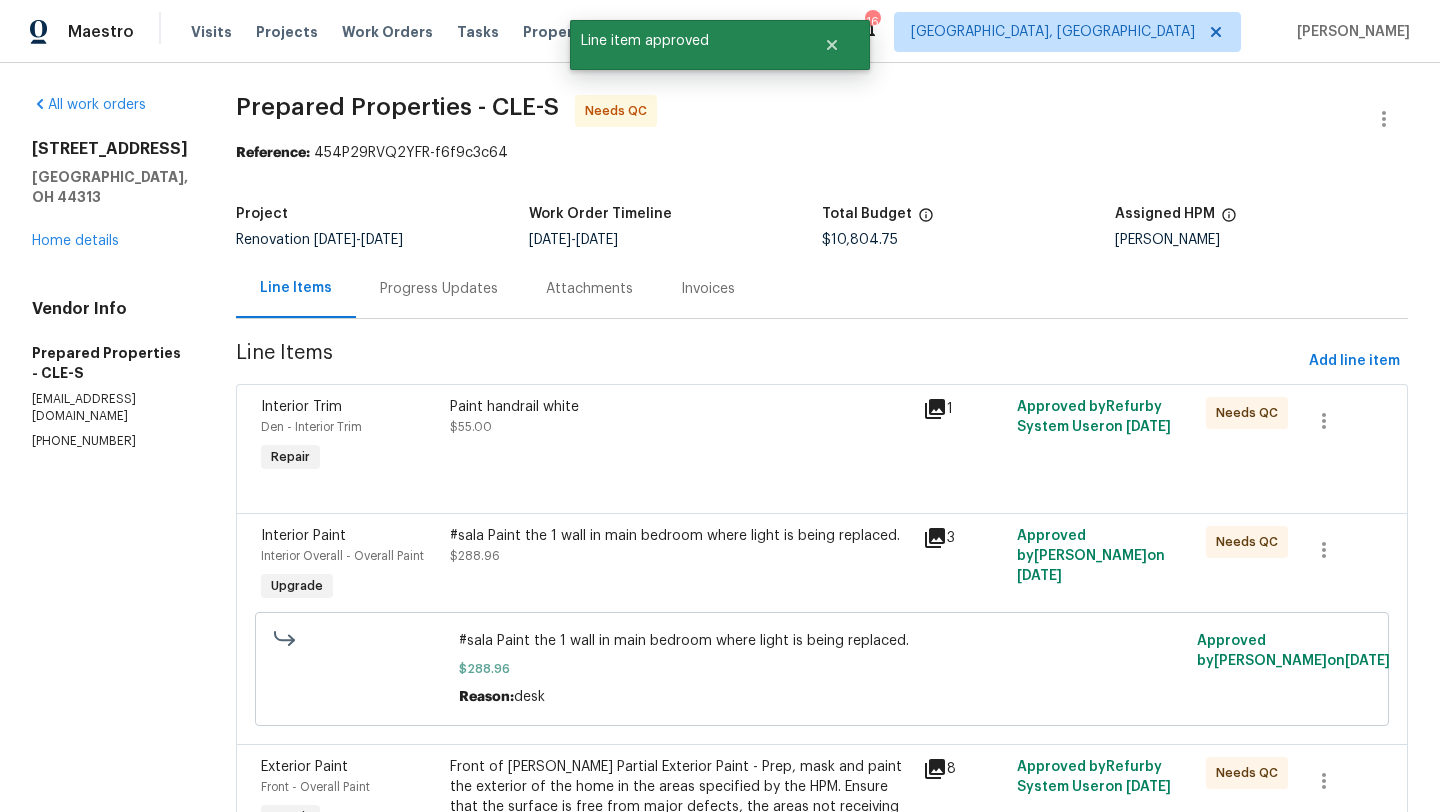 click on "Paint handrail white $55.00" at bounding box center [680, 437] 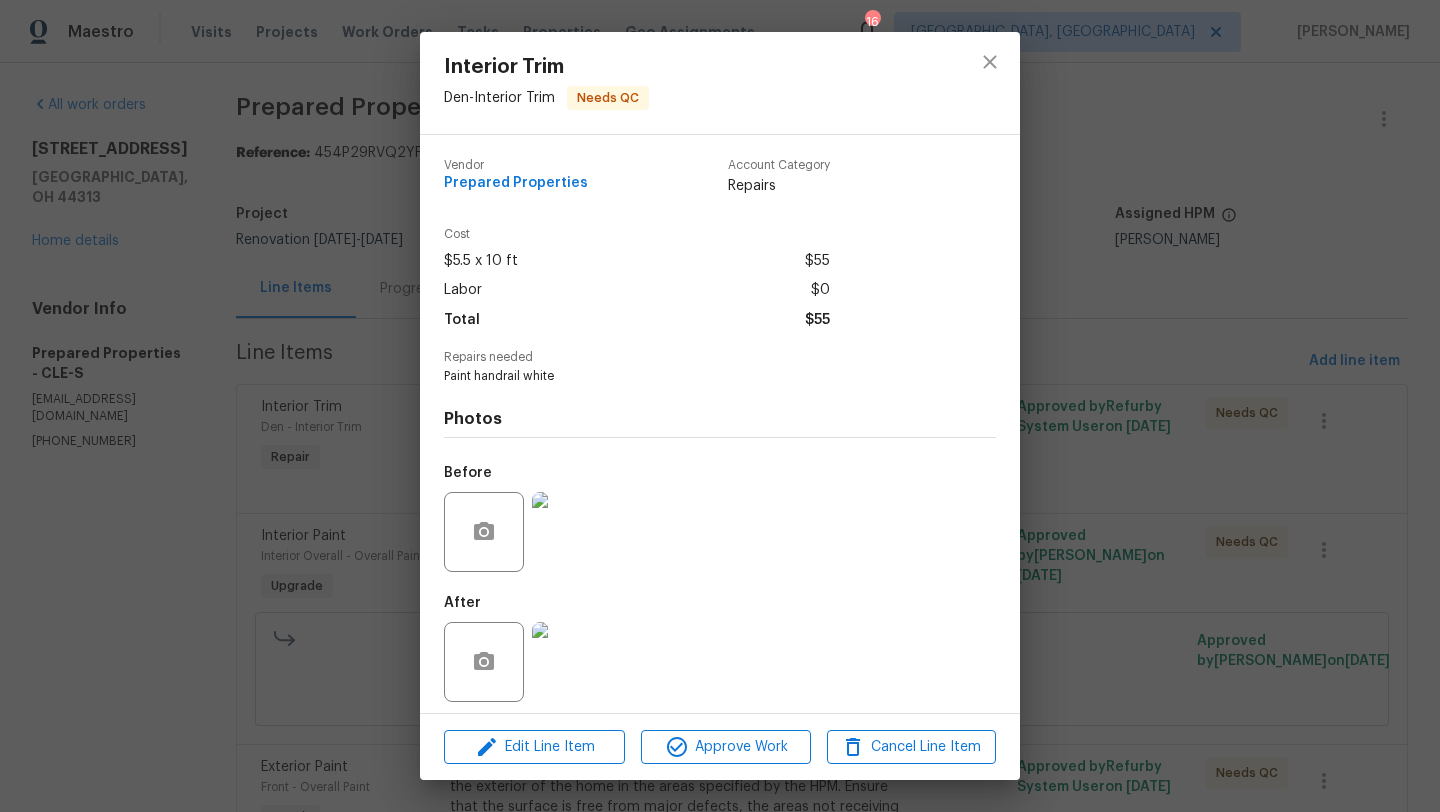 click at bounding box center (572, 662) 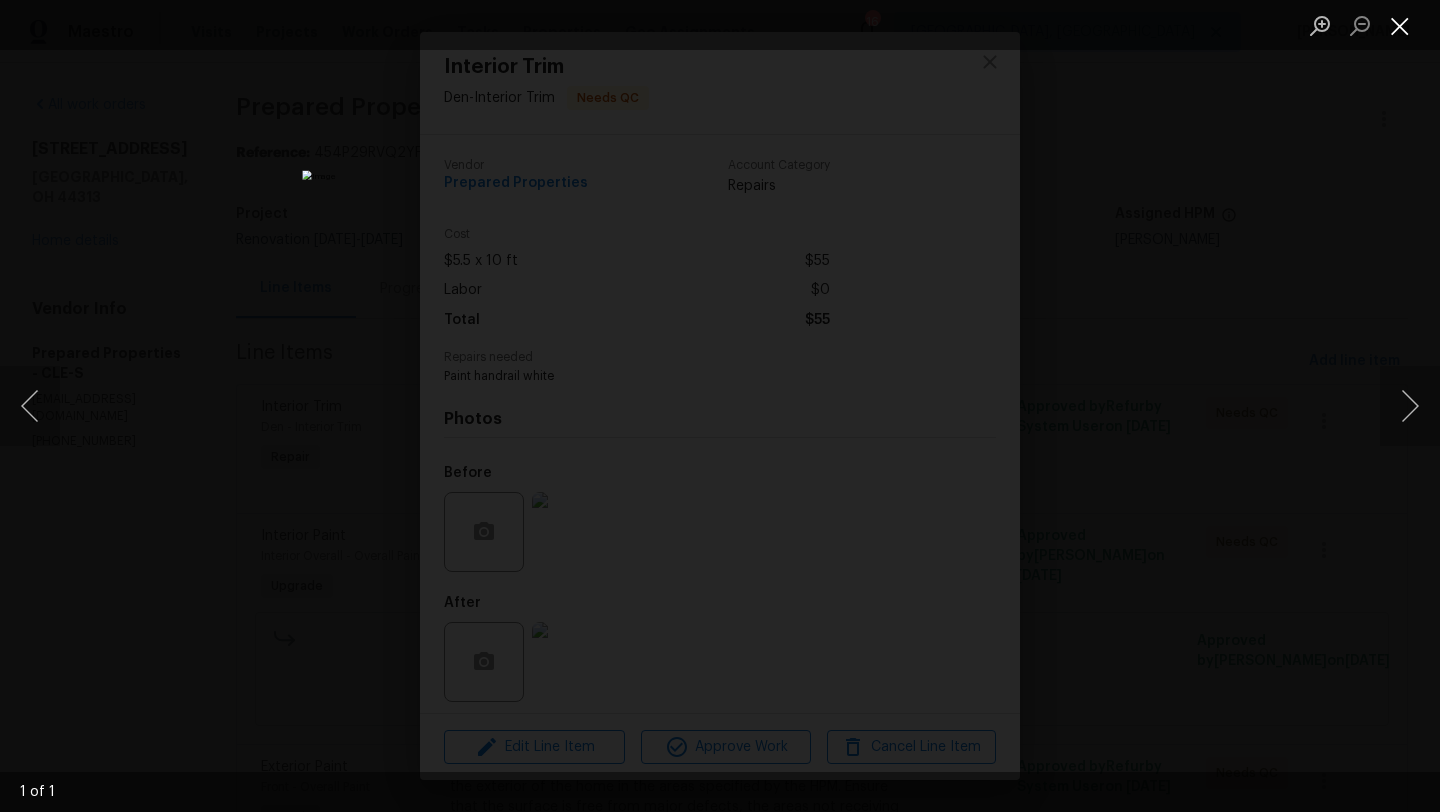 click at bounding box center [1400, 25] 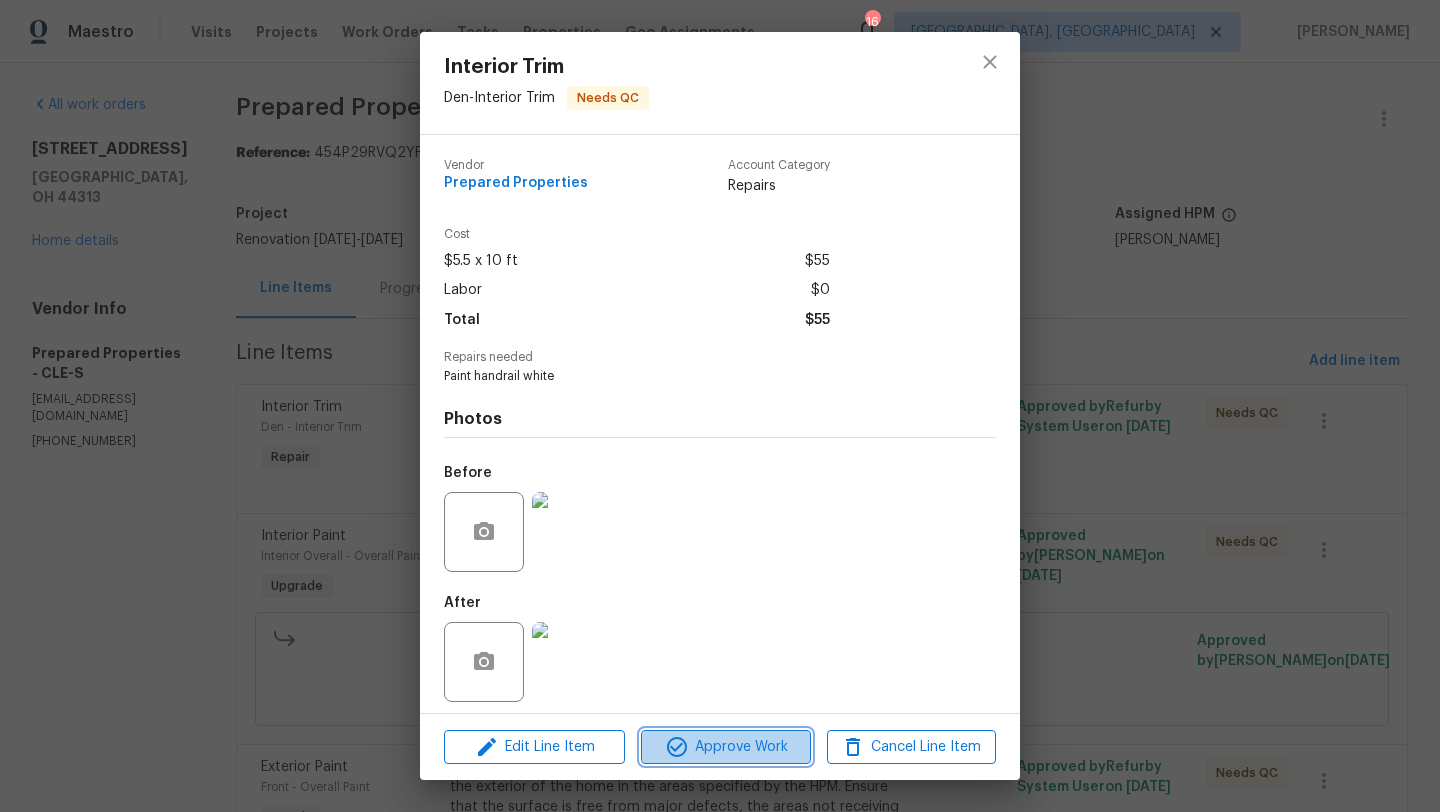 click 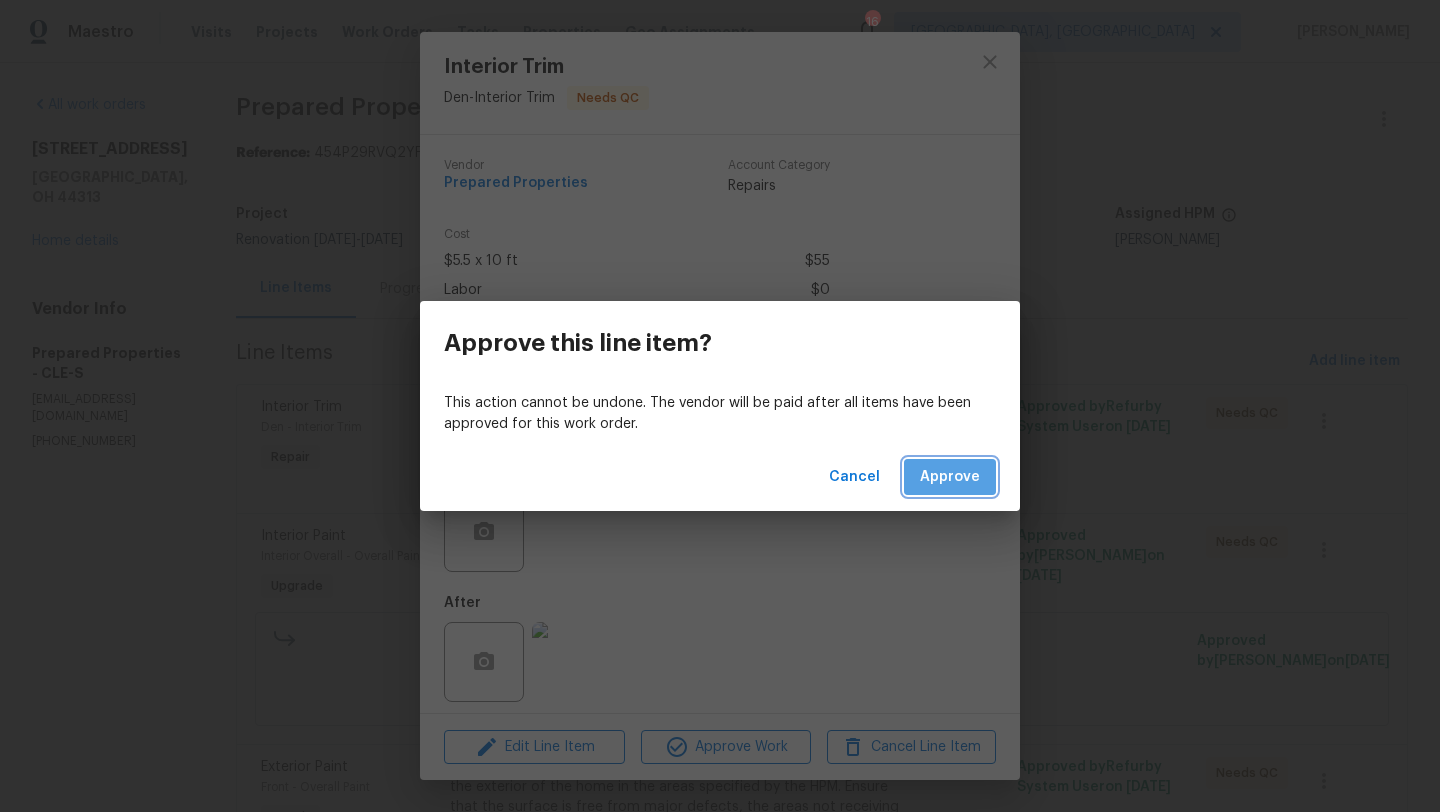 click on "Approve" at bounding box center (950, 477) 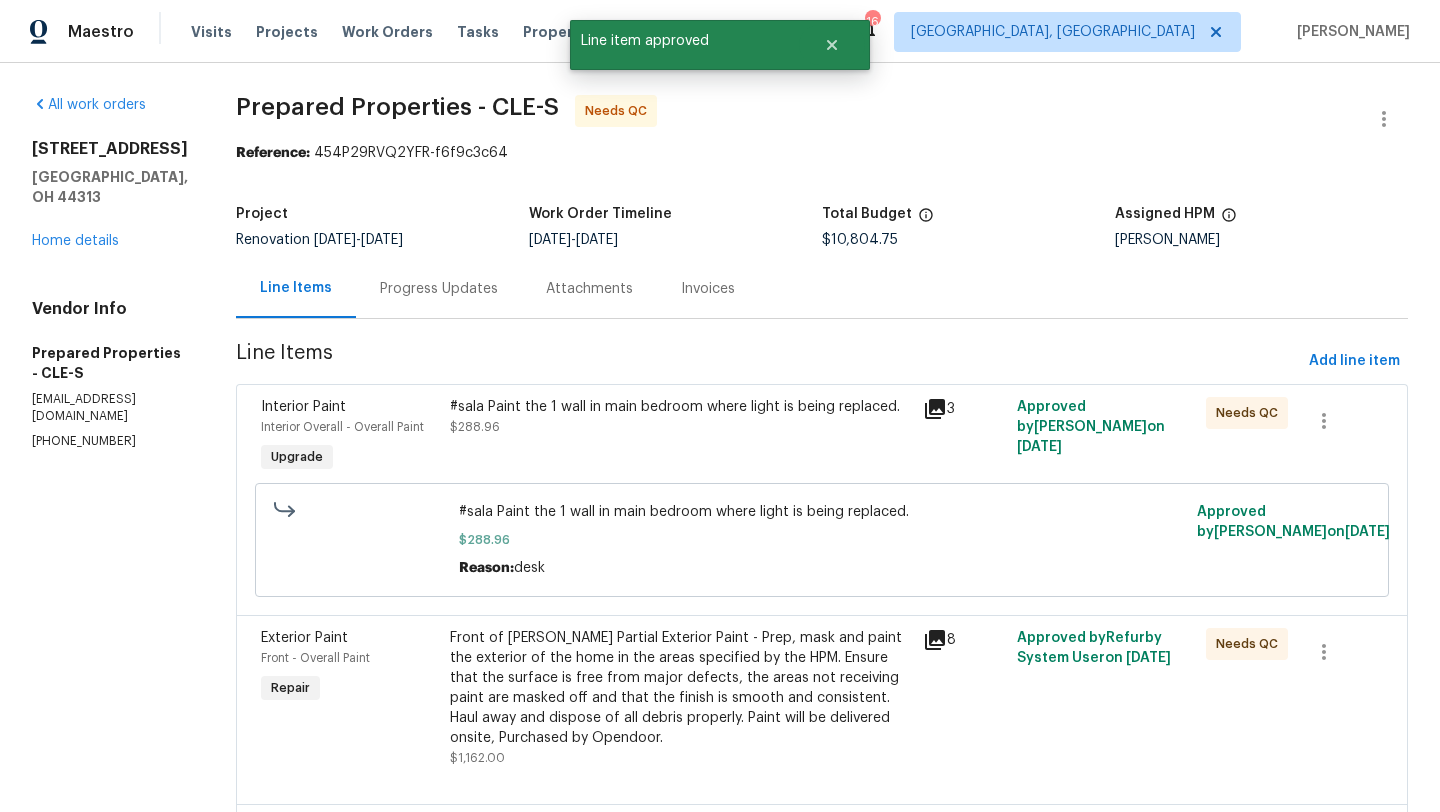 click on "#sala    Paint the 1 wall in main bedroom where light is being replaced. $288.96" at bounding box center [680, 417] 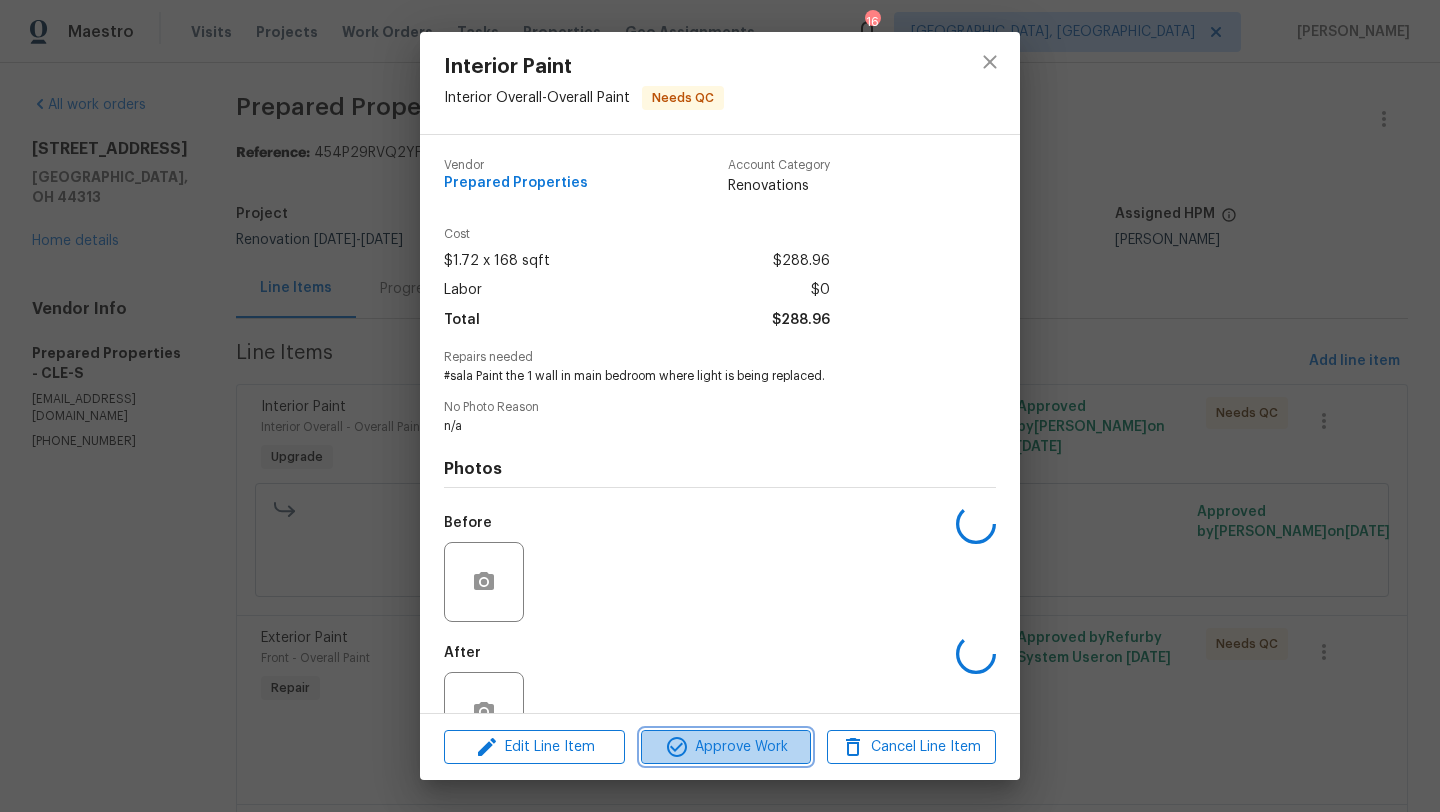 click on "Approve Work" at bounding box center [725, 747] 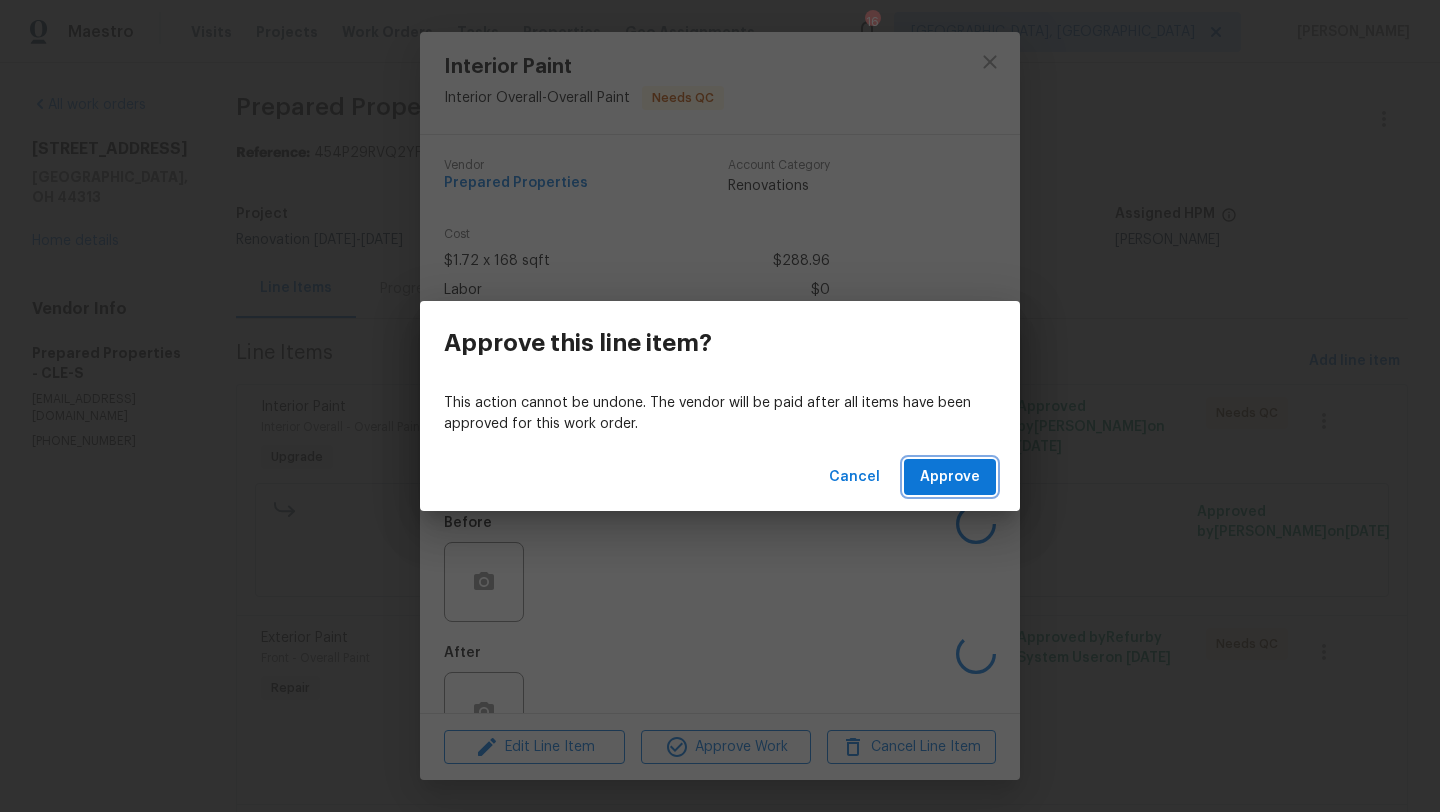click on "Approve" at bounding box center (950, 477) 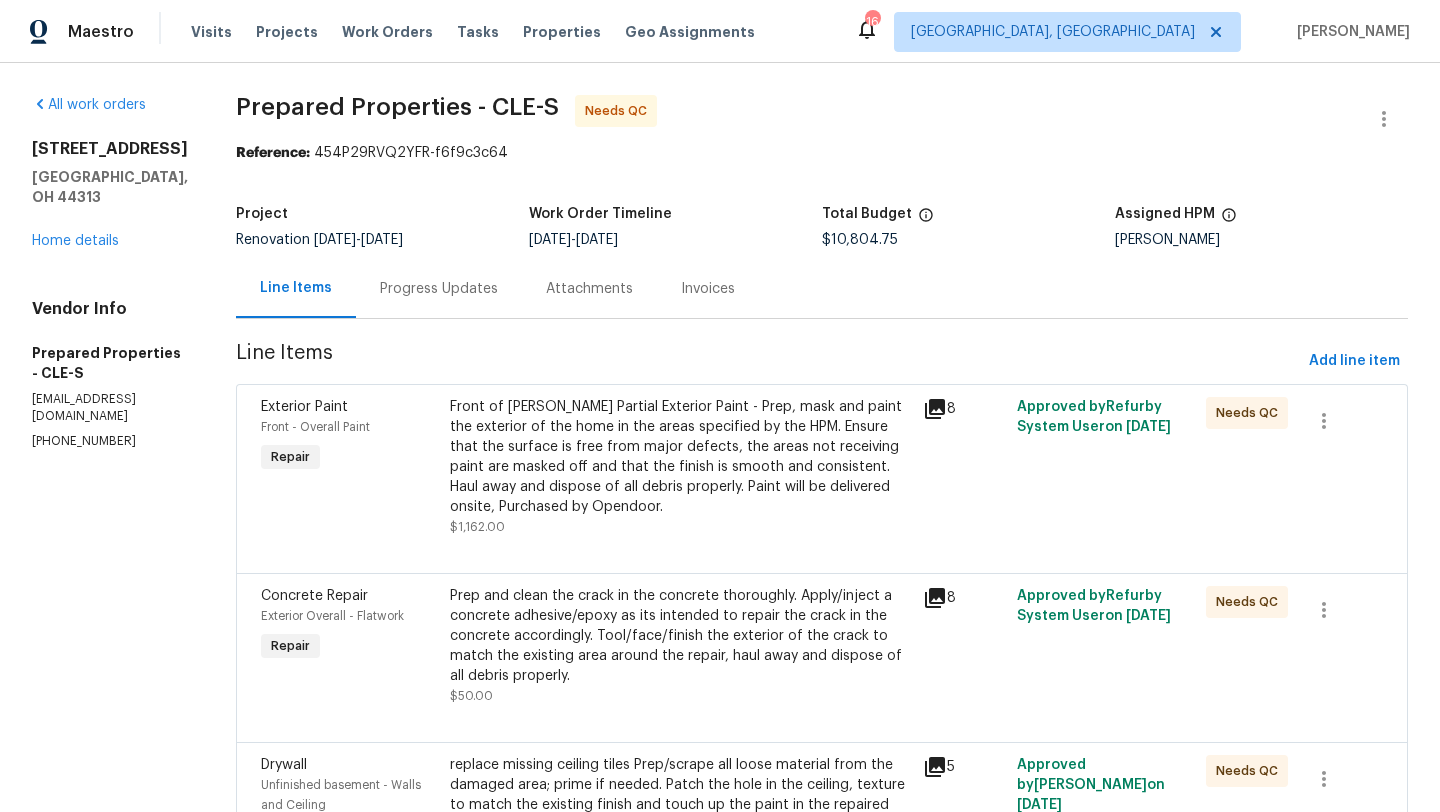 click on "Front of housen Partial Exterior Paint - Prep, mask and paint the exterior of the home in the areas specified by the HPM. Ensure that the surface is free from major defects, the areas not receiving paint are masked off and that the finish is smooth and consistent. Haul away and dispose of all debris properly. Paint will be delivered onsite, Purchased by Opendoor." at bounding box center [680, 457] 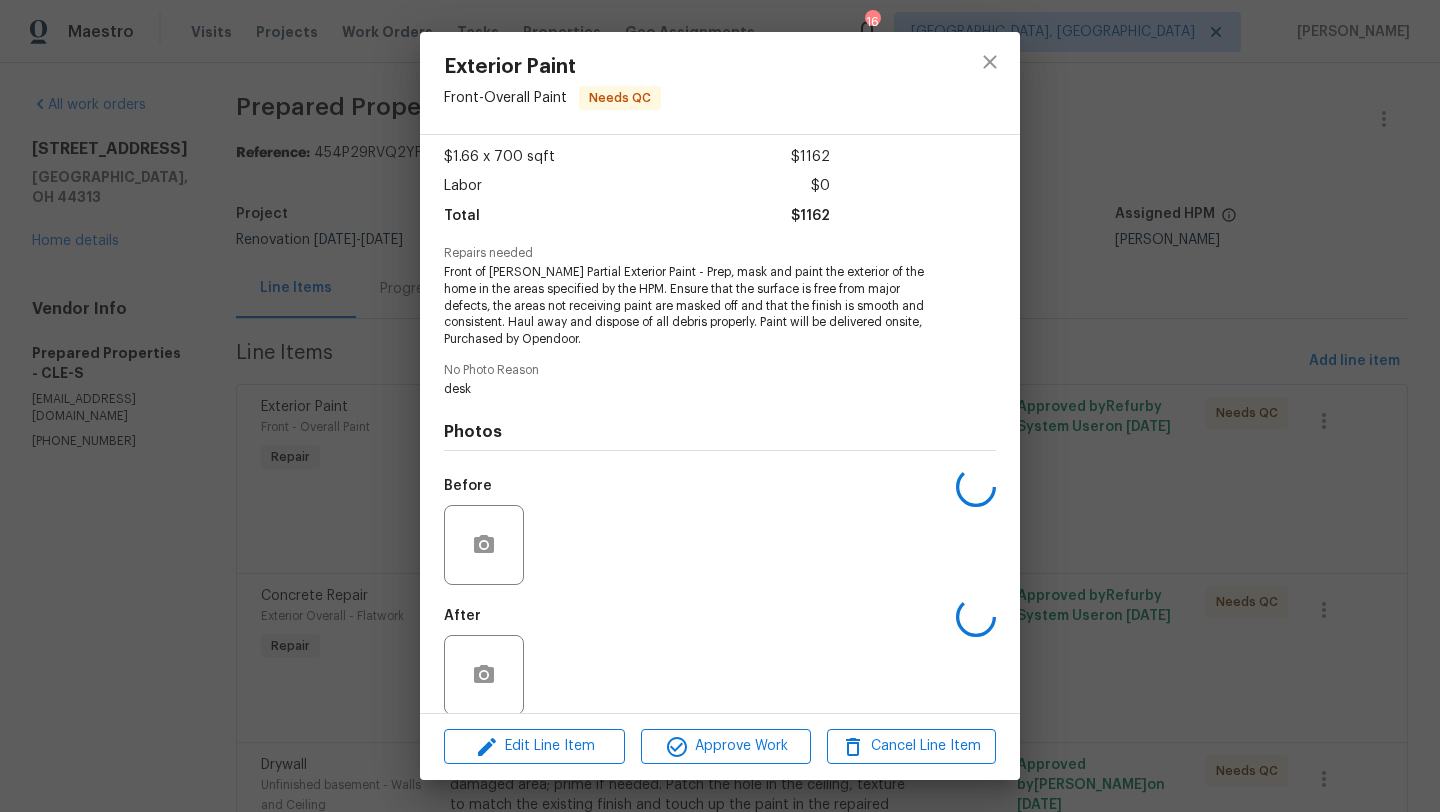 scroll, scrollTop: 126, scrollLeft: 0, axis: vertical 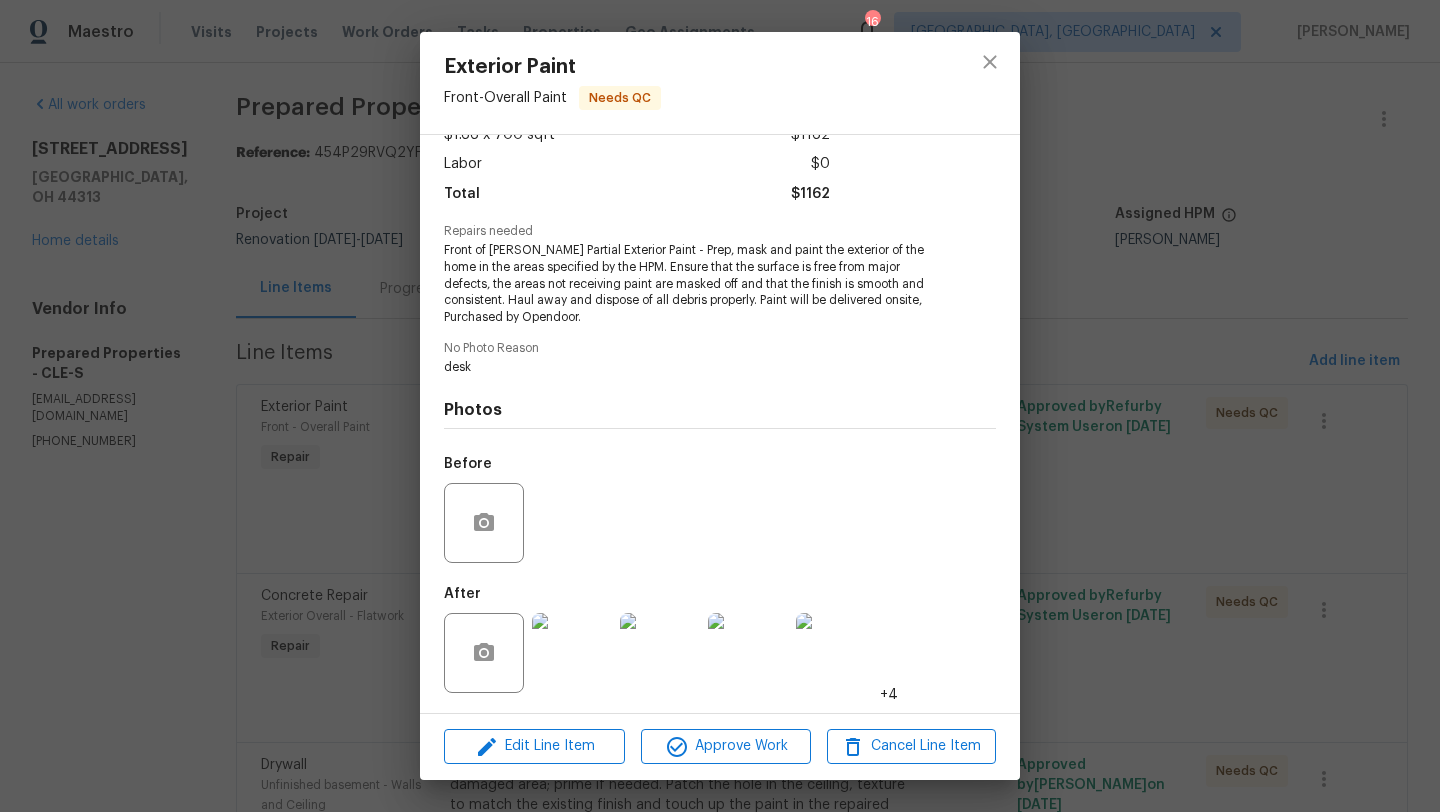 click at bounding box center (572, 653) 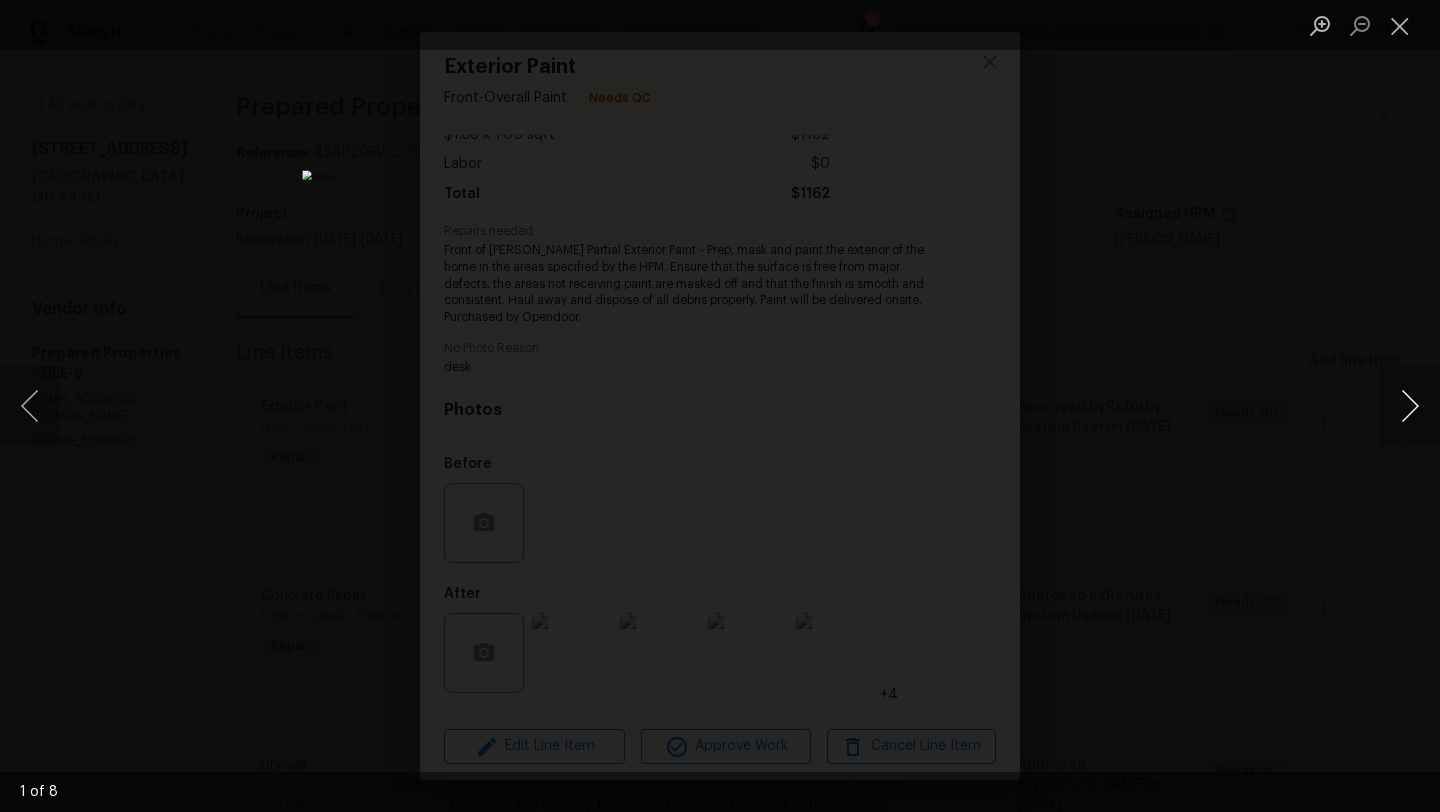 click at bounding box center [1410, 406] 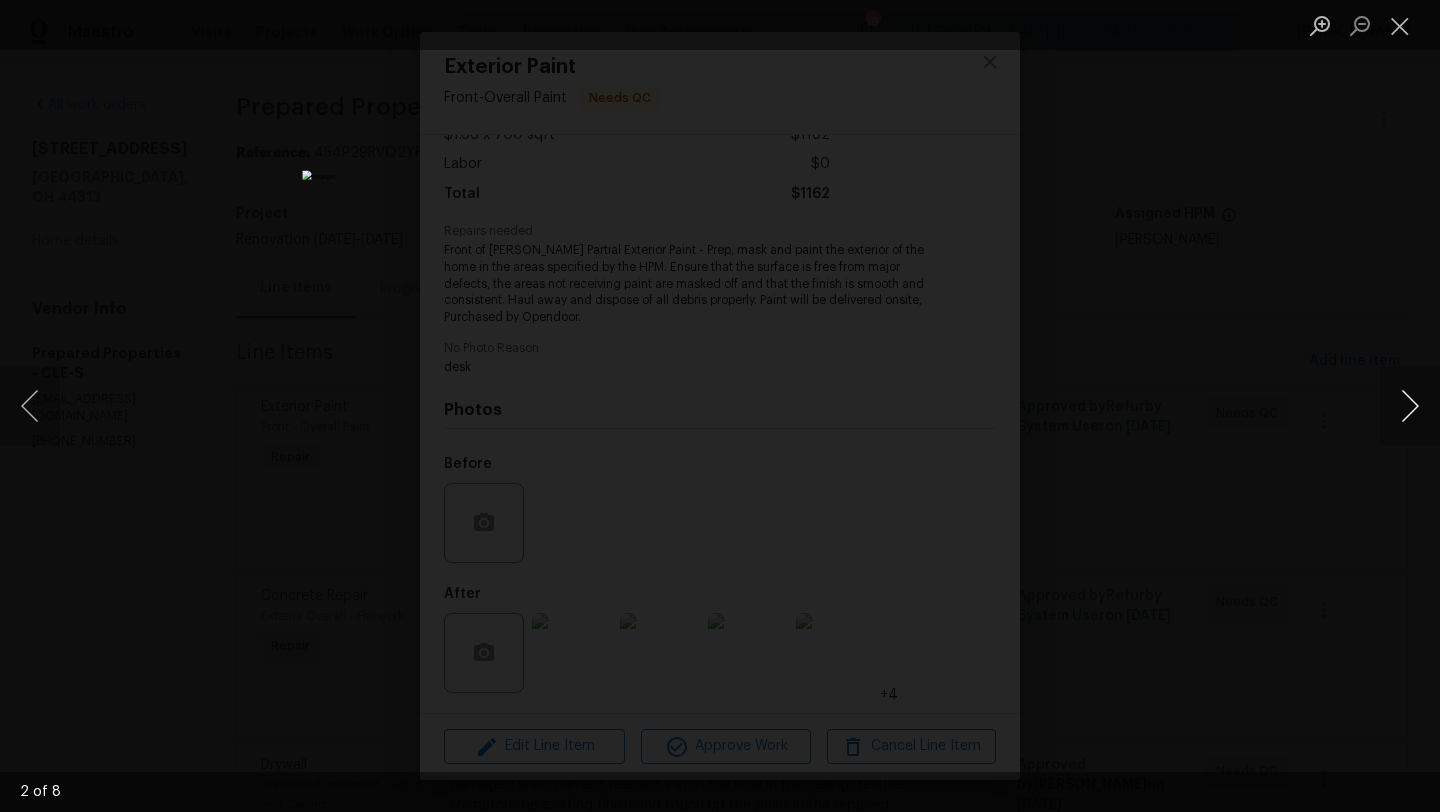 click at bounding box center (1410, 406) 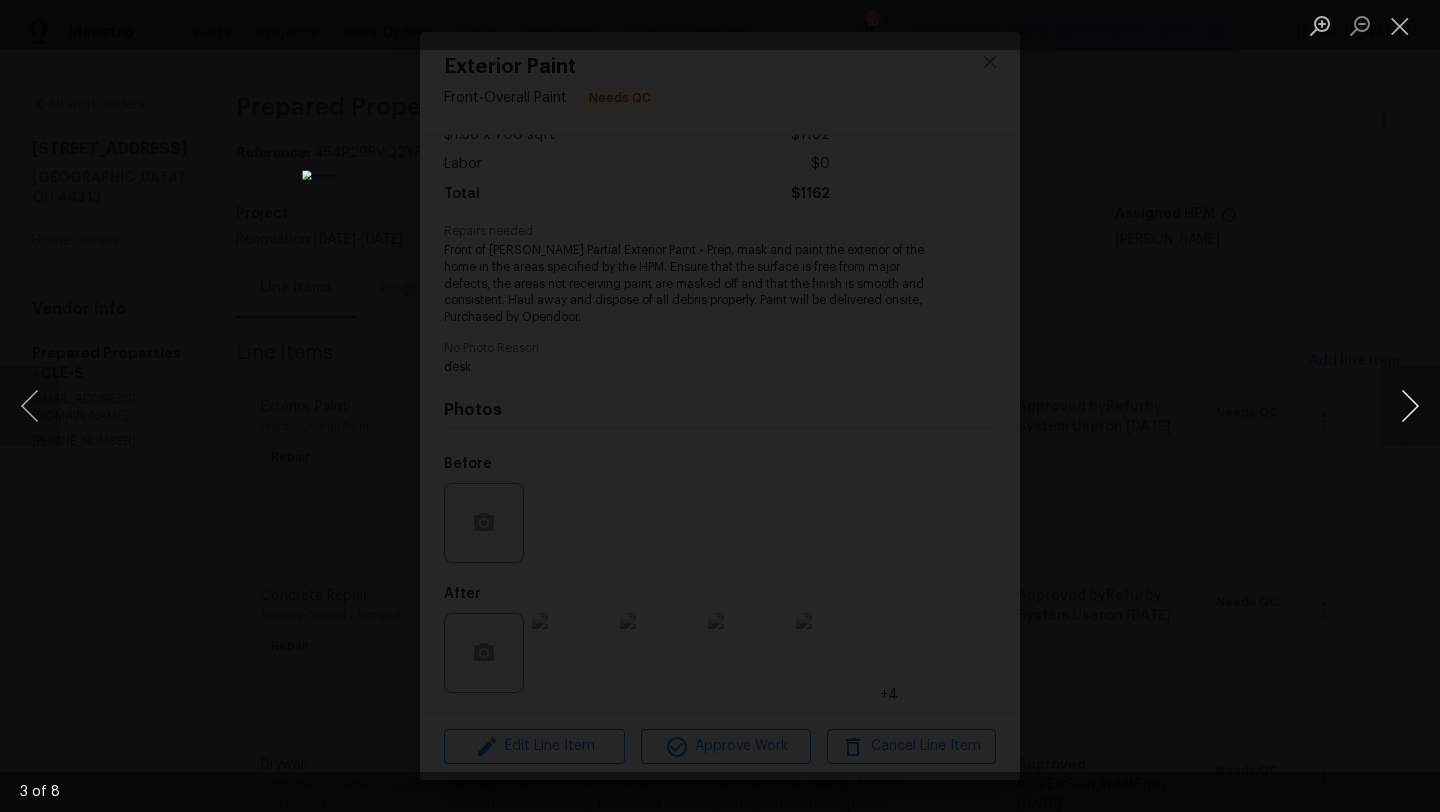 click at bounding box center (1410, 406) 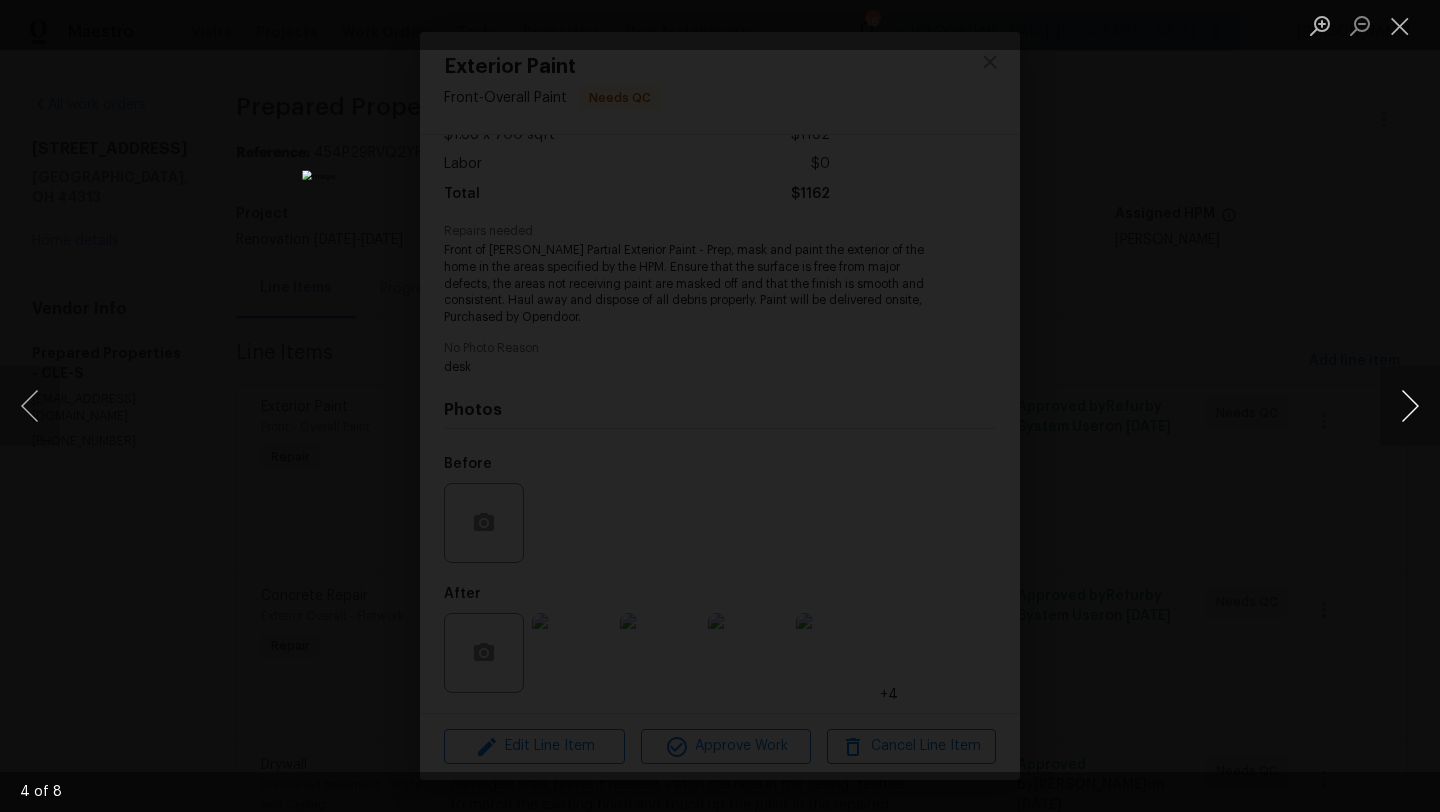 click at bounding box center [1410, 406] 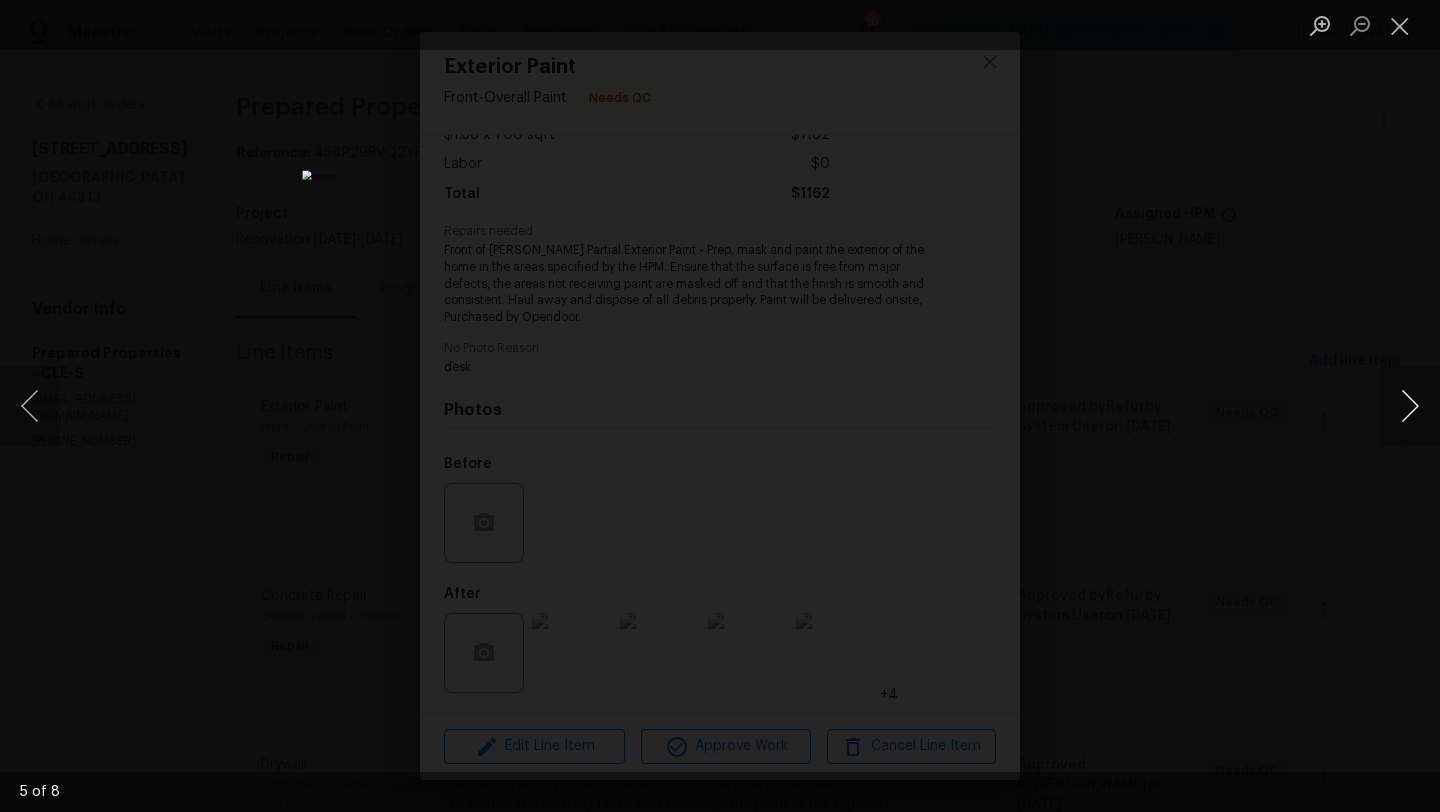 click at bounding box center (1410, 406) 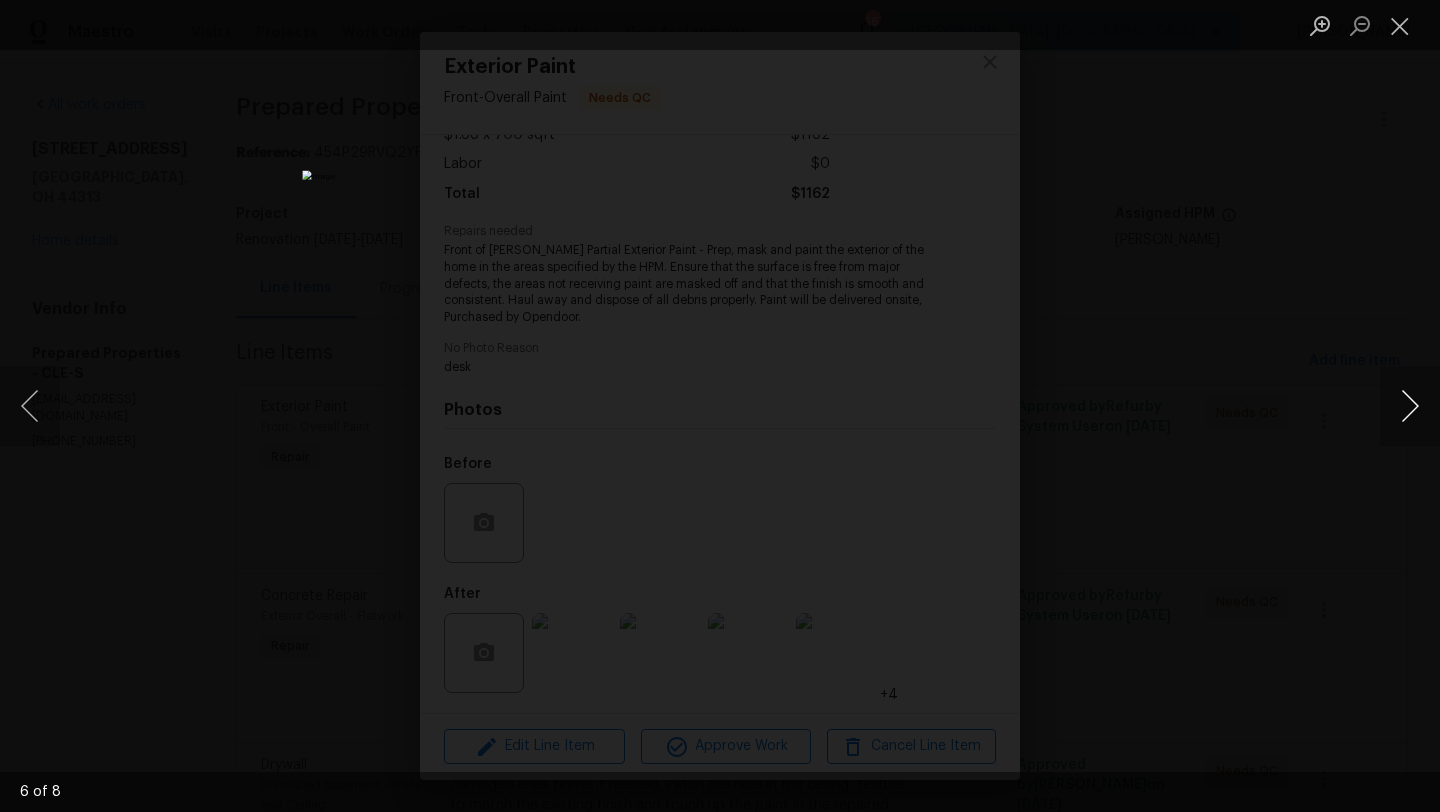 click at bounding box center [1410, 406] 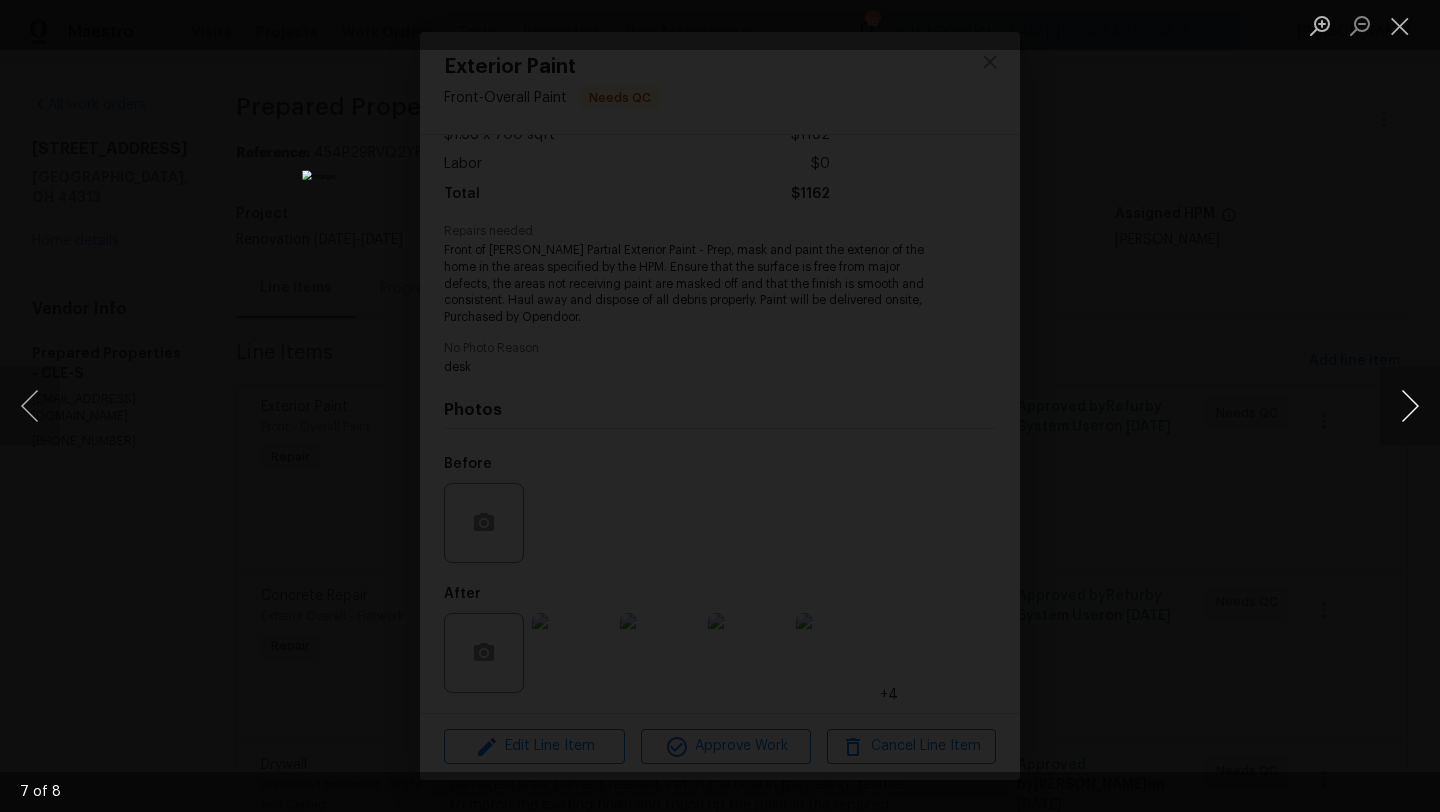 click at bounding box center (1410, 406) 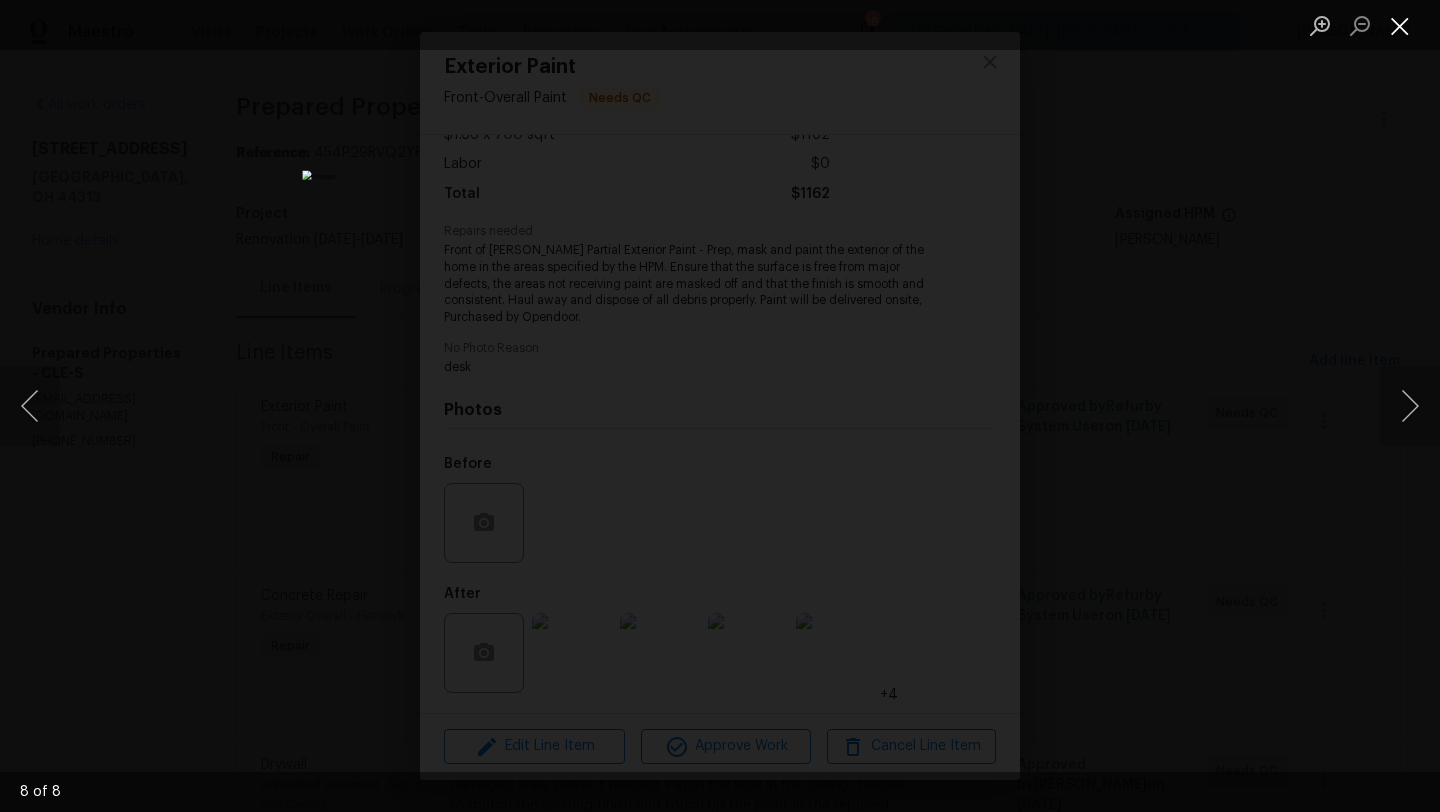 click at bounding box center [1400, 25] 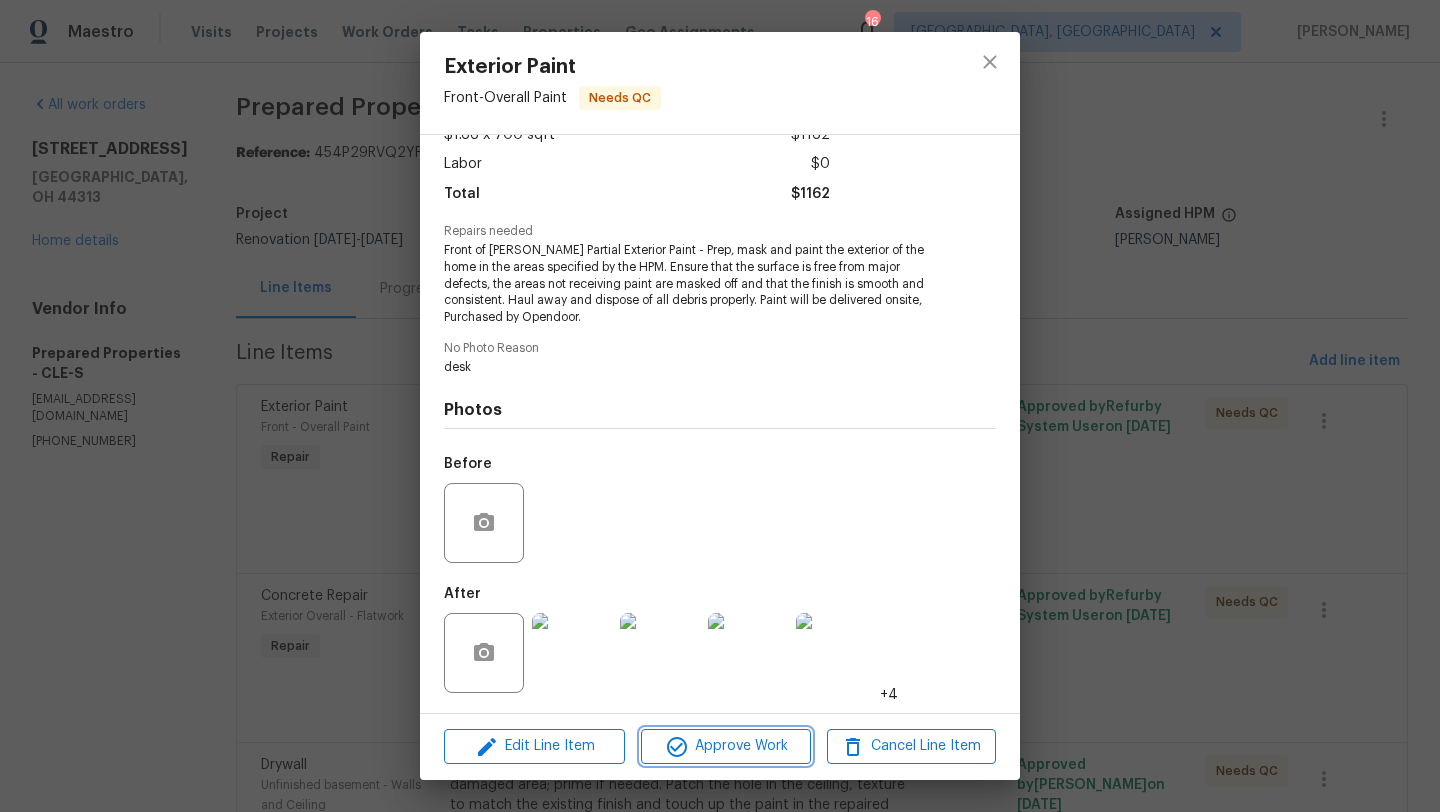 click on "Approve Work" at bounding box center [725, 746] 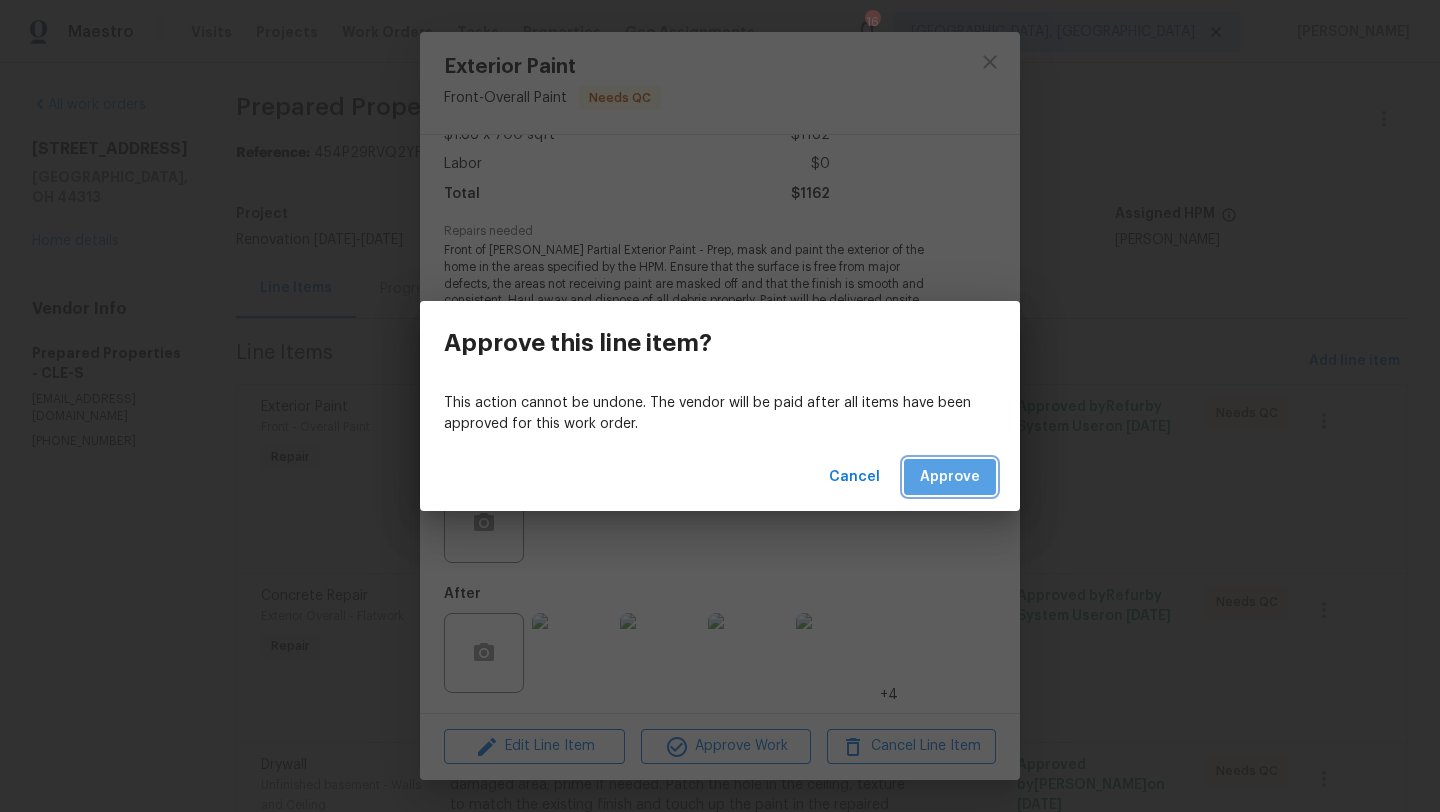 click on "Approve" at bounding box center [950, 477] 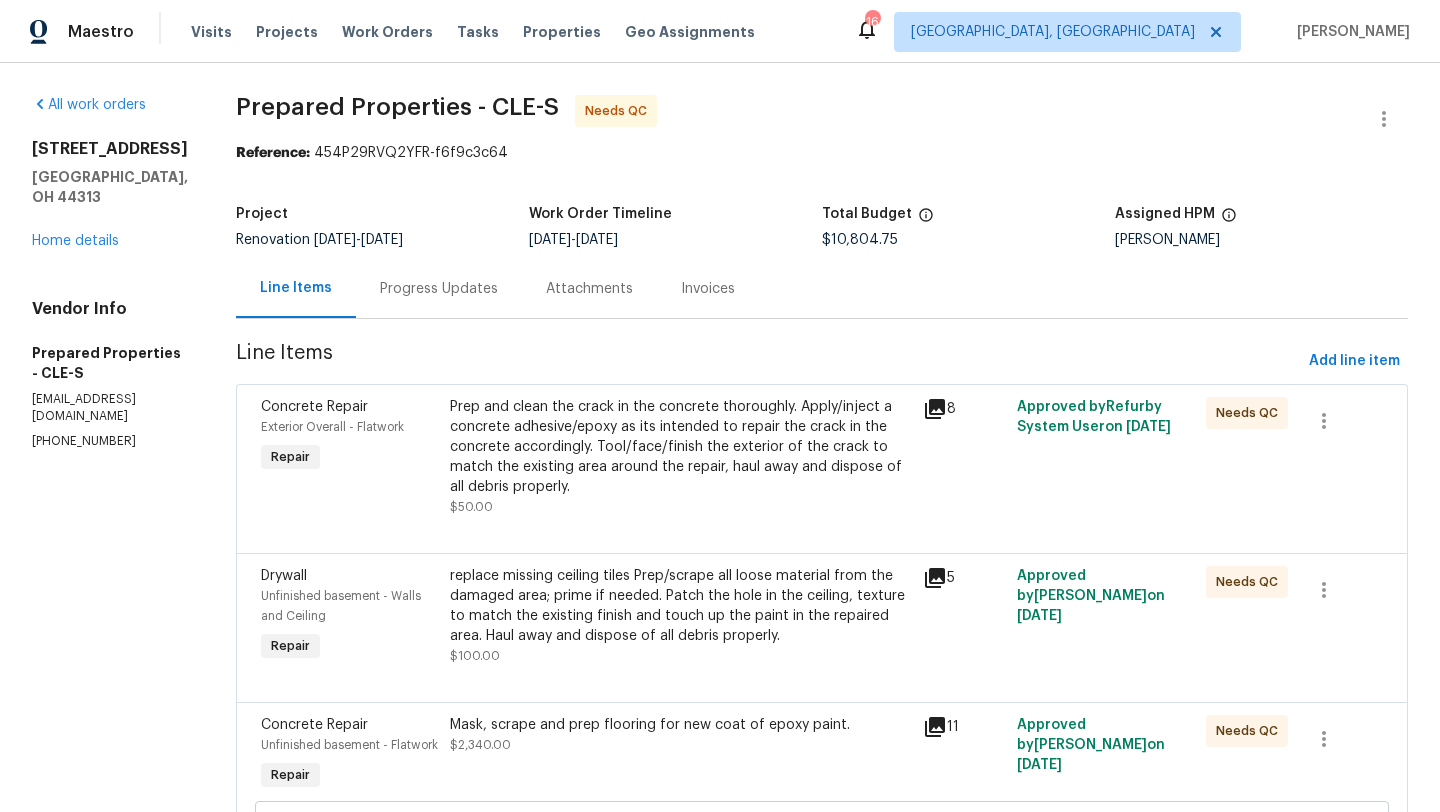 click on "Prep and clean the crack in the concrete thoroughly. Apply/inject a concrete adhesive/epoxy as its intended to repair the crack in the concrete accordingly. Tool/face/finish the exterior of the crack to match the existing area around the repair, haul away and dispose of all debris properly." at bounding box center (680, 447) 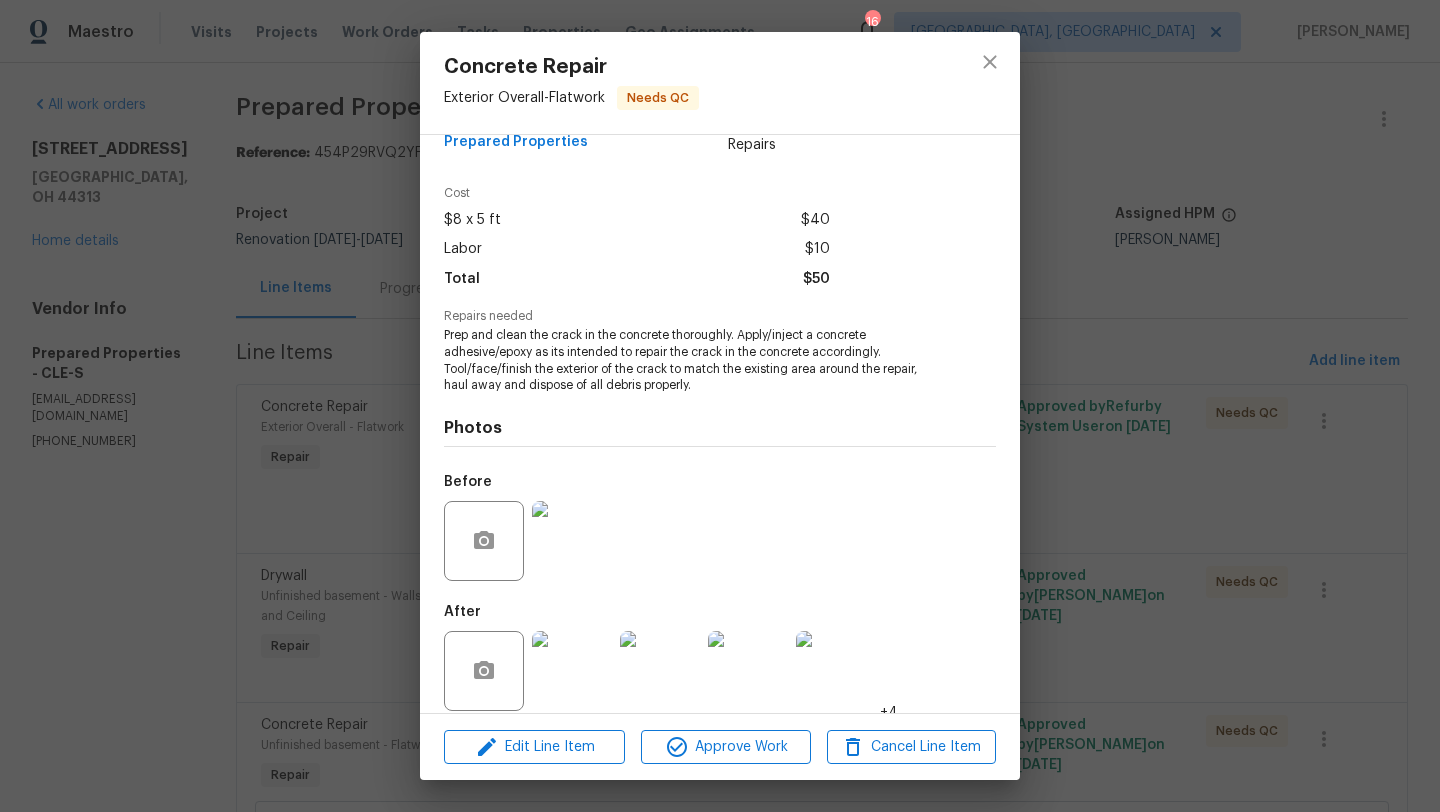 scroll, scrollTop: 60, scrollLeft: 0, axis: vertical 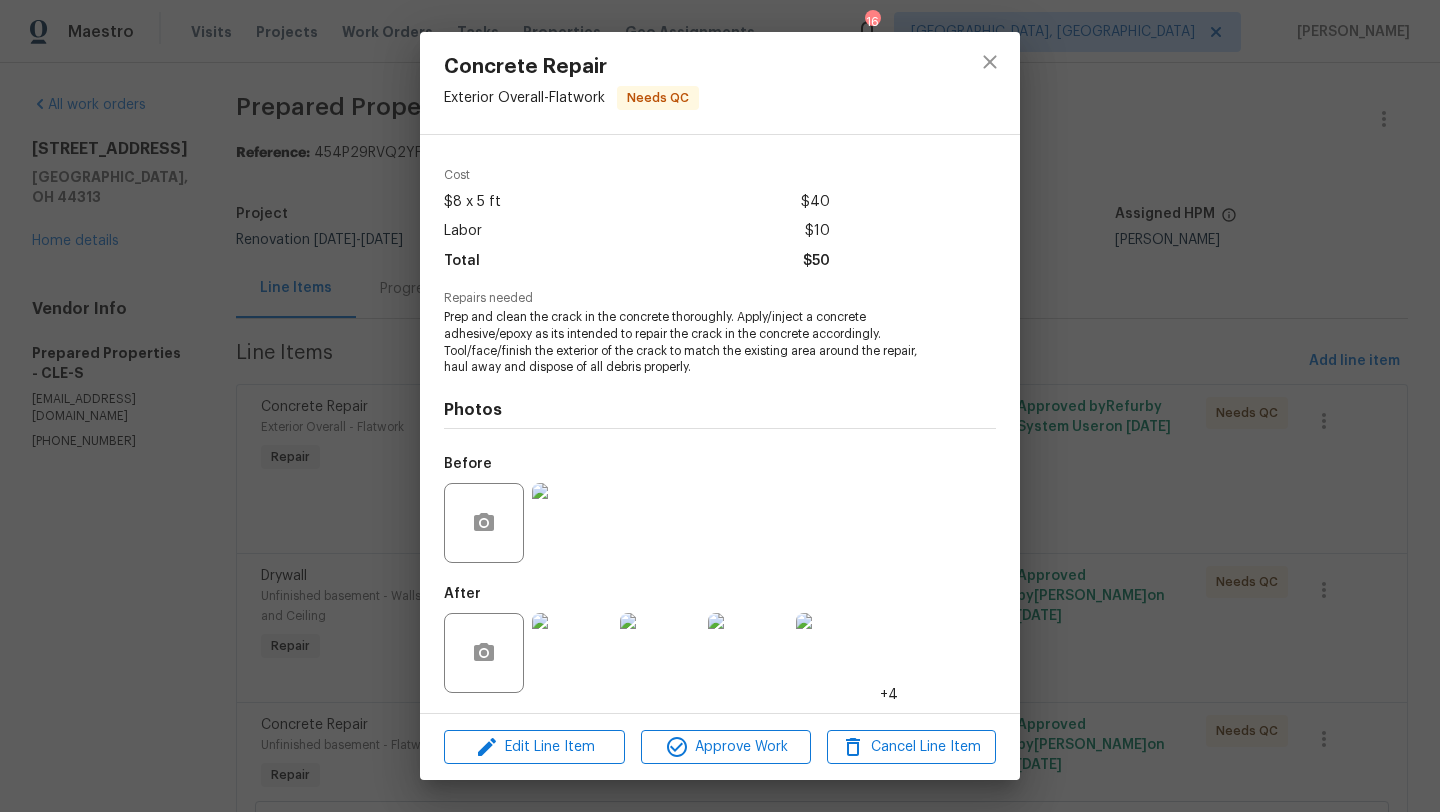 click at bounding box center (748, 653) 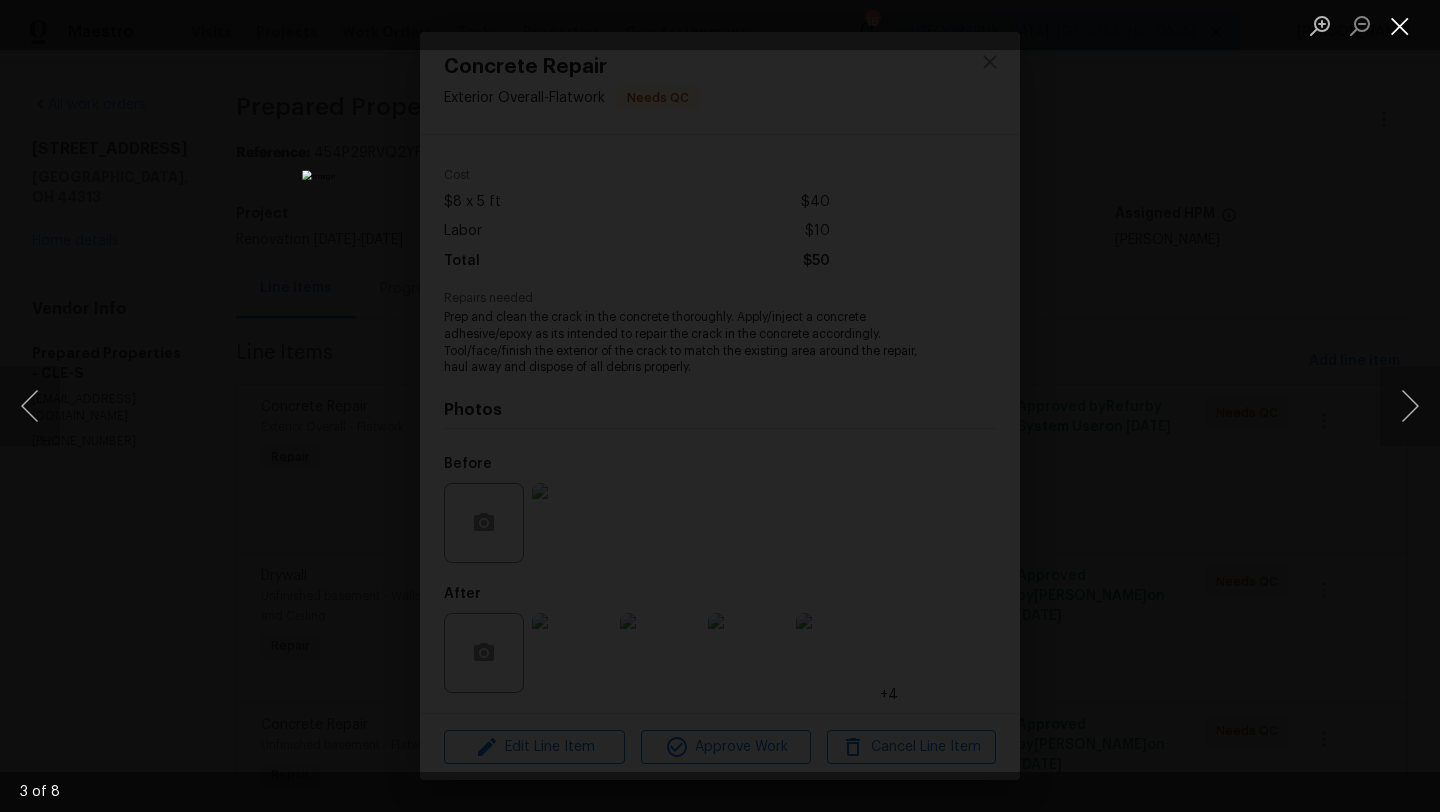 click at bounding box center (1400, 25) 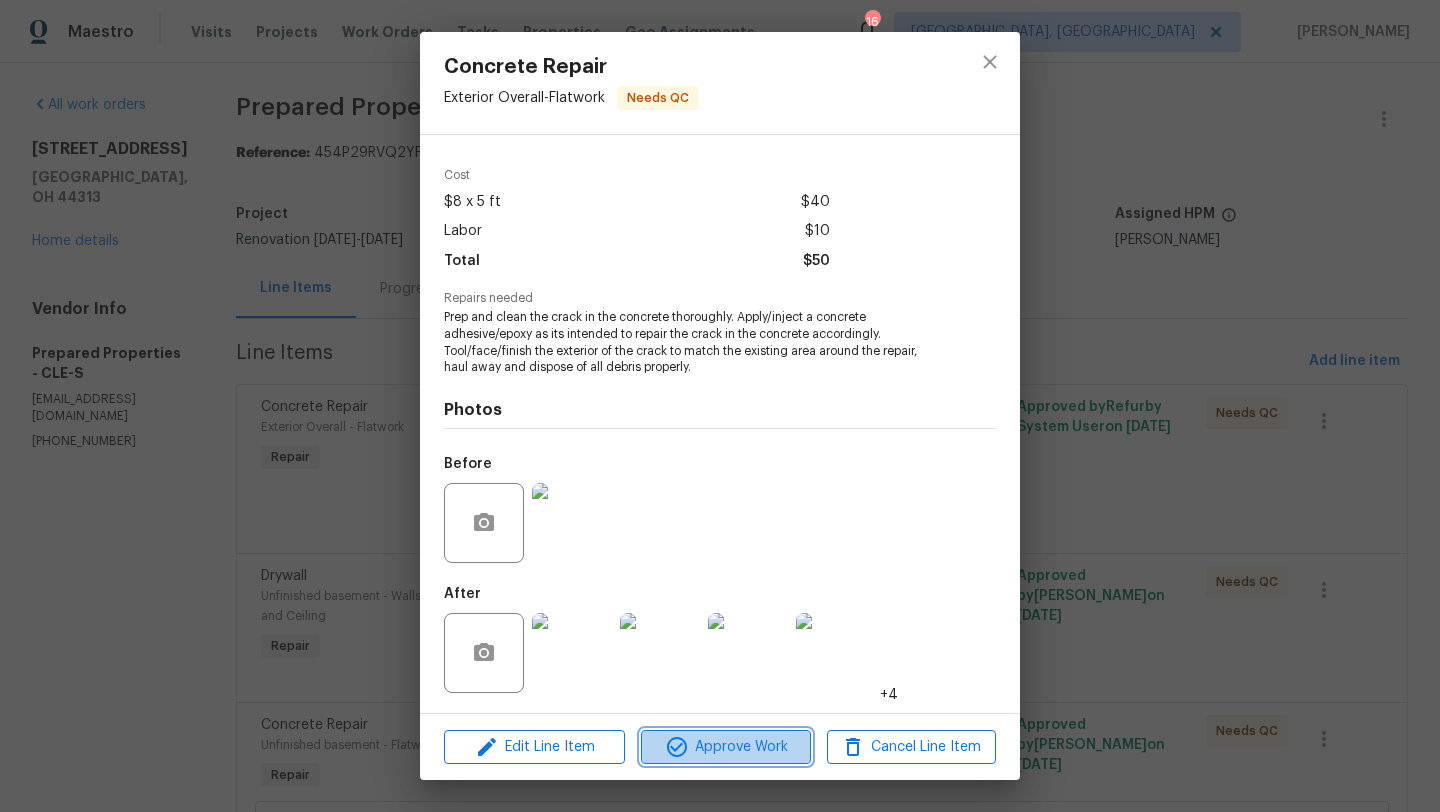 click 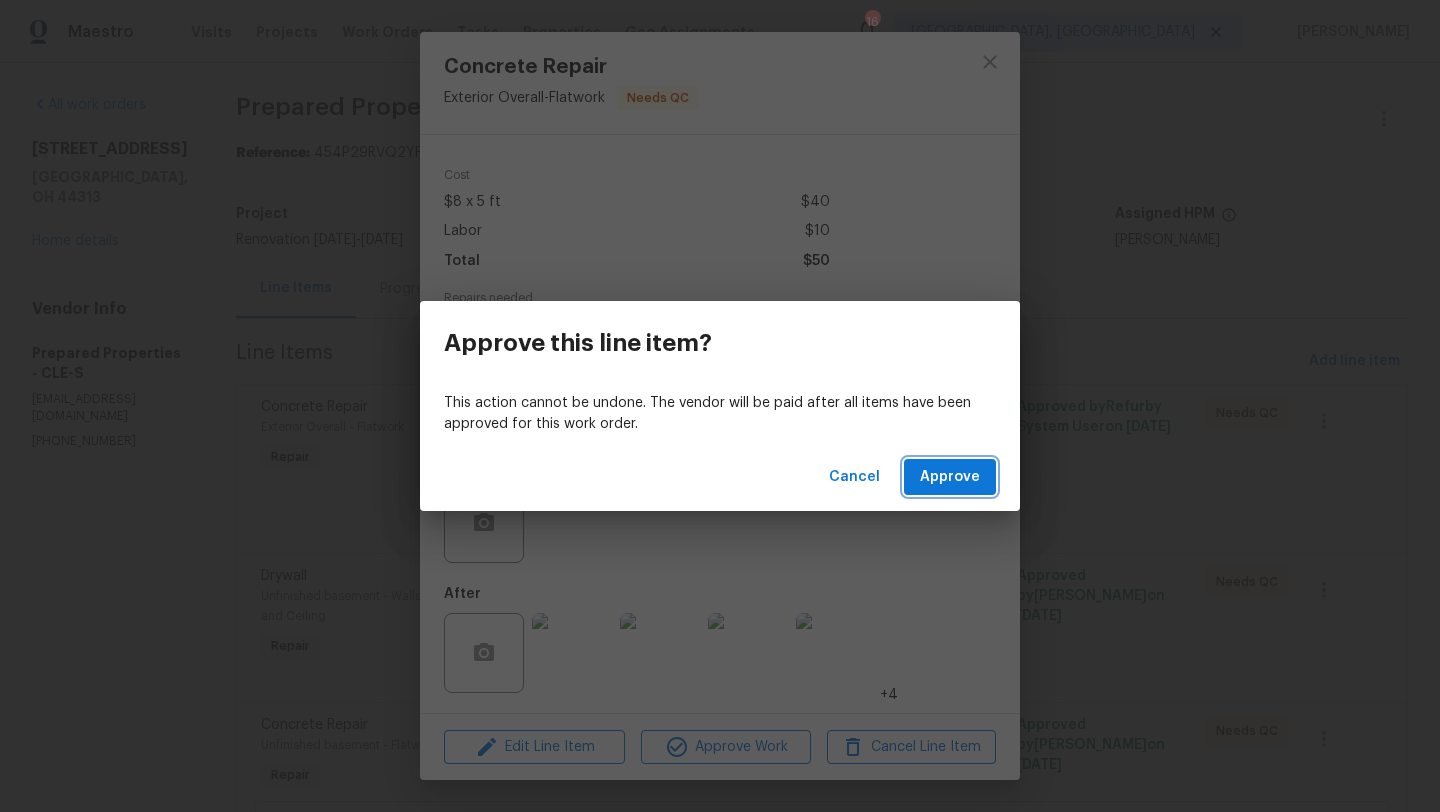 click on "Approve" at bounding box center (950, 477) 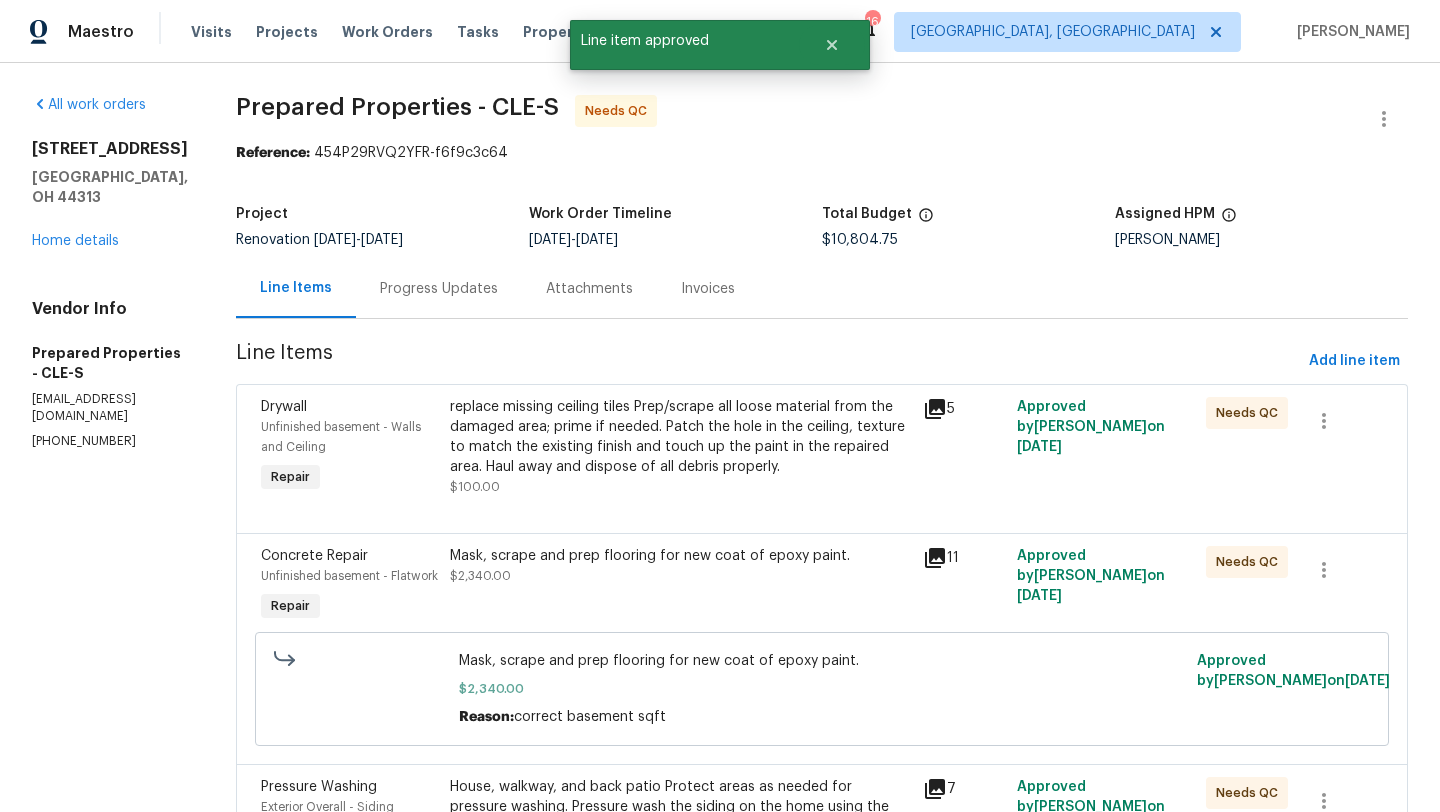 click on "replace missing ceiling tiles Prep/scrape all loose material from the damaged area; prime if needed. Patch the hole in the ceiling, texture to match the existing finish and touch up the paint in the repaired area. Haul away and dispose of all debris properly." at bounding box center [680, 437] 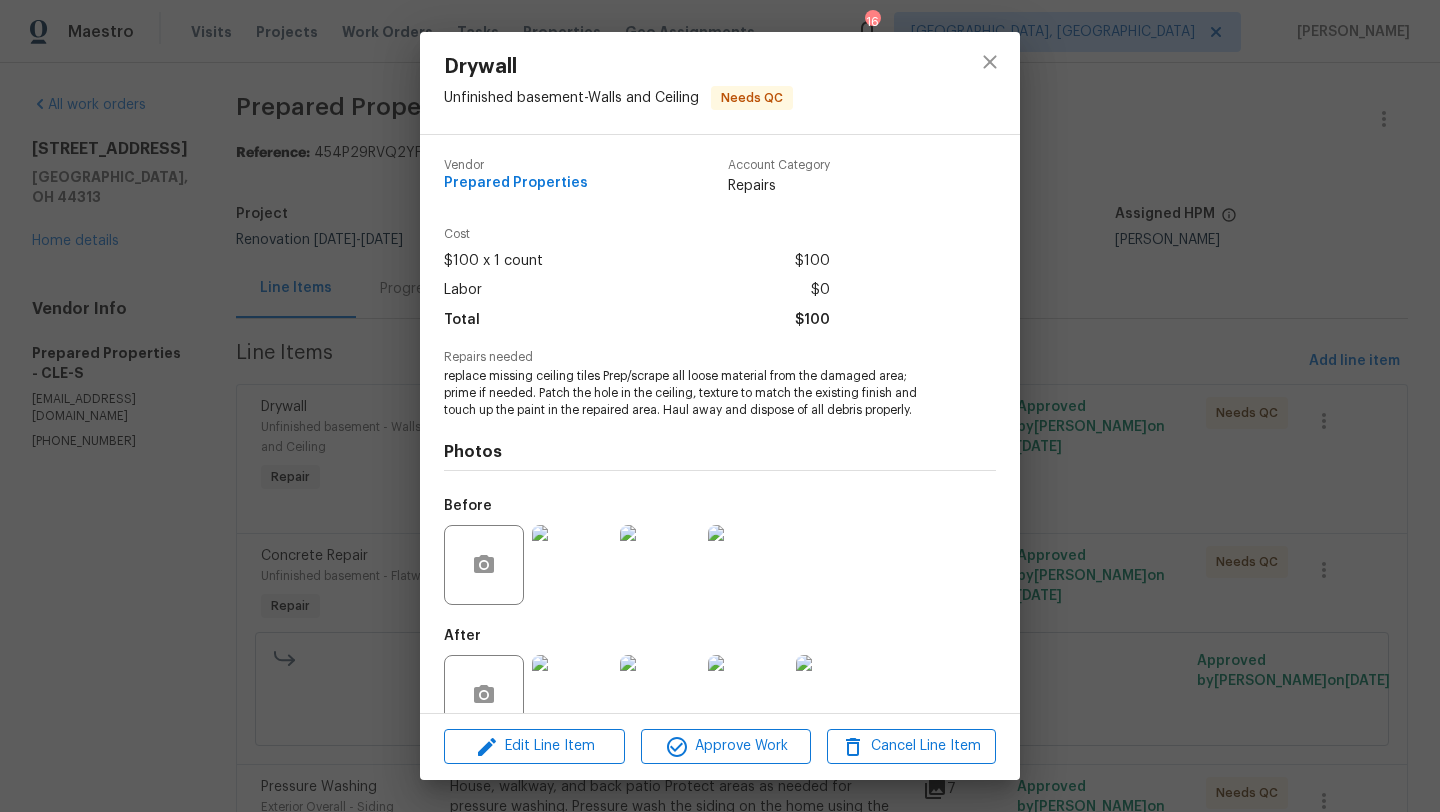 scroll, scrollTop: 43, scrollLeft: 0, axis: vertical 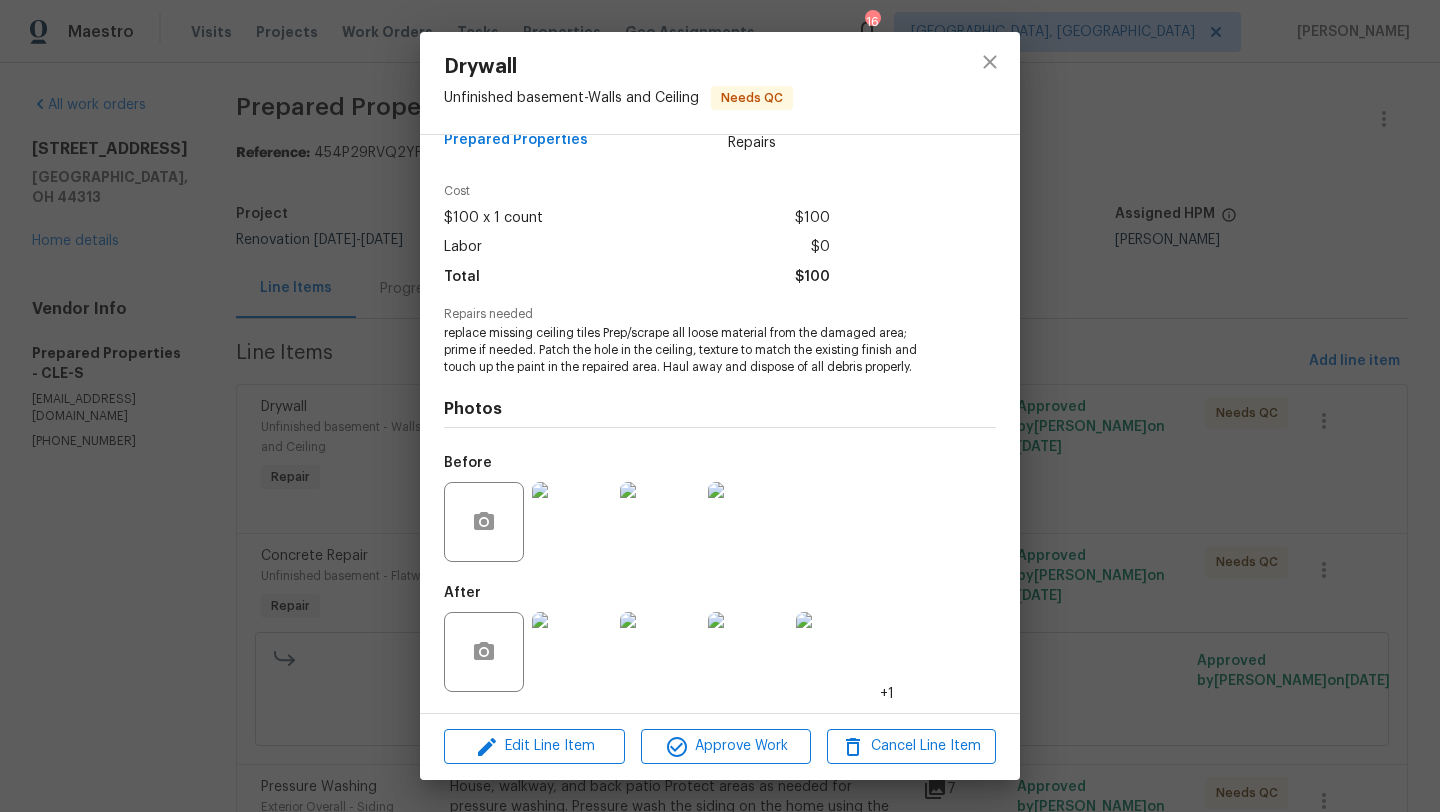 click at bounding box center (572, 652) 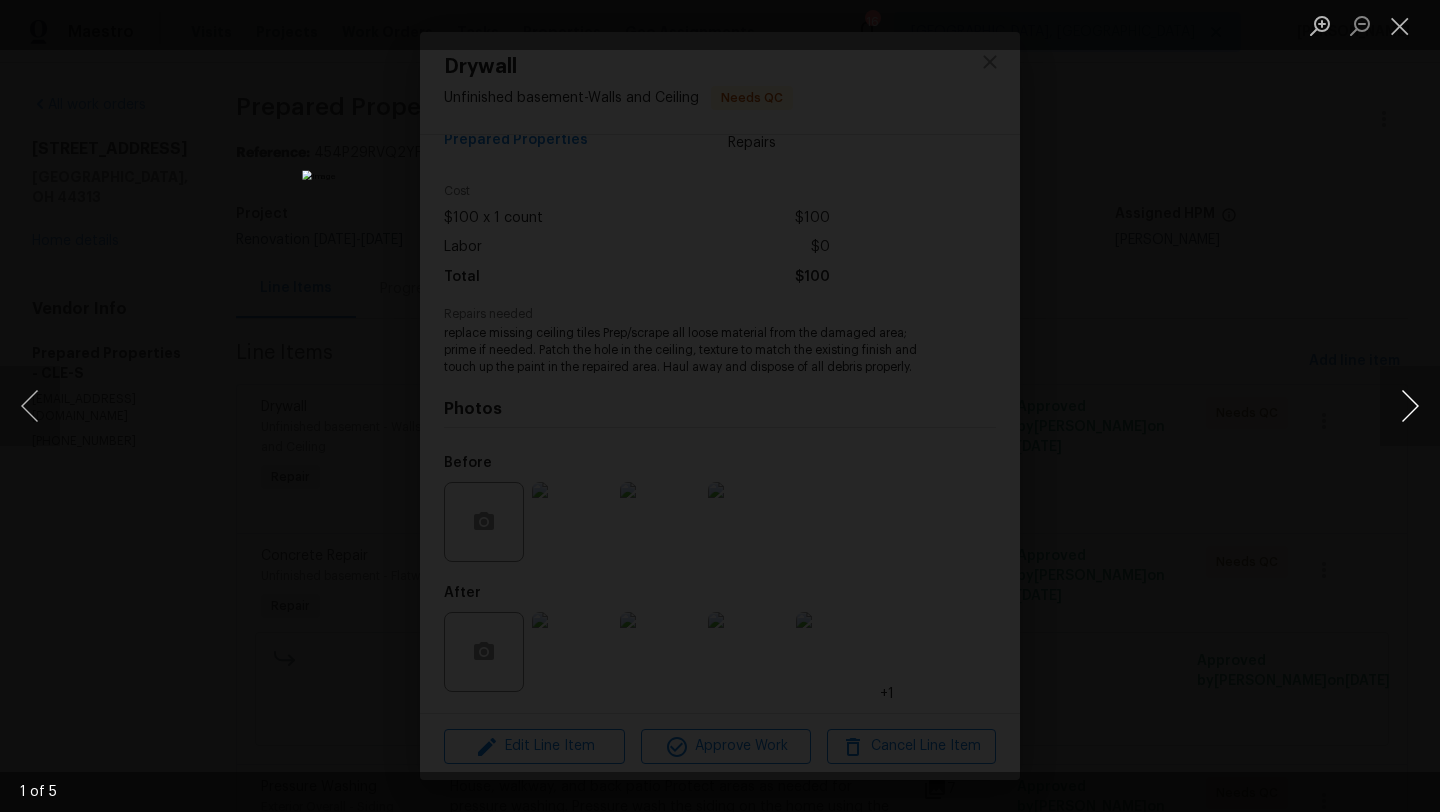 click at bounding box center (1410, 406) 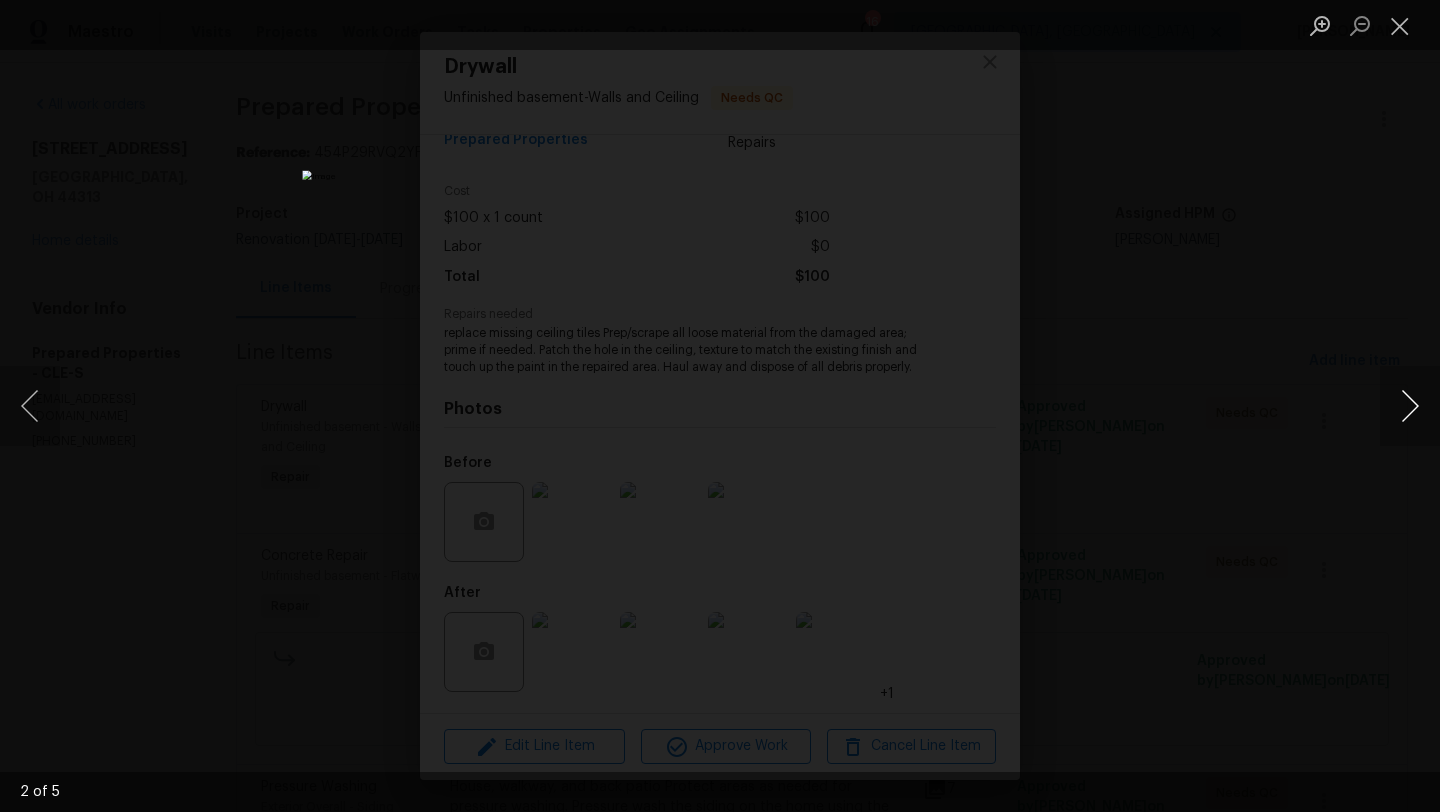 click at bounding box center [1410, 406] 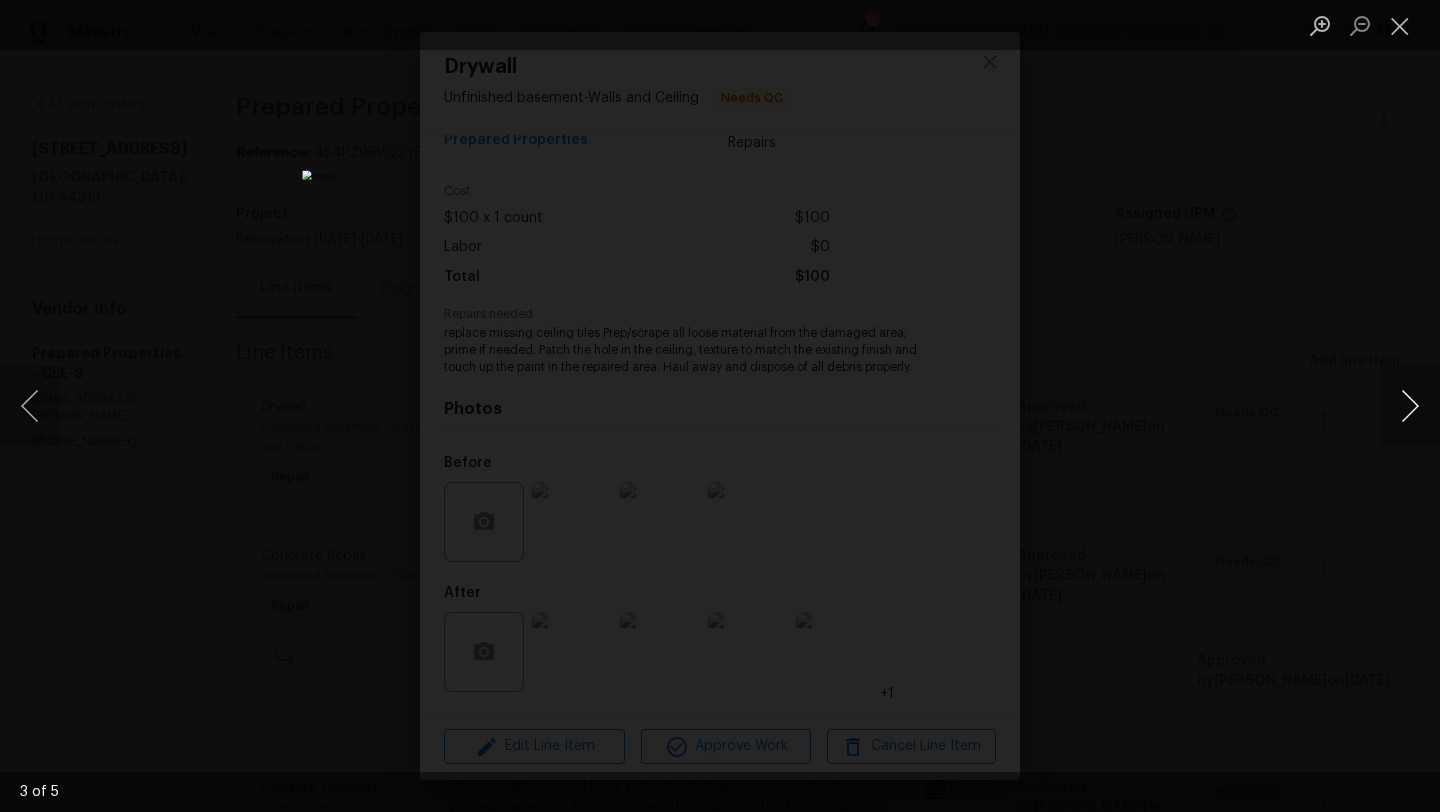 click at bounding box center [1410, 406] 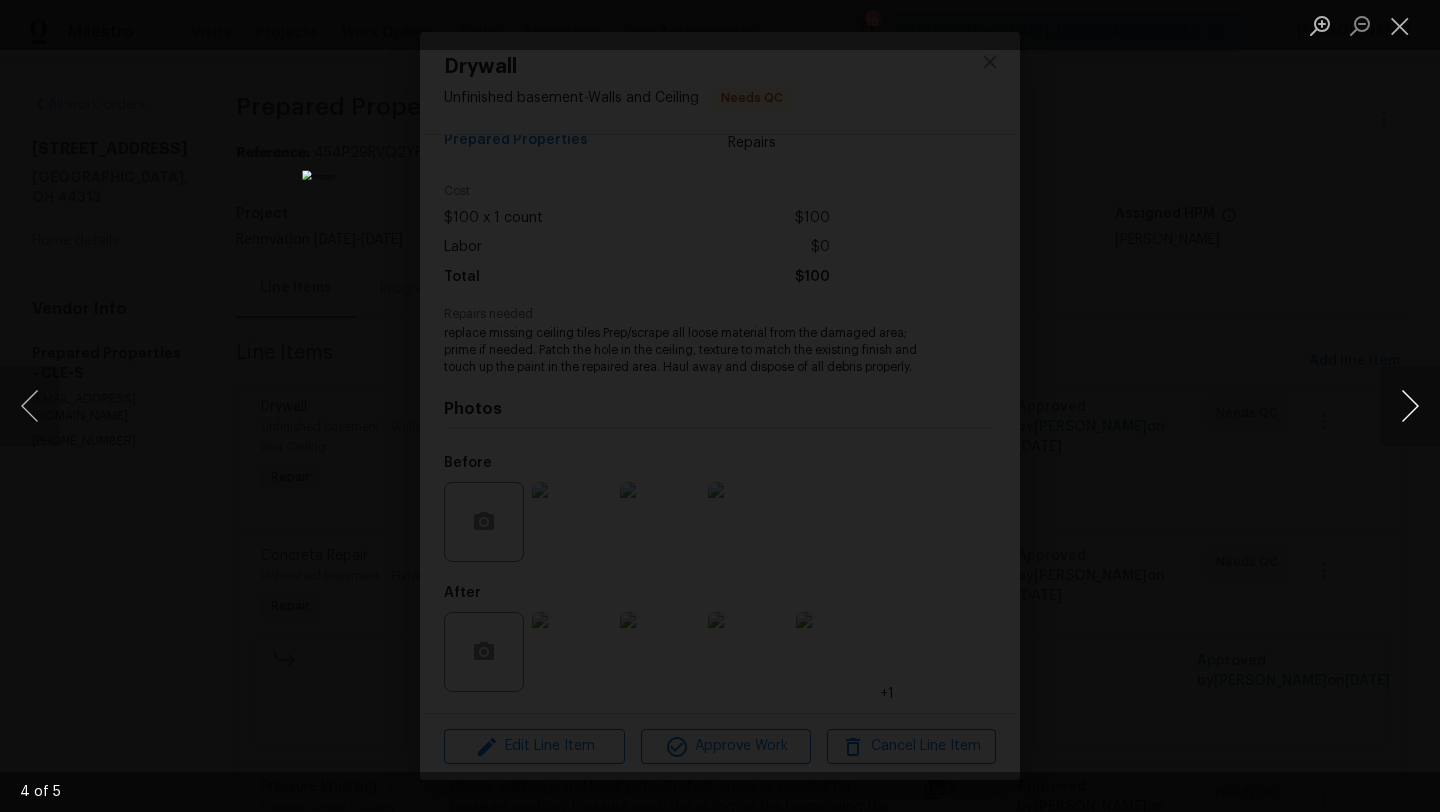 click at bounding box center [1410, 406] 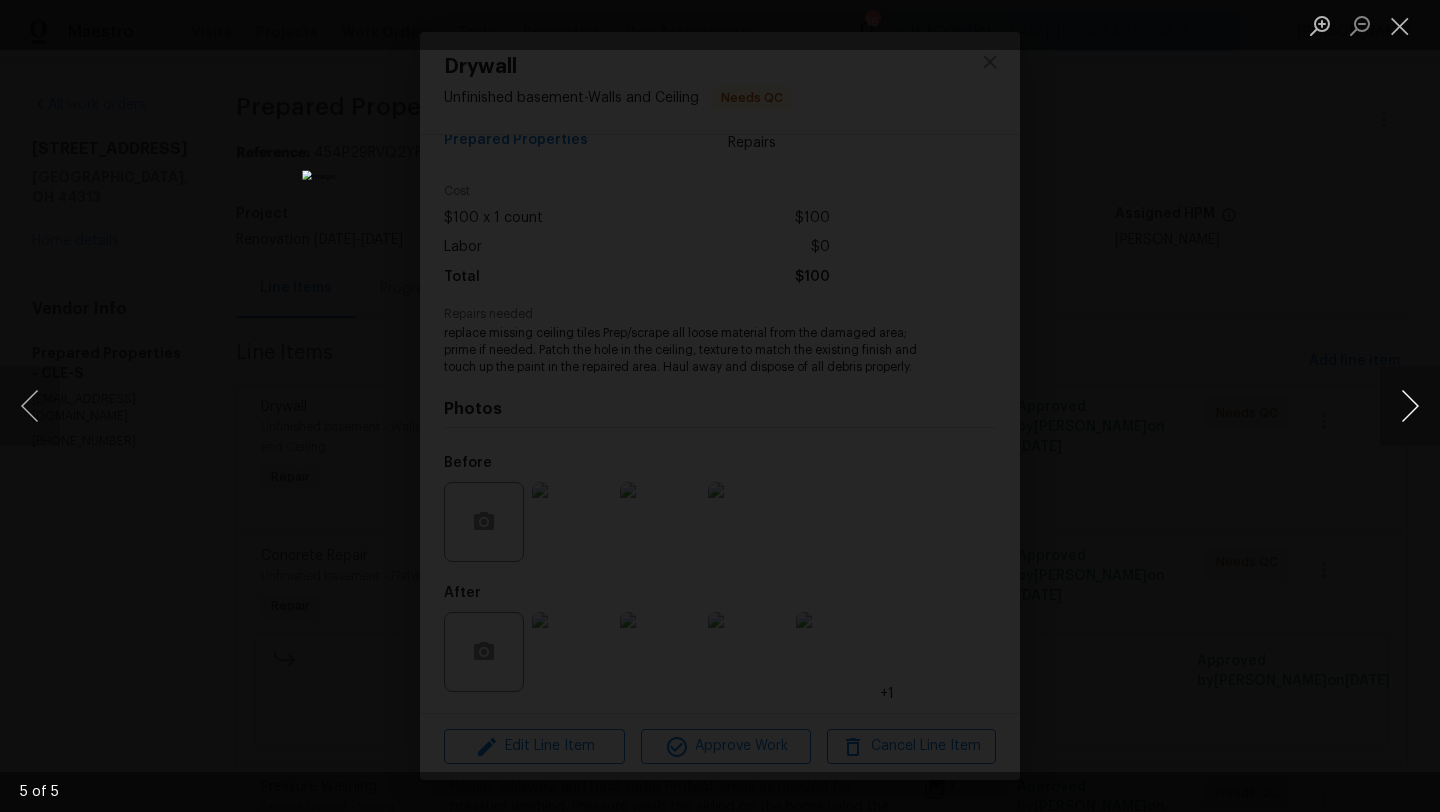 click at bounding box center (1410, 406) 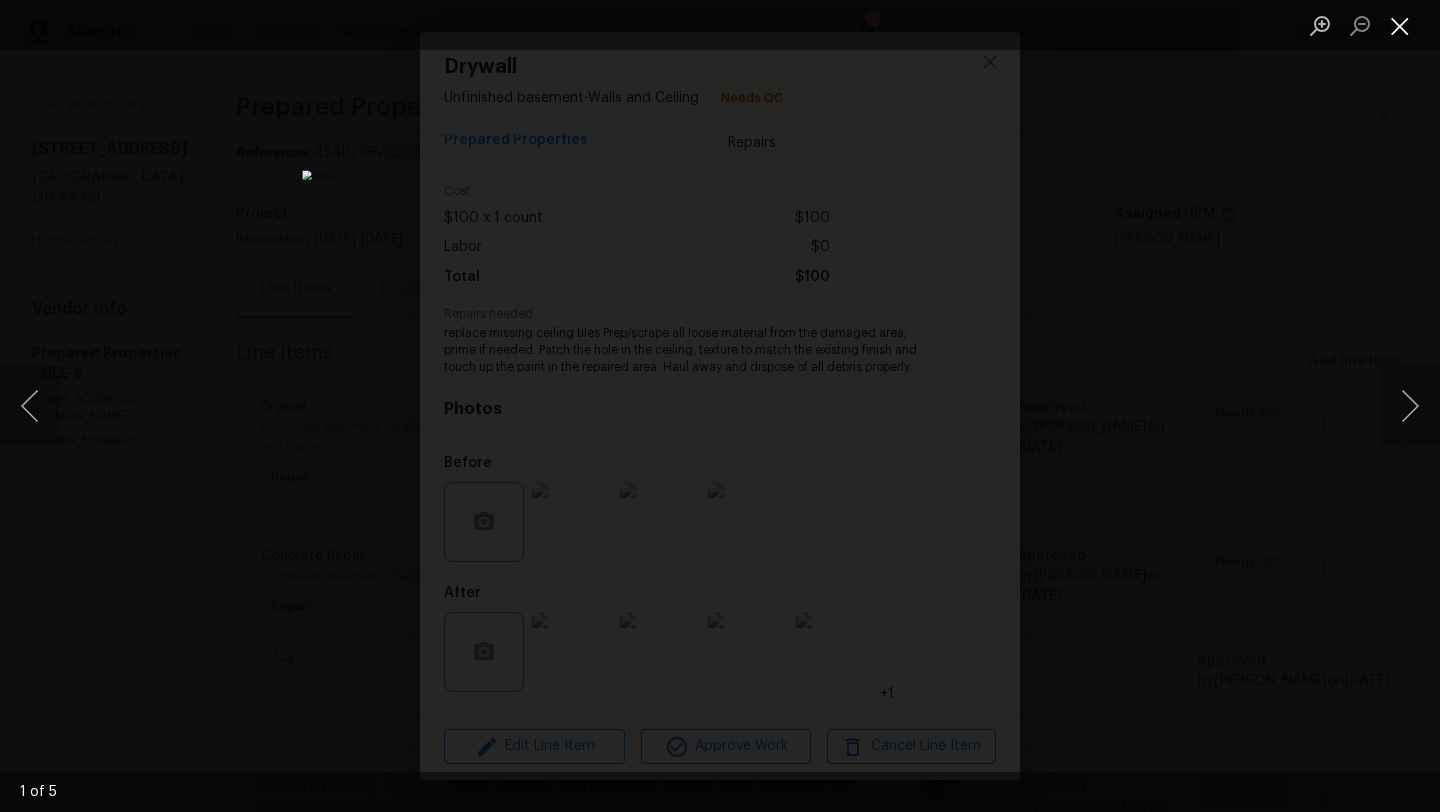 click at bounding box center [1400, 25] 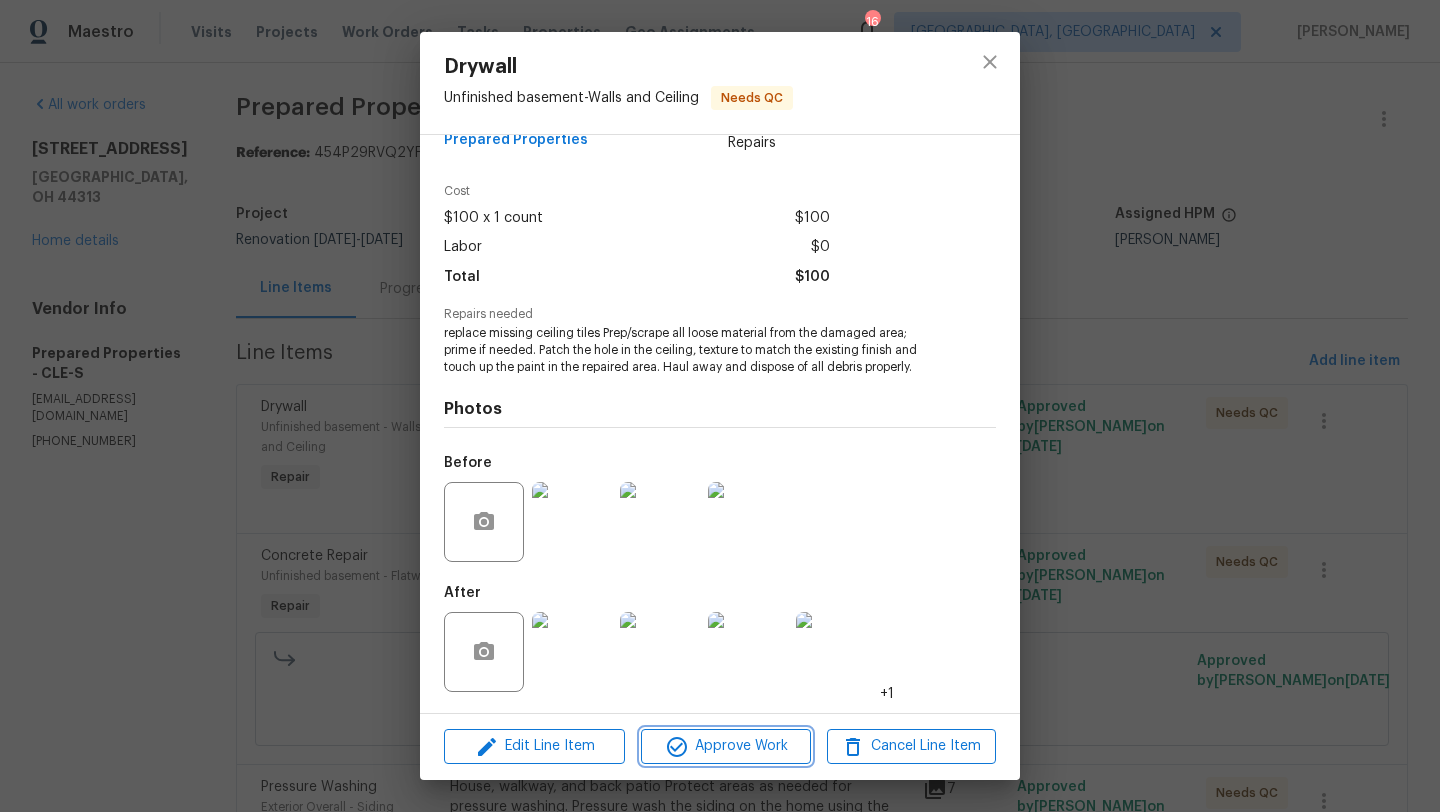 click 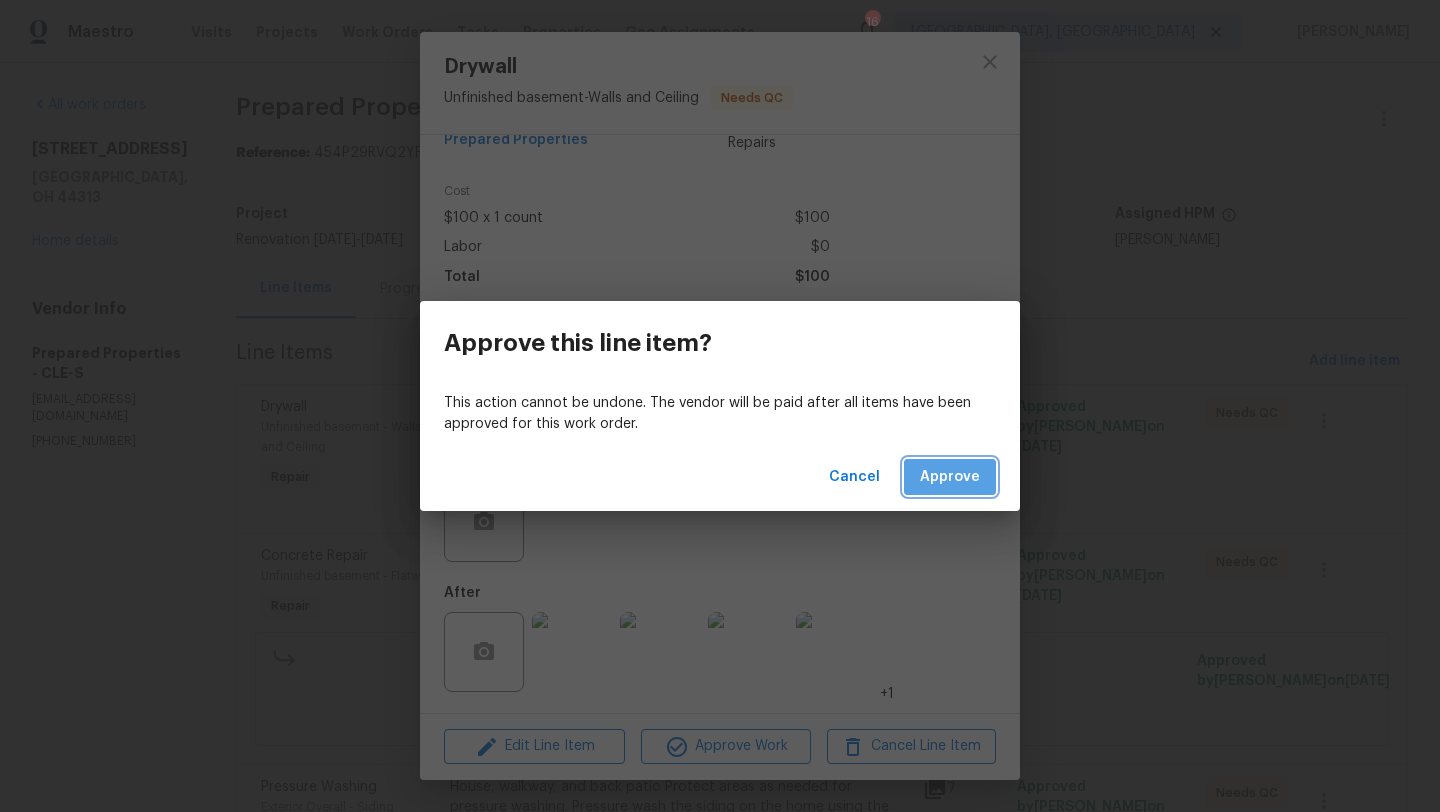 click on "Approve" at bounding box center (950, 477) 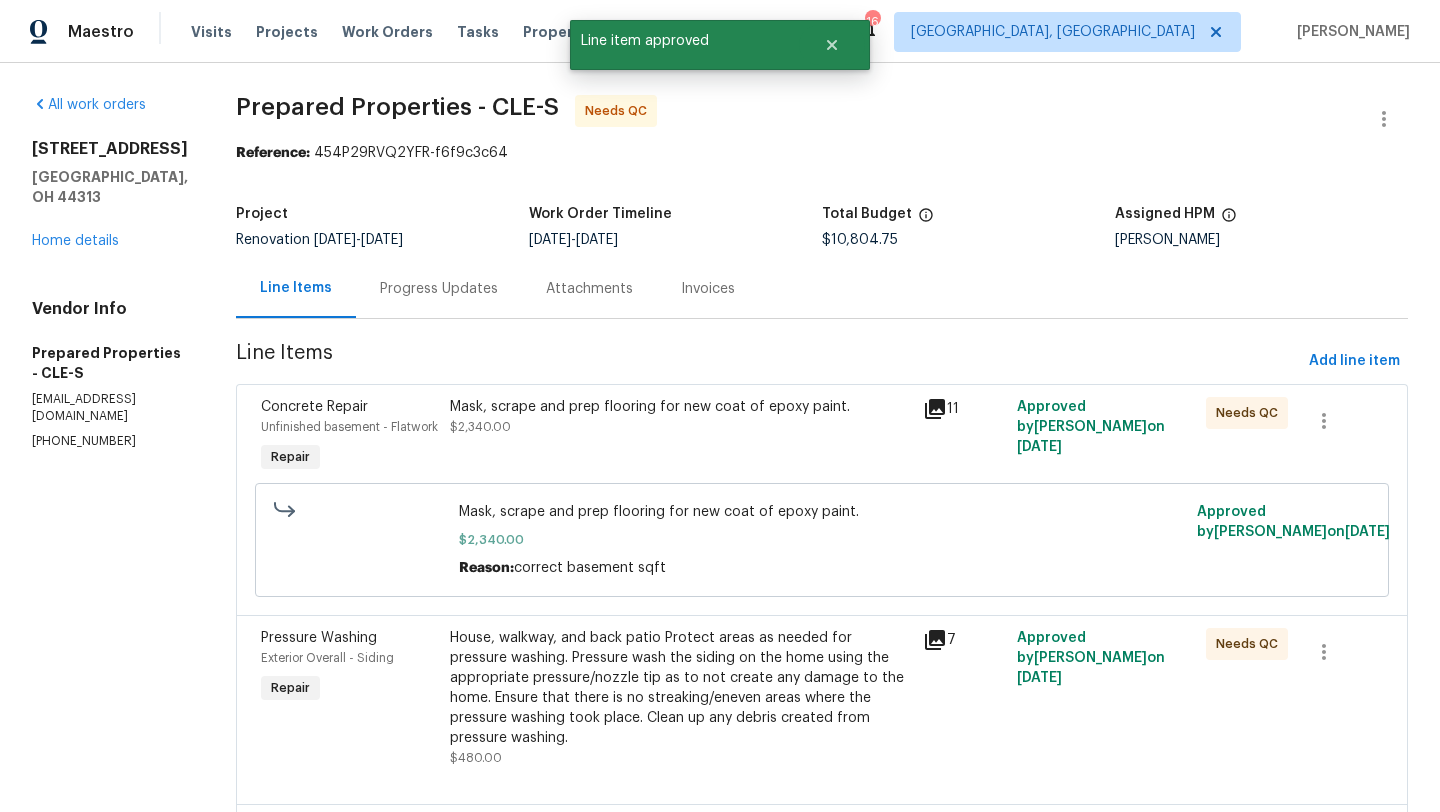 click on "Mask, scrape and prep flooring for new coat of epoxy paint. $2,340.00" at bounding box center (680, 437) 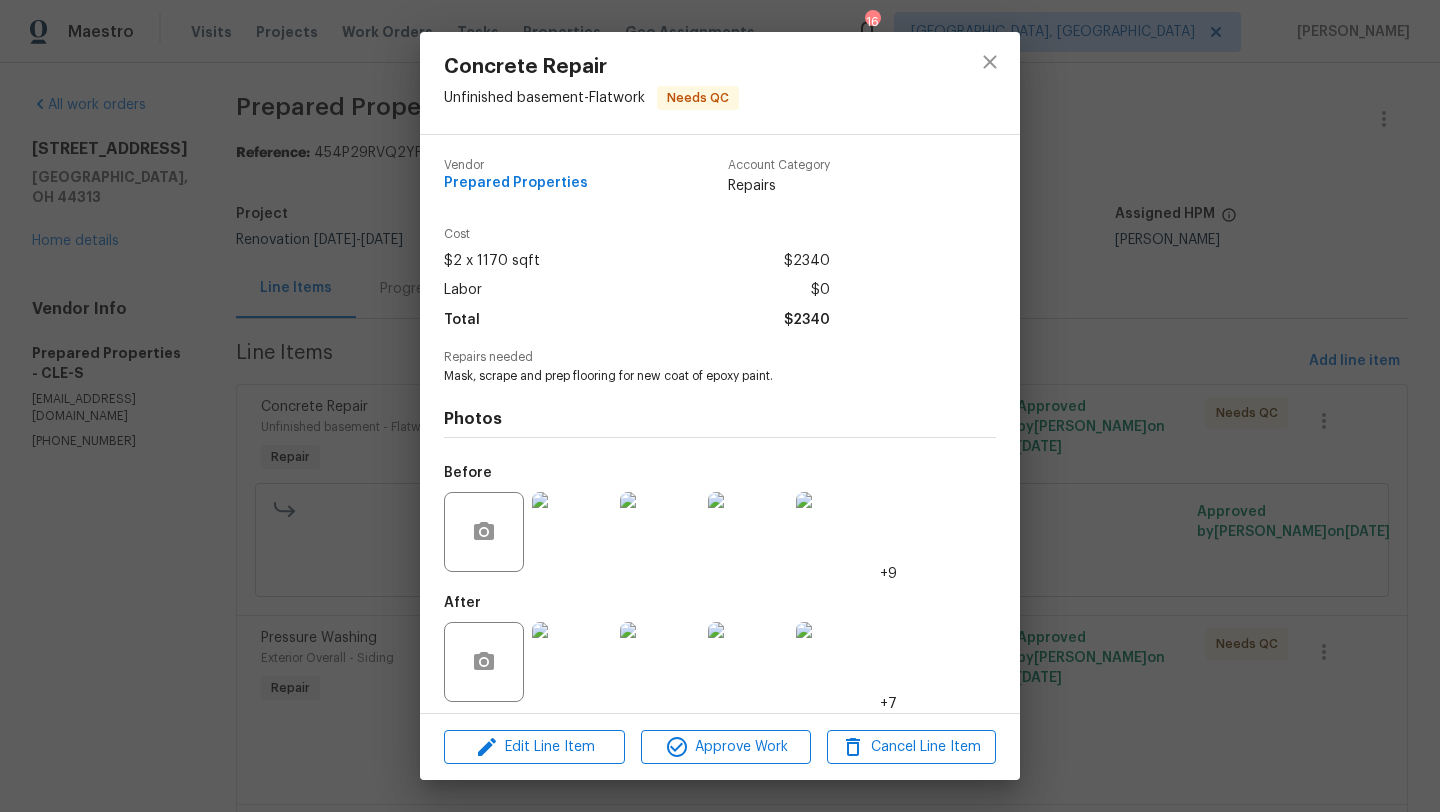 click at bounding box center [572, 662] 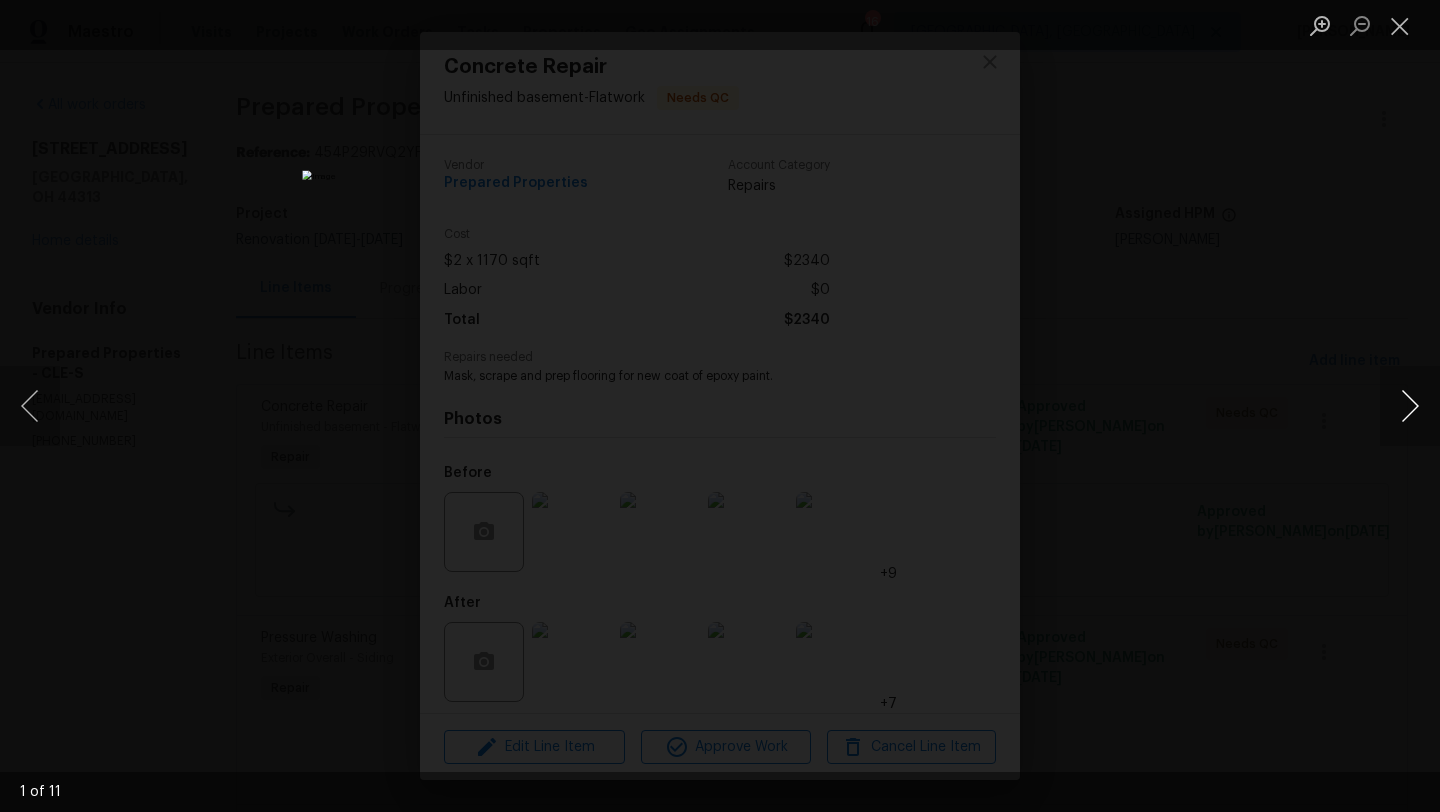 click at bounding box center (1410, 406) 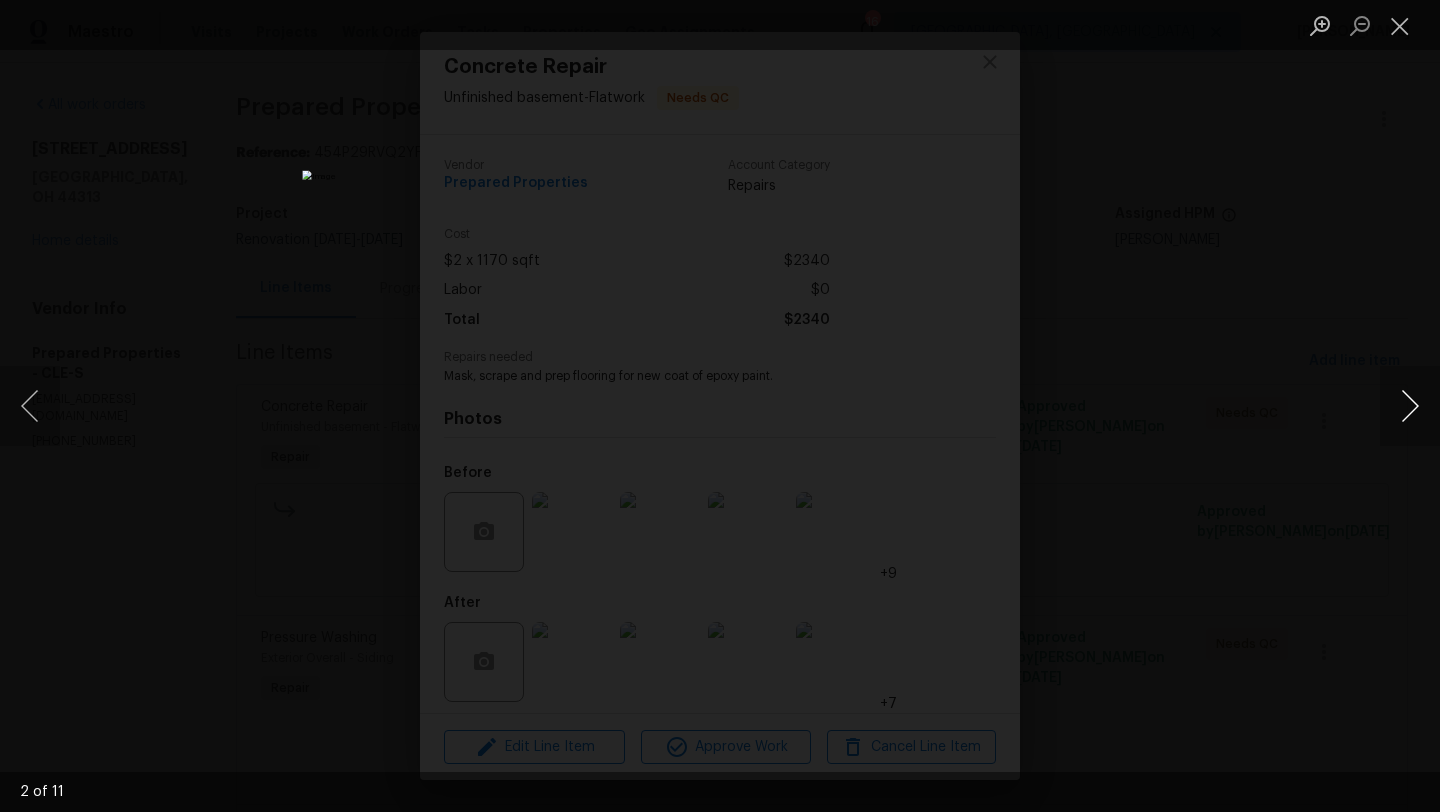 click at bounding box center [1410, 406] 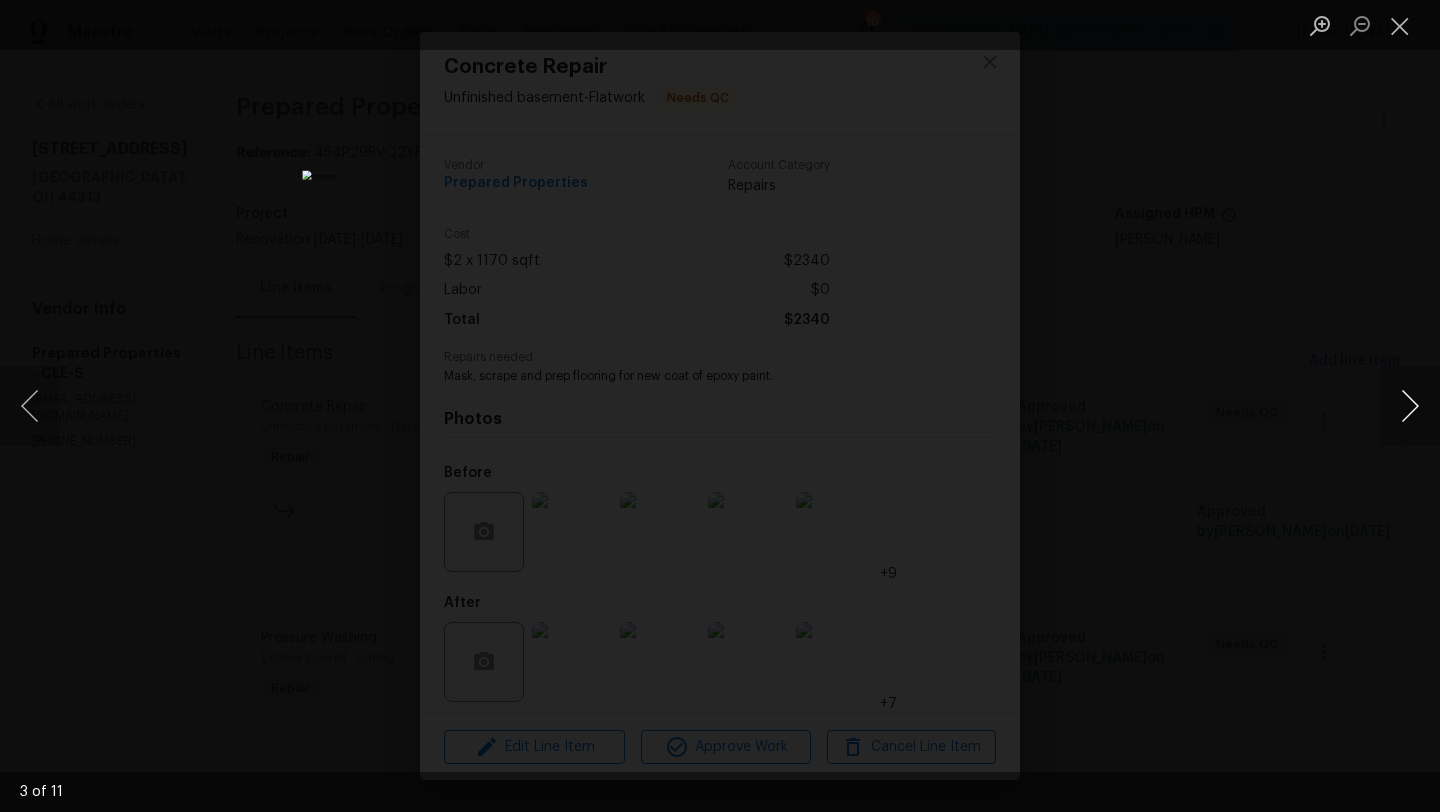 click at bounding box center (1410, 406) 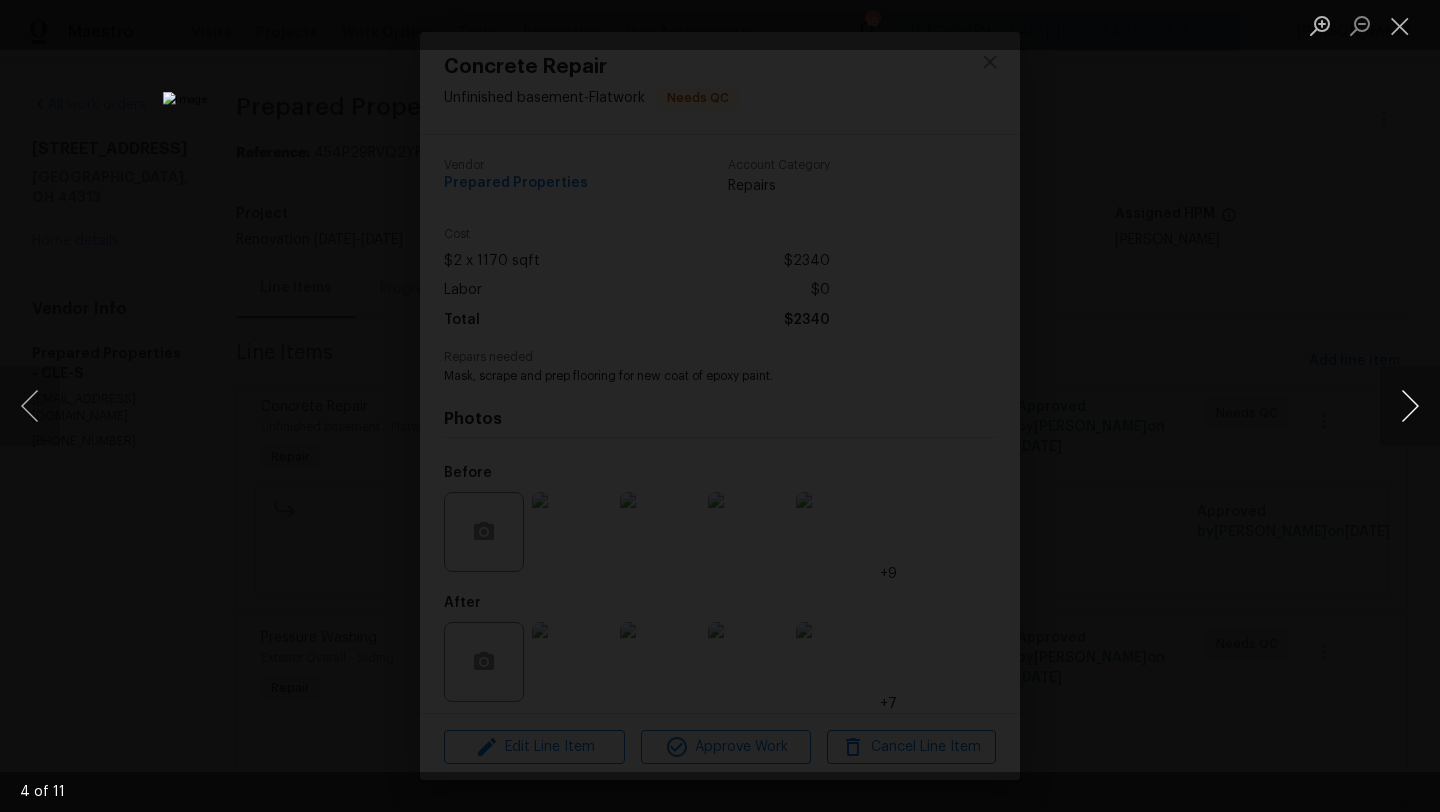 click at bounding box center [1410, 406] 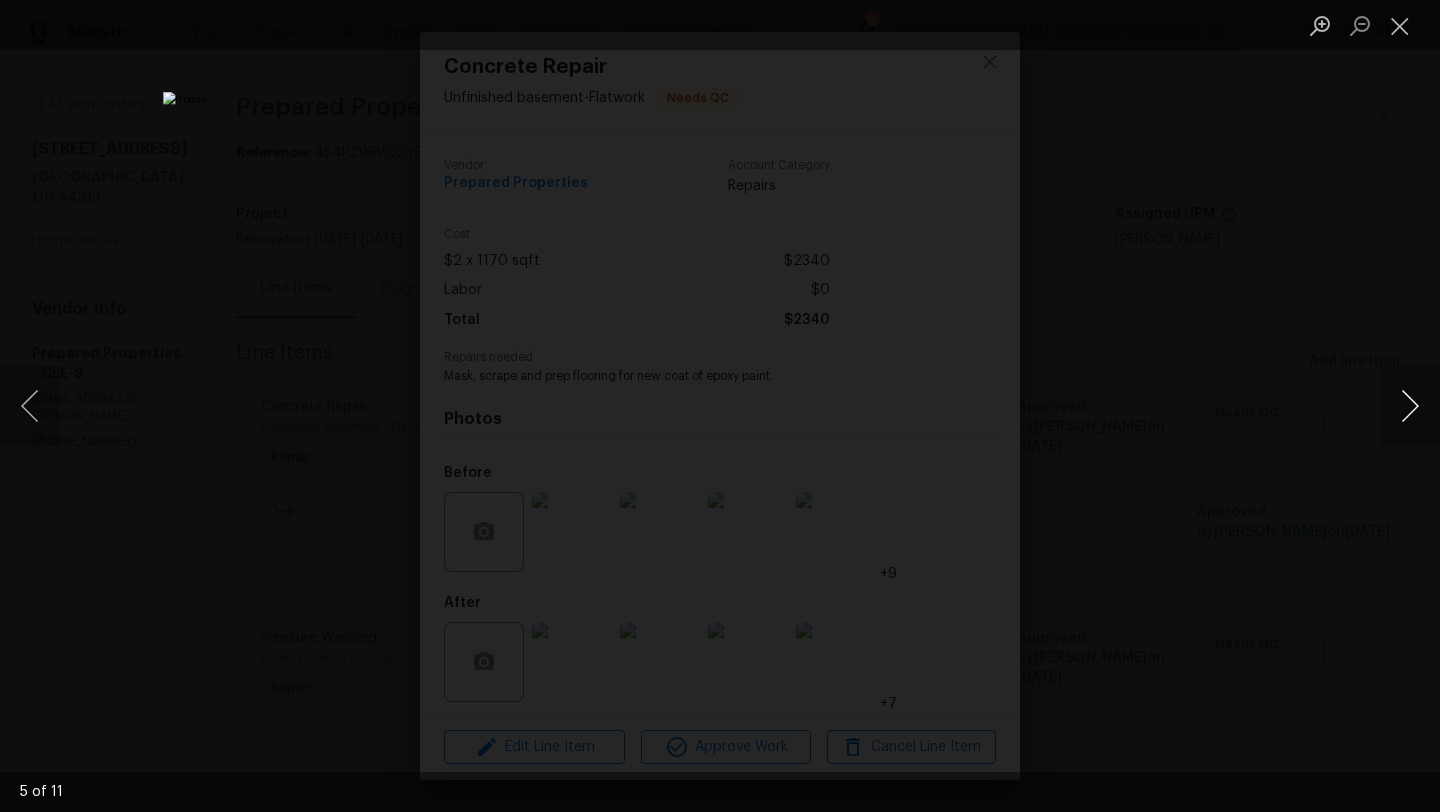 click at bounding box center [1410, 406] 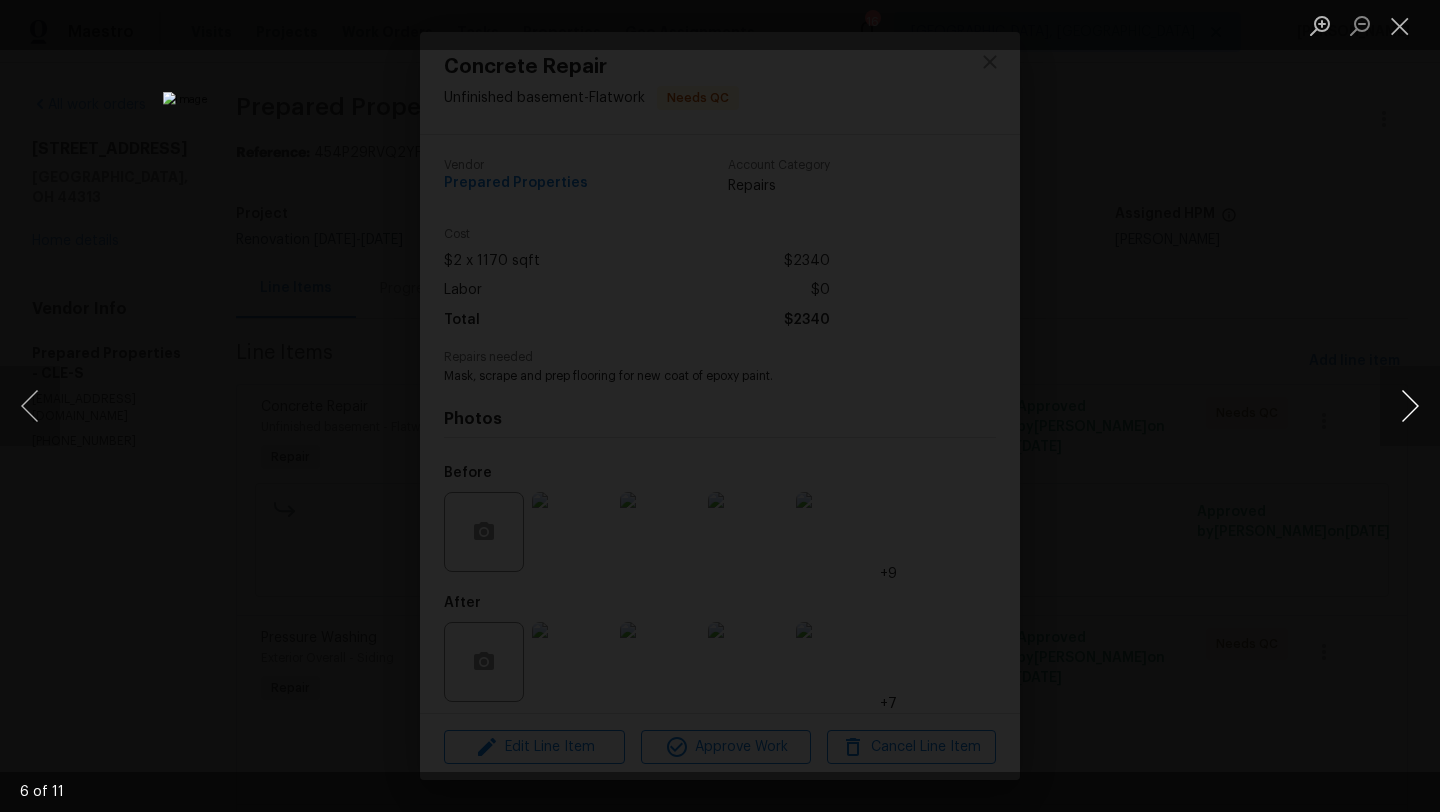 click at bounding box center [1410, 406] 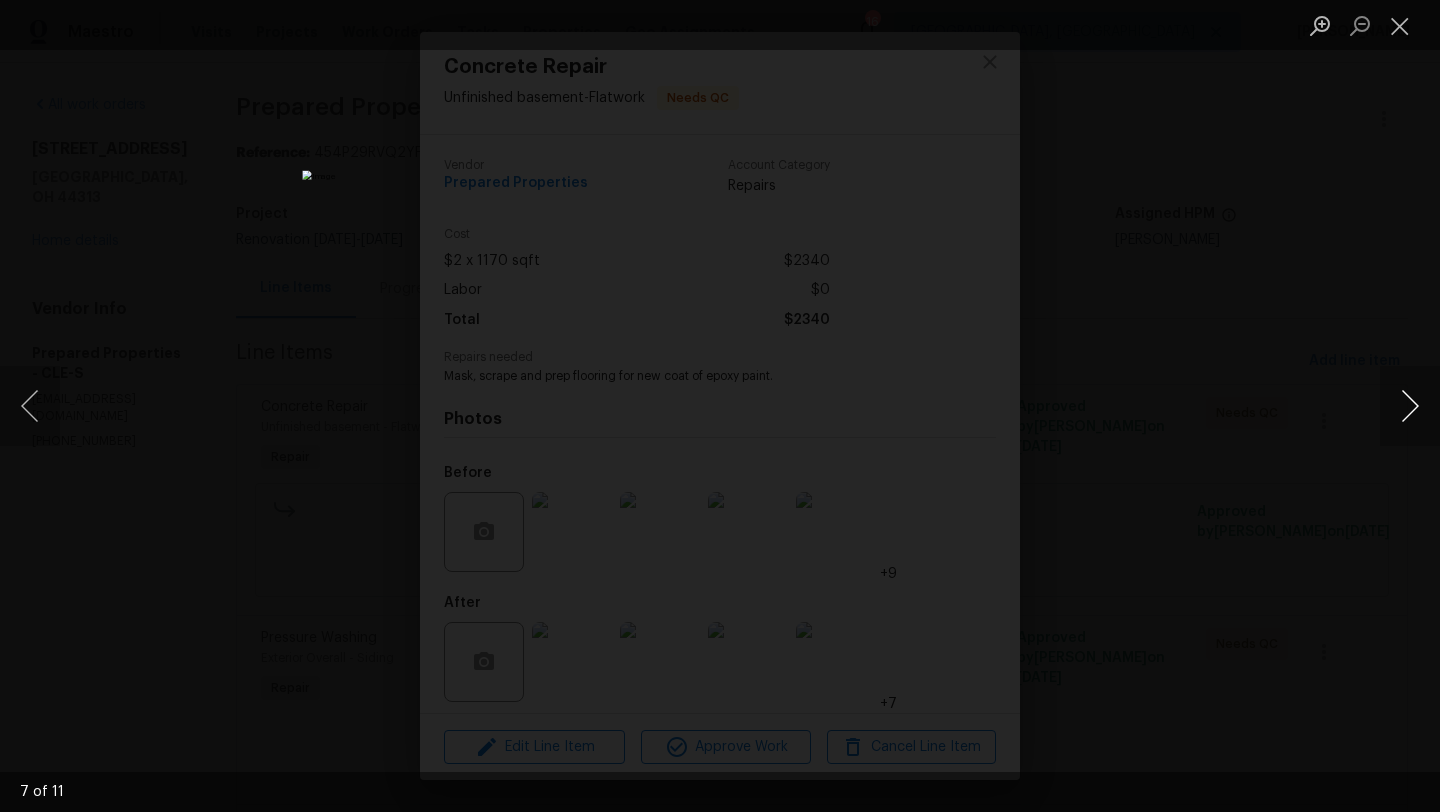 click at bounding box center (1410, 406) 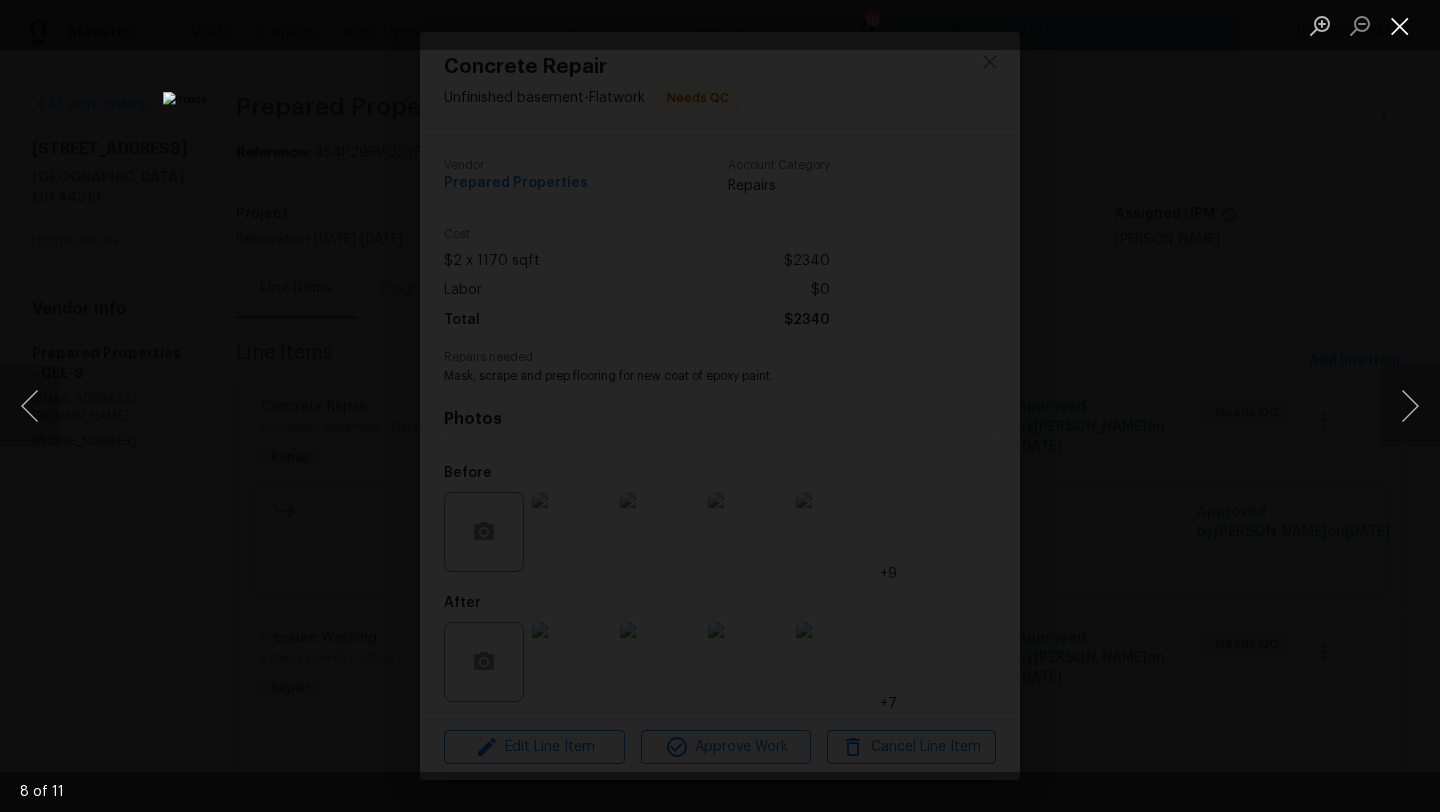 click at bounding box center [1400, 25] 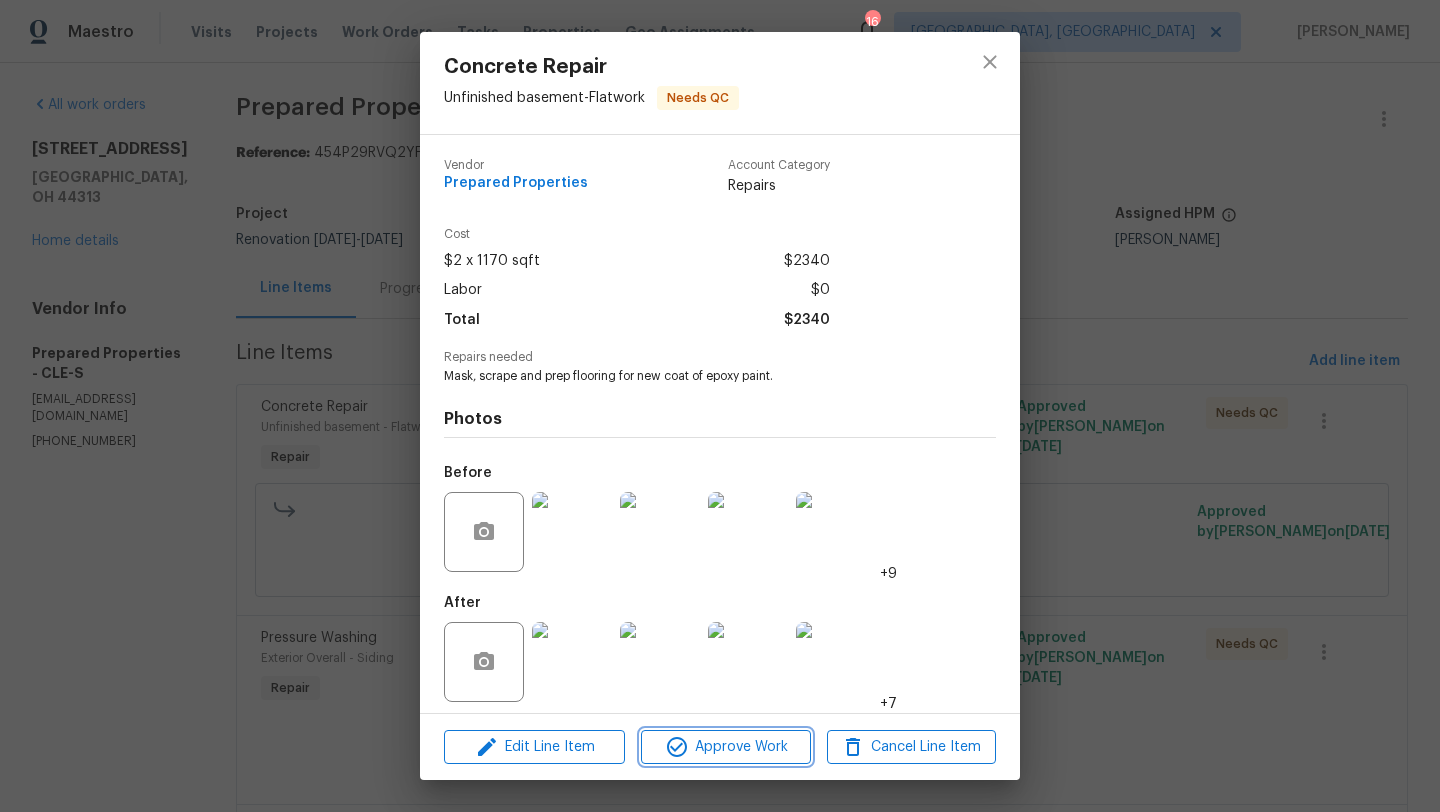 click 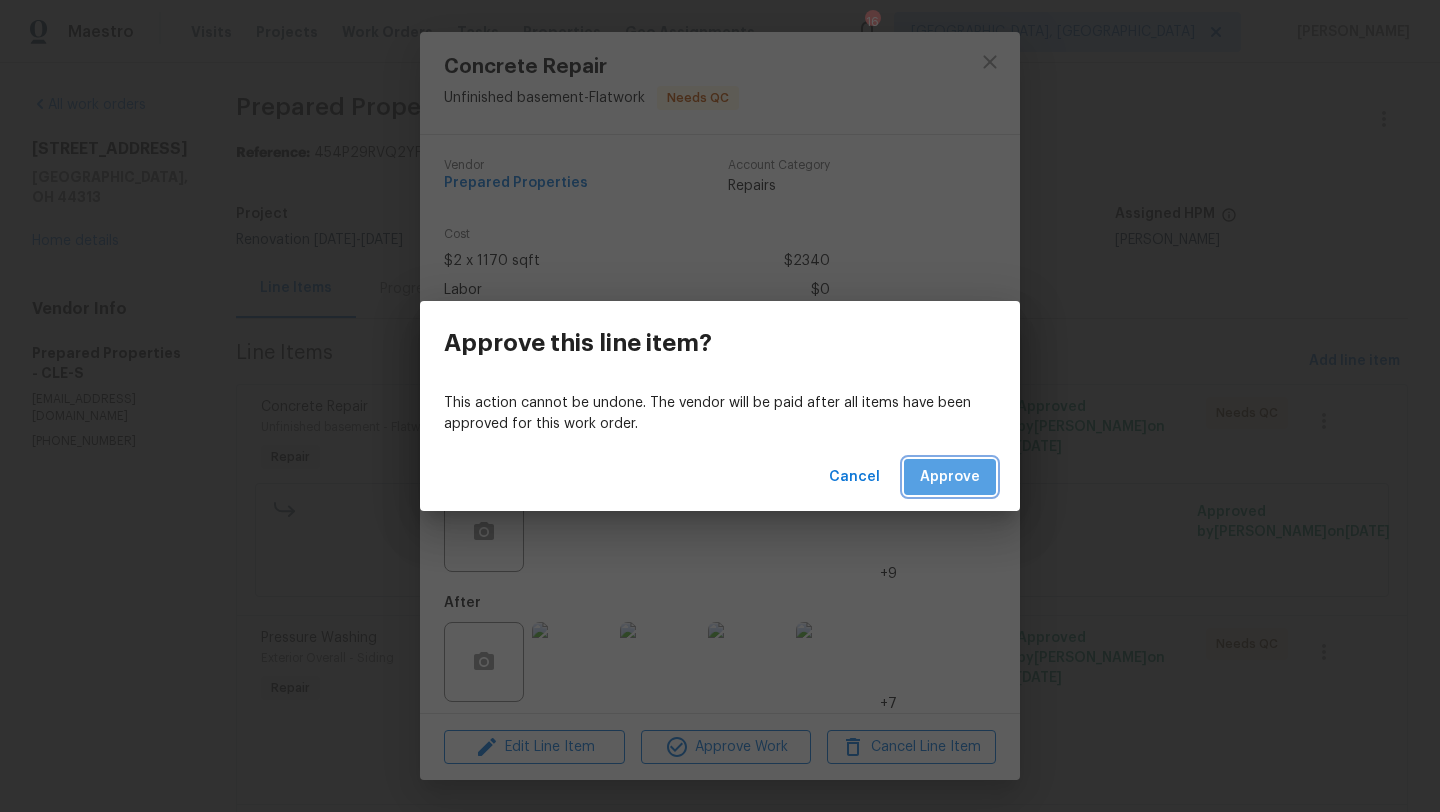 click on "Approve" at bounding box center (950, 477) 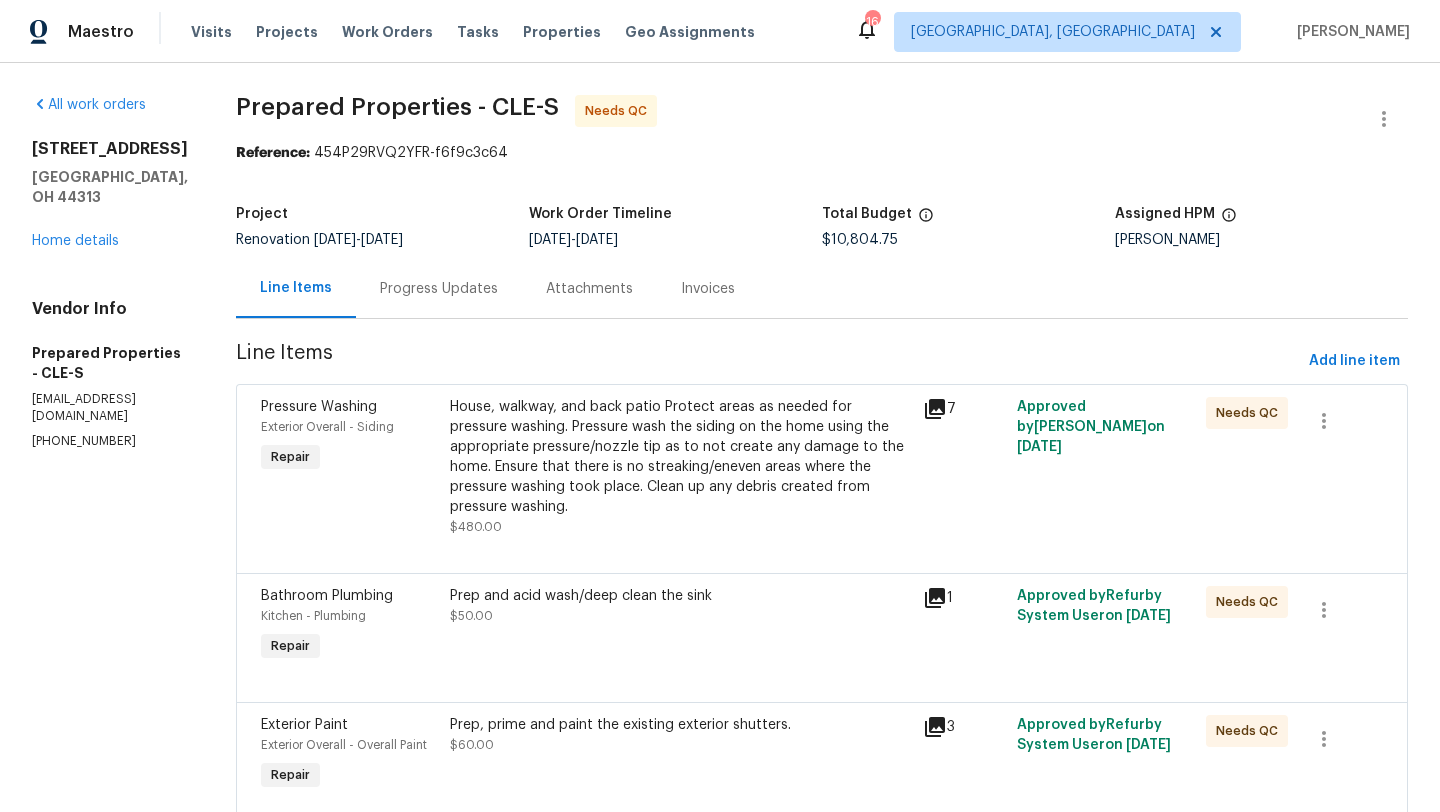 click on "House, walkway, and back patio Protect areas as needed for pressure washing. Pressure wash the siding on the home using the appropriate pressure/nozzle tip as to not create any damage to the home. Ensure that there is no streaking/eneven areas where the pressure washing took place. Clean up any debris created from pressure washing." at bounding box center (680, 457) 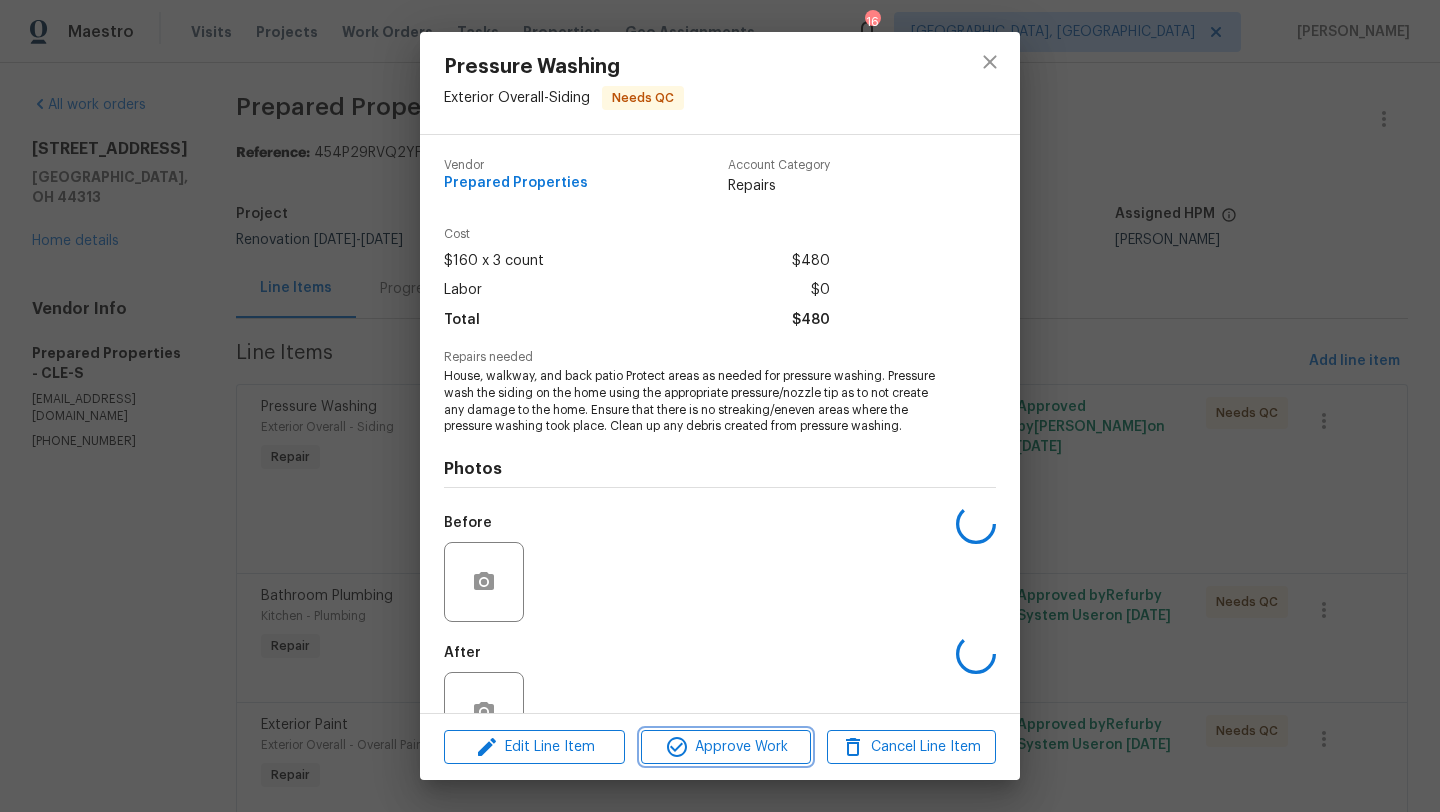 click 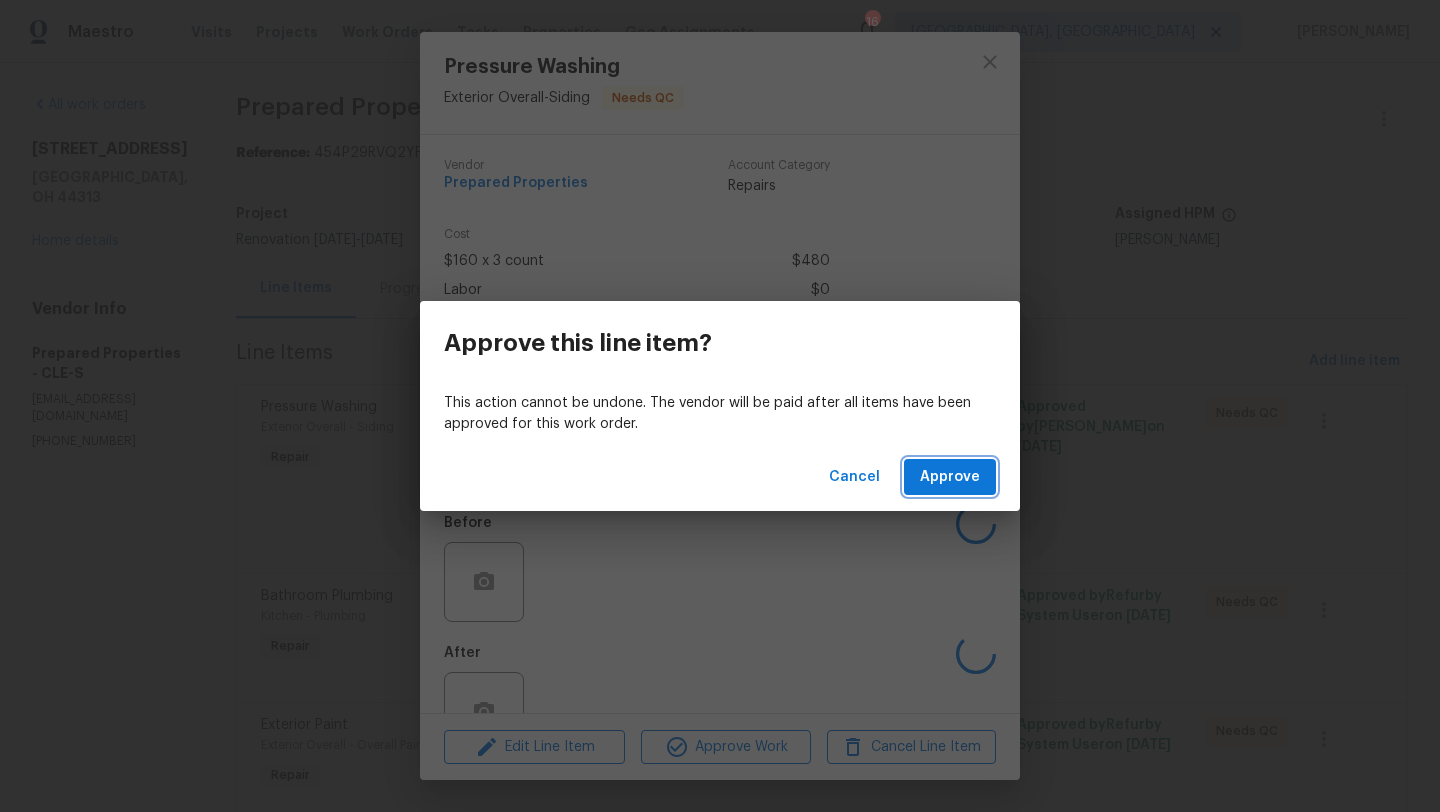 click on "Approve" at bounding box center [950, 477] 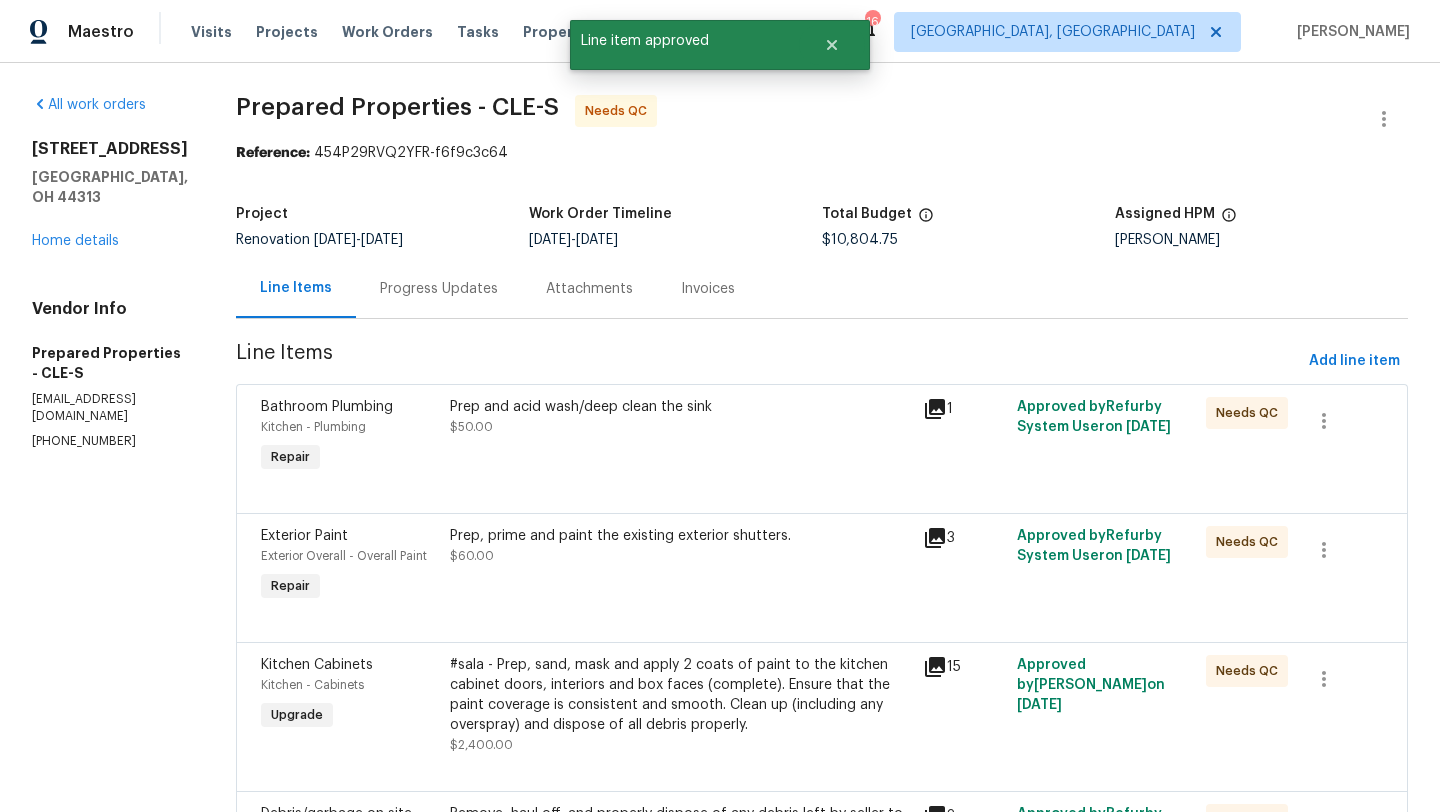 click on "Prep and acid wash/deep clean the sink $50.00" at bounding box center [680, 417] 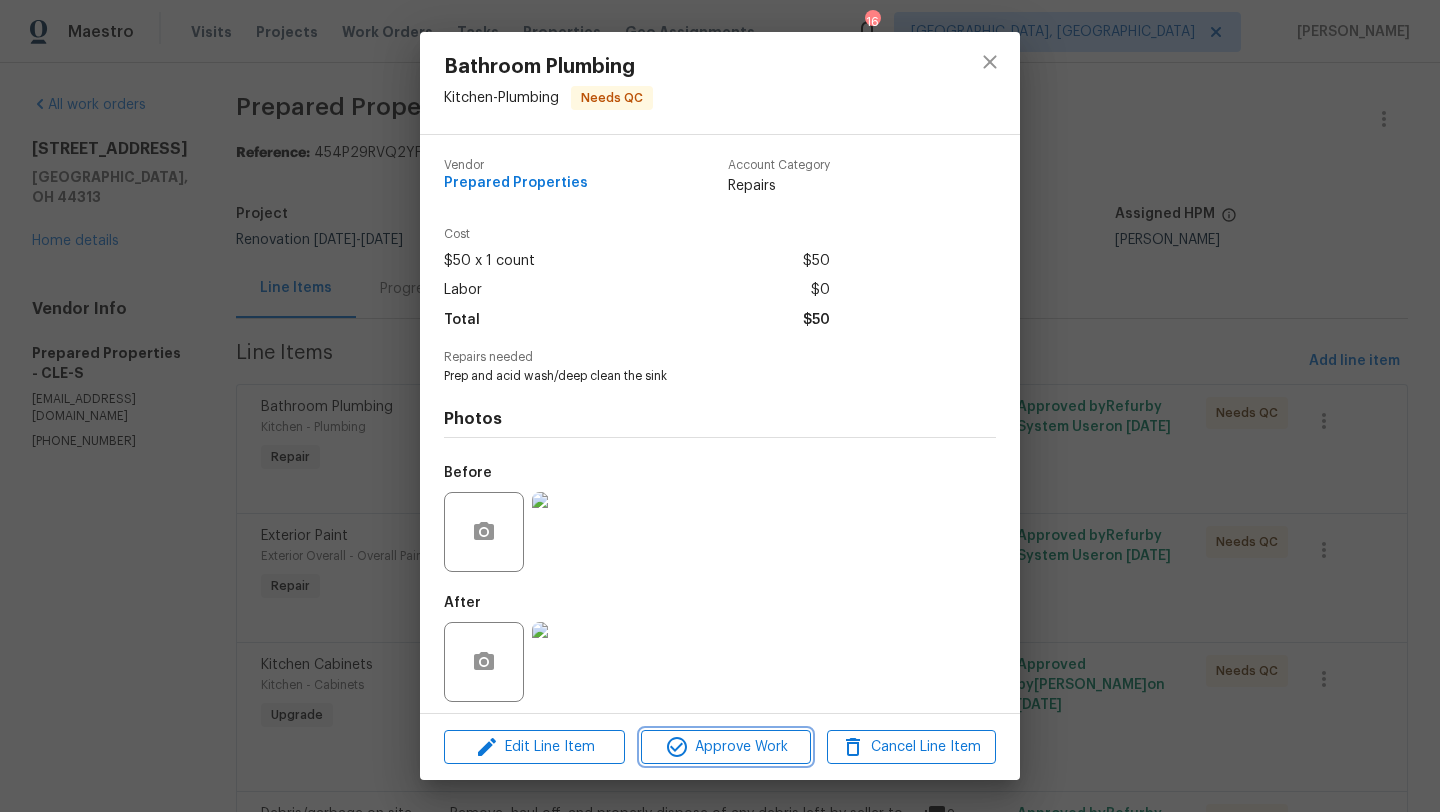 click 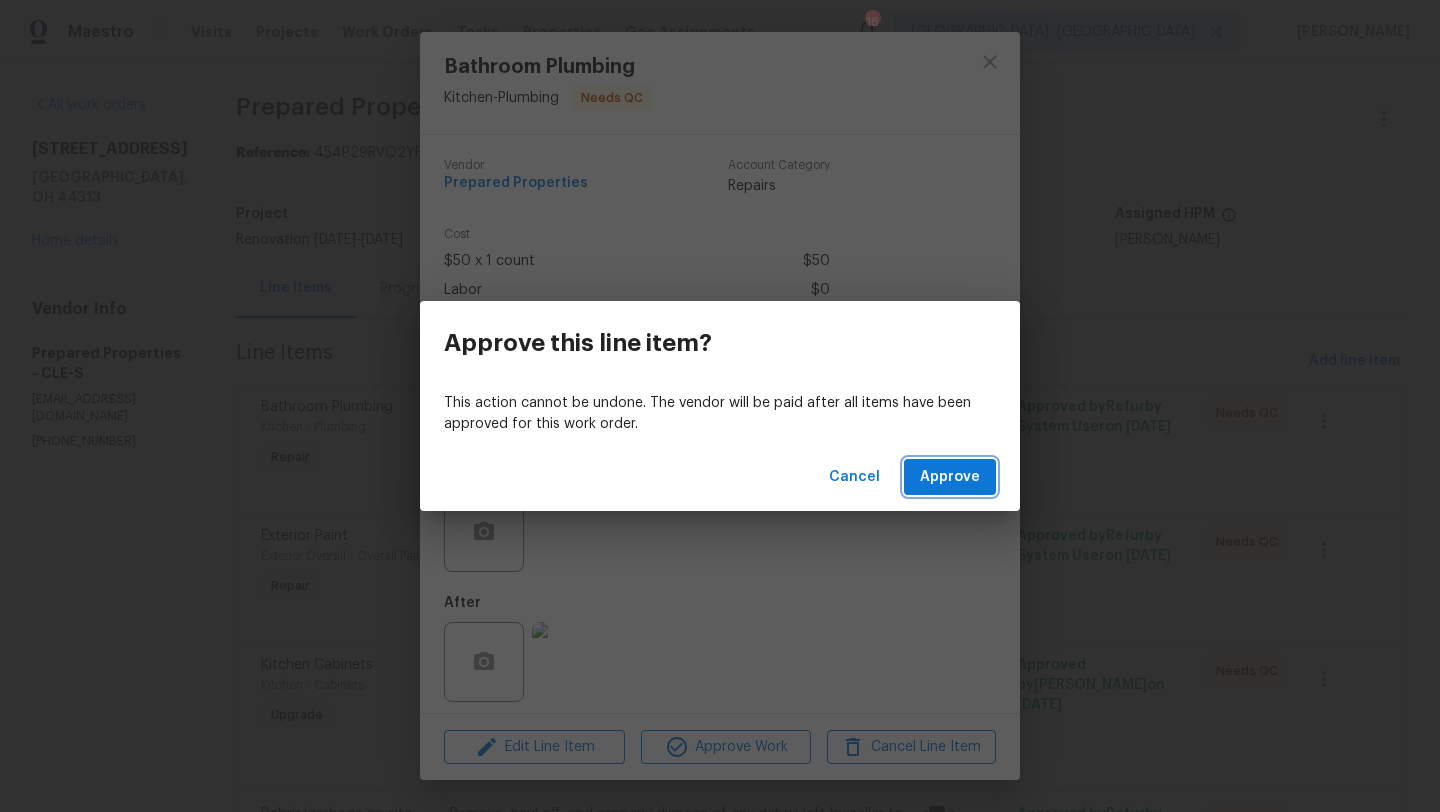 click on "Approve" at bounding box center (950, 477) 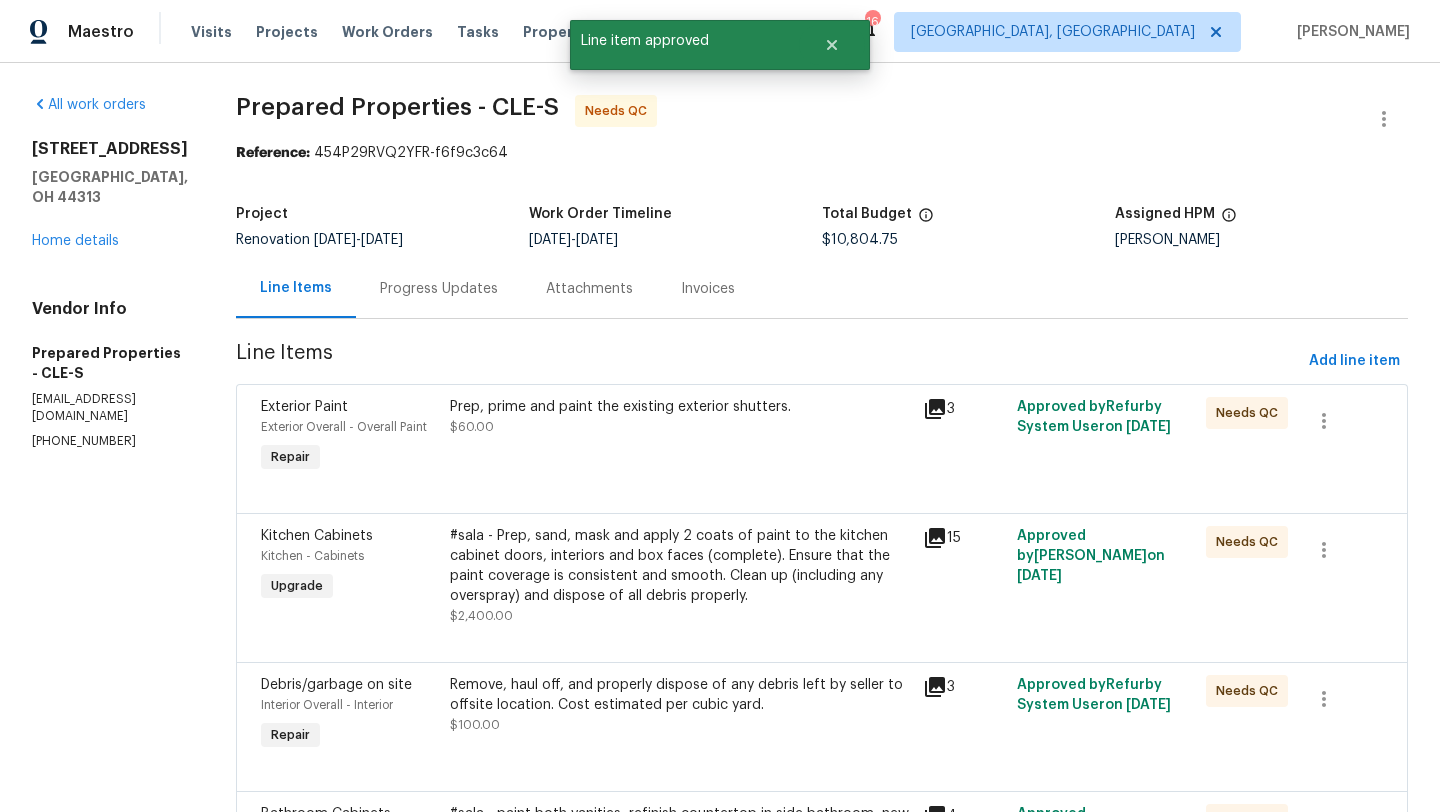 click on "Prep, prime and paint the existing exterior shutters. $60.00" at bounding box center [680, 437] 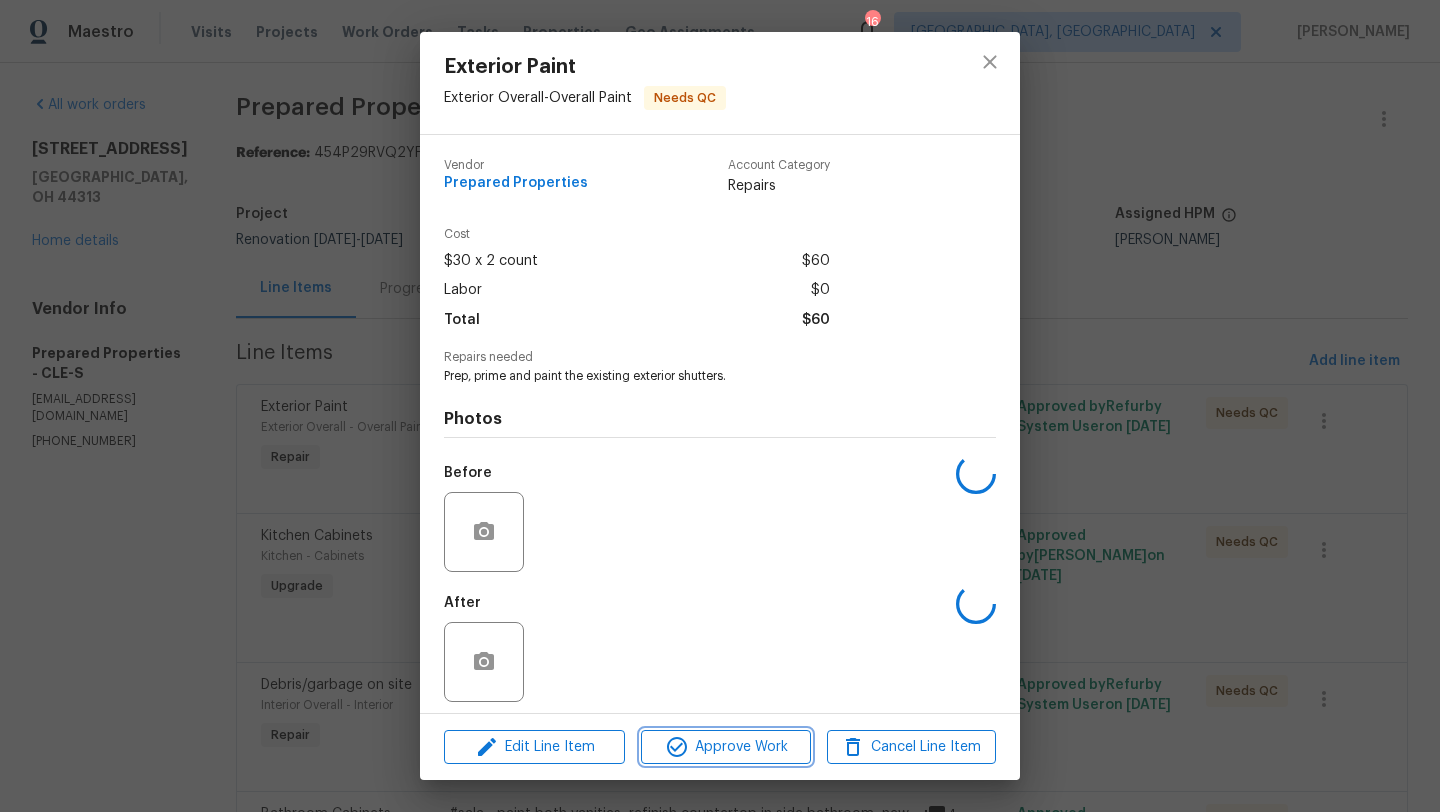 click on "Approve Work" at bounding box center (725, 747) 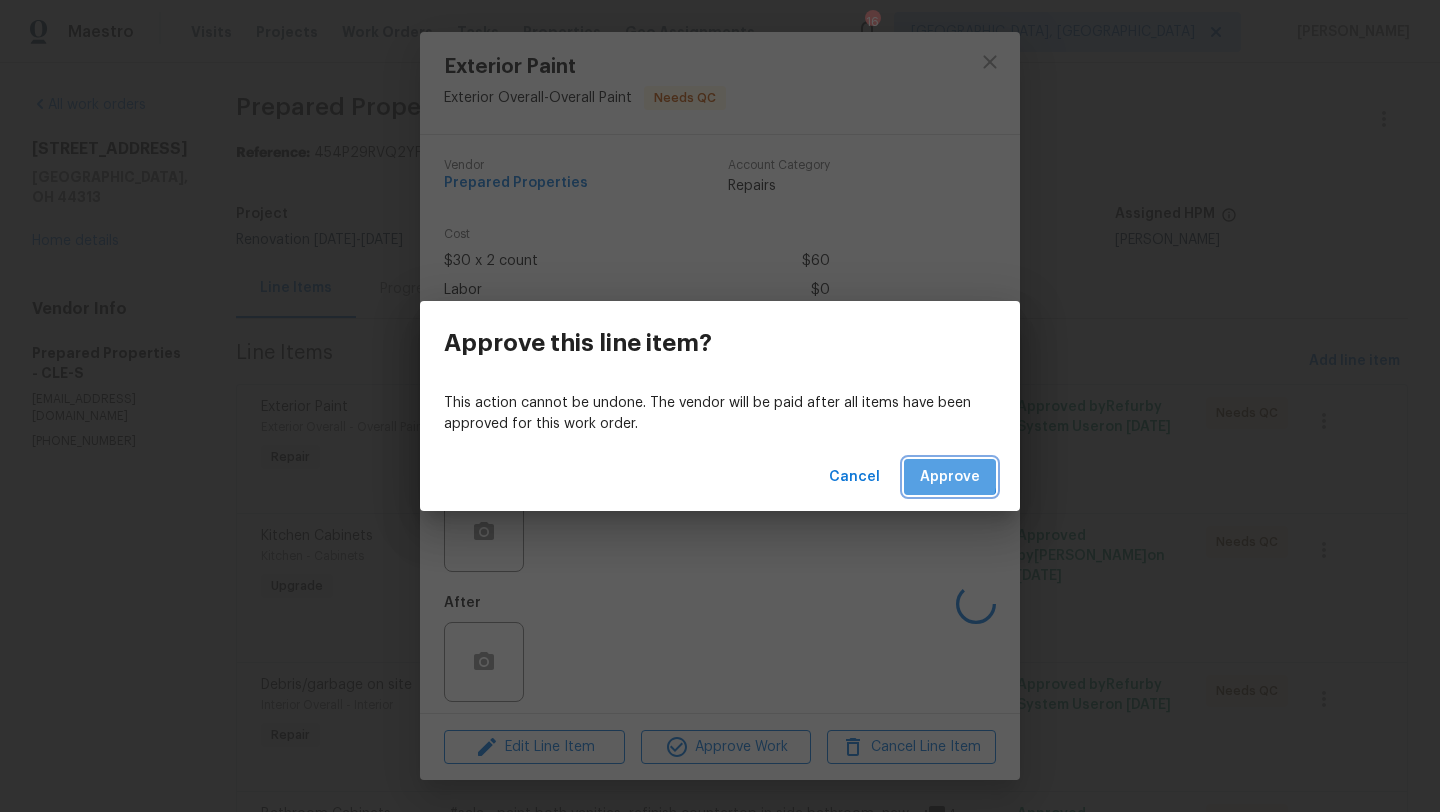 click on "Approve" at bounding box center (950, 477) 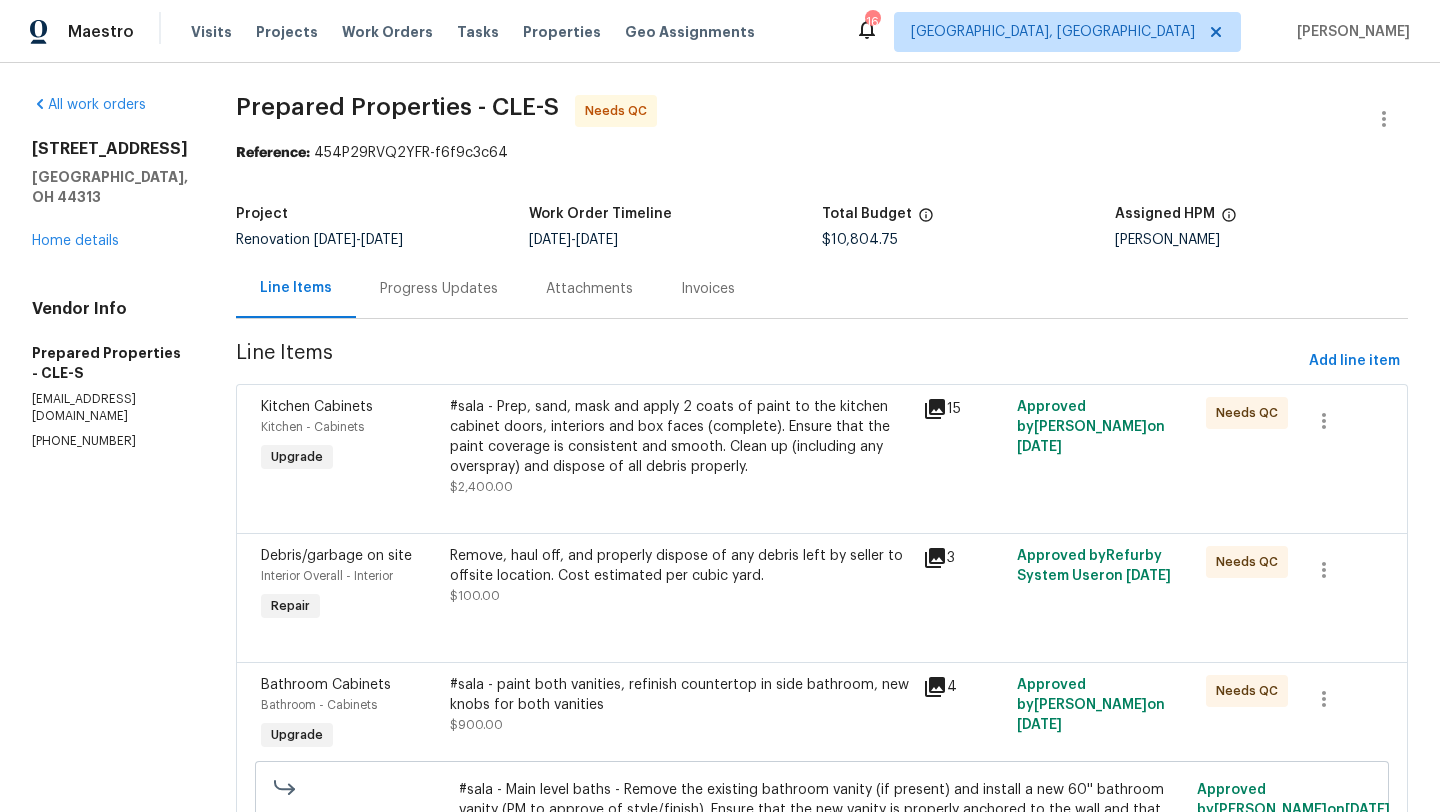 click on "#sala - Prep, sand, mask and apply 2 coats of paint to the kitchen cabinet doors, interiors and box faces (complete). Ensure that the paint coverage is consistent and smooth. Clean up (including any overspray) and dispose of all debris properly." at bounding box center [680, 437] 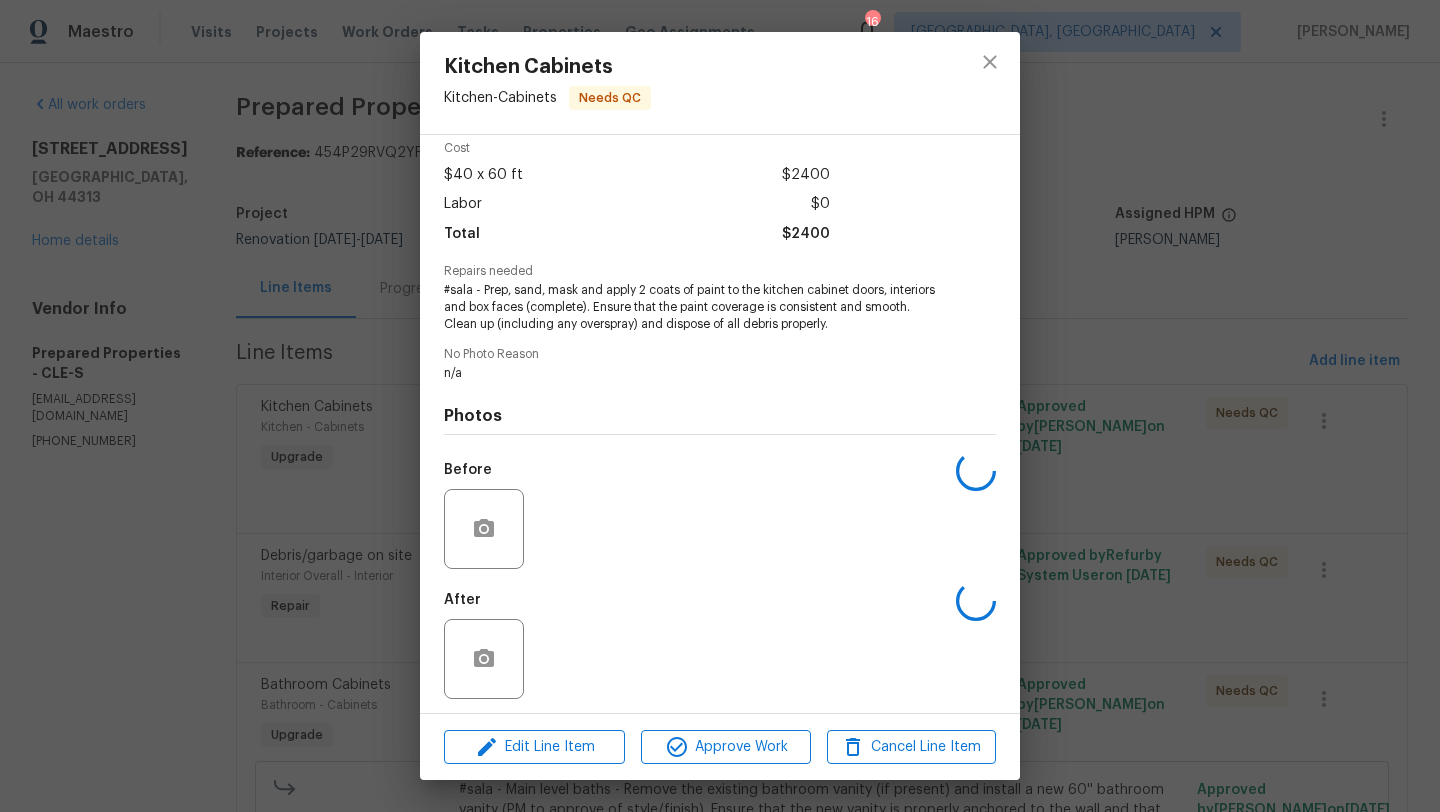 scroll, scrollTop: 92, scrollLeft: 0, axis: vertical 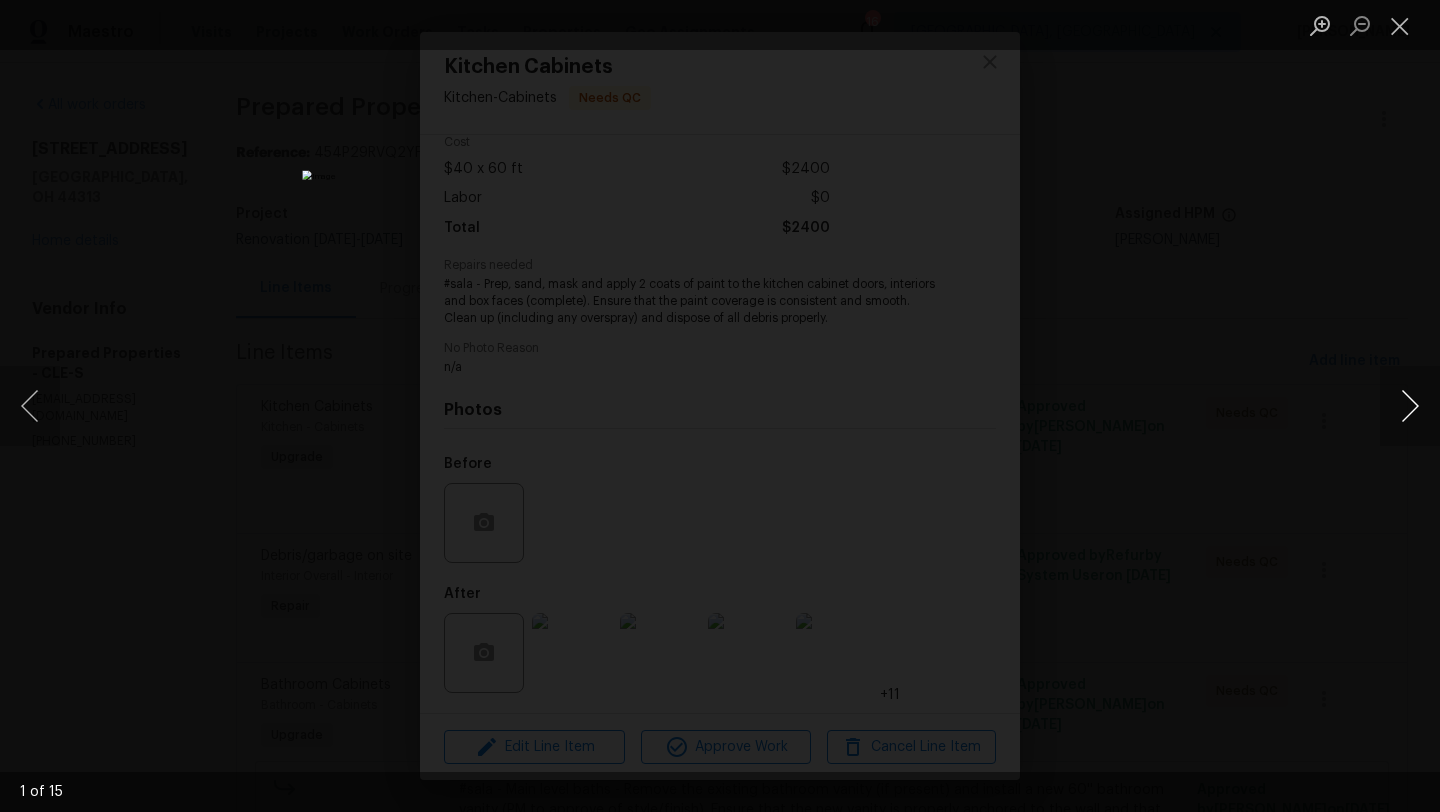click at bounding box center [1410, 406] 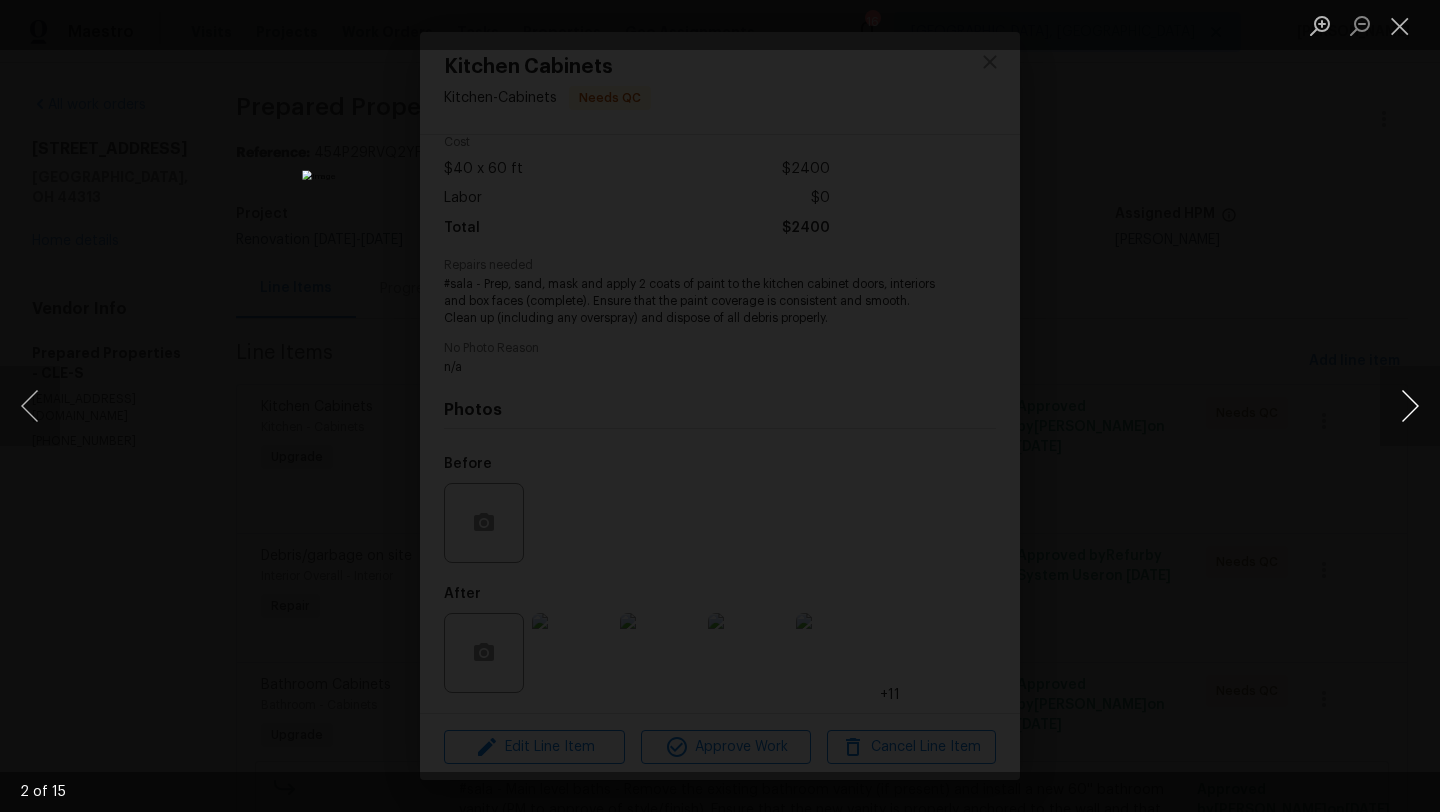 click at bounding box center [1410, 406] 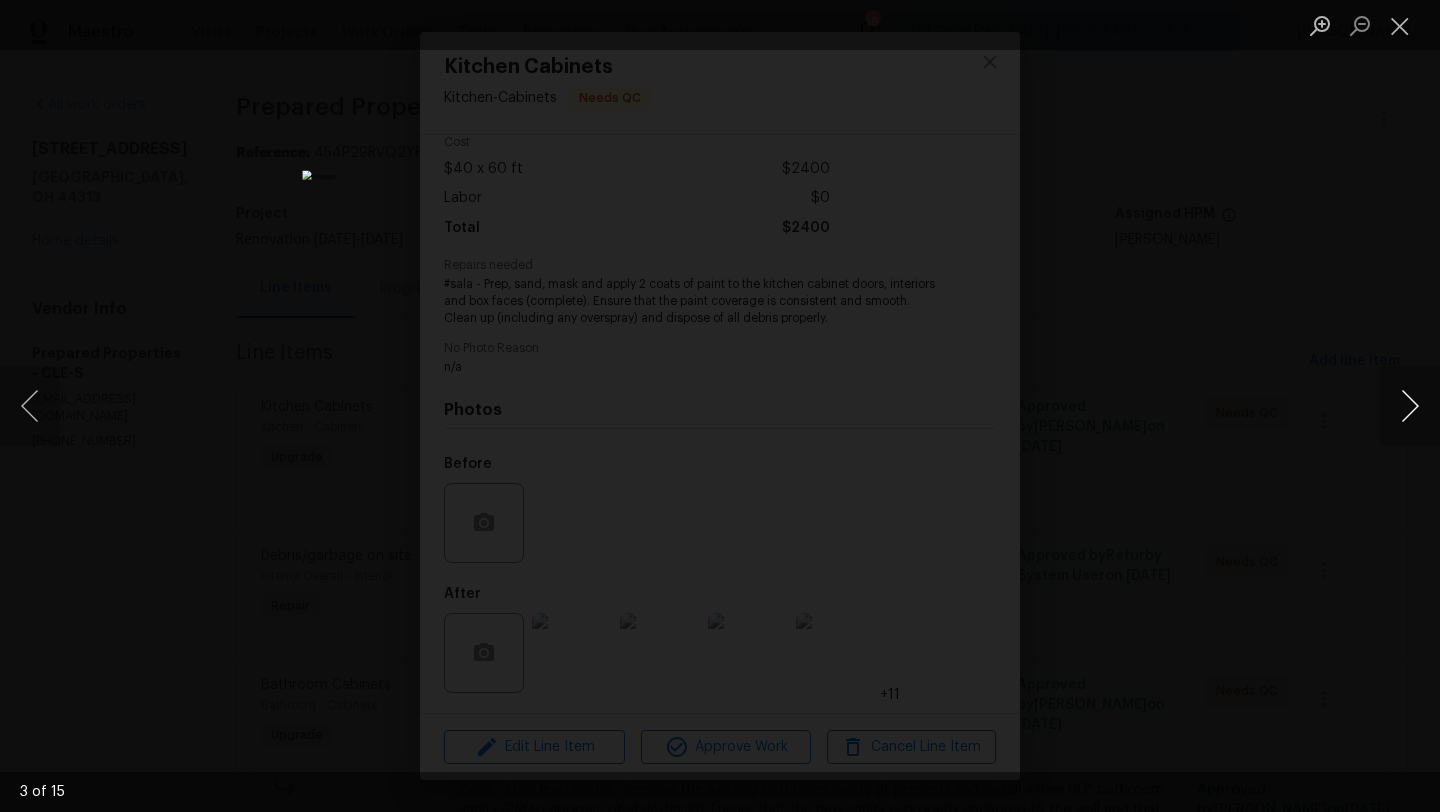 click at bounding box center [1410, 406] 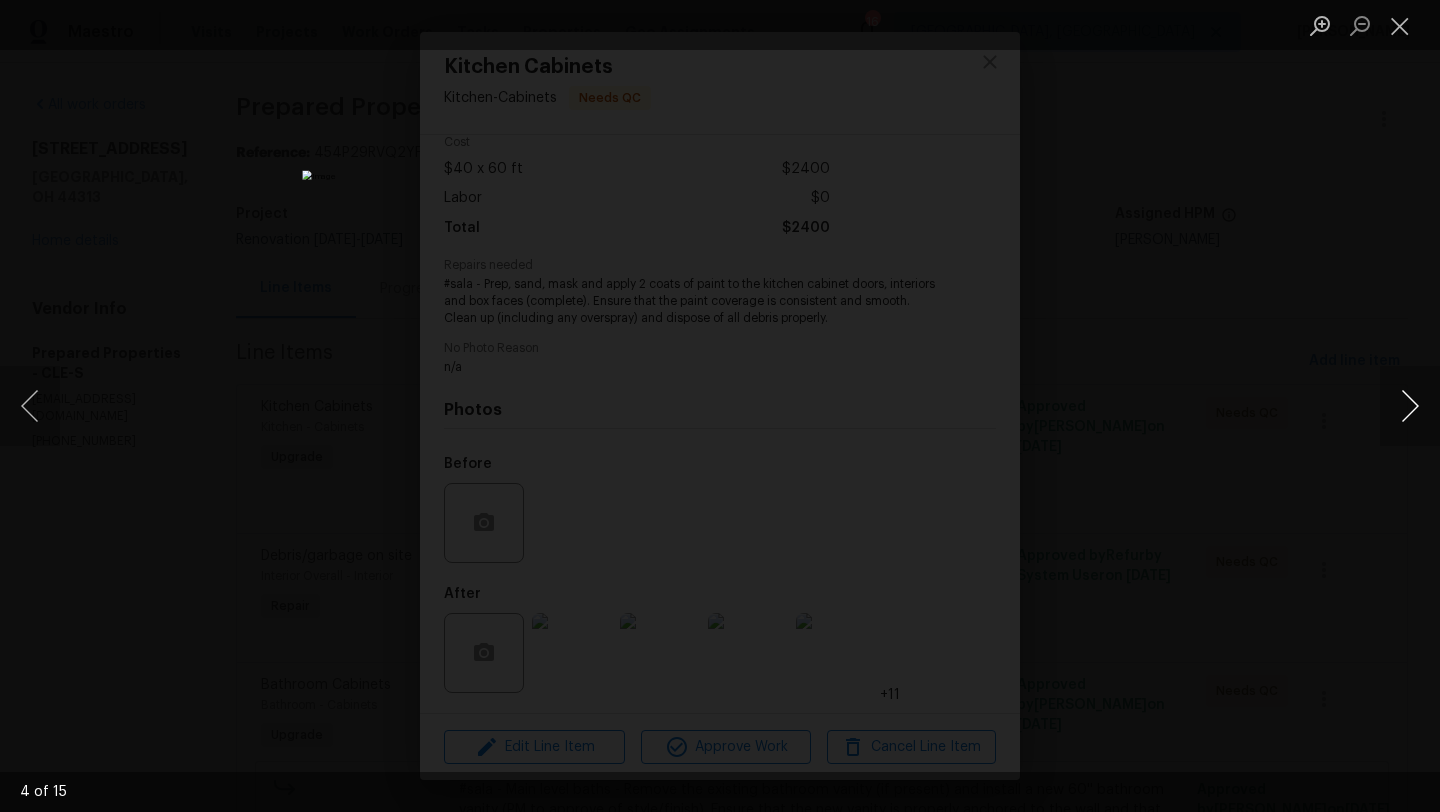 click at bounding box center [1410, 406] 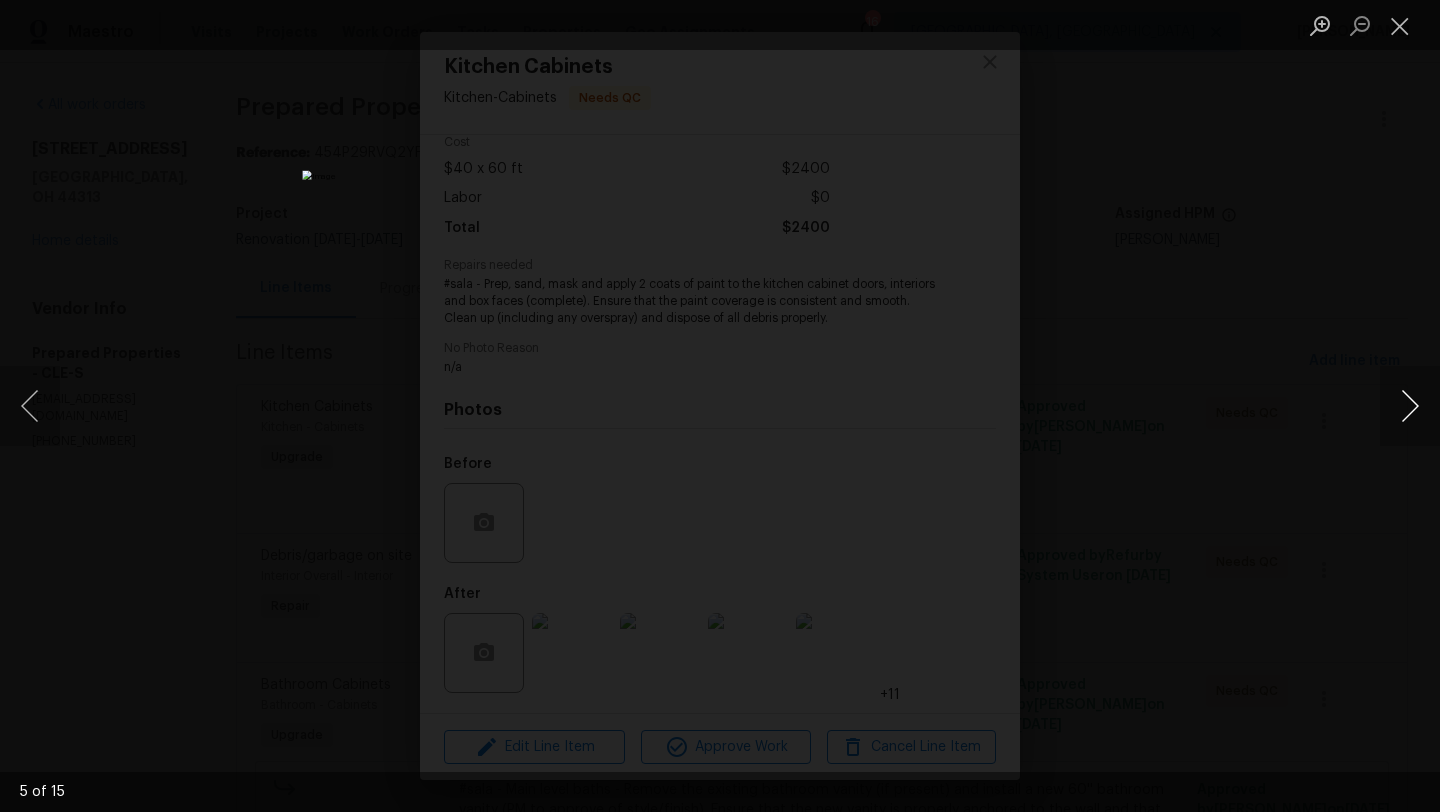 click at bounding box center [1410, 406] 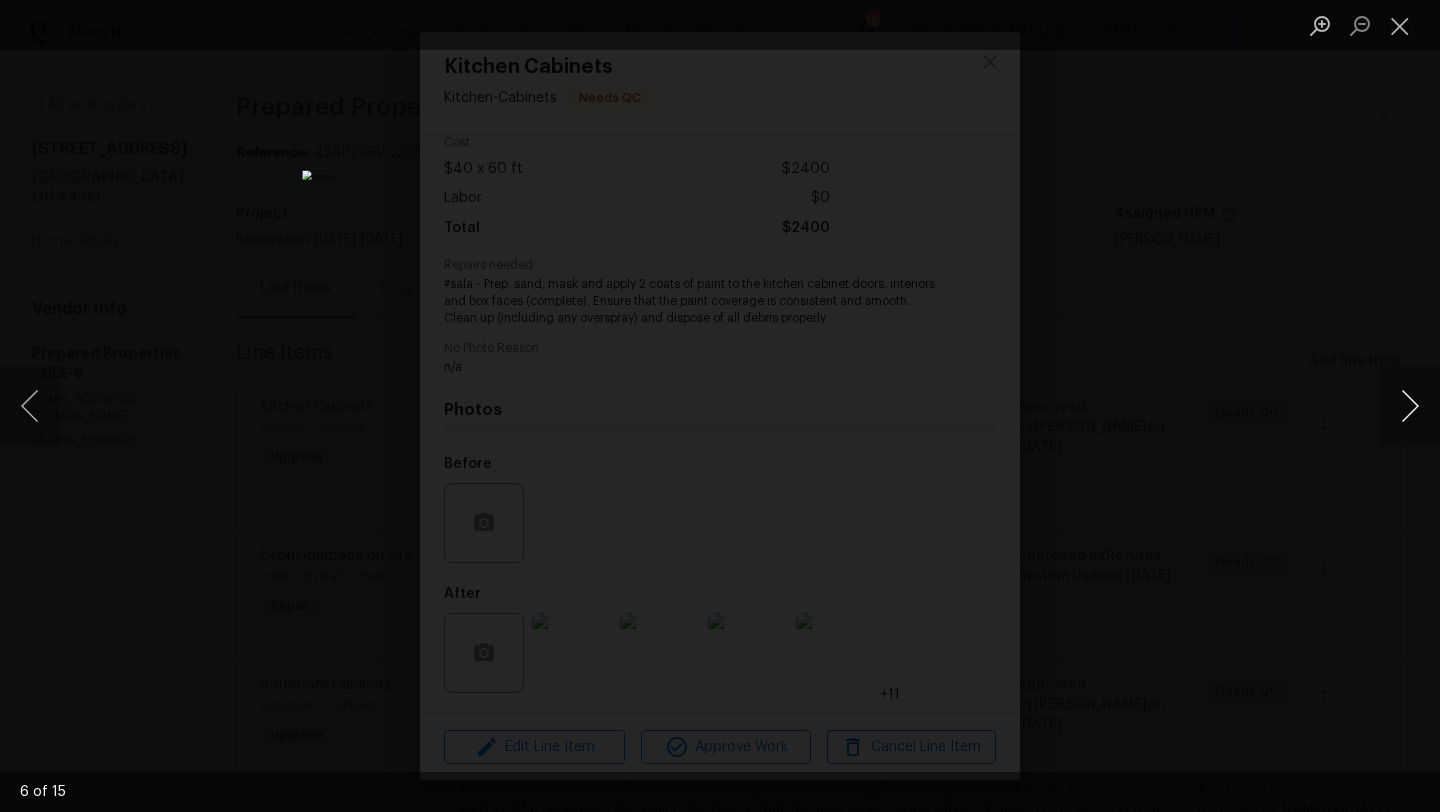 click at bounding box center (1410, 406) 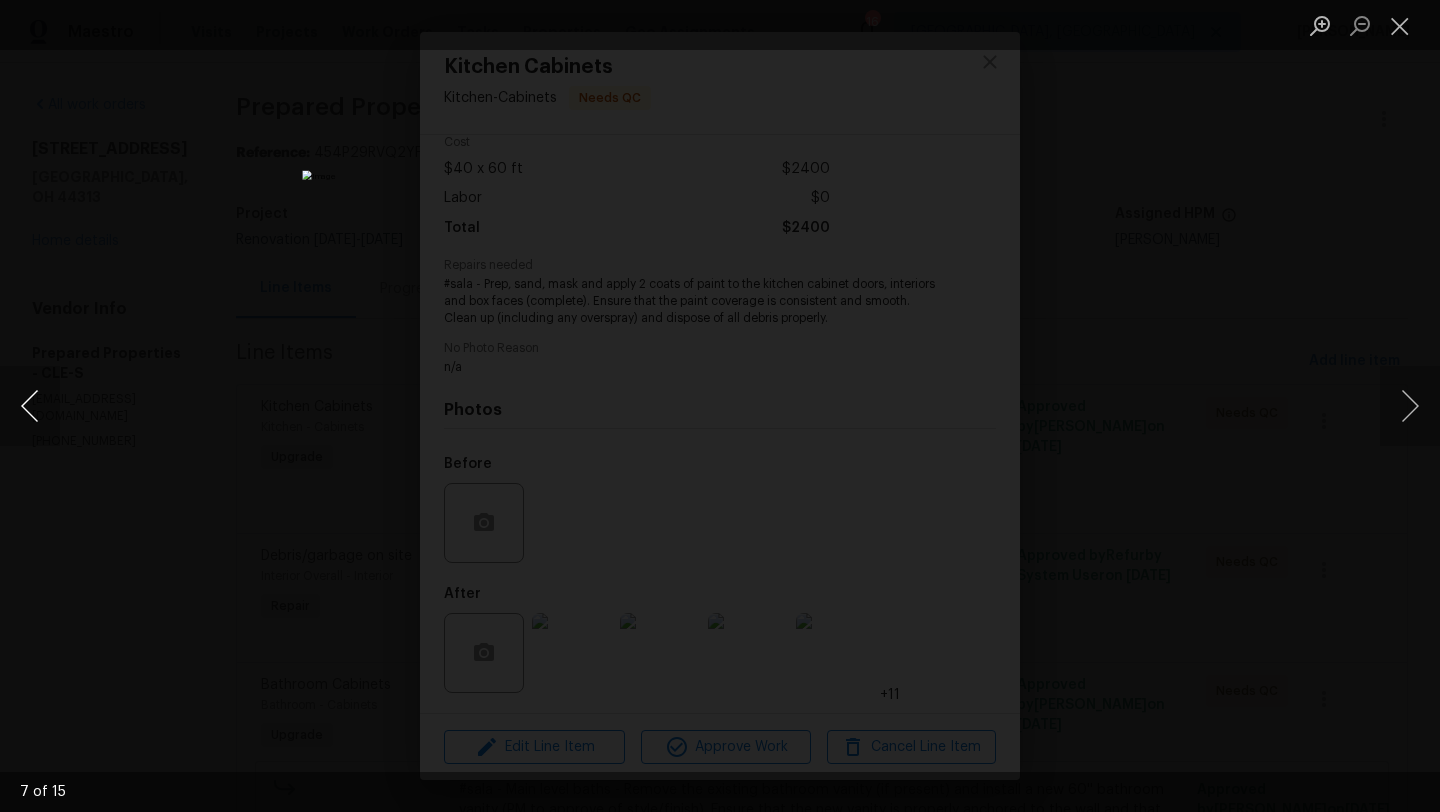 click at bounding box center (30, 406) 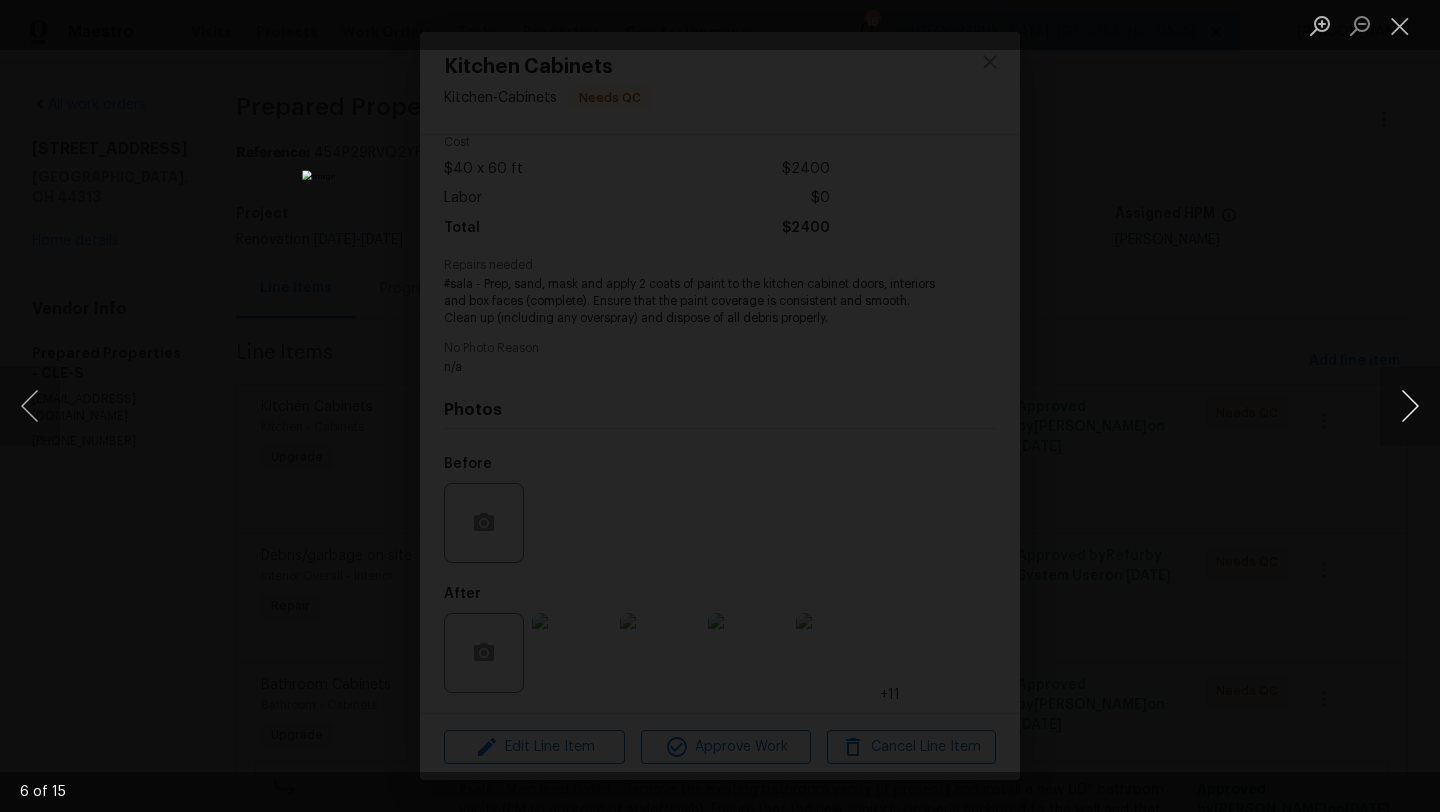 click at bounding box center [1410, 406] 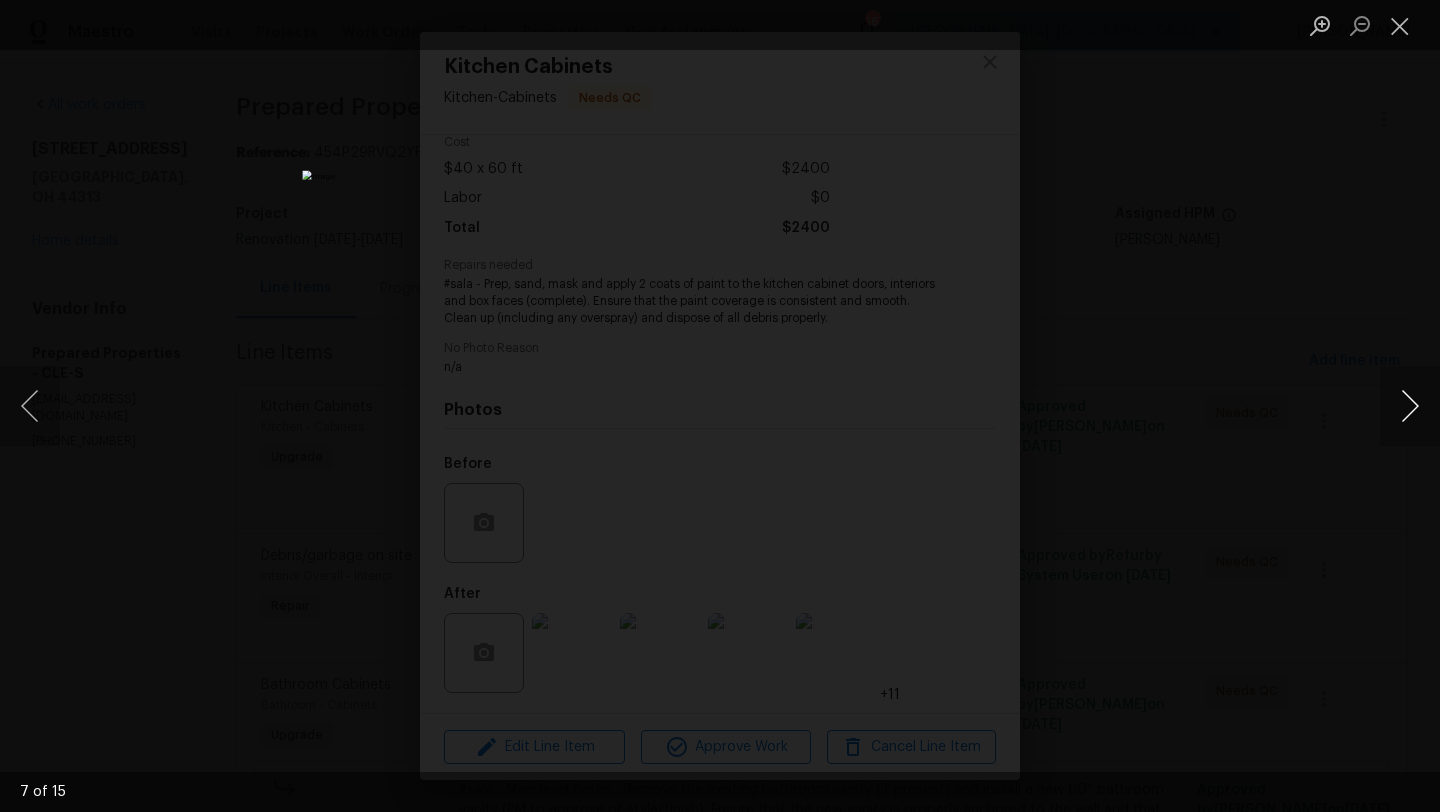 click at bounding box center (1410, 406) 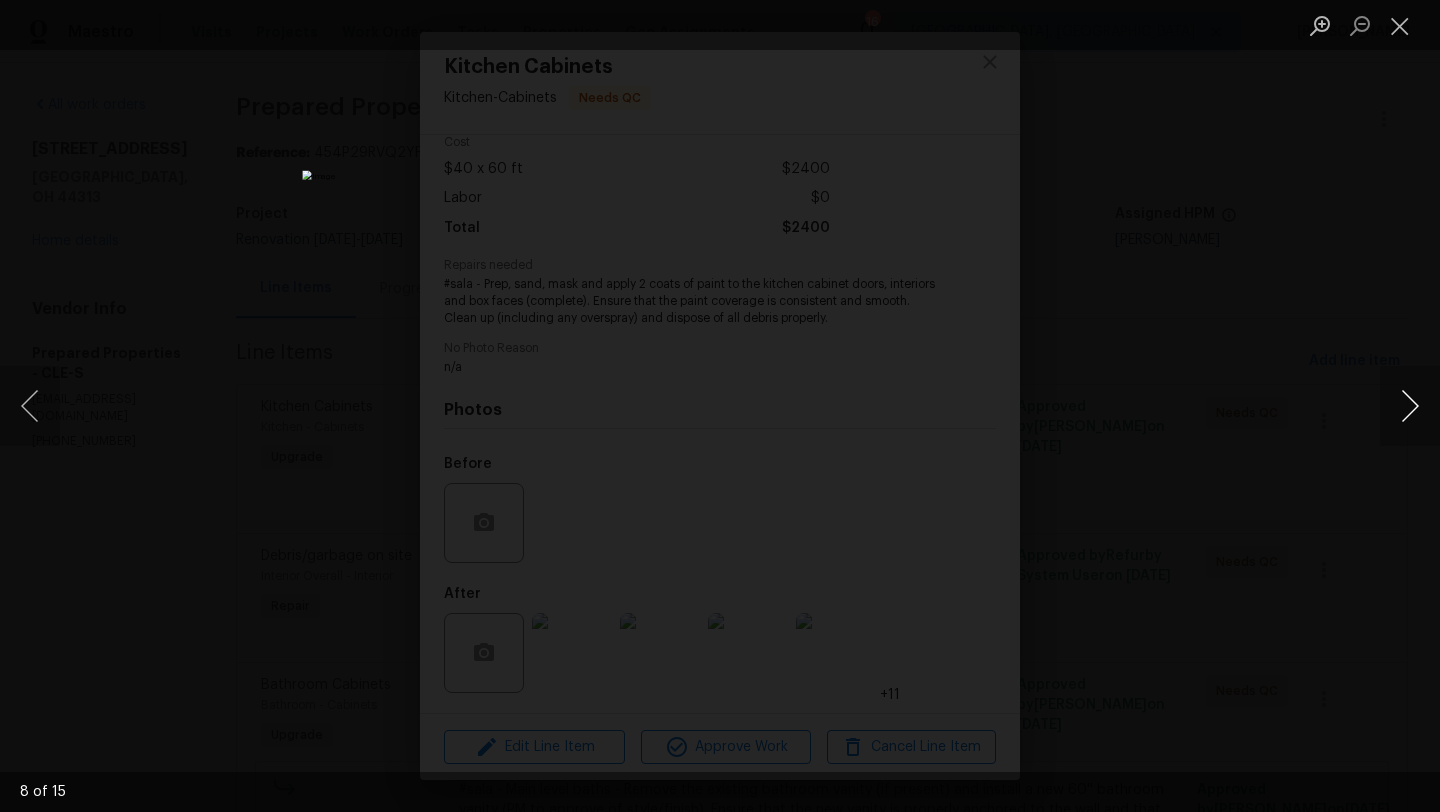 click at bounding box center [1410, 406] 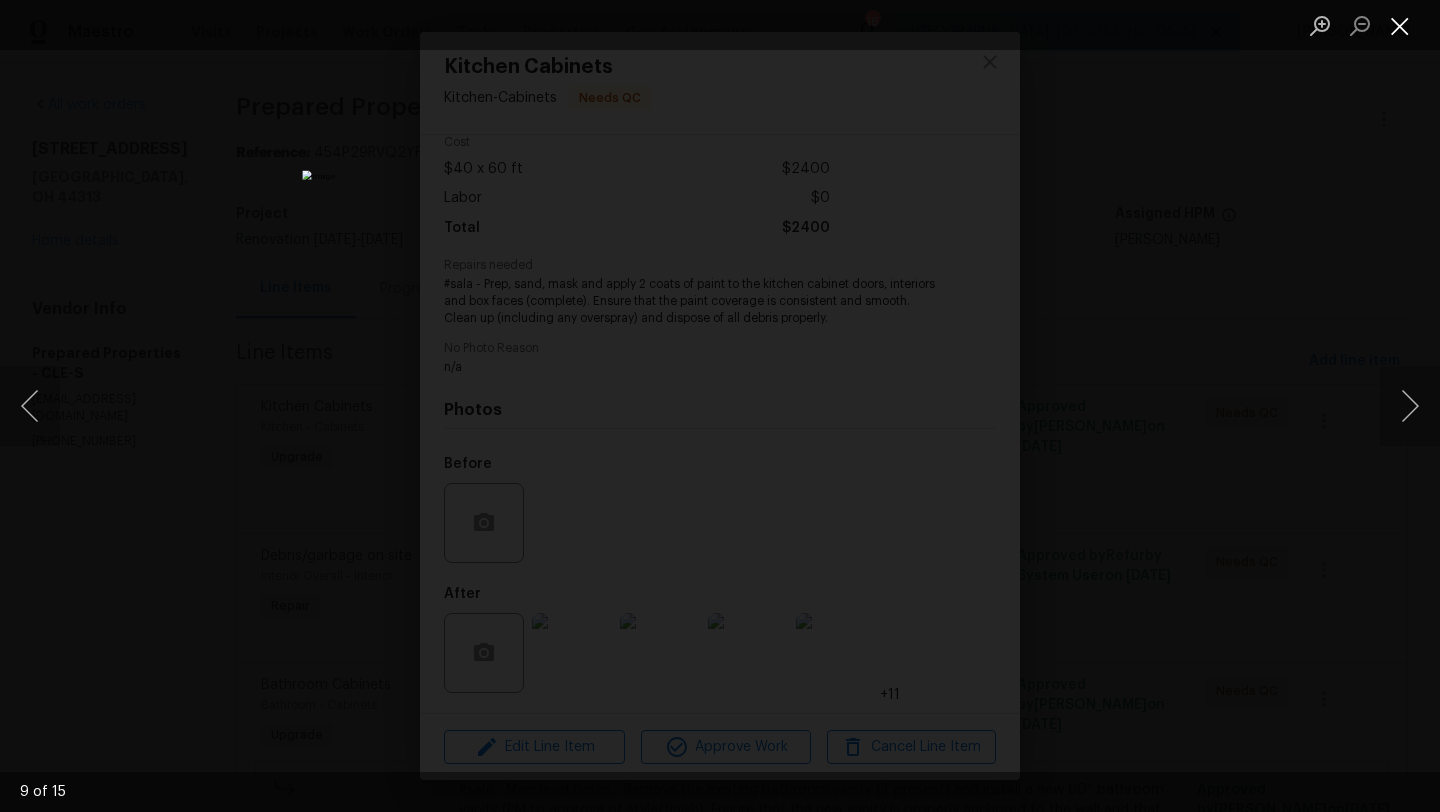 click at bounding box center [1400, 25] 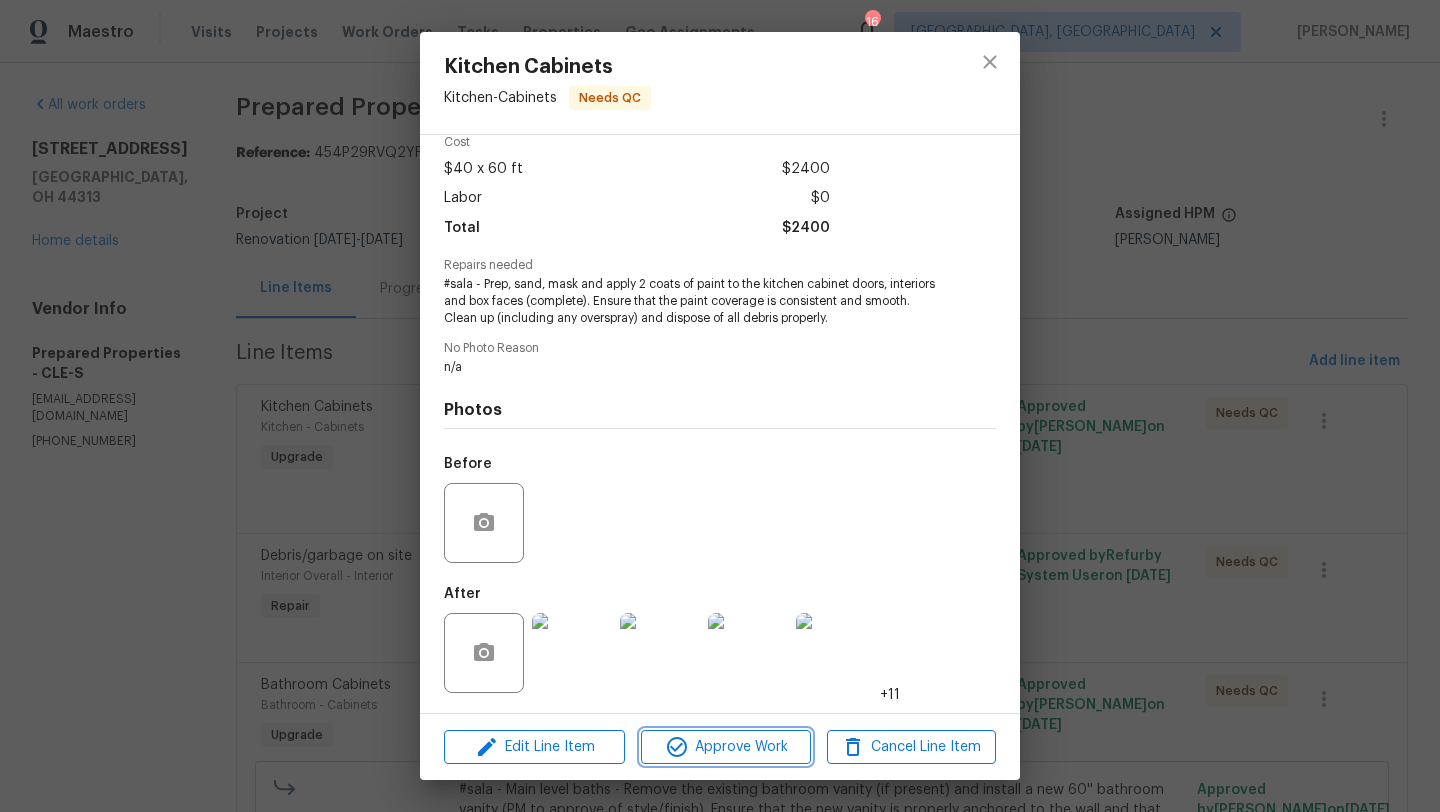 click on "Approve Work" at bounding box center (725, 747) 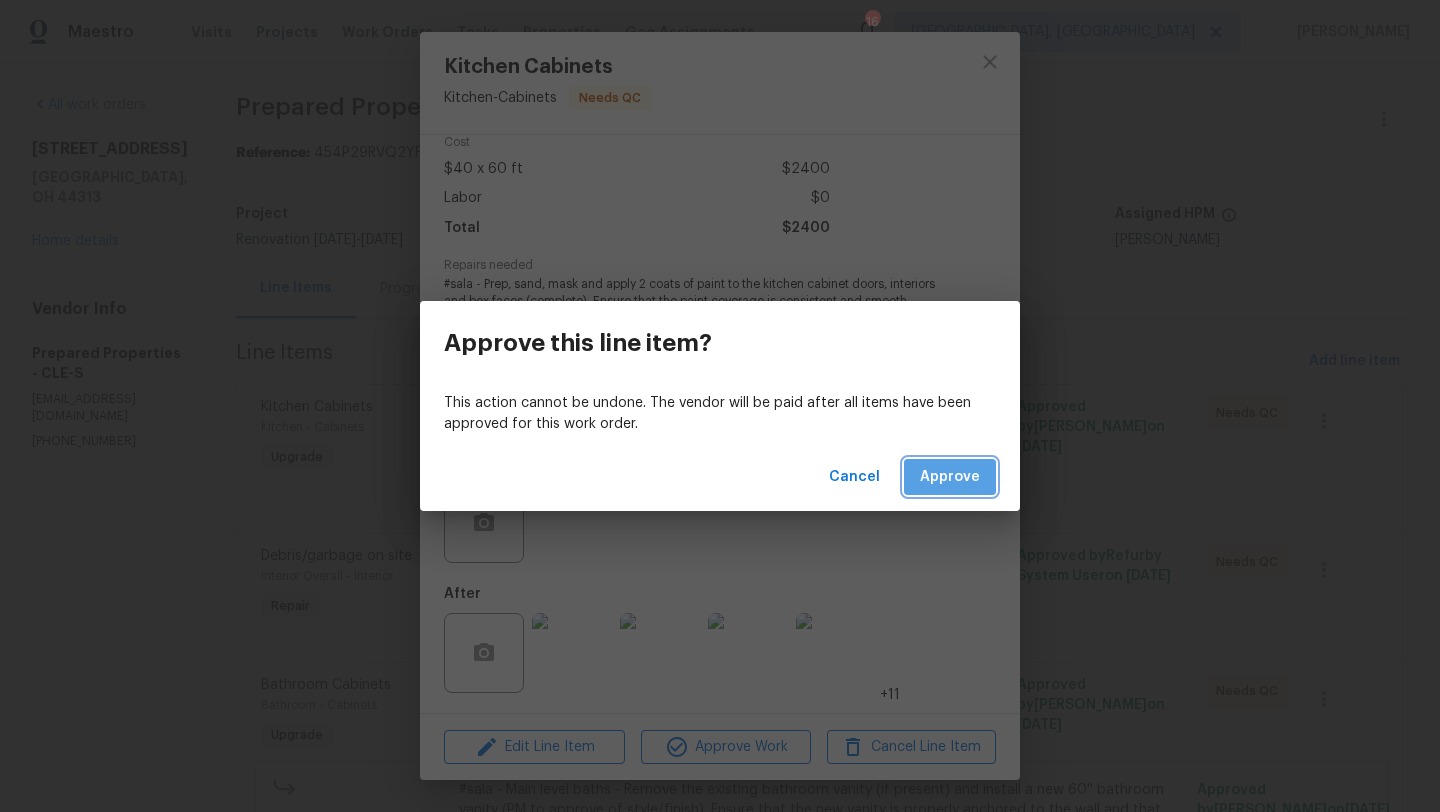 click on "Approve" at bounding box center [950, 477] 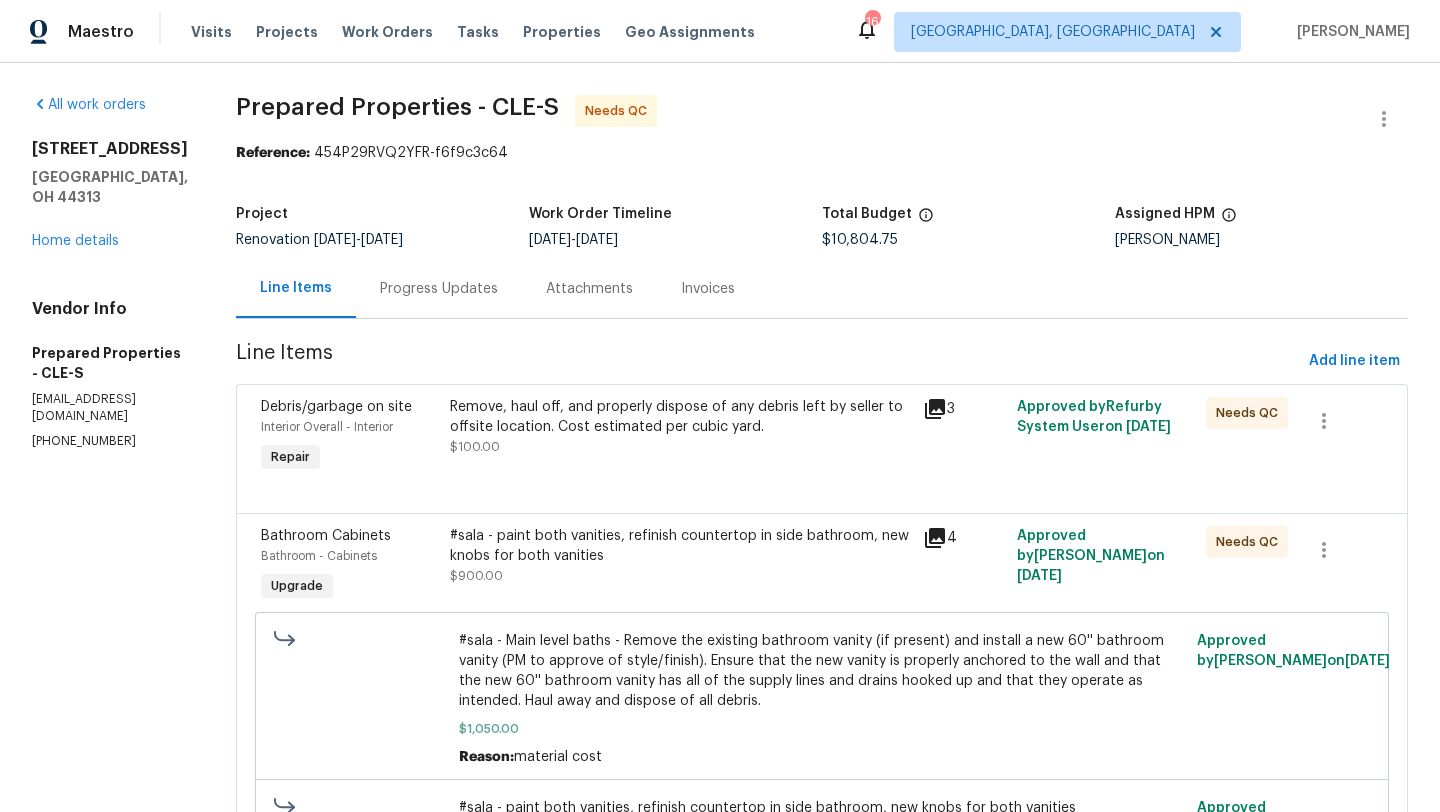 click on "Remove, haul off, and properly dispose of any debris left by seller to offsite location. Cost estimated per cubic yard. $100.00" at bounding box center (680, 437) 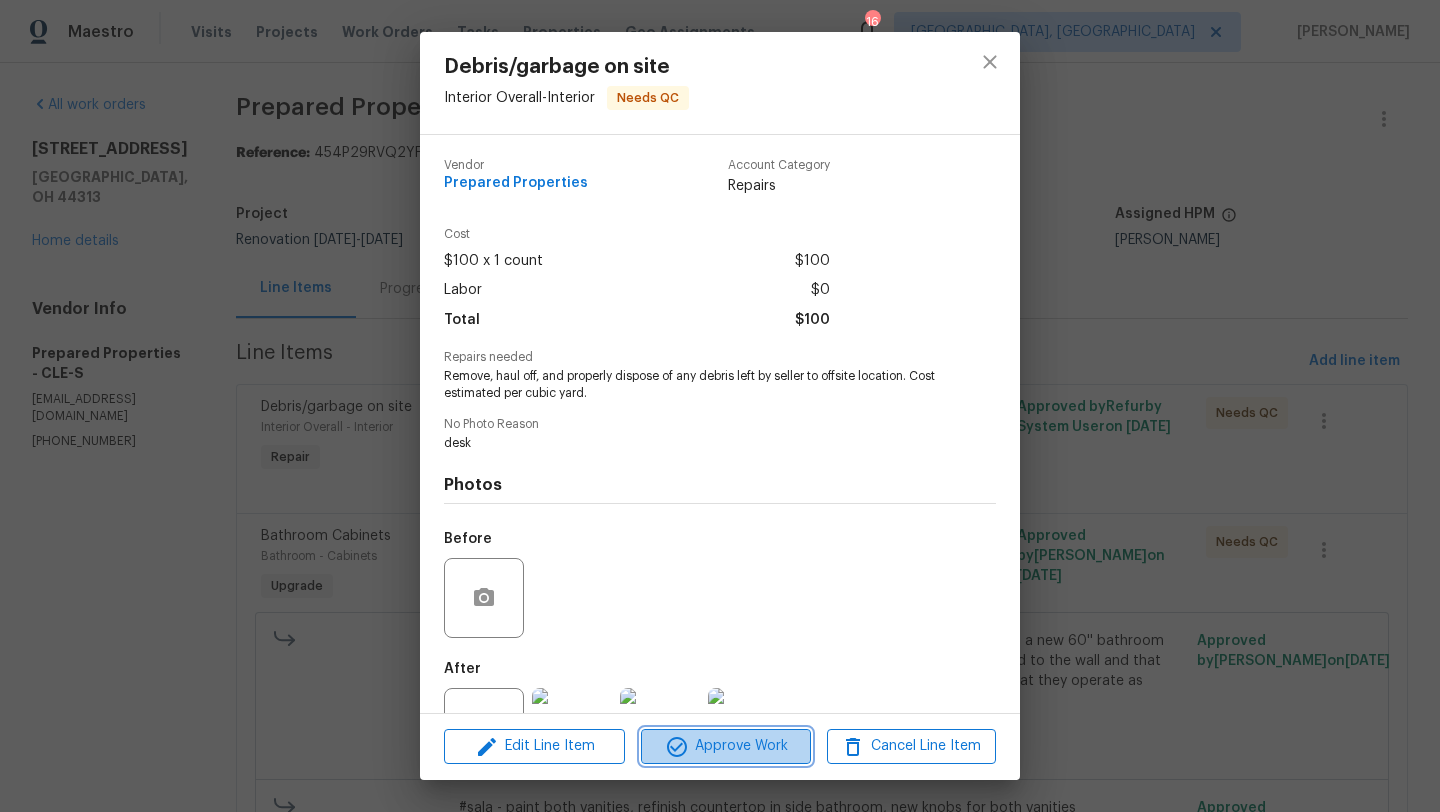 click on "Approve Work" at bounding box center (725, 746) 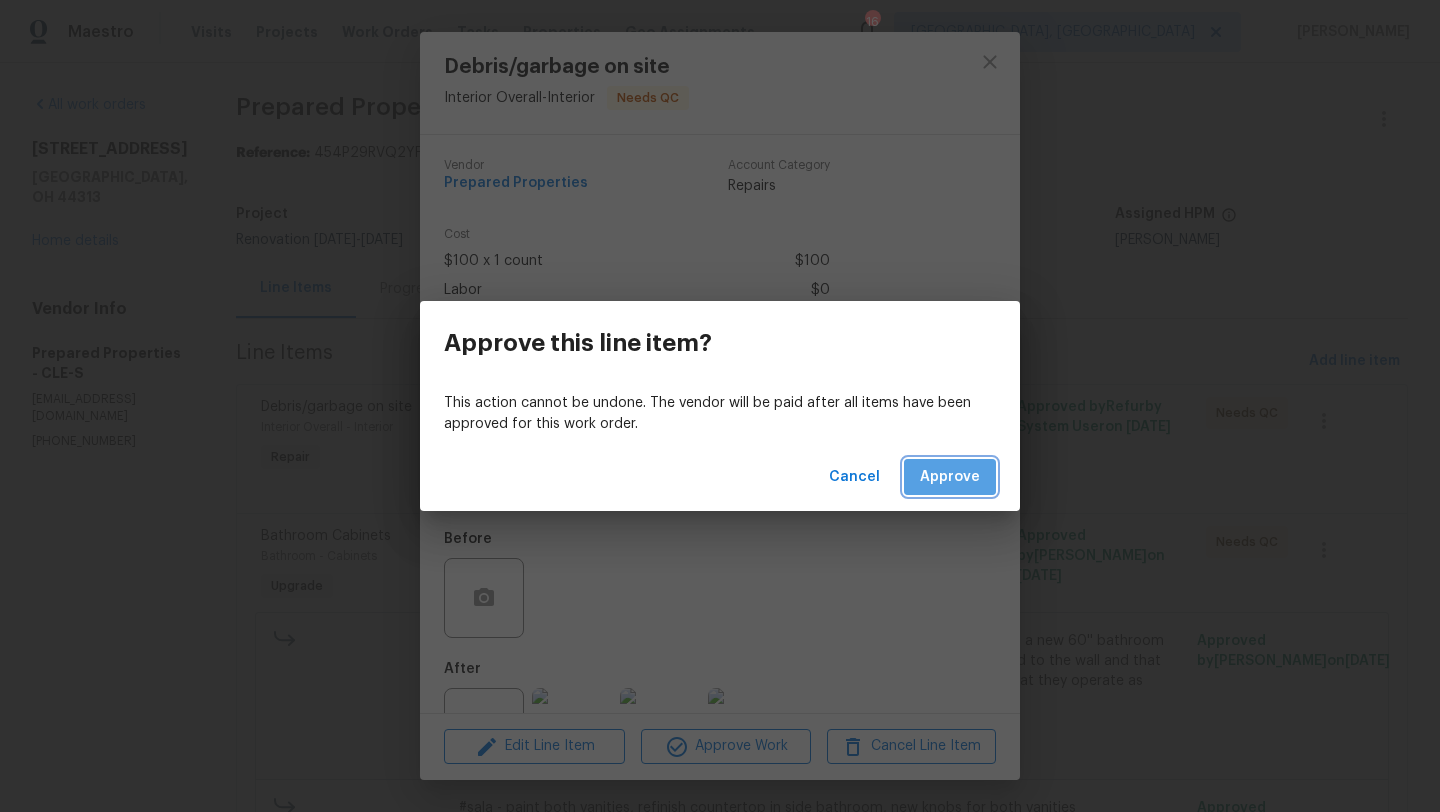 click on "Approve" at bounding box center [950, 477] 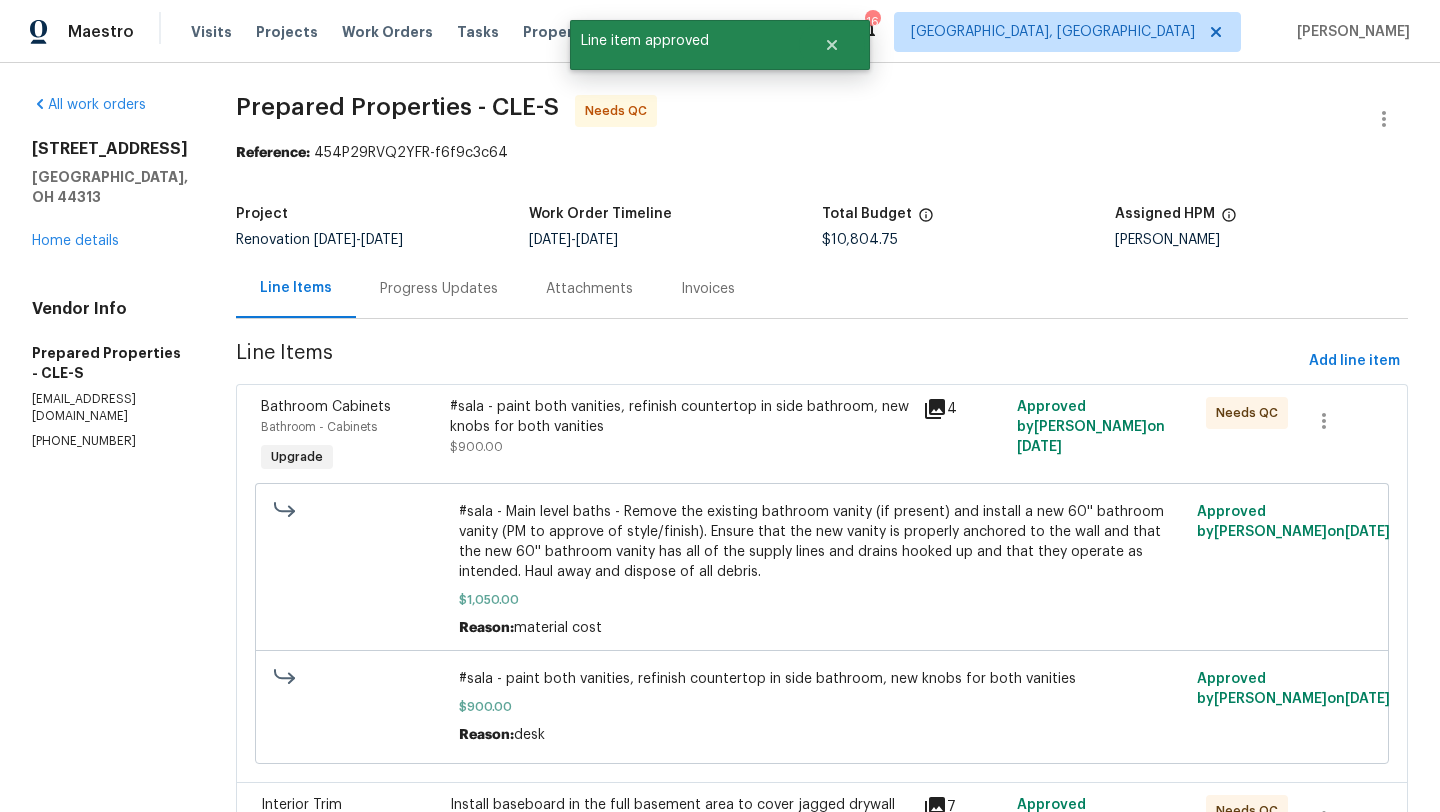 click on "#sala - paint both vanities, refinish countertop in side bathroom, new knobs for both vanities $900.00" at bounding box center (680, 427) 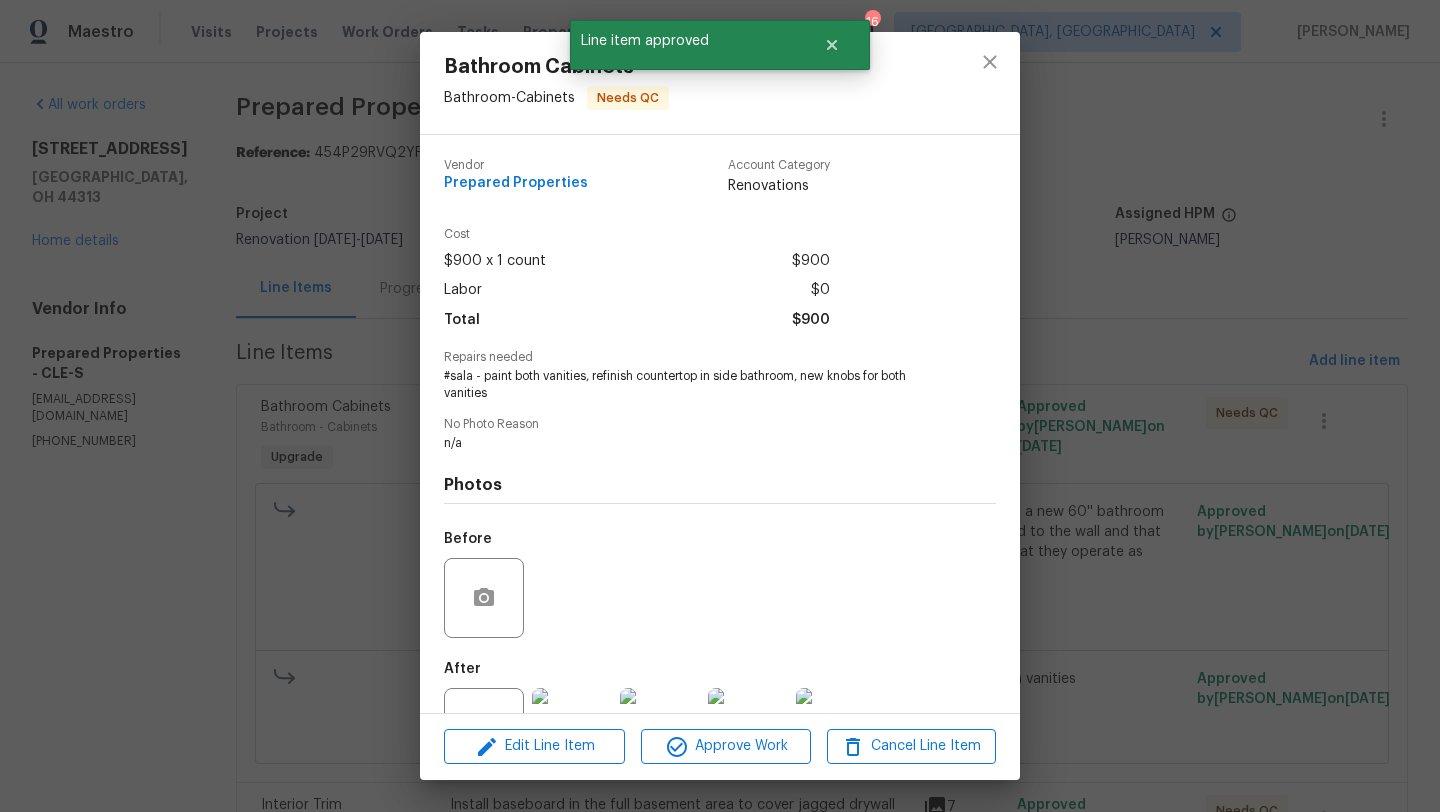 scroll, scrollTop: 76, scrollLeft: 0, axis: vertical 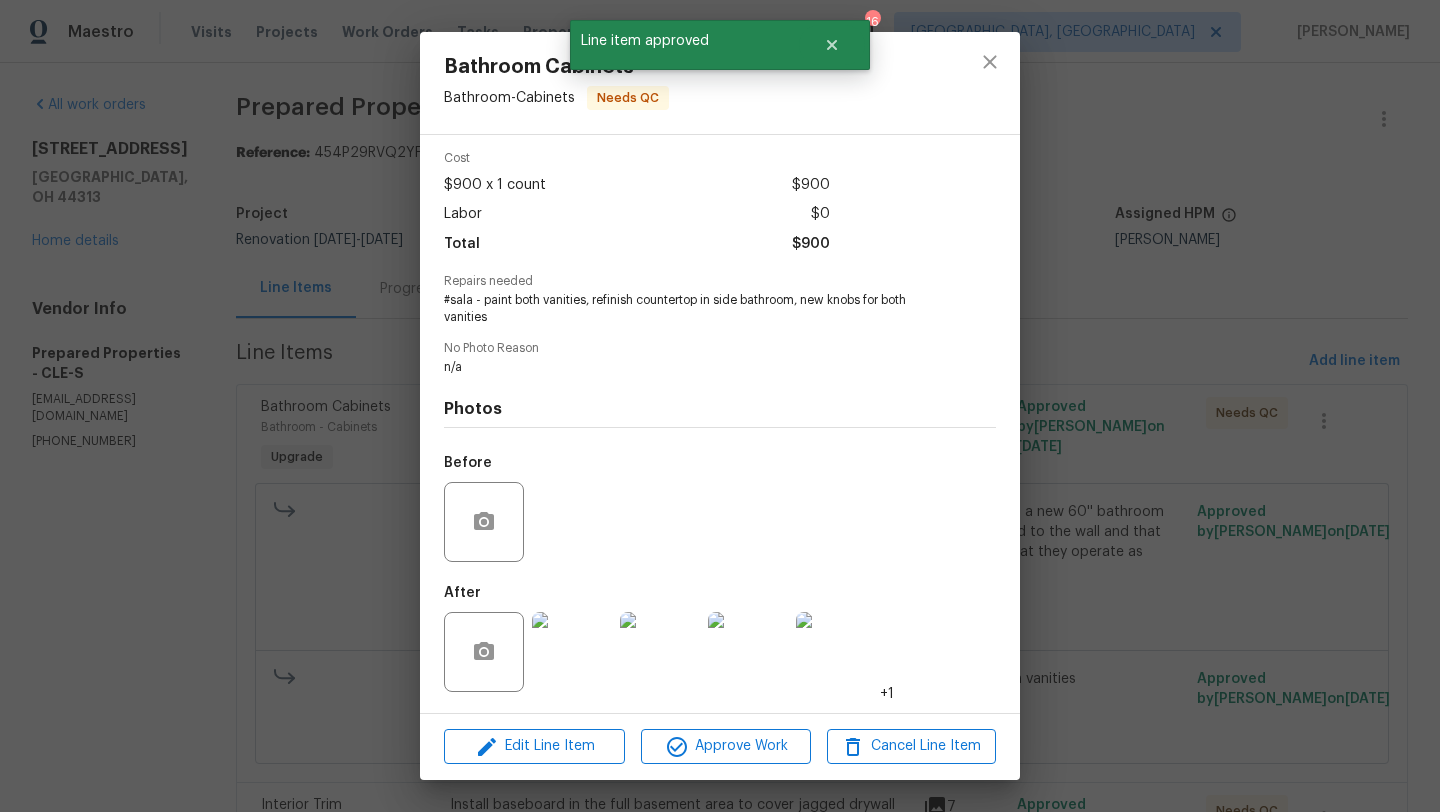 click at bounding box center (572, 652) 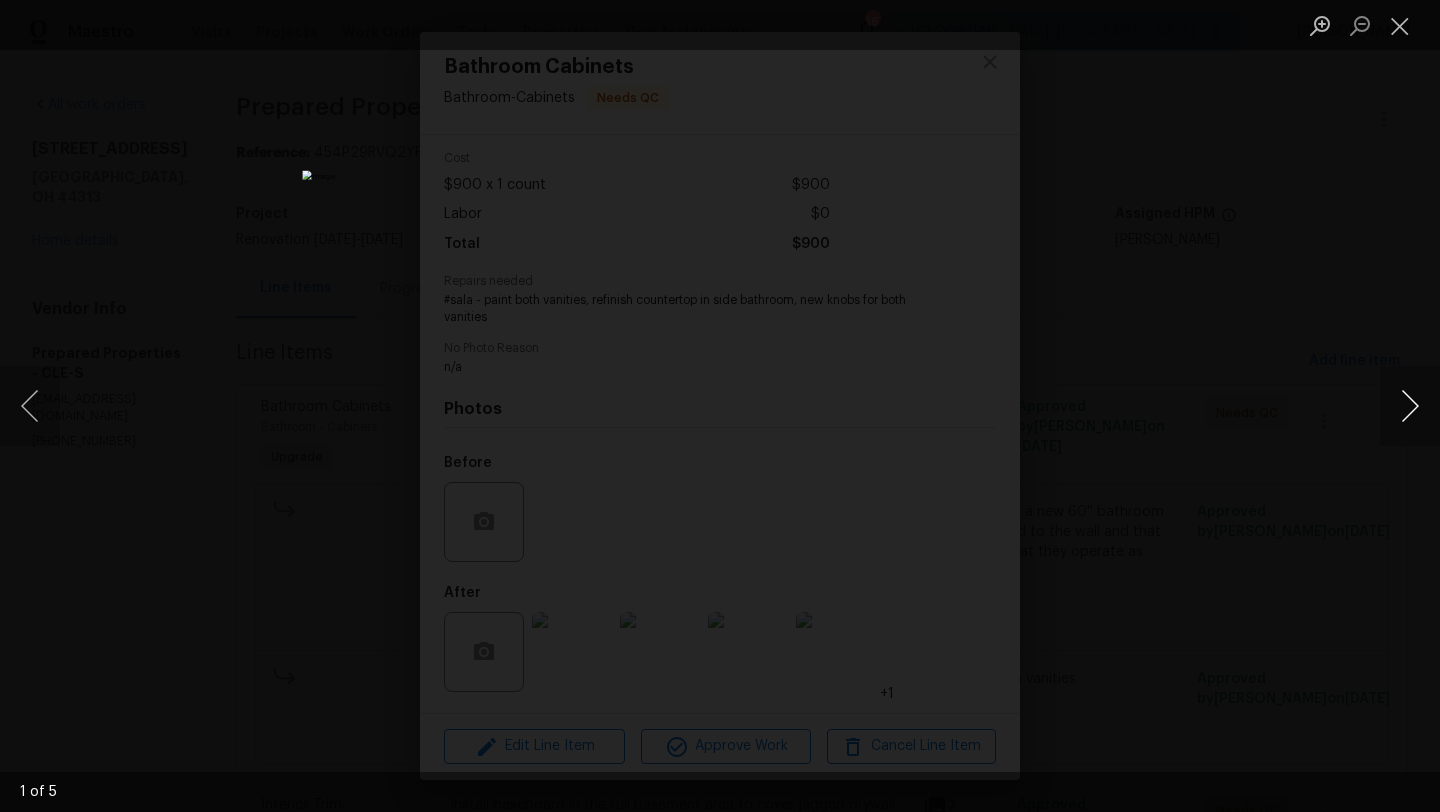 click at bounding box center [1410, 406] 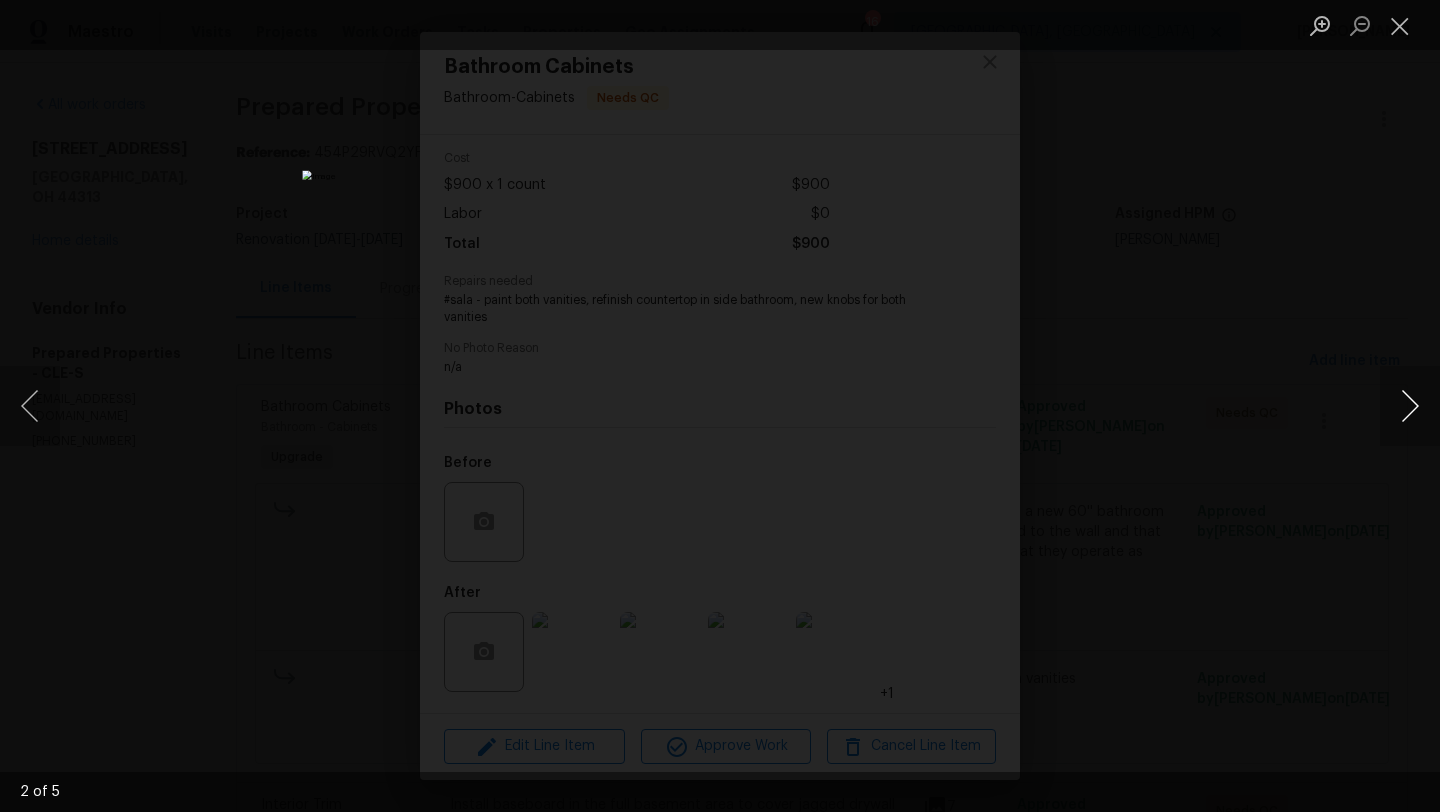 click at bounding box center [1410, 406] 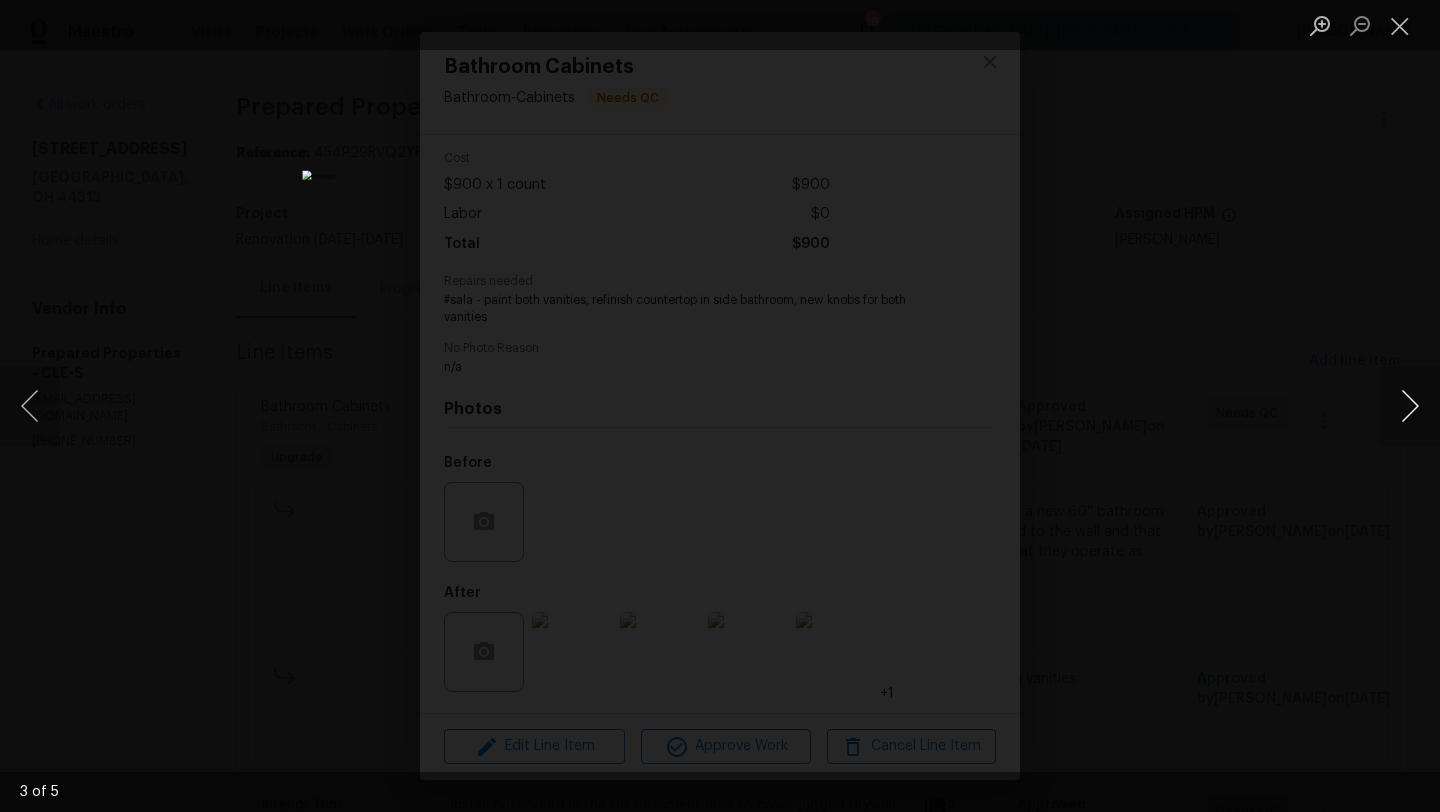 click at bounding box center (1410, 406) 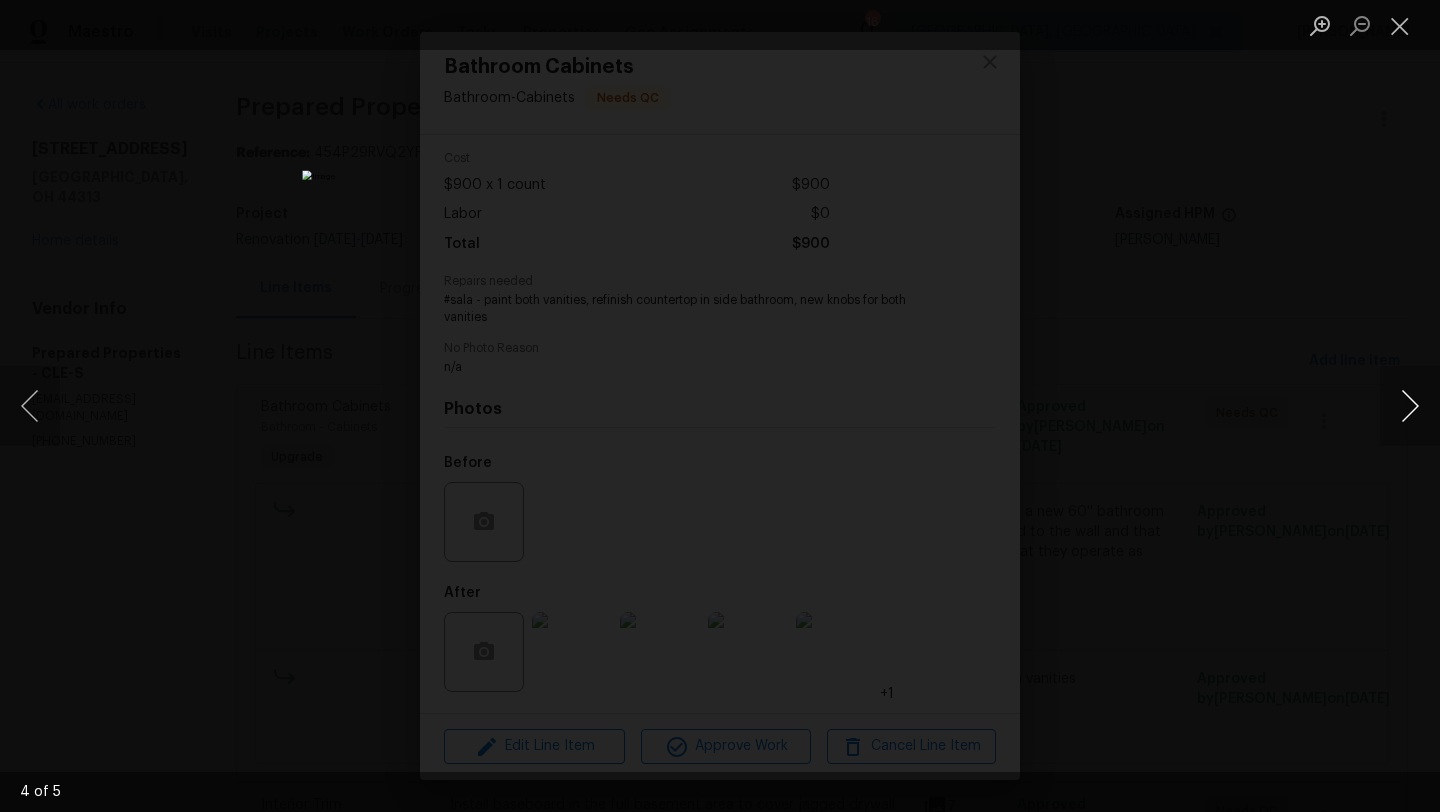 click at bounding box center (1410, 406) 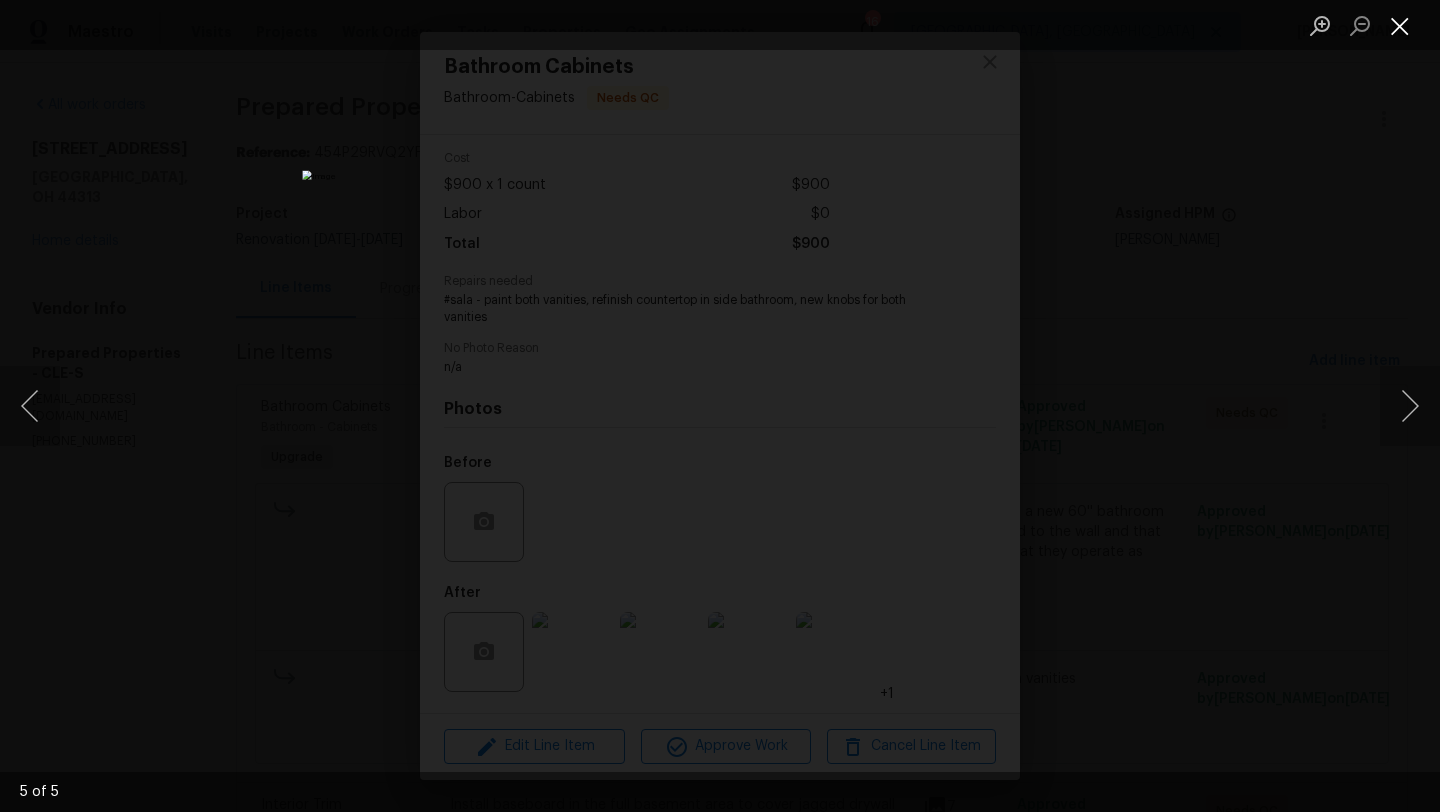 click at bounding box center [1400, 25] 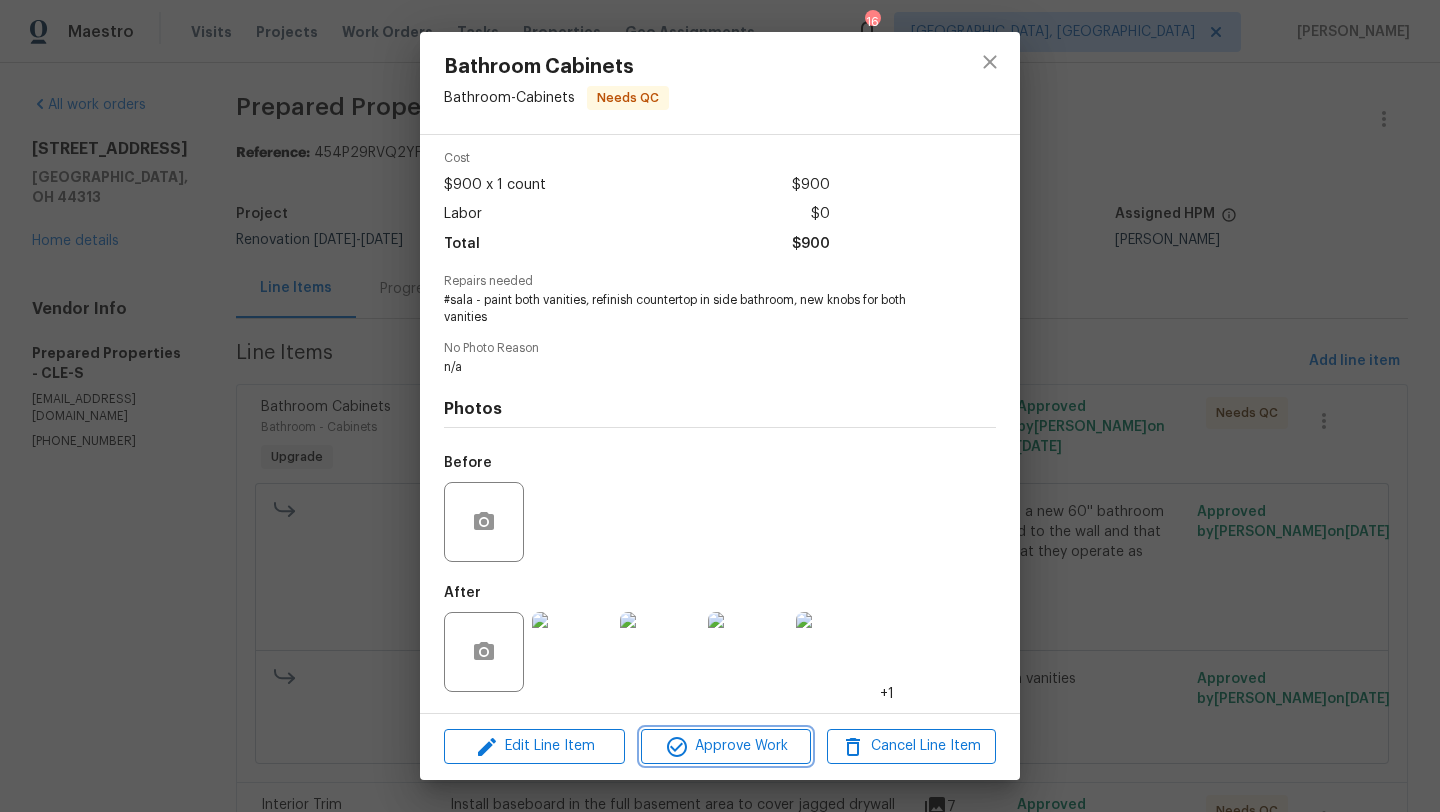 click on "Approve Work" at bounding box center [725, 746] 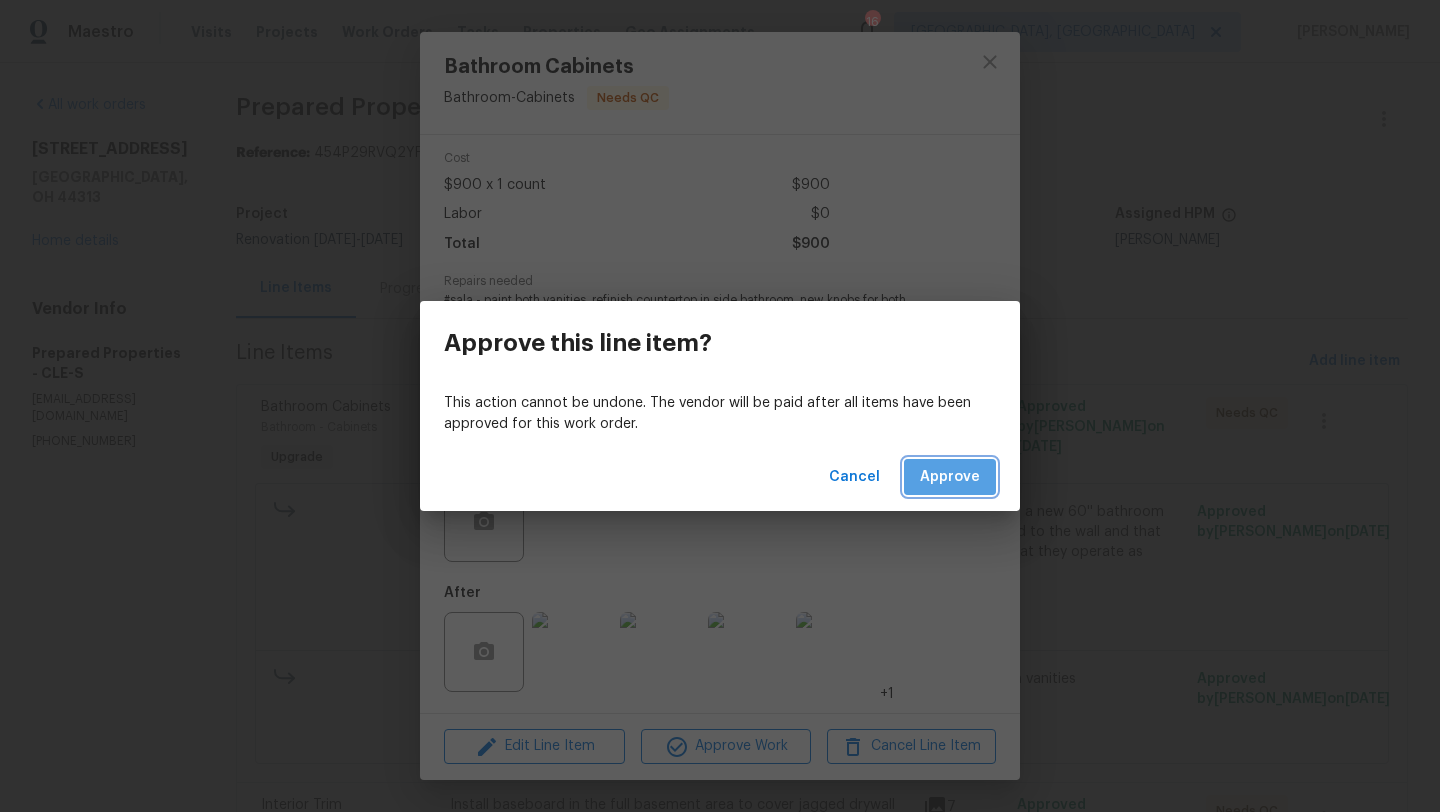 click on "Approve" at bounding box center [950, 477] 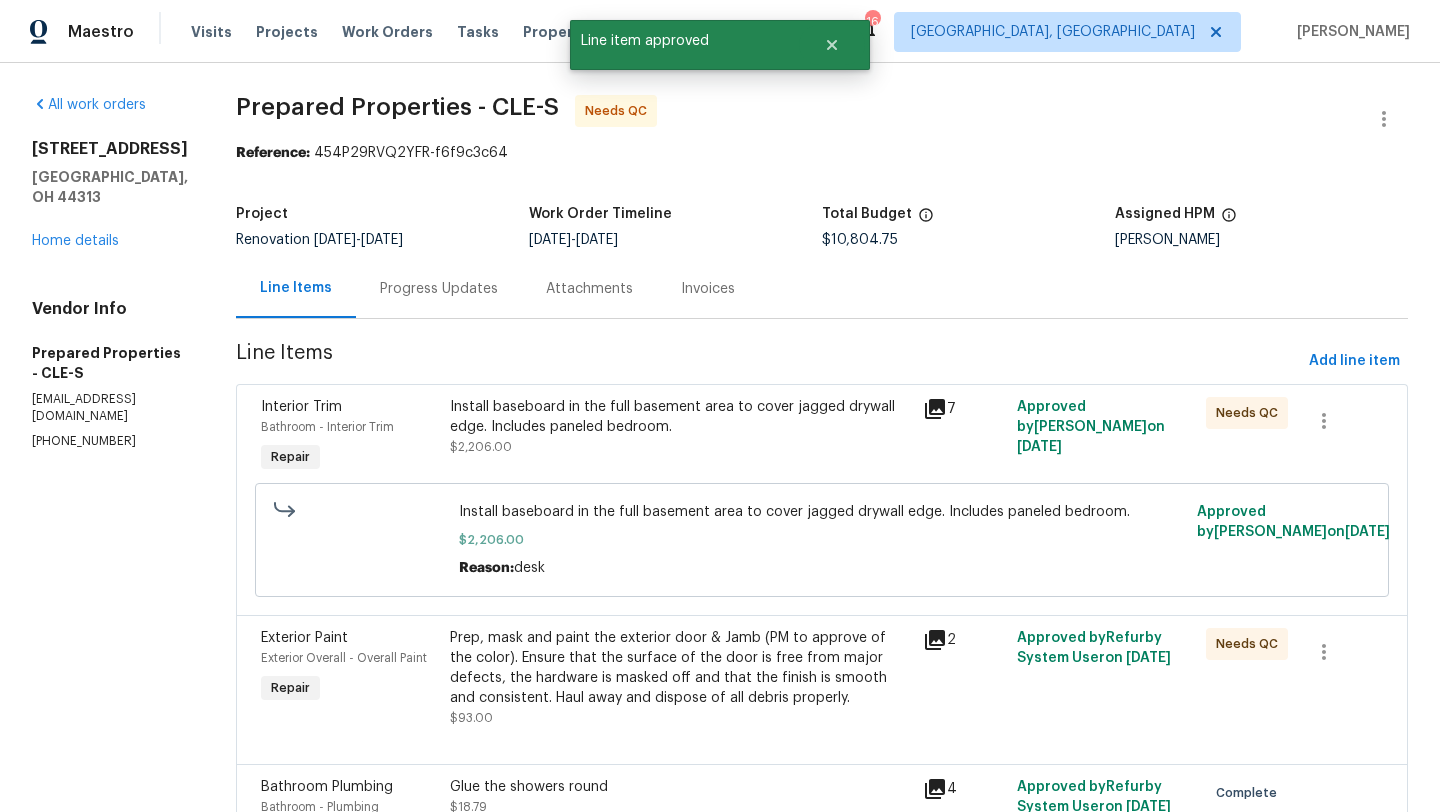 click on "Install baseboard in the full basement area to cover jagged drywall edge.  Includes paneled bedroom." at bounding box center (680, 417) 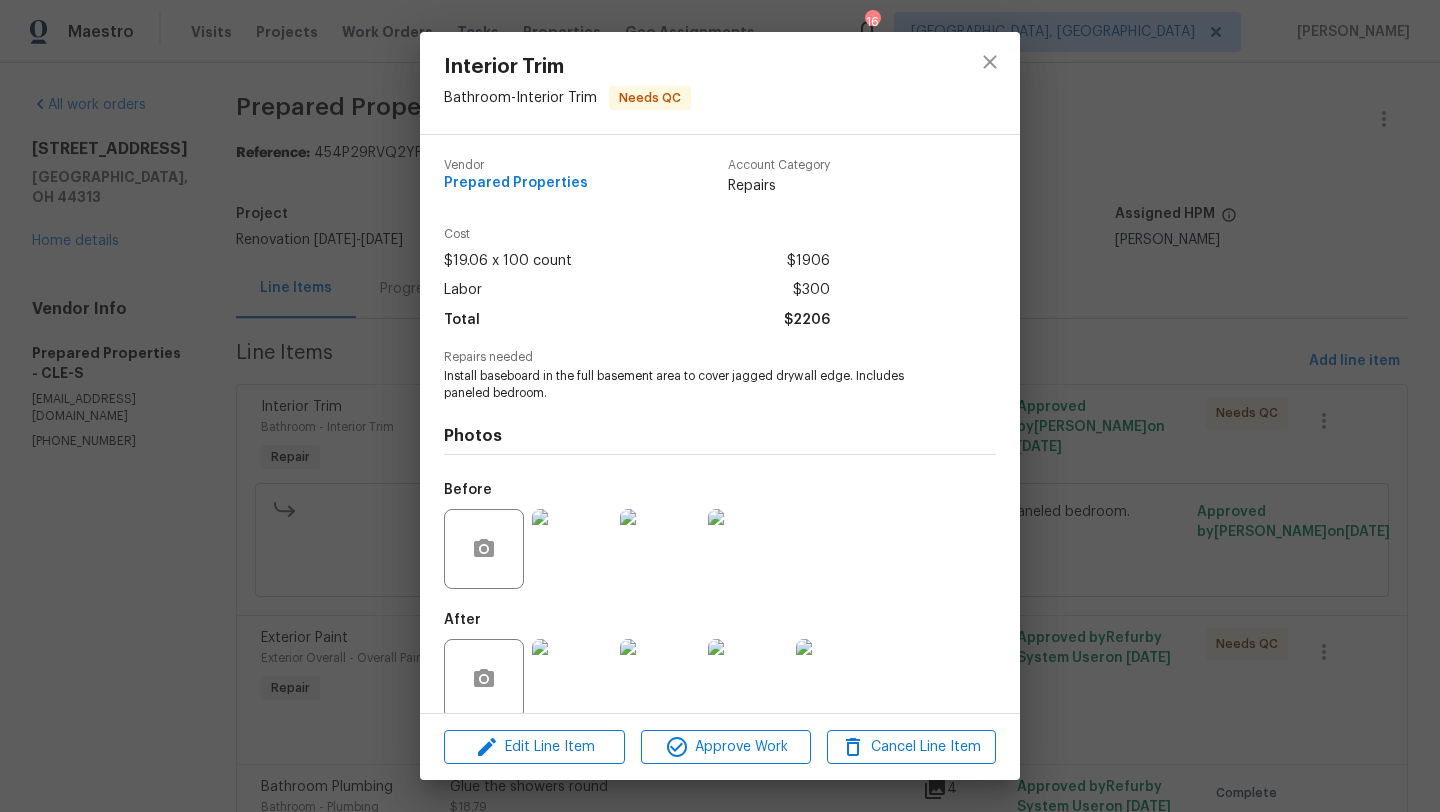 click at bounding box center [572, 679] 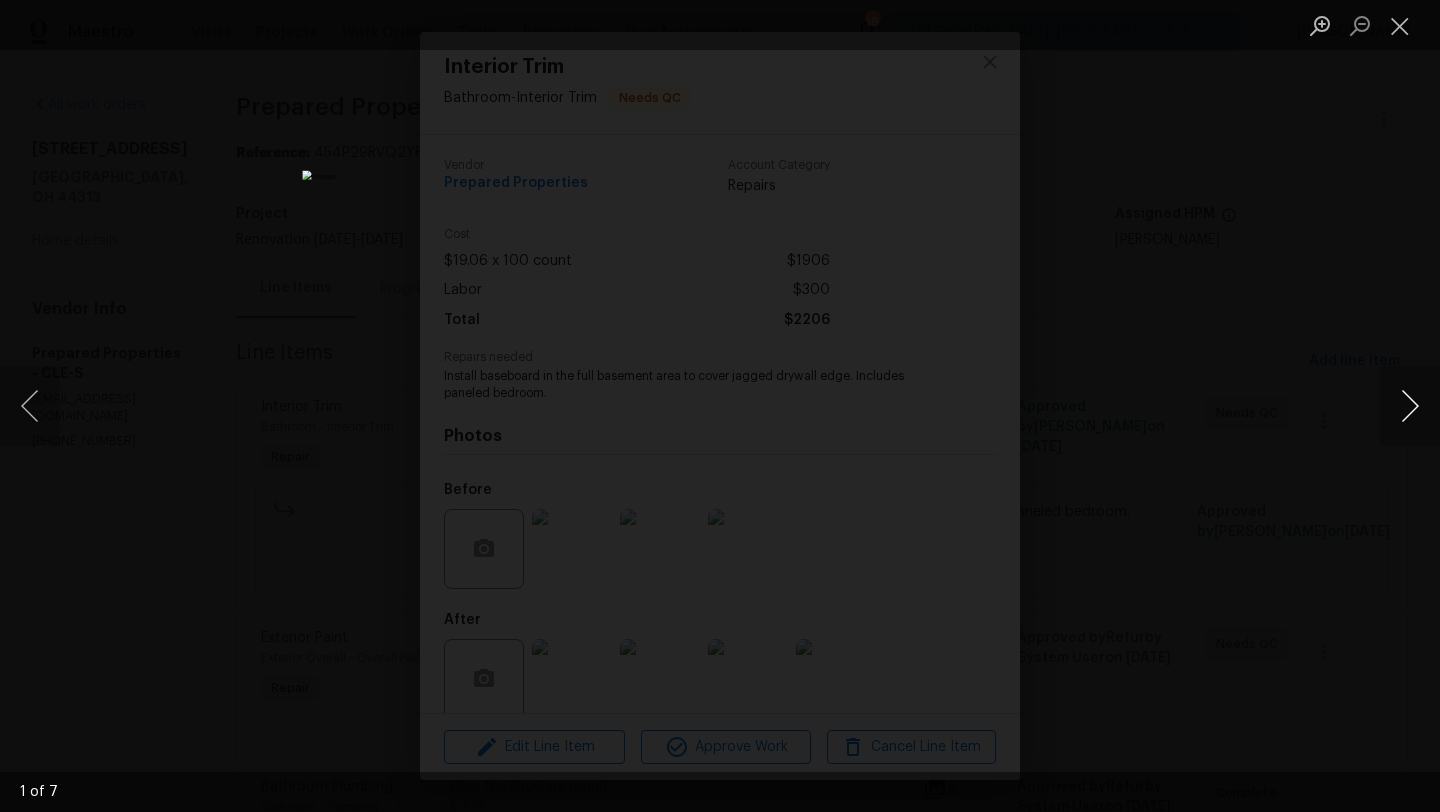 click at bounding box center [1410, 406] 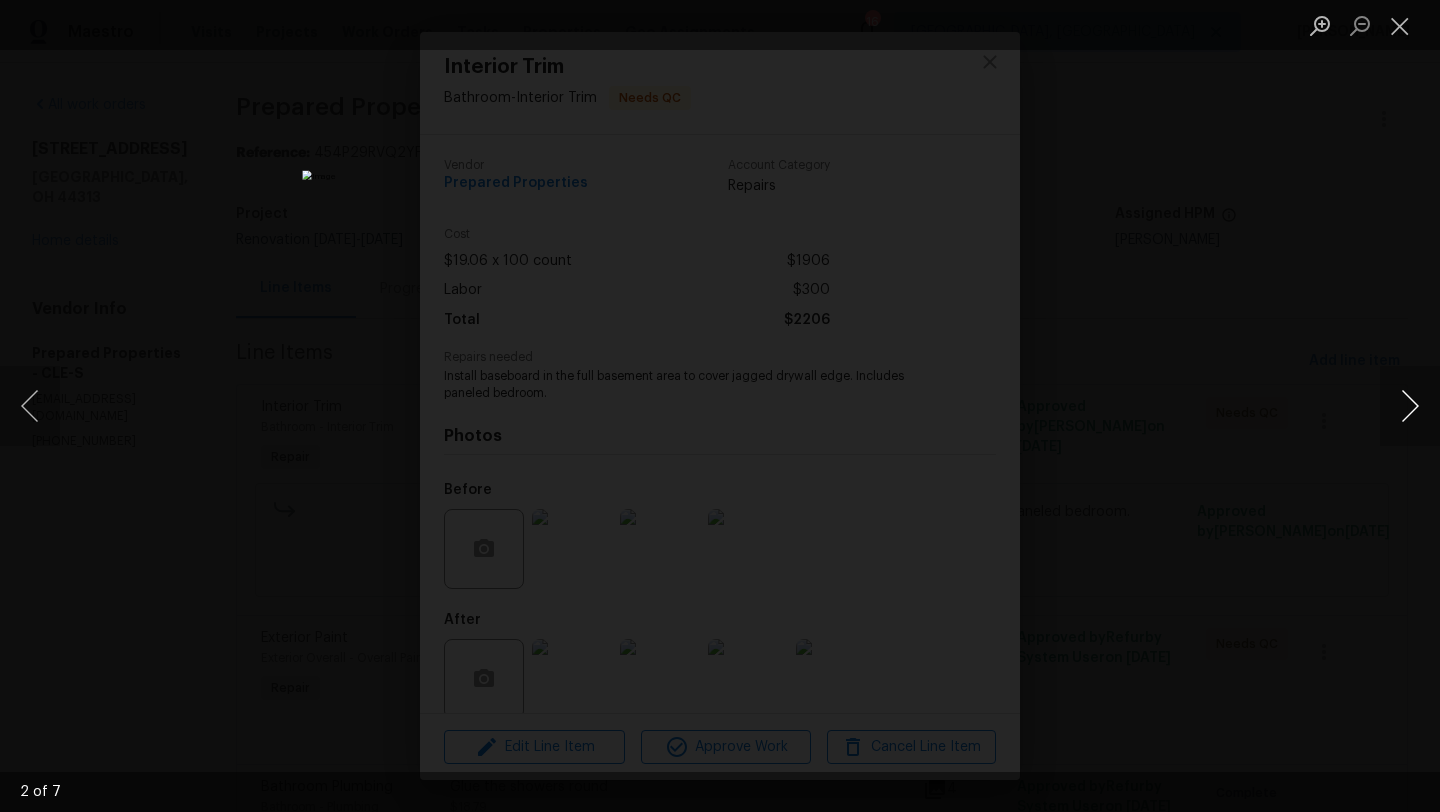 click at bounding box center (1410, 406) 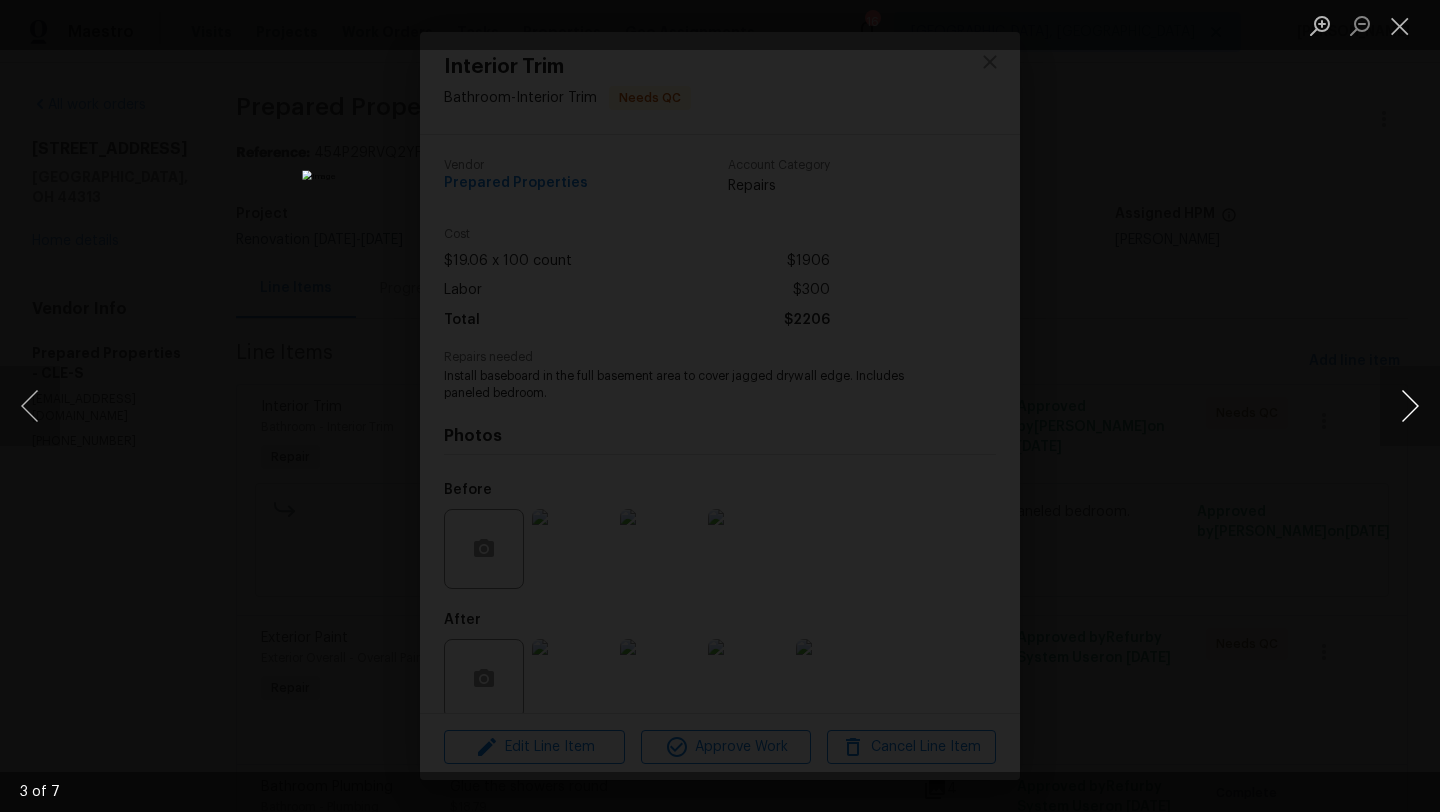 click at bounding box center (1410, 406) 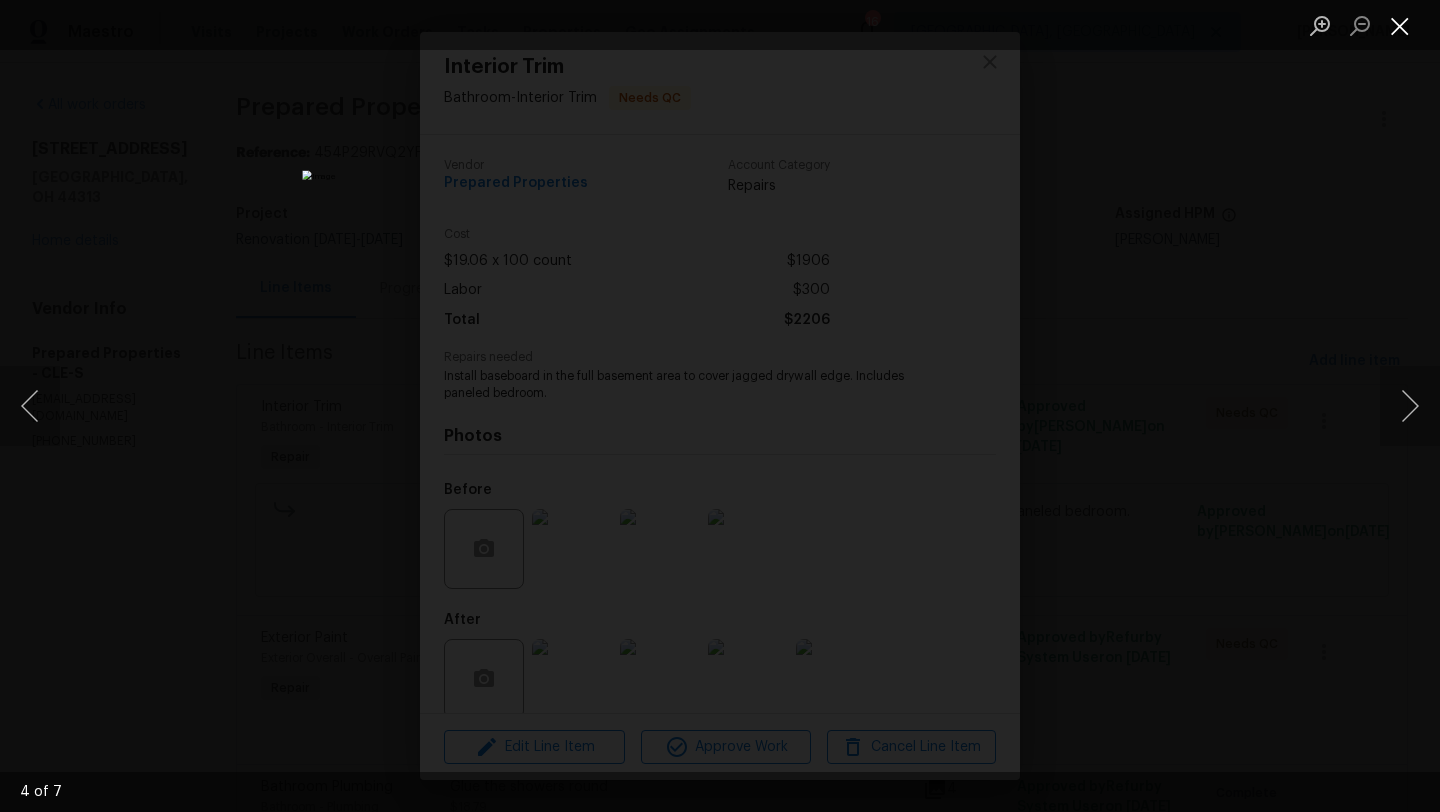 click at bounding box center (1400, 25) 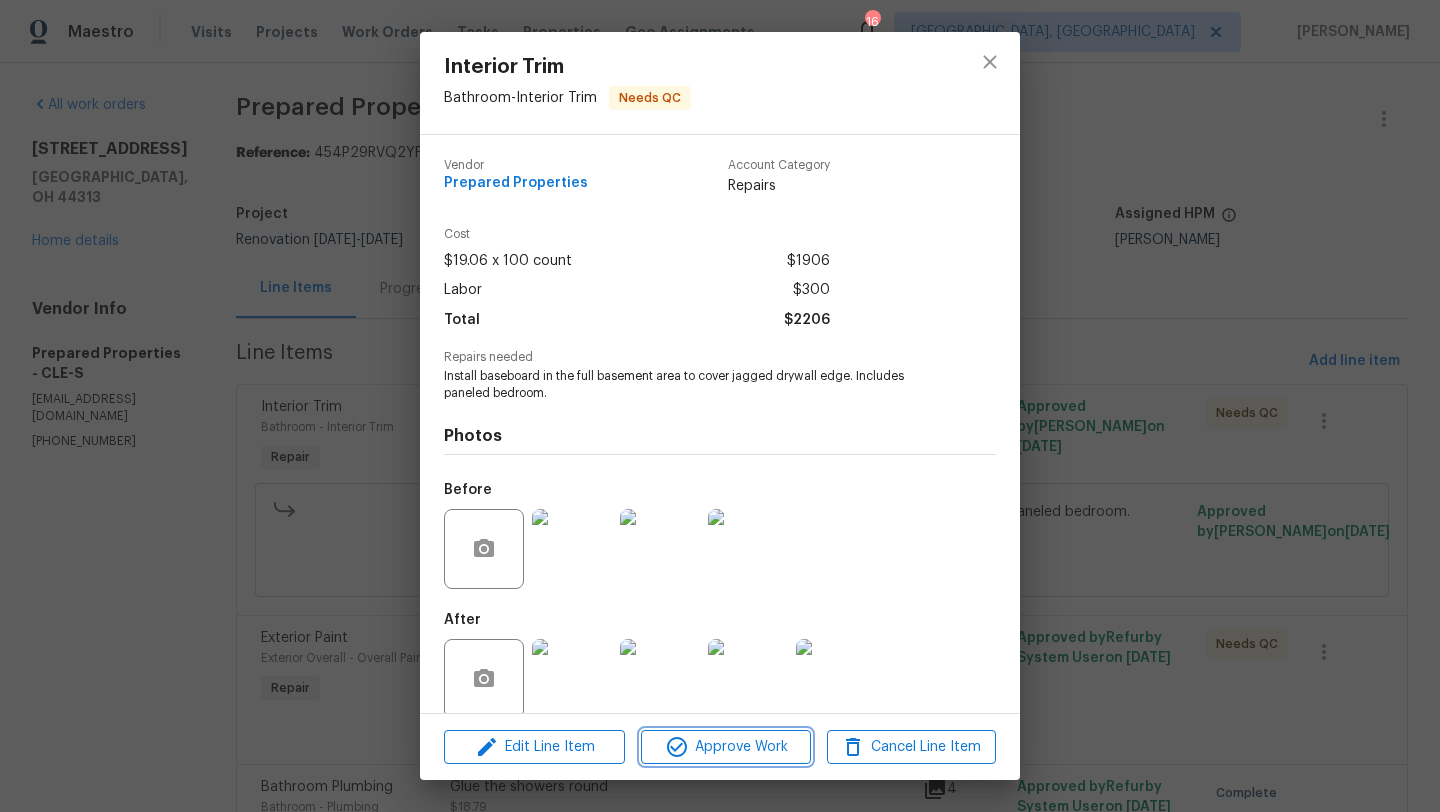 click 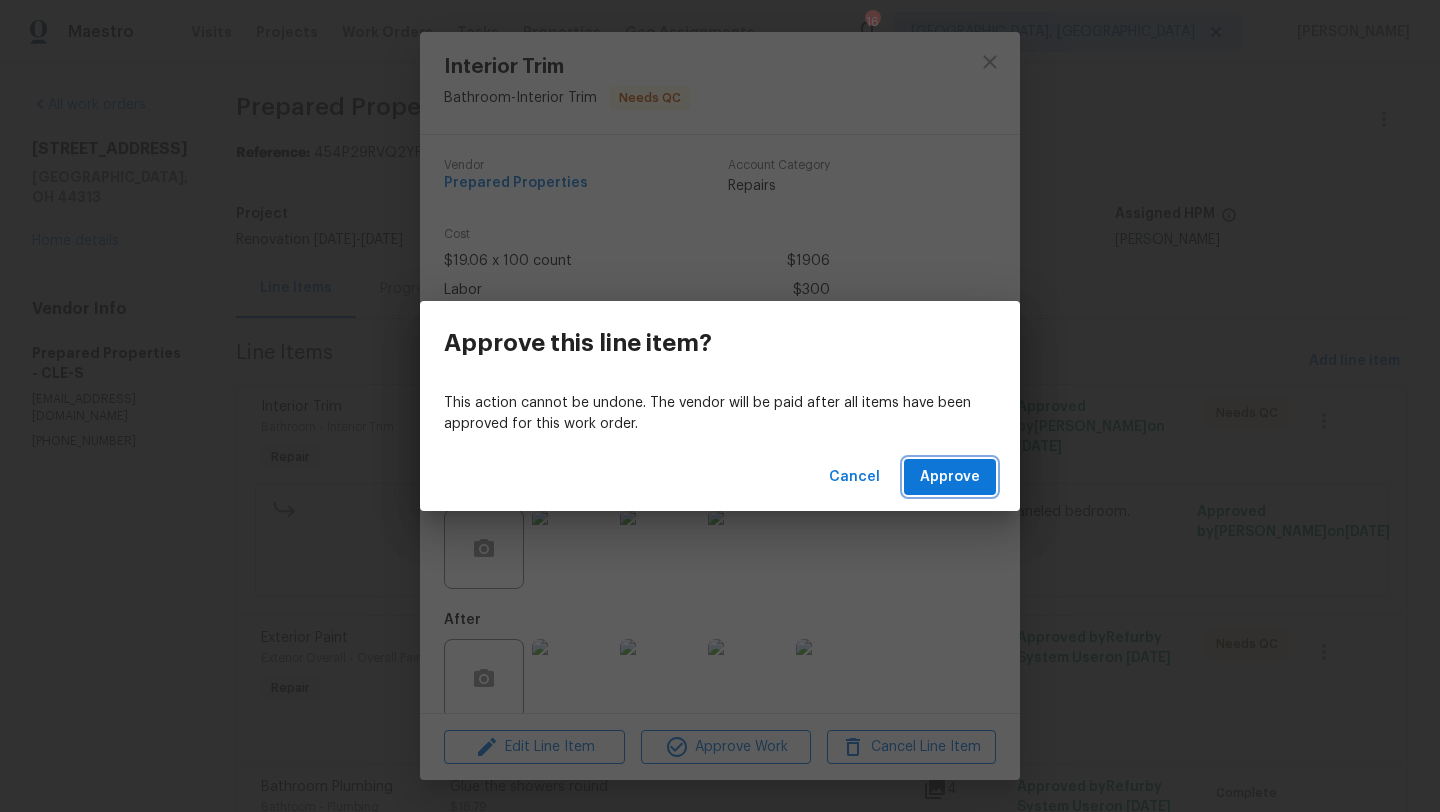 click on "Approve" at bounding box center [950, 477] 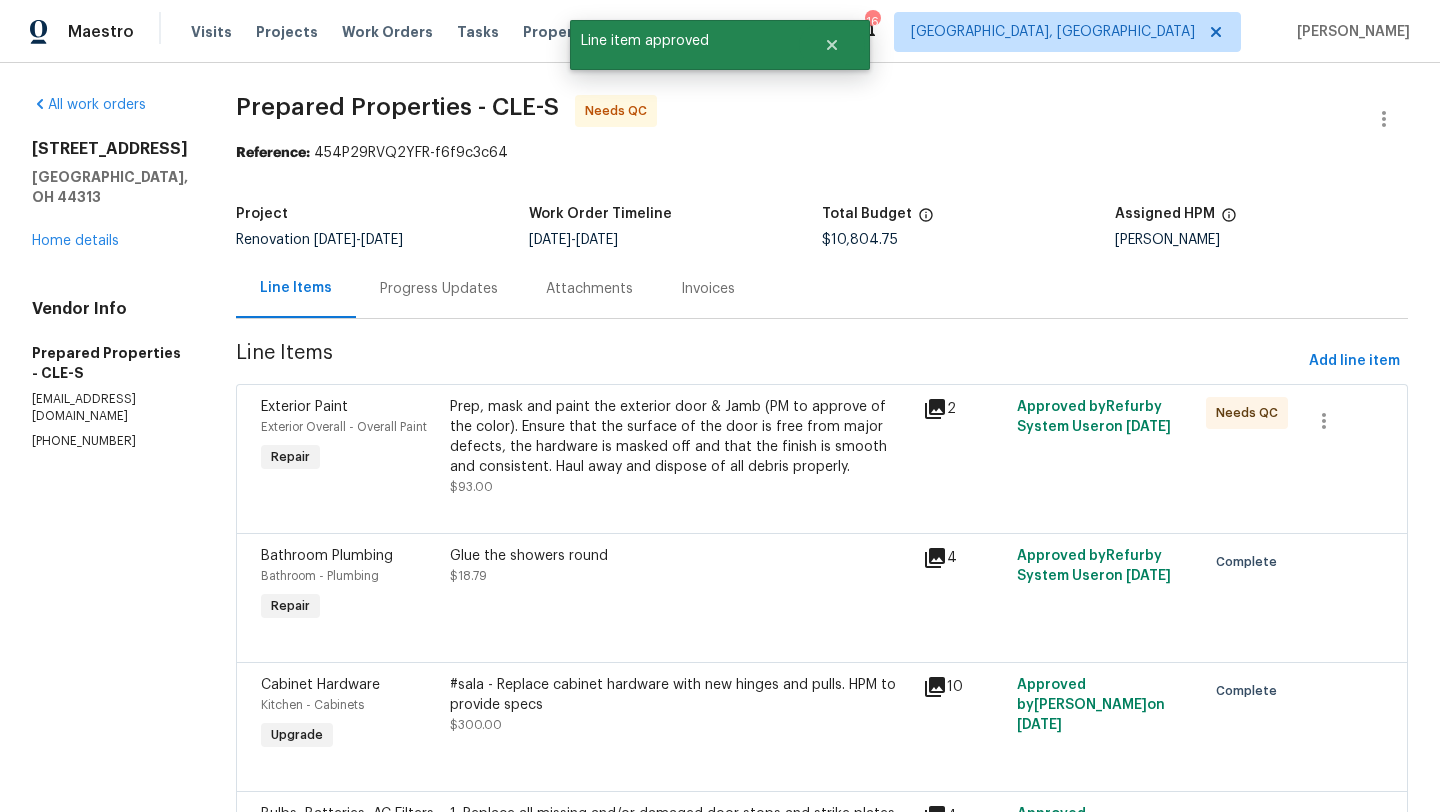 click on "Progress Updates" at bounding box center (439, 289) 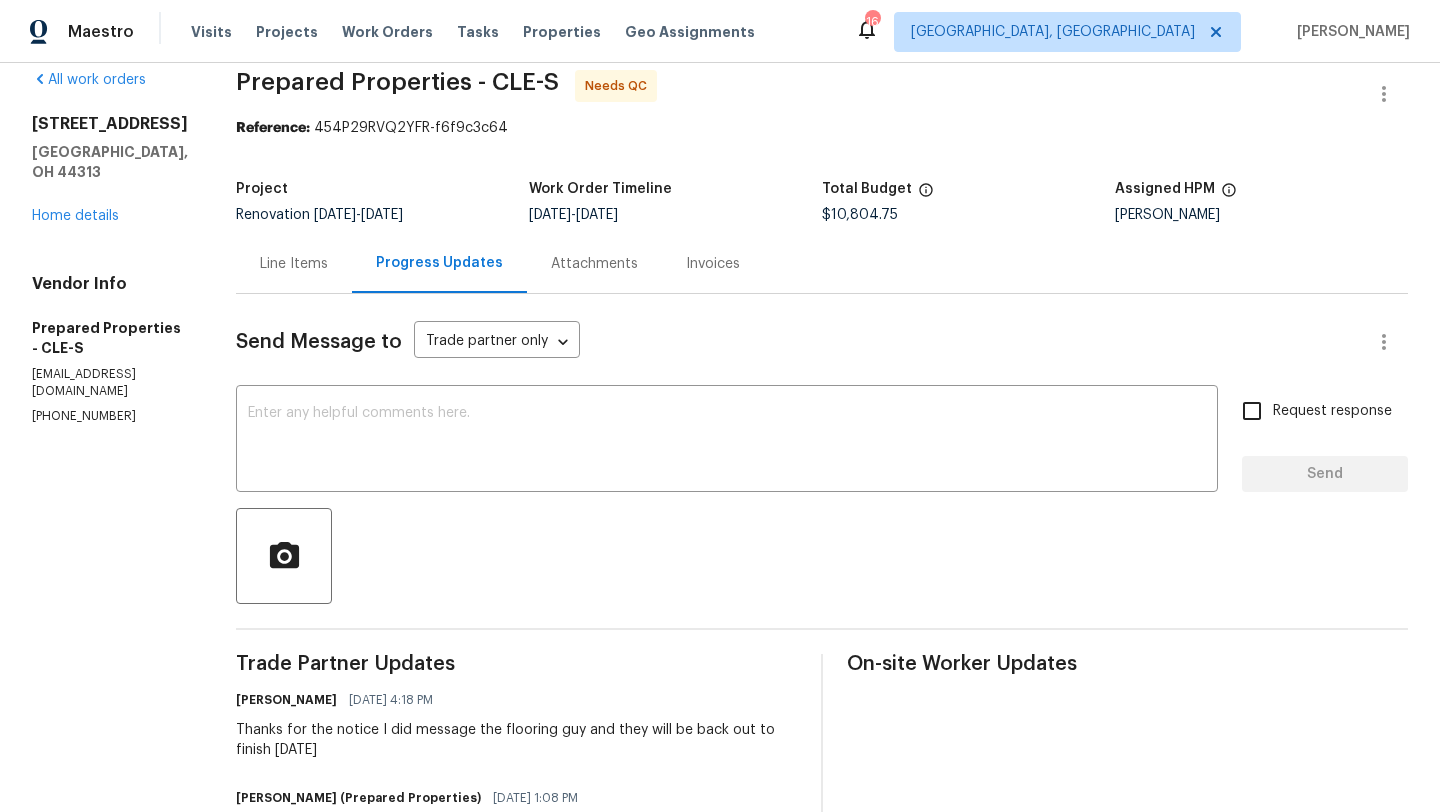 scroll, scrollTop: 0, scrollLeft: 0, axis: both 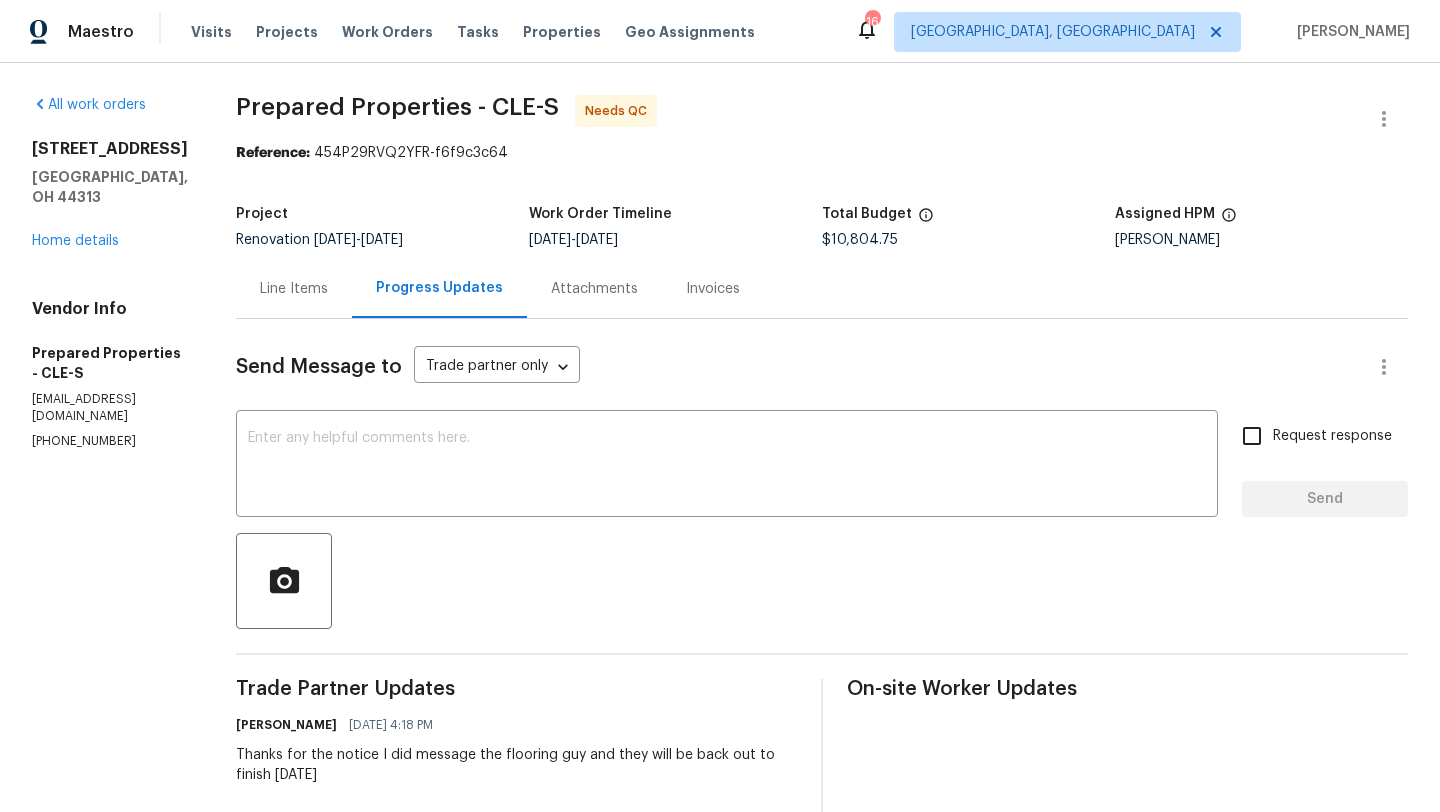 click on "Line Items" at bounding box center (294, 289) 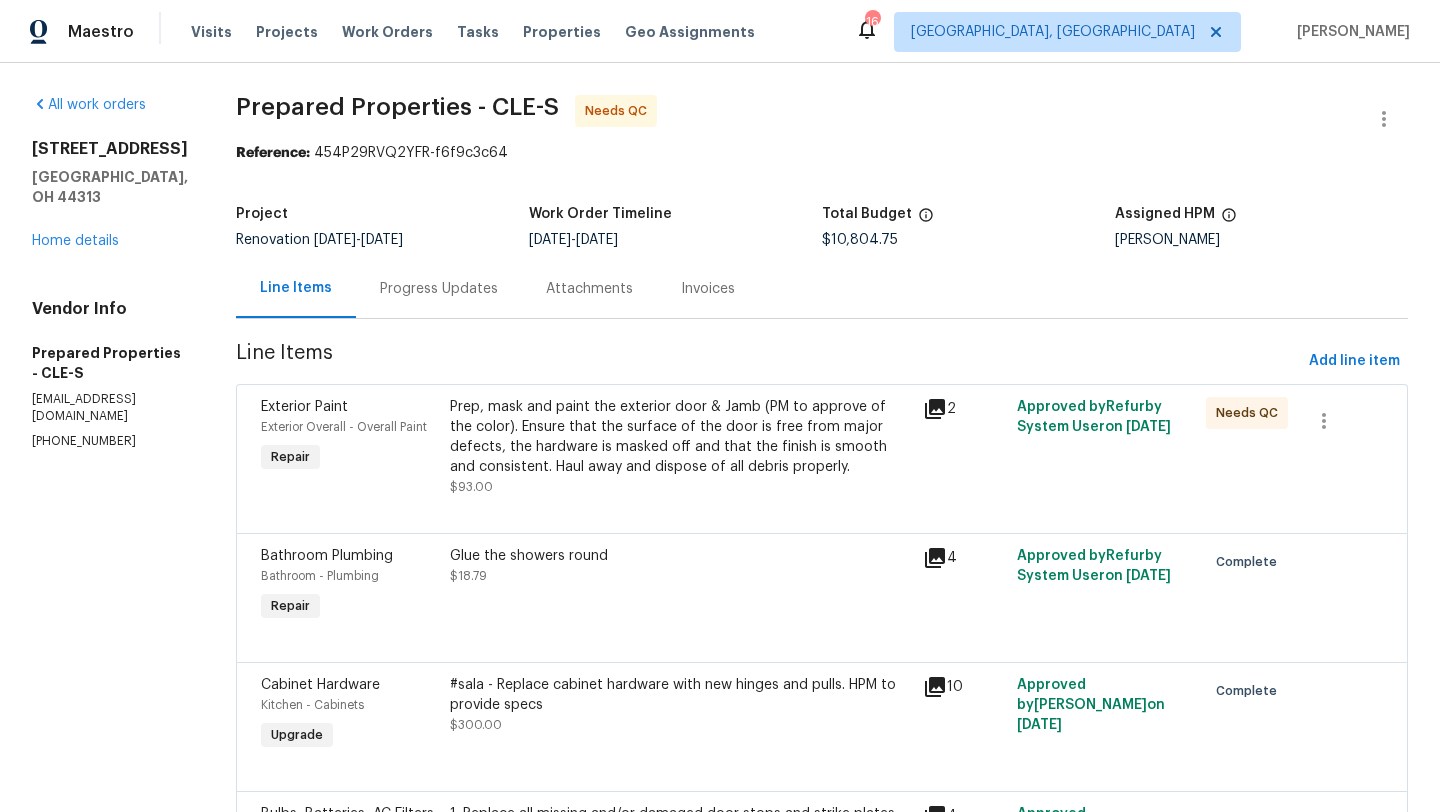 click on "Prep, mask and paint  the exterior door & Jamb (PM to approve of the color). Ensure that the surface of the door is free from major defects, the hardware is masked off and that the finish is smooth and consistent. Haul away and dispose of all debris properly." at bounding box center (680, 437) 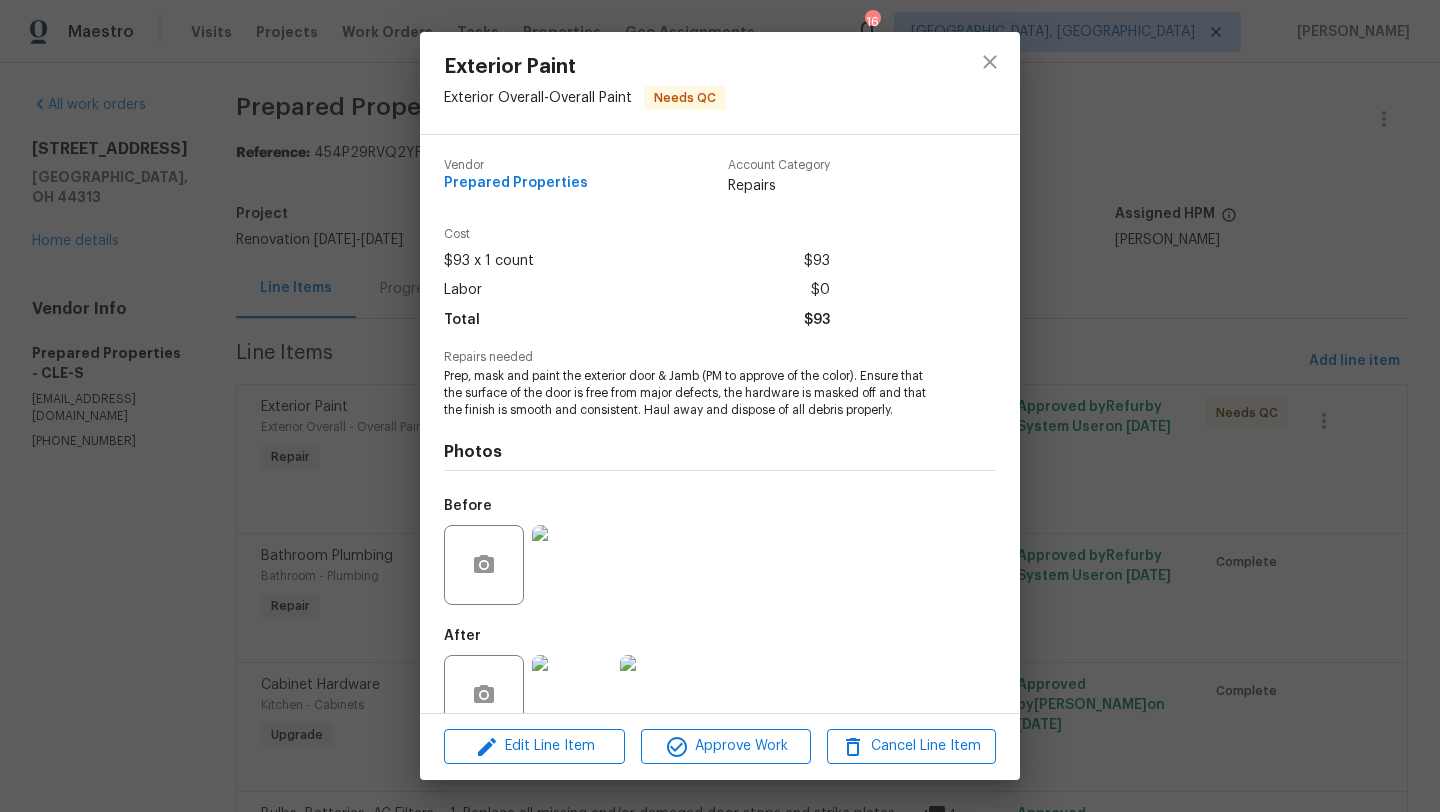click at bounding box center (660, 695) 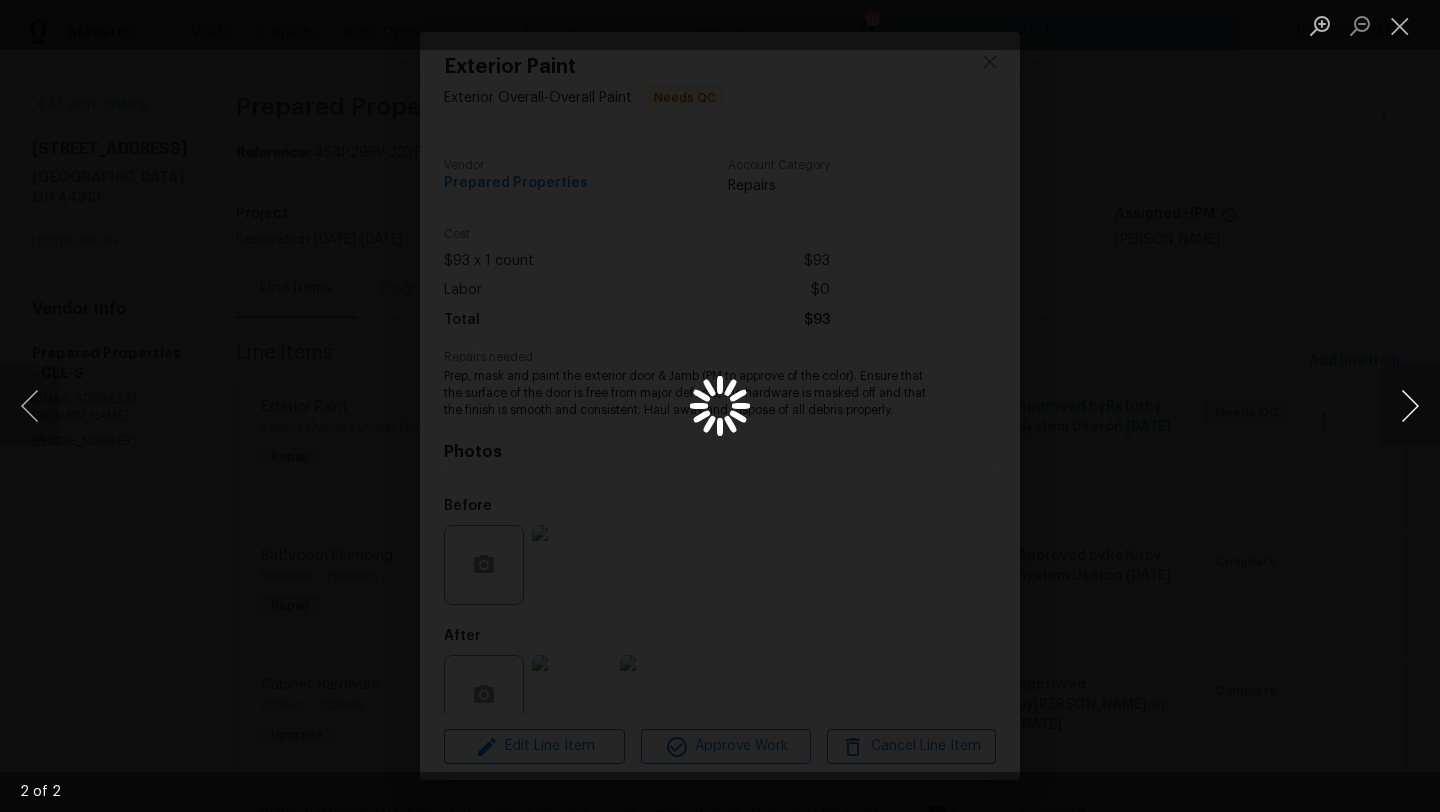 click at bounding box center (1410, 406) 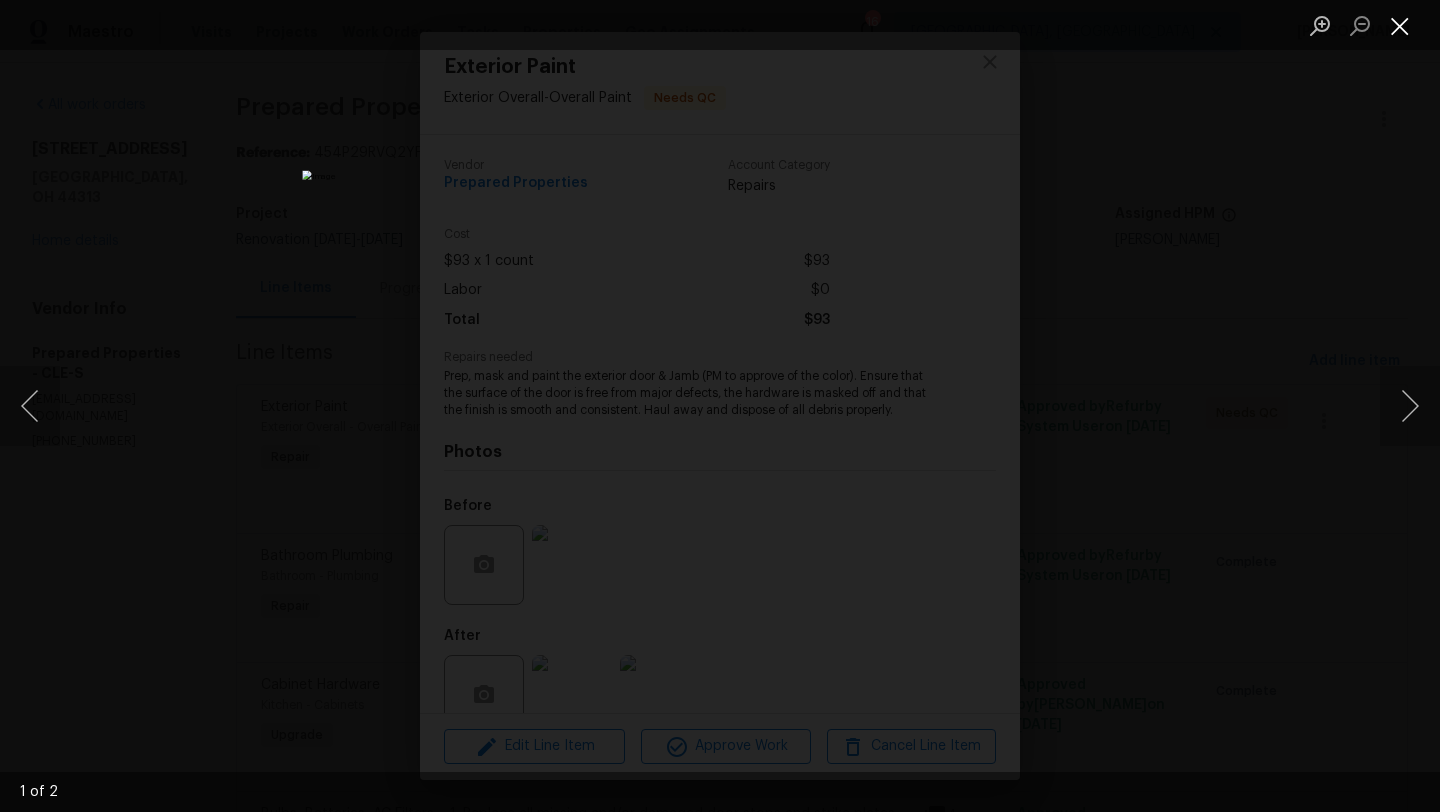 click at bounding box center [1400, 25] 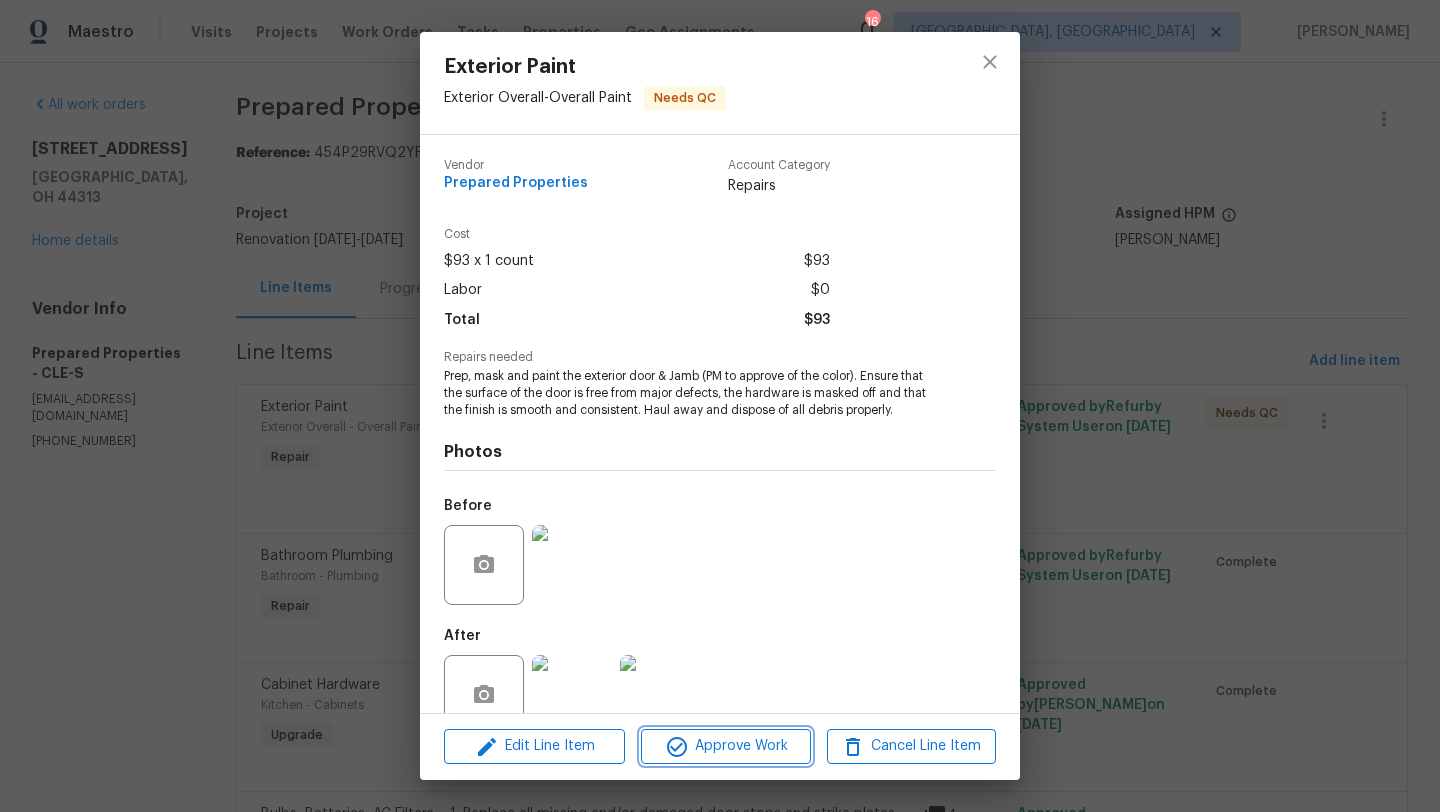click 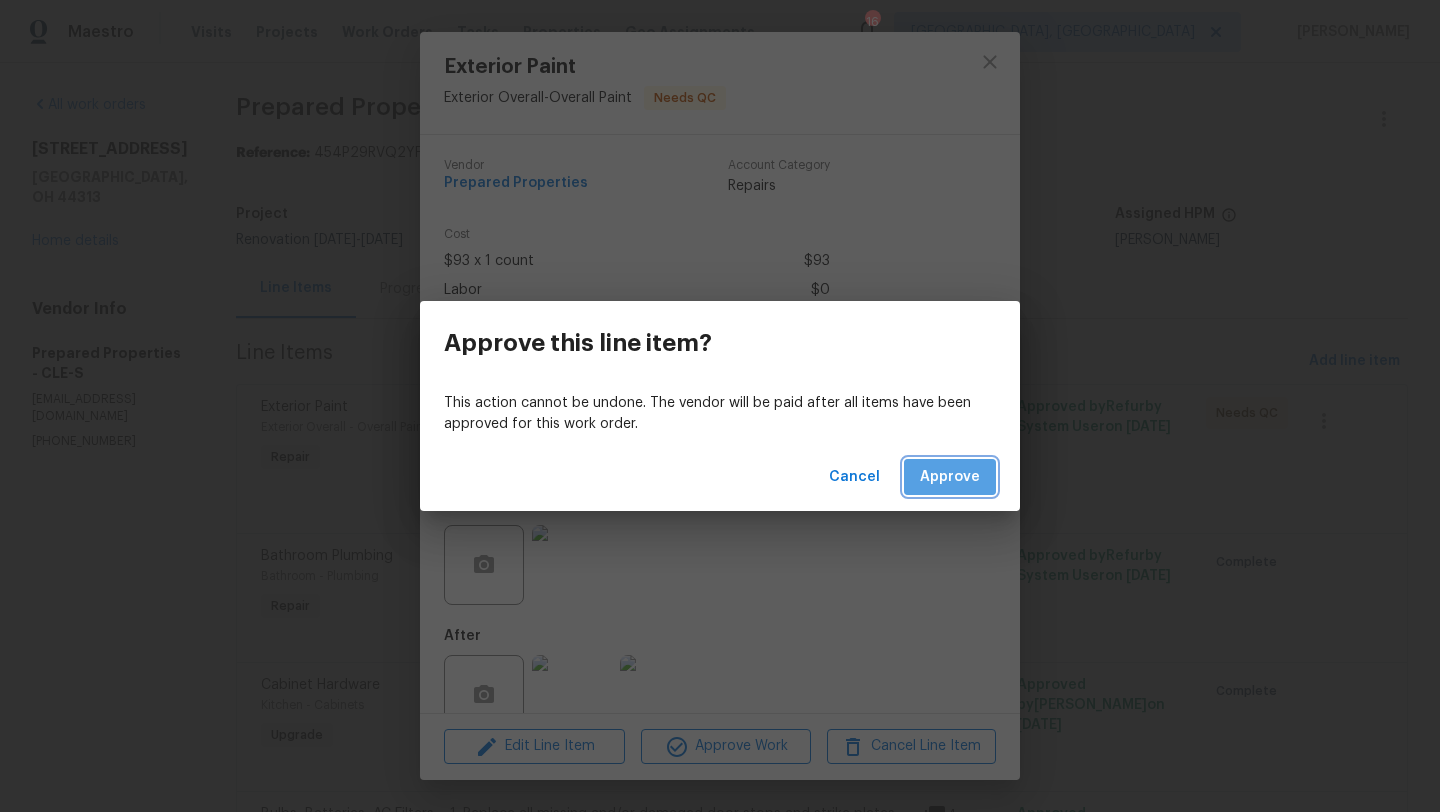click on "Approve" at bounding box center (950, 477) 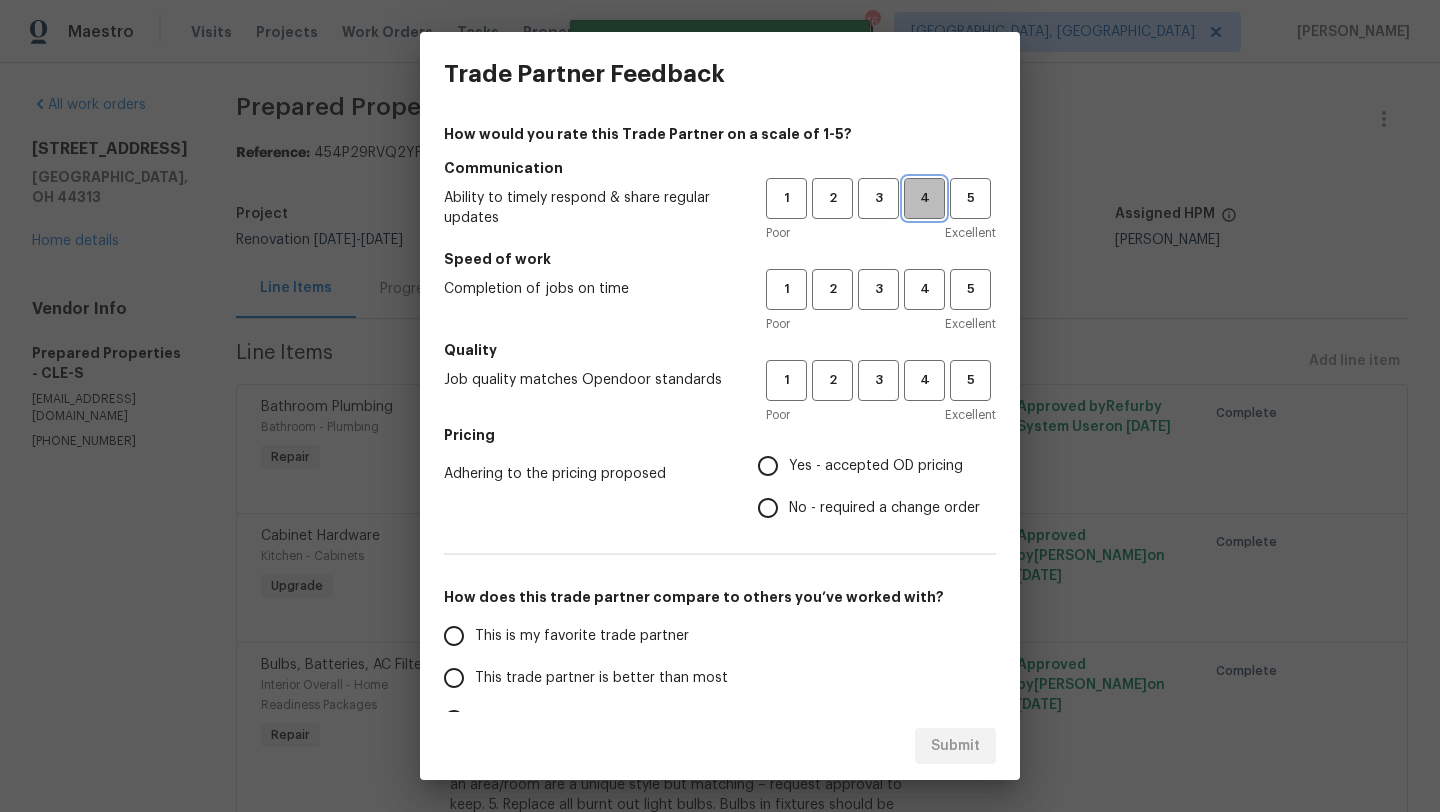 click on "4" at bounding box center (924, 198) 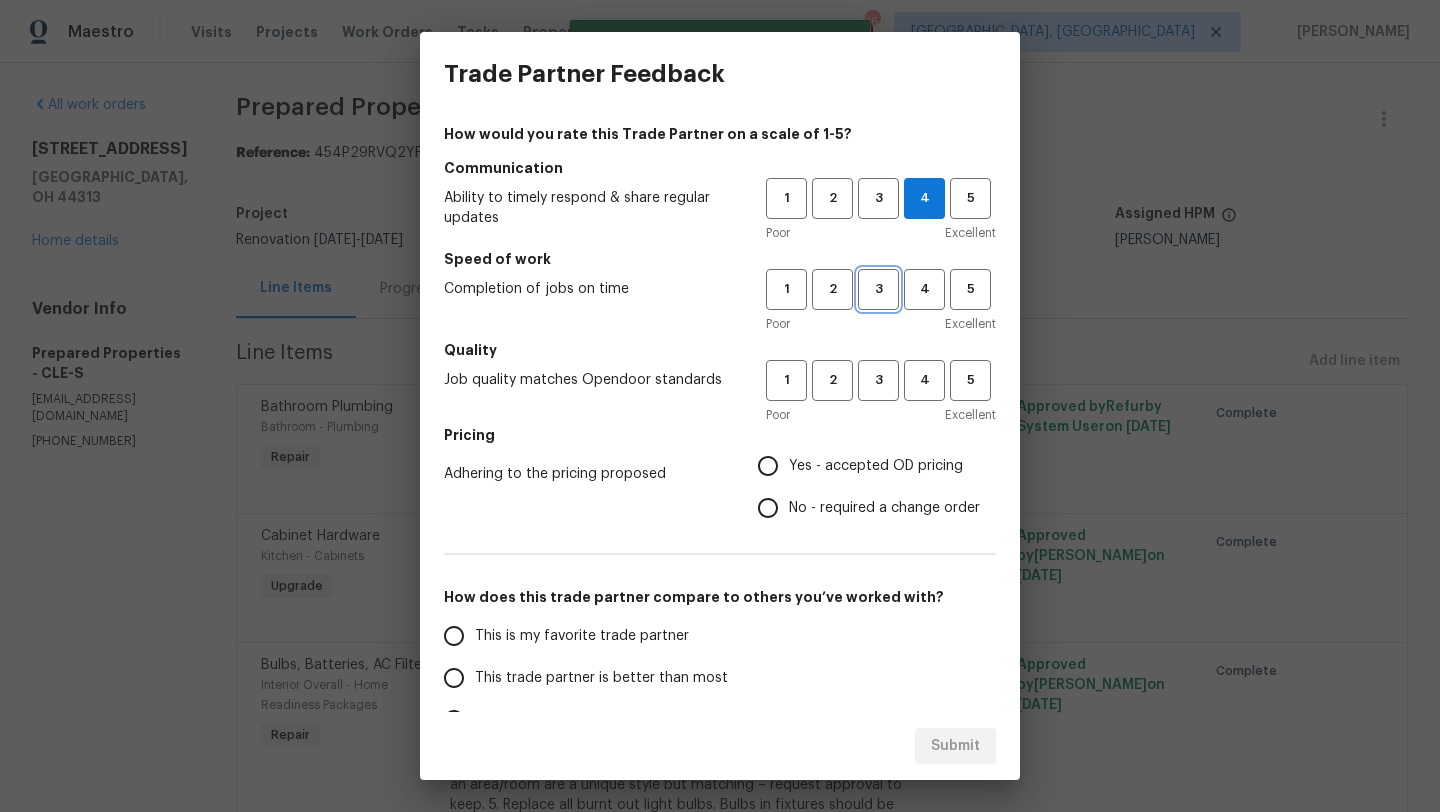 click on "3" at bounding box center (878, 289) 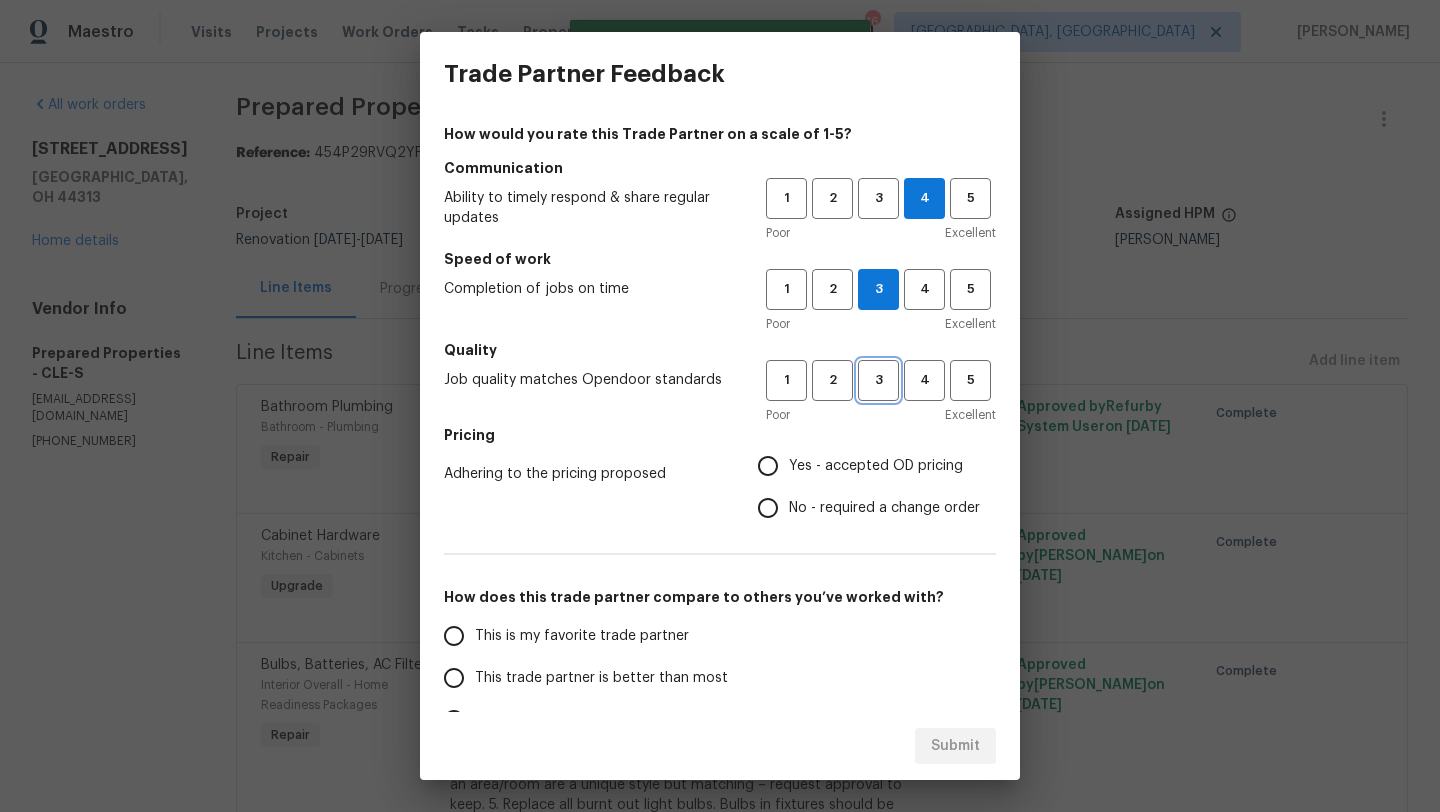 click on "3" at bounding box center (878, 380) 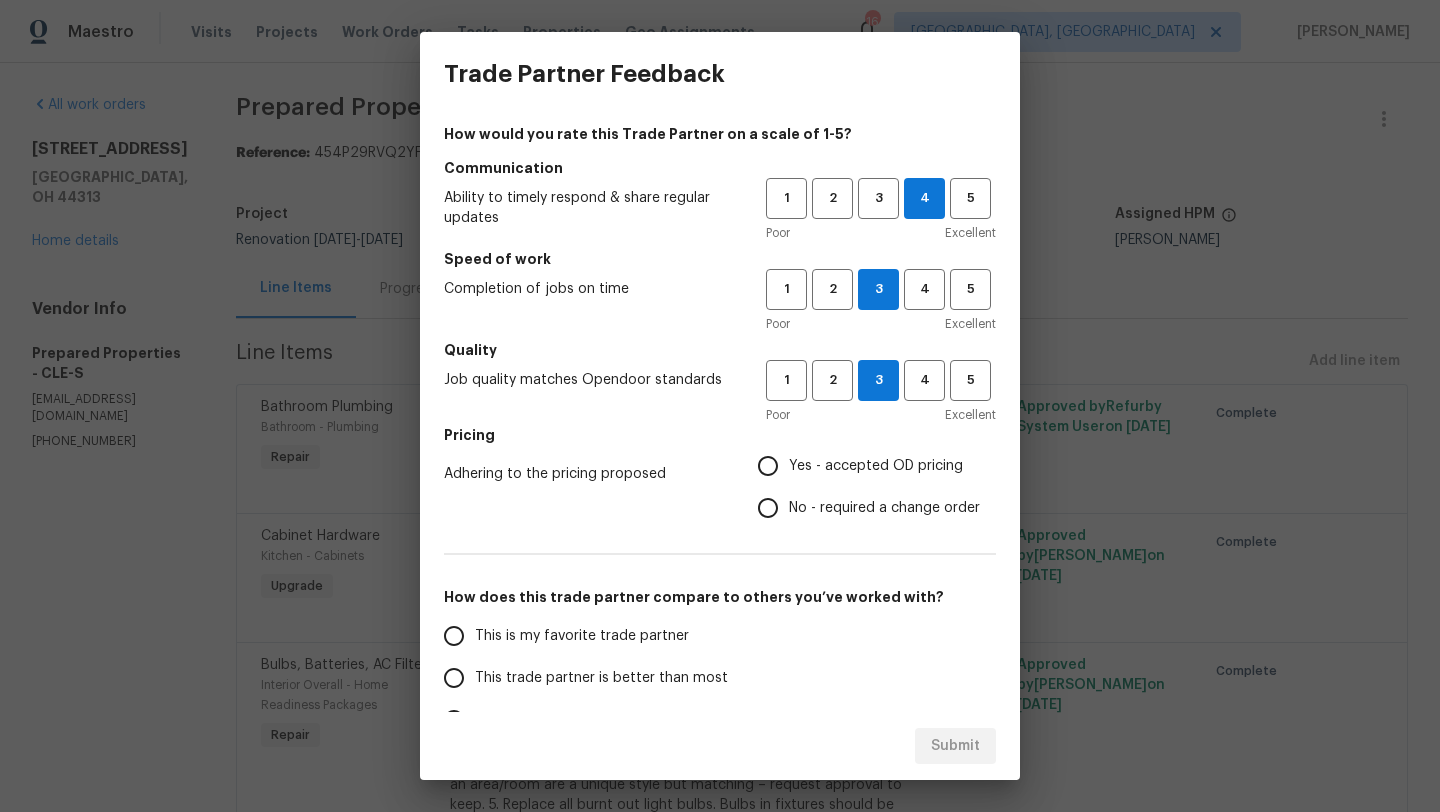 click on "Yes - accepted OD pricing" at bounding box center [768, 466] 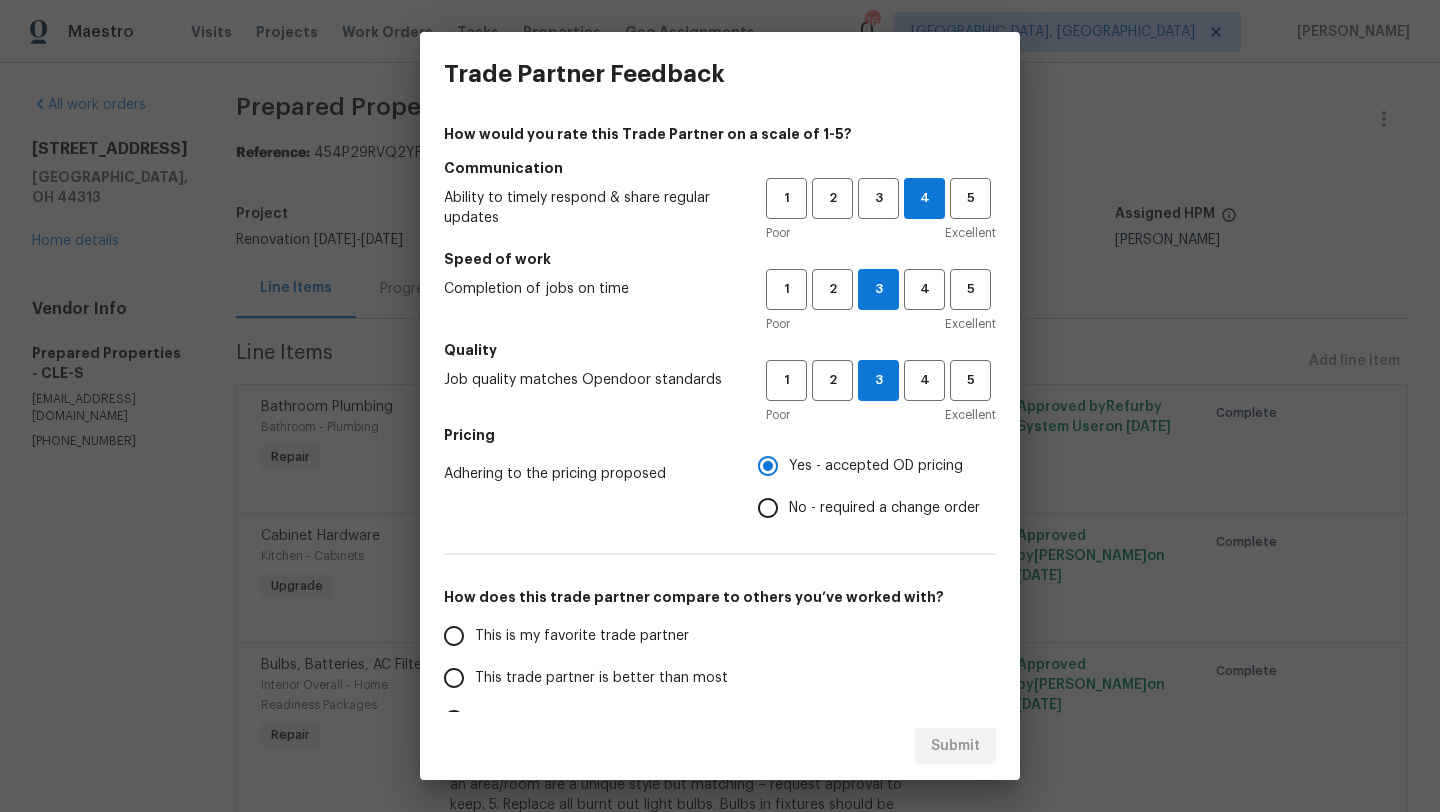 click on "This trade partner is better than most" at bounding box center (454, 678) 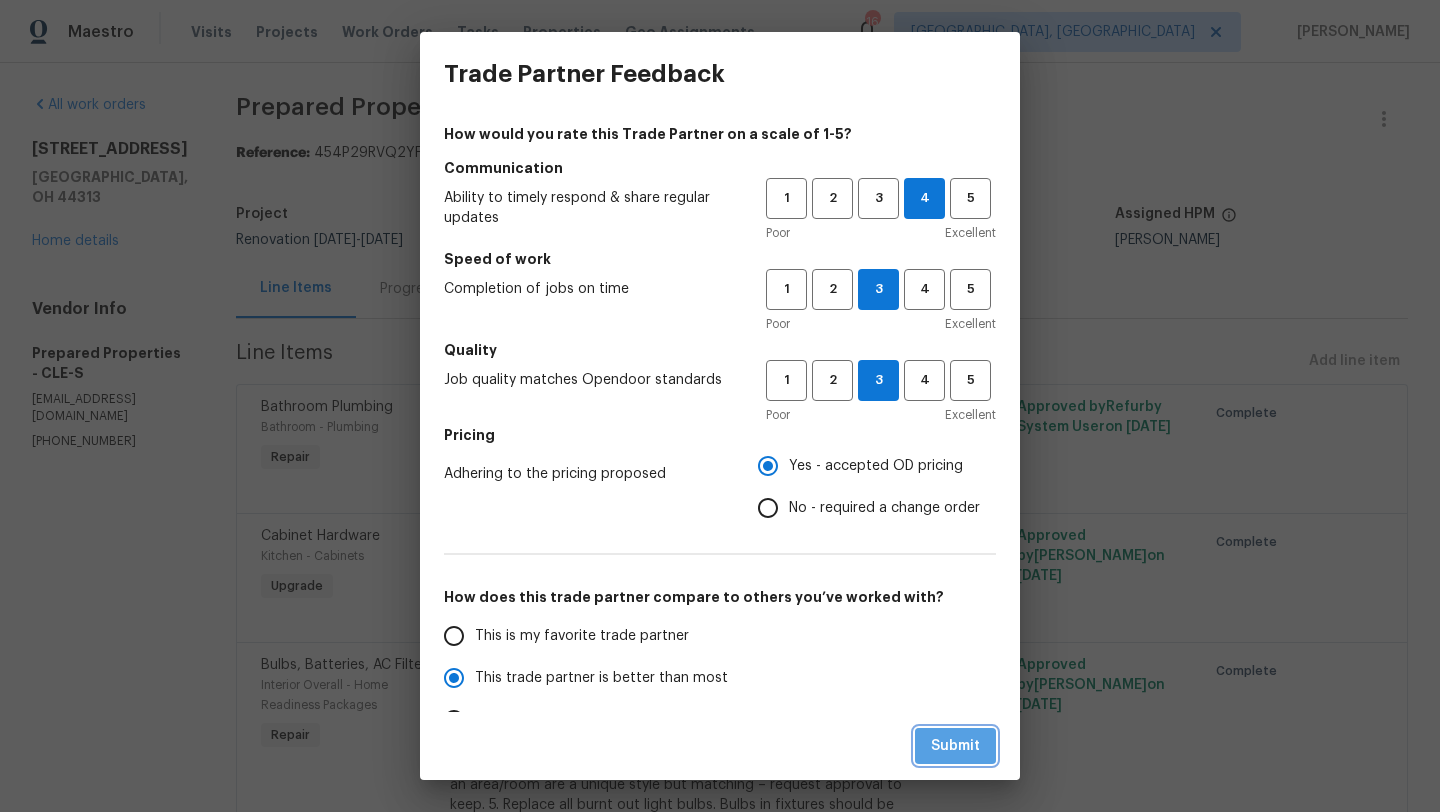 click on "Submit" at bounding box center (955, 746) 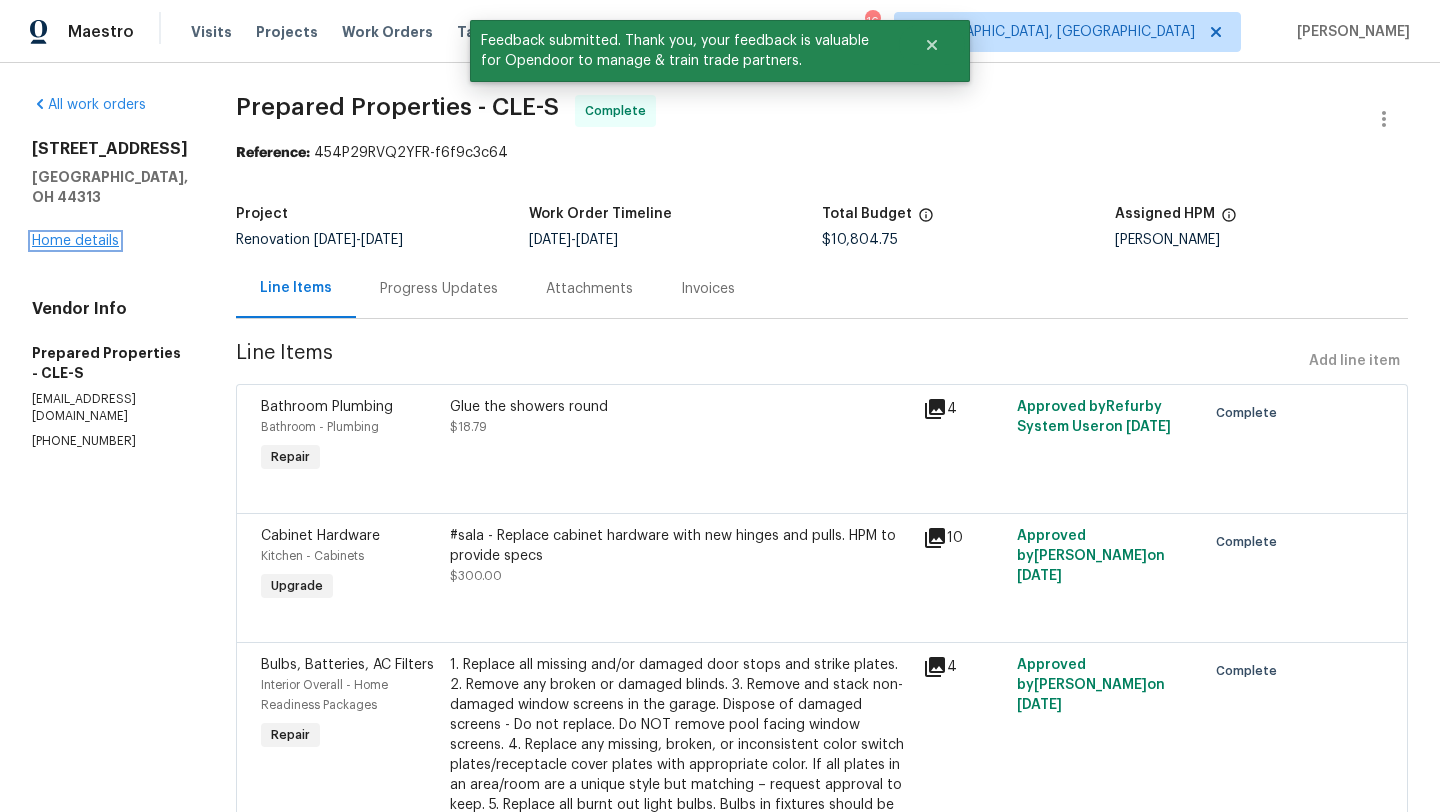 click on "Home details" at bounding box center [75, 241] 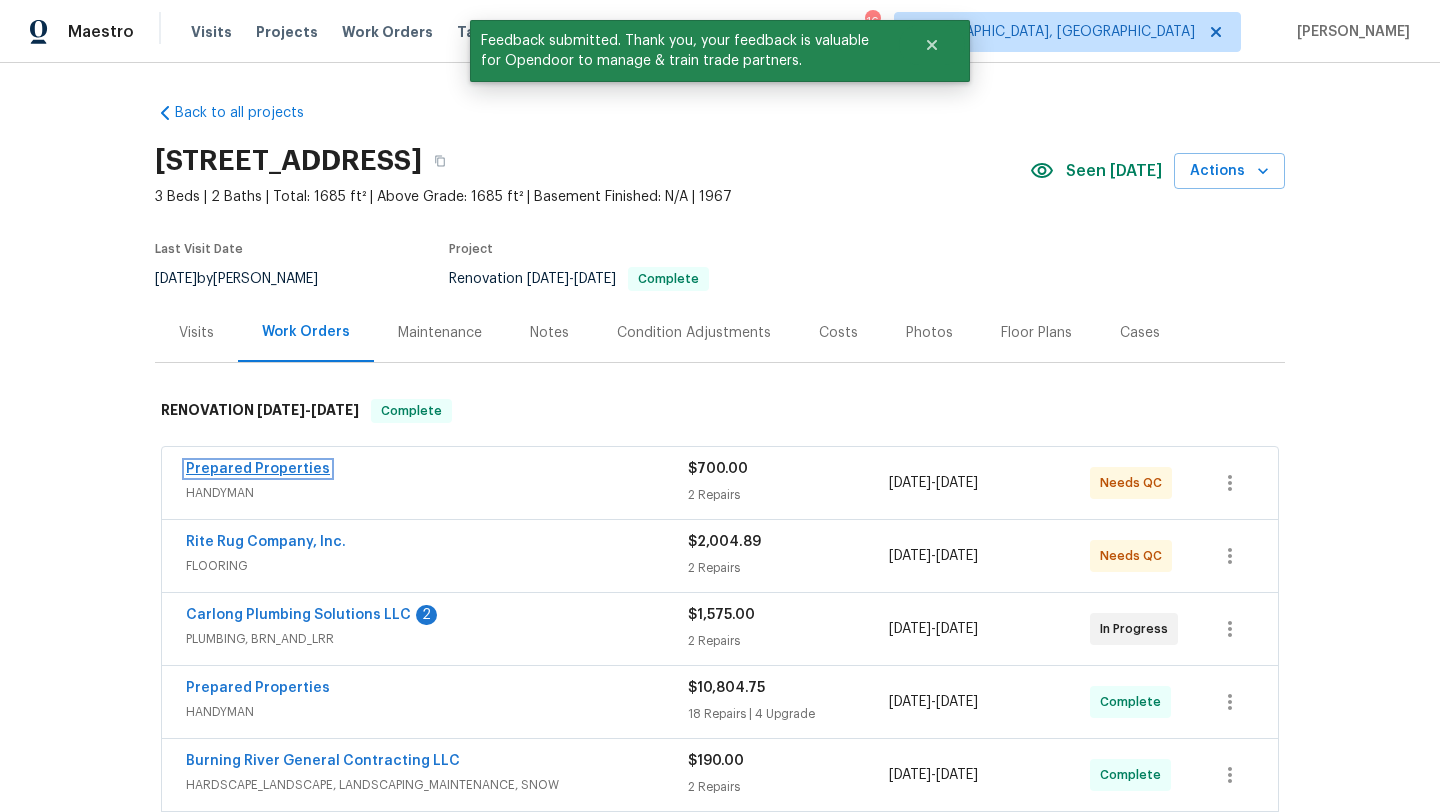 click on "Prepared Properties" at bounding box center [258, 469] 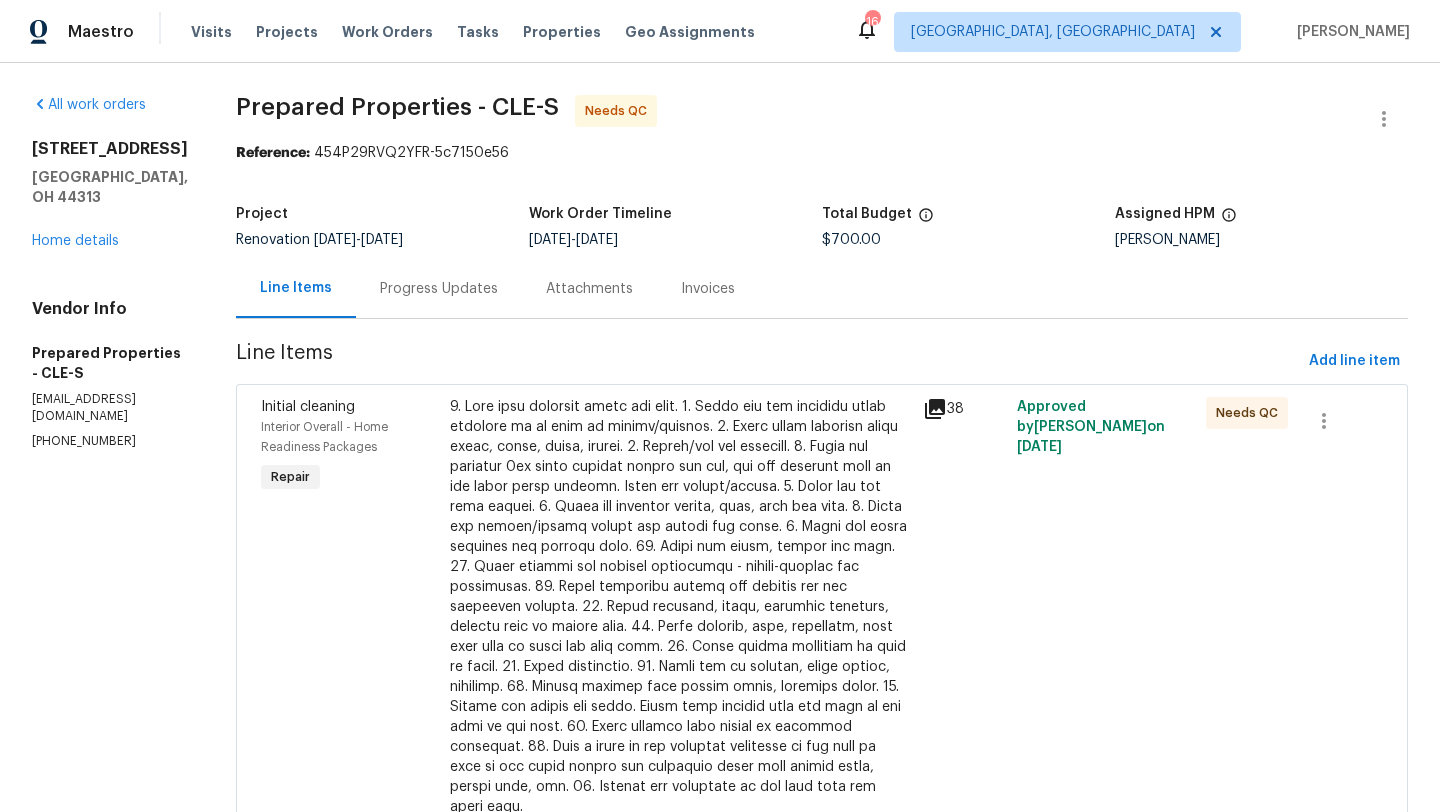 click at bounding box center [680, 607] 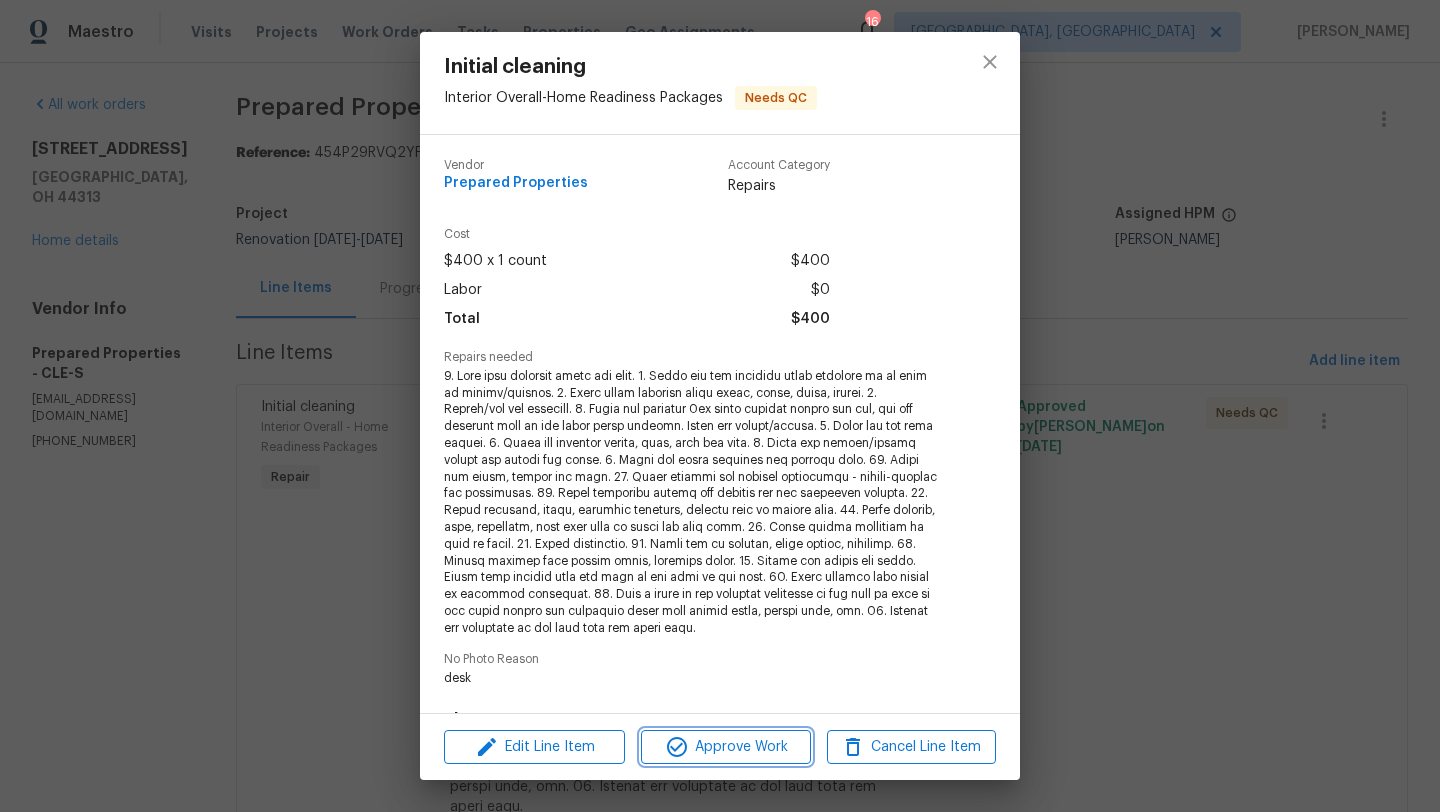 click on "Approve Work" at bounding box center [725, 747] 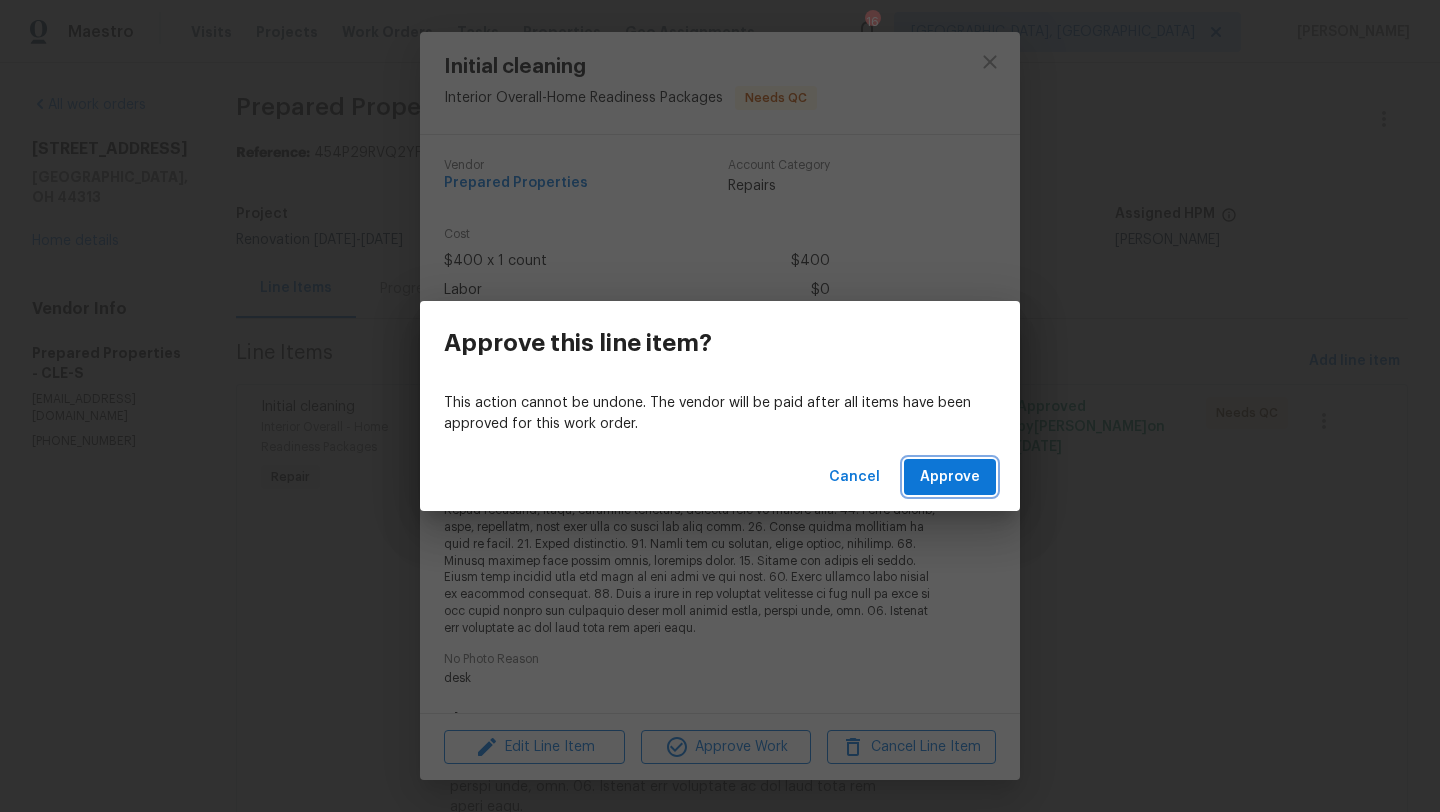 click on "Approve" at bounding box center (950, 477) 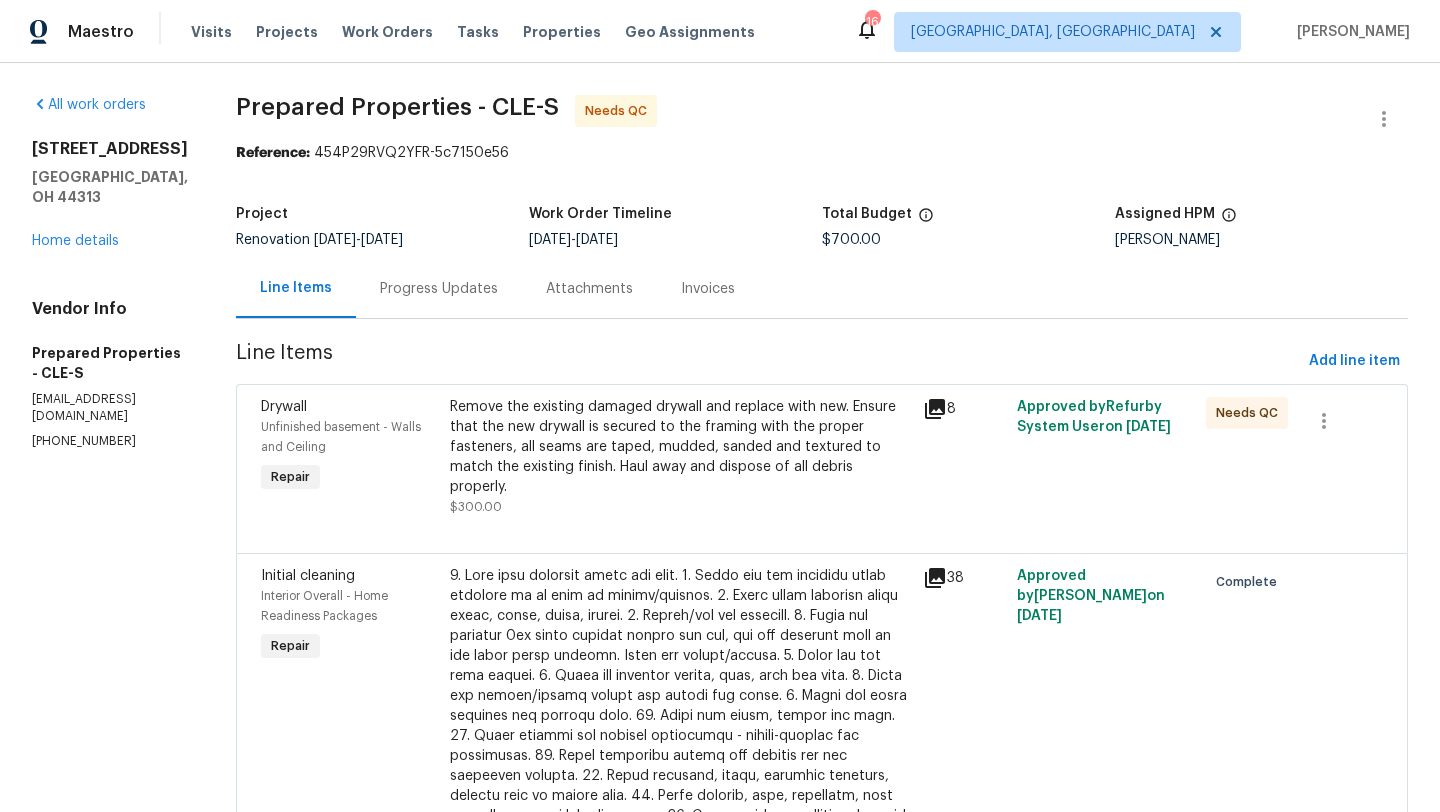 click 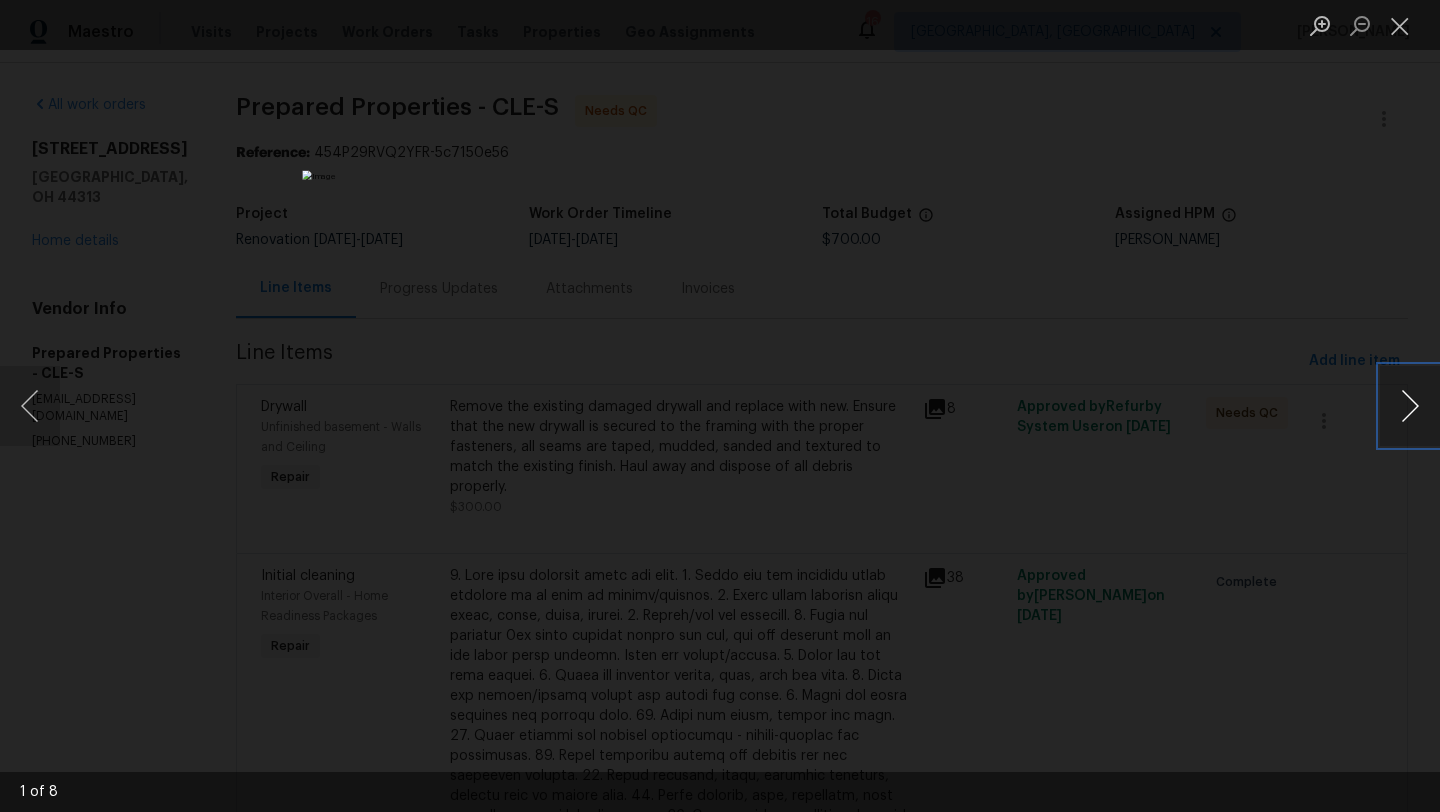 click at bounding box center (1410, 406) 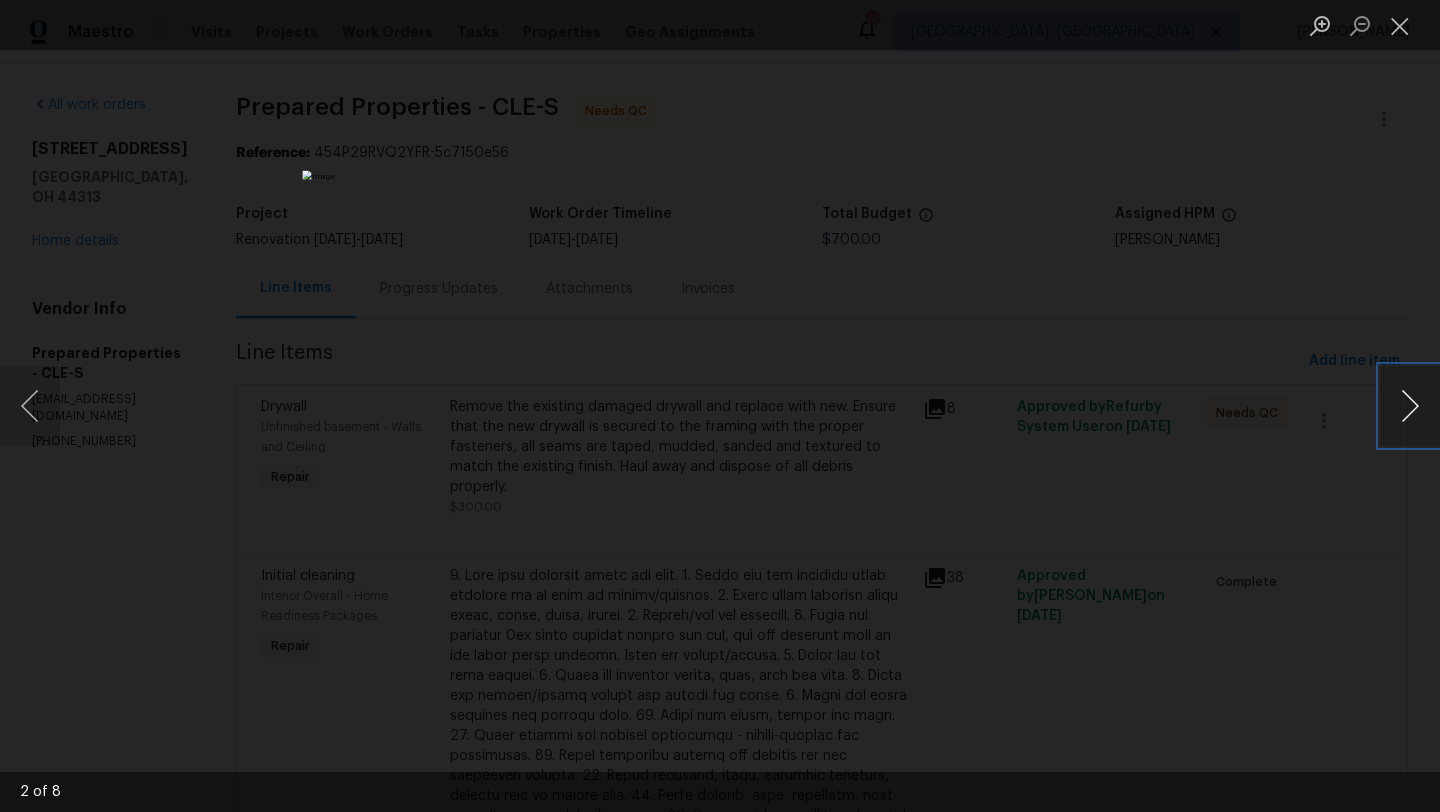 click at bounding box center (1410, 406) 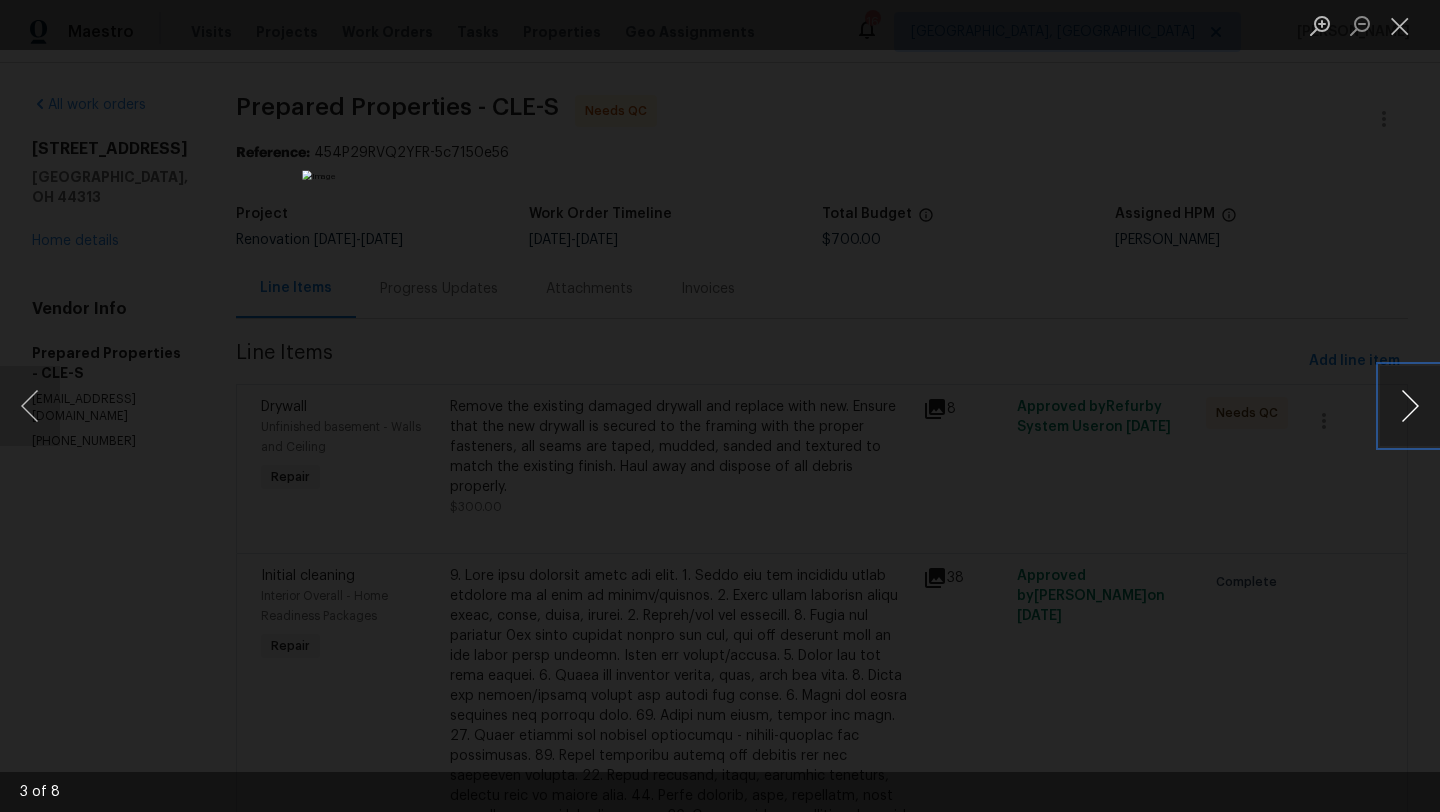 click at bounding box center [1410, 406] 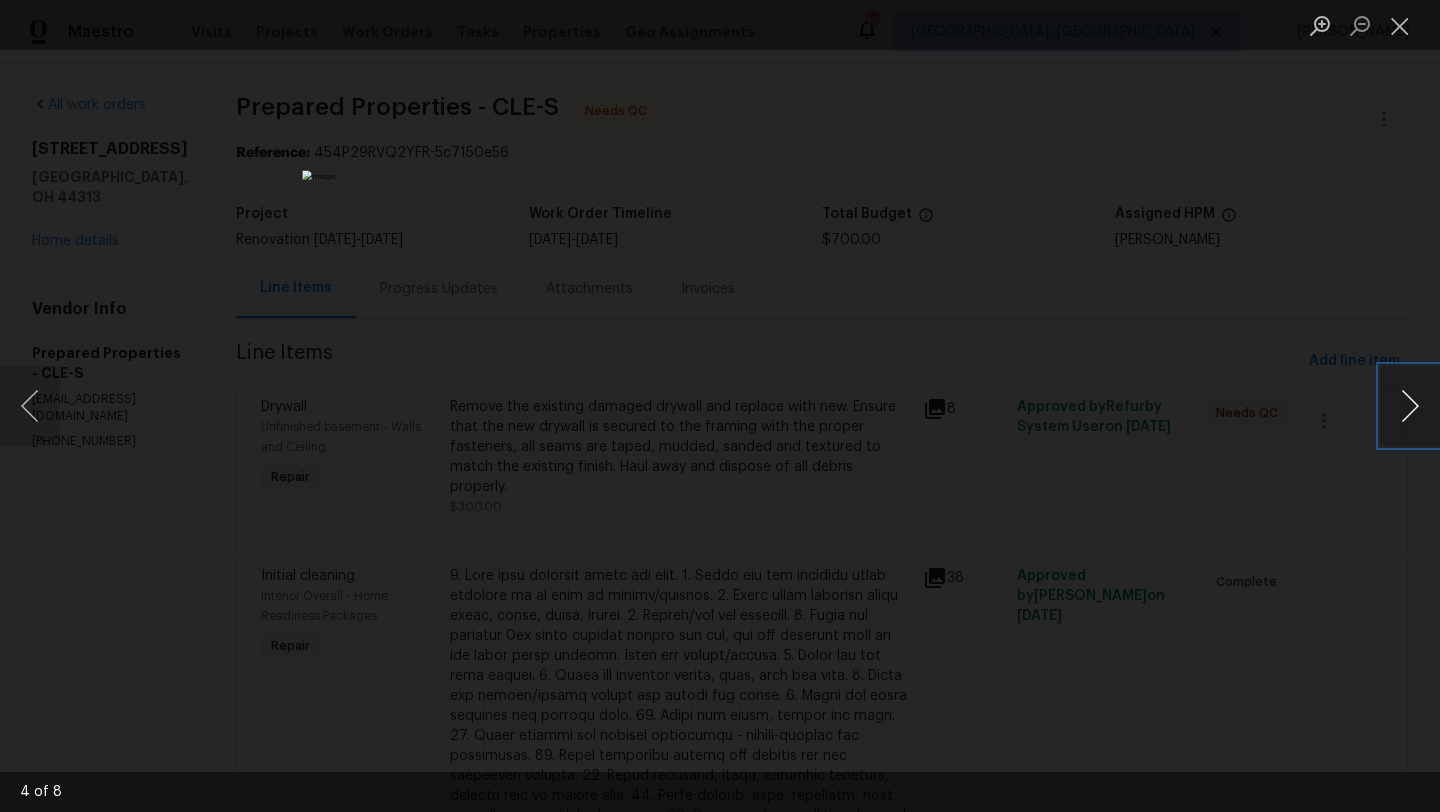click at bounding box center [1410, 406] 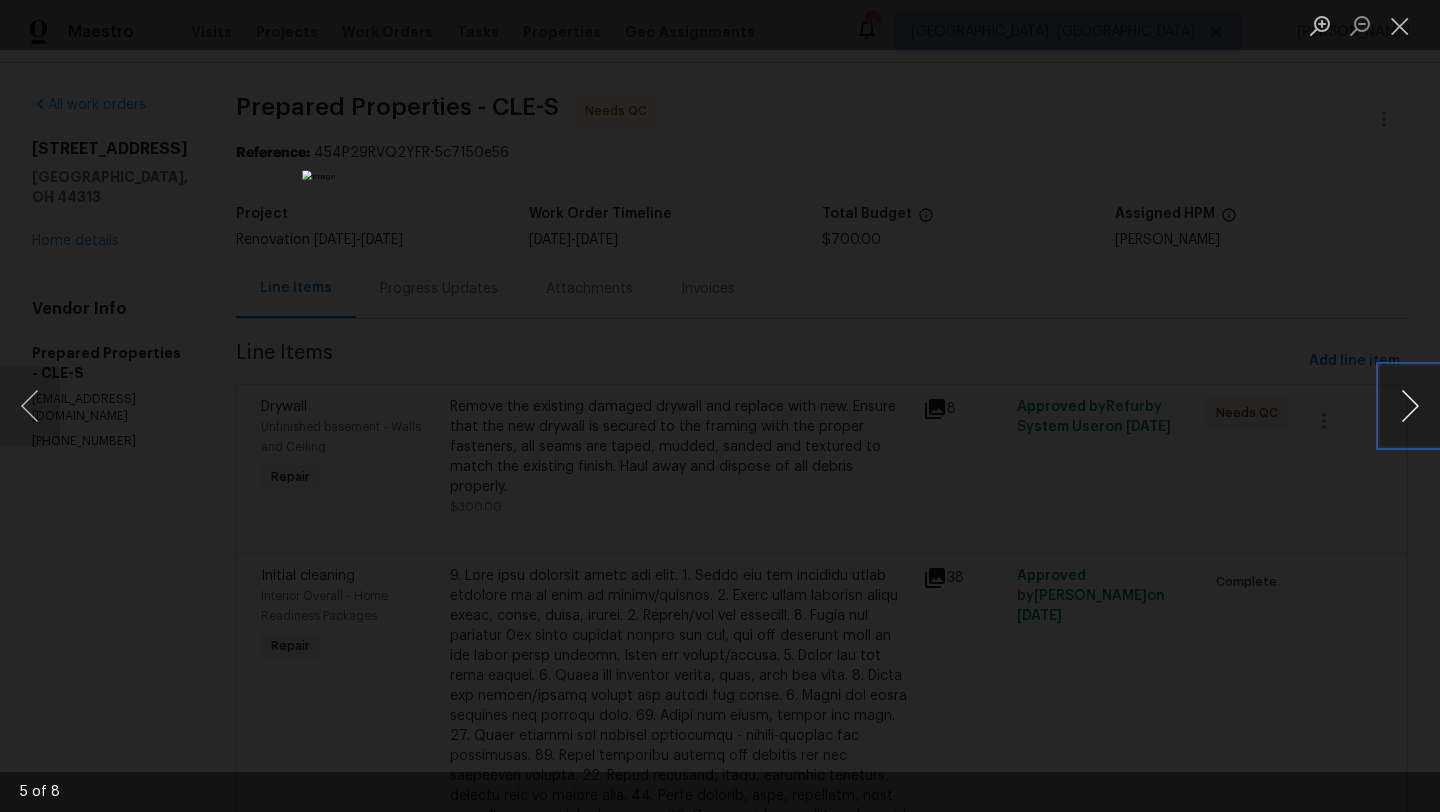 click at bounding box center [1410, 406] 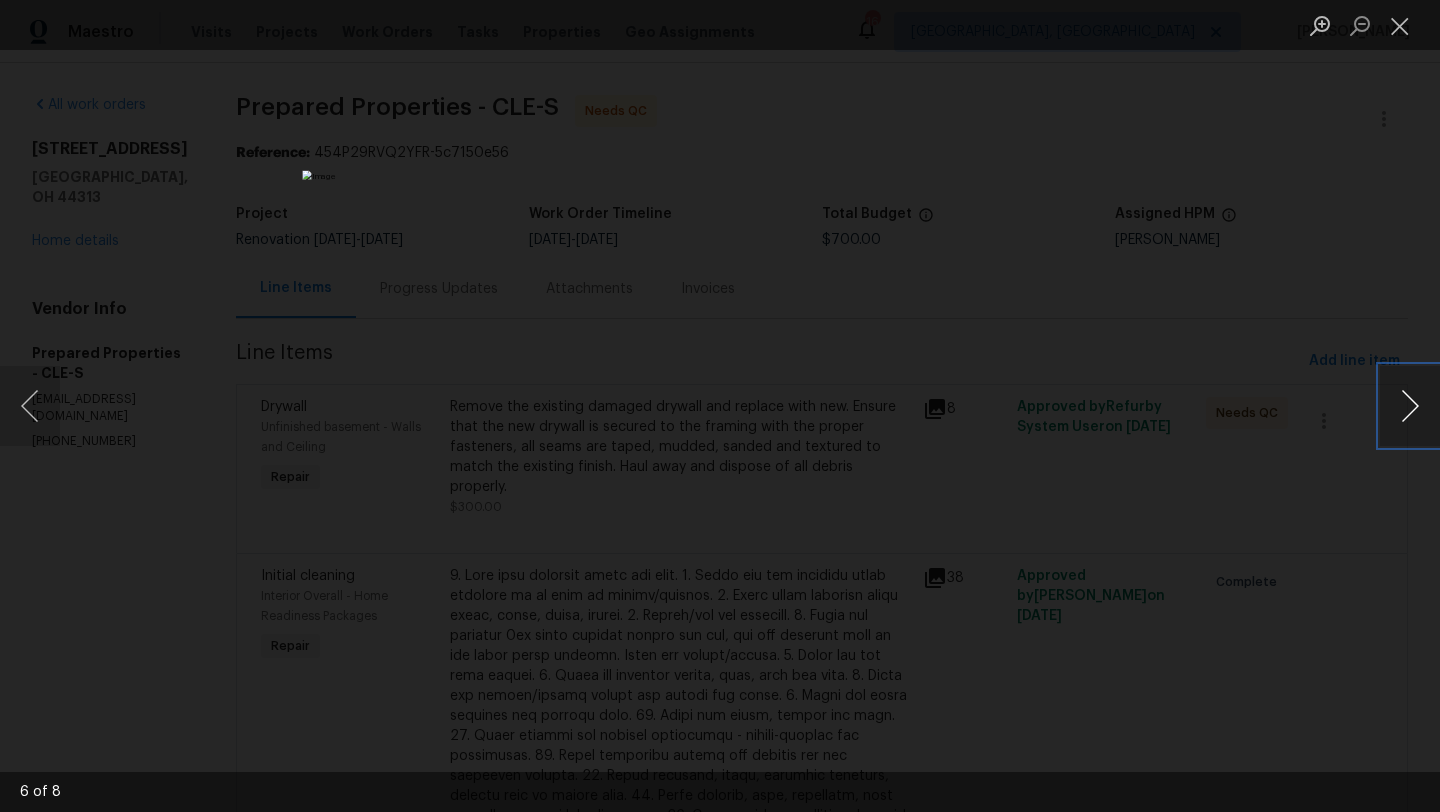 click at bounding box center [1410, 406] 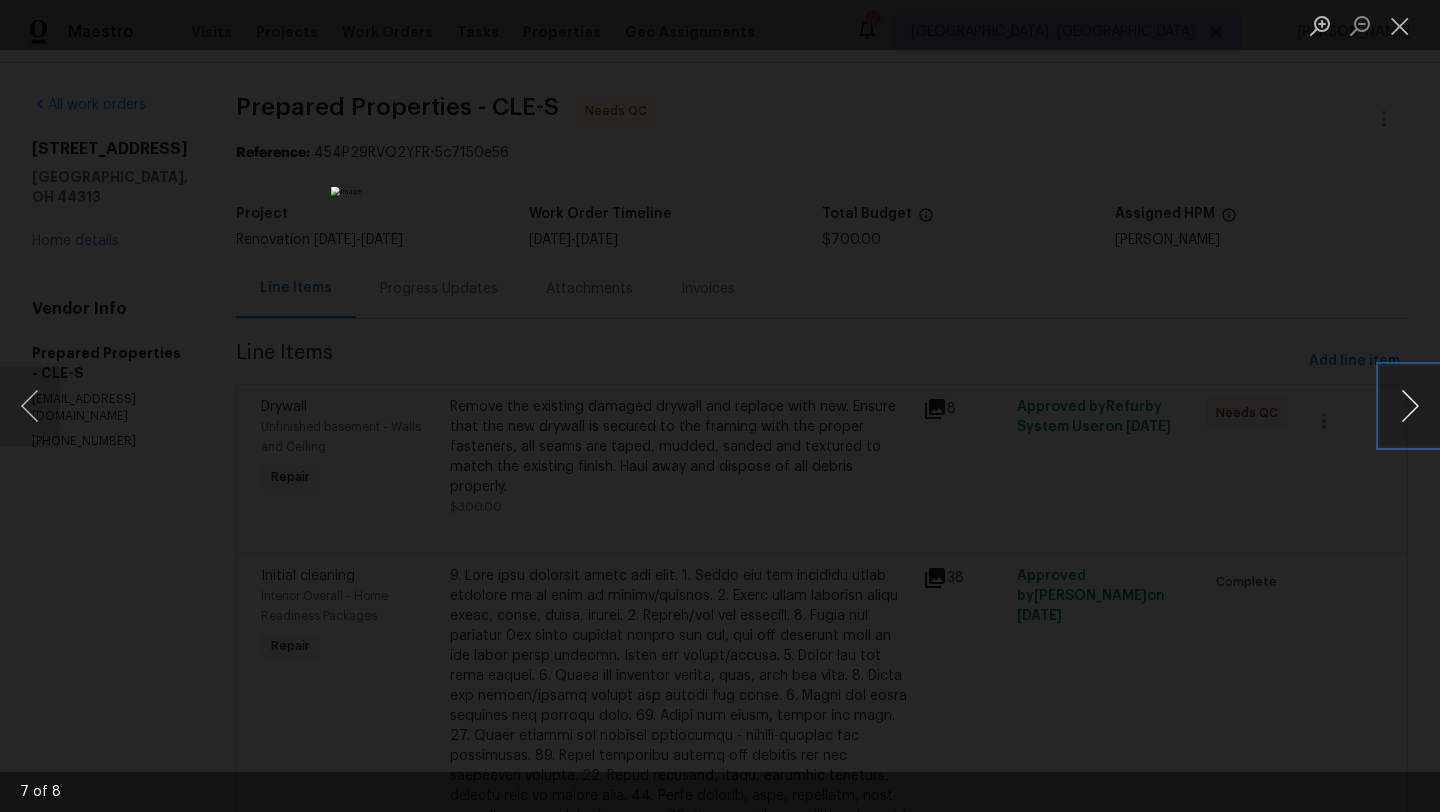 click at bounding box center (1410, 406) 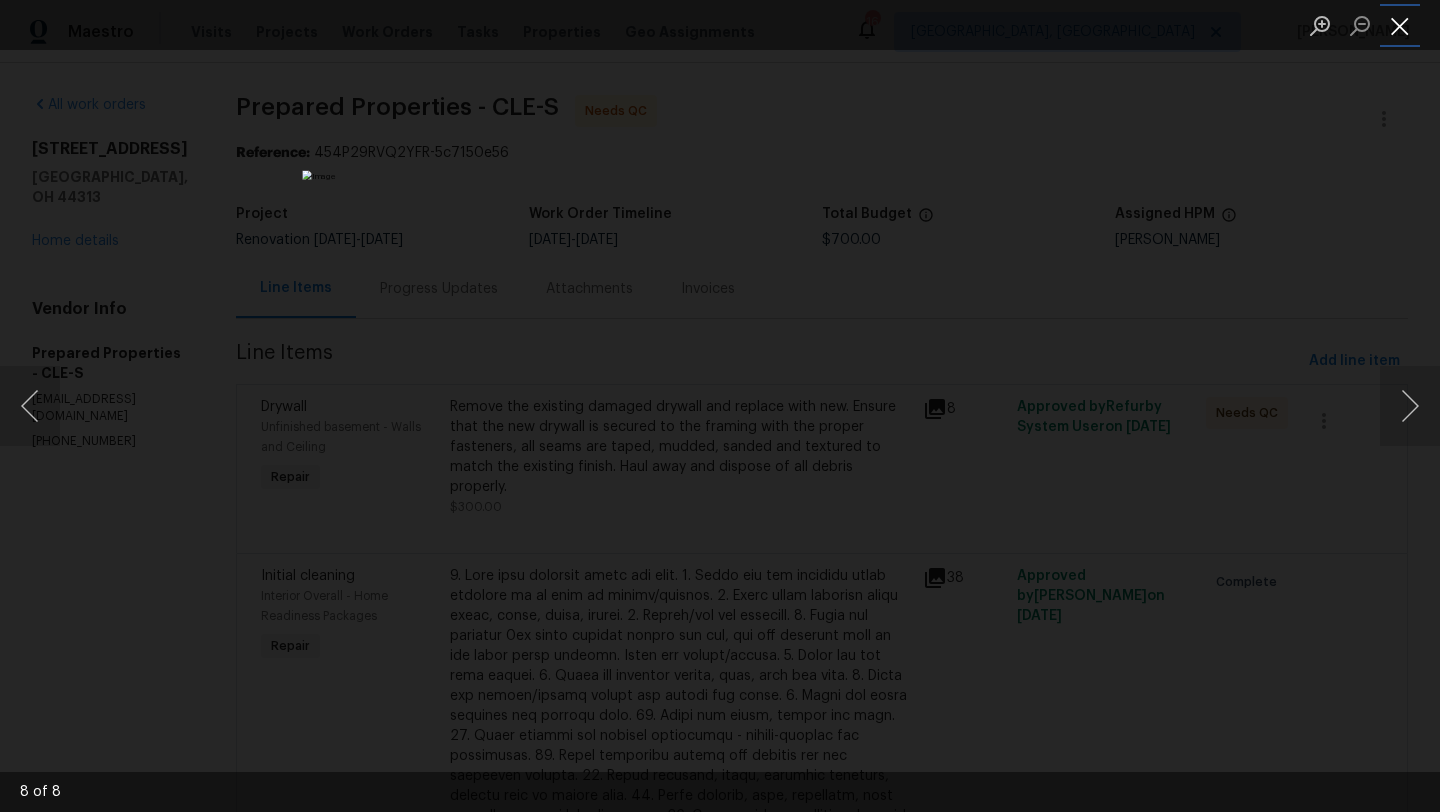 click at bounding box center (1400, 25) 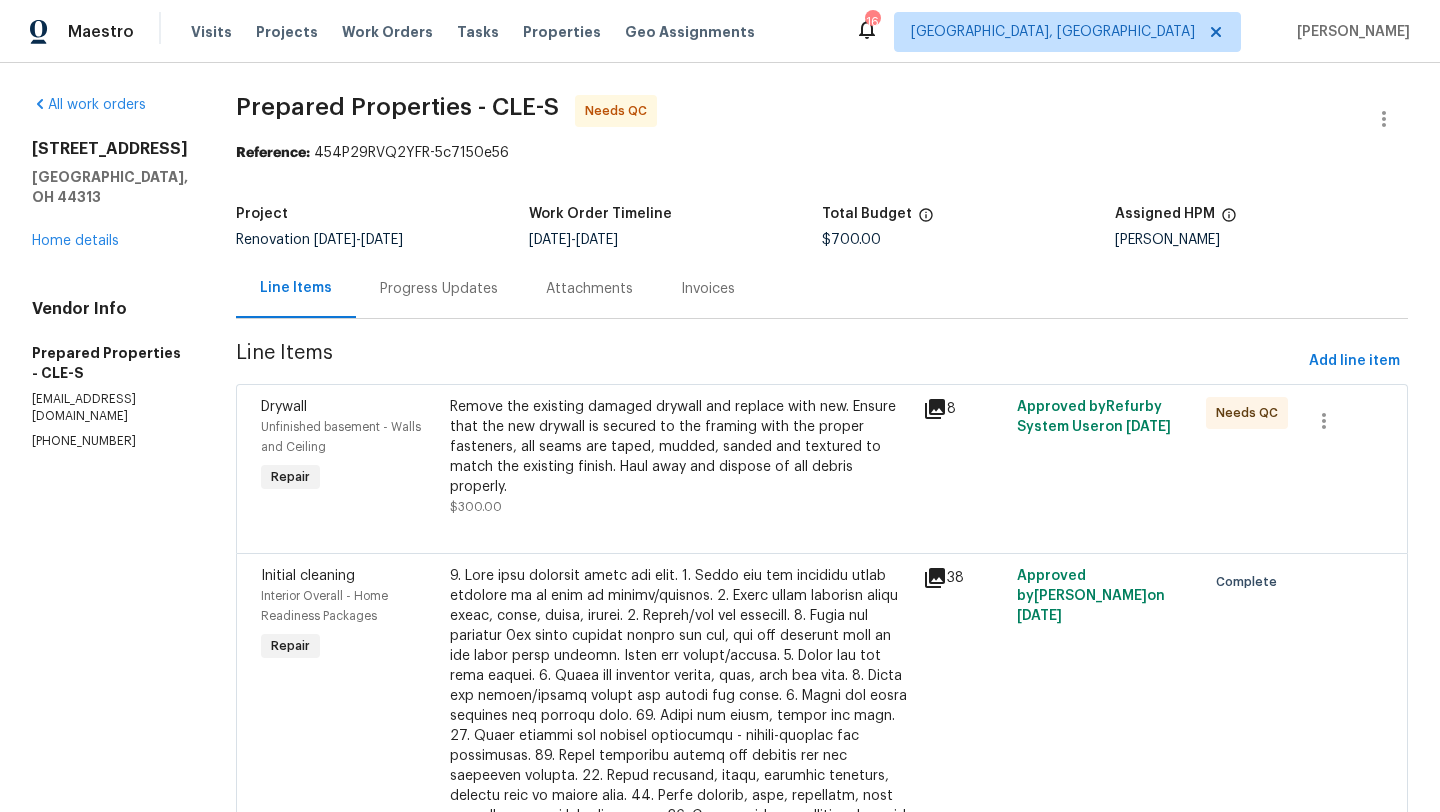 click on "Remove the existing damaged drywall and replace with new. Ensure that the new drywall is secured to the framing with the proper fasteners, all seams are taped, mudded, sanded and textured to match the existing finish. Haul away and dispose of all debris properly." at bounding box center (680, 447) 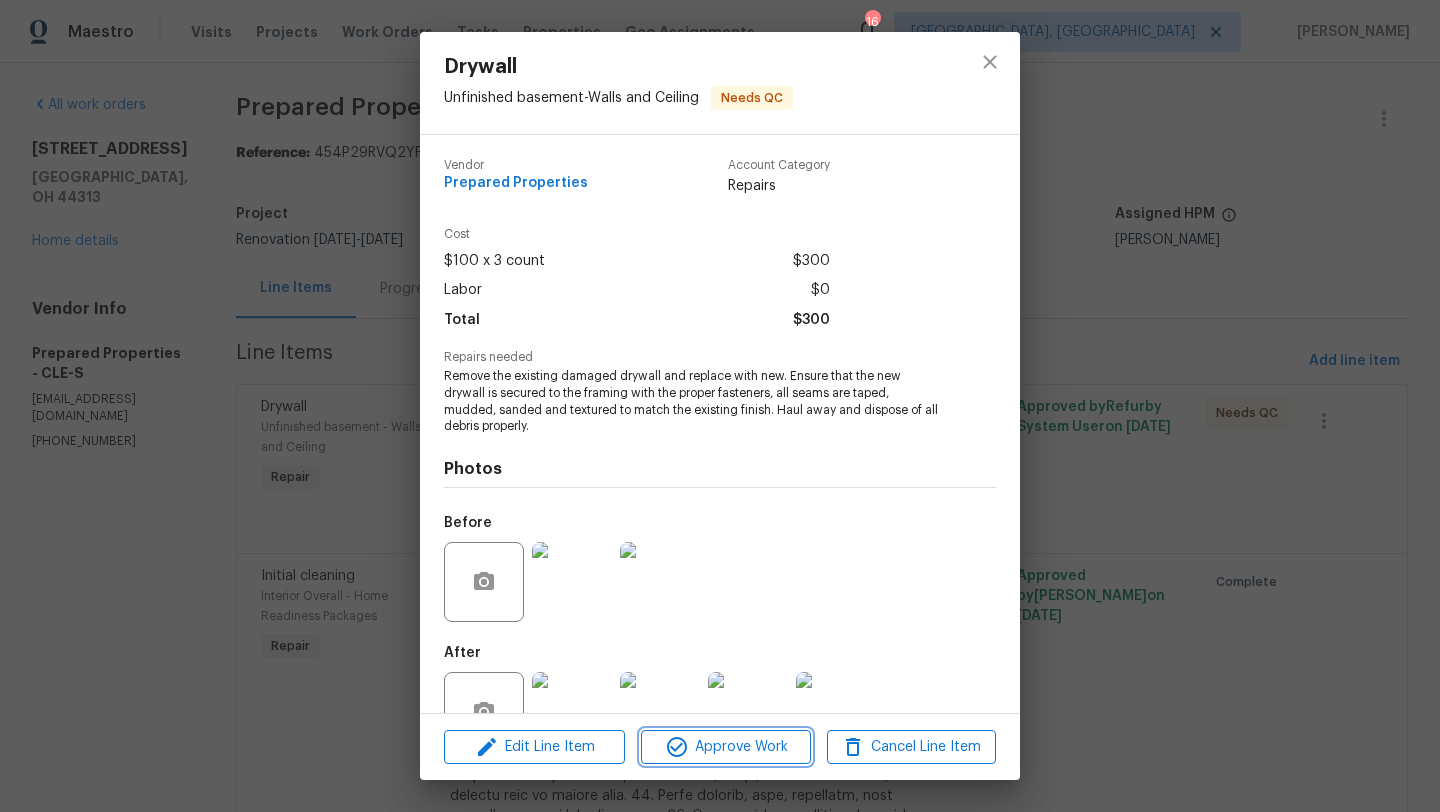 click 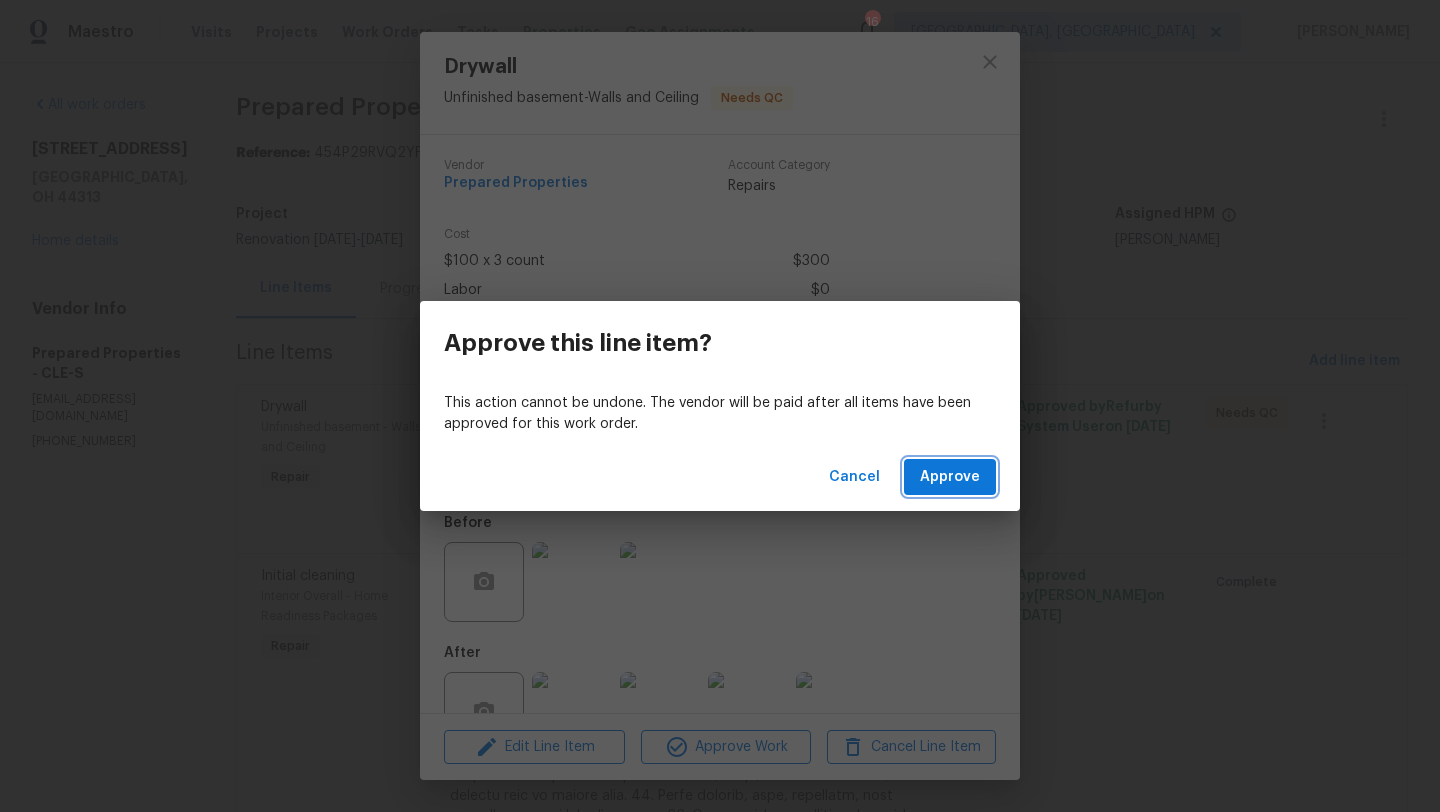 click on "Approve" at bounding box center (950, 477) 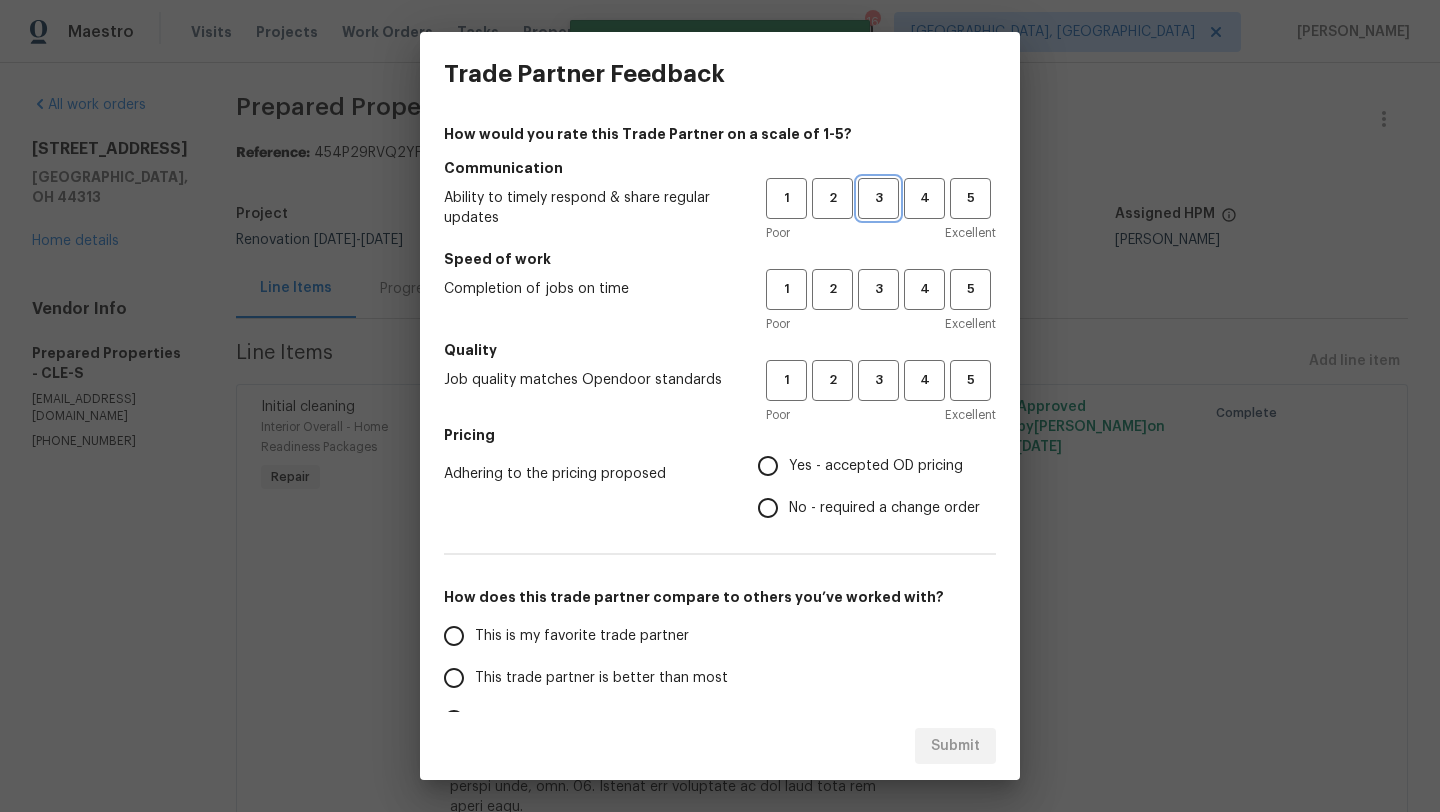 click on "3" at bounding box center (878, 198) 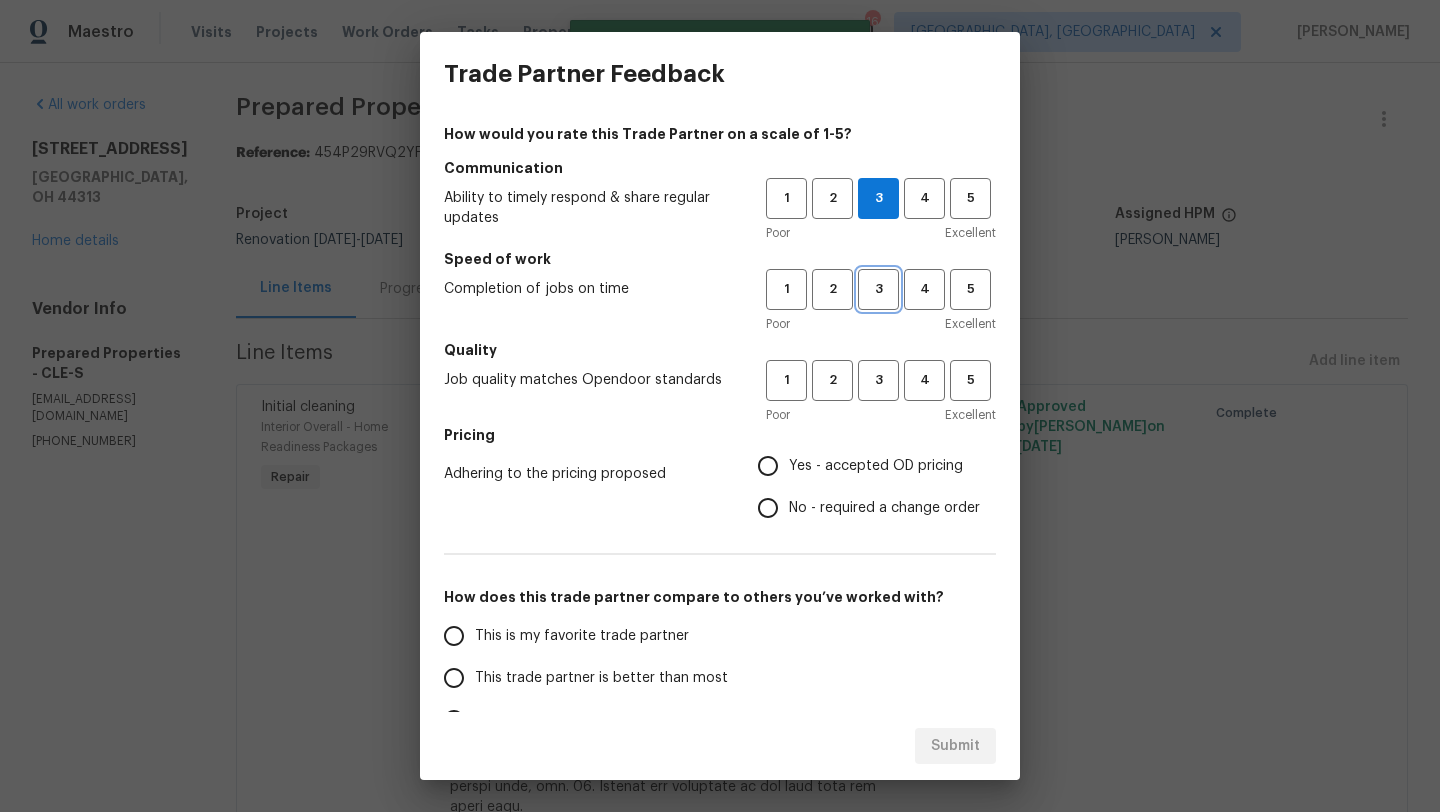 click on "3" at bounding box center [878, 289] 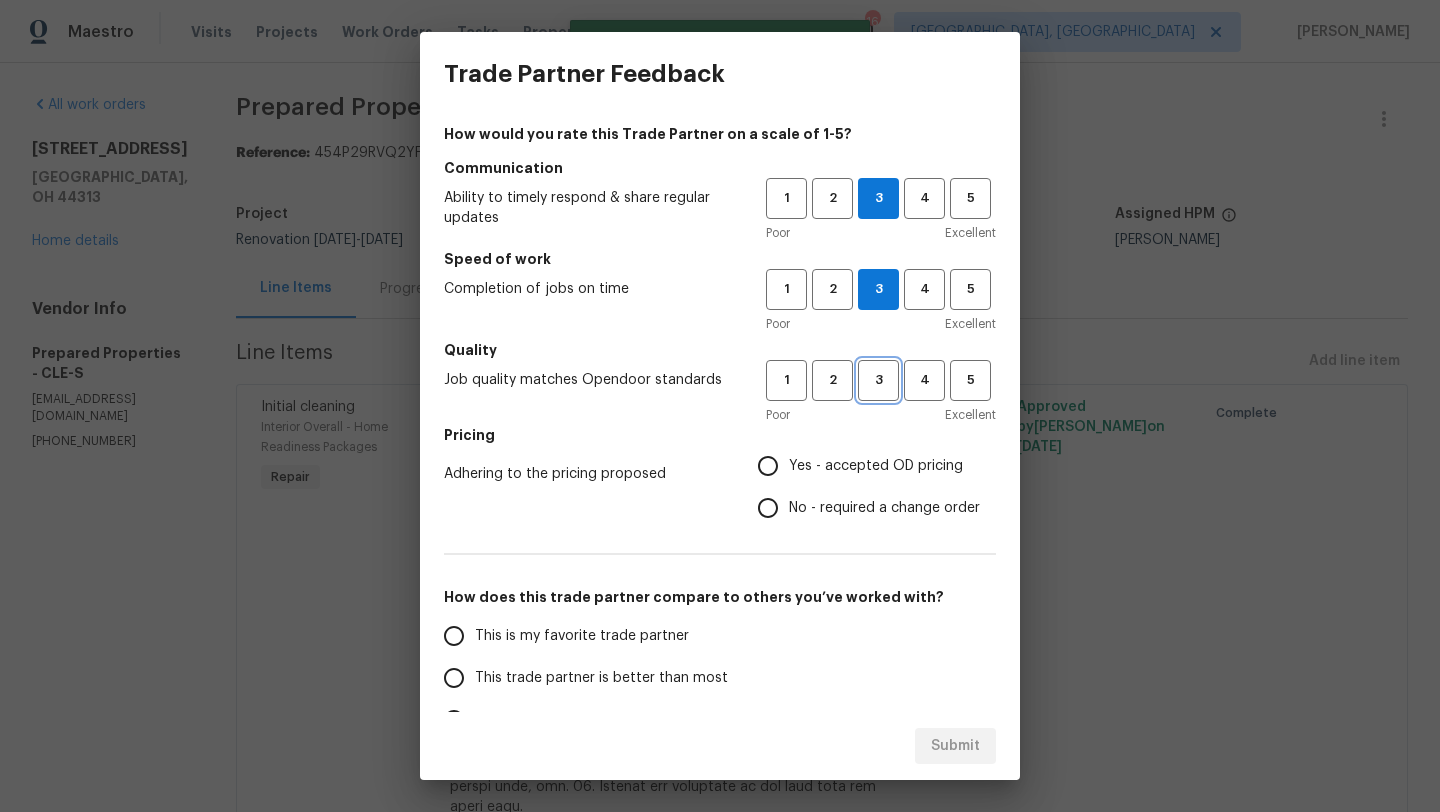click on "3" at bounding box center [878, 380] 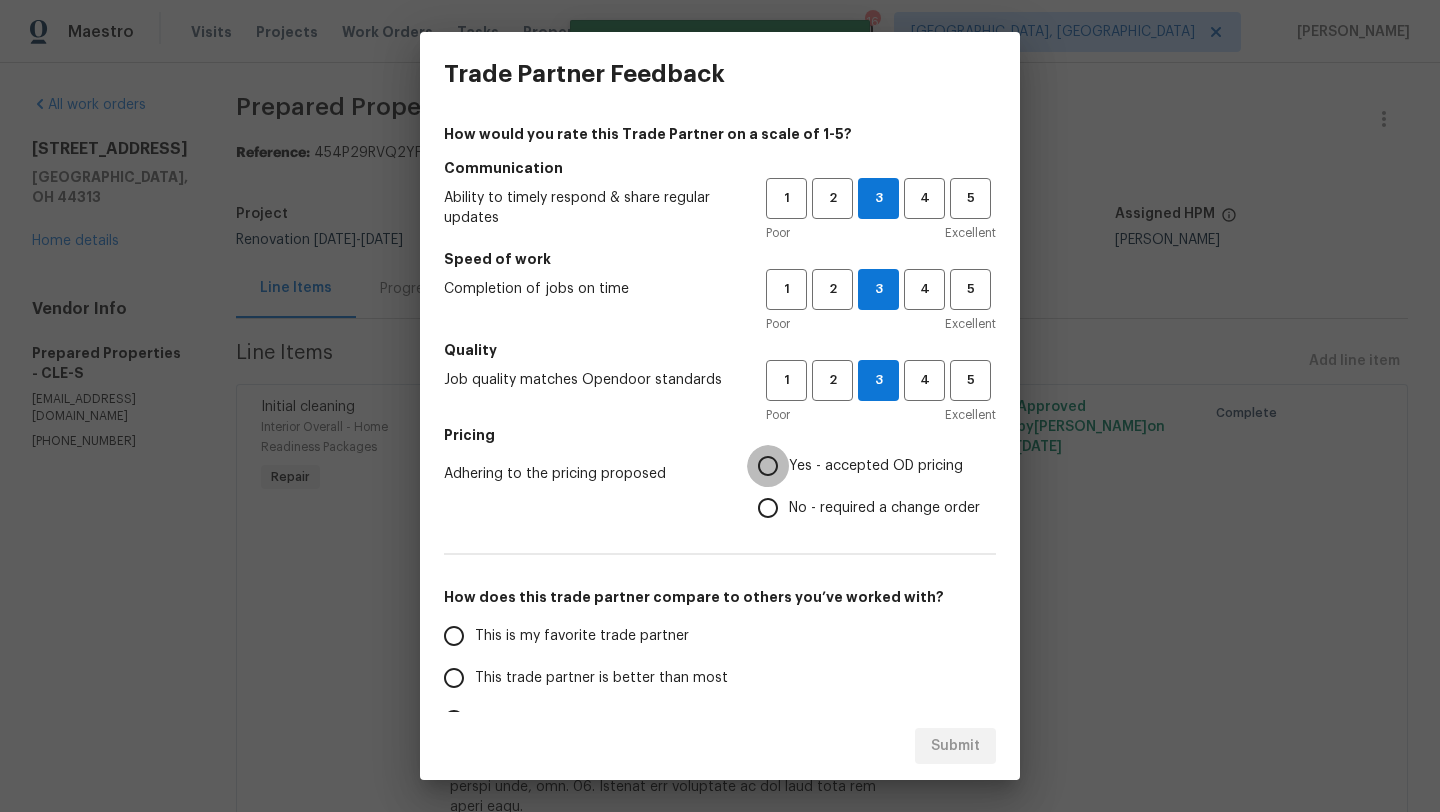 click on "Yes - accepted OD pricing" at bounding box center (768, 466) 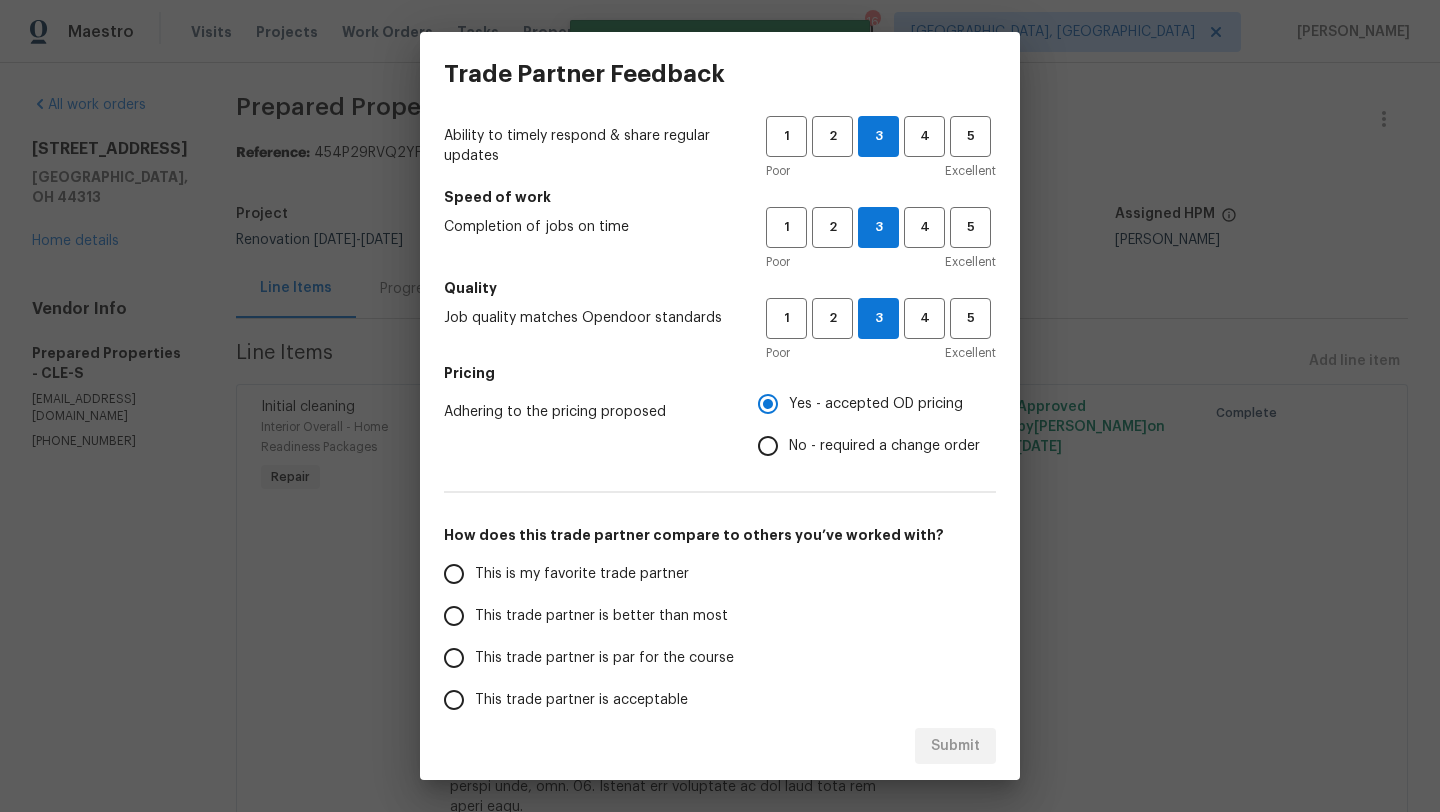 scroll, scrollTop: 63, scrollLeft: 0, axis: vertical 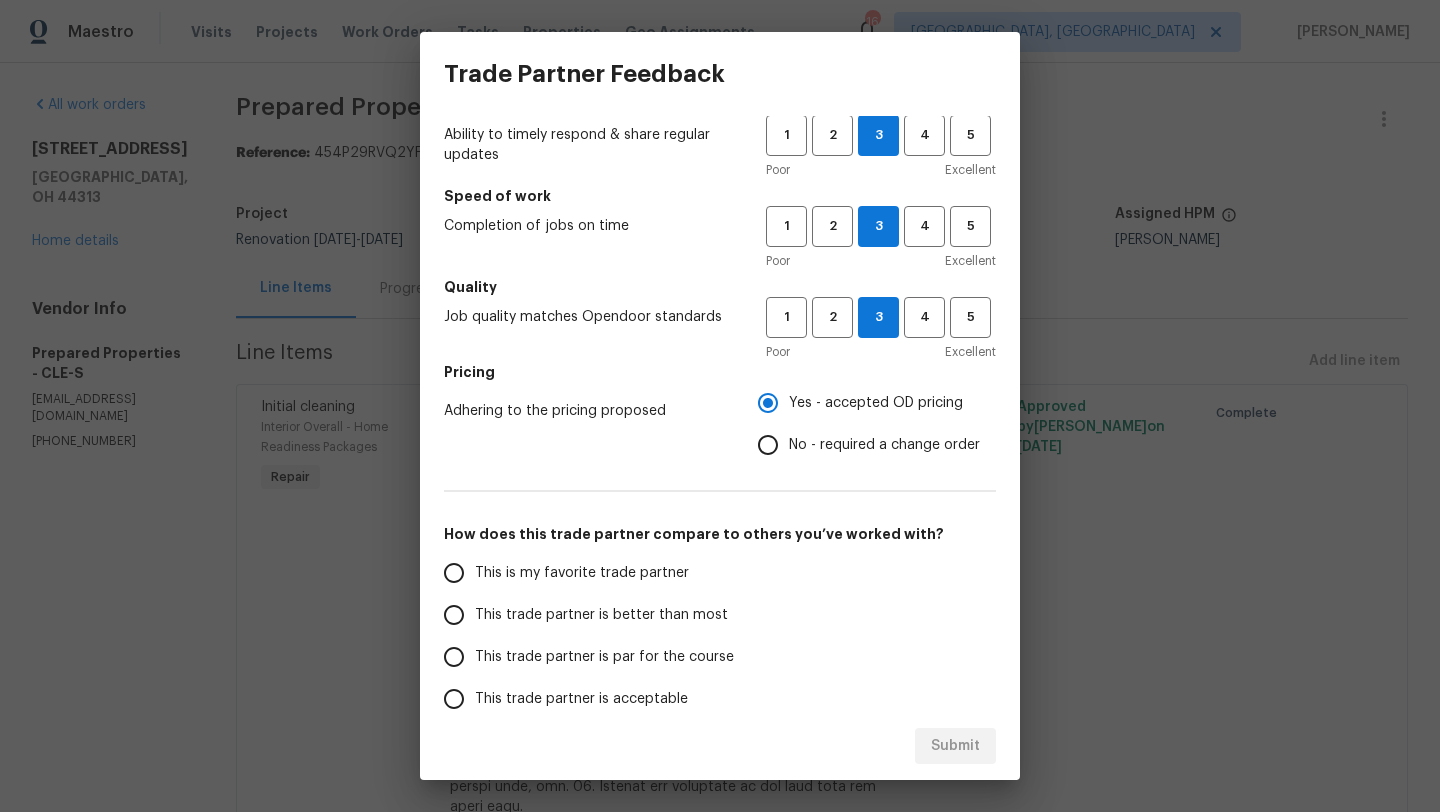 click on "This trade partner is par for the course" at bounding box center (454, 657) 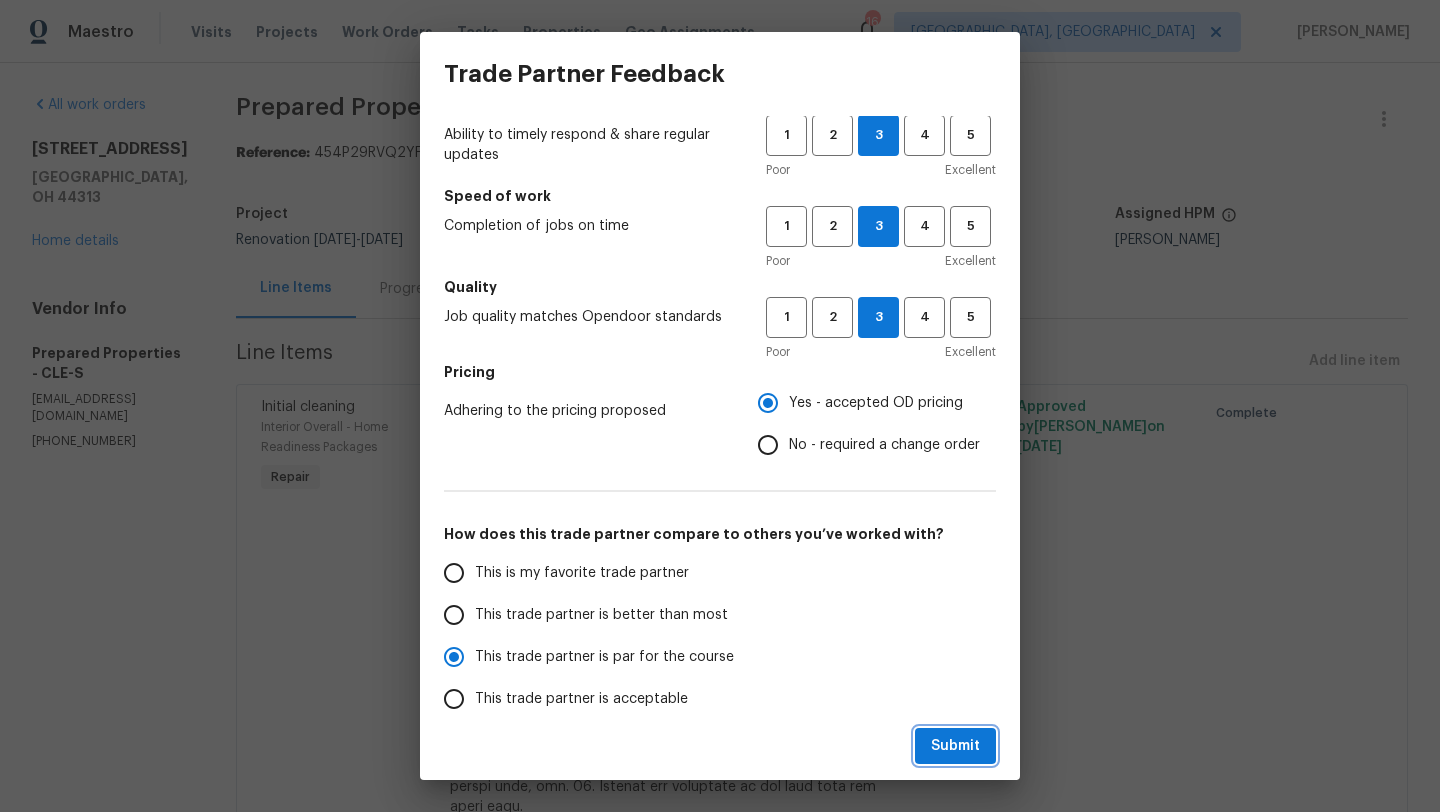 click on "Submit" at bounding box center [955, 746] 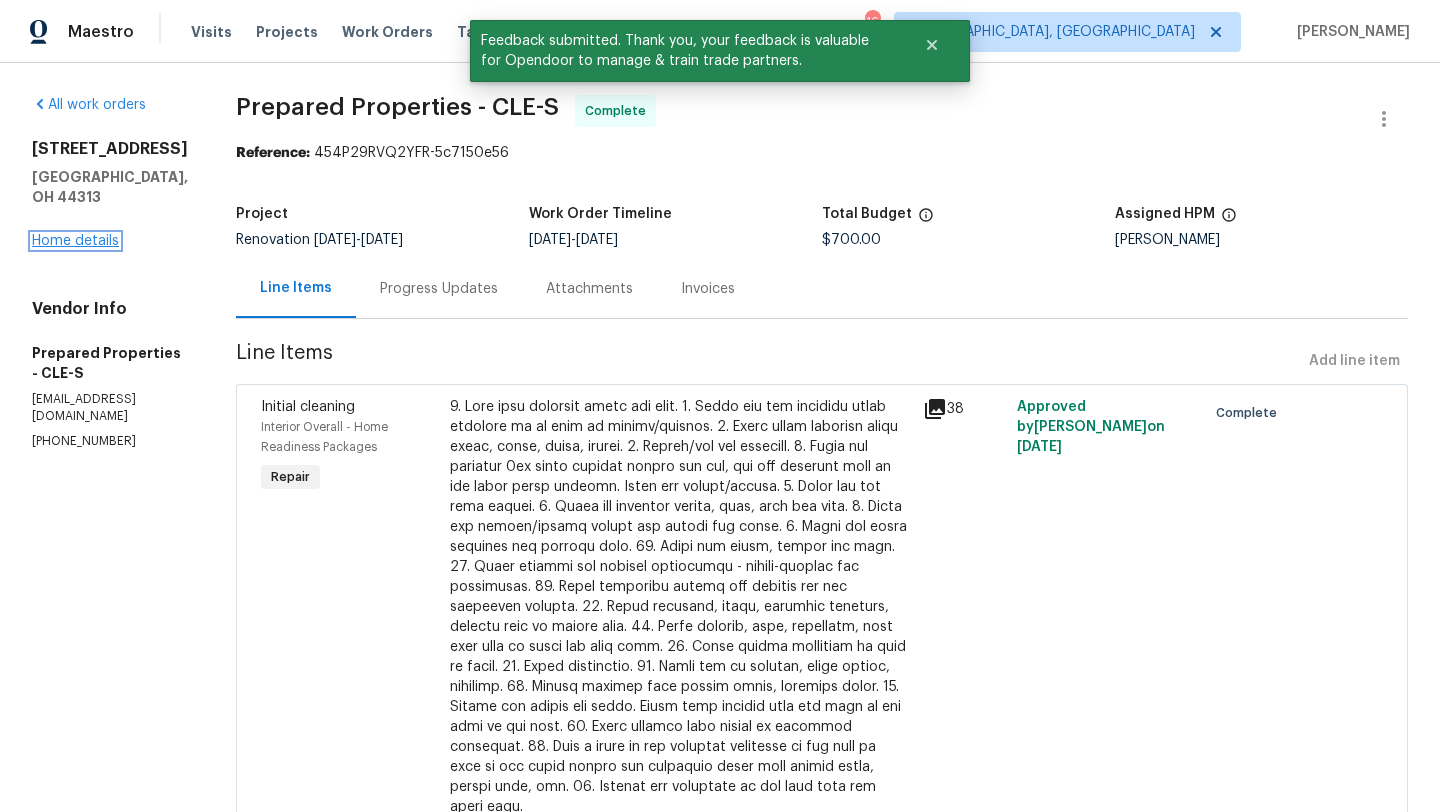 click on "Home details" at bounding box center [75, 241] 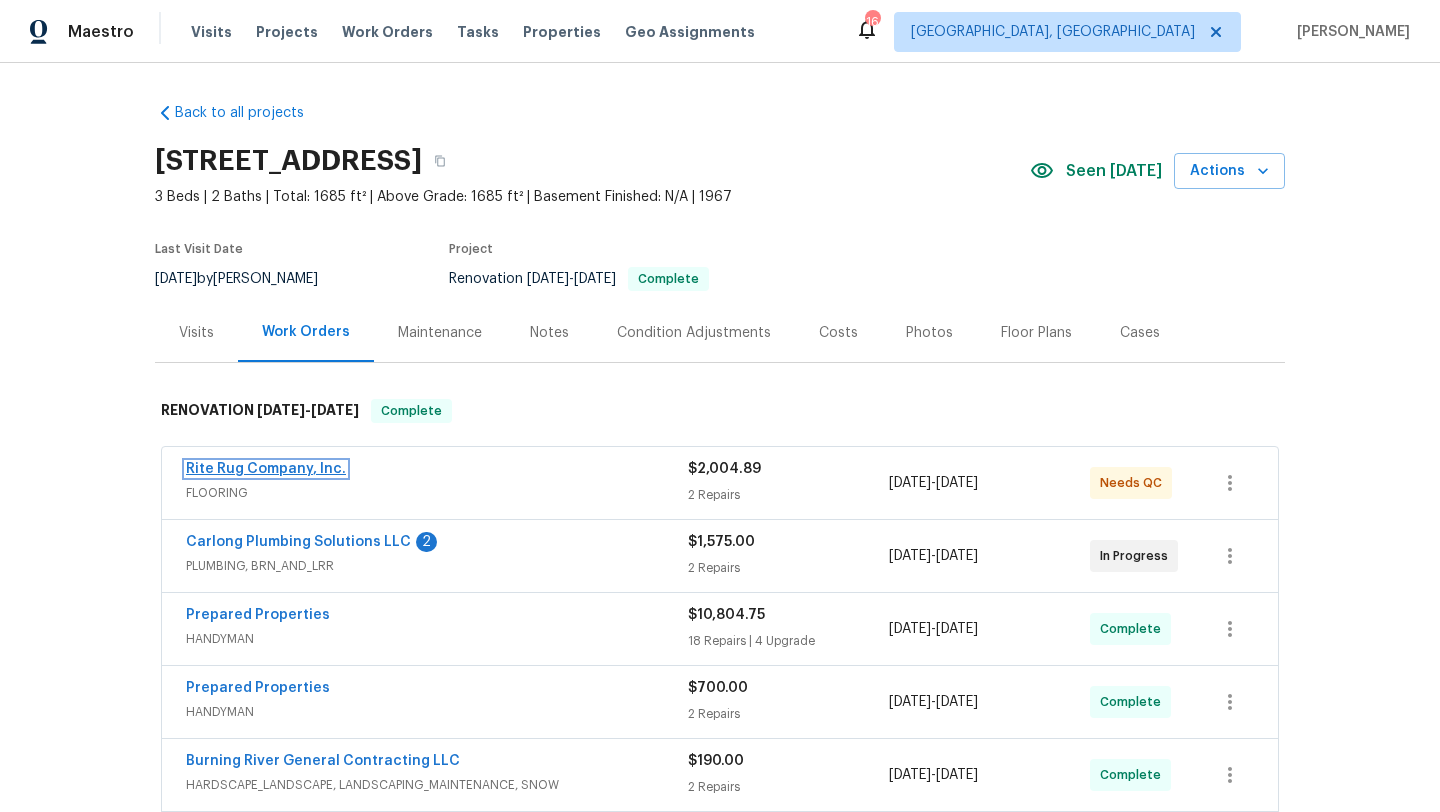 click on "Rite Rug Company, Inc." at bounding box center [266, 469] 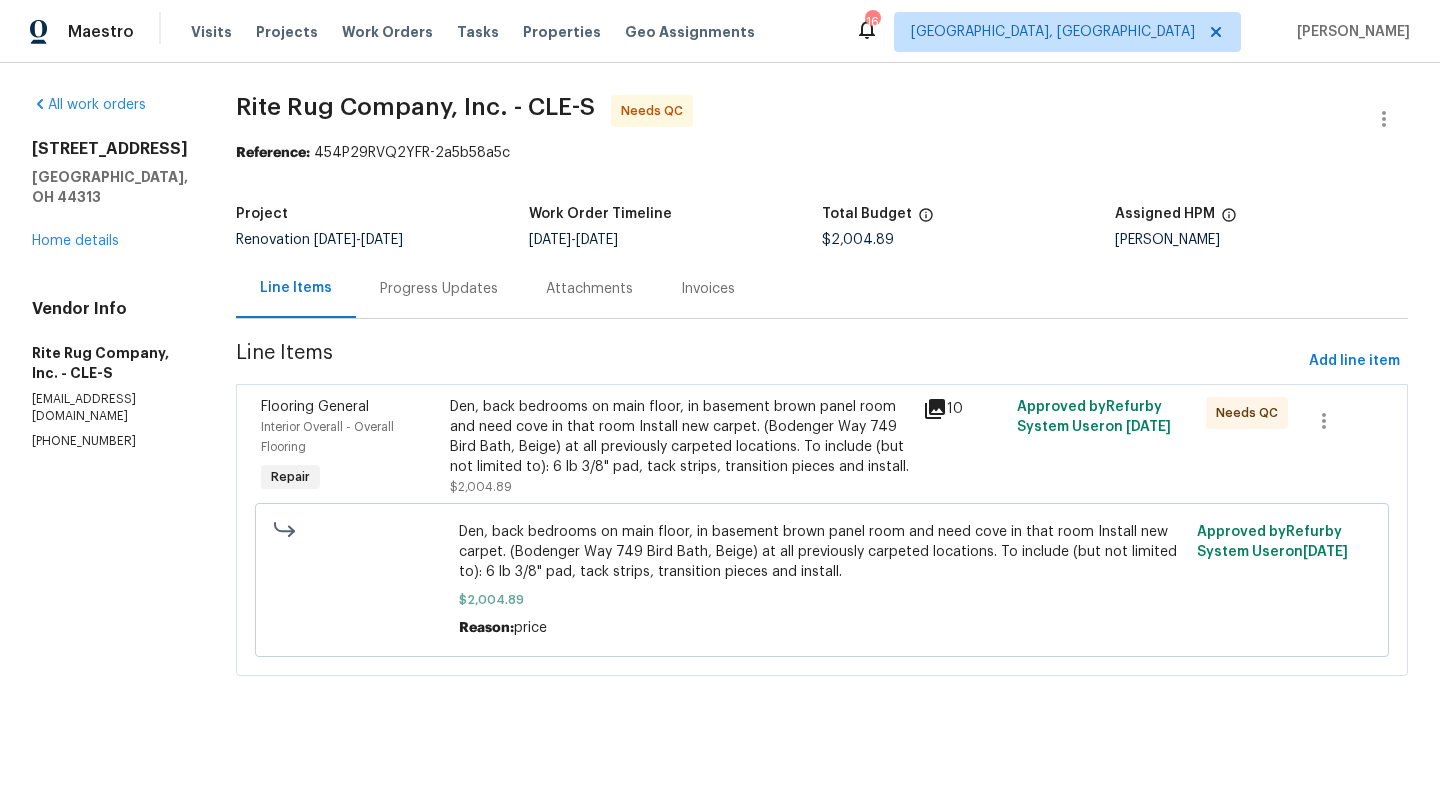 click on "Den, back bedrooms on main floor, in basement brown panel room and need cove in that room Install new carpet. (Bodenger Way 749 Bird Bath, Beige) at all previously carpeted locations. To include (but not limited to): 6 lb 3/8" pad, tack strips, transition pieces and install." at bounding box center (680, 437) 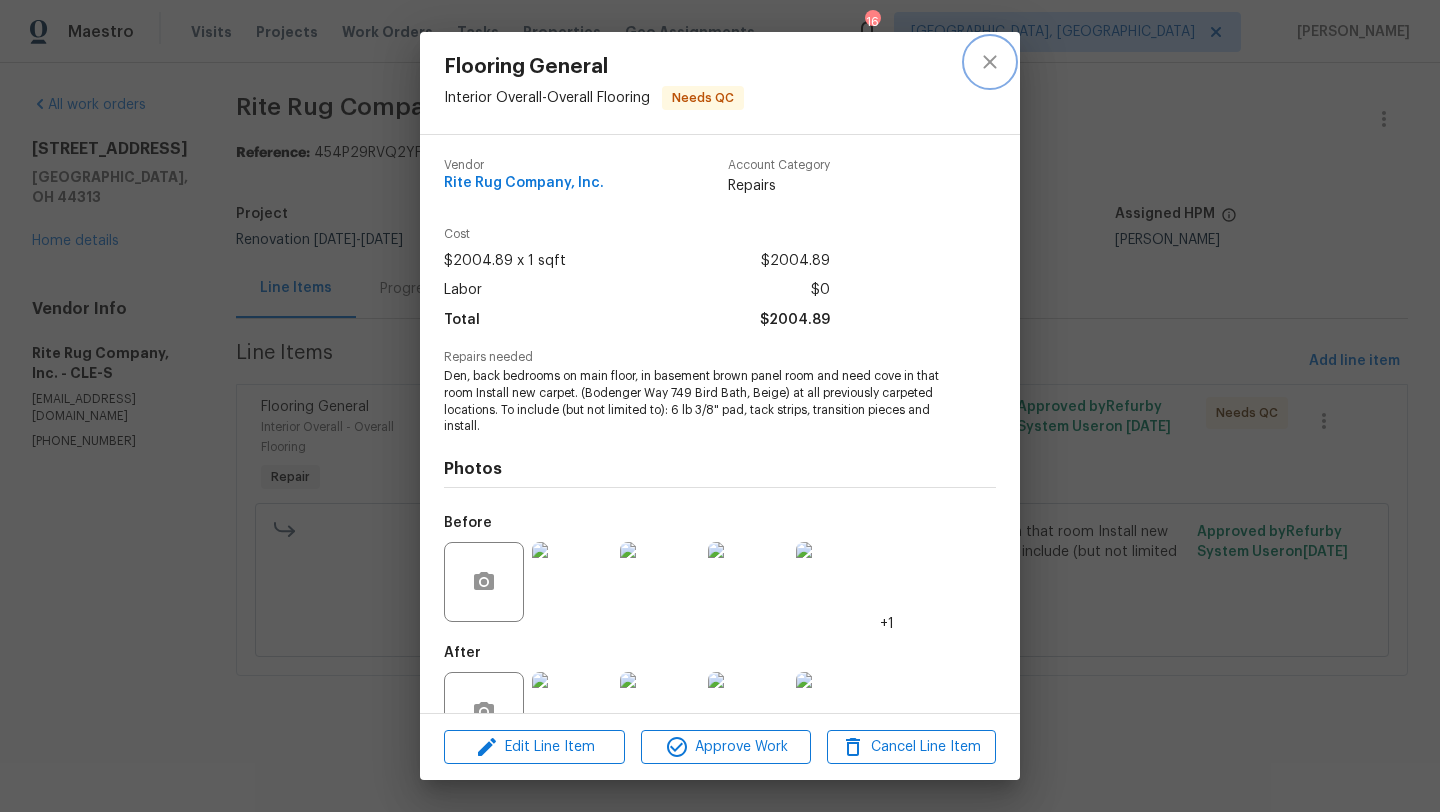 click 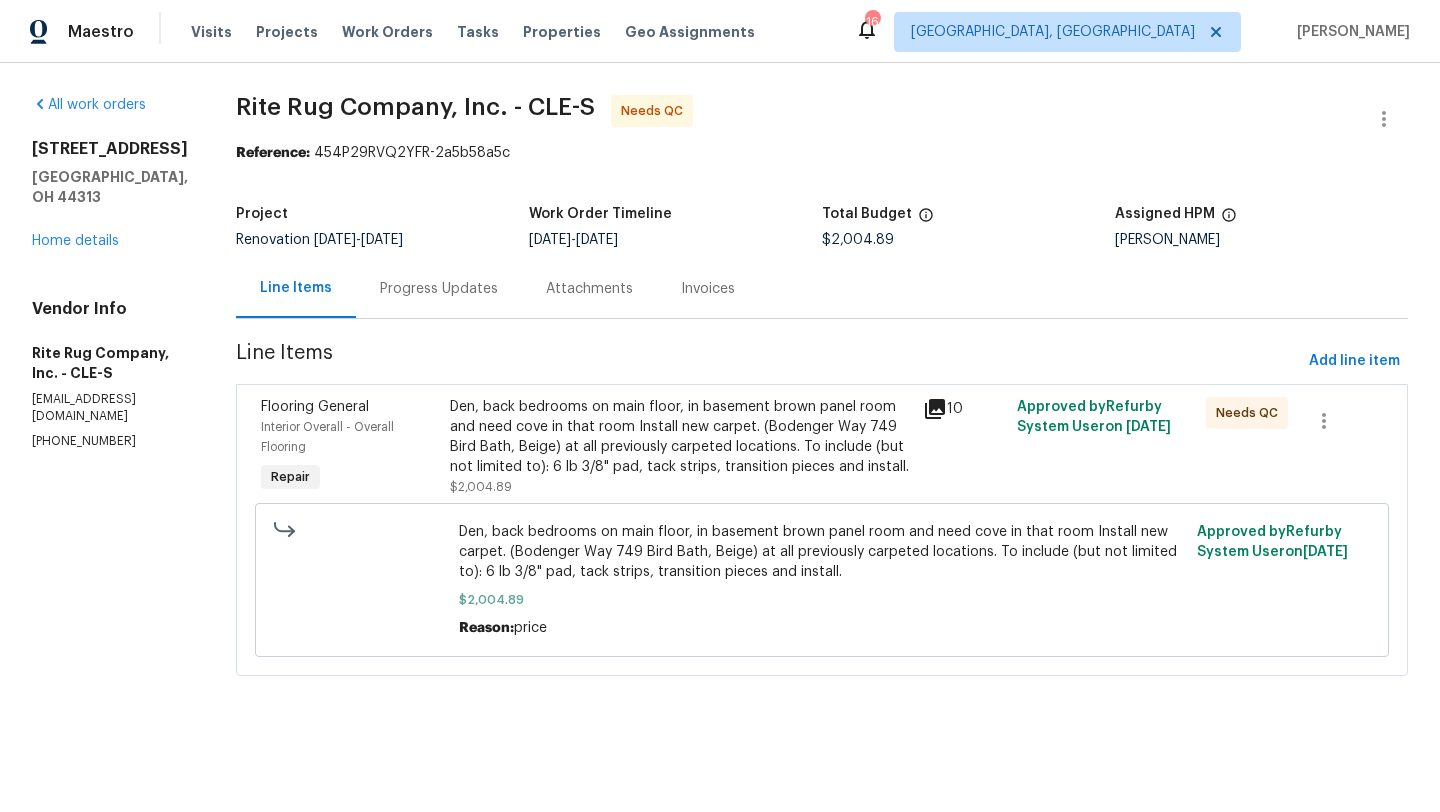 click on "Progress Updates" at bounding box center (439, 289) 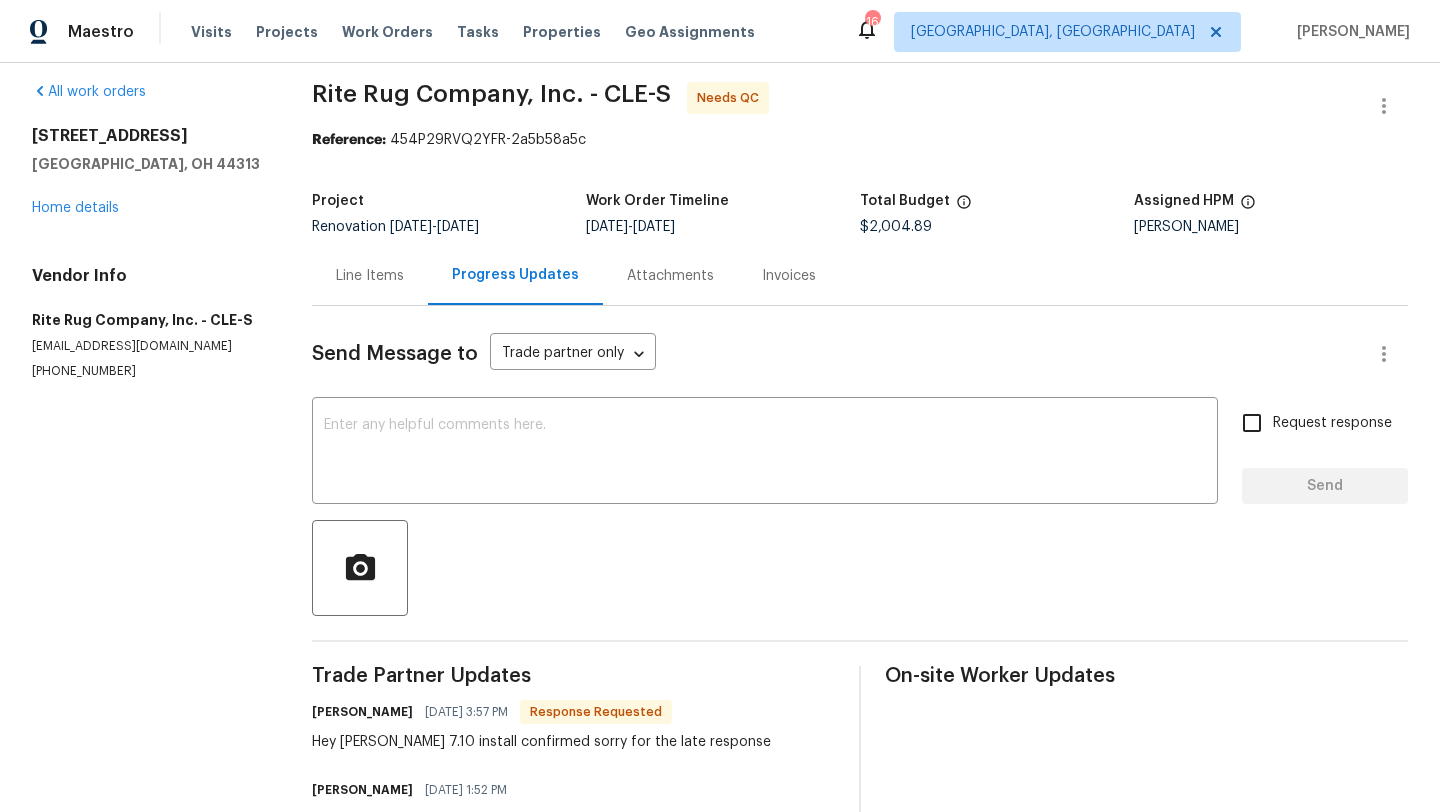 scroll, scrollTop: 0, scrollLeft: 0, axis: both 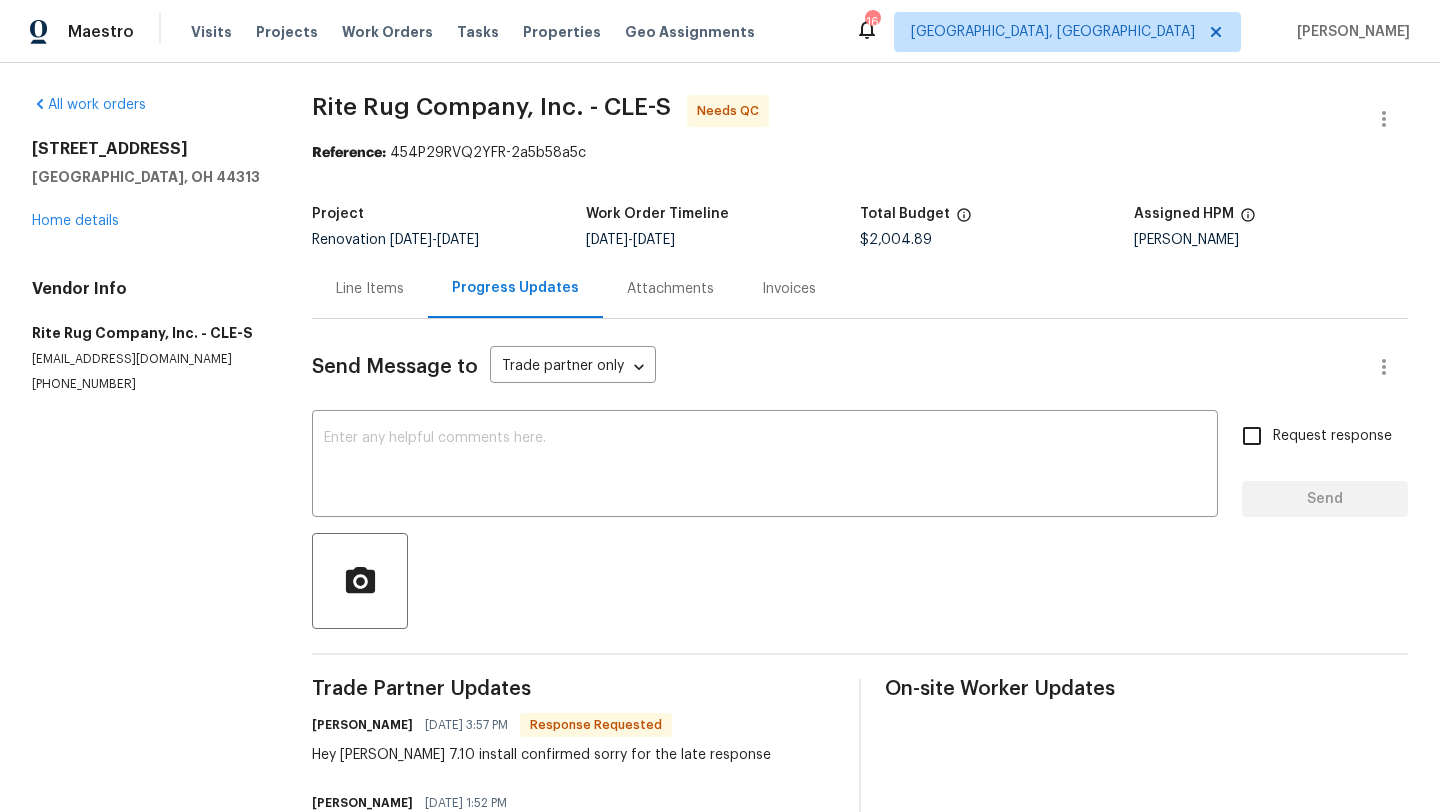click on "Line Items" at bounding box center [370, 289] 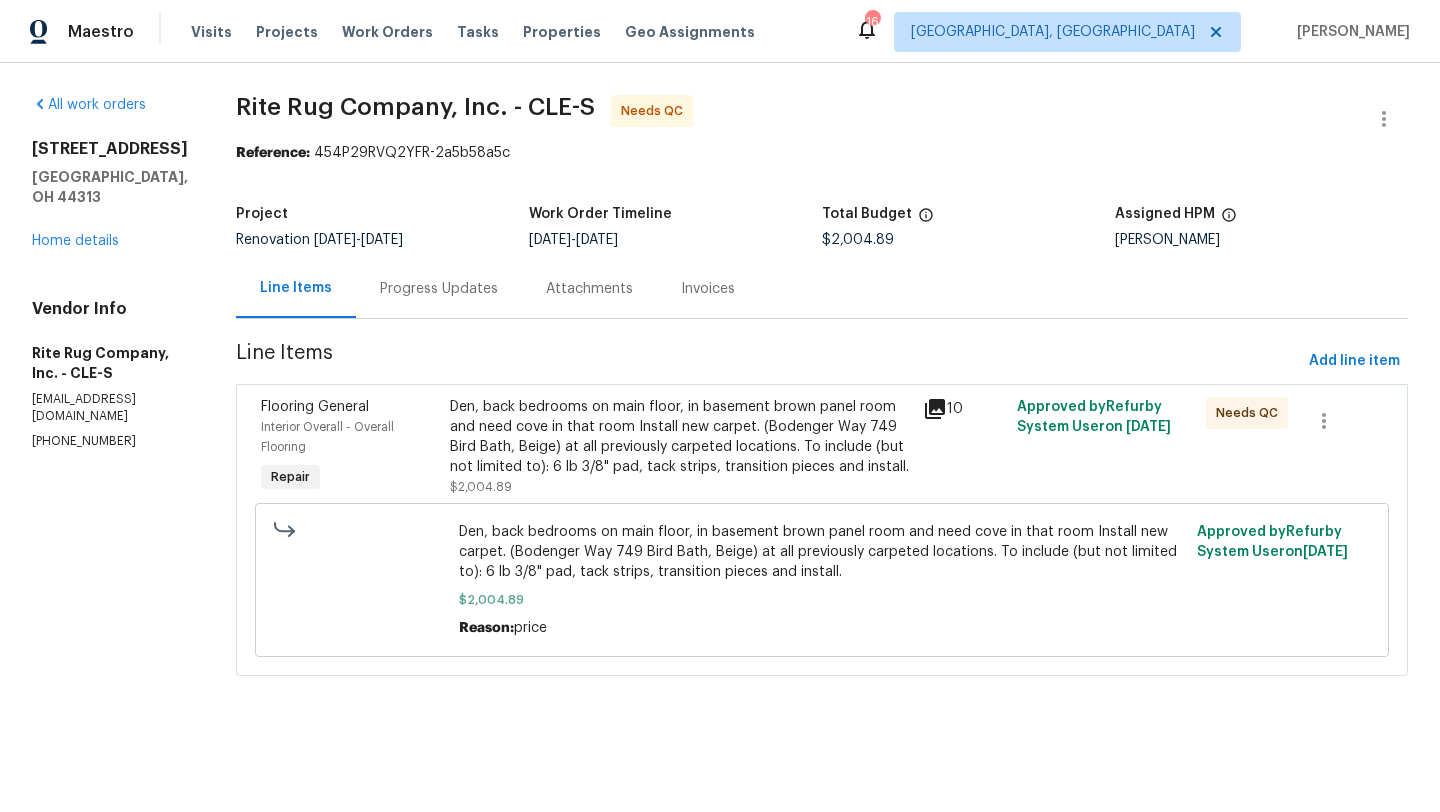 click on "Den, back bedrooms on main floor, in basement brown panel room and need cove in that room Install new carpet. (Bodenger Way 749 Bird Bath, Beige) at all previously carpeted locations. To include (but not limited to): 6 lb 3/8" pad, tack strips, transition pieces and install." at bounding box center (680, 437) 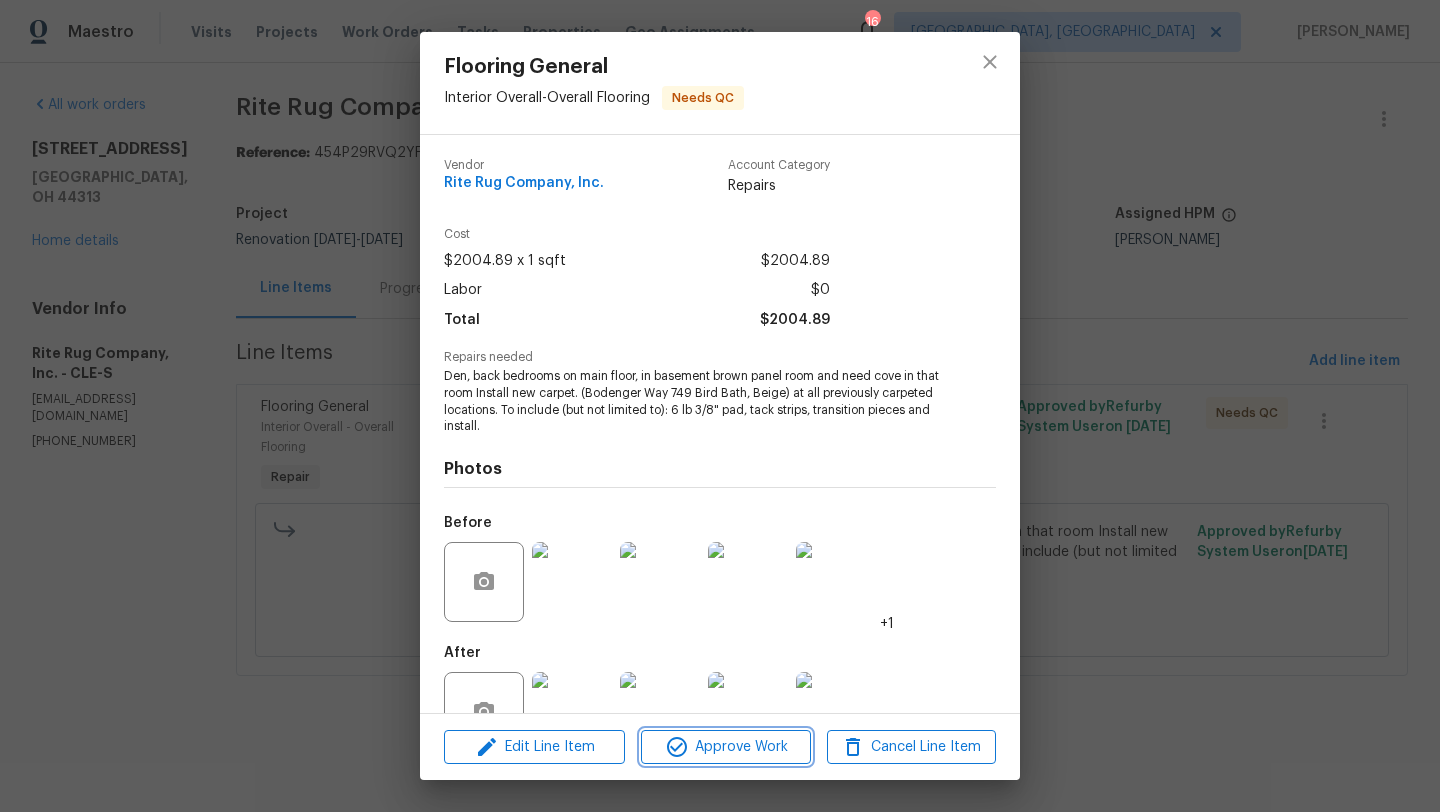 click on "Approve Work" at bounding box center [725, 747] 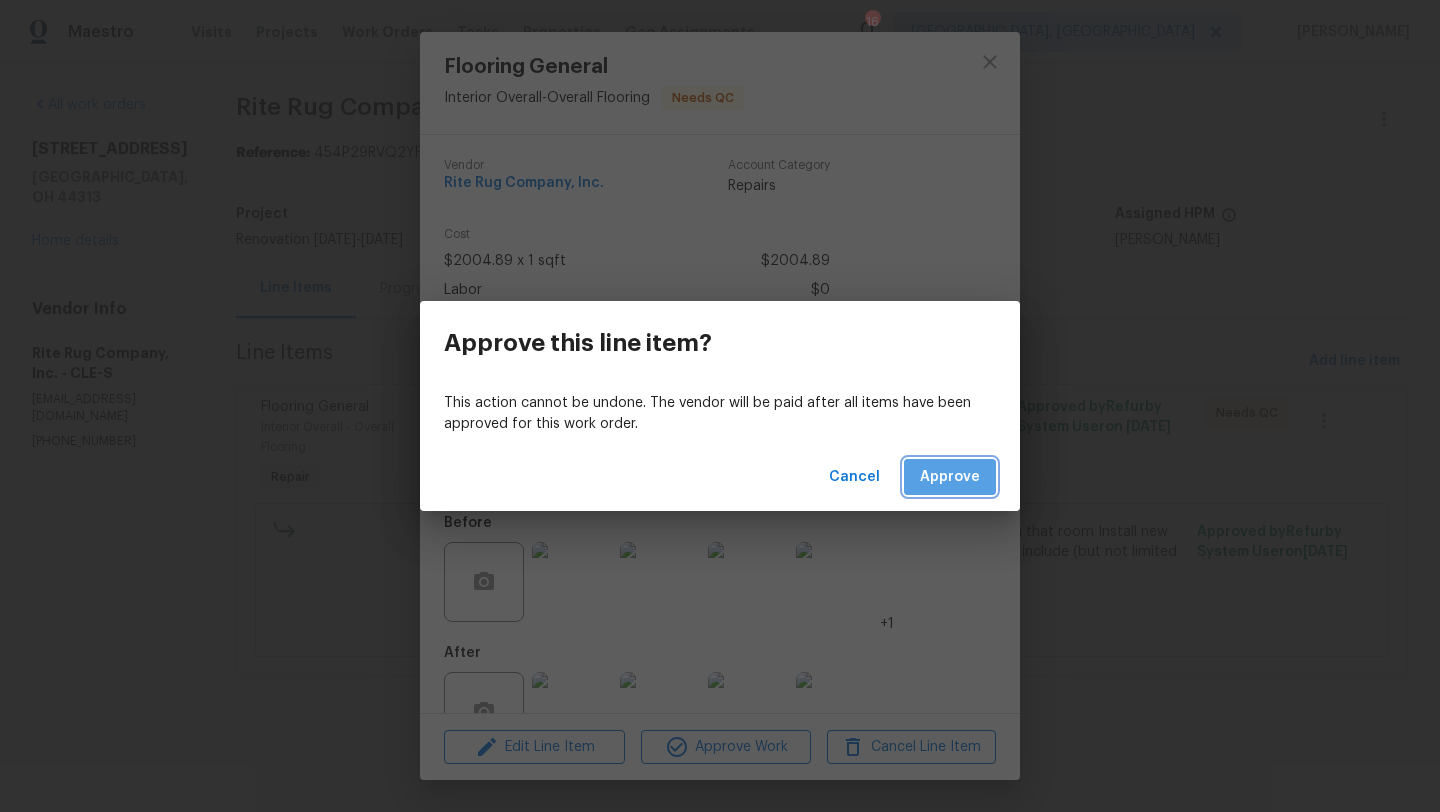 click on "Approve" at bounding box center (950, 477) 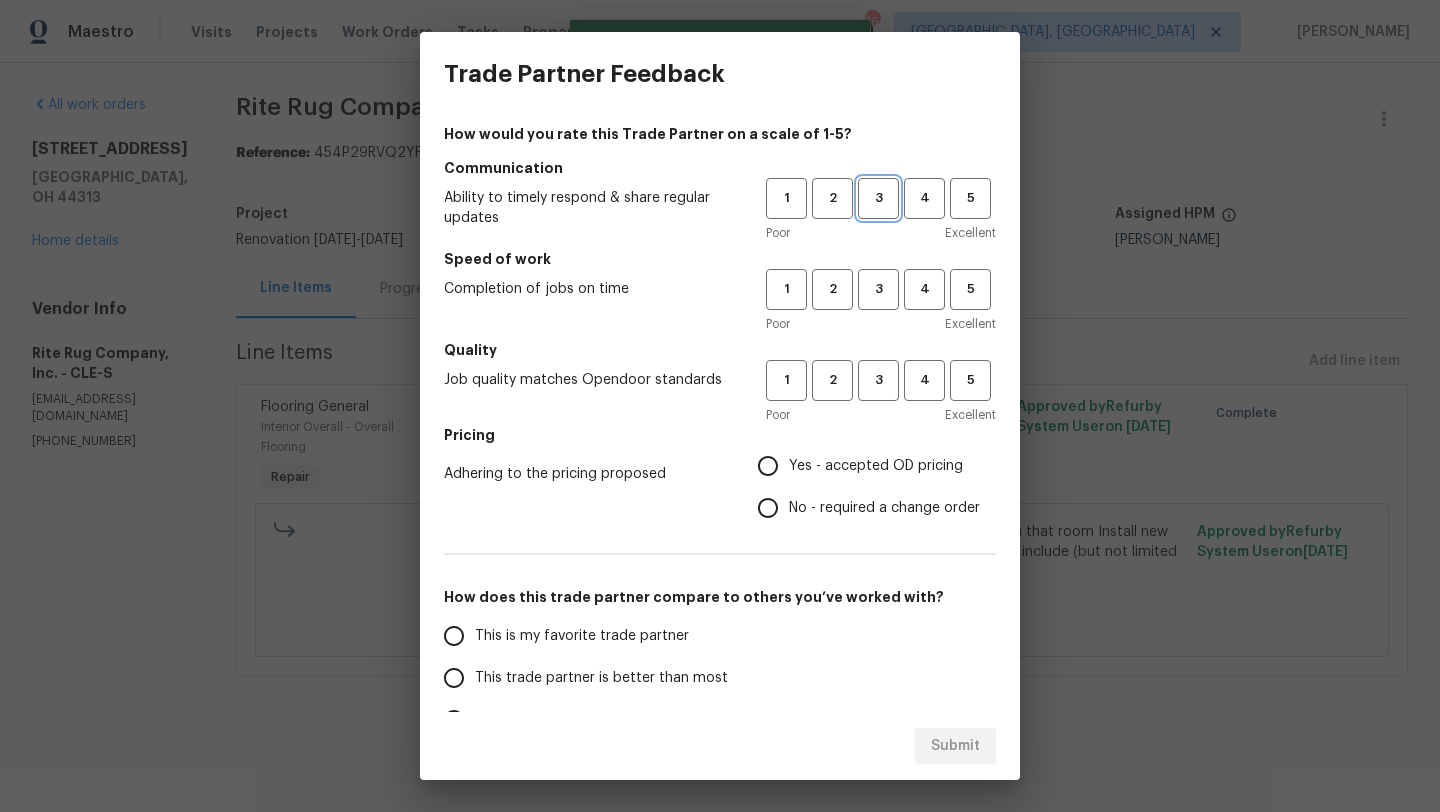 click on "3" at bounding box center [878, 198] 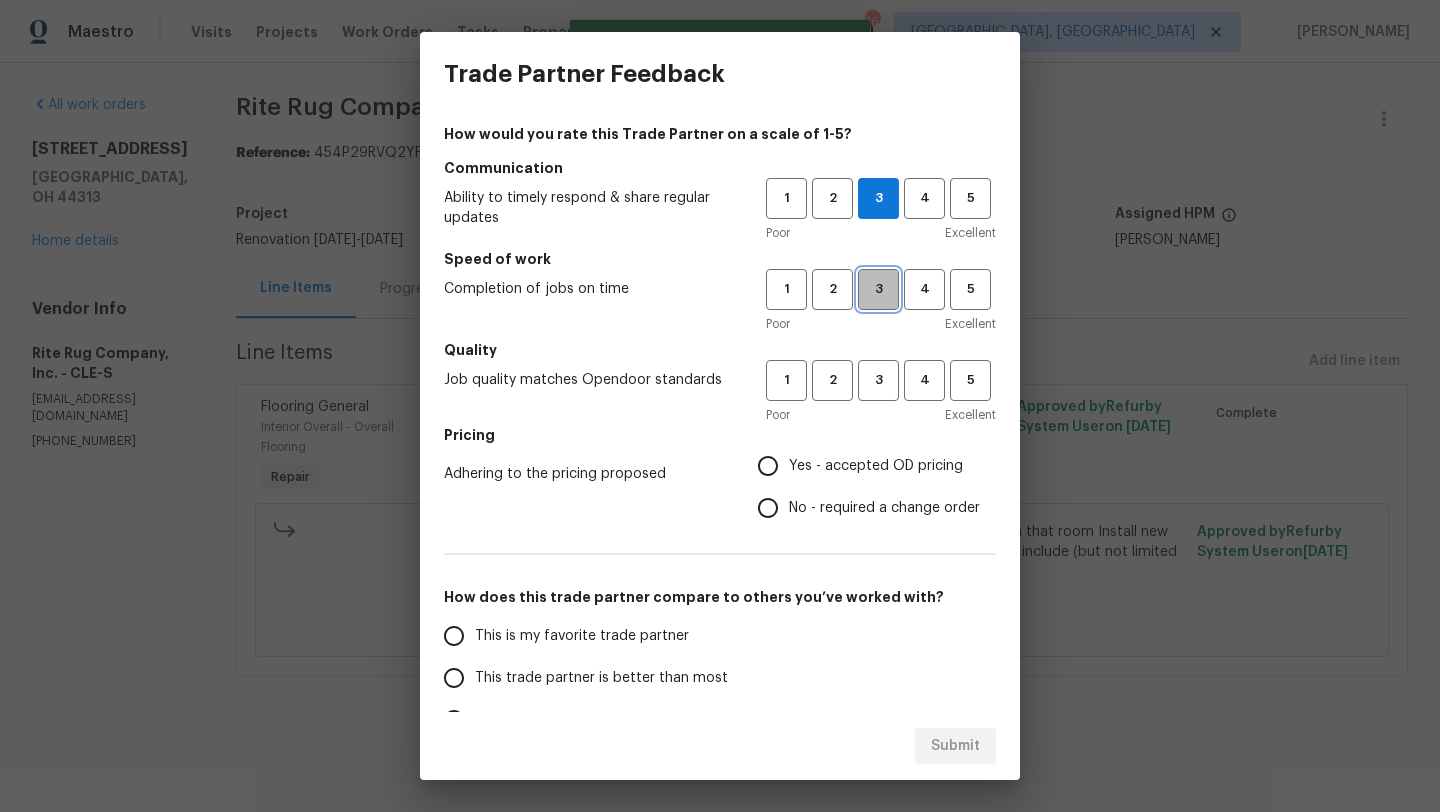 click on "3" at bounding box center (878, 289) 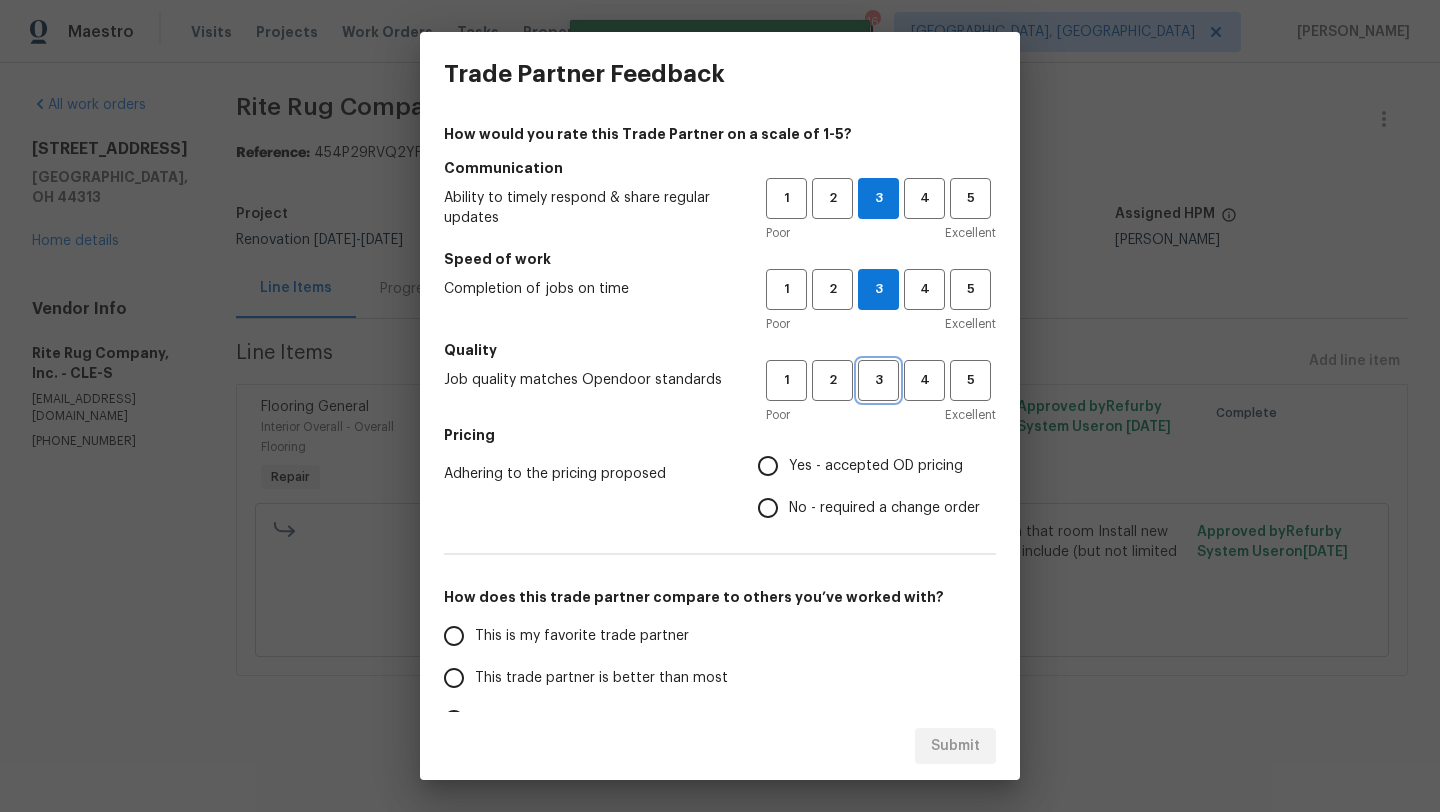 click on "3" at bounding box center [878, 380] 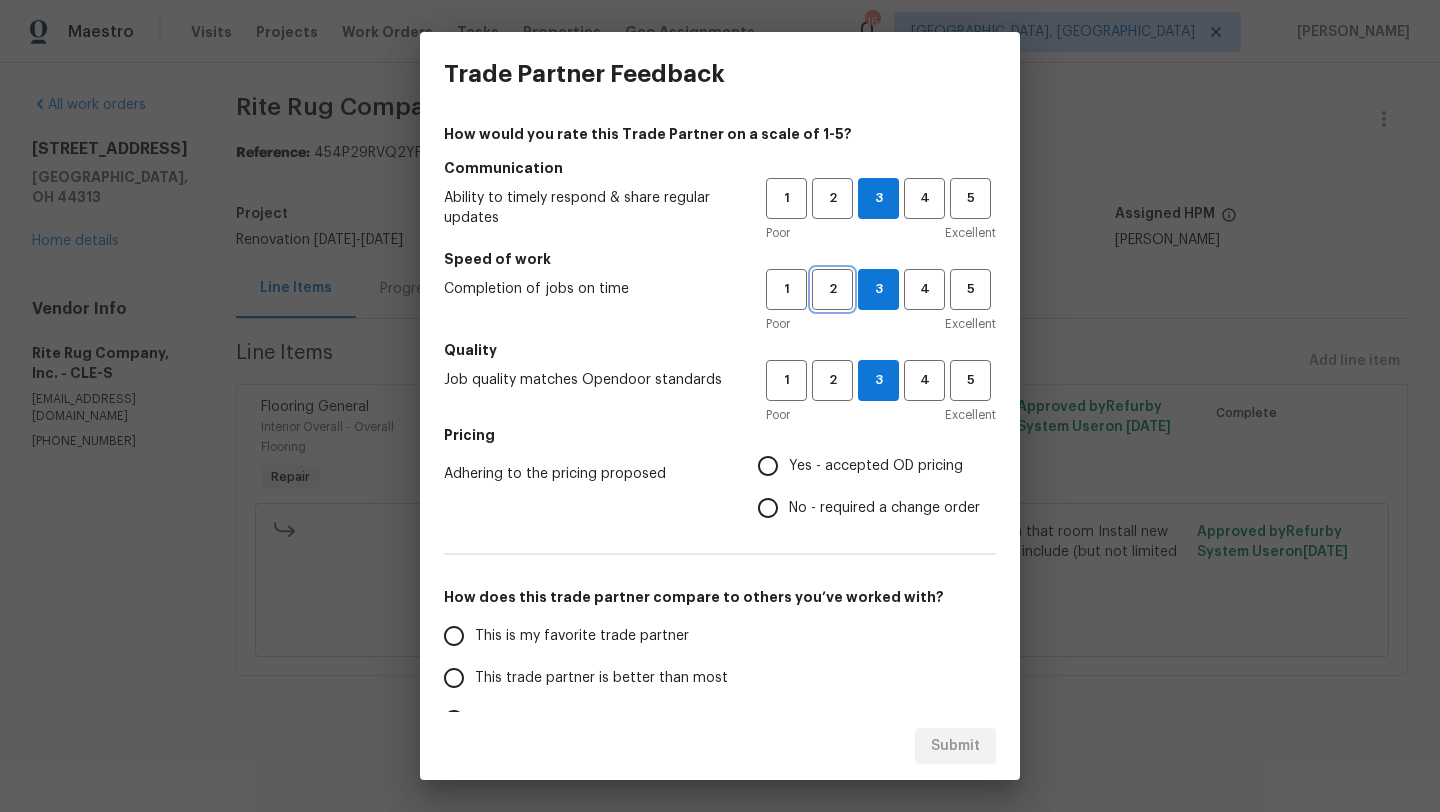 click on "2" at bounding box center (832, 289) 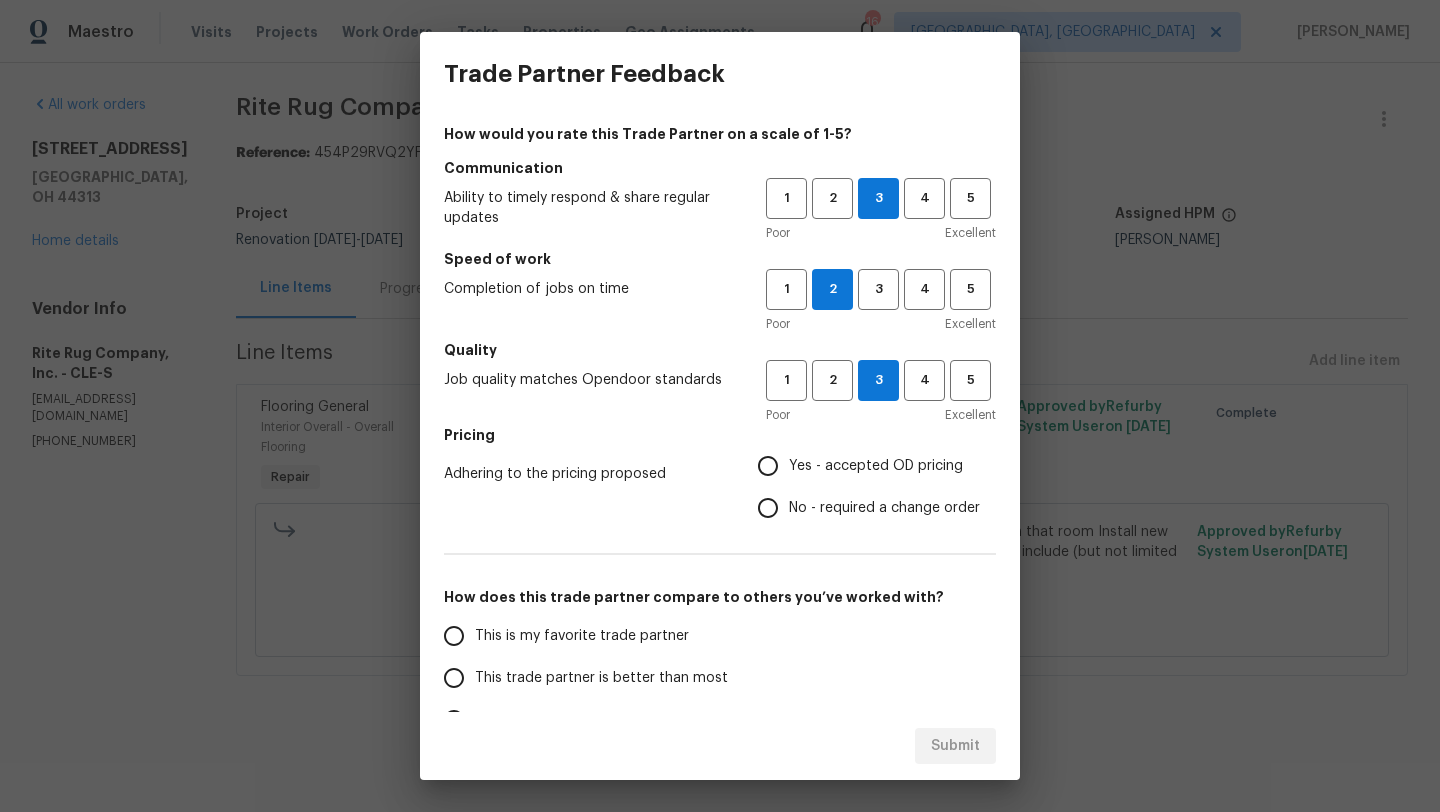 click on "Yes - accepted OD pricing" at bounding box center (768, 466) 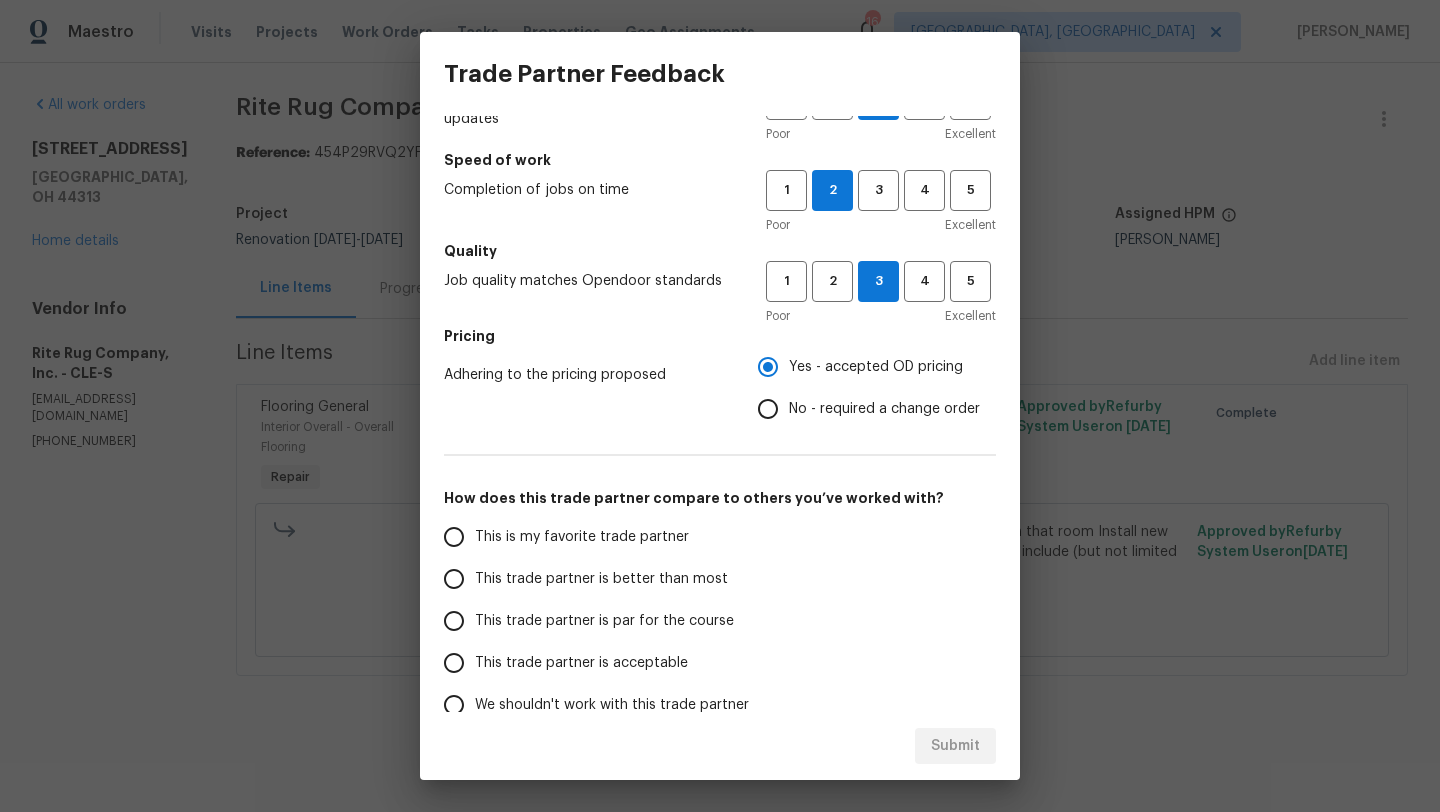 scroll, scrollTop: 98, scrollLeft: 0, axis: vertical 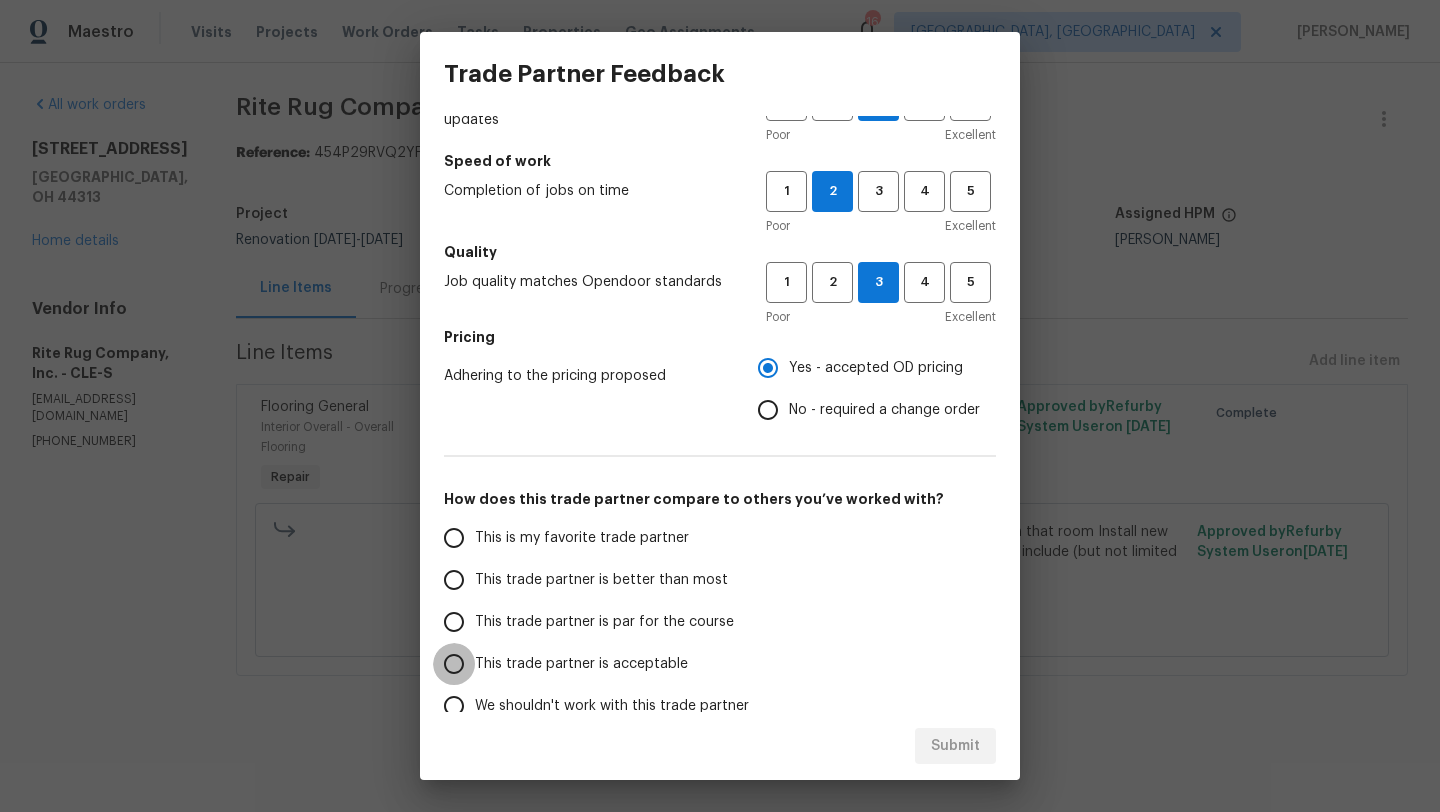click on "This trade partner is acceptable" at bounding box center [454, 664] 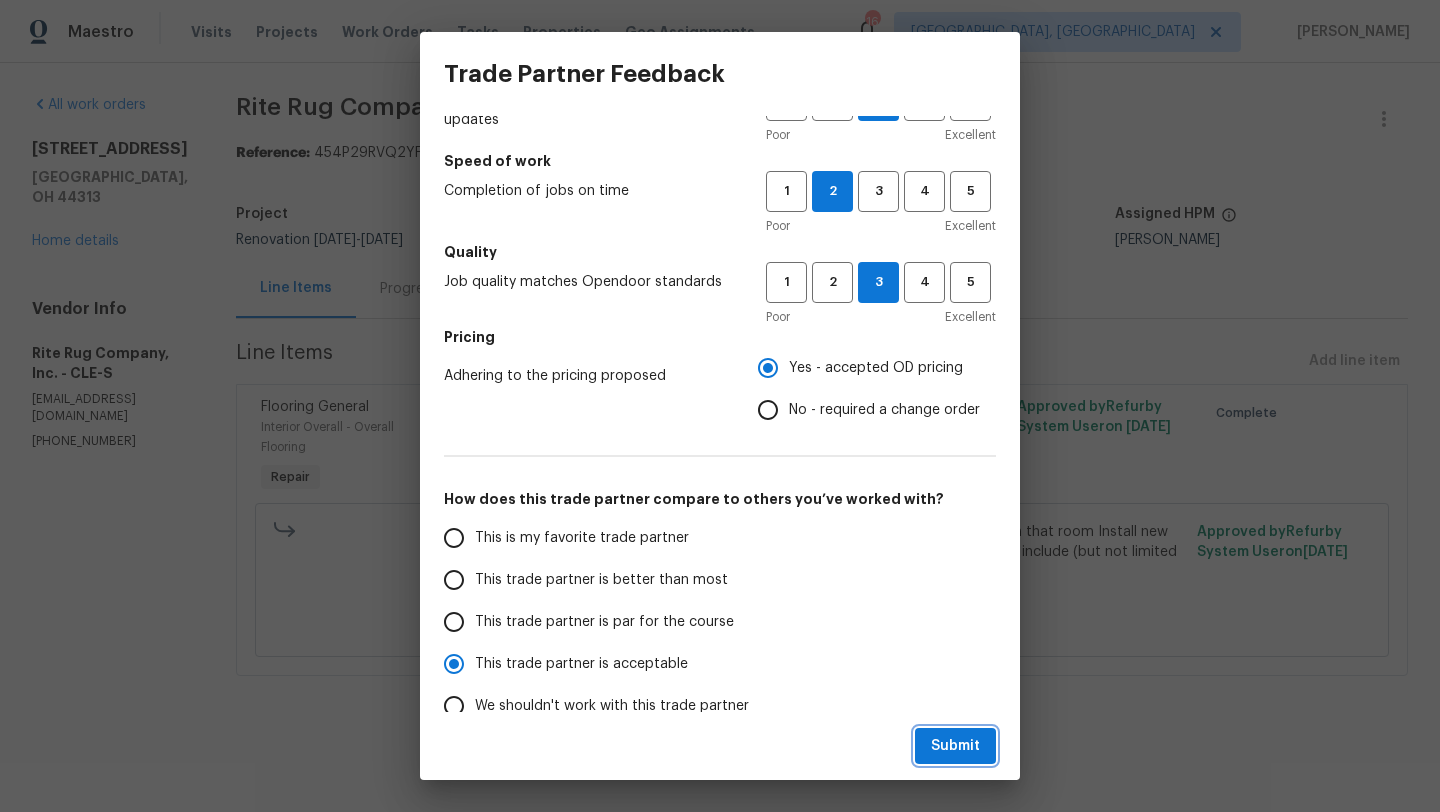 click on "Submit" at bounding box center (955, 746) 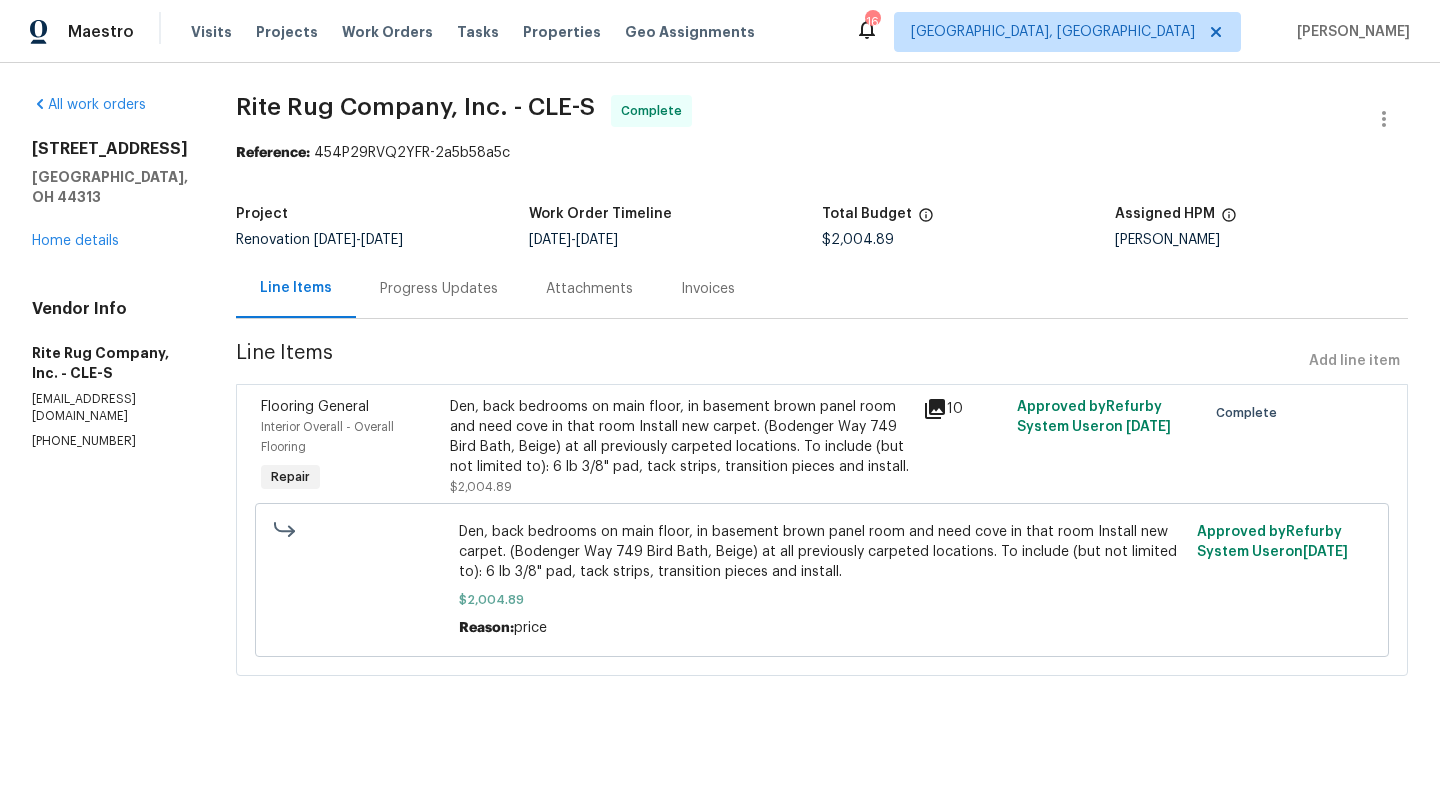 radio on "false" 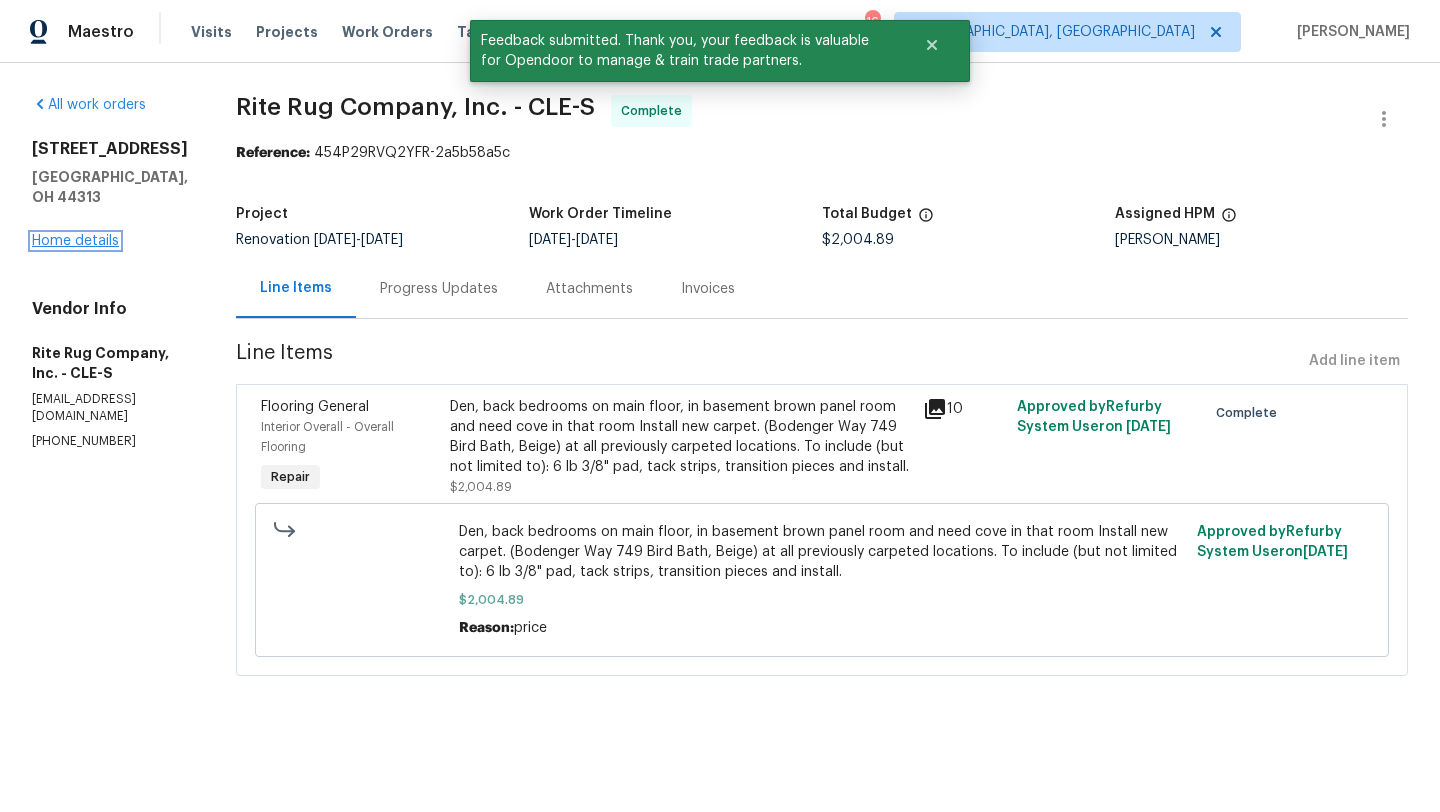 click on "Home details" at bounding box center [75, 241] 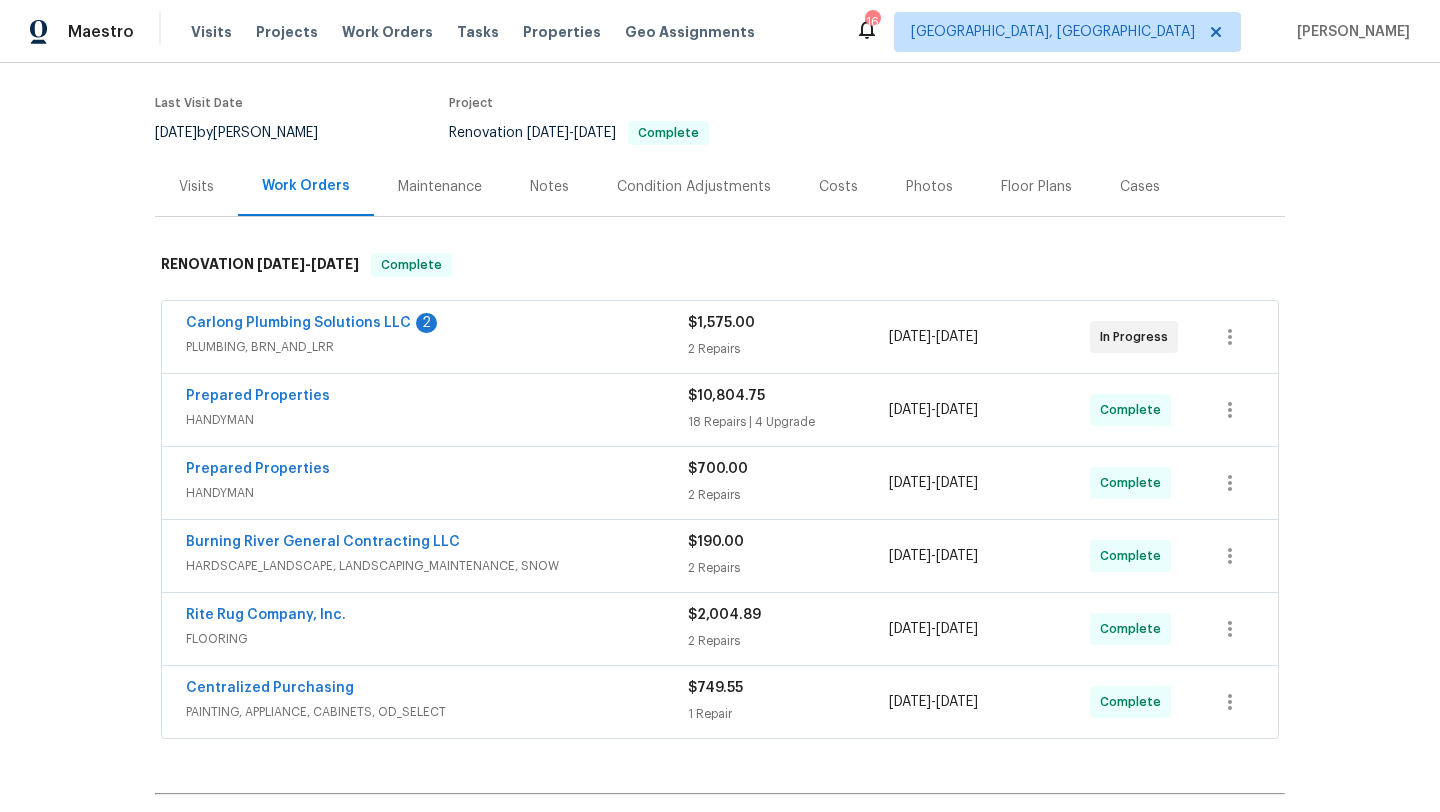 scroll, scrollTop: 0, scrollLeft: 0, axis: both 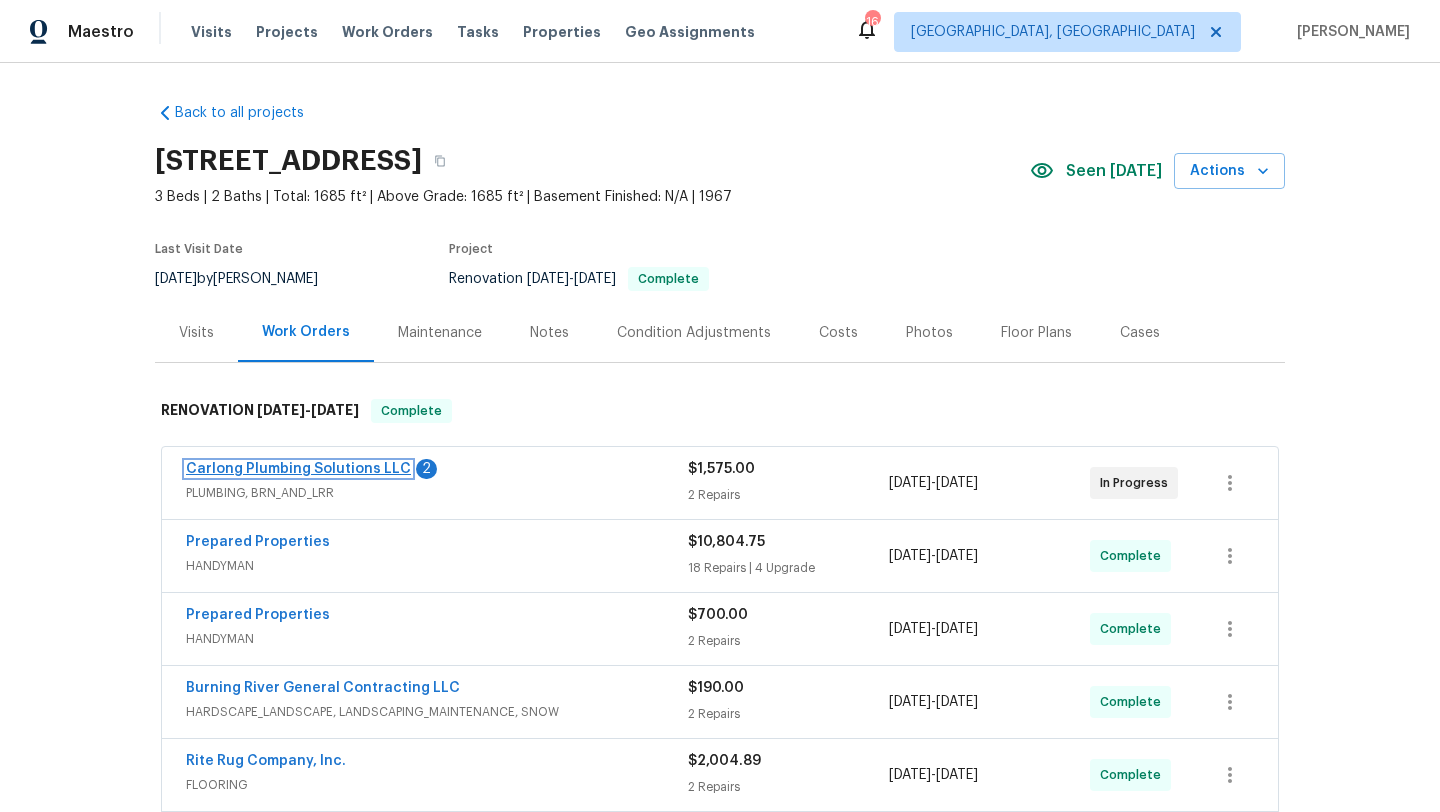 click on "Carlong Plumbing Solutions LLC" at bounding box center [298, 469] 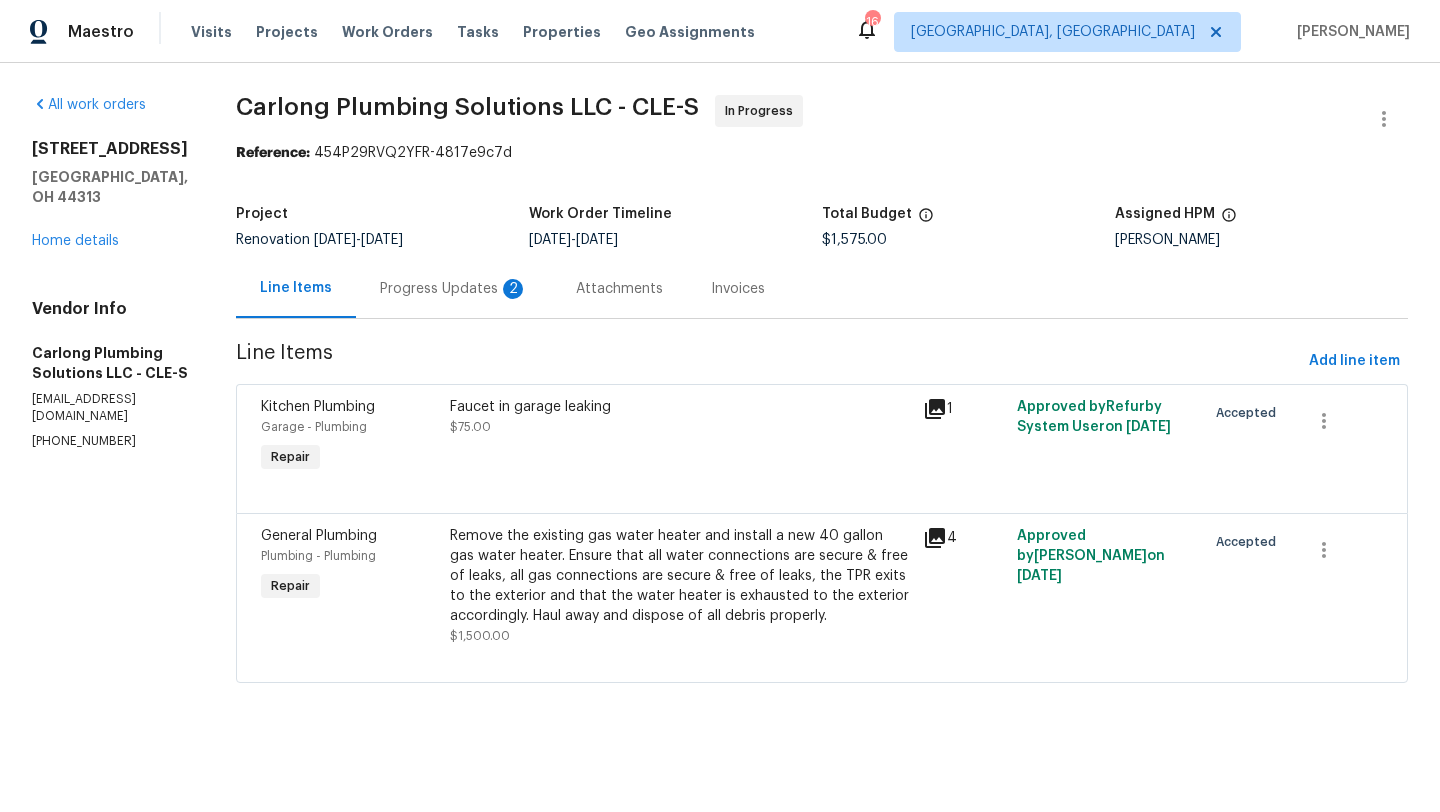 click on "Progress Updates 2" at bounding box center (454, 289) 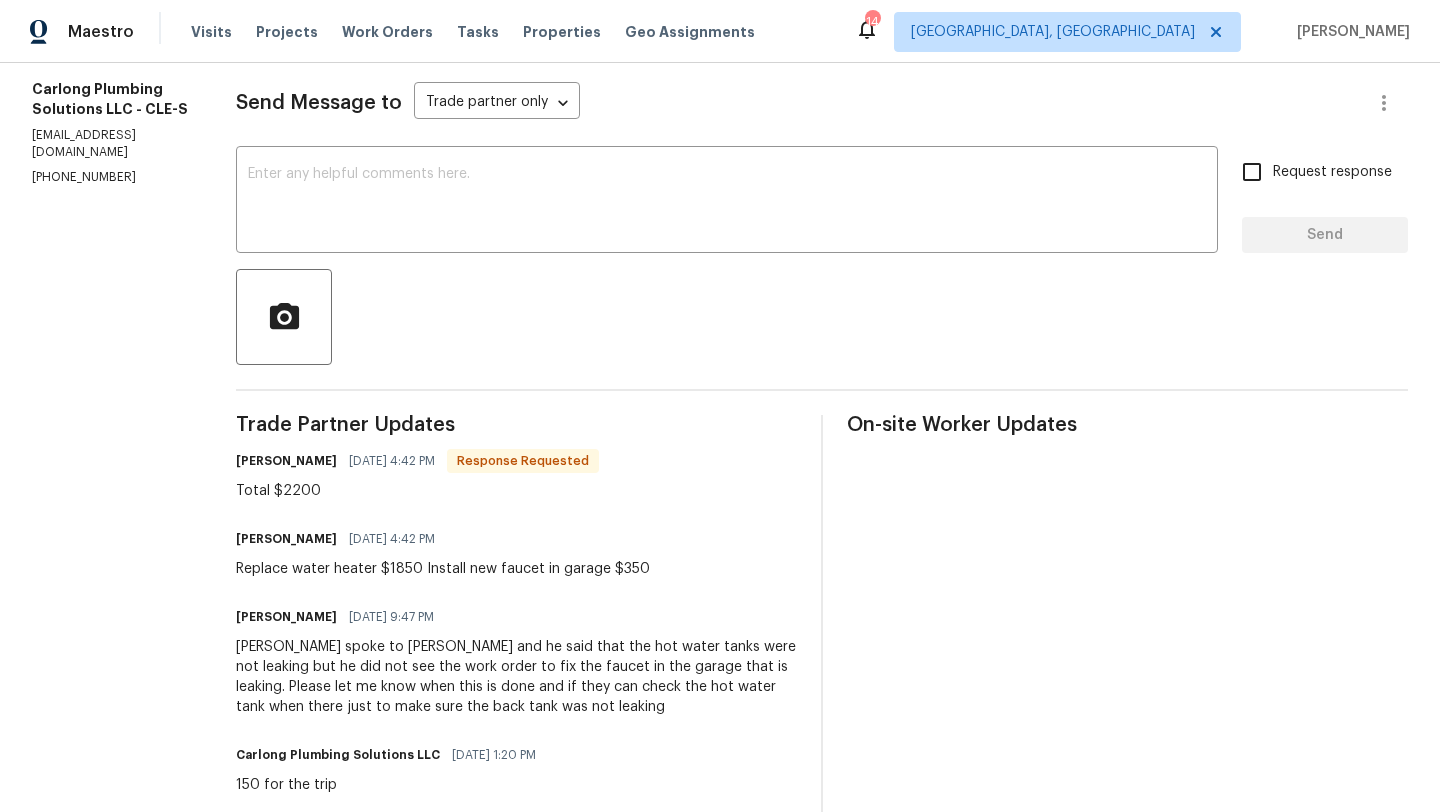 scroll, scrollTop: 263, scrollLeft: 0, axis: vertical 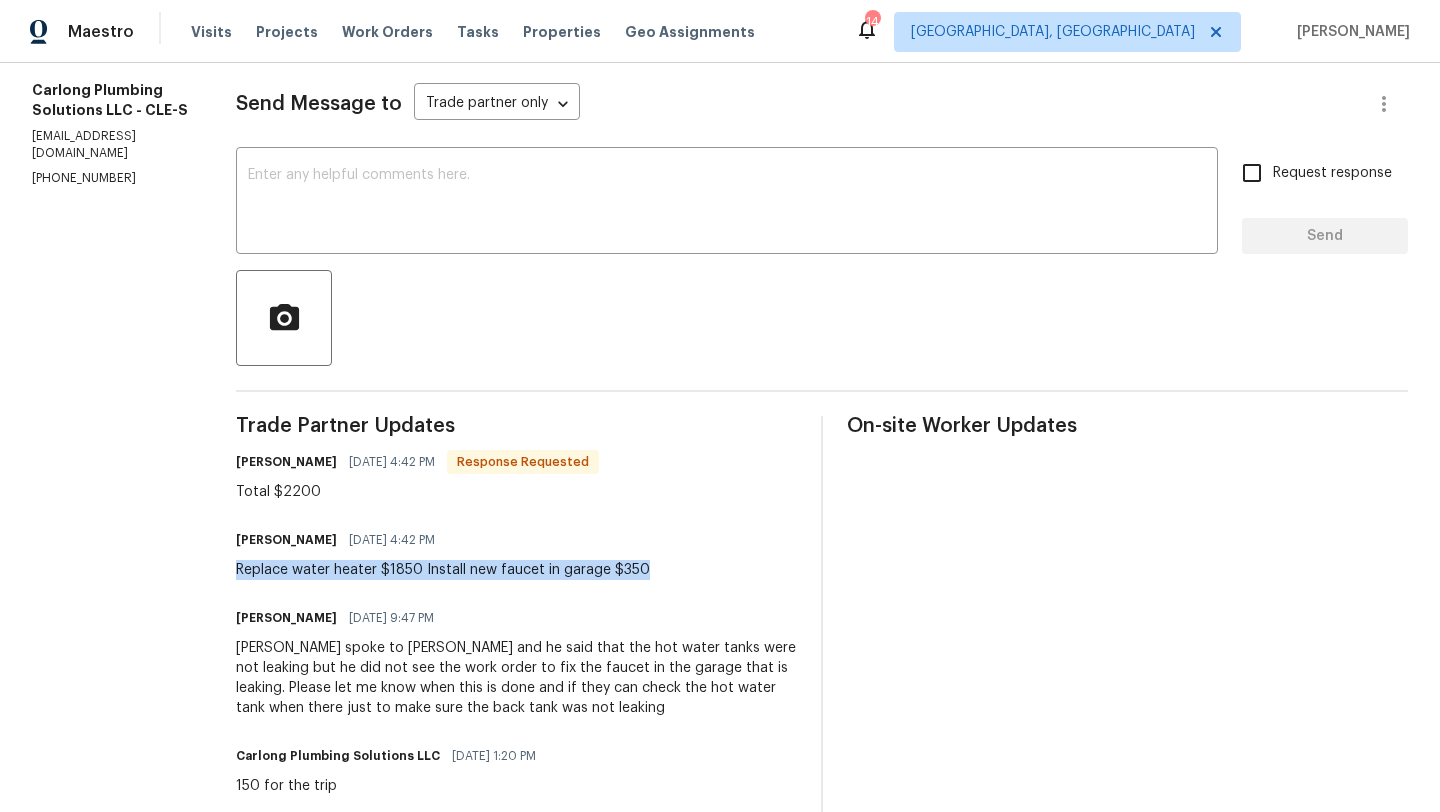 drag, startPoint x: 247, startPoint y: 573, endPoint x: 673, endPoint y: 584, distance: 426.142 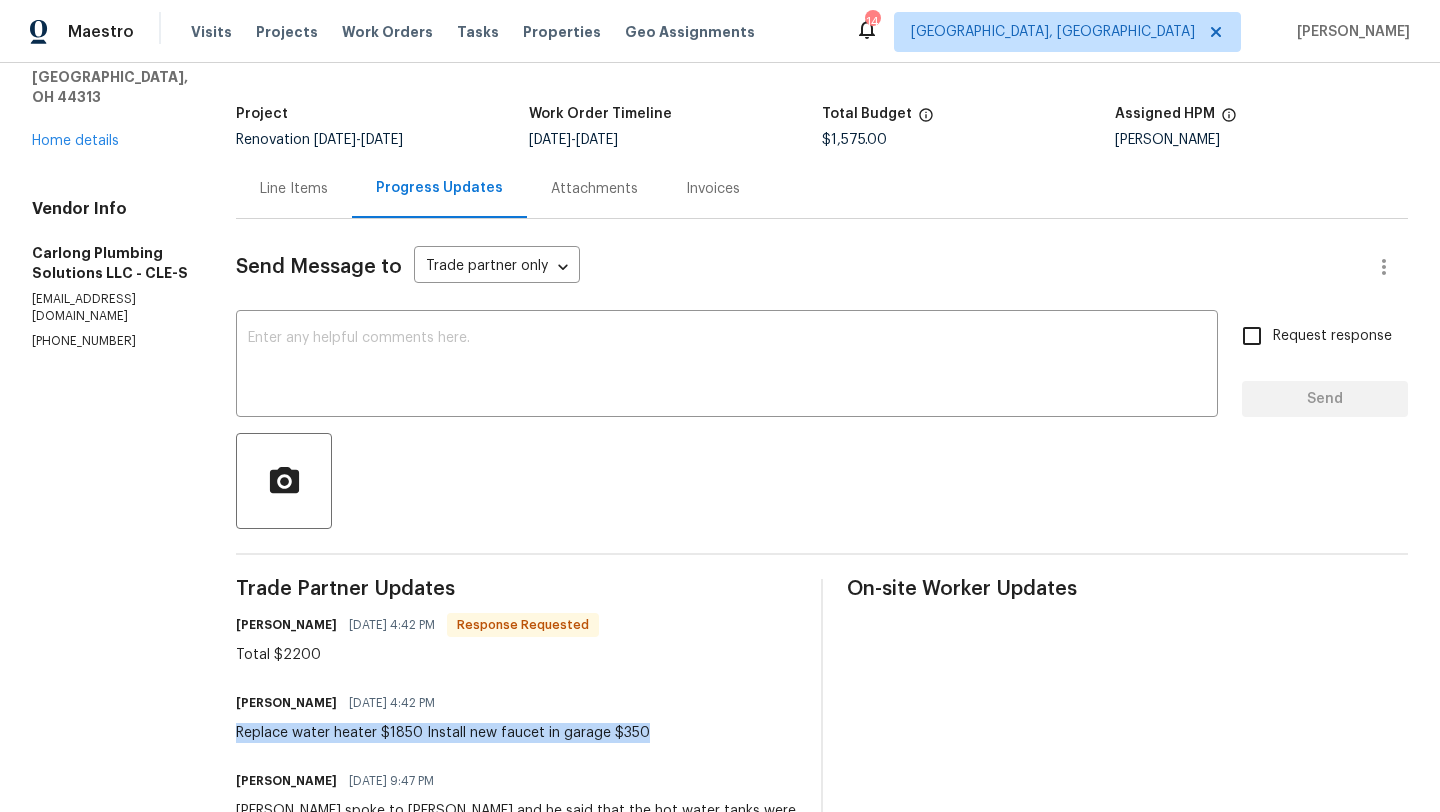 scroll, scrollTop: 88, scrollLeft: 0, axis: vertical 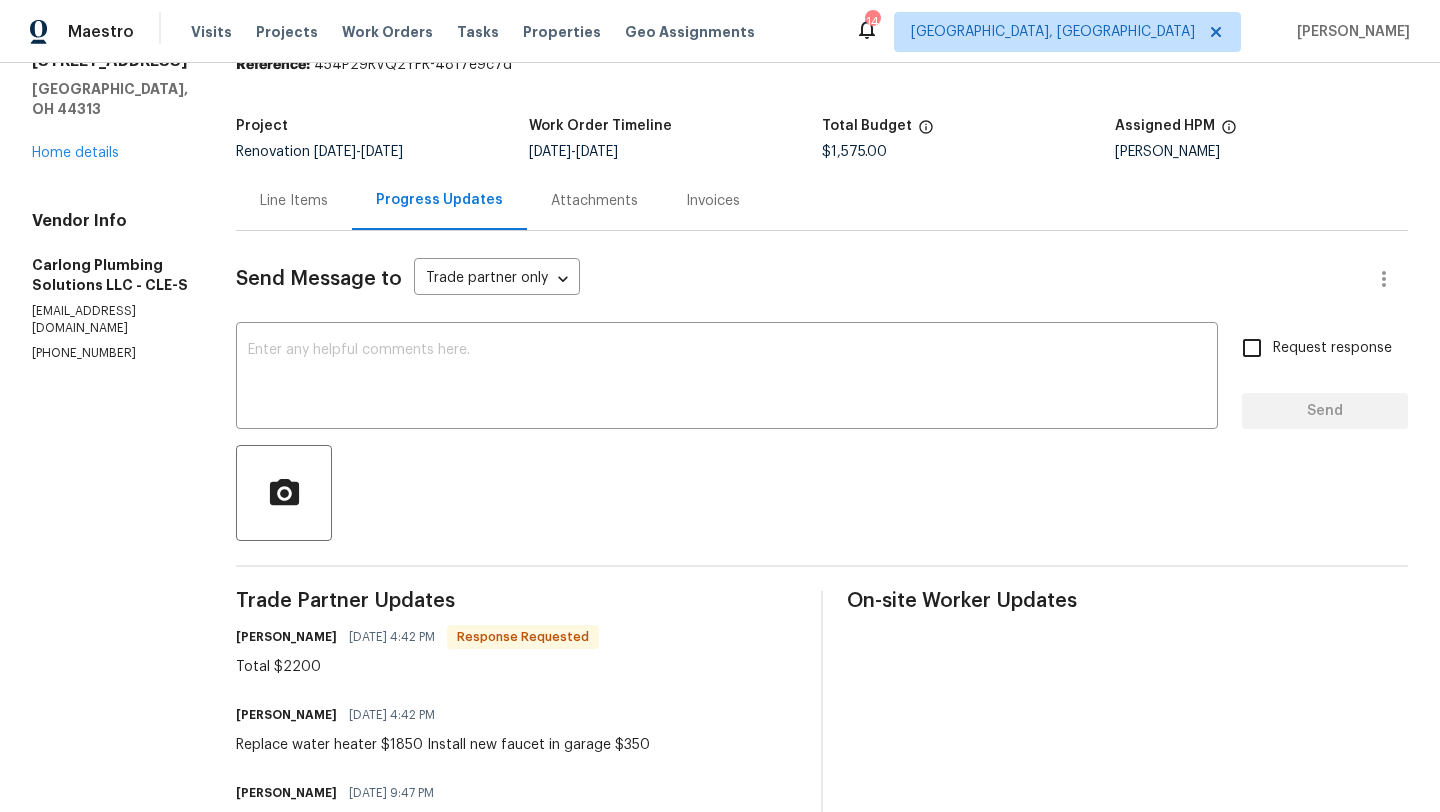 click on "Line Items" at bounding box center (294, 201) 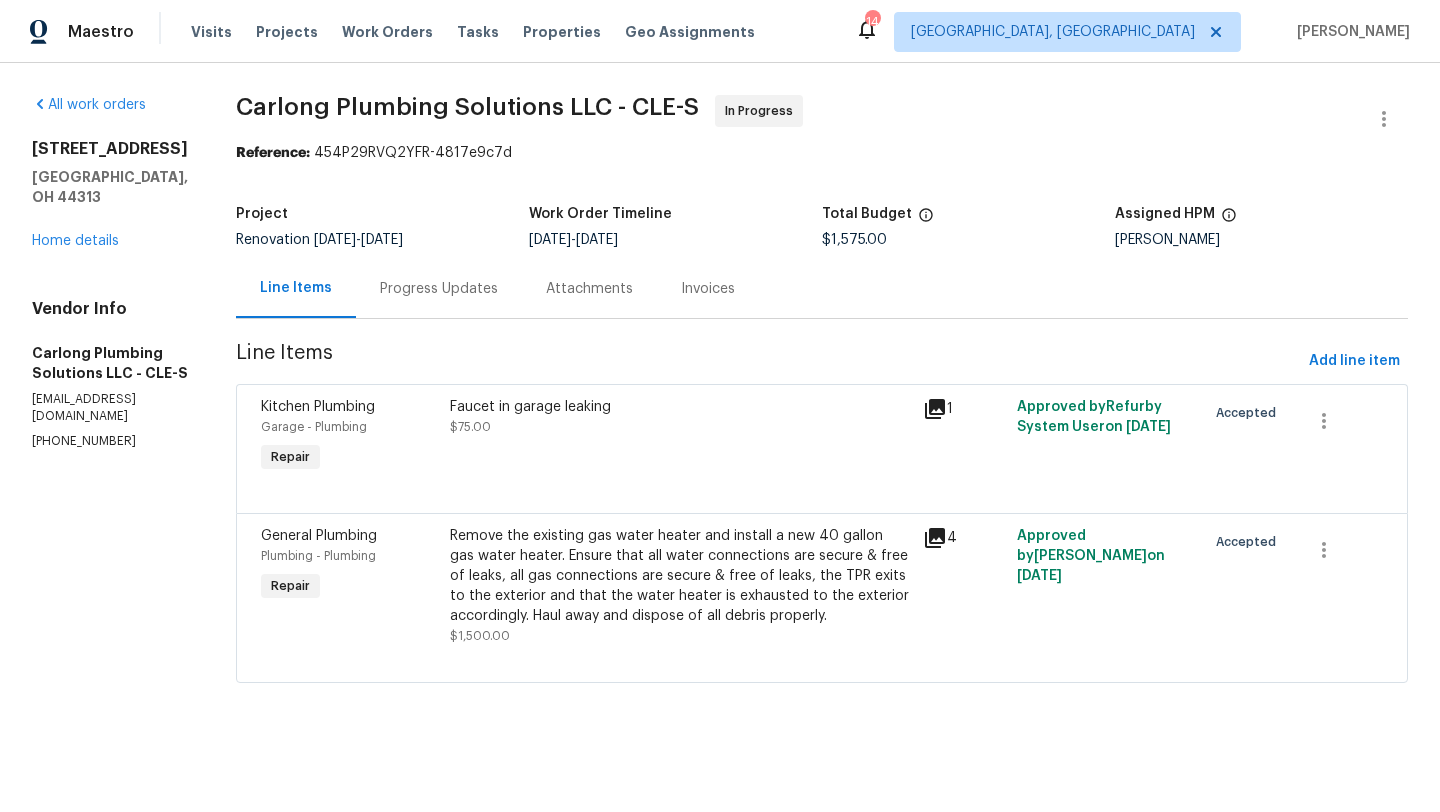 scroll, scrollTop: 0, scrollLeft: 0, axis: both 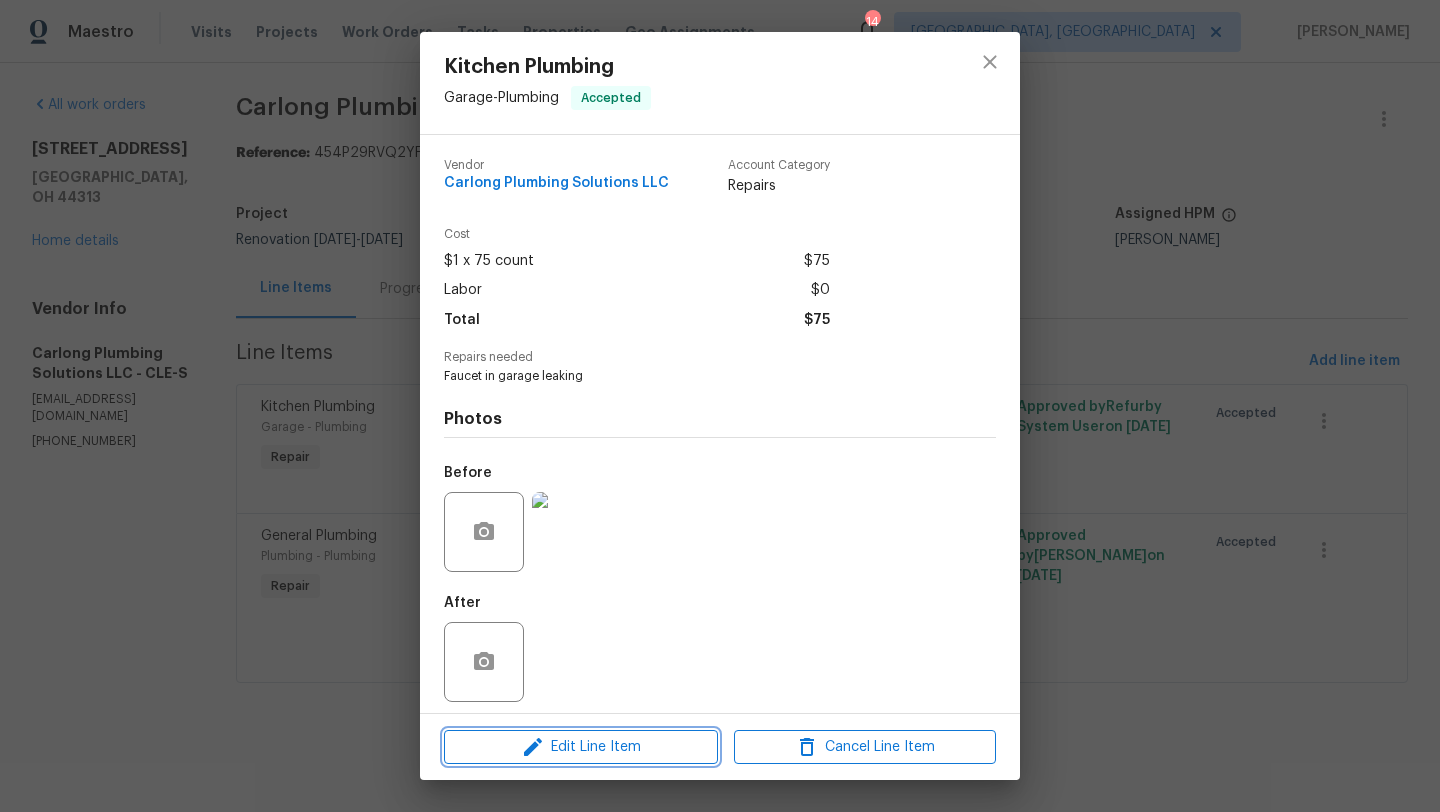 click on "Edit Line Item" at bounding box center [581, 747] 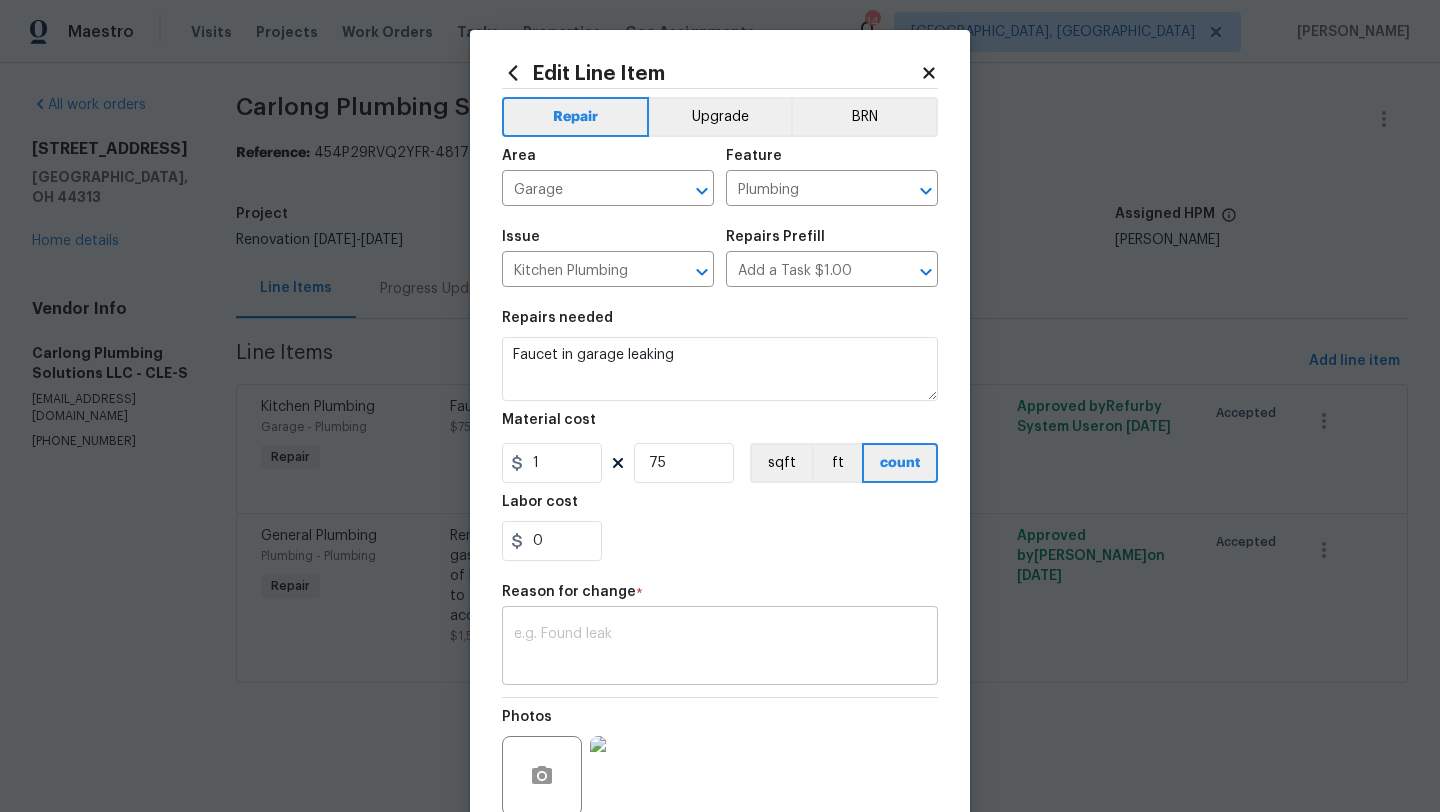 click at bounding box center (720, 648) 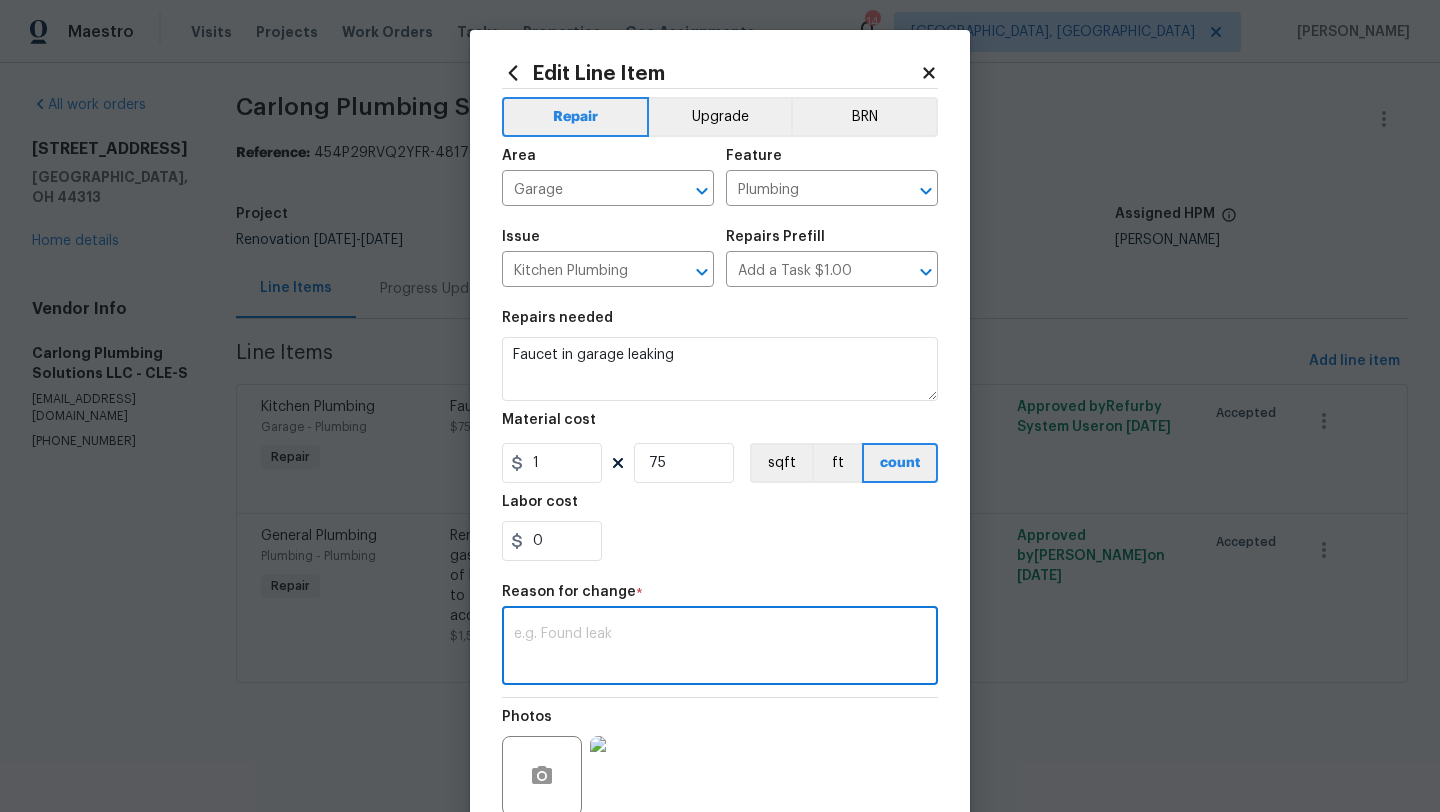 paste on "Replace water heater $1850 Install new faucet in garage $350" 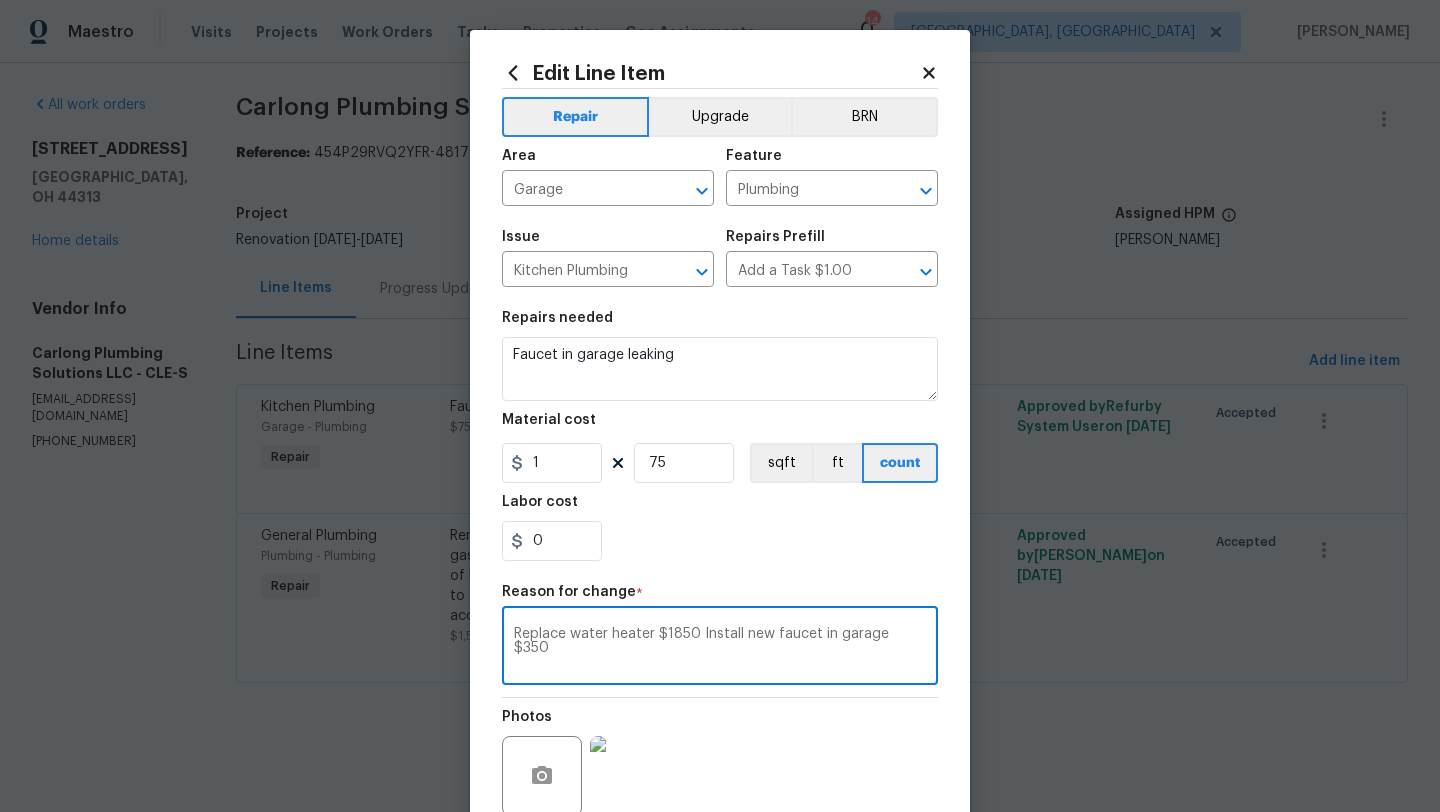 type on "Replace water heater $1850 Install new faucet in garage $350" 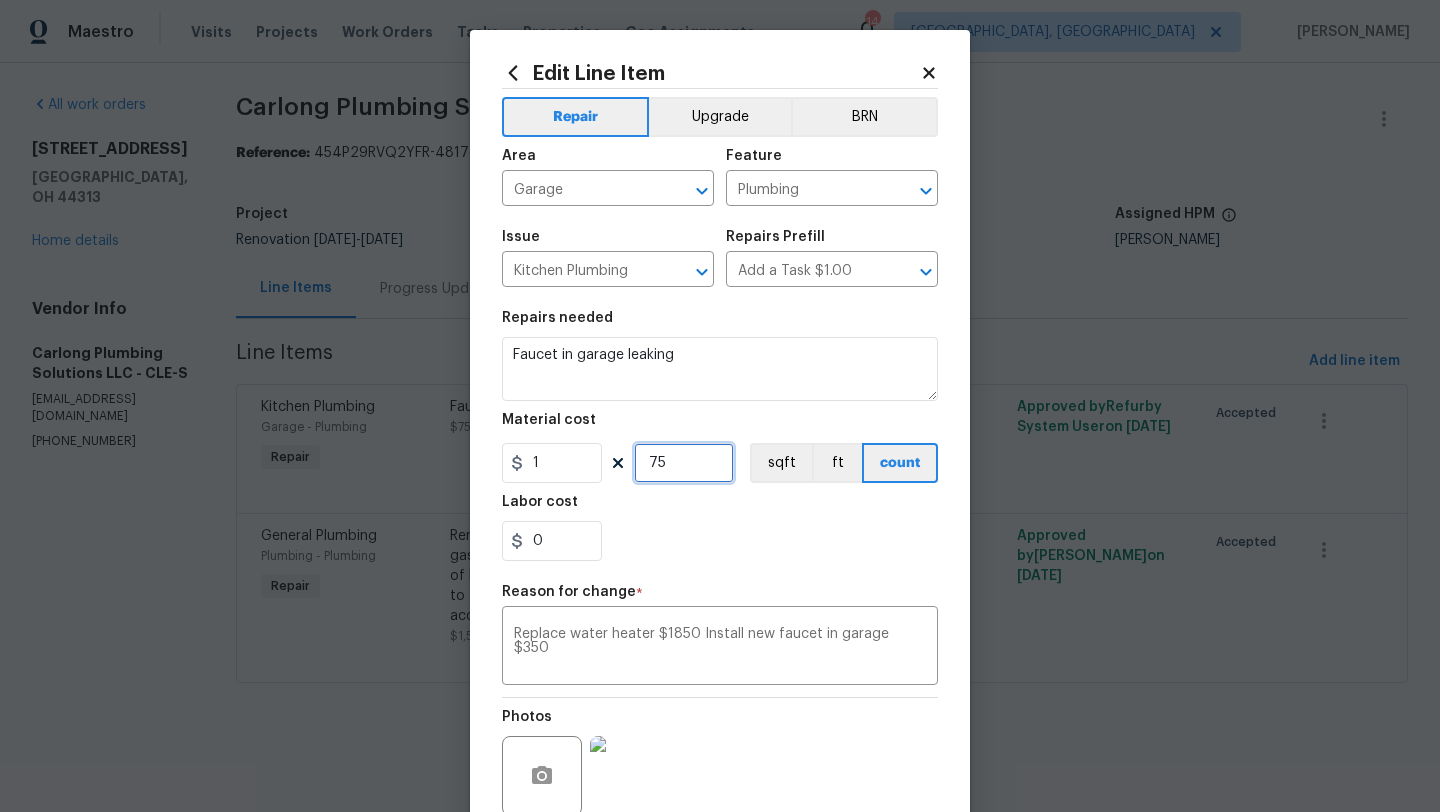 drag, startPoint x: 684, startPoint y: 465, endPoint x: 638, endPoint y: 457, distance: 46.69047 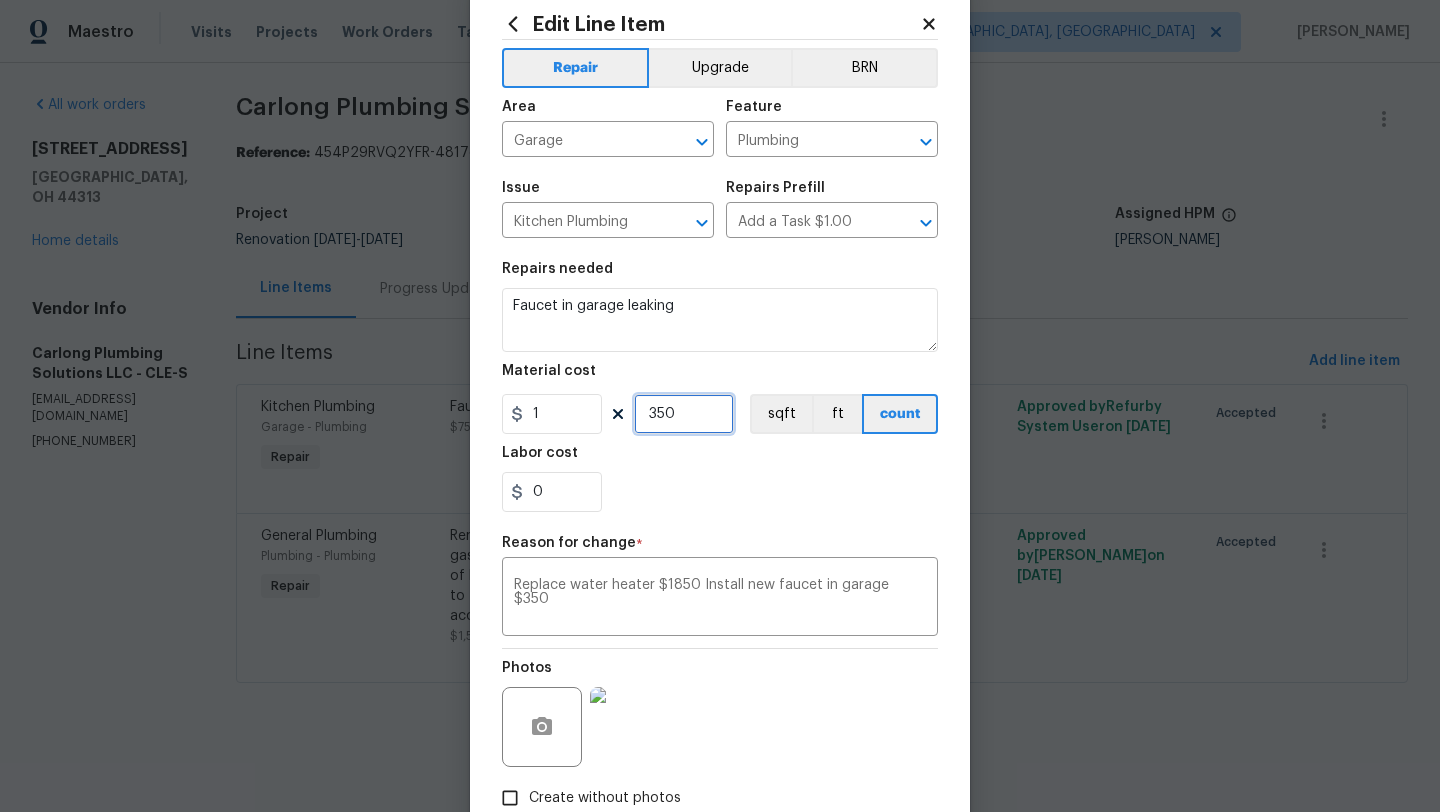 scroll, scrollTop: 71, scrollLeft: 0, axis: vertical 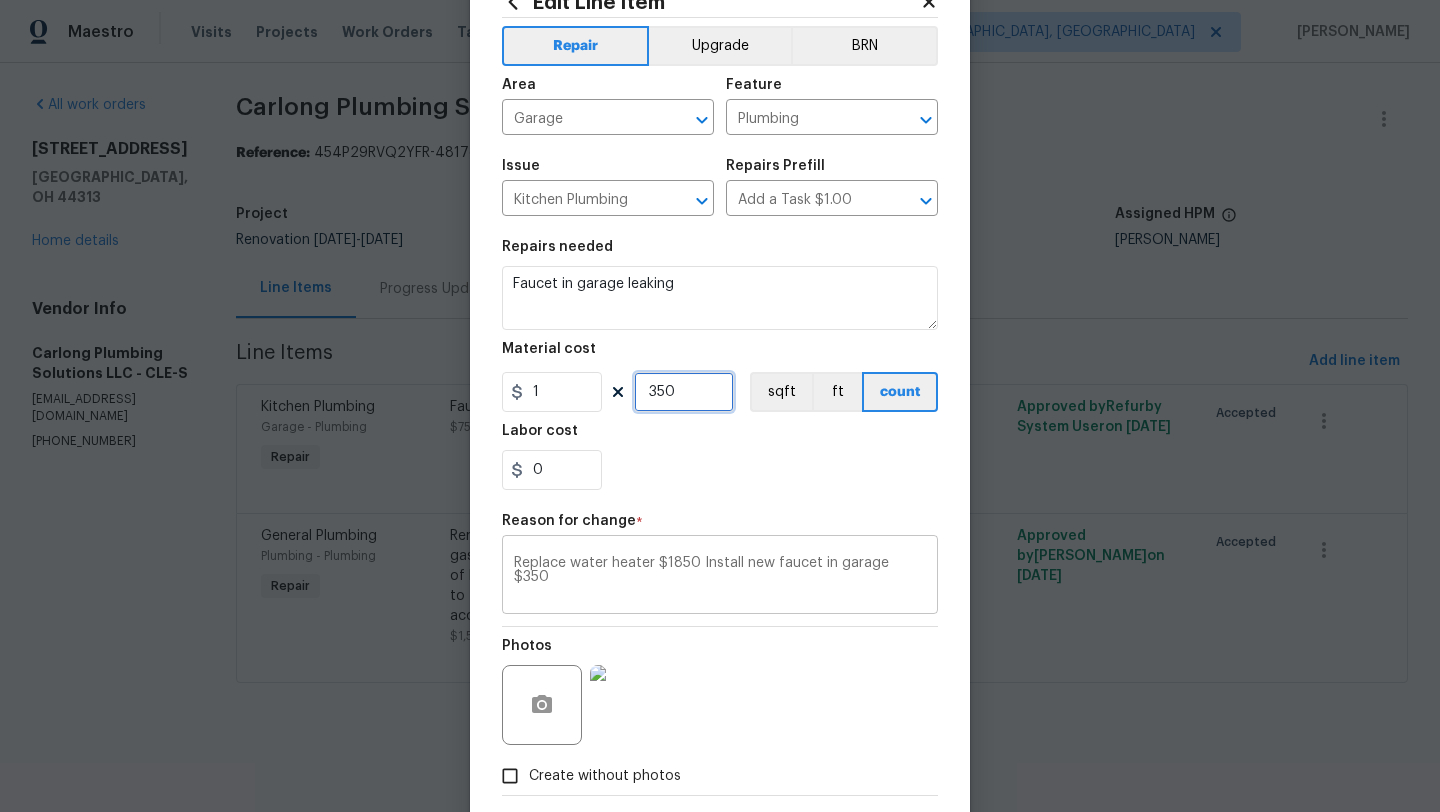 type on "350" 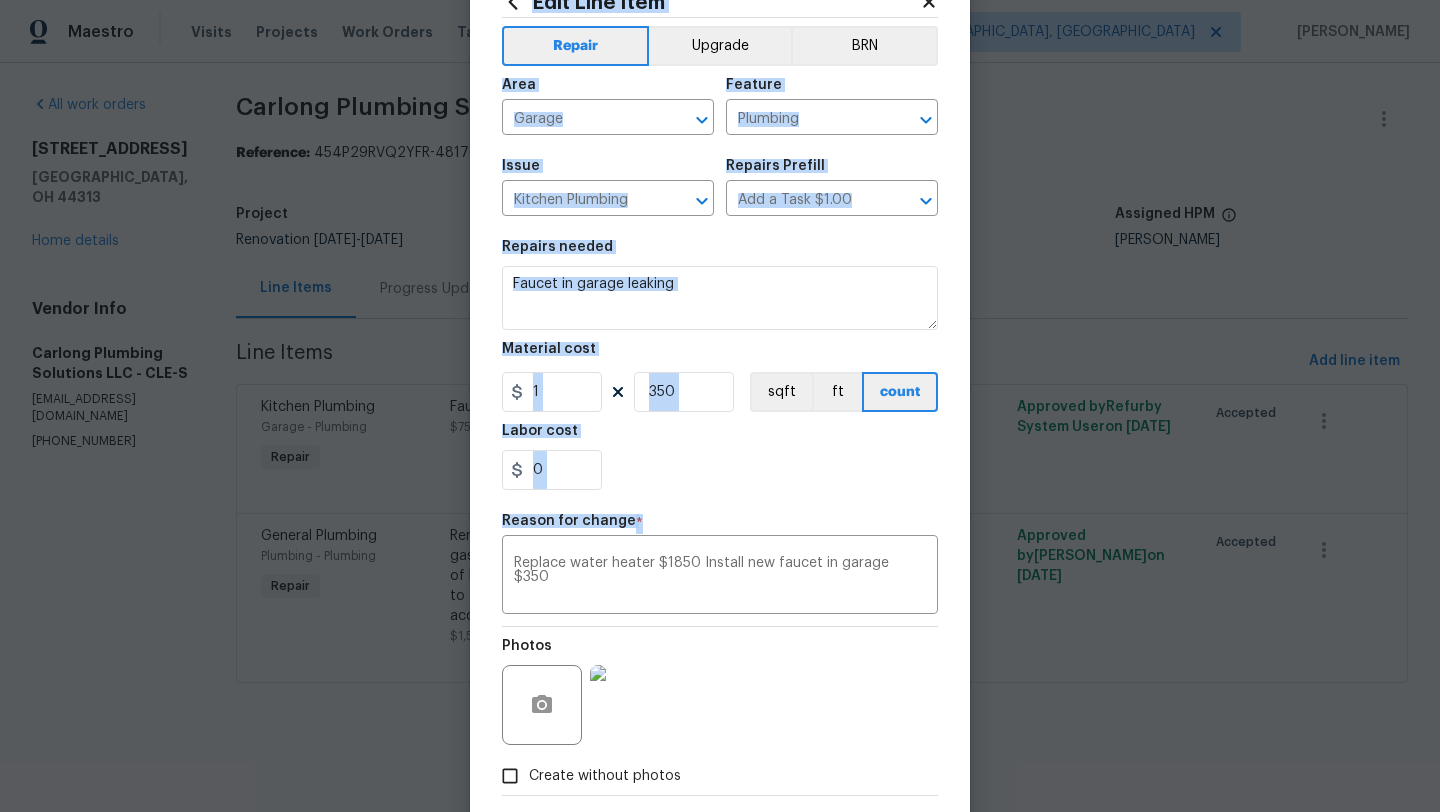 drag, startPoint x: 512, startPoint y: 562, endPoint x: 971, endPoint y: 543, distance: 459.39307 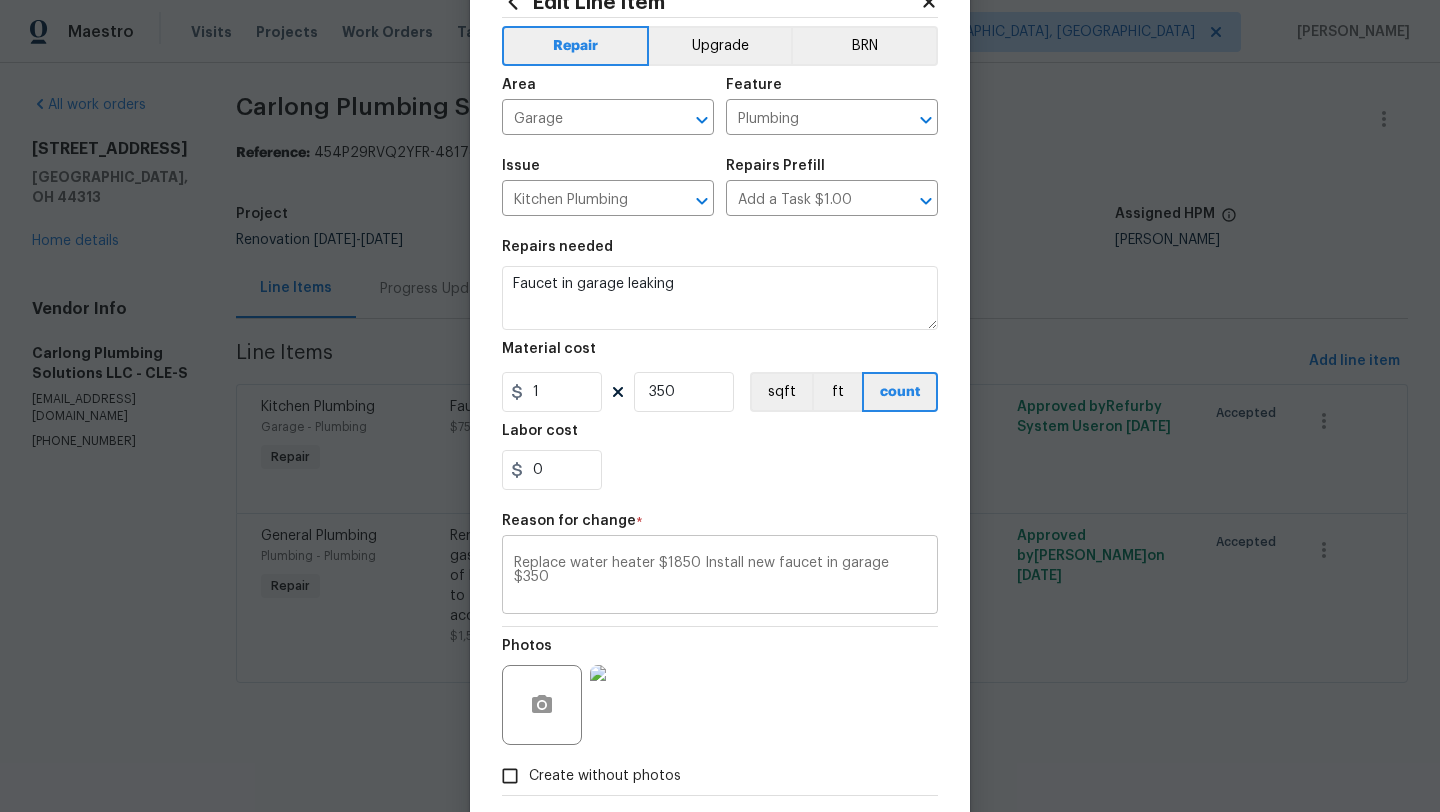 click on "Replace water heater $1850 Install new faucet in garage $350 x ​" at bounding box center (720, 577) 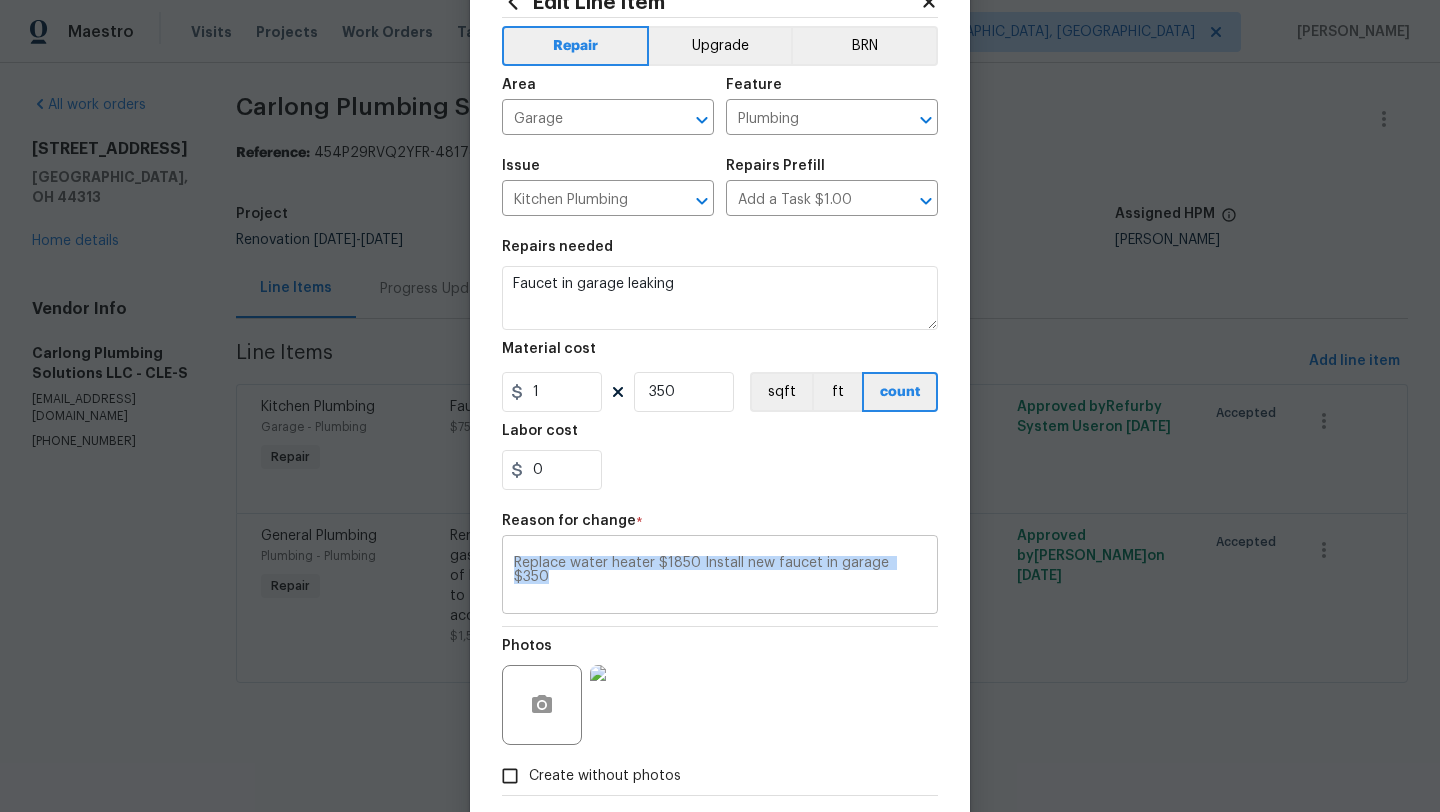 drag, startPoint x: 929, startPoint y: 571, endPoint x: 511, endPoint y: 559, distance: 418.1722 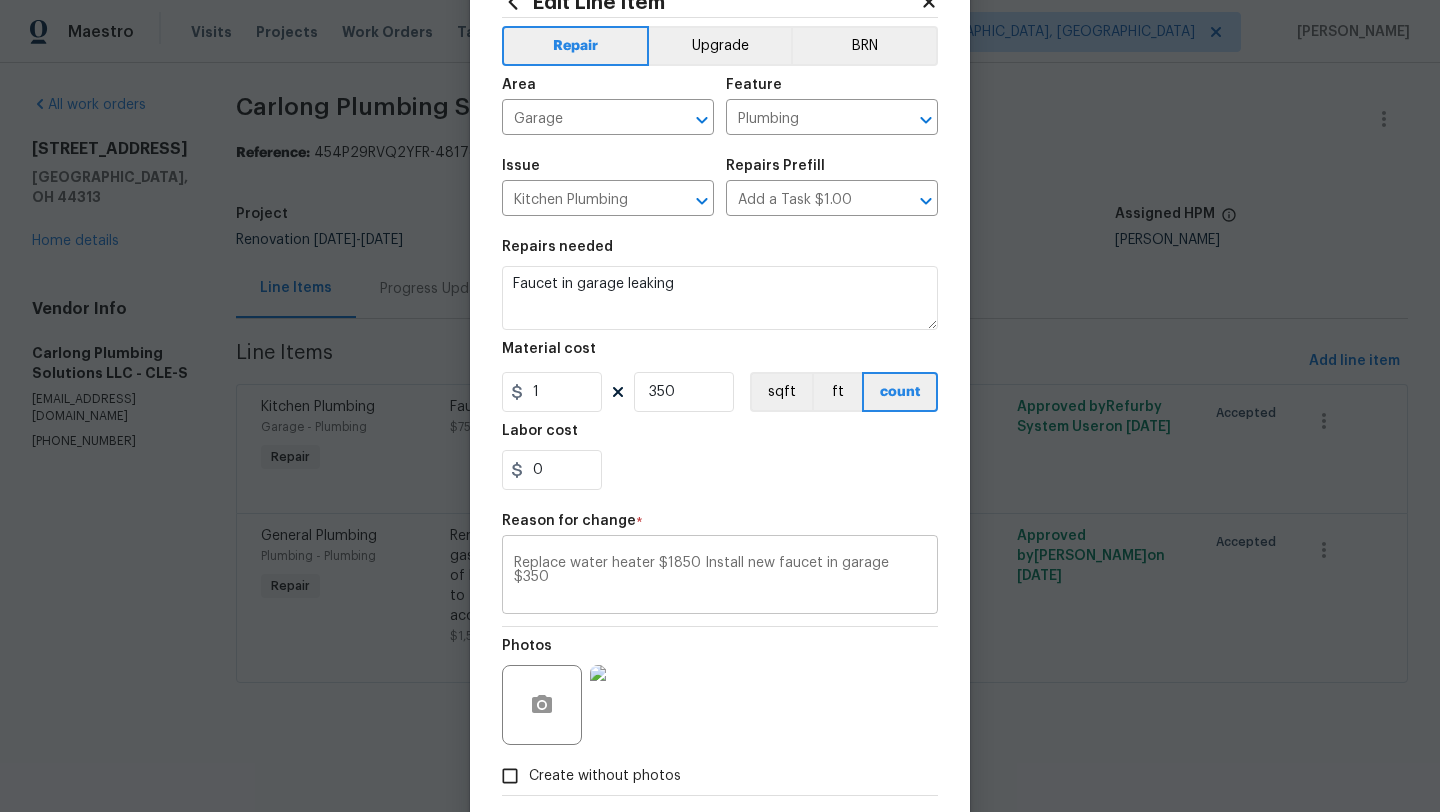 drag, startPoint x: 511, startPoint y: 559, endPoint x: 695, endPoint y: 576, distance: 184.78366 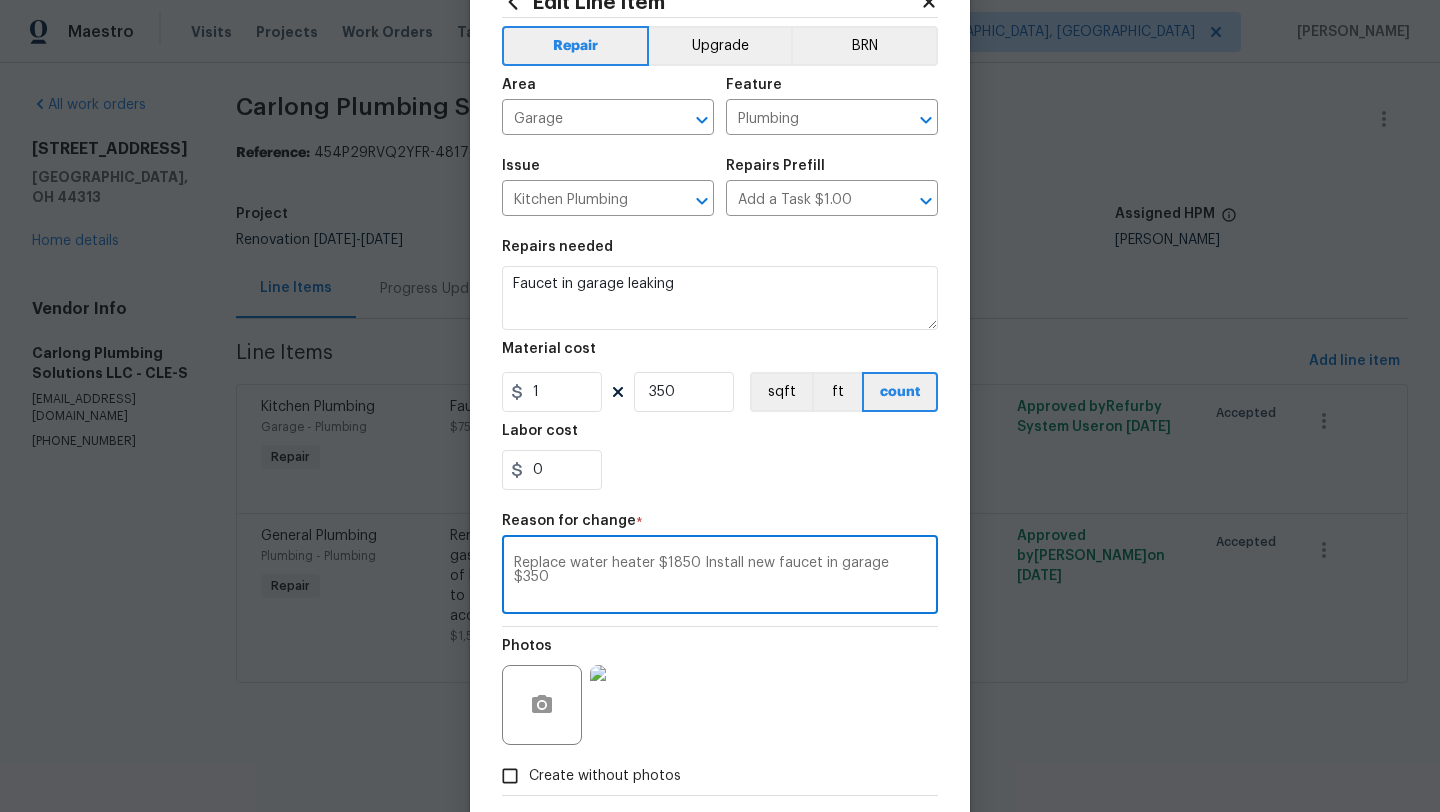 drag, startPoint x: 920, startPoint y: 561, endPoint x: 693, endPoint y: 555, distance: 227.07928 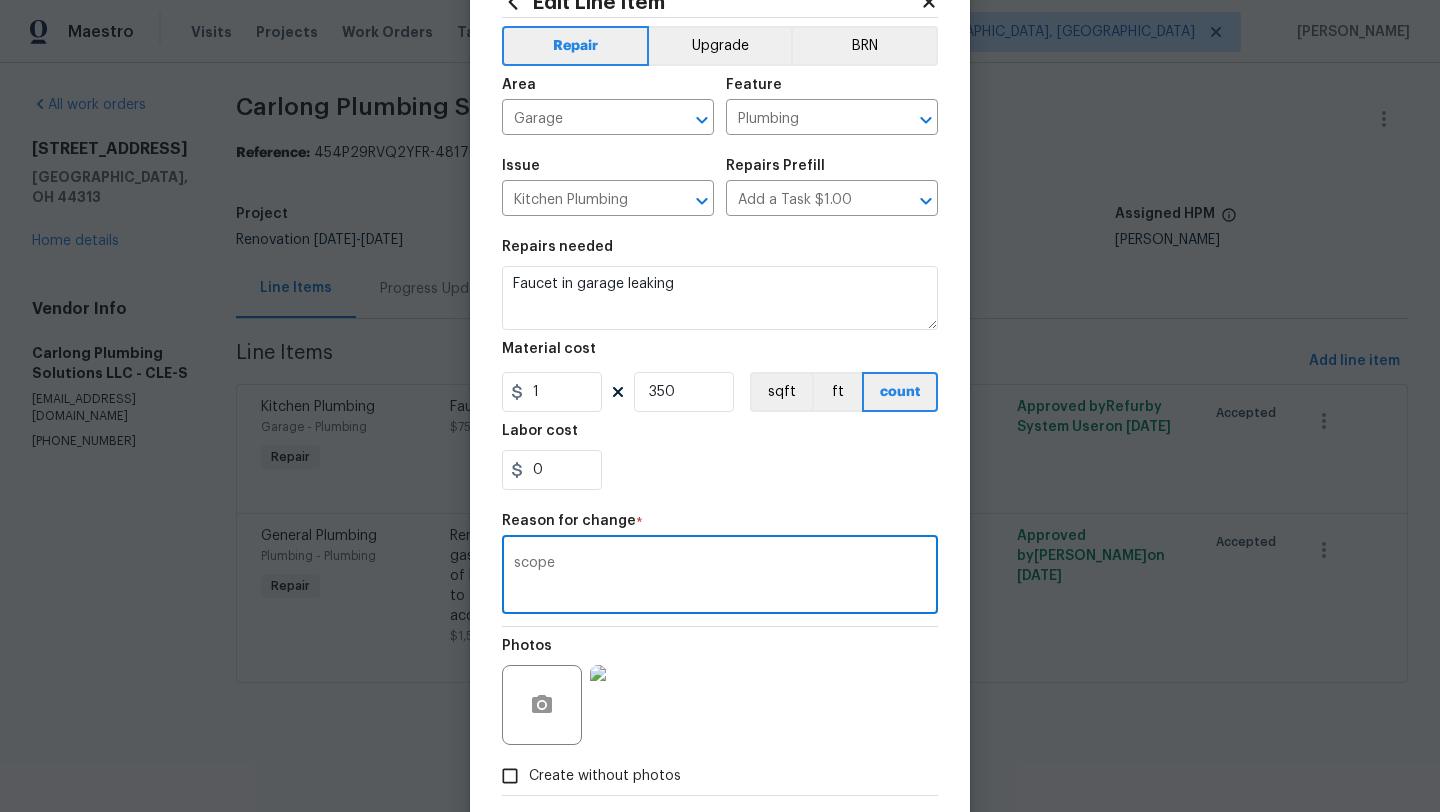scroll, scrollTop: 174, scrollLeft: 0, axis: vertical 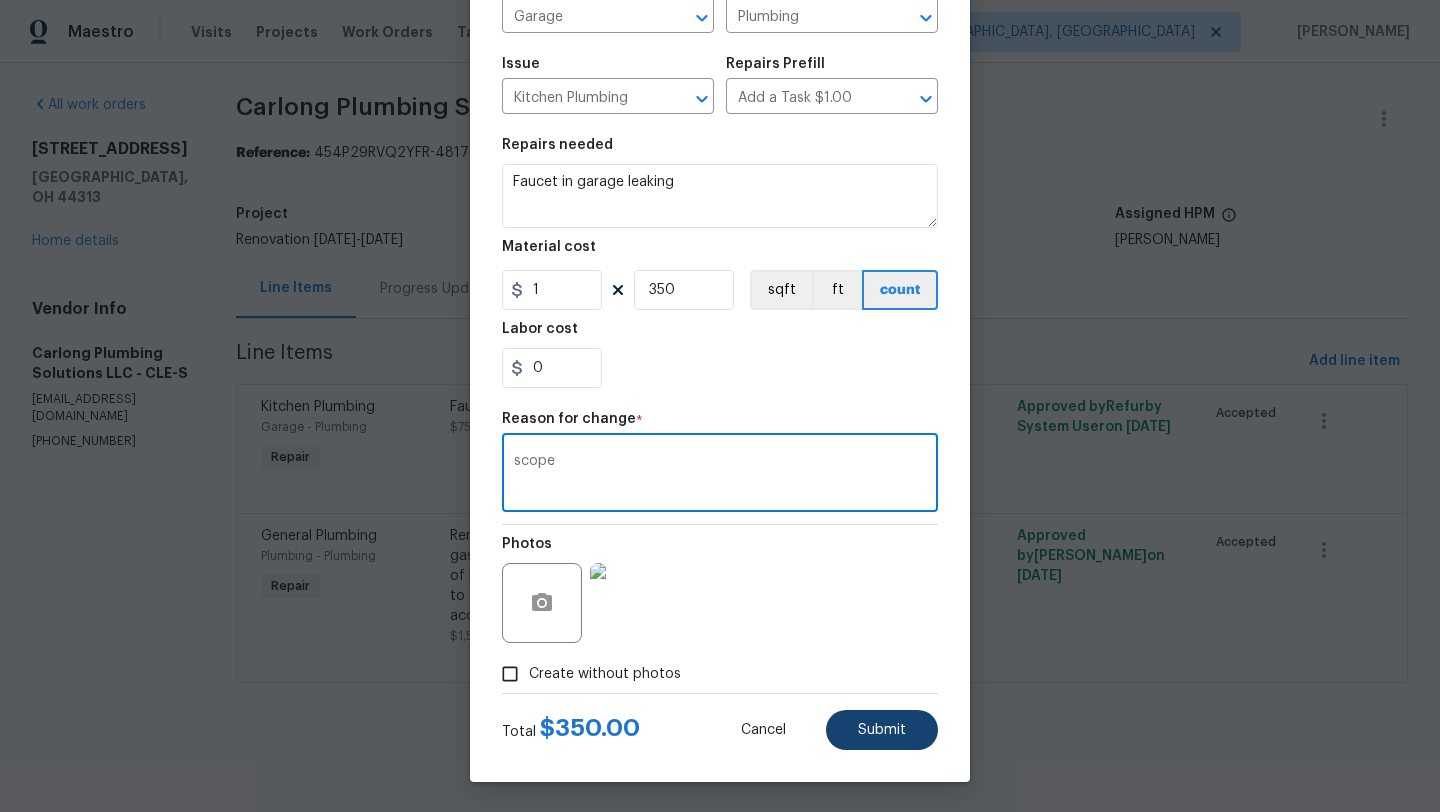 type on "scope" 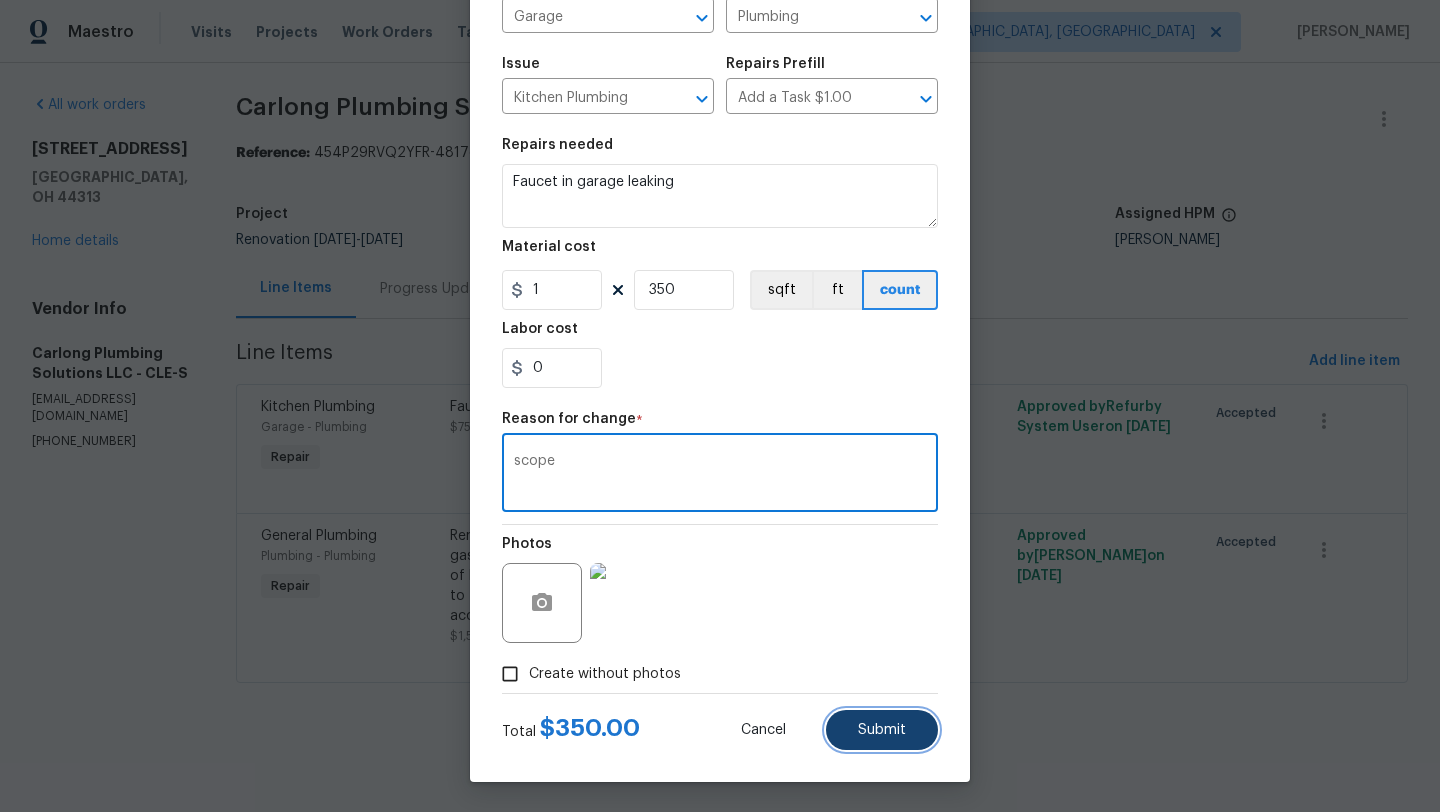 click on "Submit" at bounding box center [882, 730] 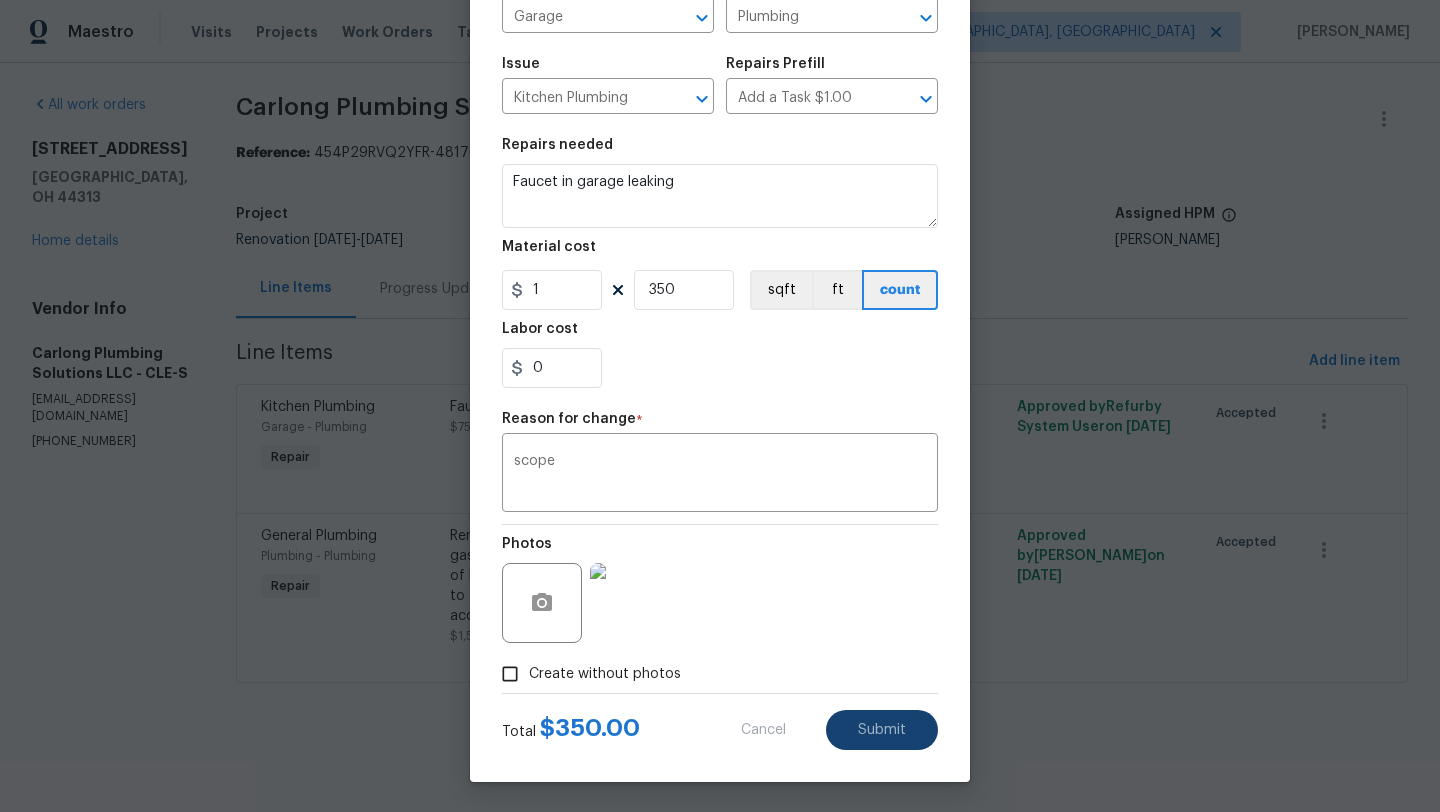 type on "75" 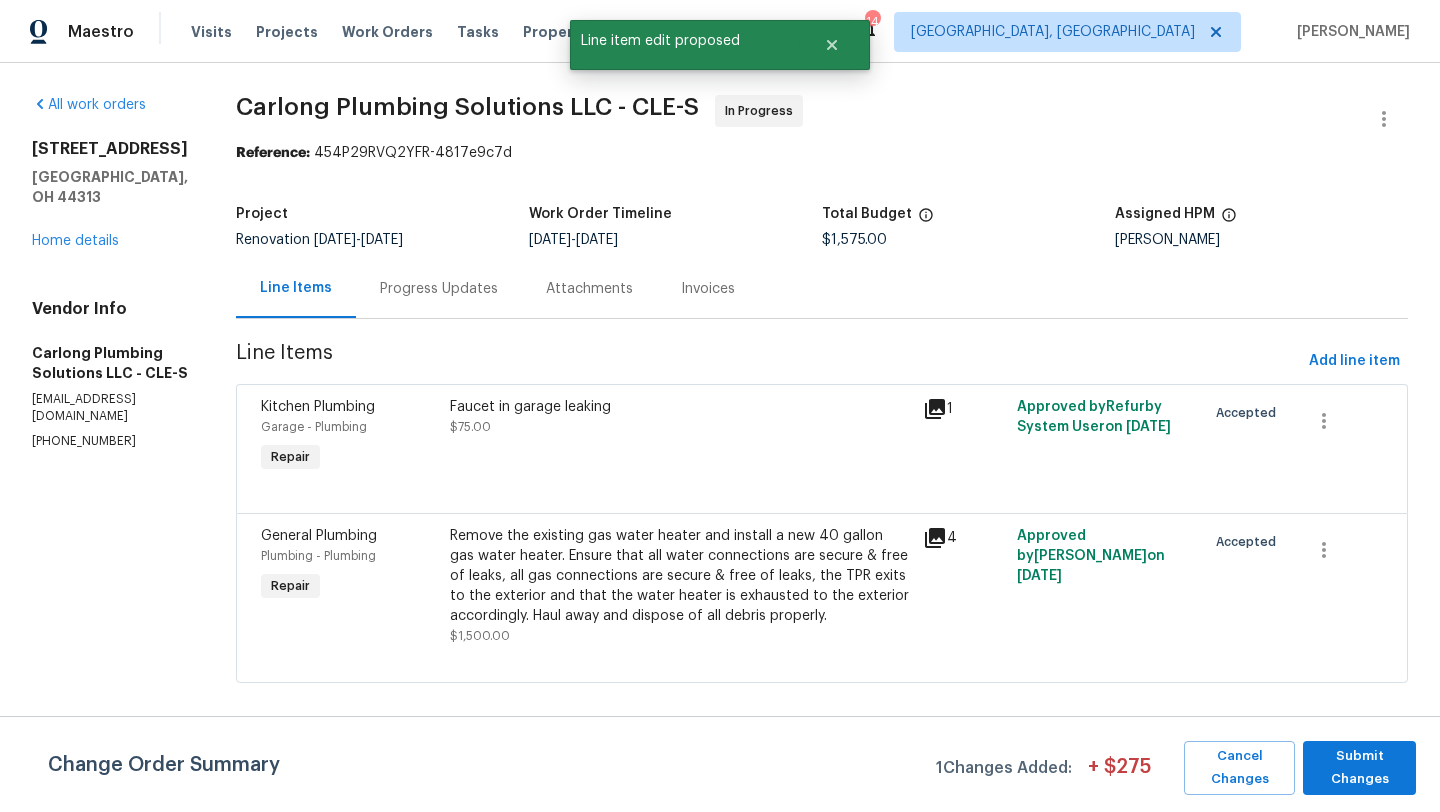 scroll, scrollTop: 0, scrollLeft: 0, axis: both 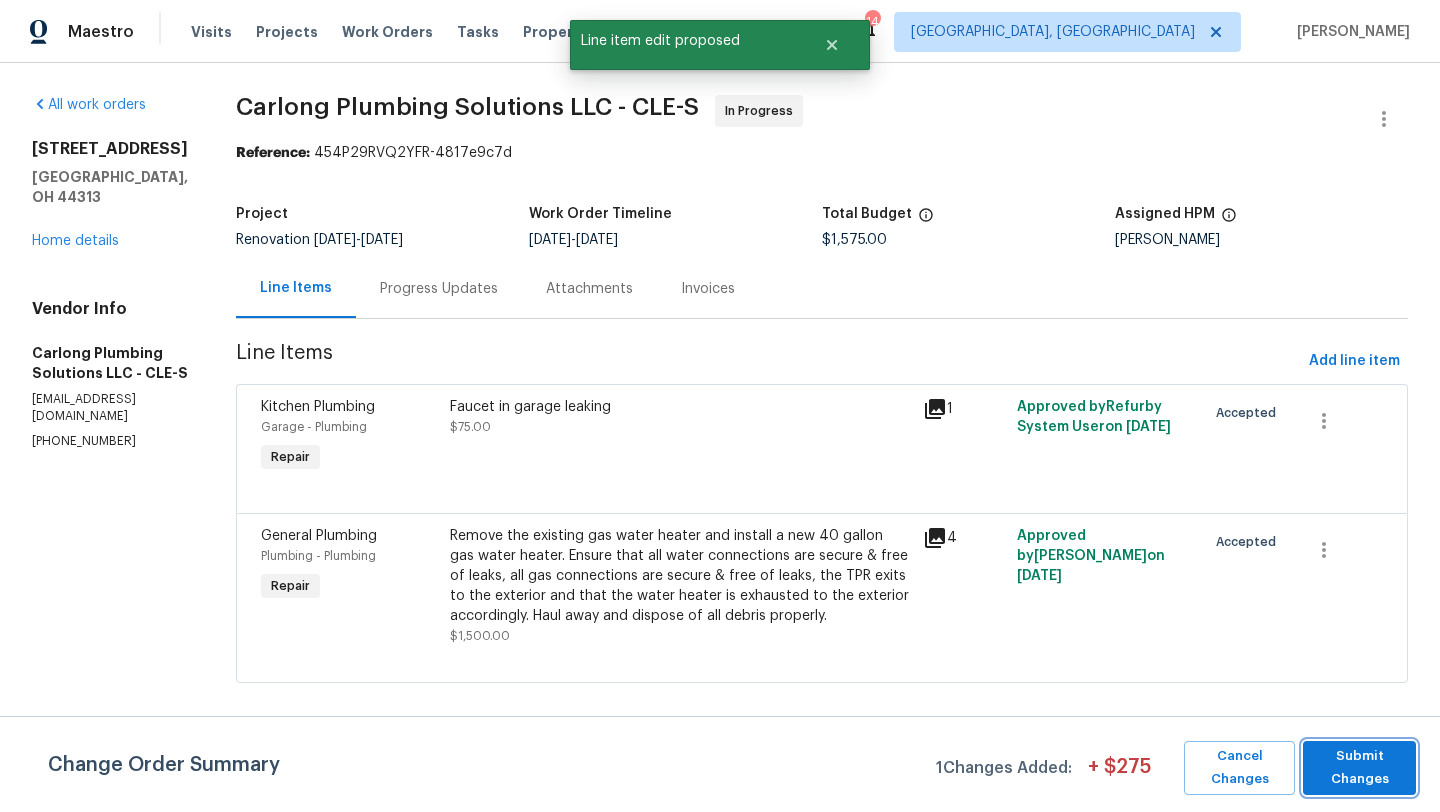 click on "Submit Changes" at bounding box center (1359, 768) 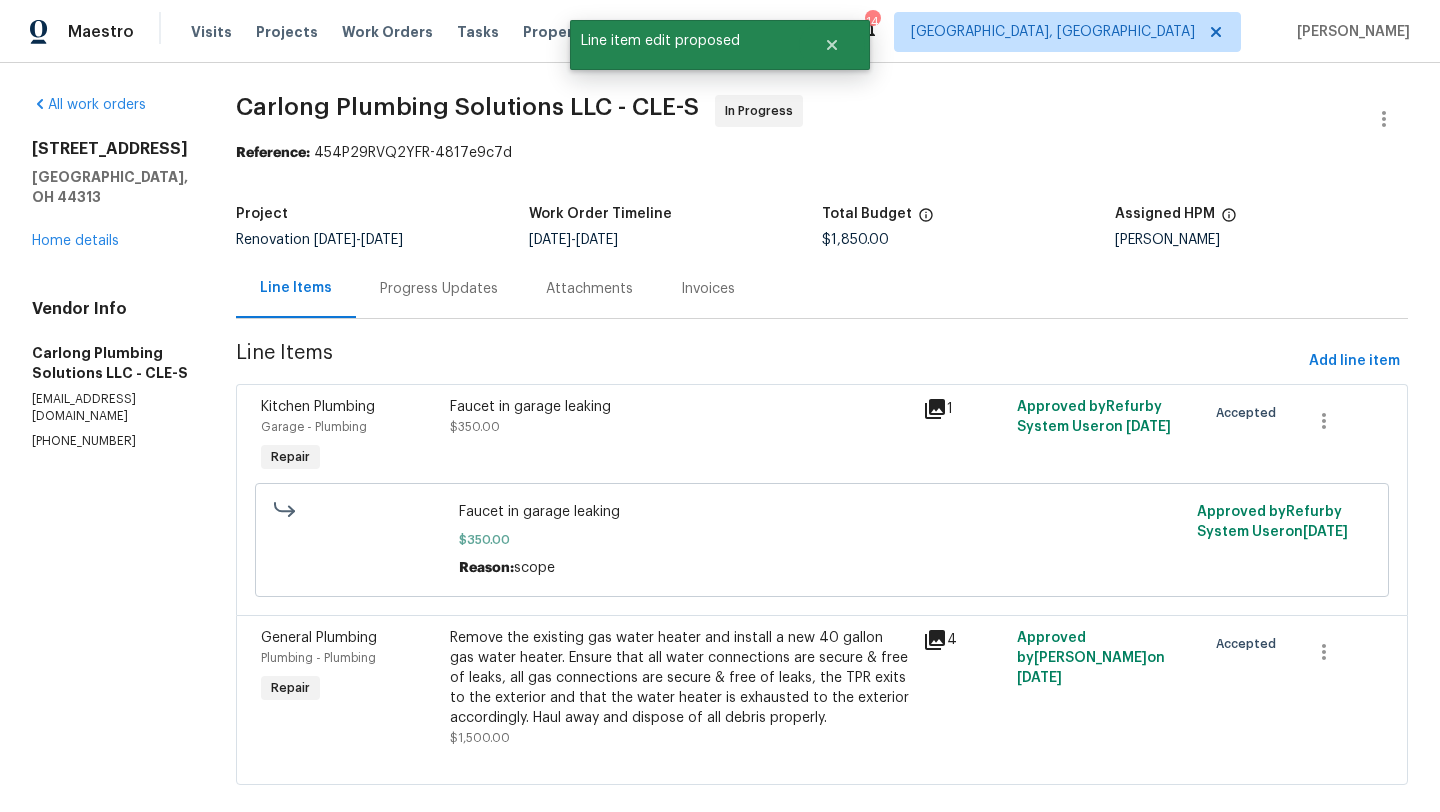 click on "Remove the existing gas water heater and install a new 40 gallon gas water heater. Ensure that all water connections are secure & free of leaks, all gas connections are secure & free of leaks, the TPR exits to the exterior and that the water heater is exhausted to the exterior accordingly. Haul away and dispose of all debris properly." at bounding box center (680, 678) 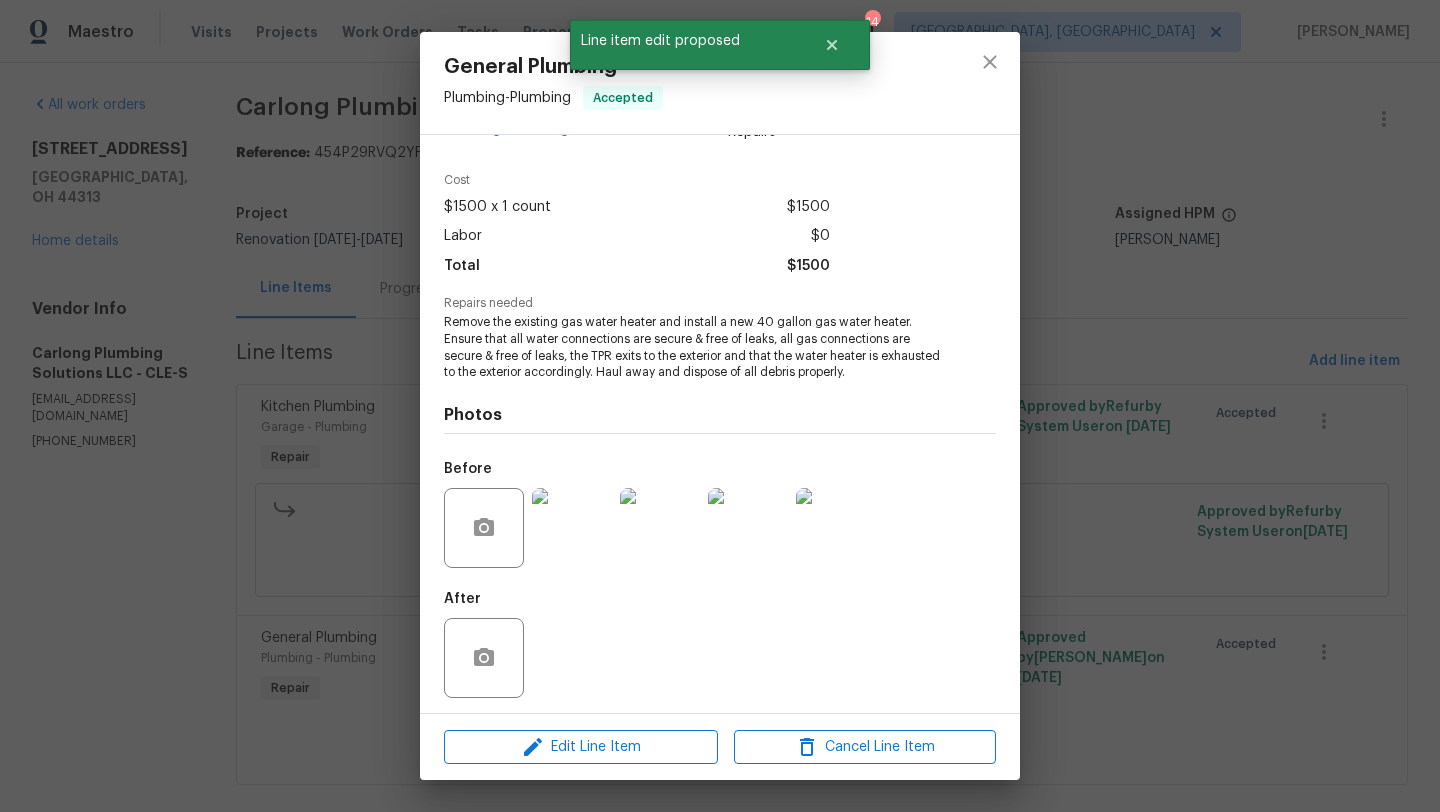 scroll, scrollTop: 60, scrollLeft: 0, axis: vertical 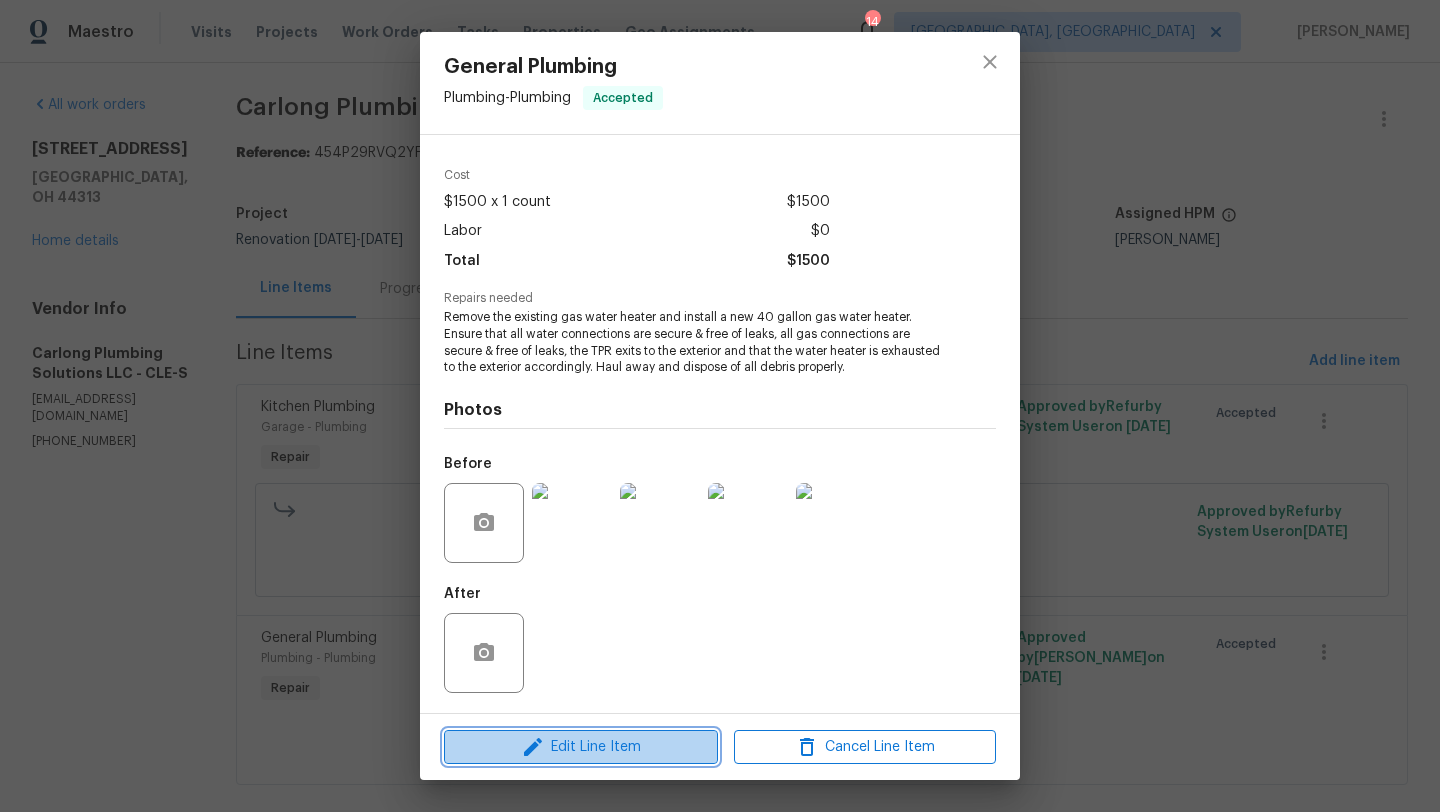 click on "Edit Line Item" at bounding box center (581, 747) 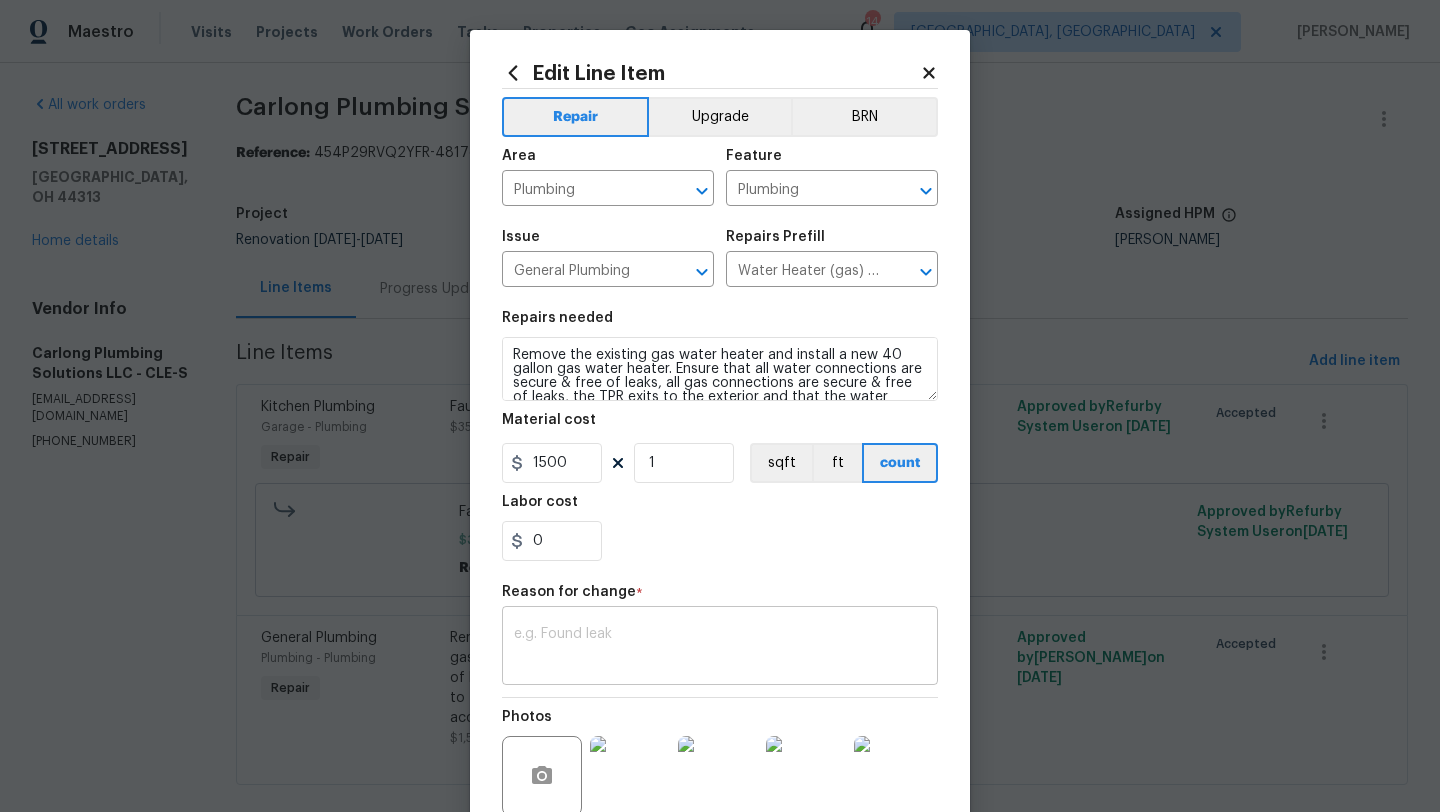 click at bounding box center (720, 648) 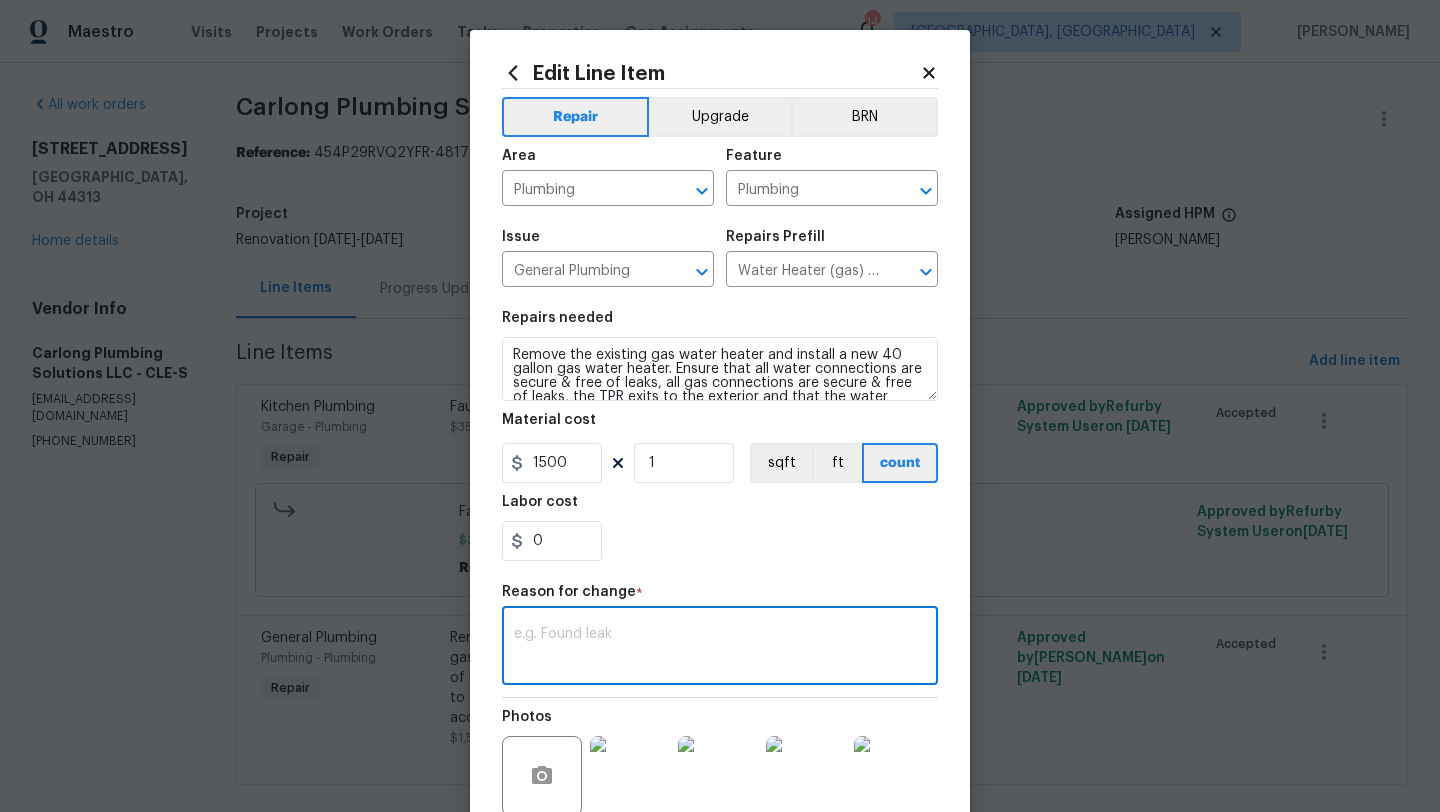 paste on "Replace water heater $1850 Install new faucet in garage $350" 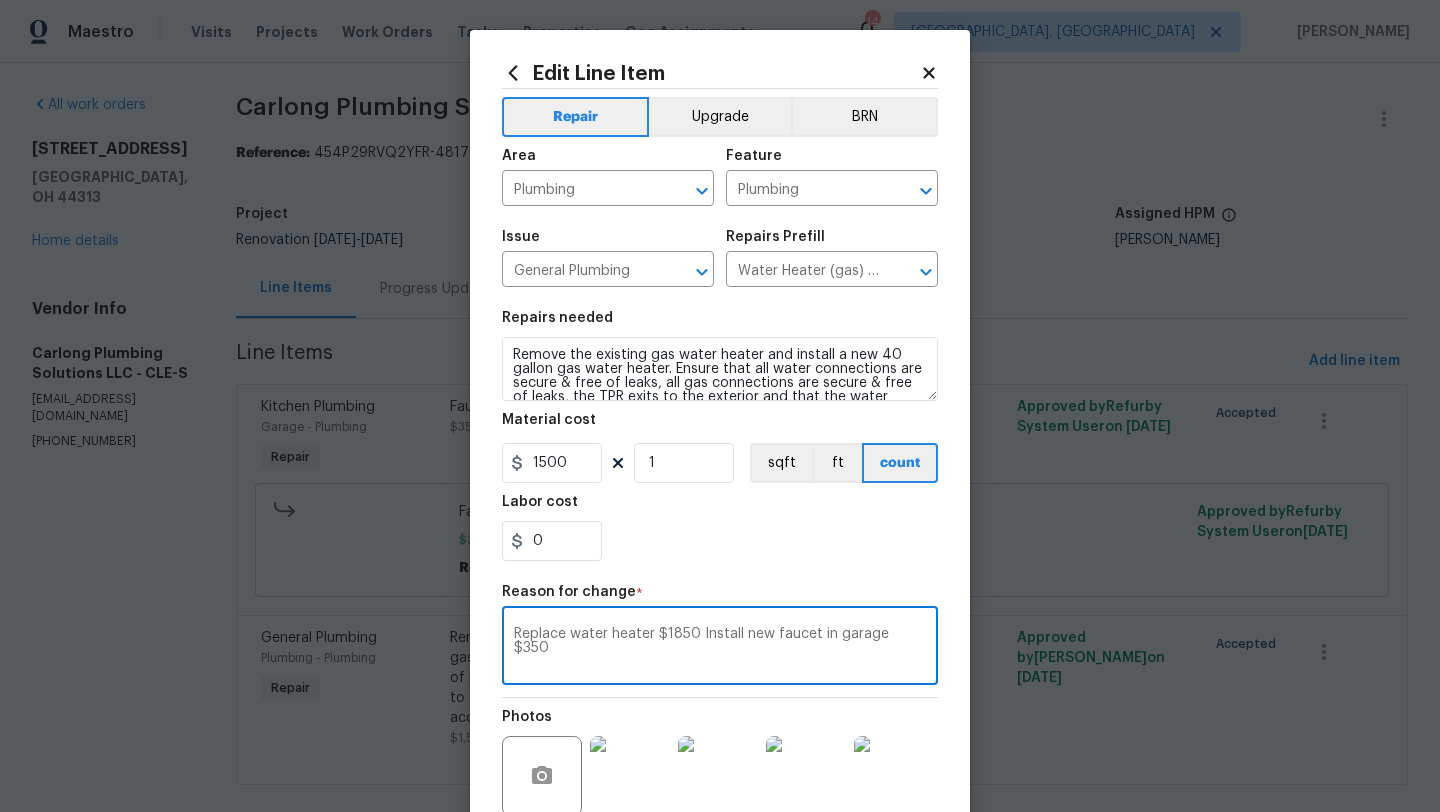 type on "Replace water heater $1850 Install new faucet in garage $350" 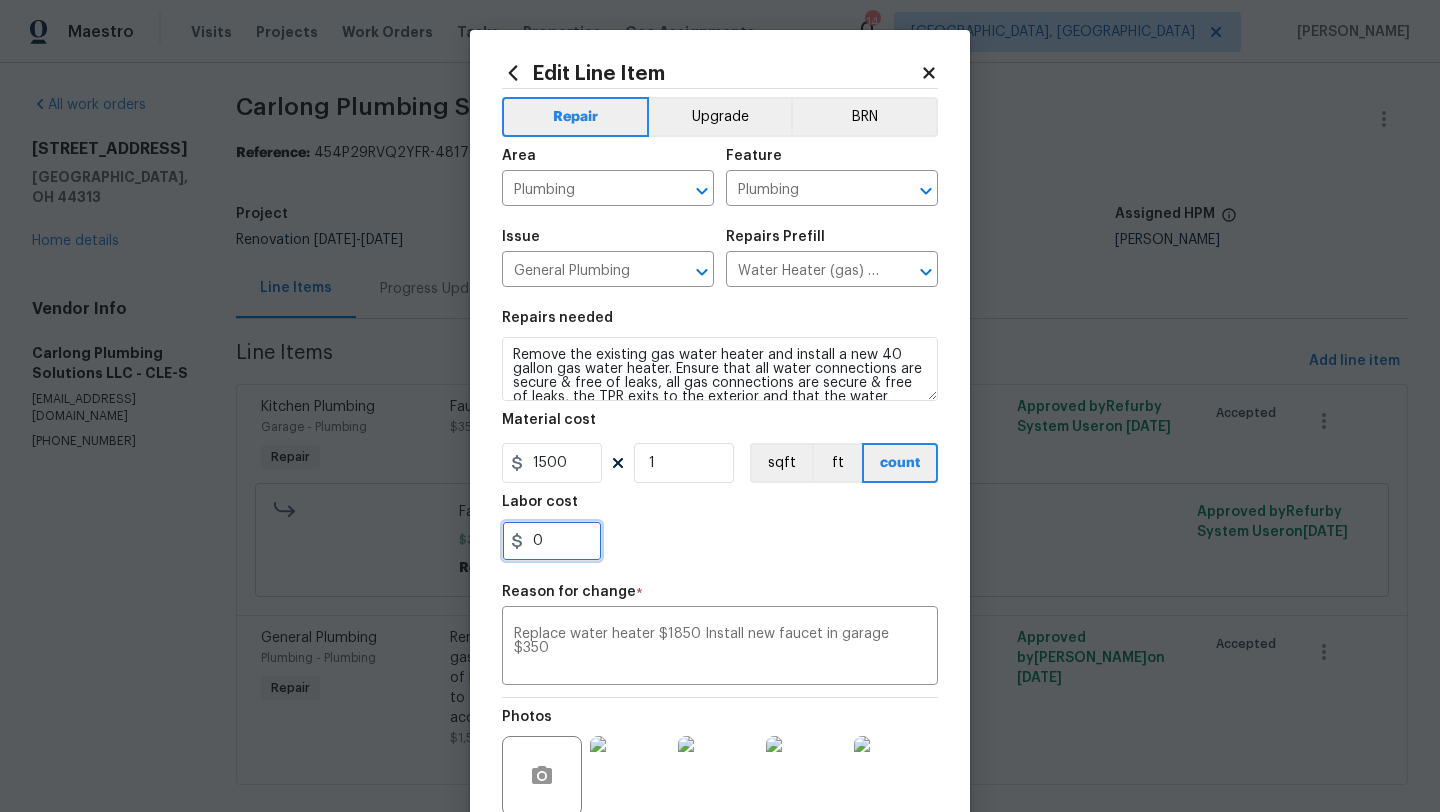 drag, startPoint x: 566, startPoint y: 550, endPoint x: 504, endPoint y: 548, distance: 62.03225 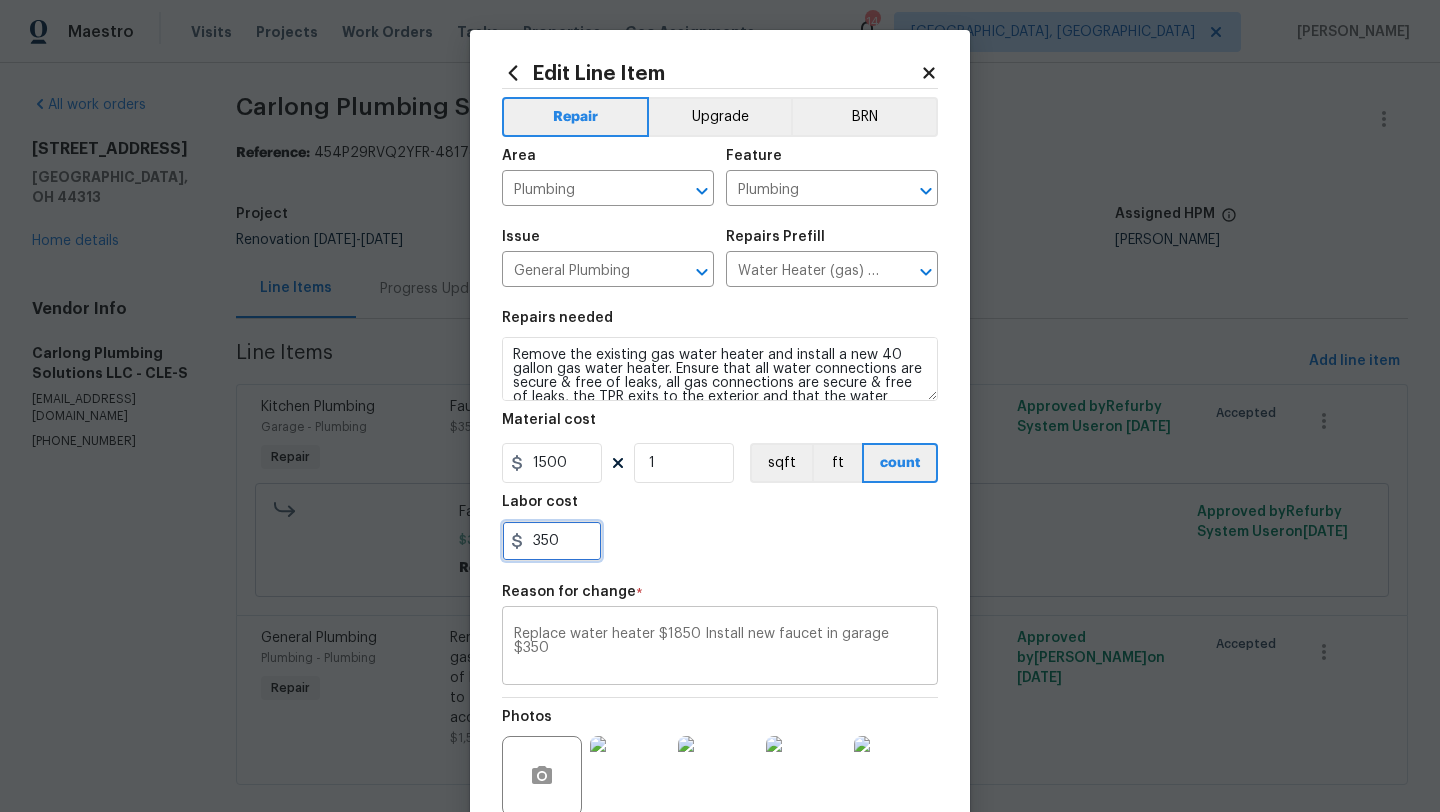 type on "350" 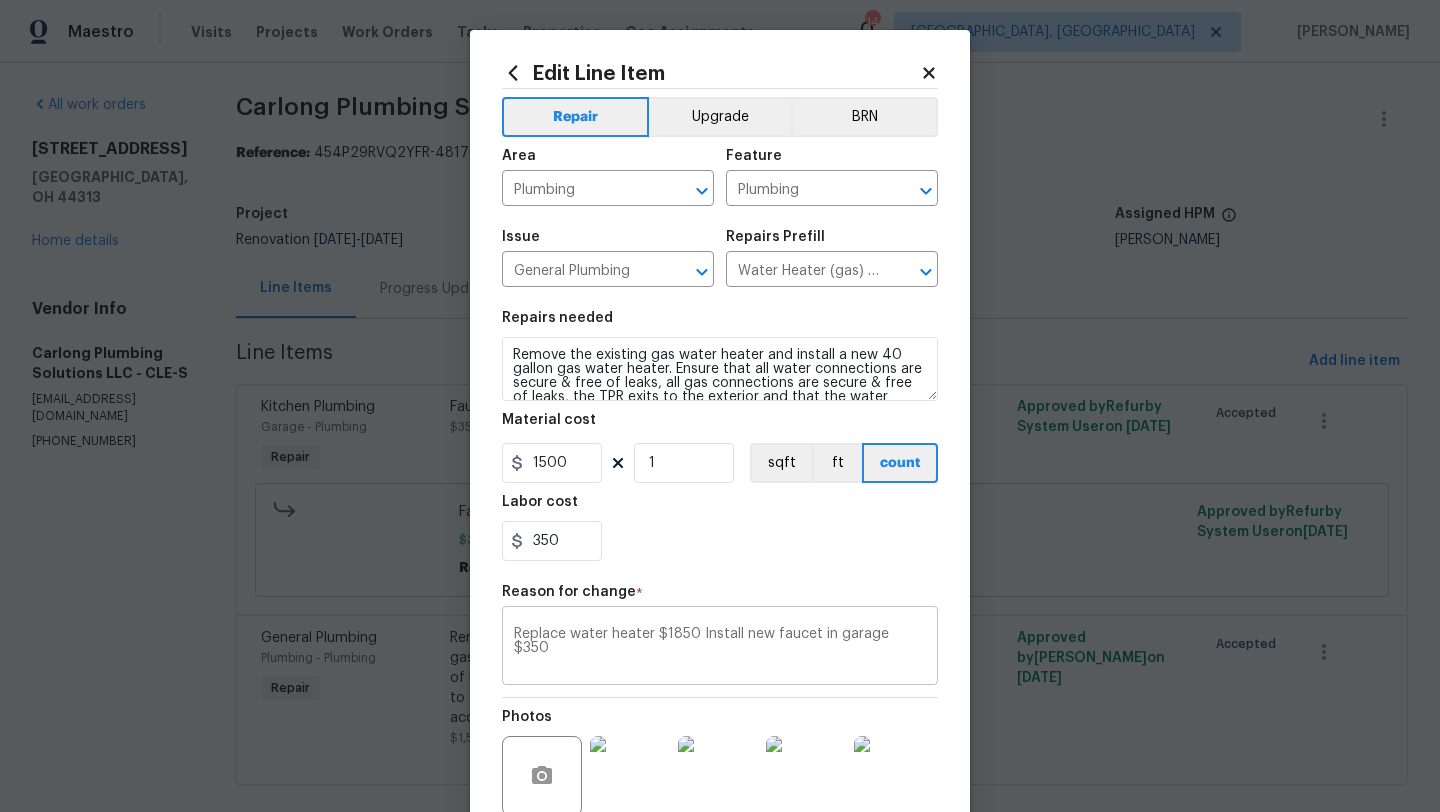 click on "Replace water heater $1850 Install new faucet in garage $350 x ​" at bounding box center (720, 648) 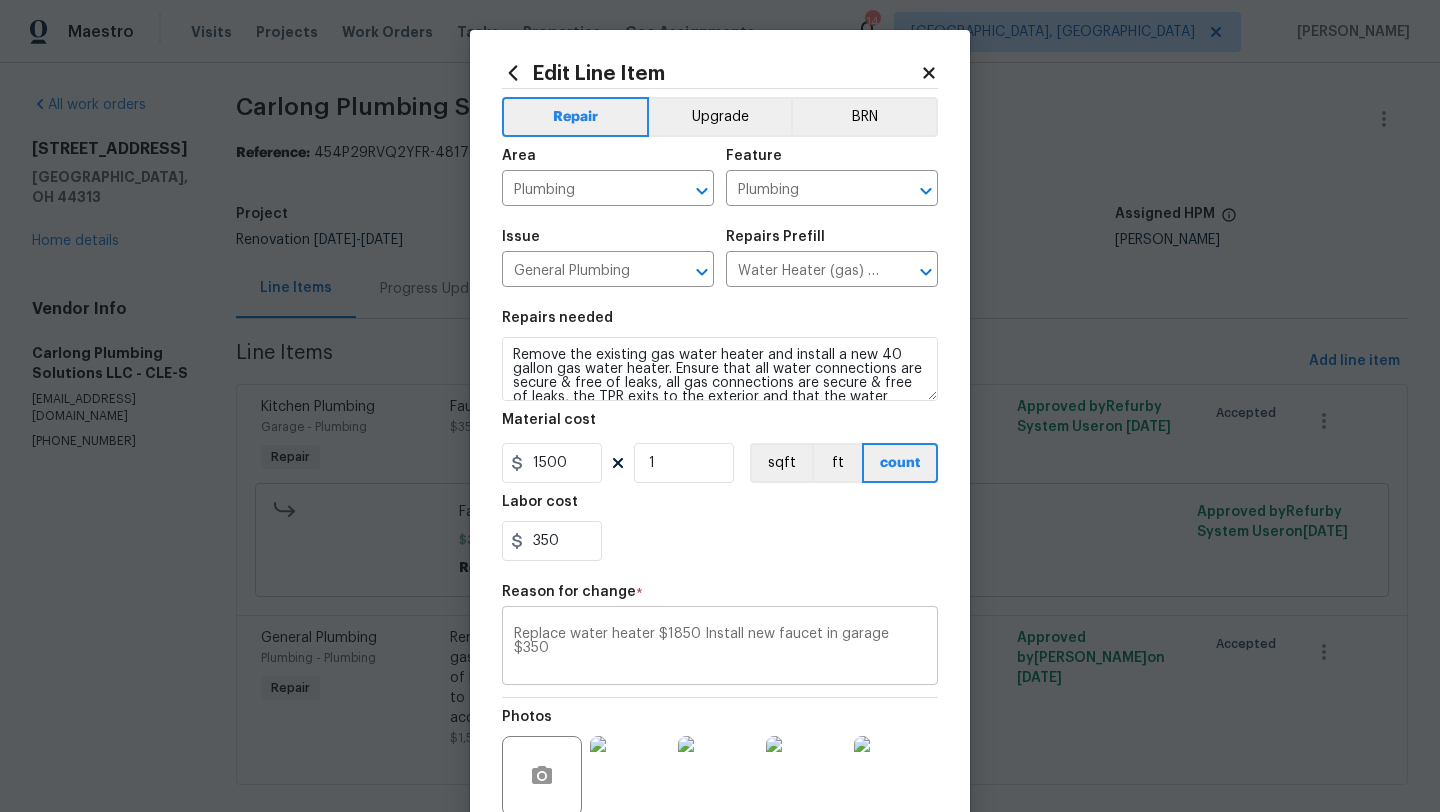 drag, startPoint x: 510, startPoint y: 629, endPoint x: 696, endPoint y: 646, distance: 186.77527 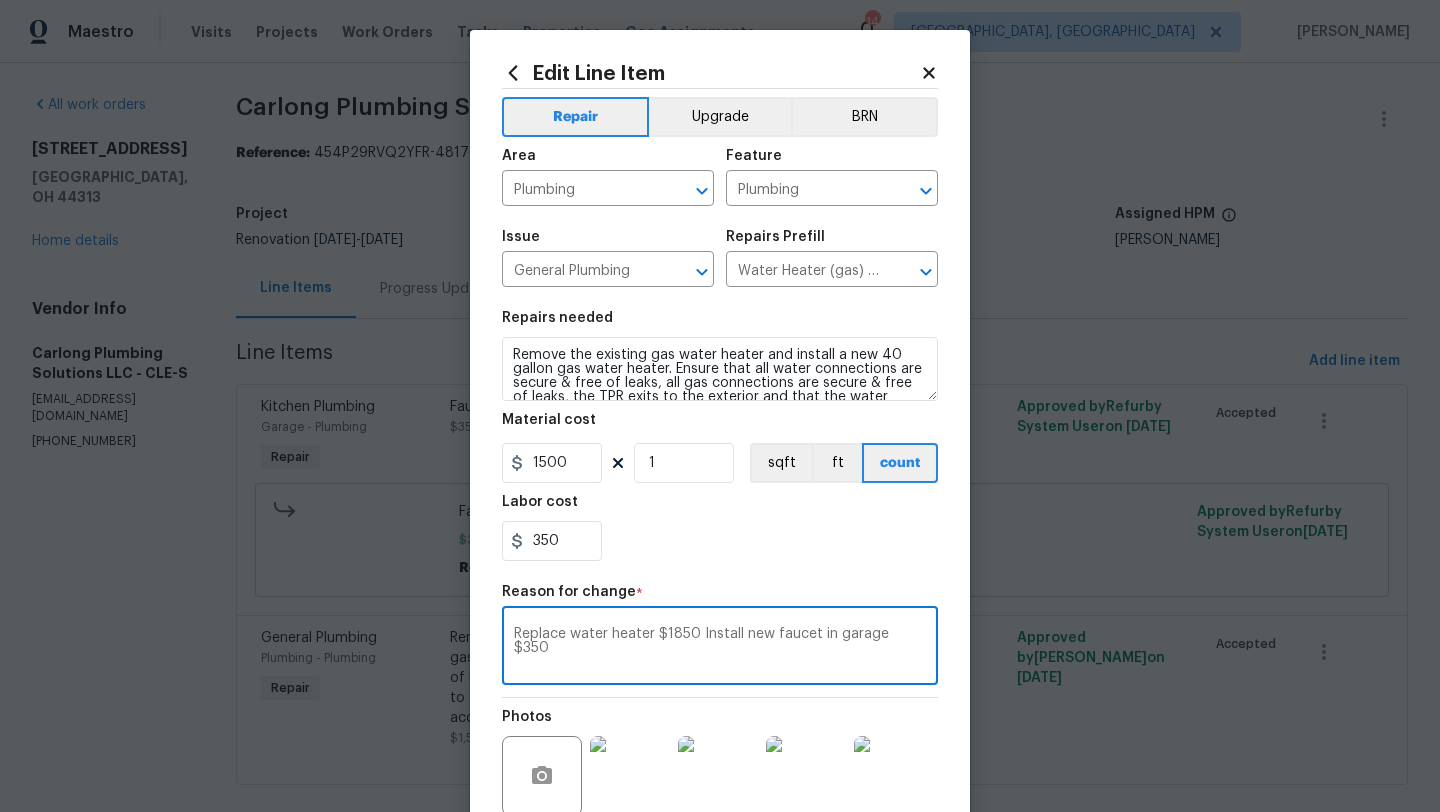drag, startPoint x: 922, startPoint y: 636, endPoint x: 505, endPoint y: 630, distance: 417.04315 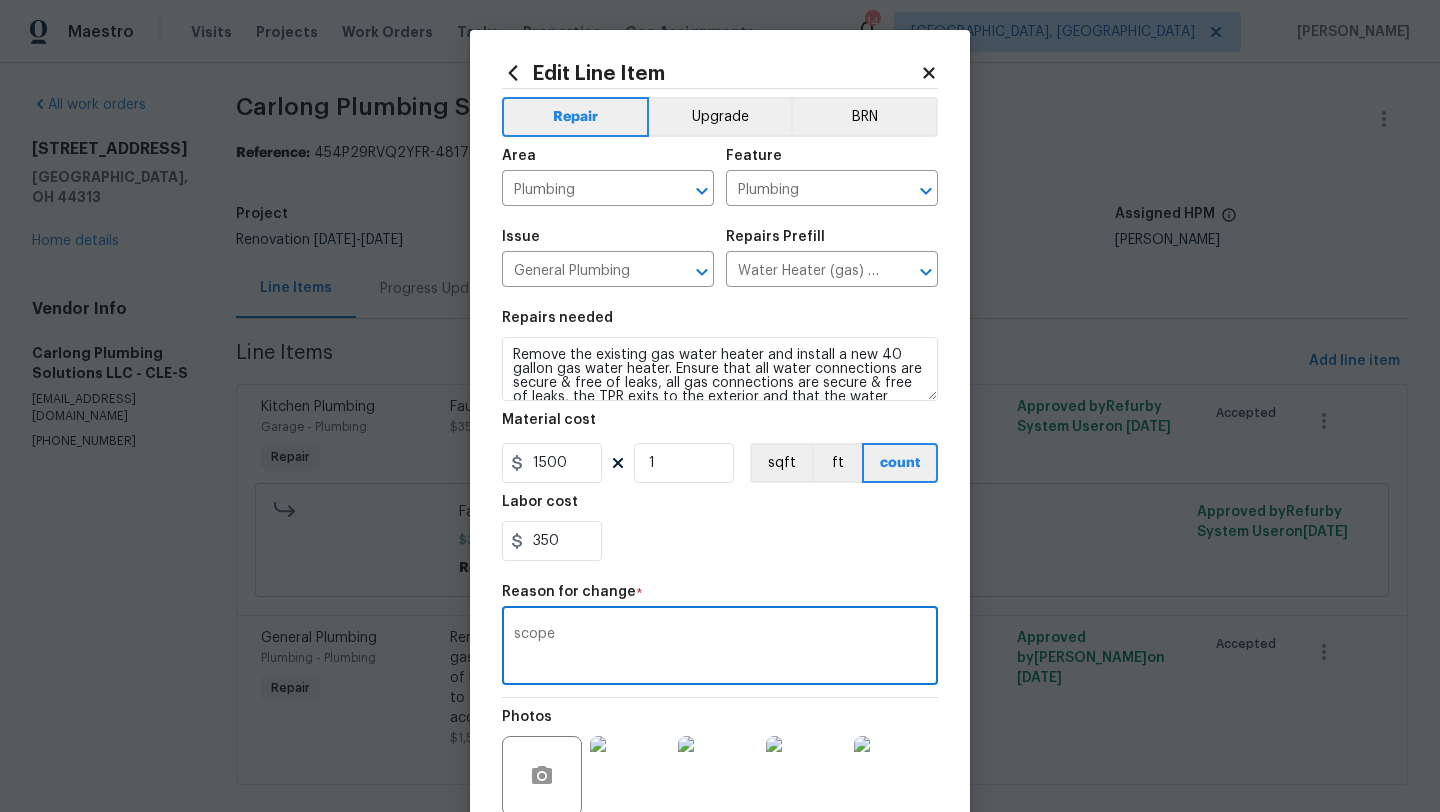 scroll, scrollTop: 174, scrollLeft: 0, axis: vertical 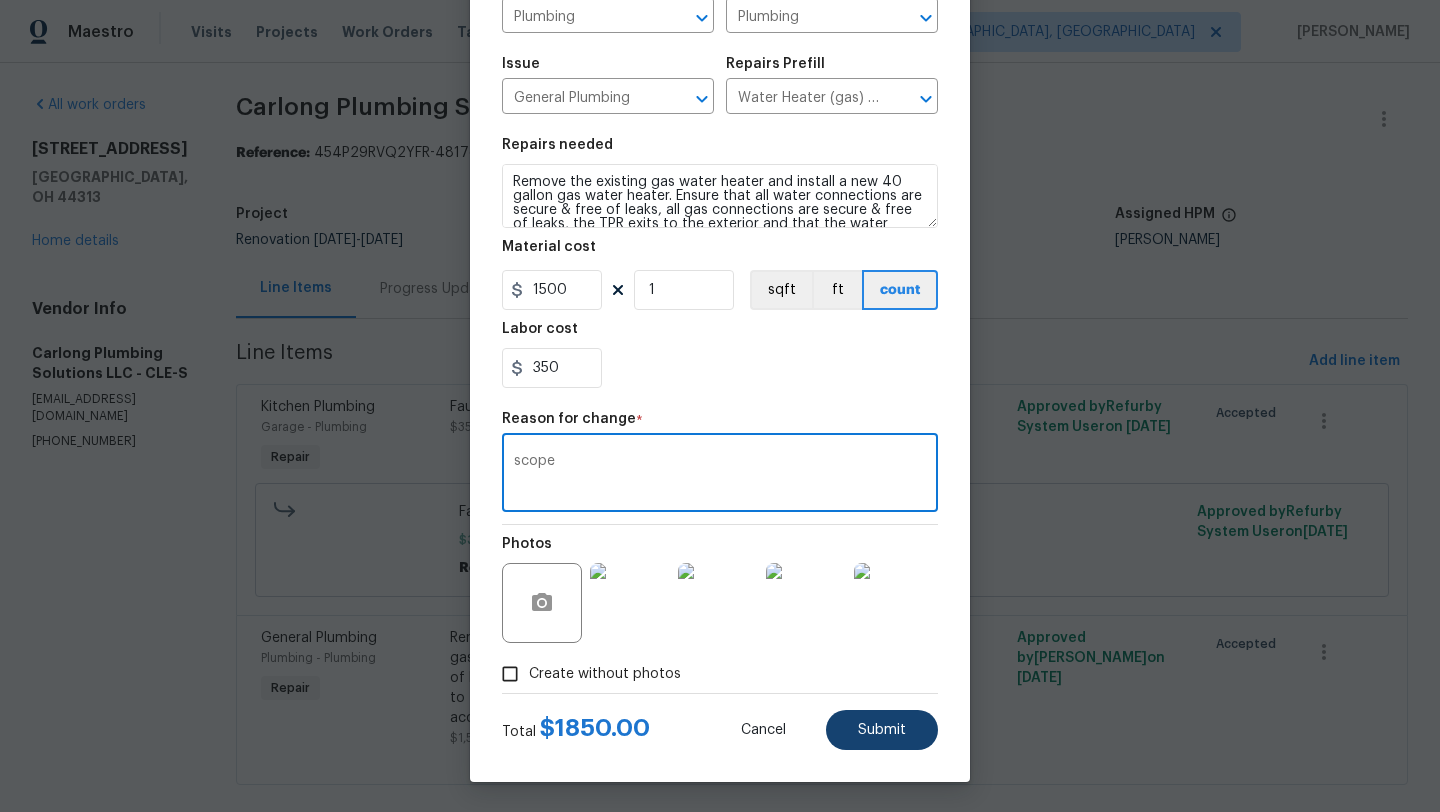 type on "scope" 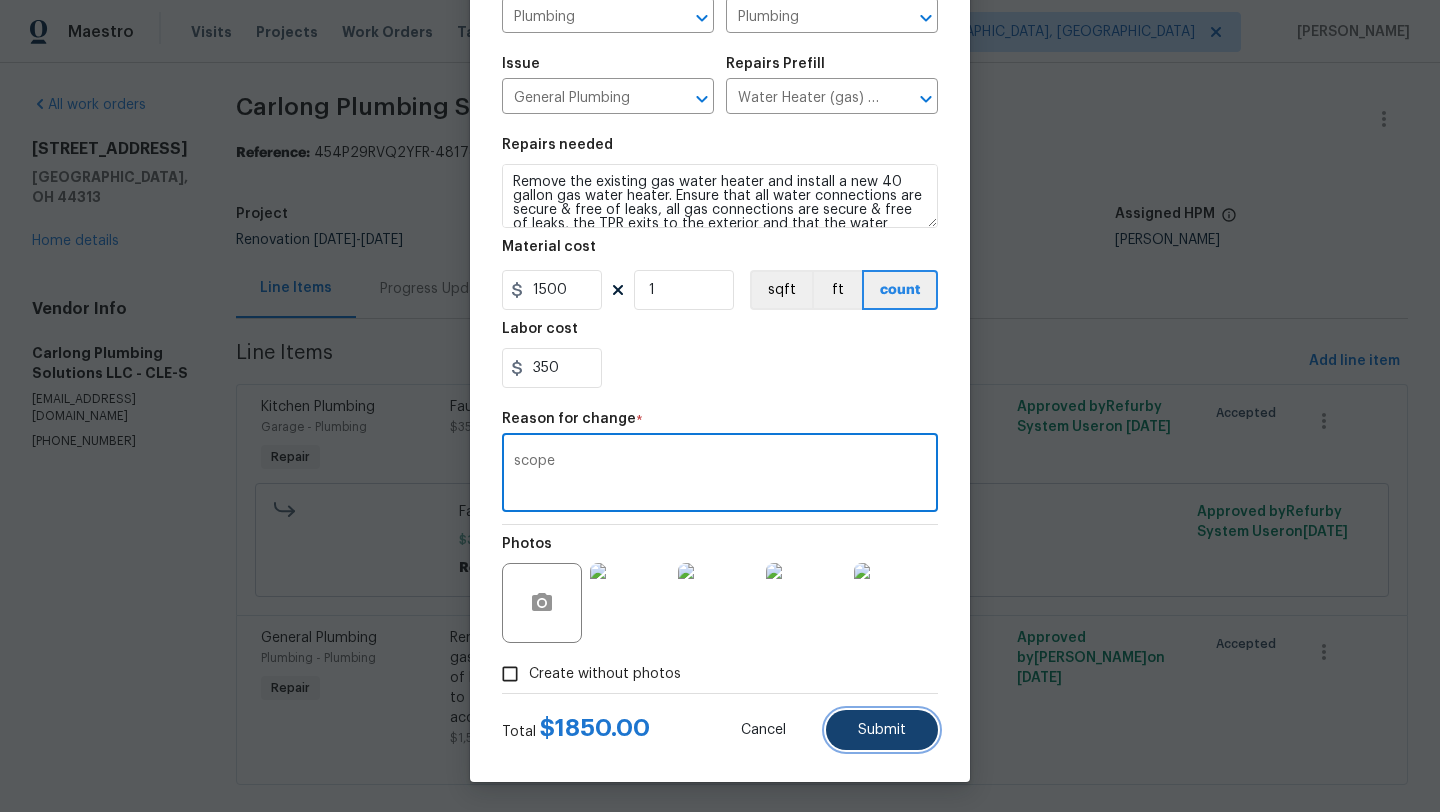 click on "Submit" at bounding box center (882, 730) 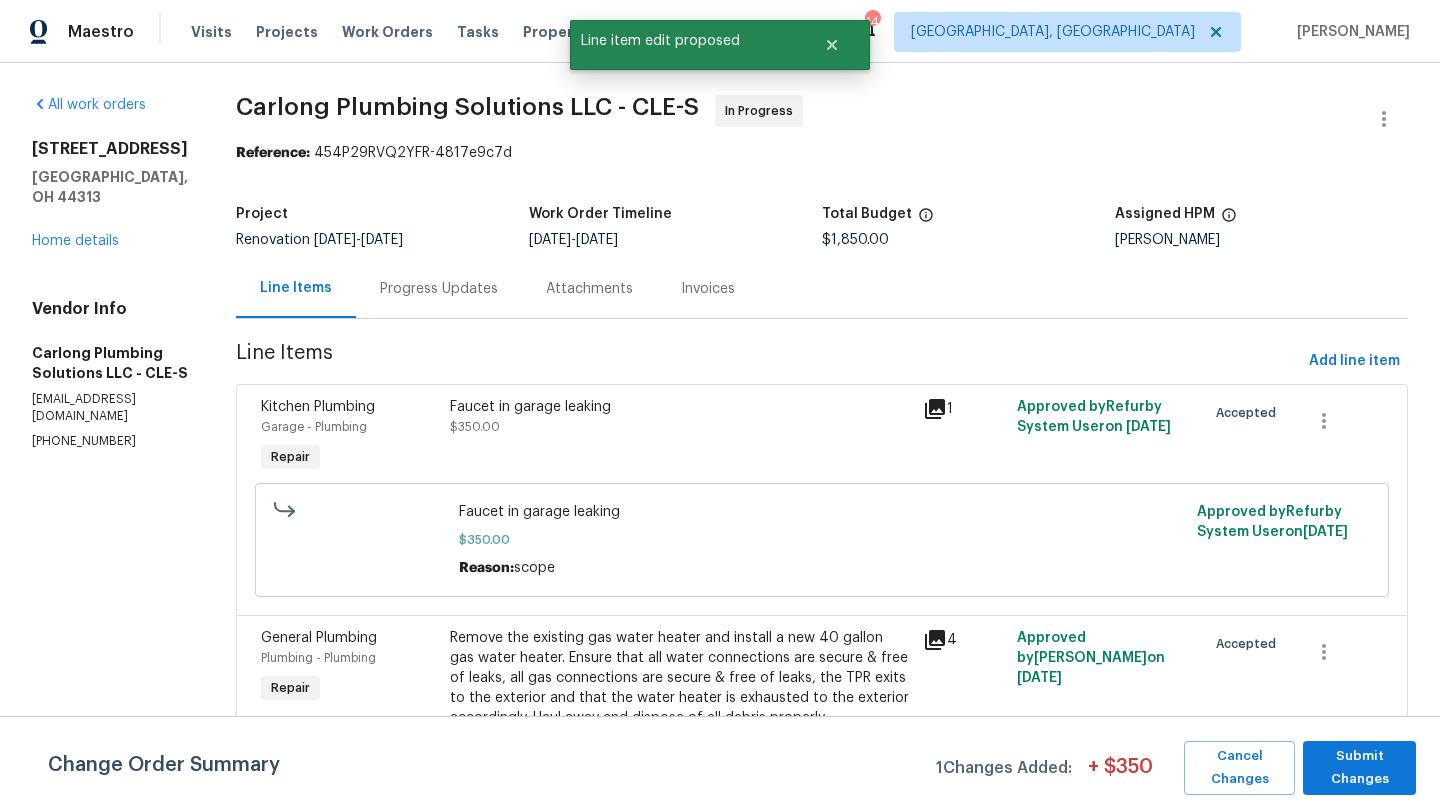 scroll, scrollTop: 0, scrollLeft: 0, axis: both 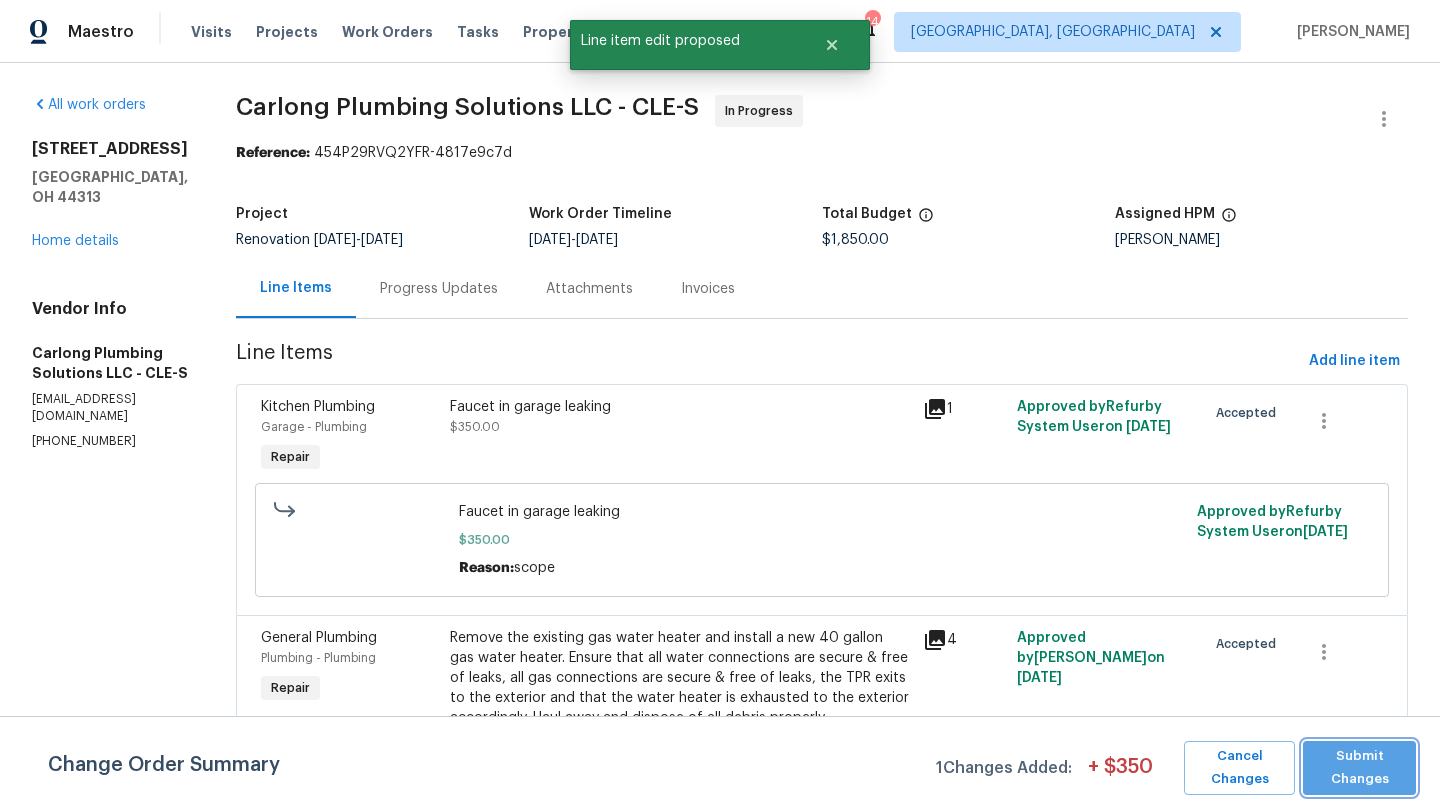 click on "Submit Changes" at bounding box center (1359, 768) 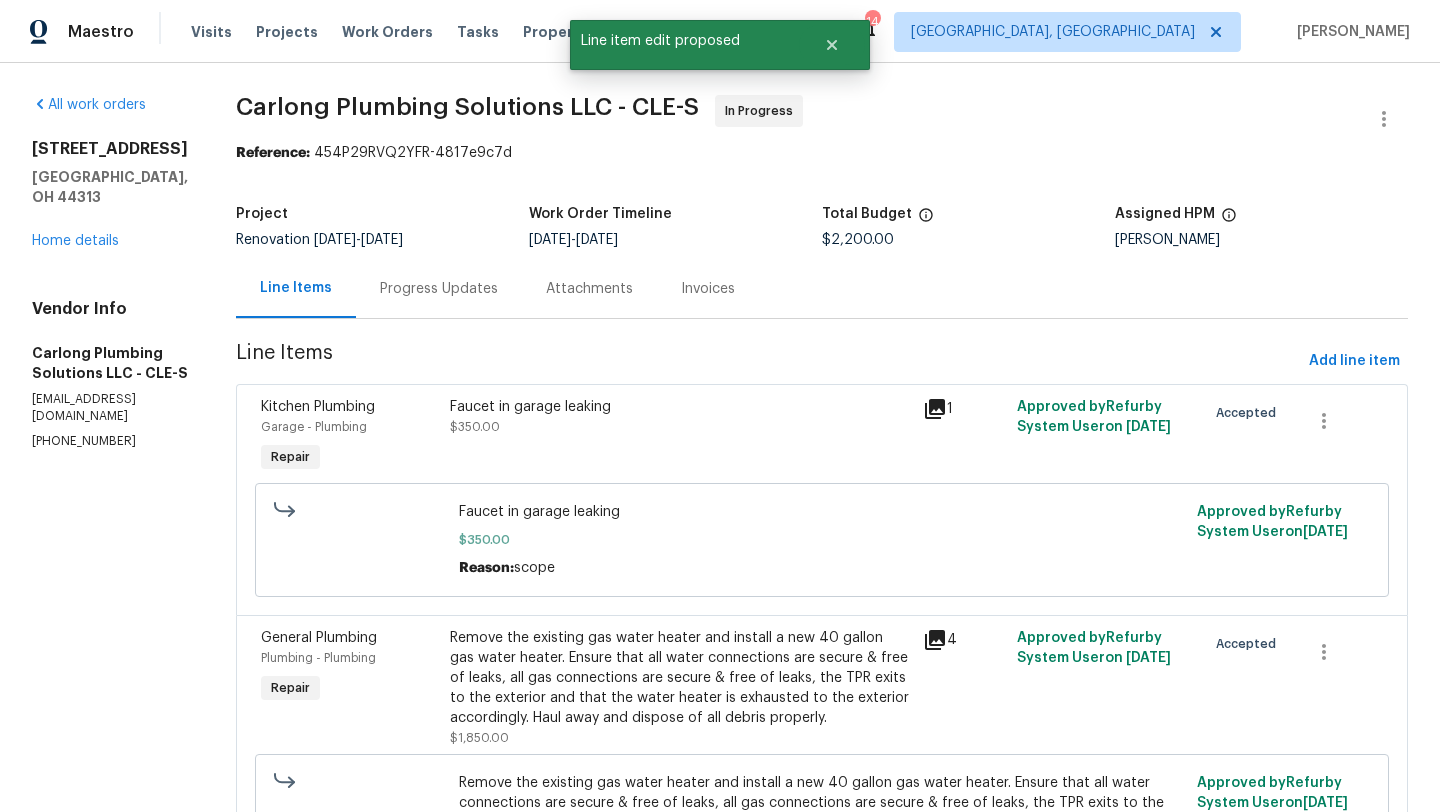 click on "Progress Updates" at bounding box center [439, 289] 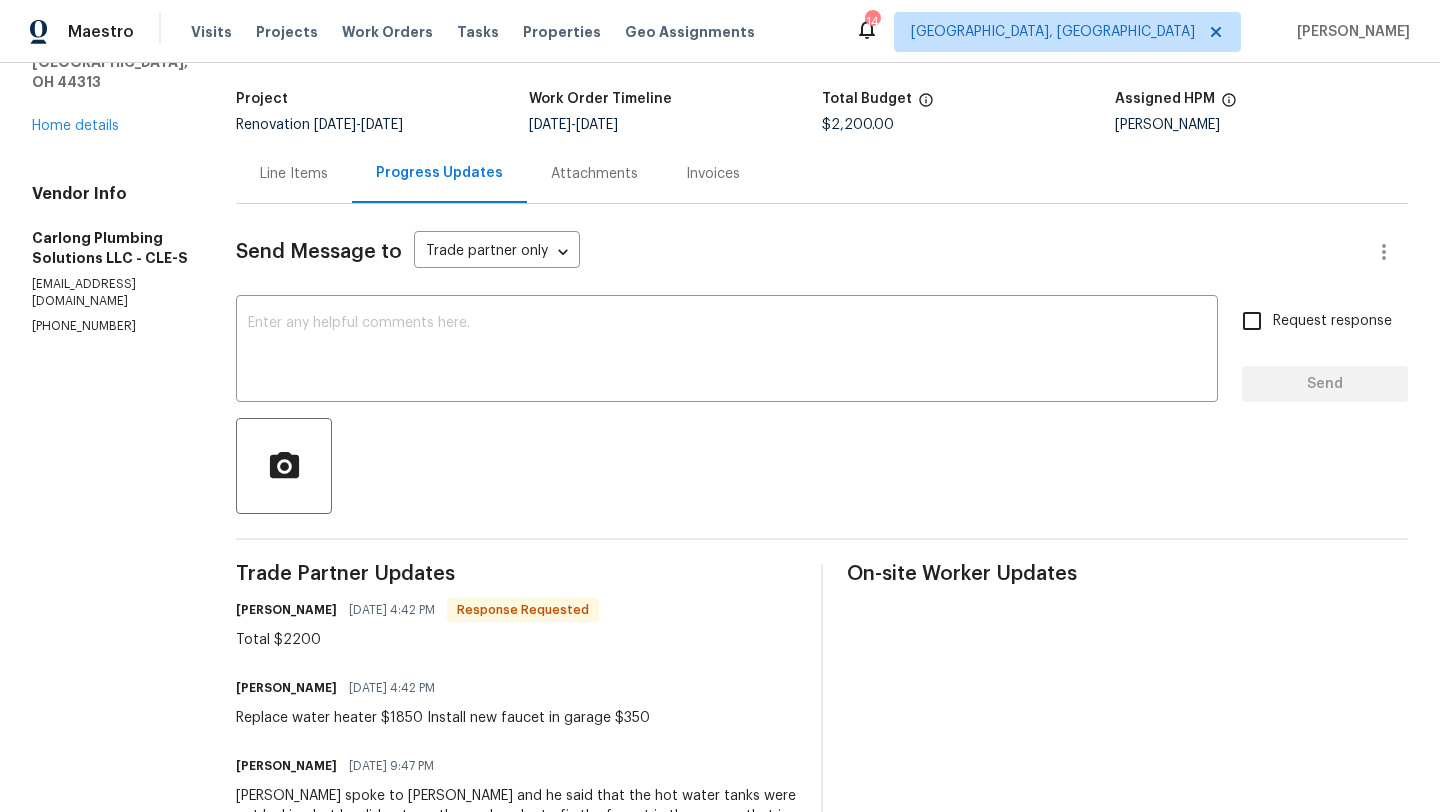 scroll, scrollTop: 160, scrollLeft: 0, axis: vertical 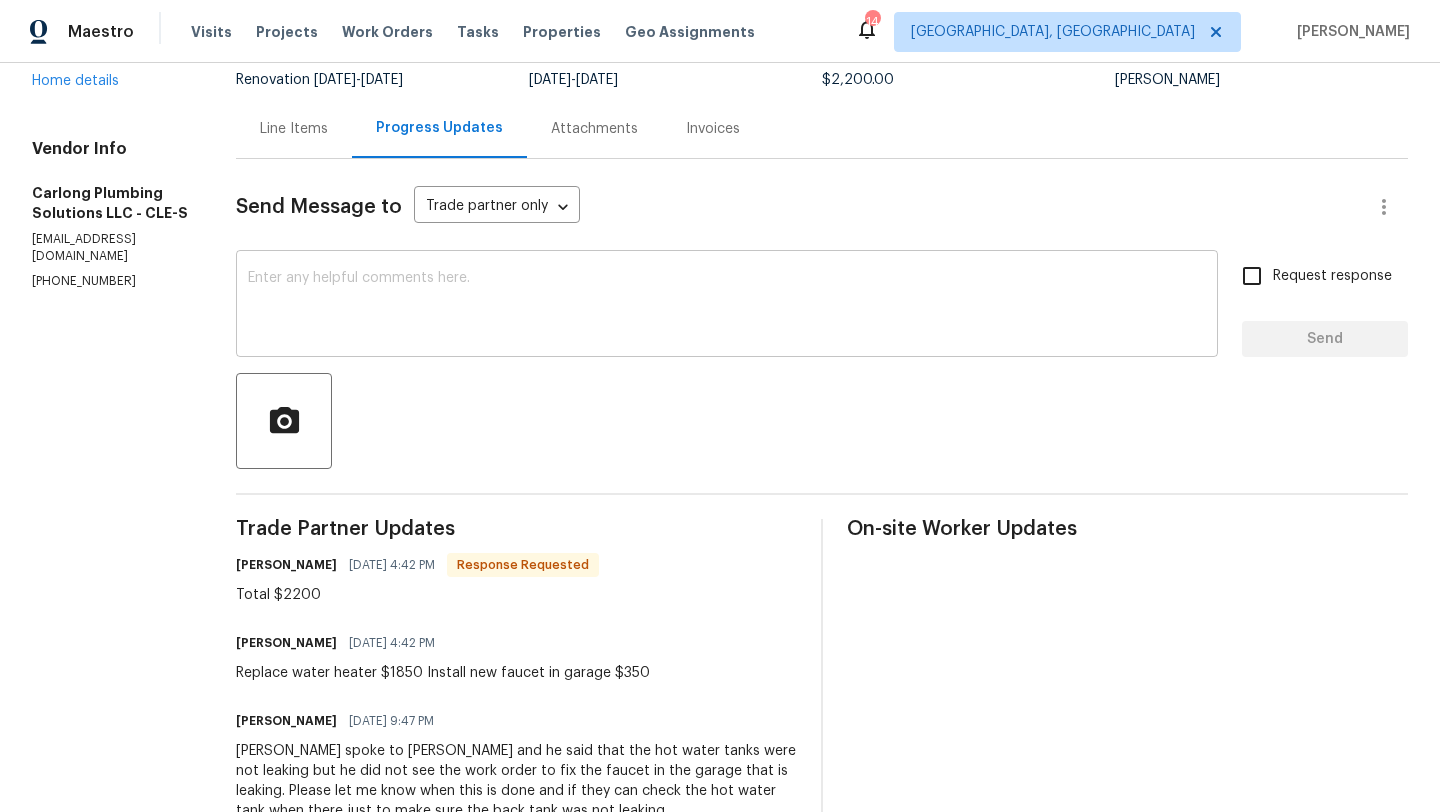 click at bounding box center (727, 306) 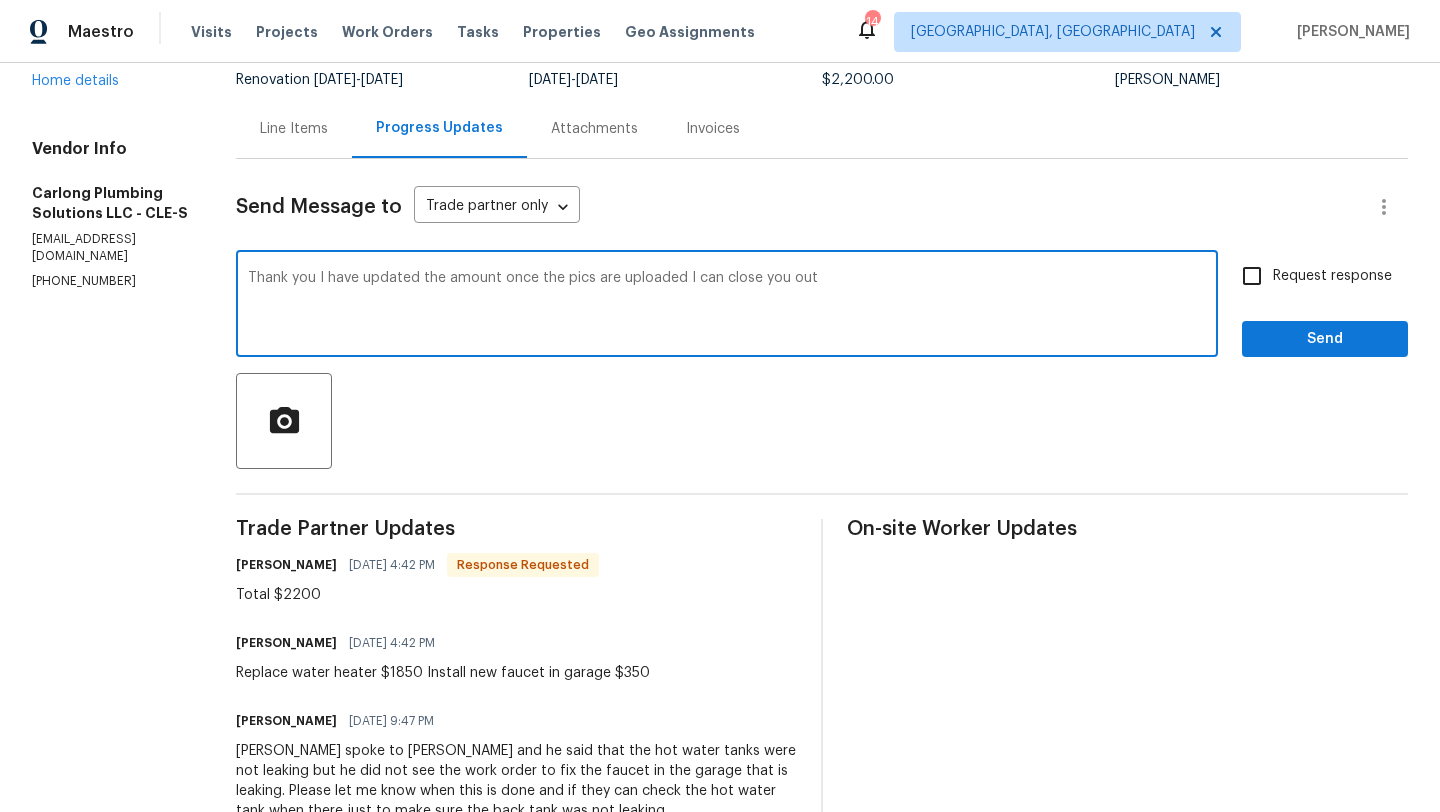 type on "Thank you I have updated the amount once the pics are uploaded I can close you out" 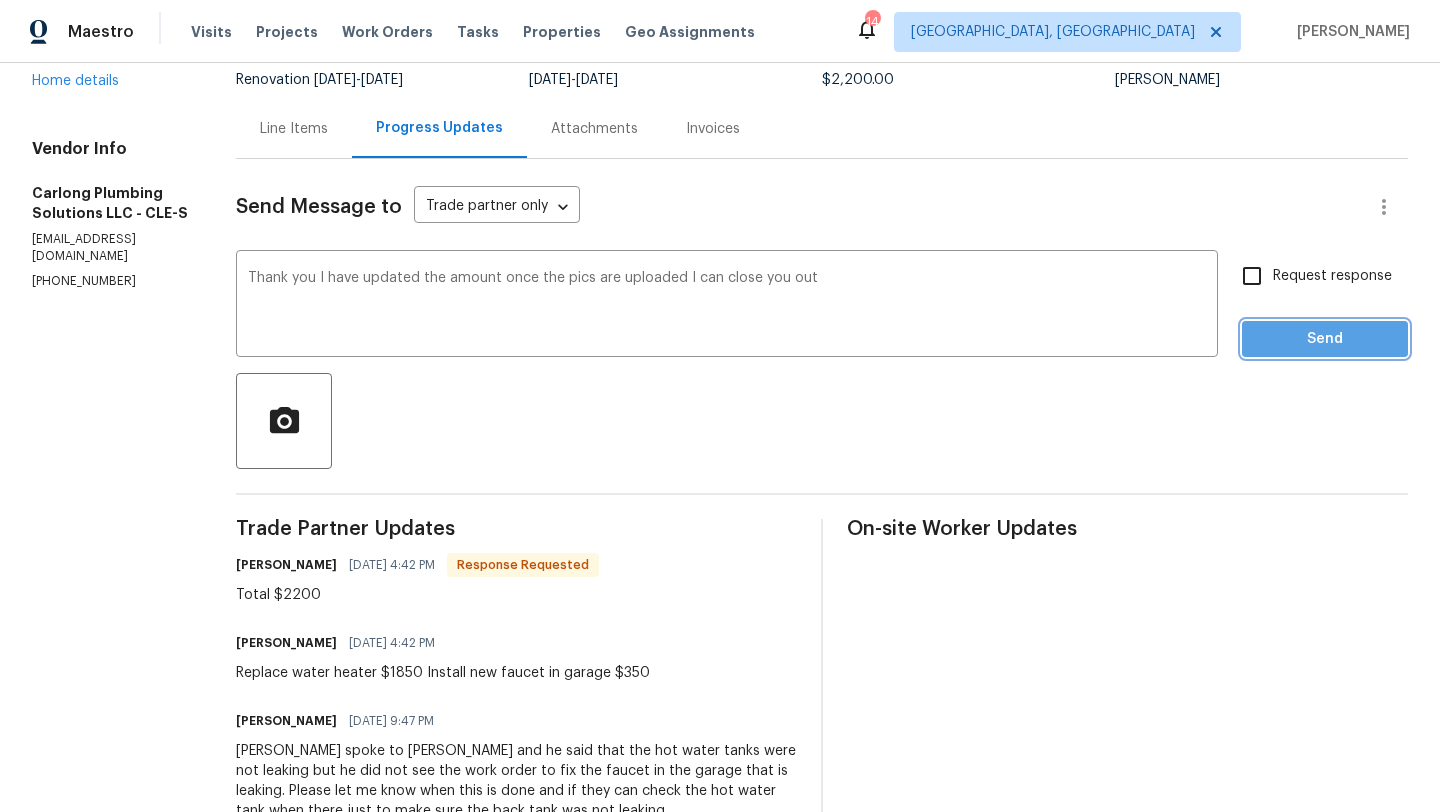click on "Send" at bounding box center [1325, 339] 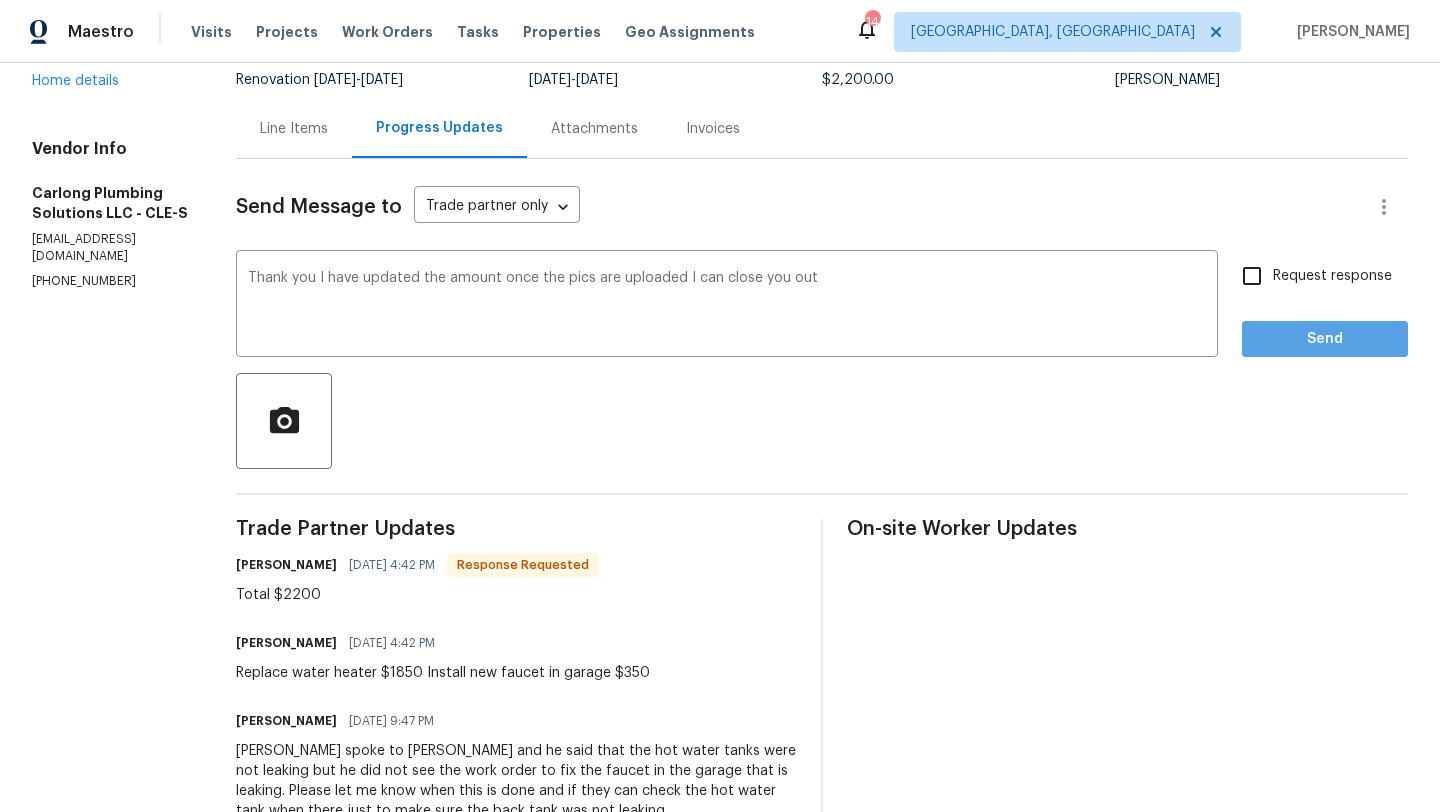scroll, scrollTop: 0, scrollLeft: 0, axis: both 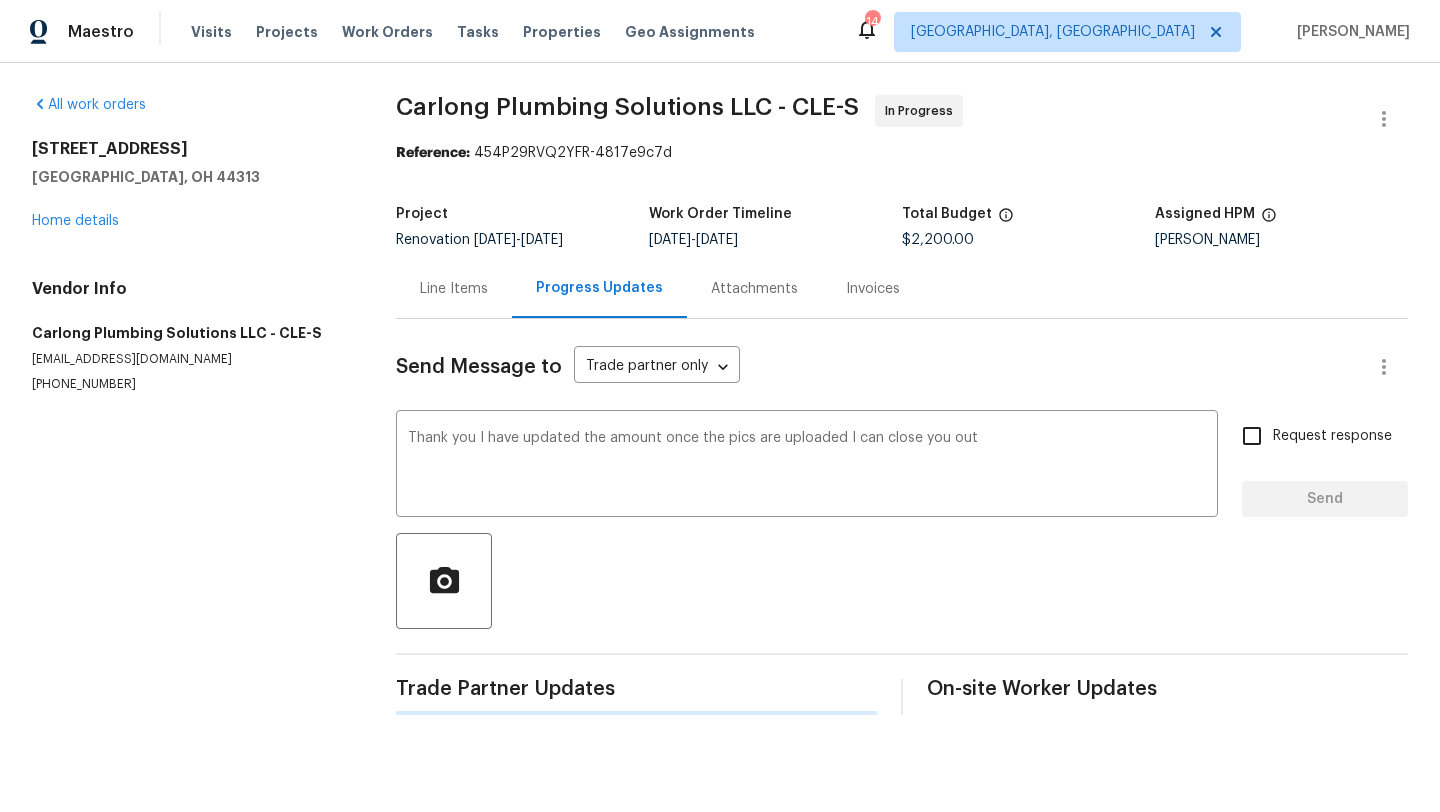 type 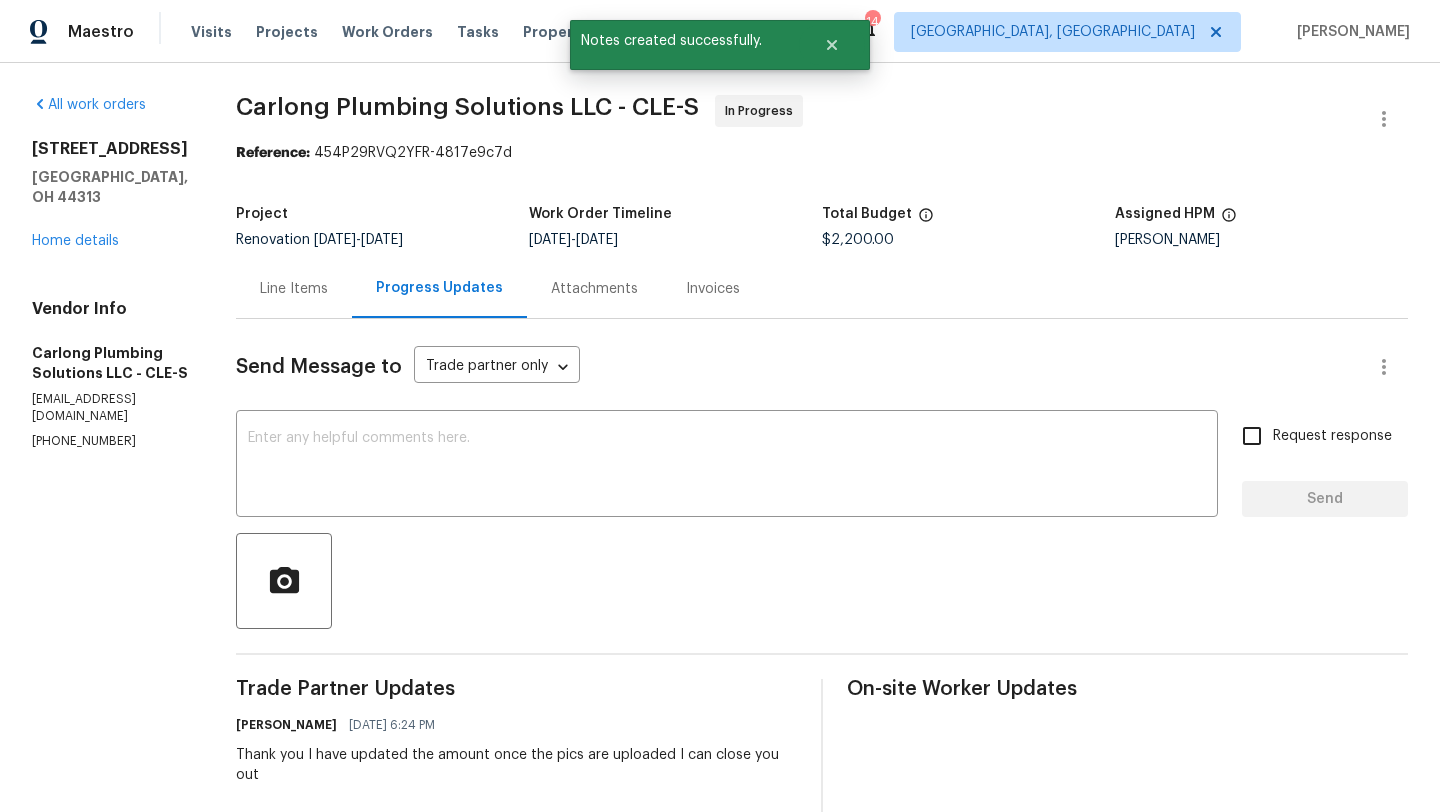 click on "Line Items" at bounding box center (294, 289) 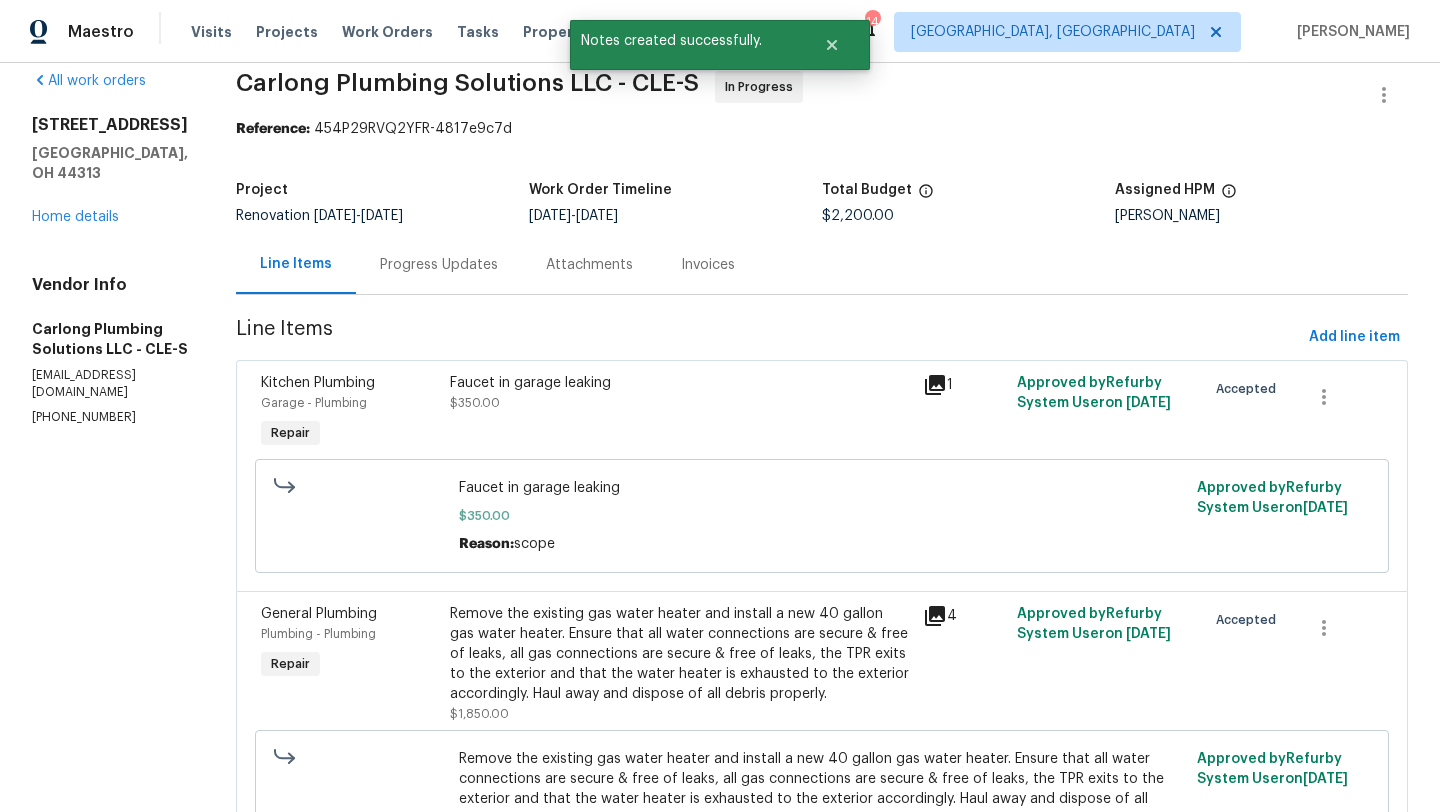 scroll, scrollTop: 34, scrollLeft: 0, axis: vertical 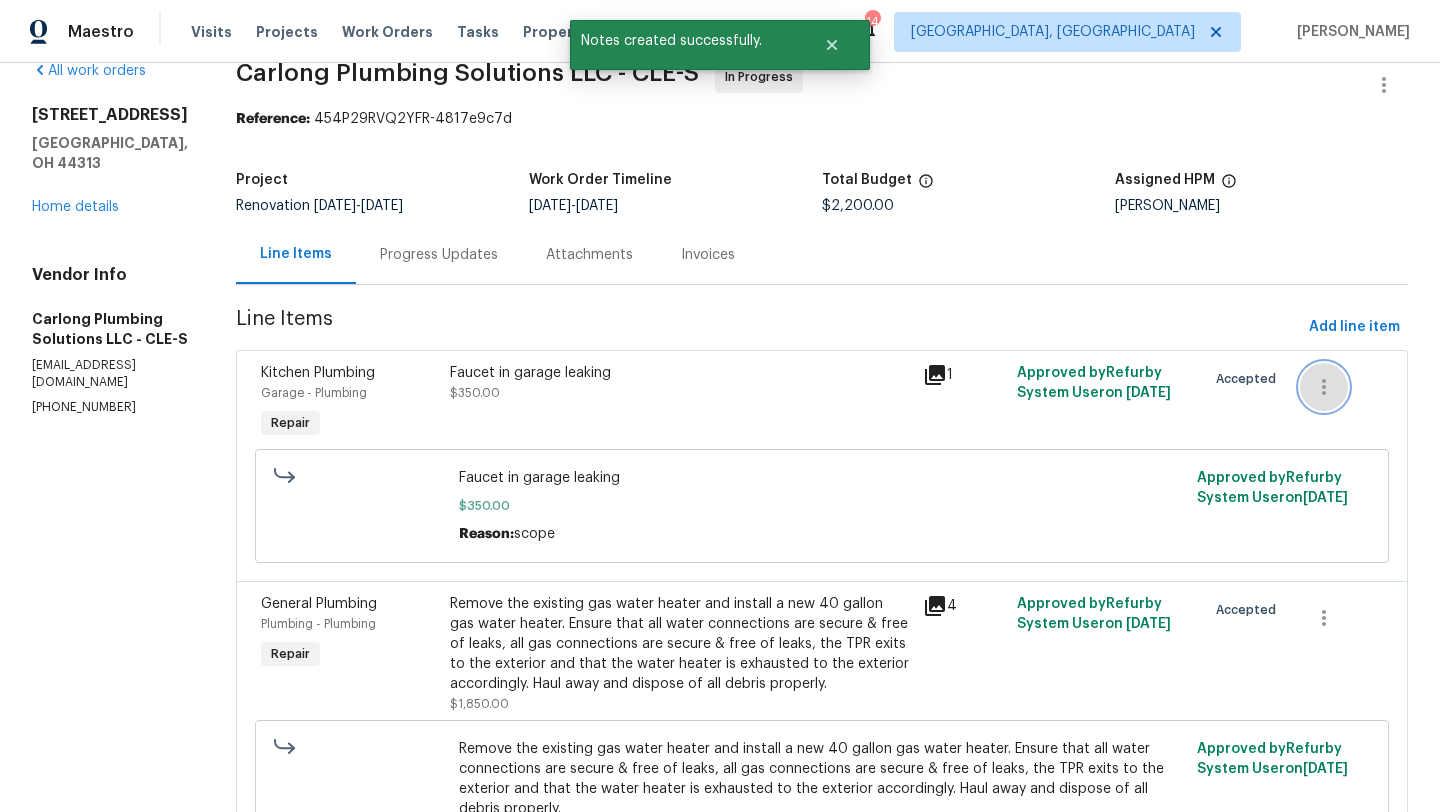 click 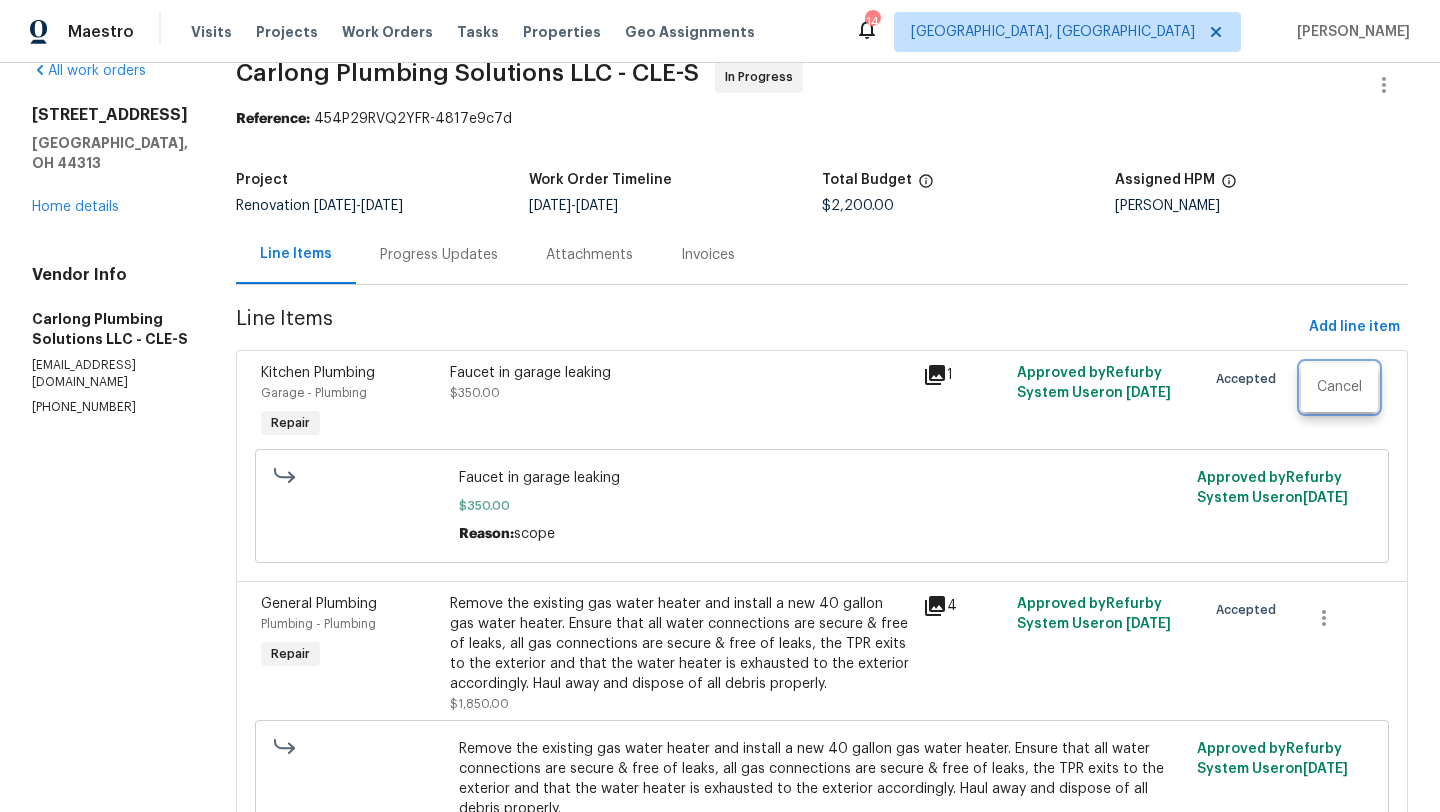 click at bounding box center (720, 406) 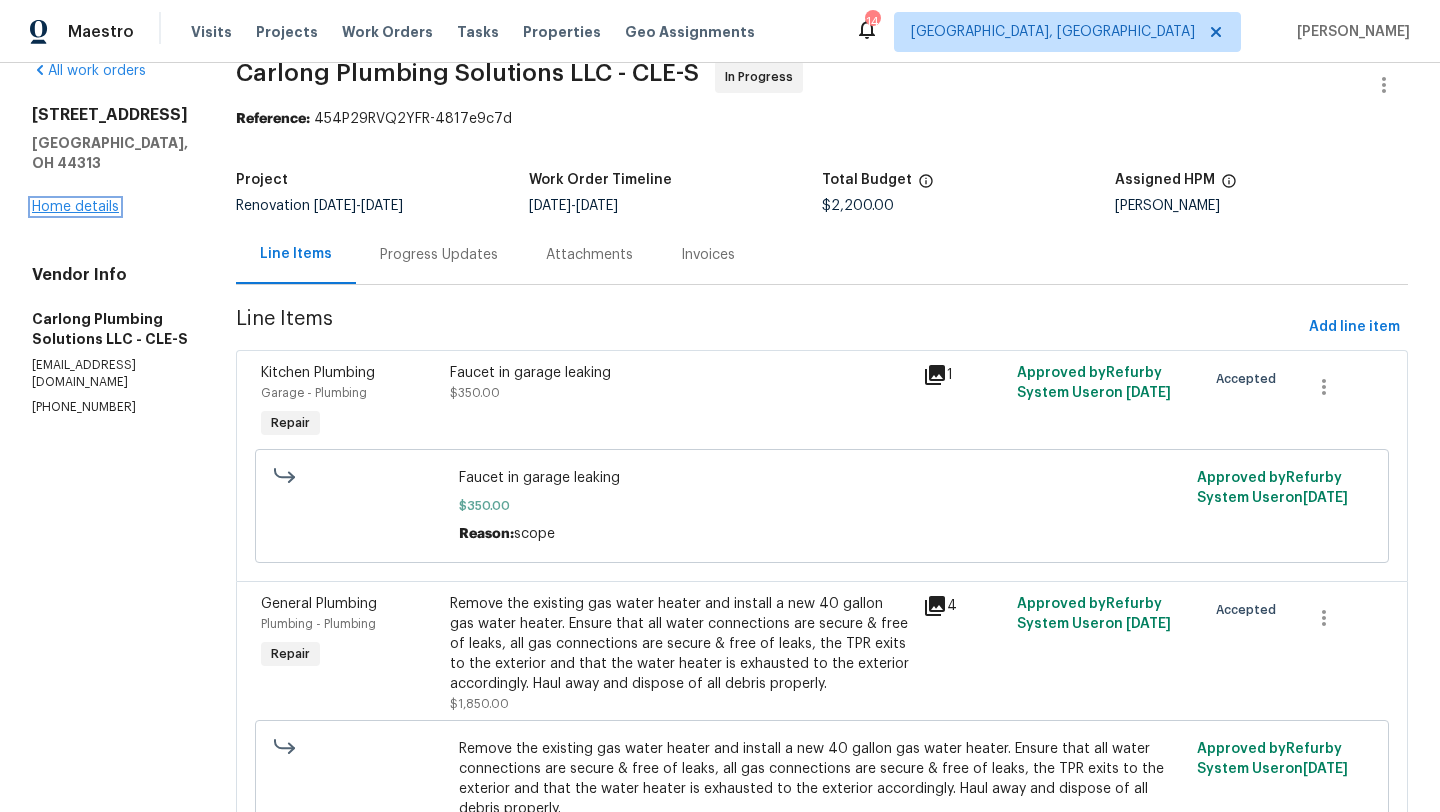 click on "Home details" at bounding box center (75, 207) 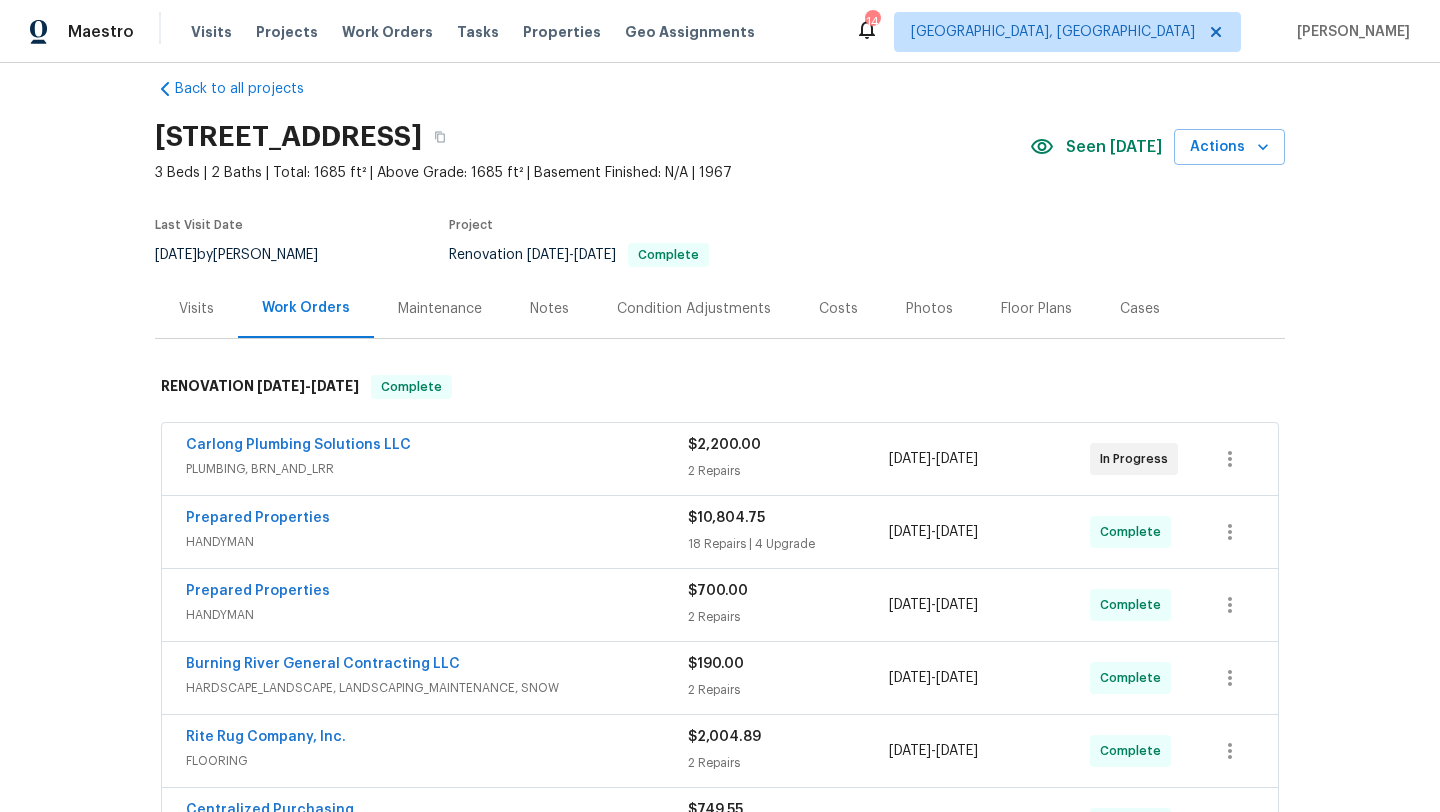 scroll, scrollTop: 33, scrollLeft: 0, axis: vertical 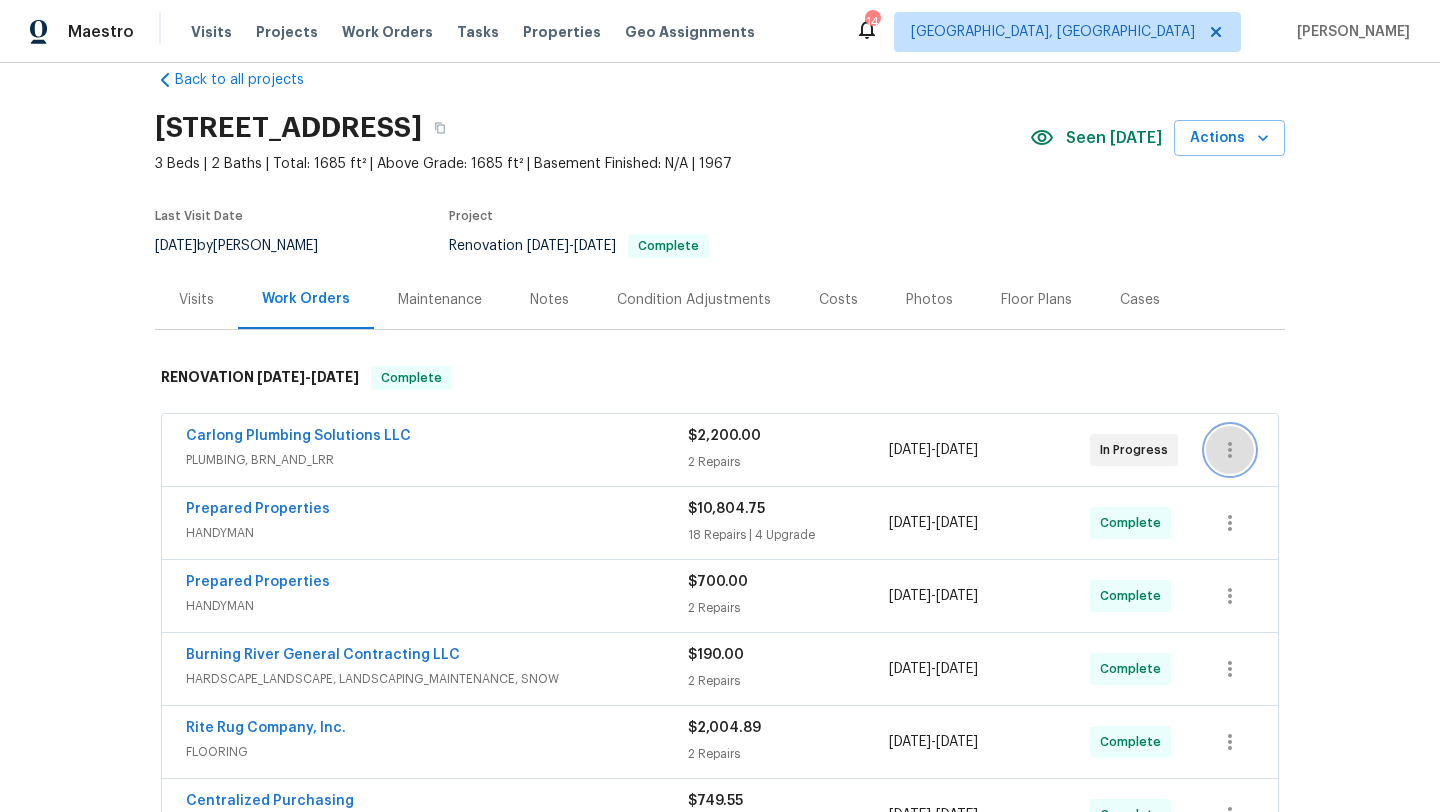 click 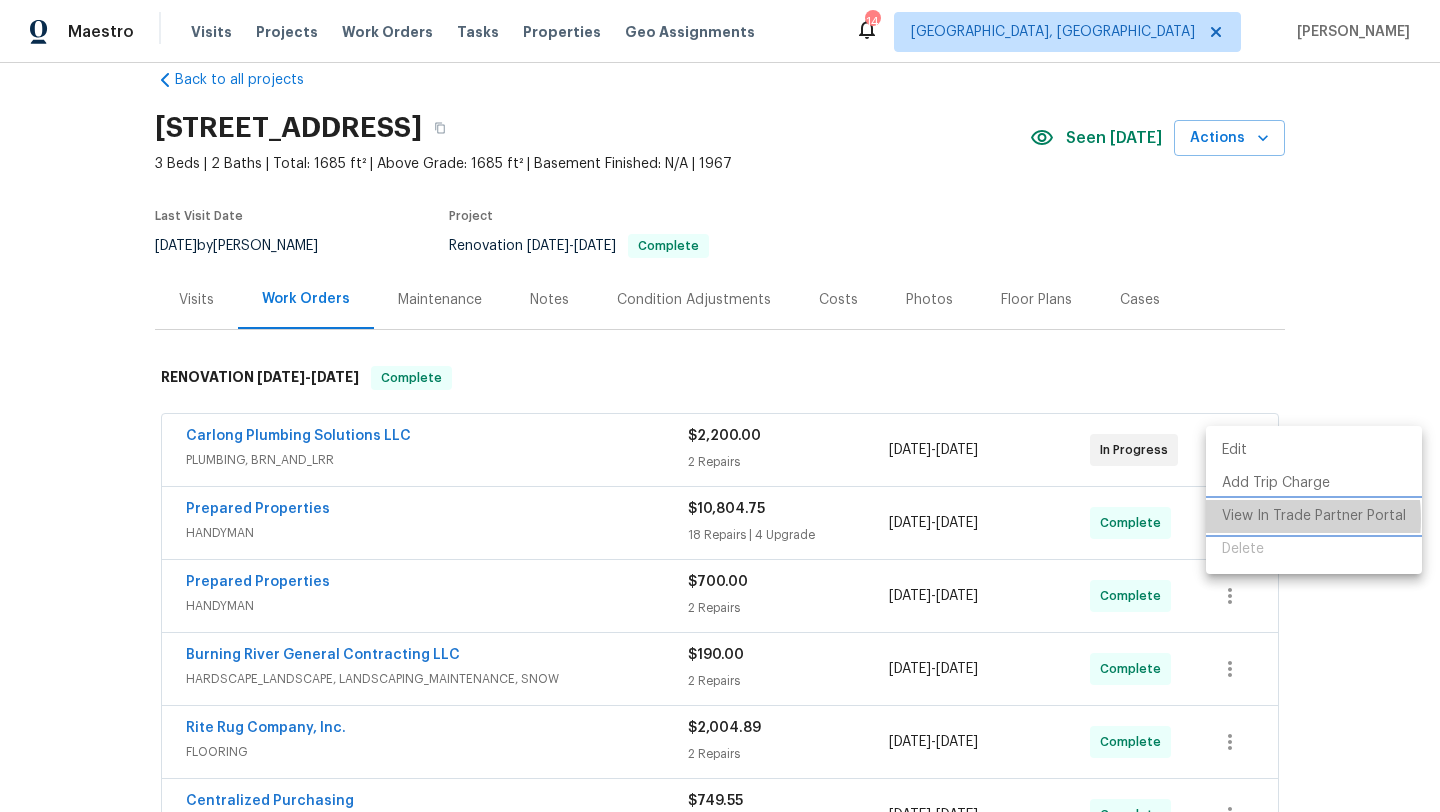 click on "View In Trade Partner Portal" at bounding box center (1314, 516) 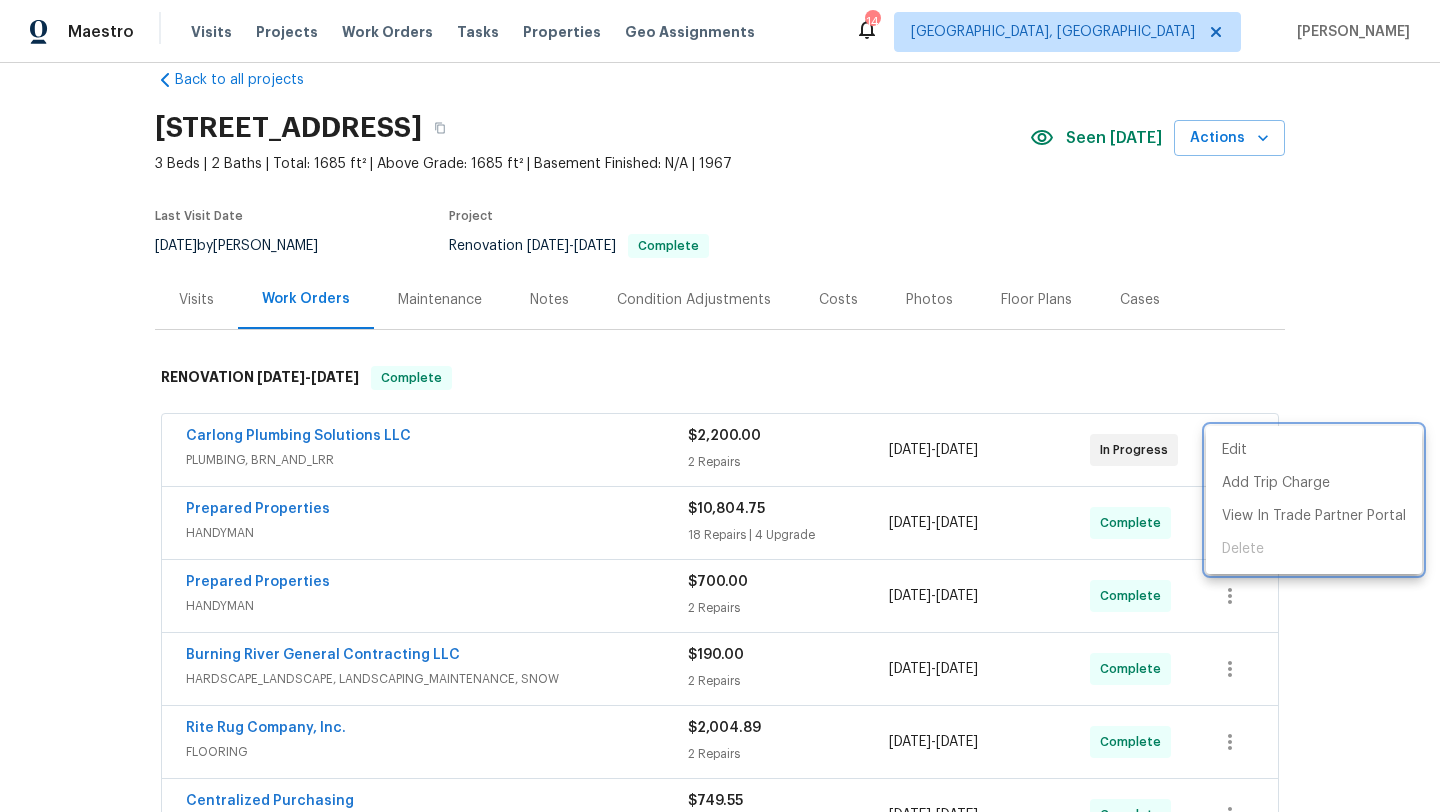 click at bounding box center [720, 406] 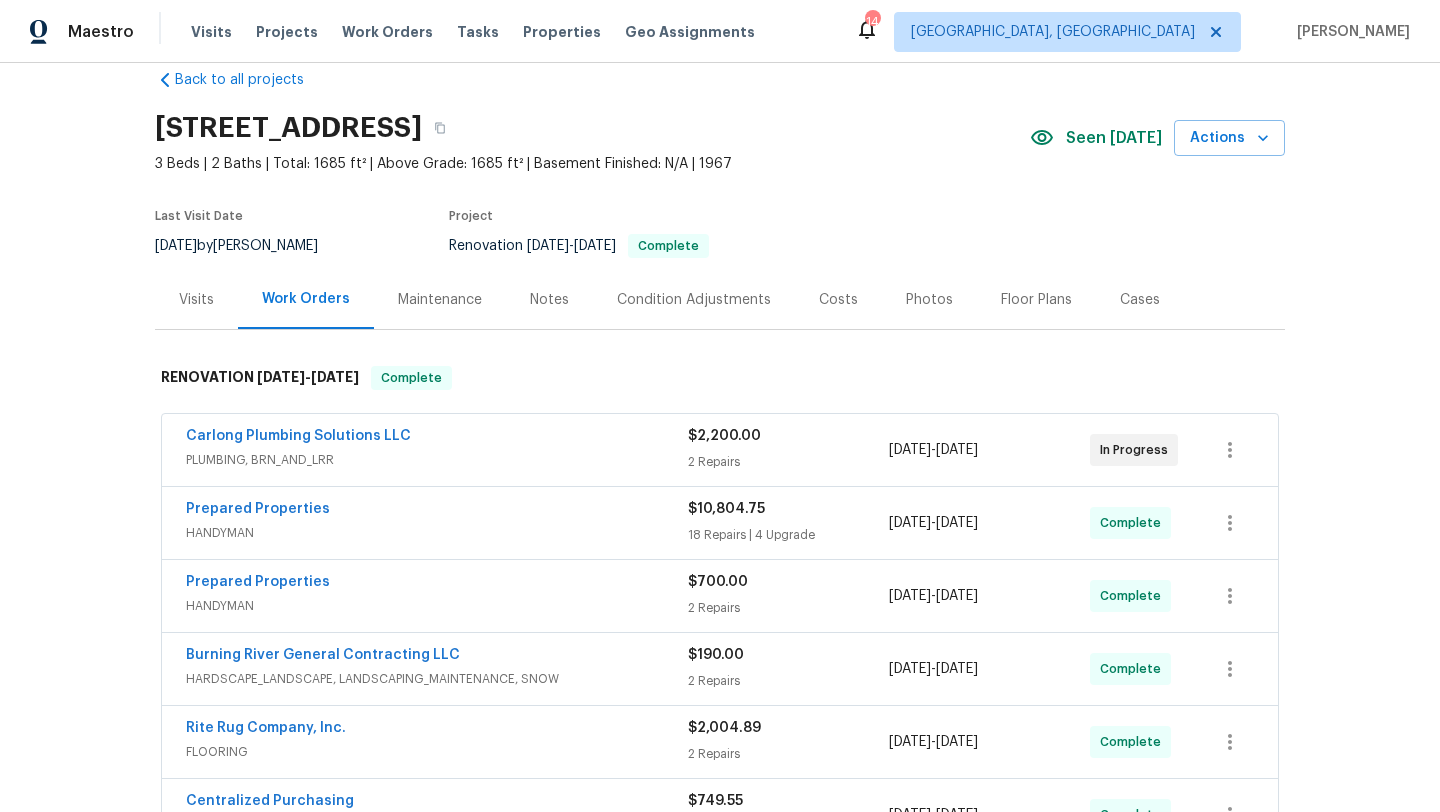 click on "Notes" at bounding box center (549, 300) 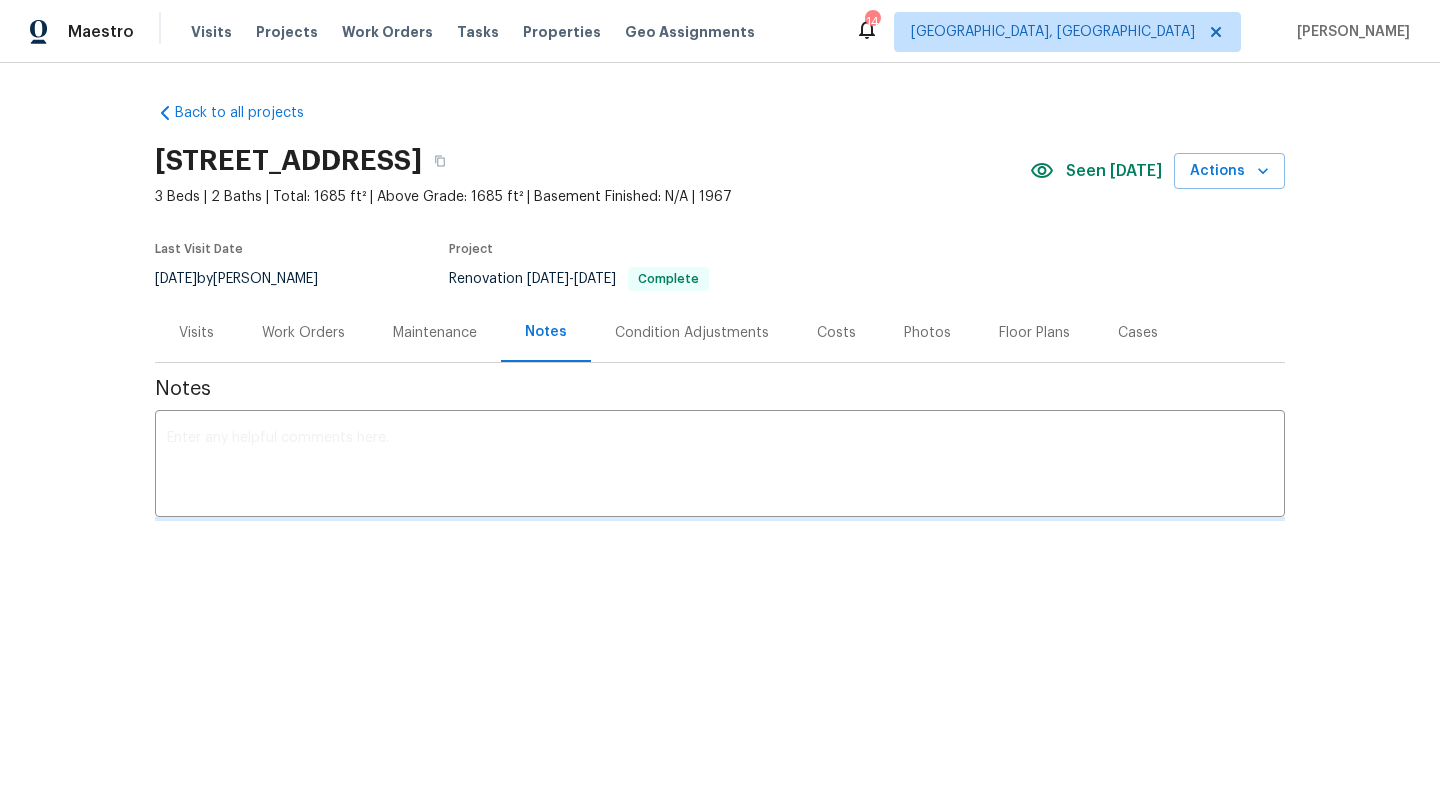 scroll, scrollTop: 0, scrollLeft: 0, axis: both 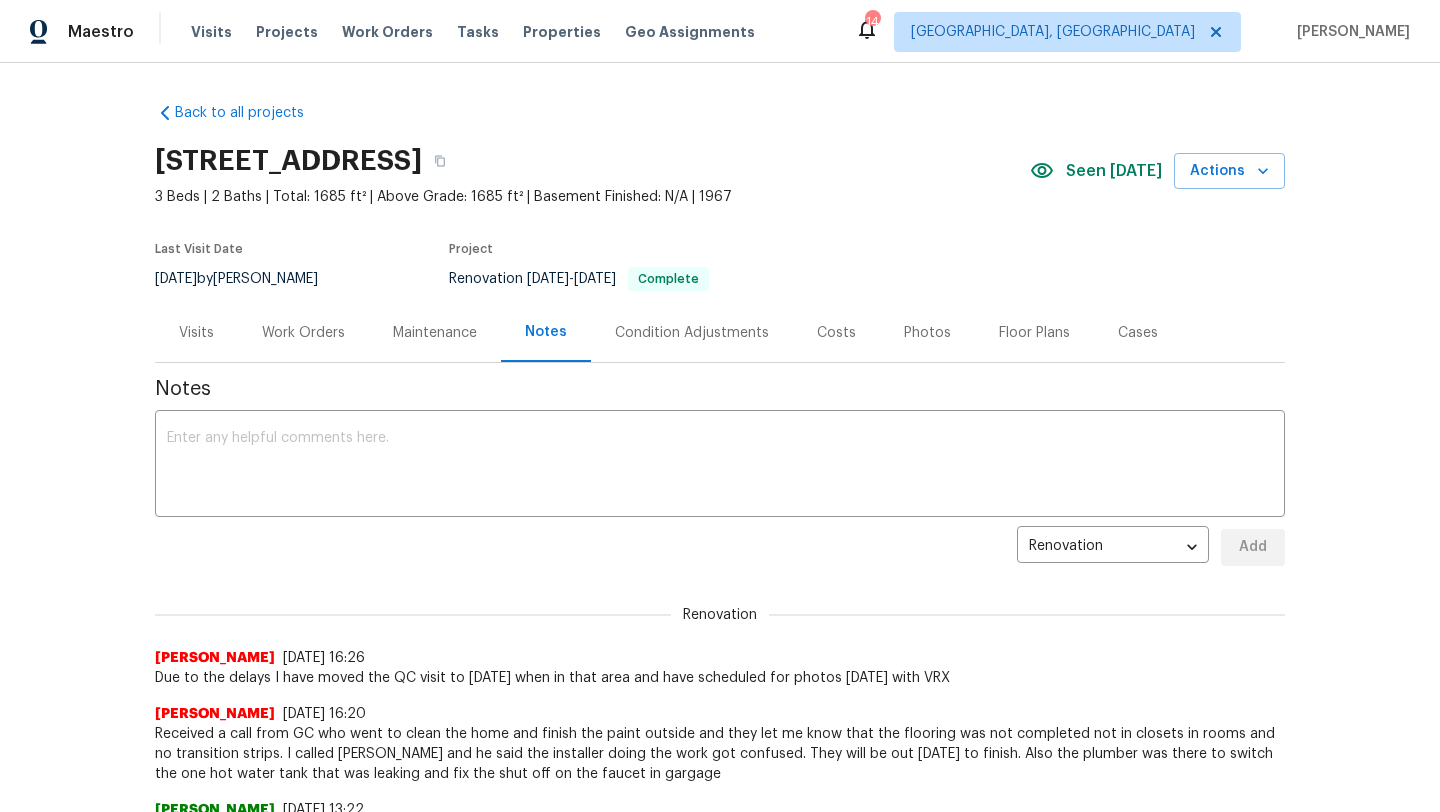 click on "Visits" at bounding box center (196, 333) 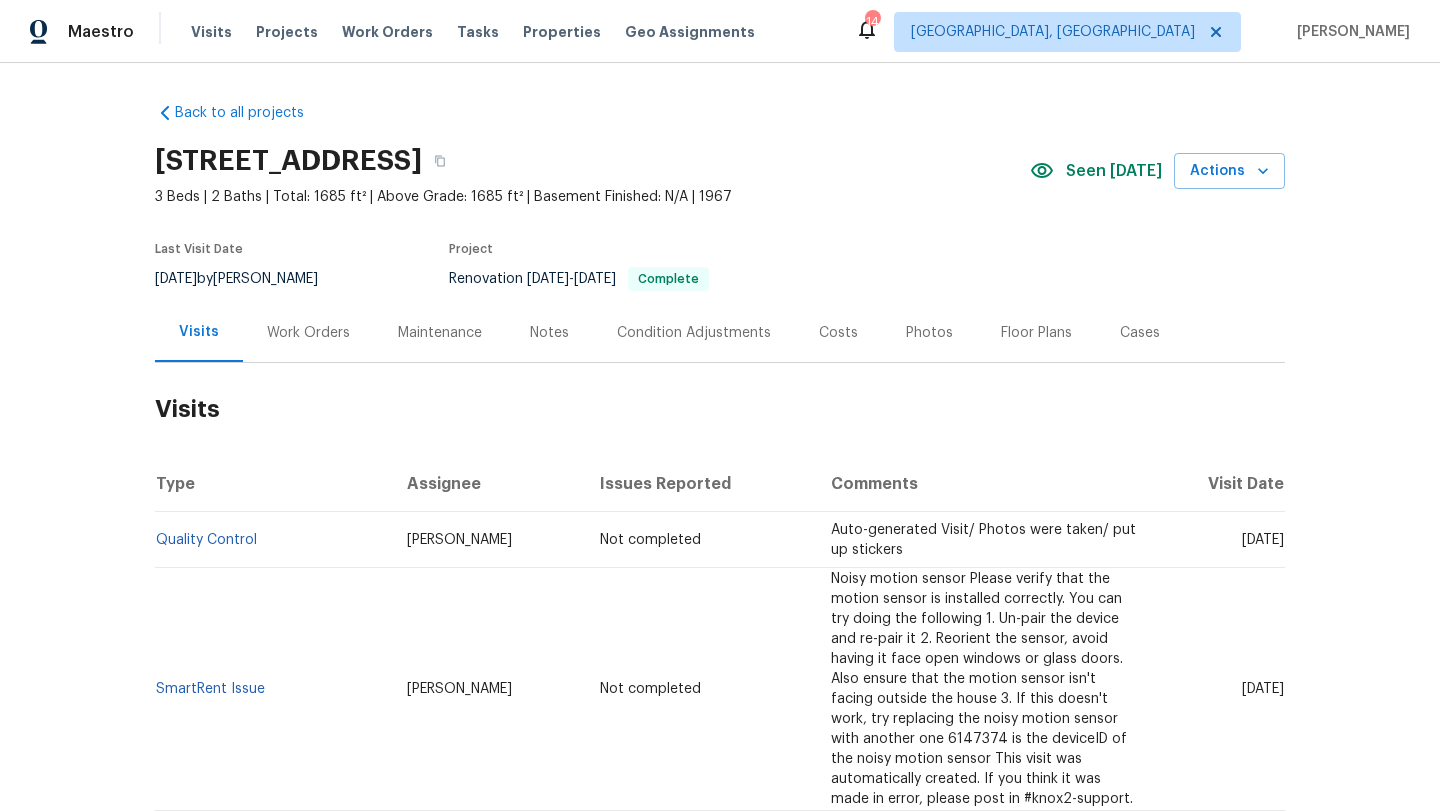 click on "Work Orders" at bounding box center (308, 333) 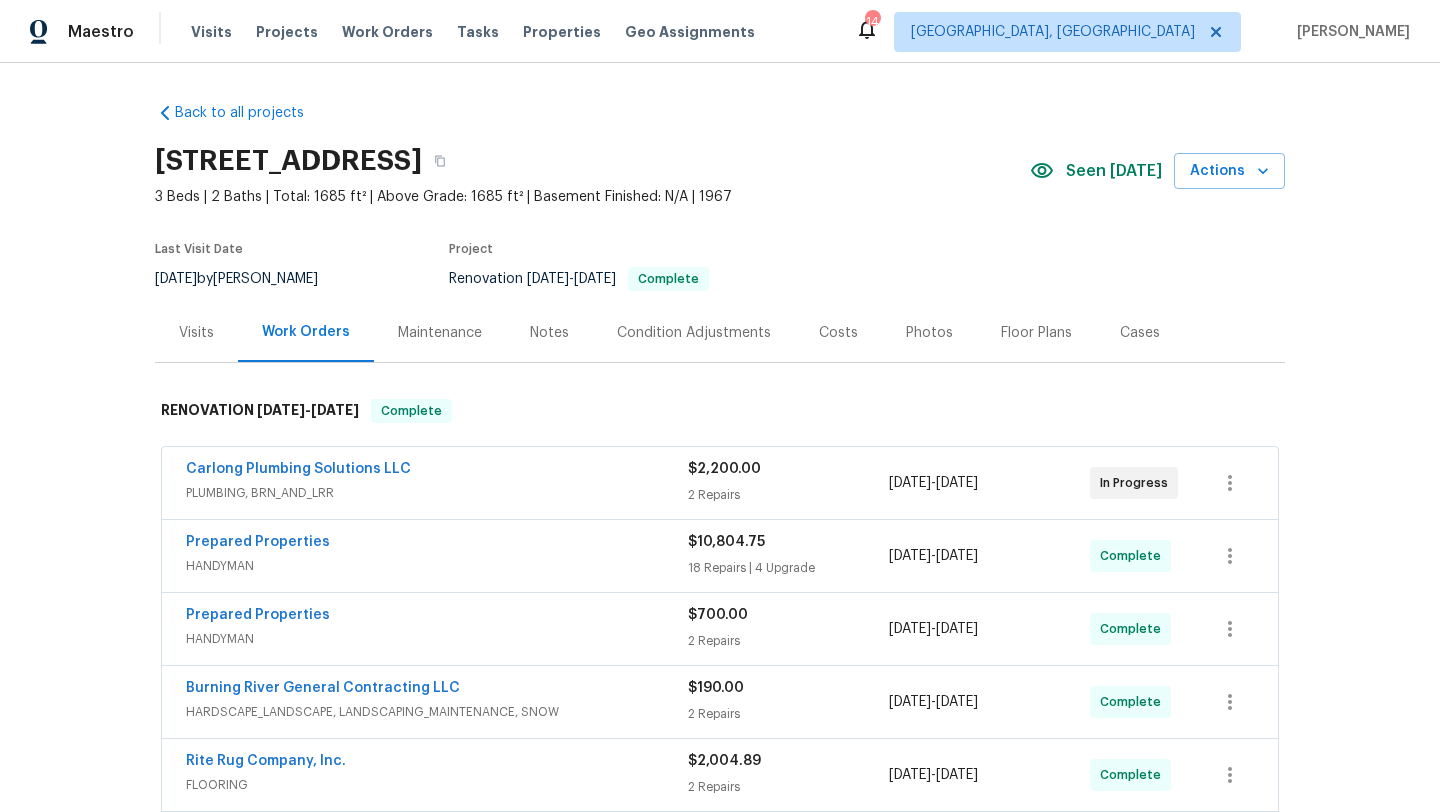 click on "Visits" at bounding box center [196, 333] 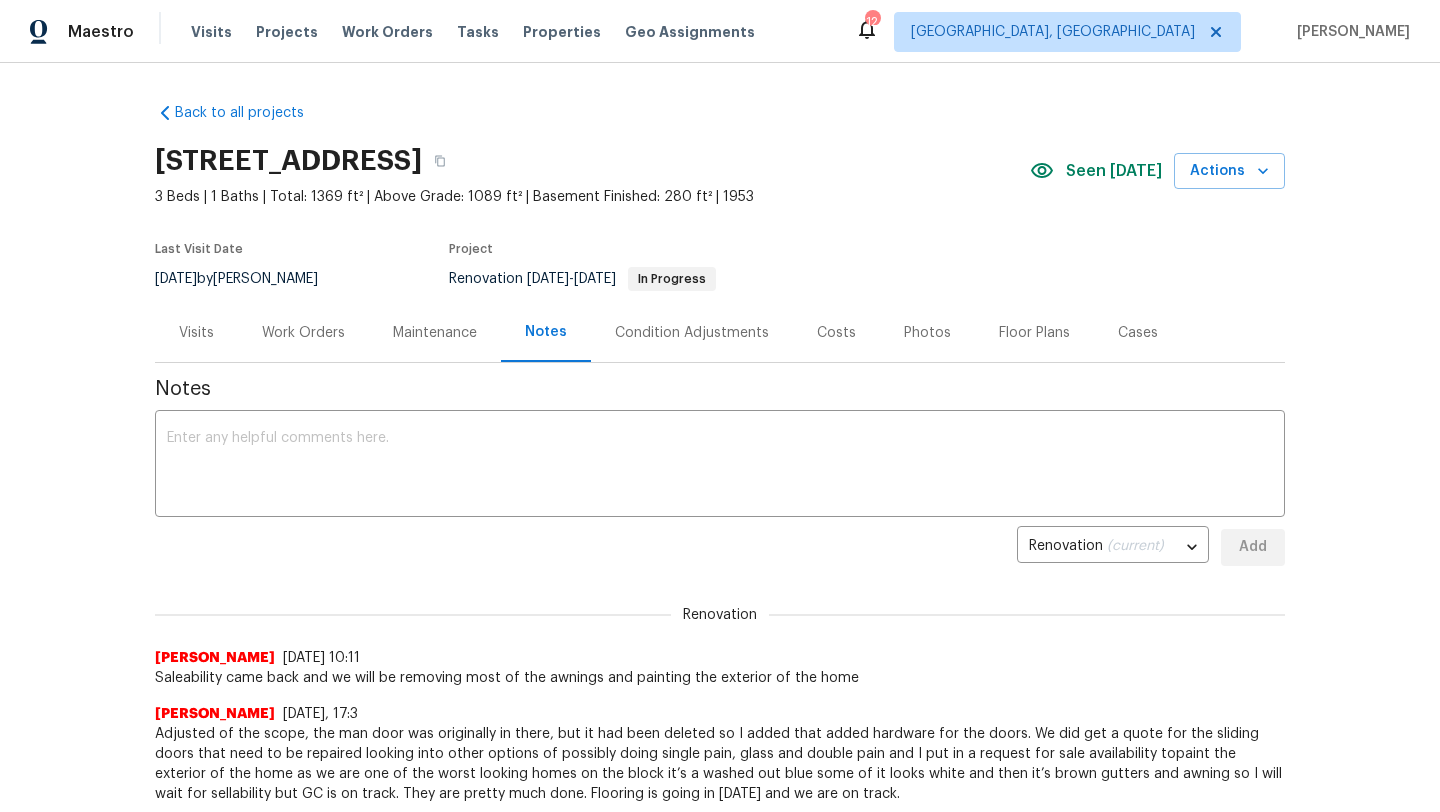scroll, scrollTop: 0, scrollLeft: 0, axis: both 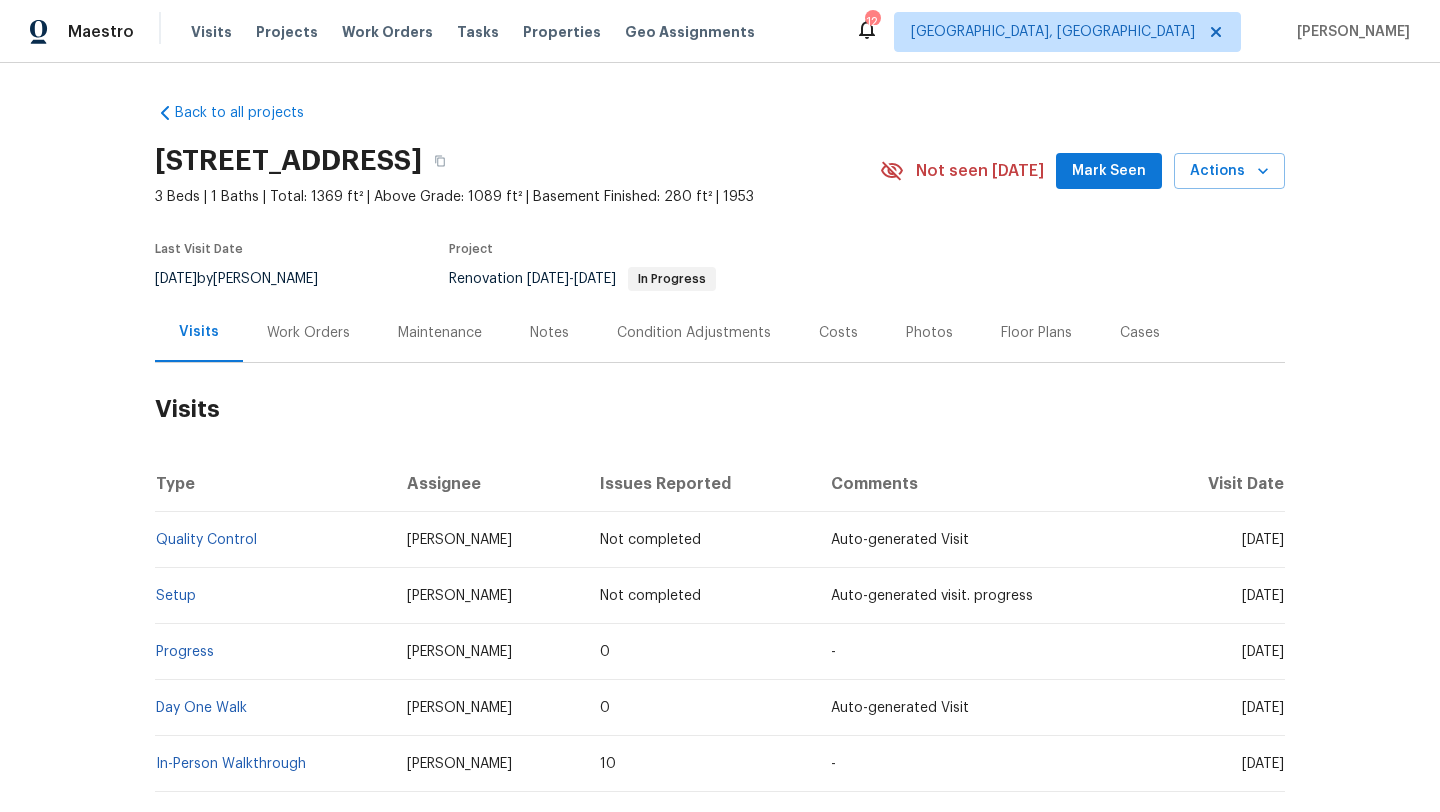 click on "Work Orders" at bounding box center (308, 333) 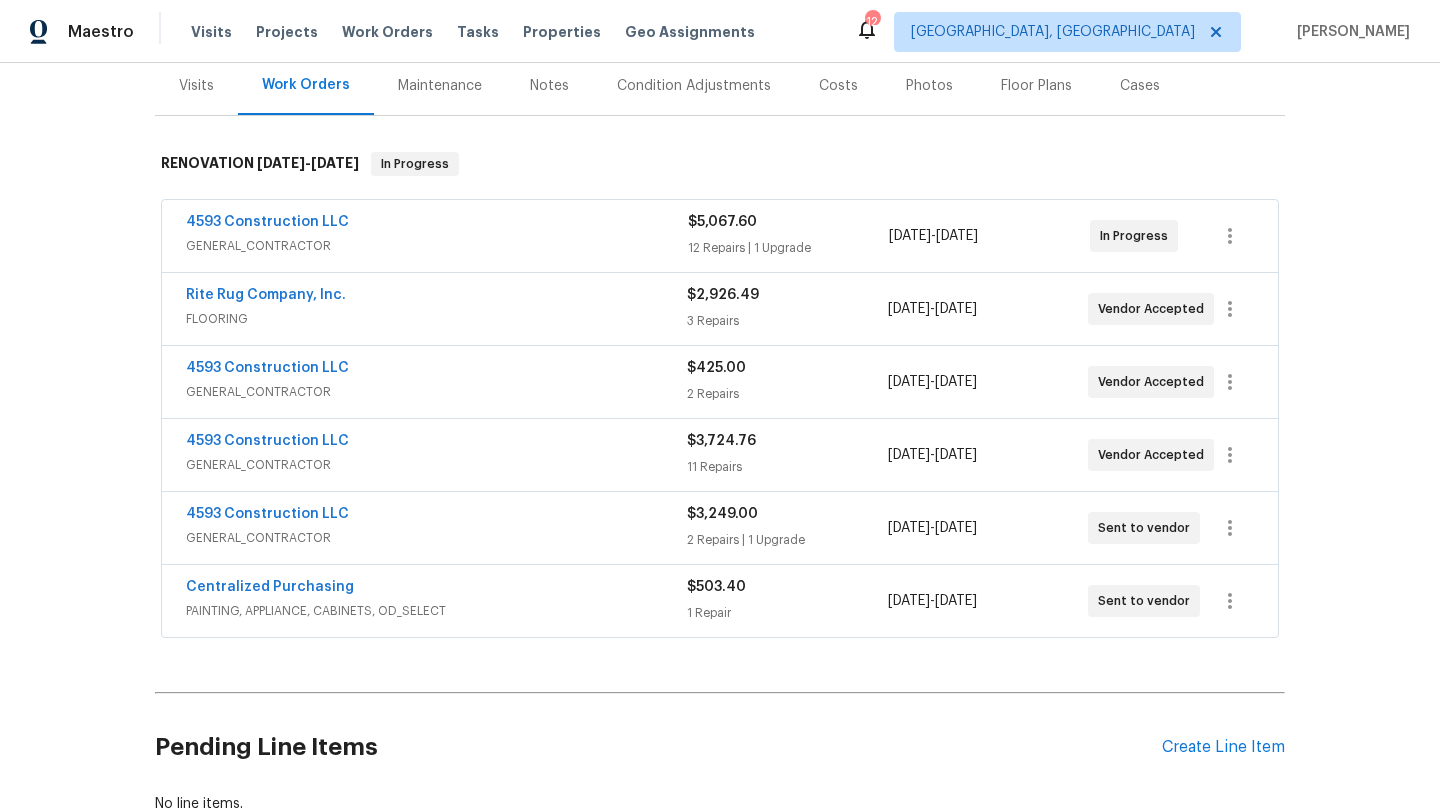 scroll, scrollTop: 233, scrollLeft: 0, axis: vertical 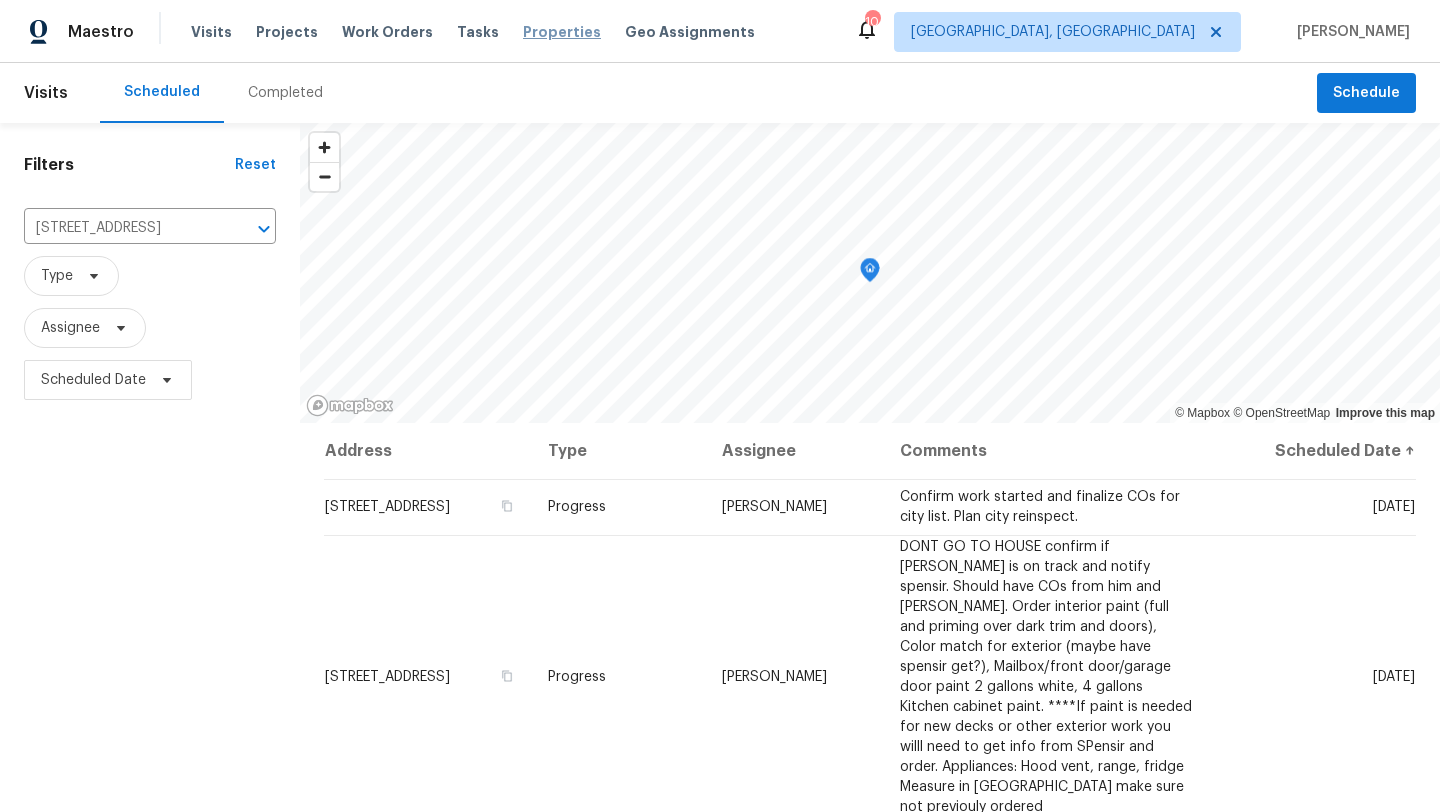 click on "Properties" at bounding box center (562, 32) 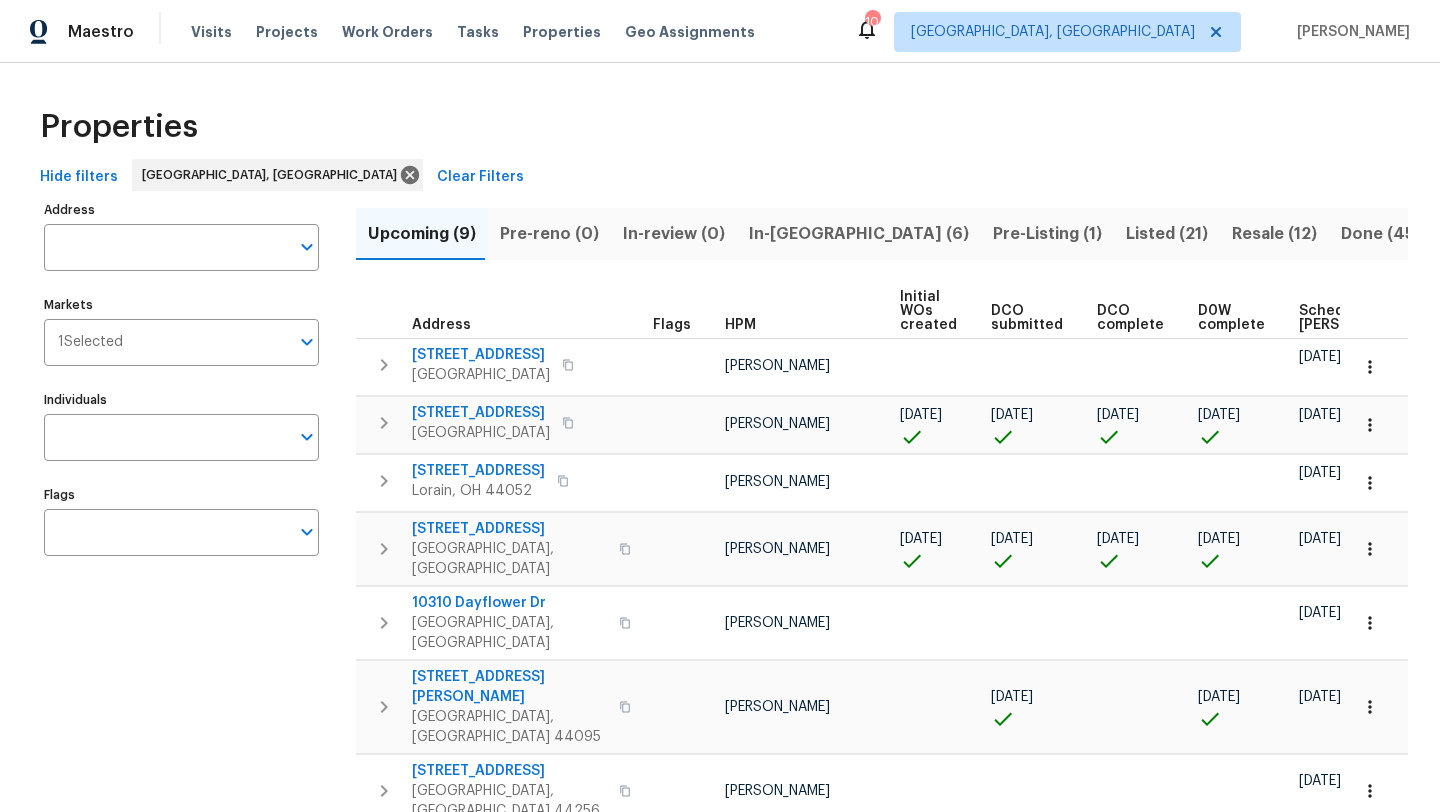 click on "Listed (21)" at bounding box center [1167, 234] 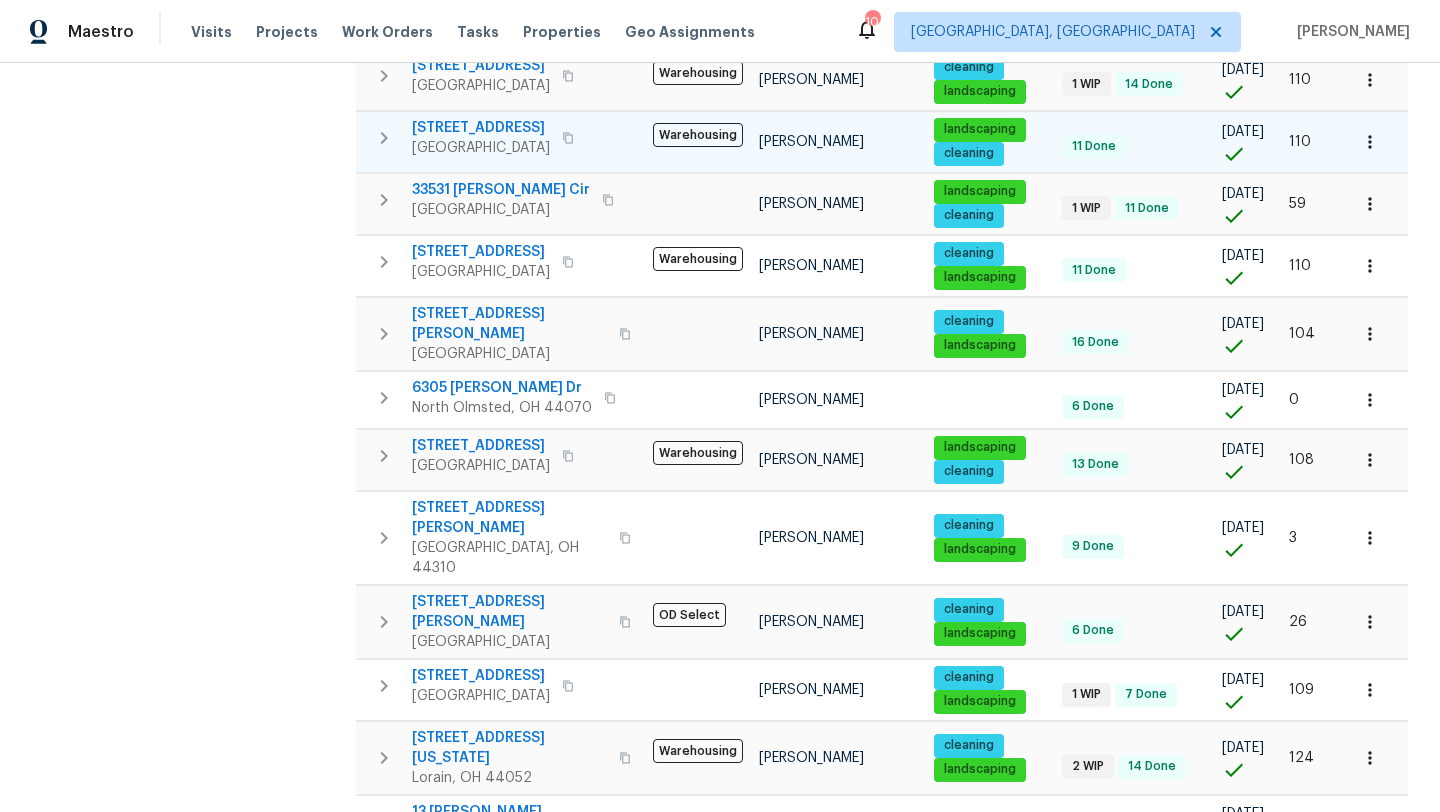 scroll, scrollTop: 0, scrollLeft: 0, axis: both 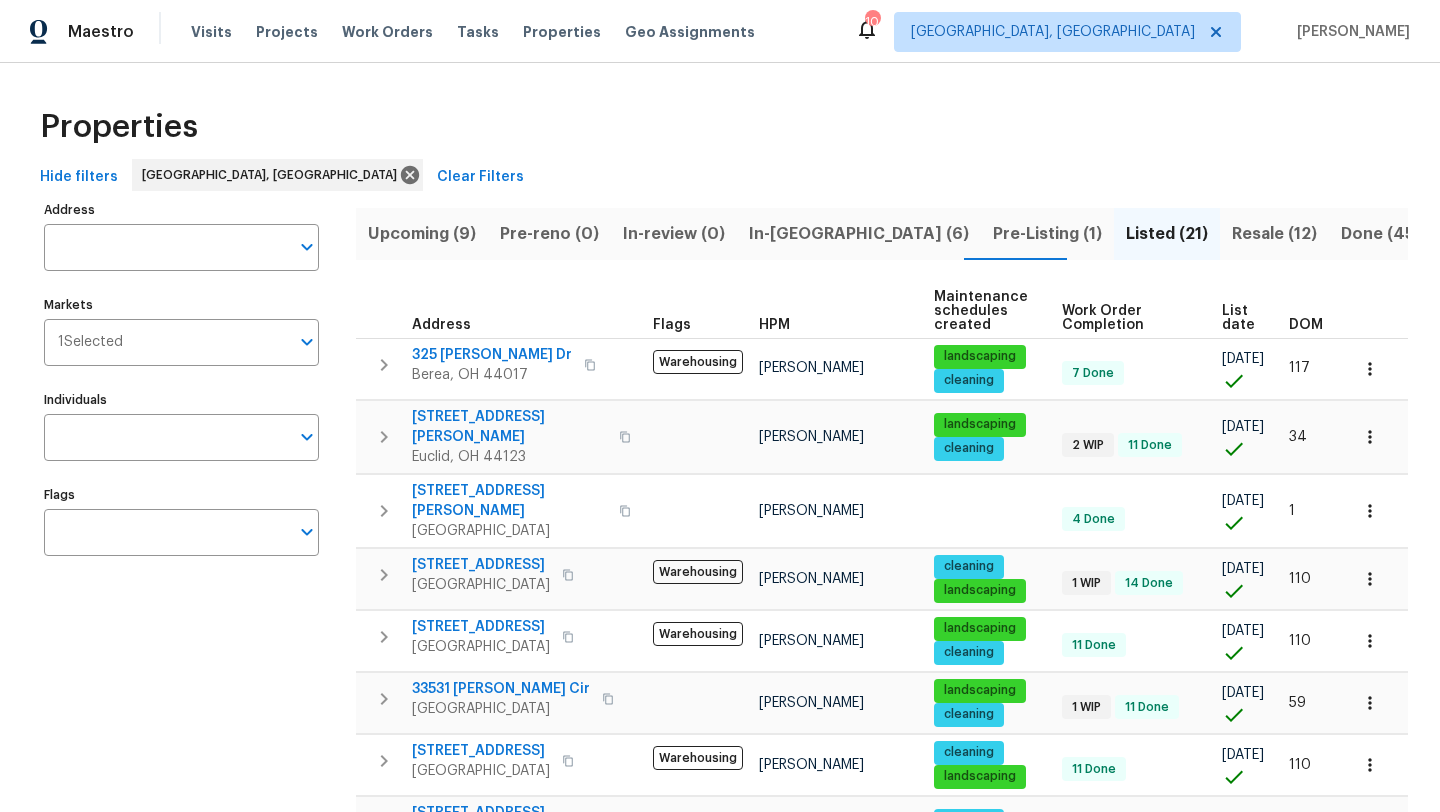 click on "Resale (12)" at bounding box center [1274, 234] 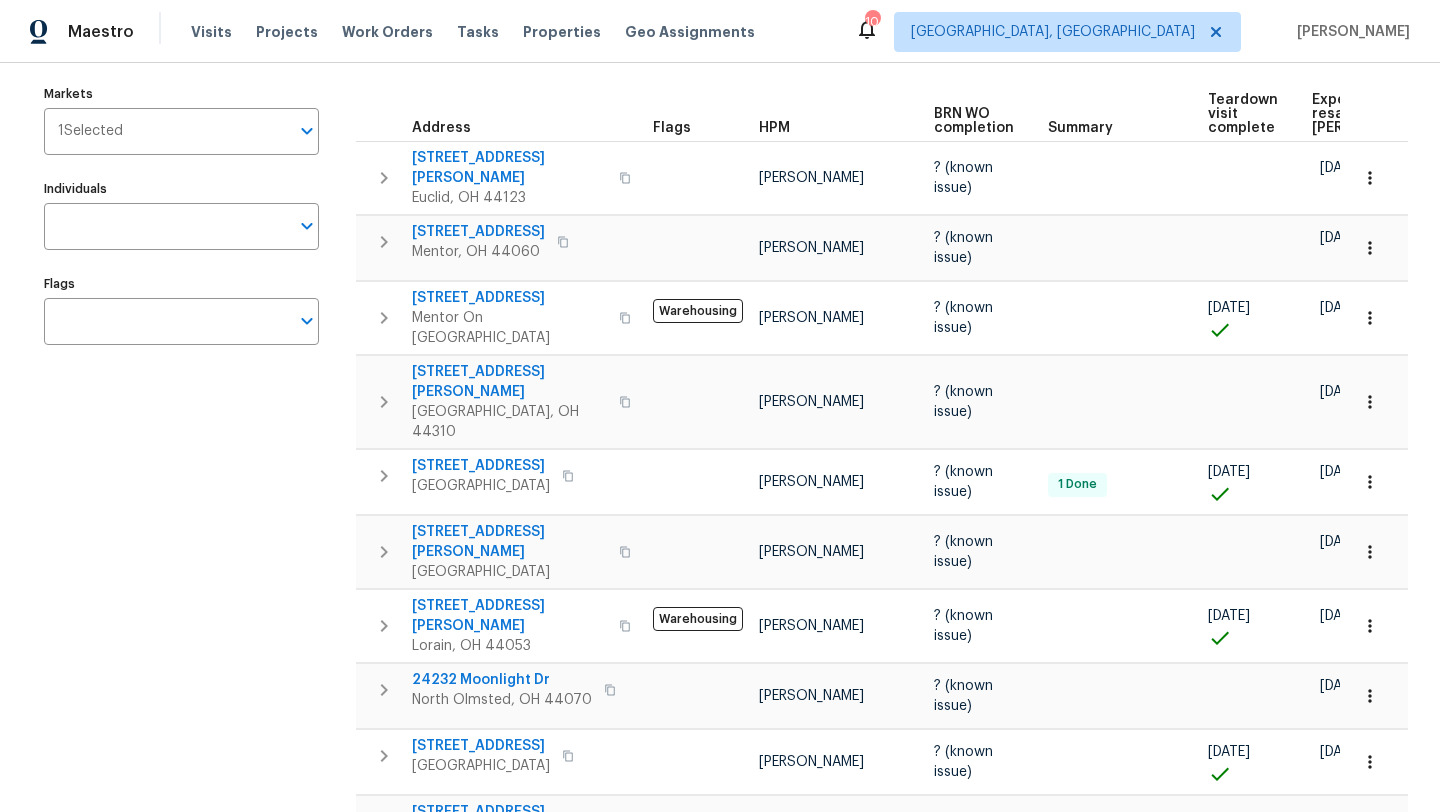 scroll, scrollTop: 208, scrollLeft: 0, axis: vertical 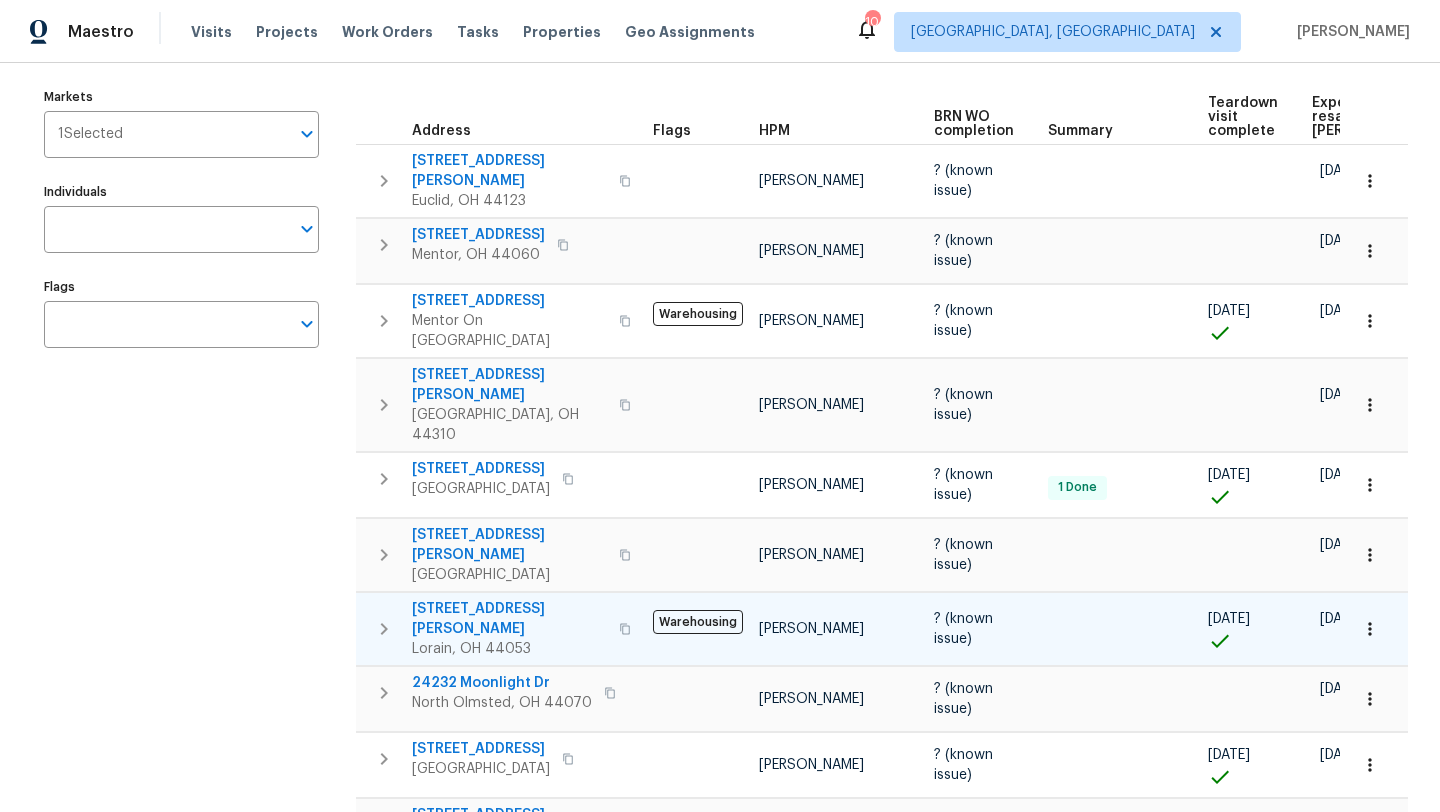 click on "4303 Brooks Ct" at bounding box center (509, 619) 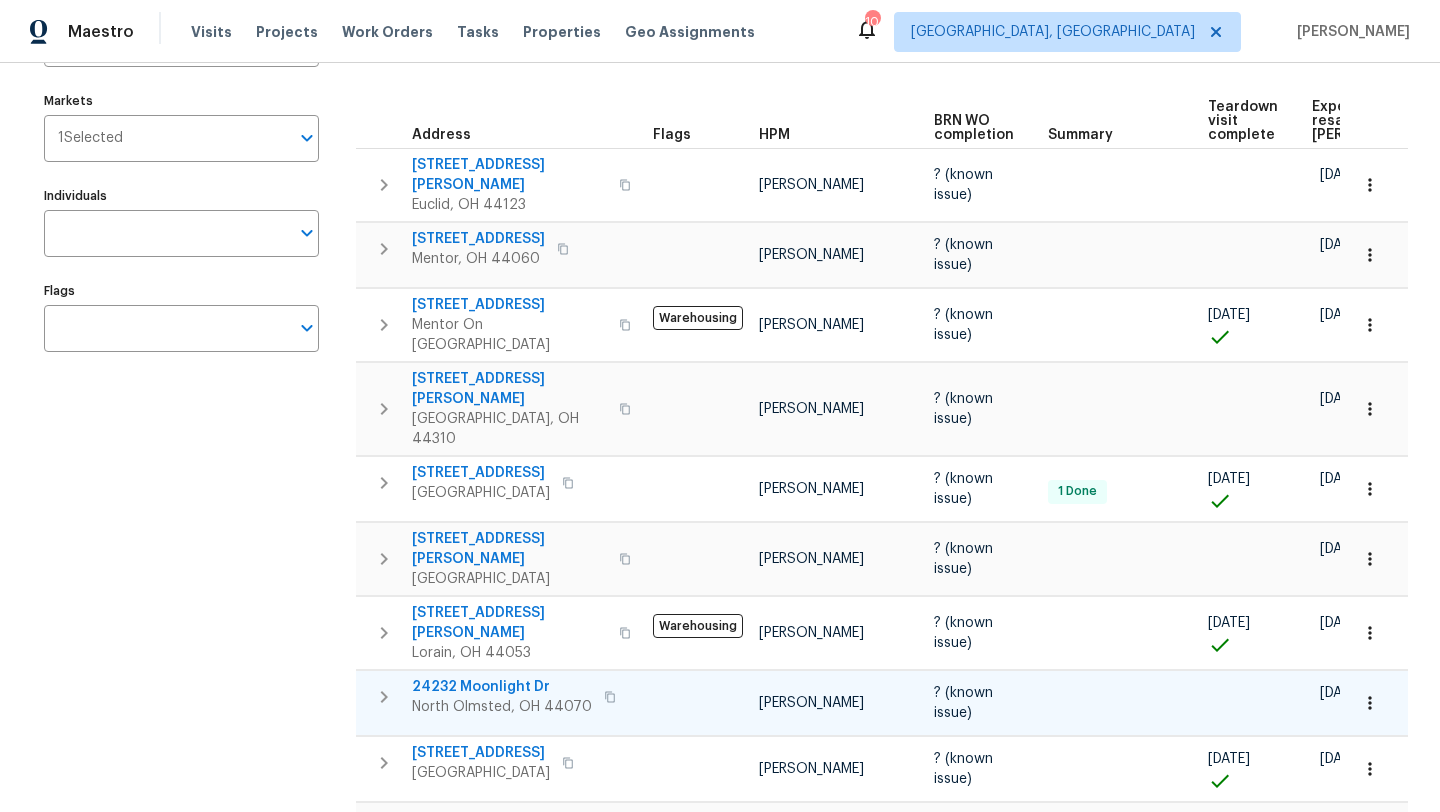 scroll, scrollTop: 0, scrollLeft: 0, axis: both 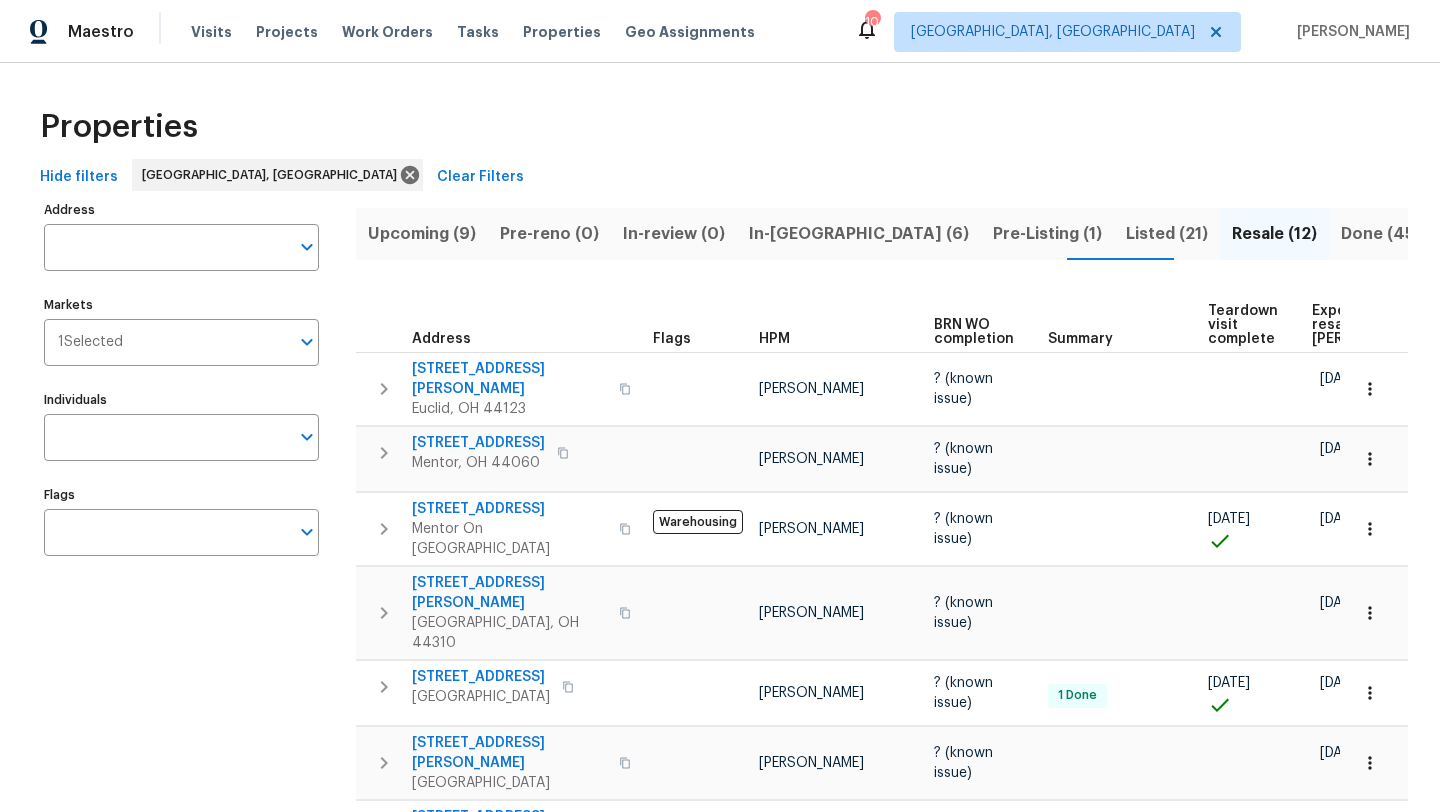 click on "Listed (21)" at bounding box center [1167, 234] 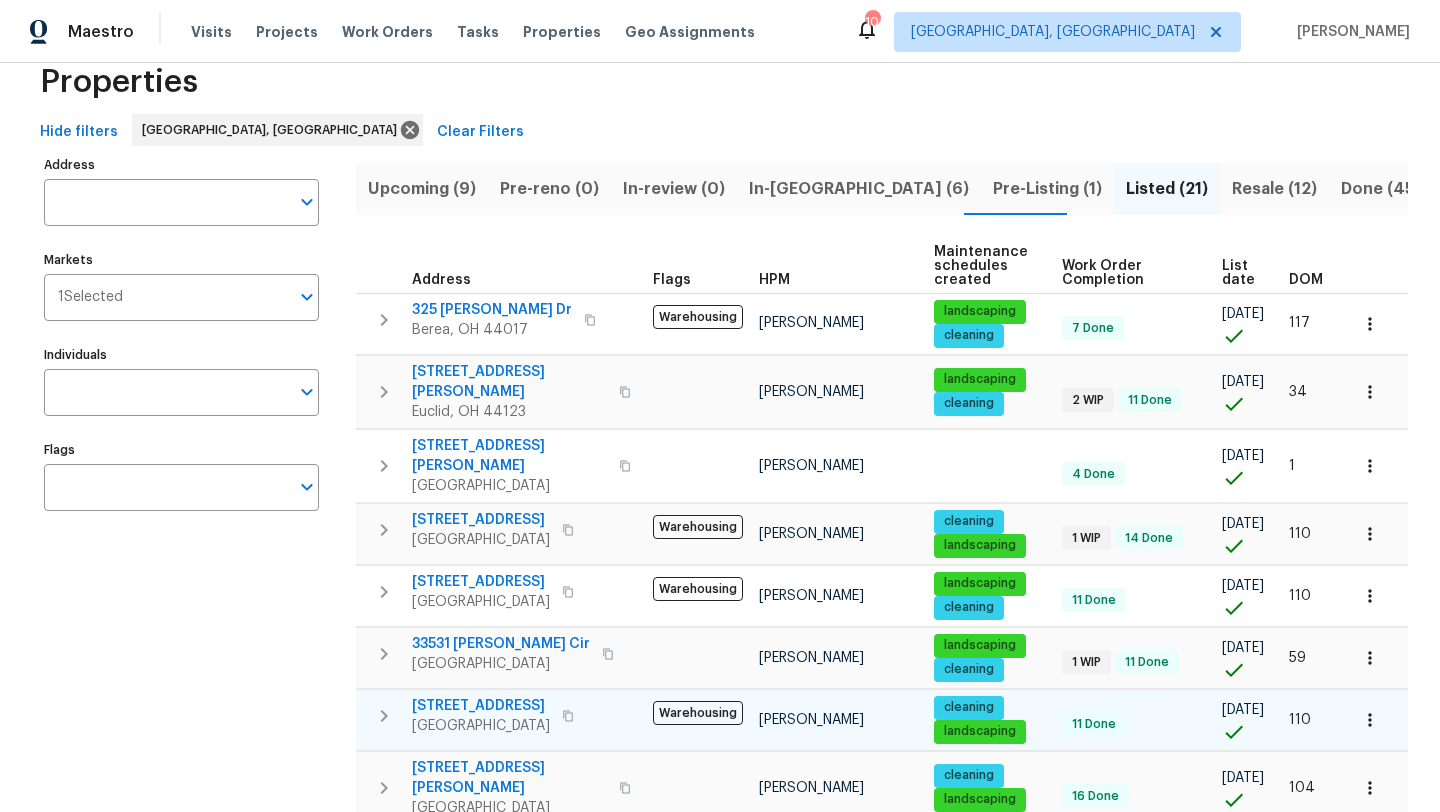 scroll, scrollTop: 50, scrollLeft: 0, axis: vertical 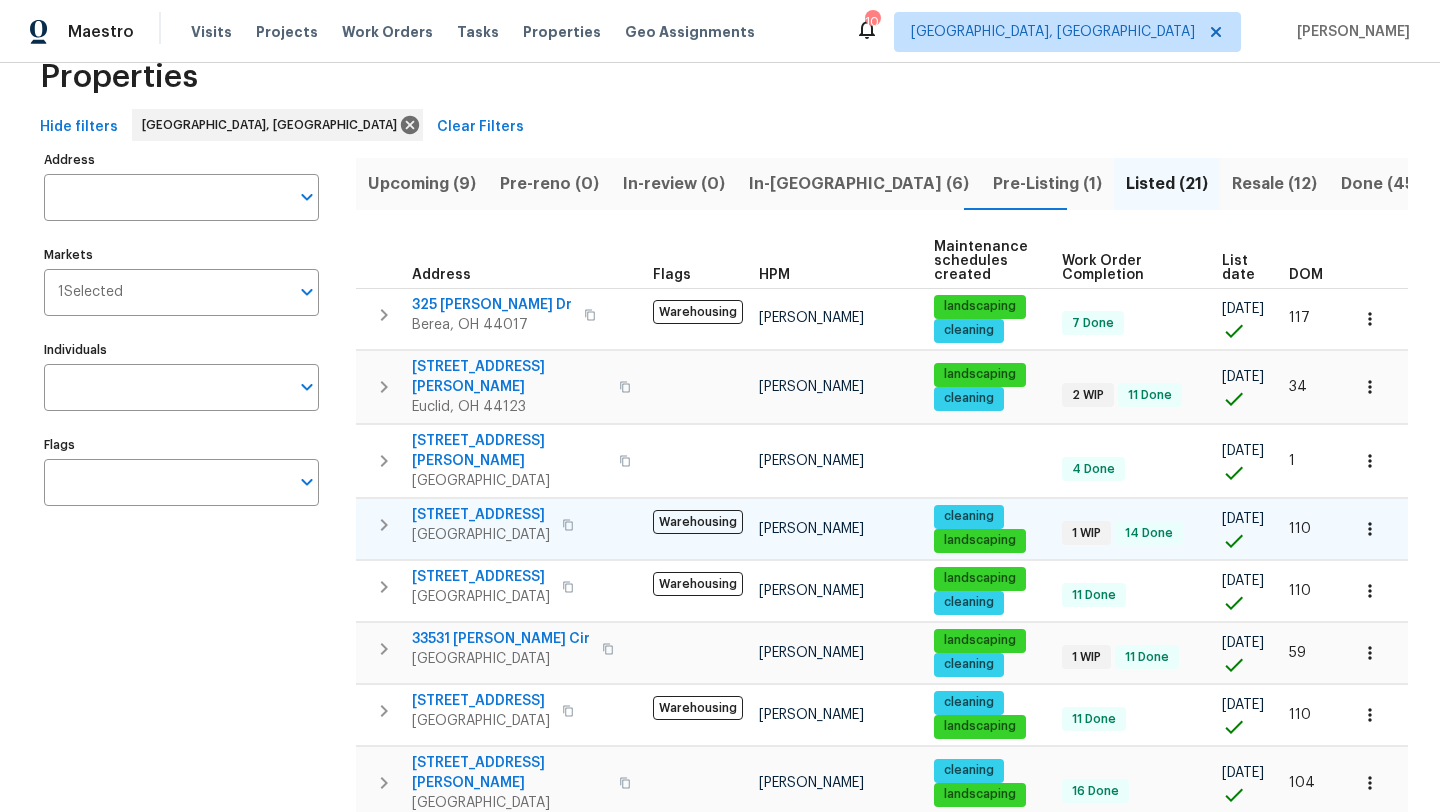 click on "[STREET_ADDRESS]" at bounding box center (481, 515) 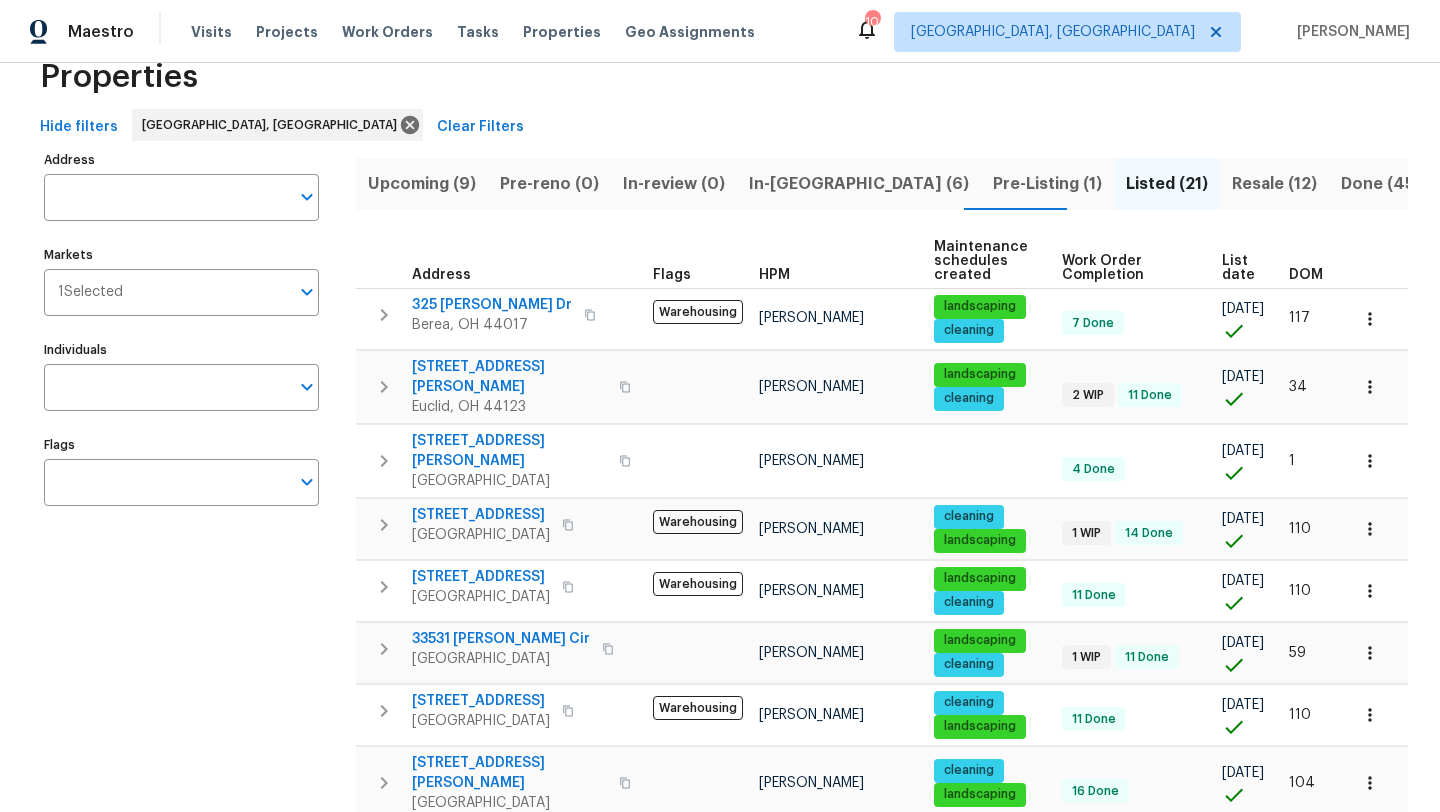 click on "Upcoming (9)" at bounding box center [422, 184] 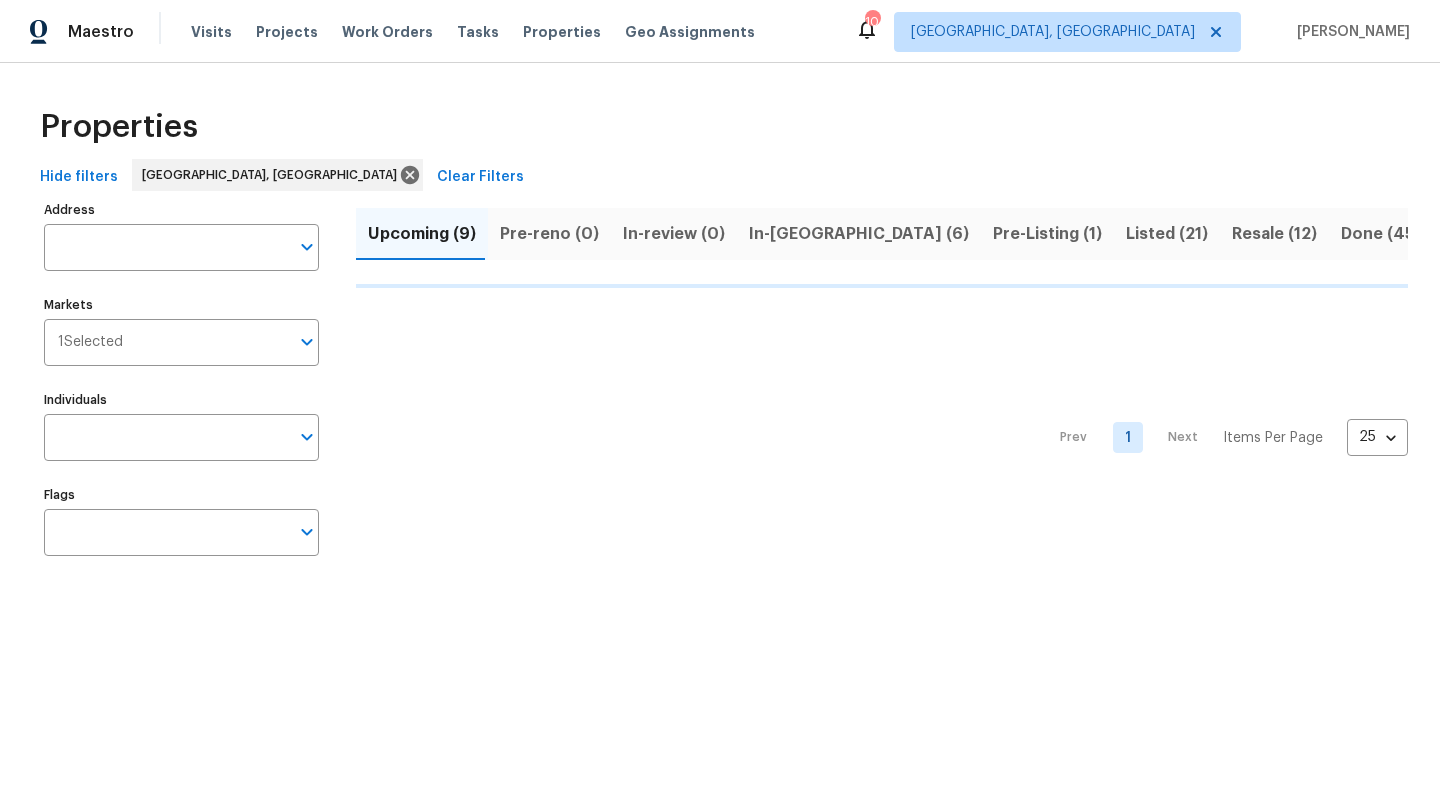 scroll, scrollTop: 0, scrollLeft: 0, axis: both 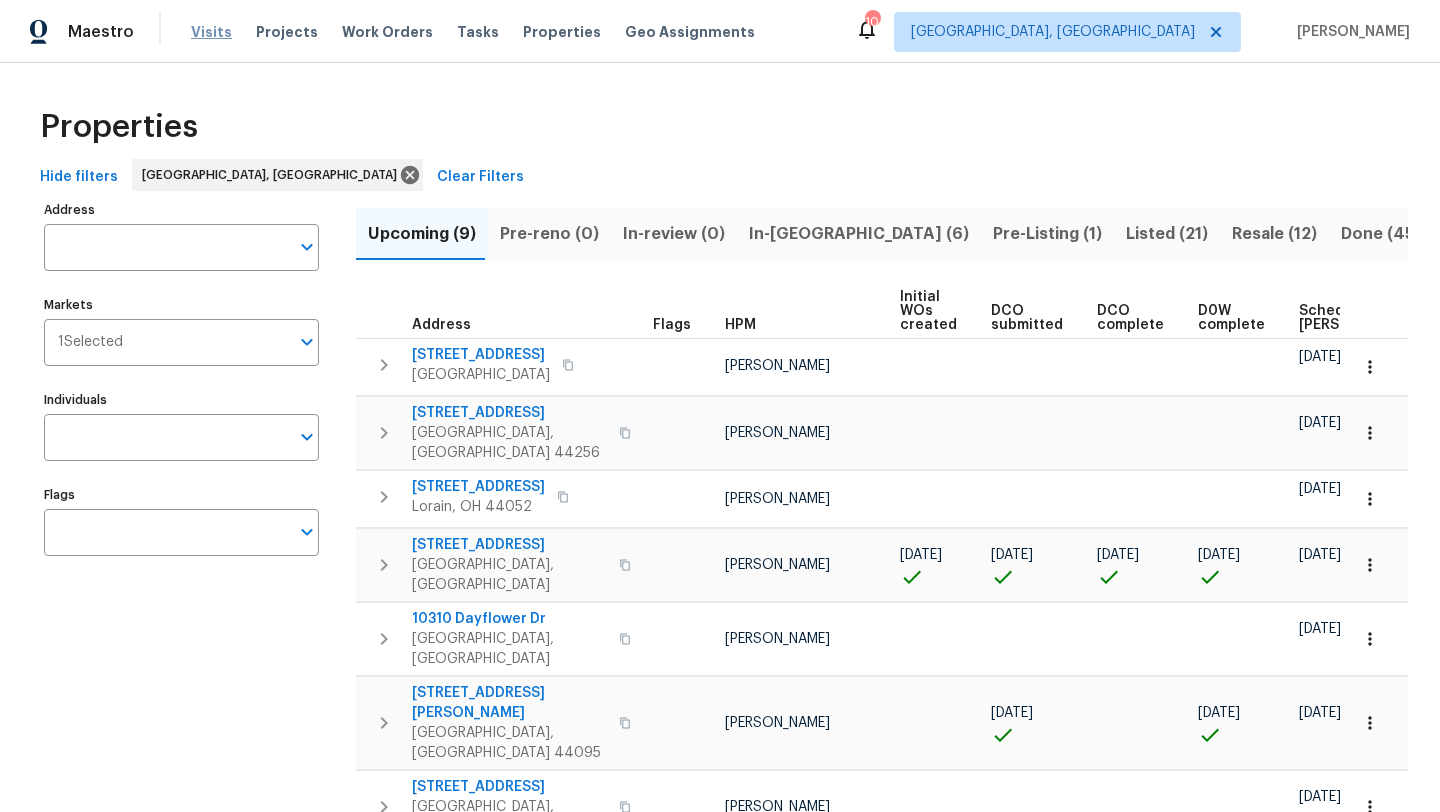 click on "Visits" at bounding box center (211, 32) 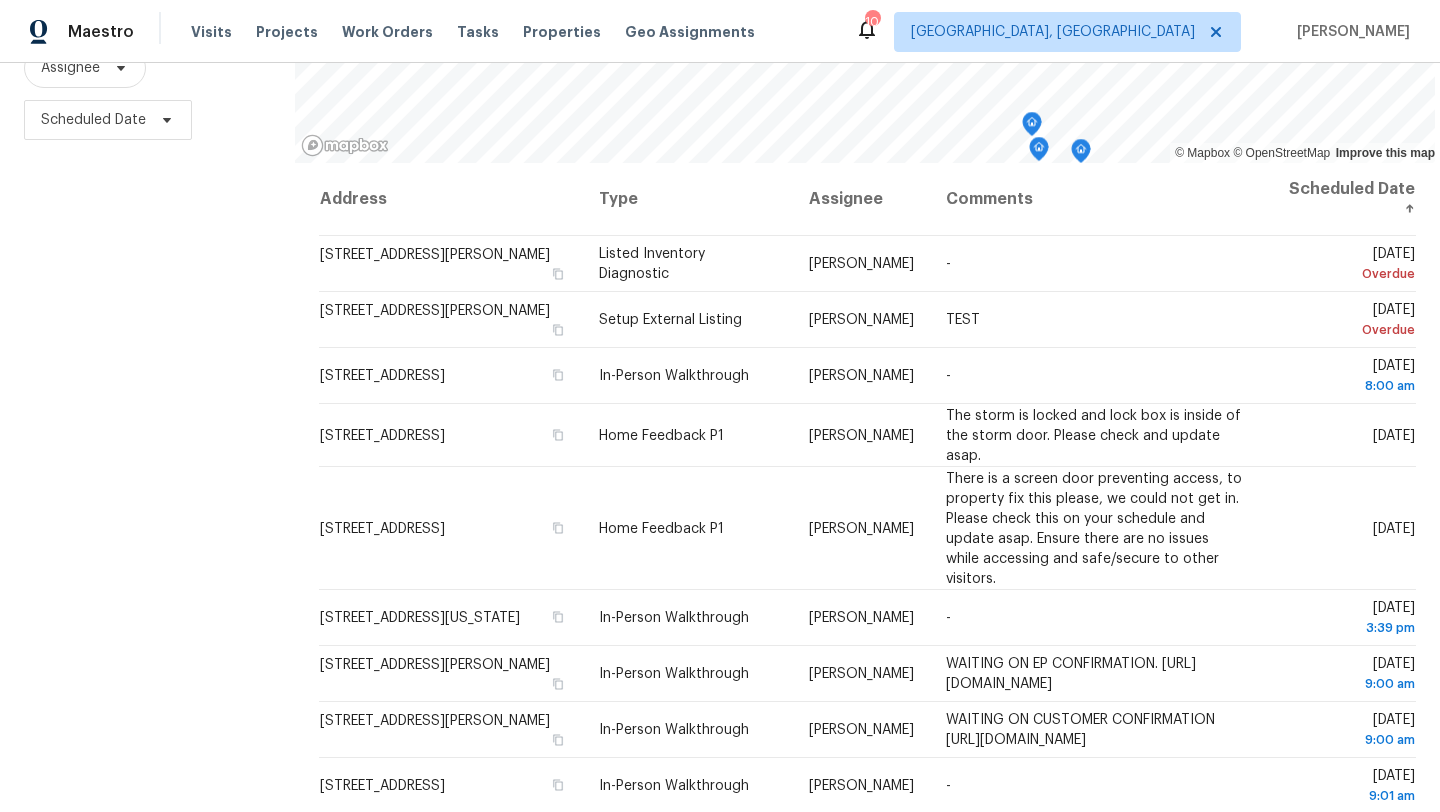 scroll, scrollTop: 256, scrollLeft: 0, axis: vertical 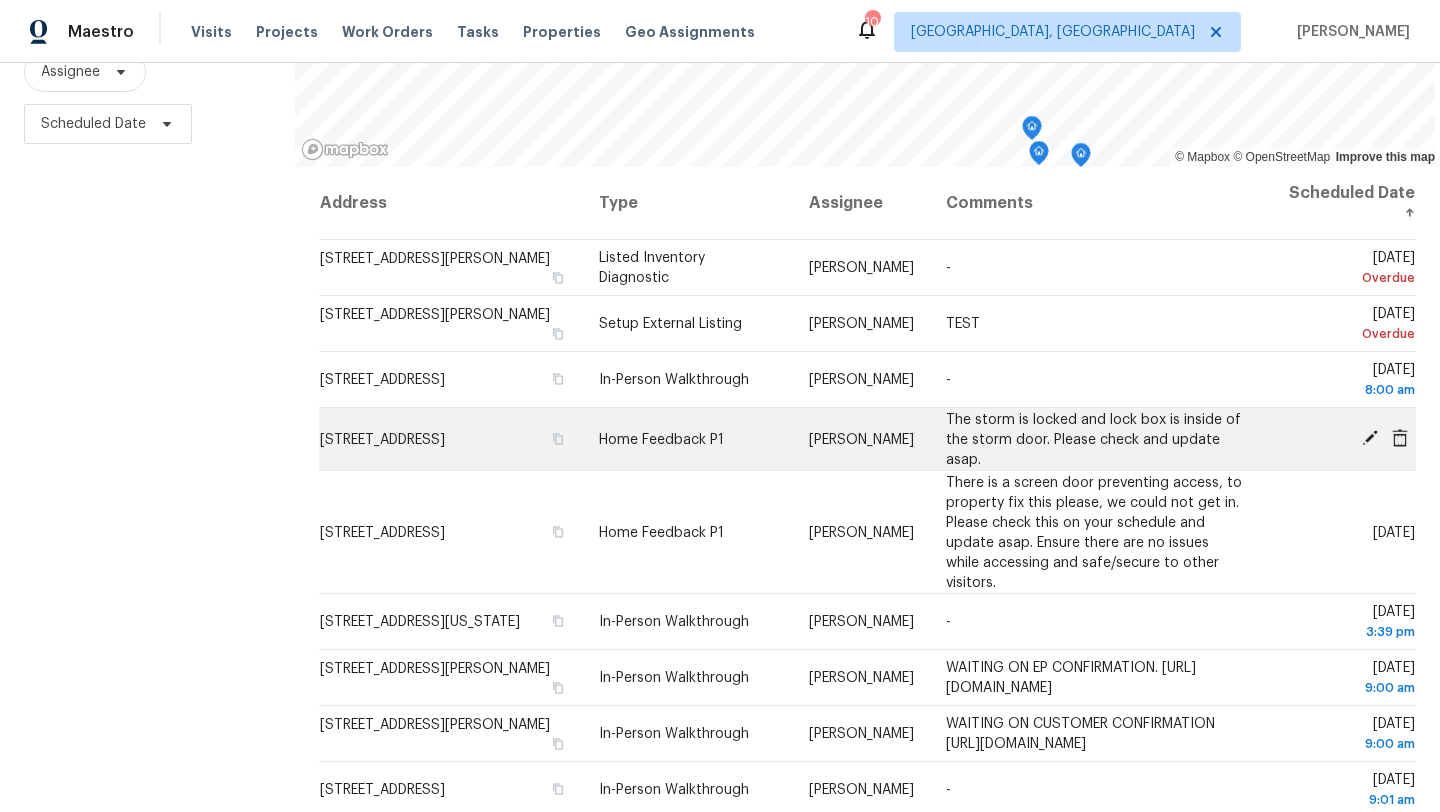 click on "2255 E 46th St, Cleveland, OH 44103" at bounding box center (382, 439) 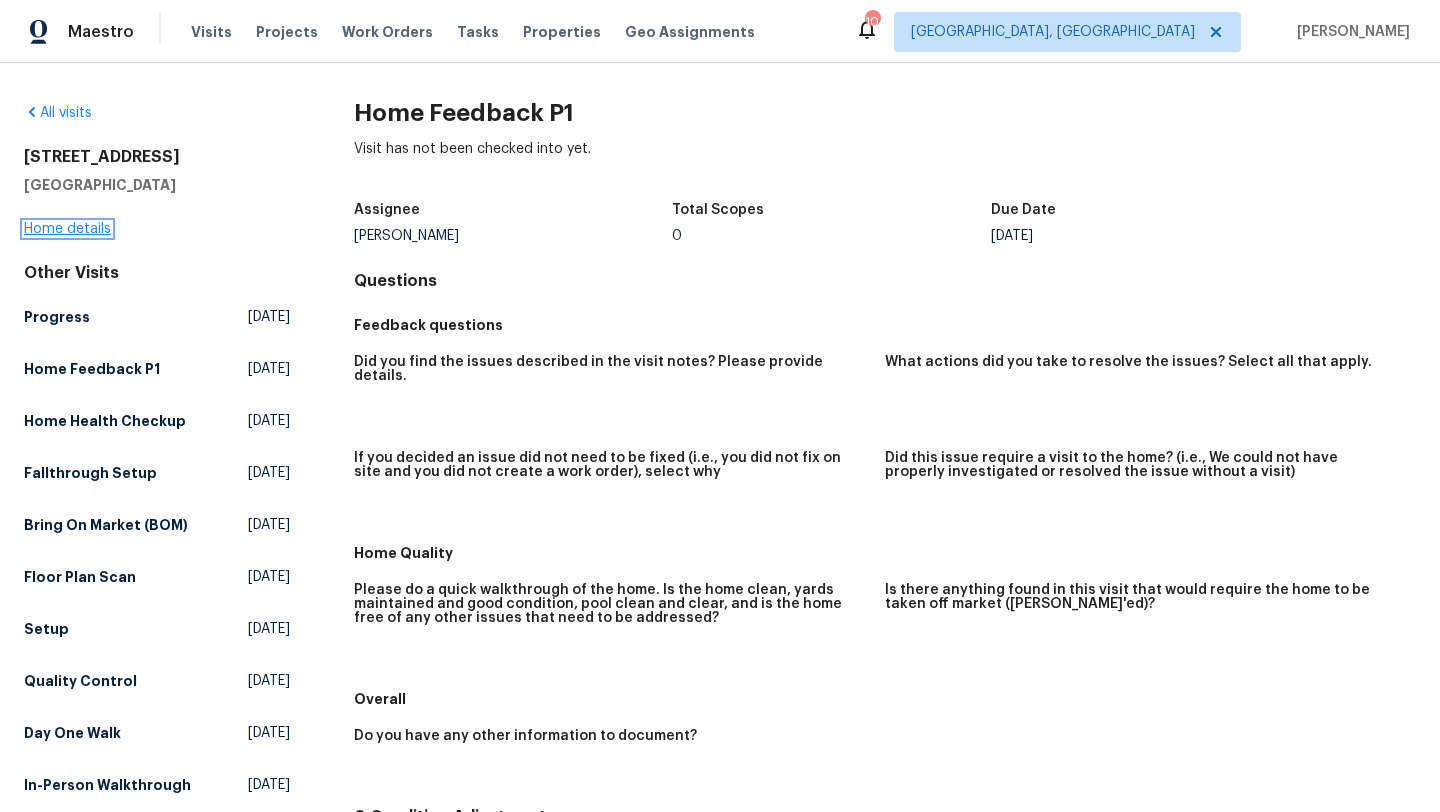 click on "Home details" at bounding box center [67, 229] 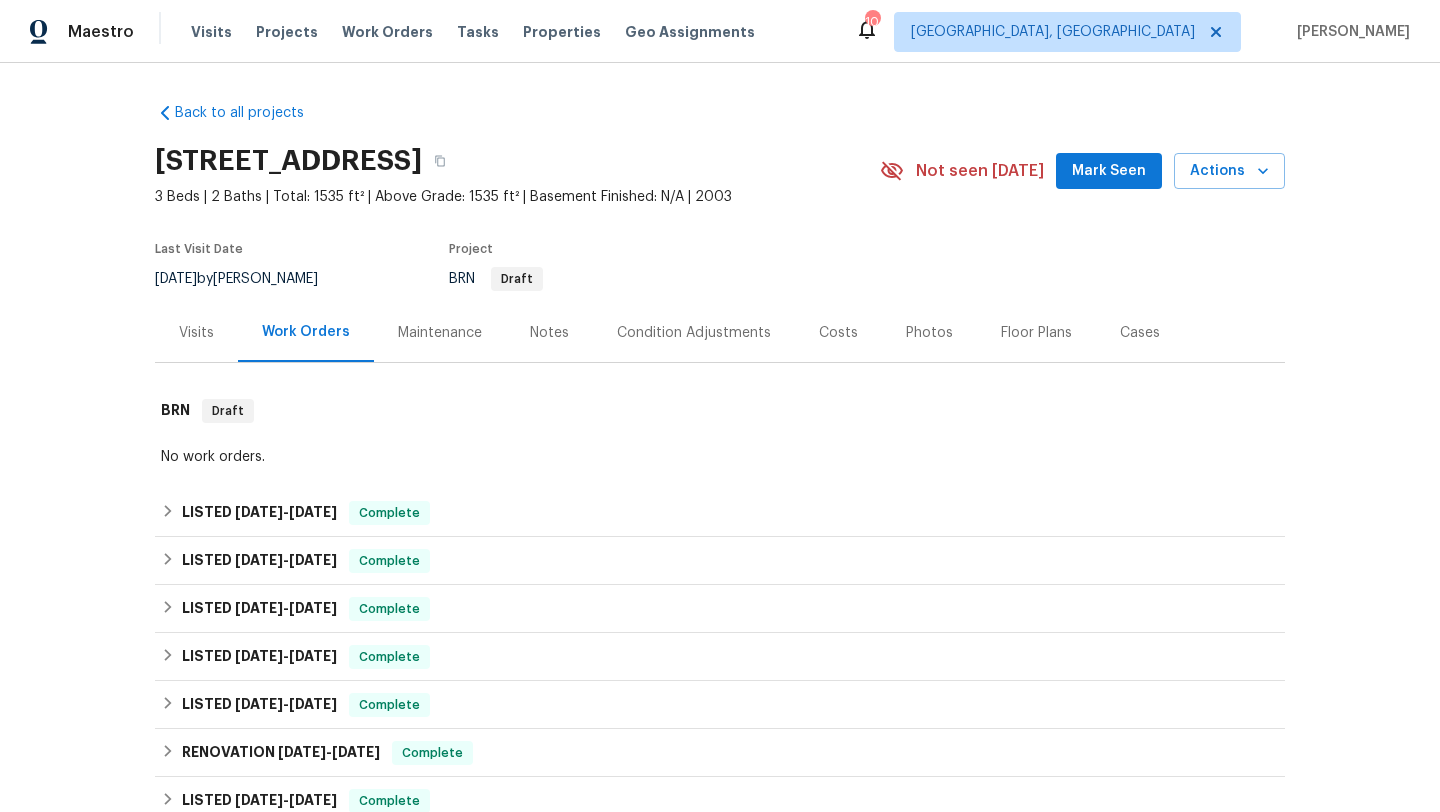 click on "Mark Seen" at bounding box center (1109, 171) 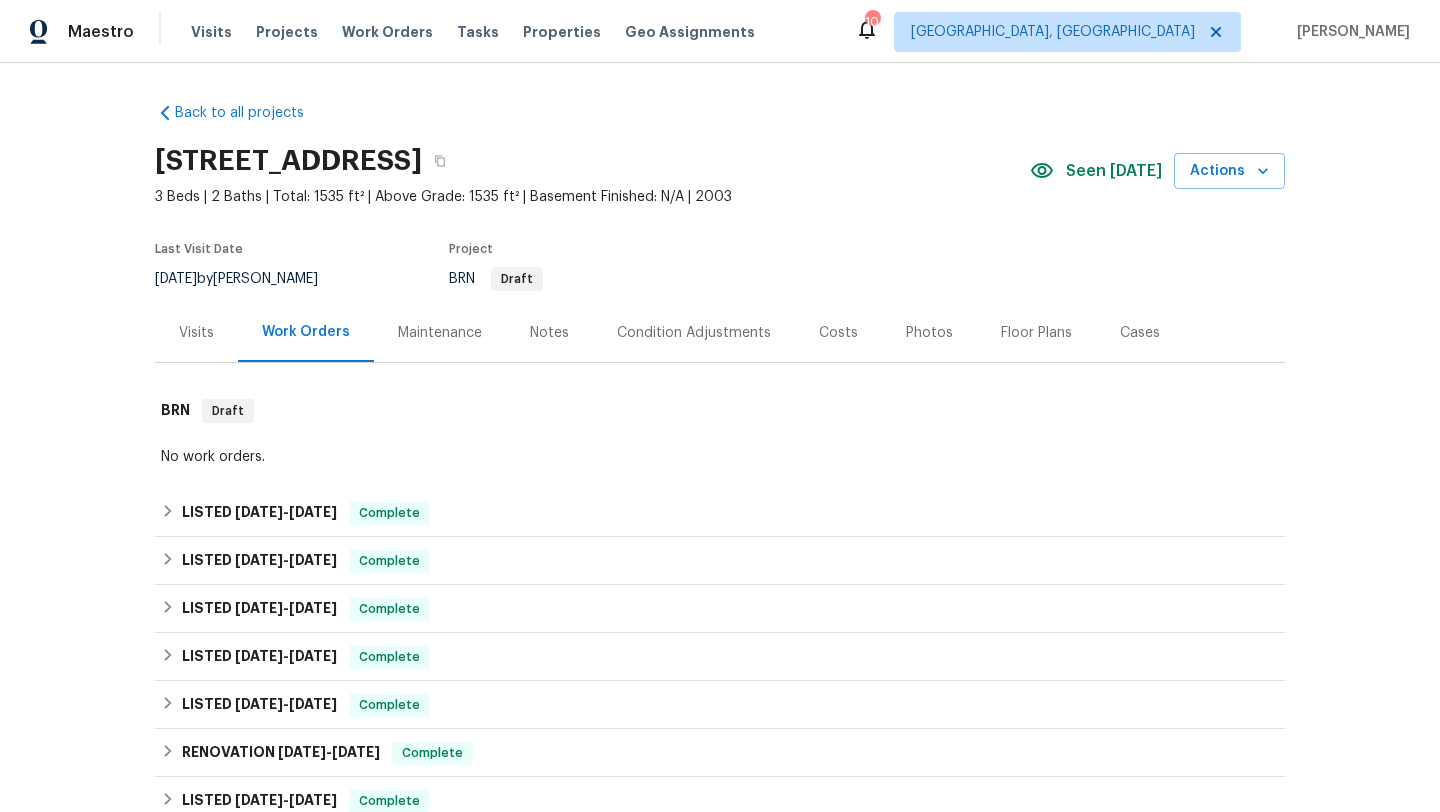 scroll, scrollTop: 415, scrollLeft: 0, axis: vertical 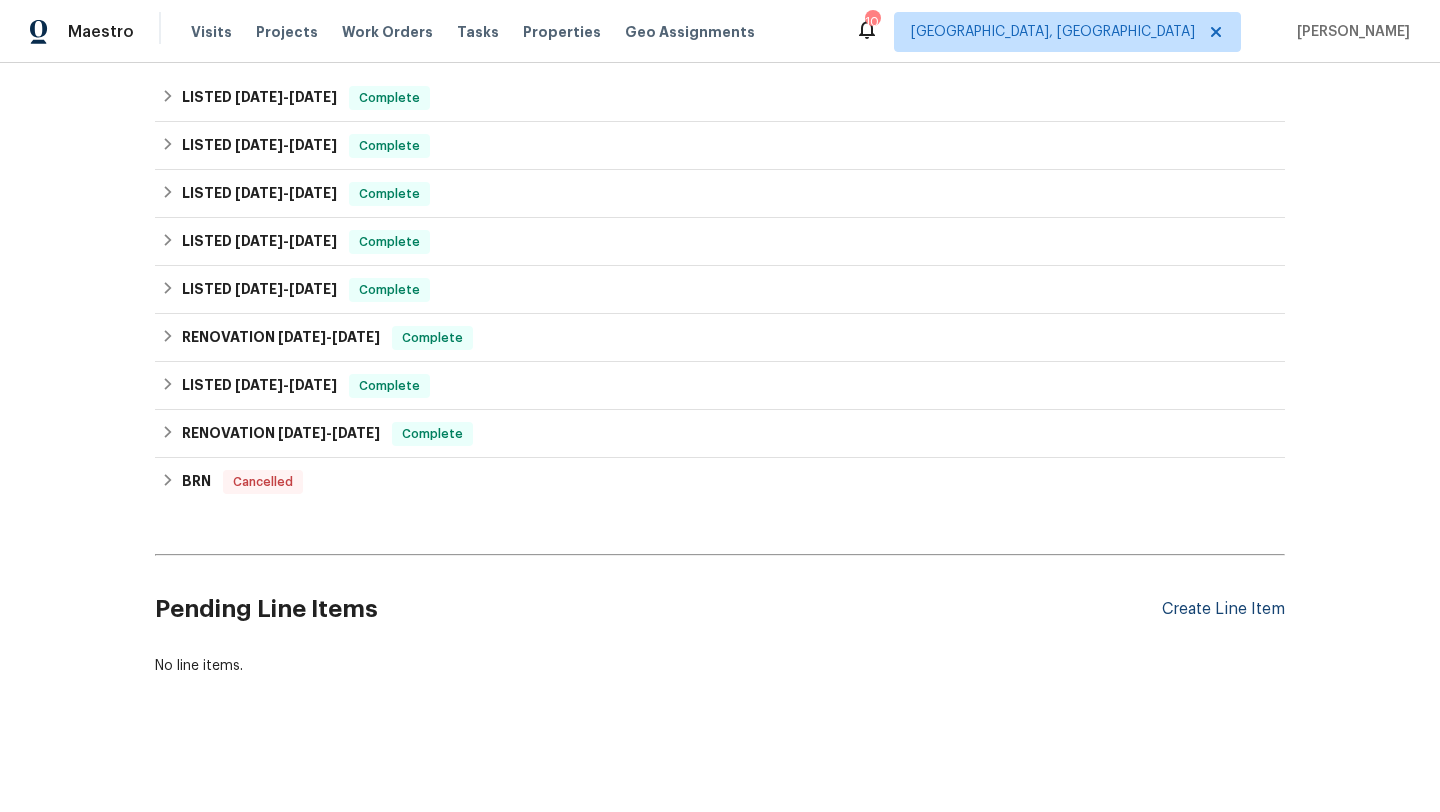 click on "Create Line Item" at bounding box center (1223, 609) 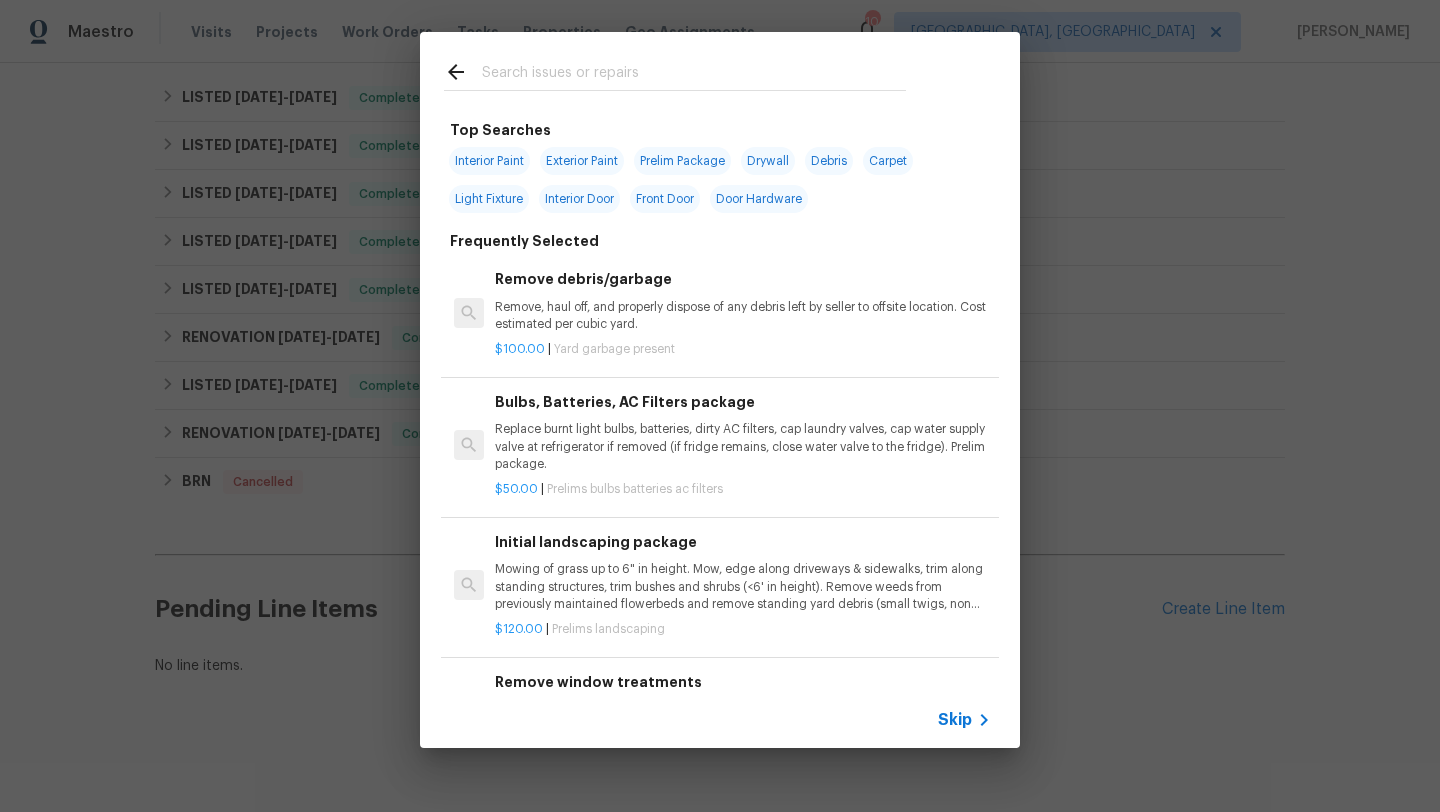 click on "Interior Door" at bounding box center (579, 199) 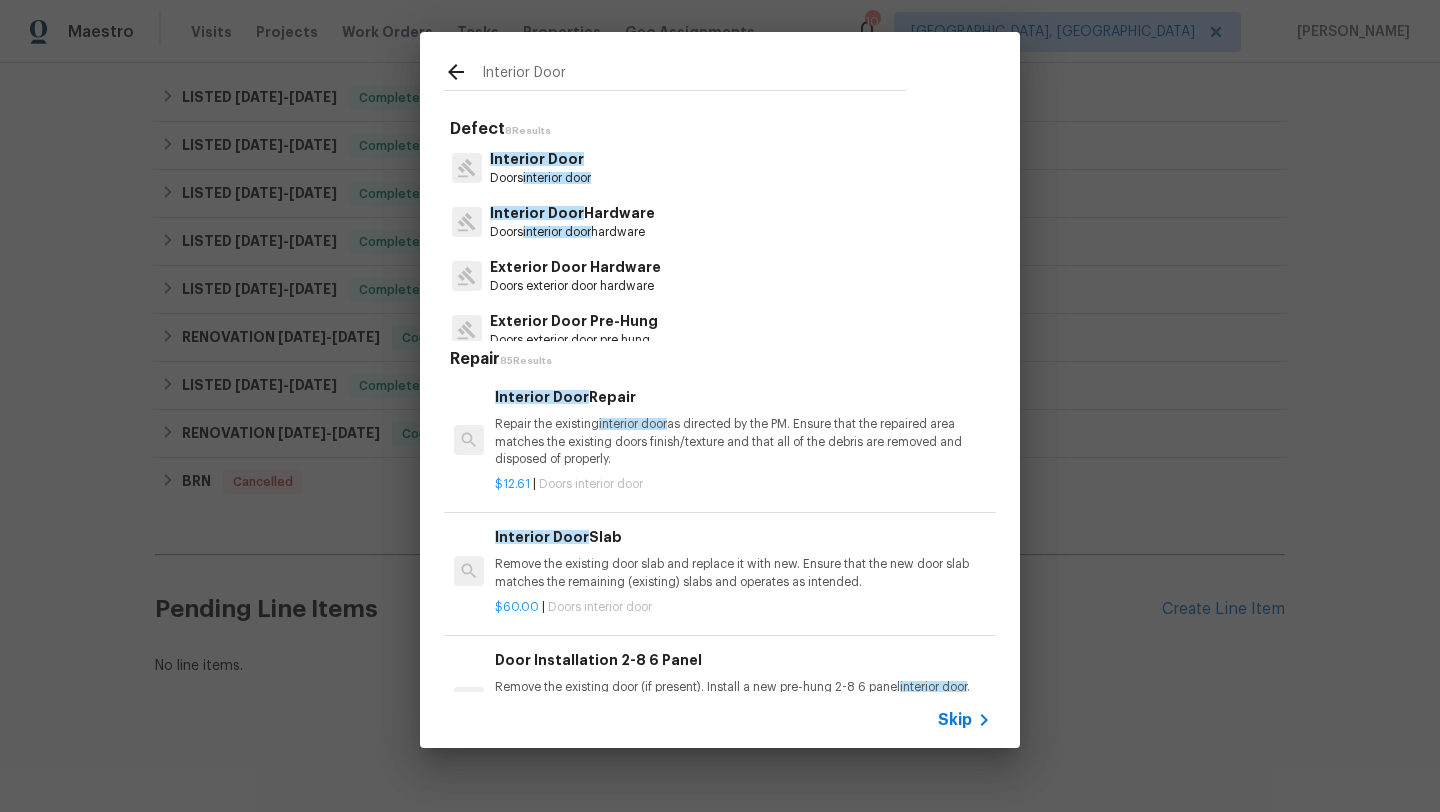 click on "Interior Door" at bounding box center [537, 213] 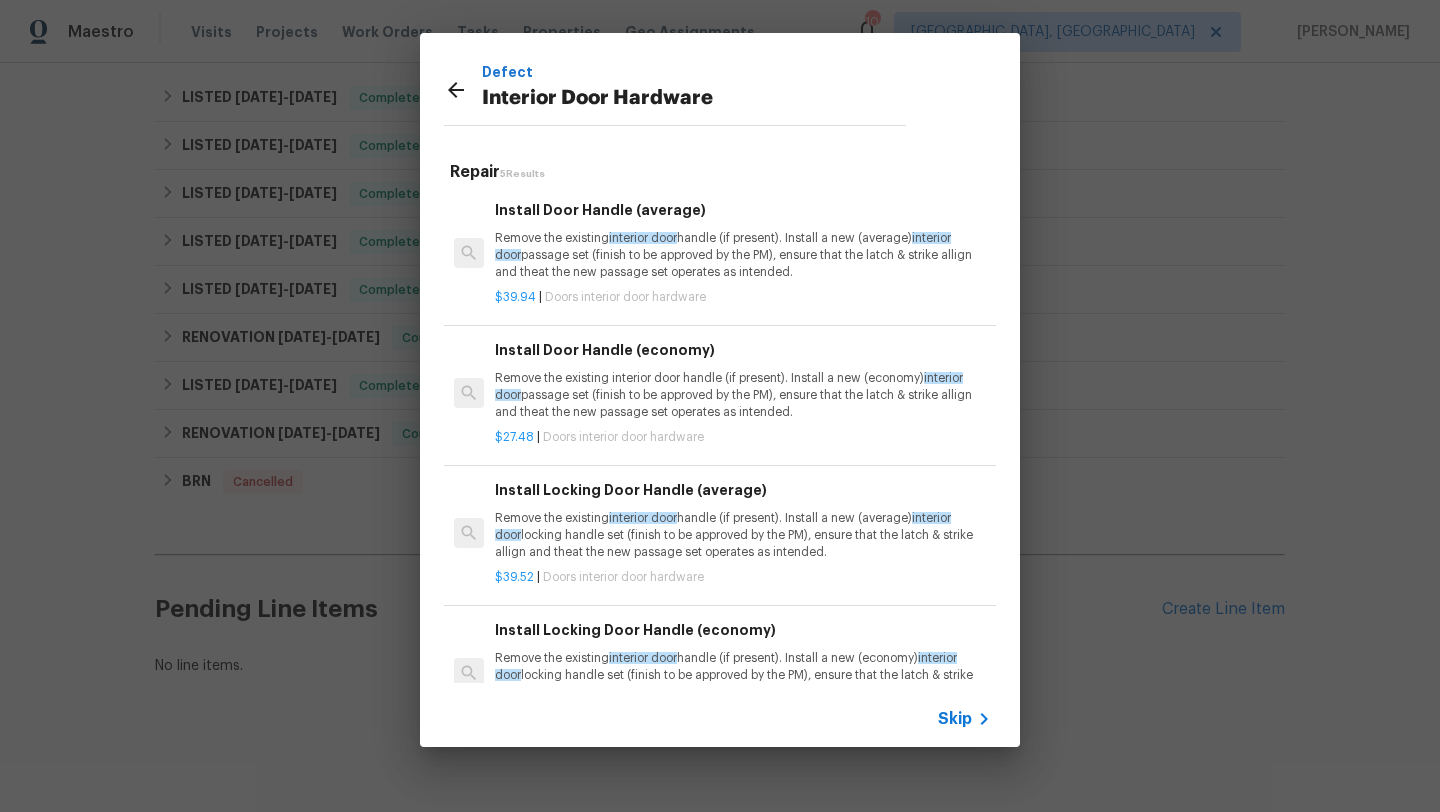 click on "Remove the existing  interior door  handle (if present). Install a new (average)  interior door  passage set (finish to be approved by the PM), ensure that the latch & strike allign and theat the new passage set operates as intended." at bounding box center (743, 255) 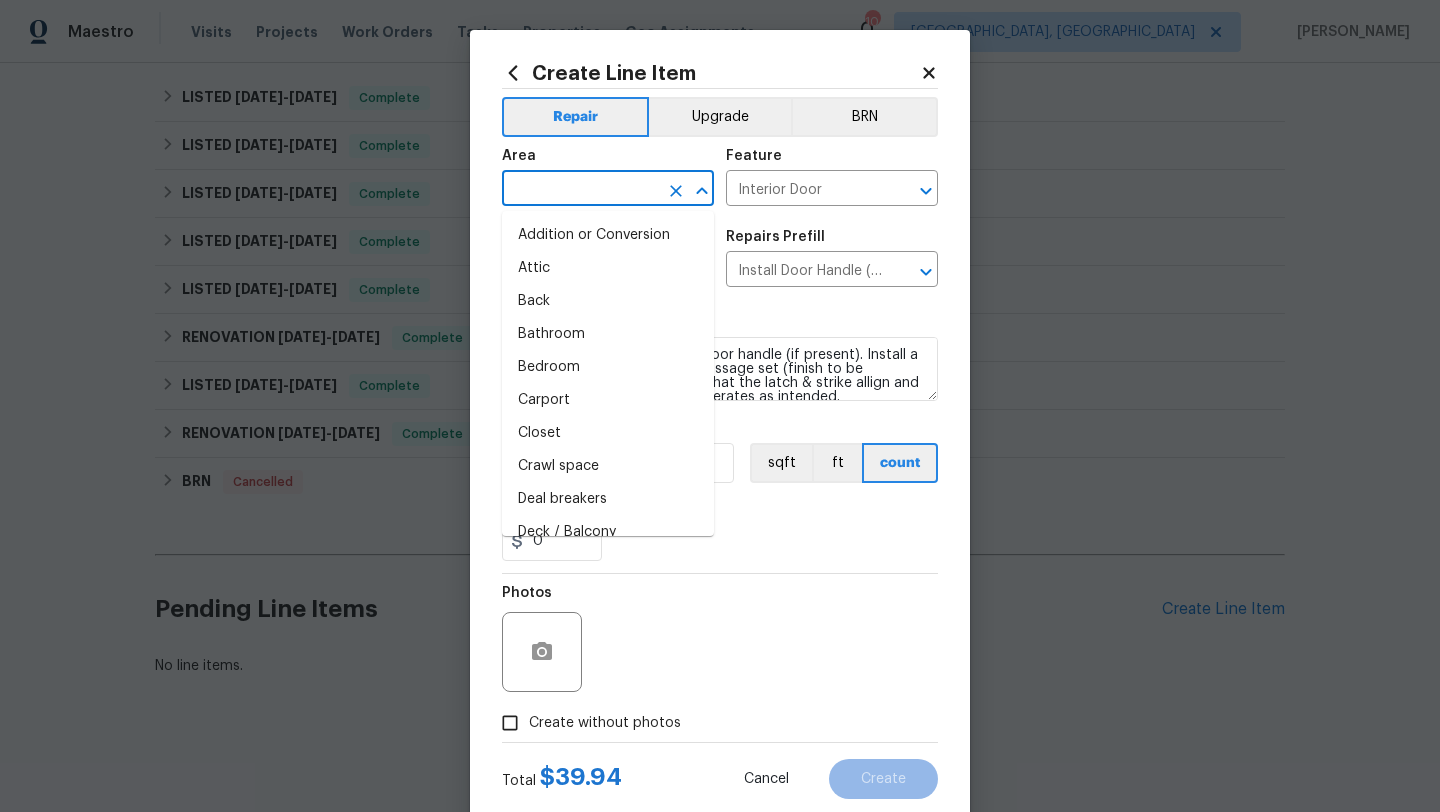 click at bounding box center [580, 190] 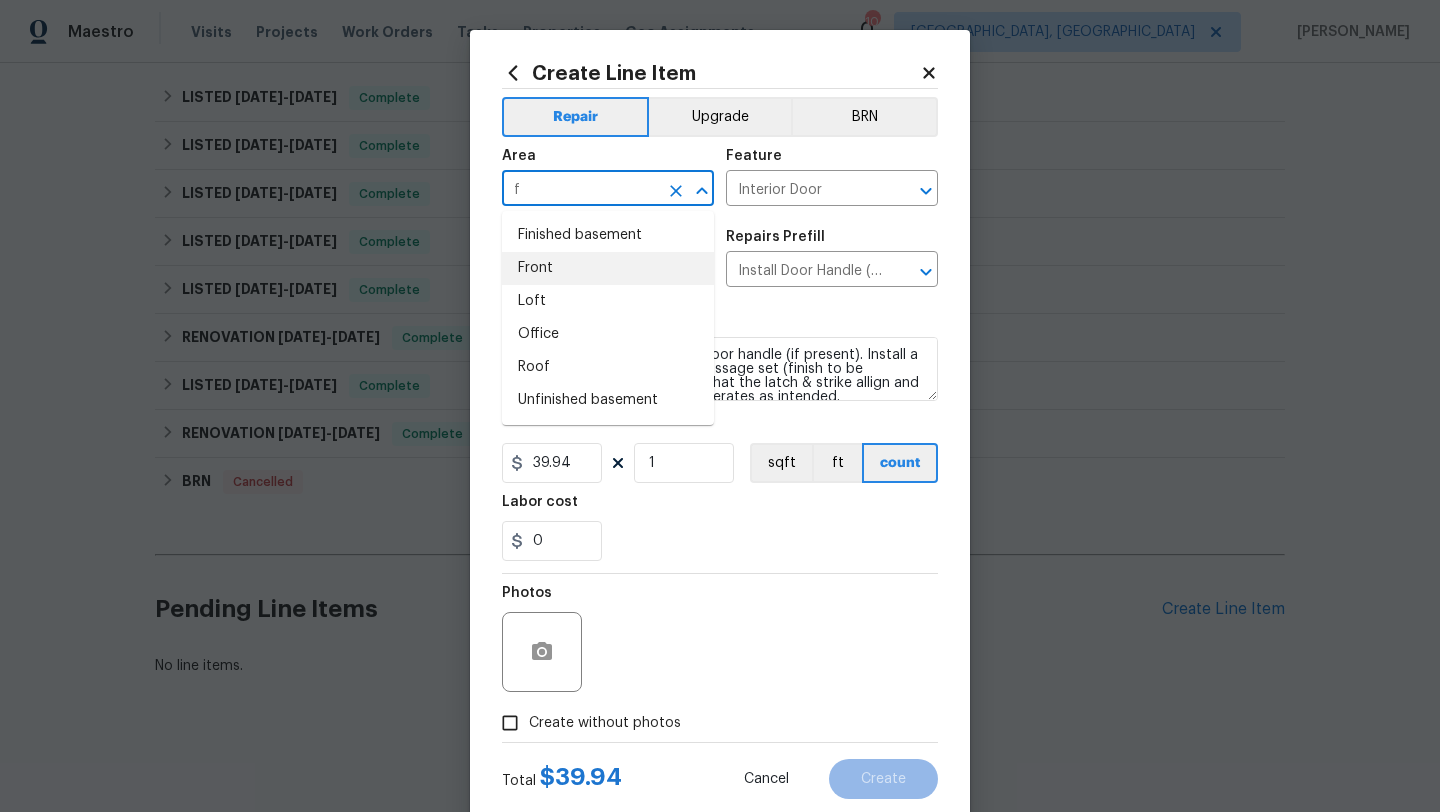 click on "Front" at bounding box center [608, 268] 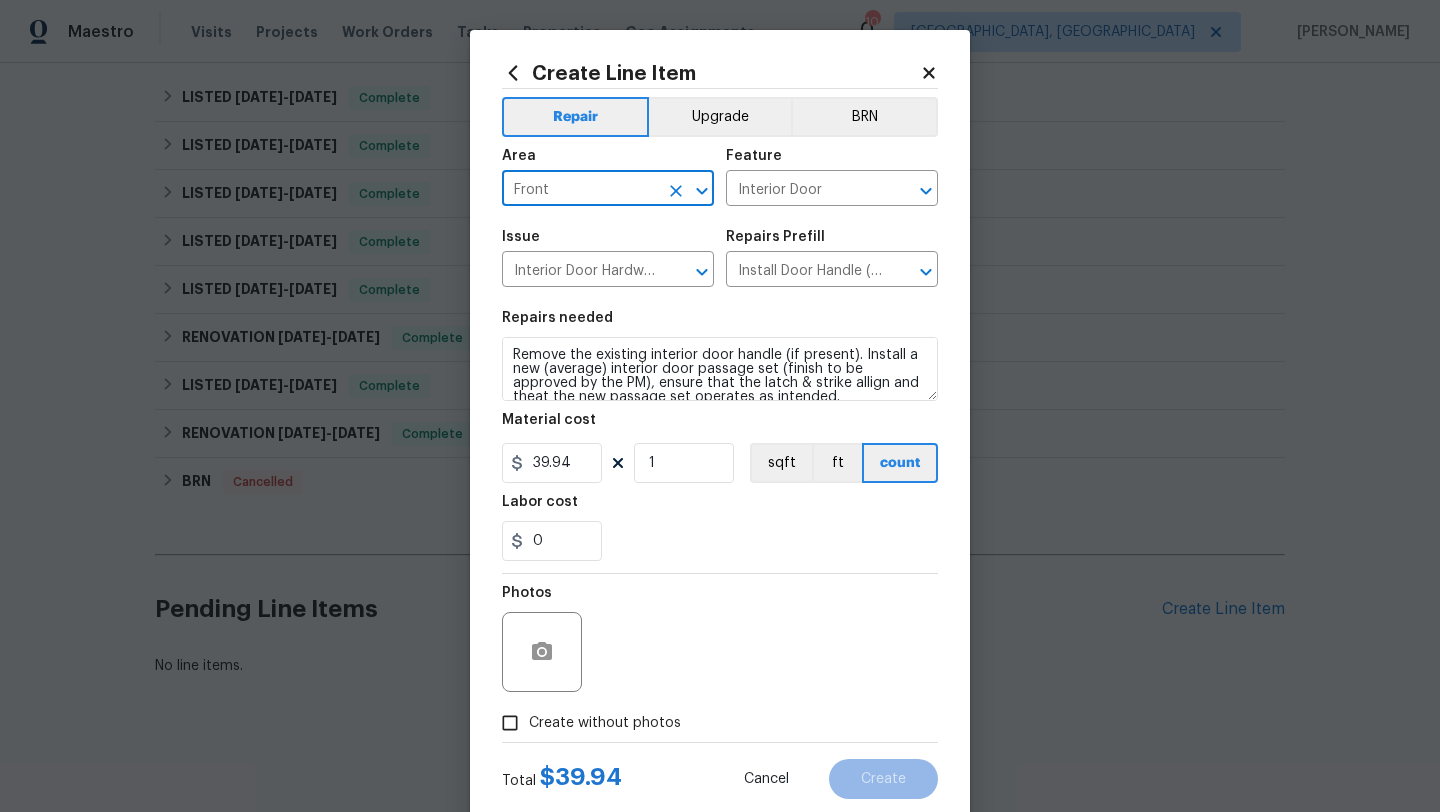 type on "Front" 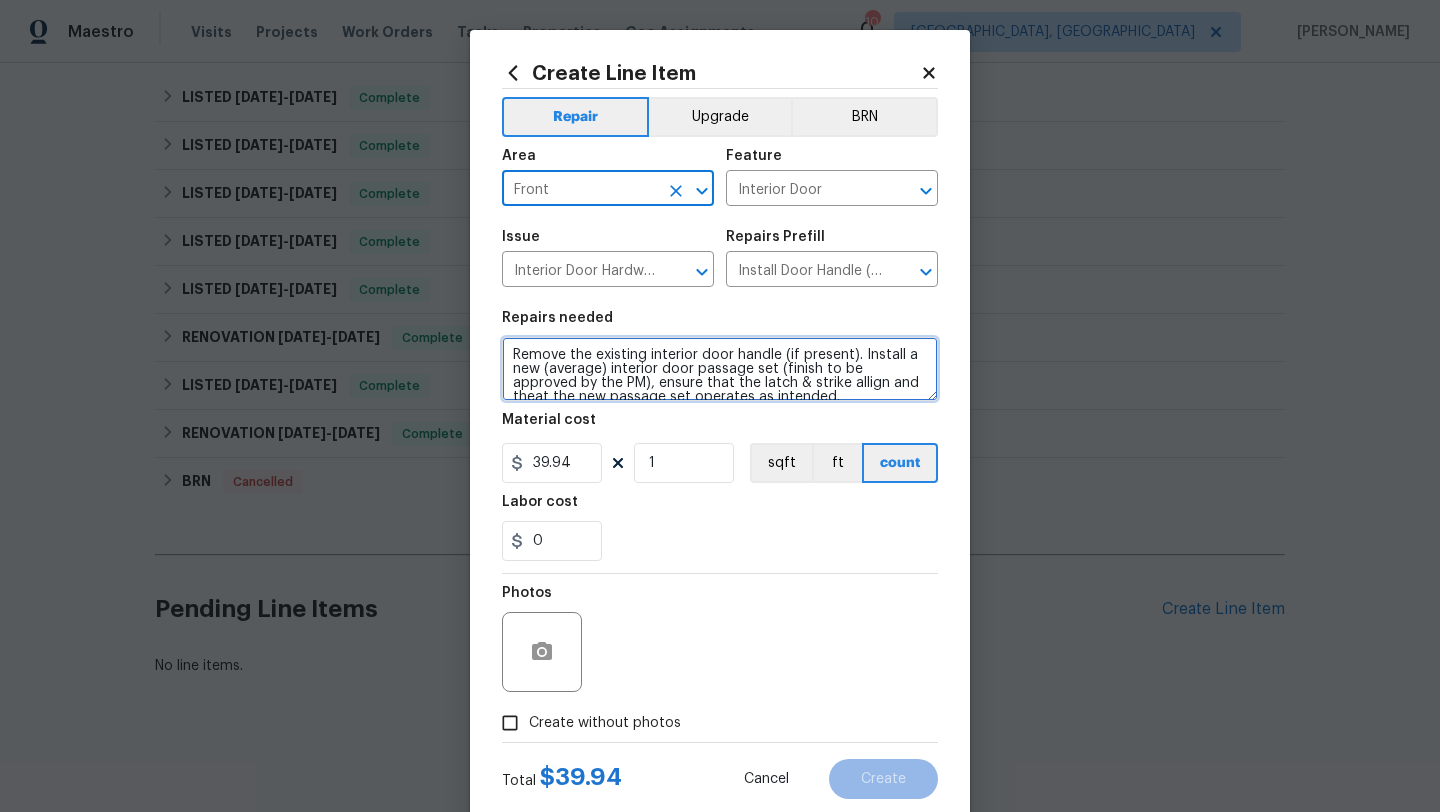 click on "Remove the existing interior door handle (if present). Install a new (average) interior door passage set (finish to be approved by the PM), ensure that the latch & strike allign and theat the new passage set operates as intended." at bounding box center (720, 369) 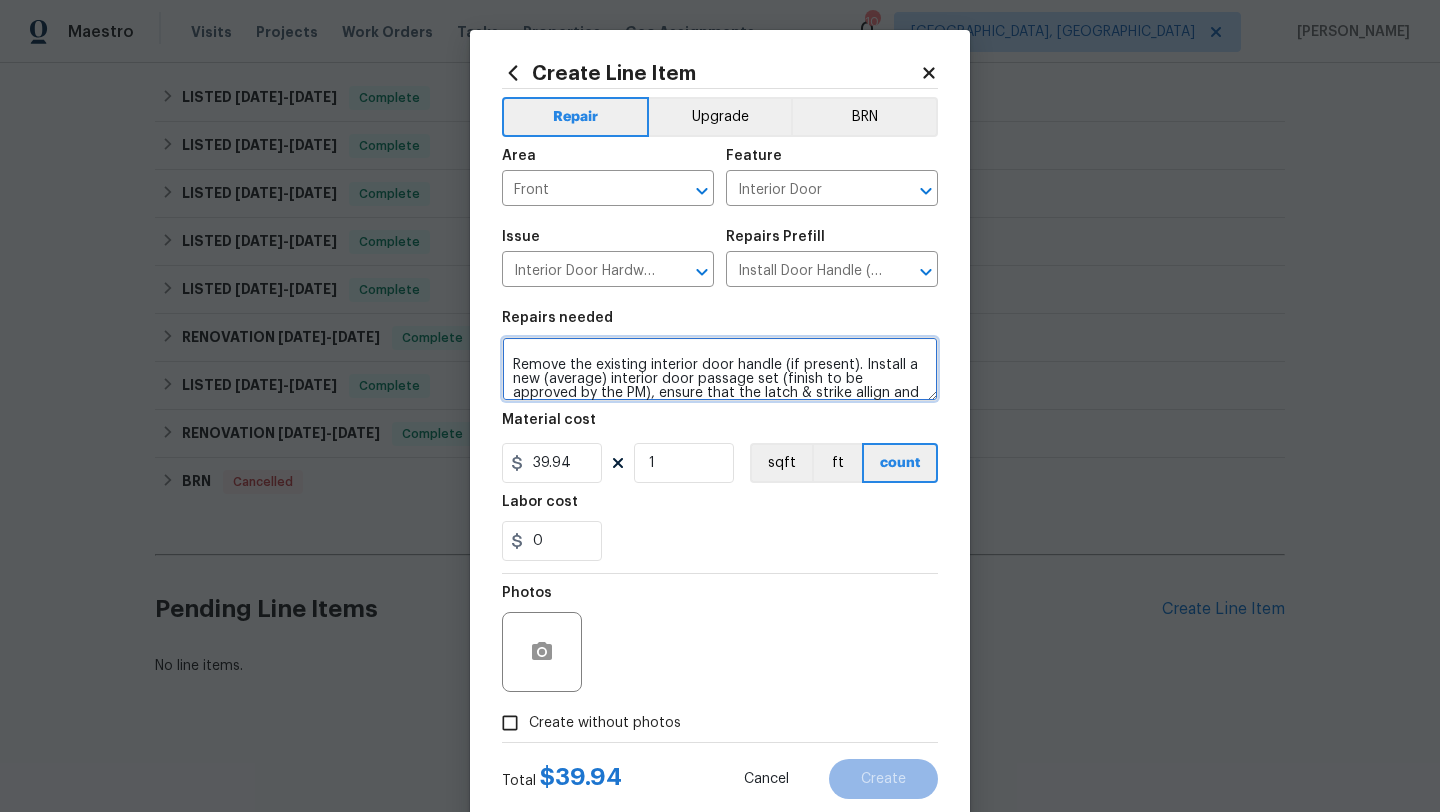 scroll, scrollTop: 116, scrollLeft: 0, axis: vertical 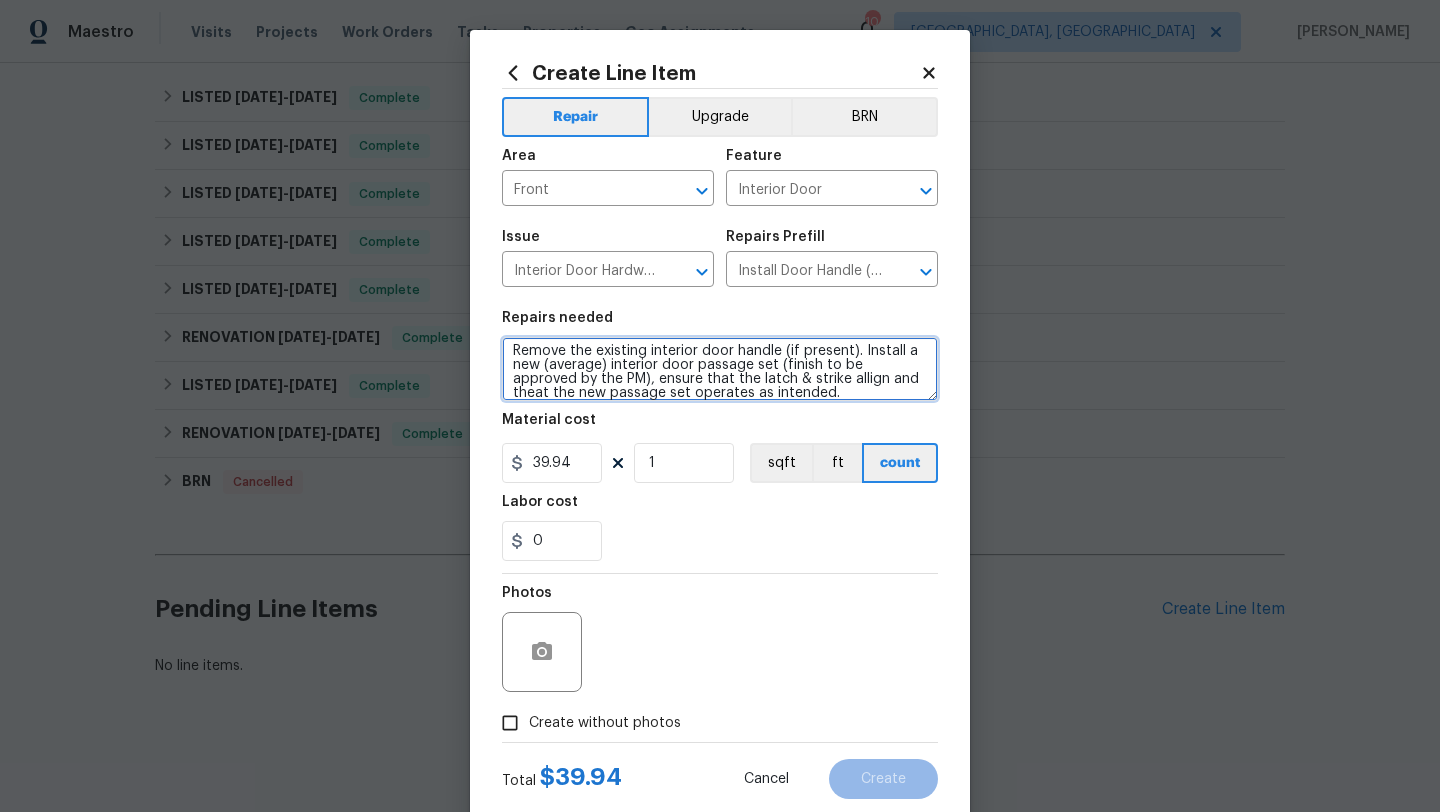 type on "Someone locked the storm door so you cant get to the lock box. If you have to drill out a back door lock to get in and unlock the storm door put tape over the key hole and the locking part to prevent others
Remove the existing interior door handle (if present). Install a new (average) interior door passage set (finish to be approved by the PM), ensure that the latch & strike allign and theat the new passage set operates as intended." 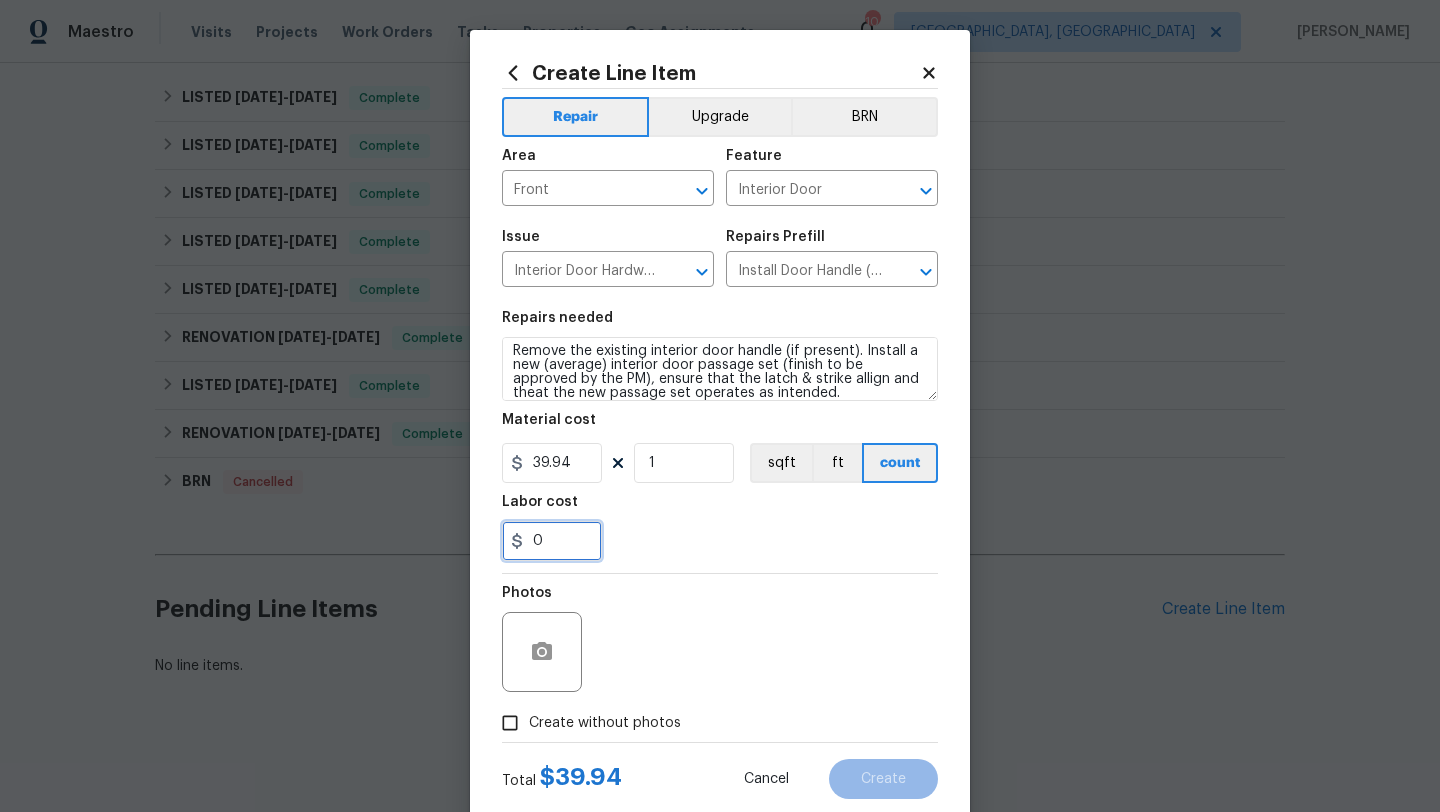 drag, startPoint x: 562, startPoint y: 536, endPoint x: 453, endPoint y: 529, distance: 109.22454 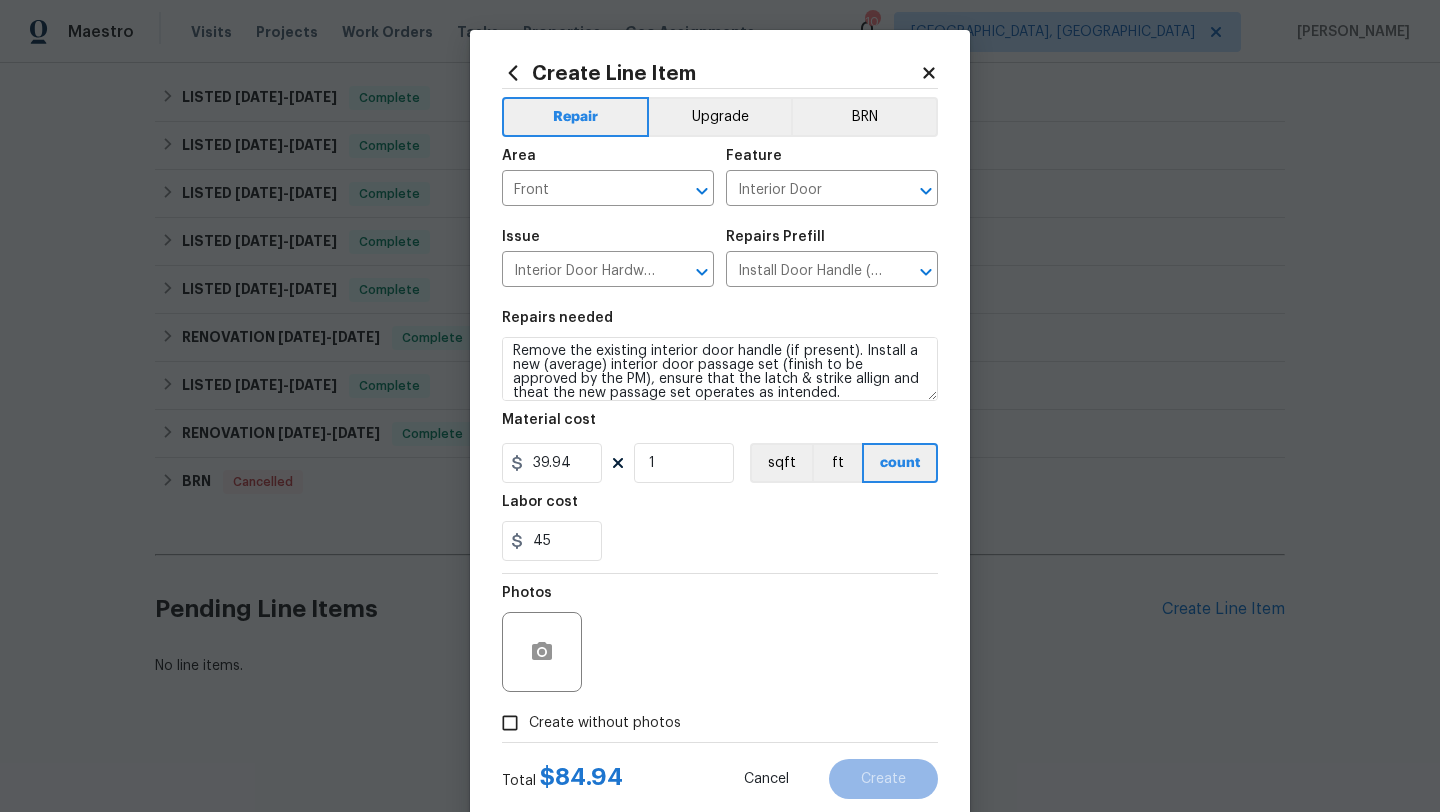 click on "Photos" at bounding box center (720, 639) 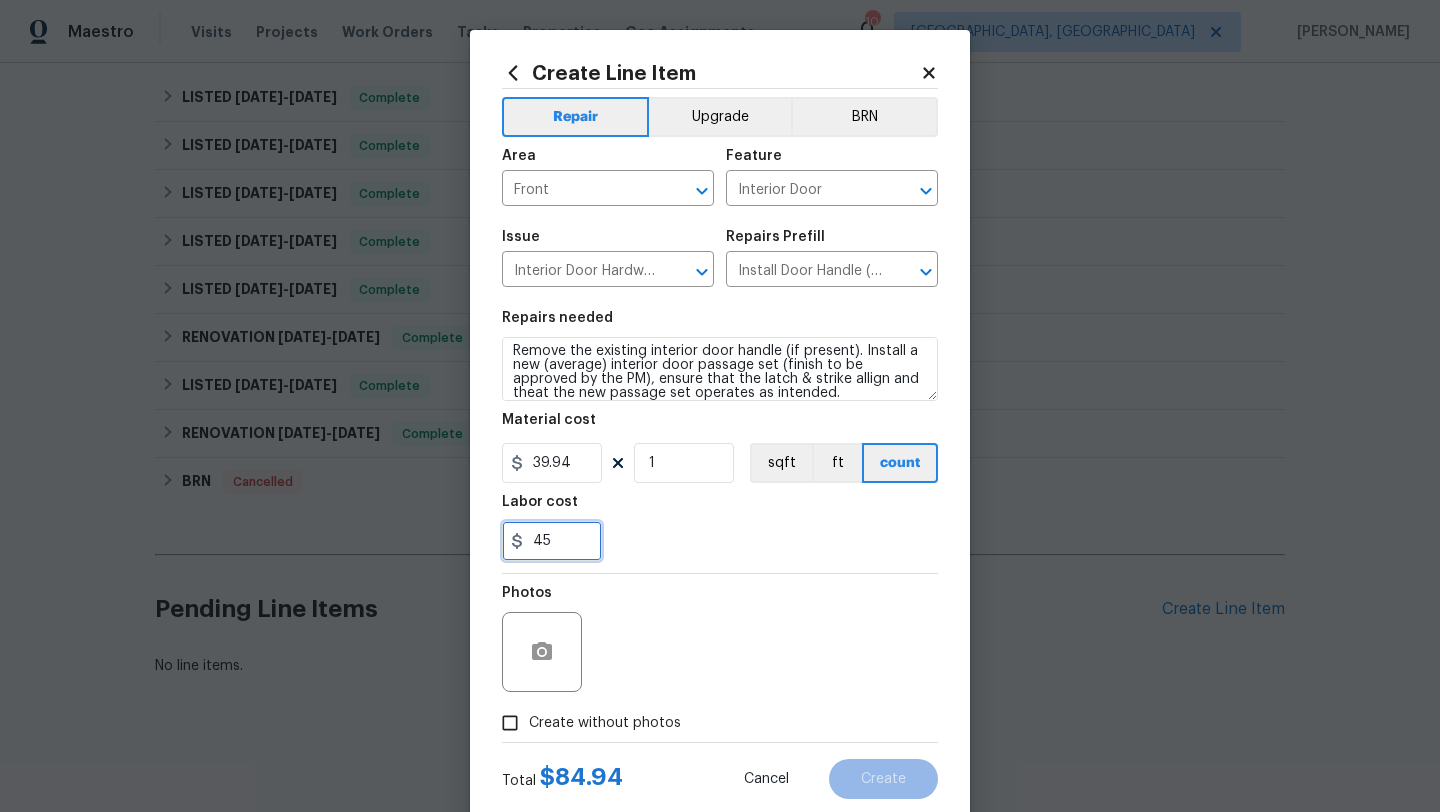 click on "45" at bounding box center [552, 541] 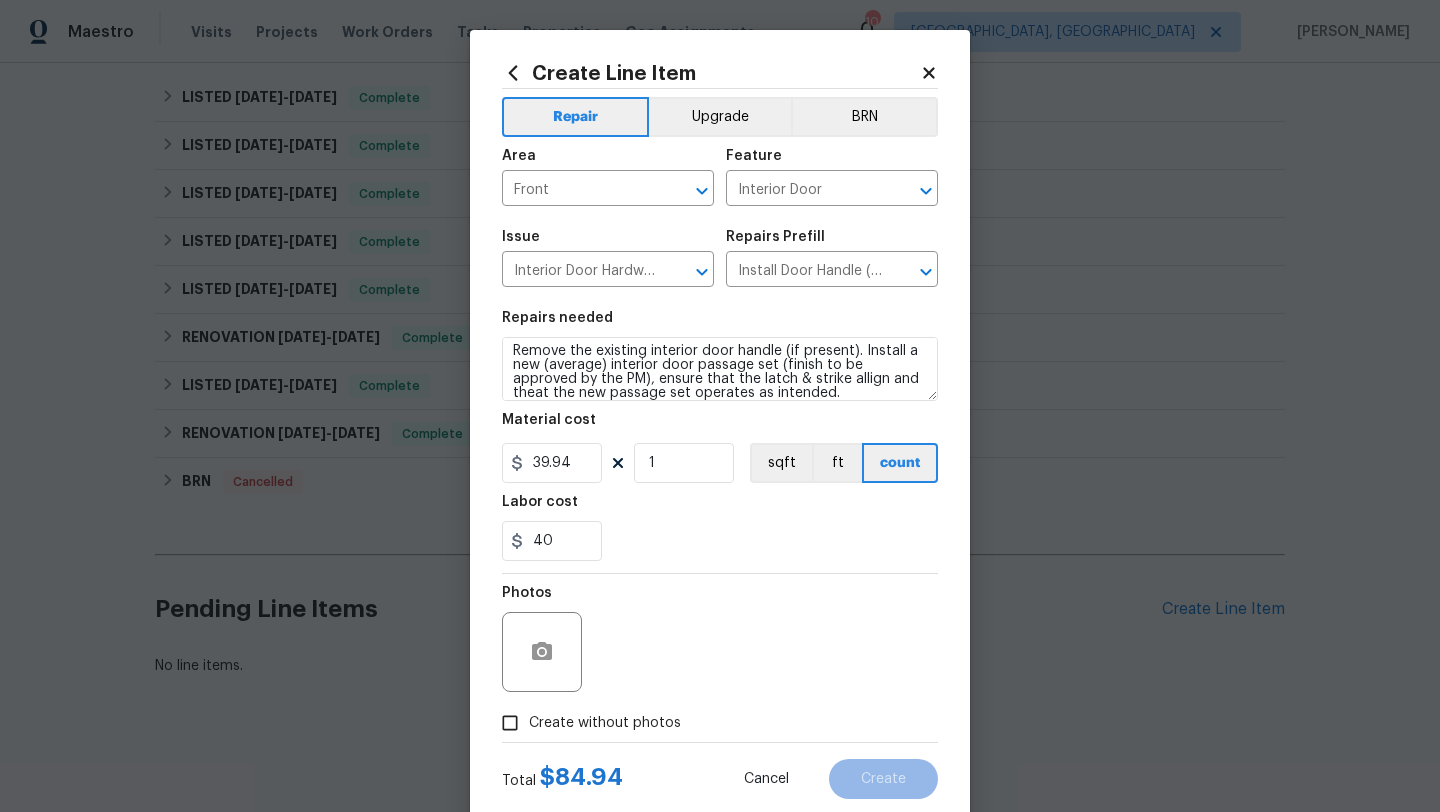 click on "Photos" at bounding box center (720, 639) 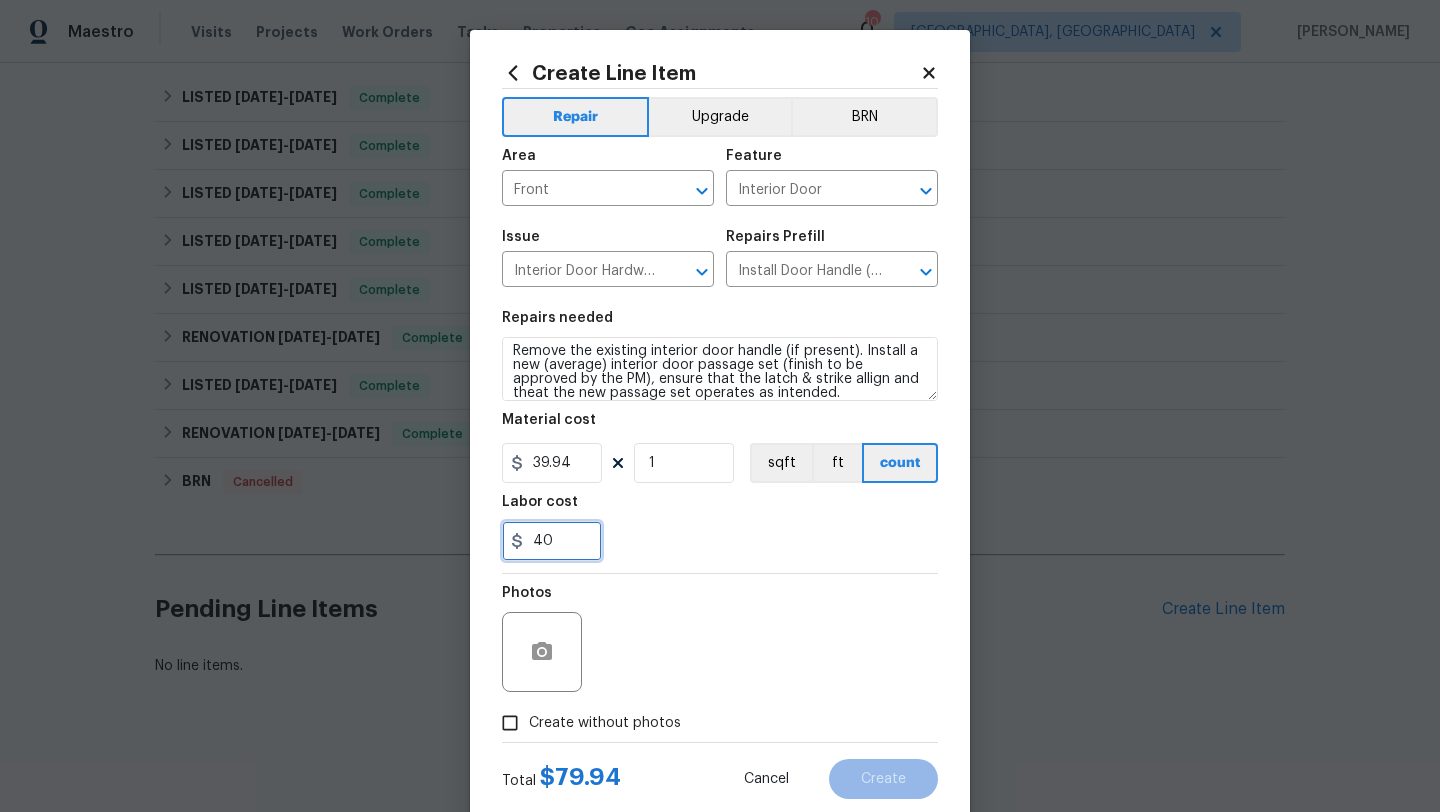 click on "40" at bounding box center (552, 541) 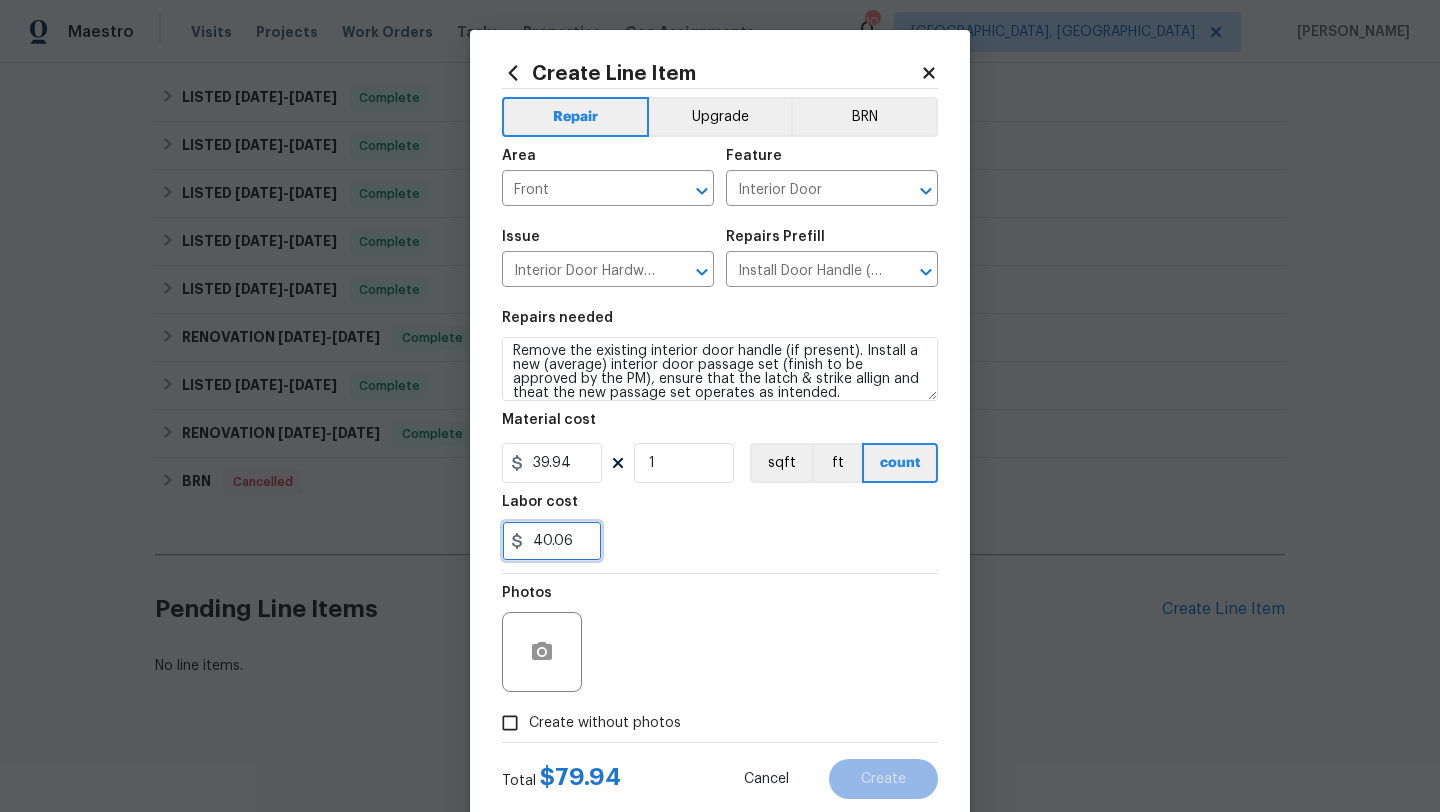 type on "40.06" 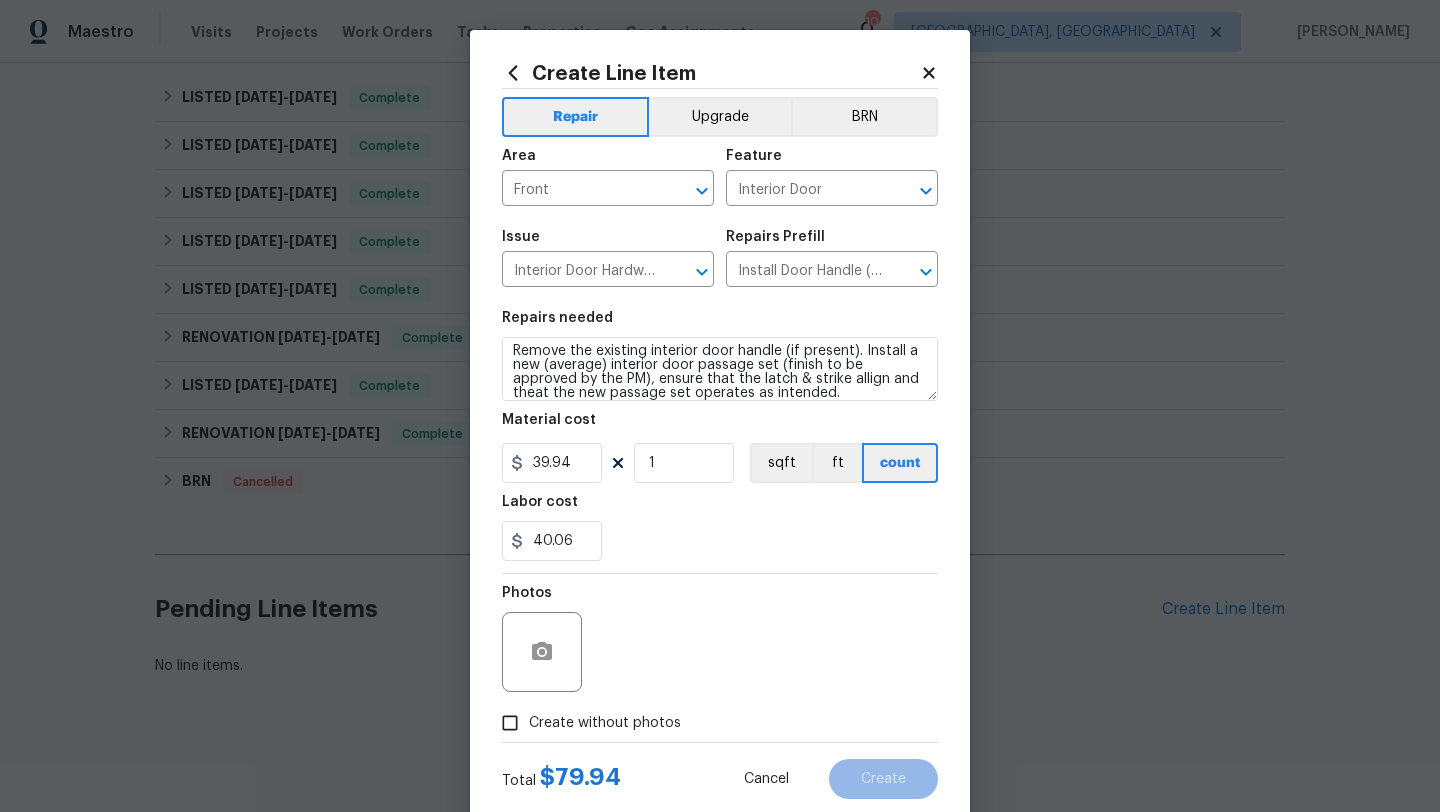 click on "Photos" at bounding box center (720, 639) 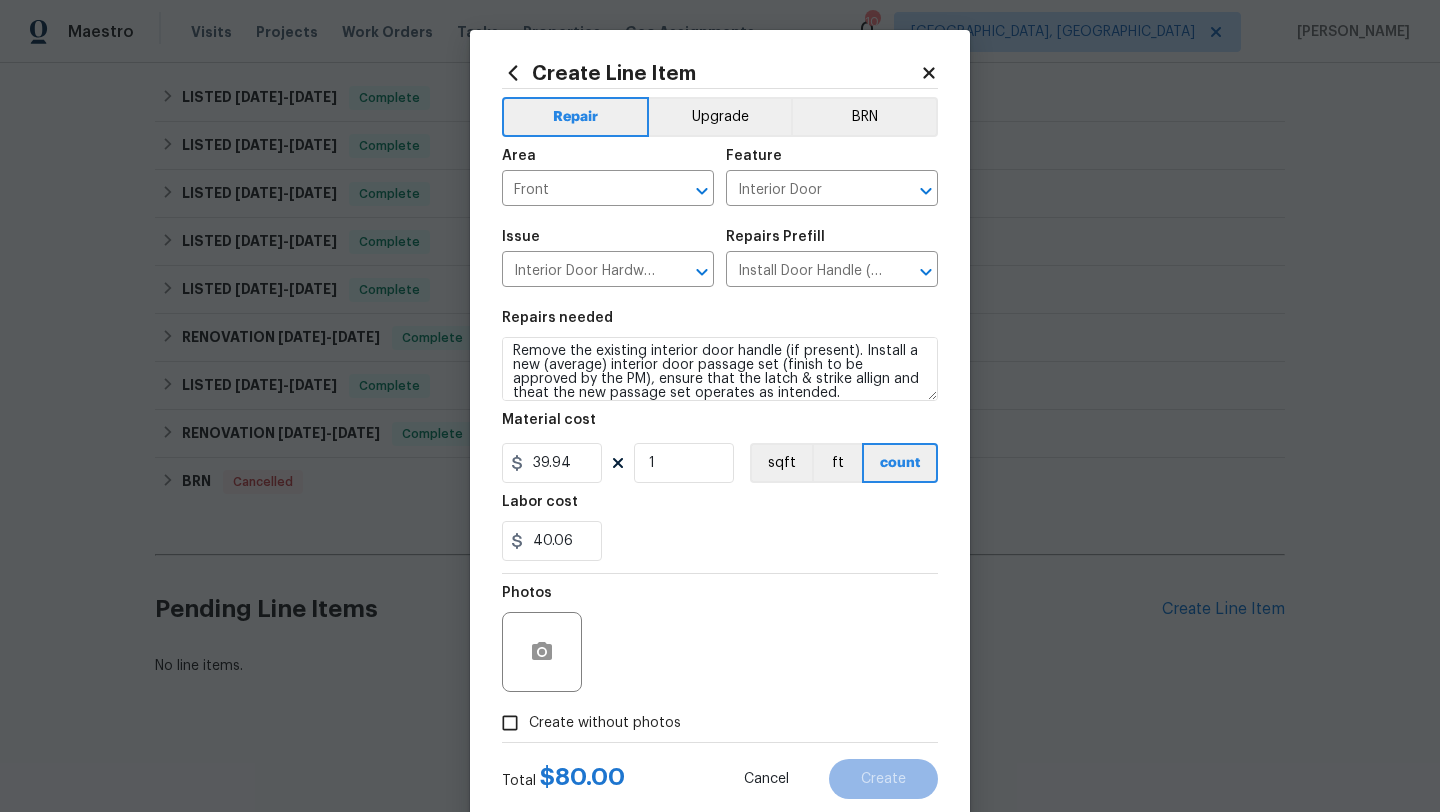 click on "Create without photos" at bounding box center (510, 723) 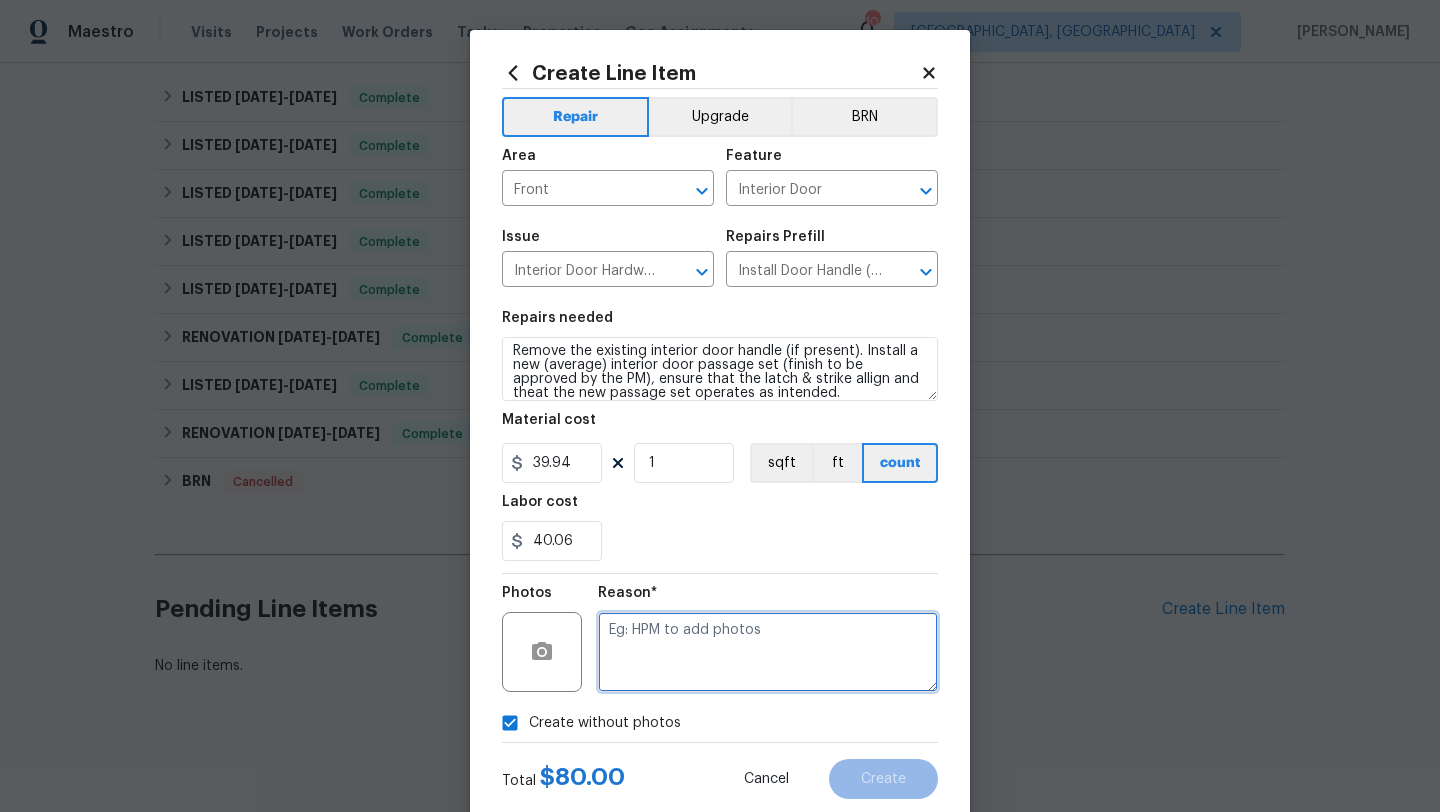 click at bounding box center [768, 652] 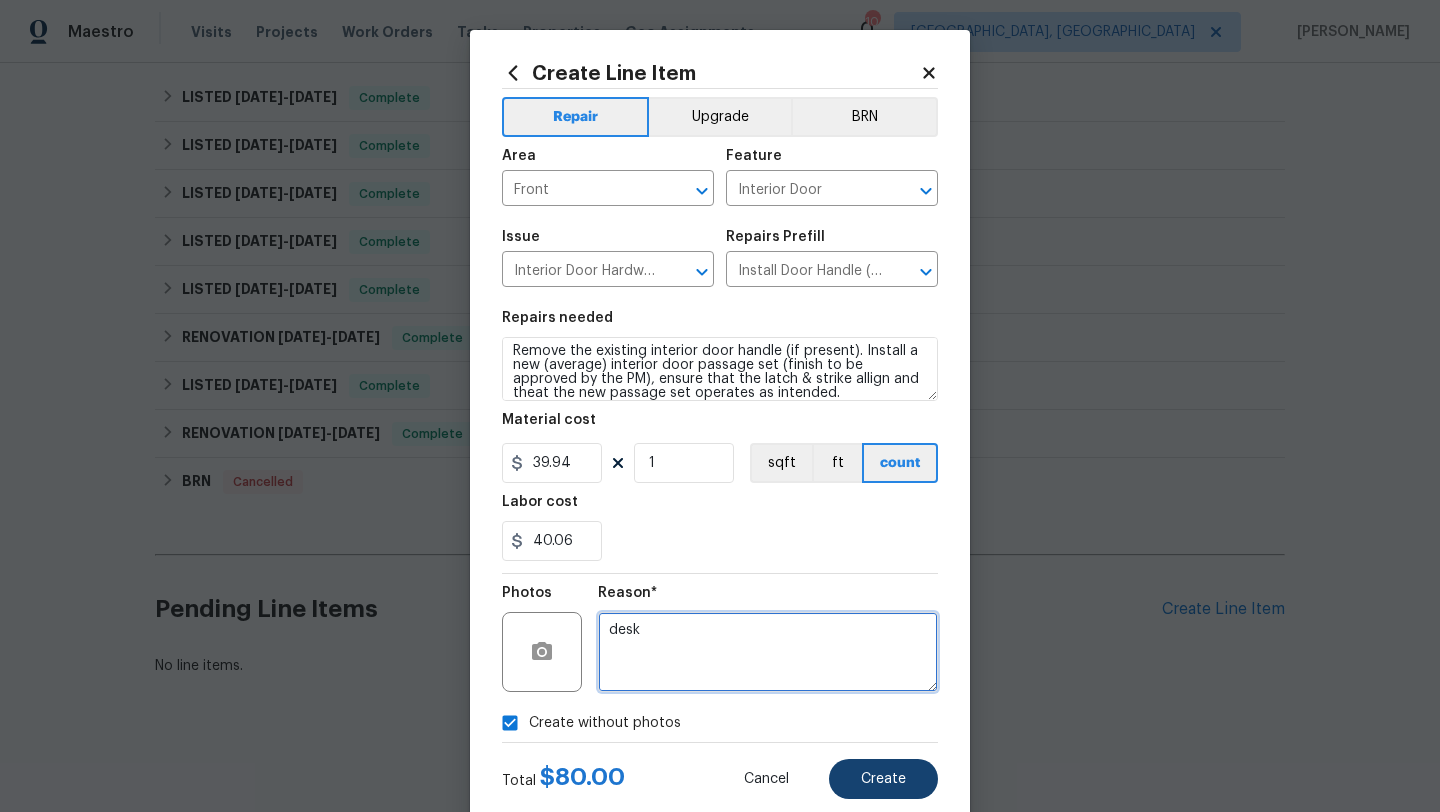 type on "desk" 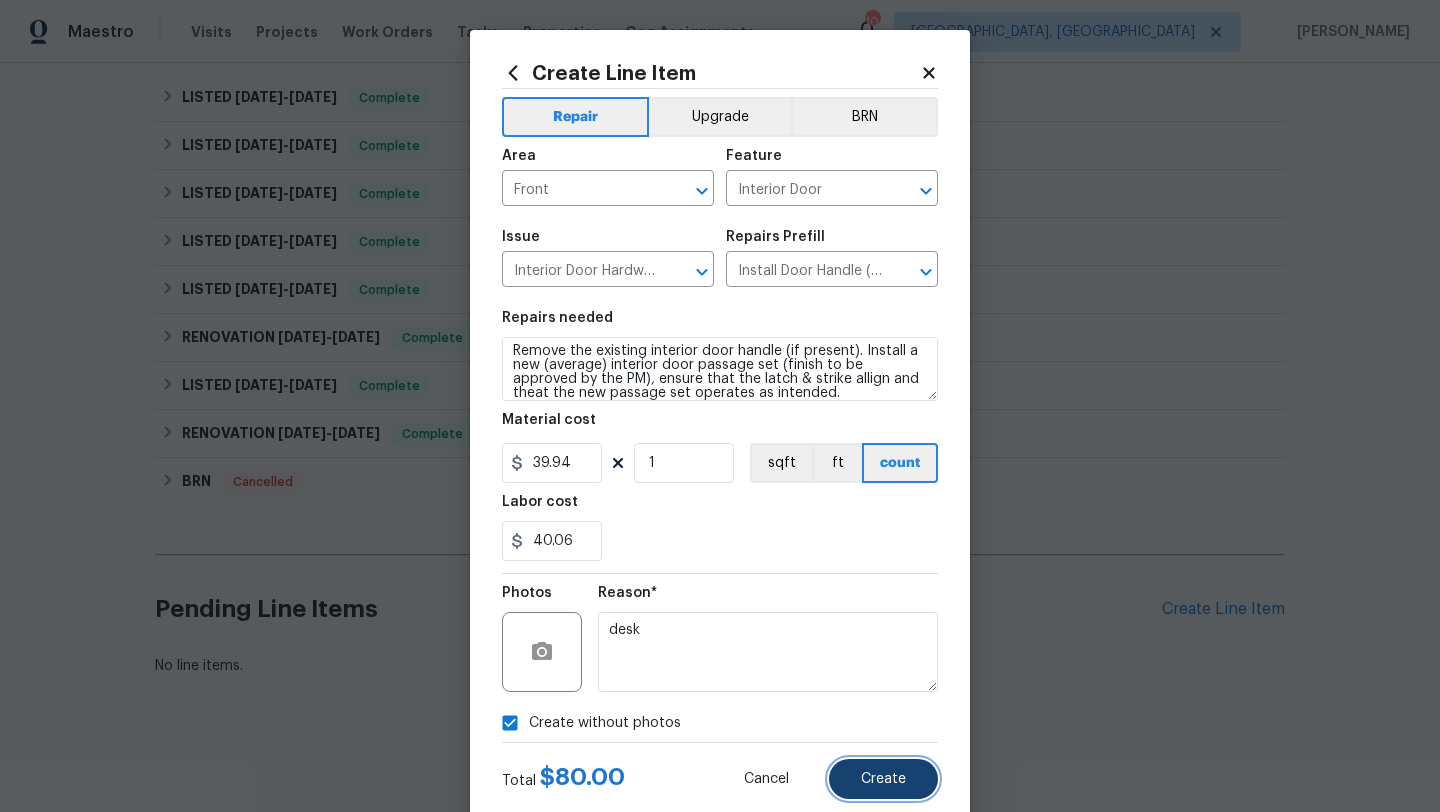 click on "Create" at bounding box center (883, 779) 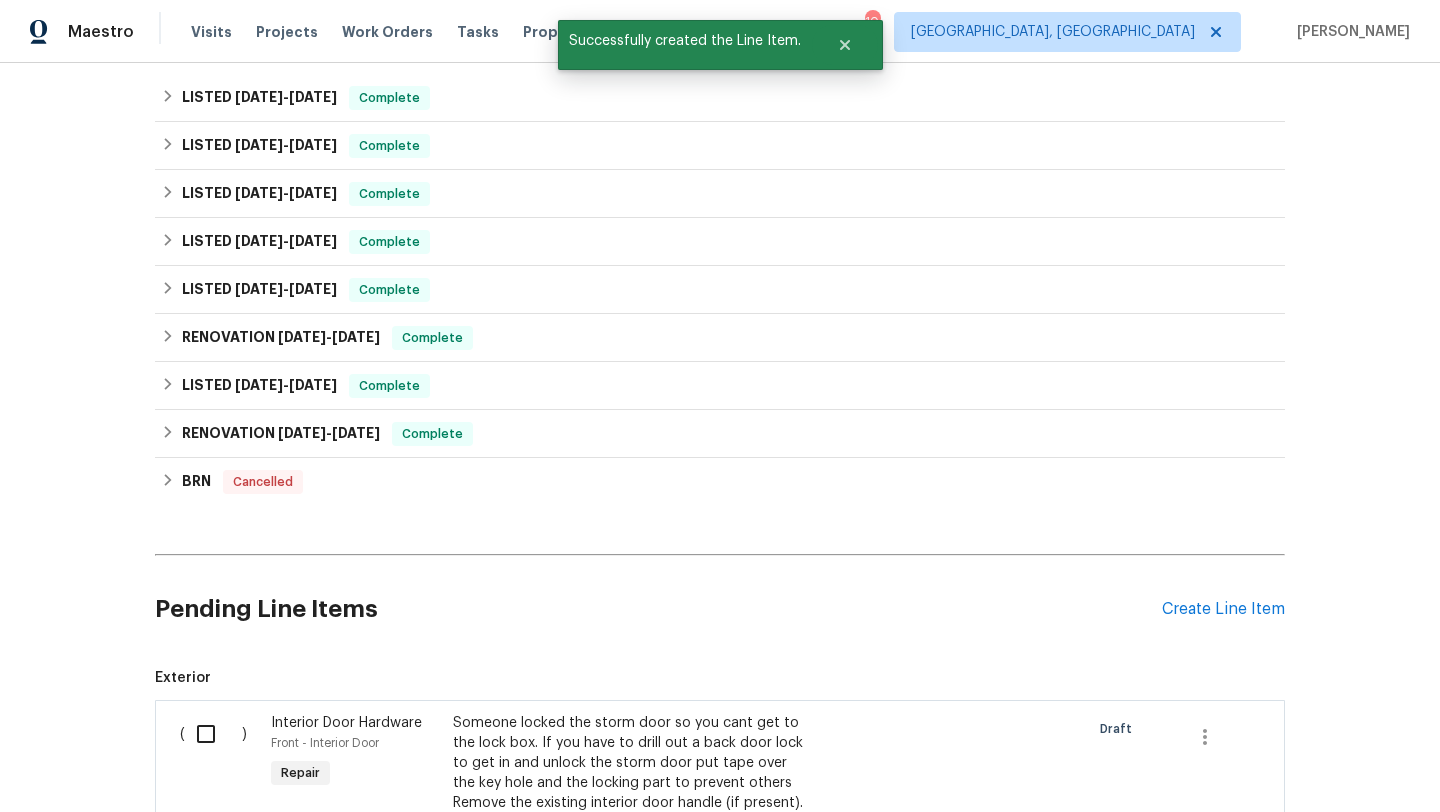 click at bounding box center (213, 734) 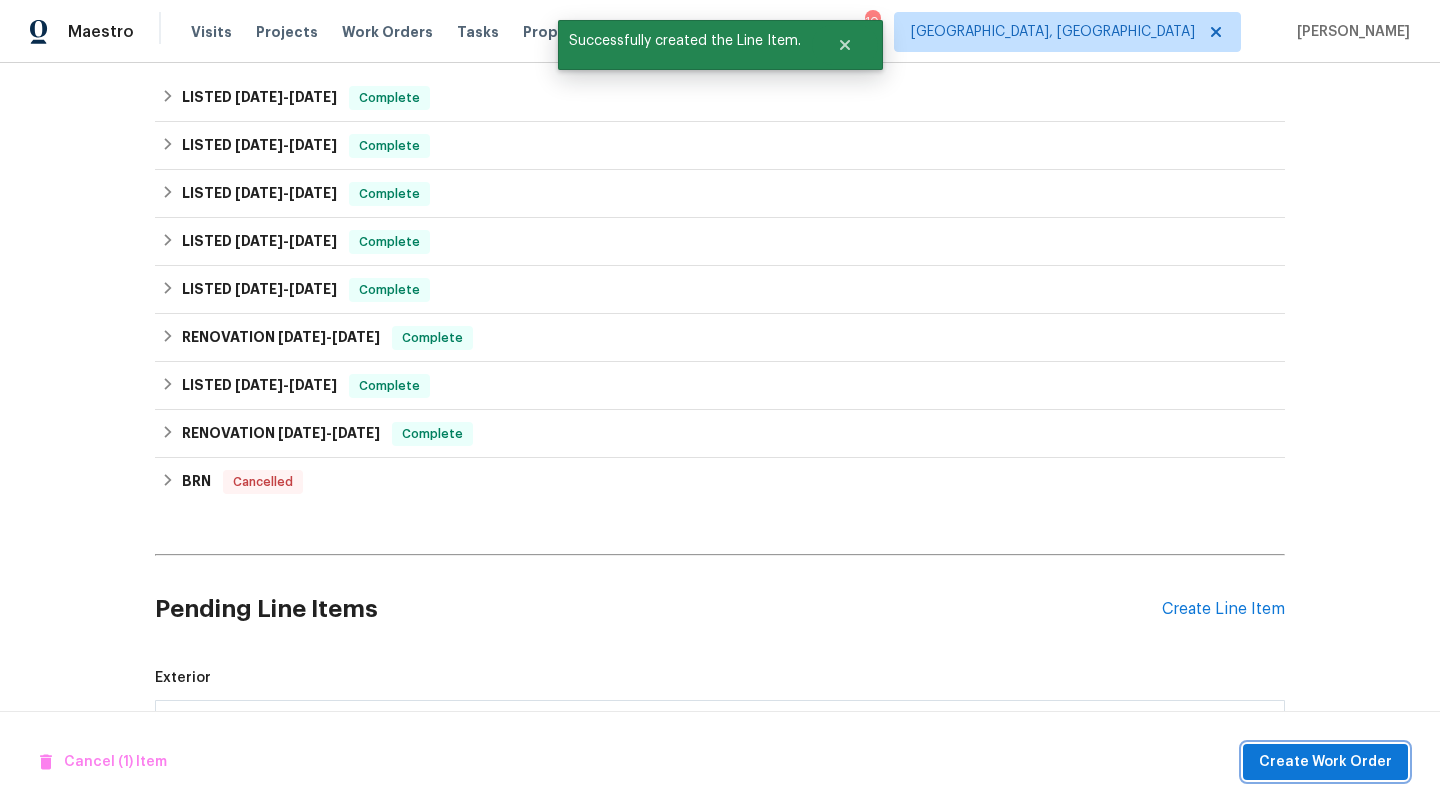 click on "Create Work Order" at bounding box center (1325, 762) 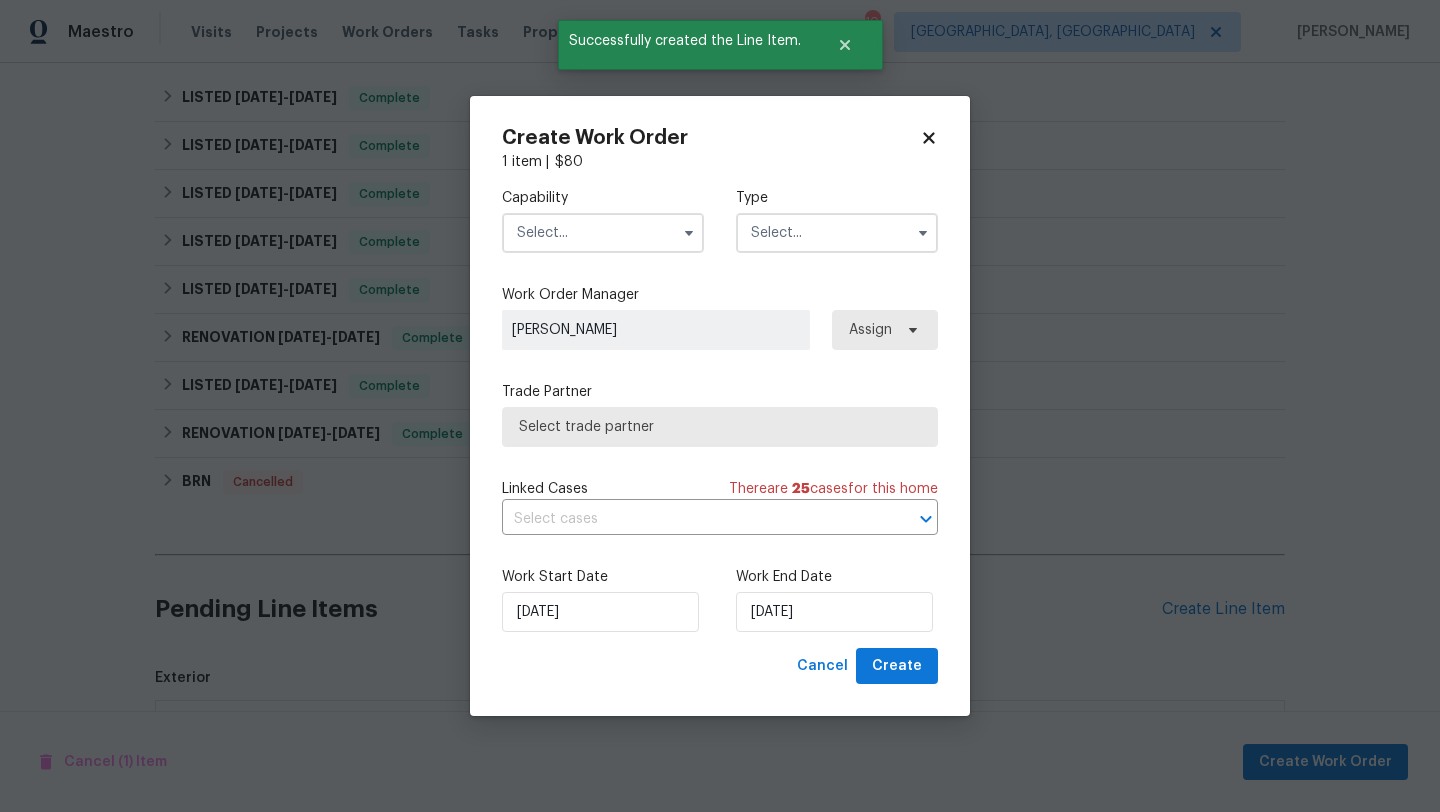 click at bounding box center [603, 233] 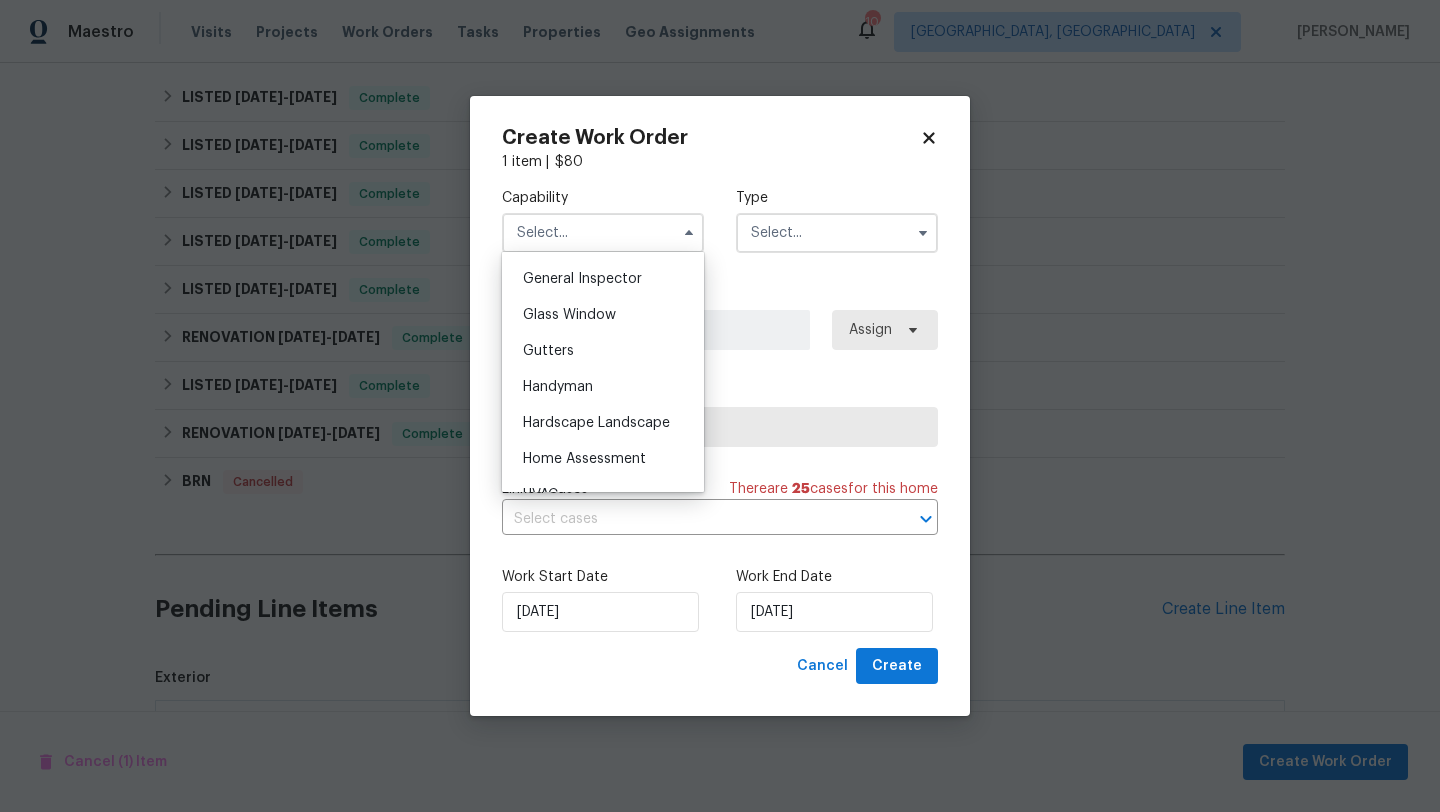 scroll, scrollTop: 1000, scrollLeft: 0, axis: vertical 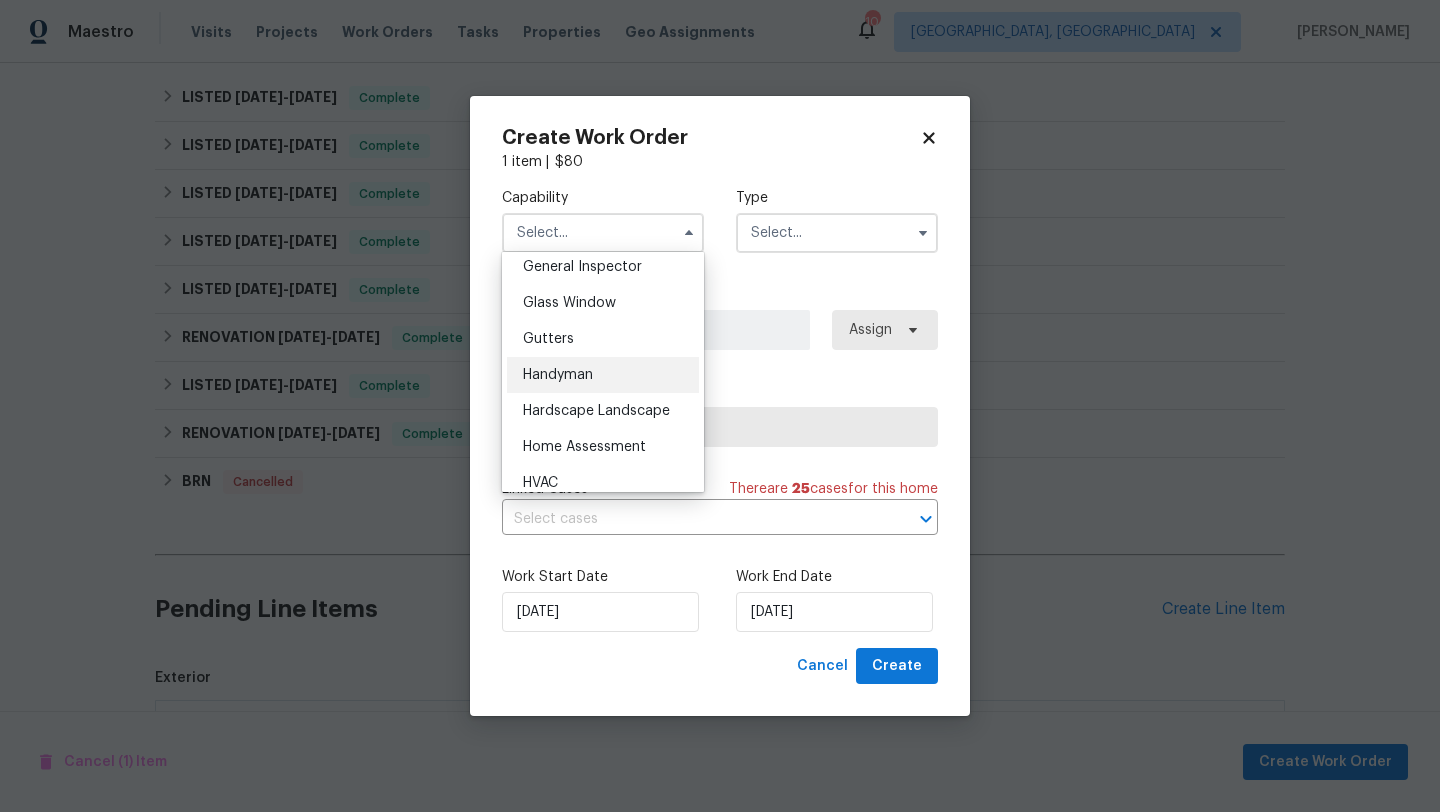 click on "Handyman" at bounding box center (558, 375) 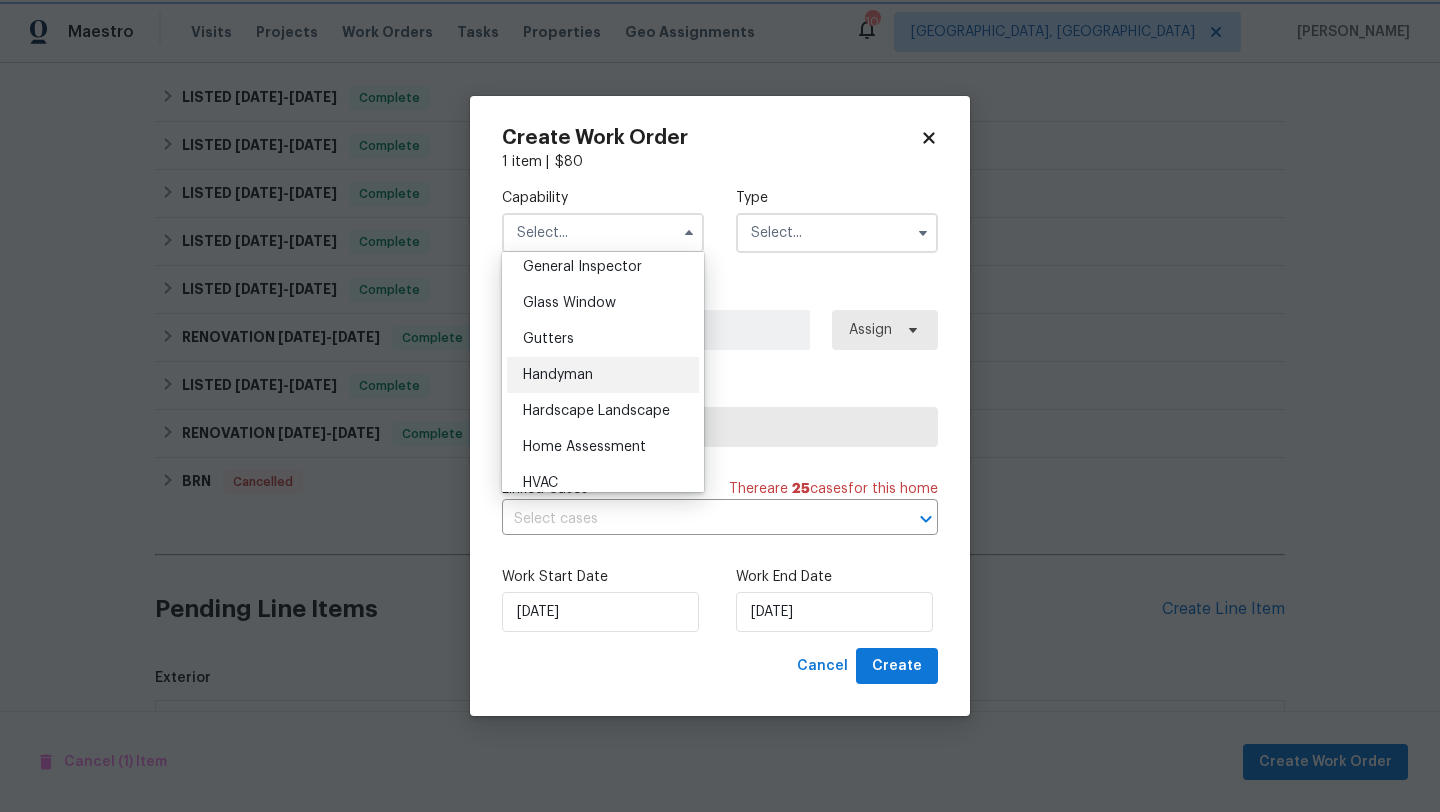 type on "Handyman" 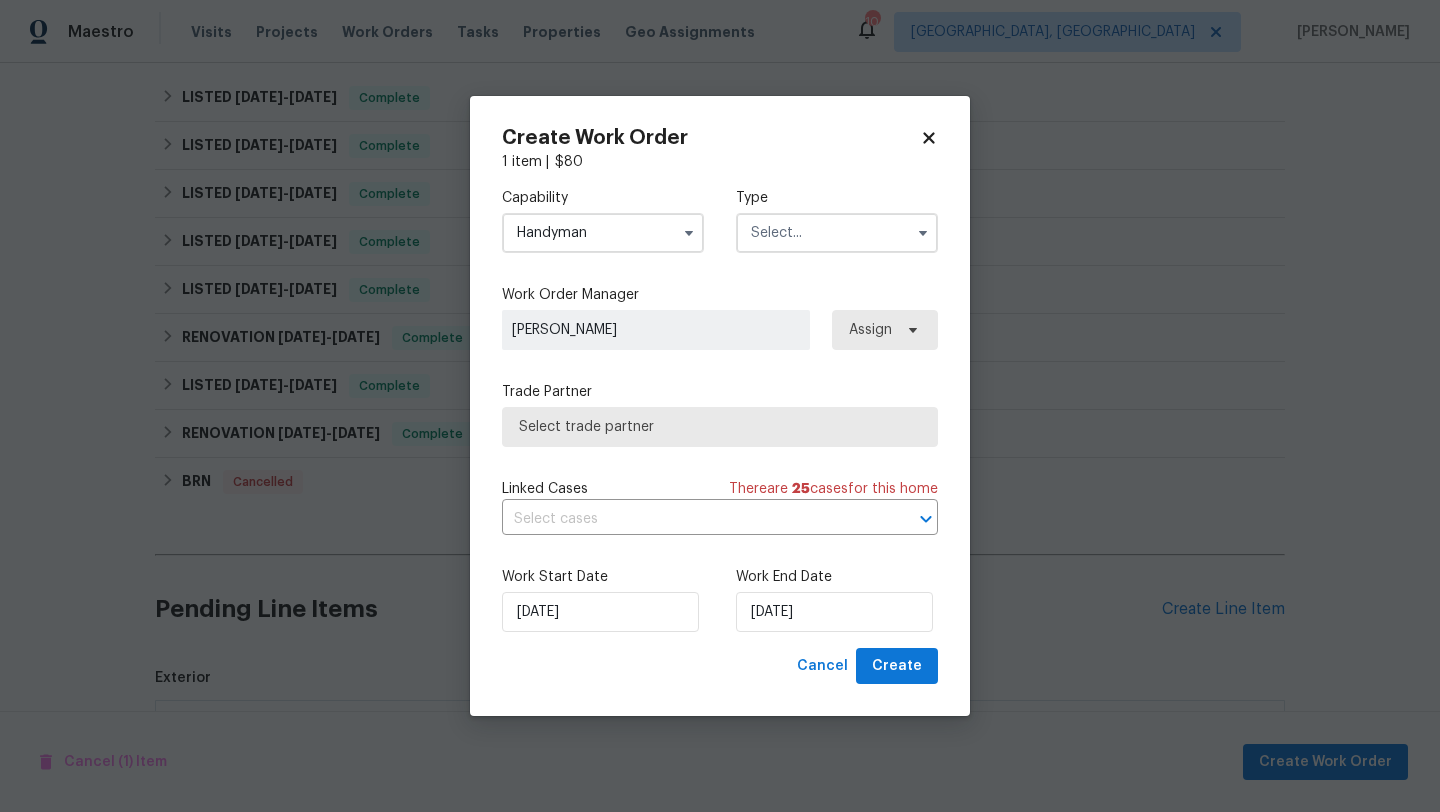 click at bounding box center (837, 233) 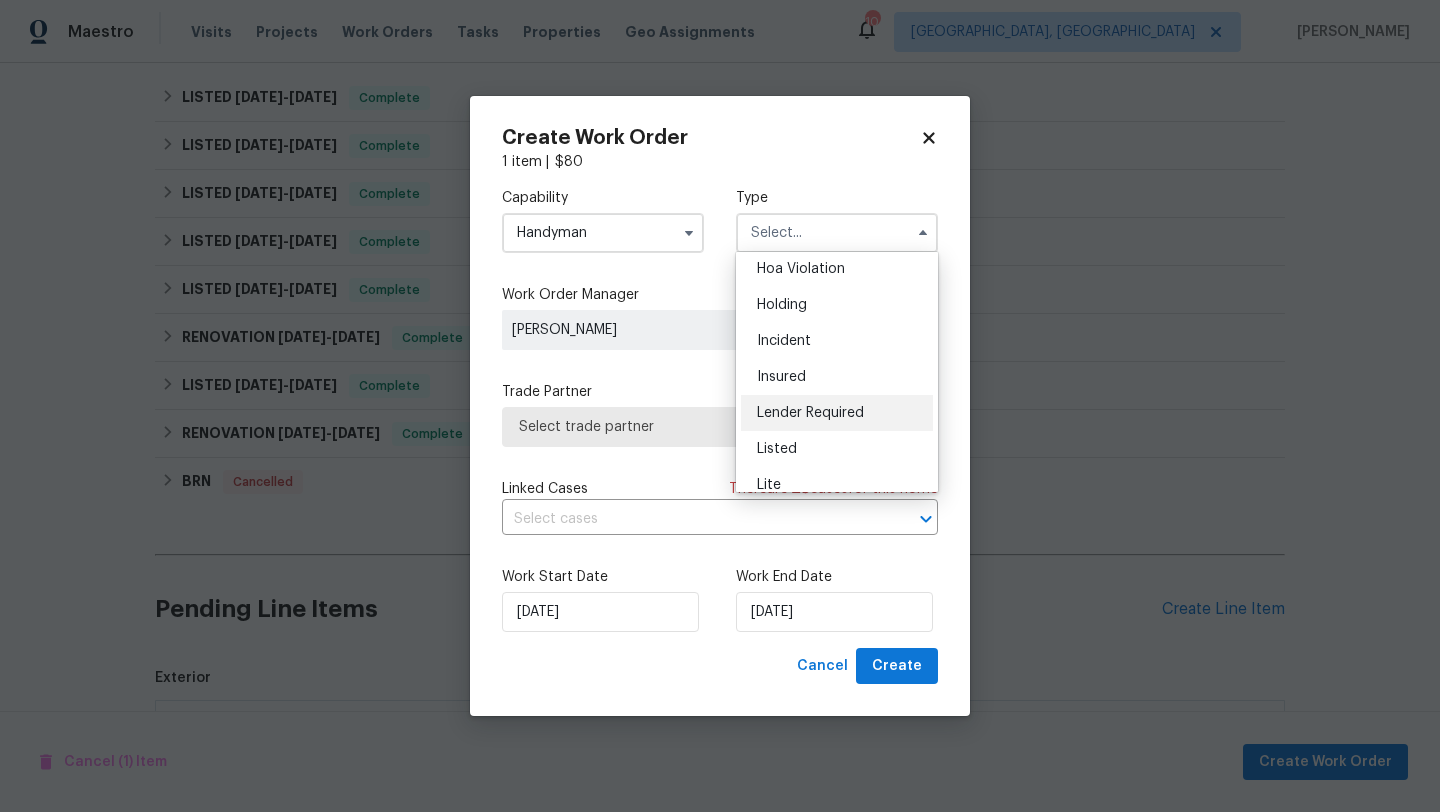 scroll, scrollTop: 43, scrollLeft: 0, axis: vertical 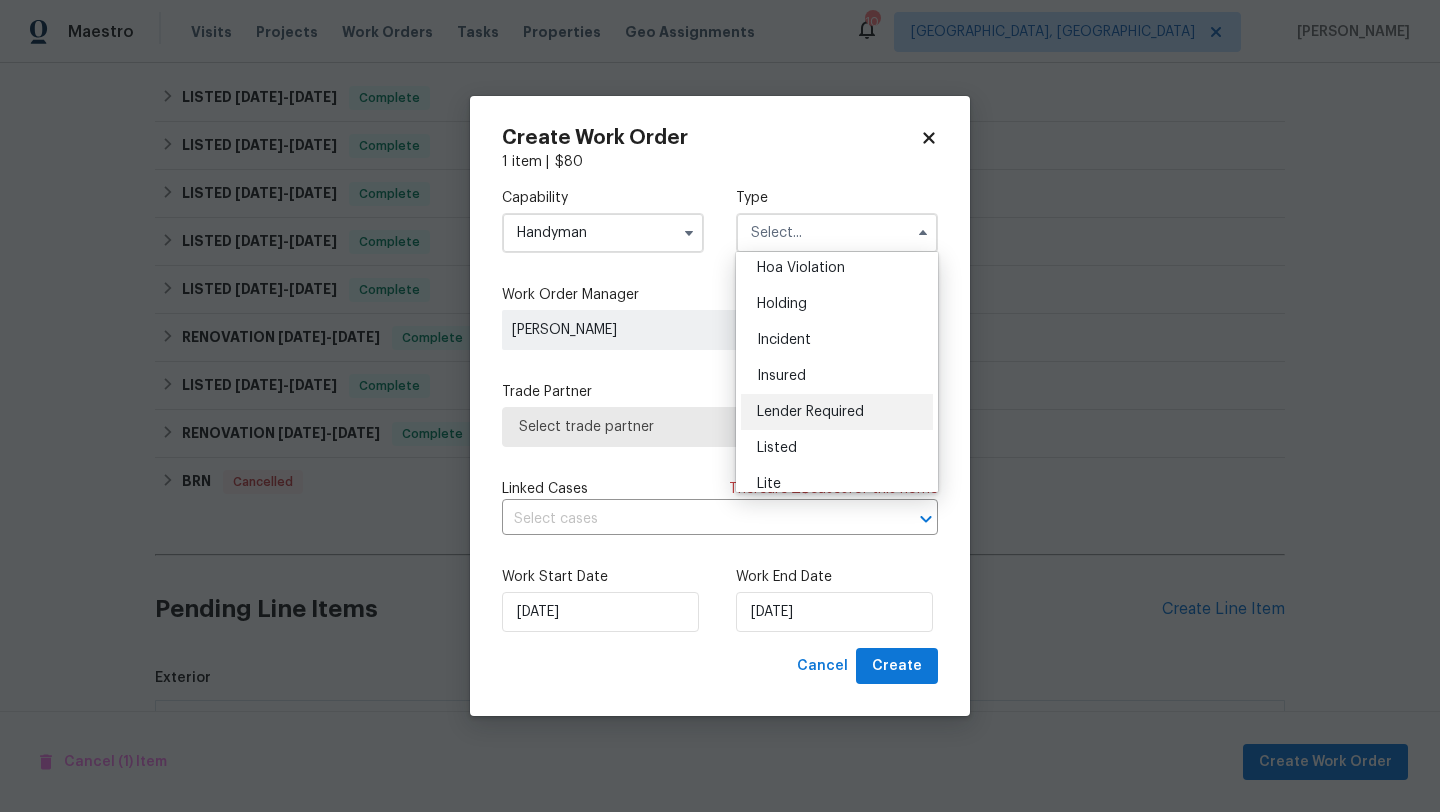 click on "Listed" at bounding box center [777, 448] 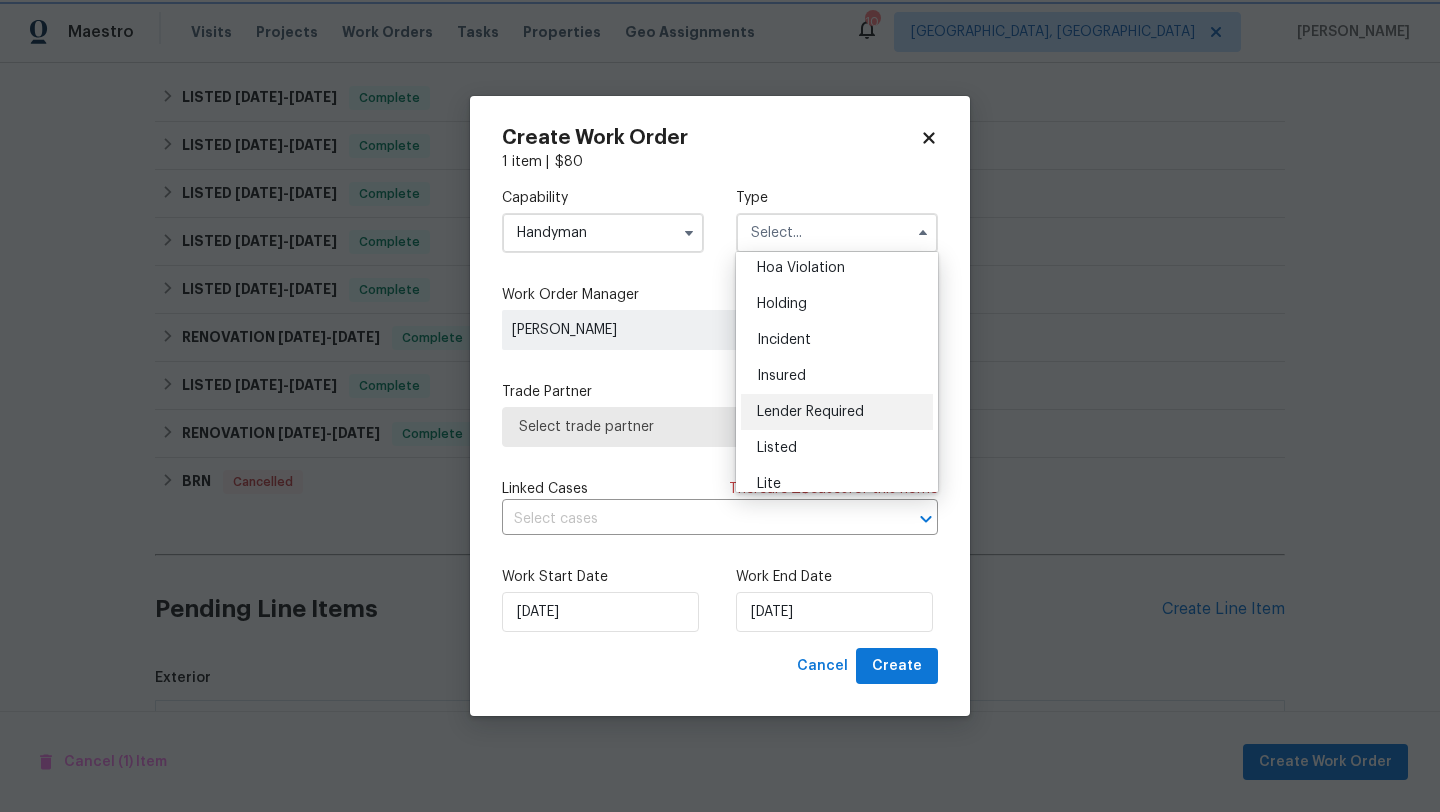 type on "Listed" 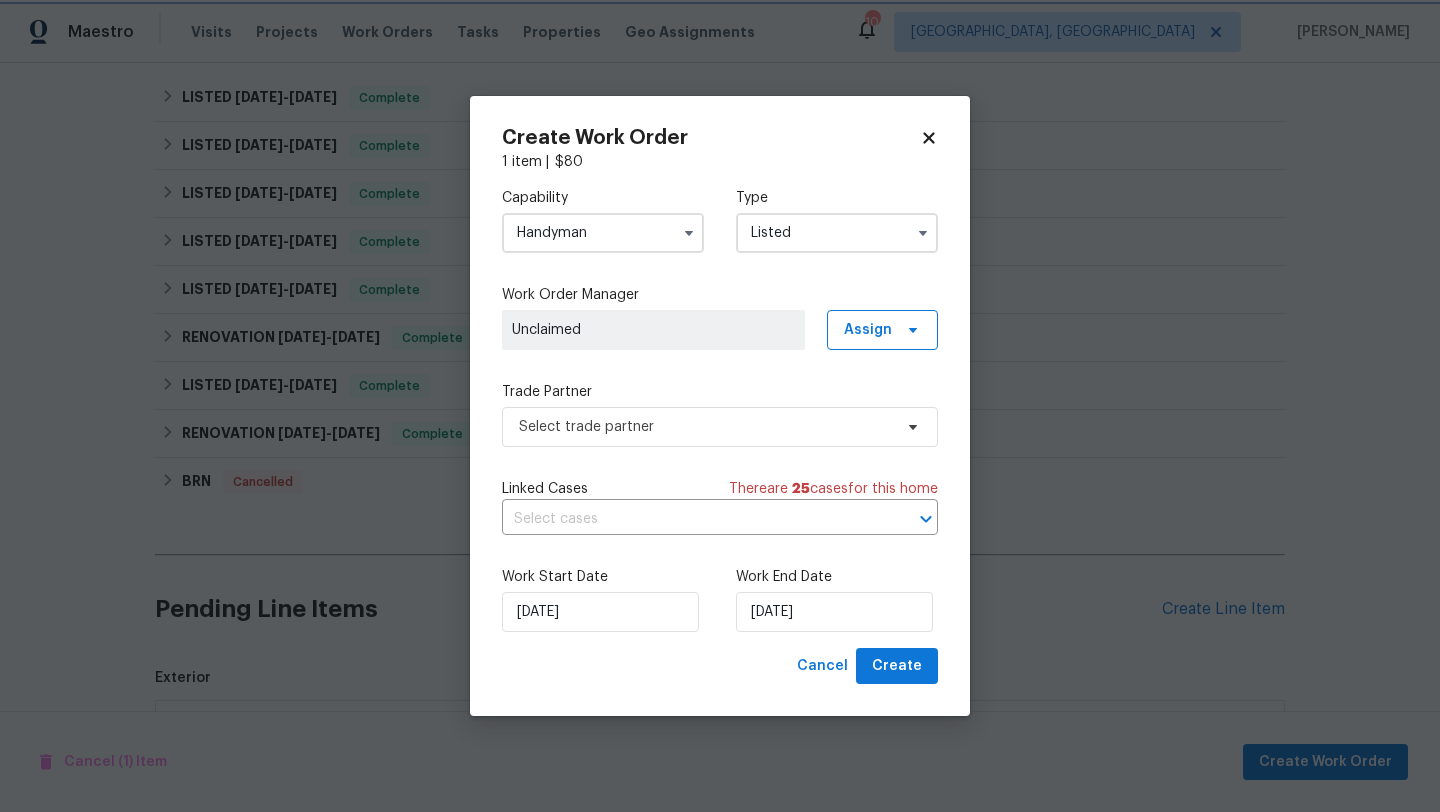 scroll, scrollTop: 0, scrollLeft: 0, axis: both 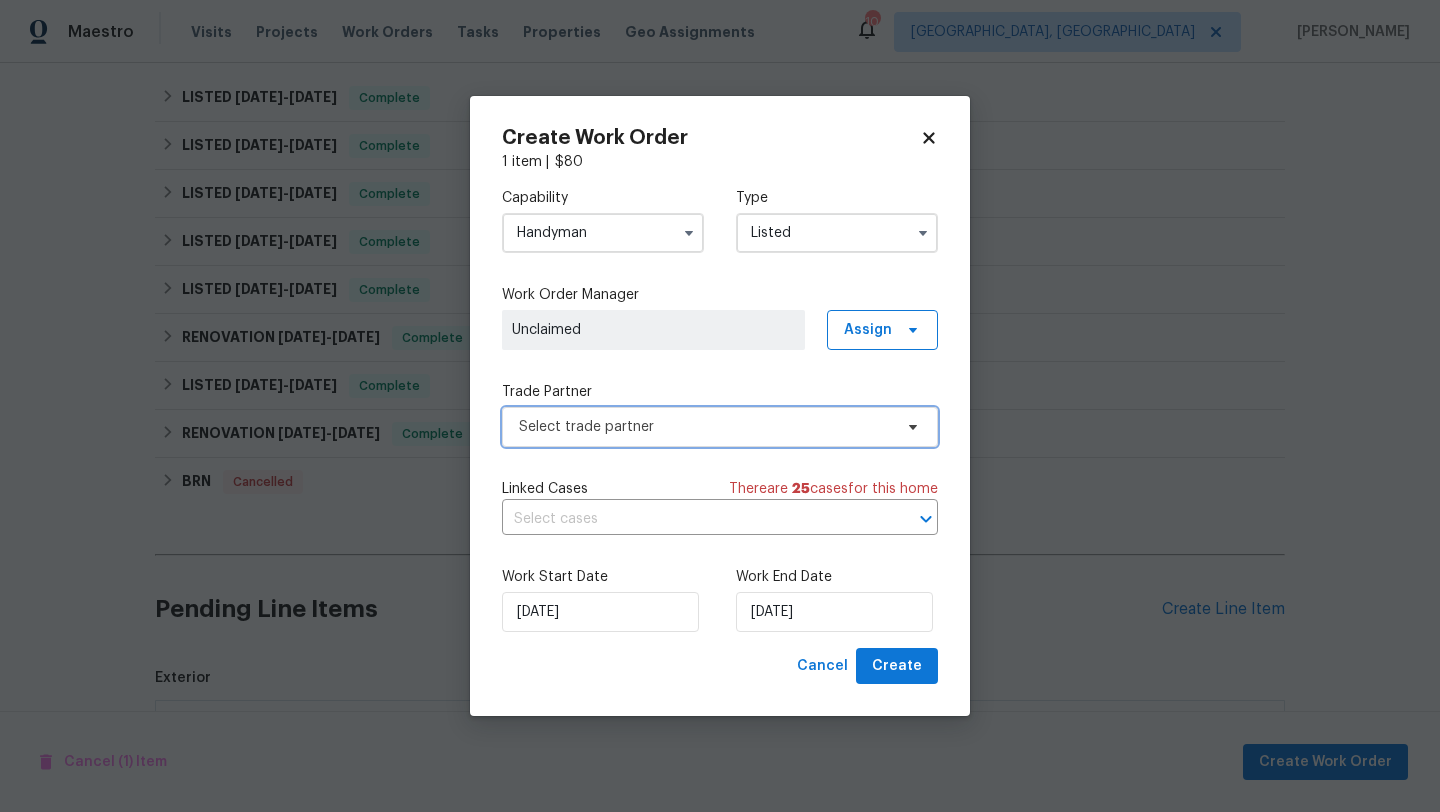 click on "Select trade partner" at bounding box center [705, 427] 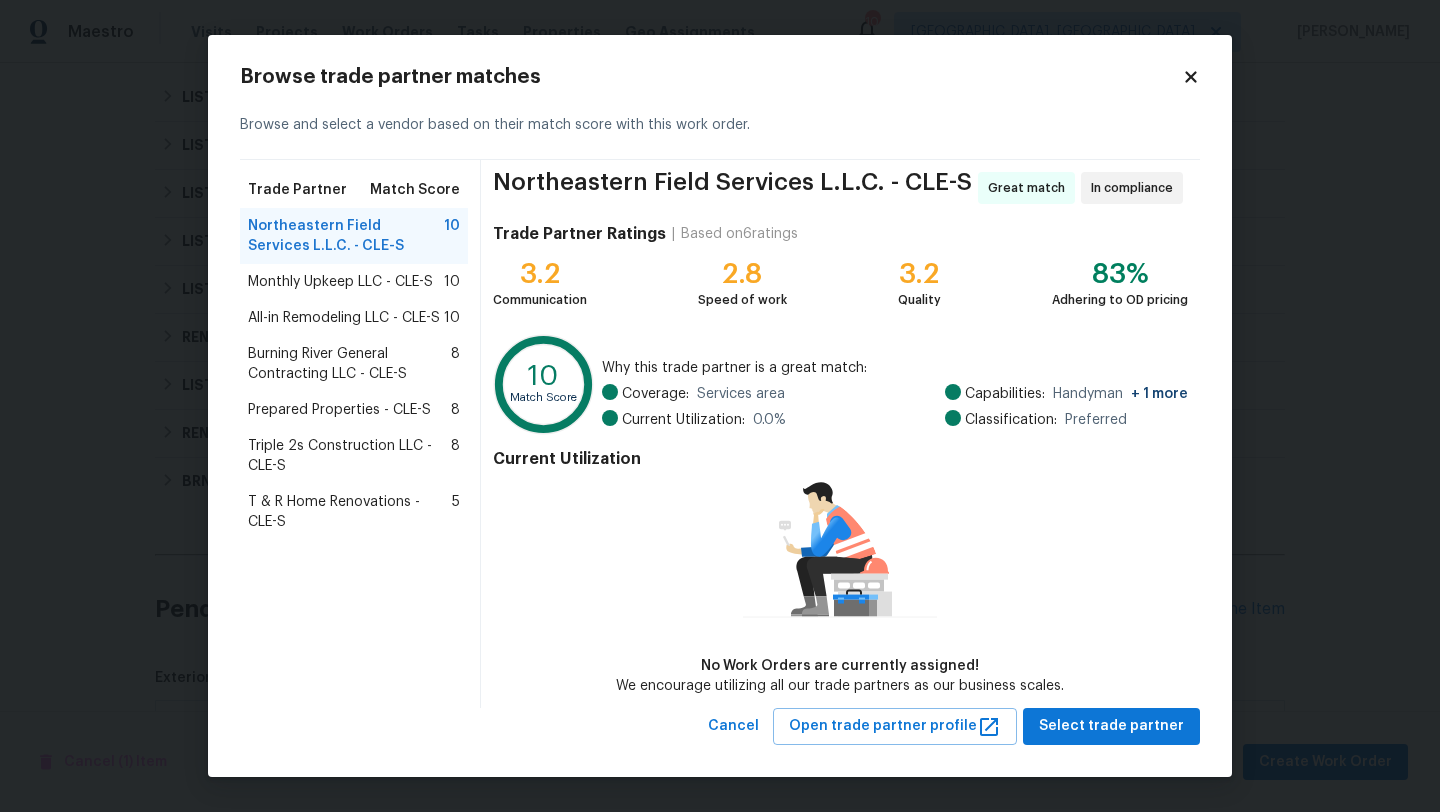 click on "Prepared Properties - CLE-S" at bounding box center [339, 410] 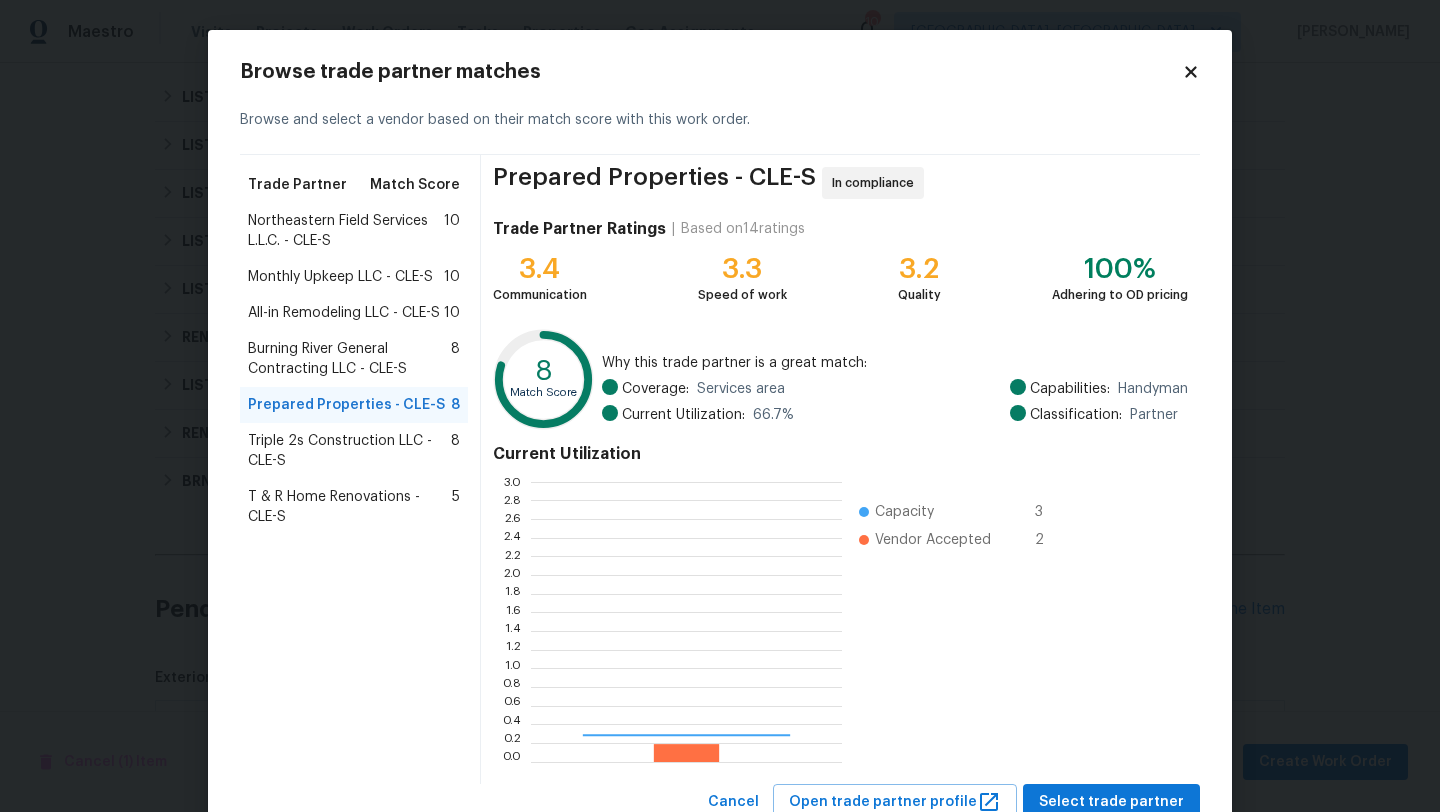 scroll, scrollTop: 2, scrollLeft: 1, axis: both 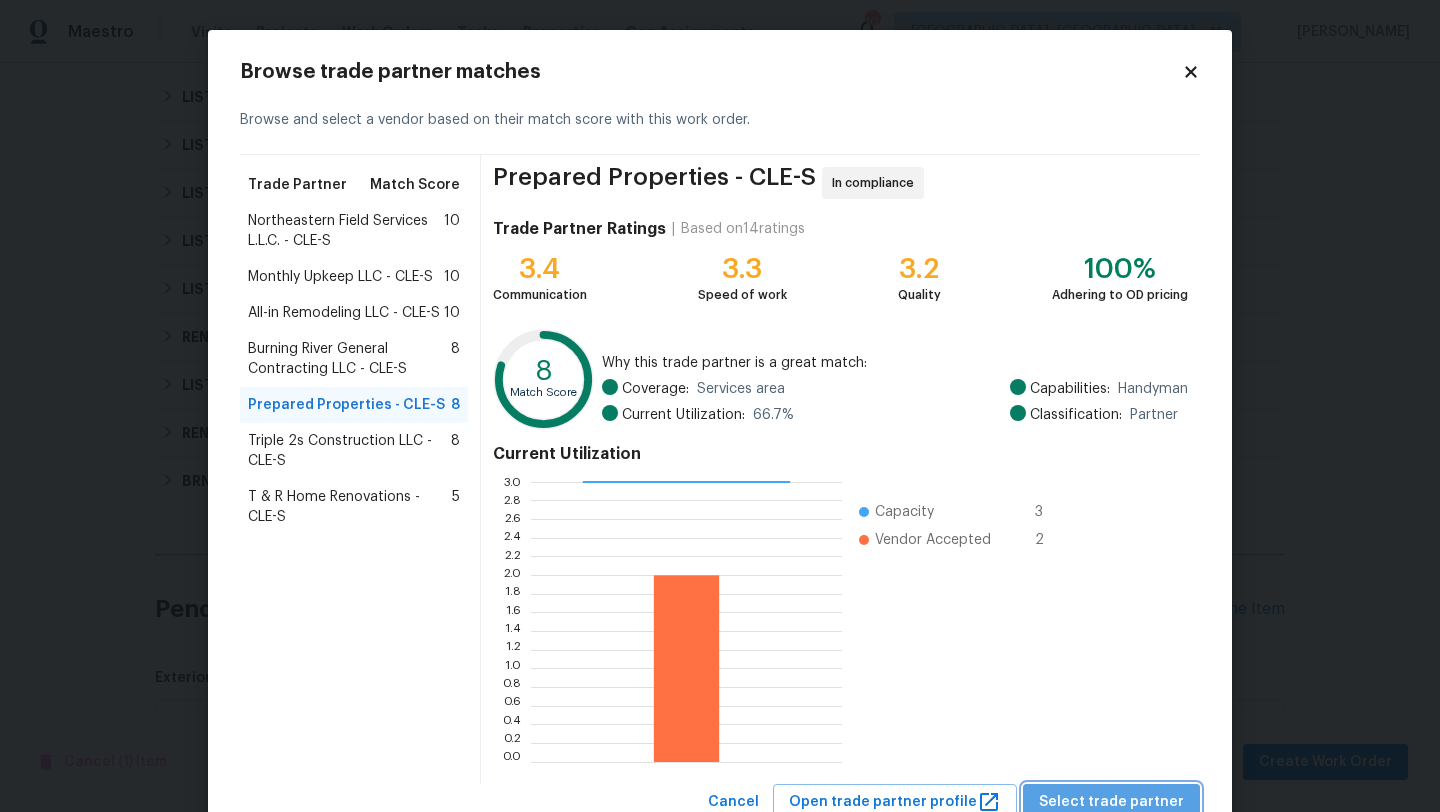 click on "Select trade partner" at bounding box center [1111, 802] 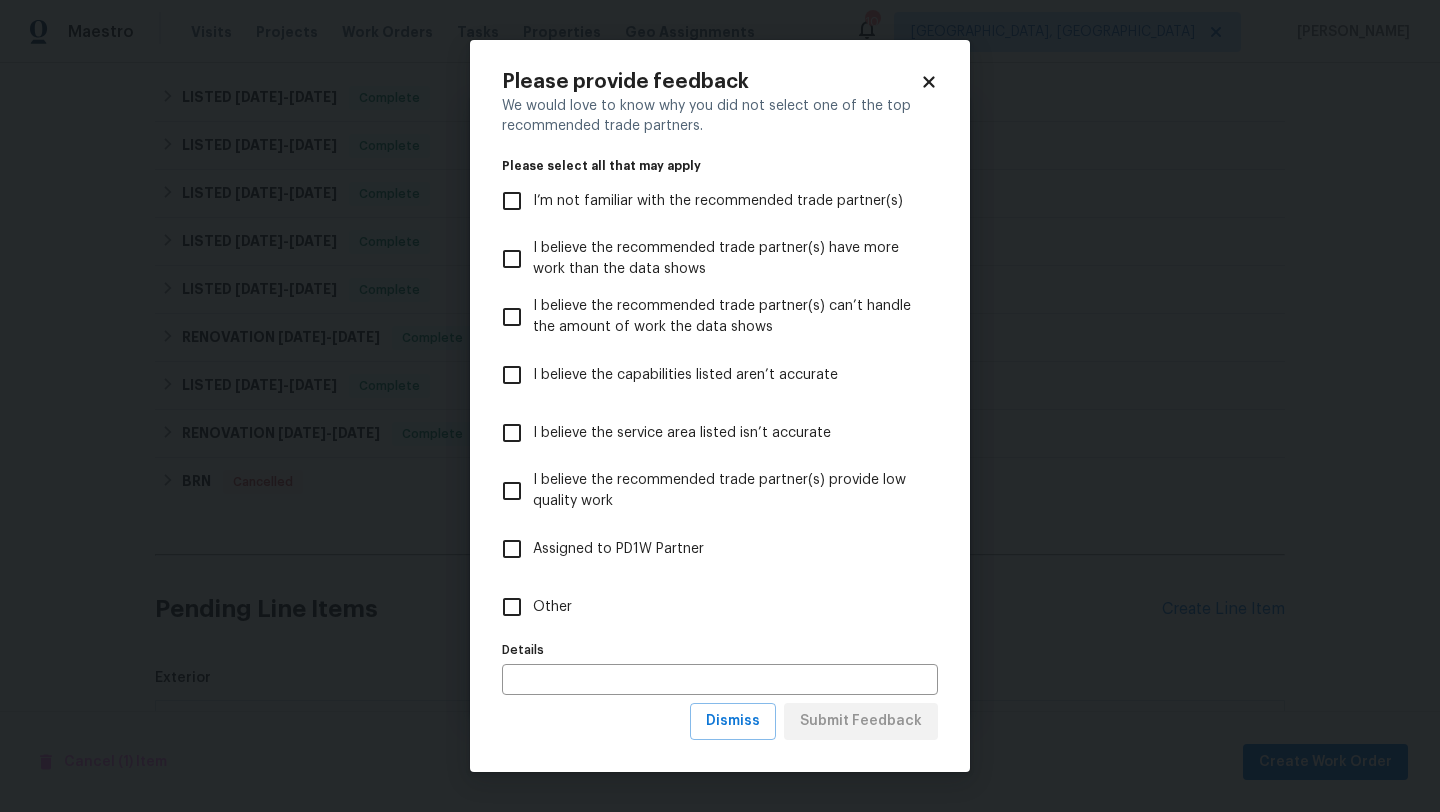 click on "Other" at bounding box center [512, 607] 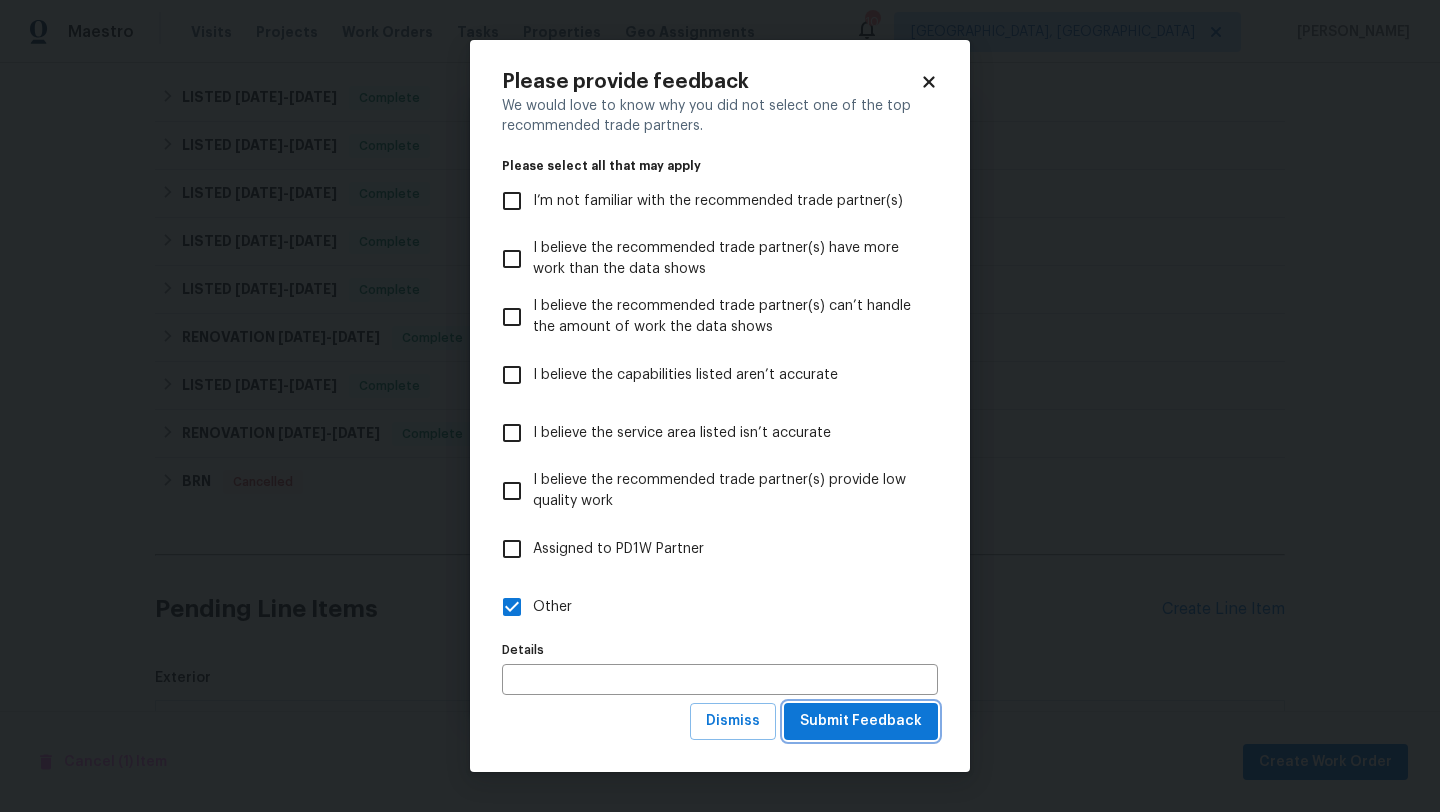 click on "Submit Feedback" at bounding box center (861, 721) 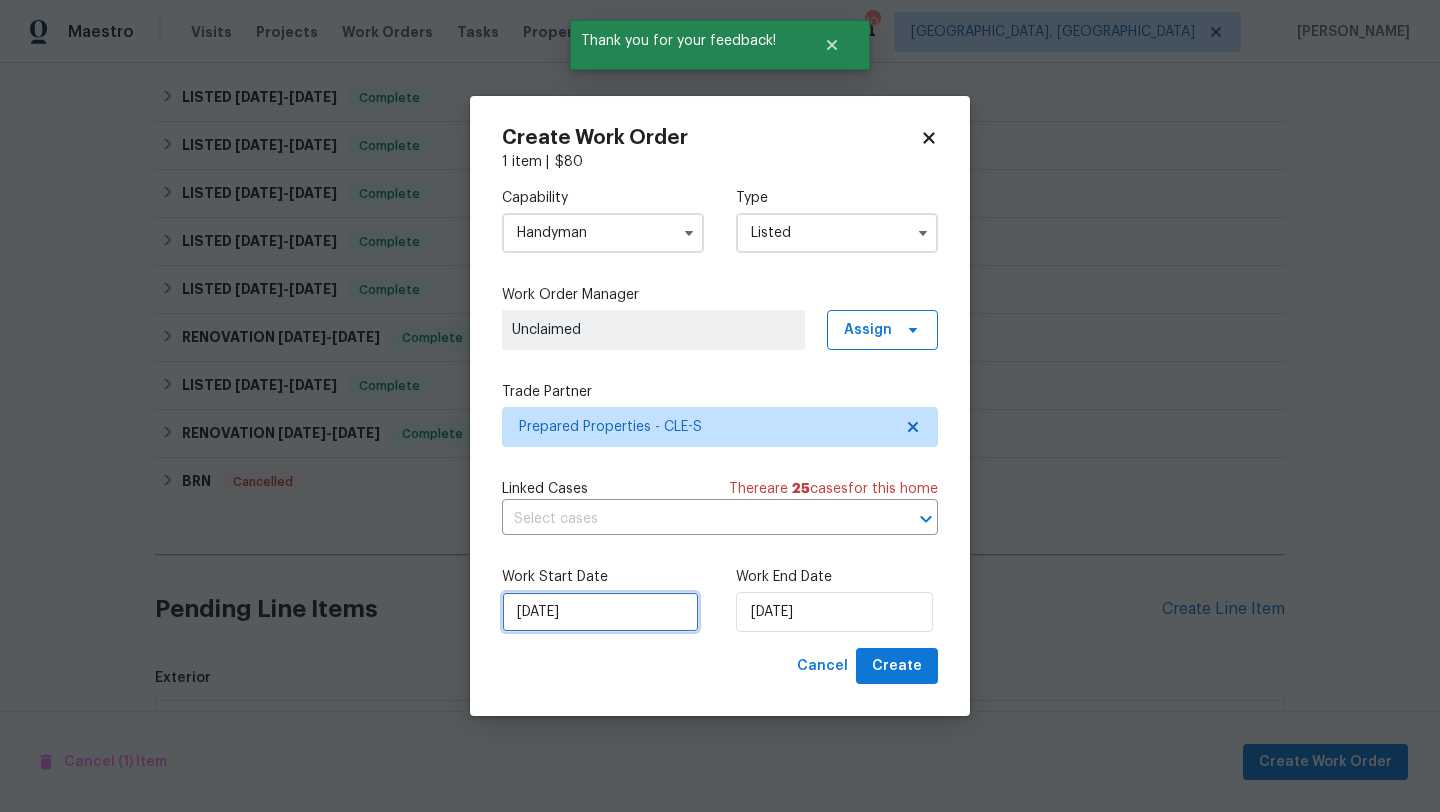 click on "7/13/2025" at bounding box center (600, 612) 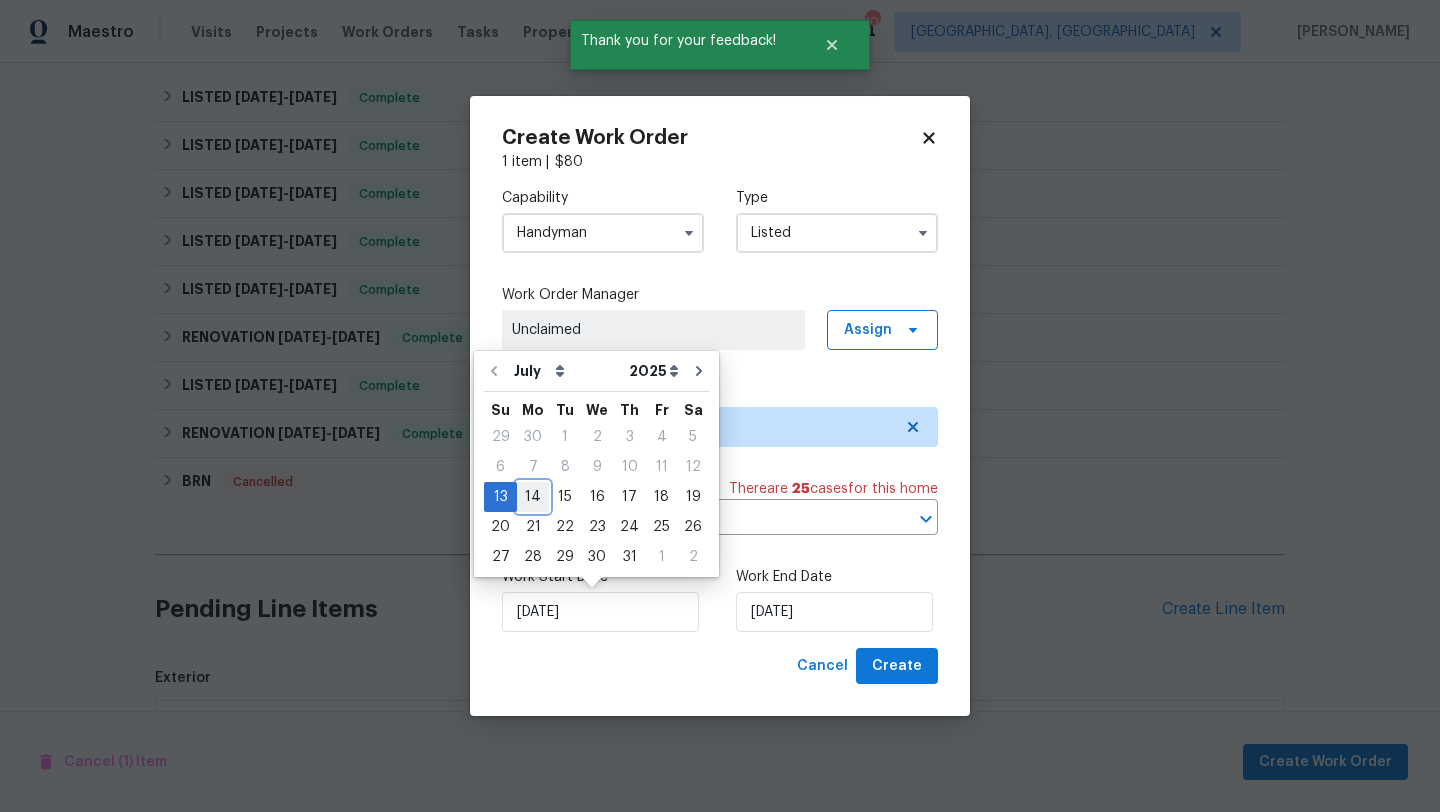 click on "14" at bounding box center [533, 497] 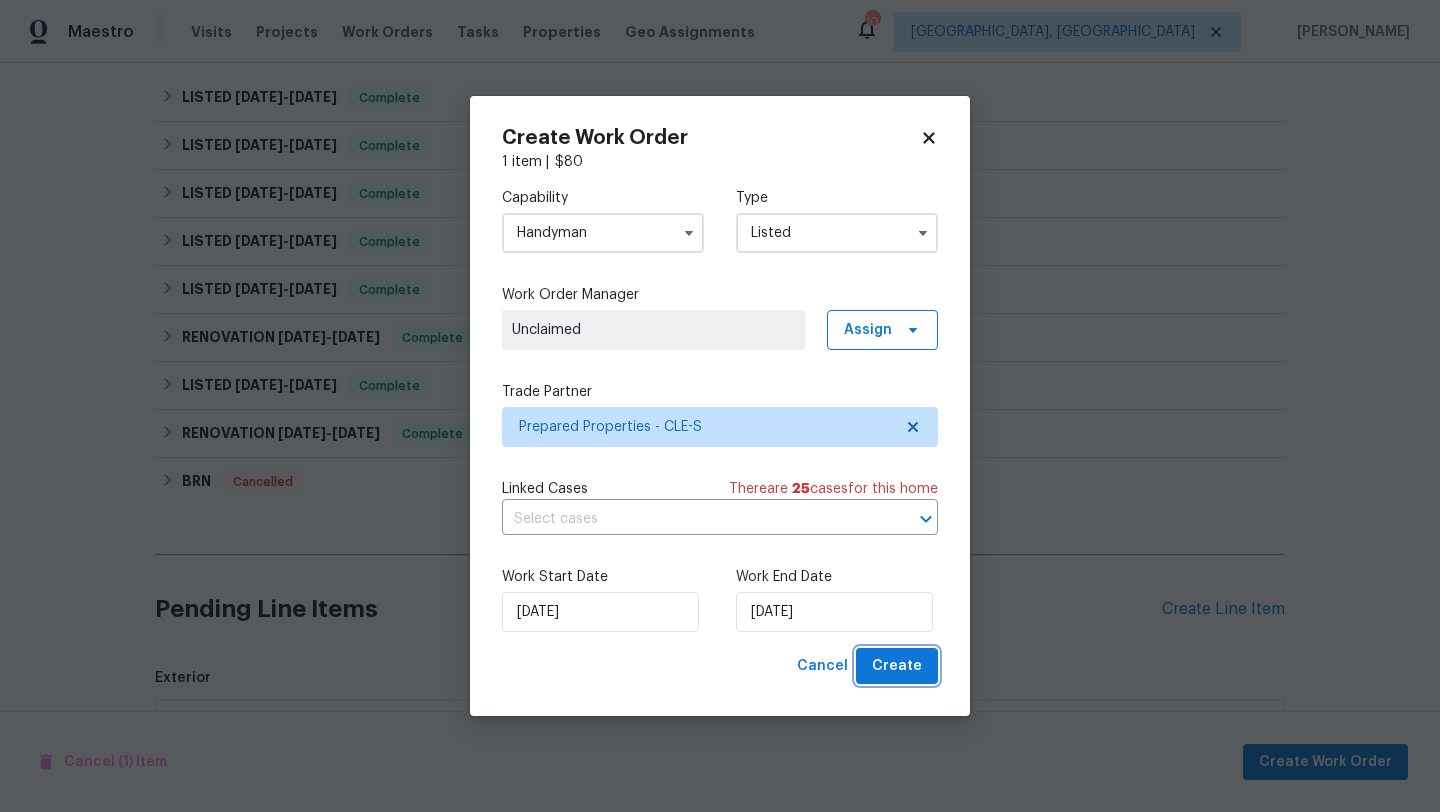 click on "Create" at bounding box center (897, 666) 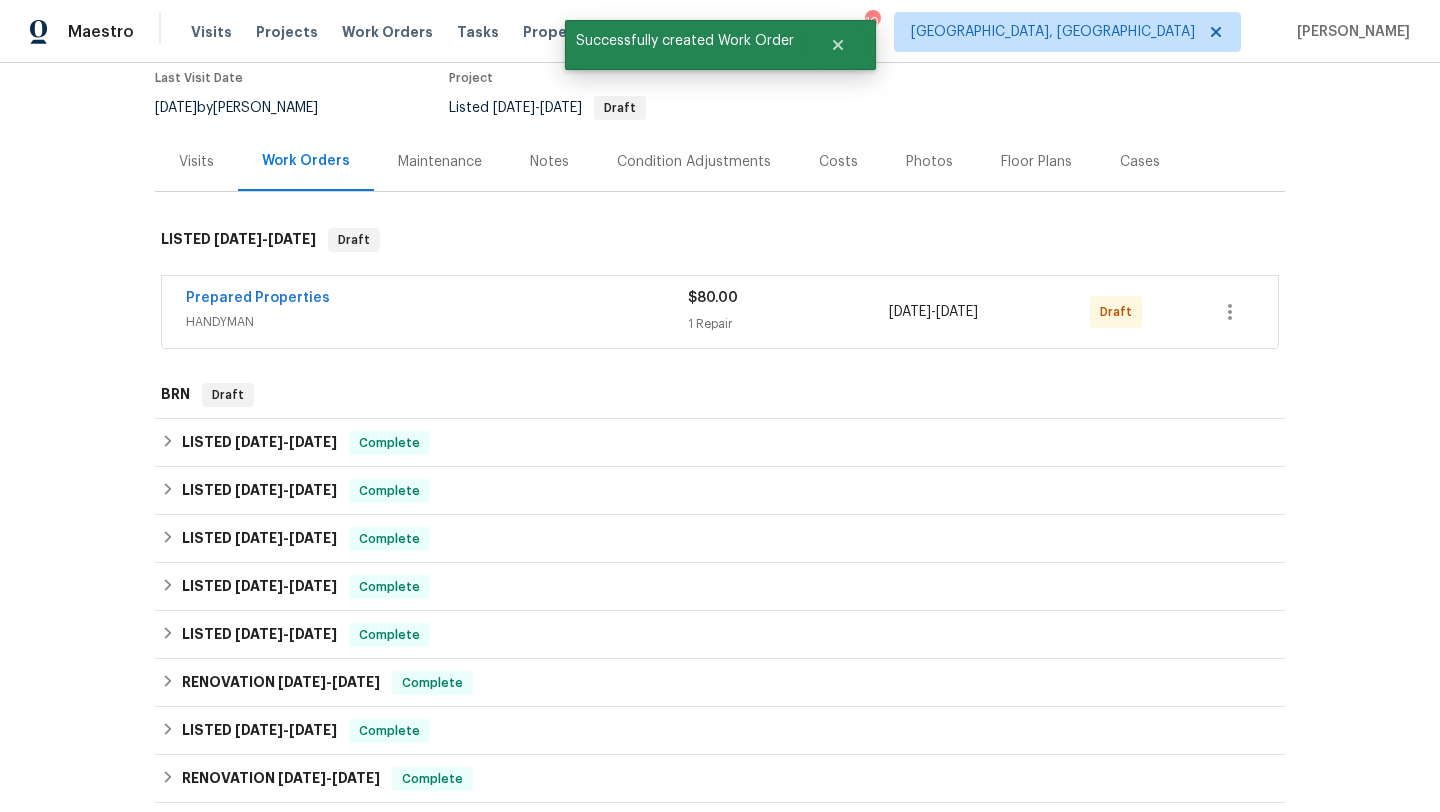 scroll, scrollTop: 0, scrollLeft: 0, axis: both 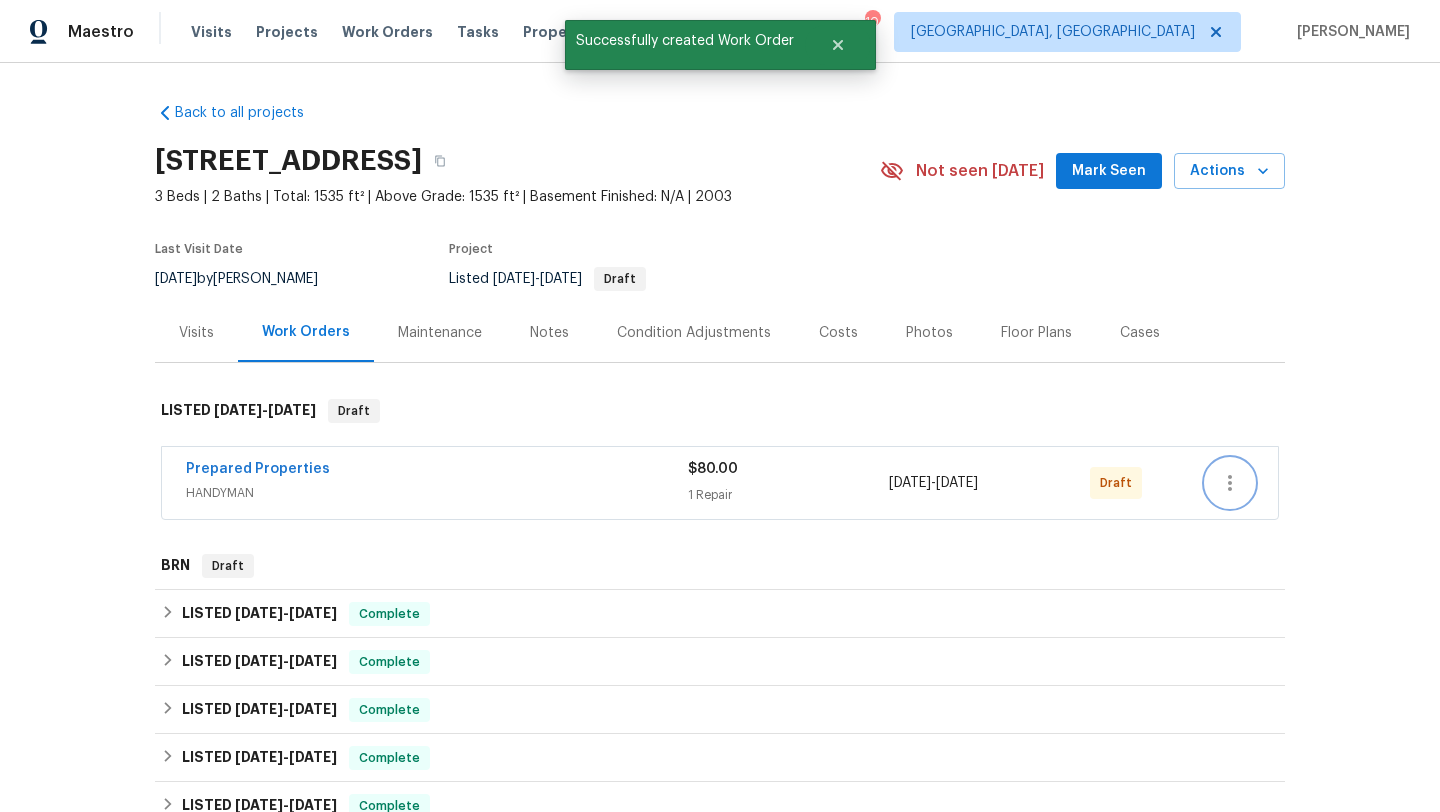 click 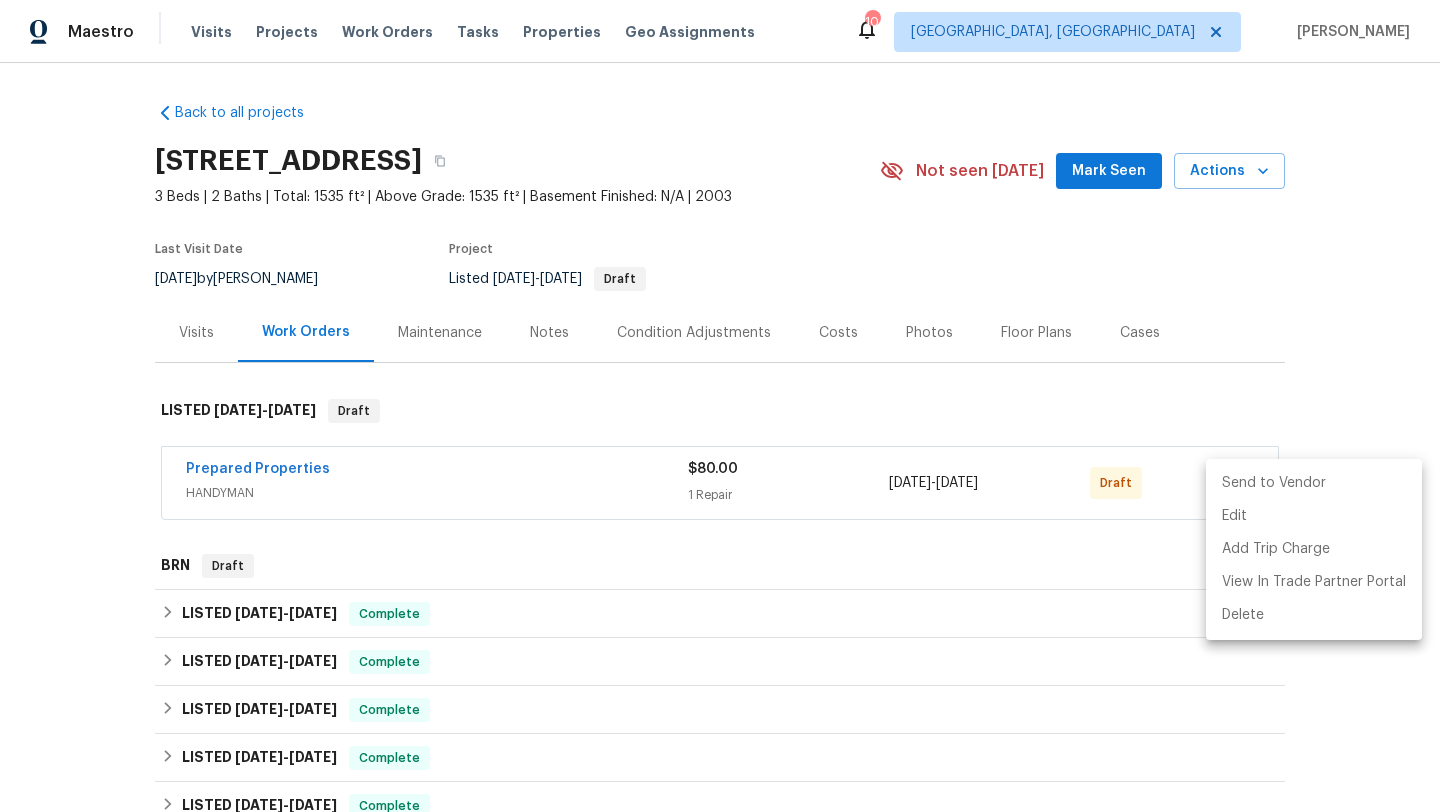 click on "Send to Vendor" at bounding box center (1314, 483) 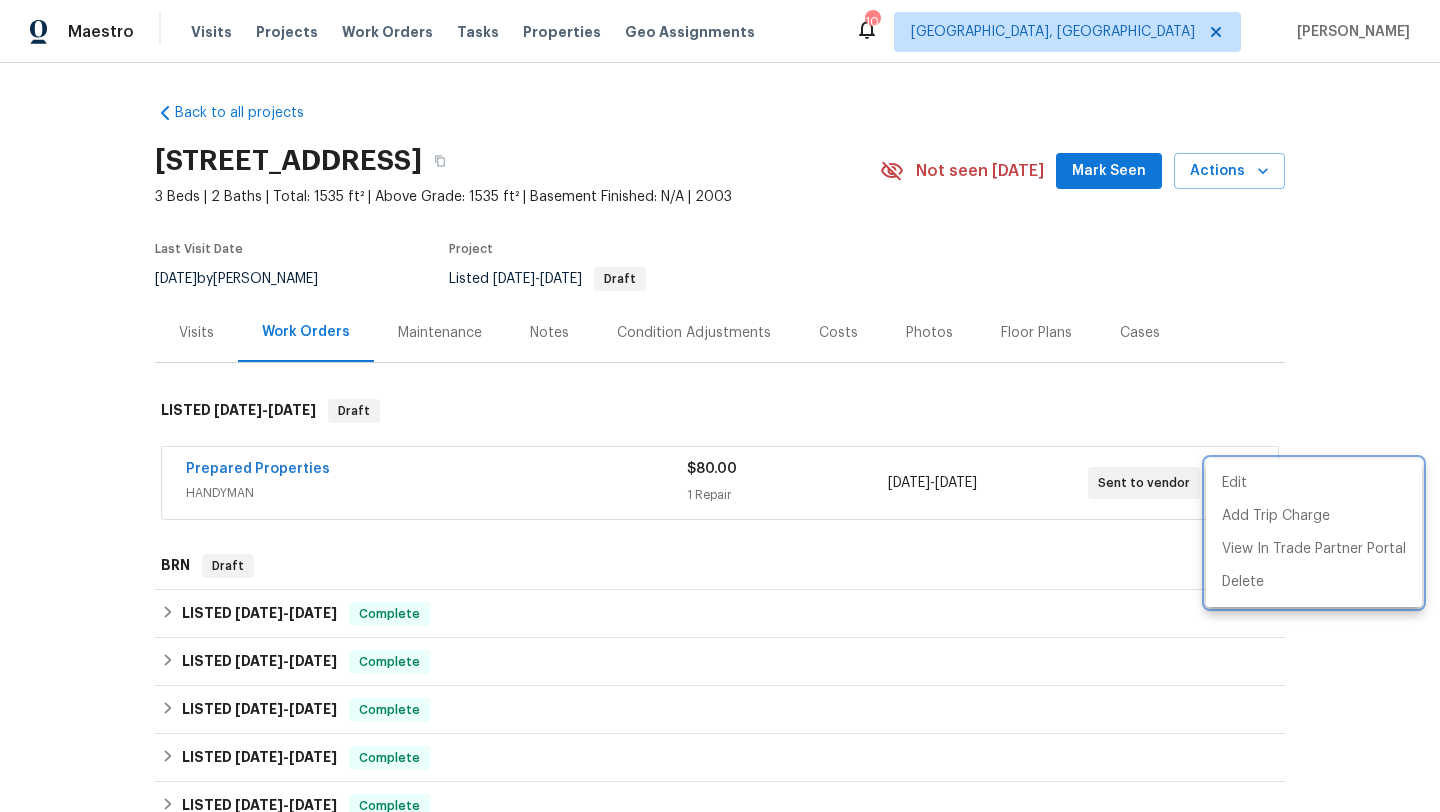 click at bounding box center [720, 406] 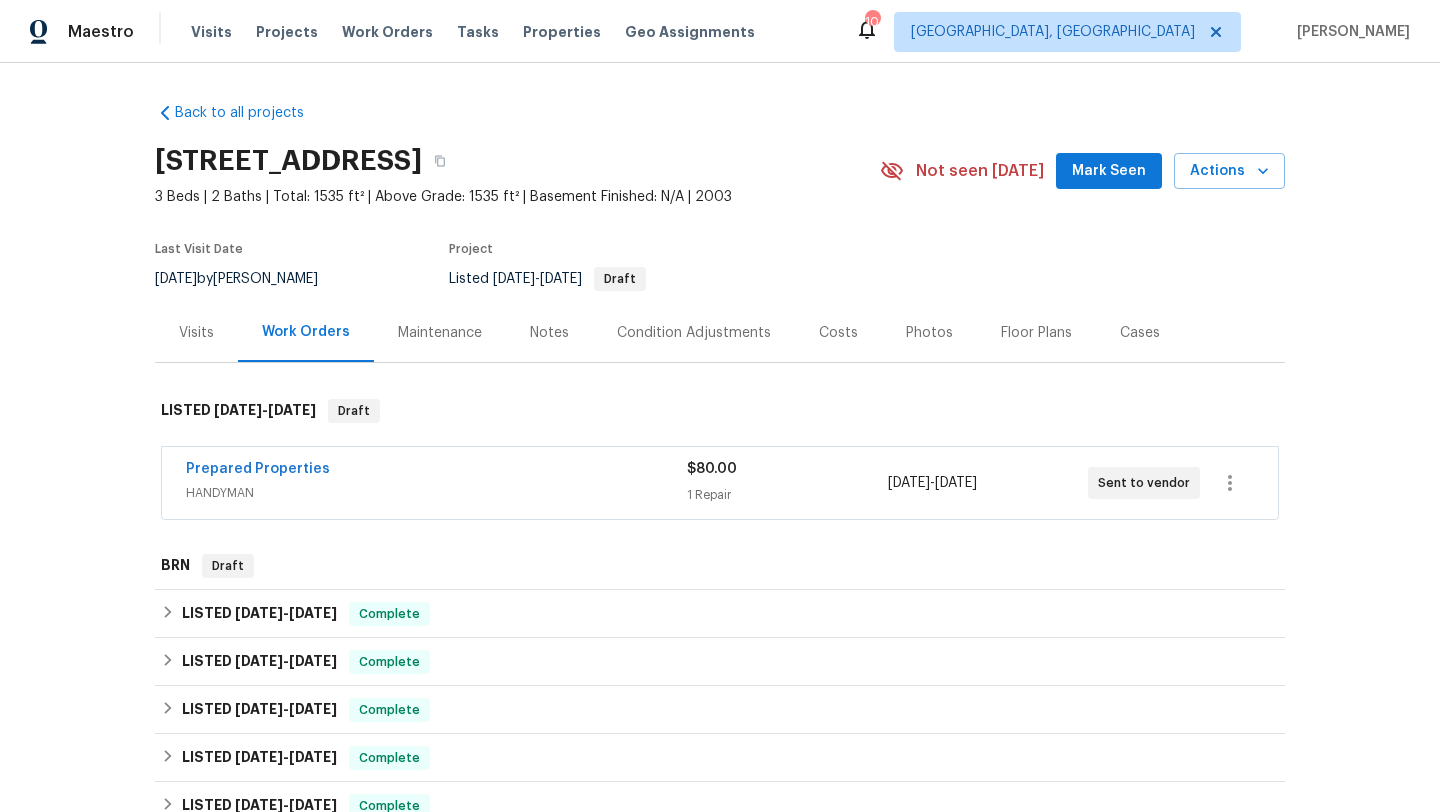 click on "Notes" at bounding box center (549, 333) 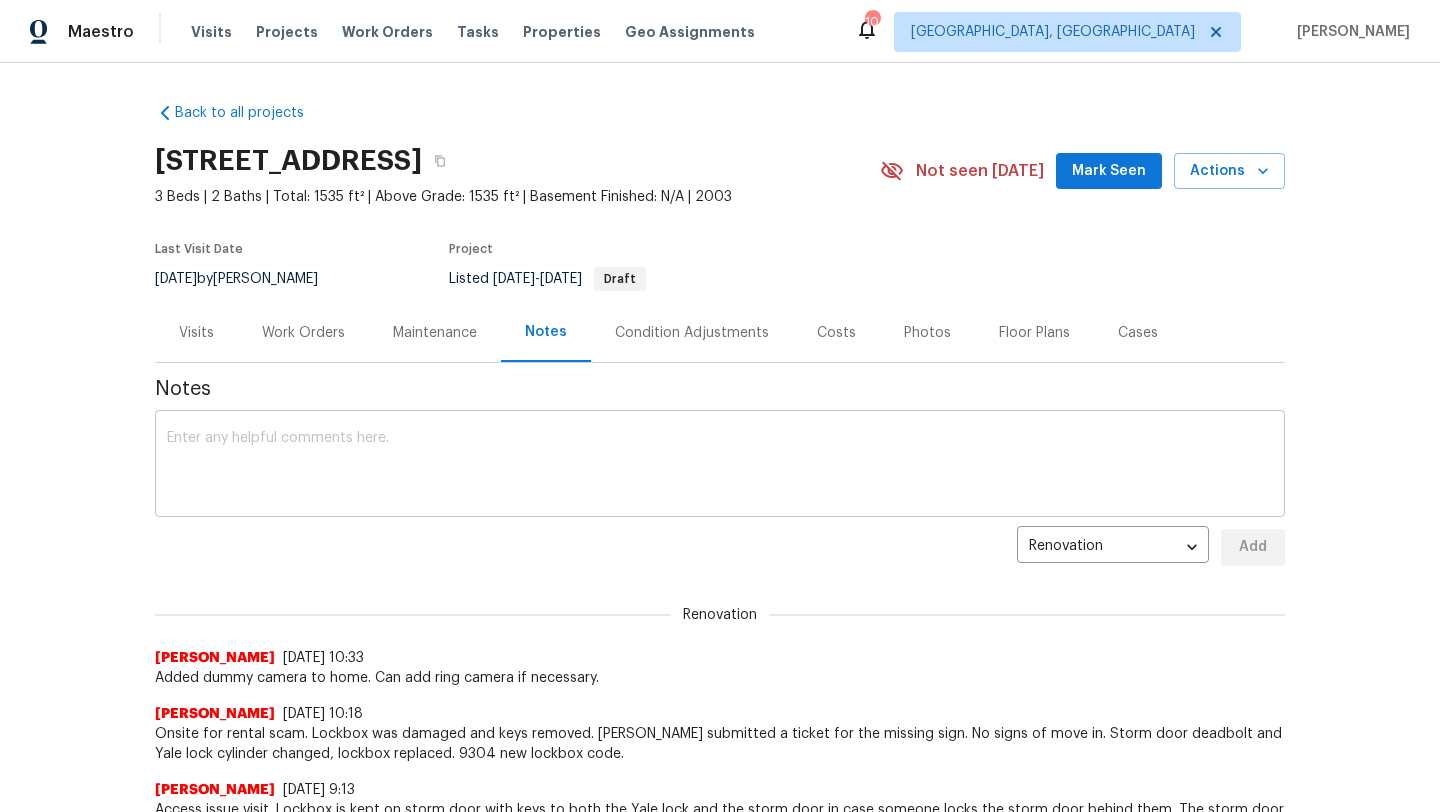 click at bounding box center (720, 466) 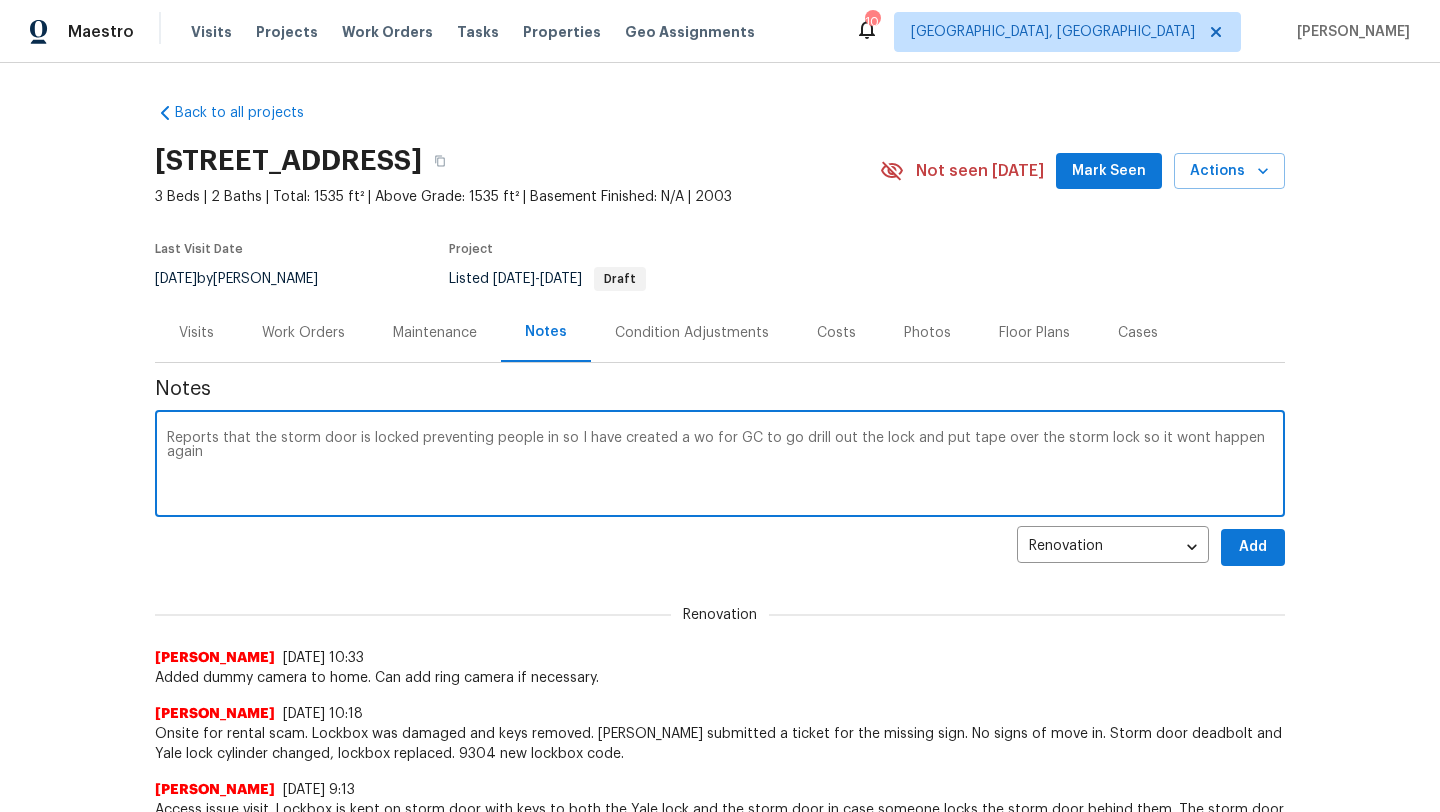 type on "Reports that the storm door is locked preventing people in so I have created a wo for GC to go drill out the lock and put tape over the storm lock so it wont happen again" 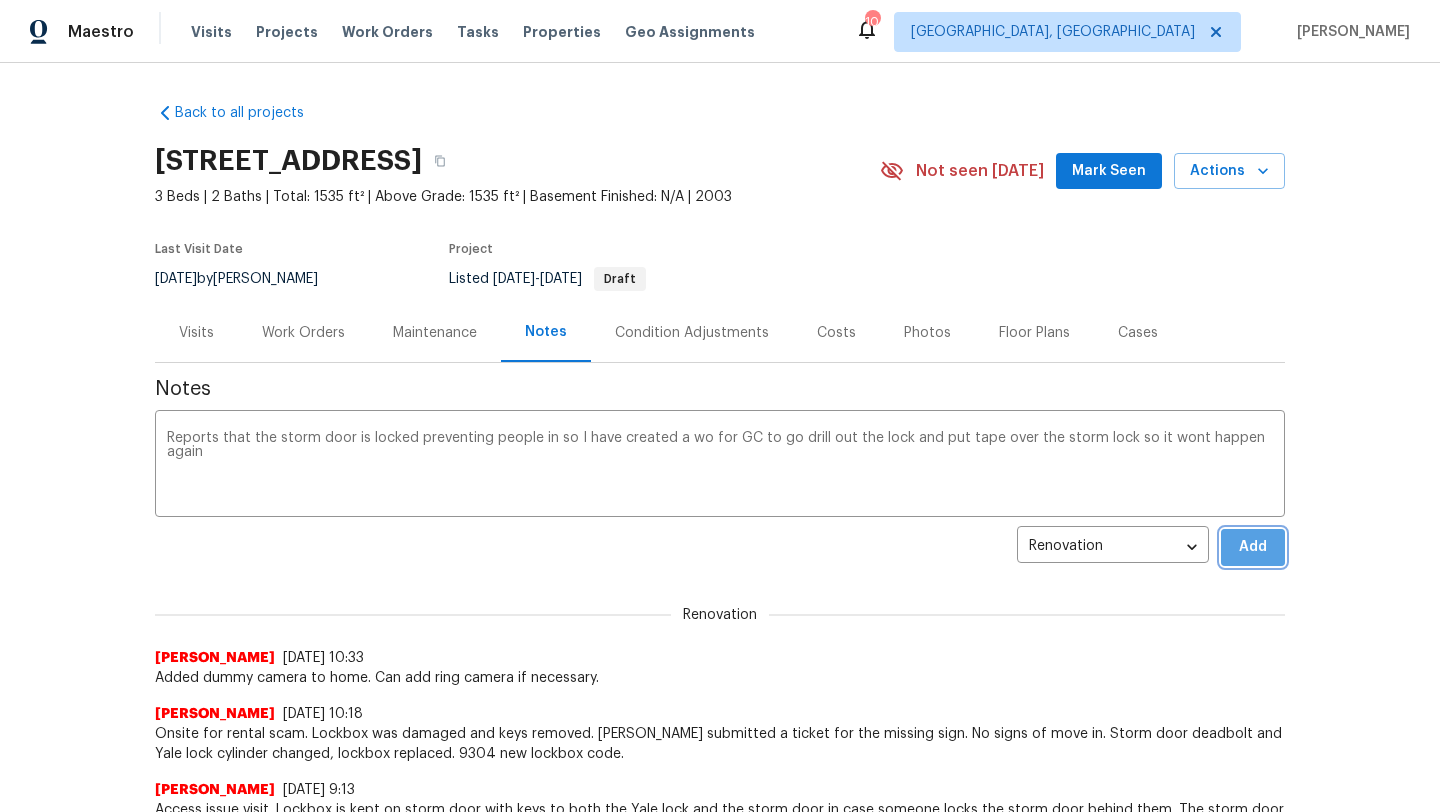 click on "Add" at bounding box center (1253, 547) 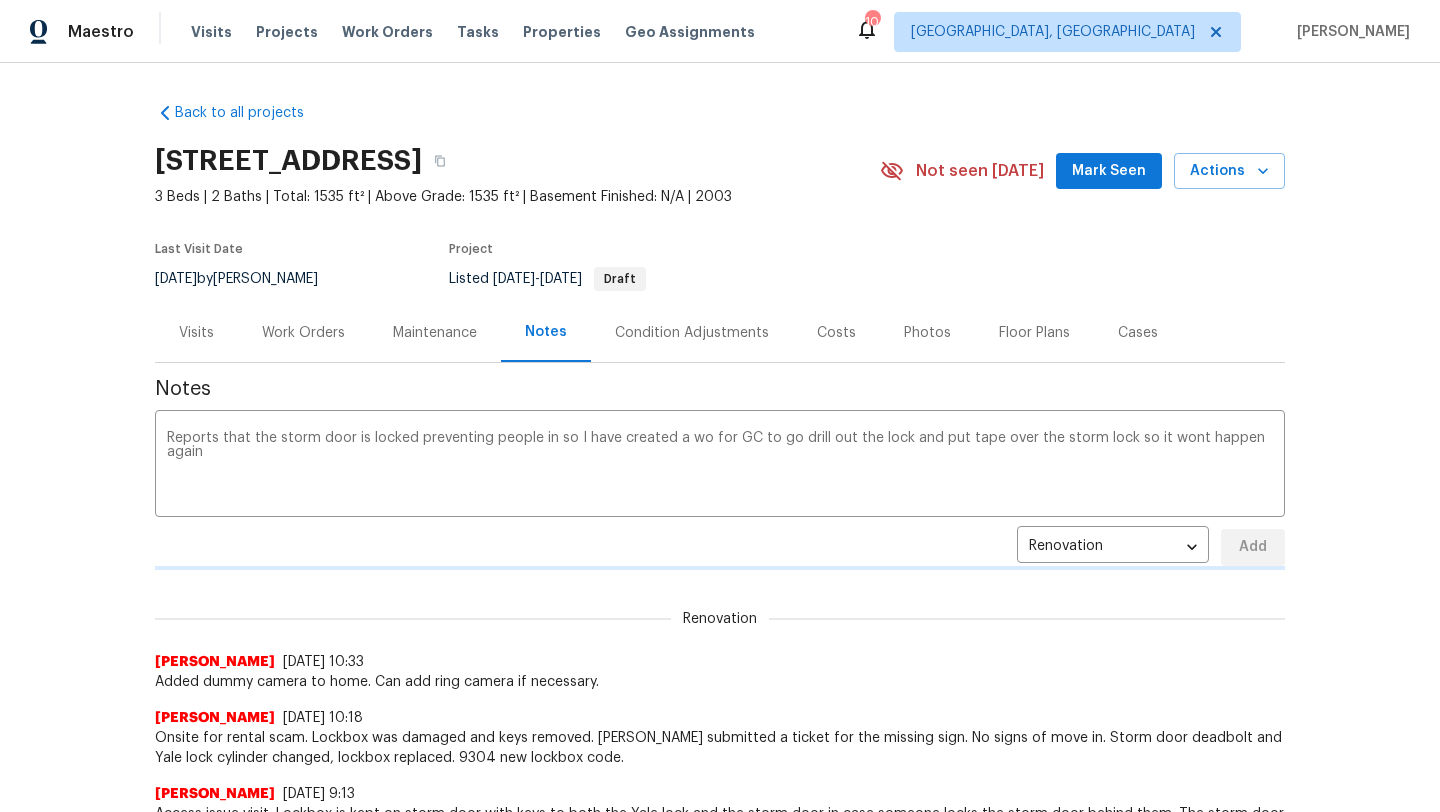 type 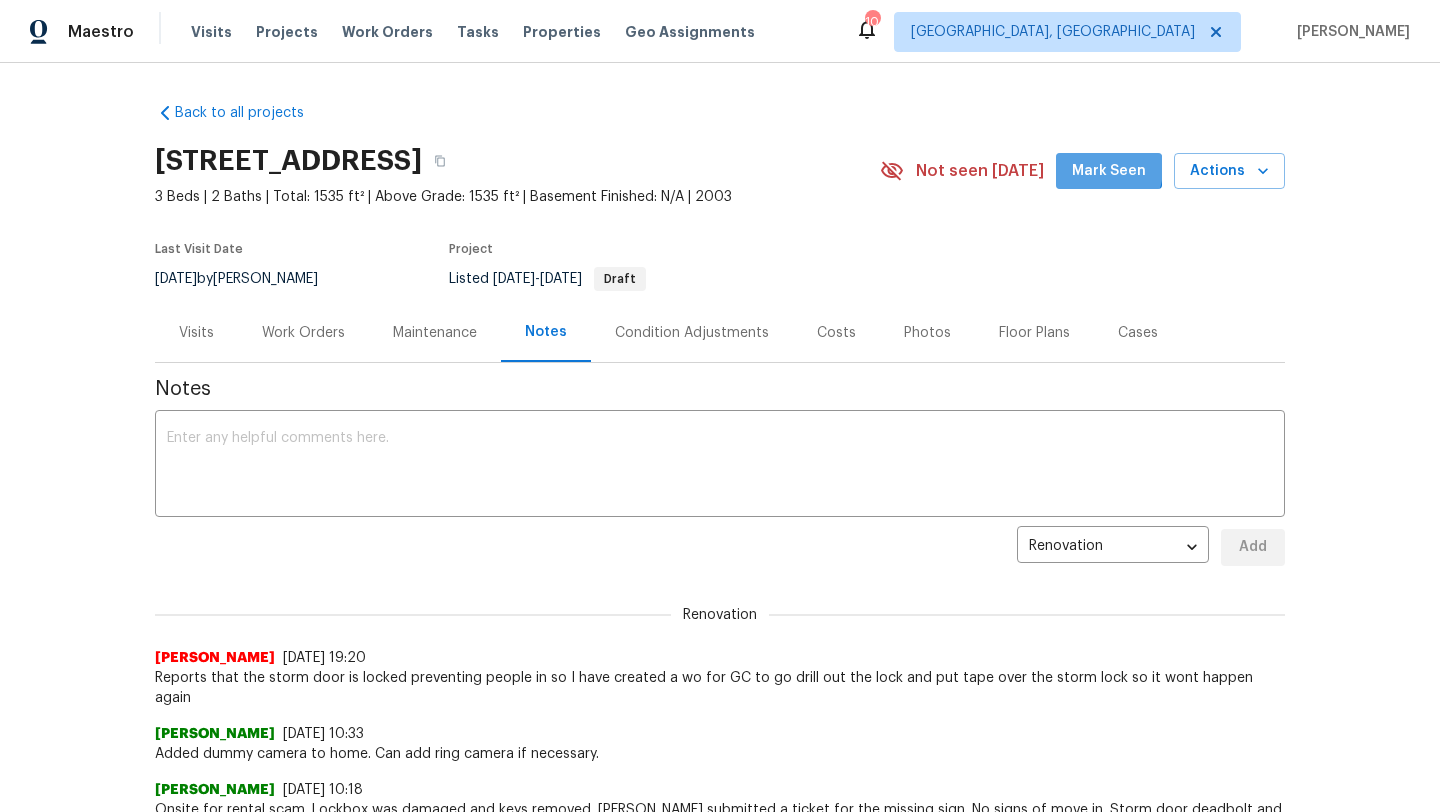 click on "Mark Seen" at bounding box center [1109, 171] 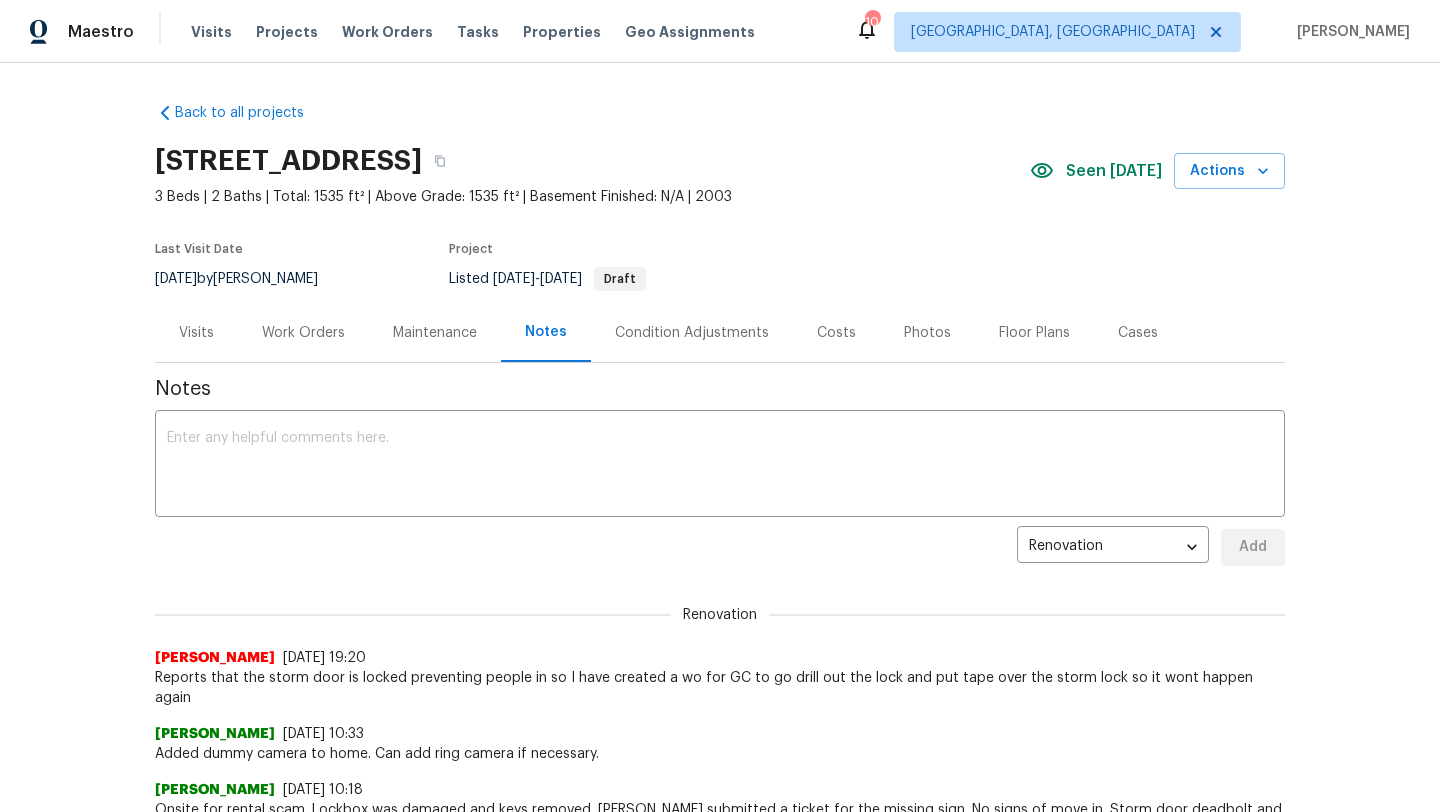 click on "Work Orders" at bounding box center (303, 333) 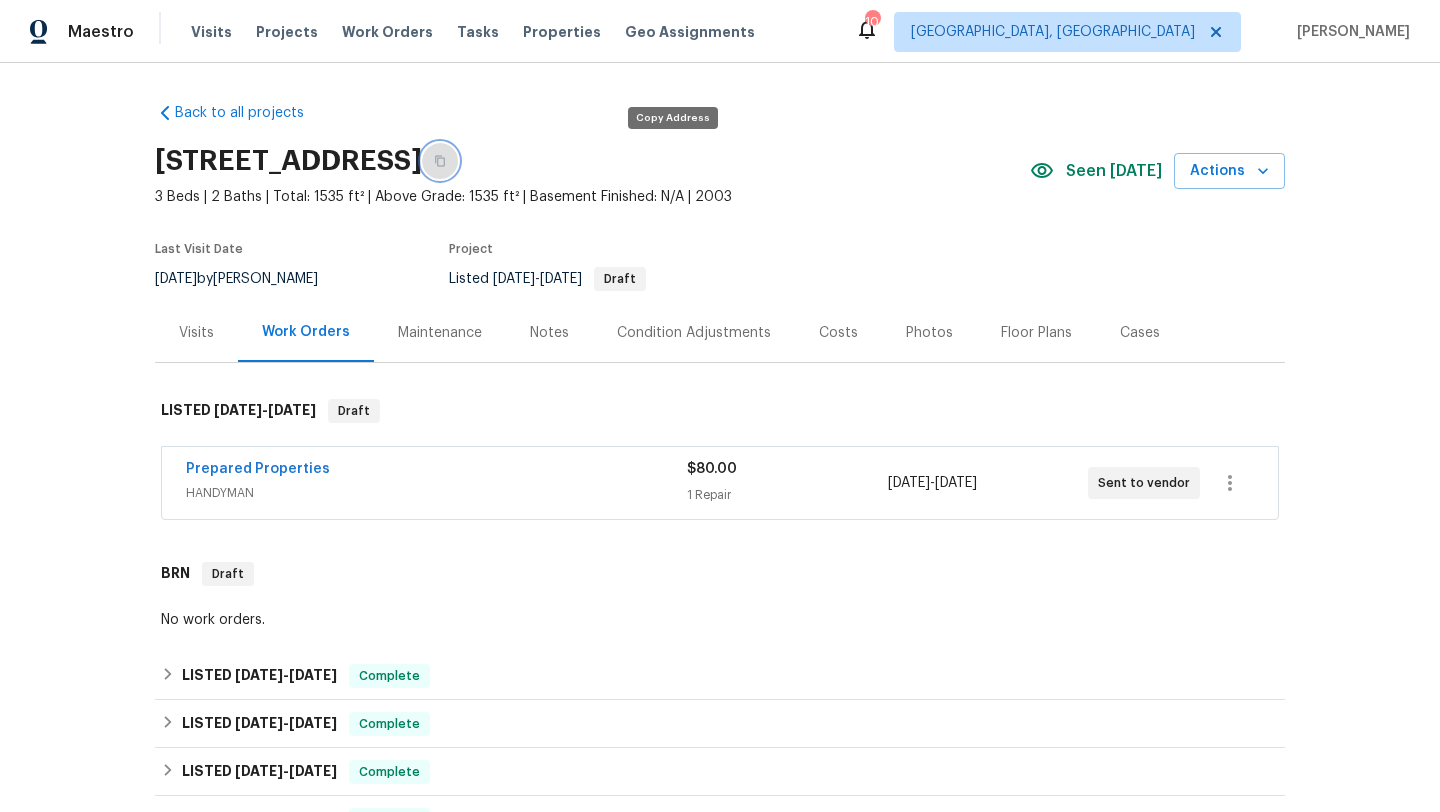 click 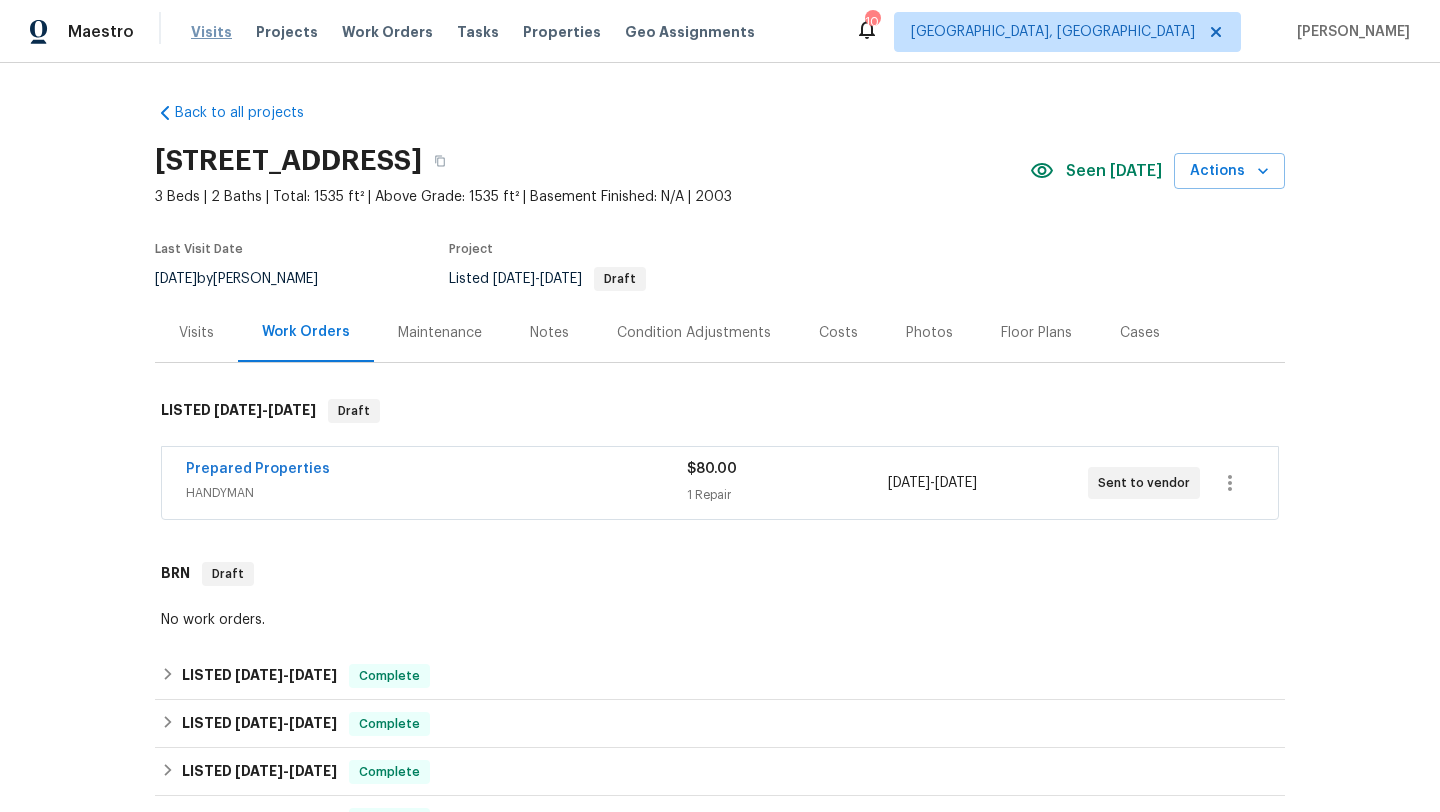 click on "Visits" at bounding box center [211, 32] 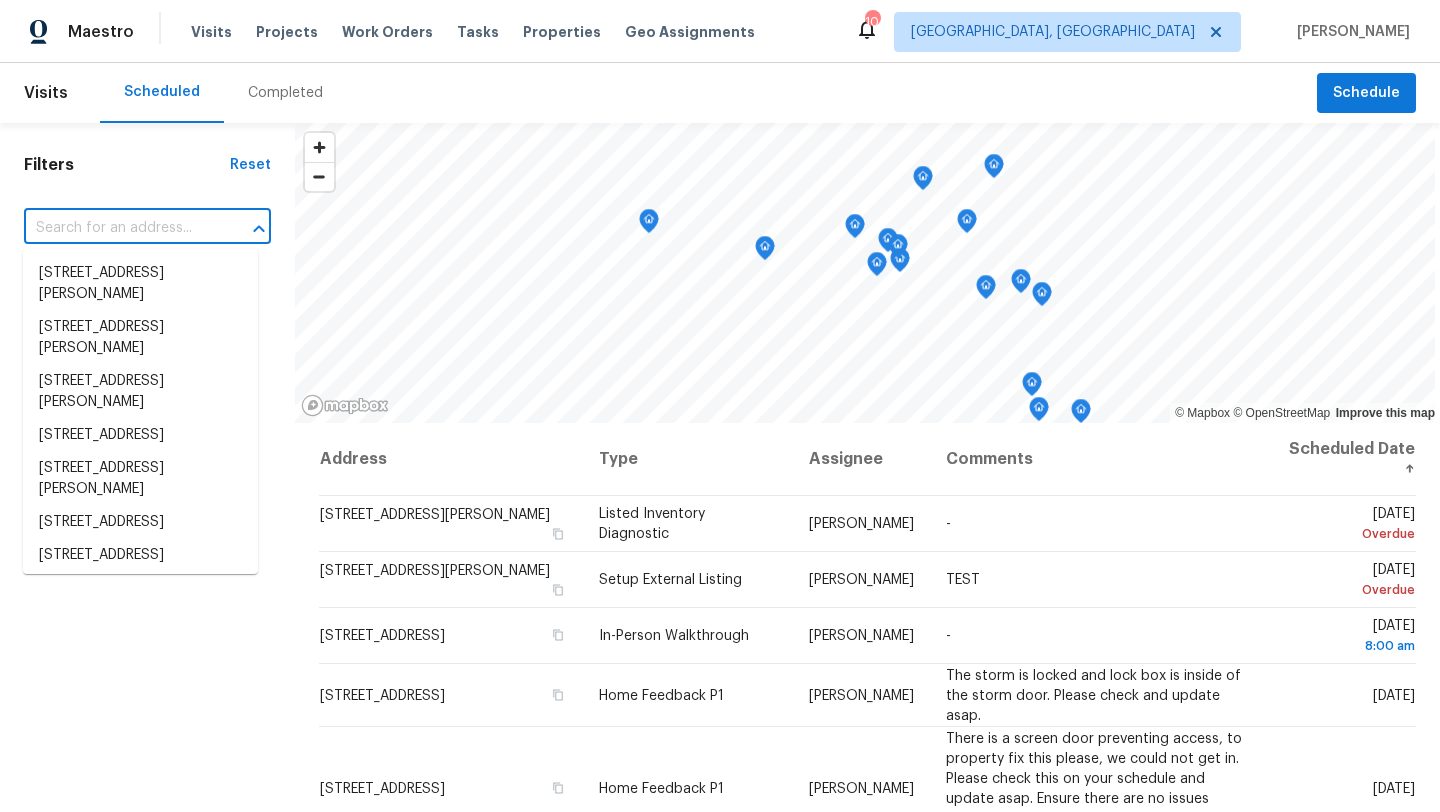 click at bounding box center (119, 228) 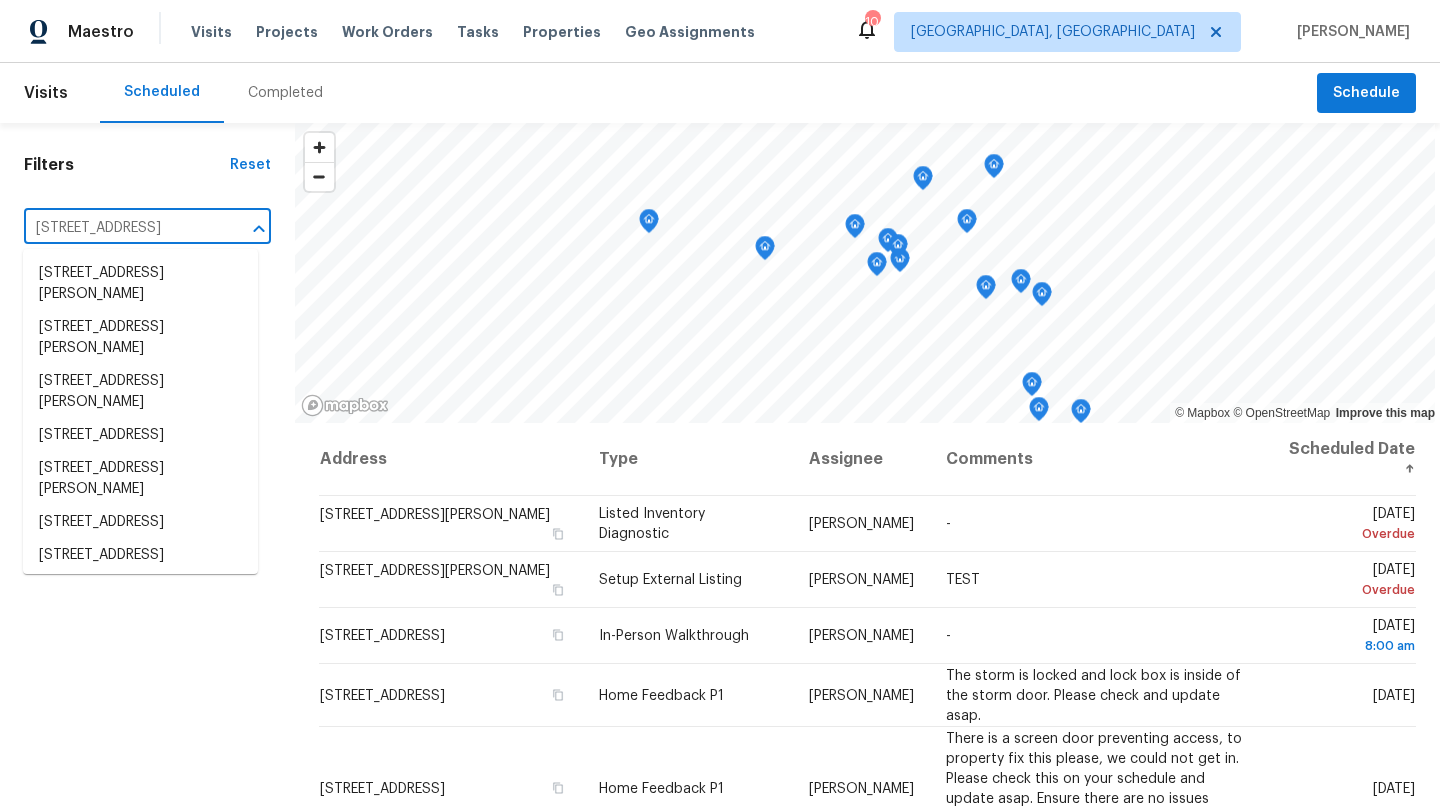 scroll, scrollTop: 0, scrollLeft: 74, axis: horizontal 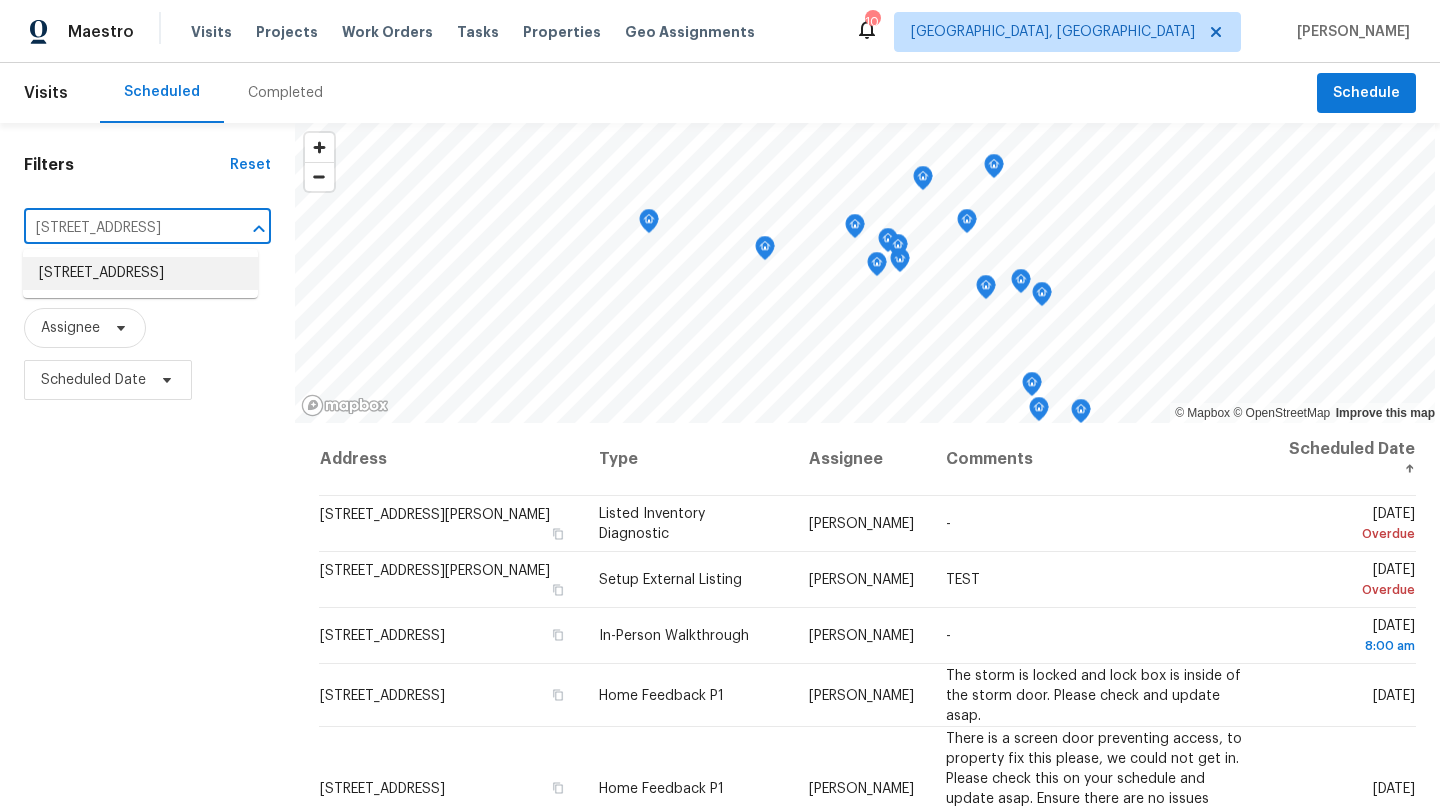 click on "2255 E 46th St, Cleveland, OH 44103" at bounding box center [140, 273] 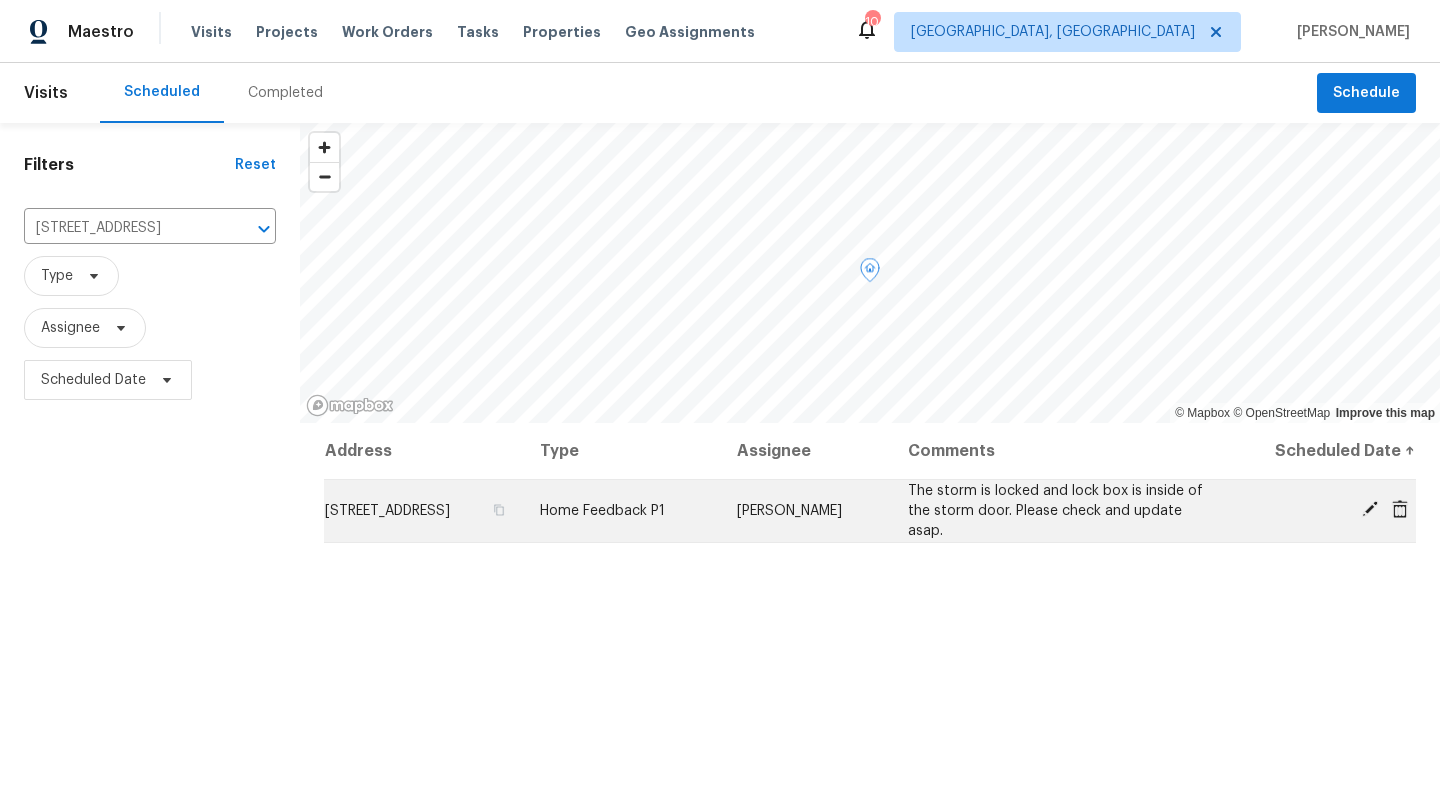 click 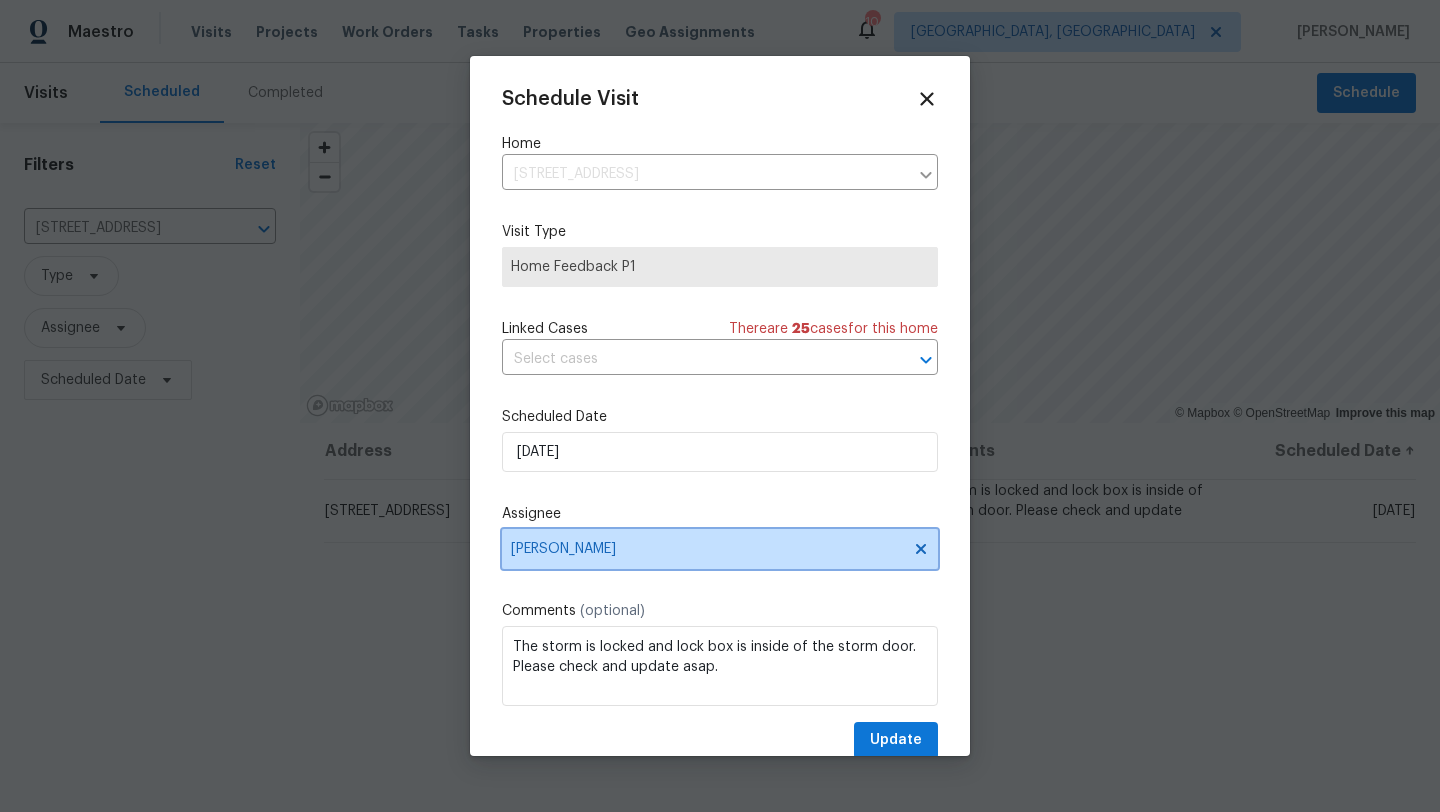 click on "Casey Morris" at bounding box center (720, 549) 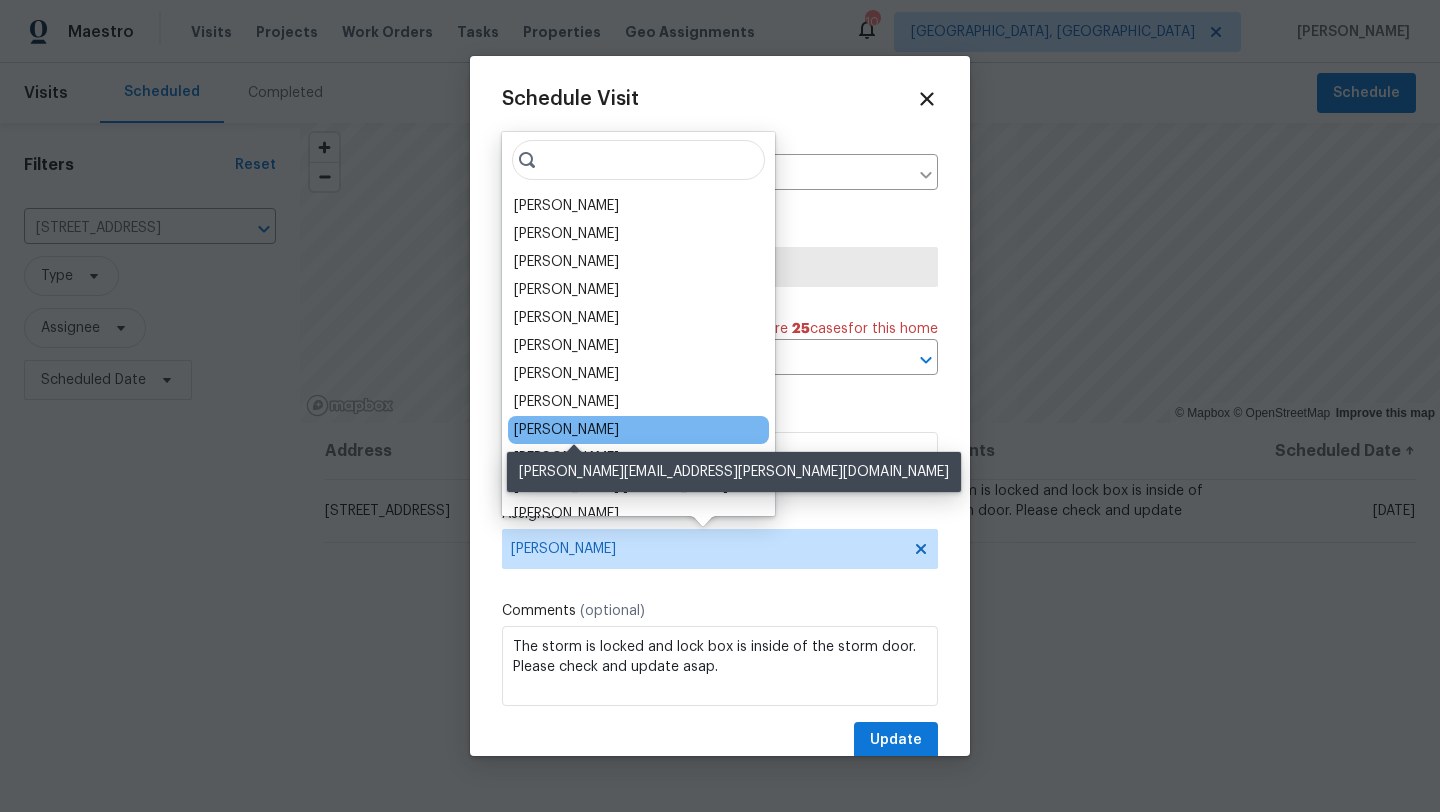 click on "[PERSON_NAME]" at bounding box center [566, 430] 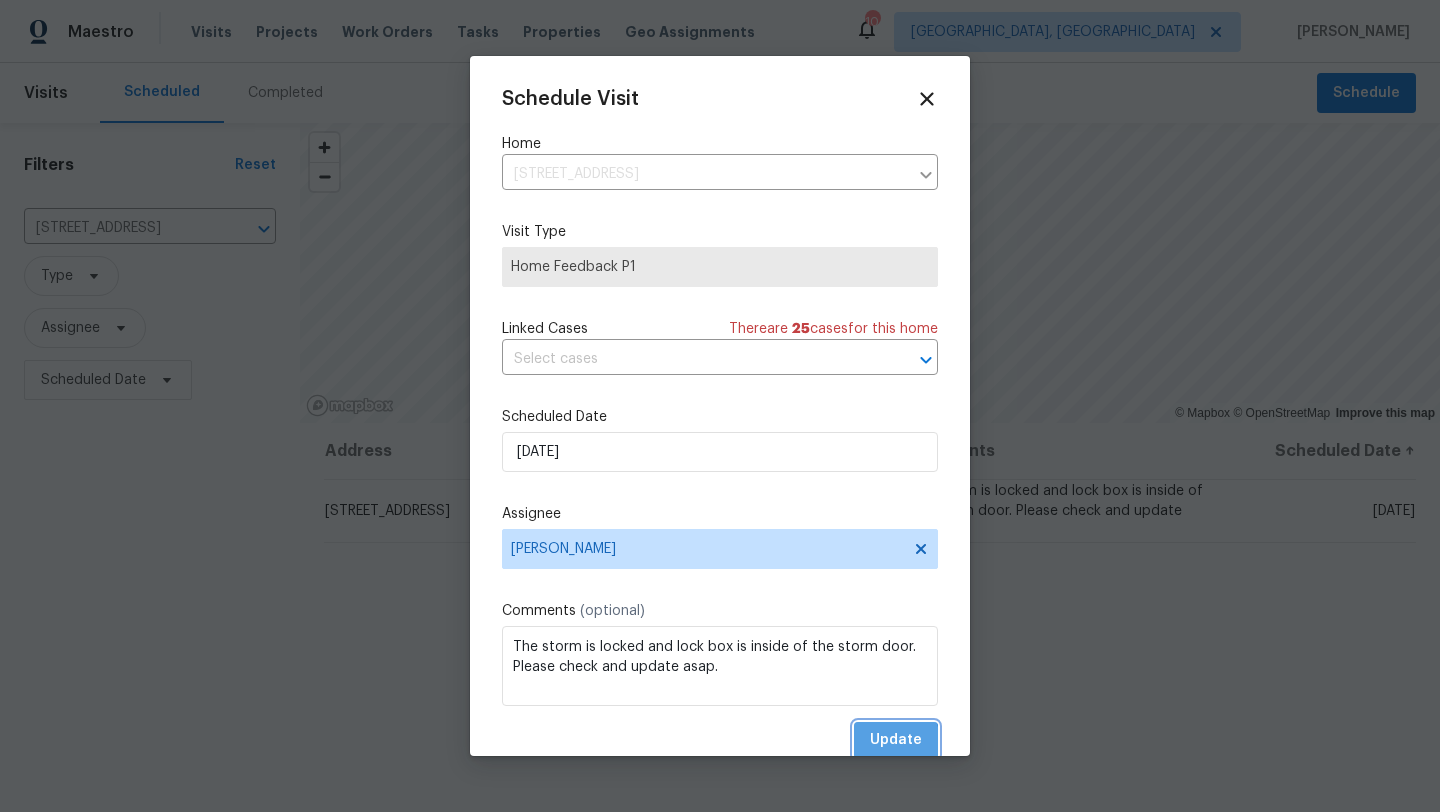 click on "Update" at bounding box center [896, 740] 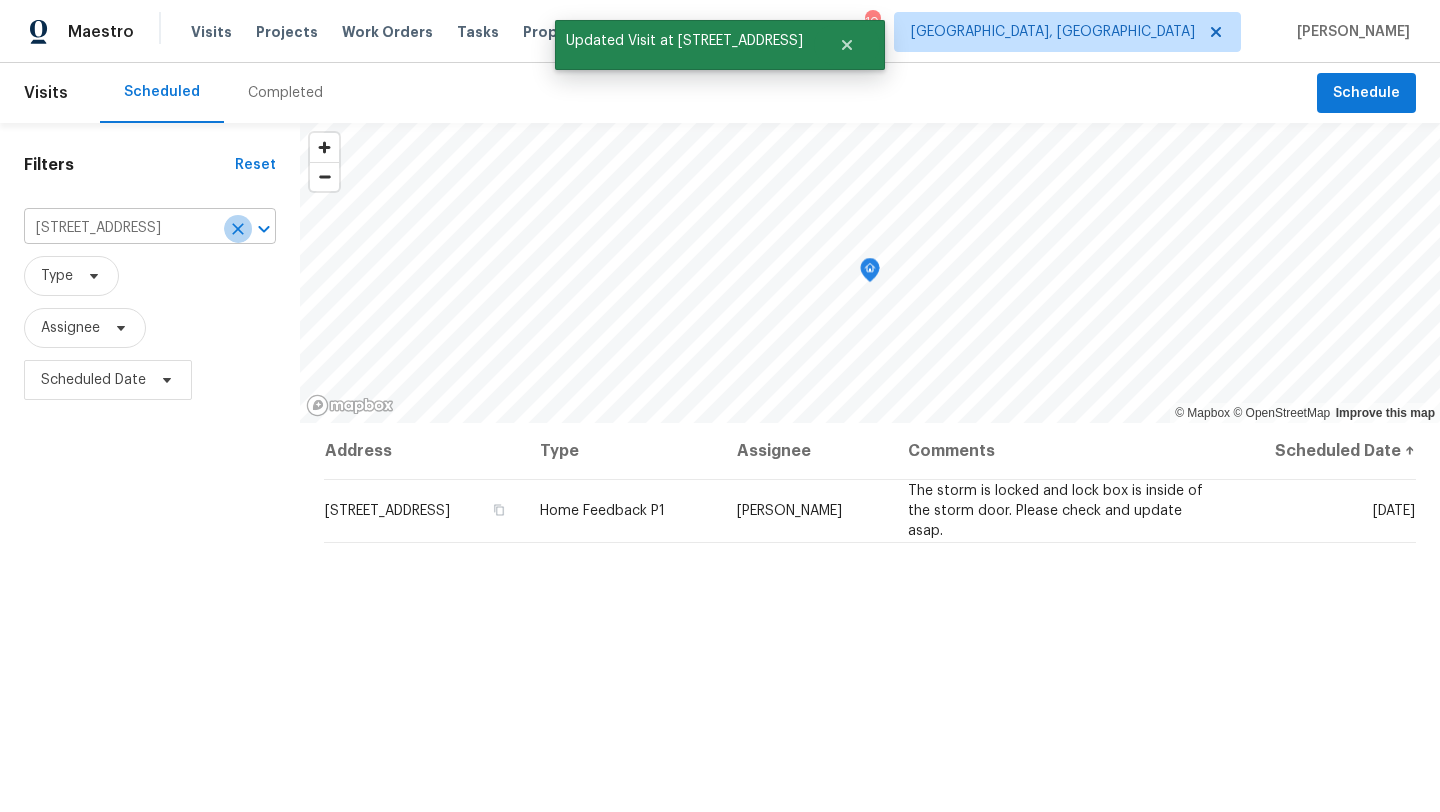 click 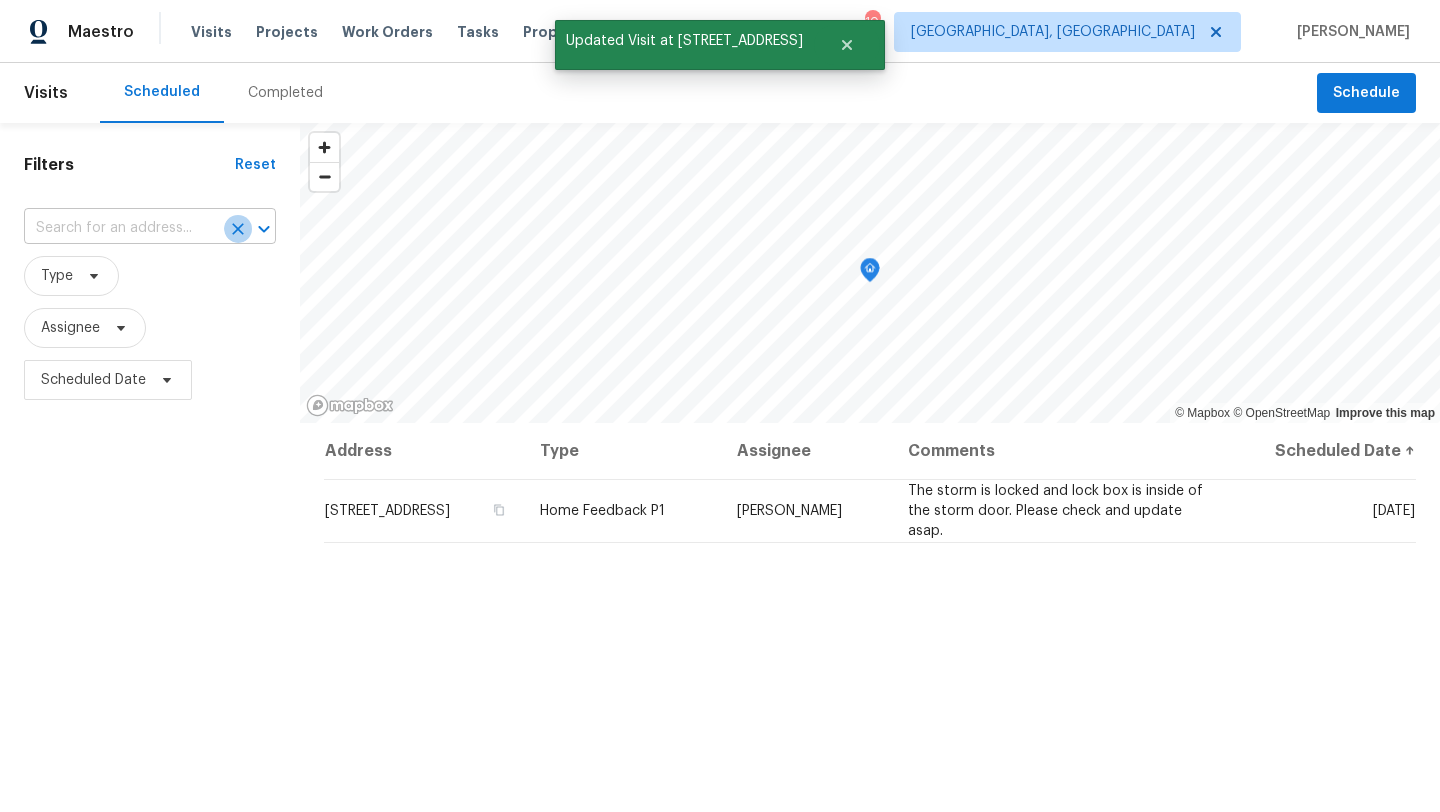 scroll, scrollTop: 0, scrollLeft: 0, axis: both 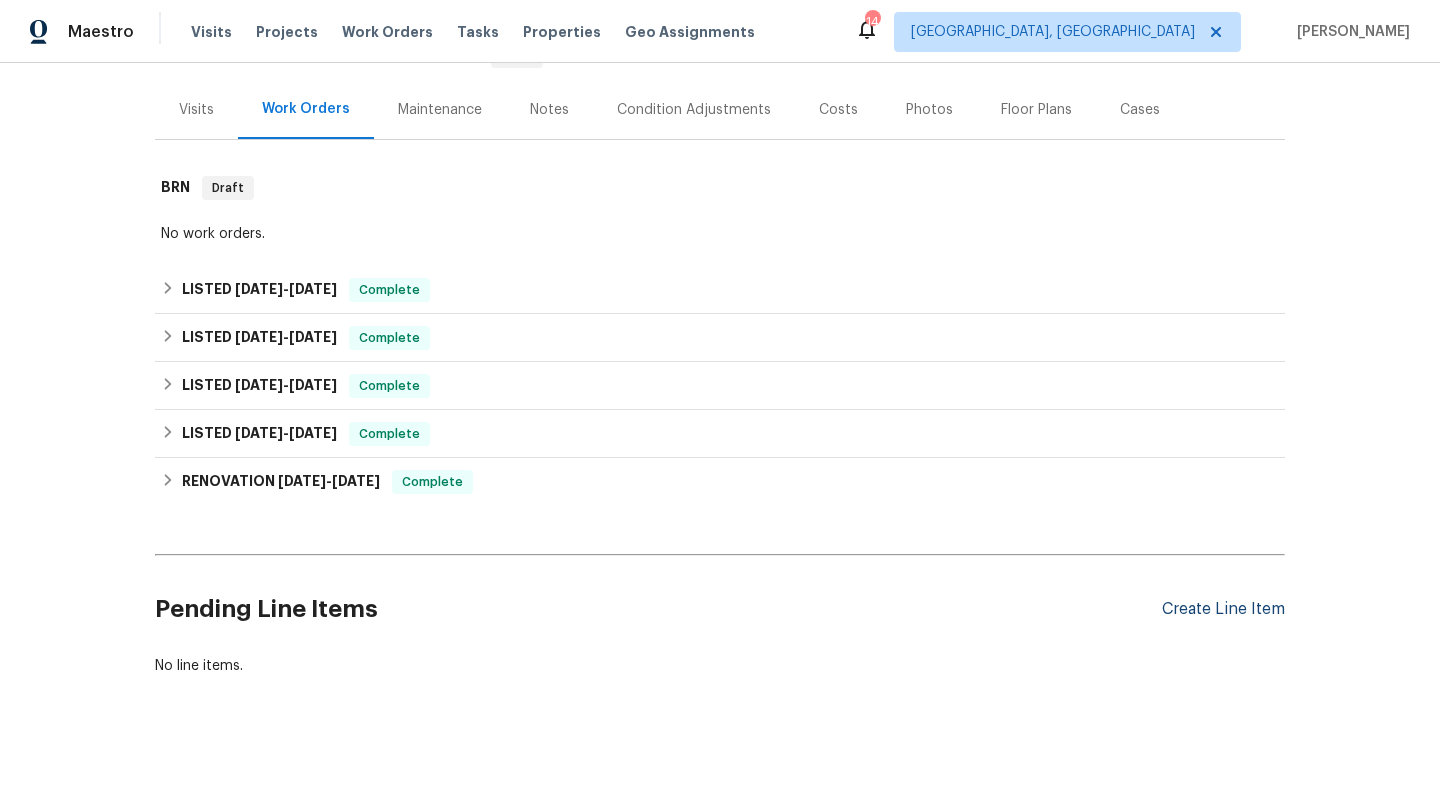 click on "Create Line Item" at bounding box center (1223, 609) 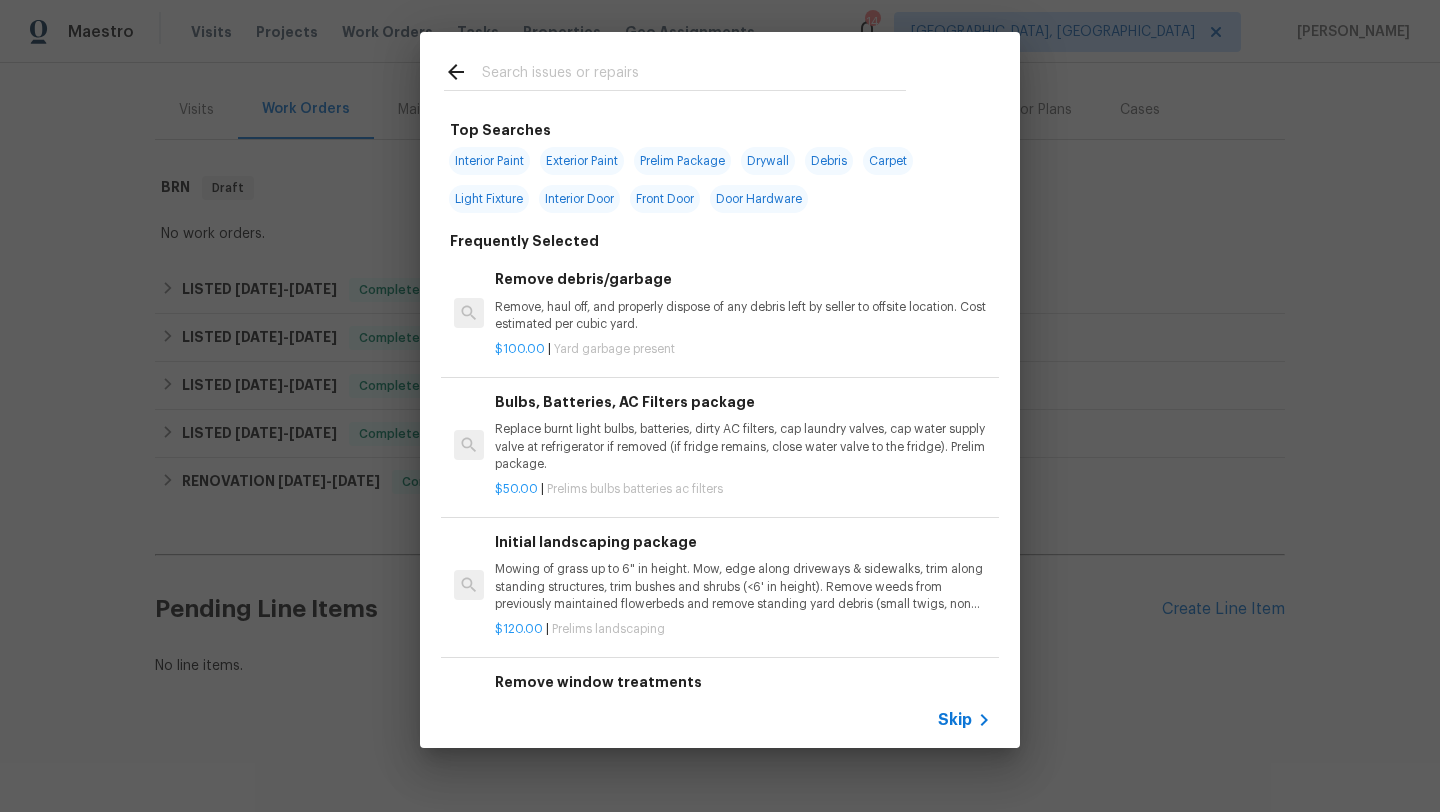 click at bounding box center [694, 75] 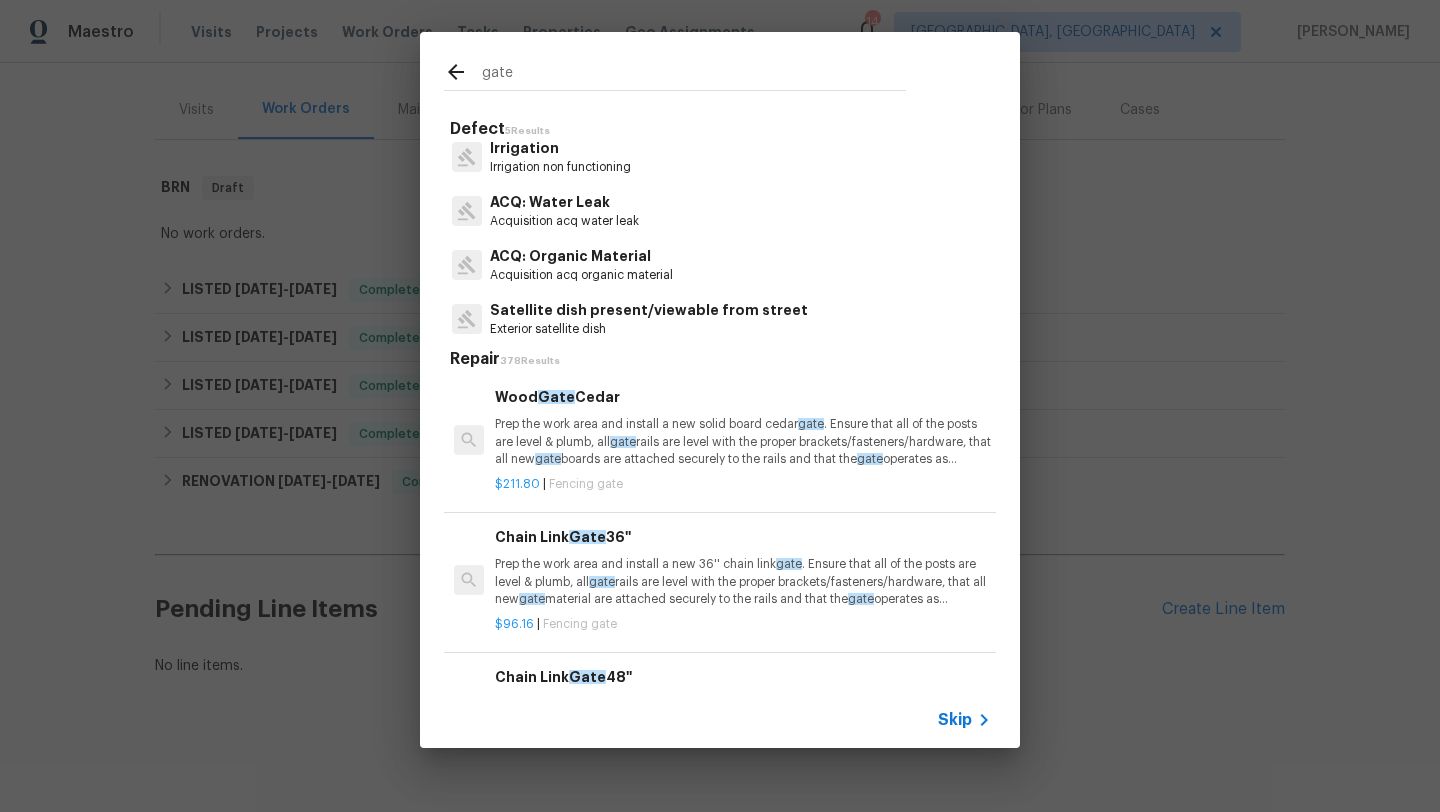 scroll, scrollTop: 71, scrollLeft: 0, axis: vertical 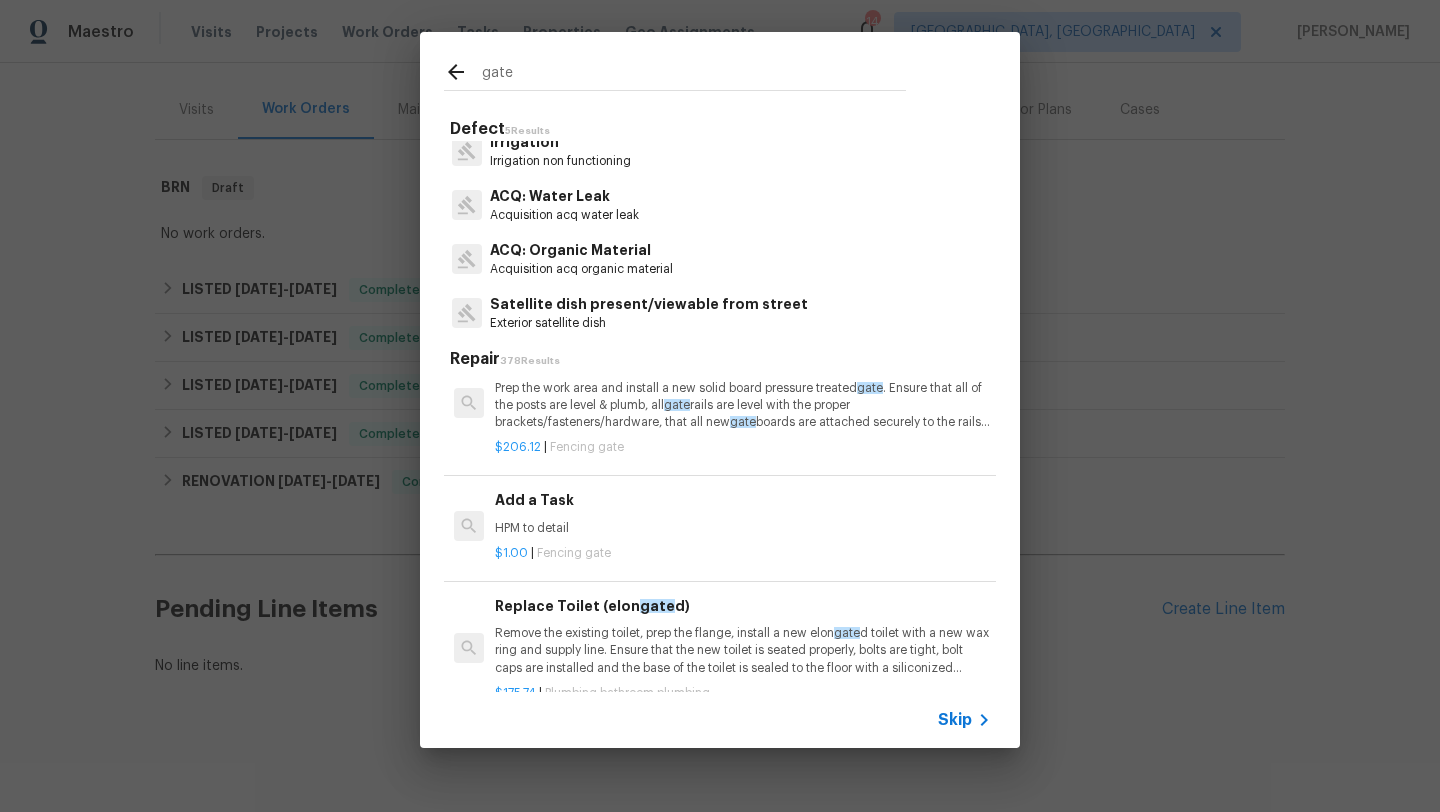 type on "gate" 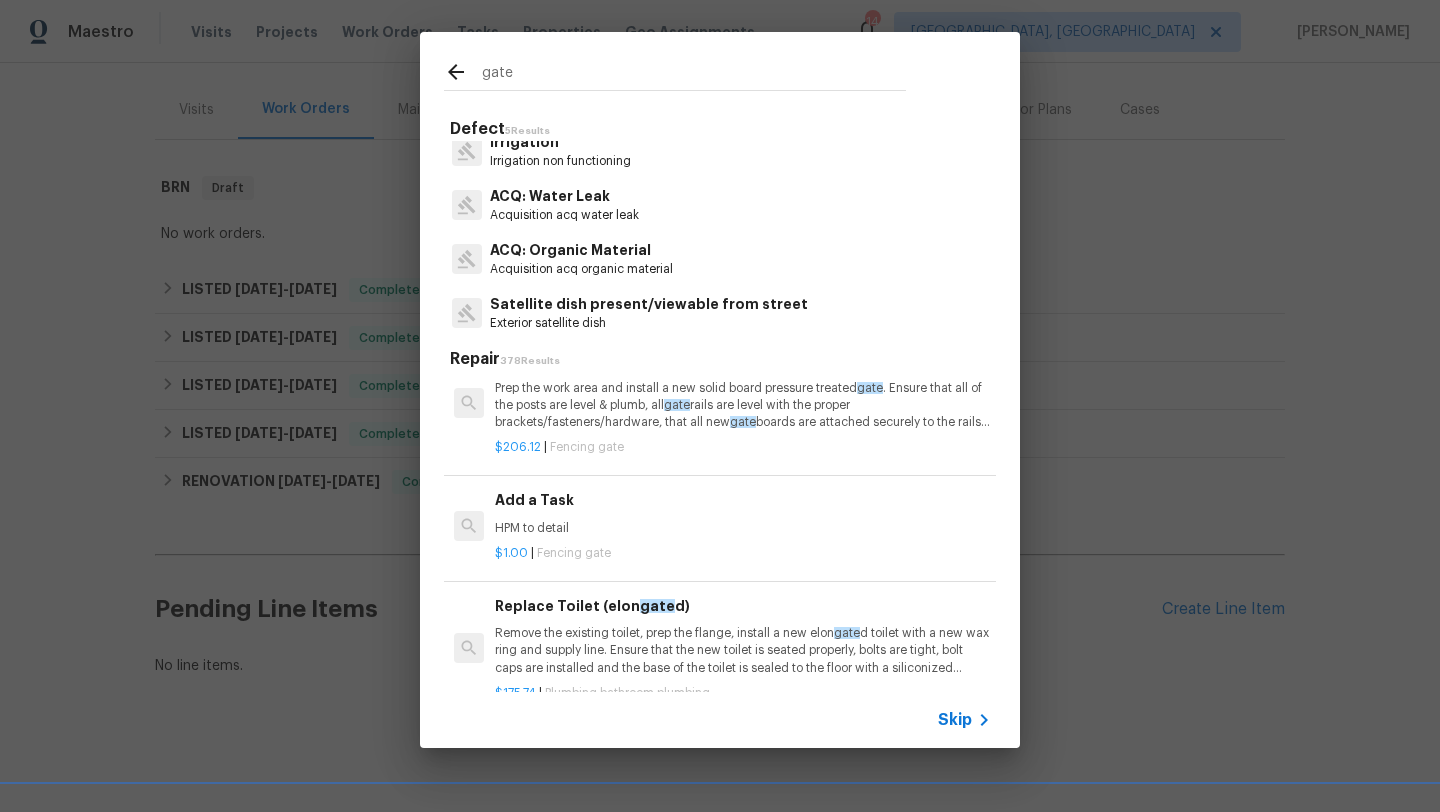 click on "HPM to detail" at bounding box center [743, 528] 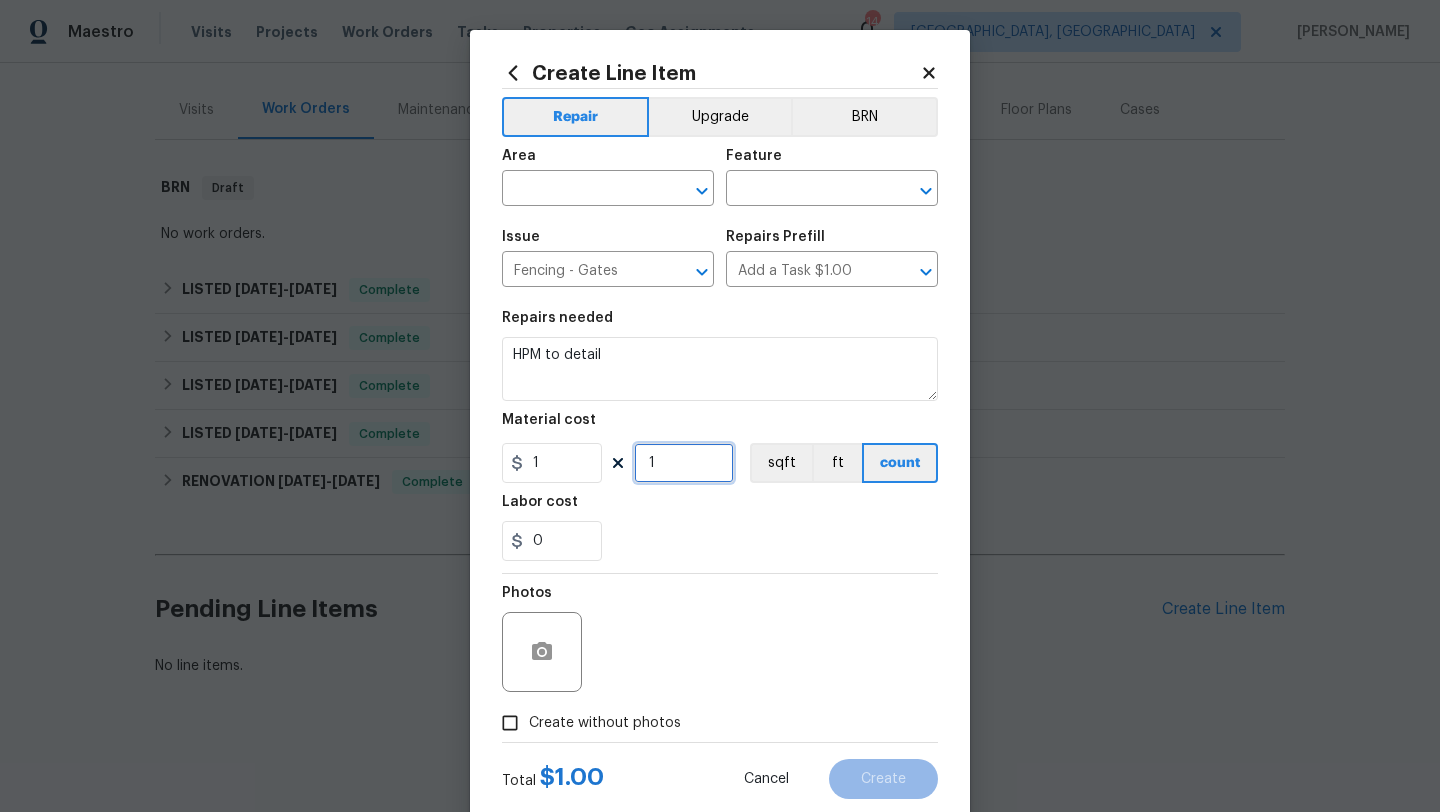 drag, startPoint x: 669, startPoint y: 470, endPoint x: 625, endPoint y: 466, distance: 44.181442 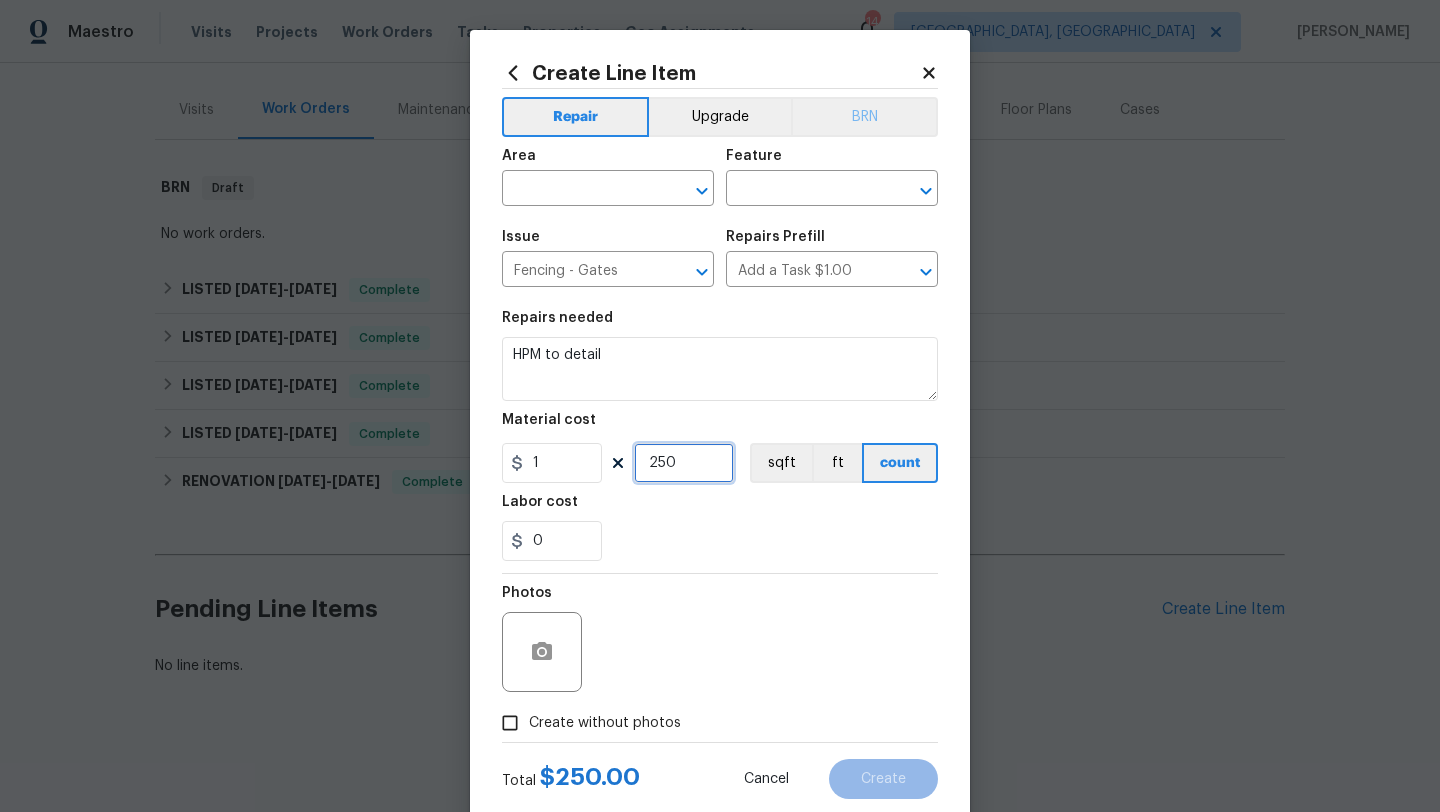 type on "250" 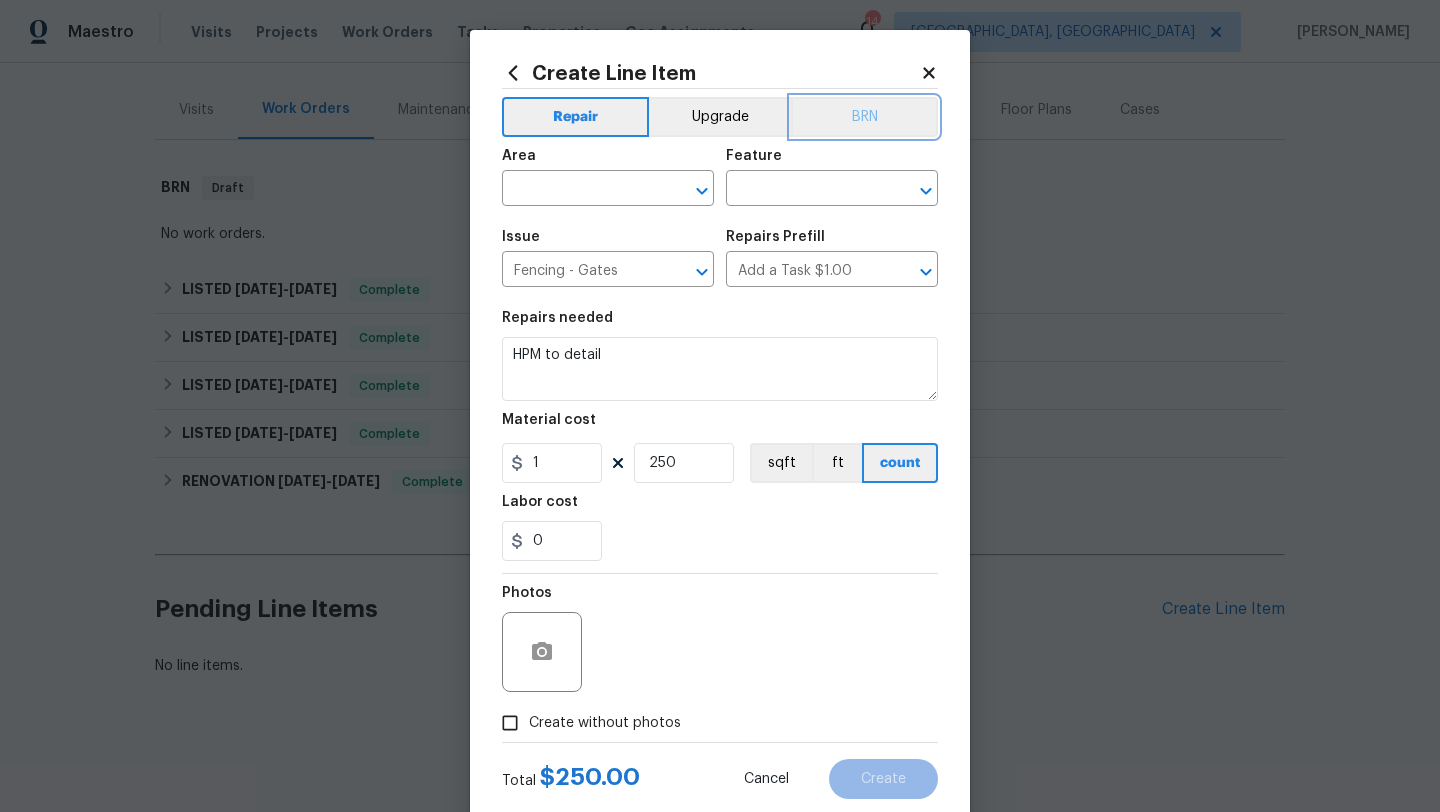 click on "BRN" at bounding box center [864, 117] 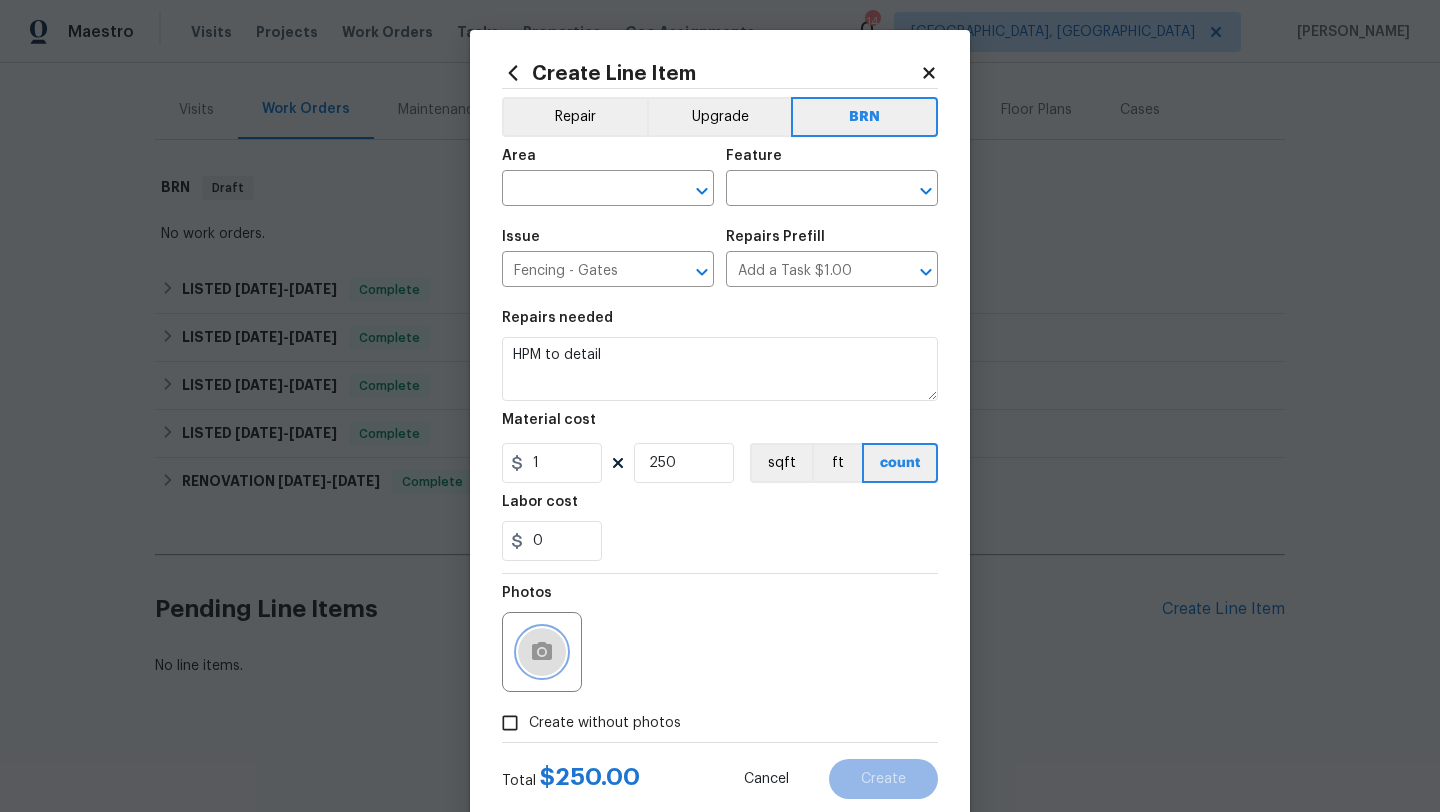click 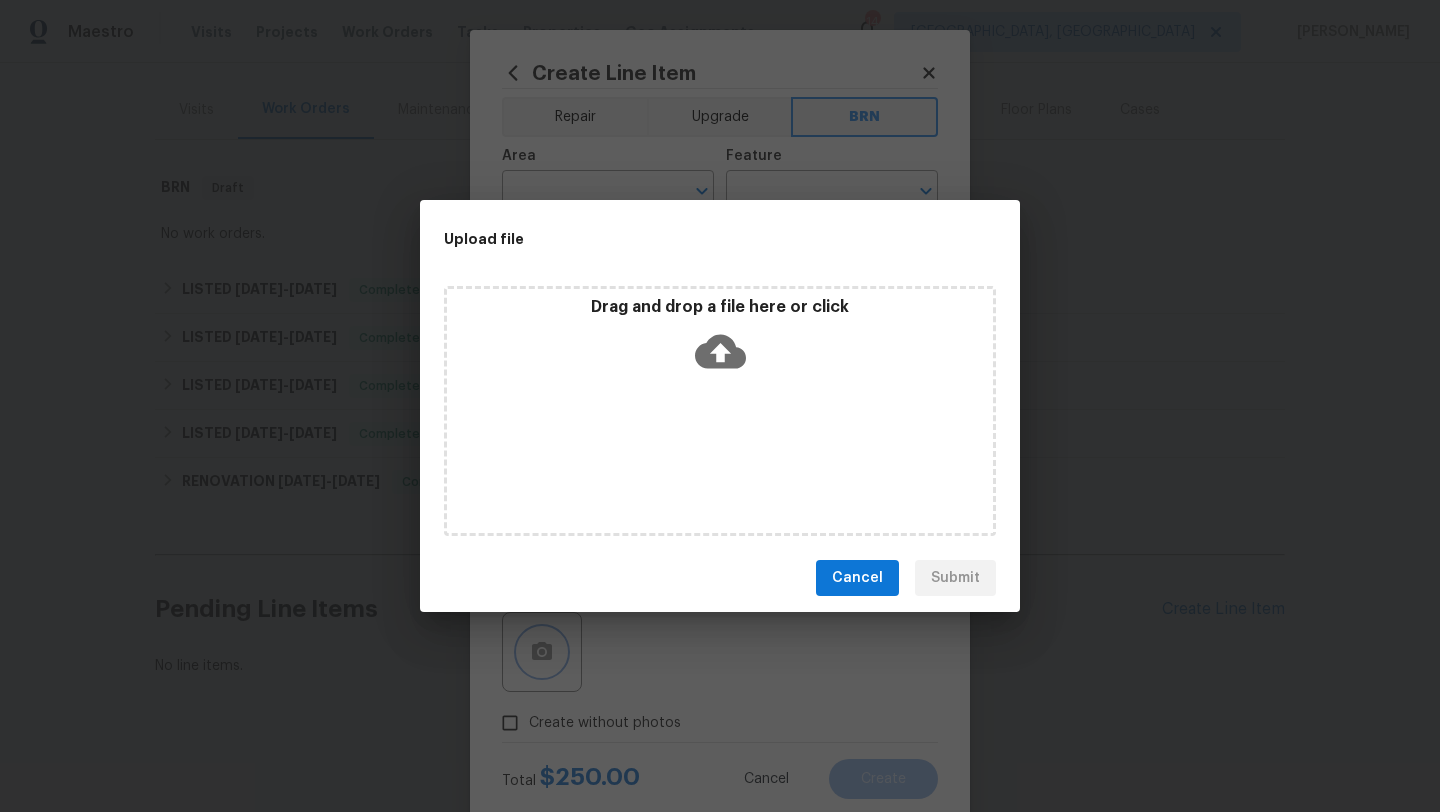 click on "Upload file Drag and drop a file here or click Cancel Submit" at bounding box center [720, 406] 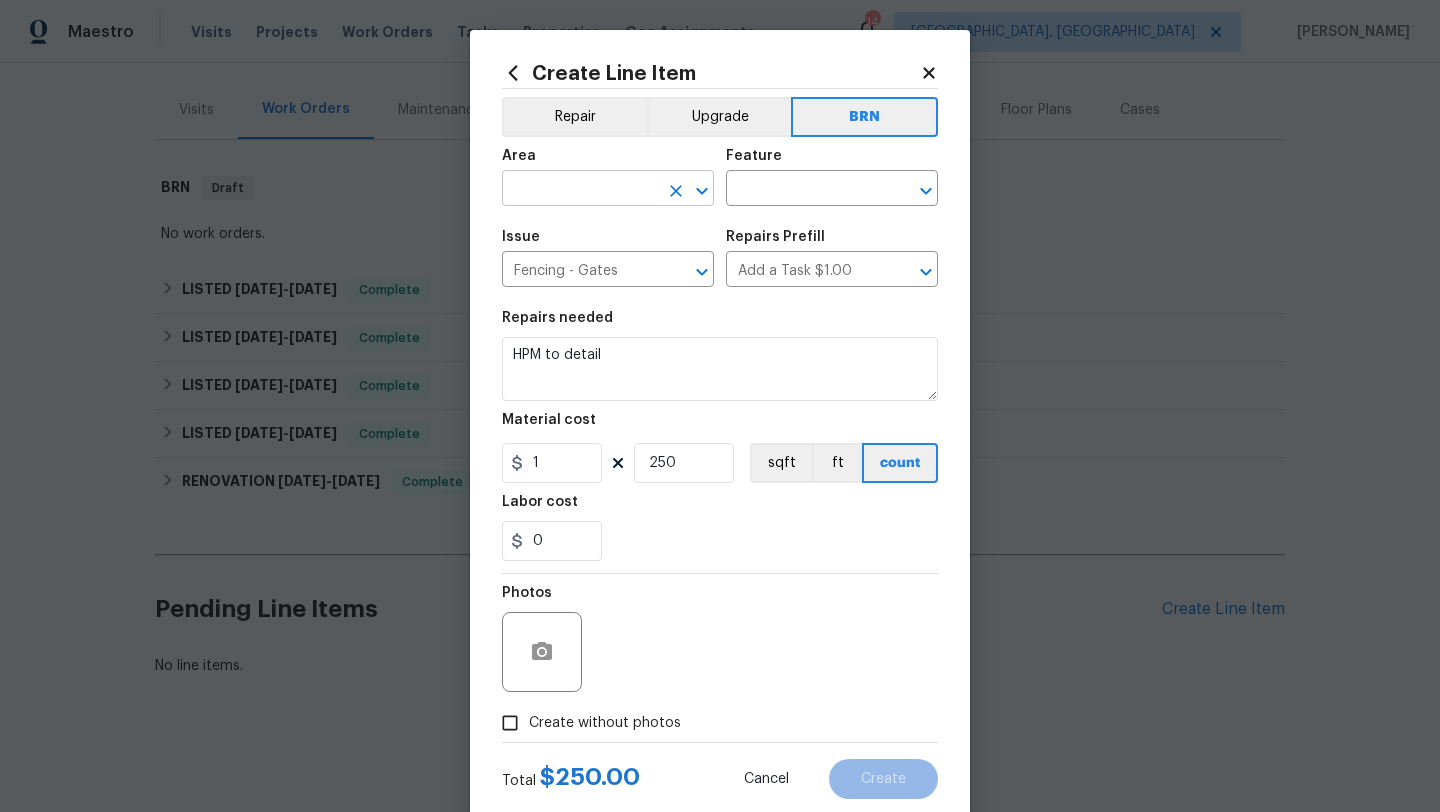 click at bounding box center [580, 190] 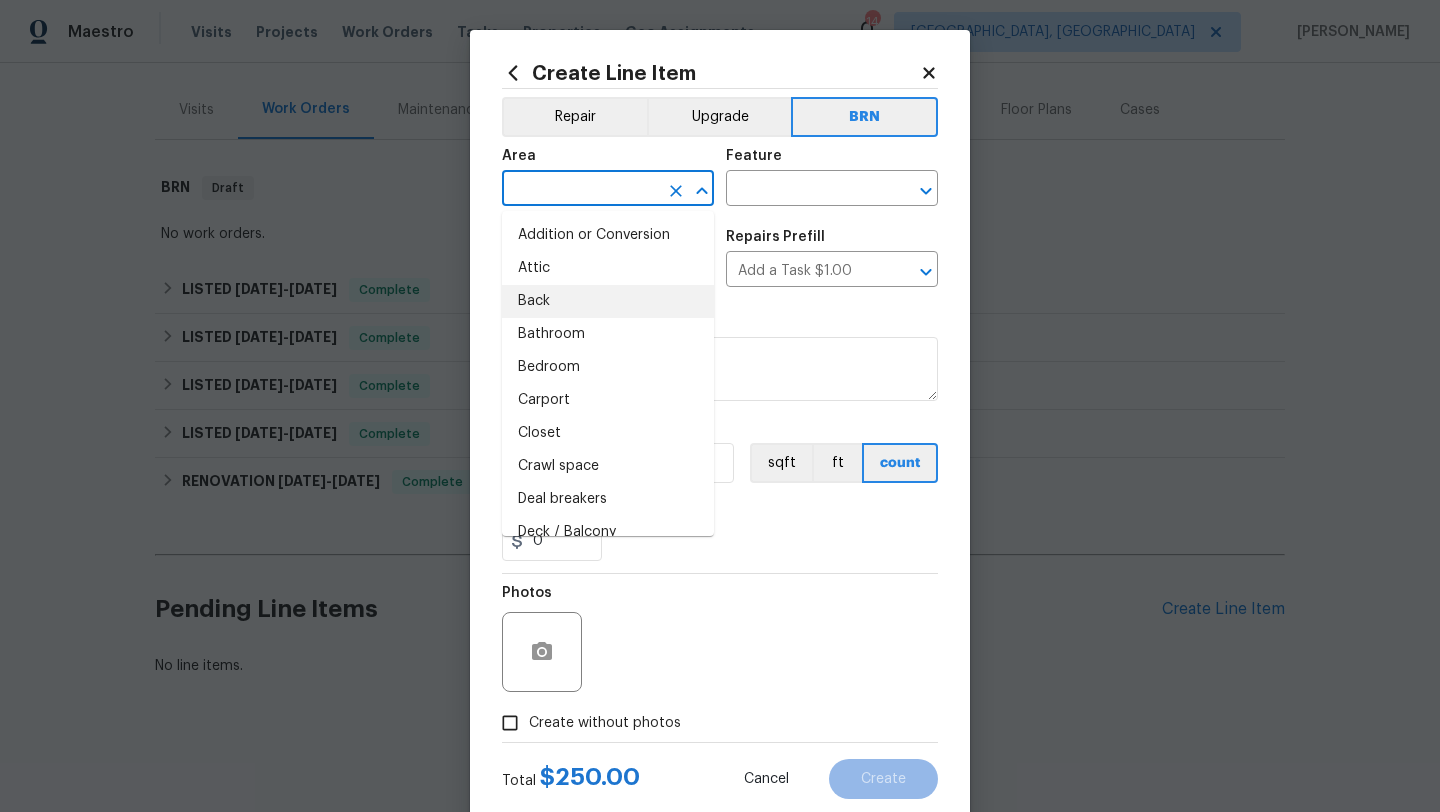 click on "Back" at bounding box center [608, 301] 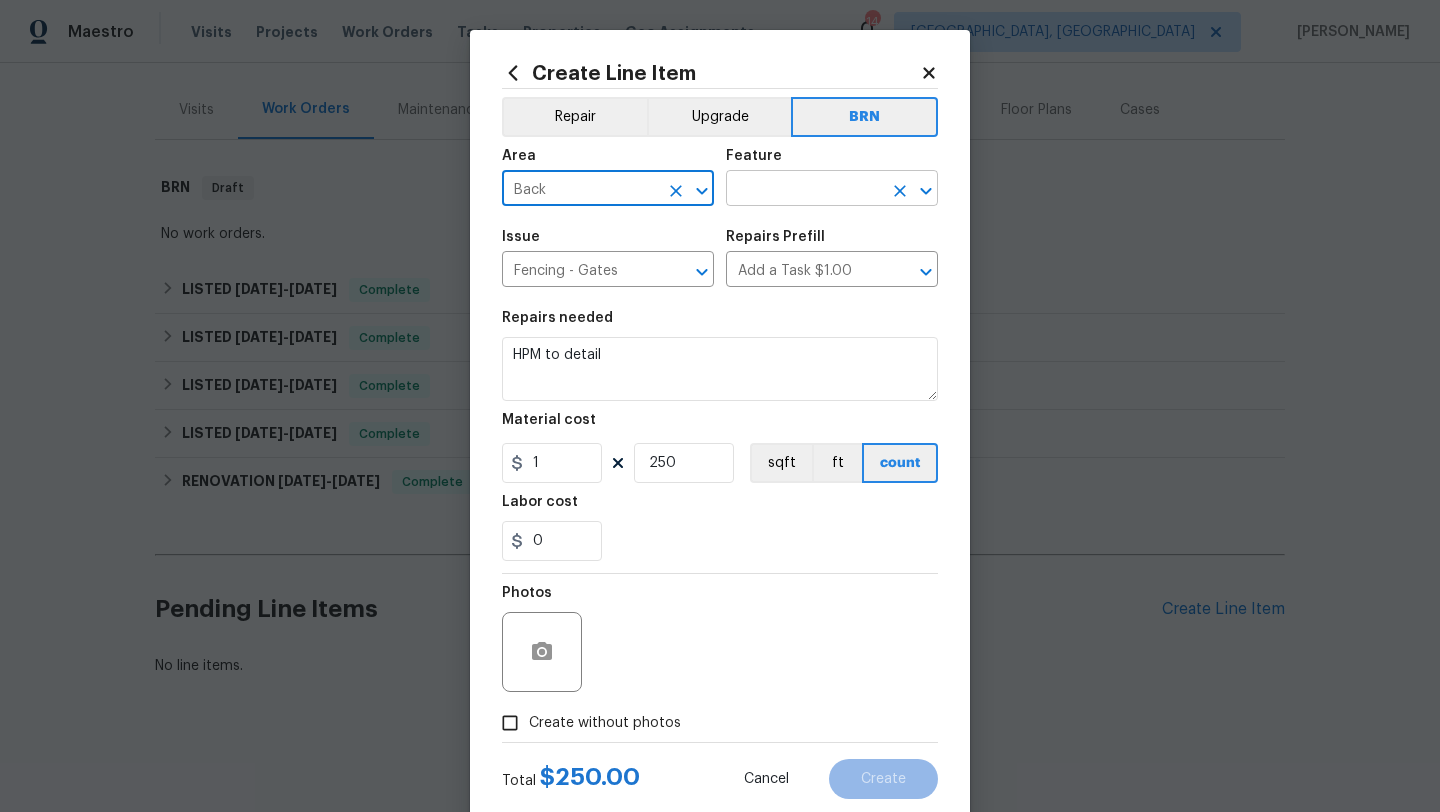 click at bounding box center (804, 190) 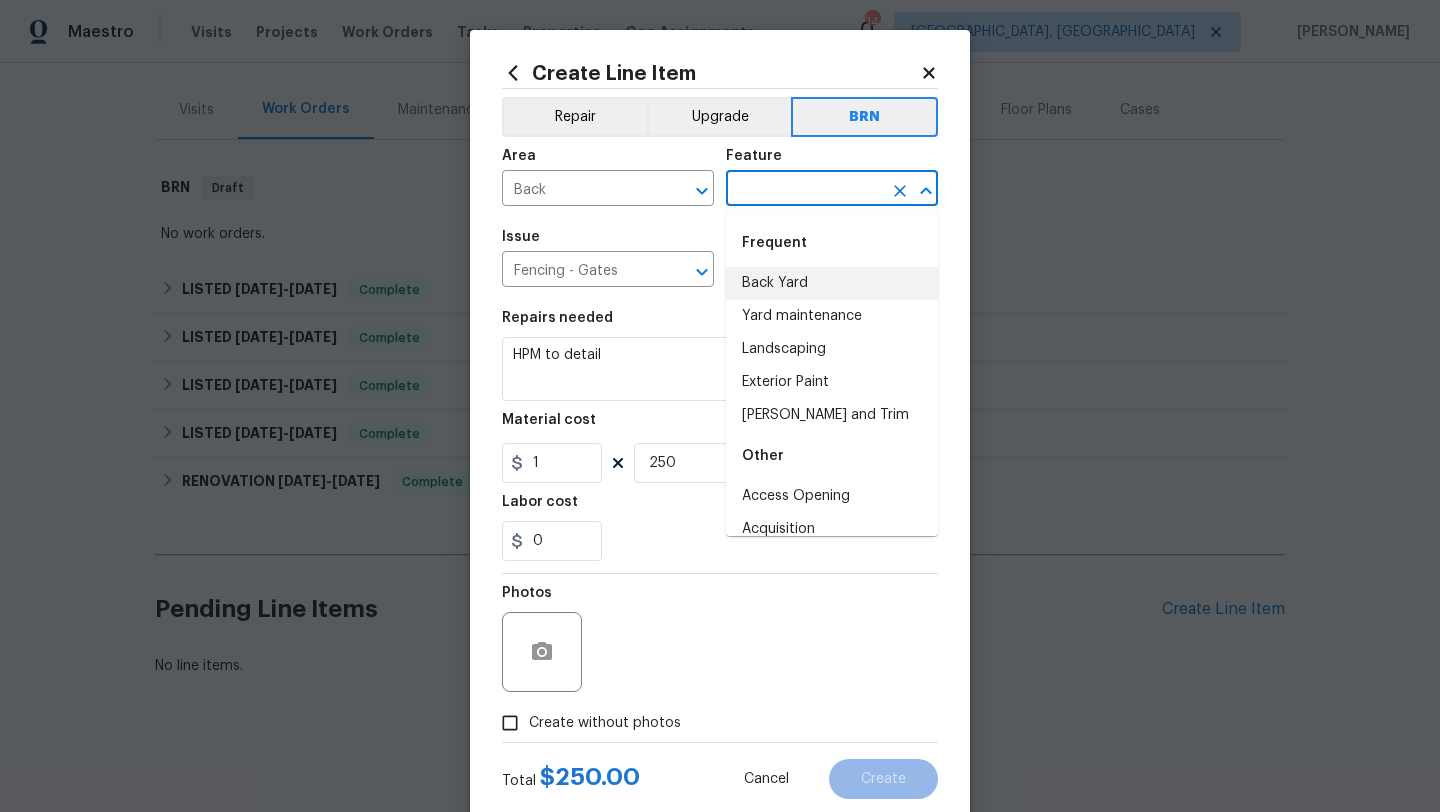 click on "Back Yard" at bounding box center (832, 283) 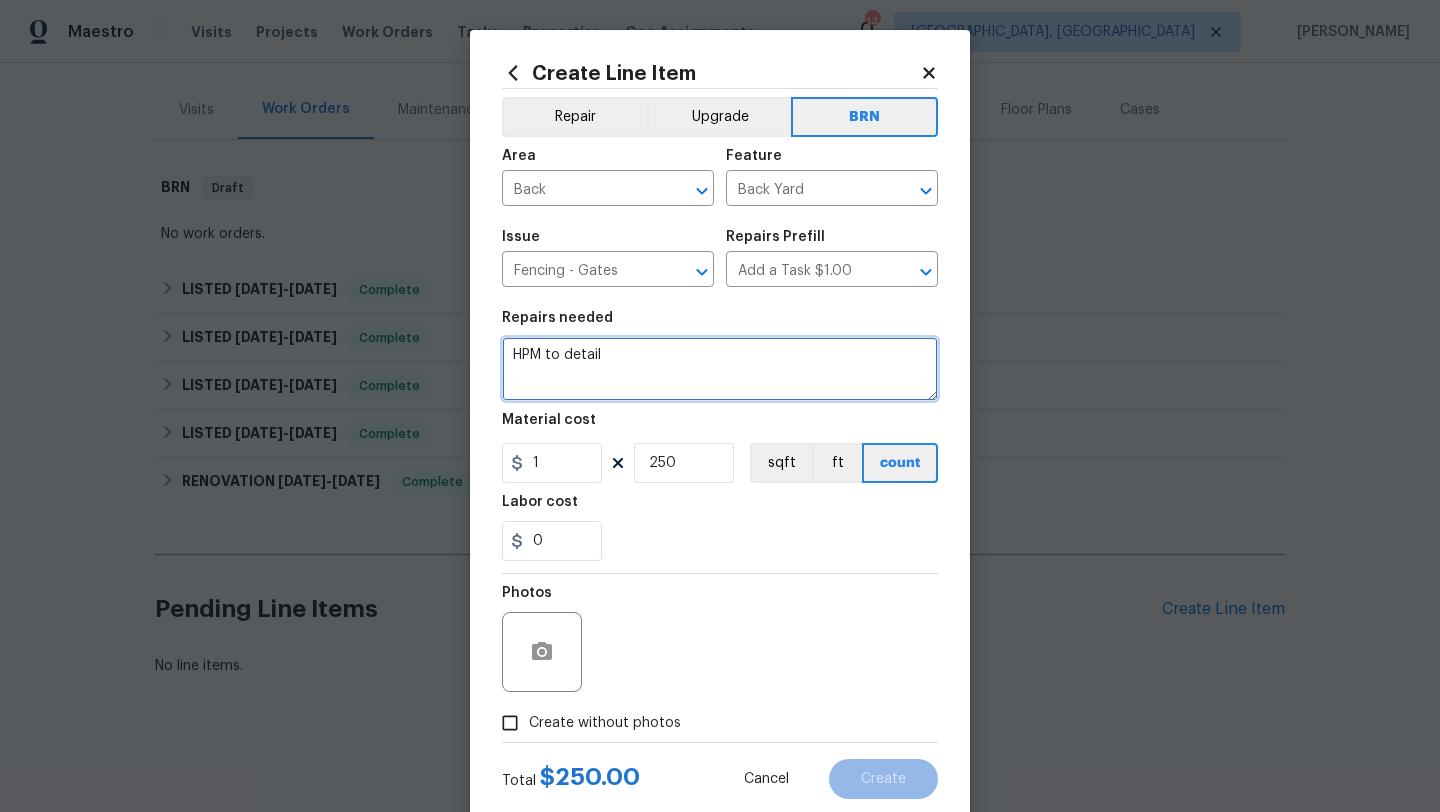 drag, startPoint x: 647, startPoint y: 369, endPoint x: 491, endPoint y: 346, distance: 157.6864 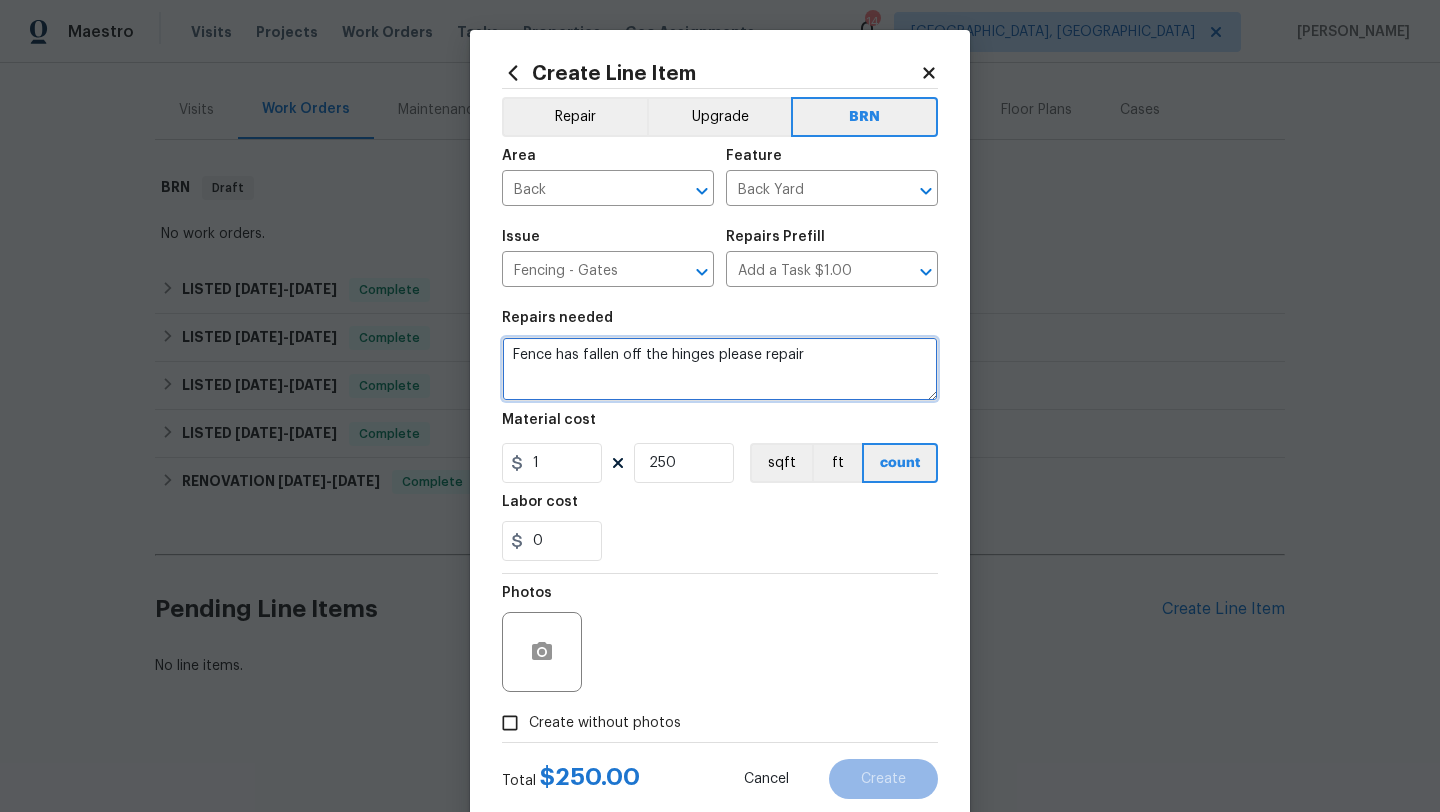 type on "Fence has fallen off the hinges please repair" 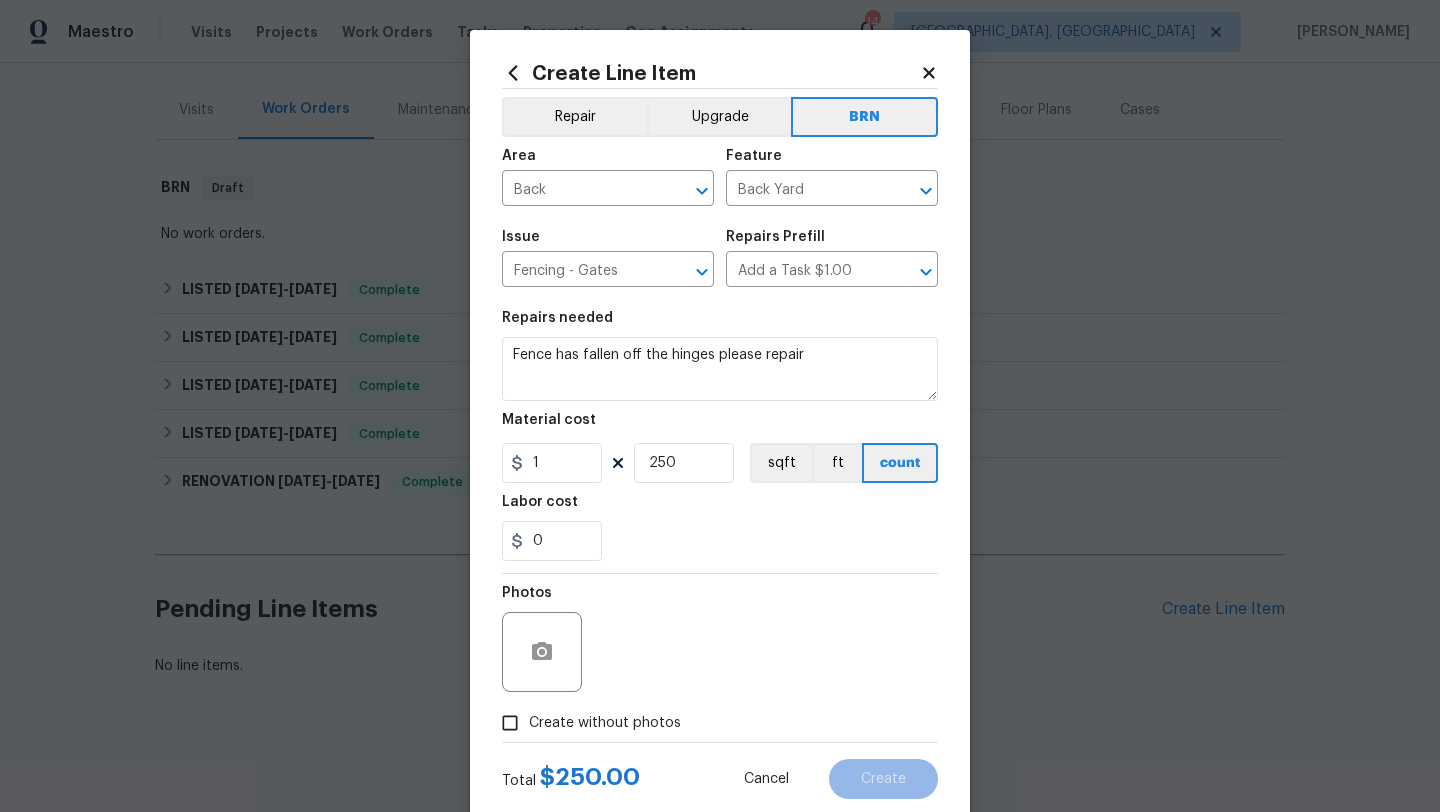 click on "Photos" at bounding box center (720, 639) 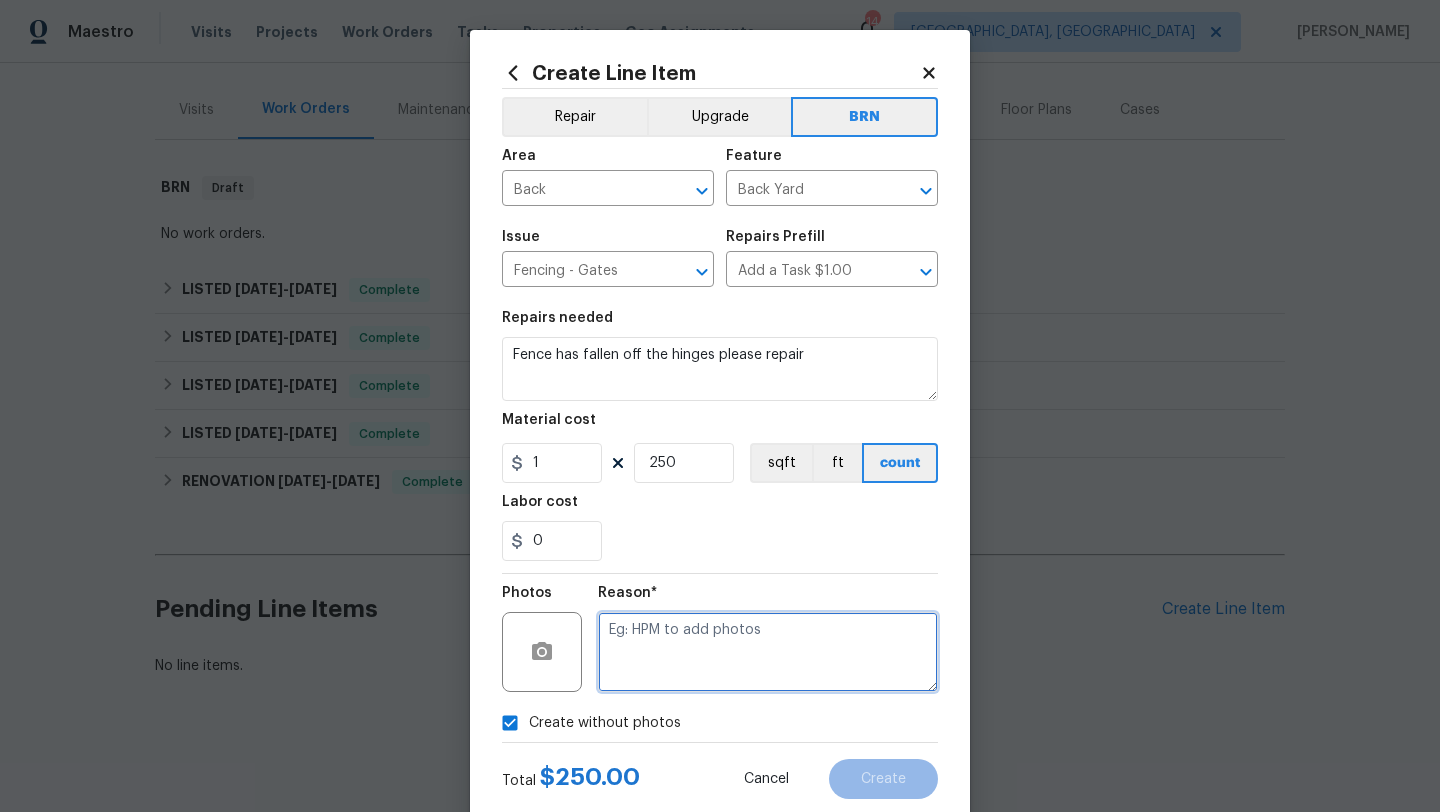 click at bounding box center (768, 652) 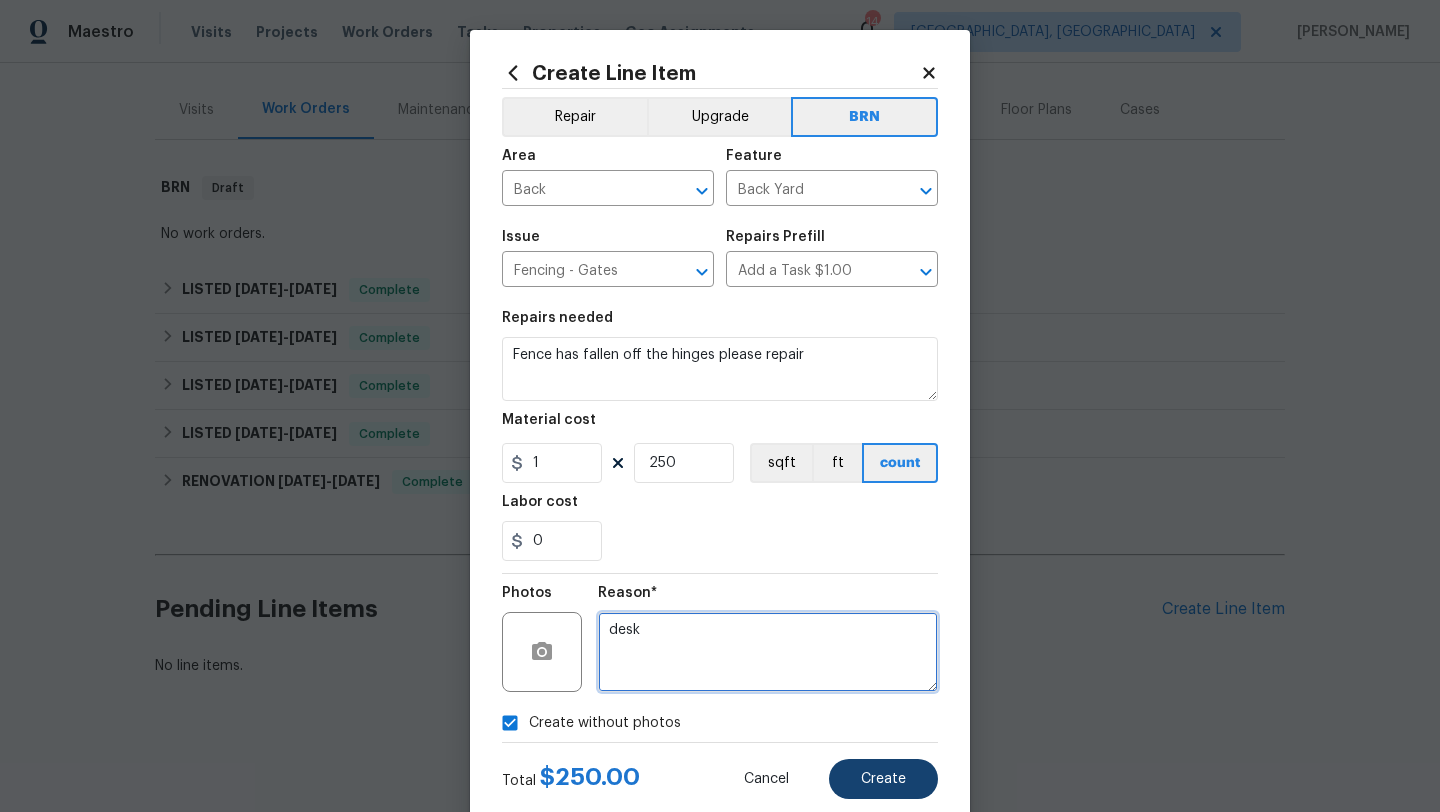 type on "desk" 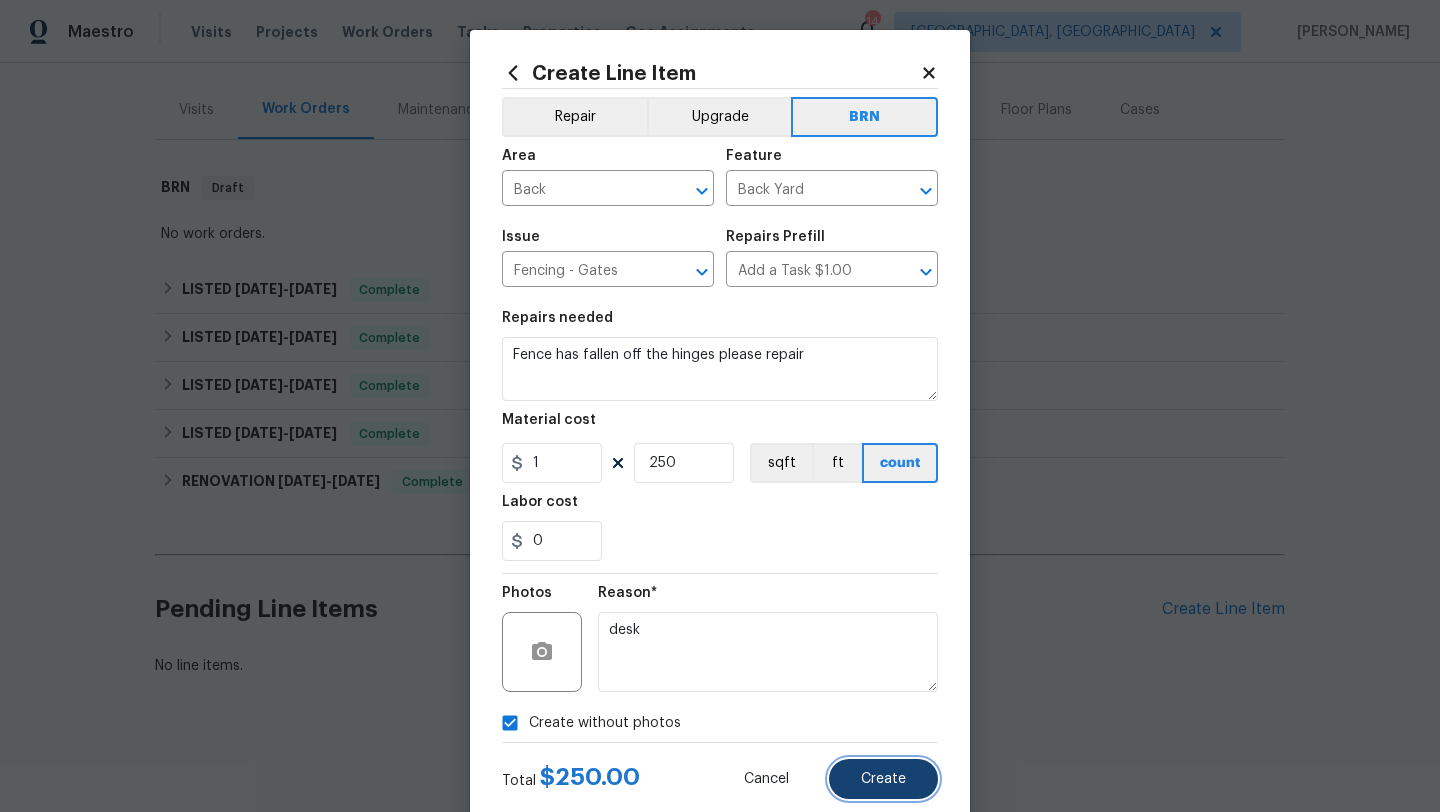 click on "Create" at bounding box center [883, 779] 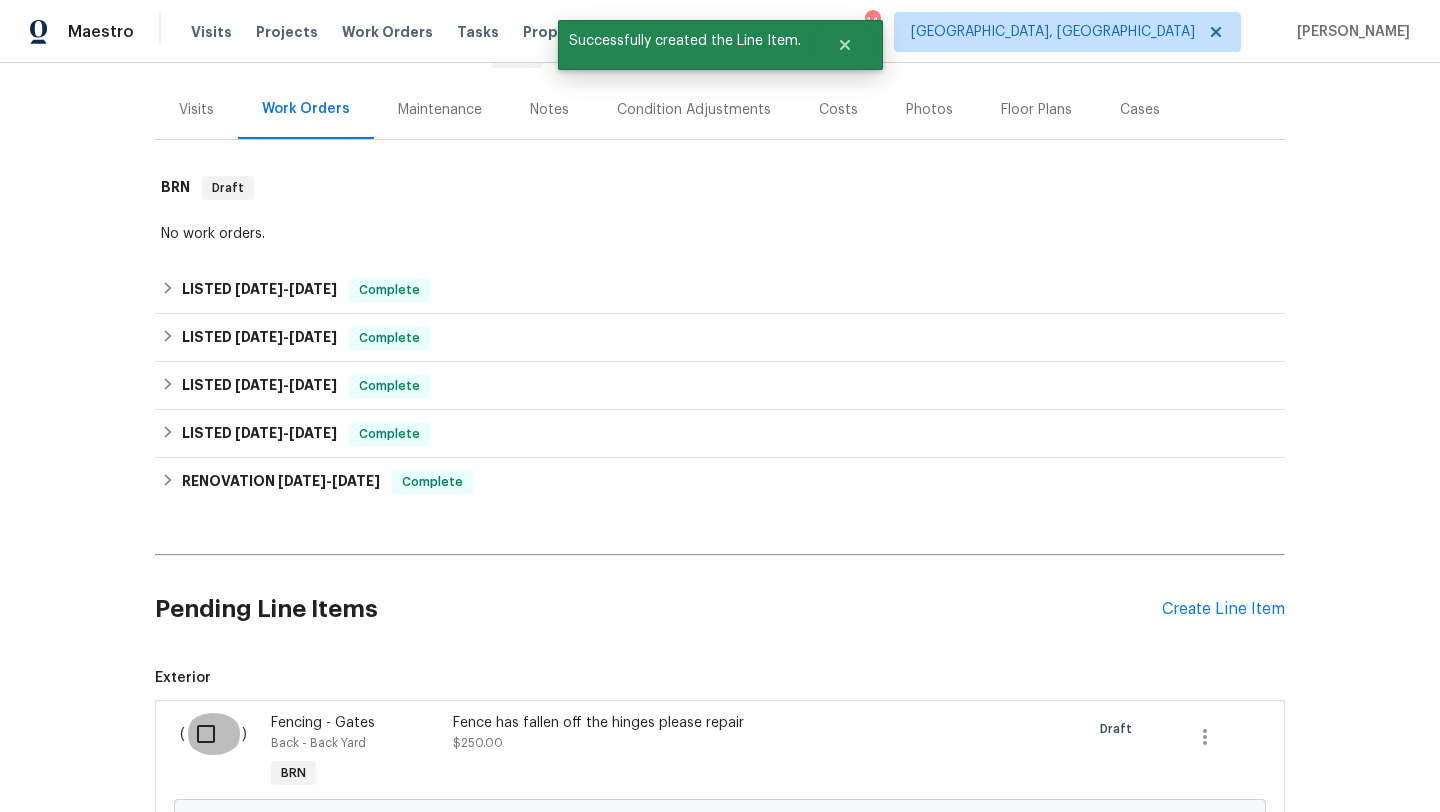 click at bounding box center [213, 734] 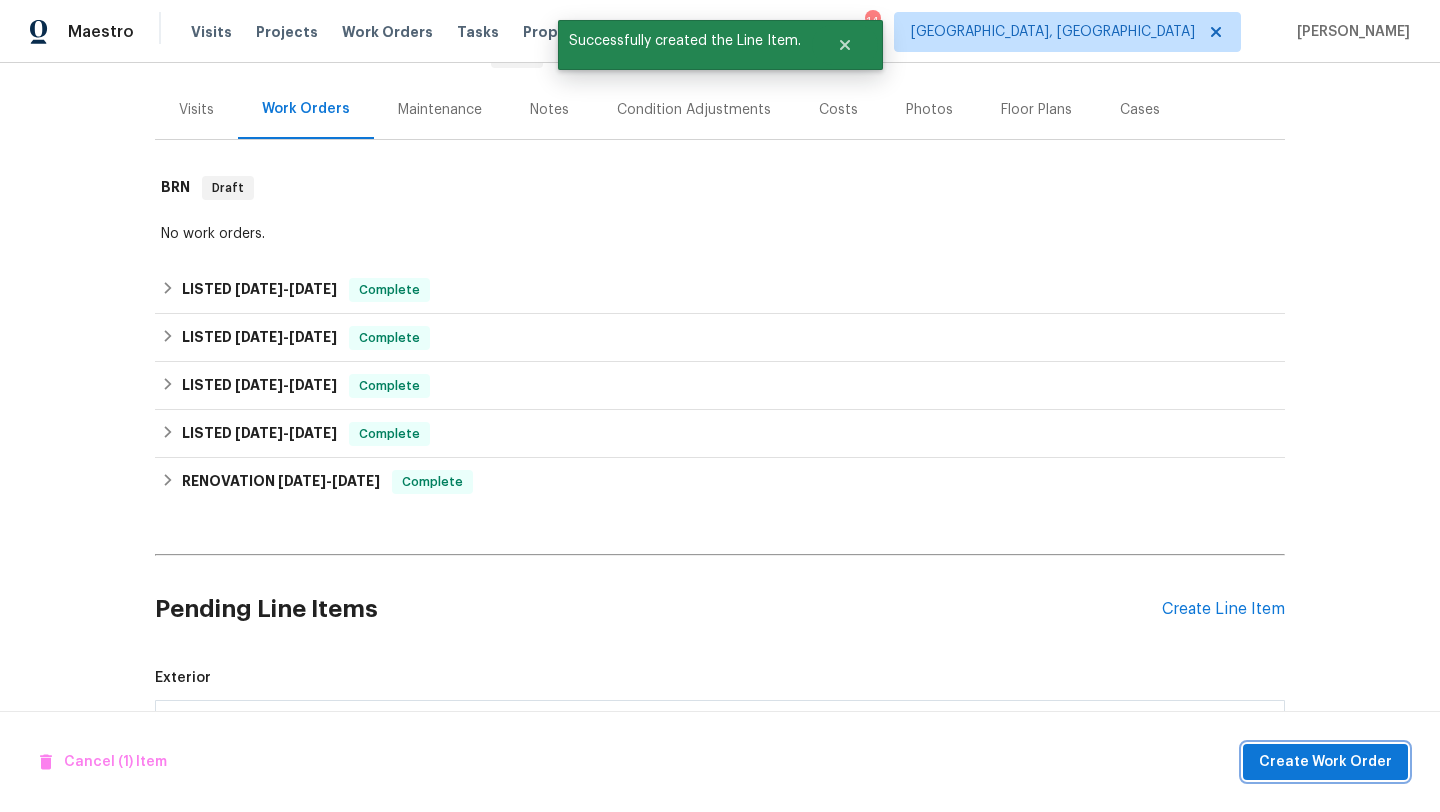 click on "Create Work Order" at bounding box center (1325, 762) 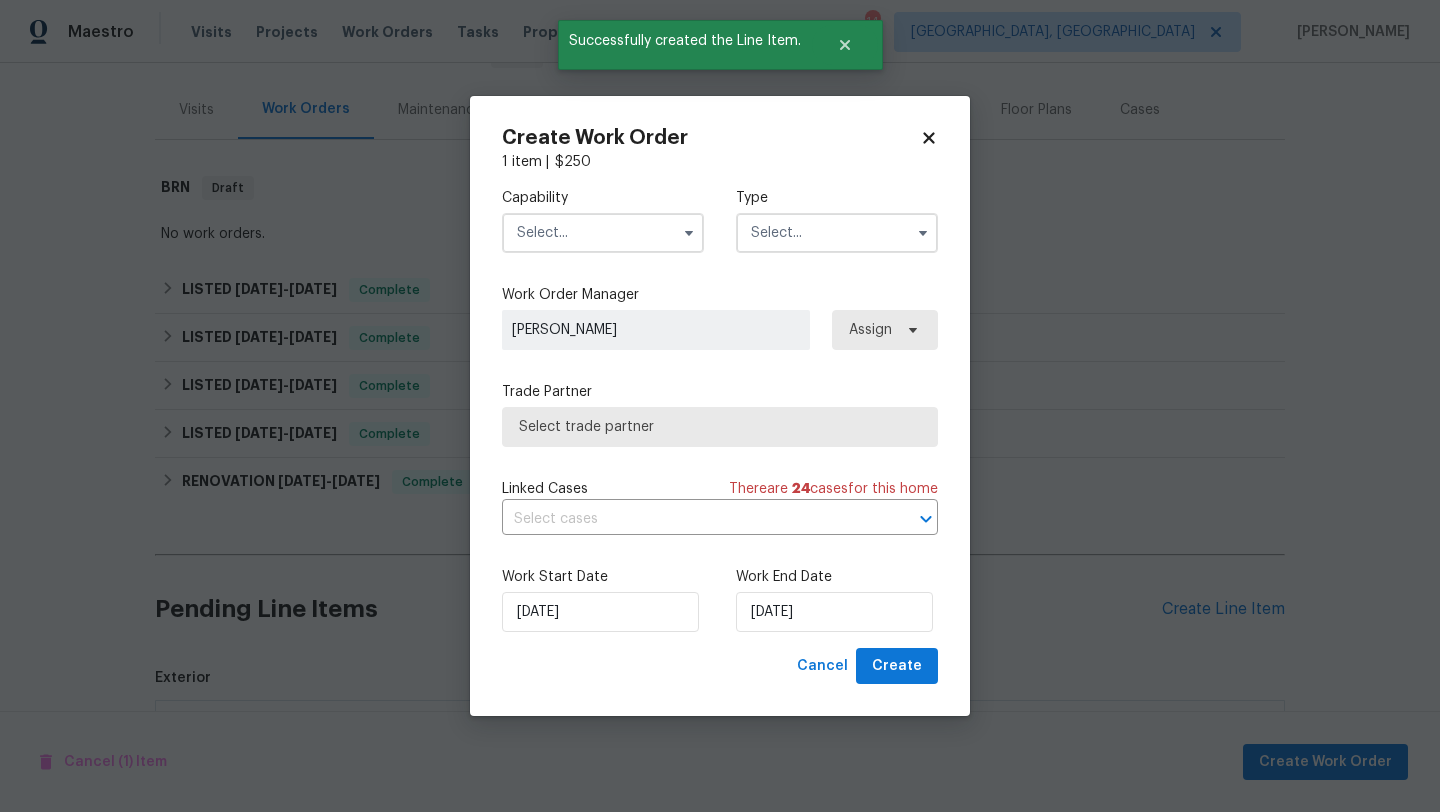 click on "Capability   Type" at bounding box center [720, 220] 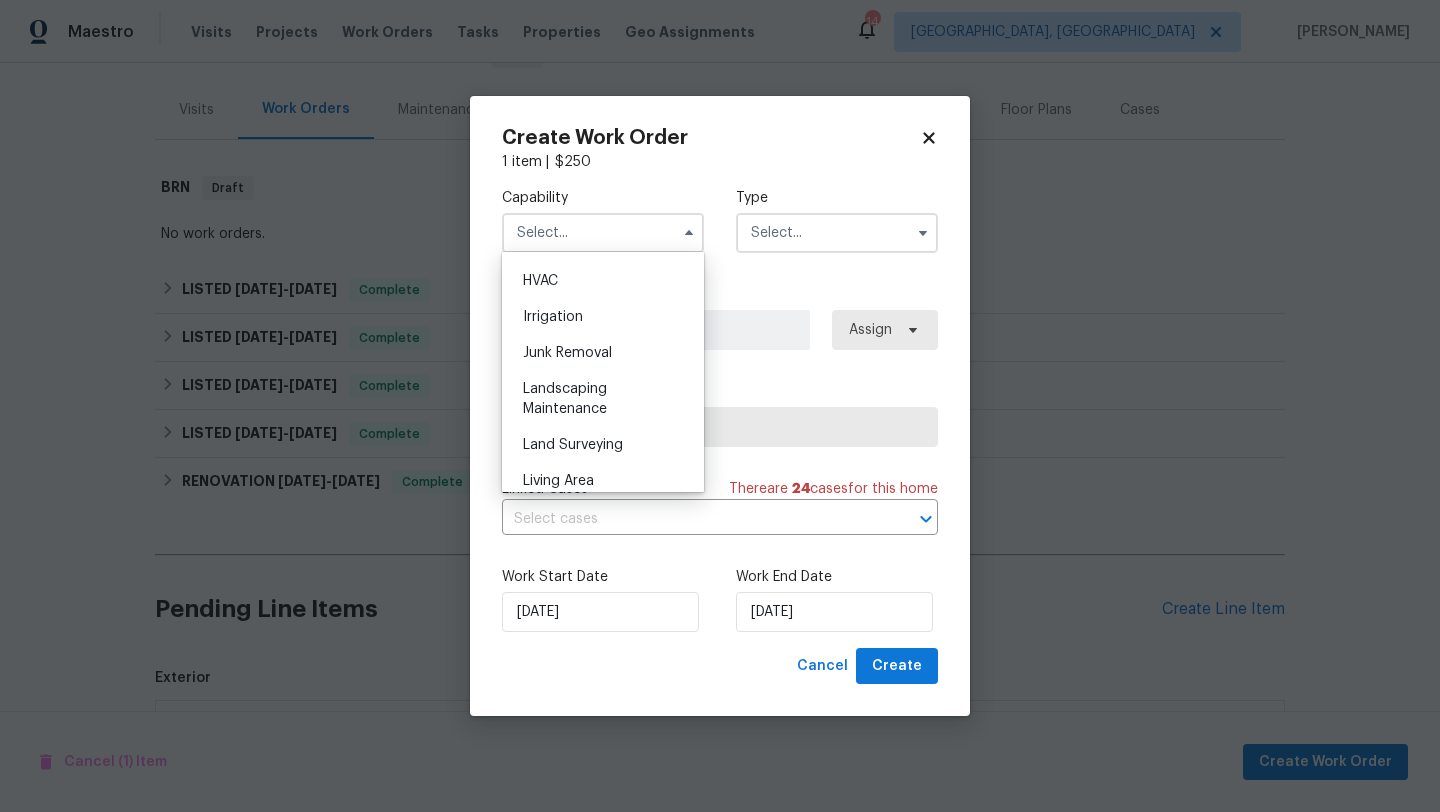 scroll, scrollTop: 1200, scrollLeft: 0, axis: vertical 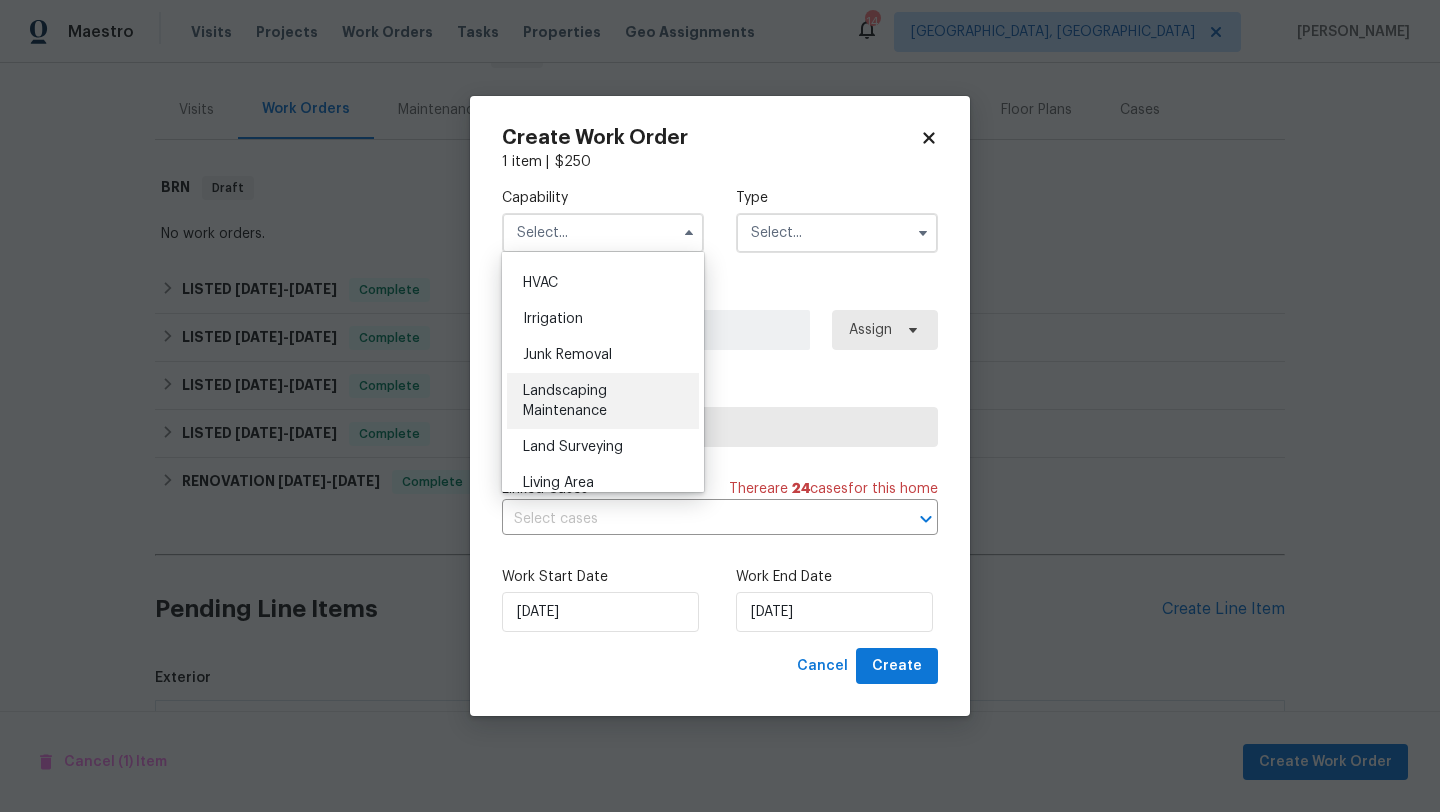 click on "Landscaping Maintenance" at bounding box center (603, 401) 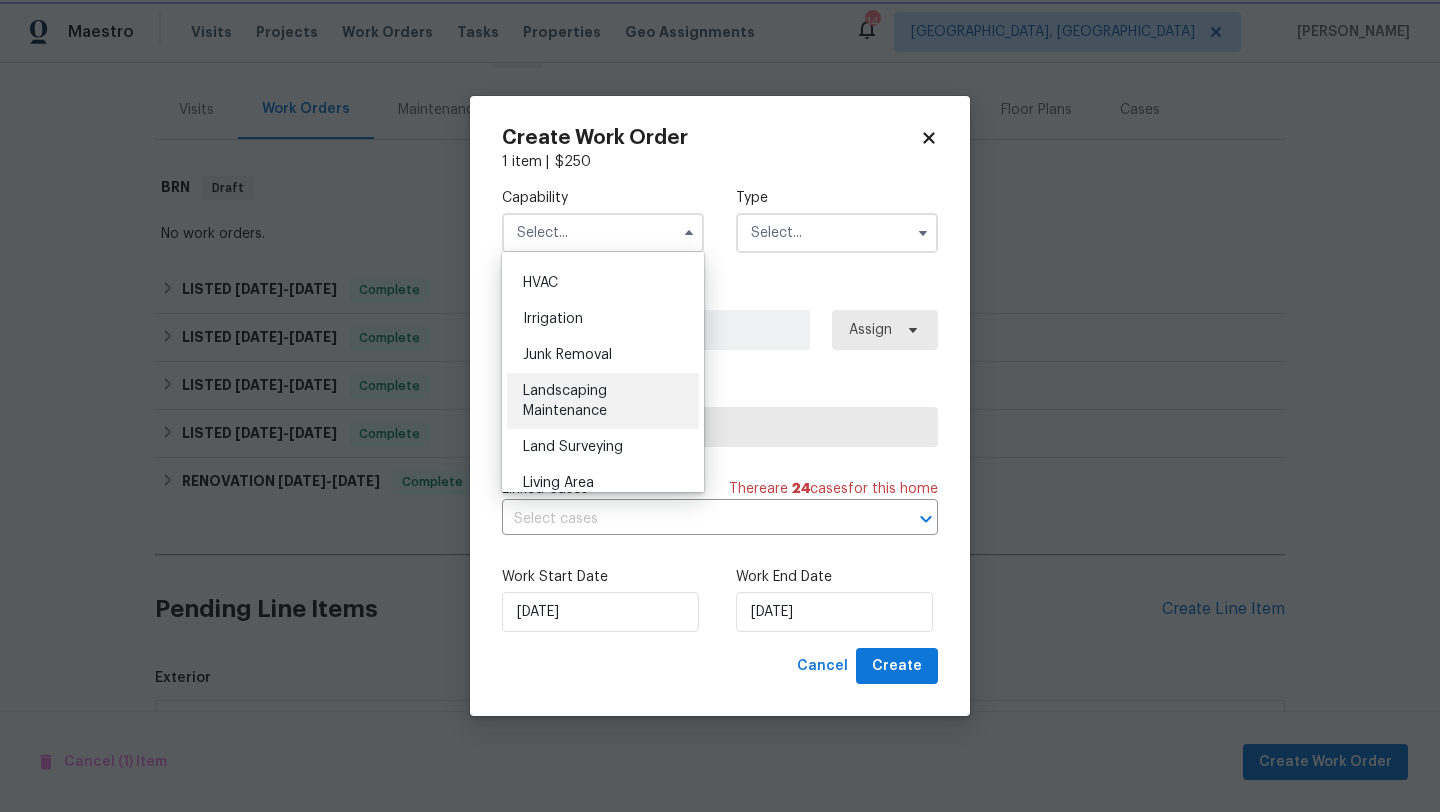 type on "Landscaping Maintenance" 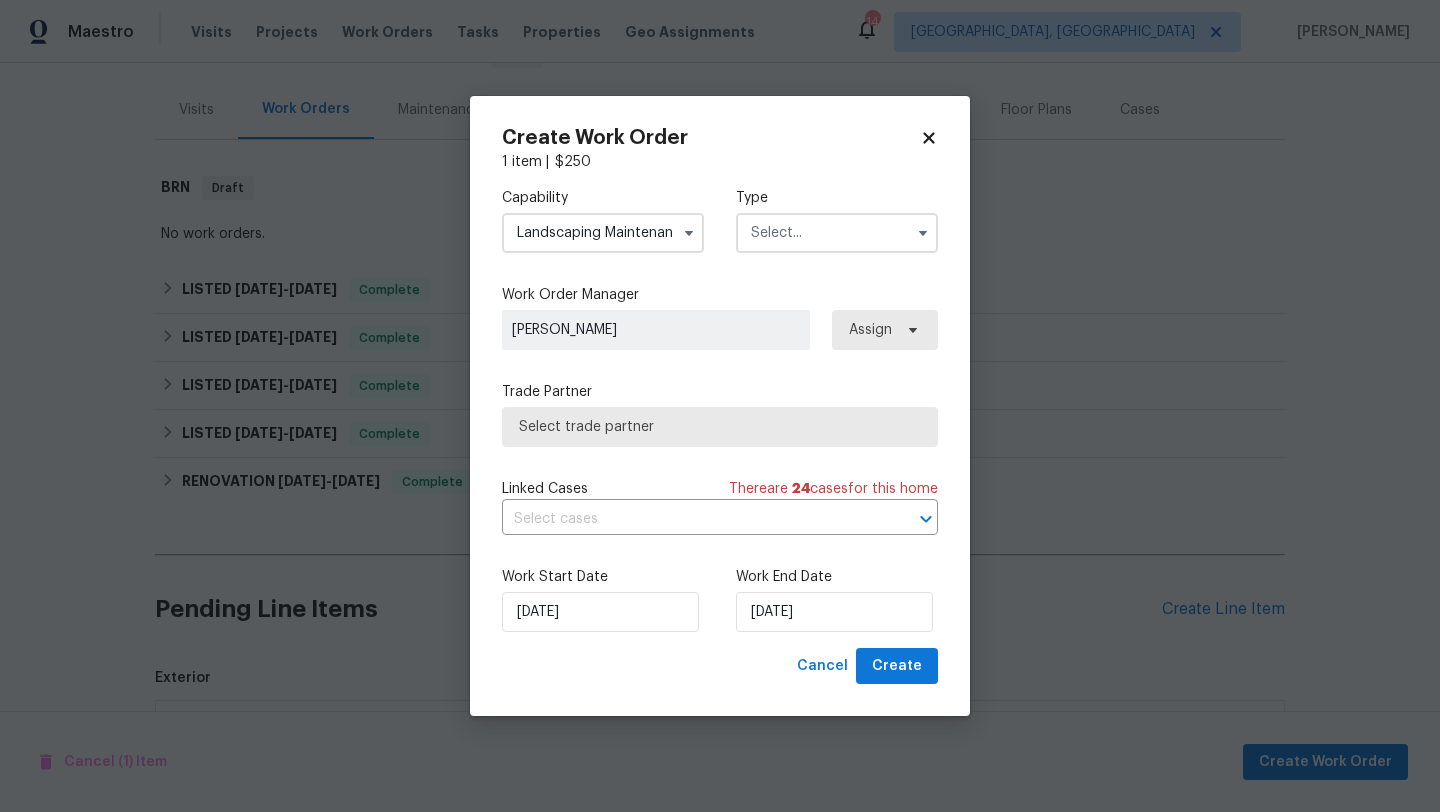 click at bounding box center (837, 233) 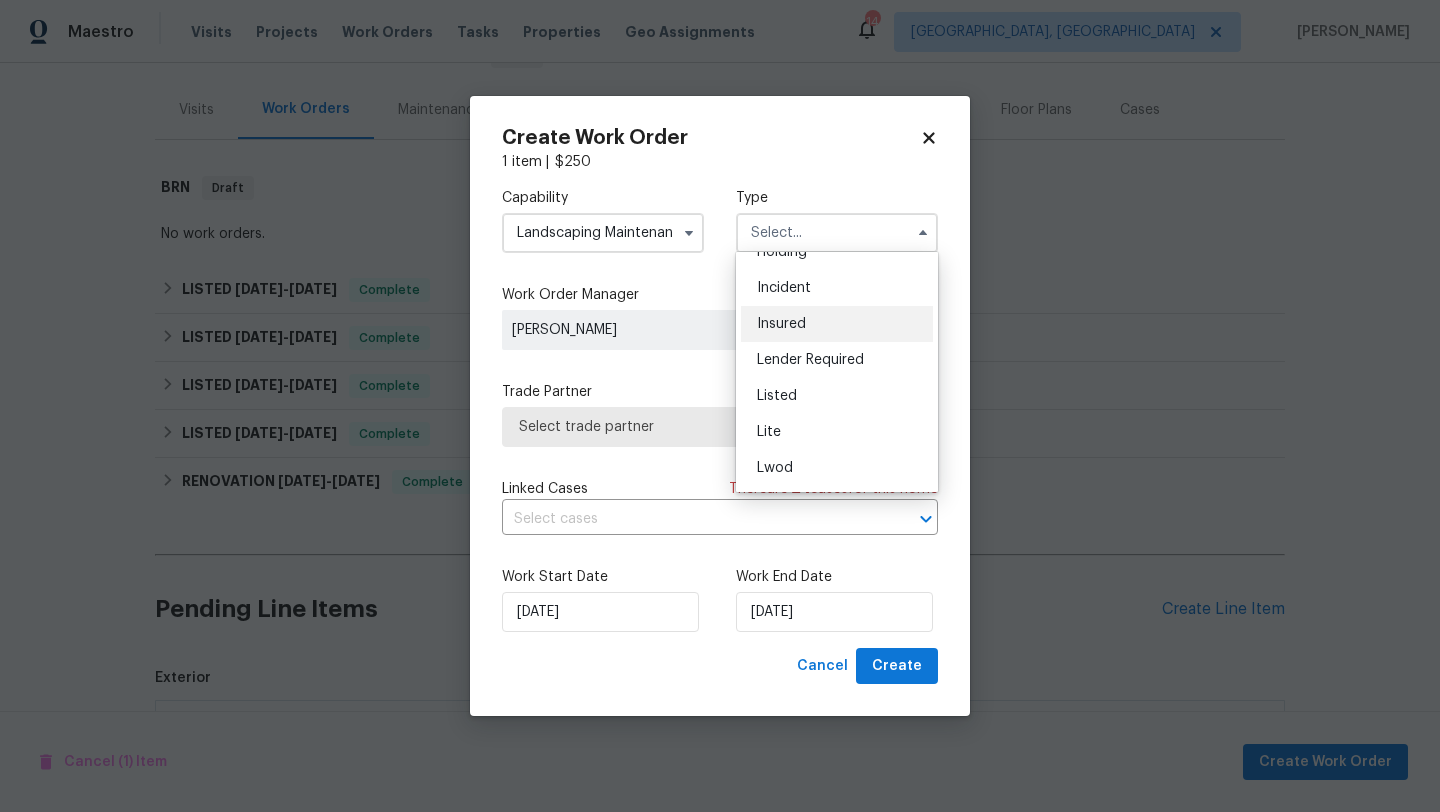 scroll, scrollTop: 108, scrollLeft: 0, axis: vertical 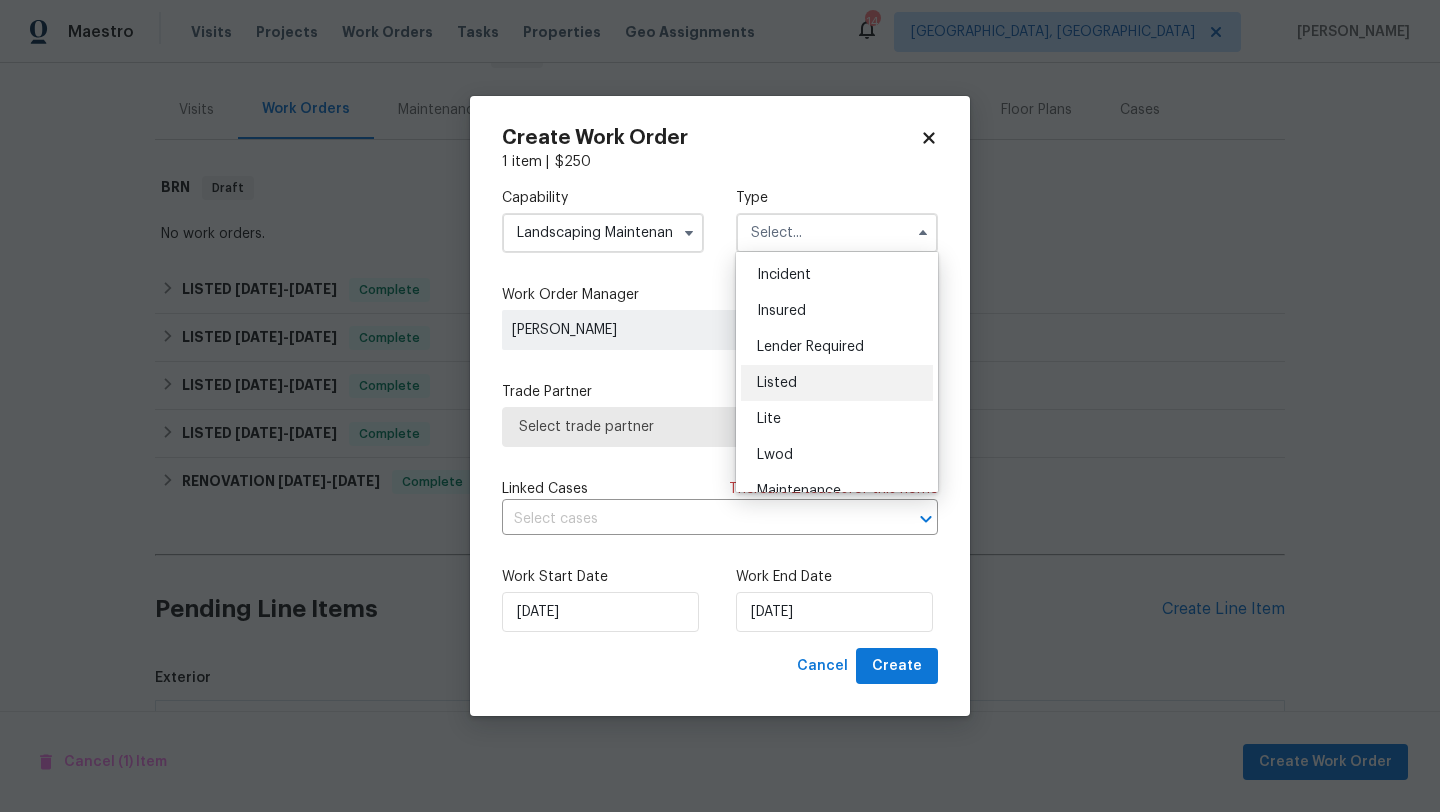 click on "Listed" at bounding box center (777, 383) 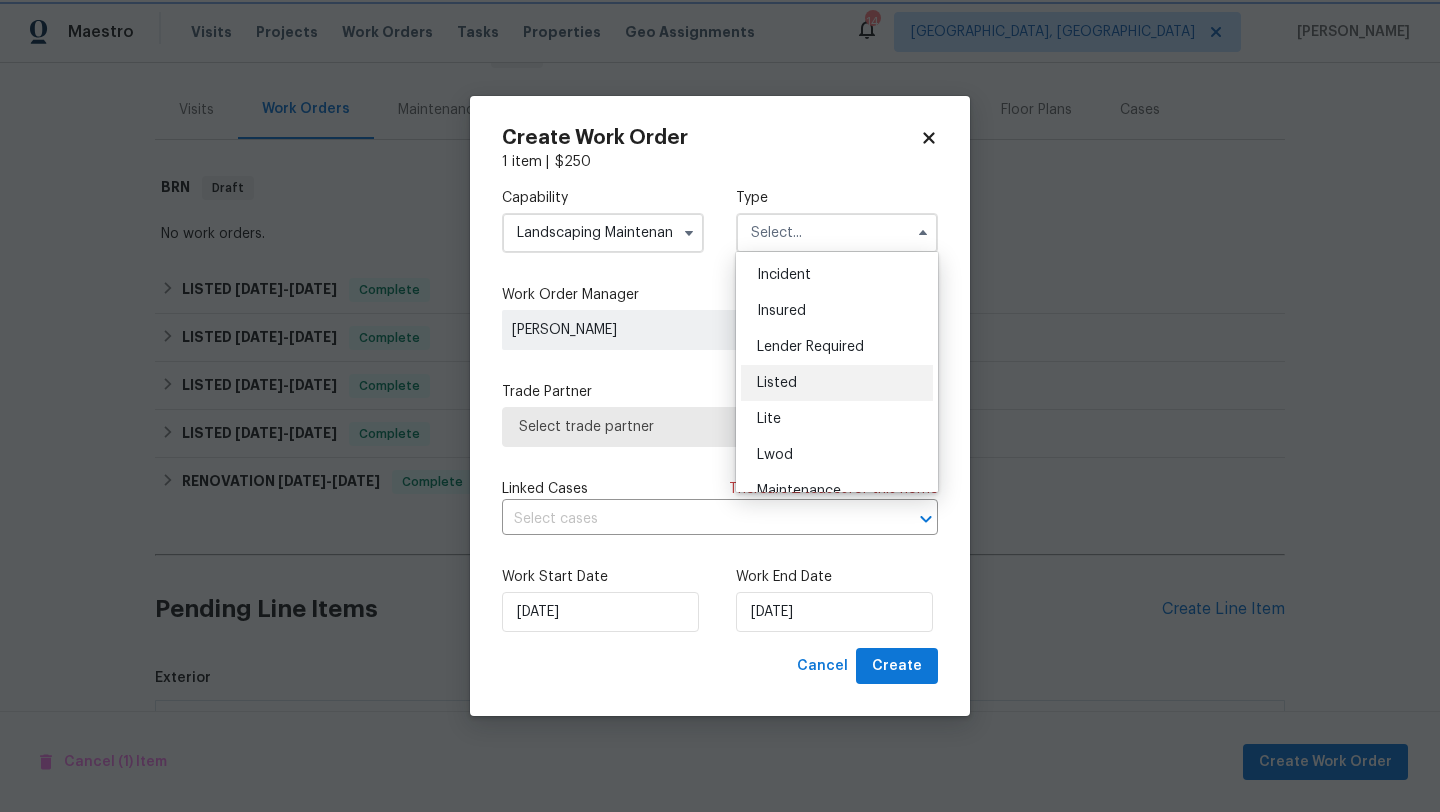 type on "Listed" 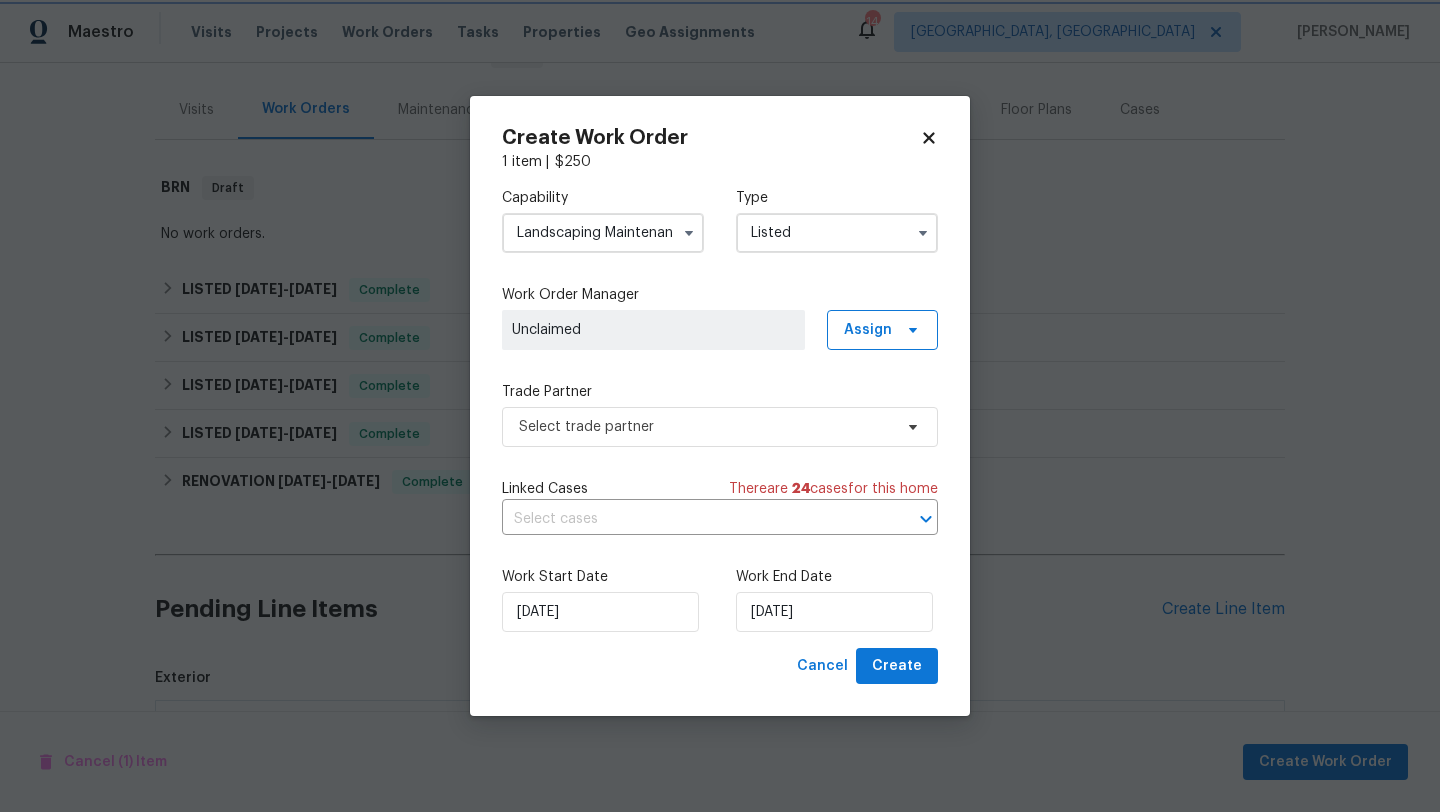 scroll, scrollTop: 0, scrollLeft: 0, axis: both 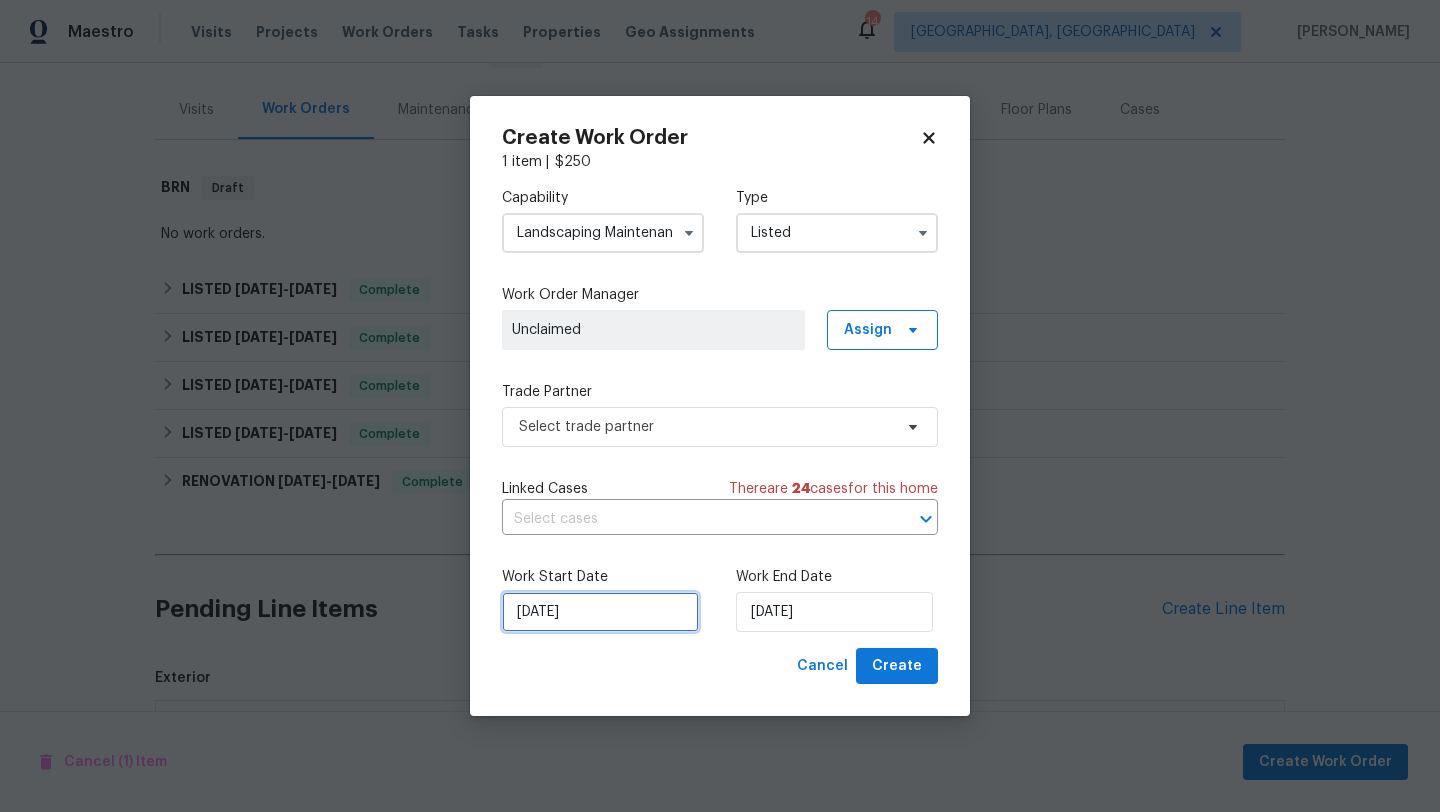 click on "[DATE]" at bounding box center [600, 612] 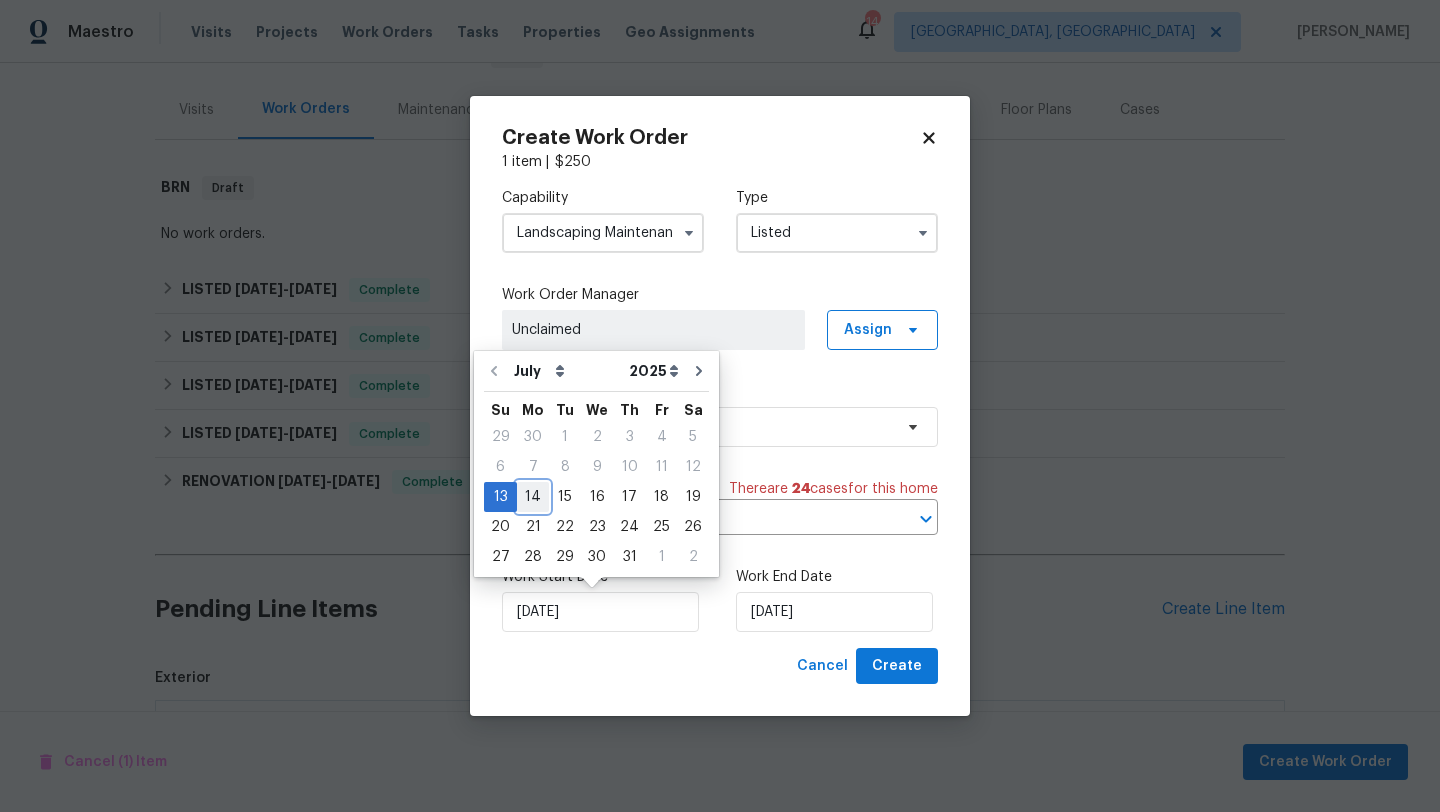 click on "14" at bounding box center (533, 497) 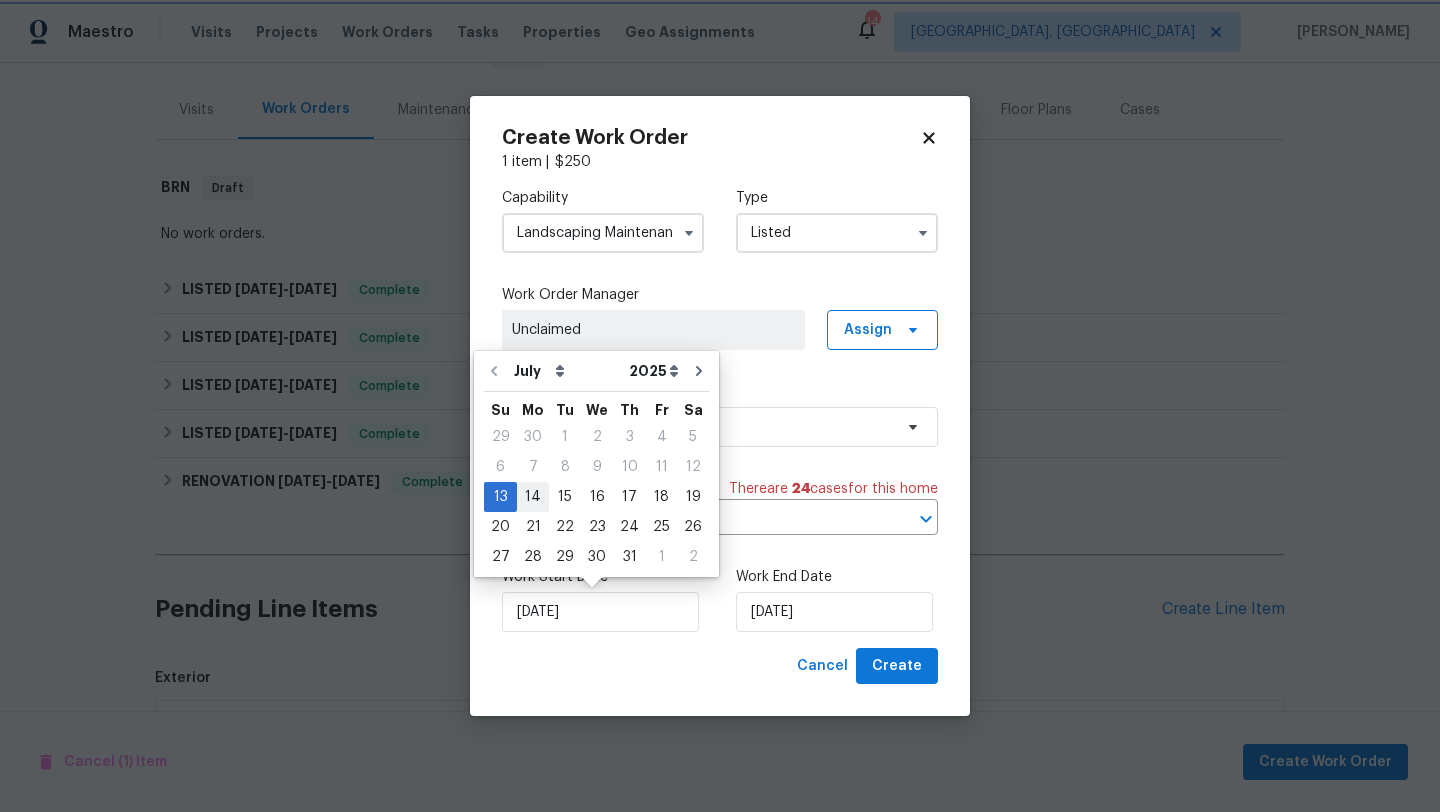 type on "7/14/2025" 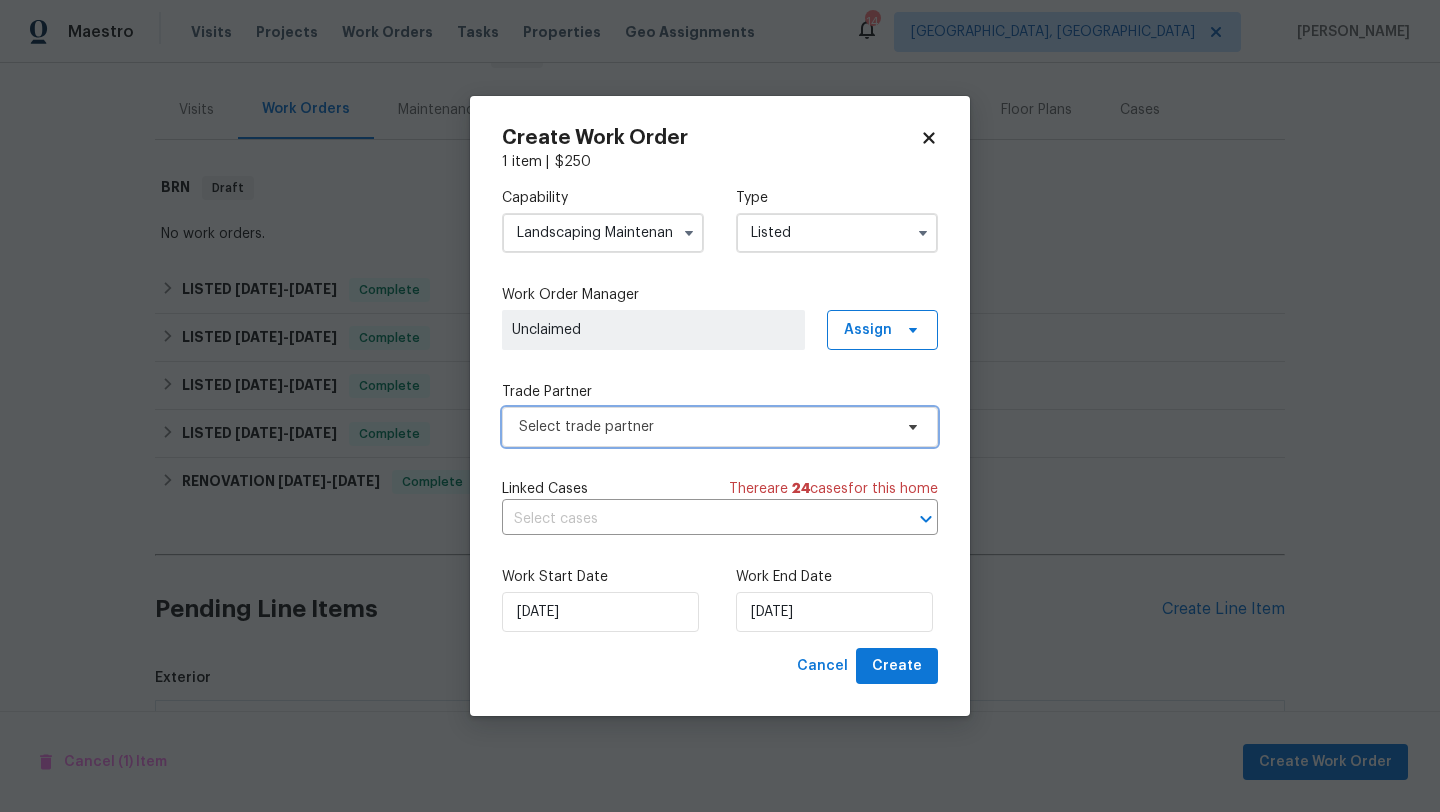 click on "Select trade partner" at bounding box center (705, 427) 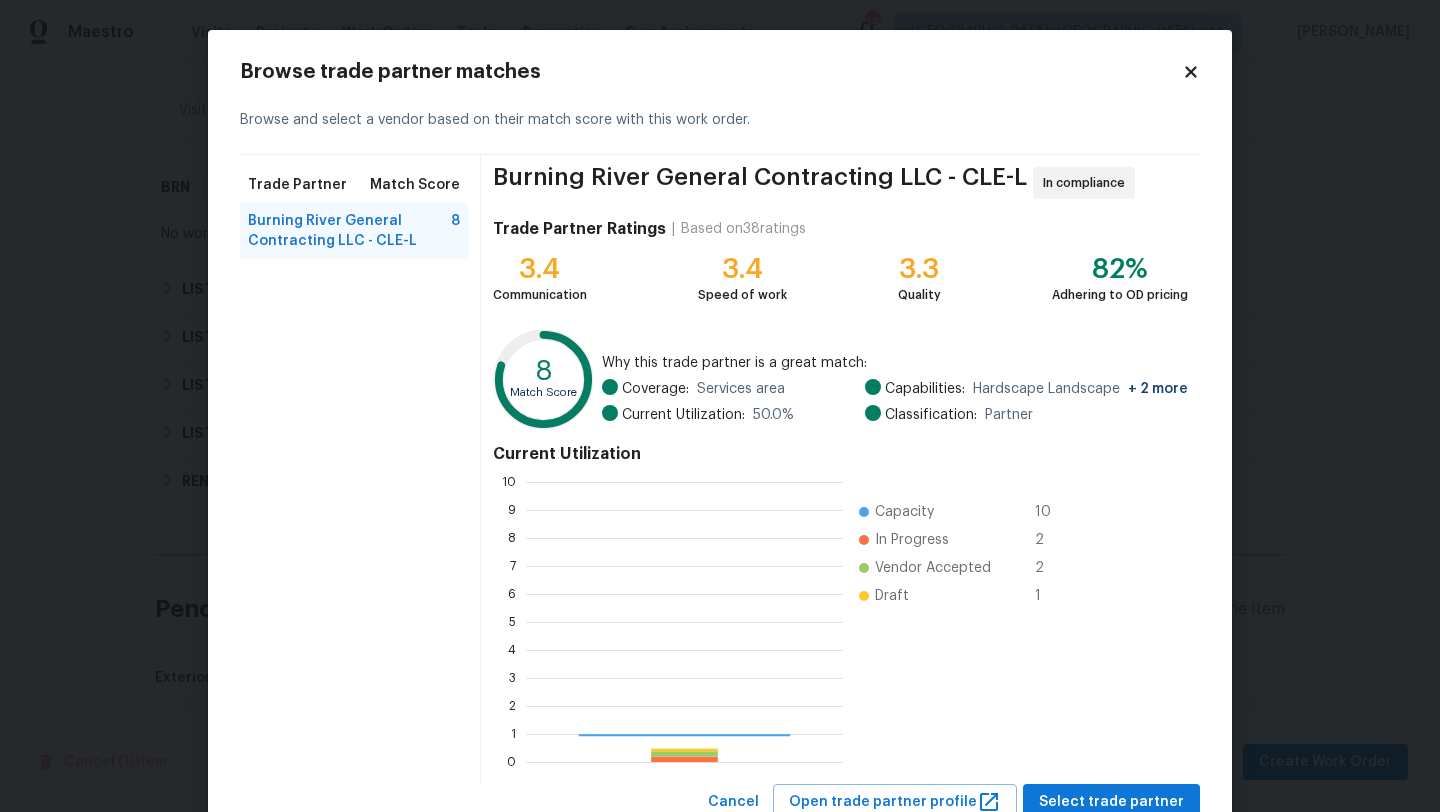 scroll, scrollTop: 2, scrollLeft: 2, axis: both 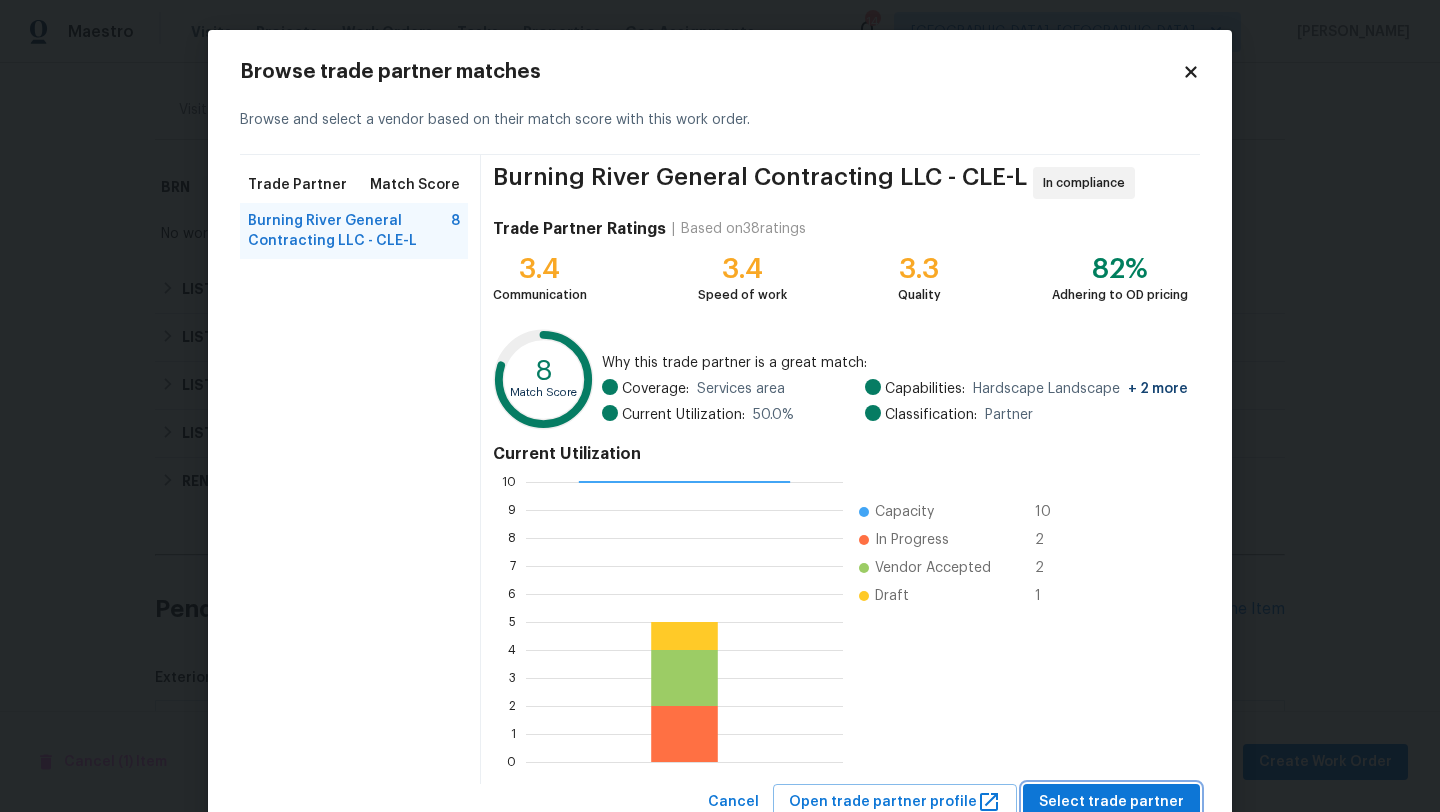 click on "Select trade partner" at bounding box center [1111, 802] 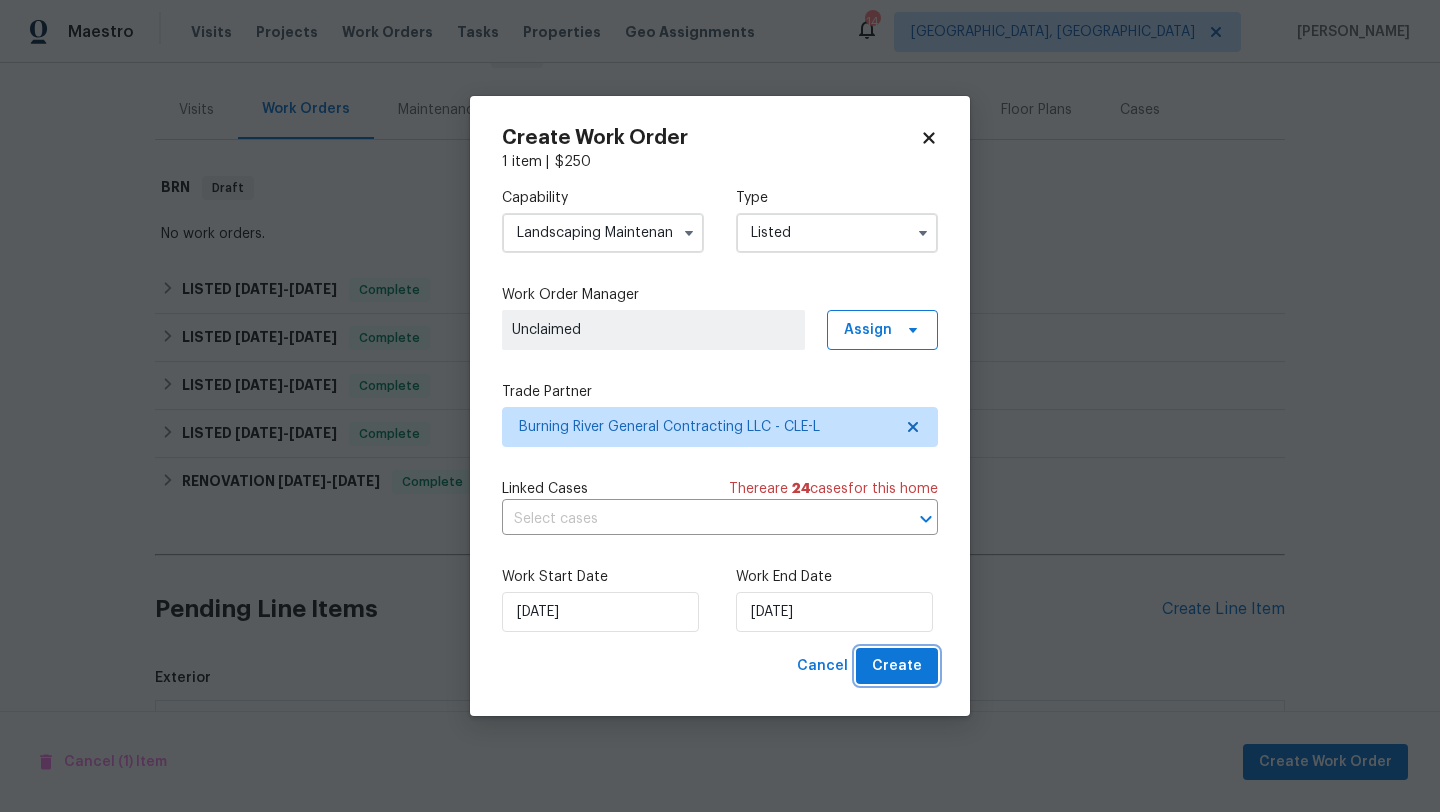 click on "Create" at bounding box center (897, 666) 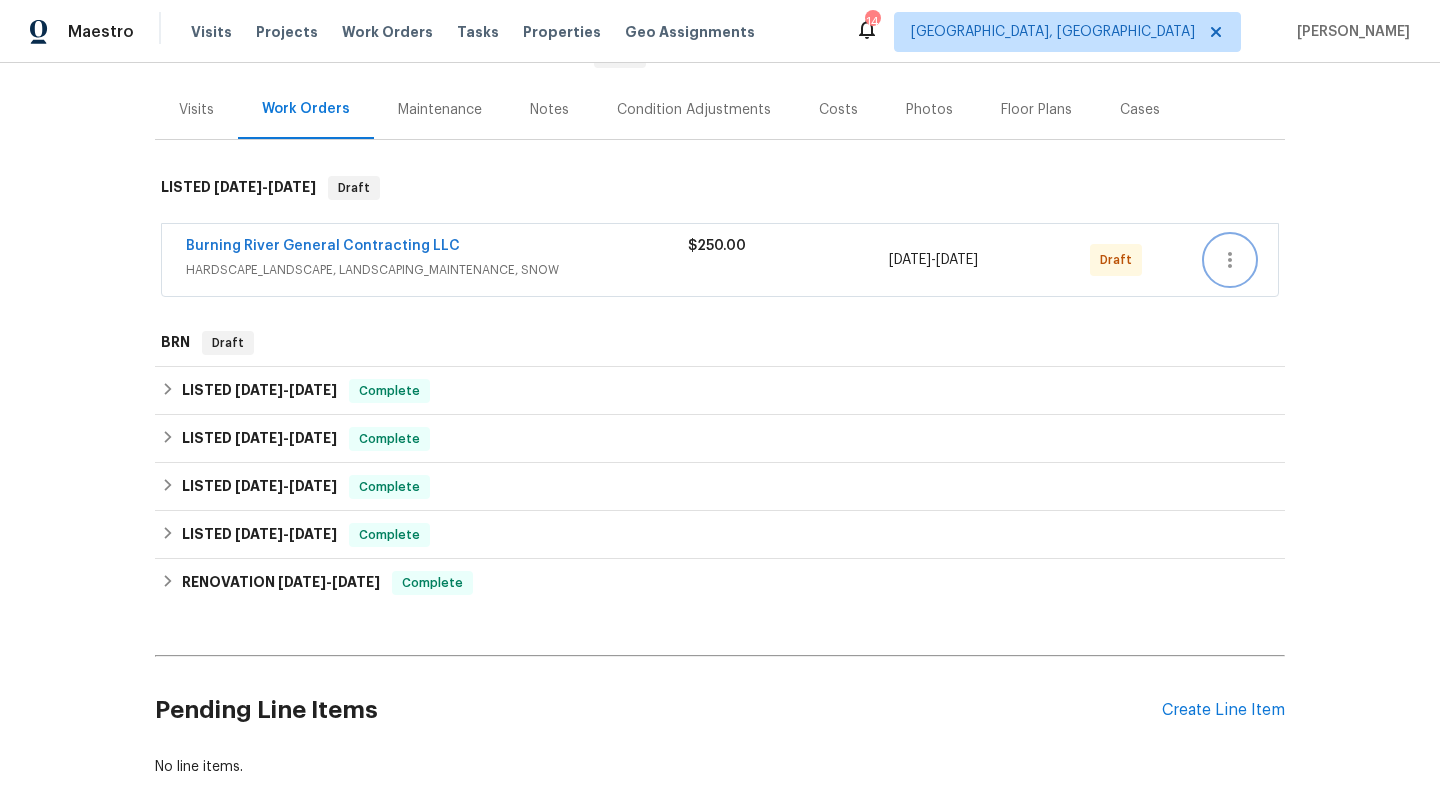 click 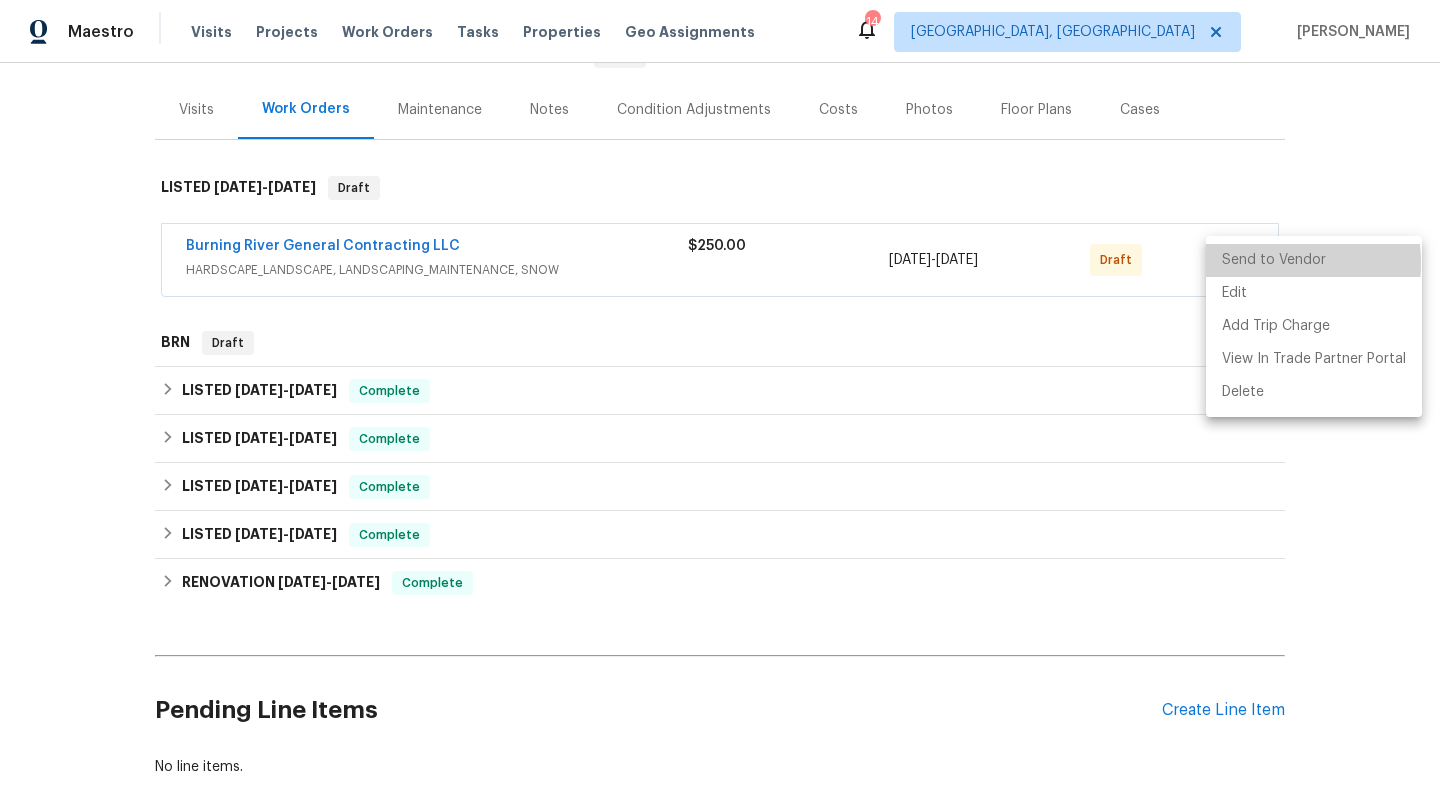 click on "Send to Vendor" at bounding box center [1314, 260] 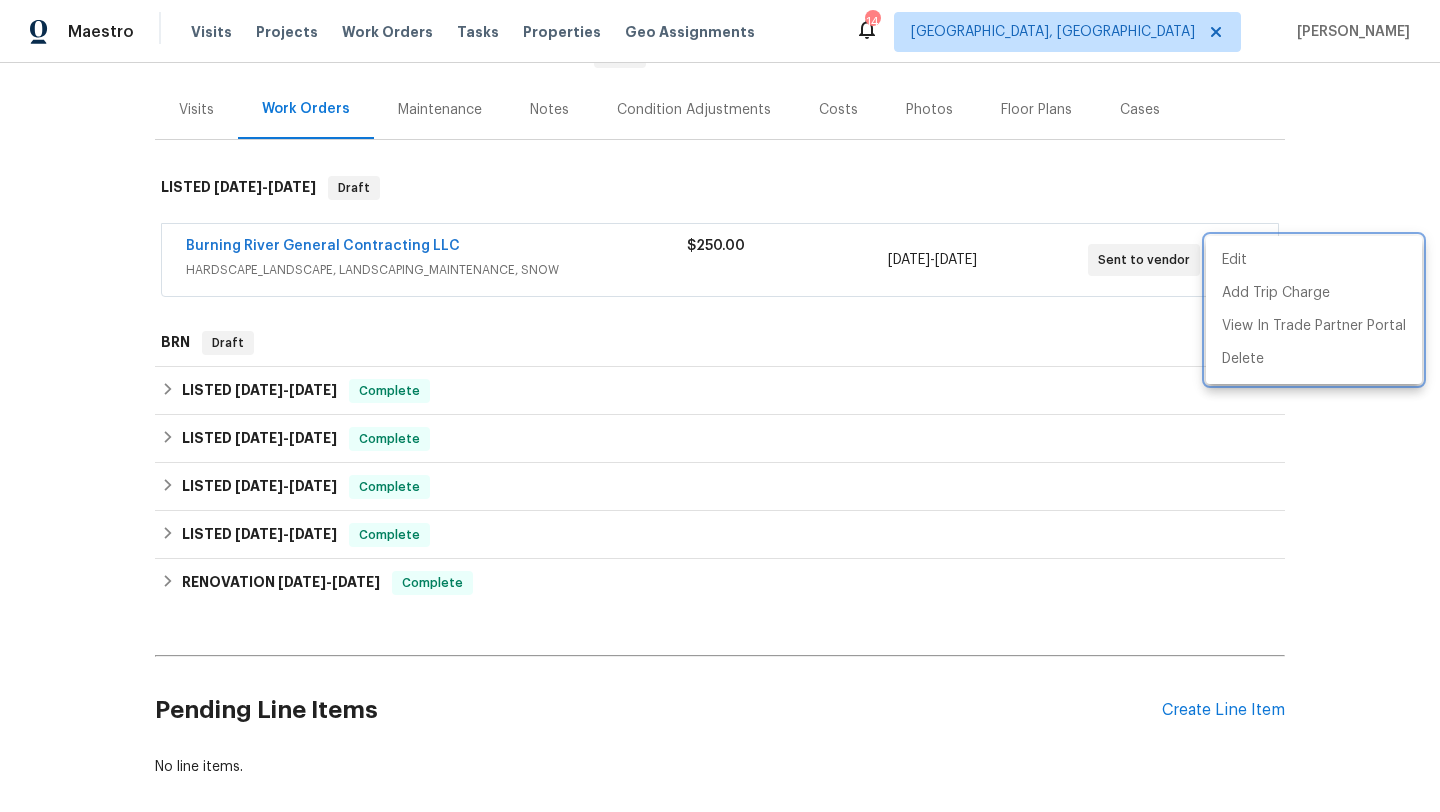 click at bounding box center (720, 406) 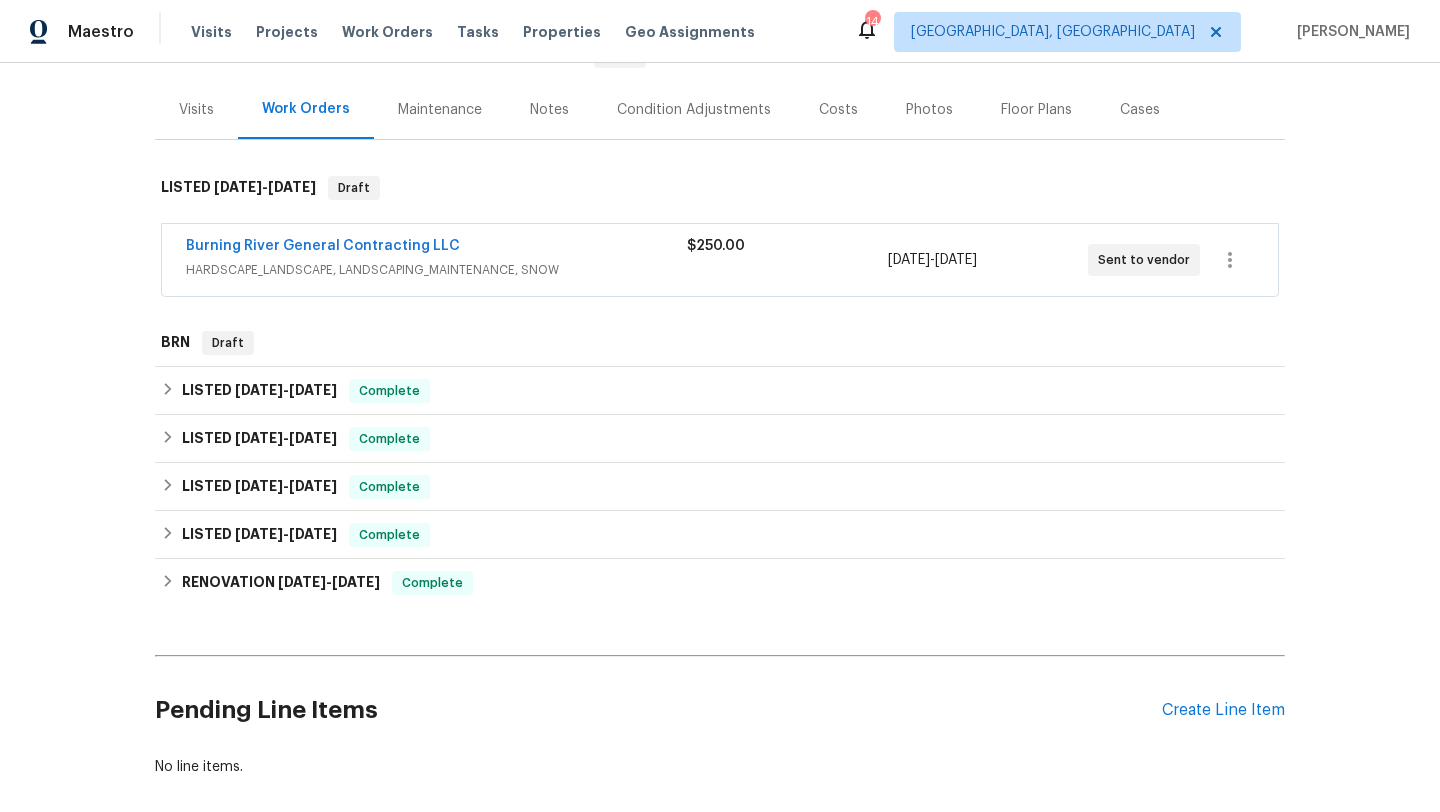 click on "Notes" at bounding box center (549, 110) 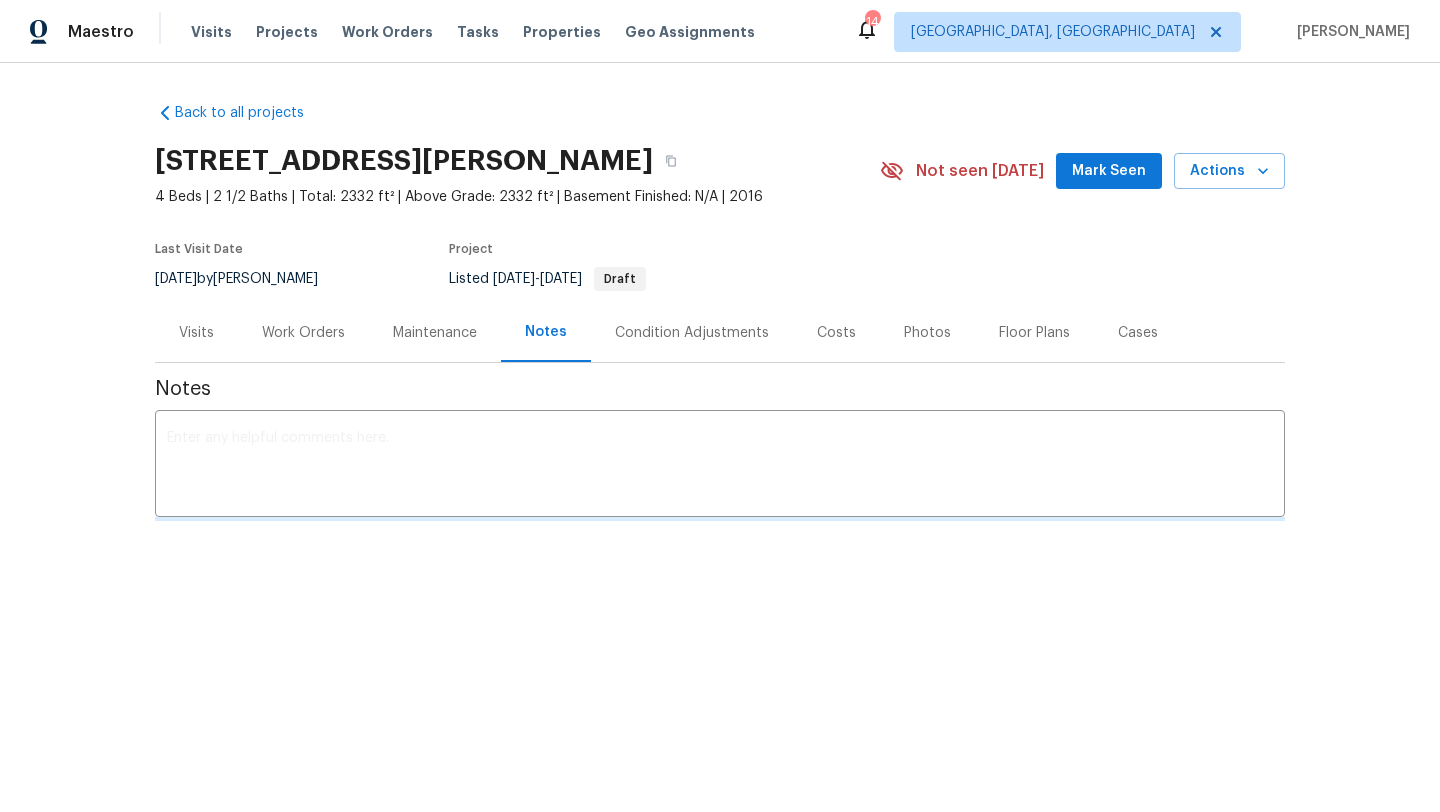 scroll, scrollTop: 0, scrollLeft: 0, axis: both 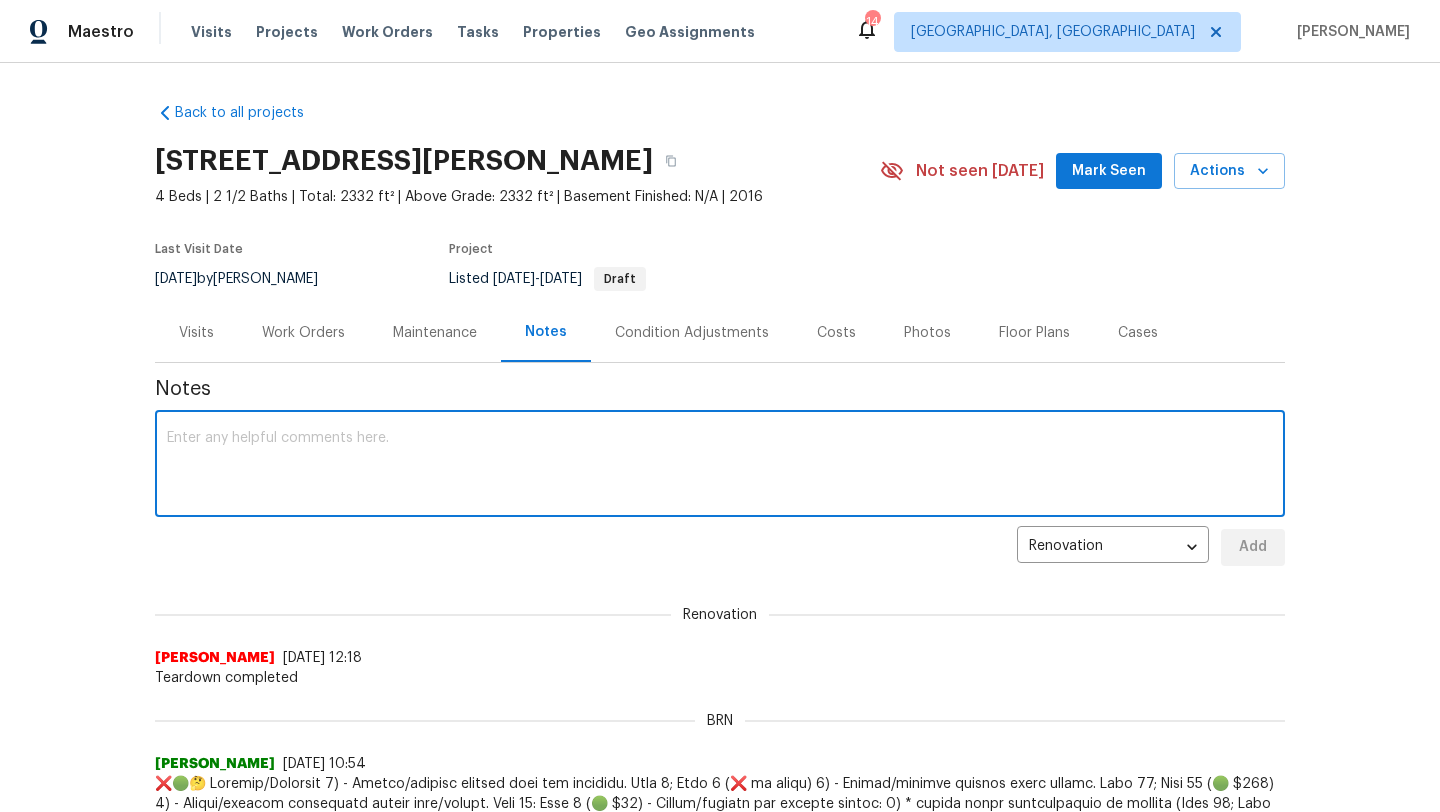 click at bounding box center [720, 466] 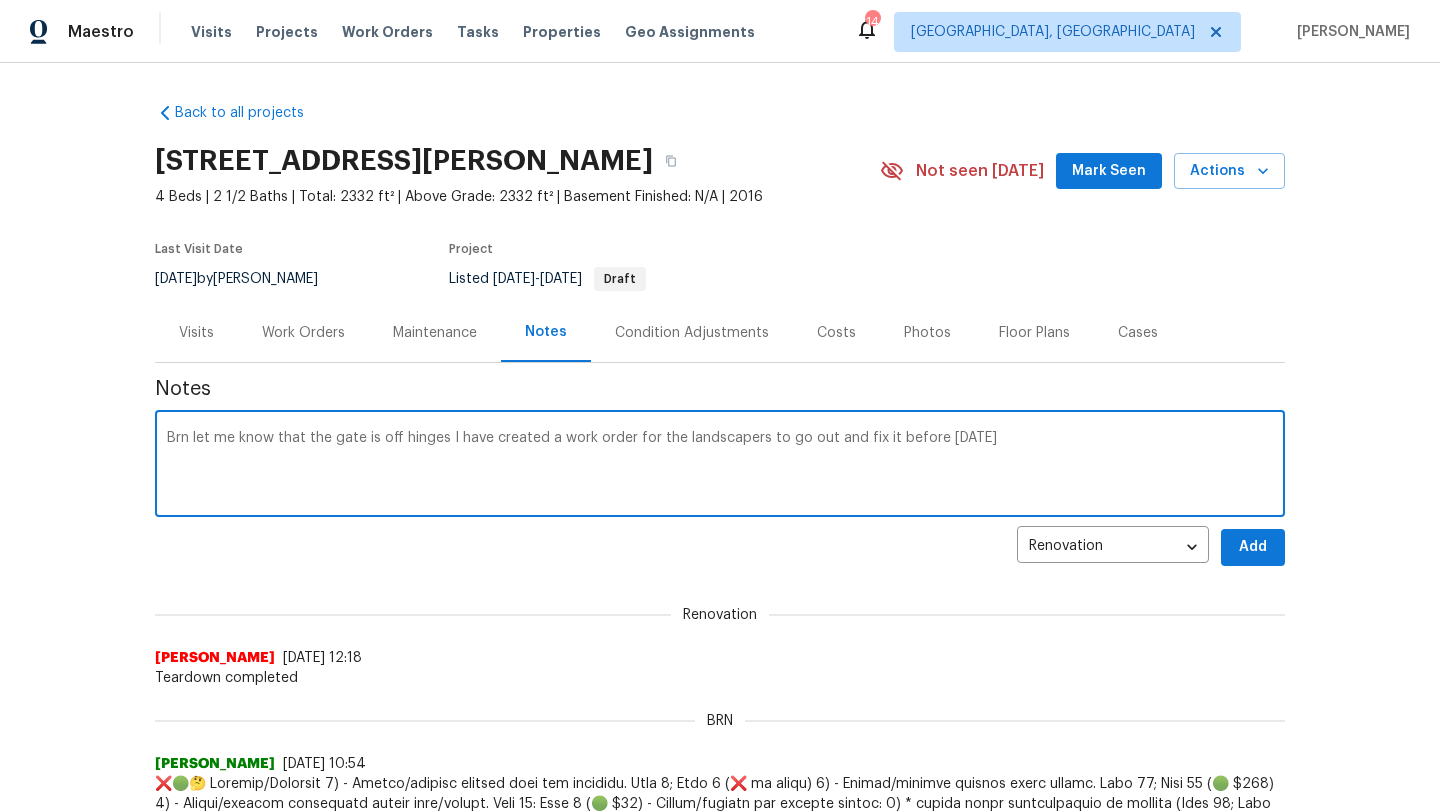 type on "Brn let me know that the gate is off hinges I have created a work order for the landscapers to go out and fix it before tuesday" 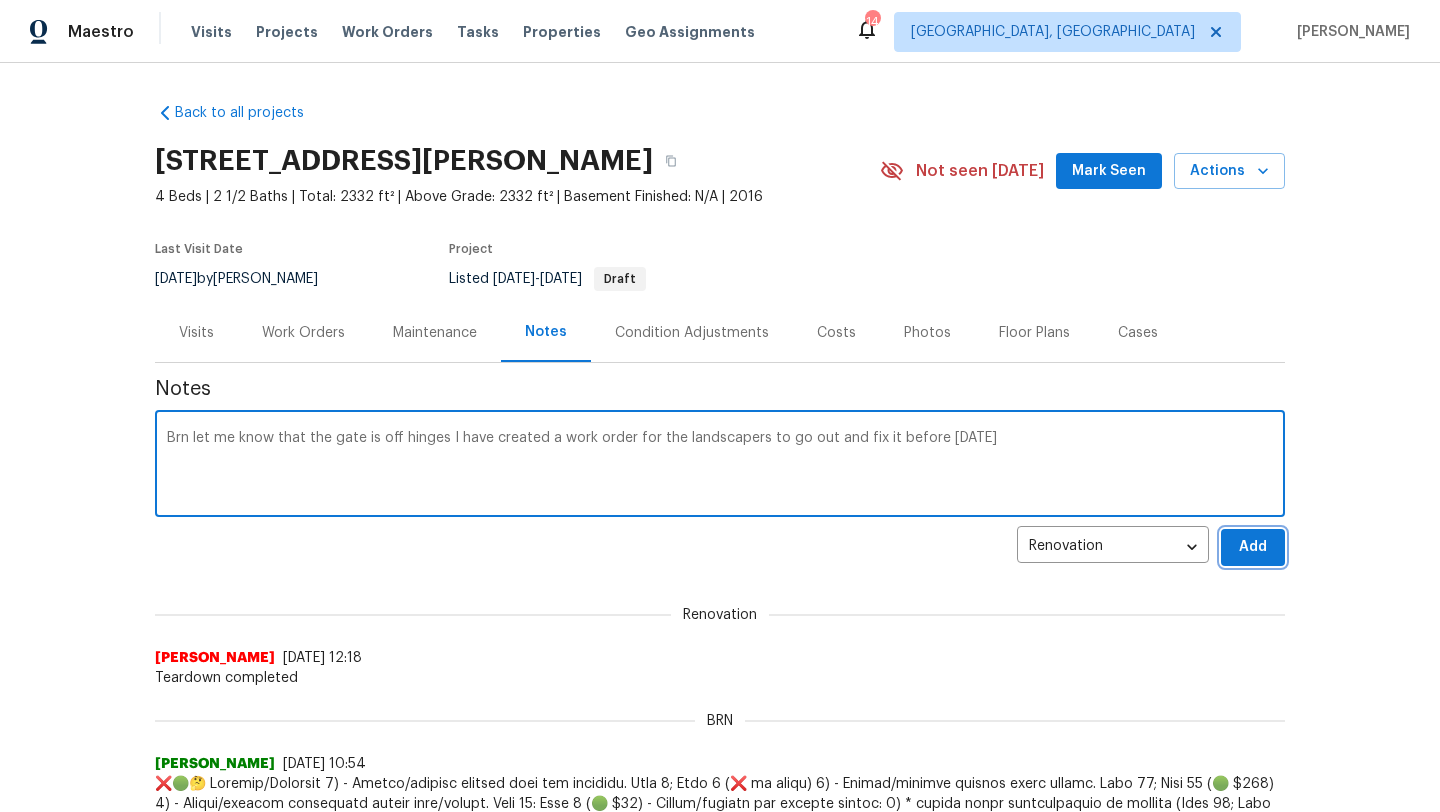 click on "Add" at bounding box center [1253, 547] 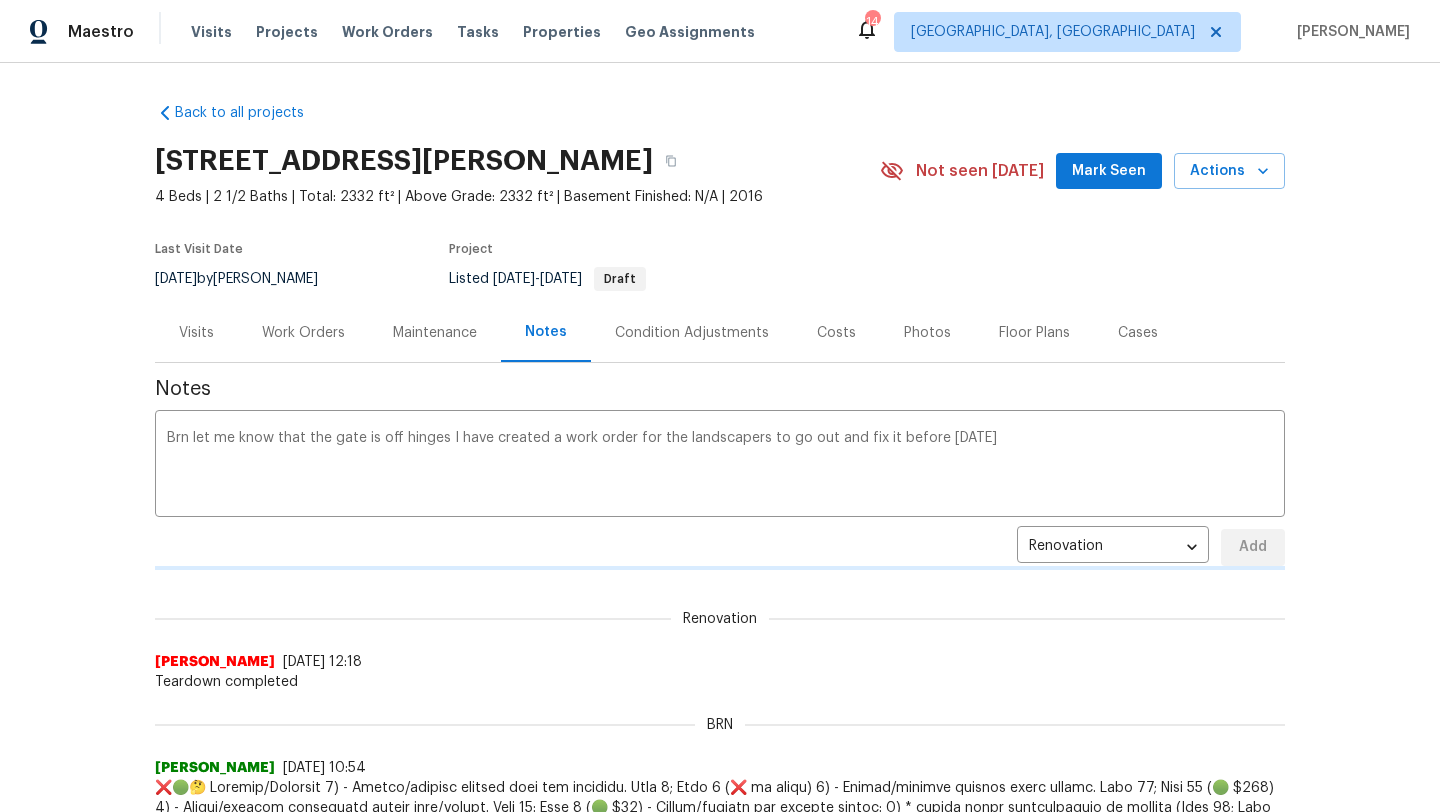 type 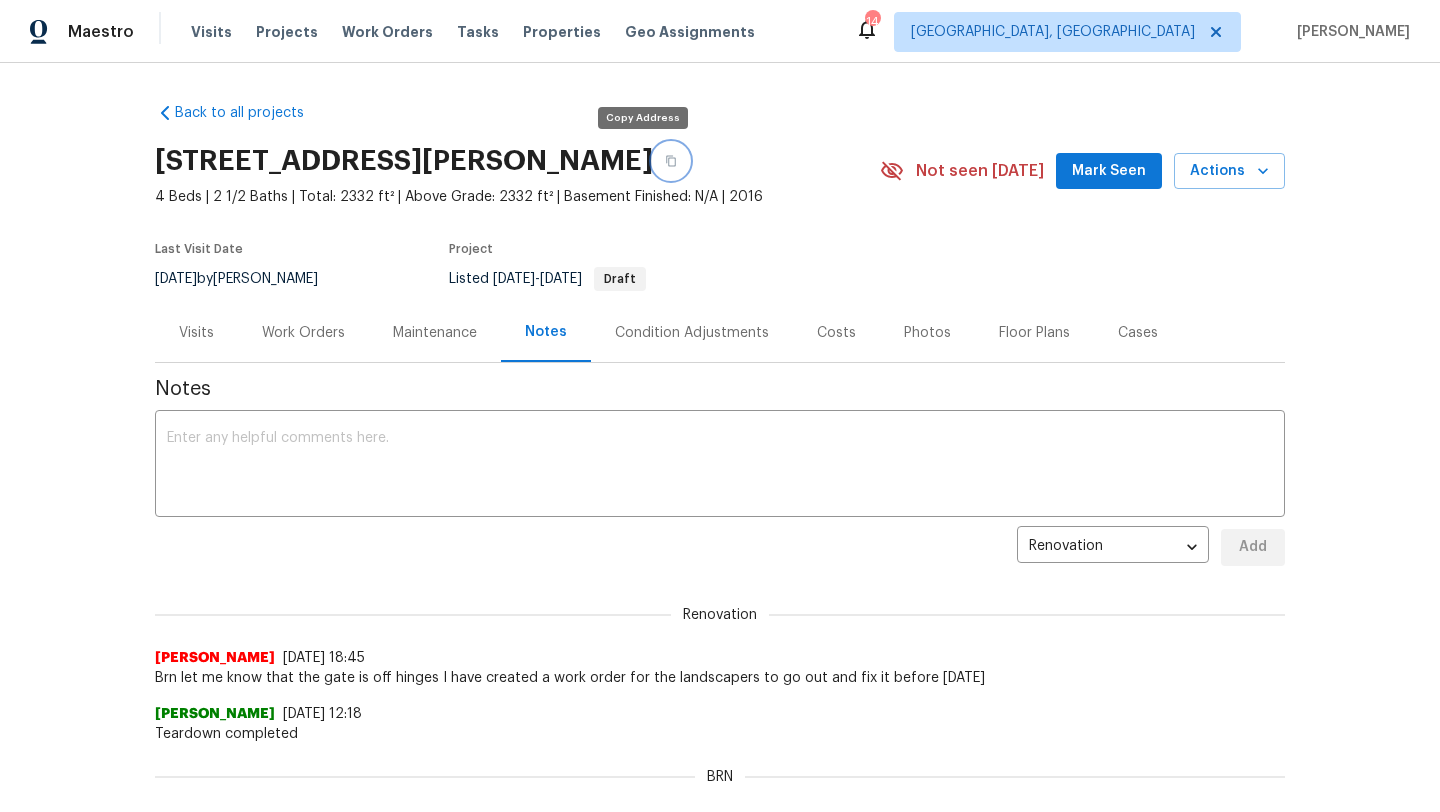 click 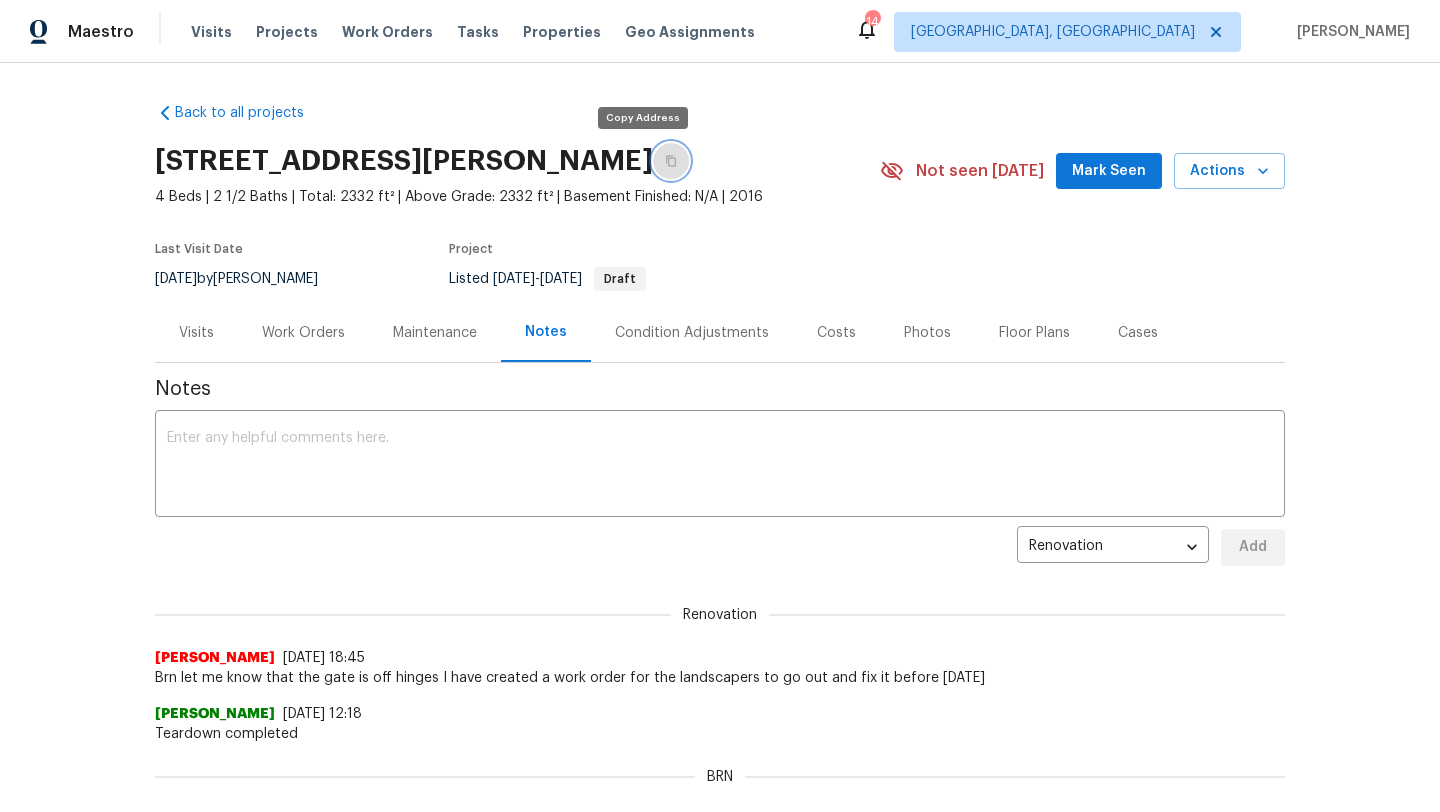 click 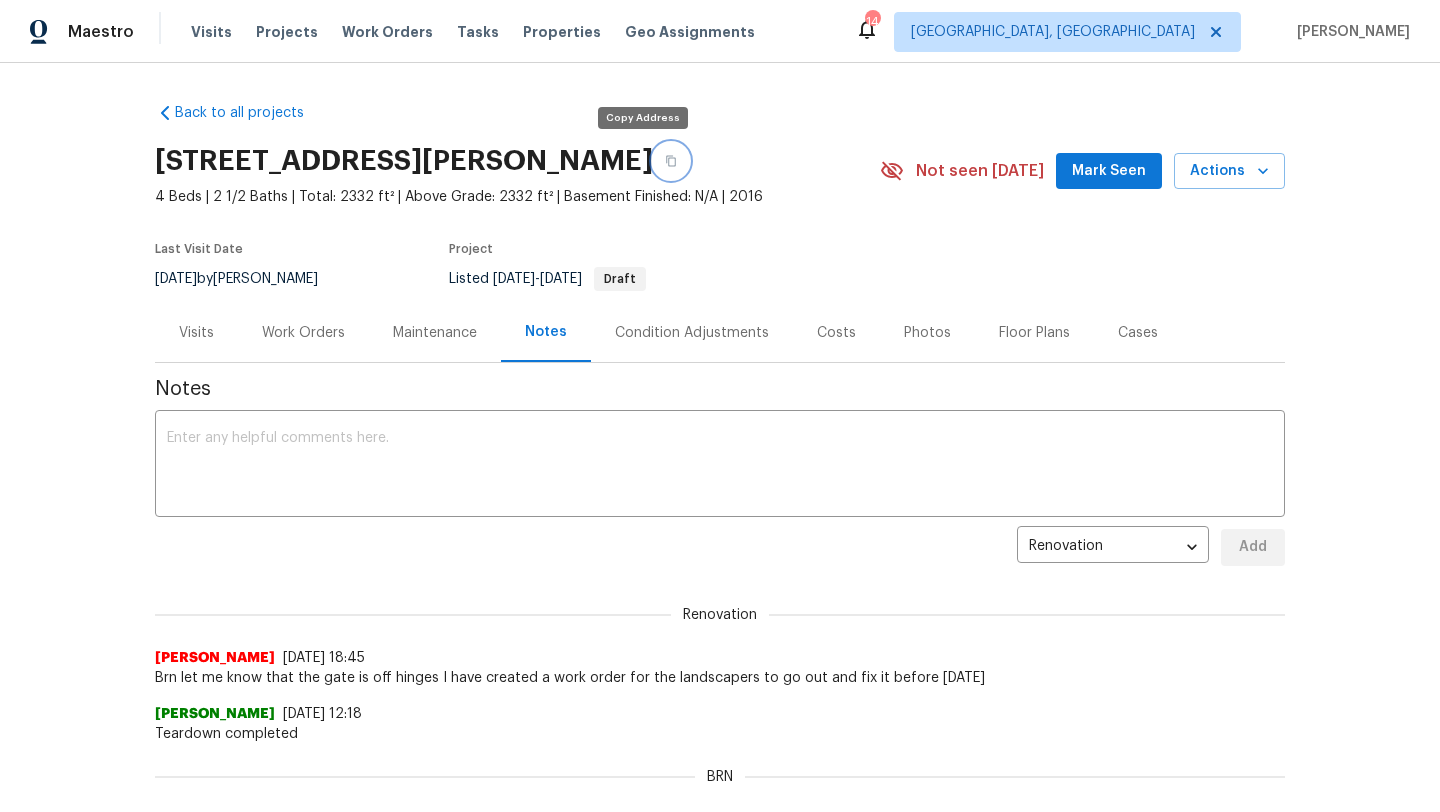click 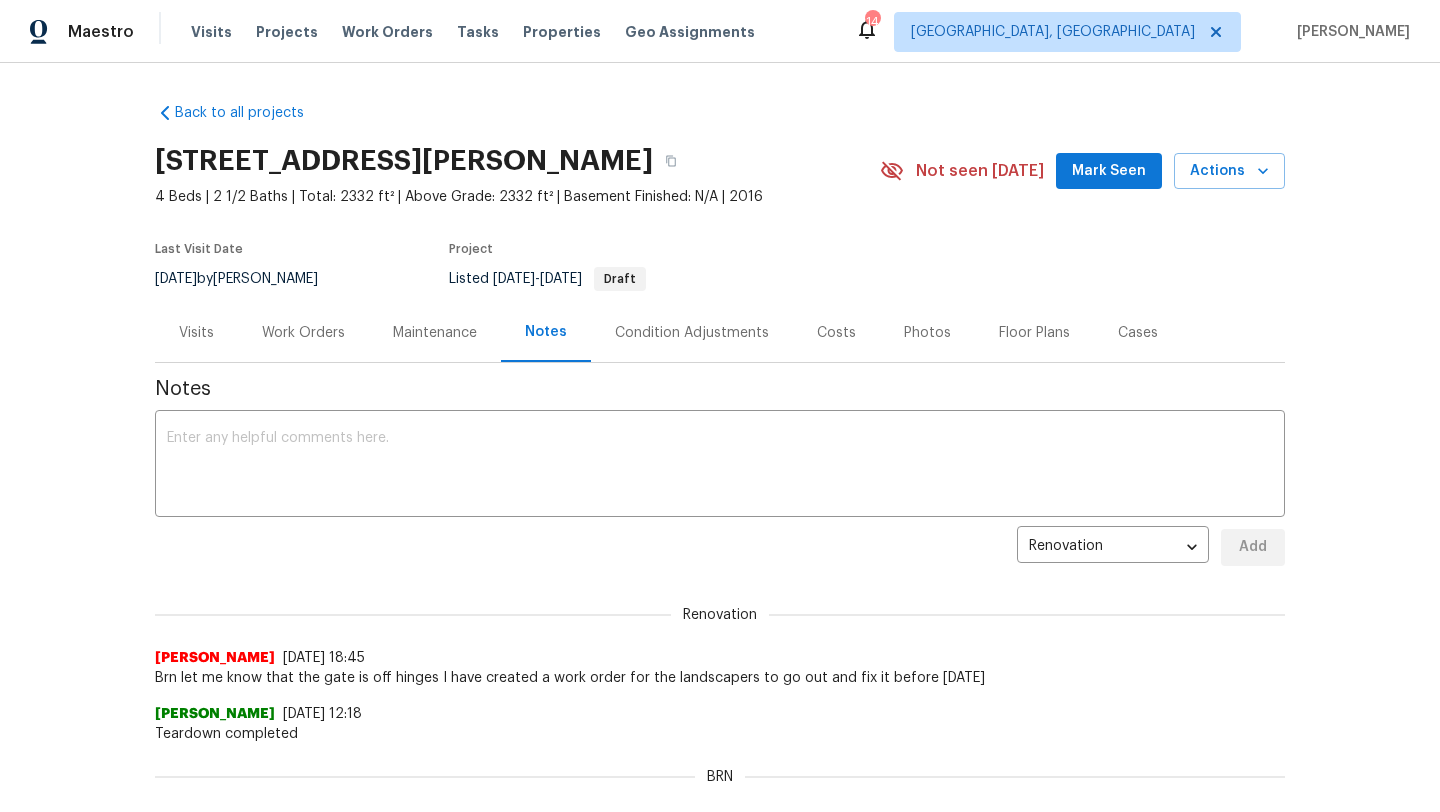 click on "Work Orders" at bounding box center (303, 333) 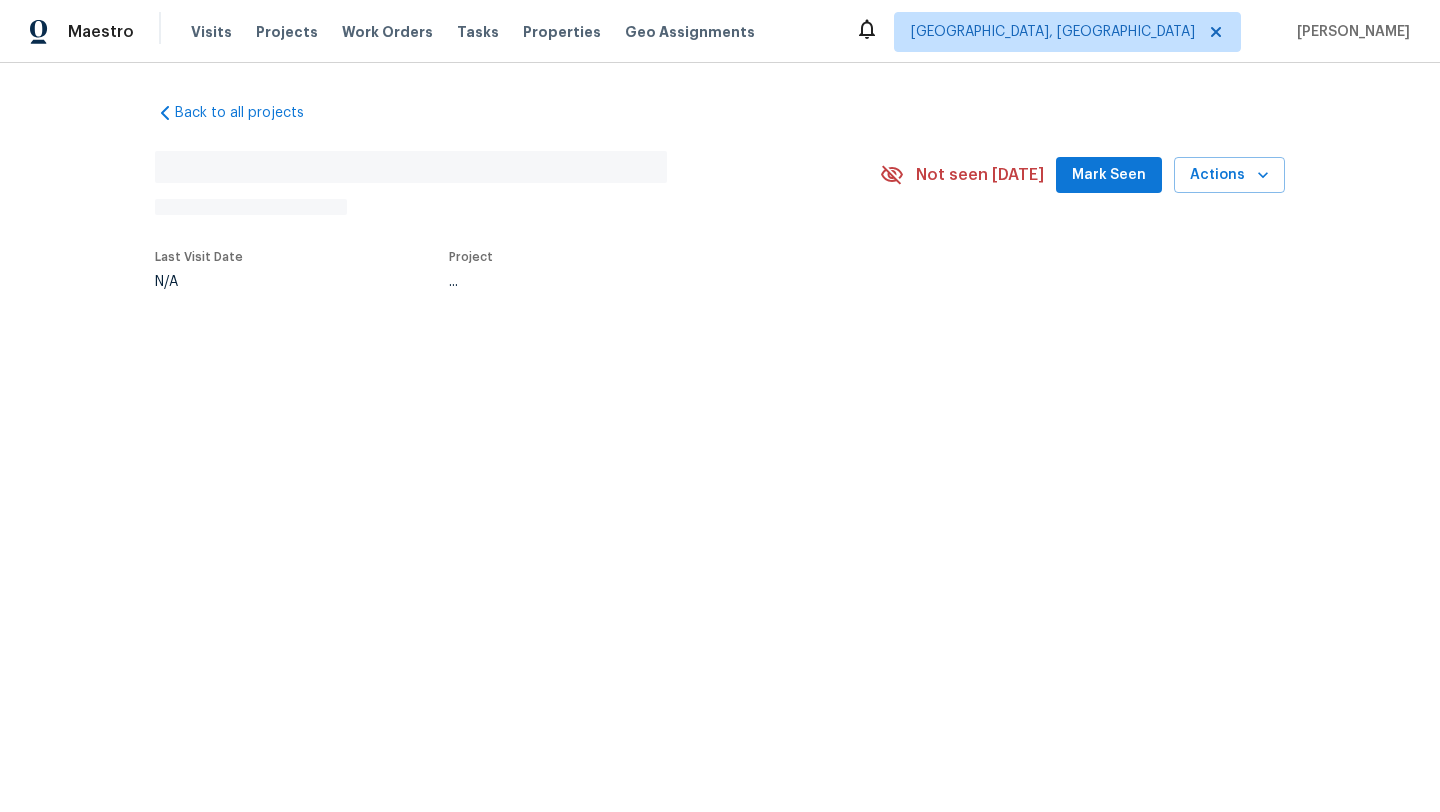 scroll, scrollTop: 0, scrollLeft: 0, axis: both 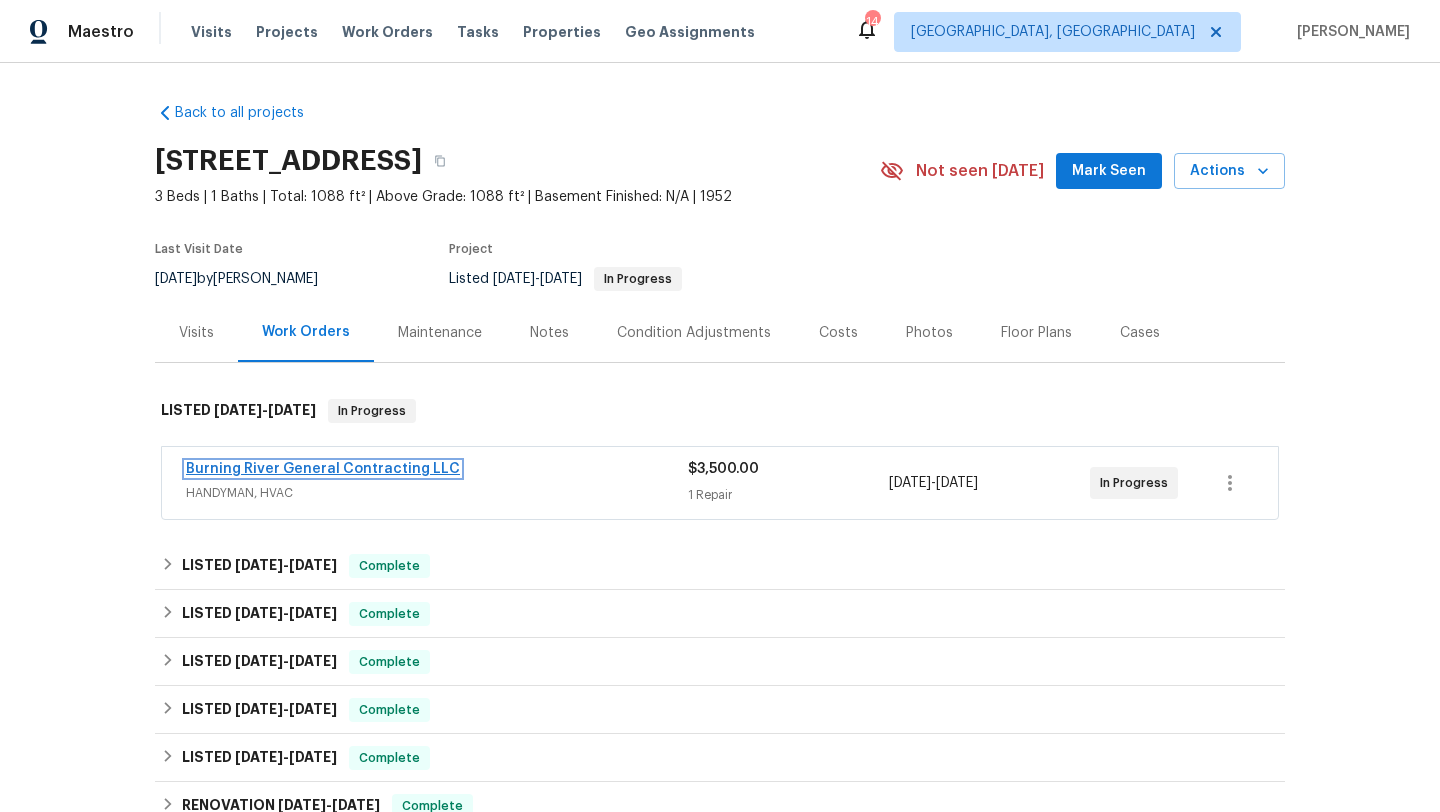 click on "Burning River General Contracting LLC" at bounding box center (323, 469) 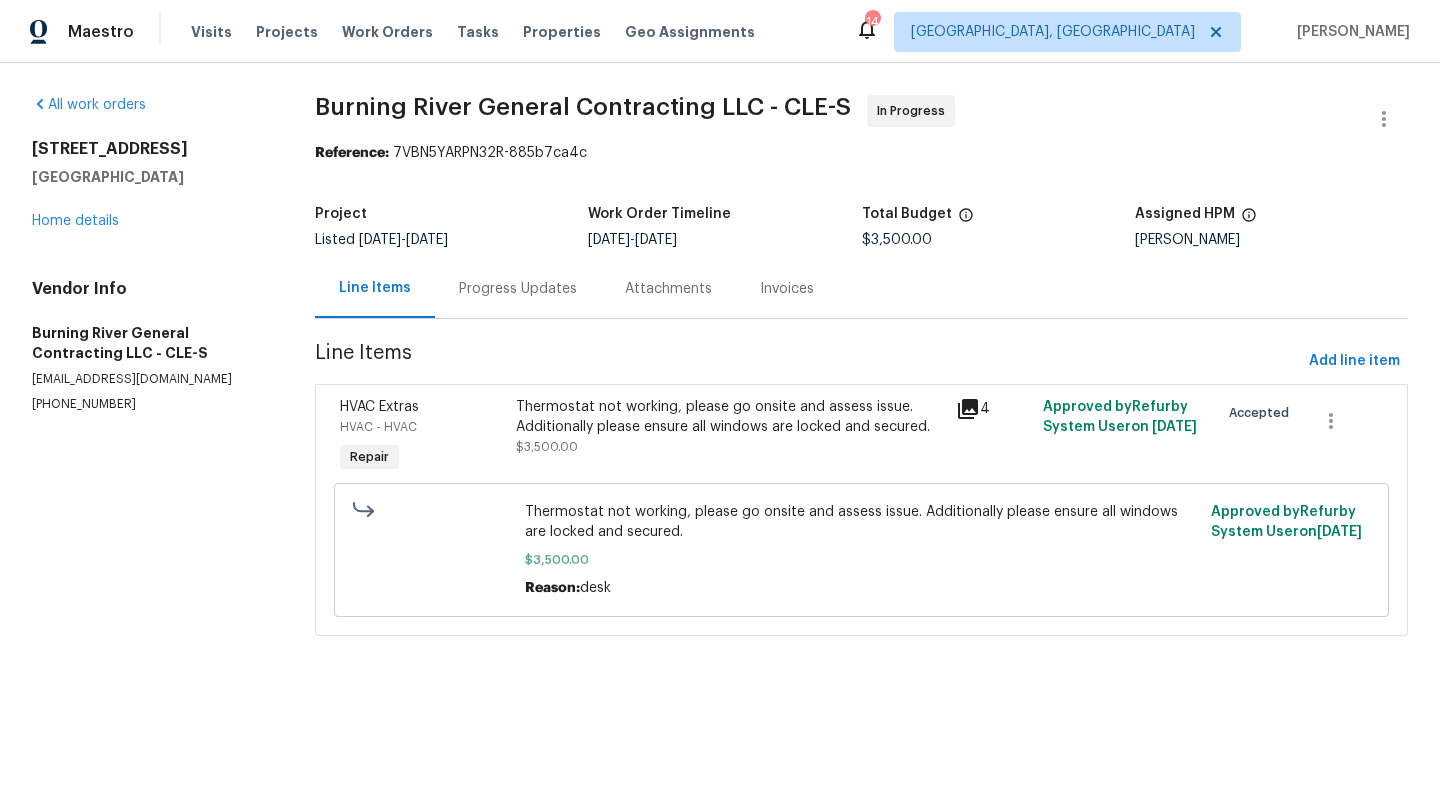 click on "Progress Updates" at bounding box center [518, 289] 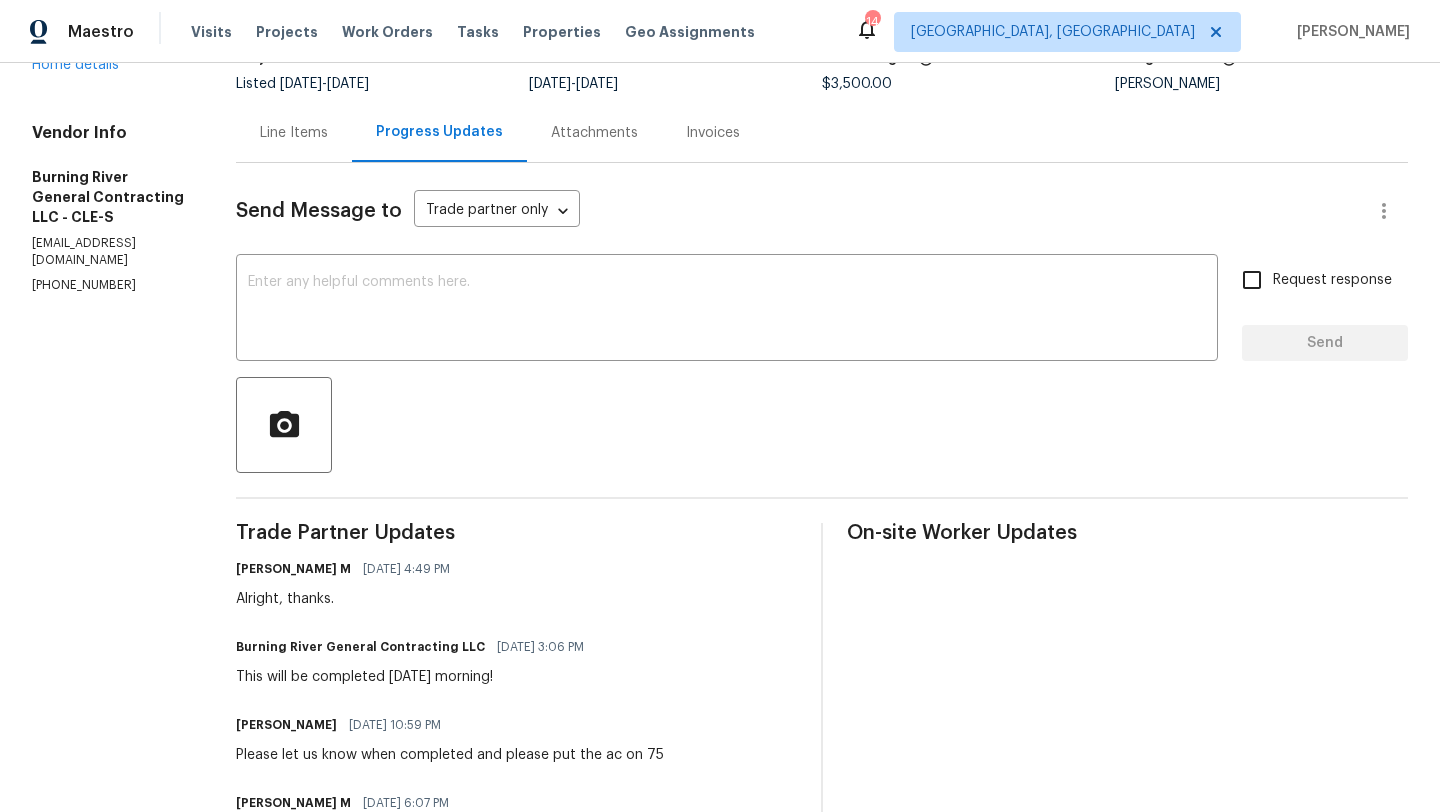 scroll, scrollTop: 0, scrollLeft: 0, axis: both 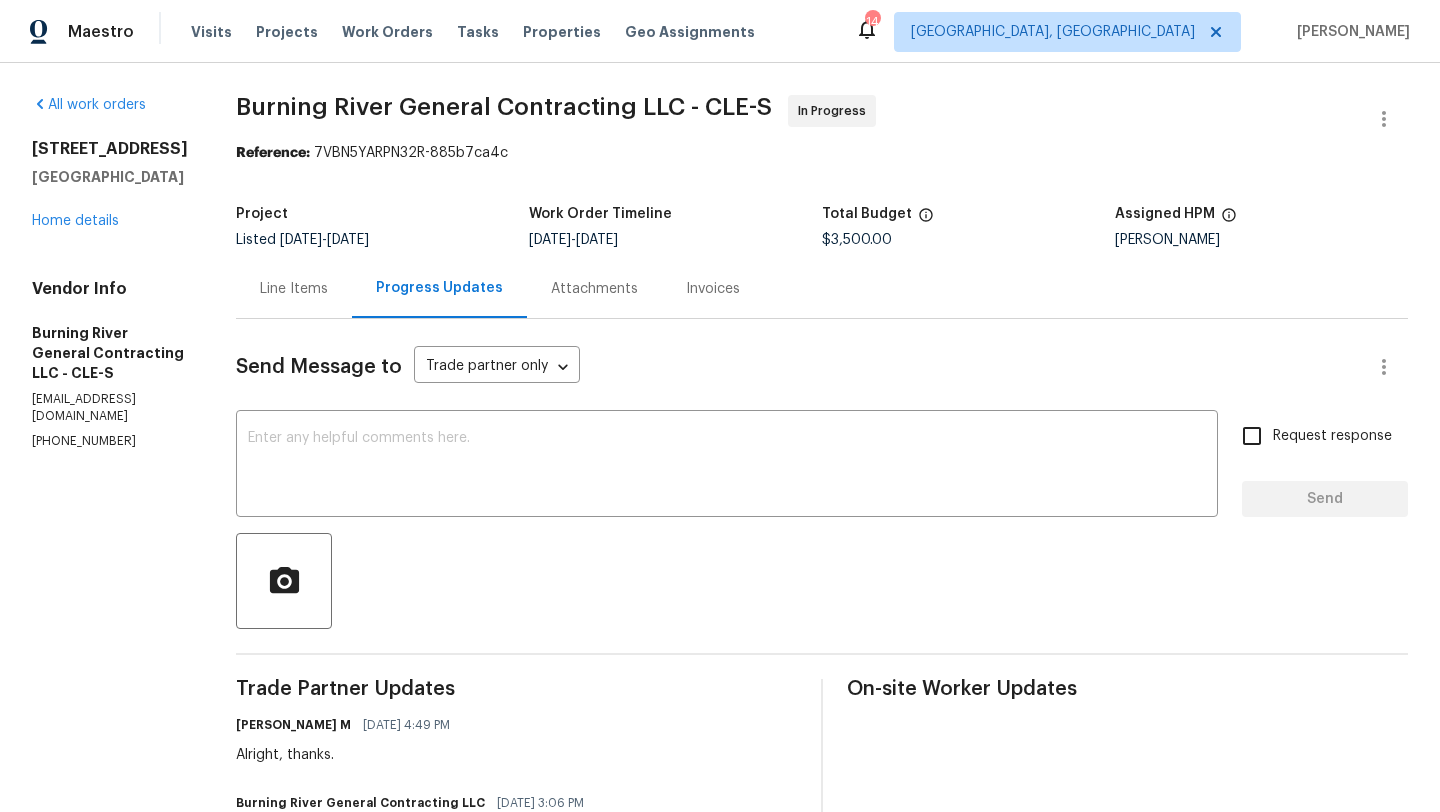 click on "Line Items" at bounding box center (294, 289) 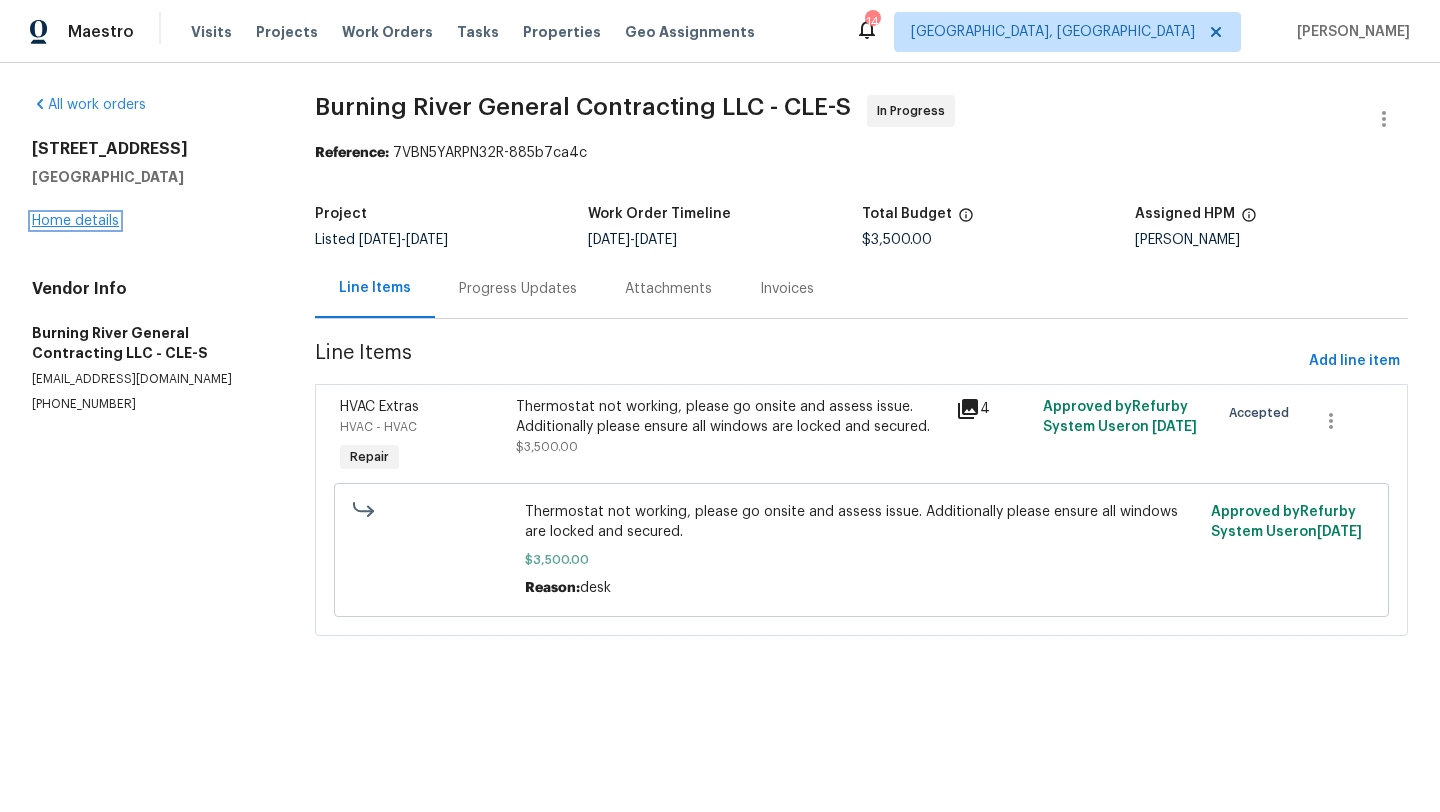 click on "Home details" at bounding box center (75, 221) 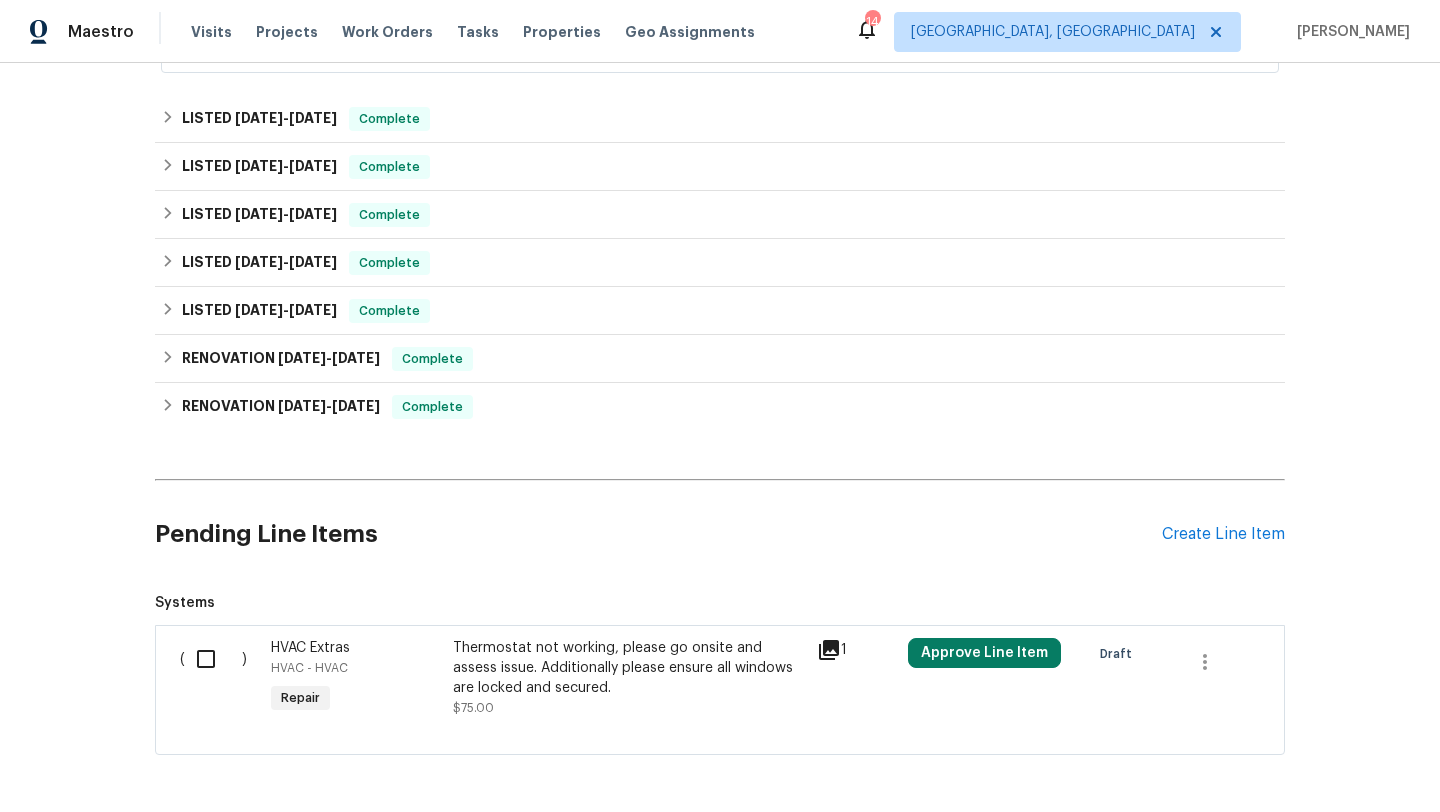 scroll, scrollTop: 526, scrollLeft: 0, axis: vertical 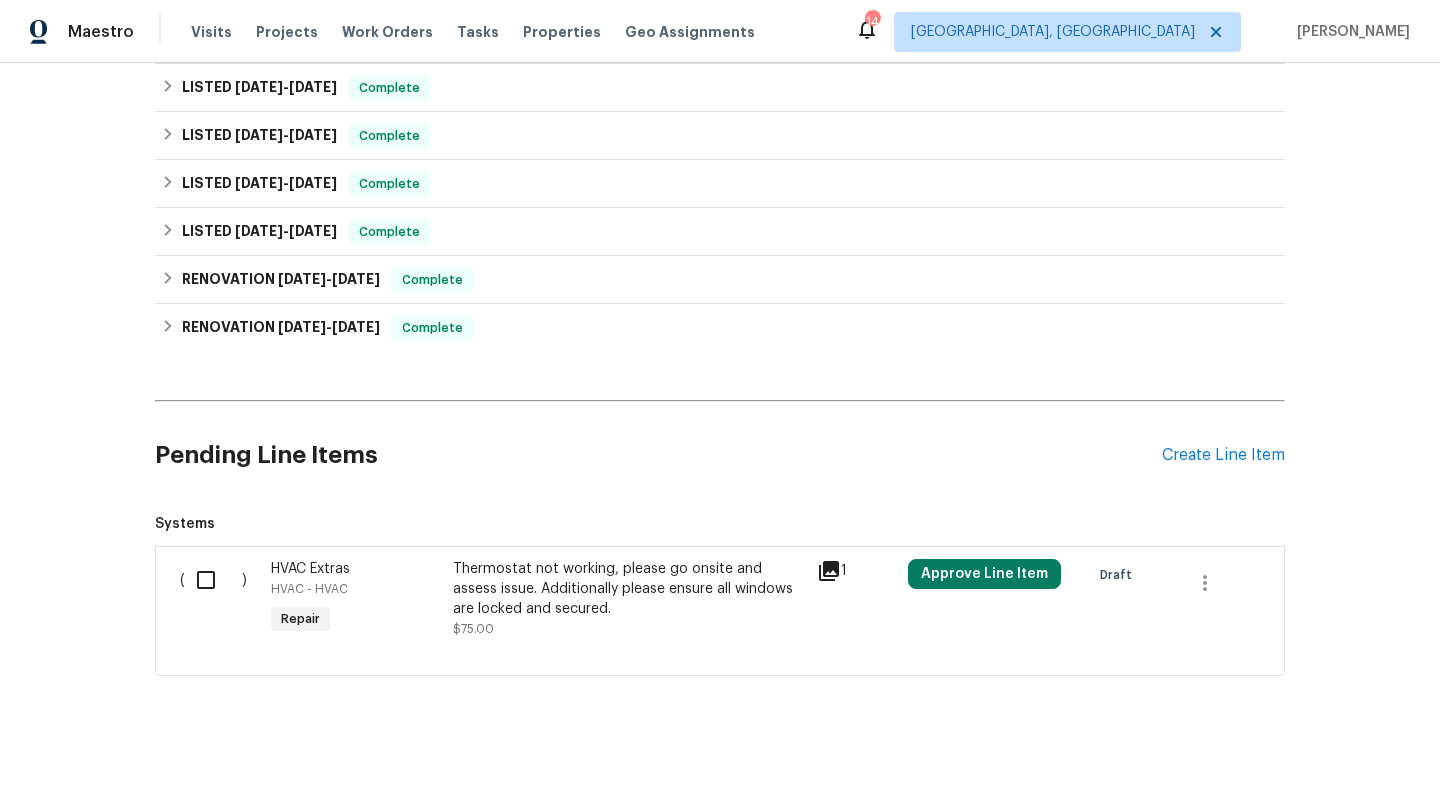 click on "Pending Line Items Create Line Item" at bounding box center [720, 455] 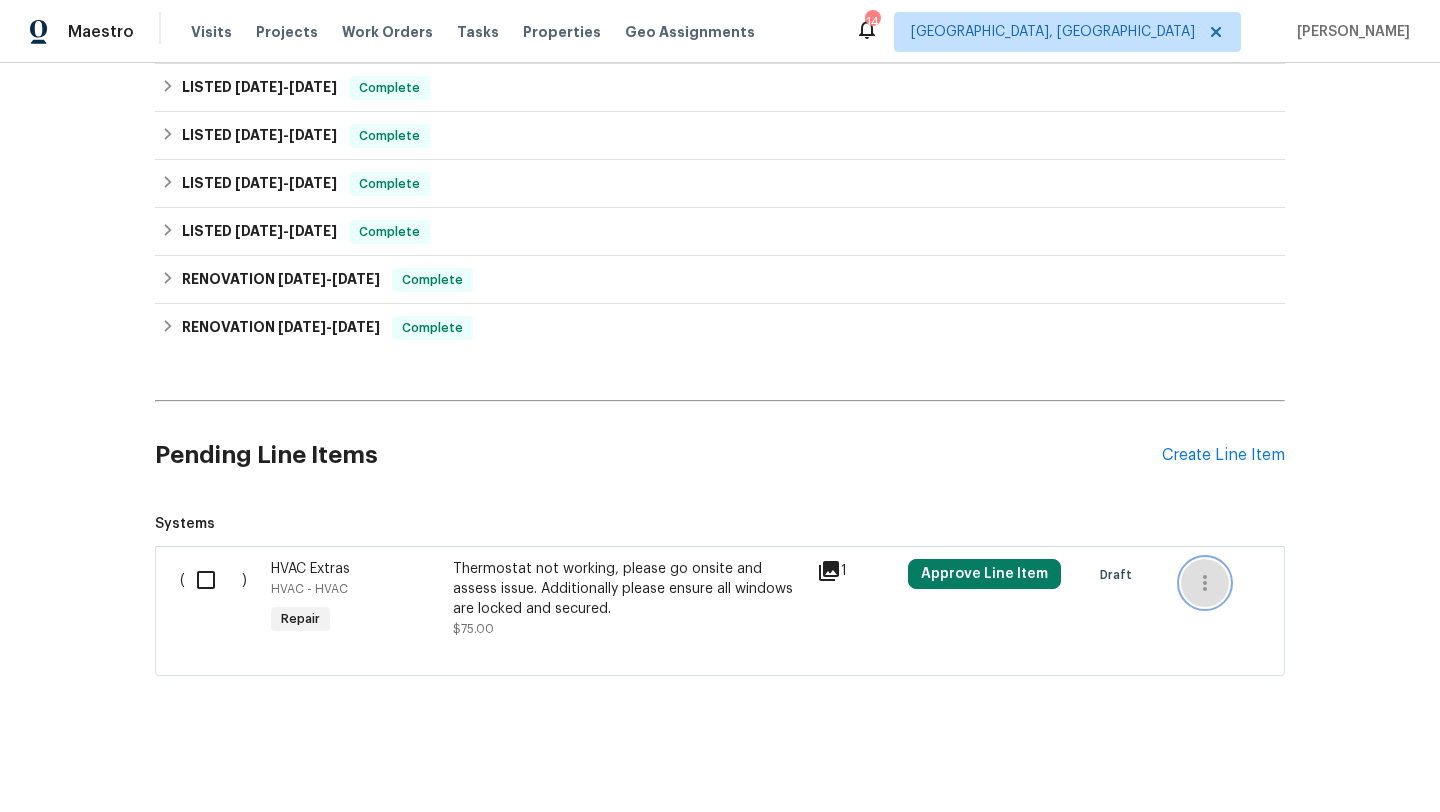 click 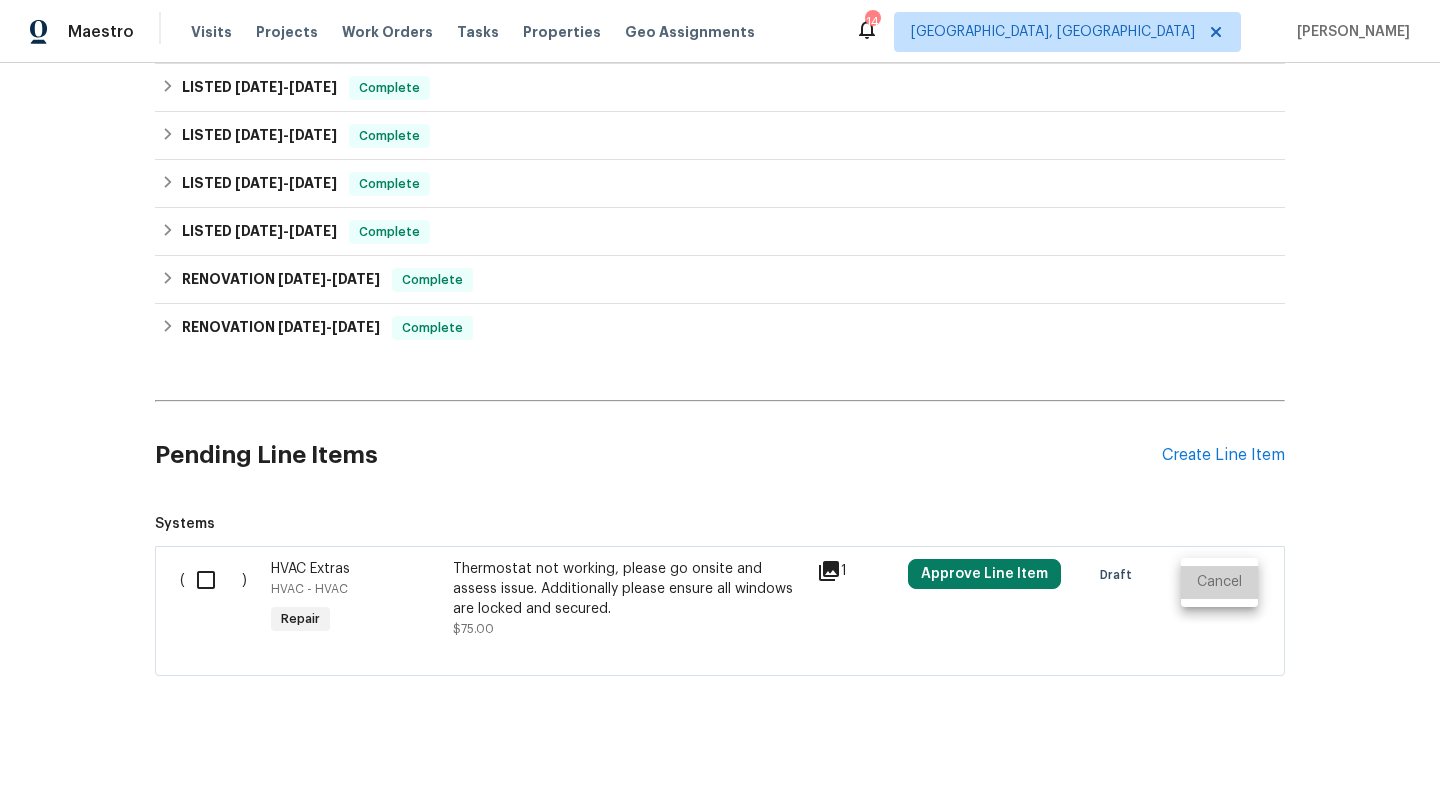 click on "Cancel" at bounding box center (1219, 582) 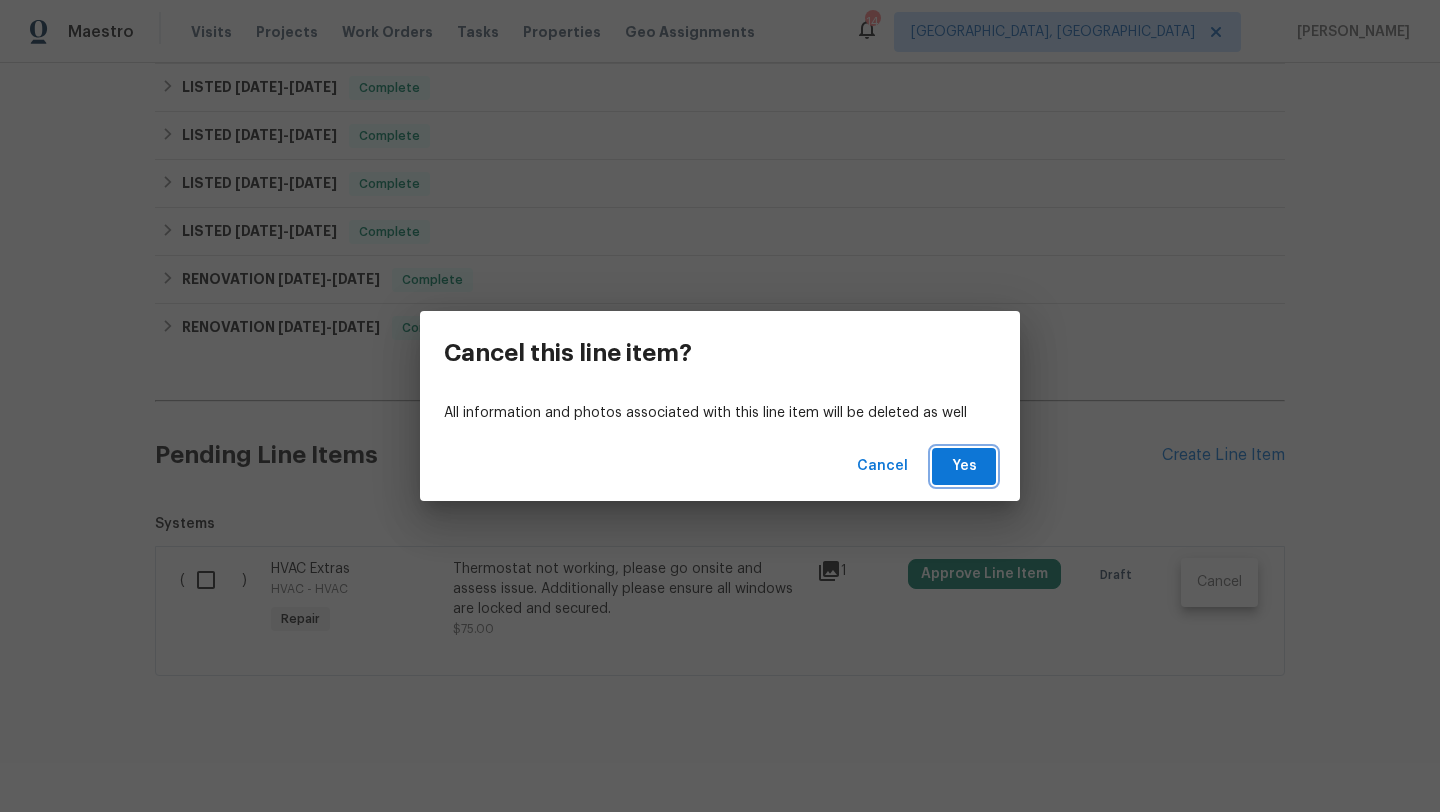 click on "Yes" at bounding box center [964, 466] 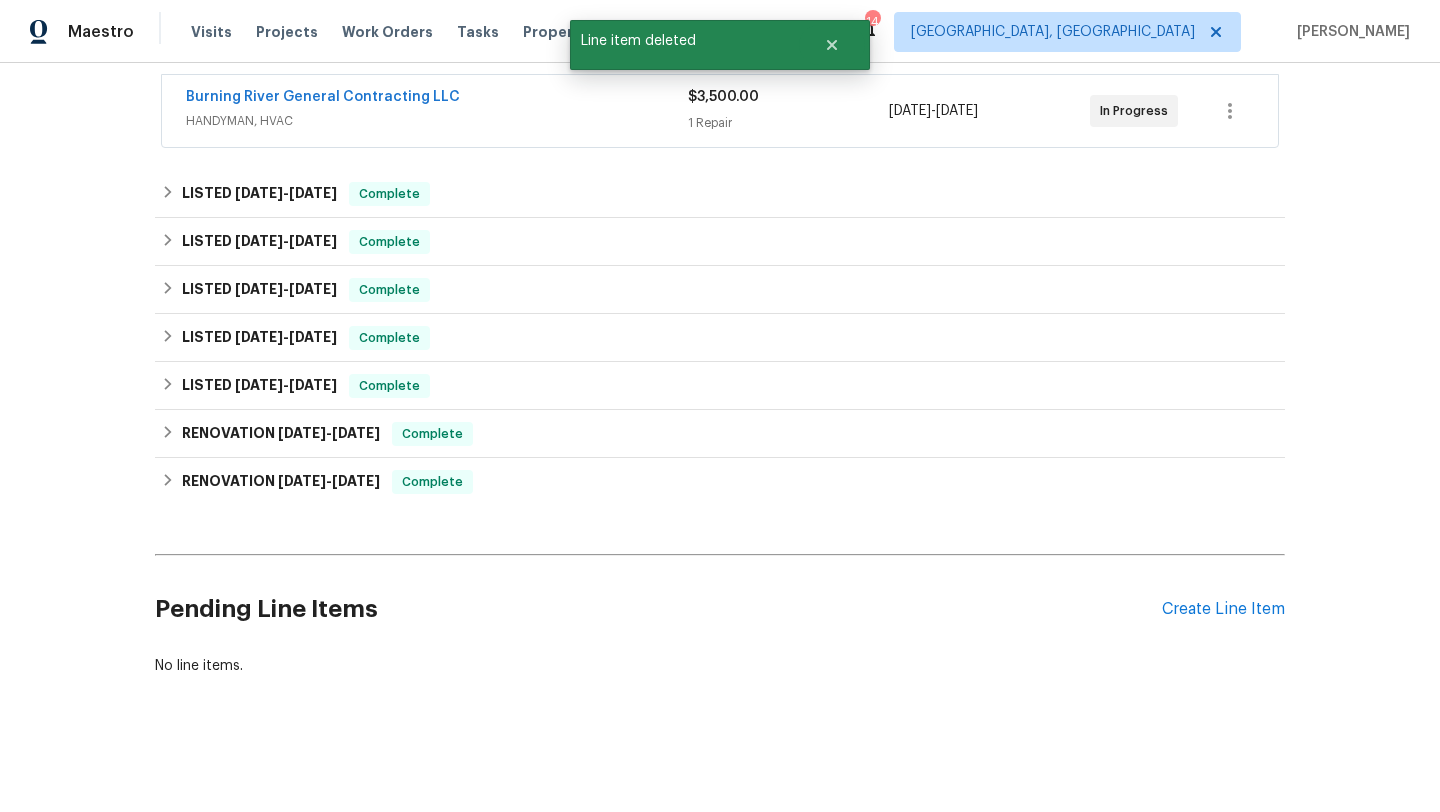 scroll, scrollTop: 372, scrollLeft: 0, axis: vertical 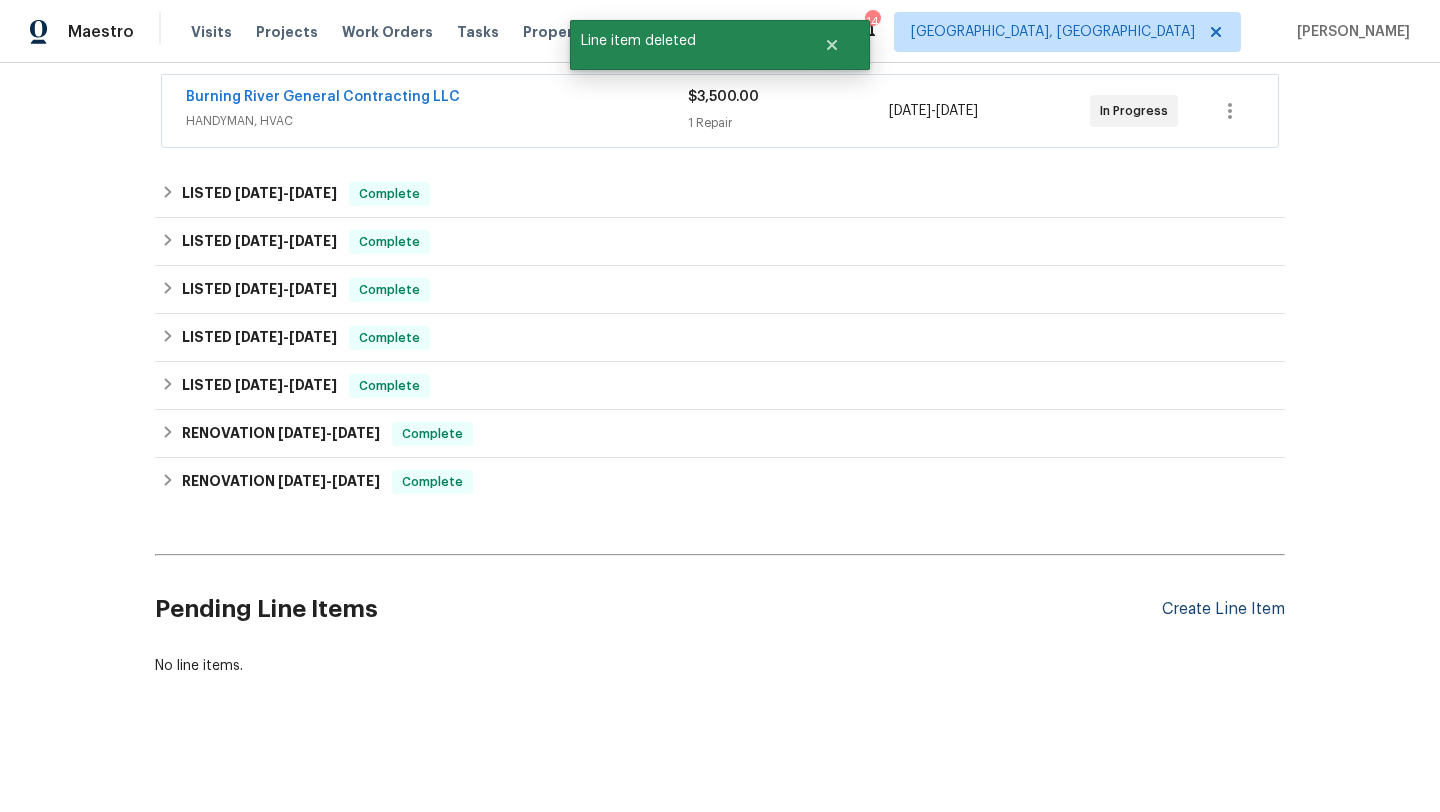 click on "Create Line Item" at bounding box center [1223, 609] 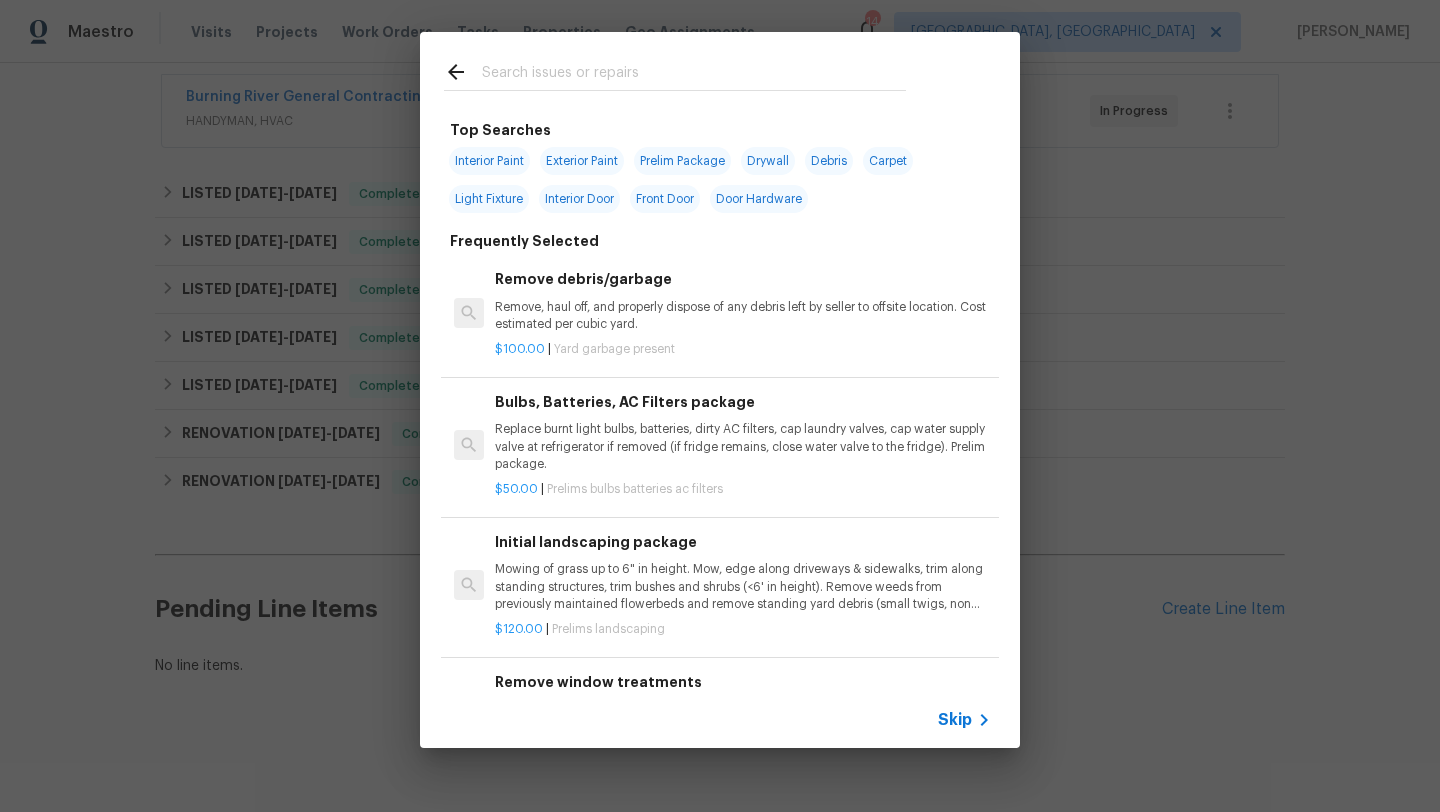 click on "Front Door" at bounding box center [665, 199] 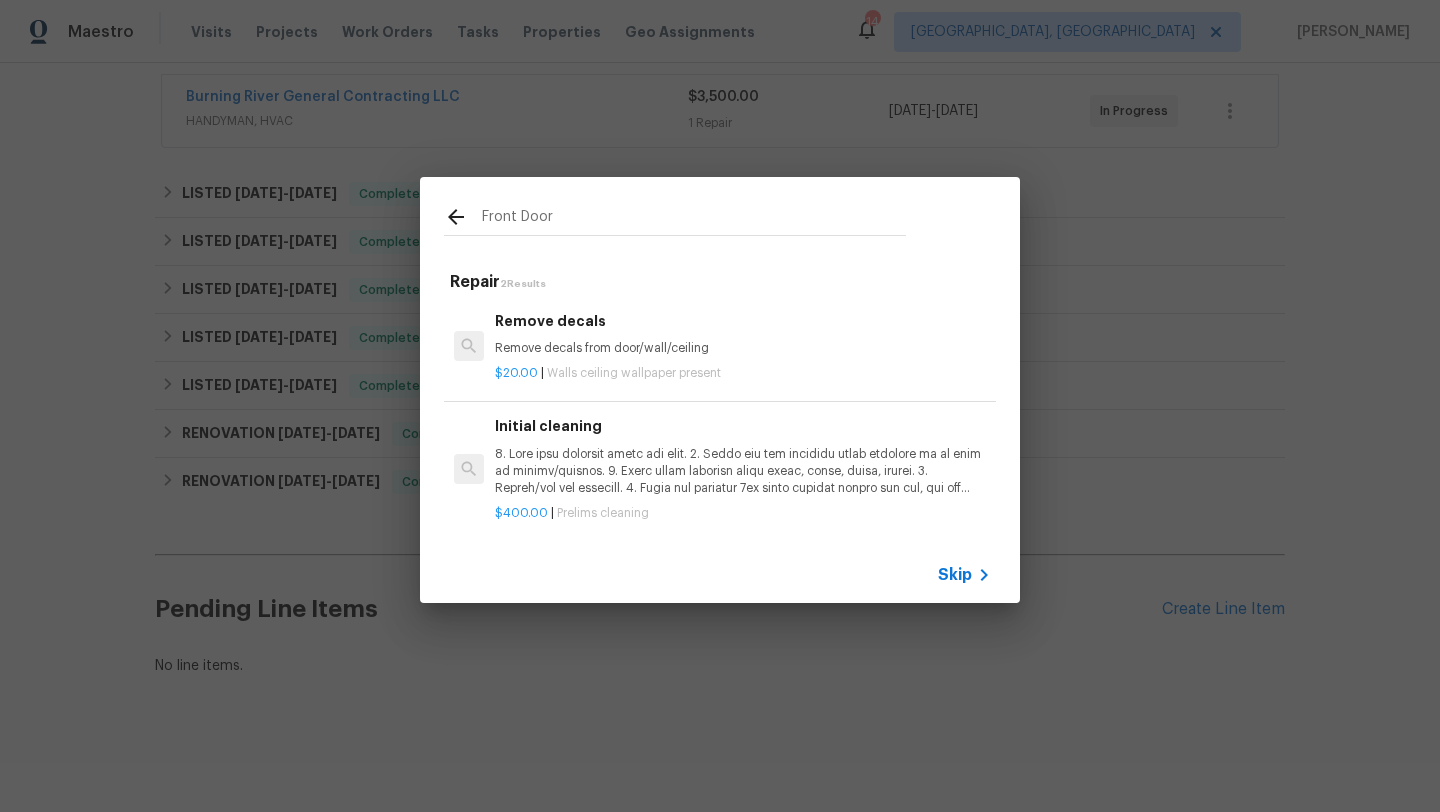 click 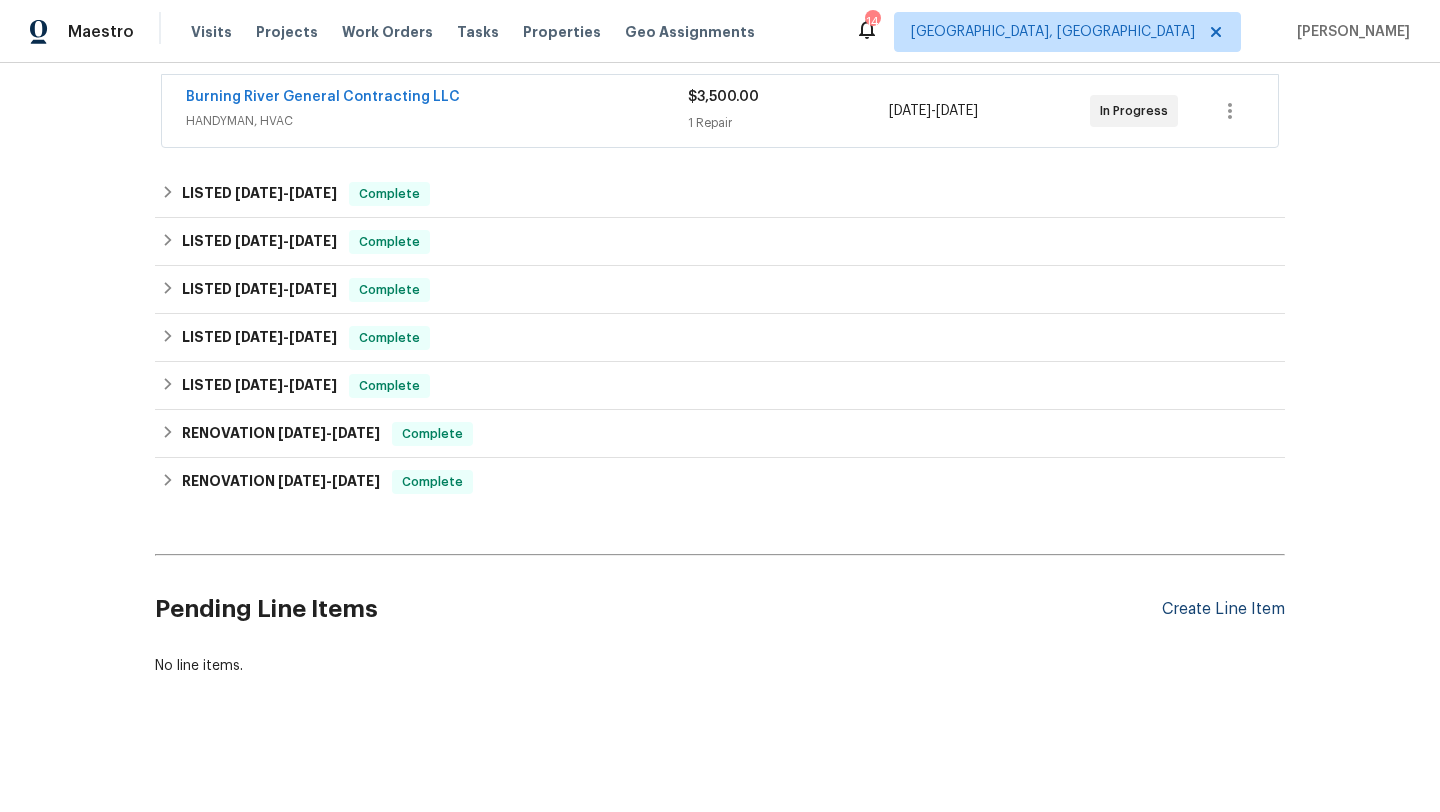 click on "Create Line Item" at bounding box center [1223, 609] 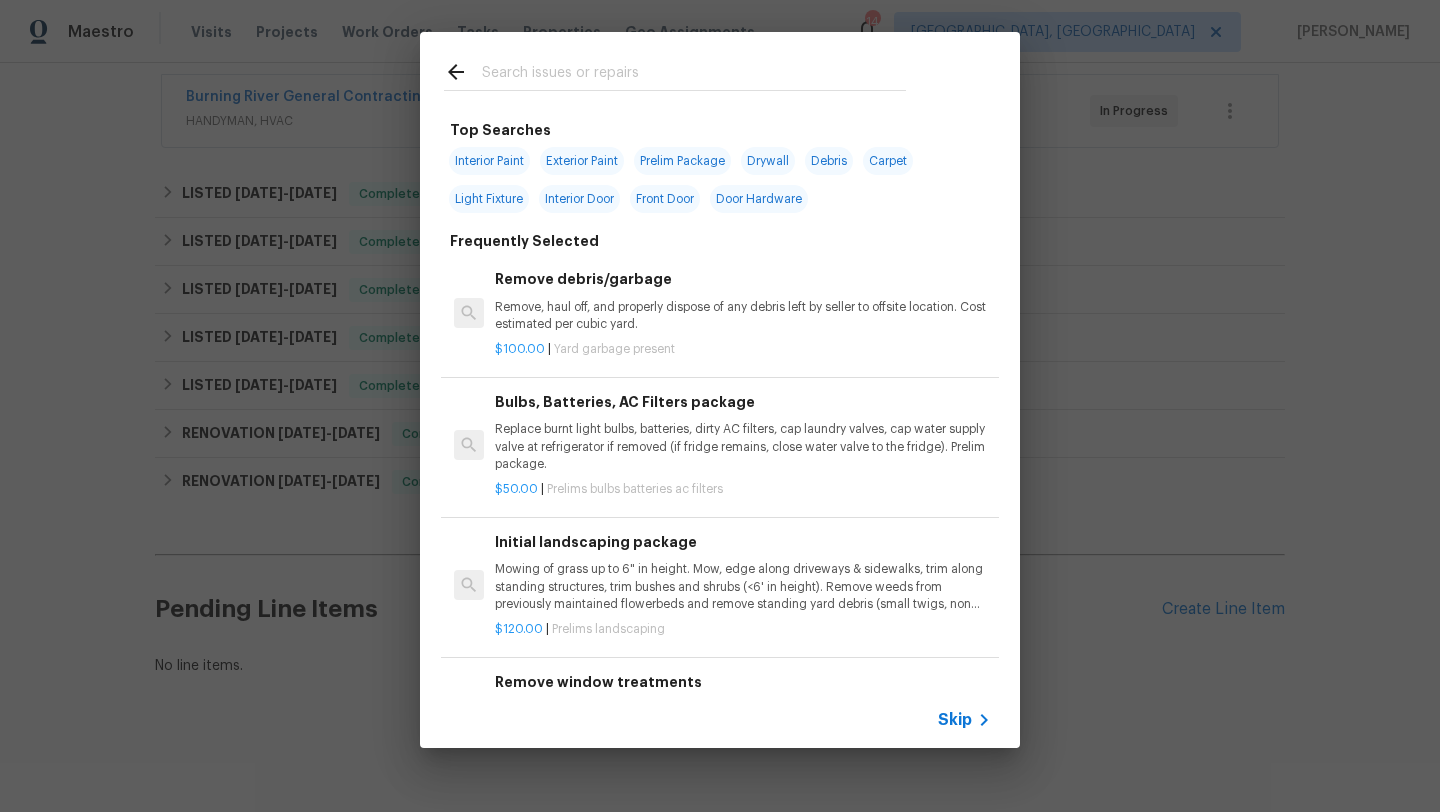click at bounding box center (694, 75) 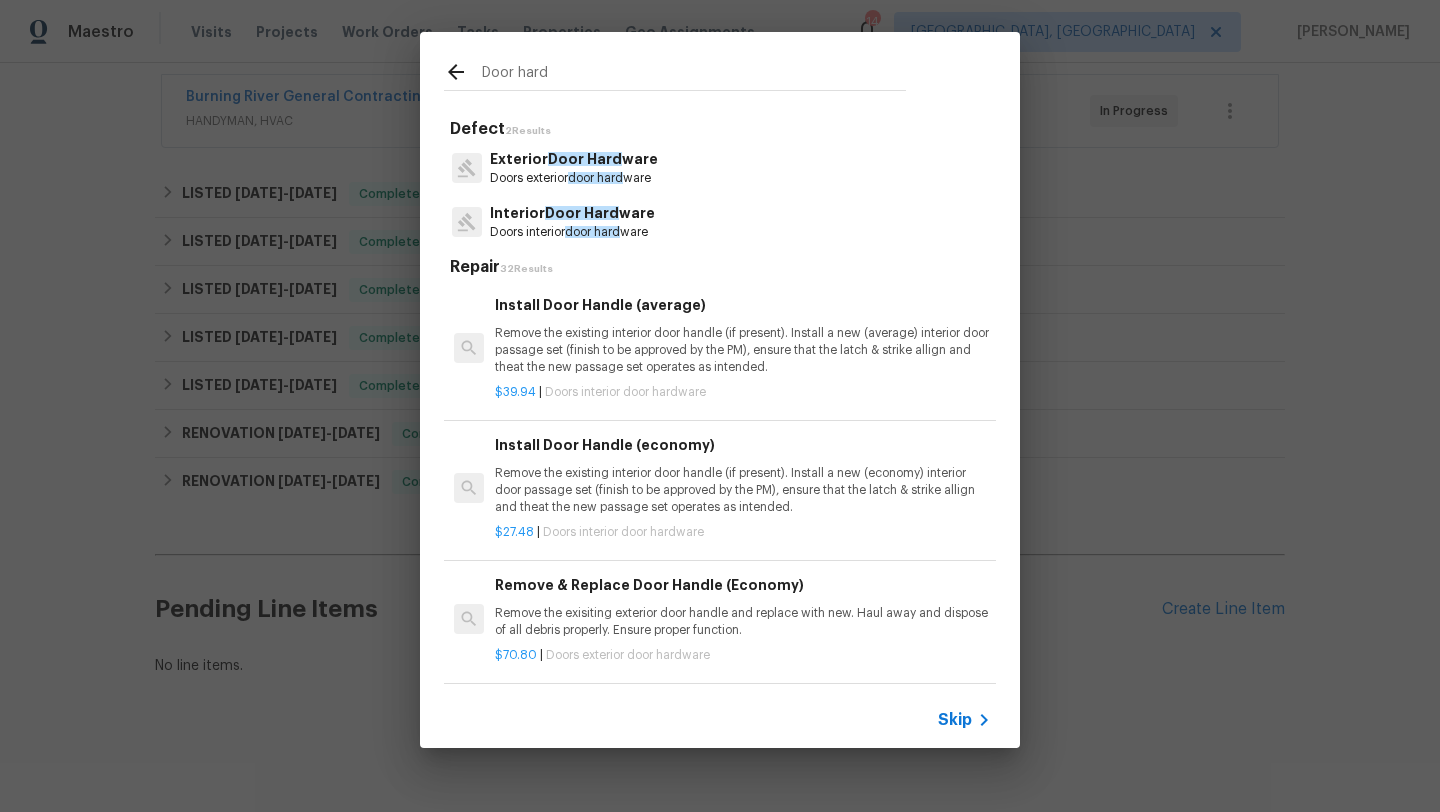 type on "Door hard" 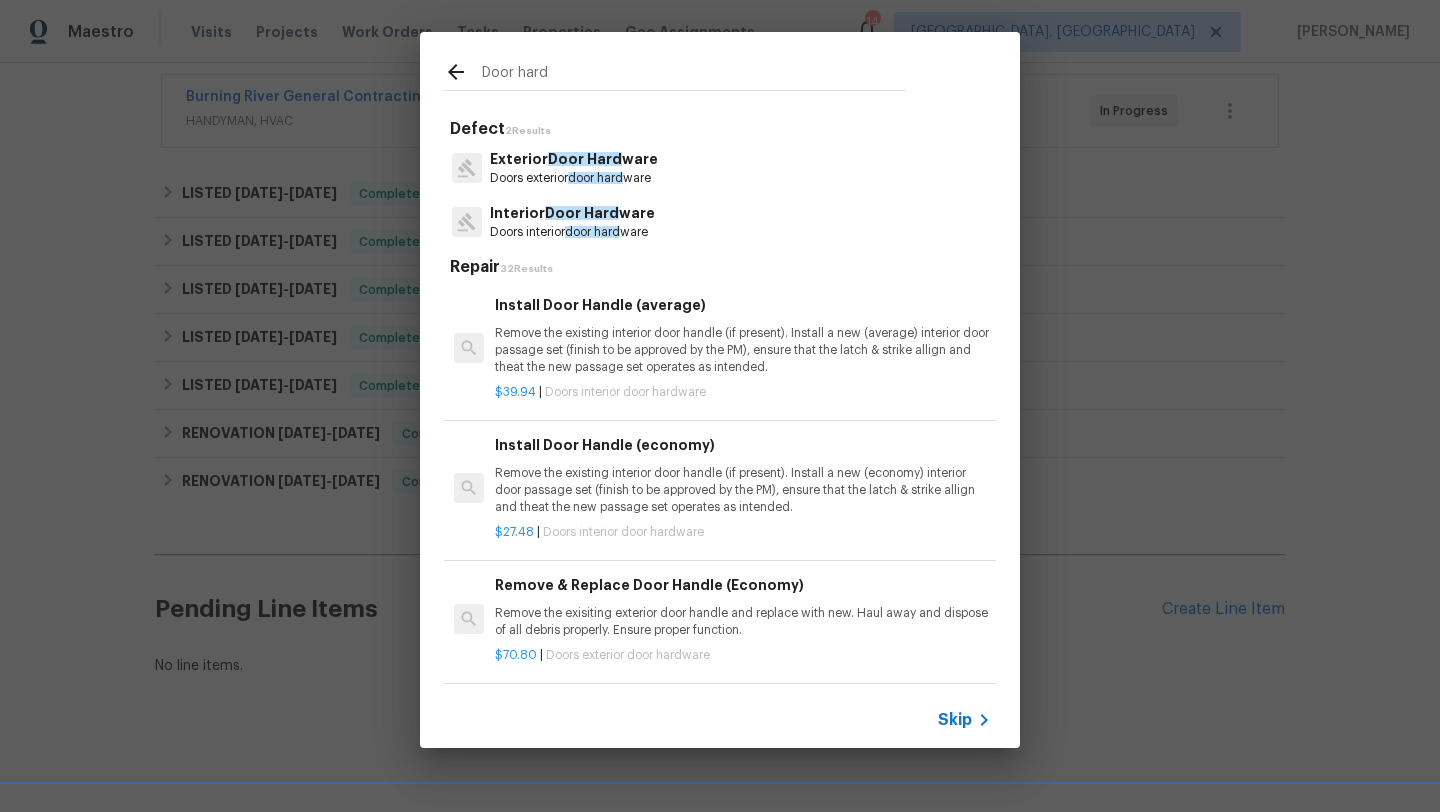 click on "Door Hard" at bounding box center (585, 159) 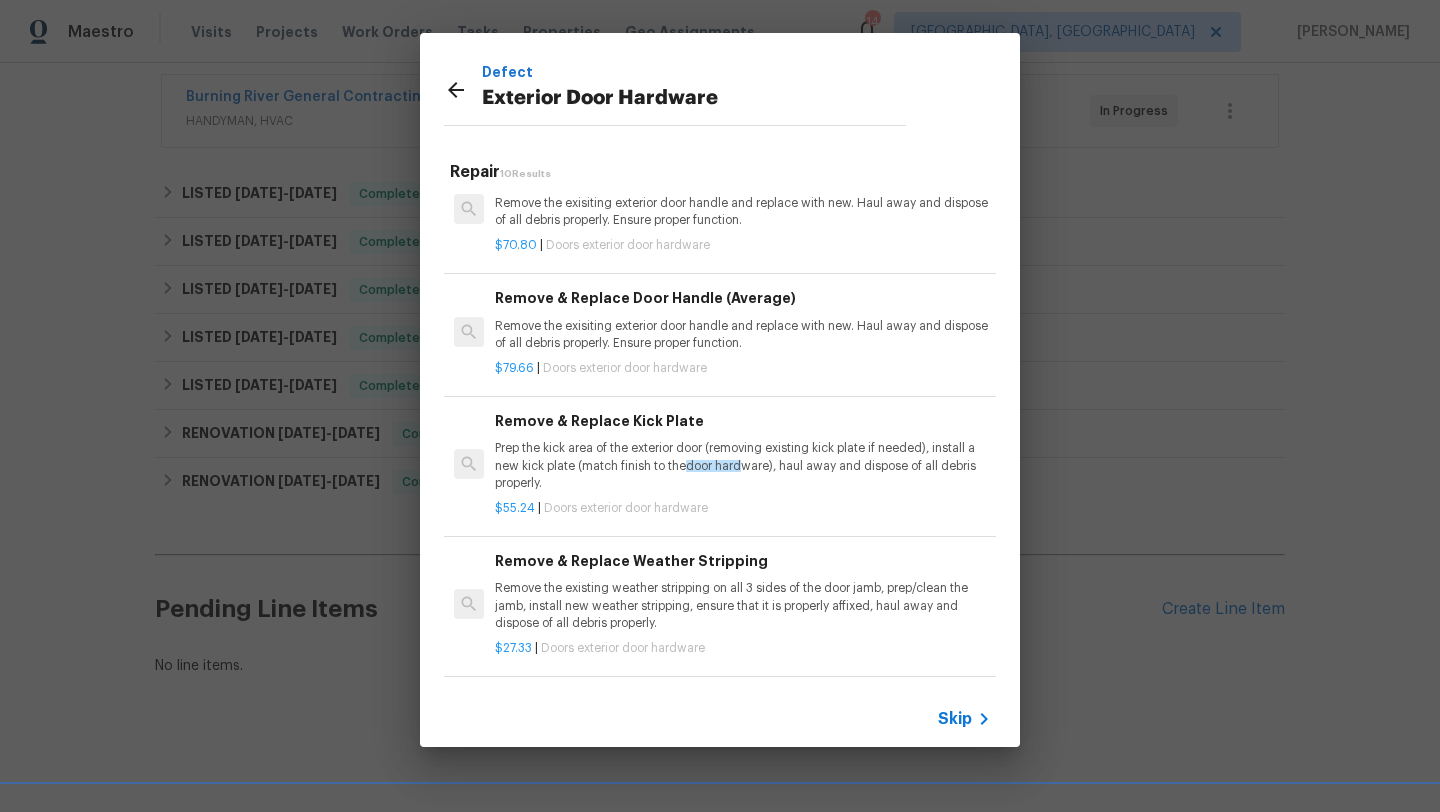 scroll, scrollTop: 15, scrollLeft: 0, axis: vertical 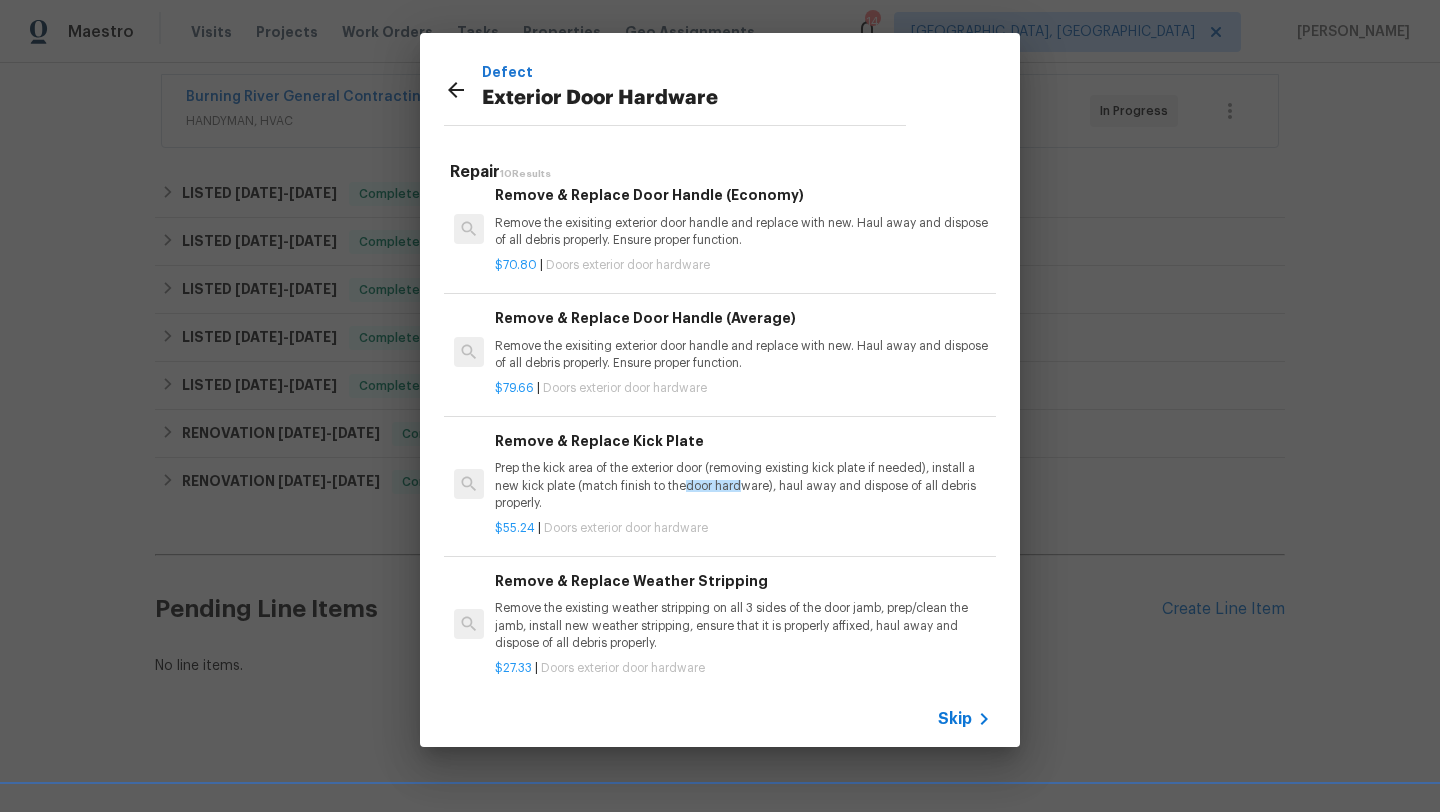 click on "Remove the exisiting exterior door handle and replace with new. Haul away and dispose of all debris properly. Ensure proper function." at bounding box center [743, 355] 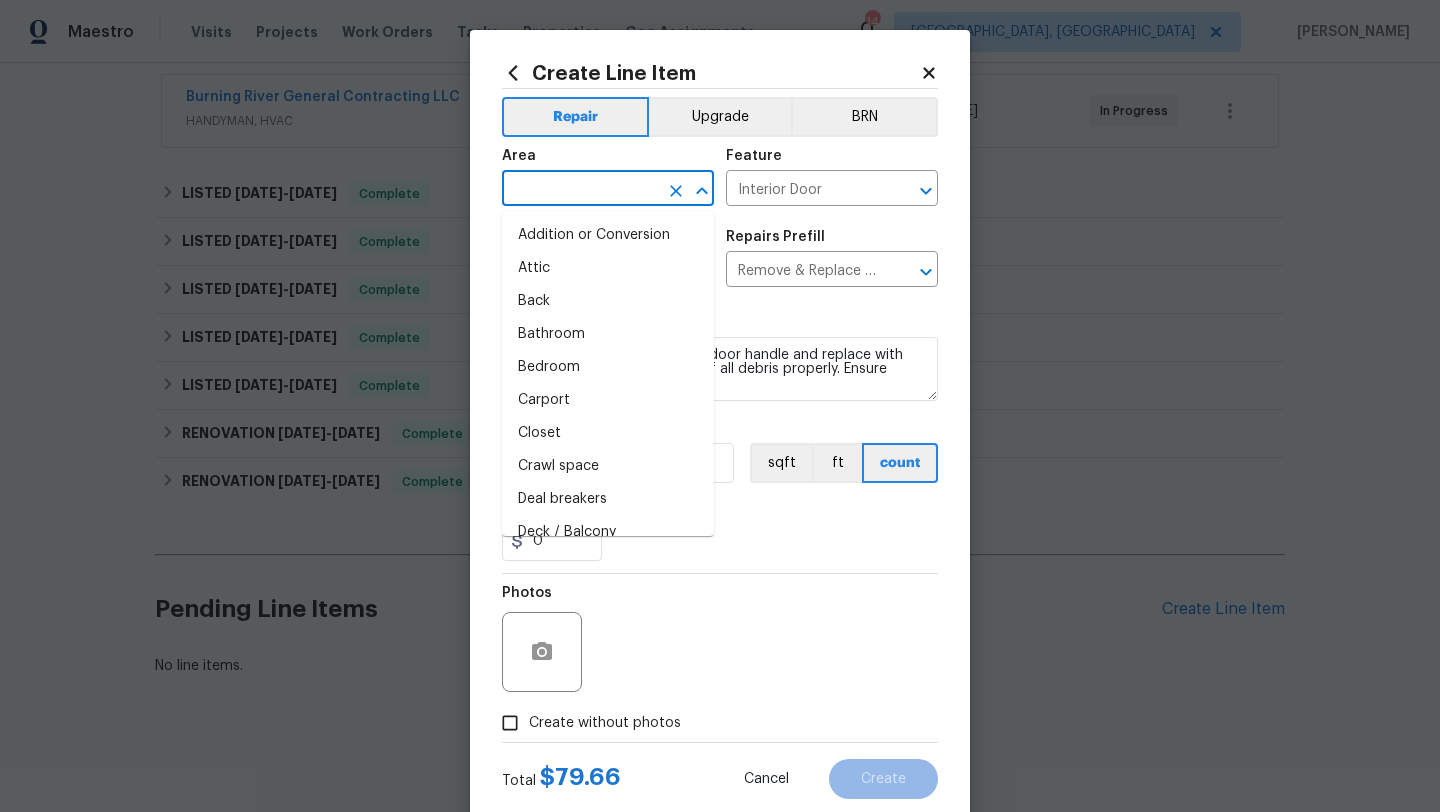 click at bounding box center (580, 190) 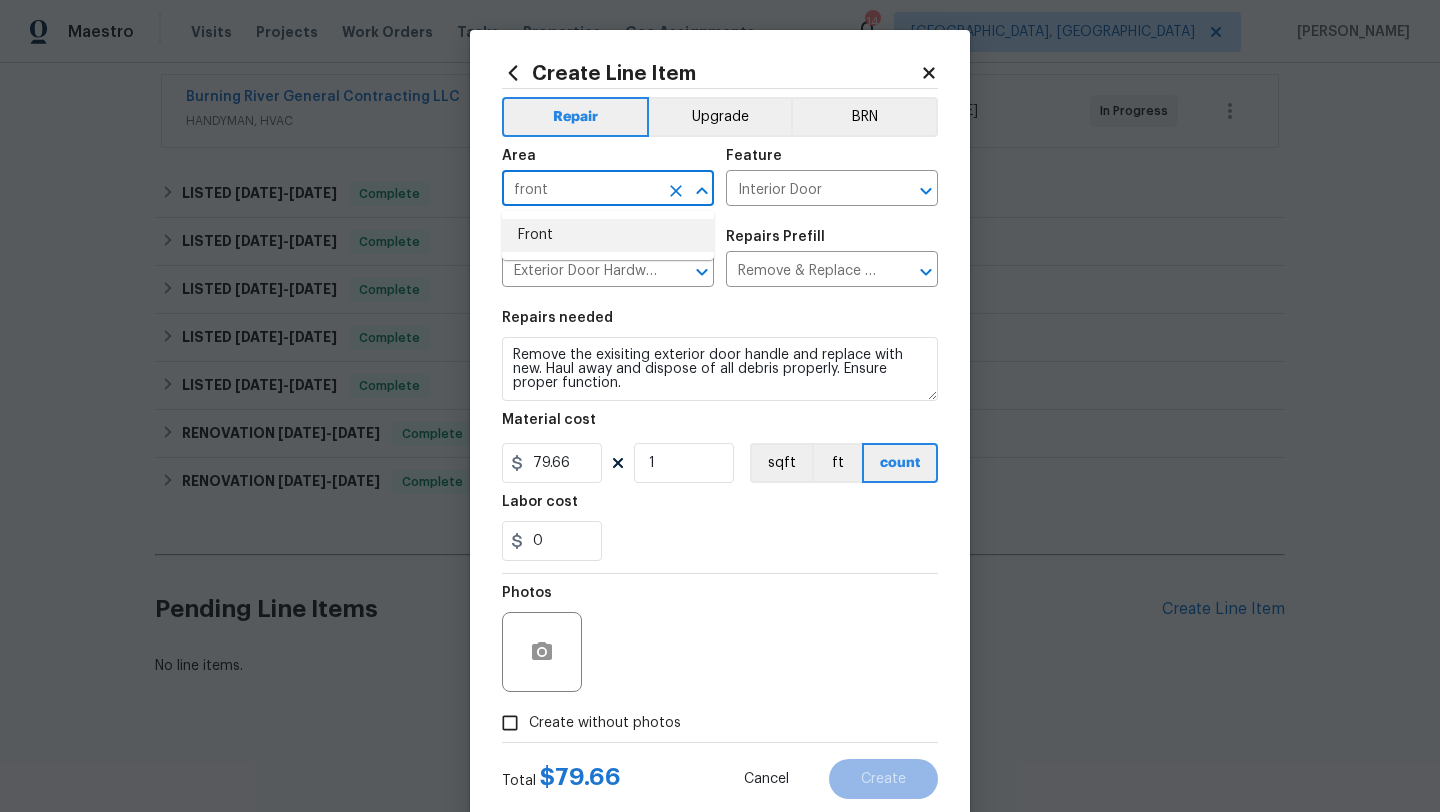 click on "Front" at bounding box center [608, 235] 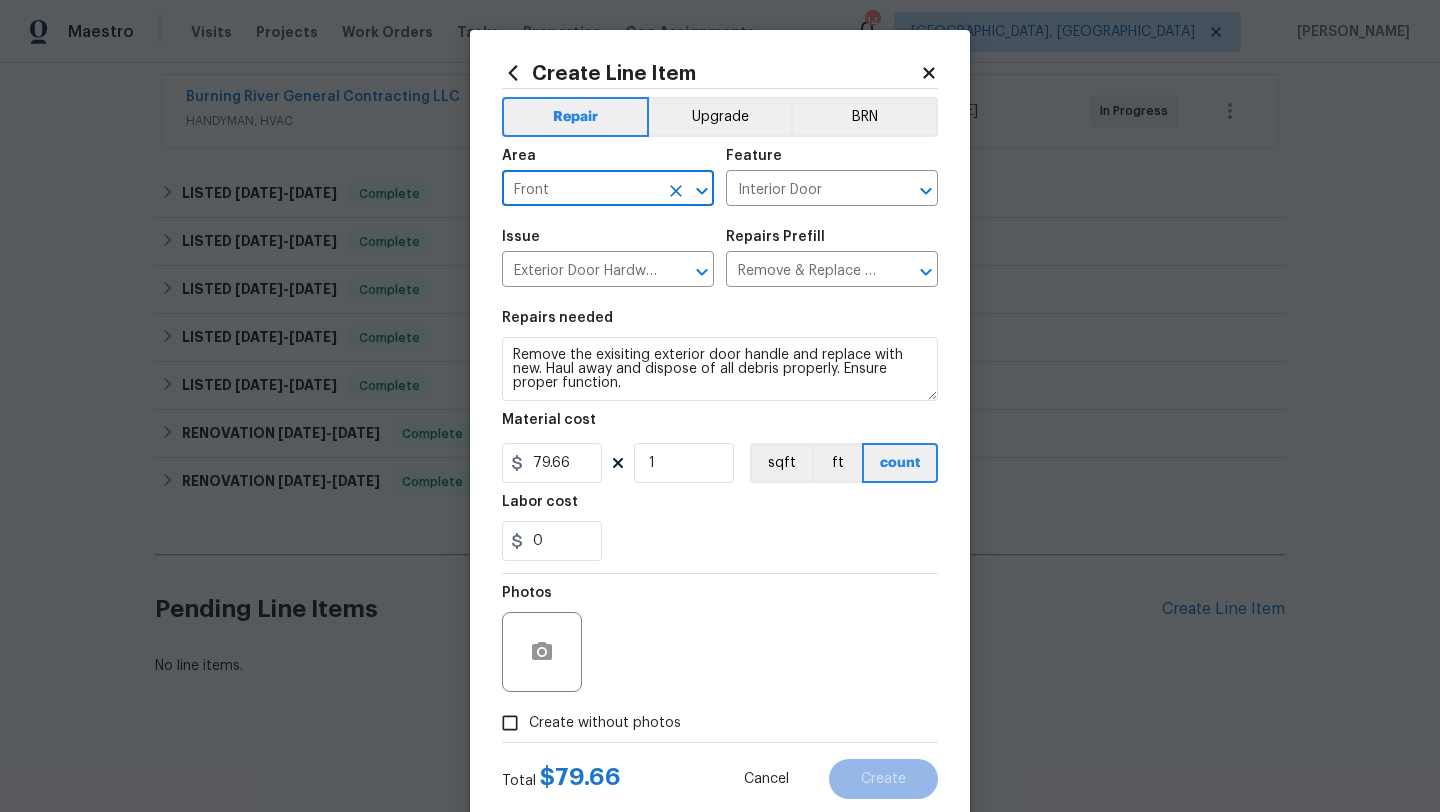 type on "Front" 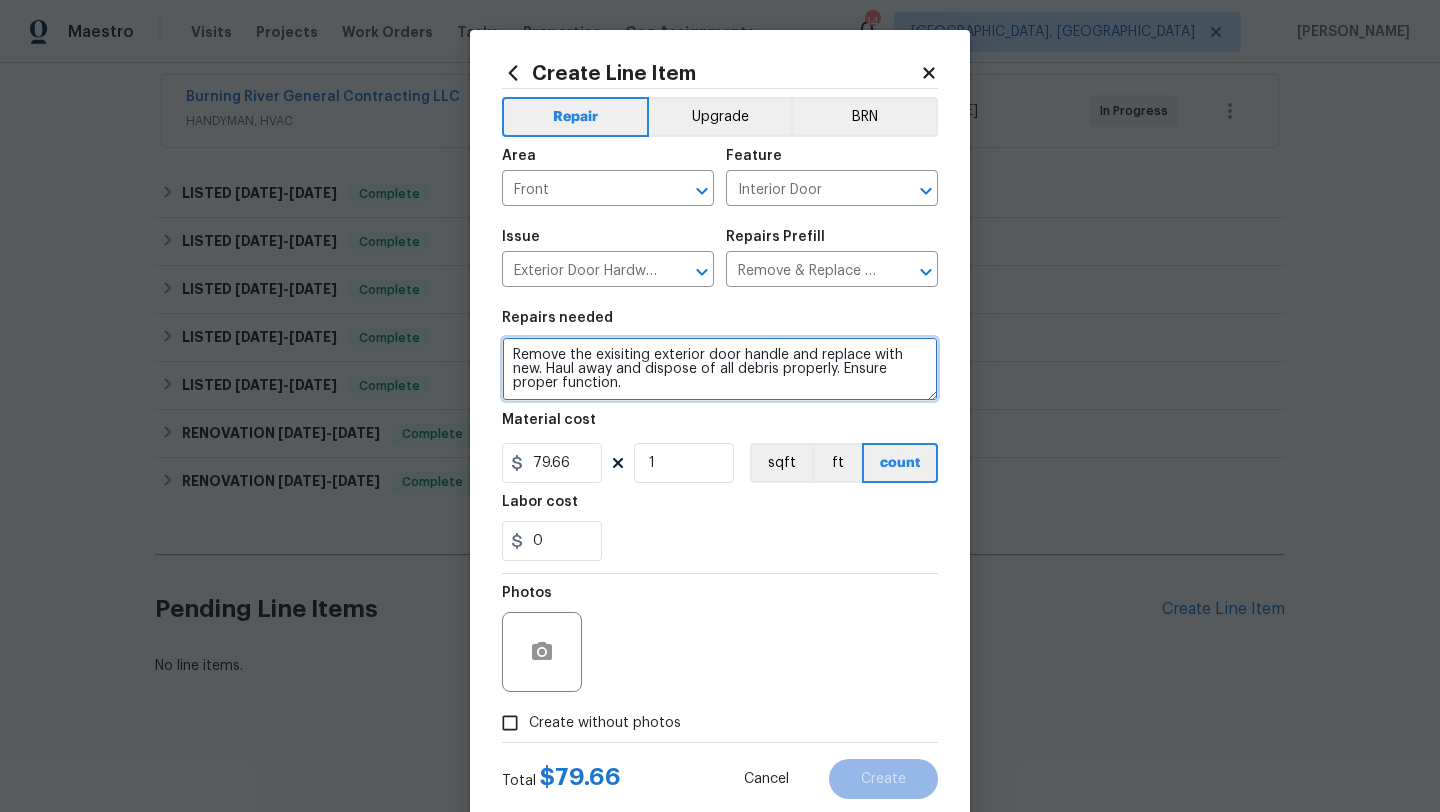 drag, startPoint x: 510, startPoint y: 355, endPoint x: 556, endPoint y: 404, distance: 67.20863 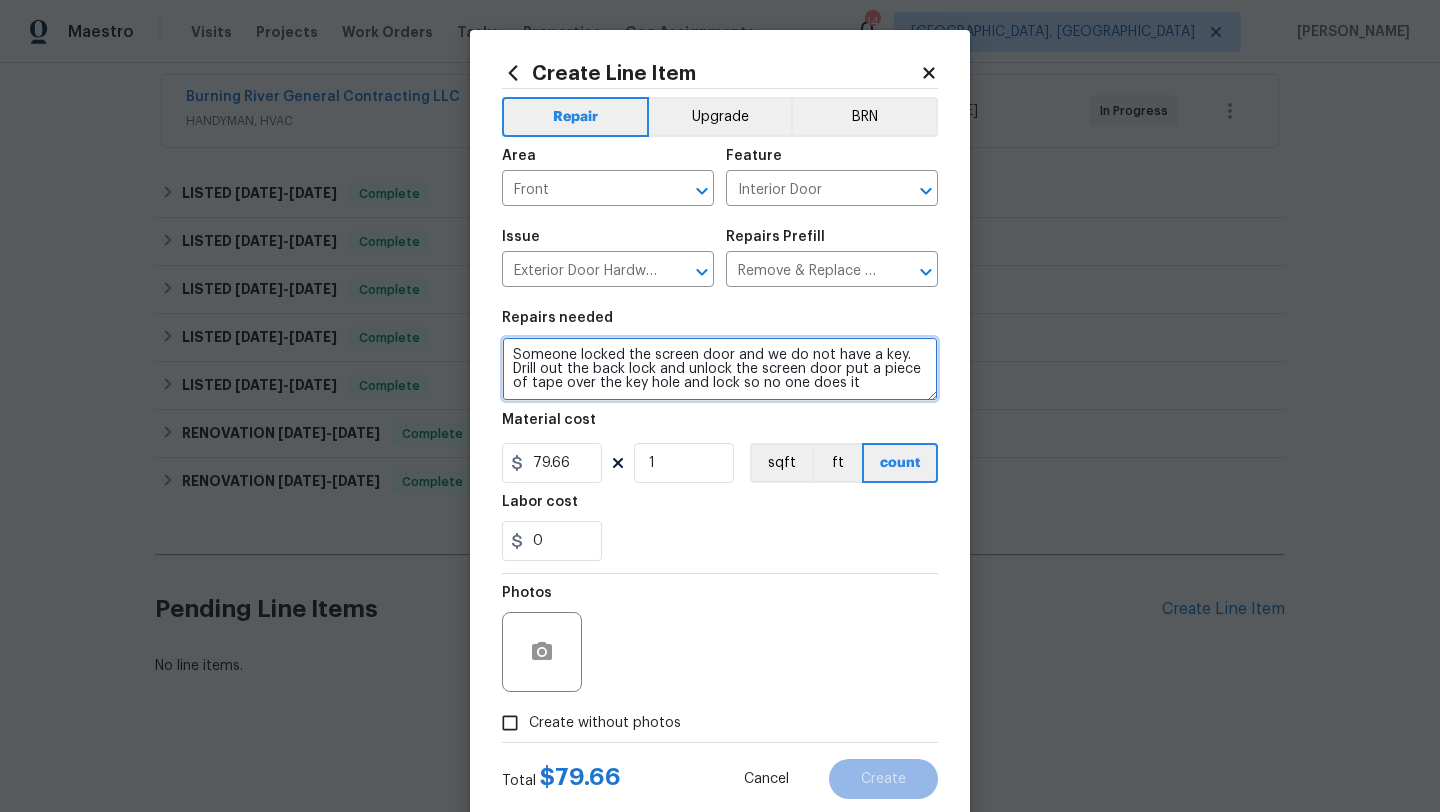 type on "Someone locked the screen door and we do not have a key.  Drill out the back lock and unlock the screen door put a piece of tape over the key hole and lock so no one does it" 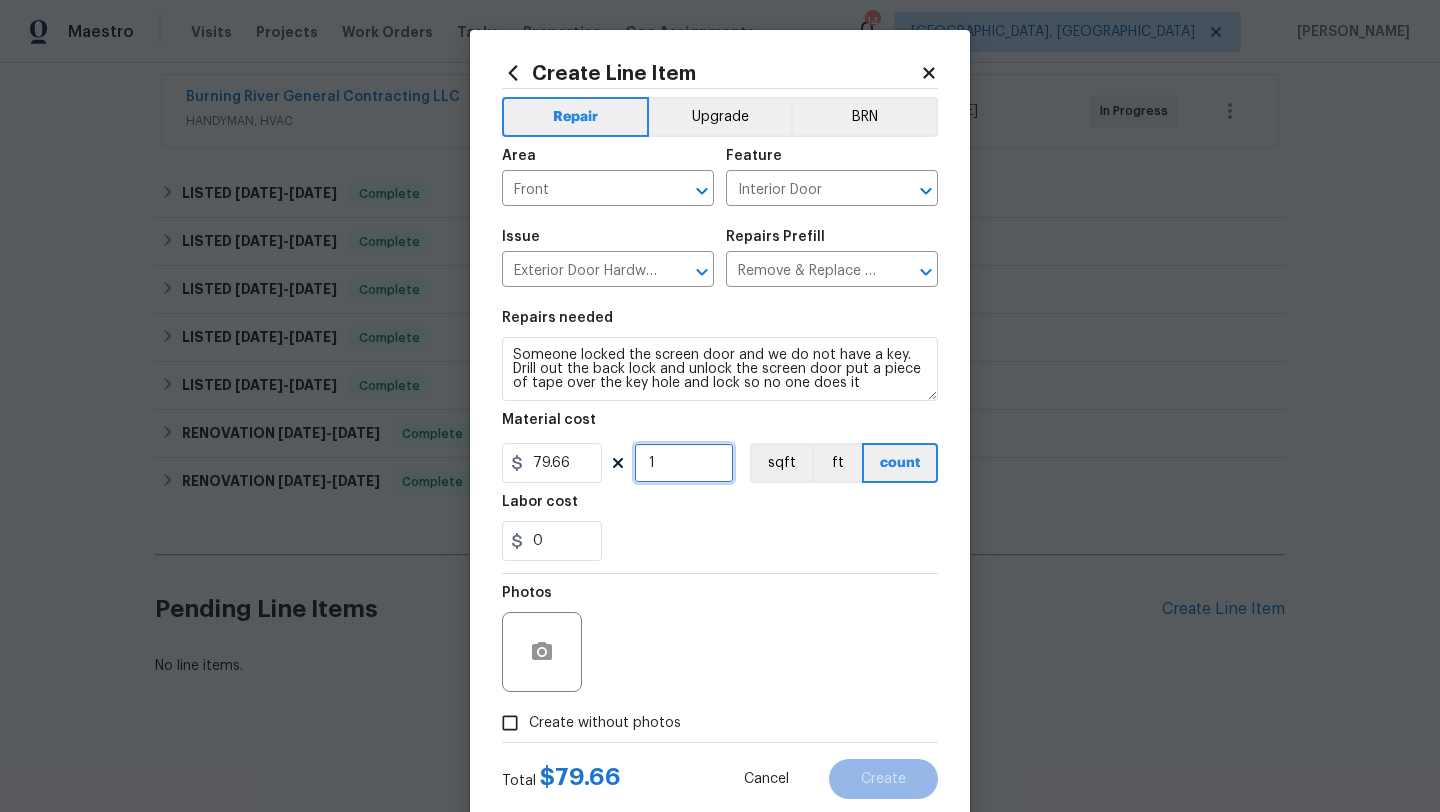 click on "1" at bounding box center [684, 463] 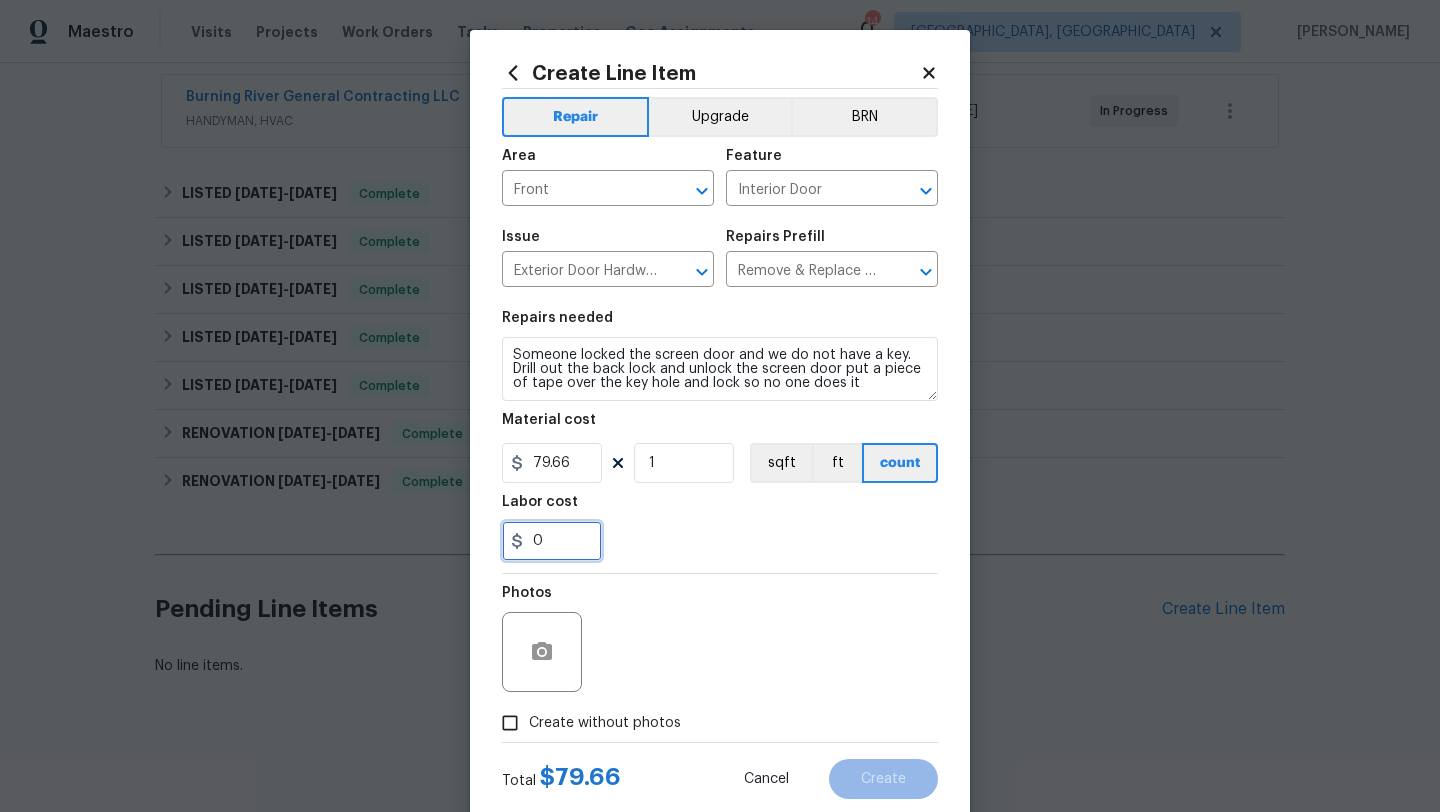 click on "0" at bounding box center [552, 541] 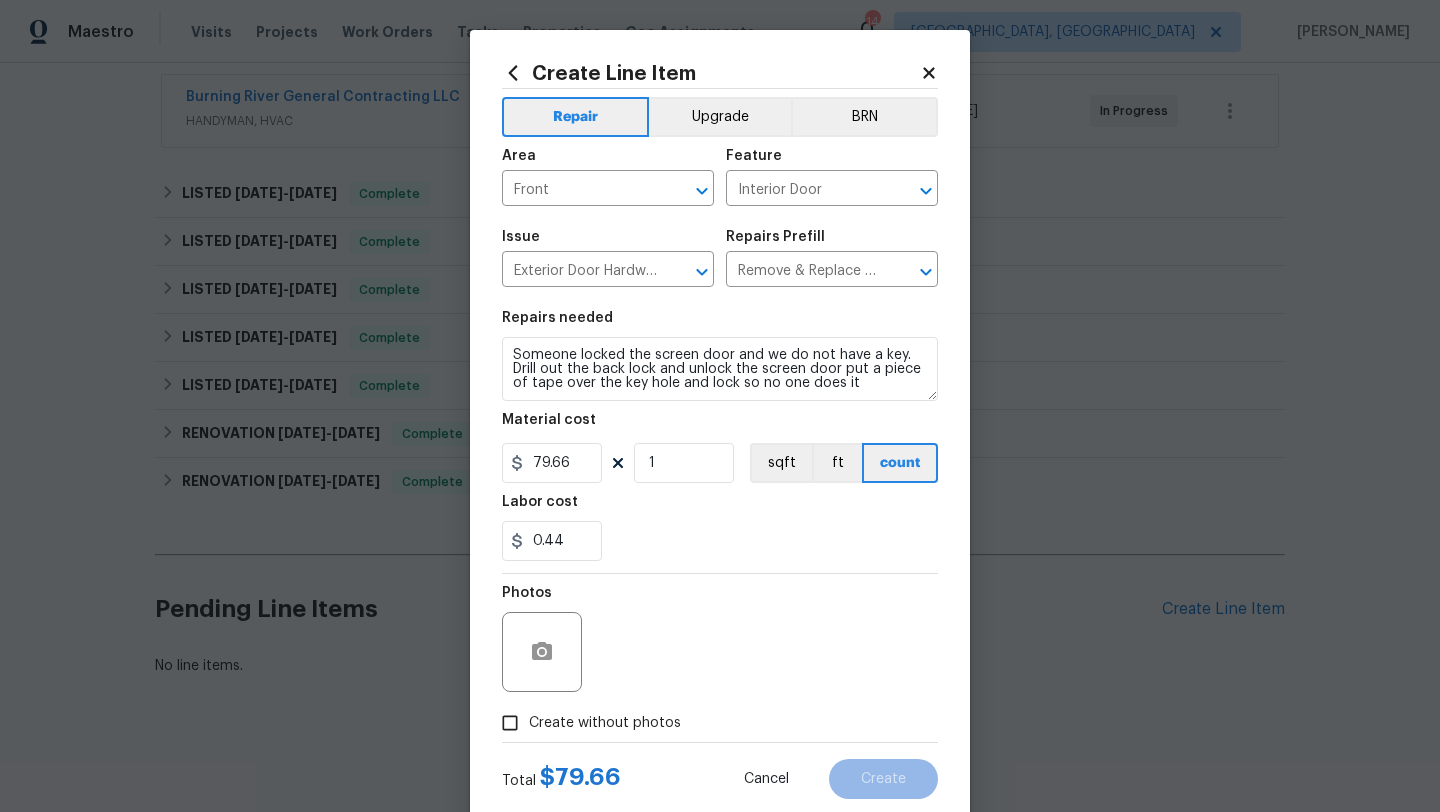 click on "Photos" at bounding box center [720, 639] 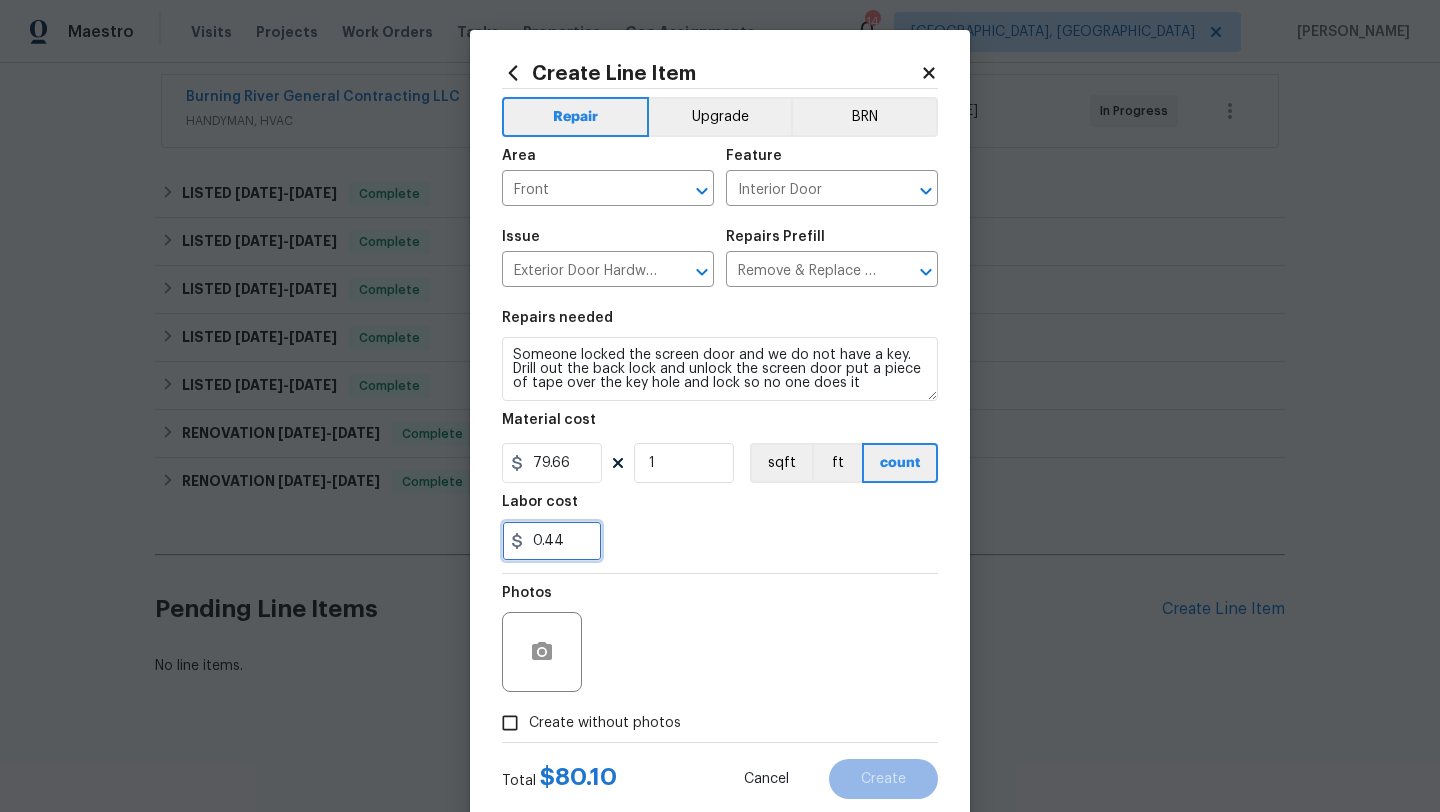 click on "0.44" at bounding box center (552, 541) 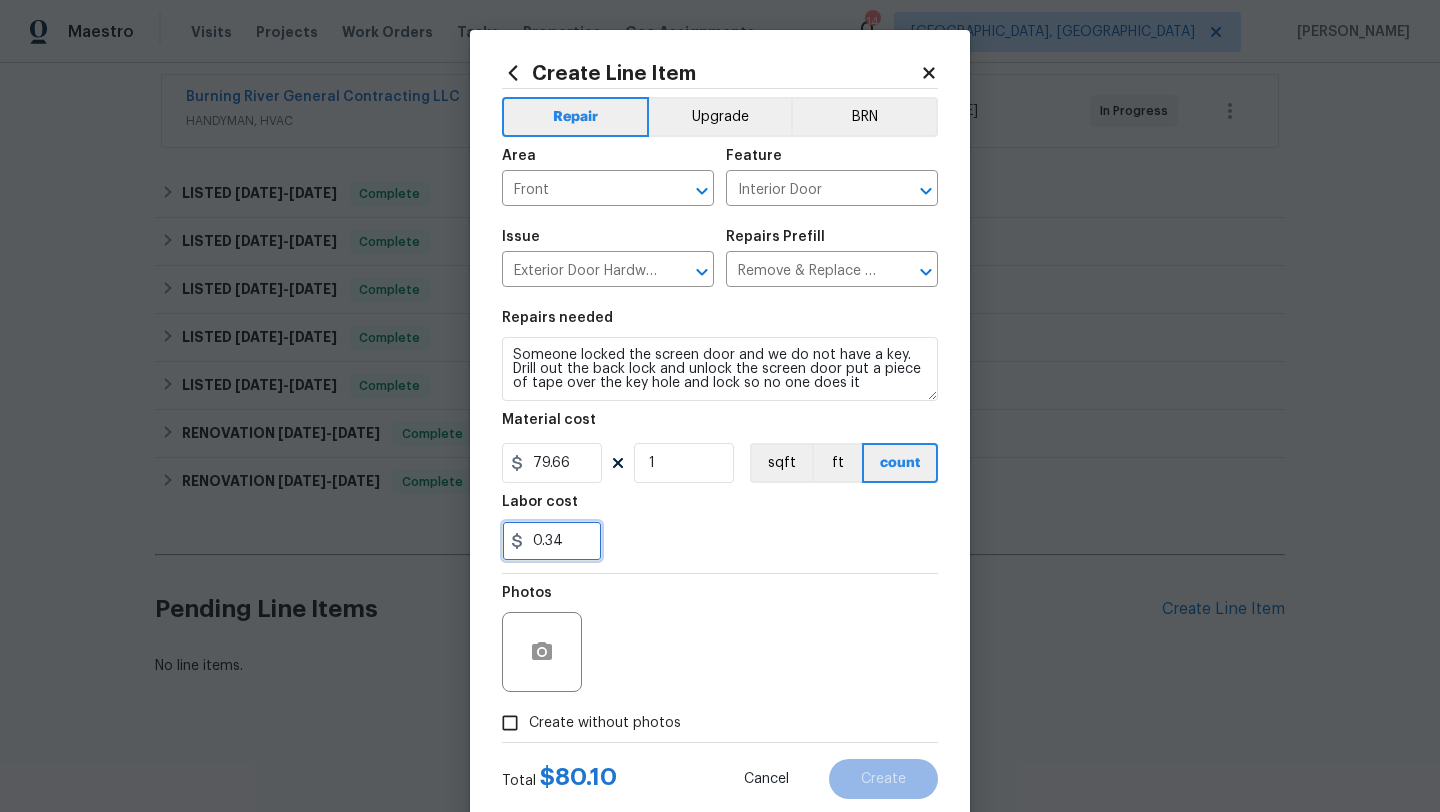 type on "0.34" 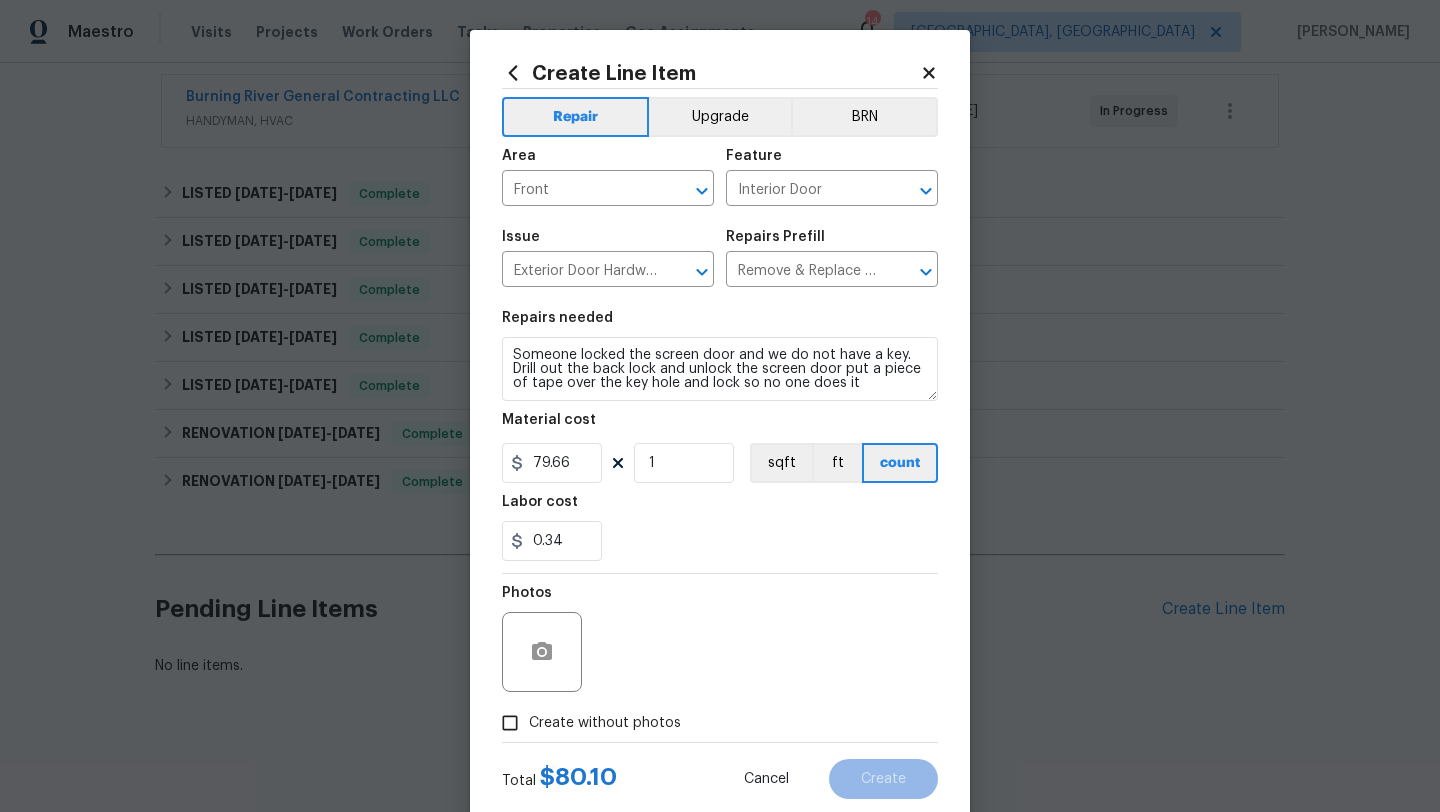 click on "Photos" at bounding box center [720, 639] 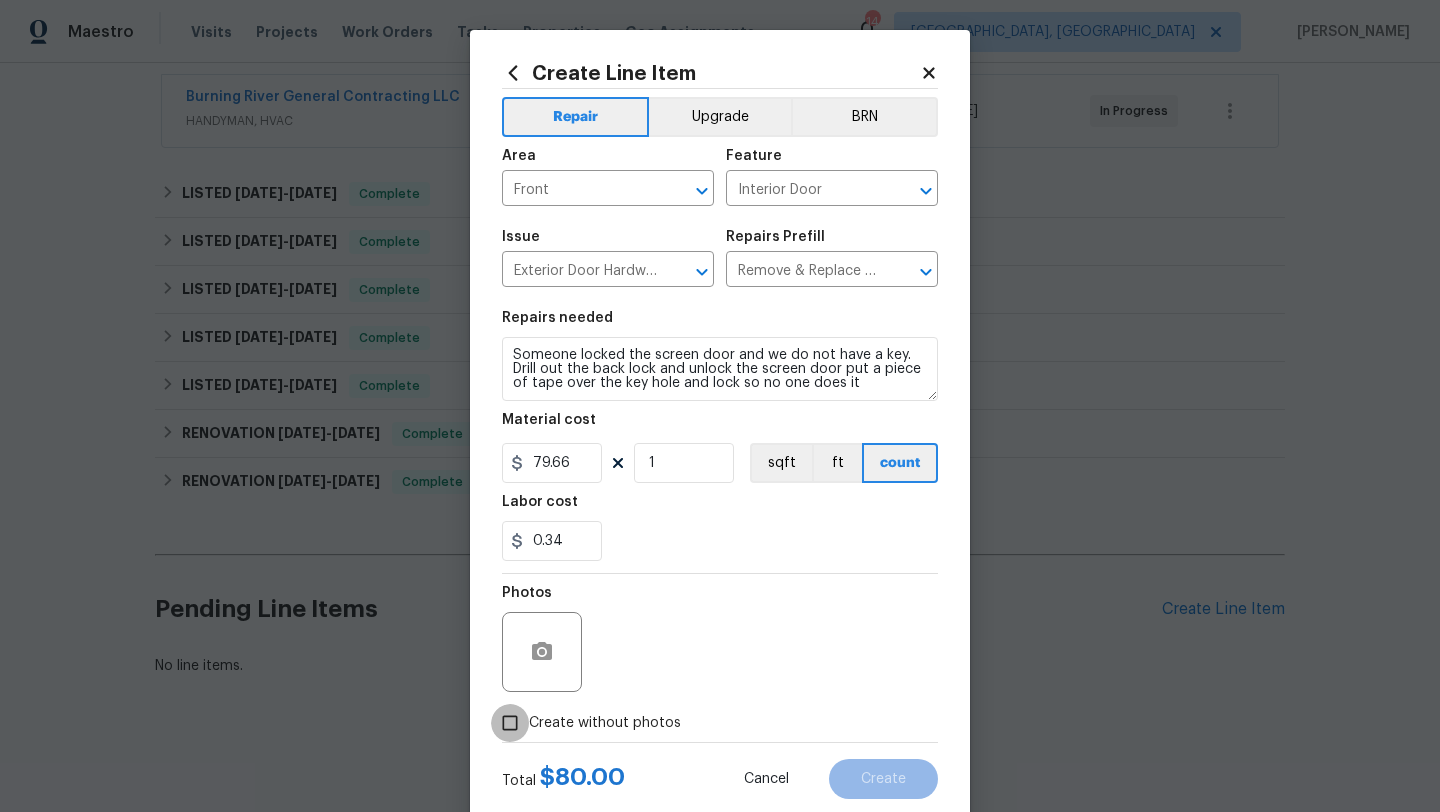 click on "Create without photos" at bounding box center (510, 723) 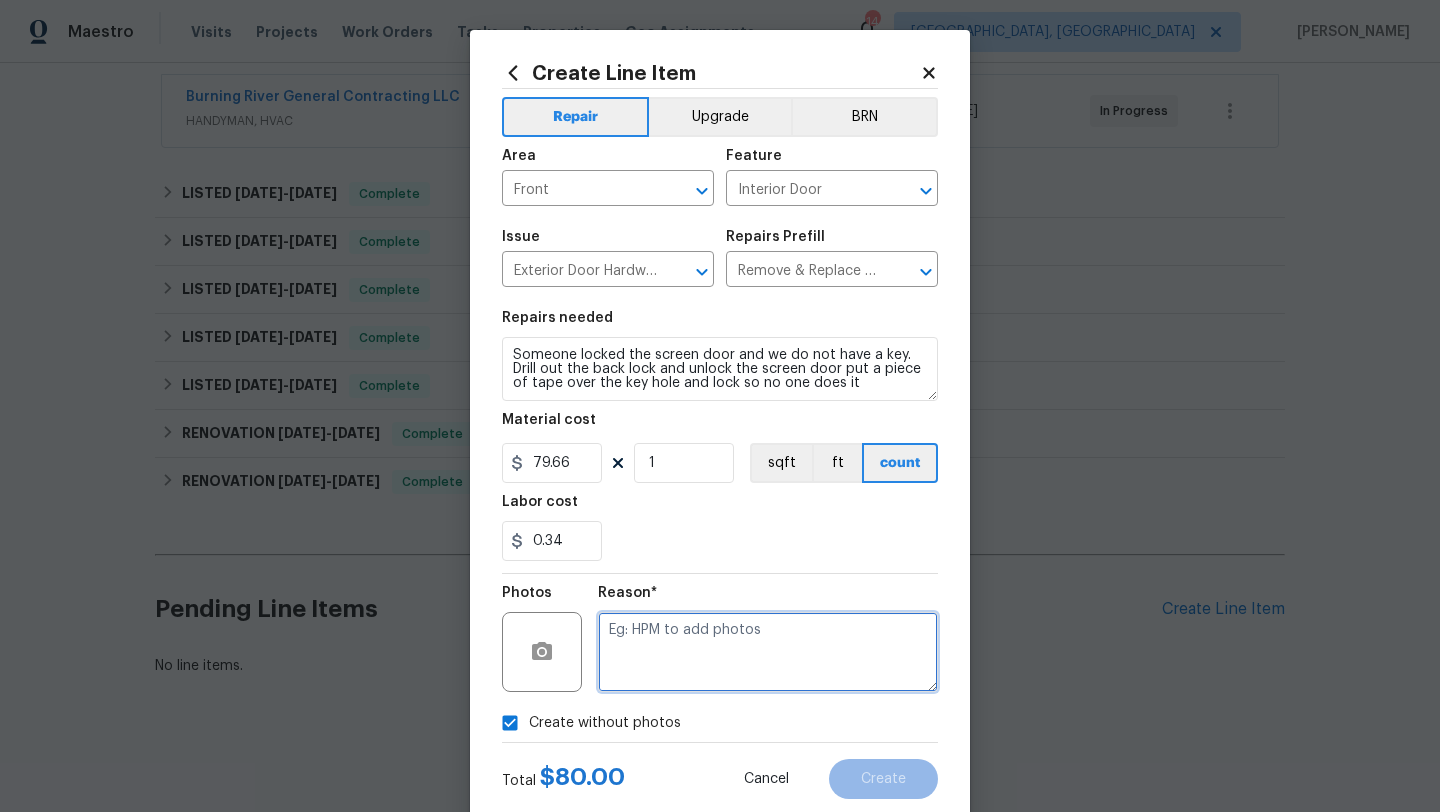 click at bounding box center (768, 652) 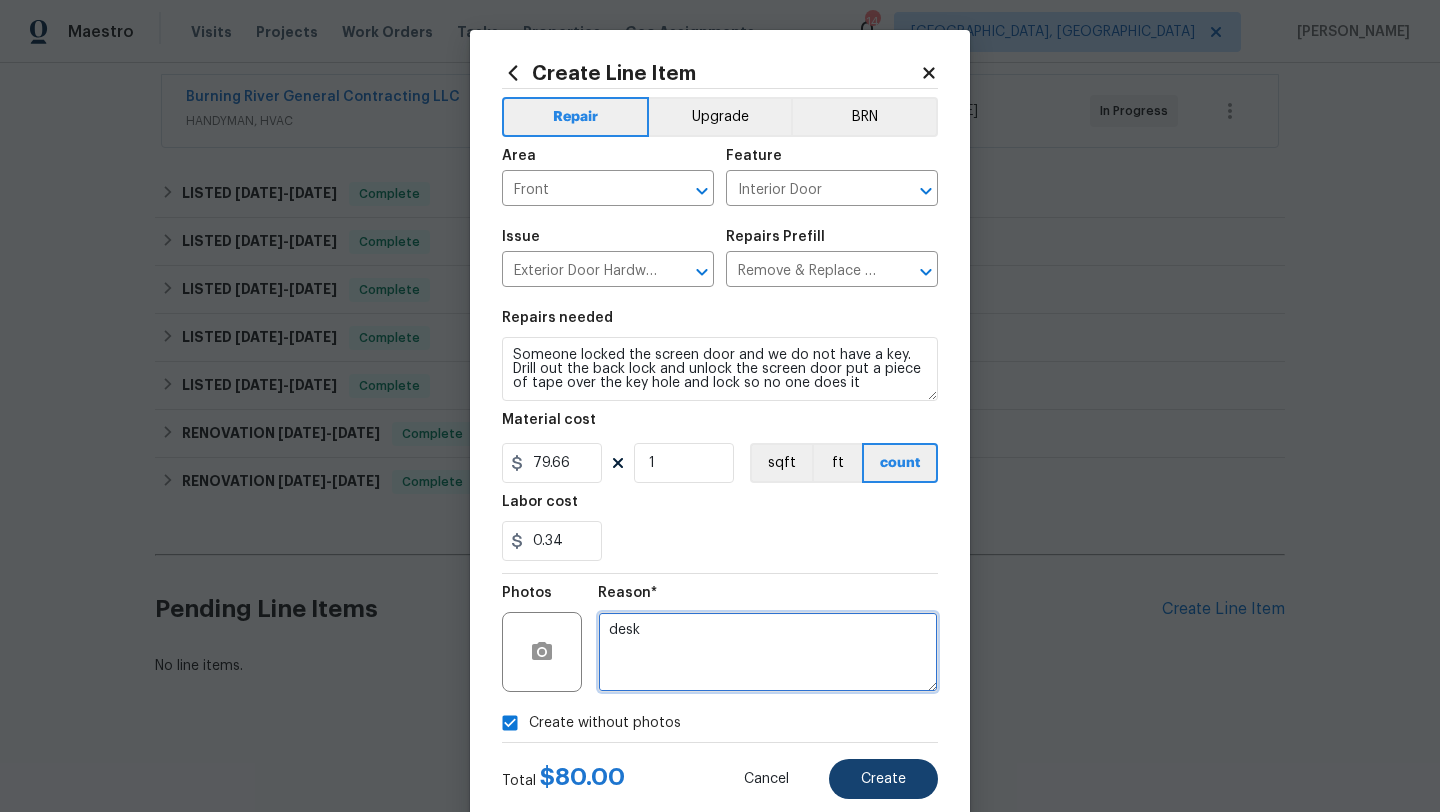 type on "desk" 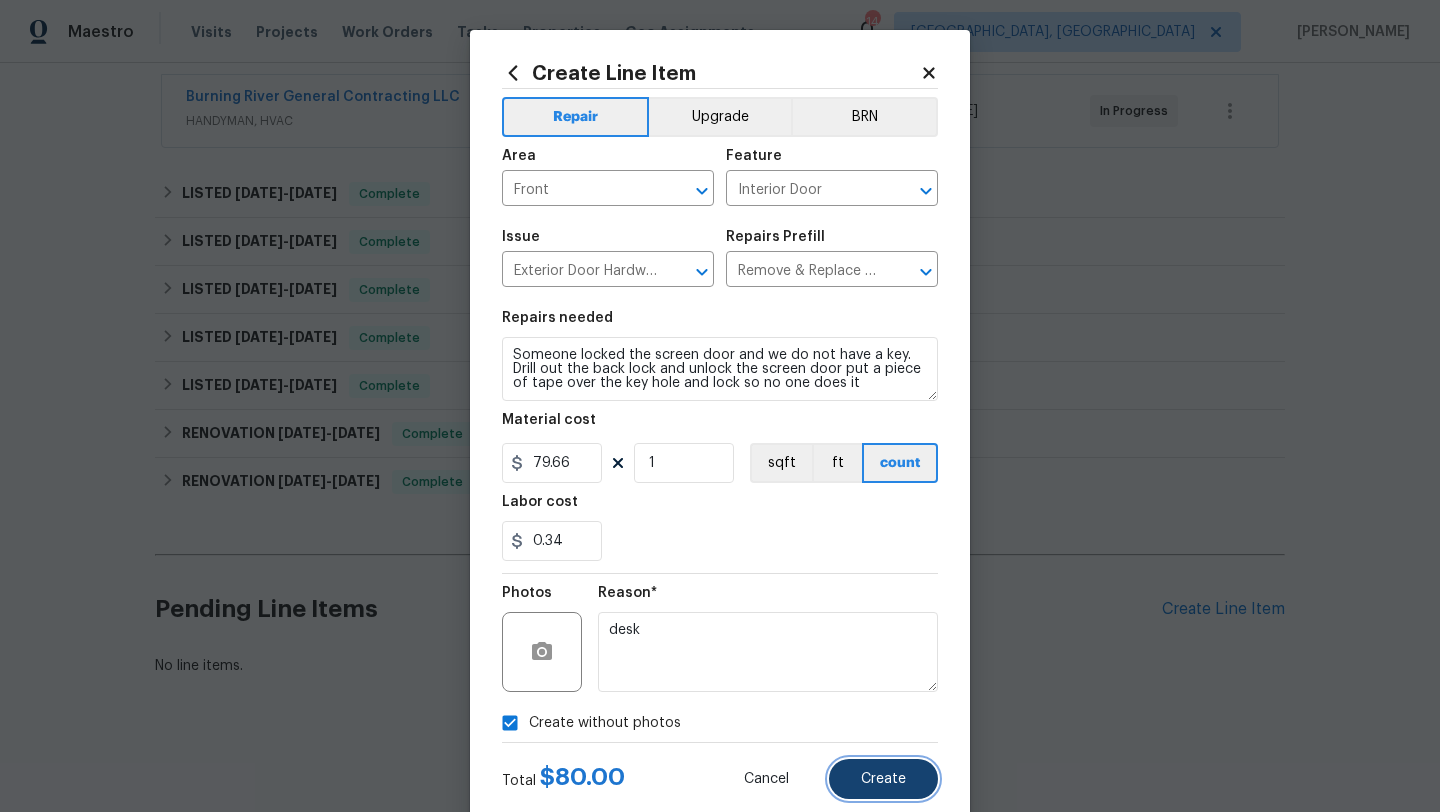 click on "Create" at bounding box center (883, 779) 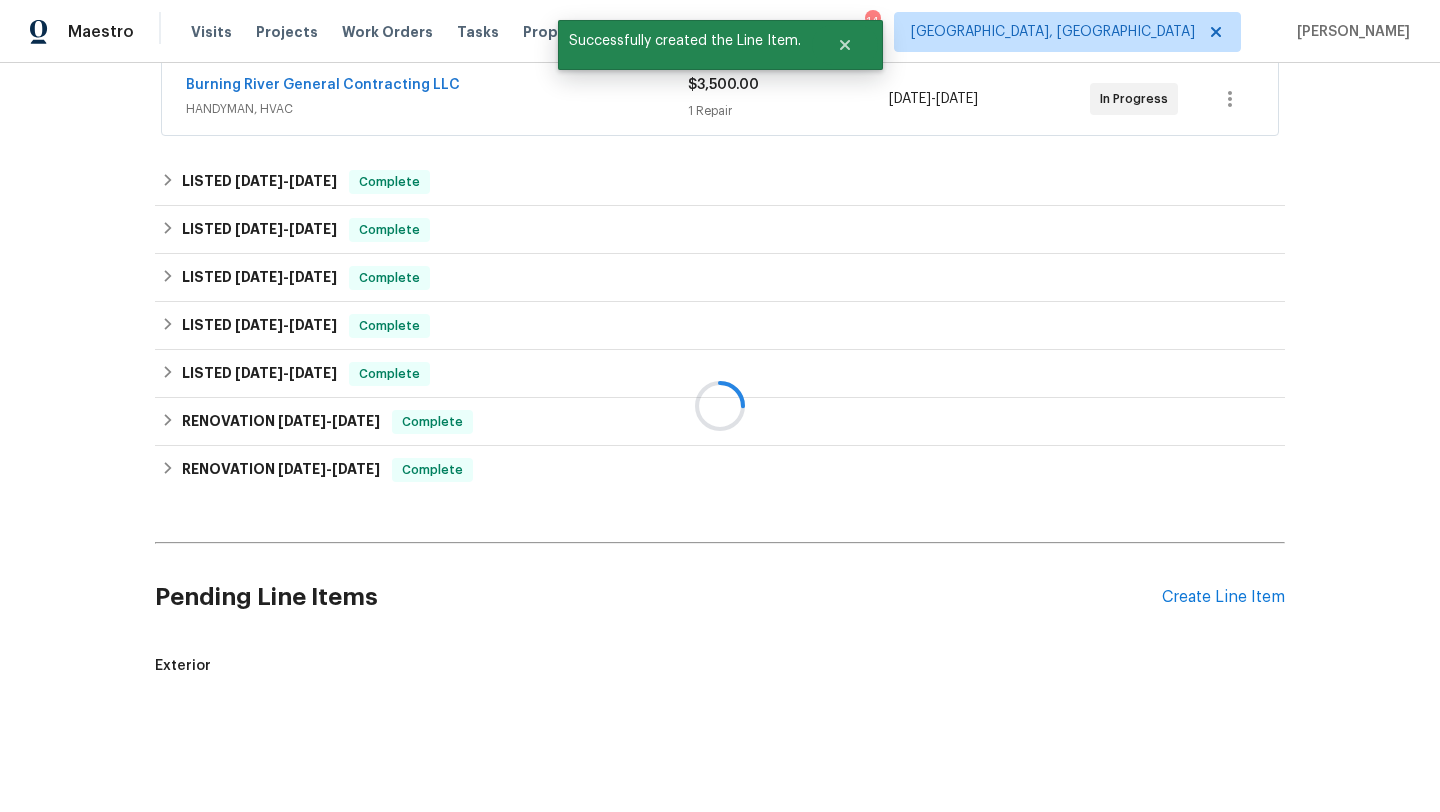 scroll, scrollTop: 526, scrollLeft: 0, axis: vertical 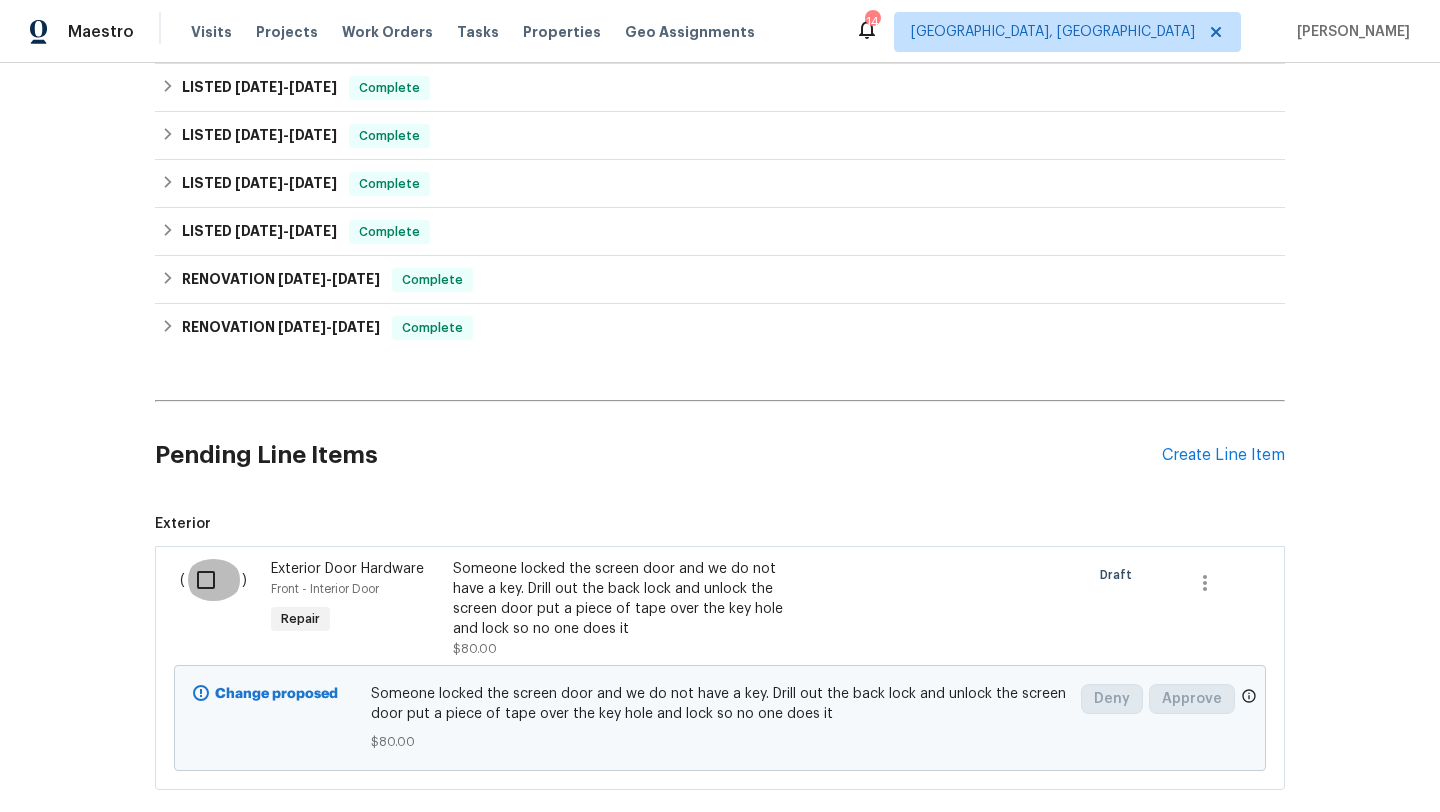 click at bounding box center [213, 580] 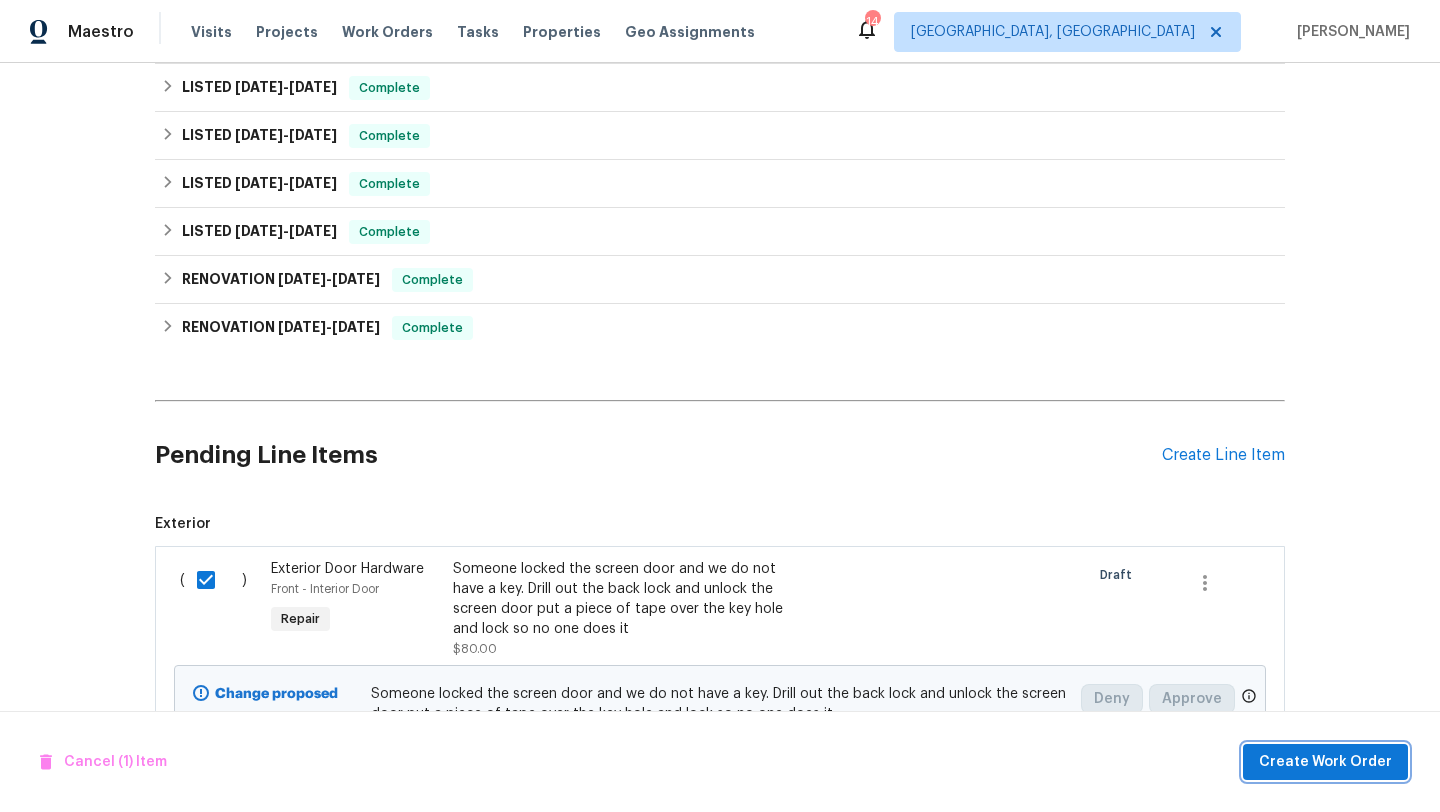 click on "Create Work Order" at bounding box center (1325, 762) 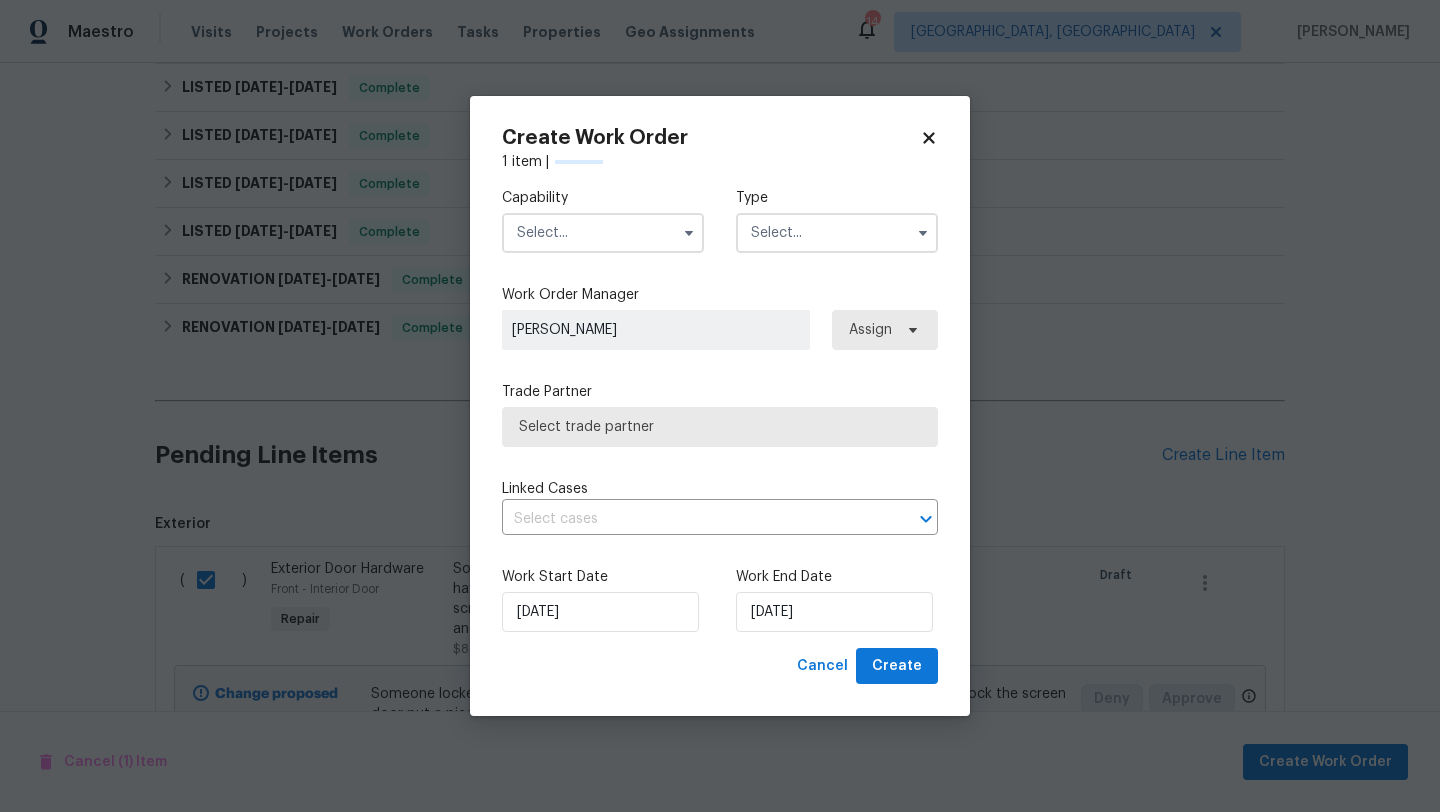 checkbox on "false" 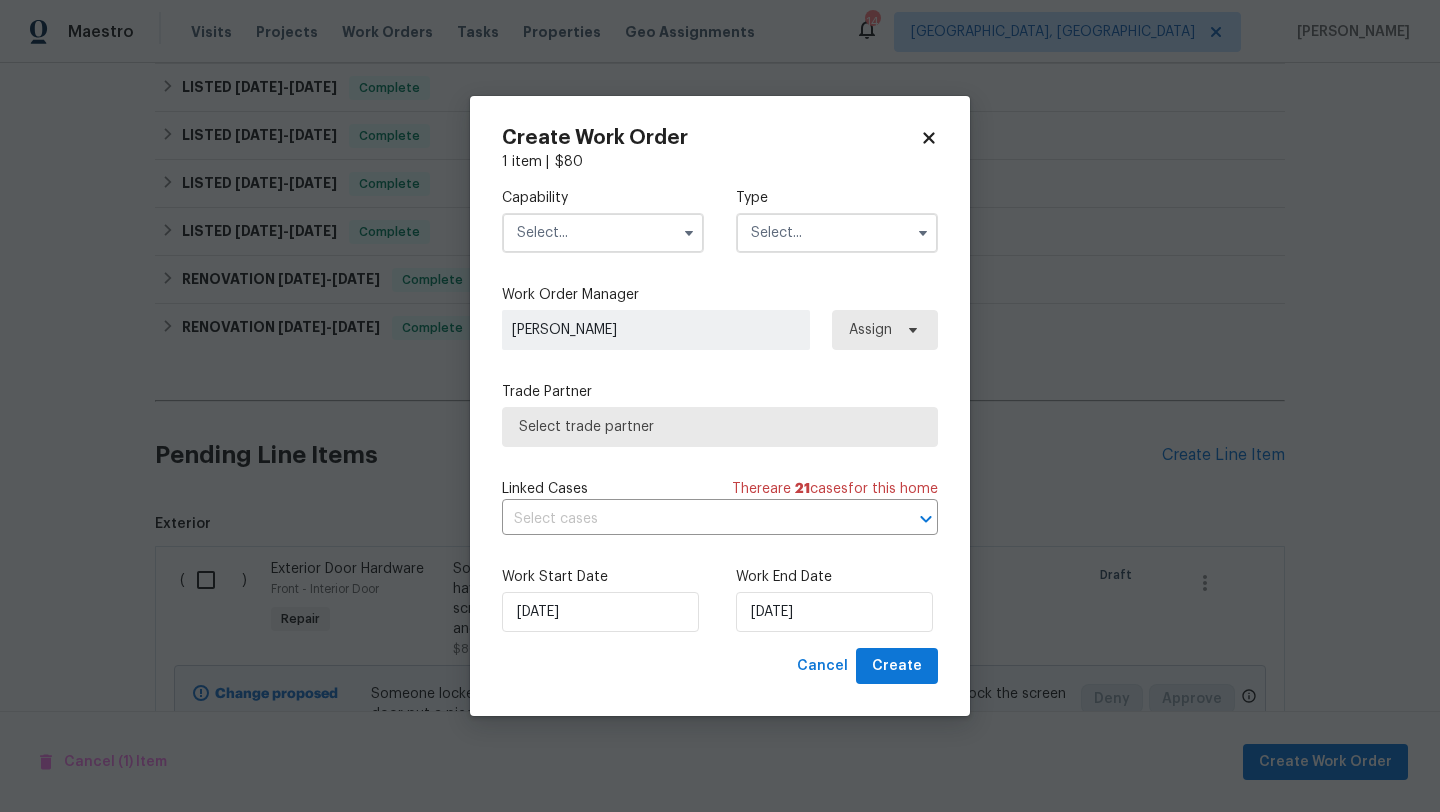 click at bounding box center [603, 233] 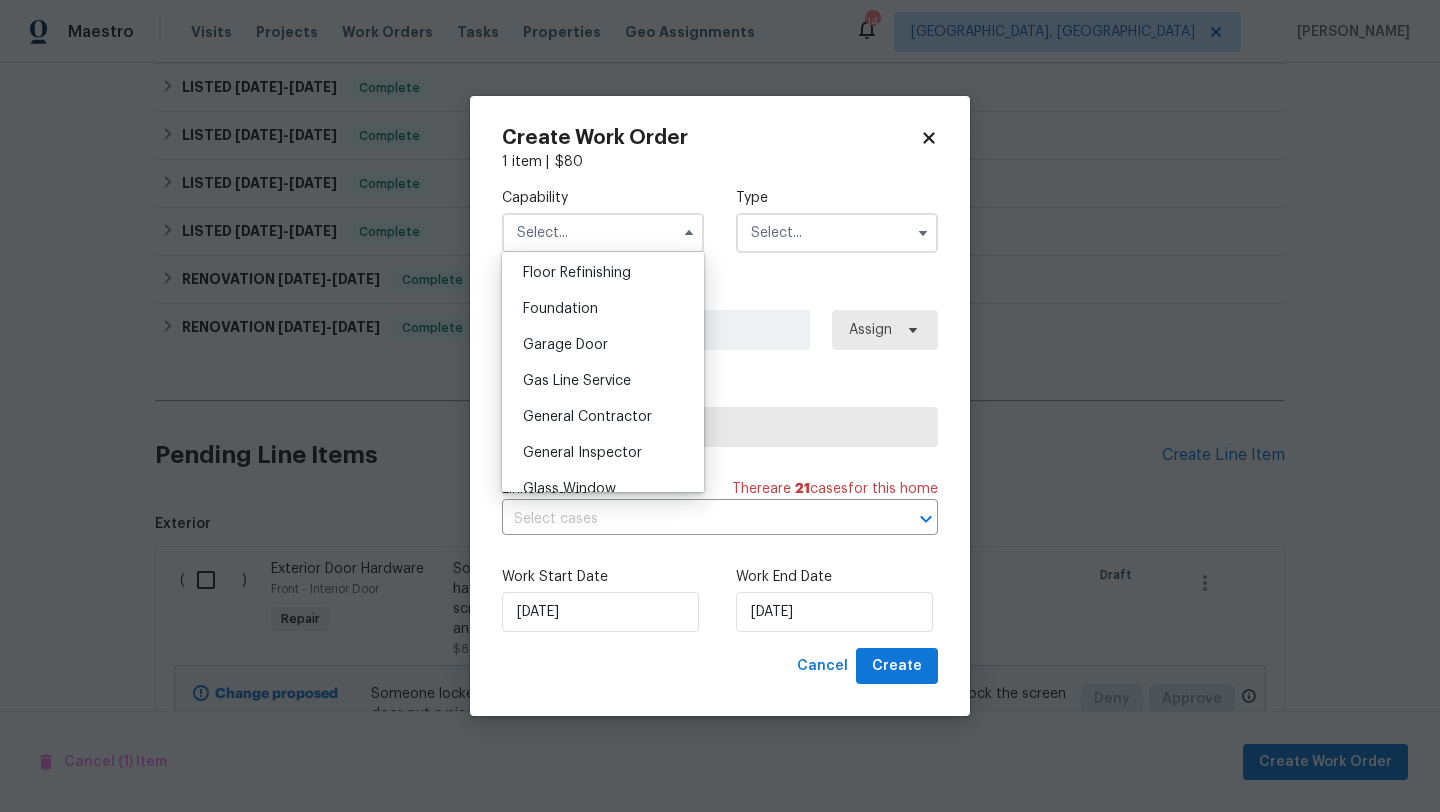 scroll, scrollTop: 816, scrollLeft: 0, axis: vertical 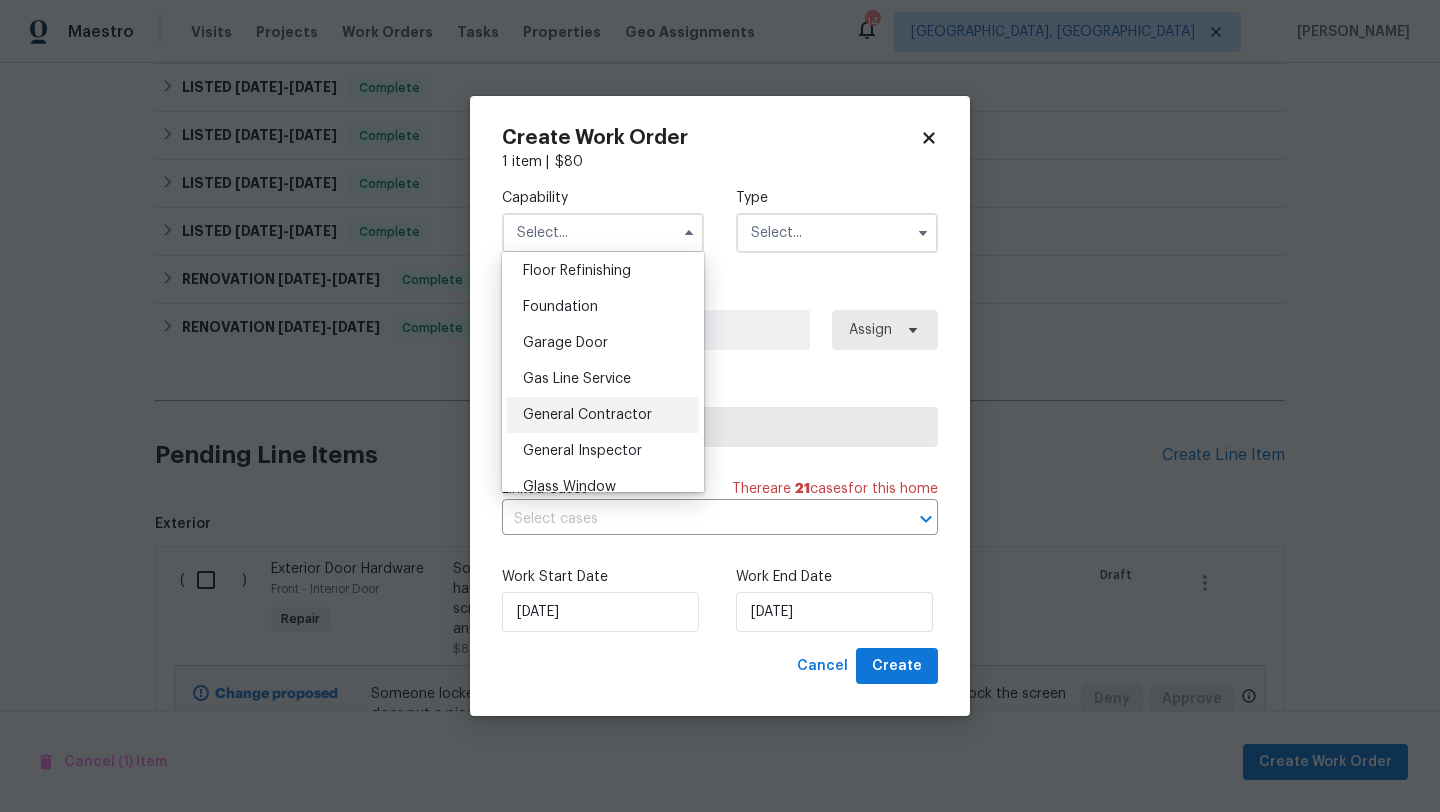 click on "General Contractor" at bounding box center (587, 415) 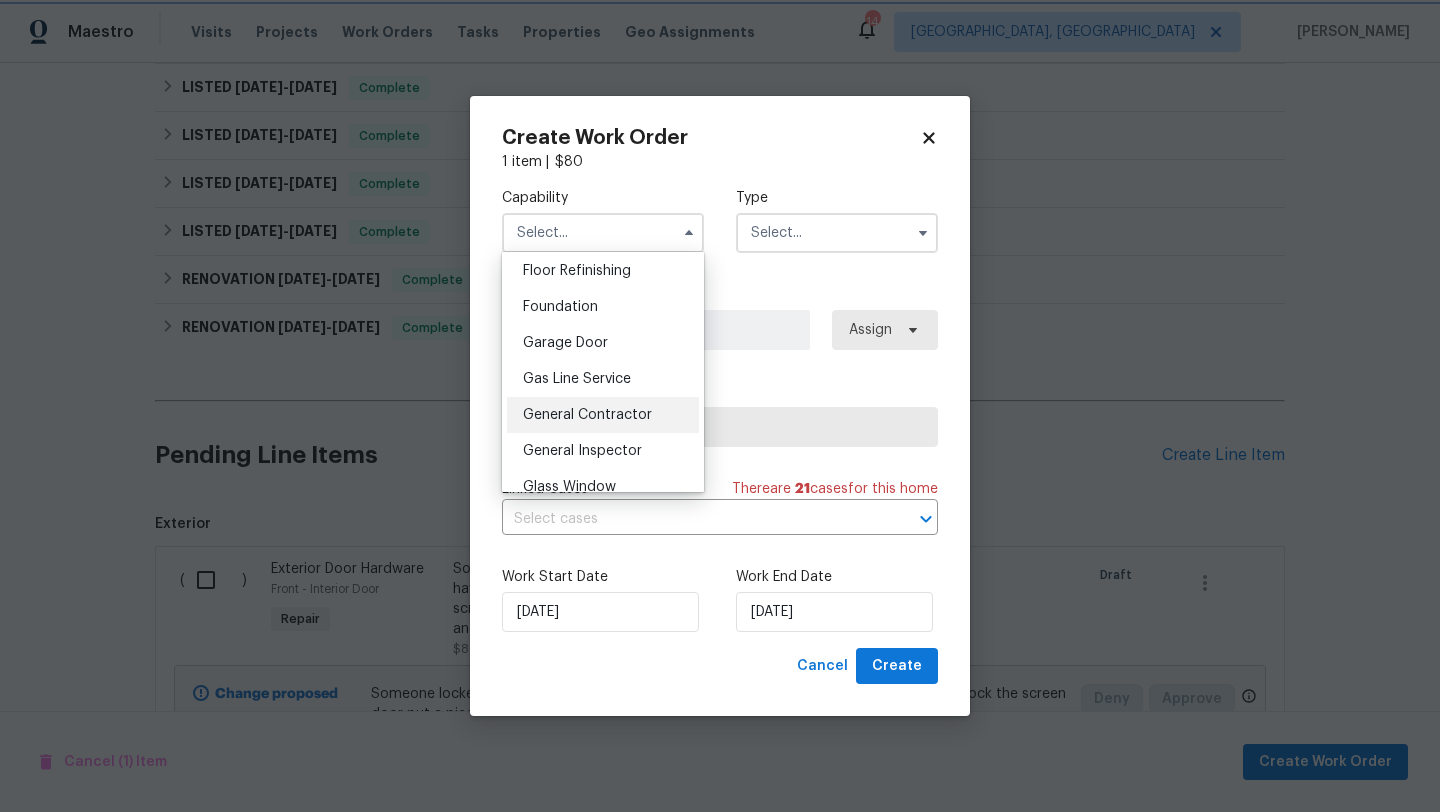 type on "General Contractor" 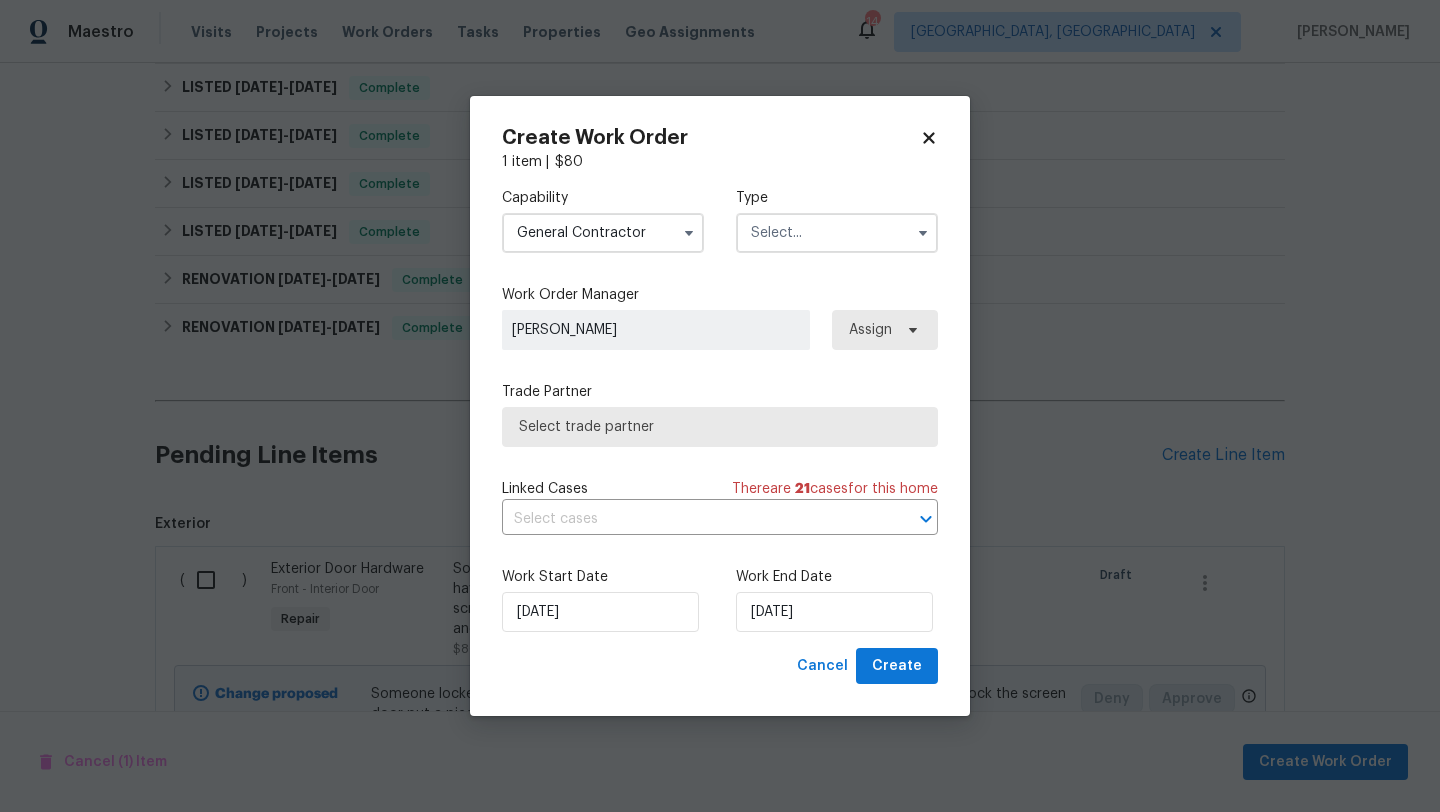 click at bounding box center (837, 233) 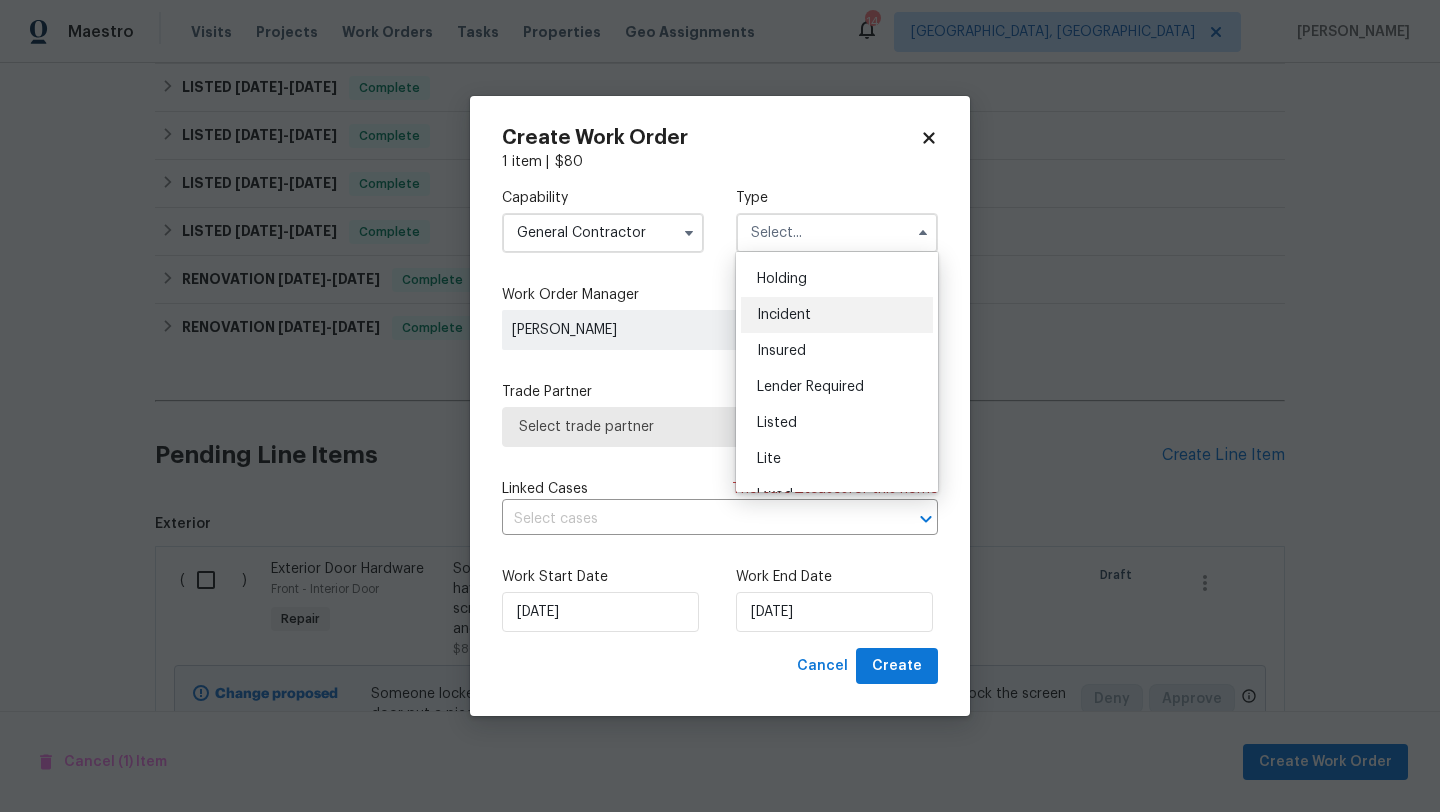 scroll, scrollTop: 78, scrollLeft: 0, axis: vertical 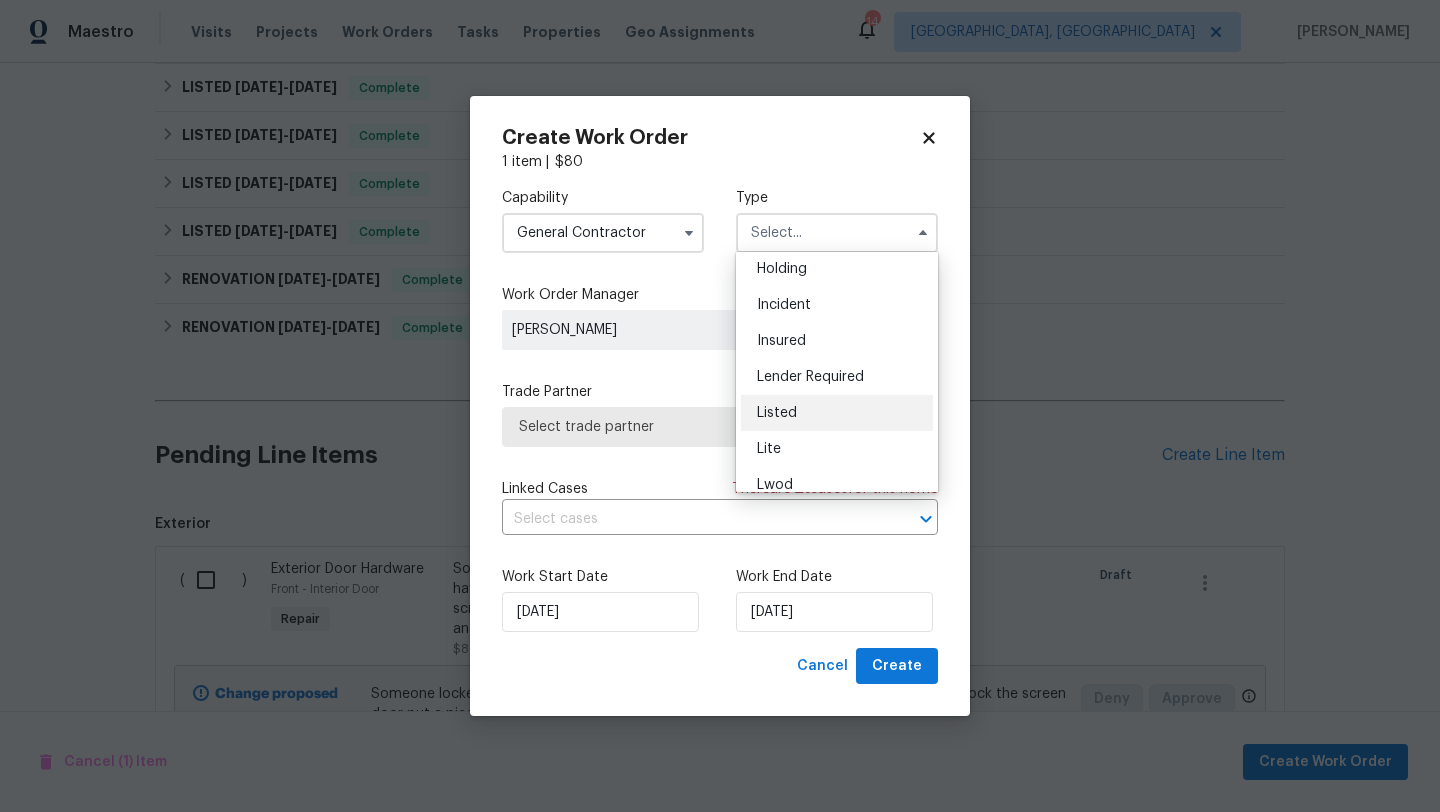 click on "Listed" at bounding box center (777, 413) 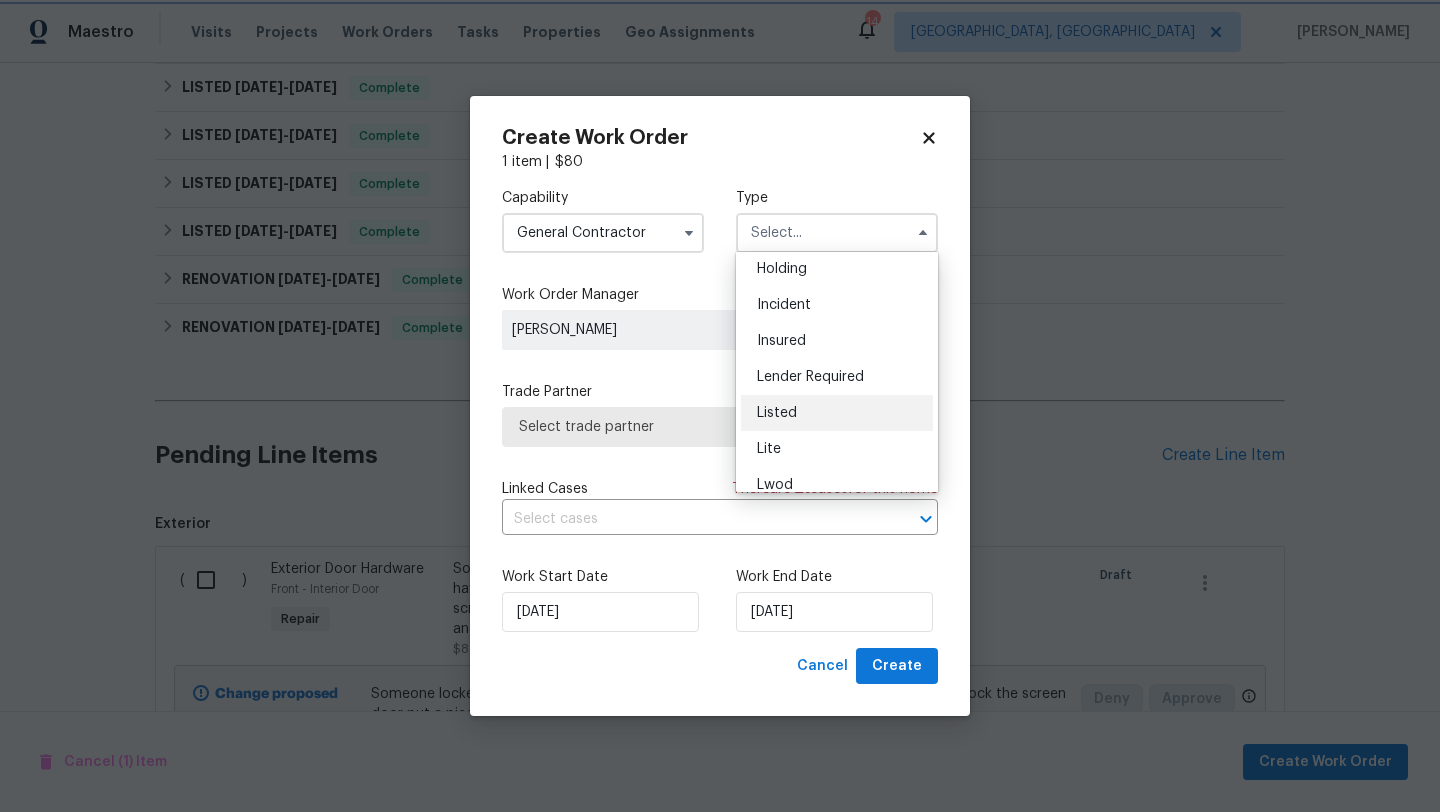type on "Listed" 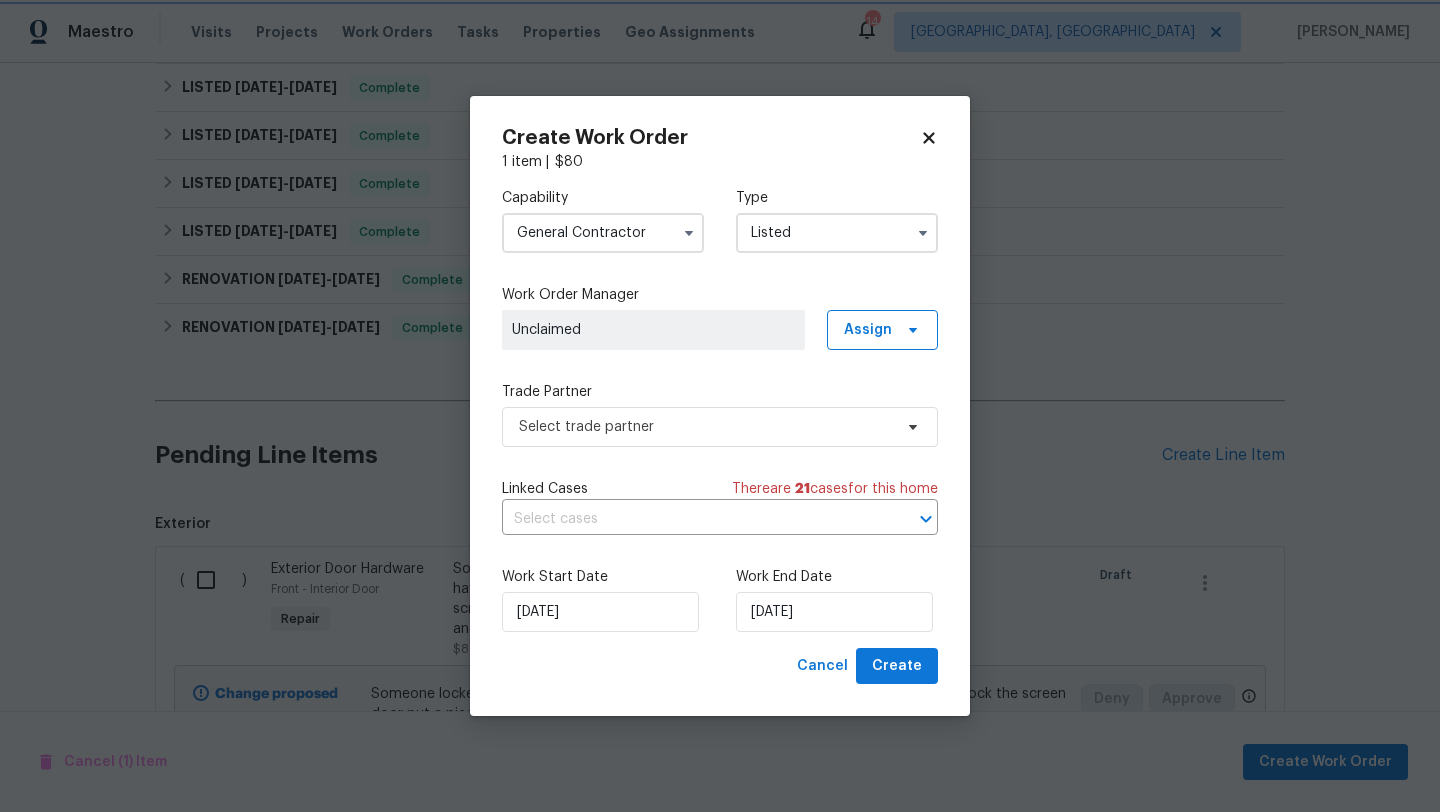 scroll, scrollTop: 0, scrollLeft: 0, axis: both 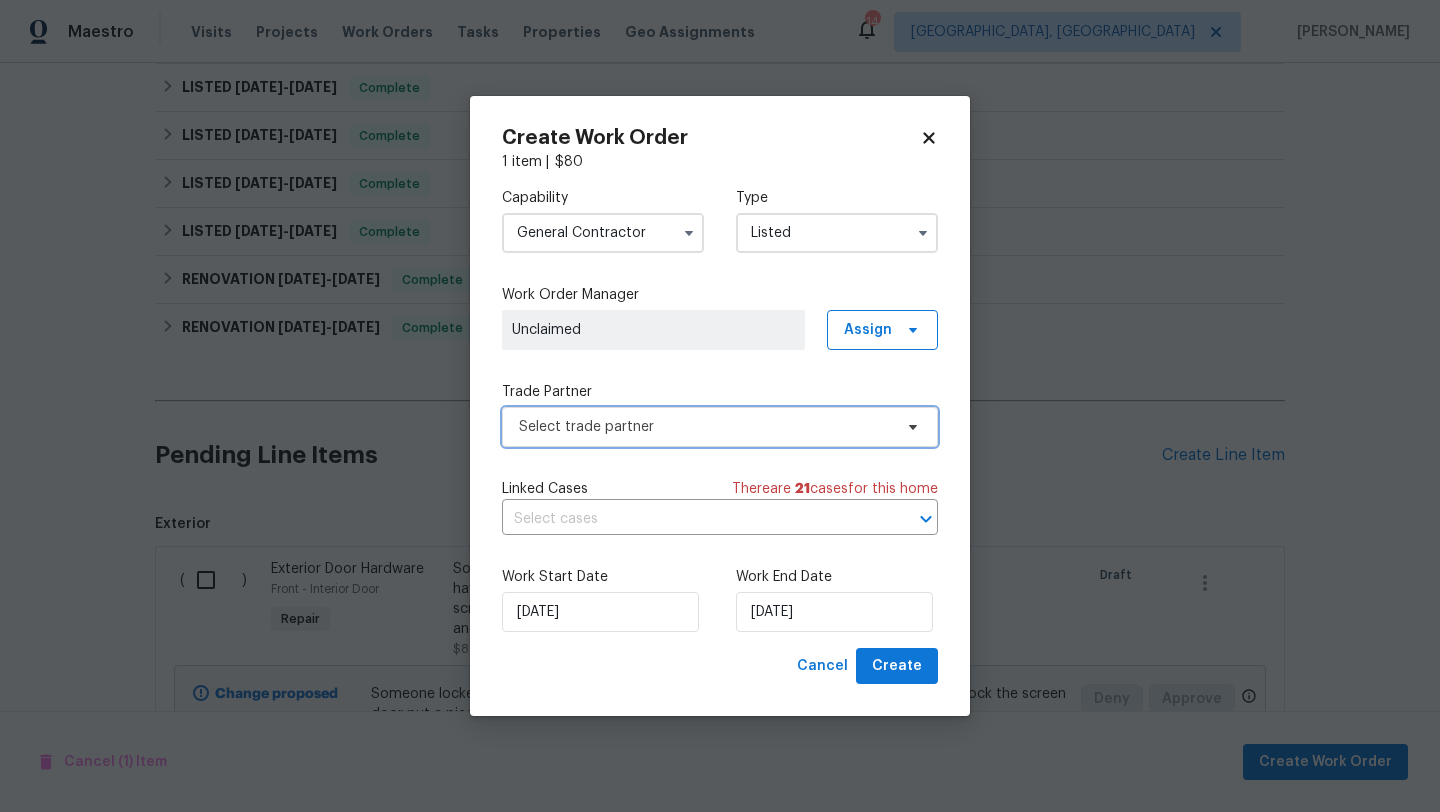 click on "Select trade partner" at bounding box center [720, 427] 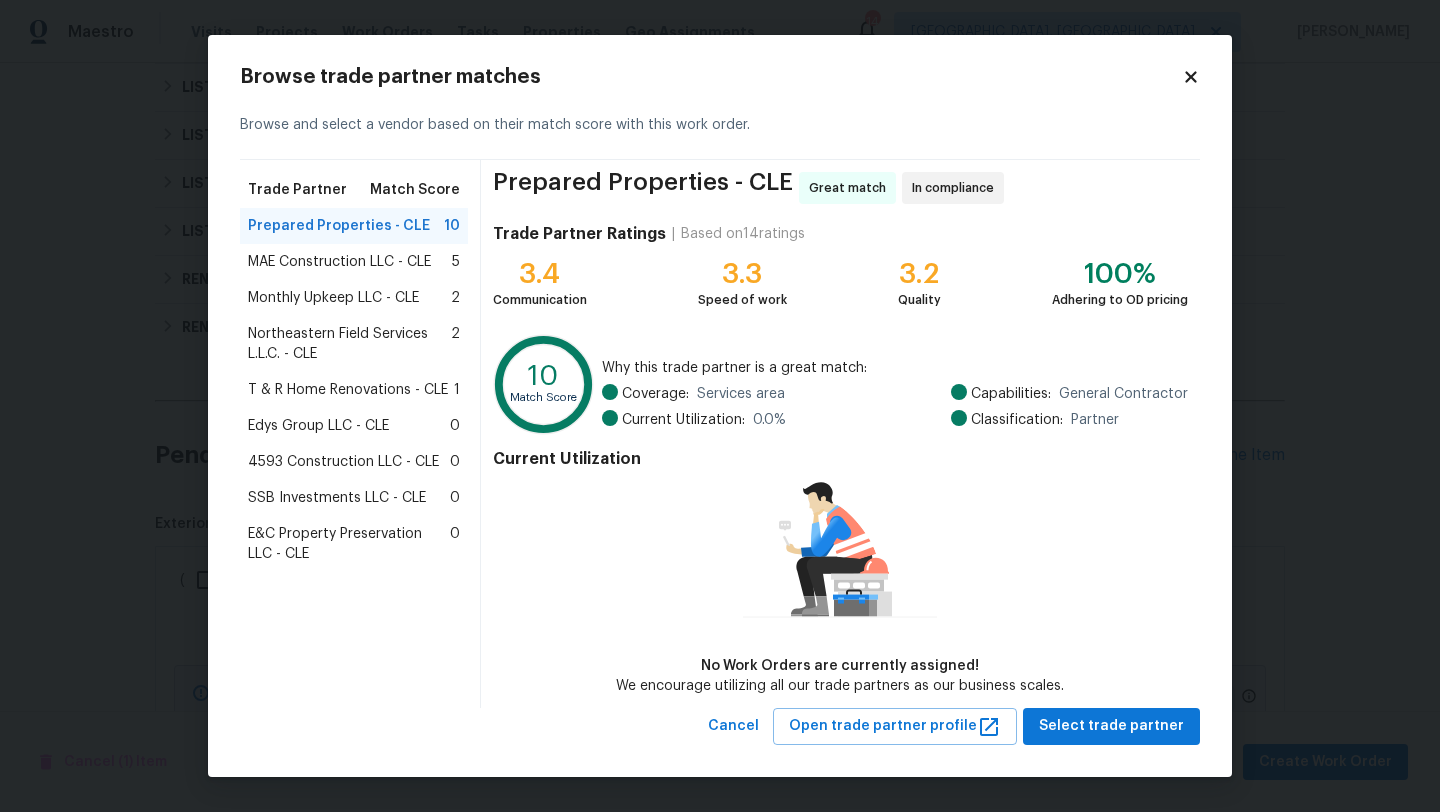 click on "T & R Home Renovations - CLE" at bounding box center (348, 390) 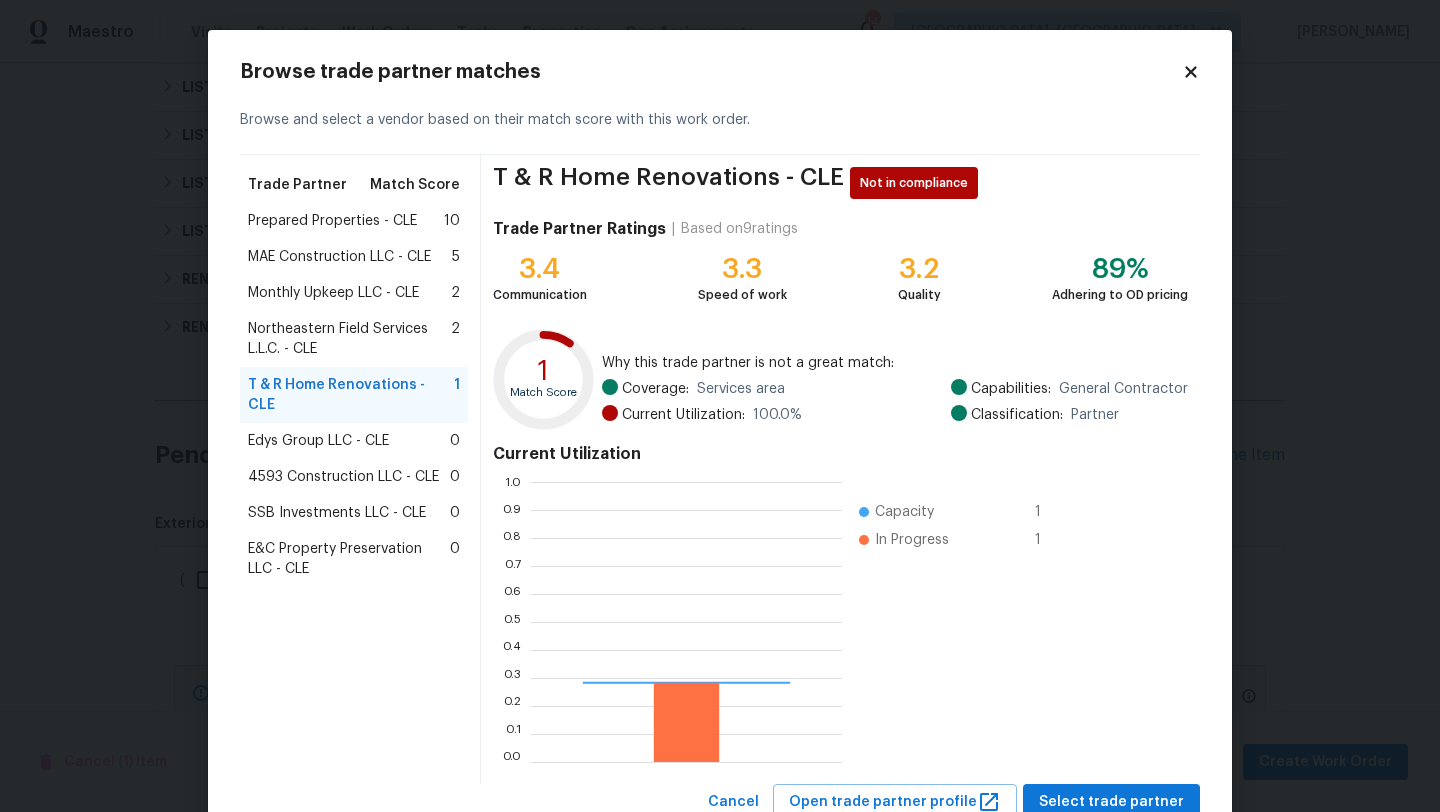 scroll, scrollTop: 2, scrollLeft: 1, axis: both 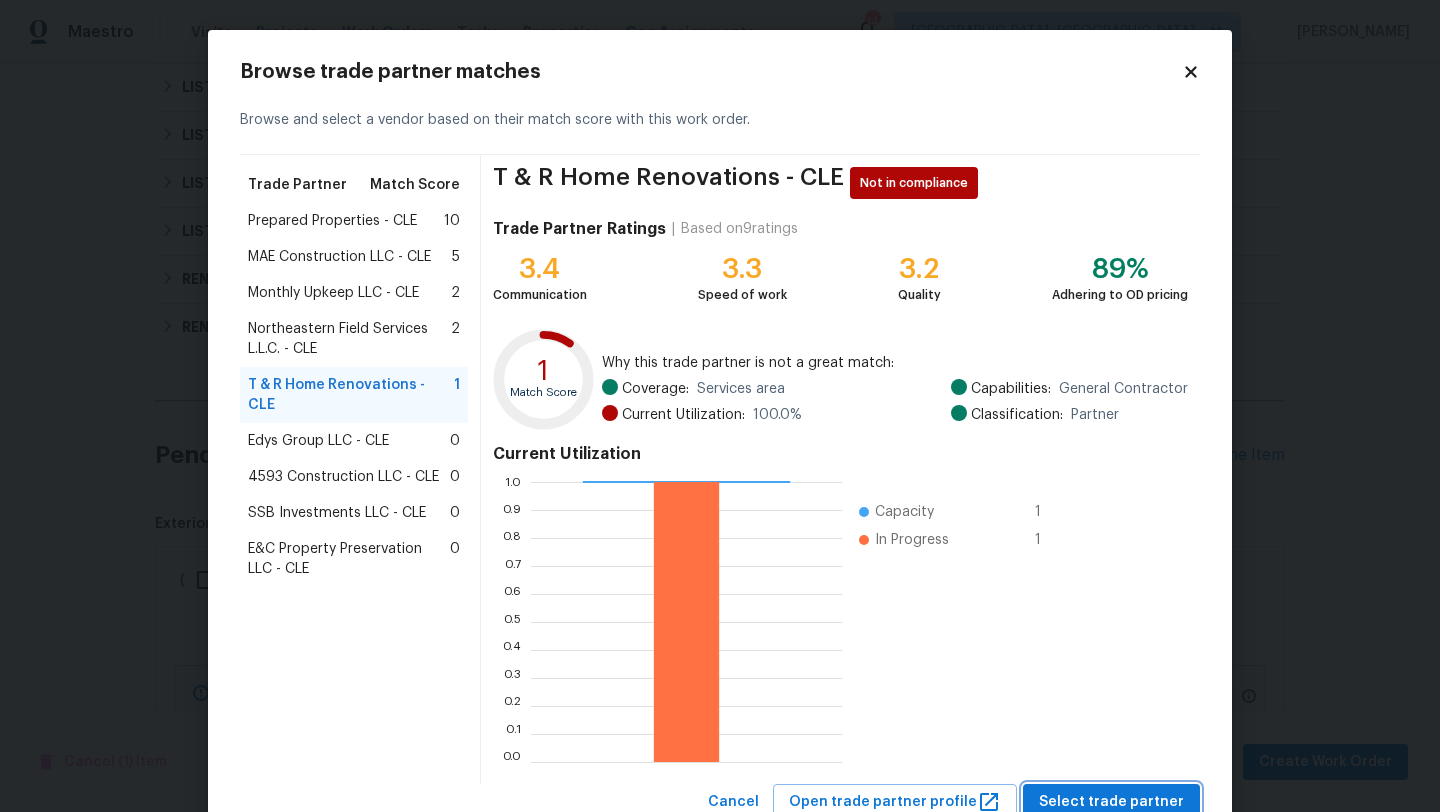 click on "Select trade partner" at bounding box center (1111, 802) 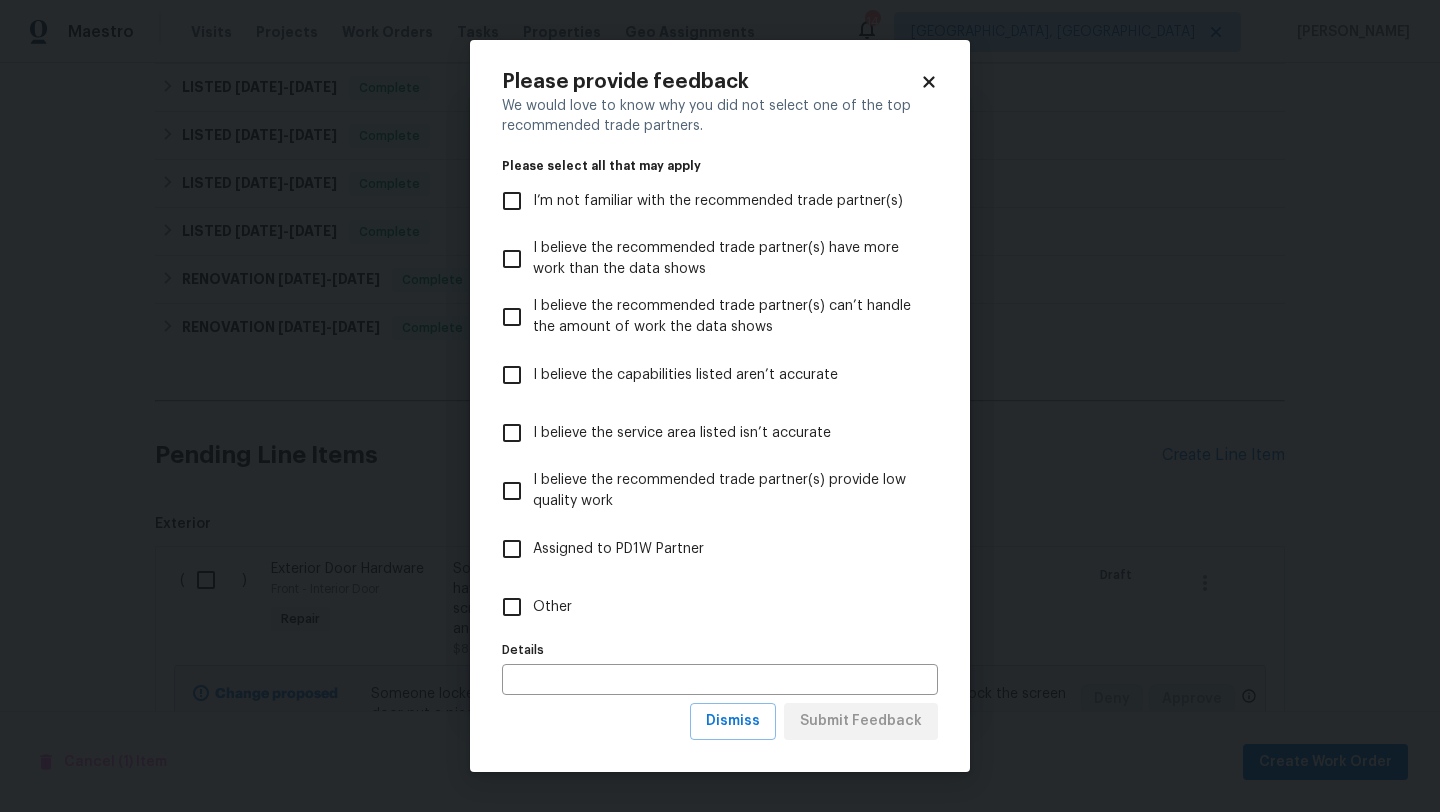 click on "Other" at bounding box center [512, 607] 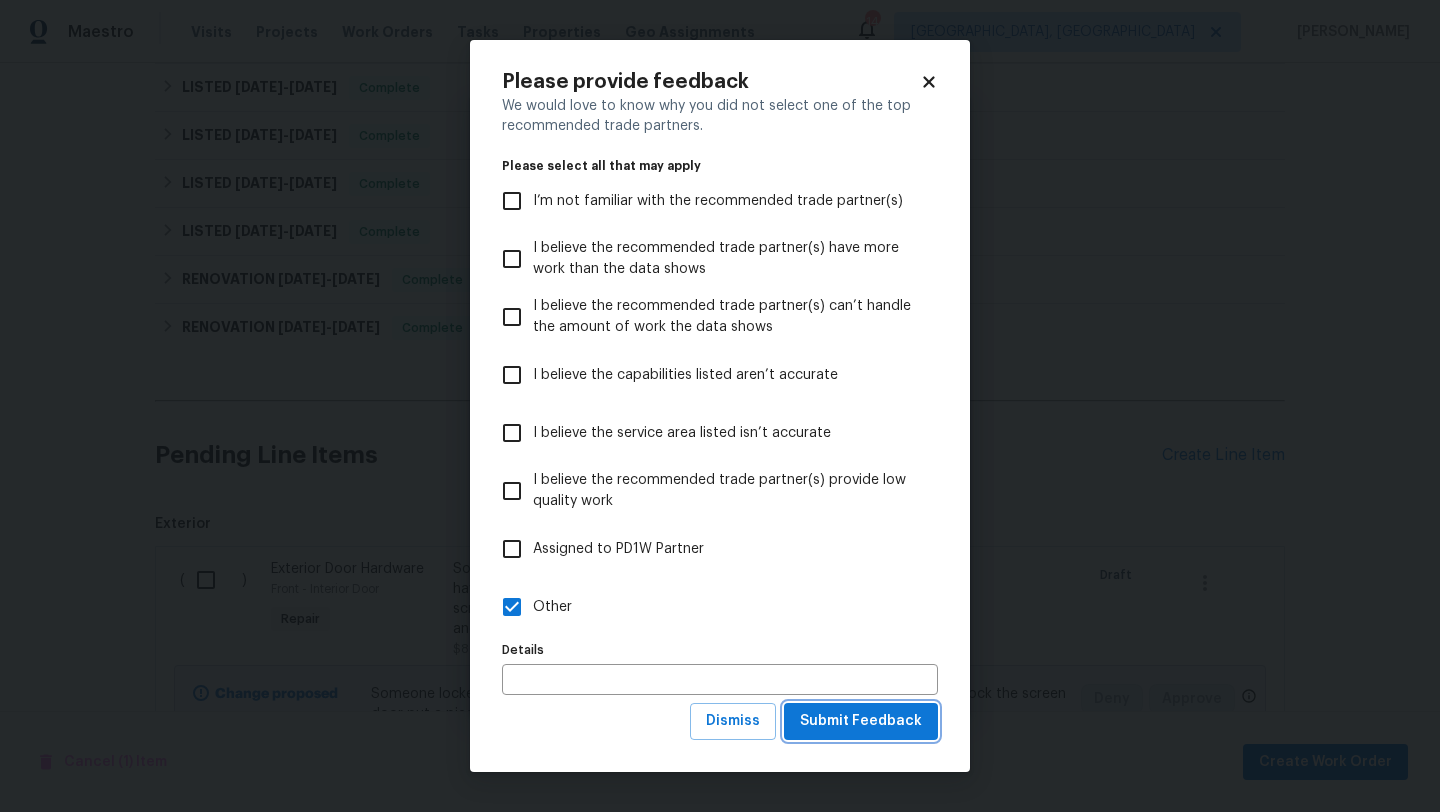 click on "Submit Feedback" at bounding box center (861, 721) 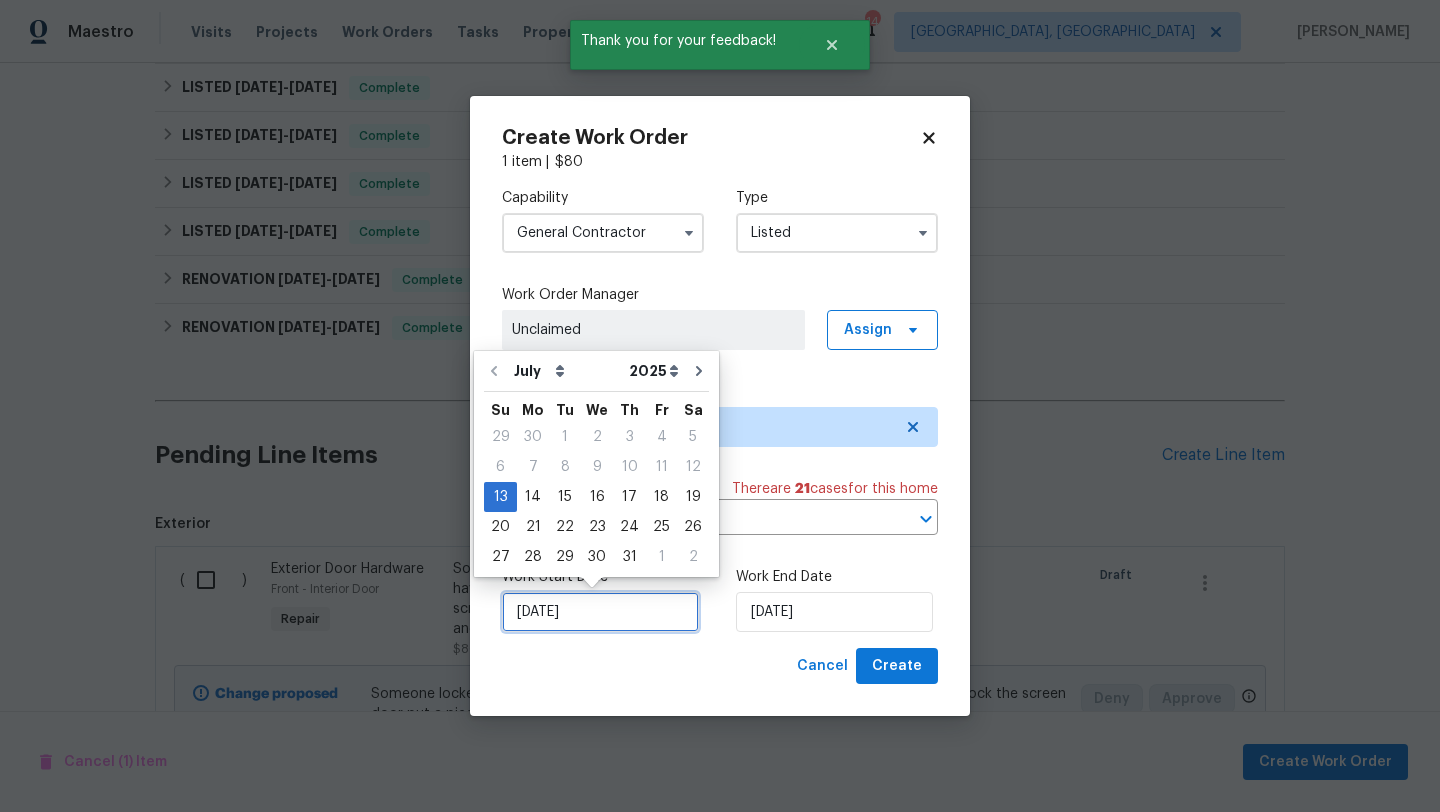 click on "[DATE]" at bounding box center (600, 612) 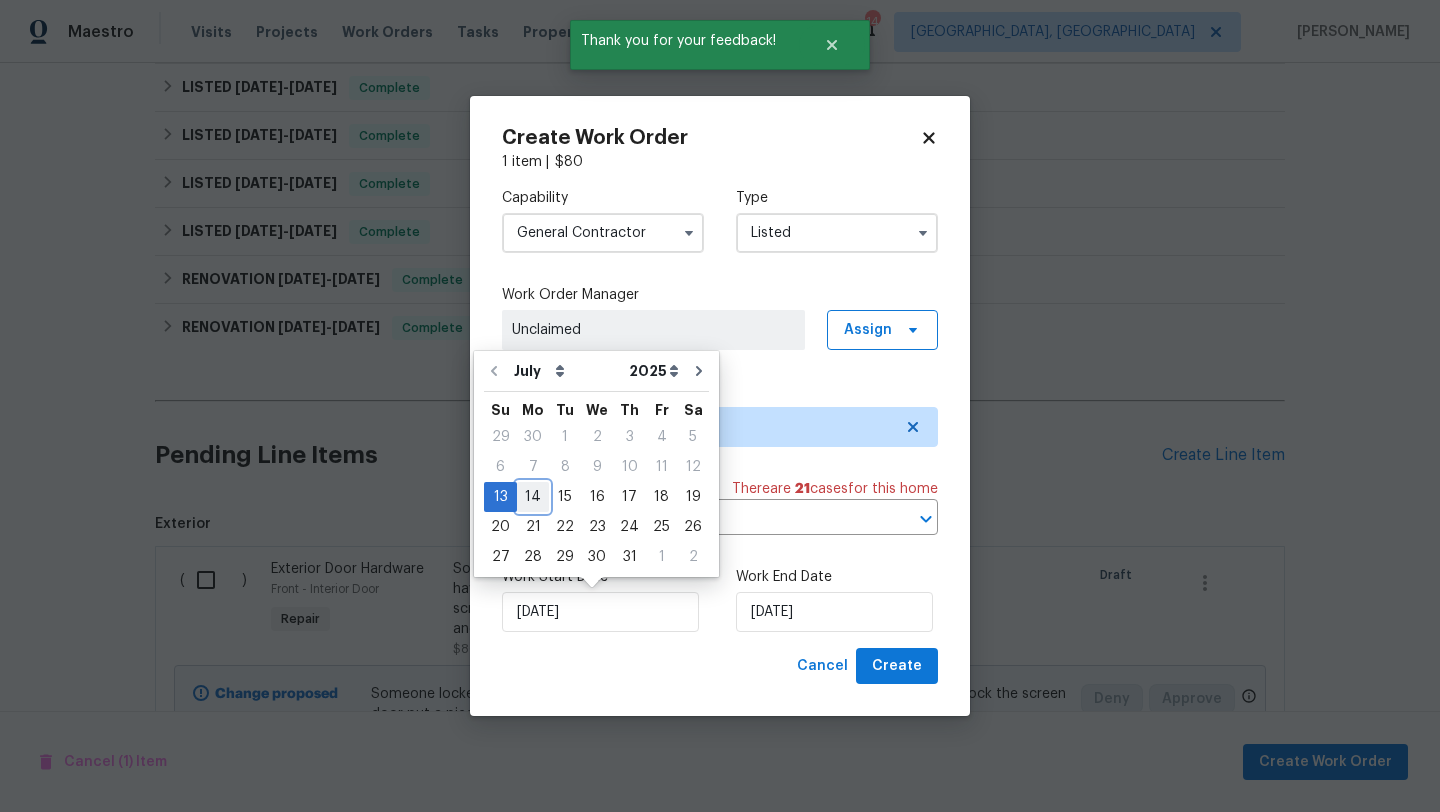 click on "14" at bounding box center [533, 497] 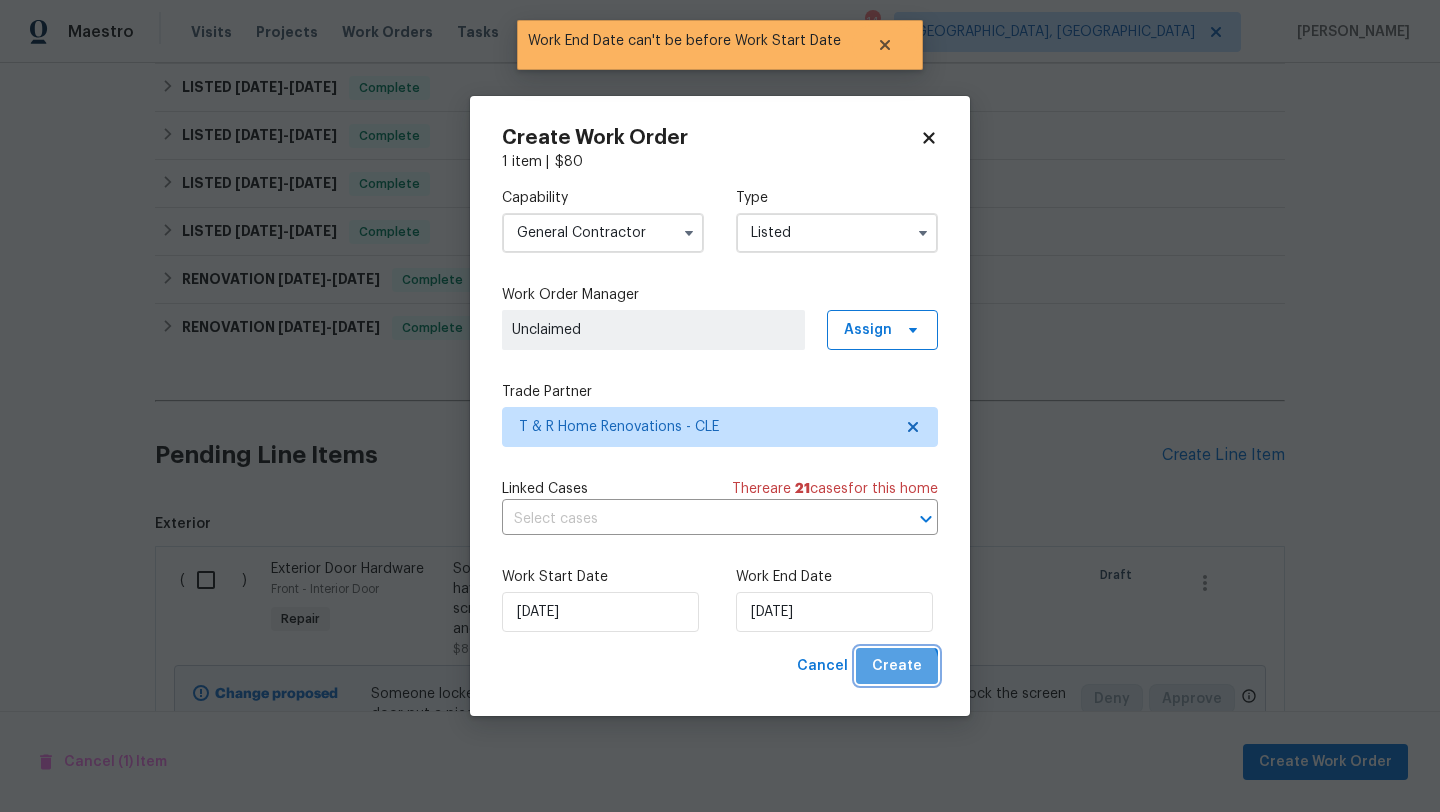 click on "Create" at bounding box center [897, 666] 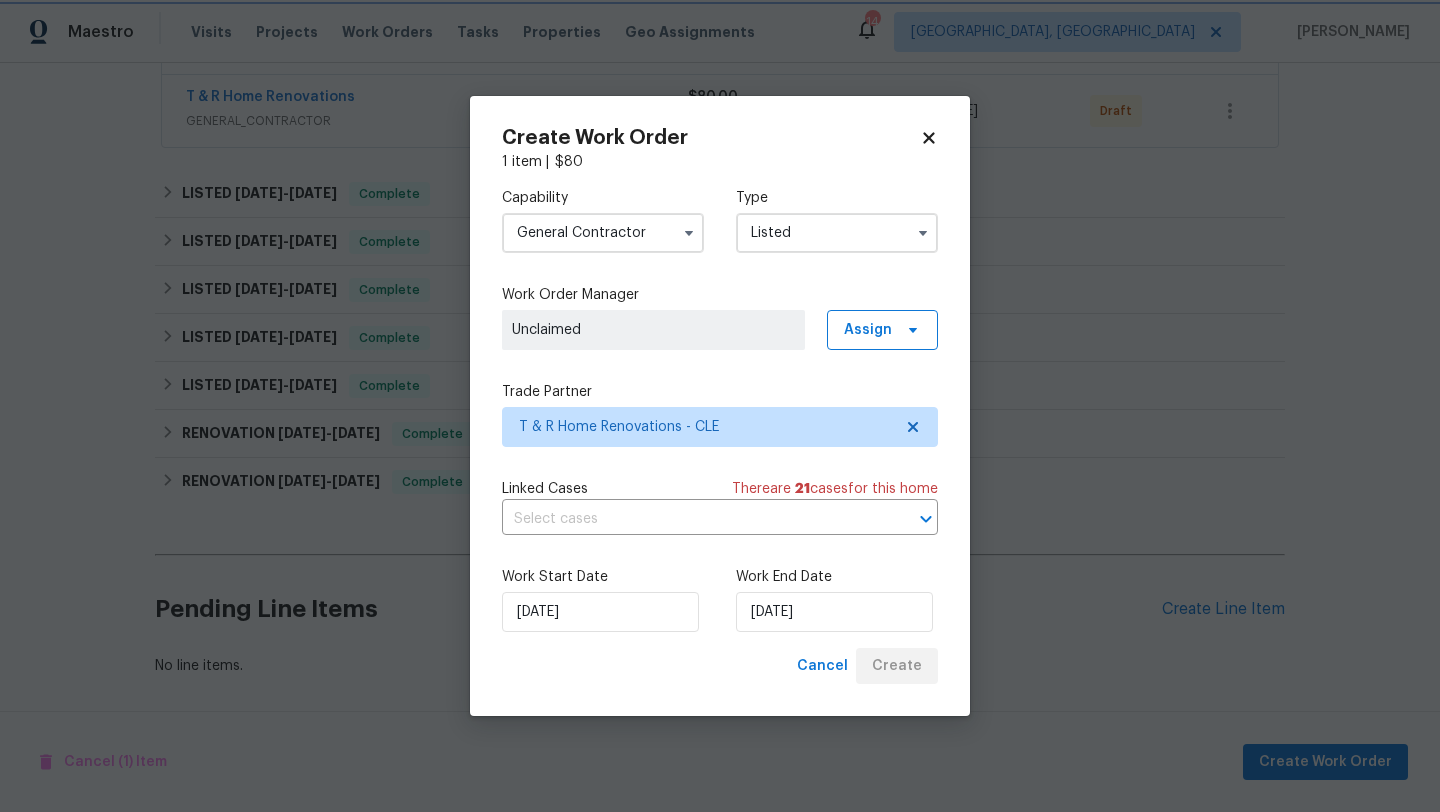 scroll, scrollTop: 445, scrollLeft: 0, axis: vertical 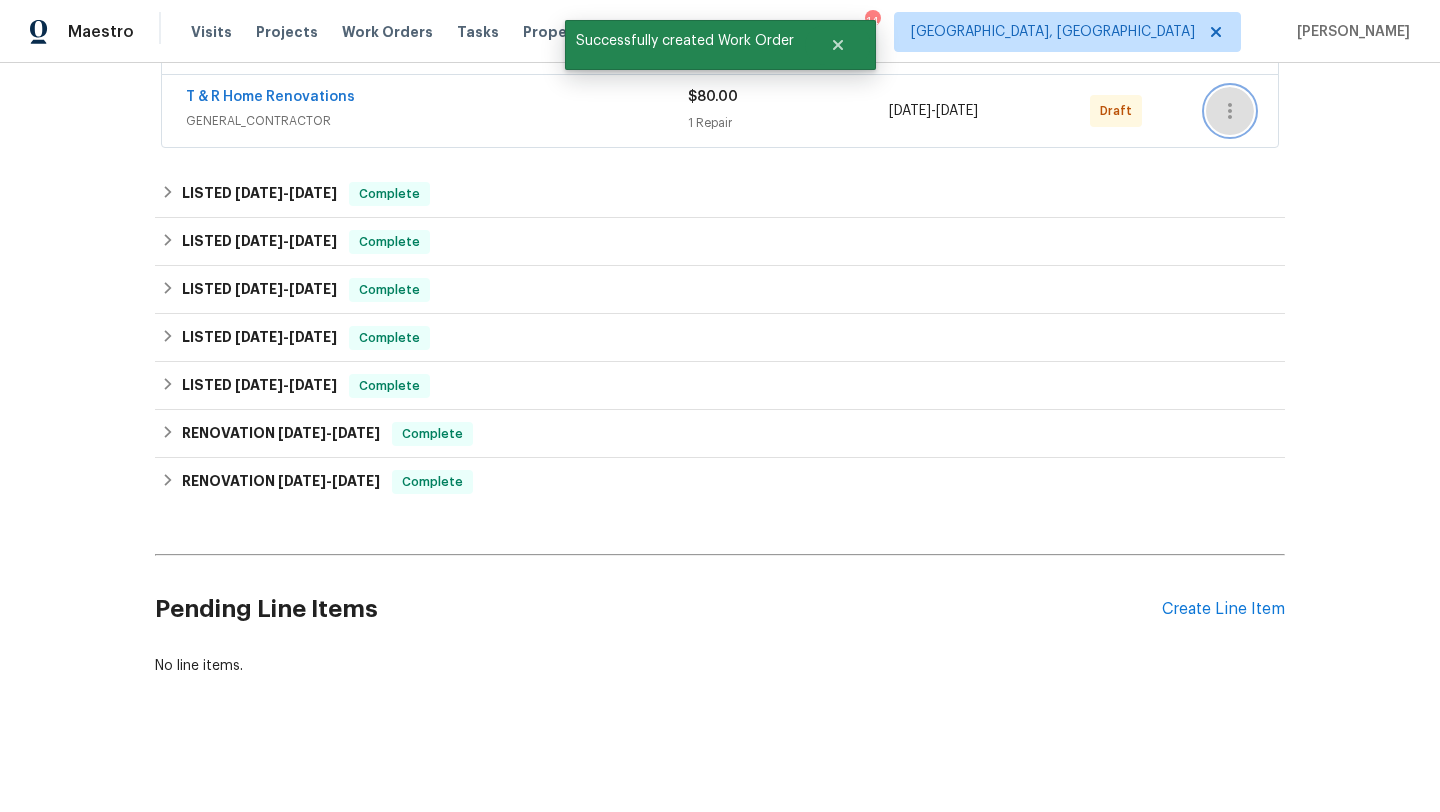 click 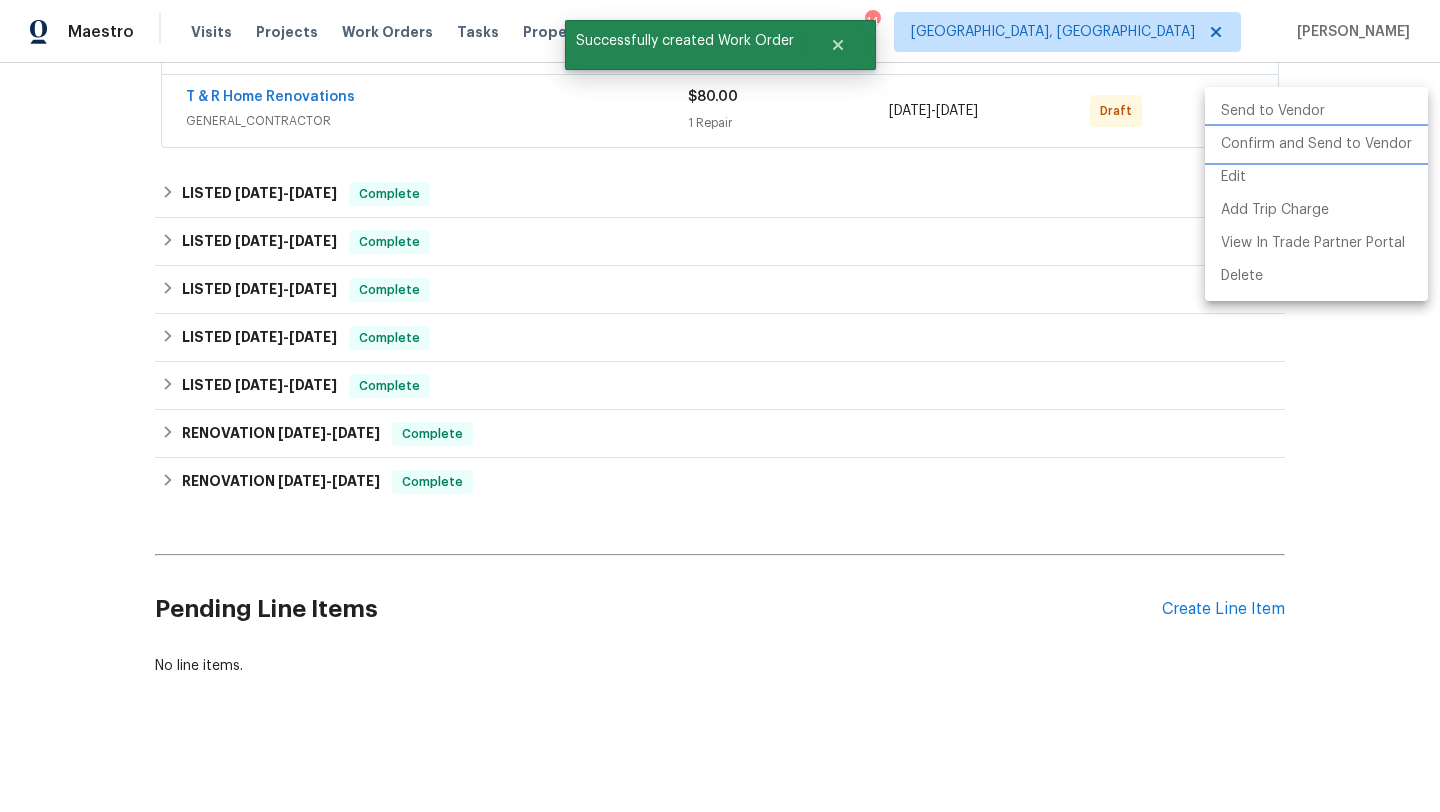 click on "Confirm and Send to Vendor" at bounding box center [1316, 144] 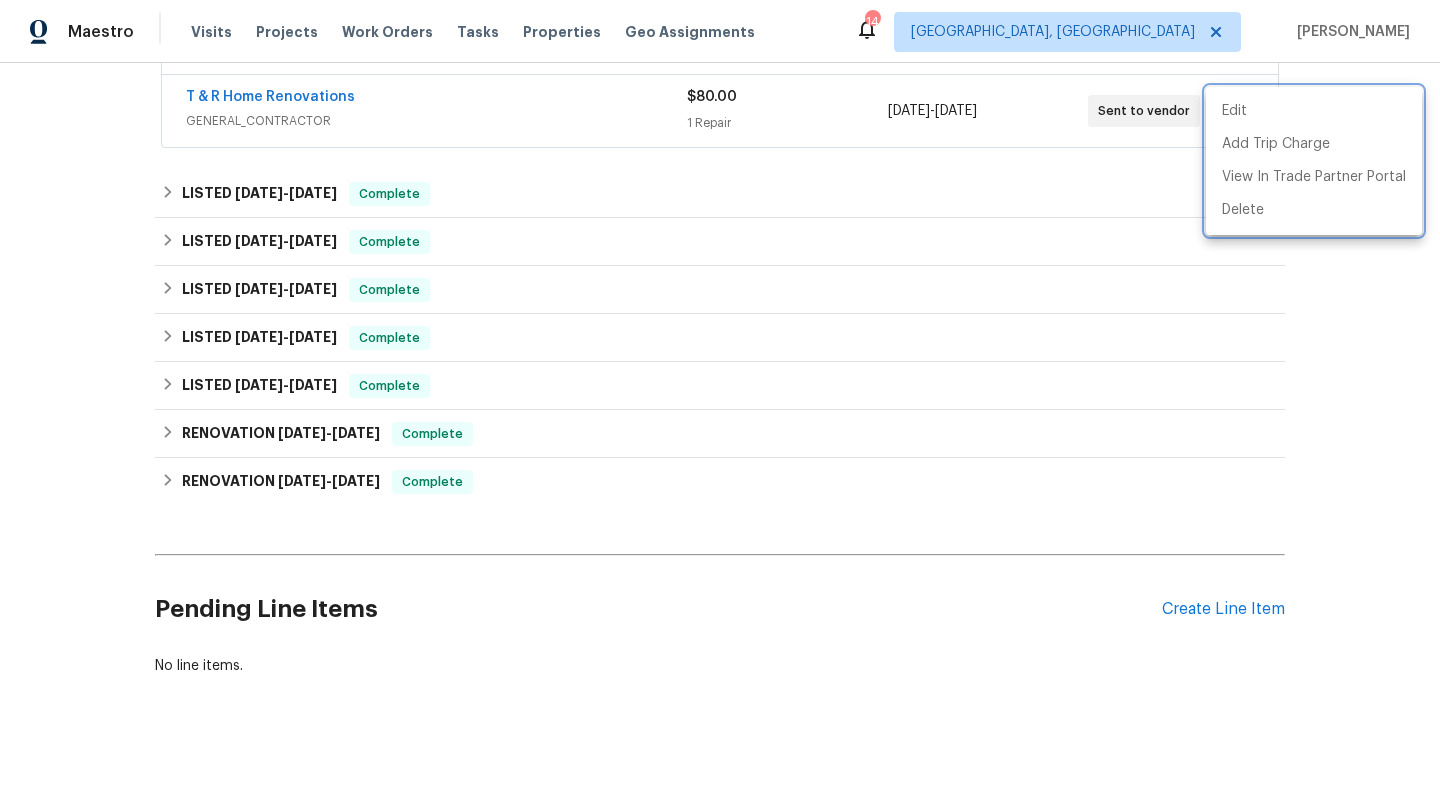 click at bounding box center (720, 406) 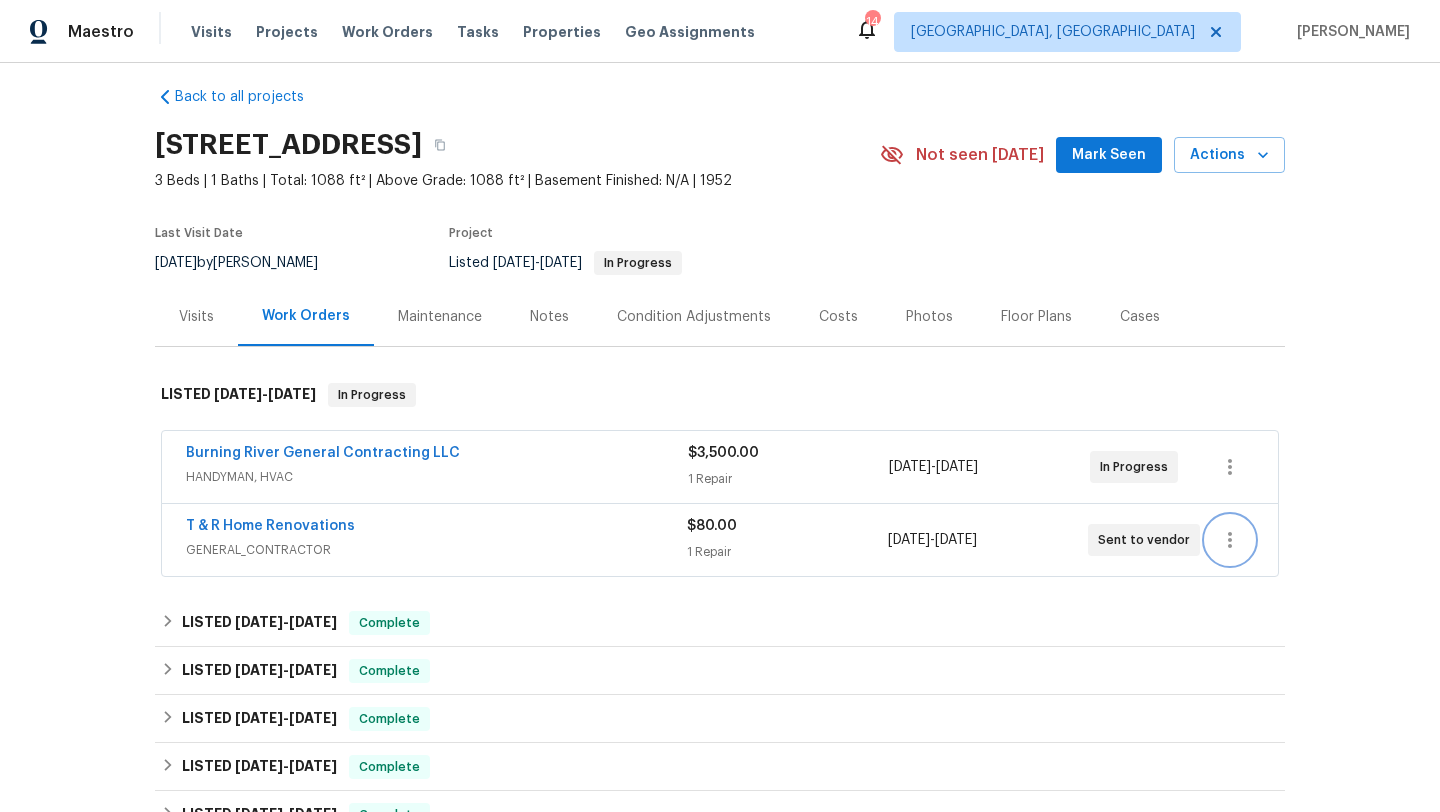 scroll, scrollTop: 0, scrollLeft: 0, axis: both 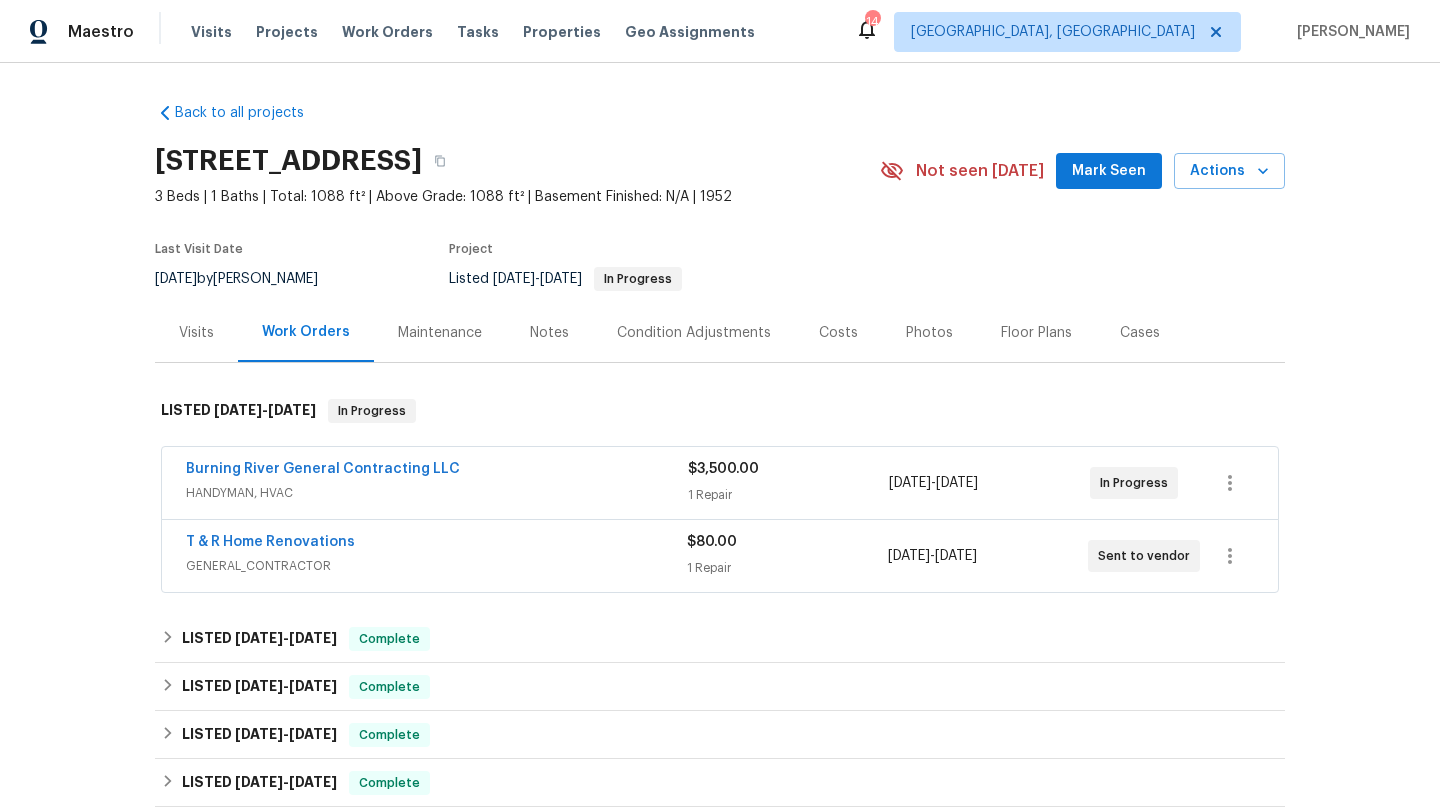 click on "Notes" at bounding box center (549, 333) 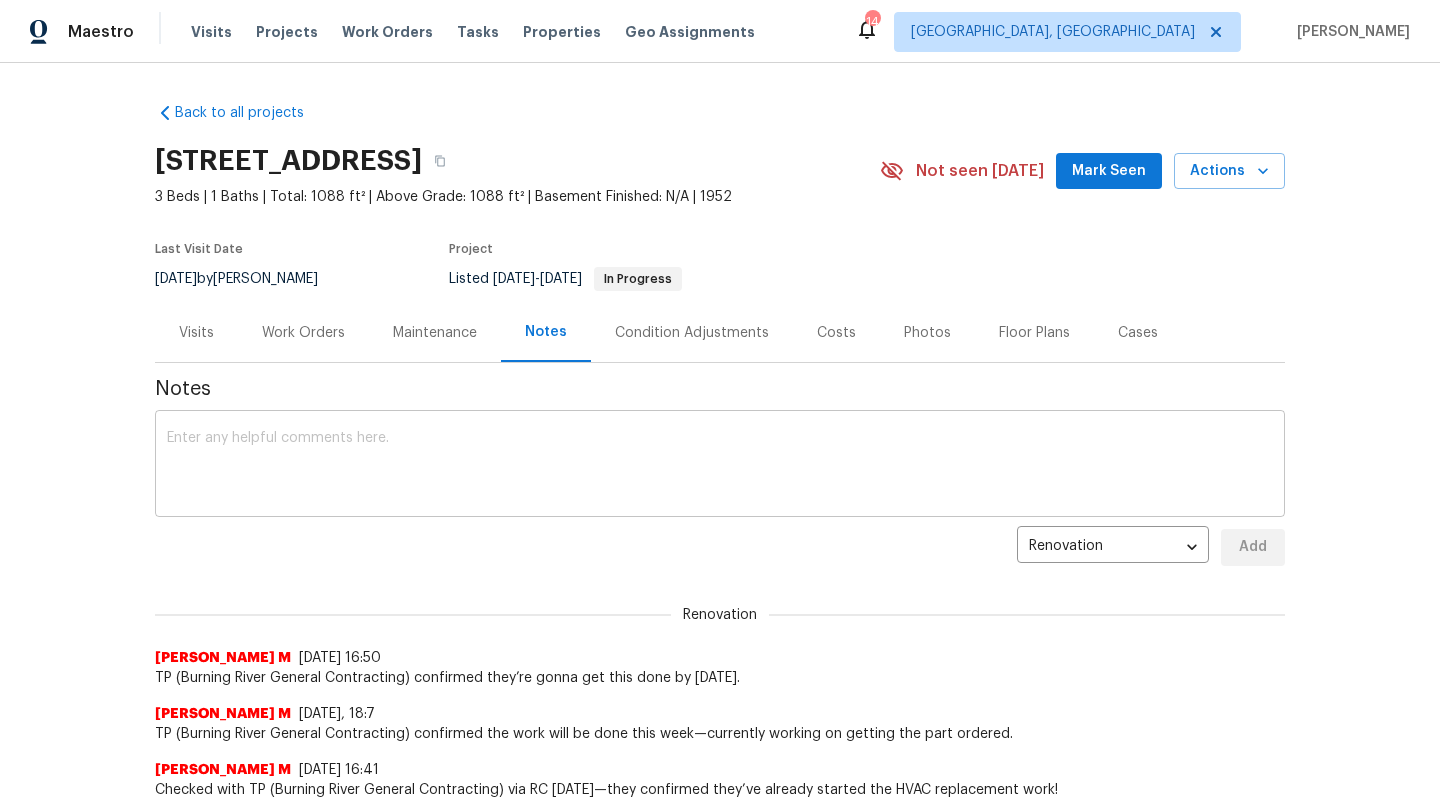 click at bounding box center (720, 466) 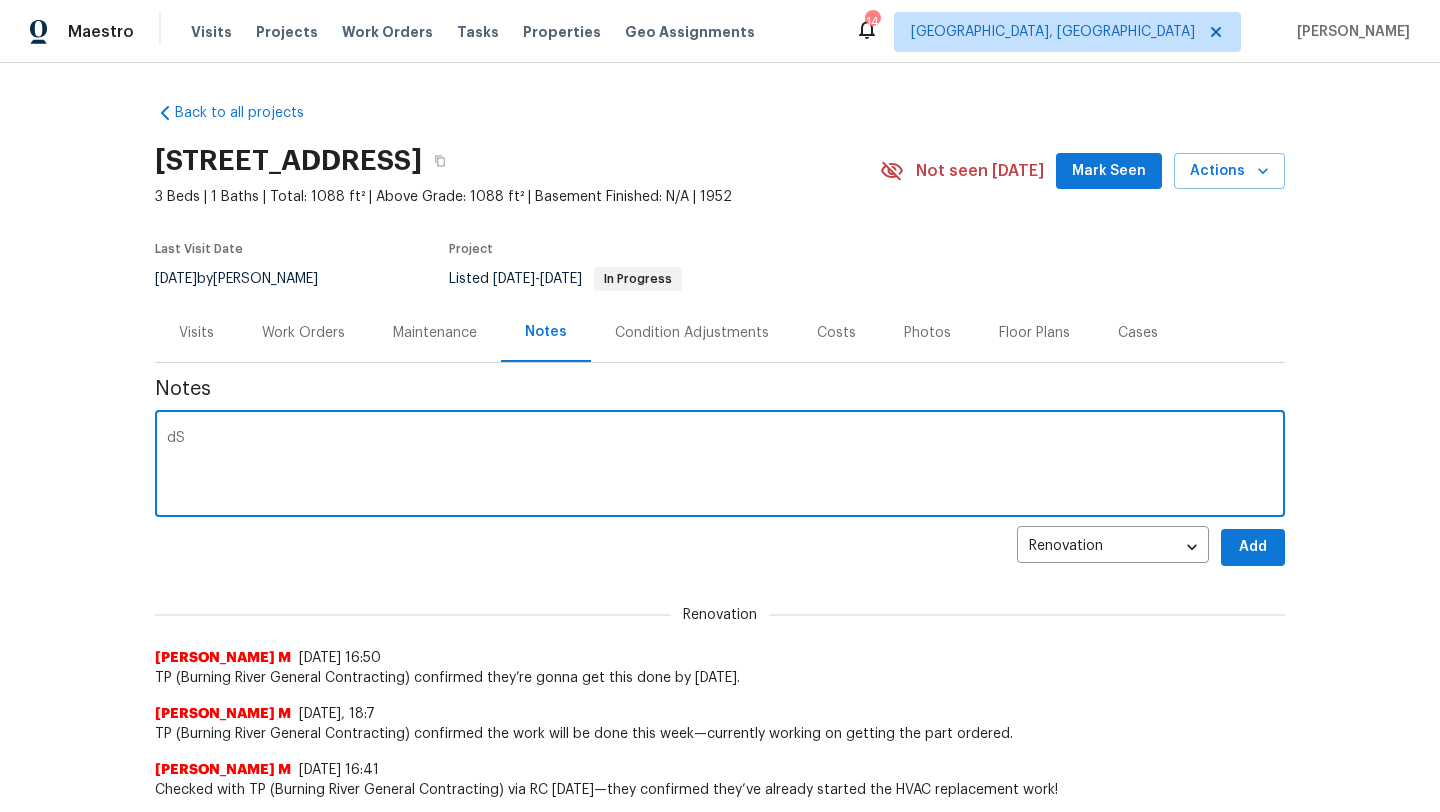type on "d" 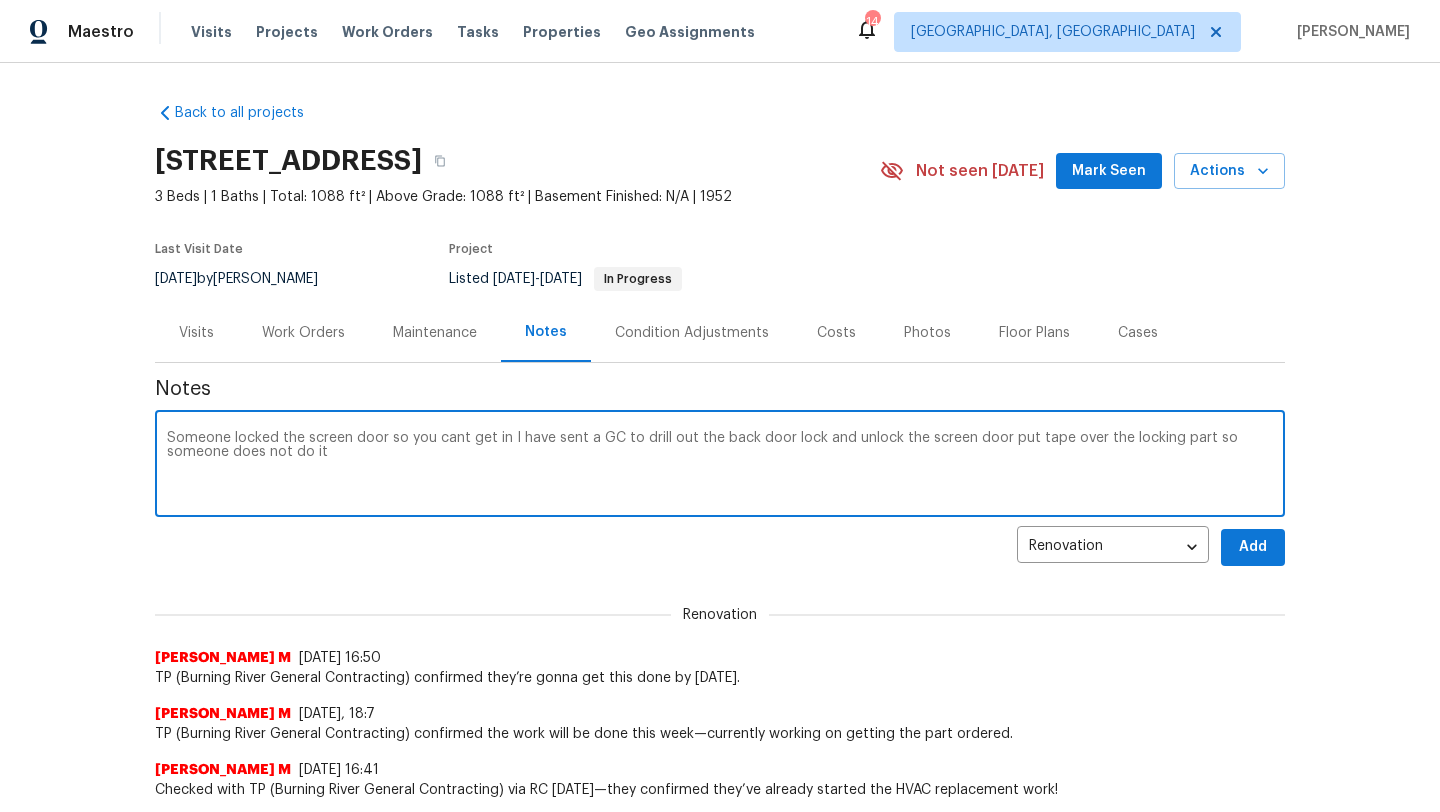 type on "Someone locked the screen door so you cant get in I have sent a GC to drill out the back door lock and unlock the screen door put tape over the locking part so someone does not do it" 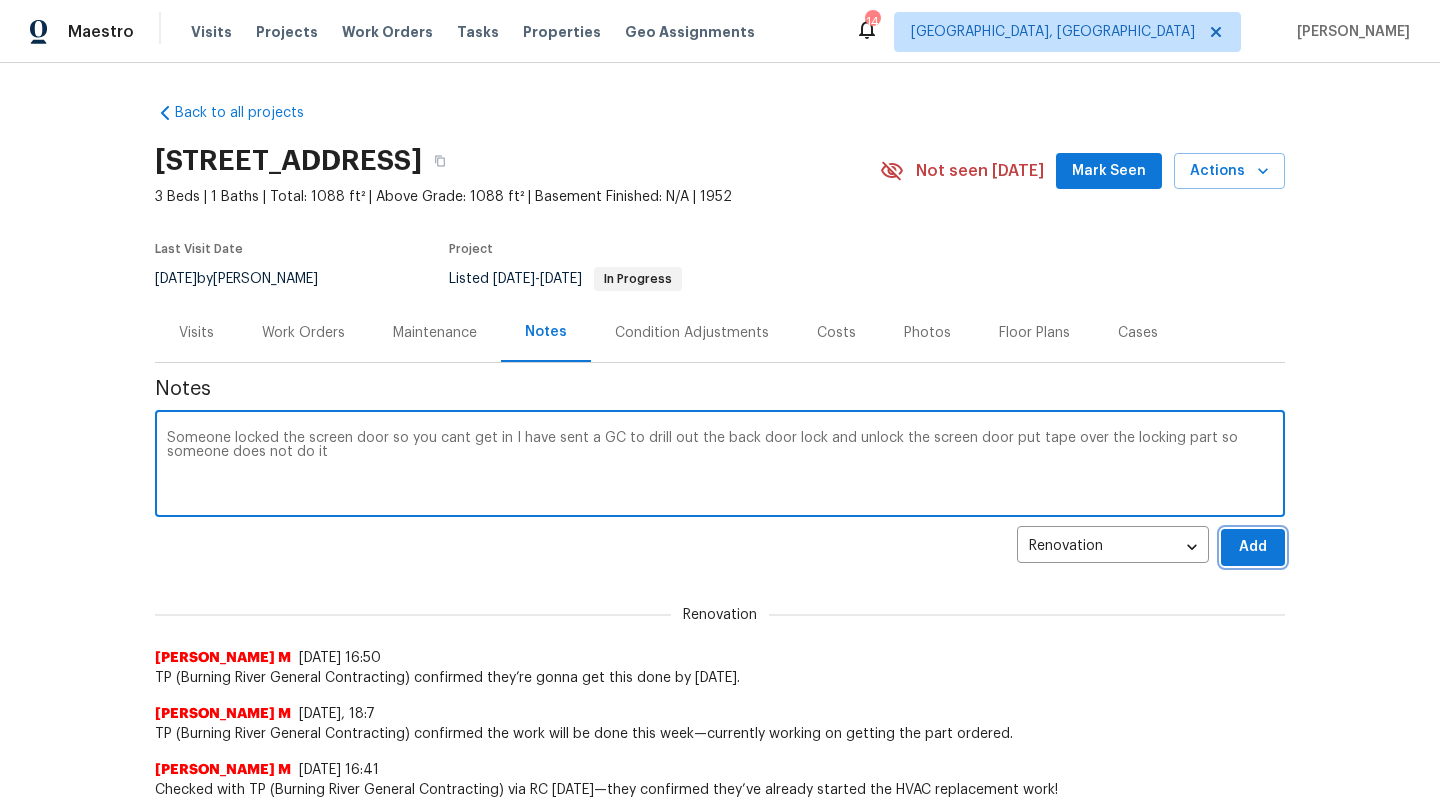 click on "Add" at bounding box center [1253, 547] 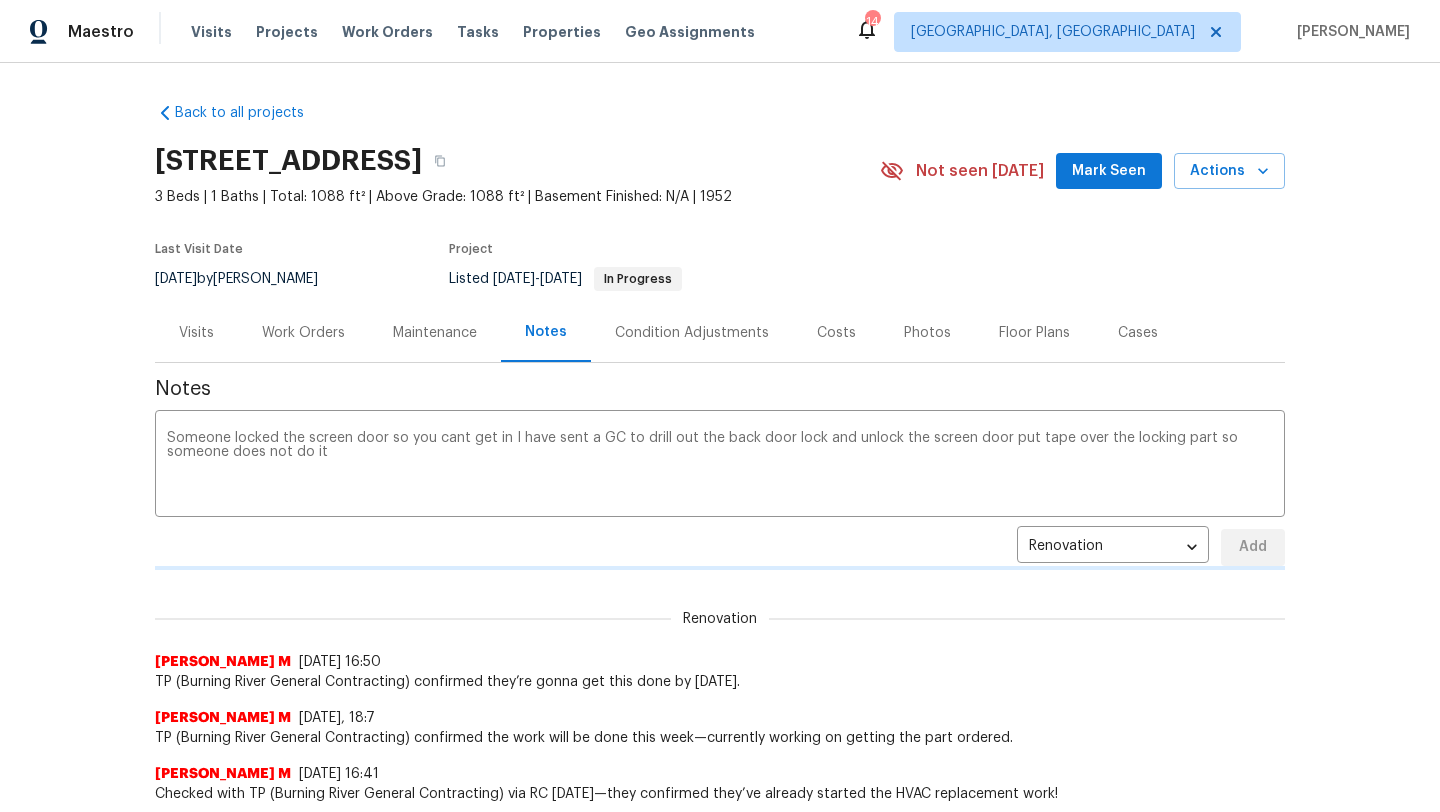type 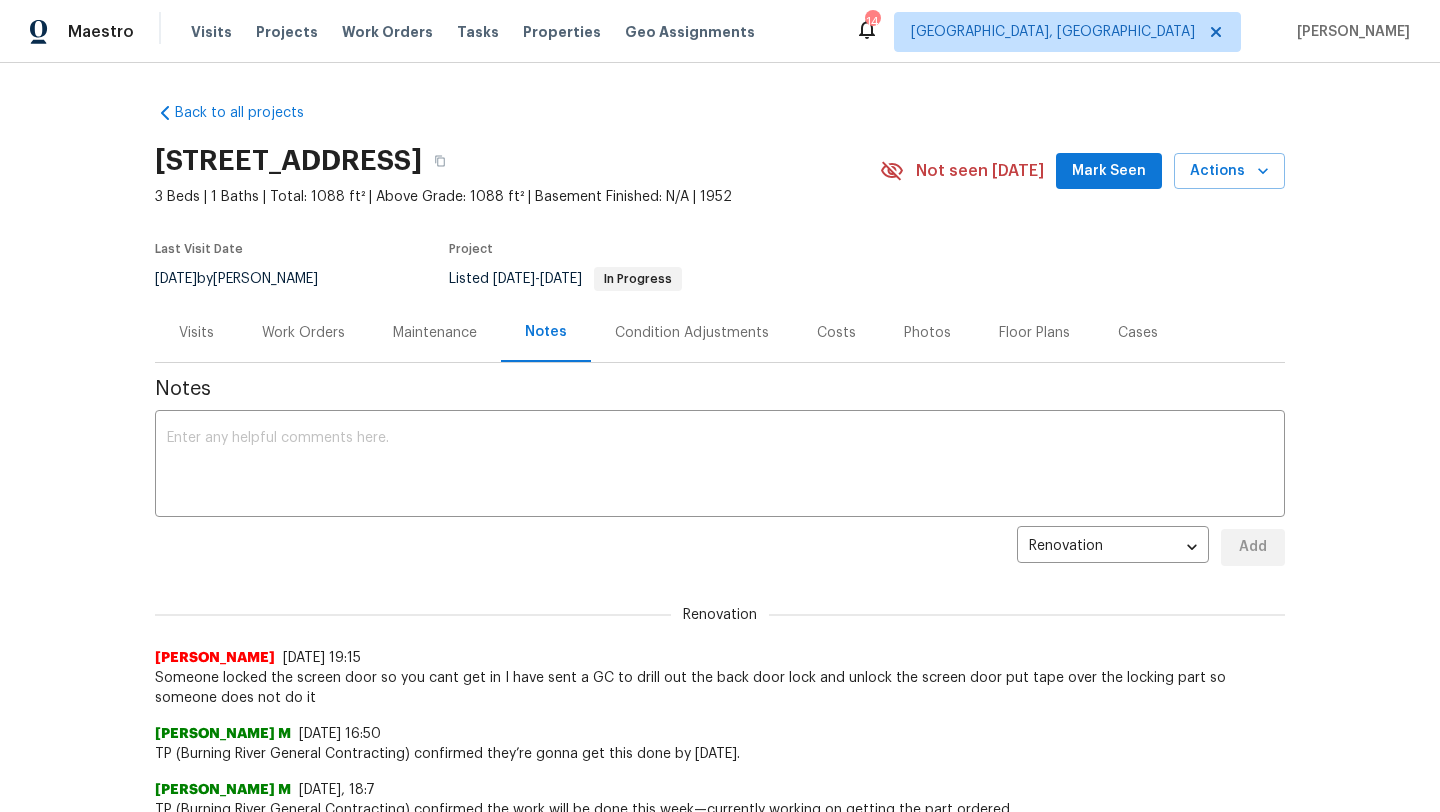 click on "Work Orders" at bounding box center [303, 333] 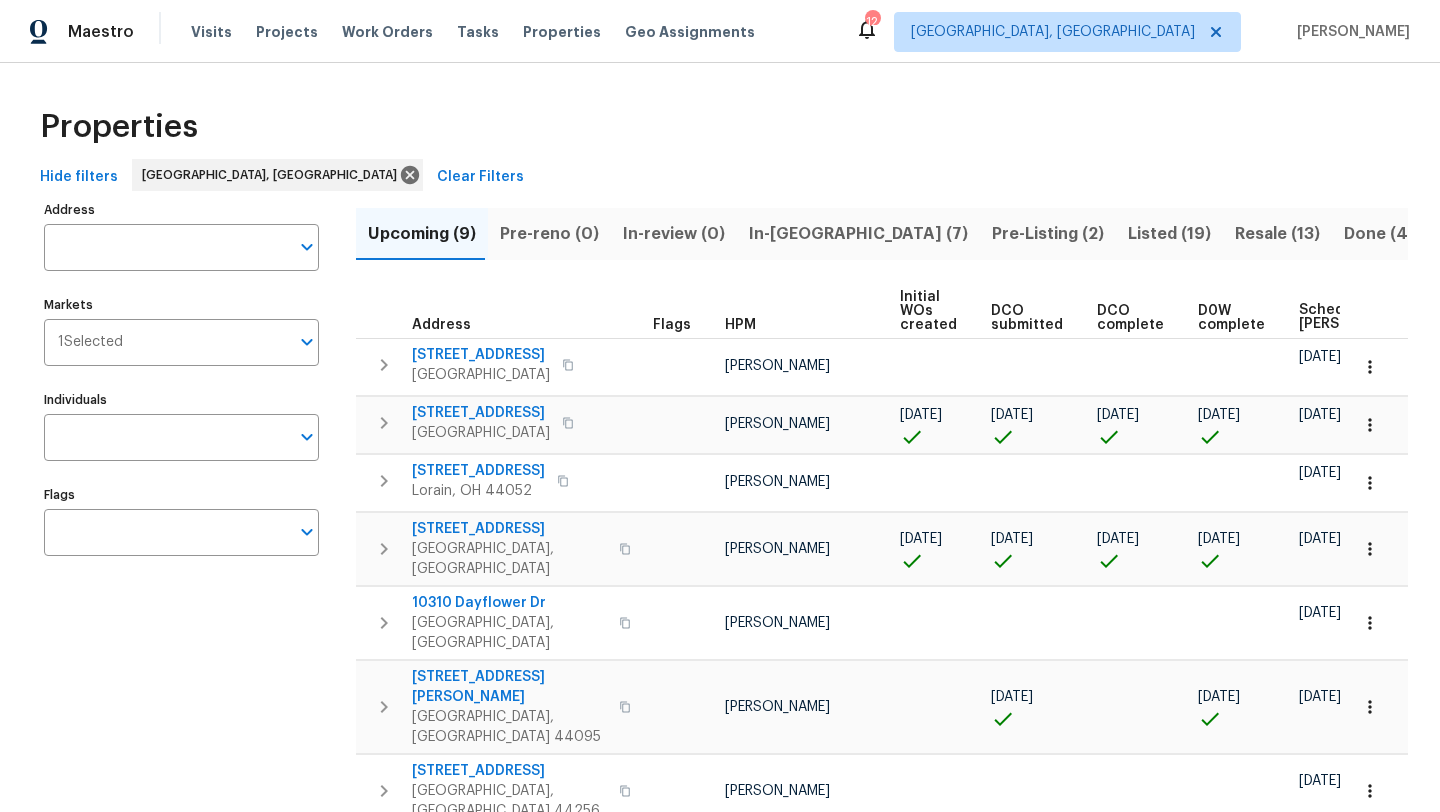 scroll, scrollTop: 0, scrollLeft: 0, axis: both 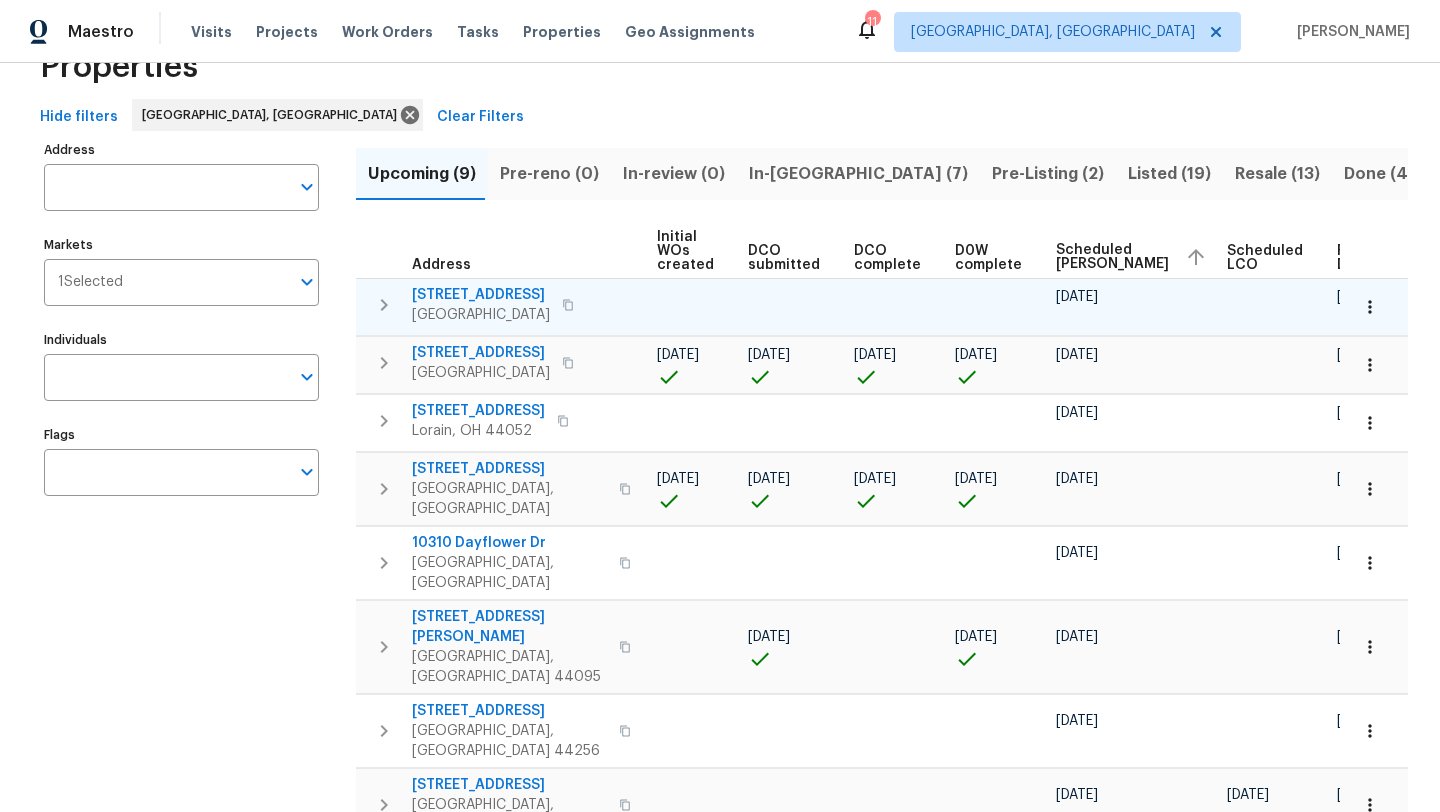 click on "[STREET_ADDRESS]" at bounding box center [481, 295] 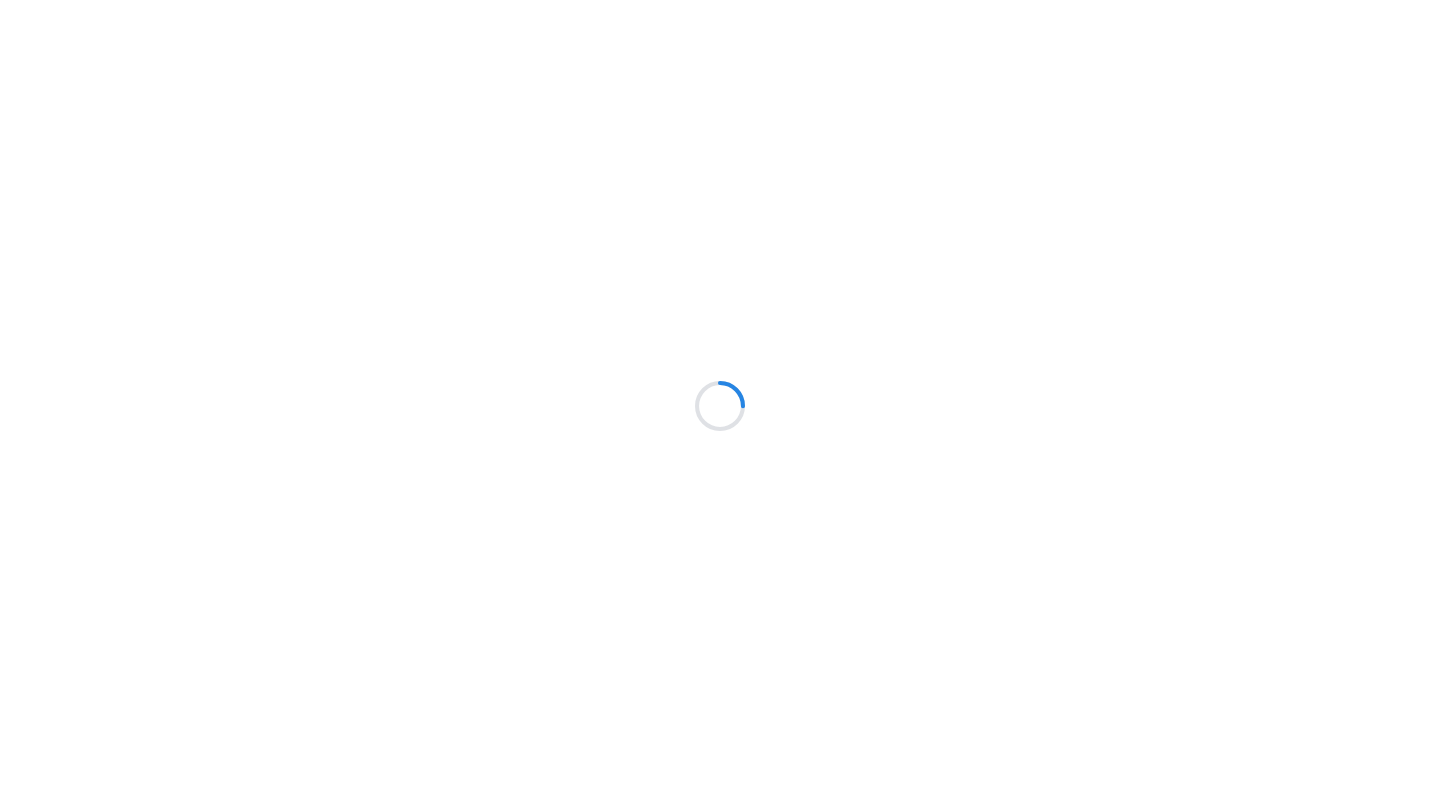 scroll, scrollTop: 0, scrollLeft: 0, axis: both 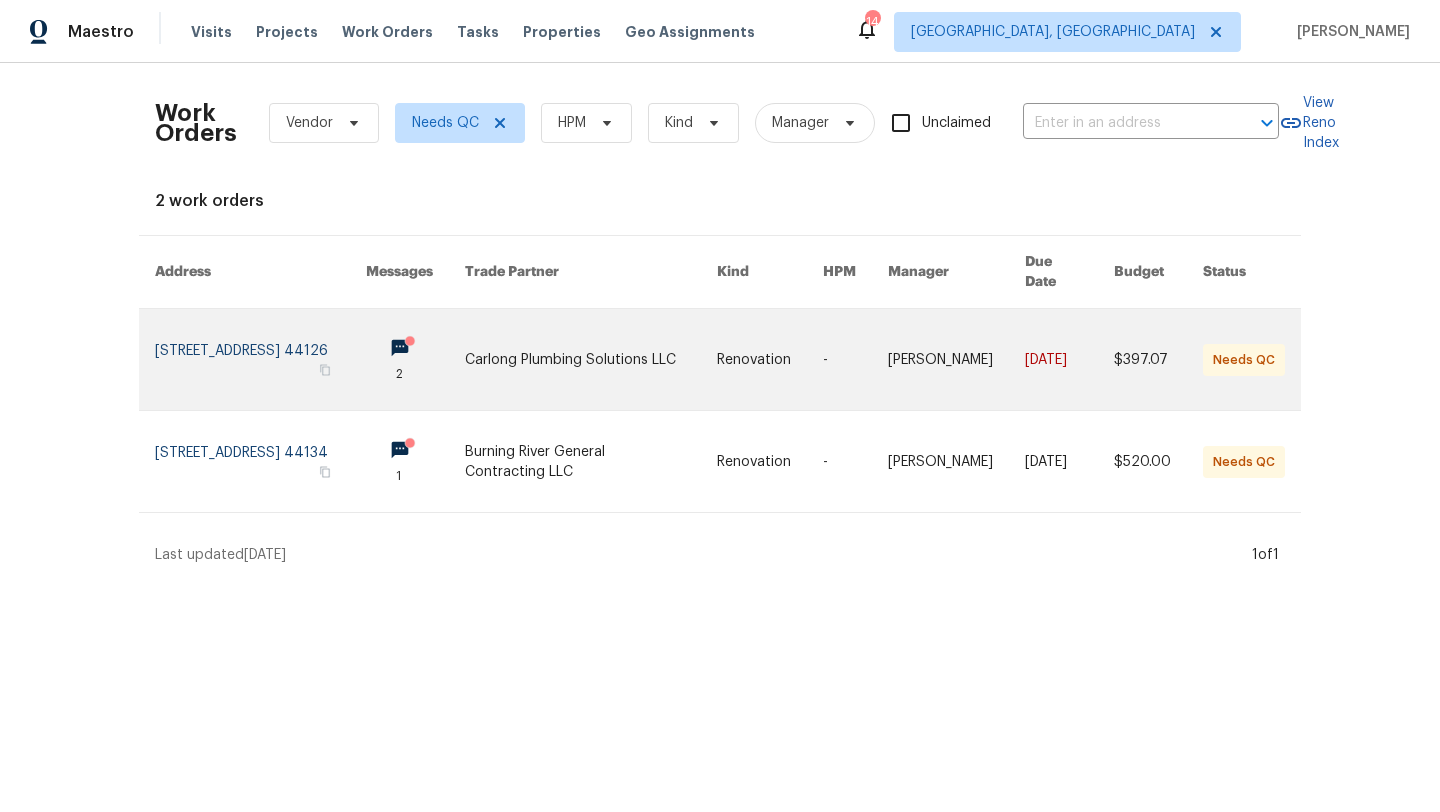 click at bounding box center [260, 359] 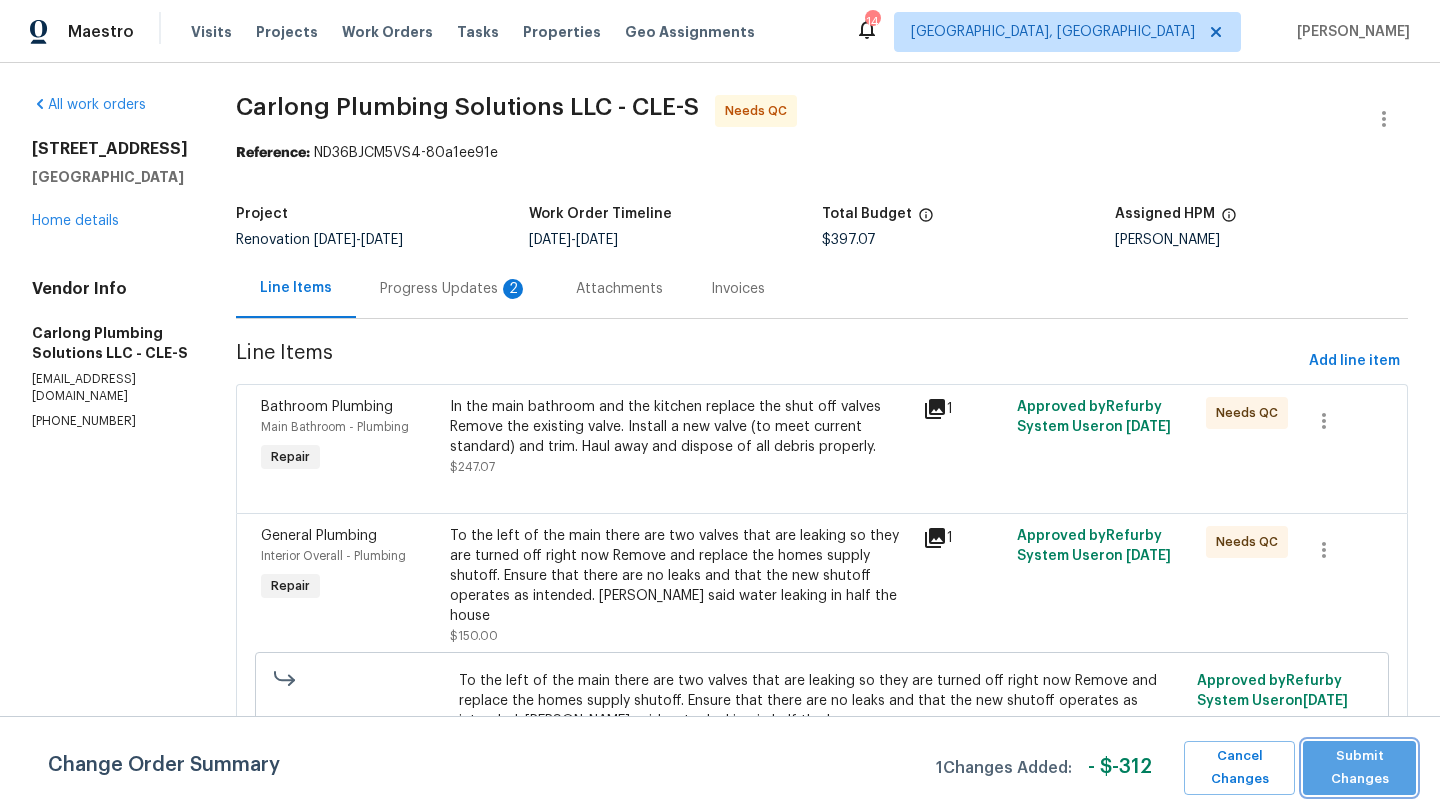 click on "Submit Changes" at bounding box center (1359, 768) 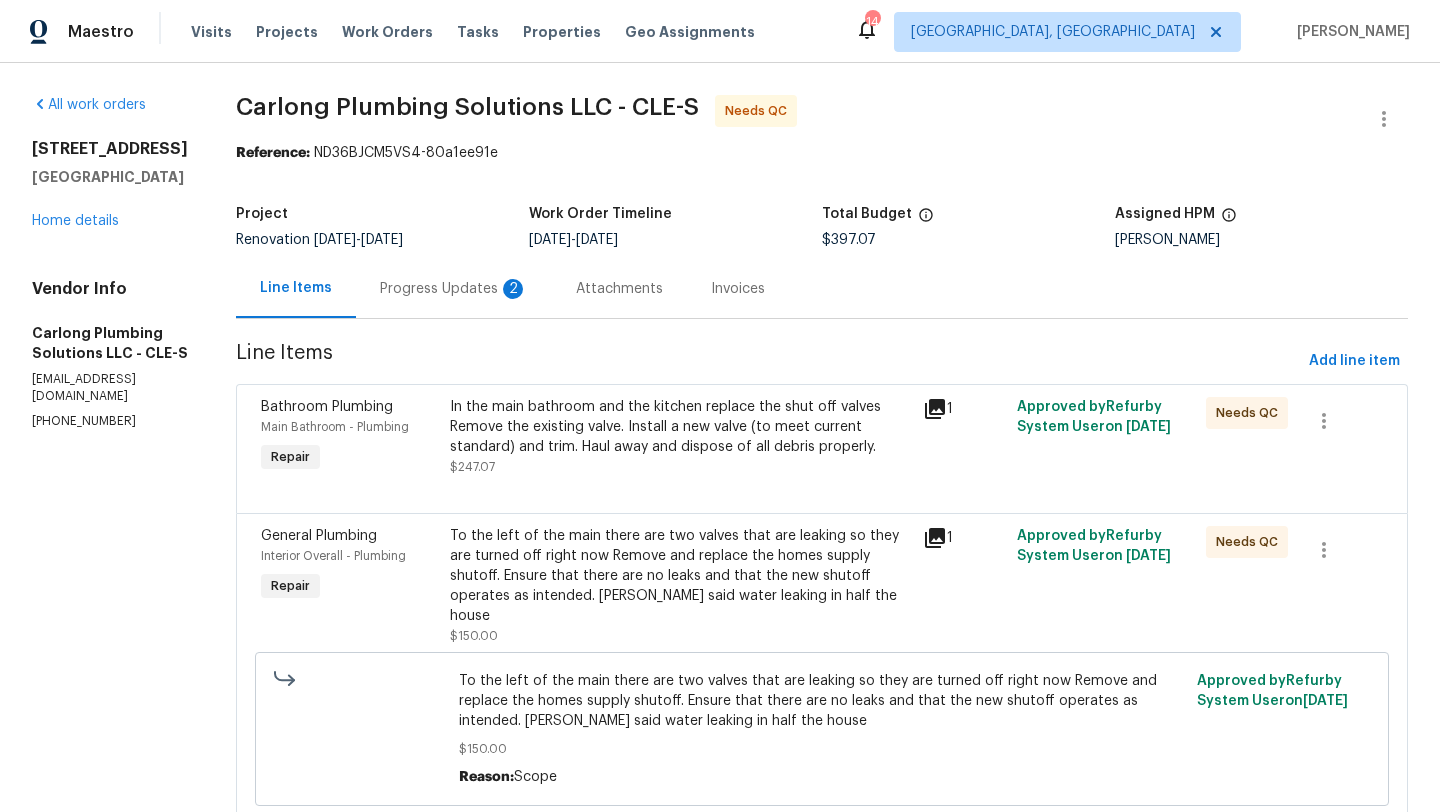 click on "Progress Updates 2" at bounding box center (454, 289) 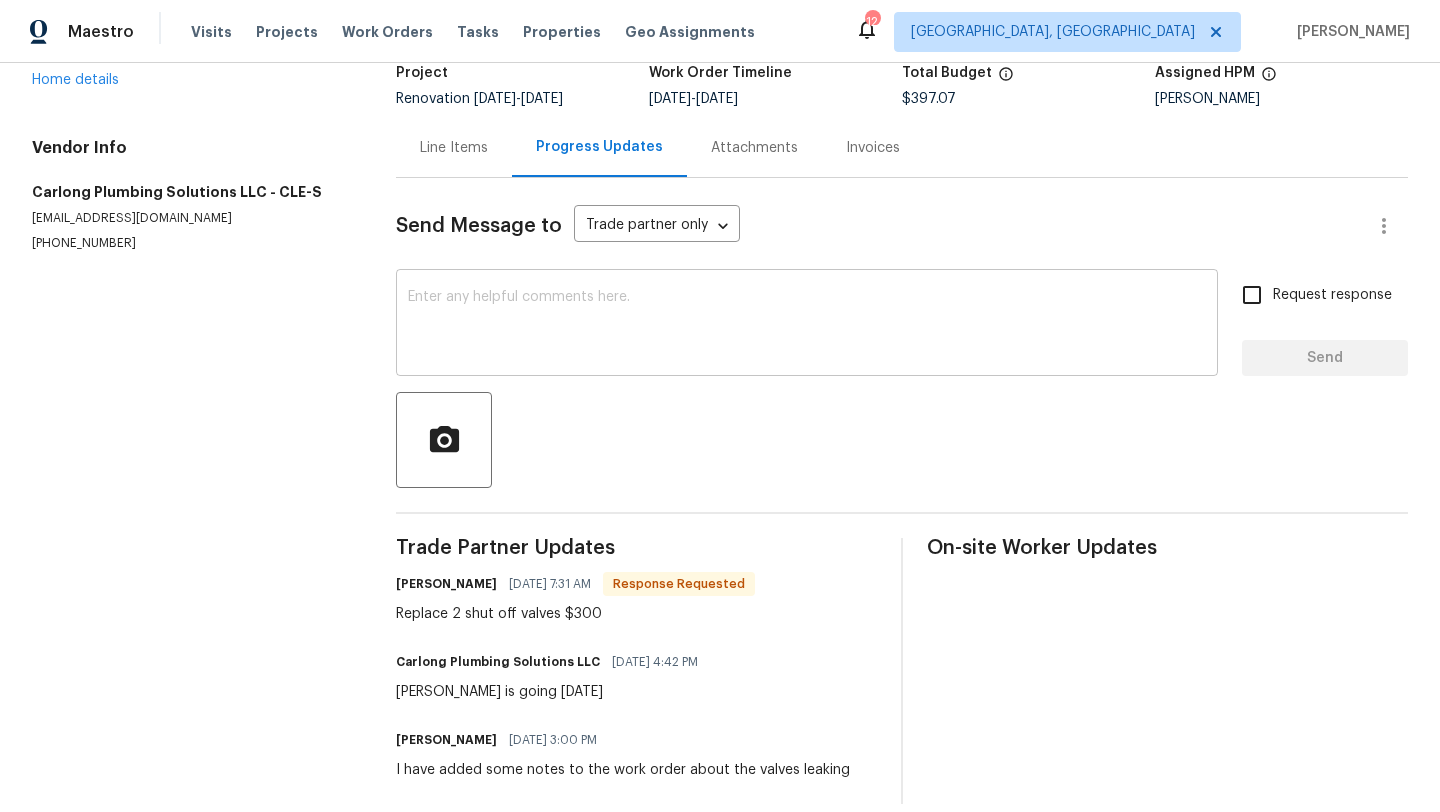 scroll, scrollTop: 165, scrollLeft: 0, axis: vertical 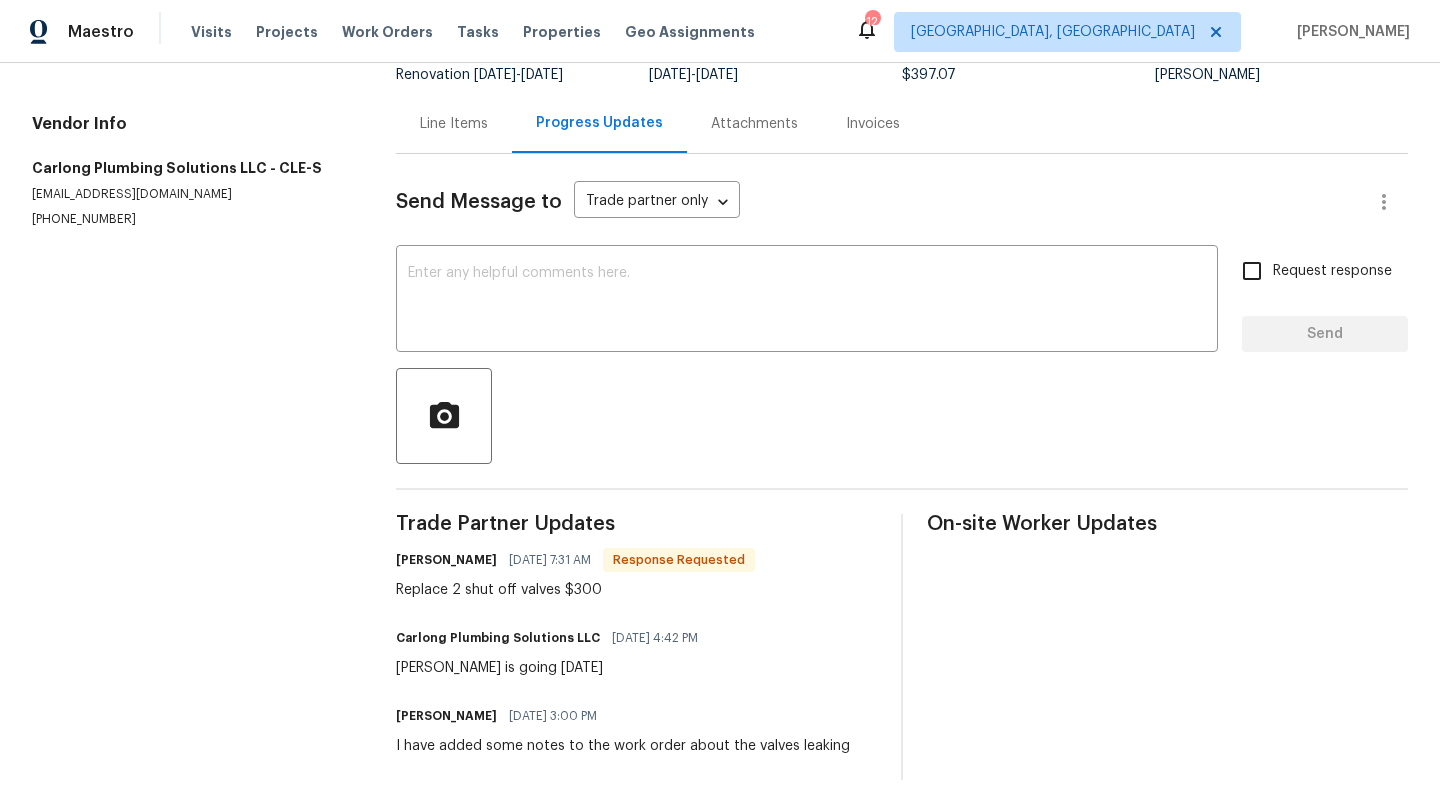 click on "Line Items" at bounding box center (454, 123) 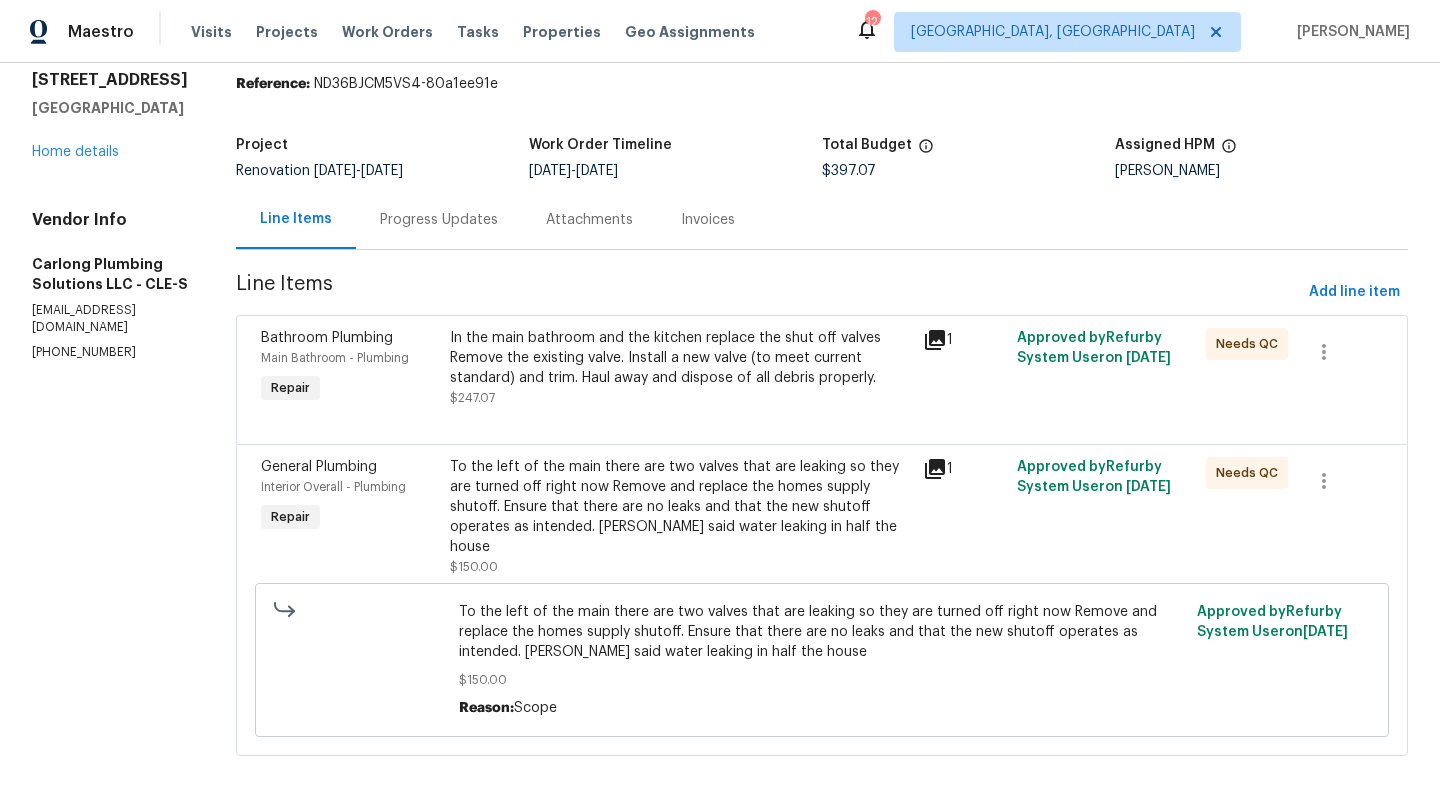 scroll, scrollTop: 50, scrollLeft: 0, axis: vertical 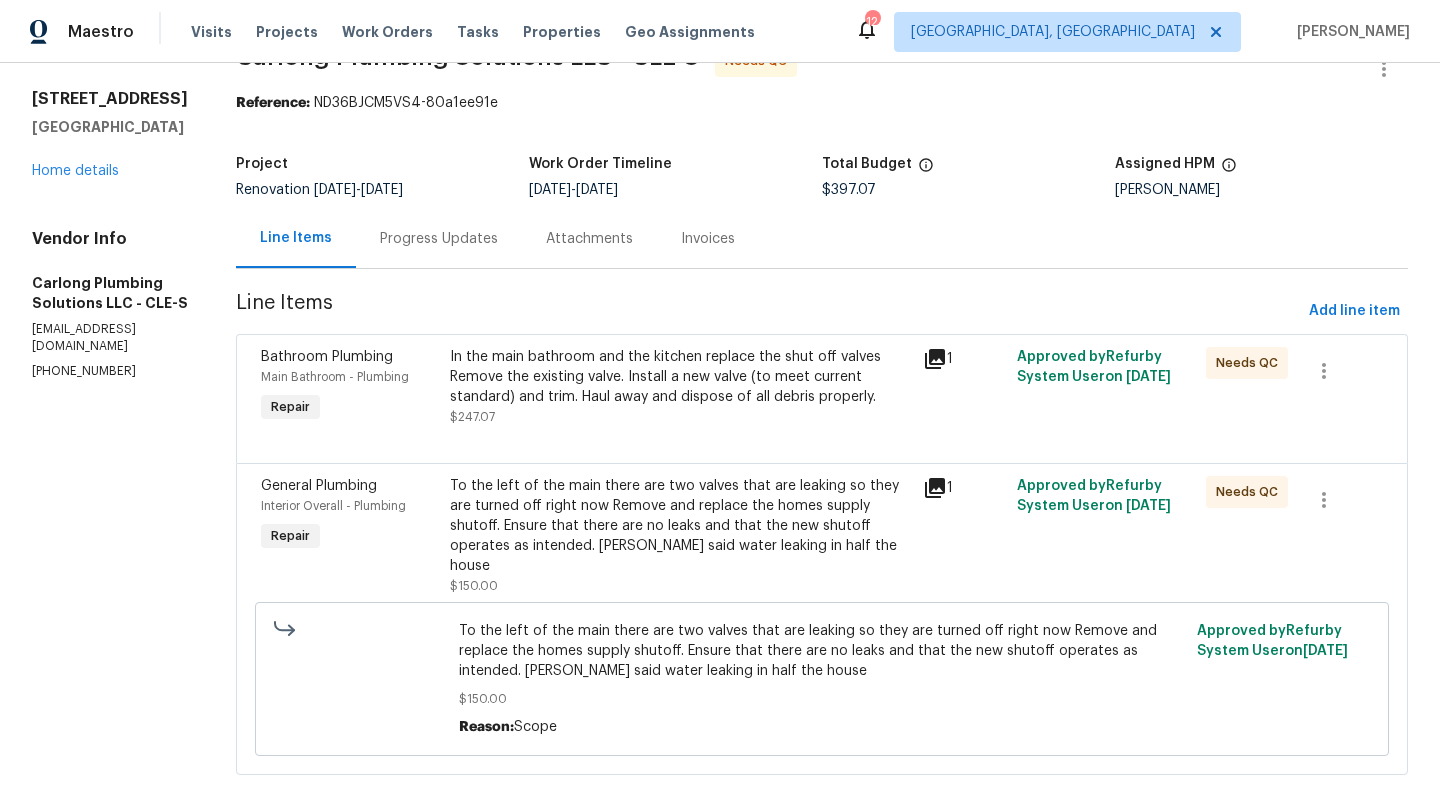 click on "To the left of the main there are two valves that are leaking so they are turned off right now Remove and replace the homes  supply shutoff. Ensure that there are no leaks and that the new shutoff operates as intended. Gc said water leaking in half the house" at bounding box center (680, 526) 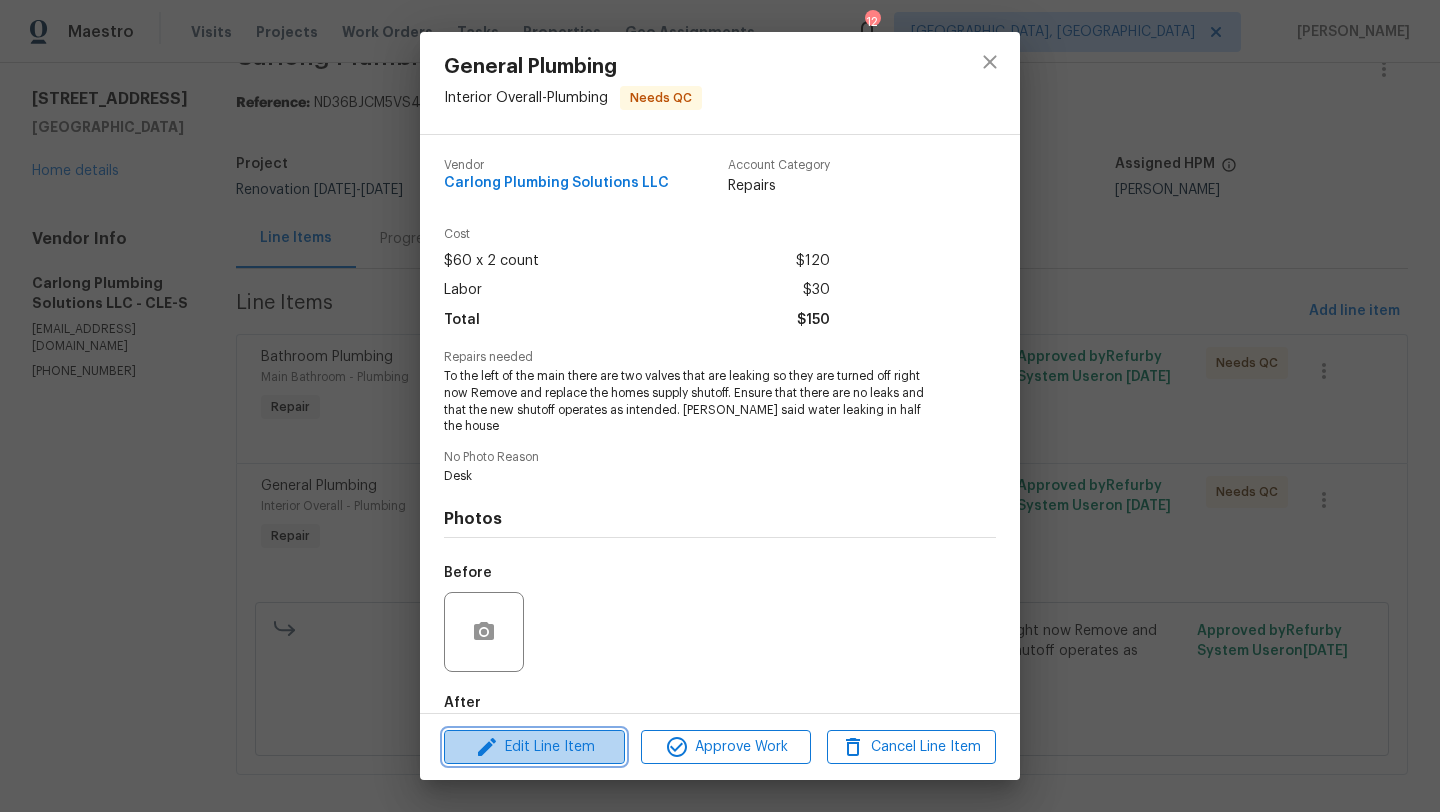 click on "Edit Line Item" at bounding box center [534, 747] 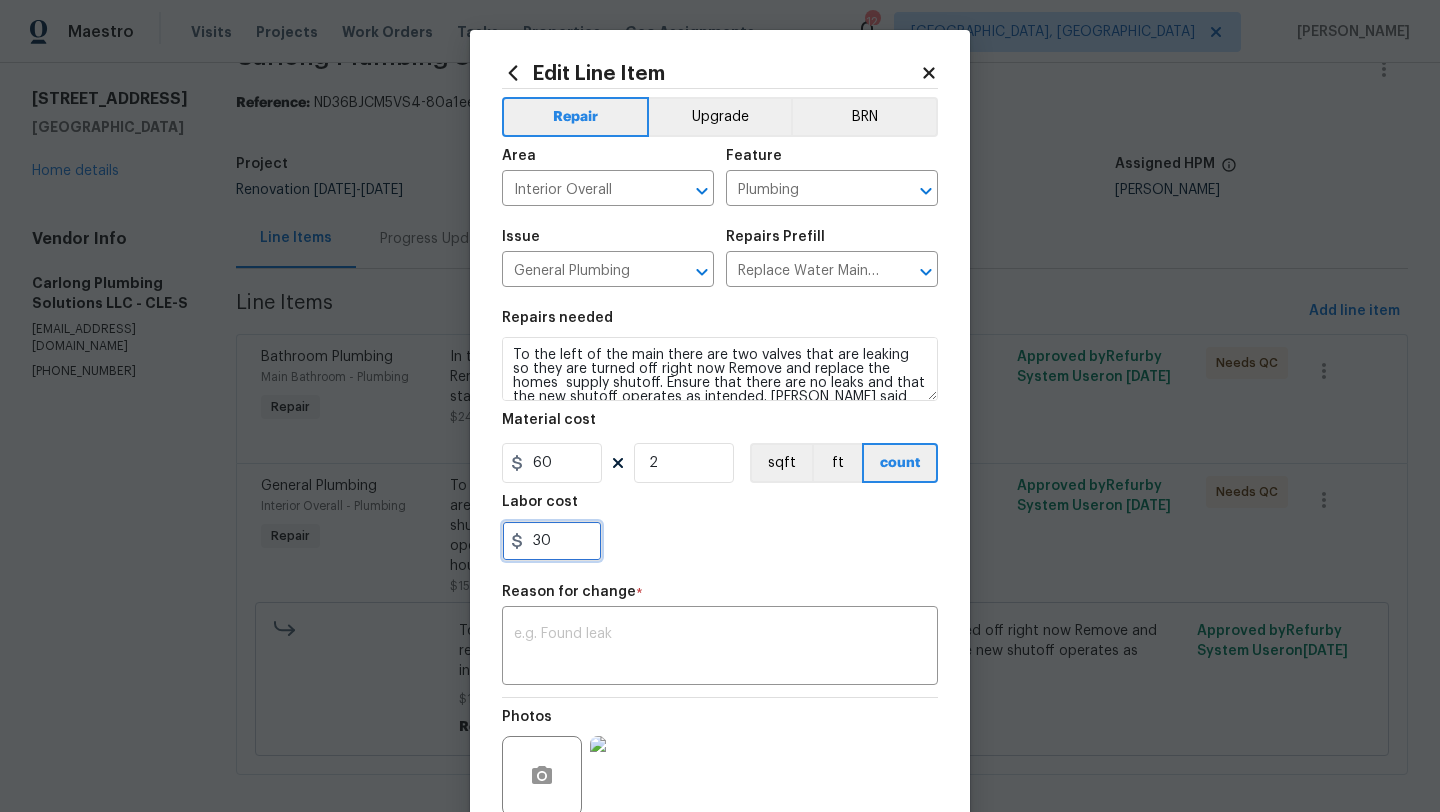 drag, startPoint x: 573, startPoint y: 544, endPoint x: 522, endPoint y: 543, distance: 51.009804 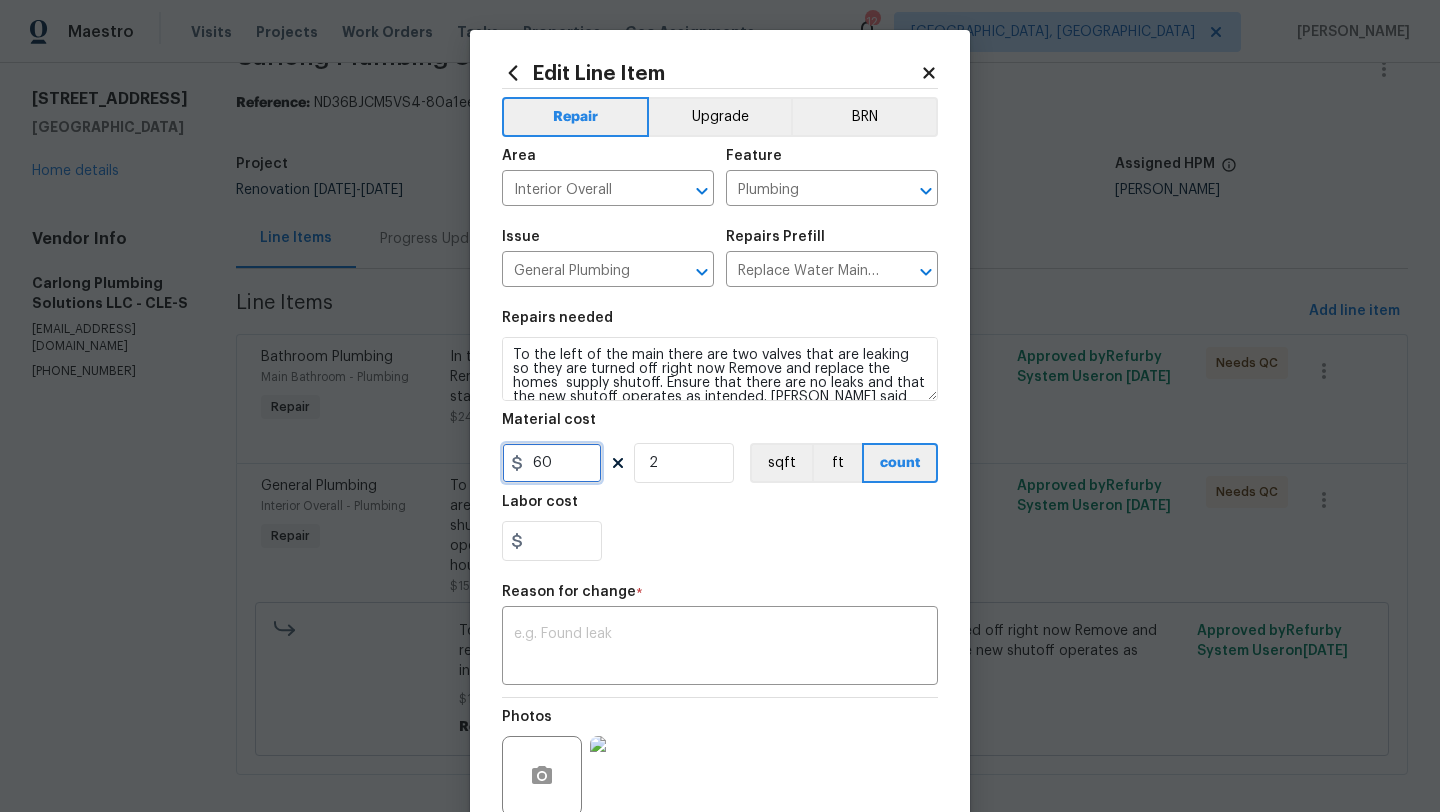 type on "0" 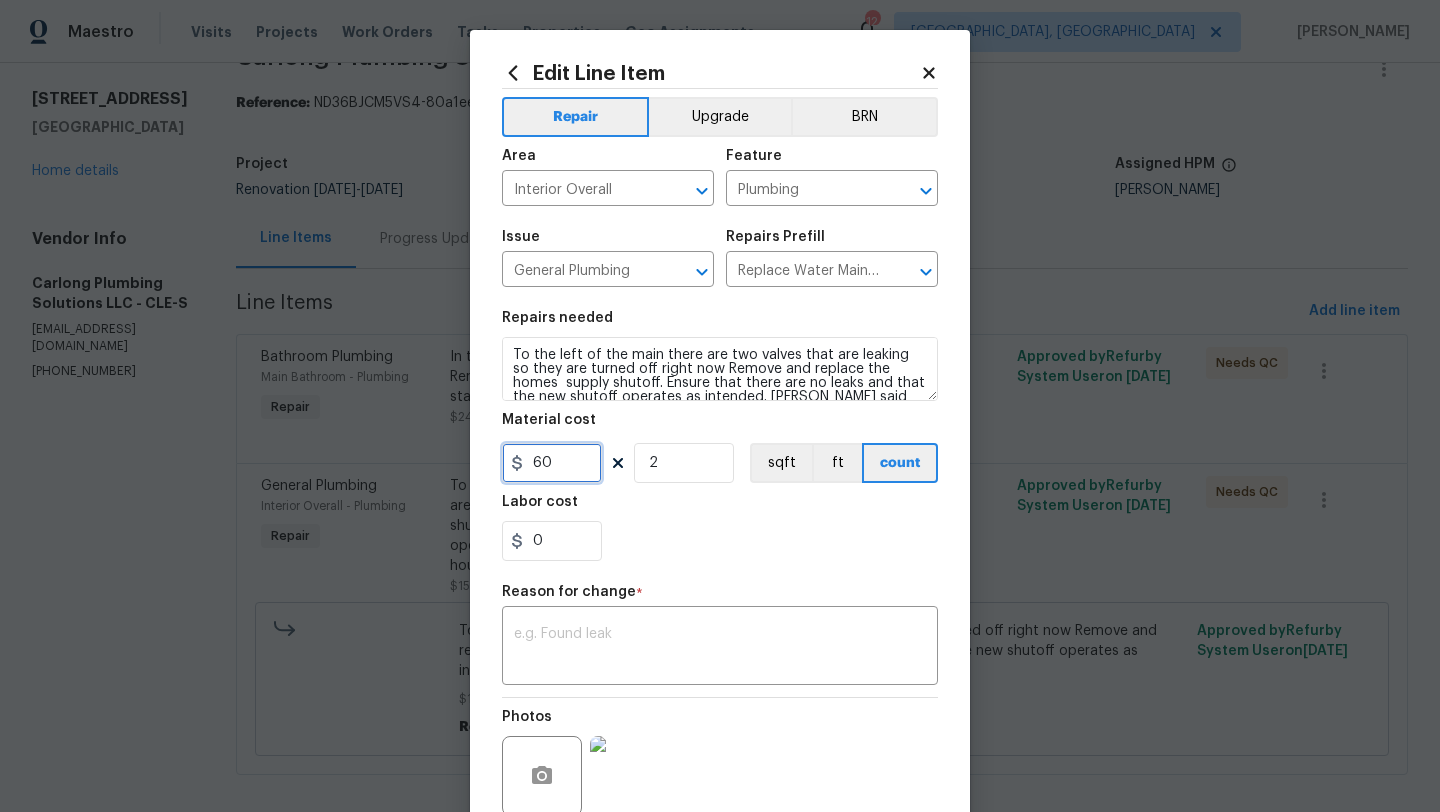 drag, startPoint x: 569, startPoint y: 463, endPoint x: 490, endPoint y: 465, distance: 79.025314 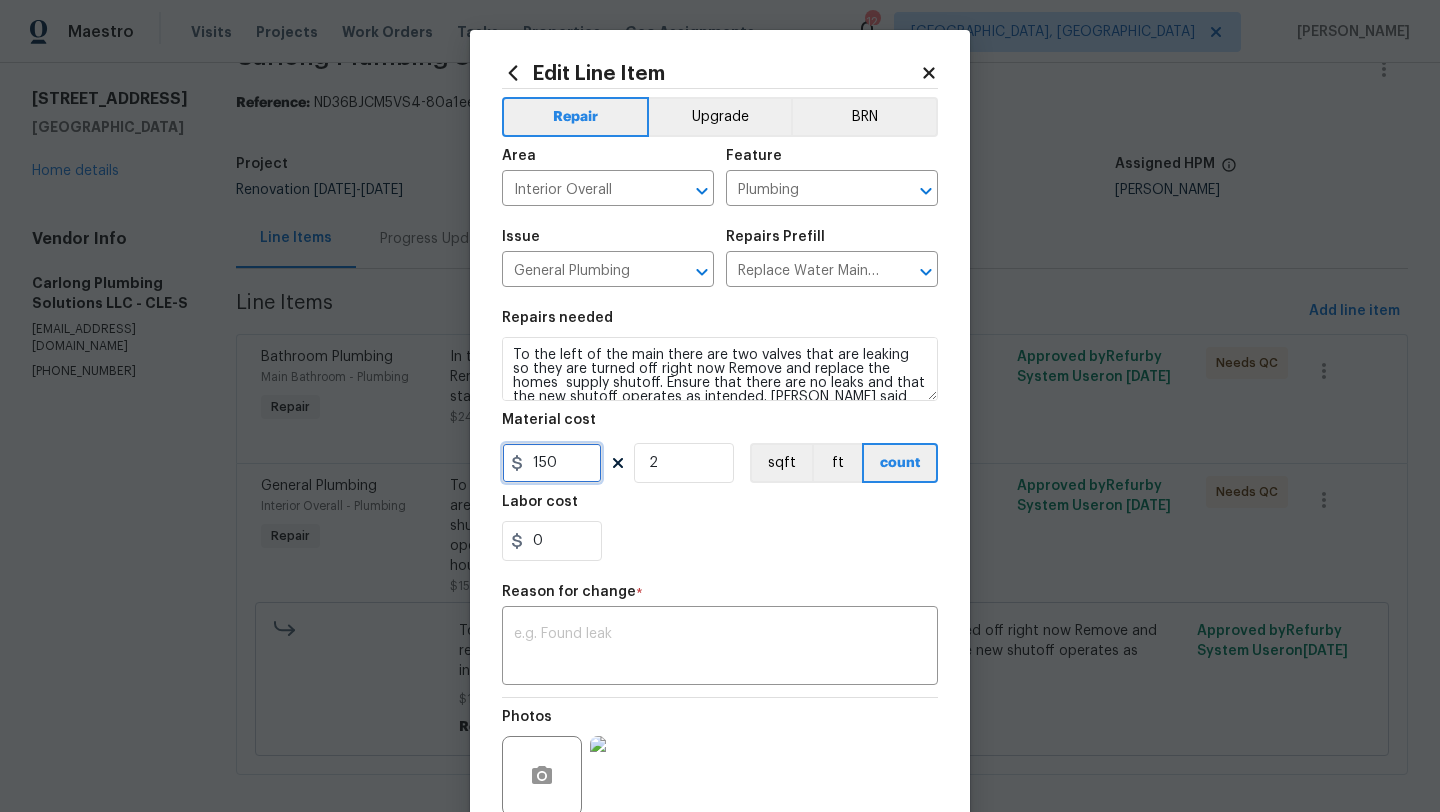 type on "150" 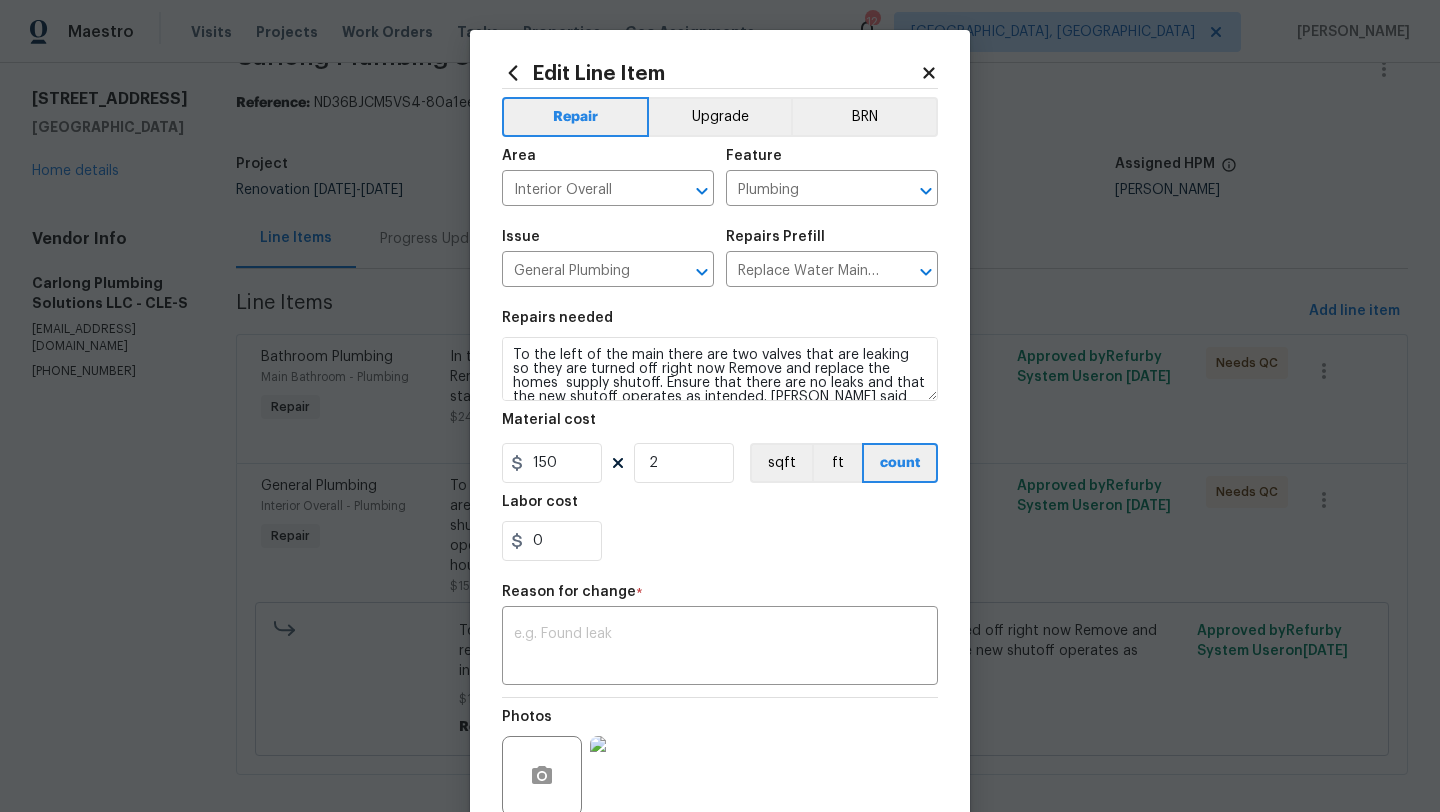 click on "Repairs needed To the left of the main there are two valves that are leaking so they are turned off right now Remove and replace the homes  supply shutoff. Ensure that there are no leaks and that the new shutoff operates as intended. Gc said water leaking in half the house Material cost 150 2 sqft ft count Labor cost 0" at bounding box center [720, 436] 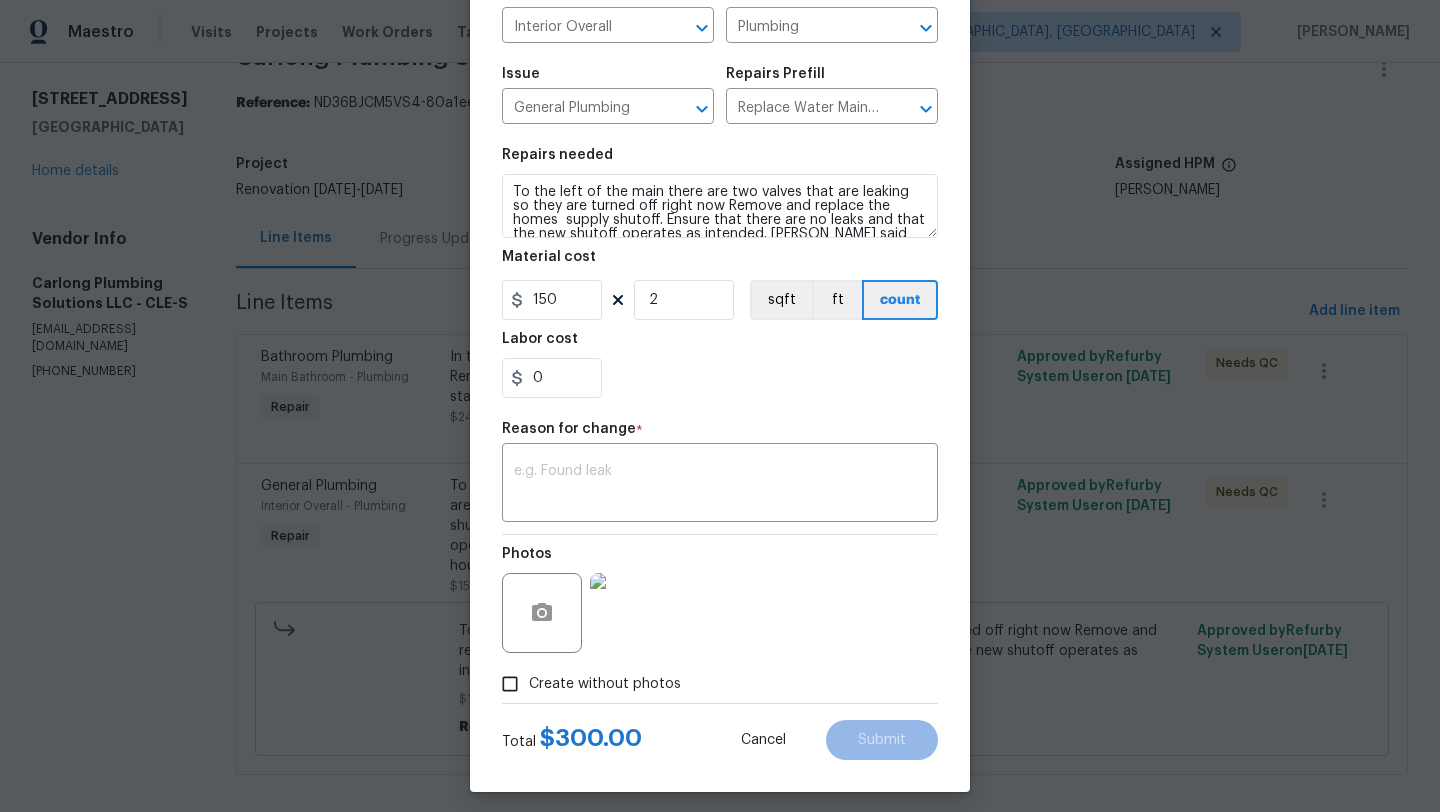 scroll, scrollTop: 174, scrollLeft: 0, axis: vertical 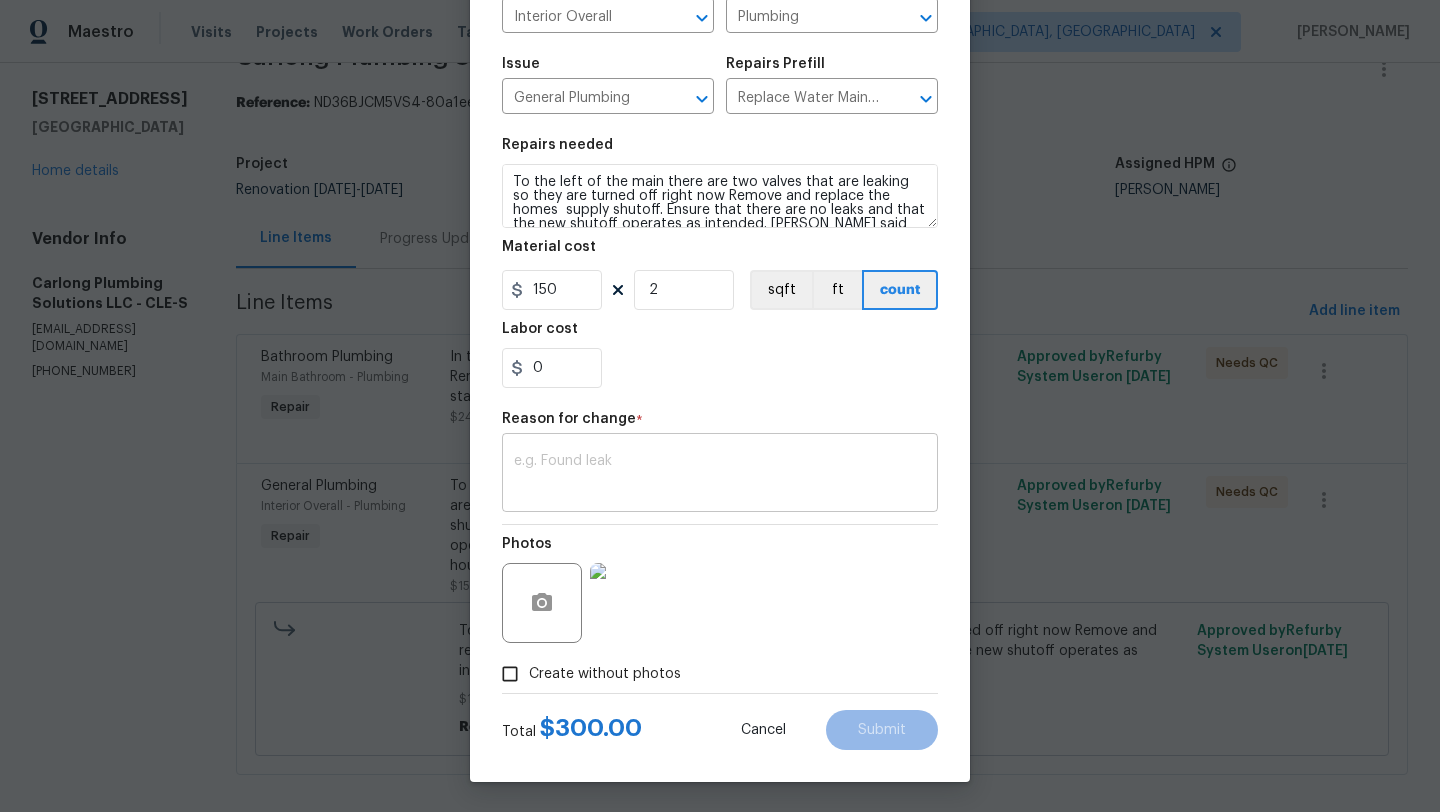 click at bounding box center [720, 475] 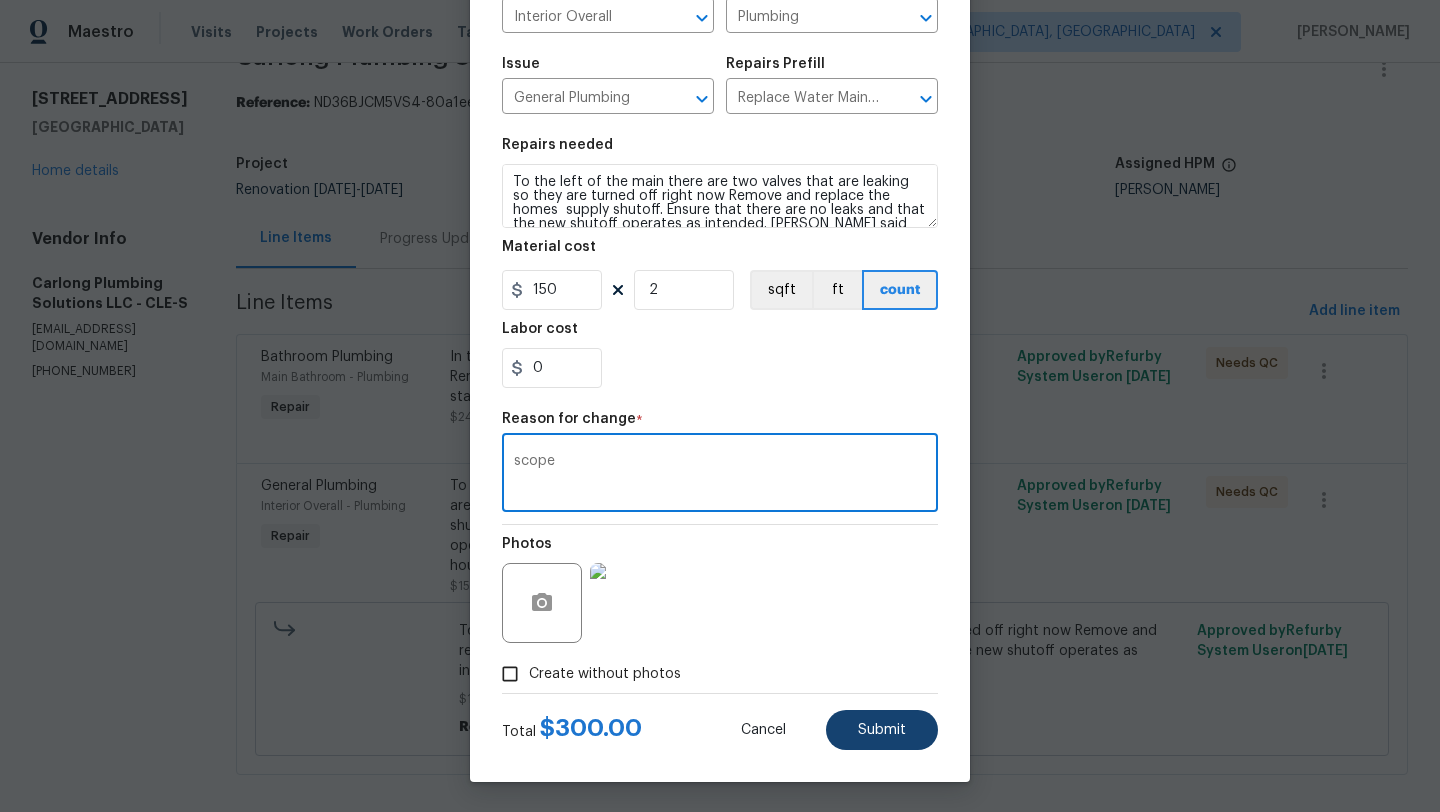 type on "scope" 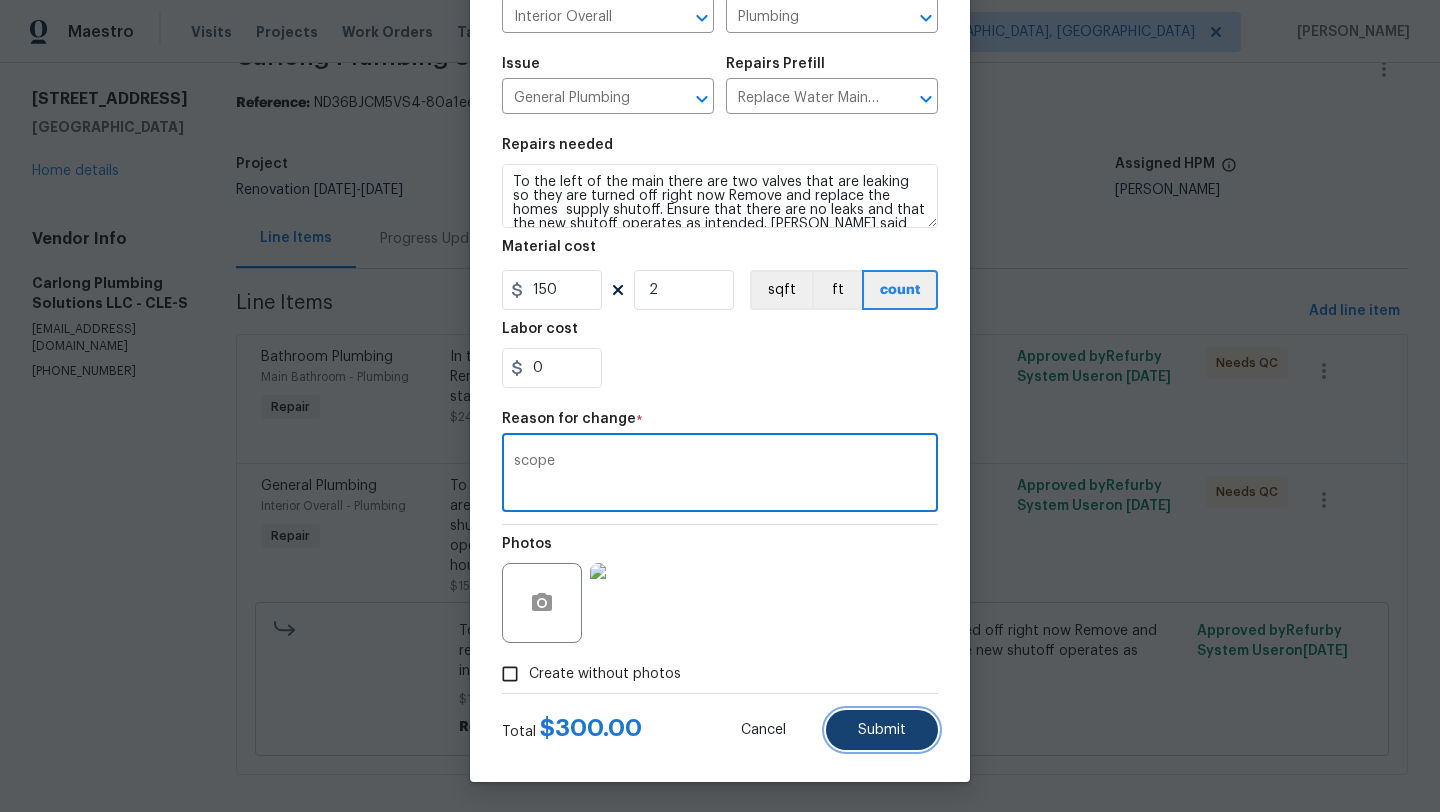 click on "Submit" at bounding box center (882, 730) 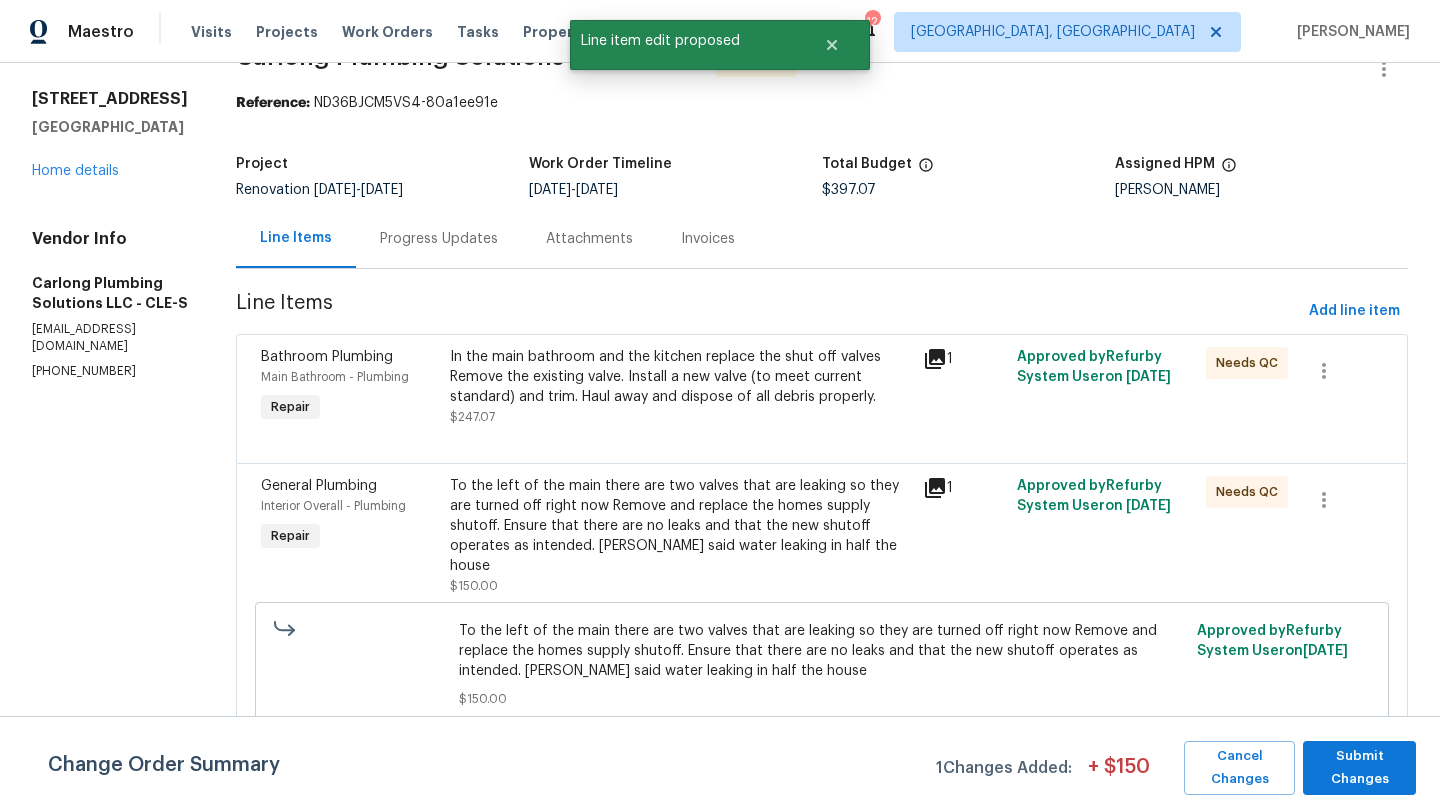 scroll, scrollTop: 0, scrollLeft: 0, axis: both 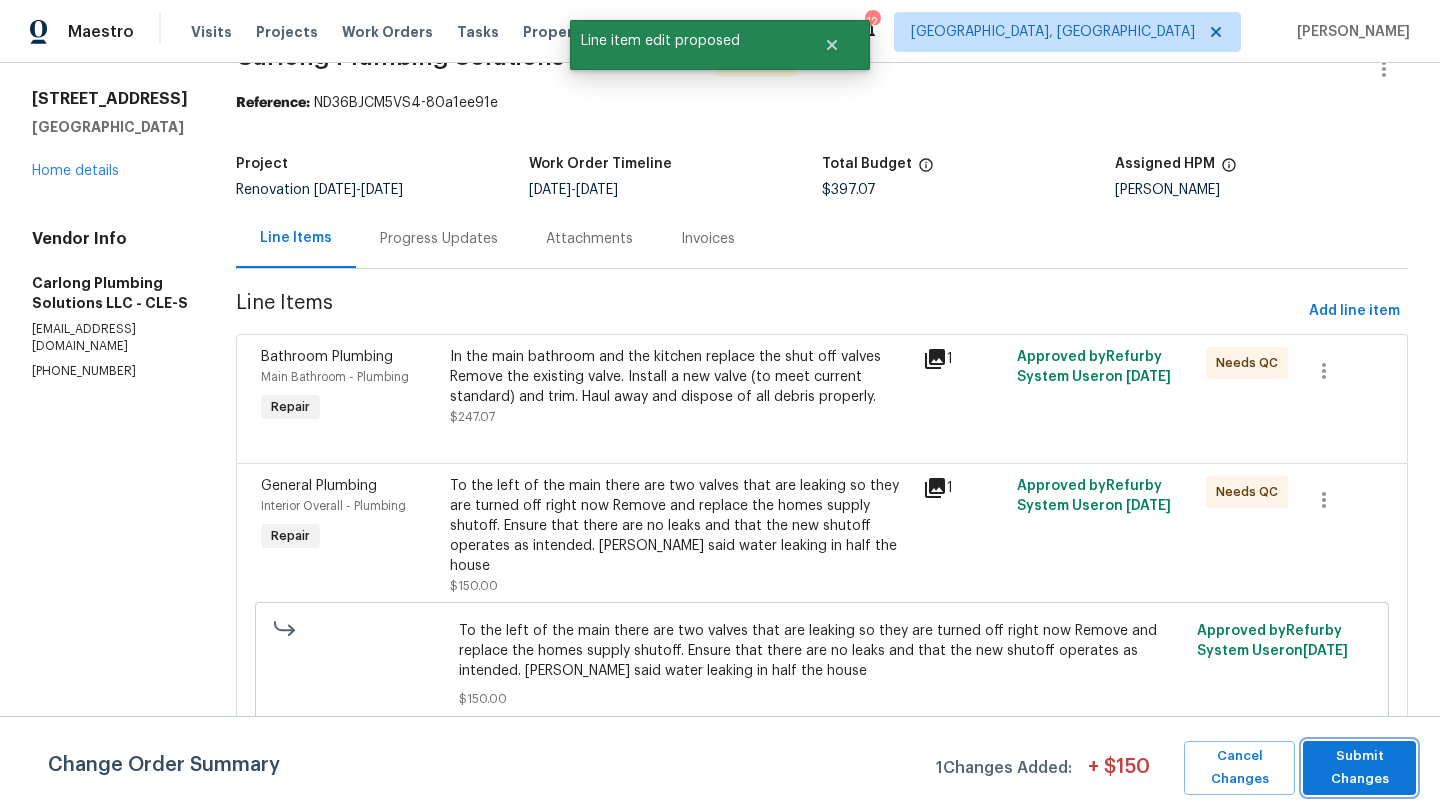 click on "Submit Changes" at bounding box center (1359, 768) 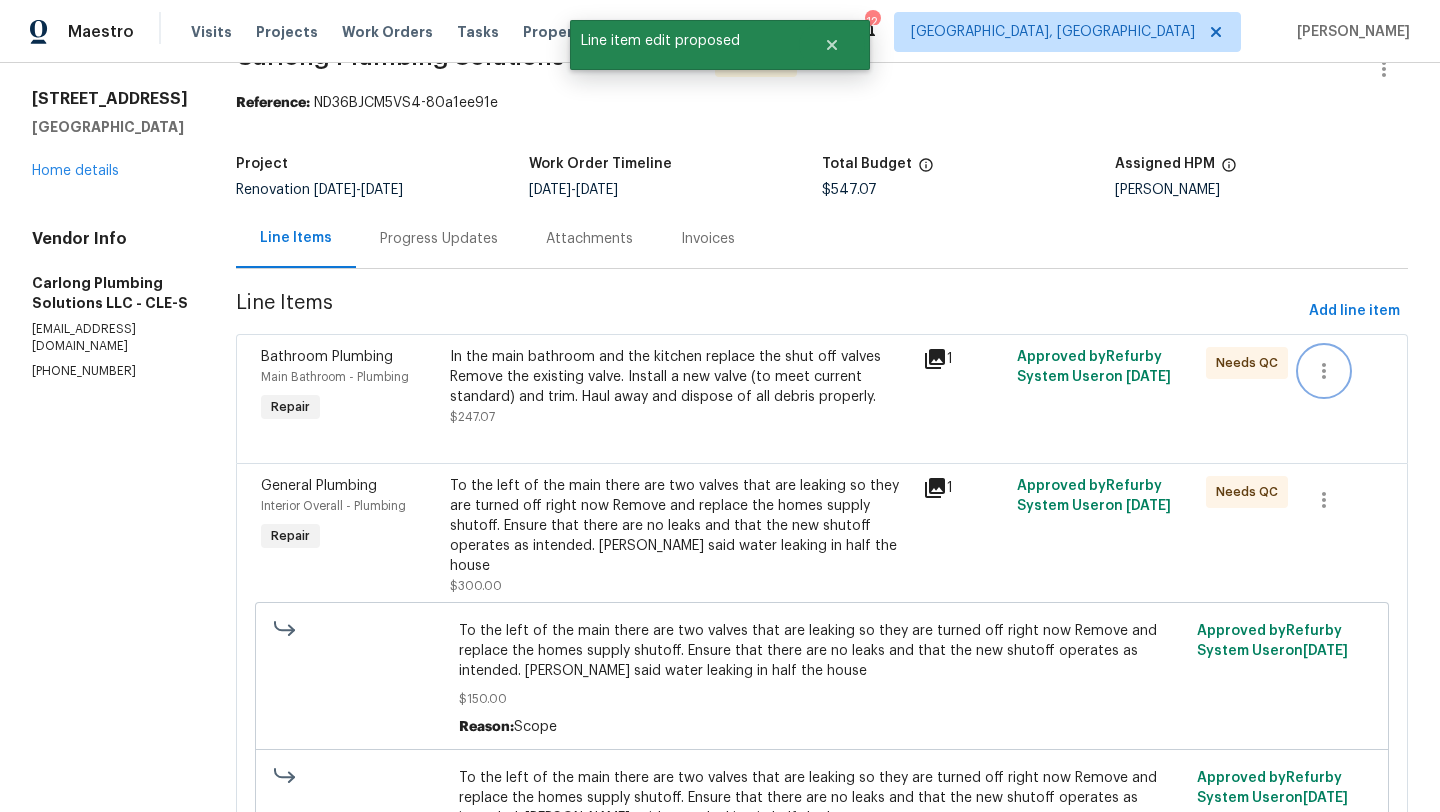 click 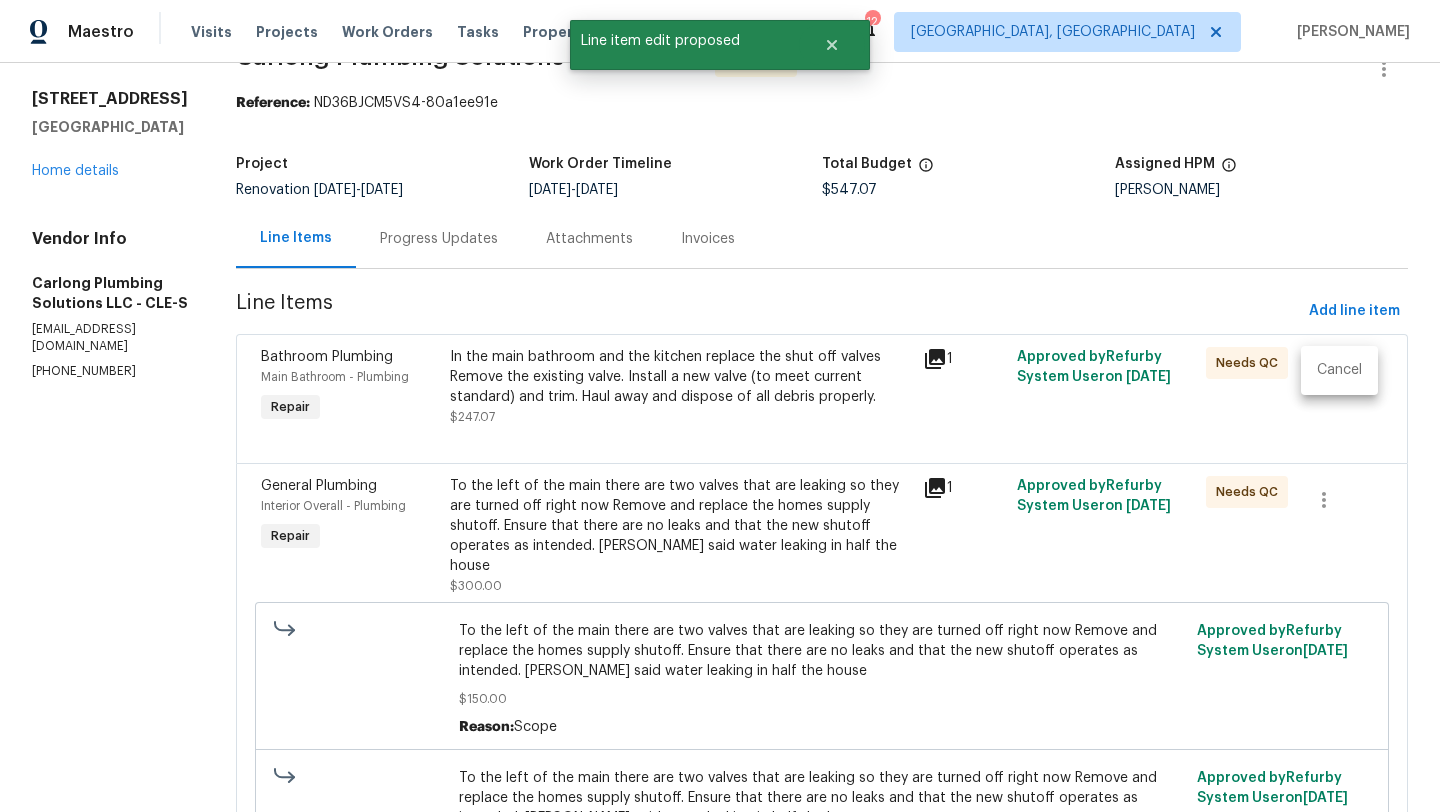 click on "Cancel" at bounding box center [1339, 370] 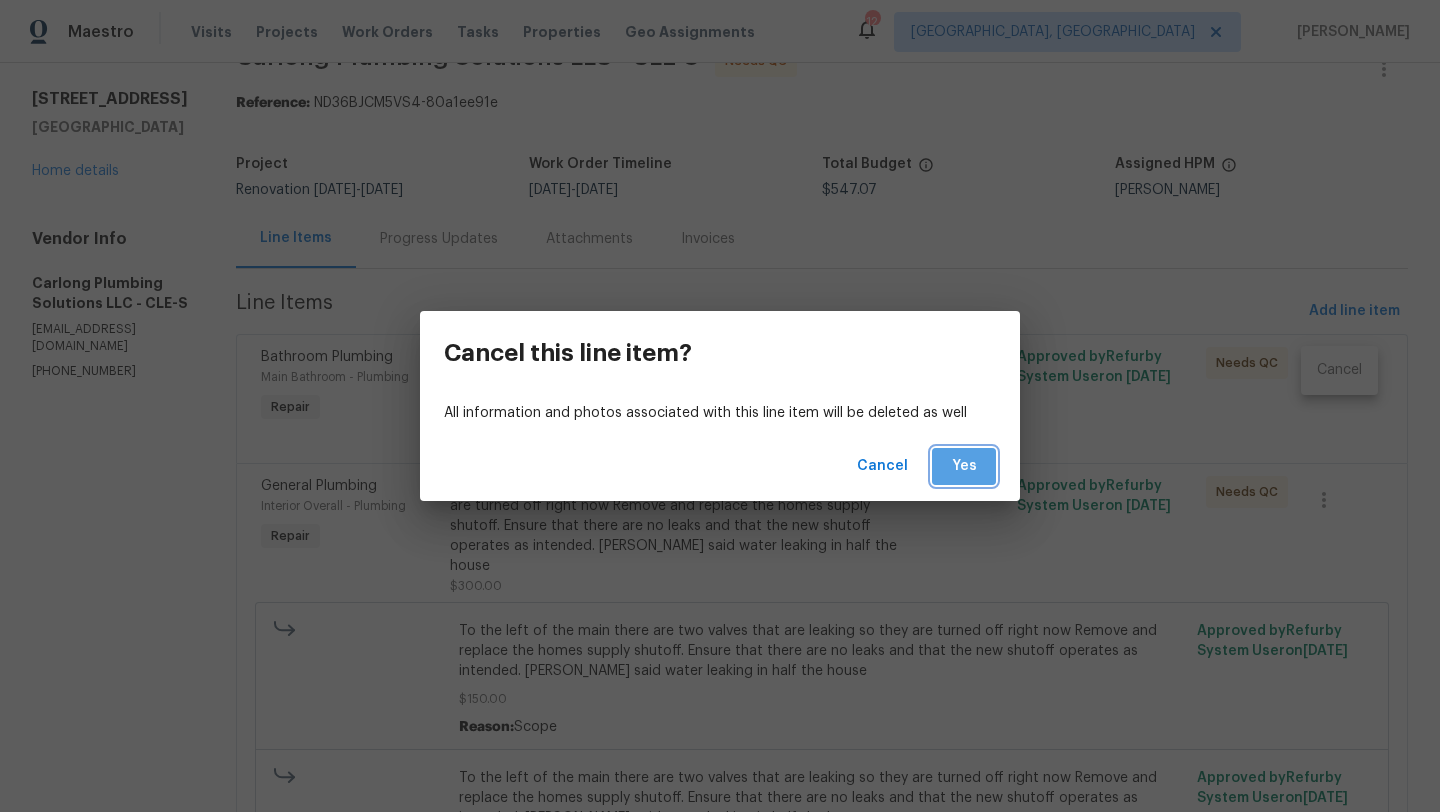 click on "Yes" at bounding box center [964, 466] 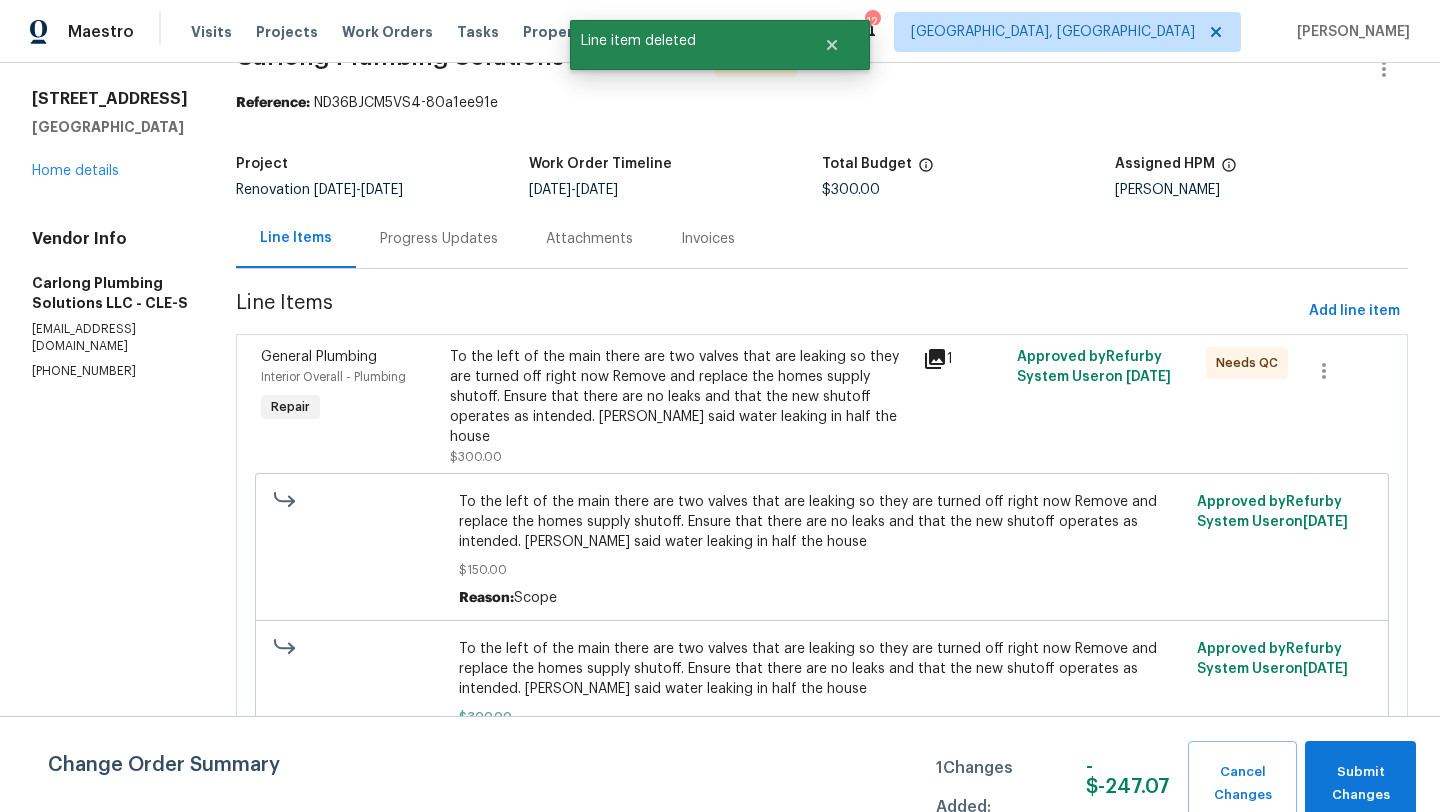 click on "To the left of the main there are two valves that are leaking so they are turned off right now Remove and replace the homes  supply shutoff. Ensure that there are no leaks and that the new shutoff operates as intended. Gc said water leaking in half the house" at bounding box center (680, 397) 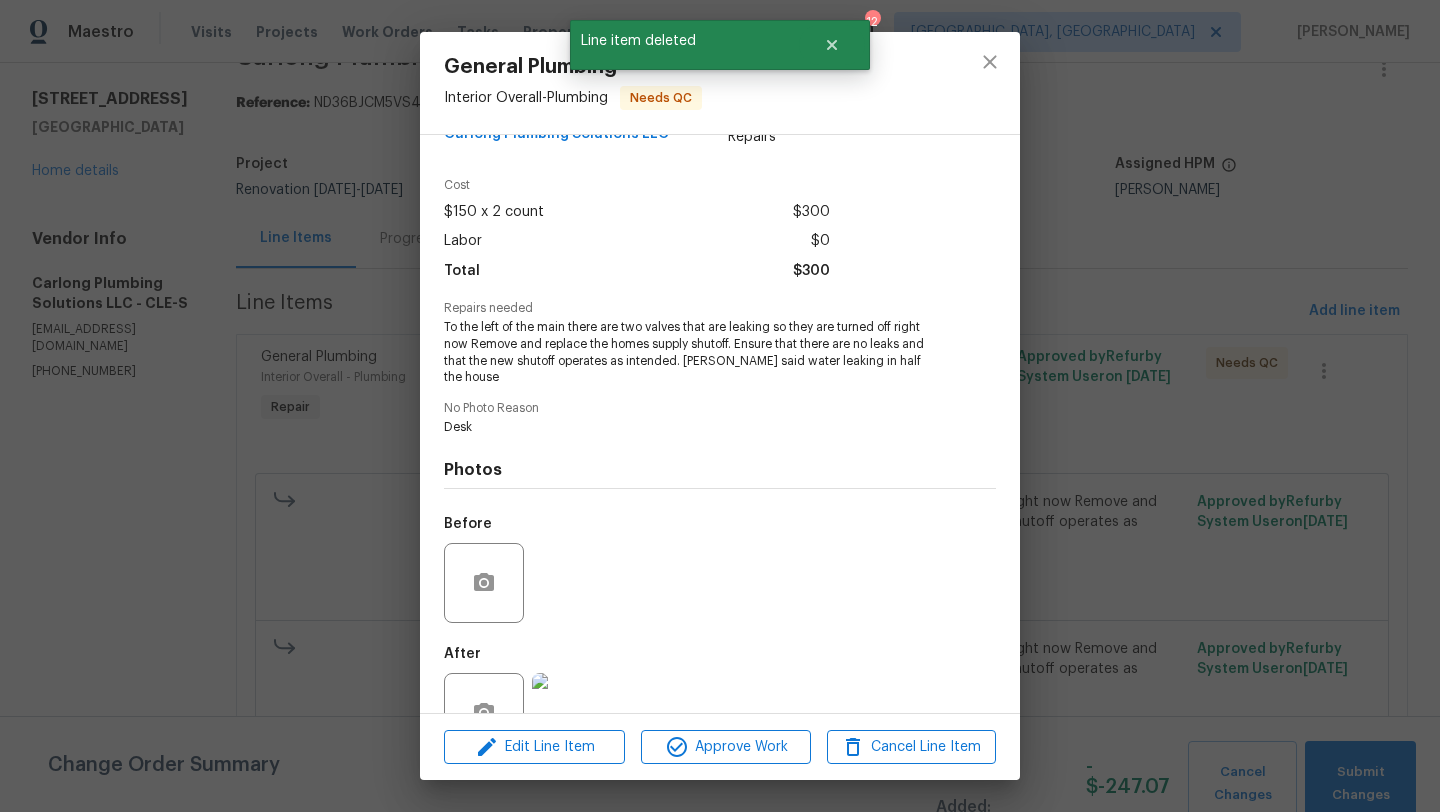 scroll, scrollTop: 92, scrollLeft: 0, axis: vertical 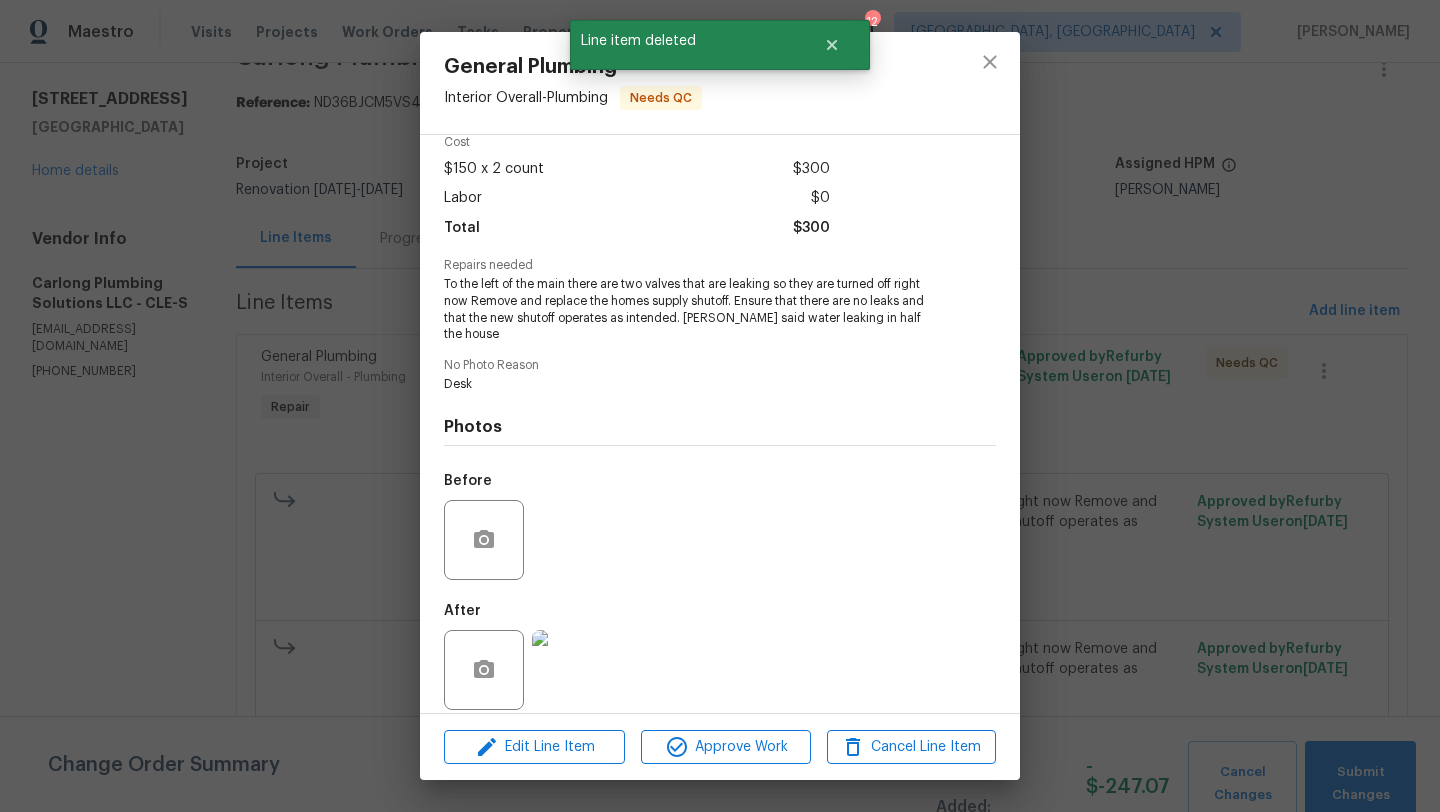 click at bounding box center (572, 670) 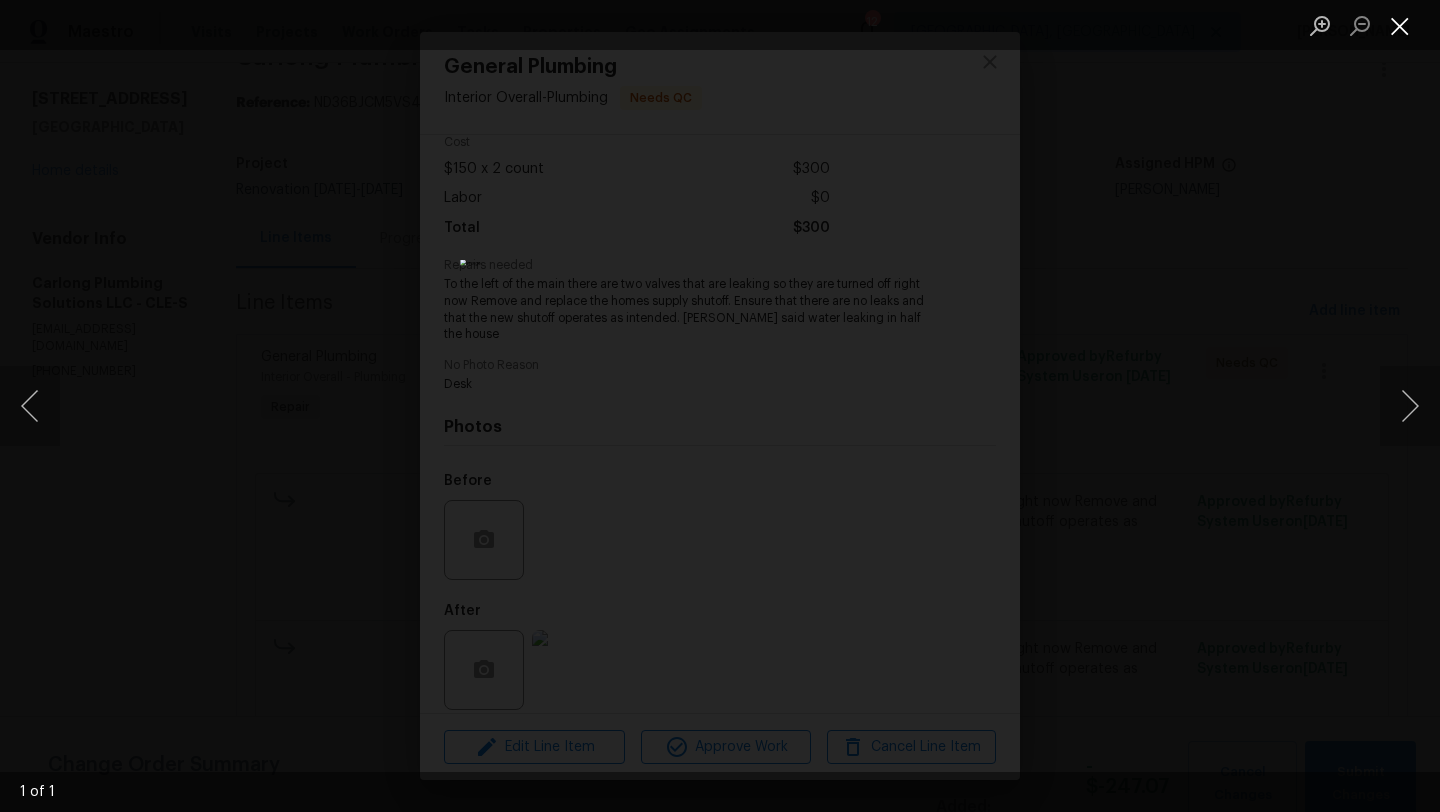click at bounding box center (1400, 25) 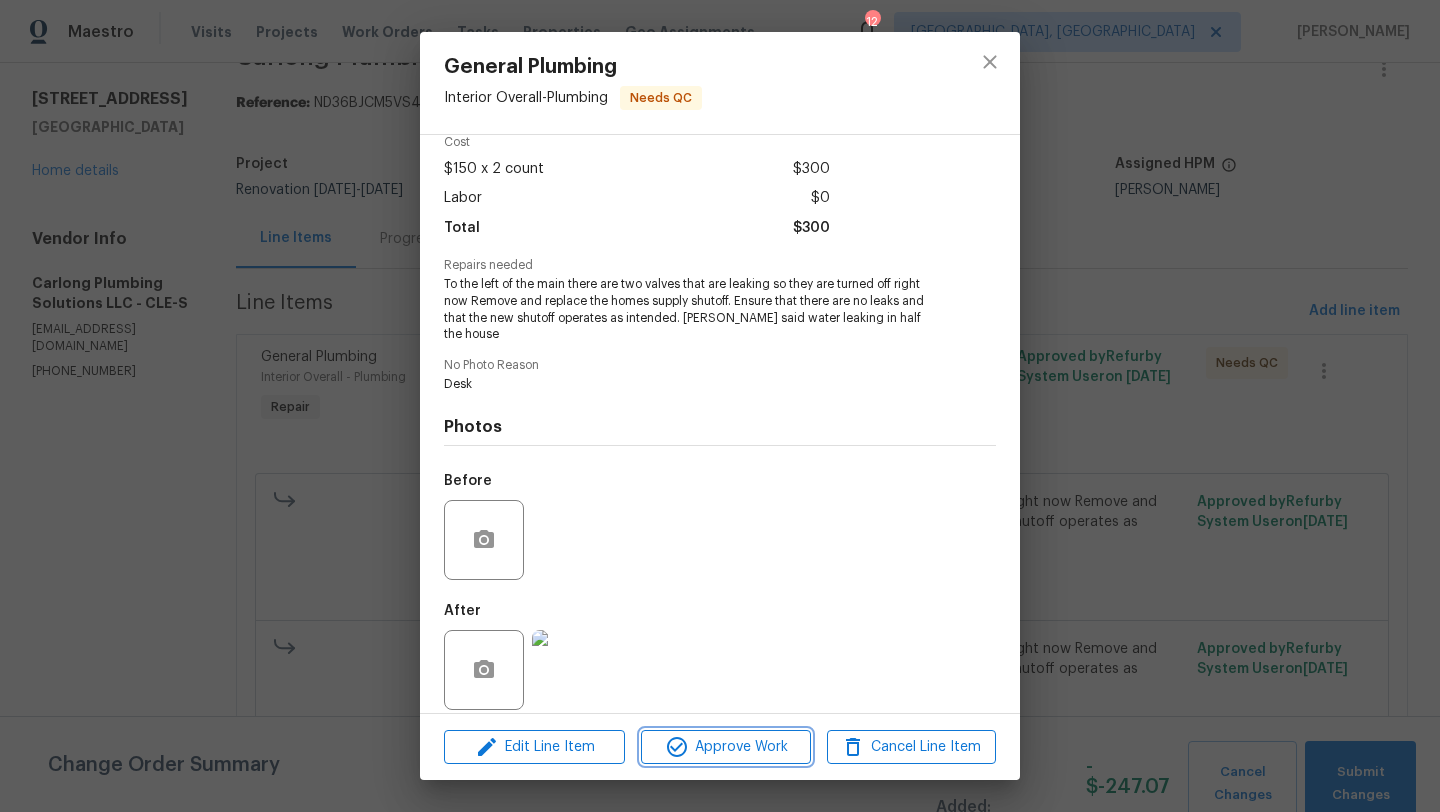 click 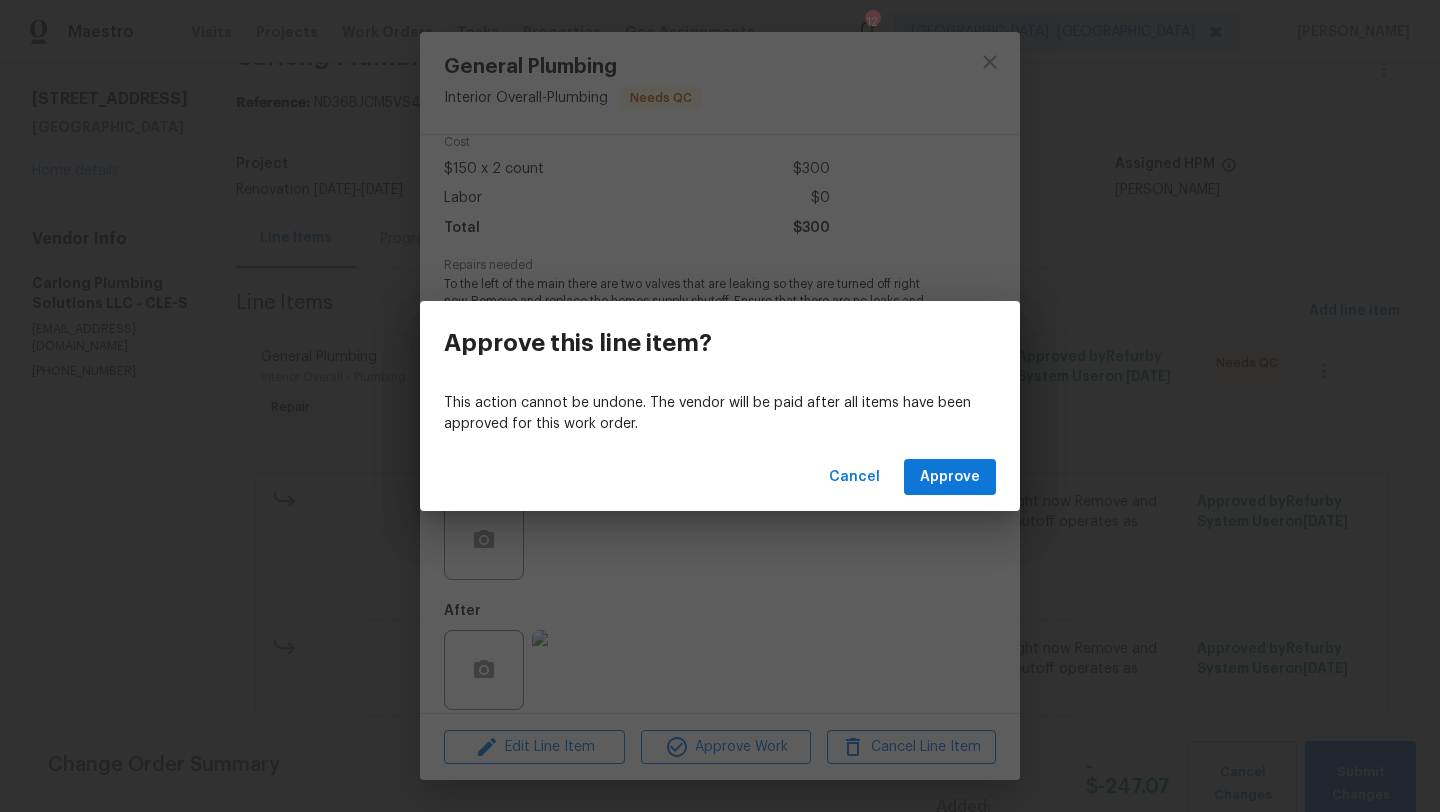 click on "Cancel Approve" at bounding box center (720, 477) 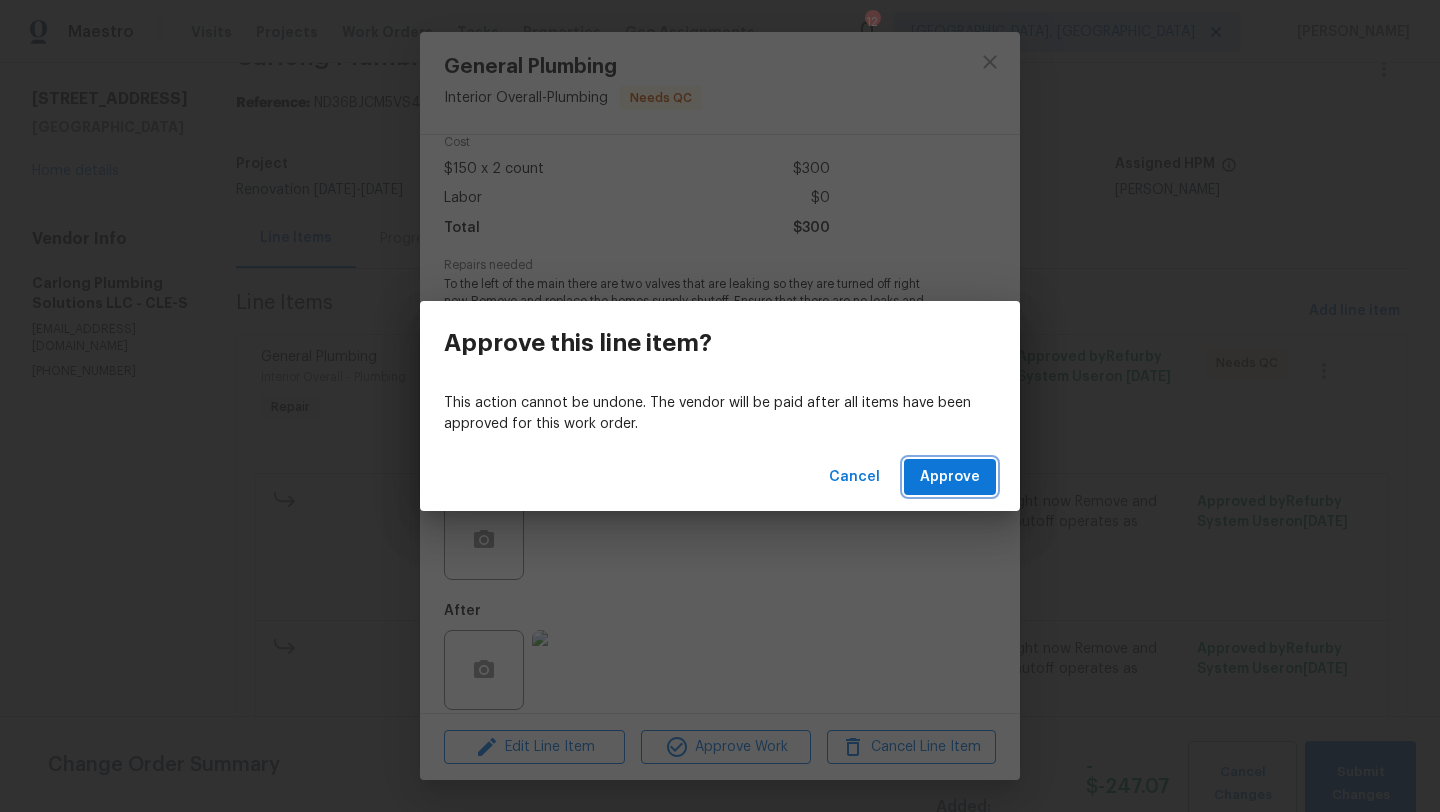 click on "Approve" at bounding box center (950, 477) 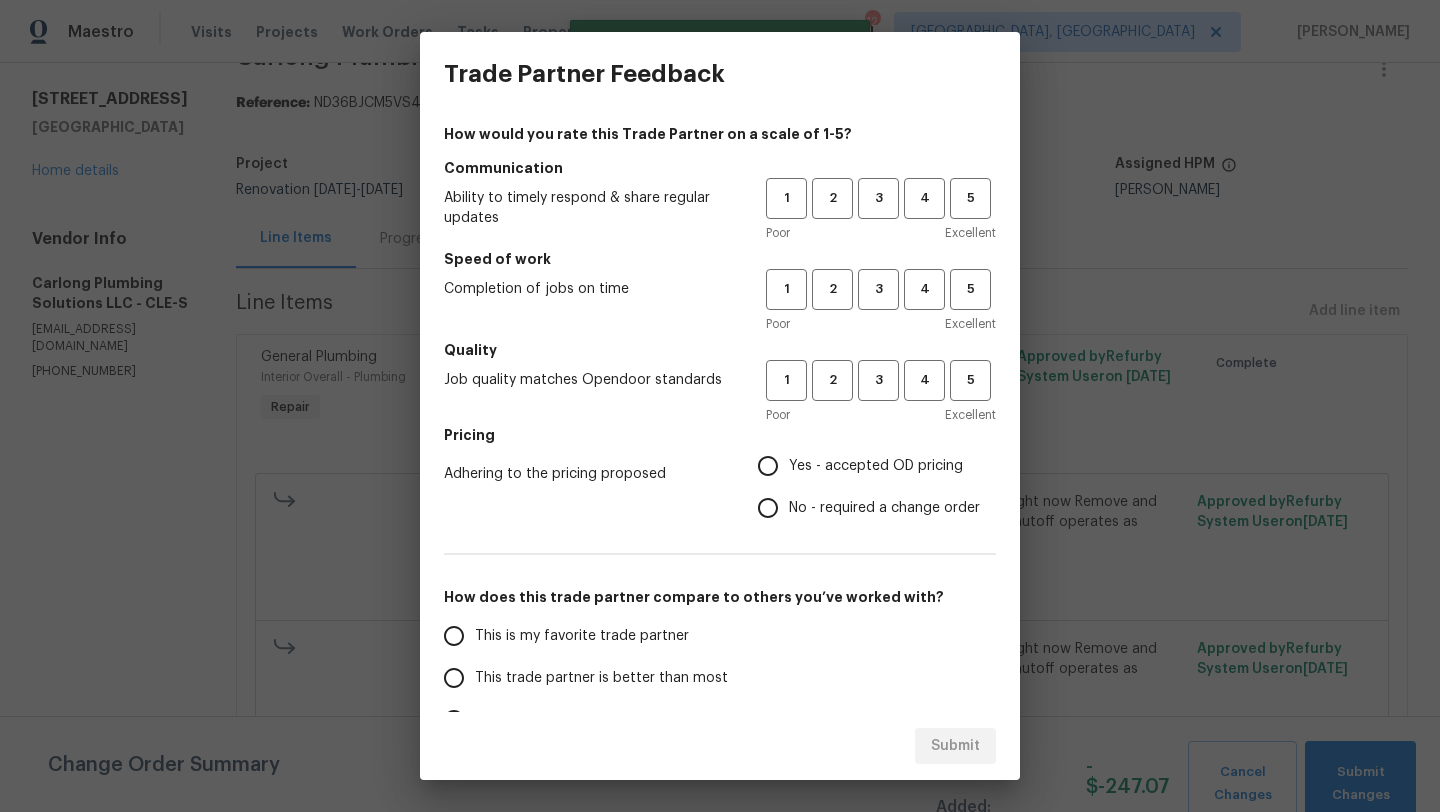 click on "1 2 3 4 5" at bounding box center (881, 198) 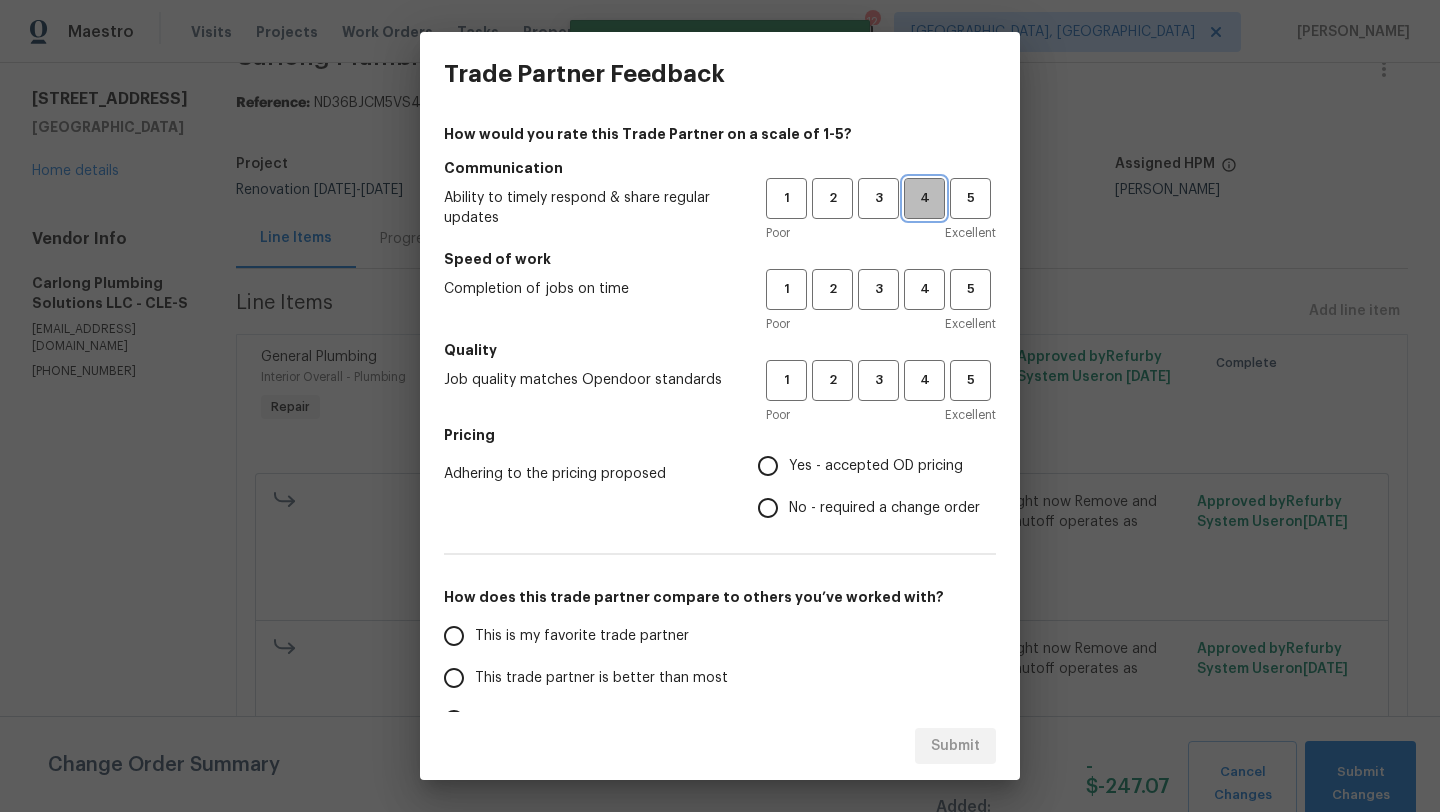 click on "4" at bounding box center (924, 198) 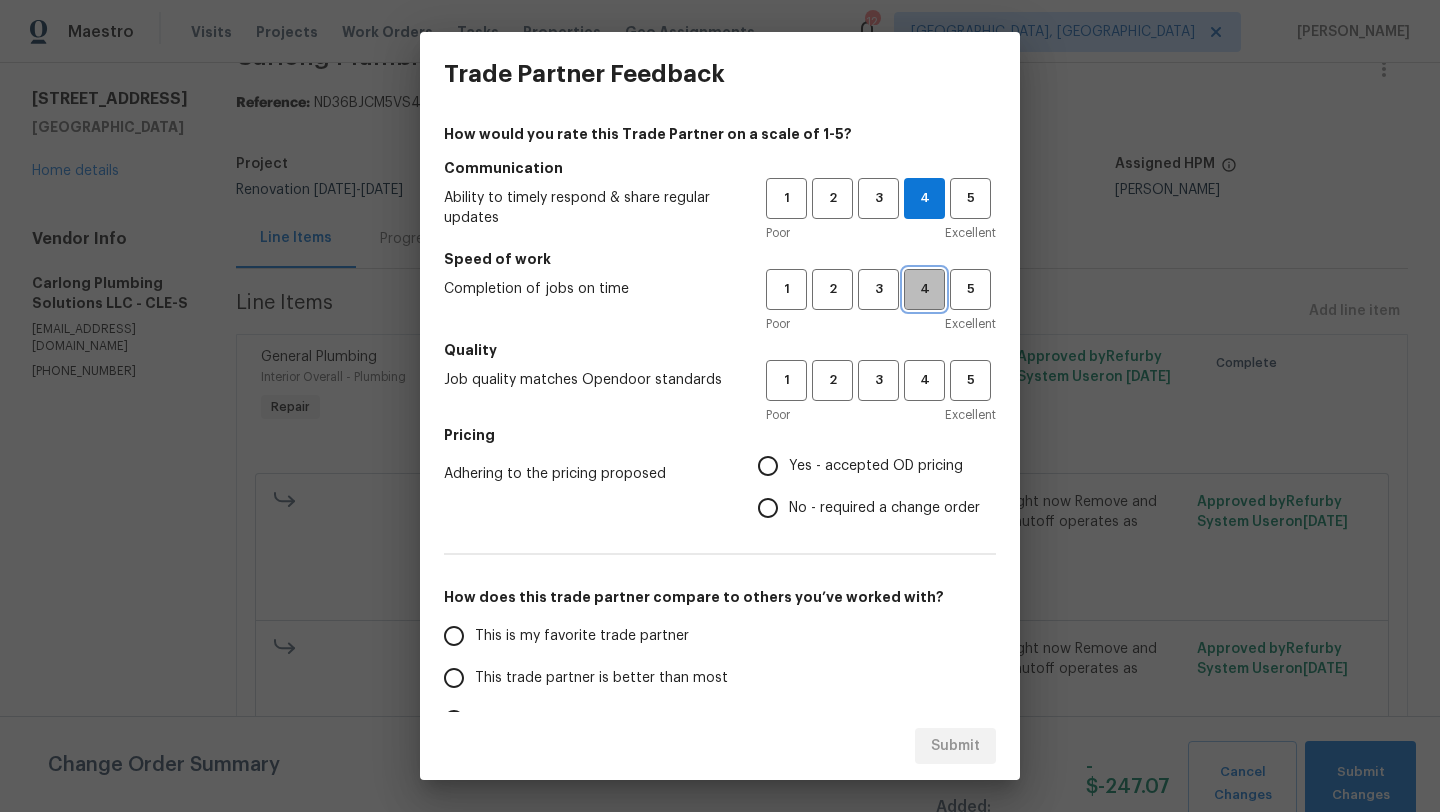 click on "4" at bounding box center (924, 289) 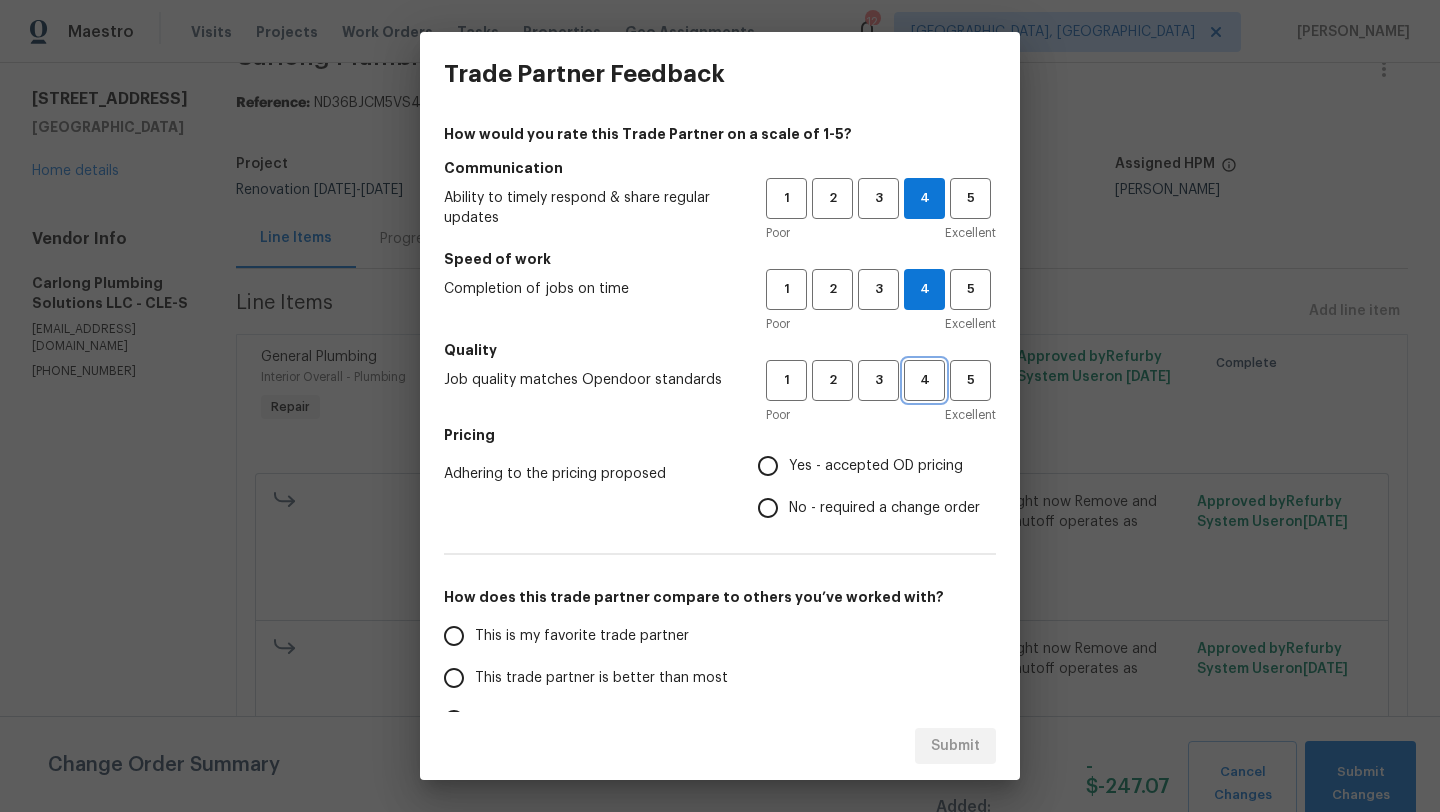 click on "4" at bounding box center (924, 380) 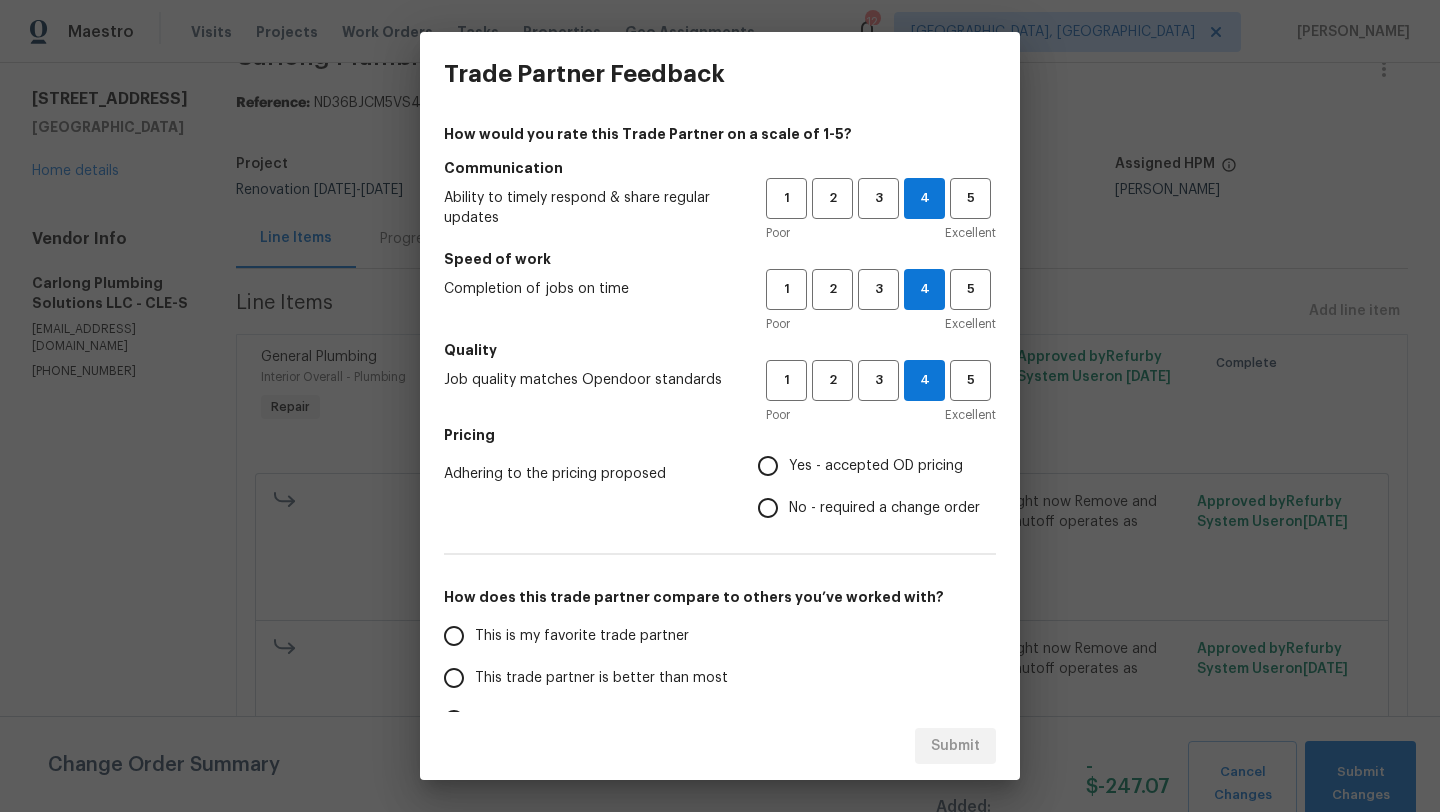 click on "Yes - accepted OD pricing" at bounding box center (768, 466) 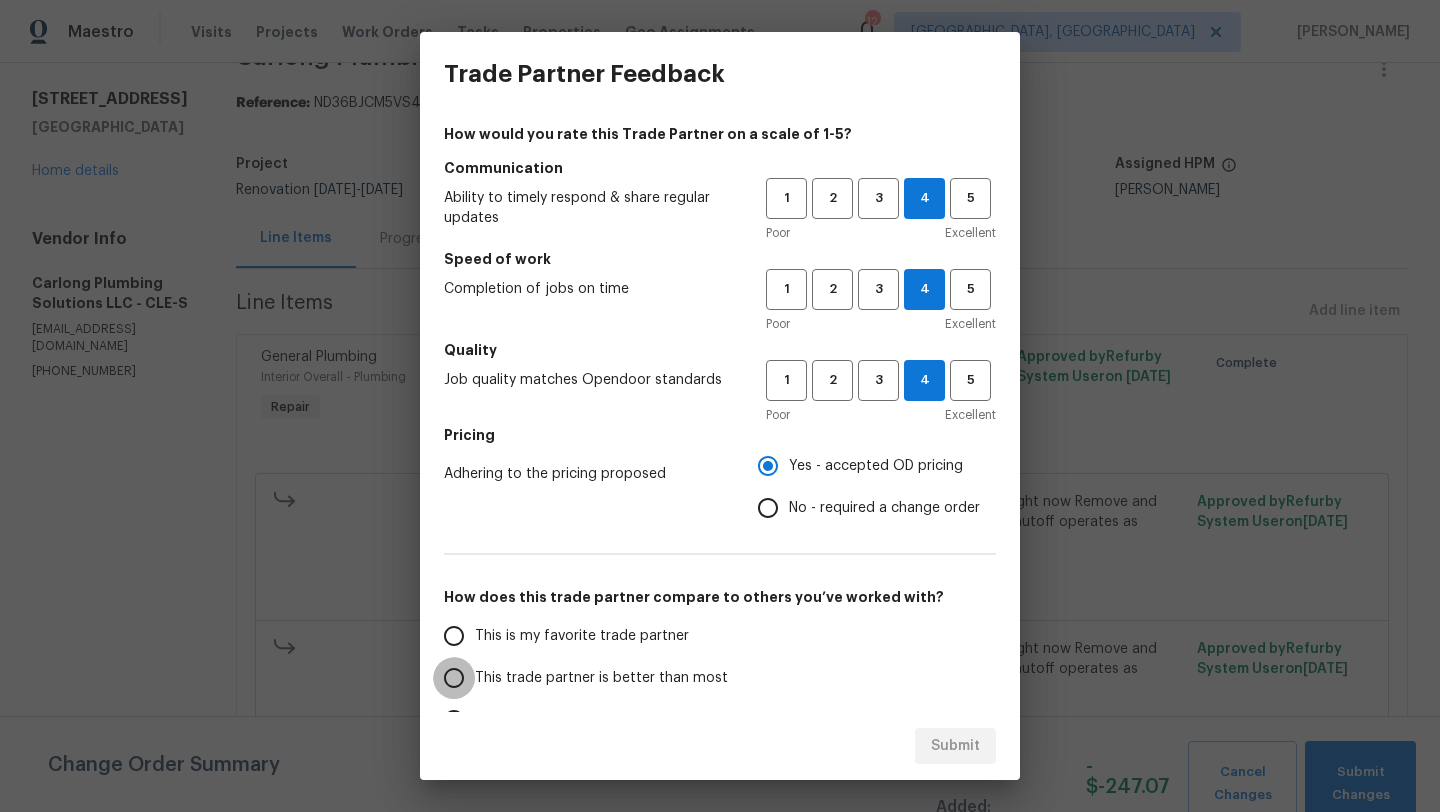 click on "This trade partner is better than most" at bounding box center (454, 678) 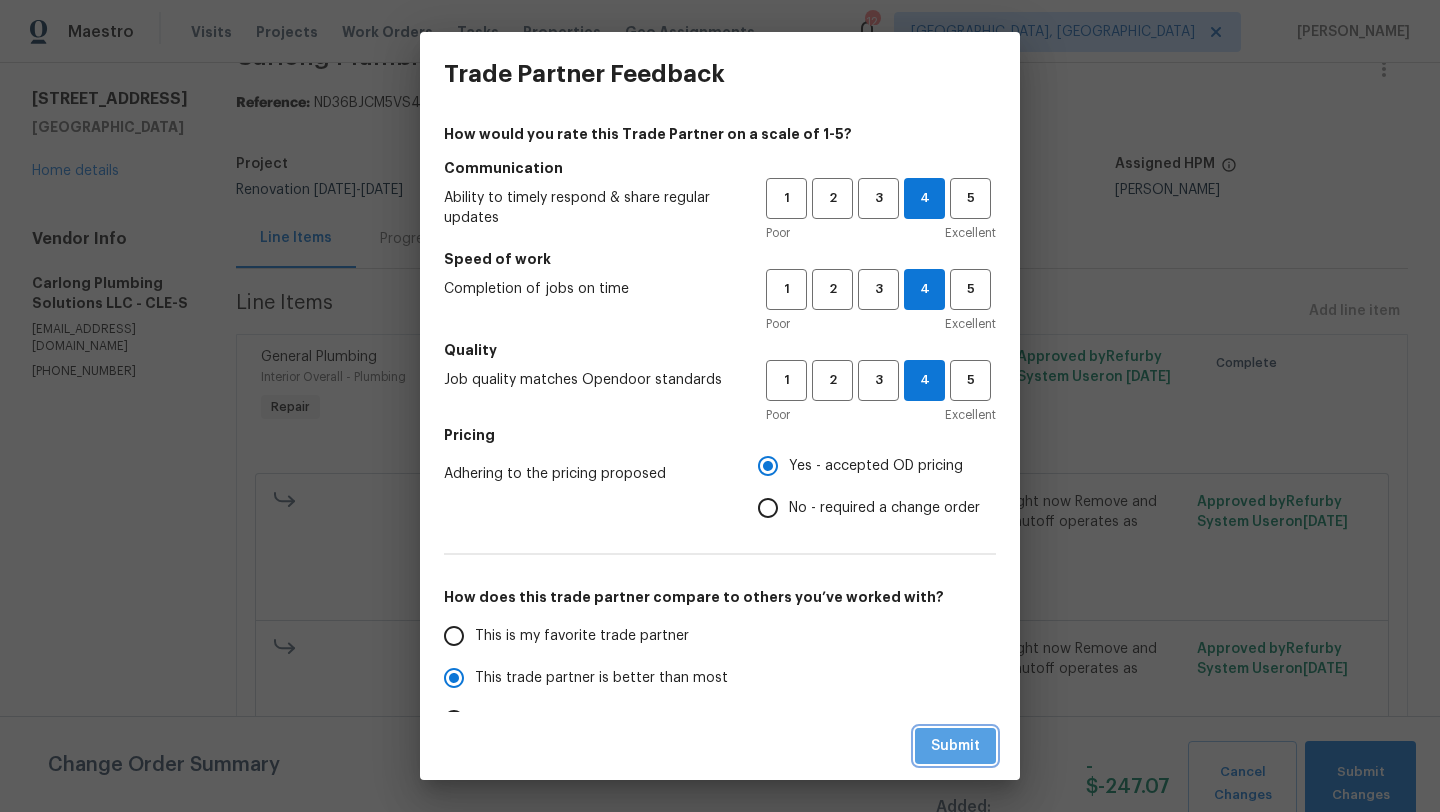 click on "Submit" at bounding box center [955, 746] 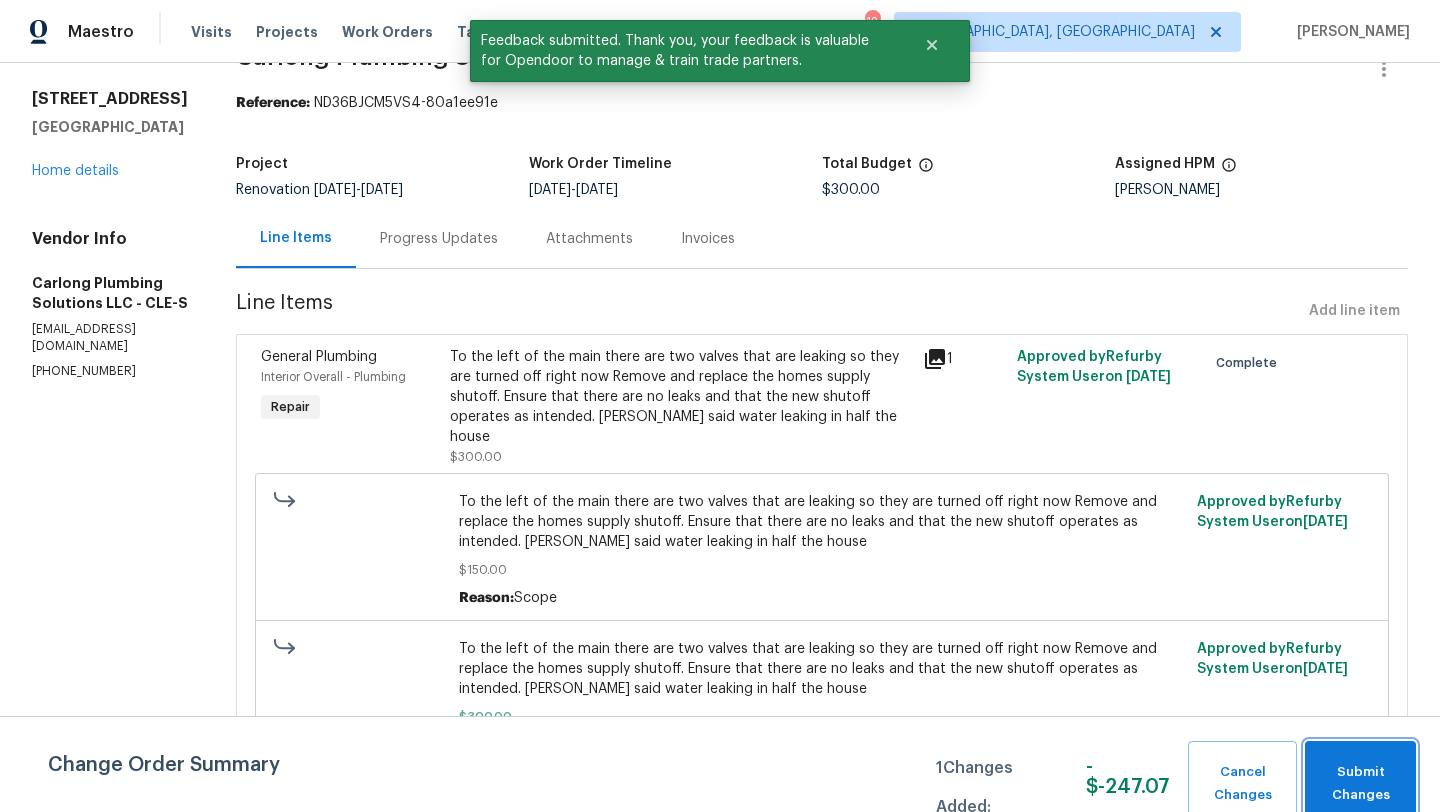 click on "Submit Changes" at bounding box center (1360, 784) 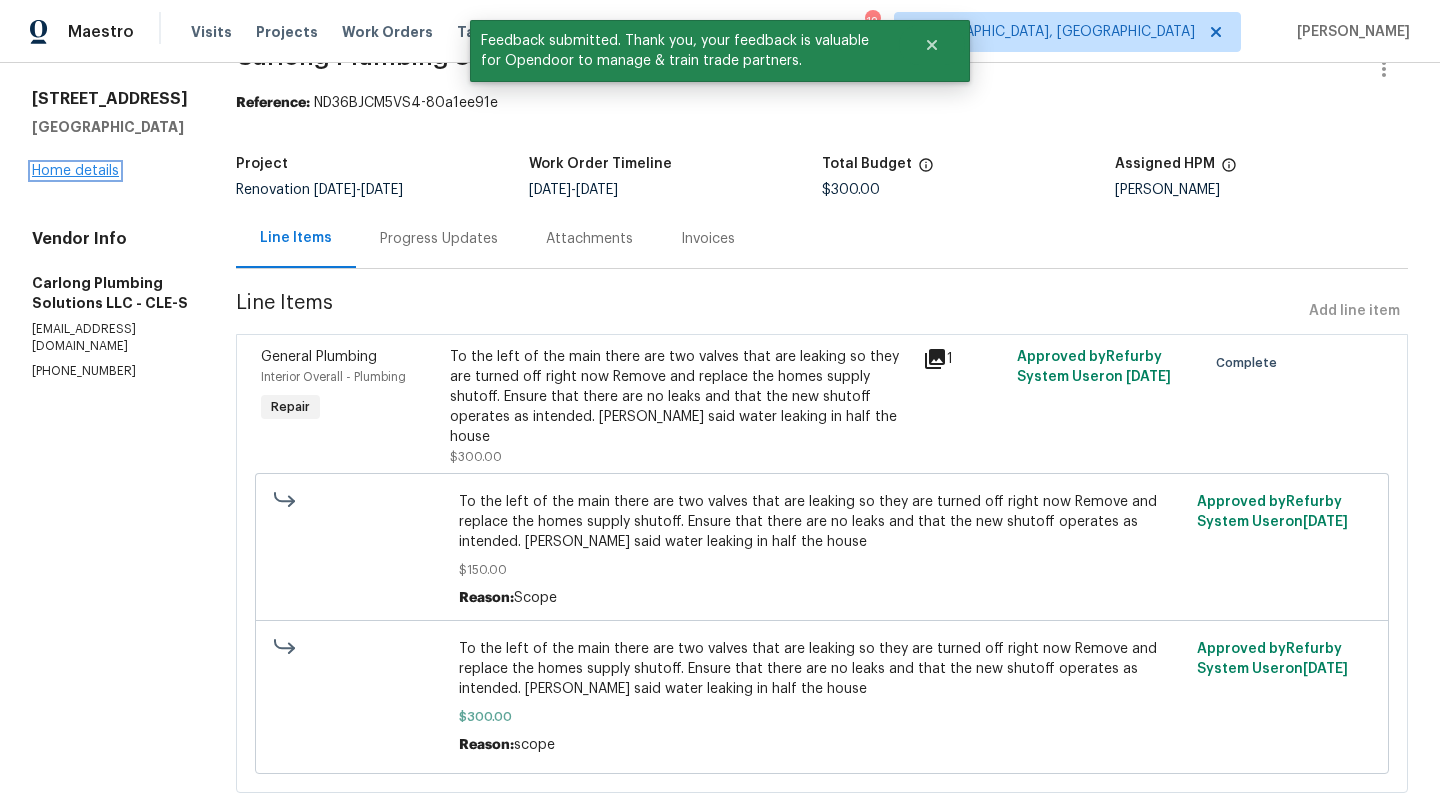 click on "Home details" at bounding box center (75, 171) 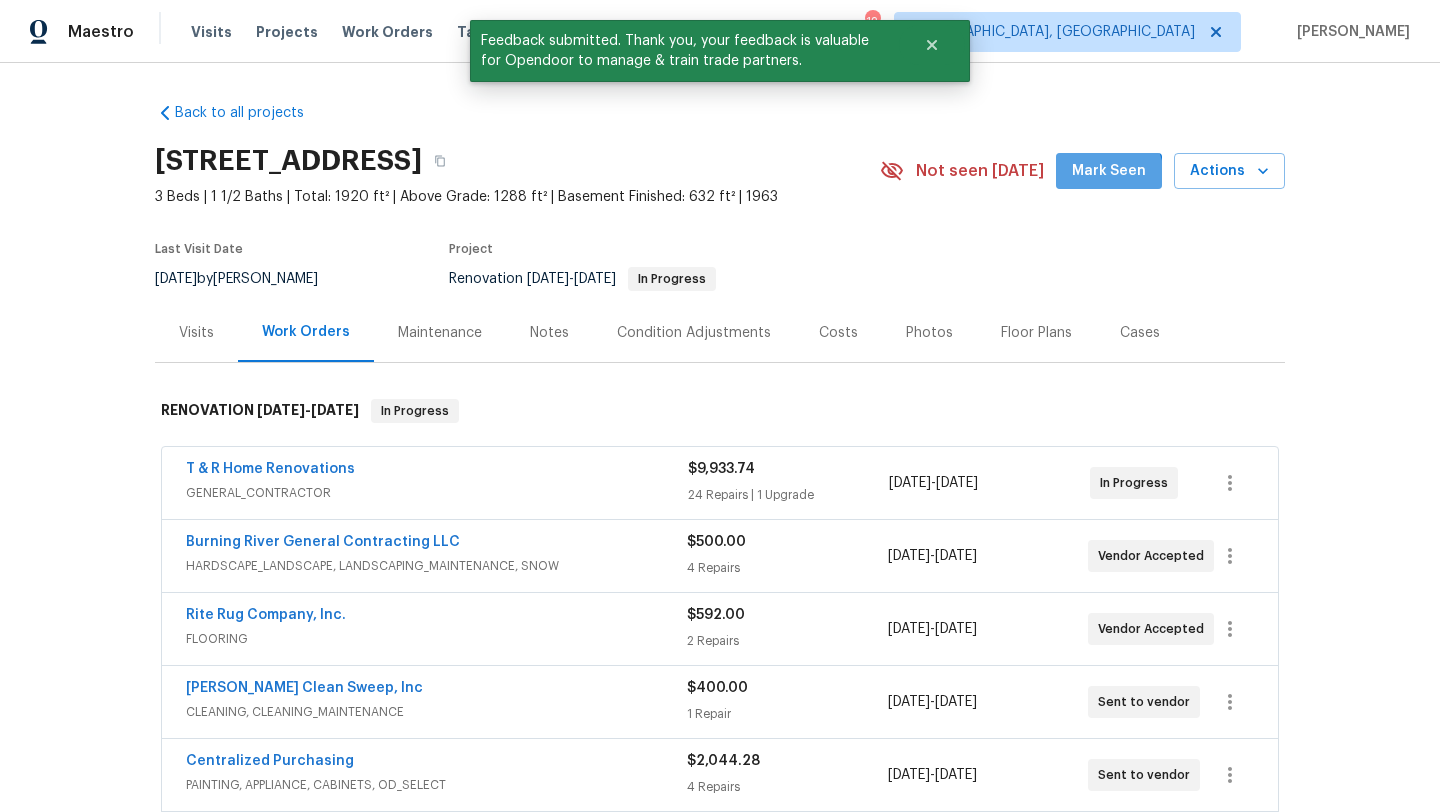 click on "Mark Seen" at bounding box center [1109, 171] 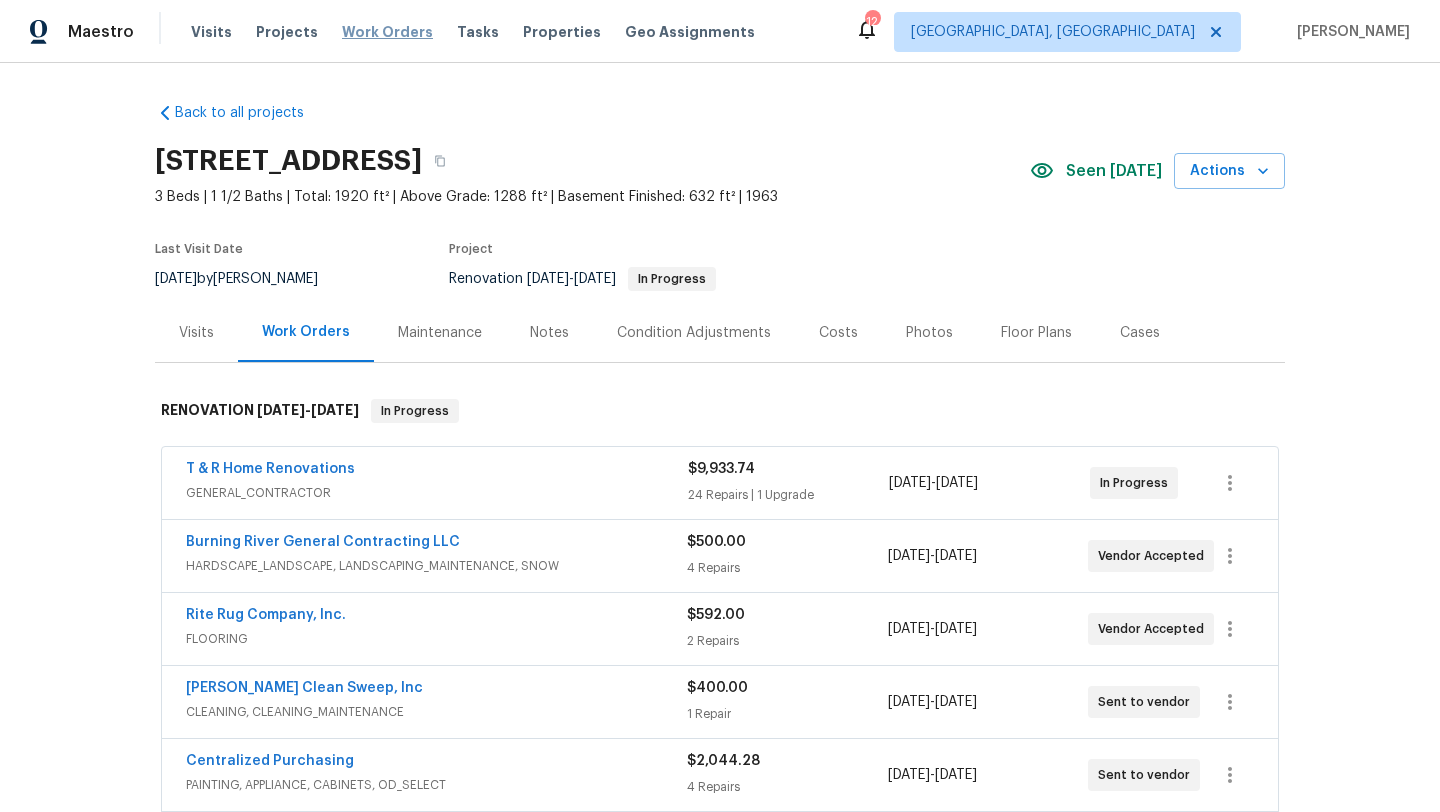 click on "Work Orders" at bounding box center (387, 32) 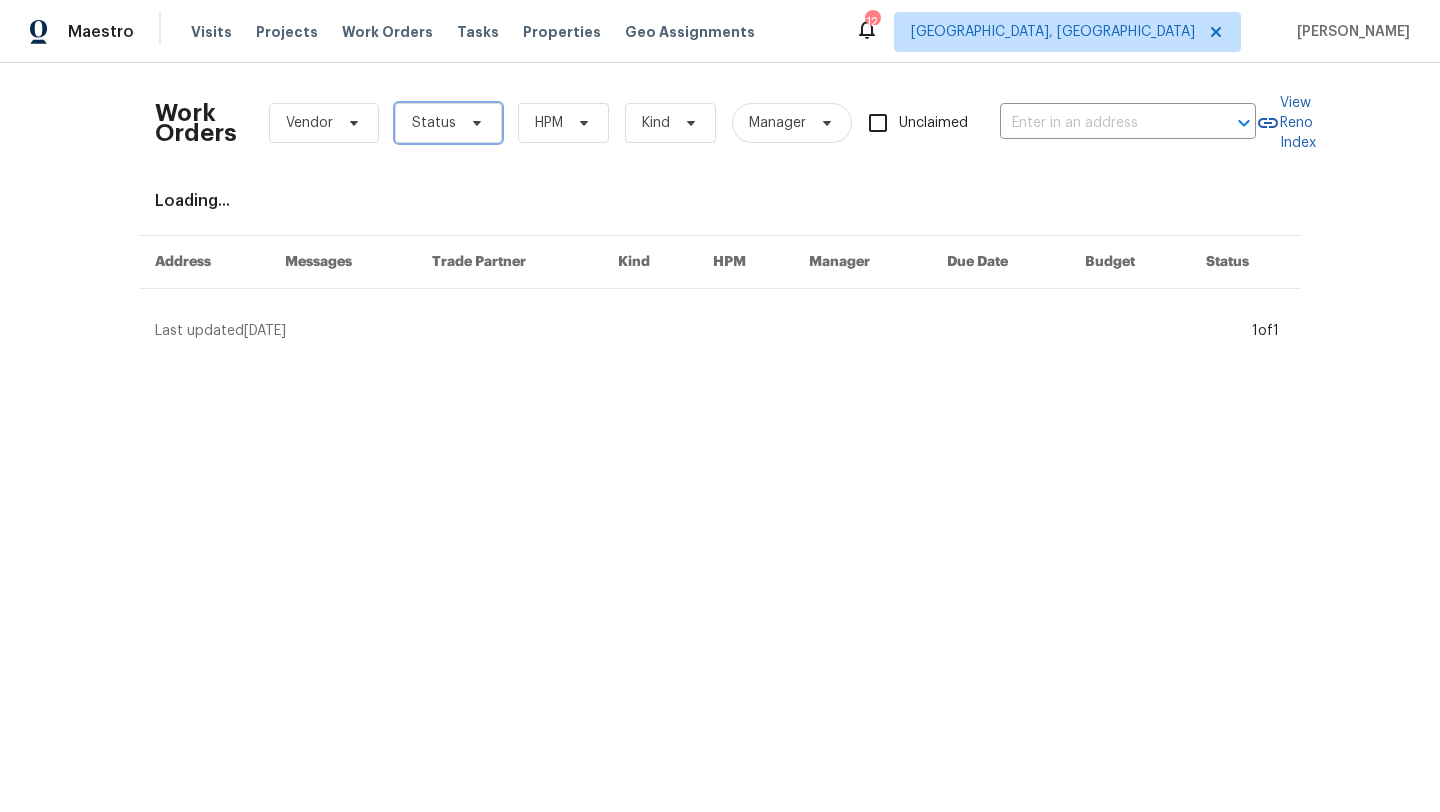 click on "Status" at bounding box center [434, 123] 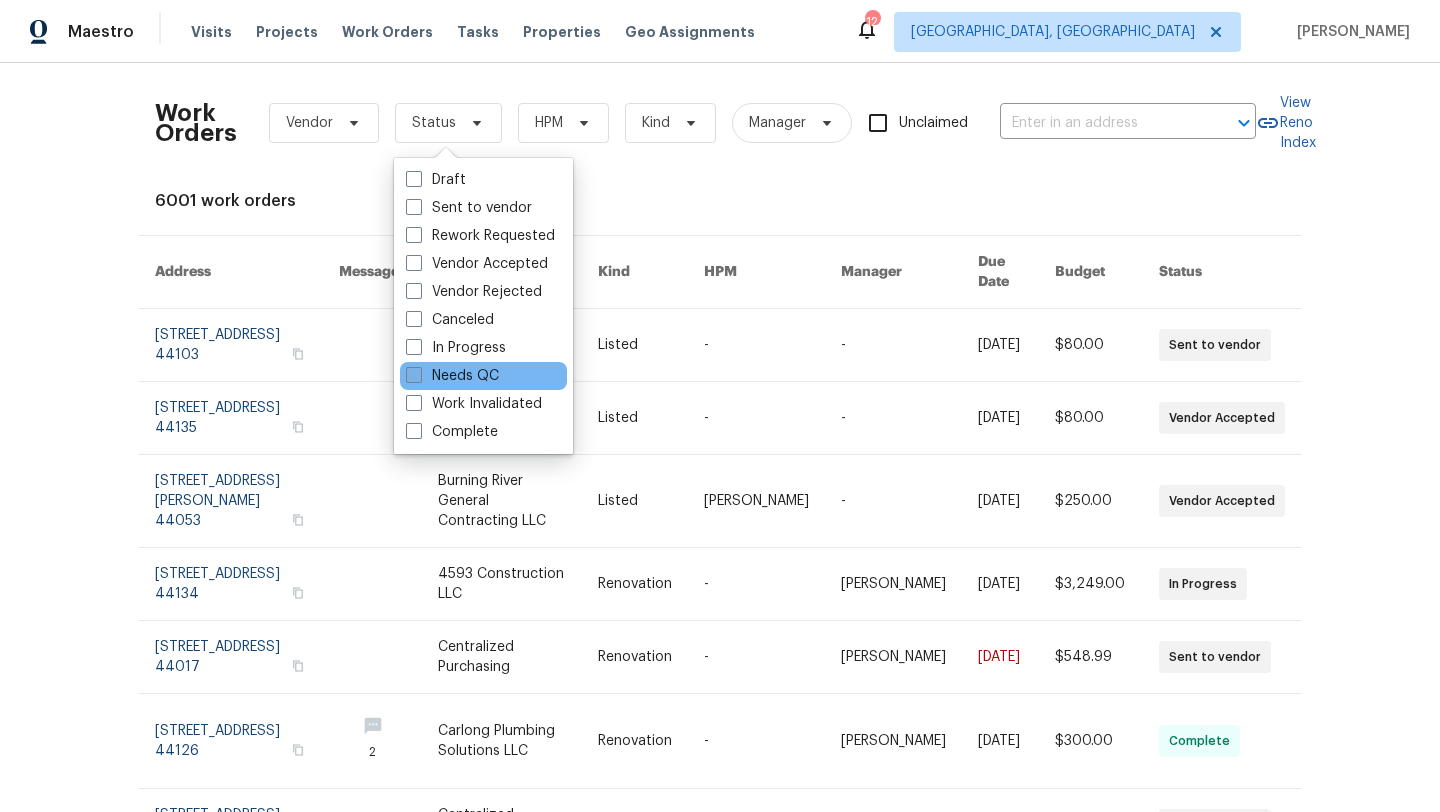 click on "Needs QC" at bounding box center [452, 376] 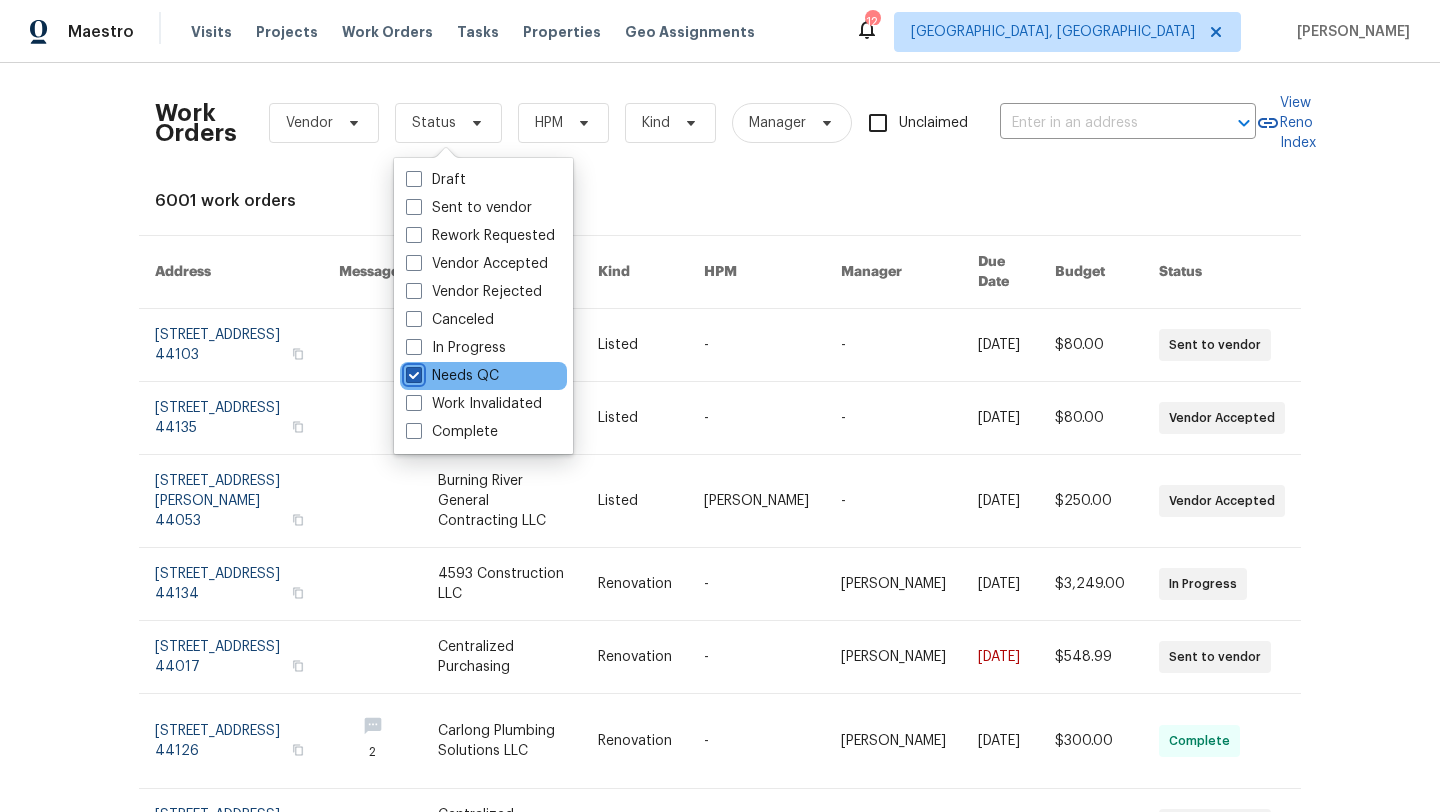 checkbox on "true" 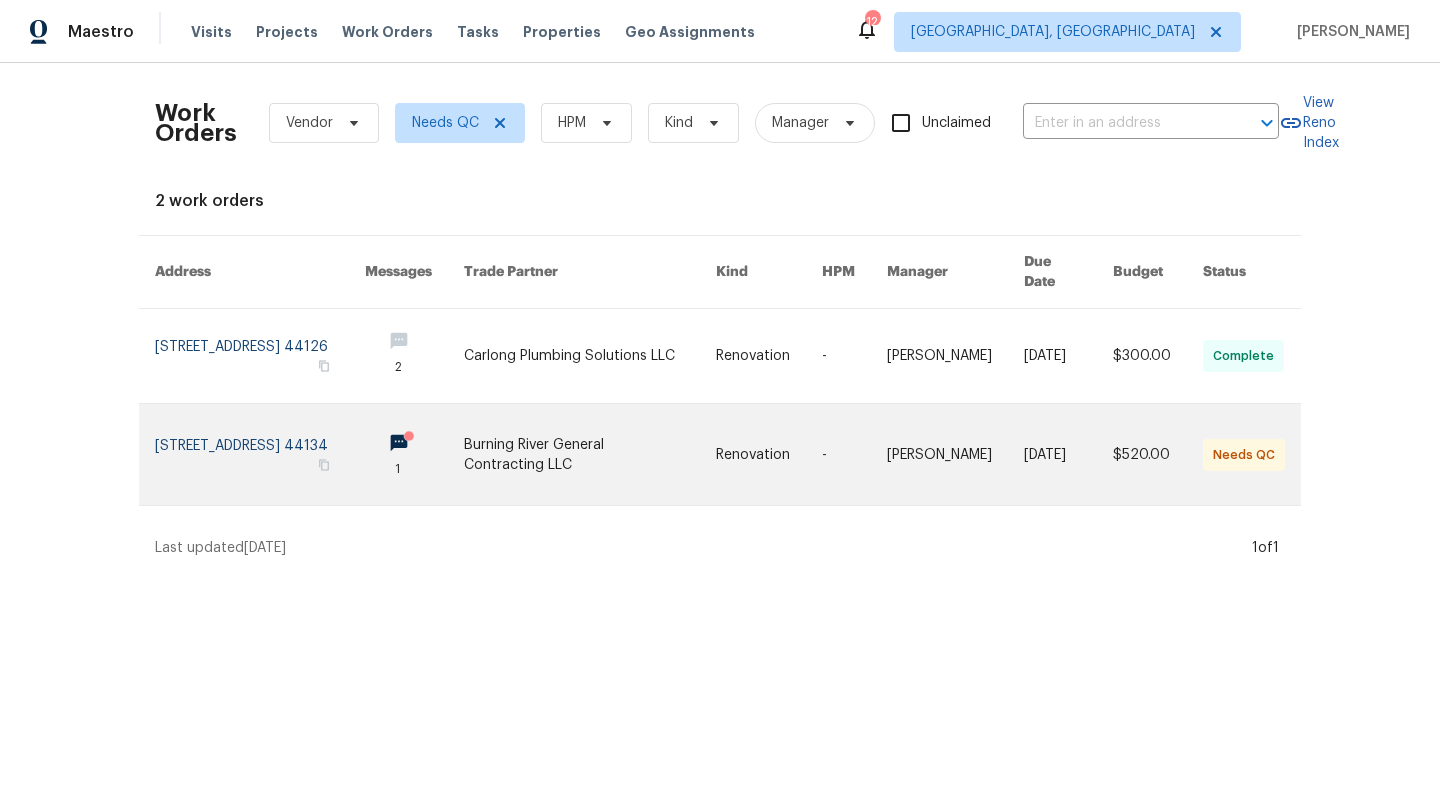 click at bounding box center (260, 454) 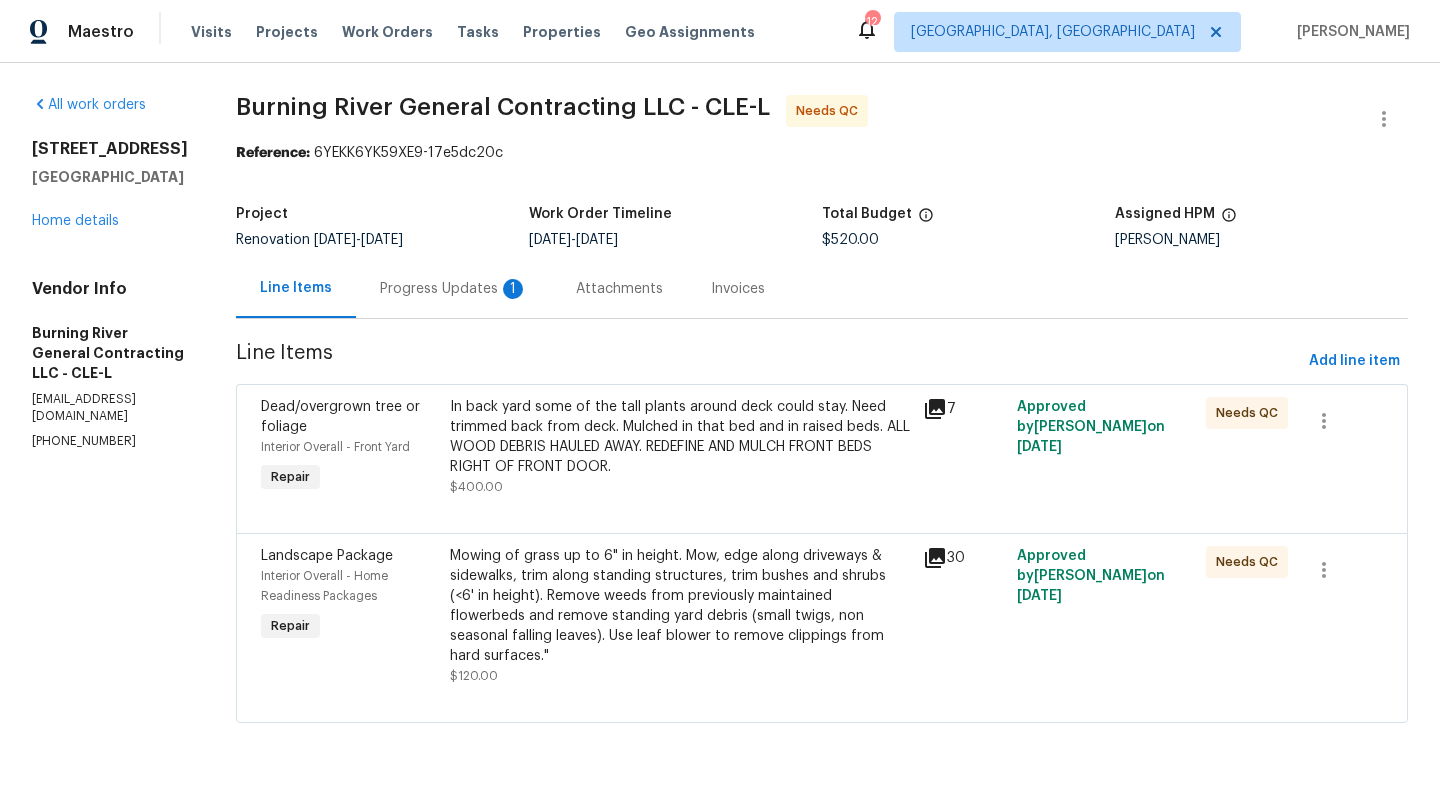 click on "Progress Updates 1" at bounding box center (454, 289) 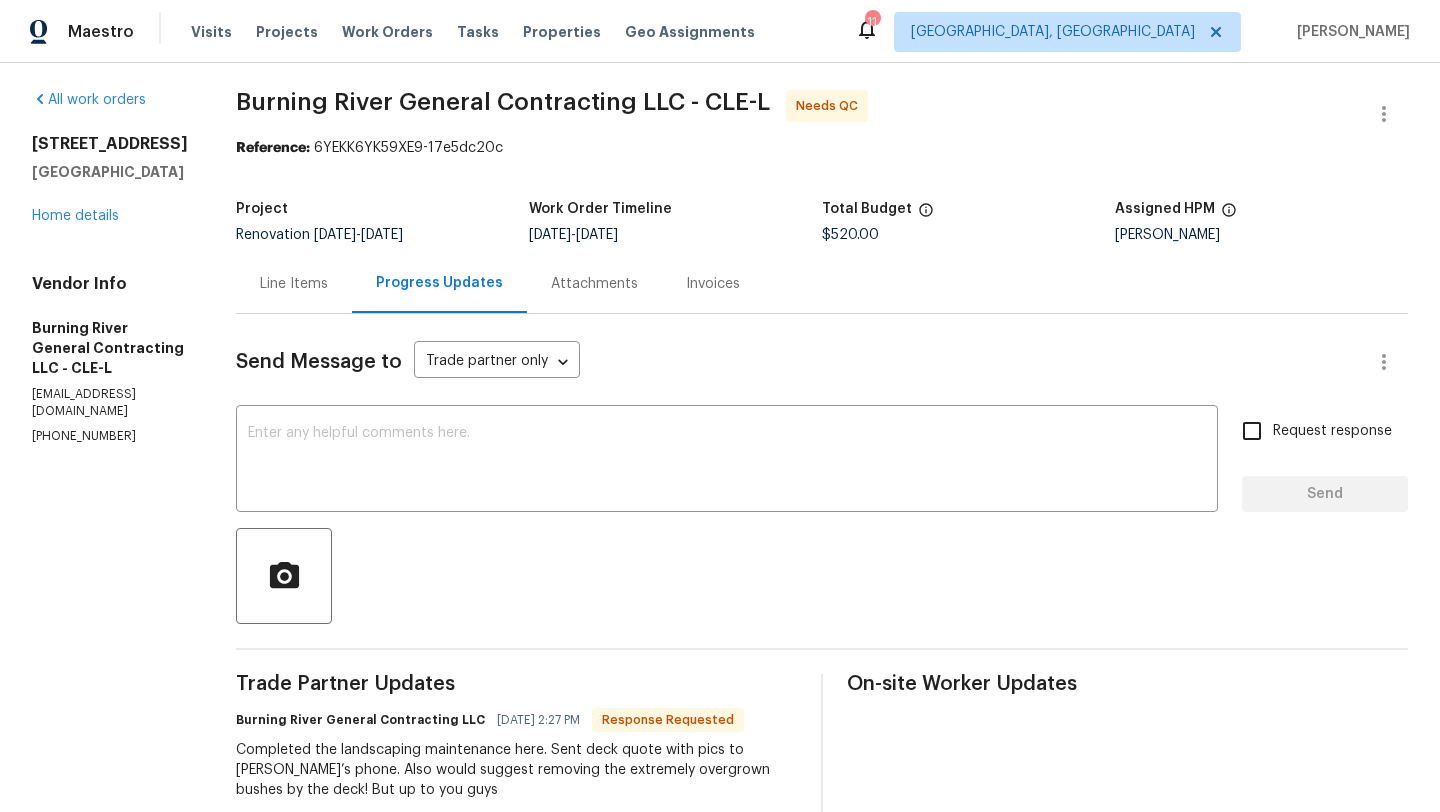 scroll, scrollTop: 0, scrollLeft: 0, axis: both 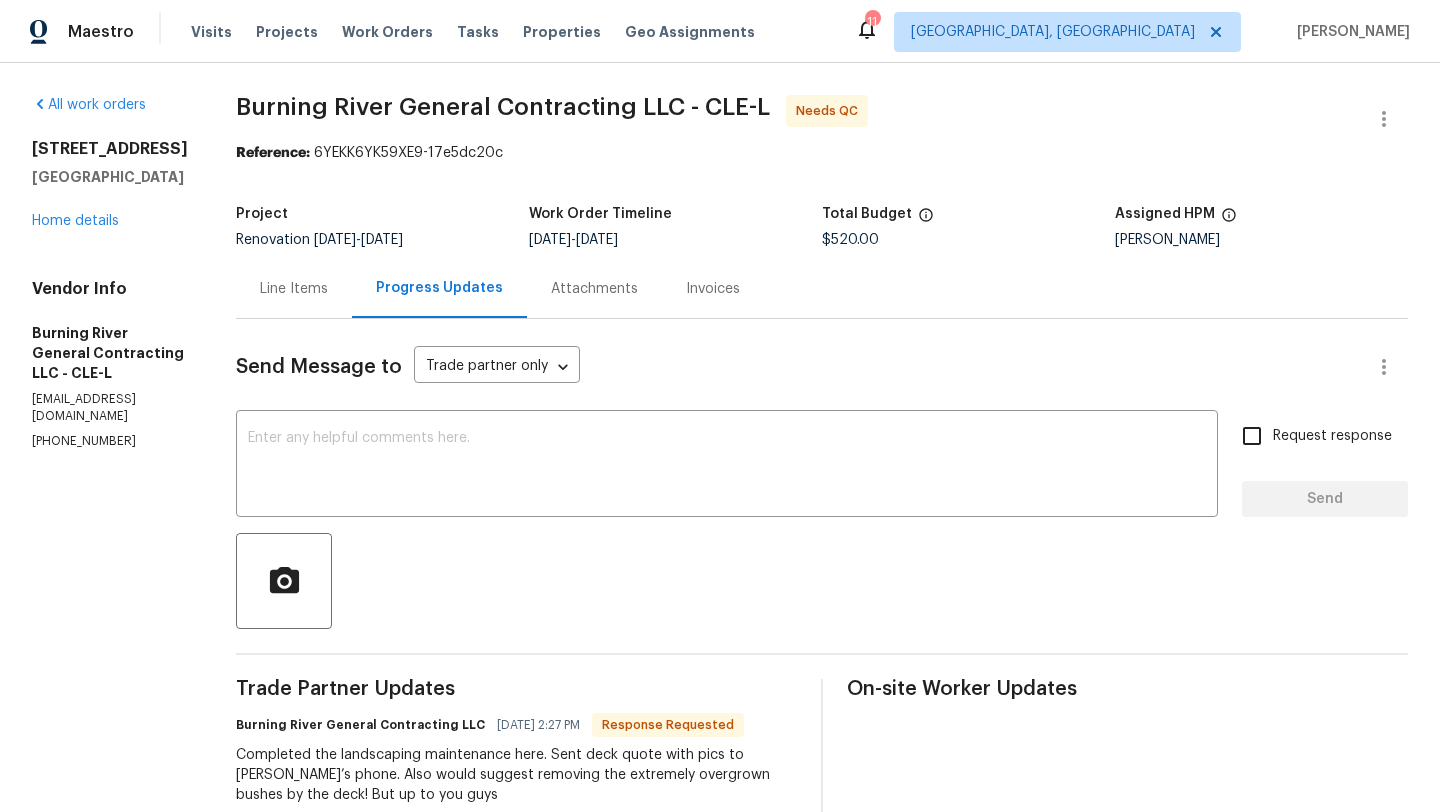 click on "Line Items" at bounding box center [294, 289] 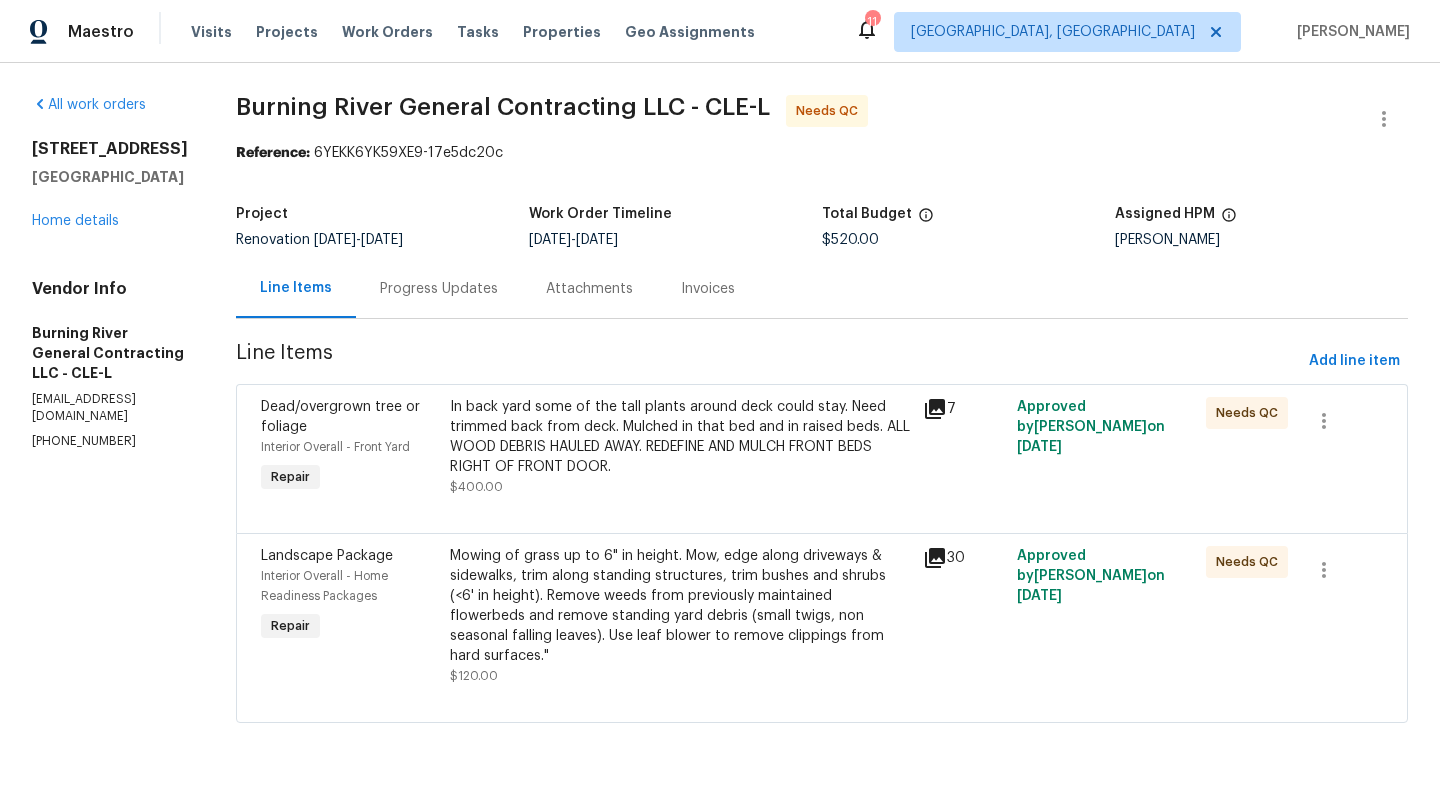 click on "In back yard some of the tall plants around deck could stay.  Need trimmed back from deck.  Mulched in that bed and in raised beds.    ALL WOOD DEBRIS HAULED AWAY.
REDEFINE AND MULCH FRONT BEDS RIGHT OF FRONT DOOR." at bounding box center (680, 437) 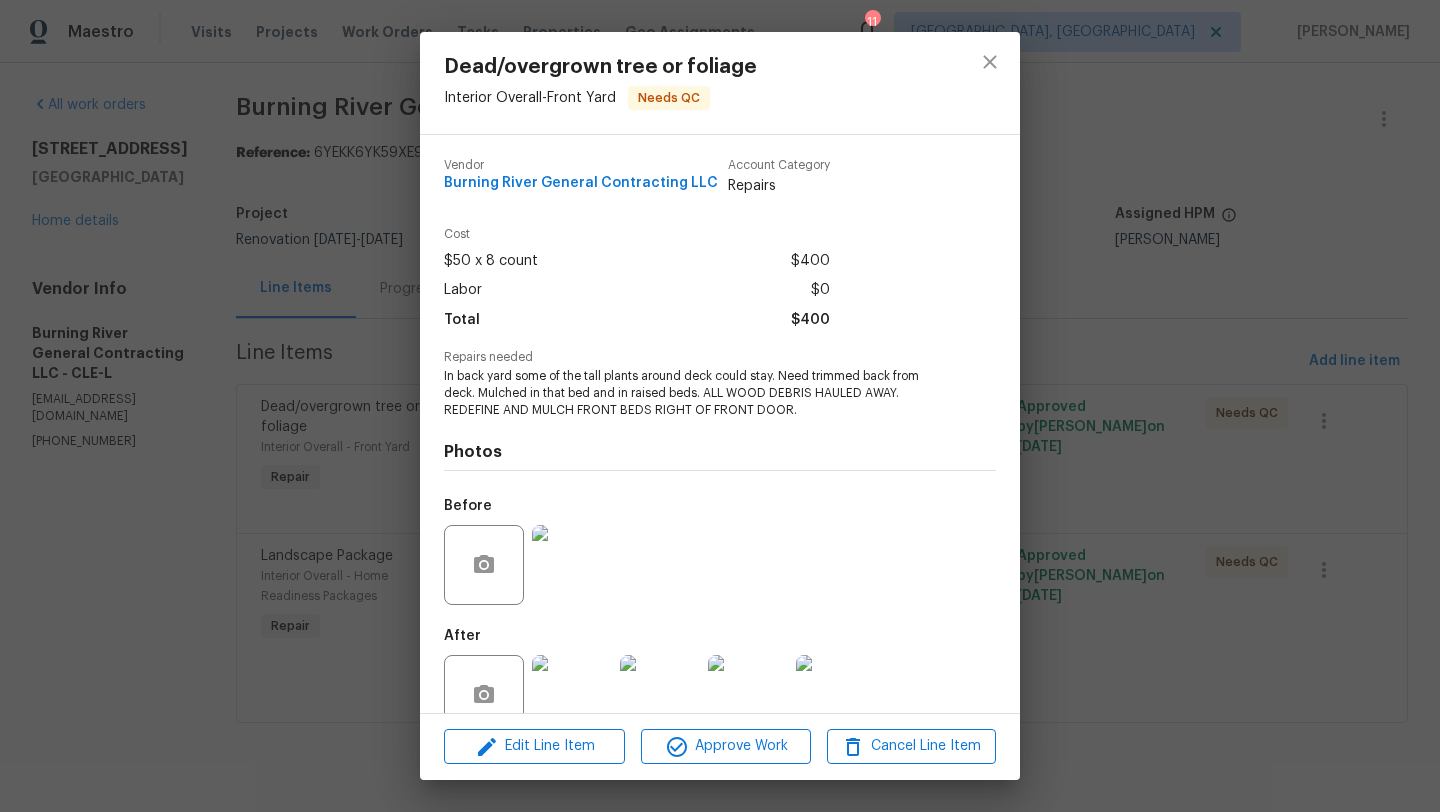 click at bounding box center [572, 695] 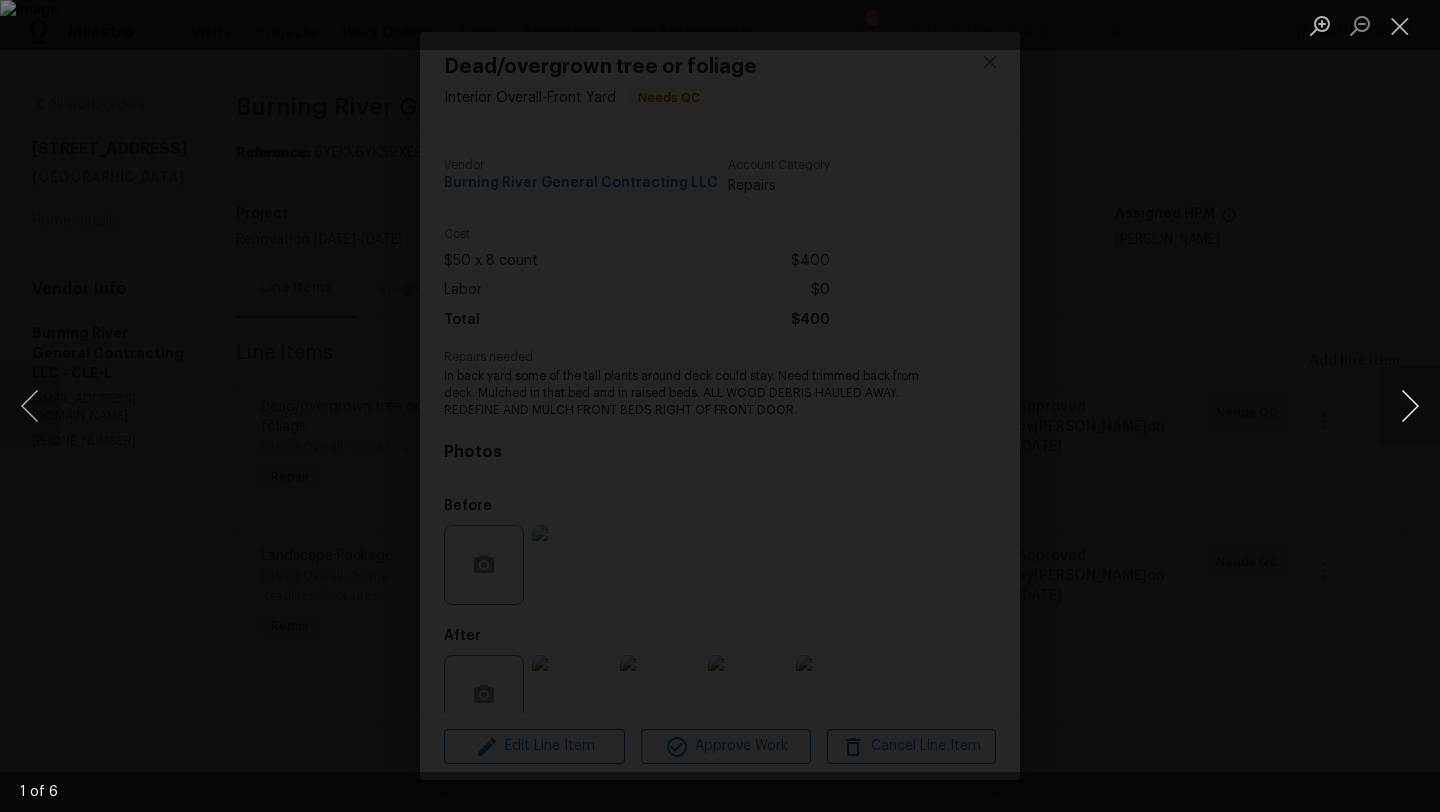 click at bounding box center (1410, 406) 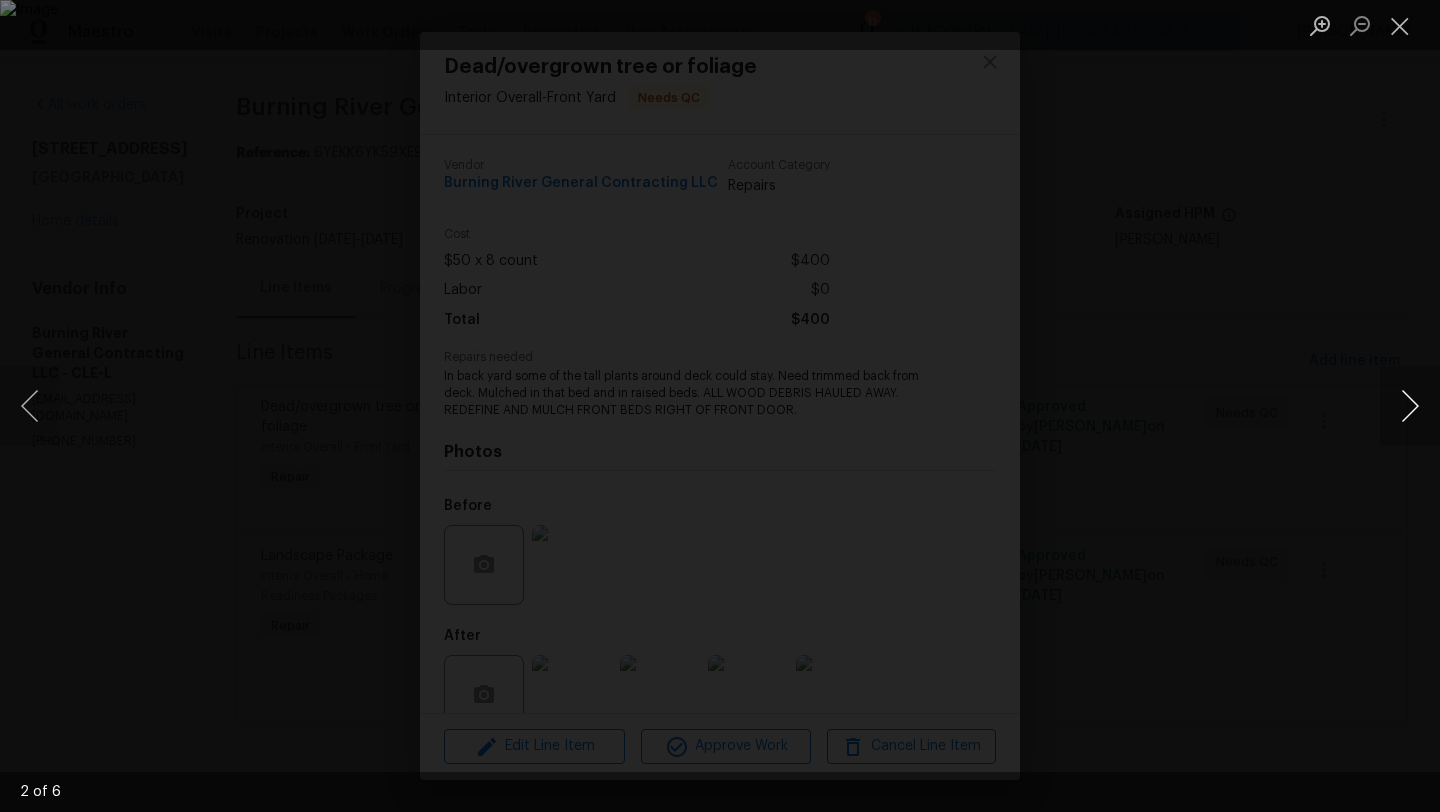 click at bounding box center (1410, 406) 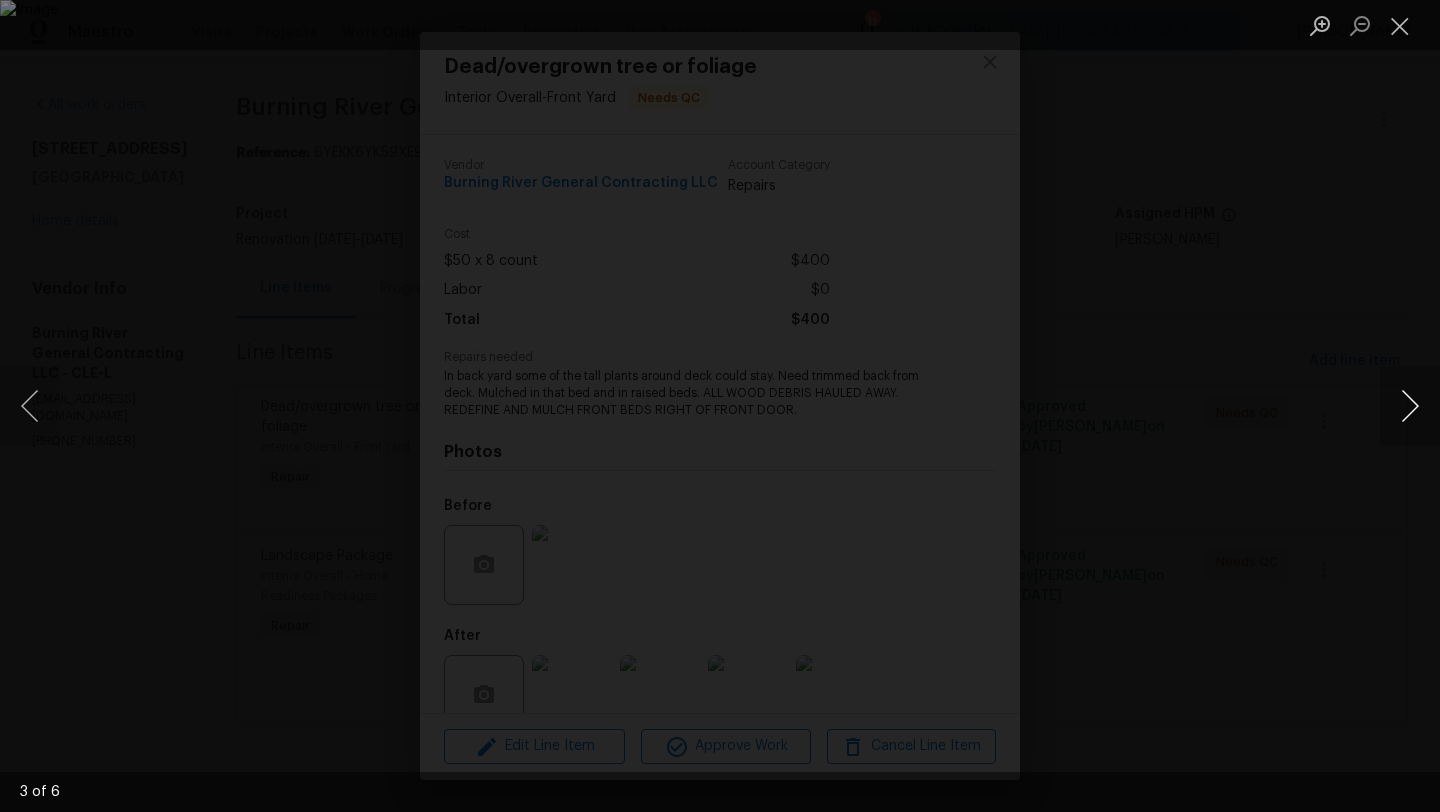 click at bounding box center [1410, 406] 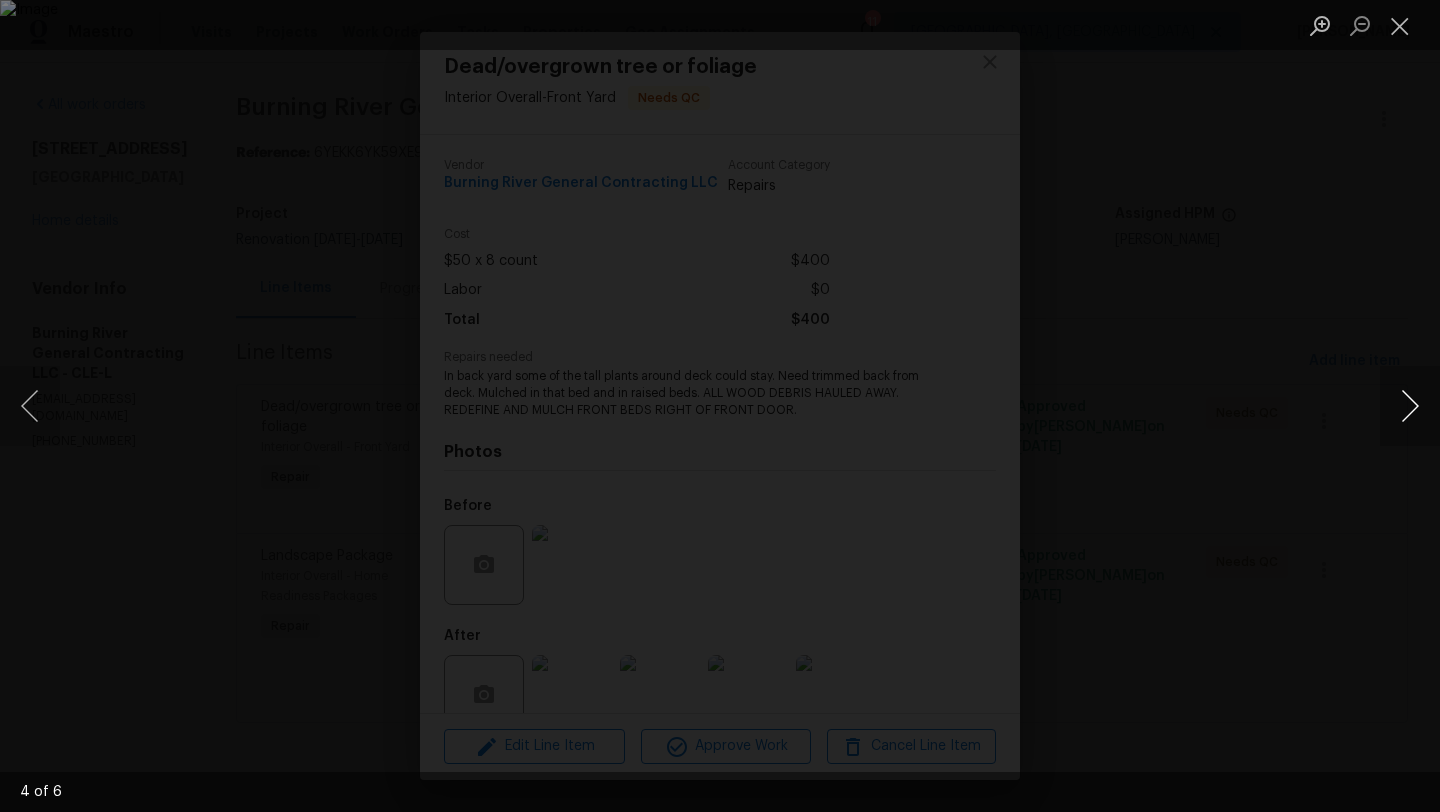 click at bounding box center (1410, 406) 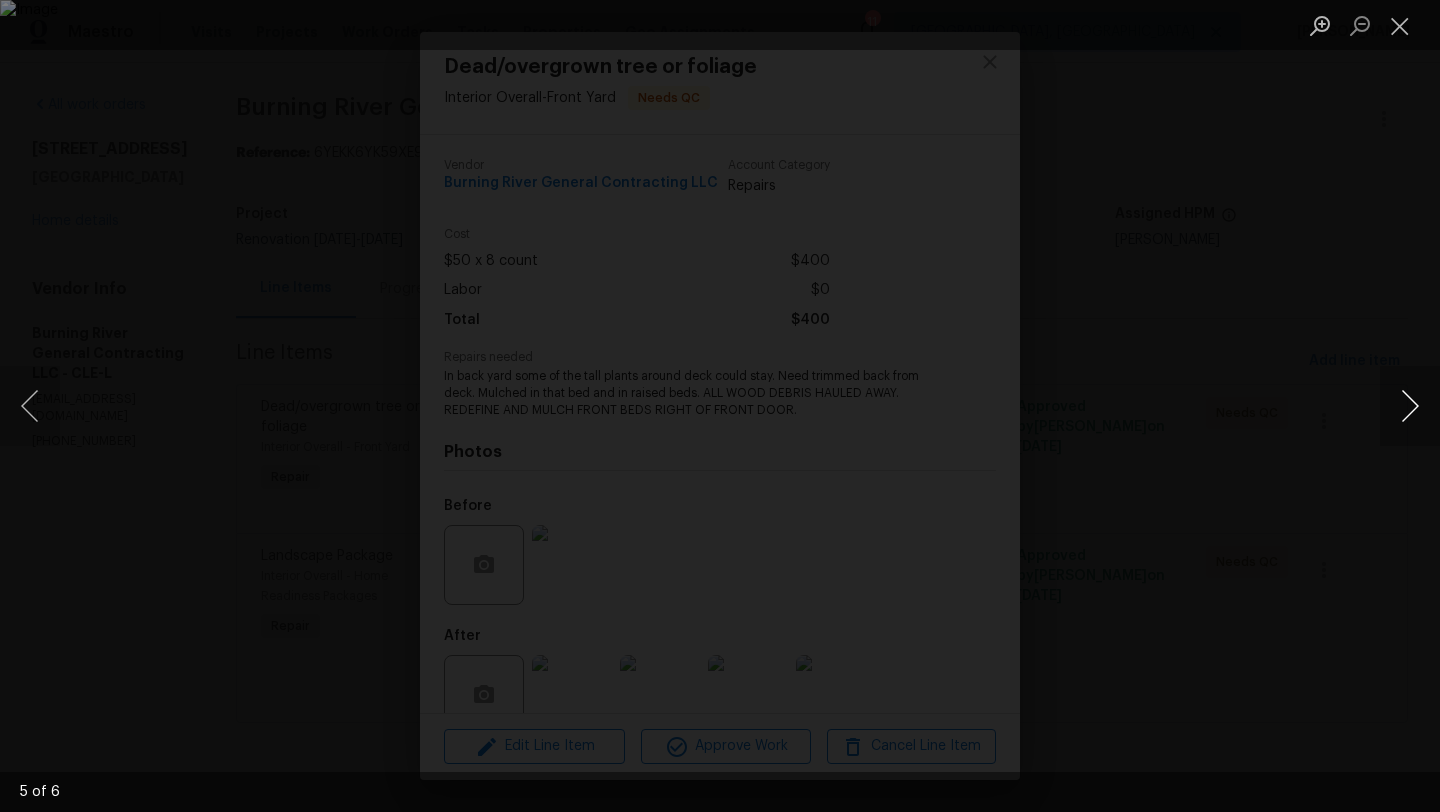 click at bounding box center [1410, 406] 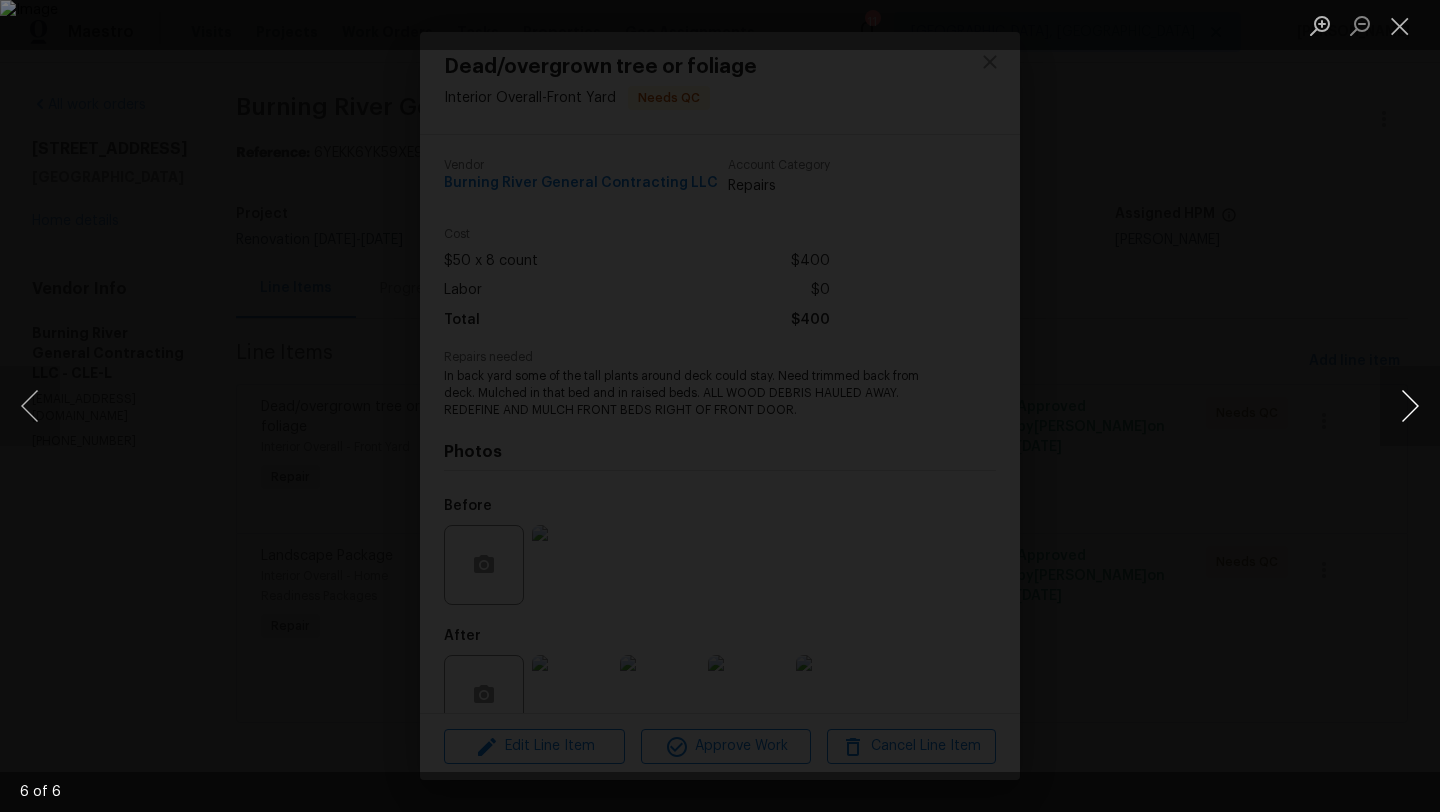 click at bounding box center [1410, 406] 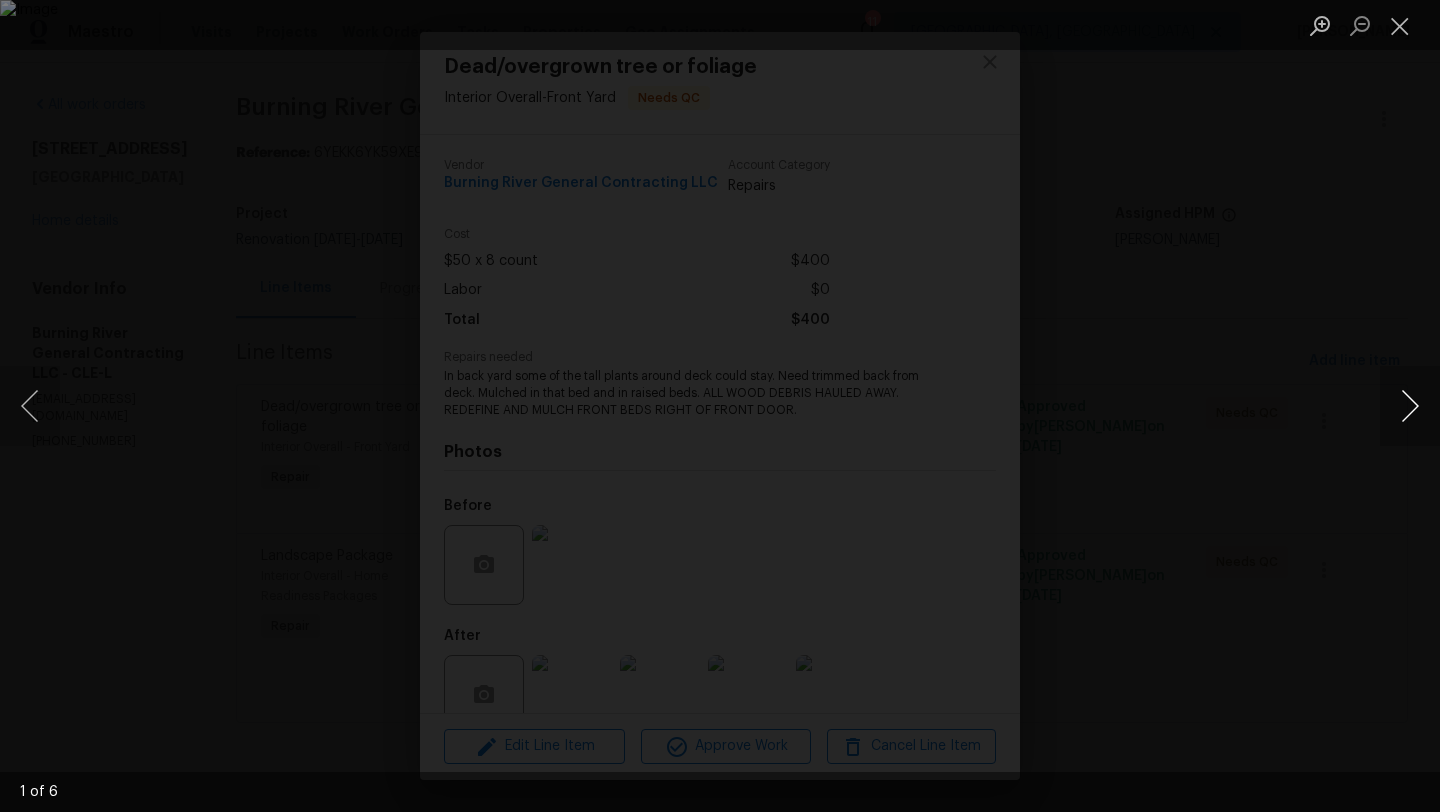 click at bounding box center (1410, 406) 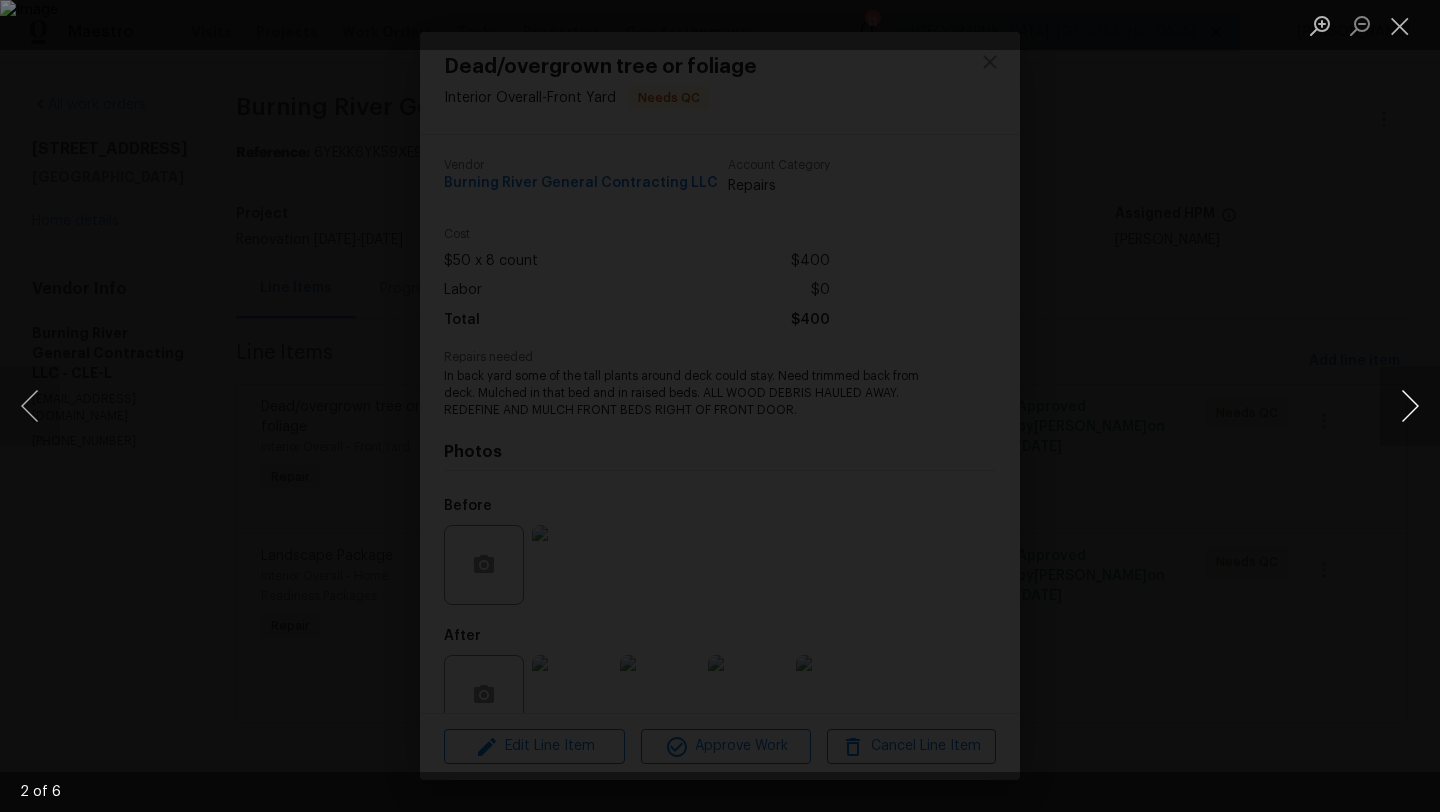 click at bounding box center (1410, 406) 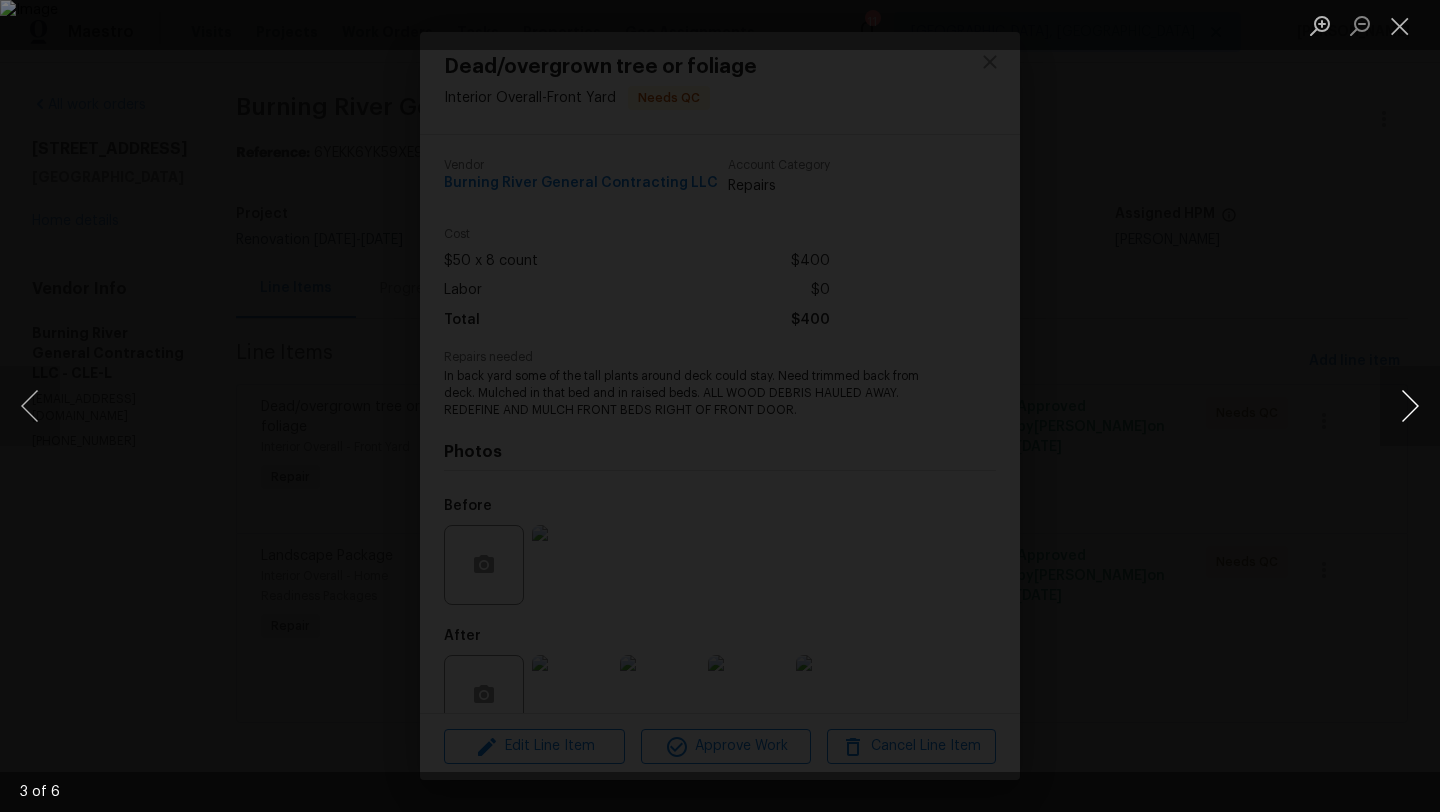 click at bounding box center [1410, 406] 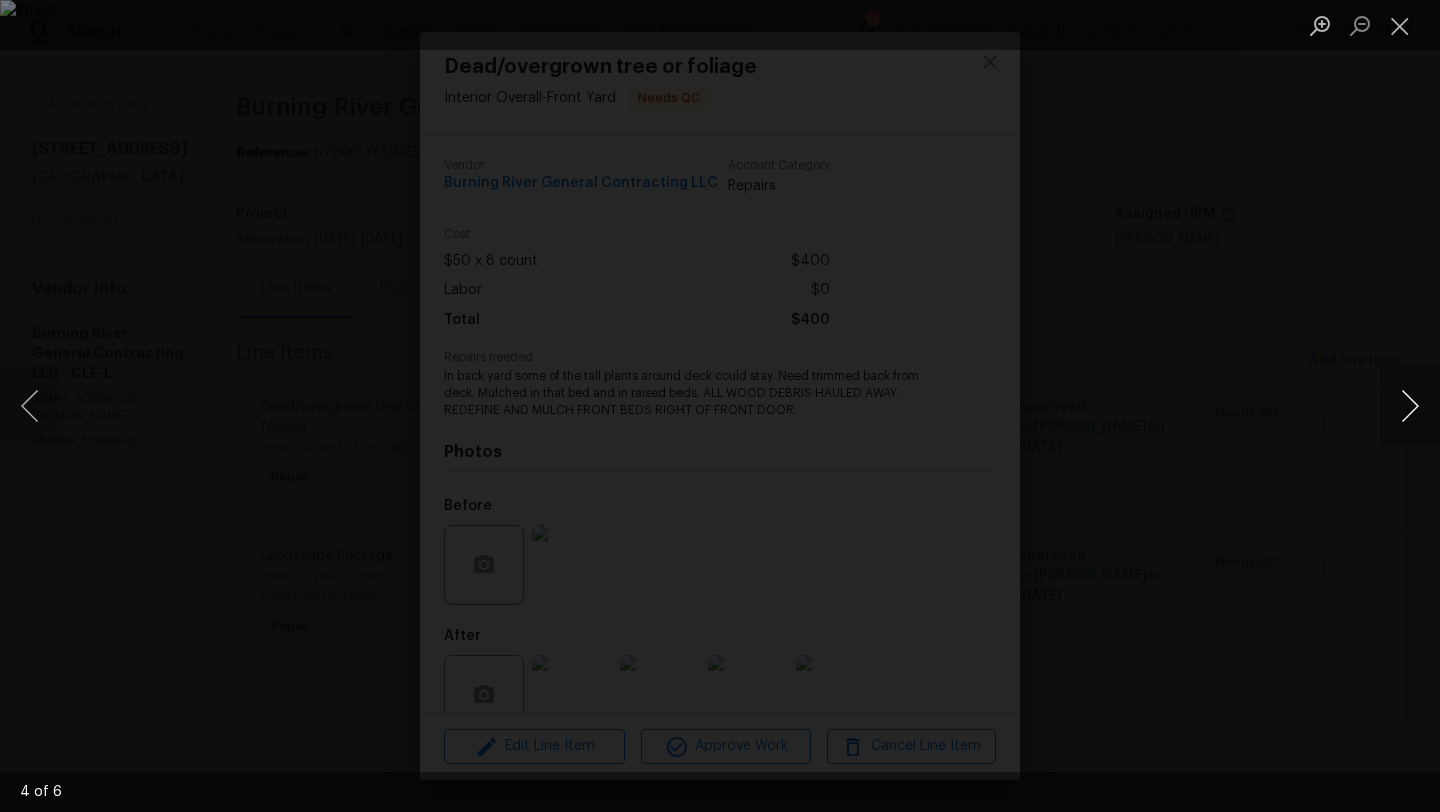 click at bounding box center [1410, 406] 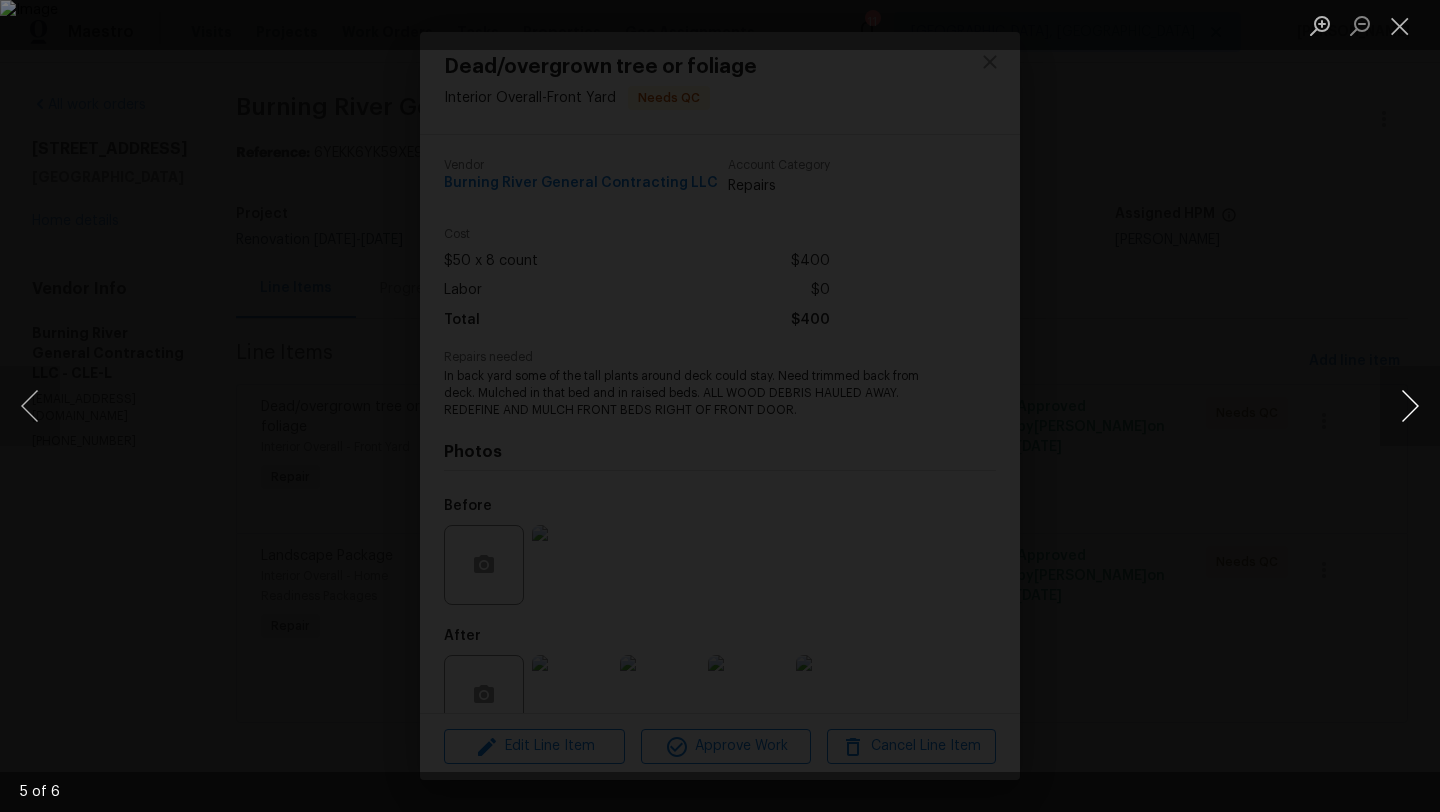 click at bounding box center (1410, 406) 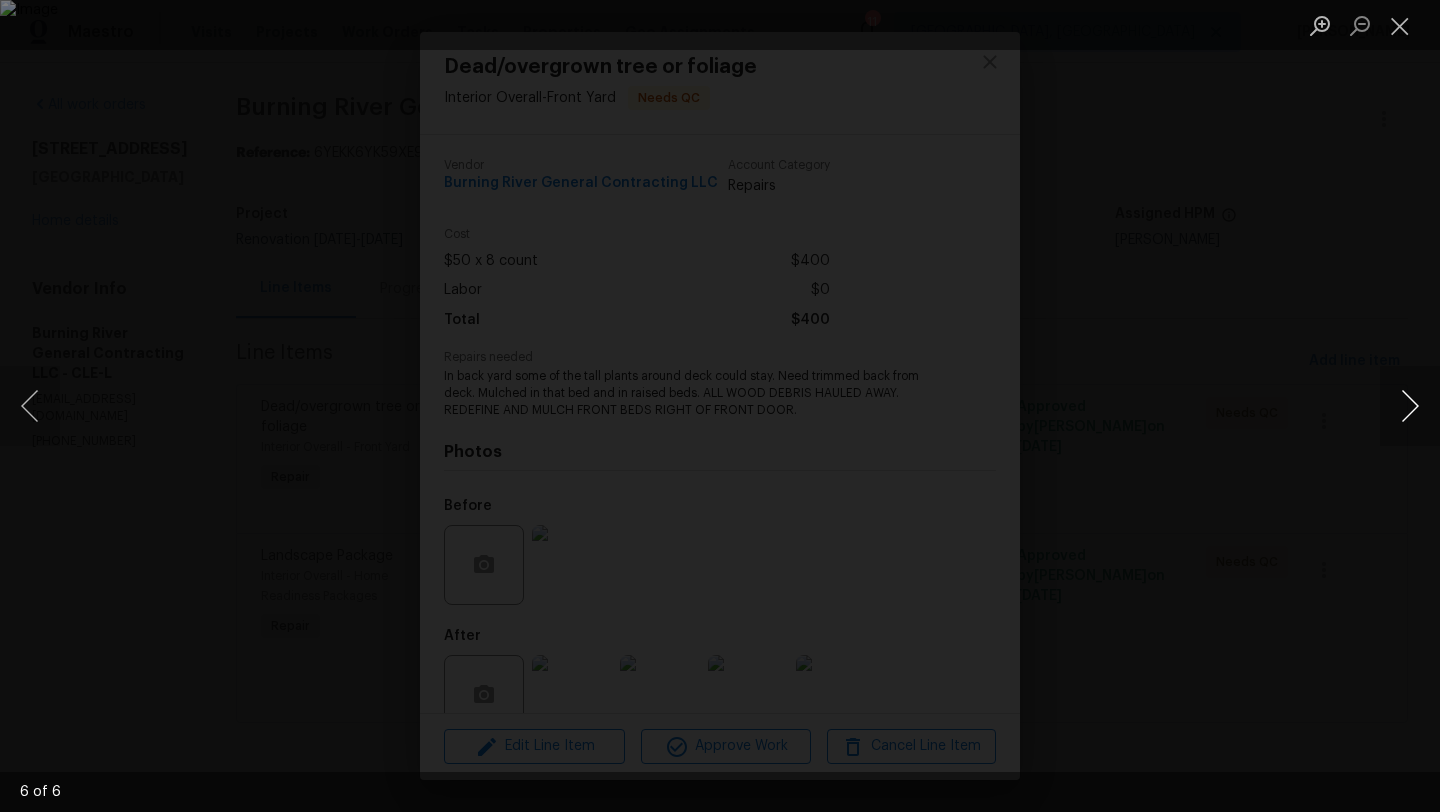click at bounding box center [1410, 406] 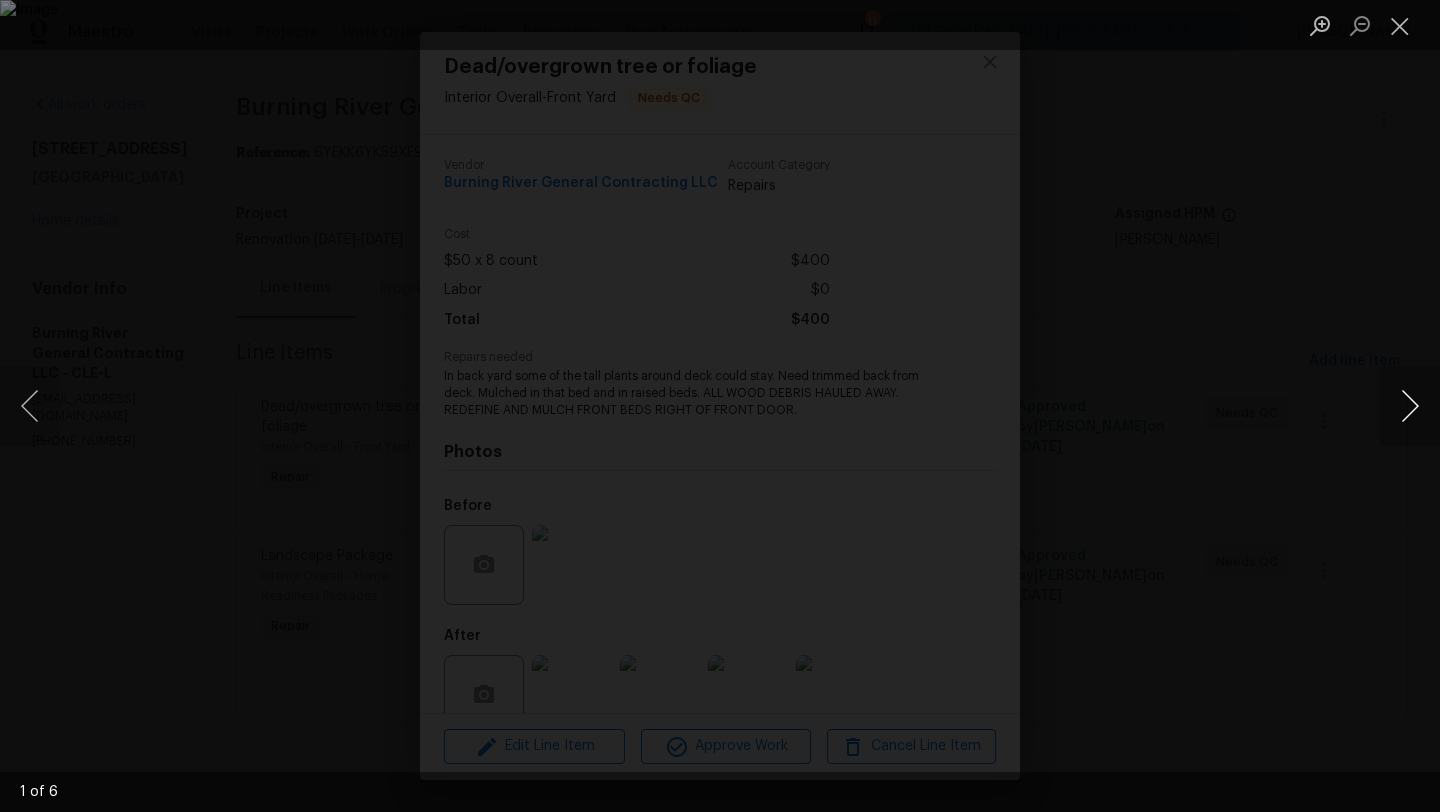 click at bounding box center (1410, 406) 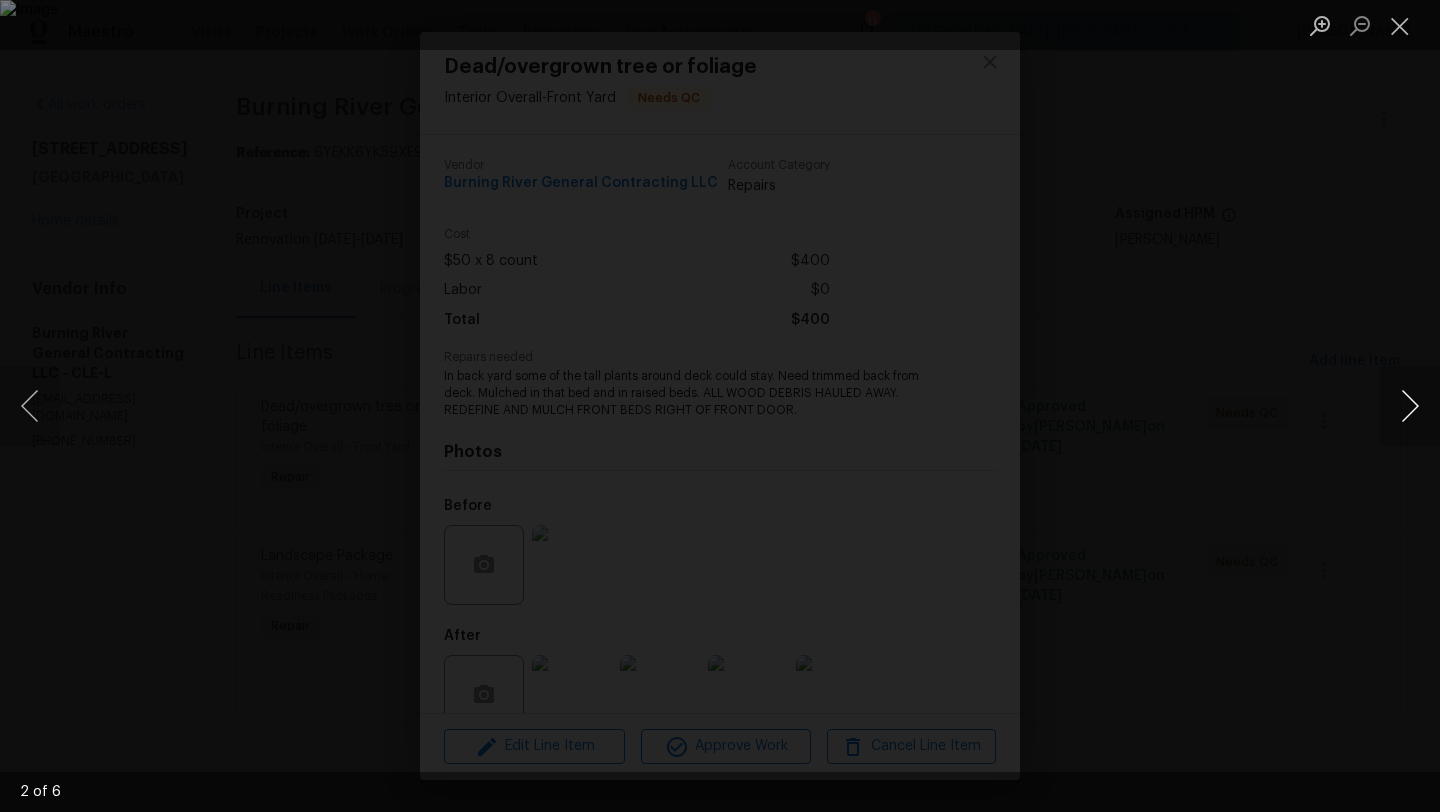 click at bounding box center (1410, 406) 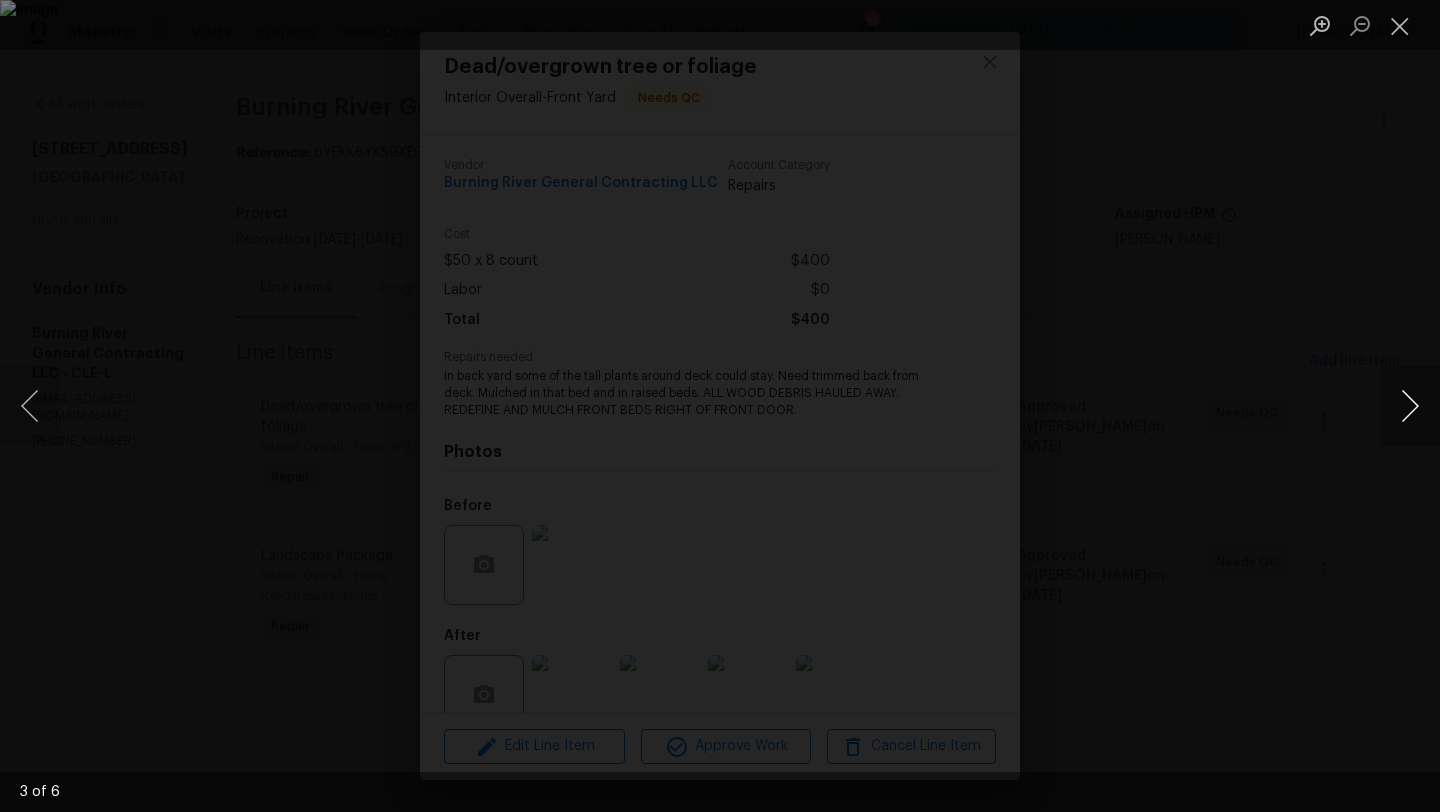 click at bounding box center (1410, 406) 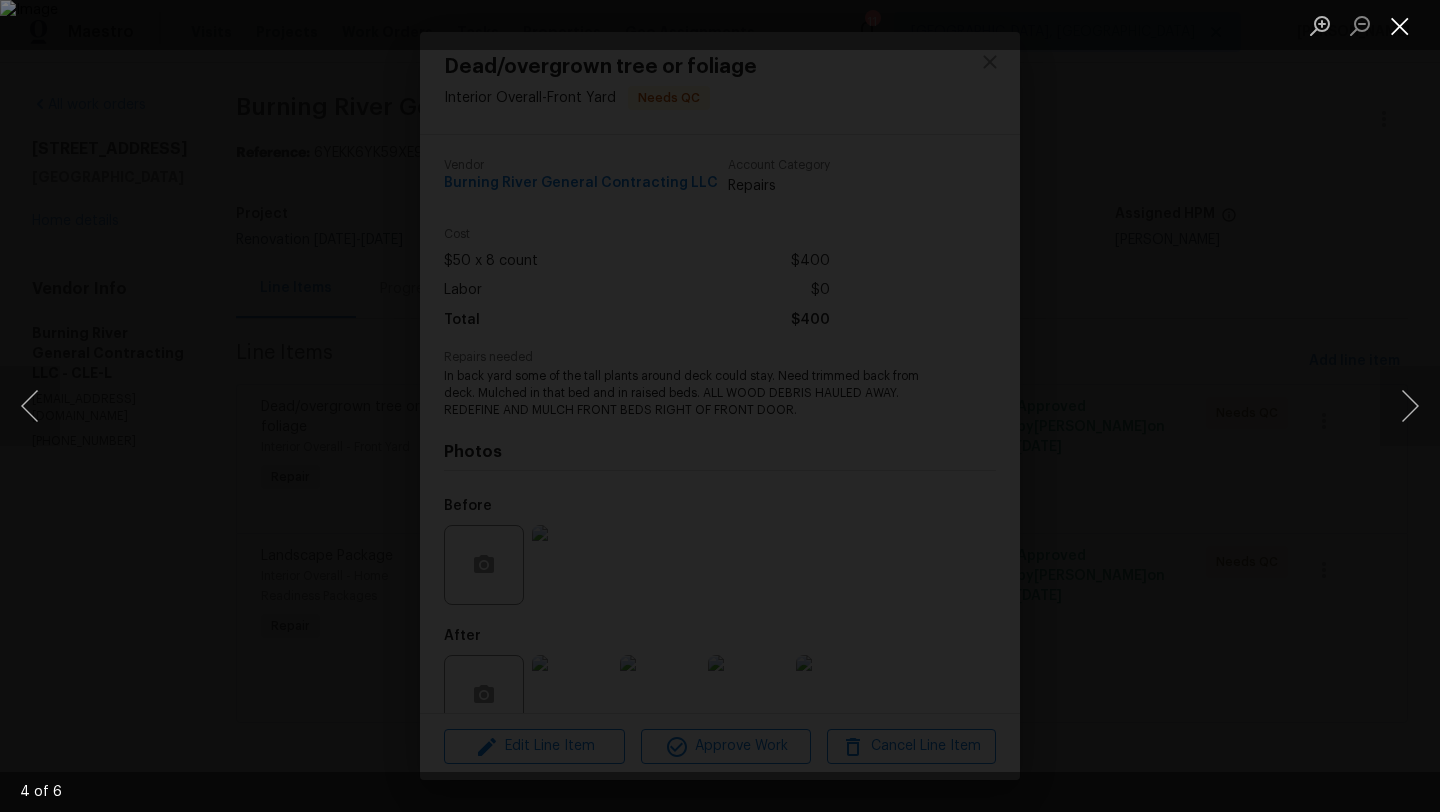 click at bounding box center [1400, 25] 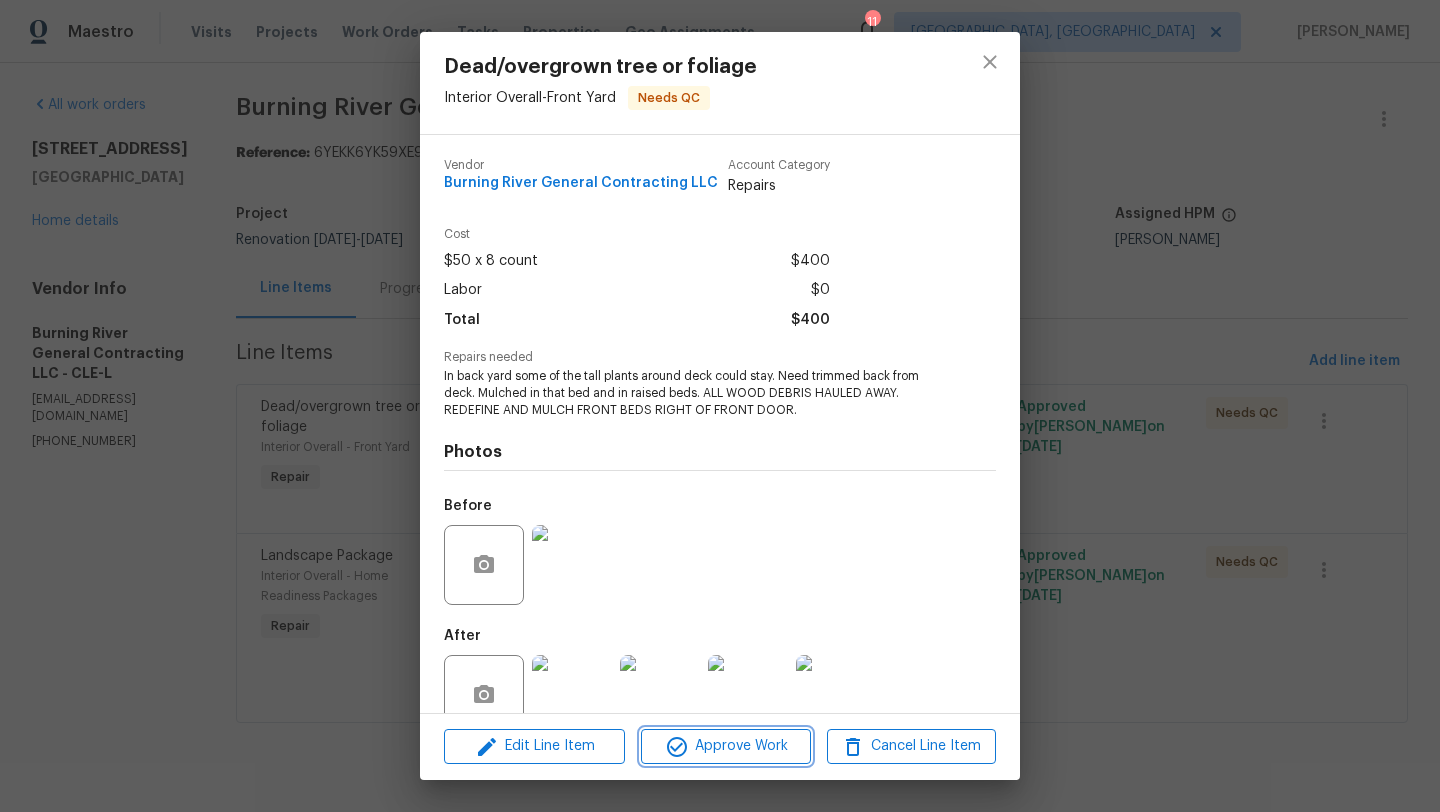 click 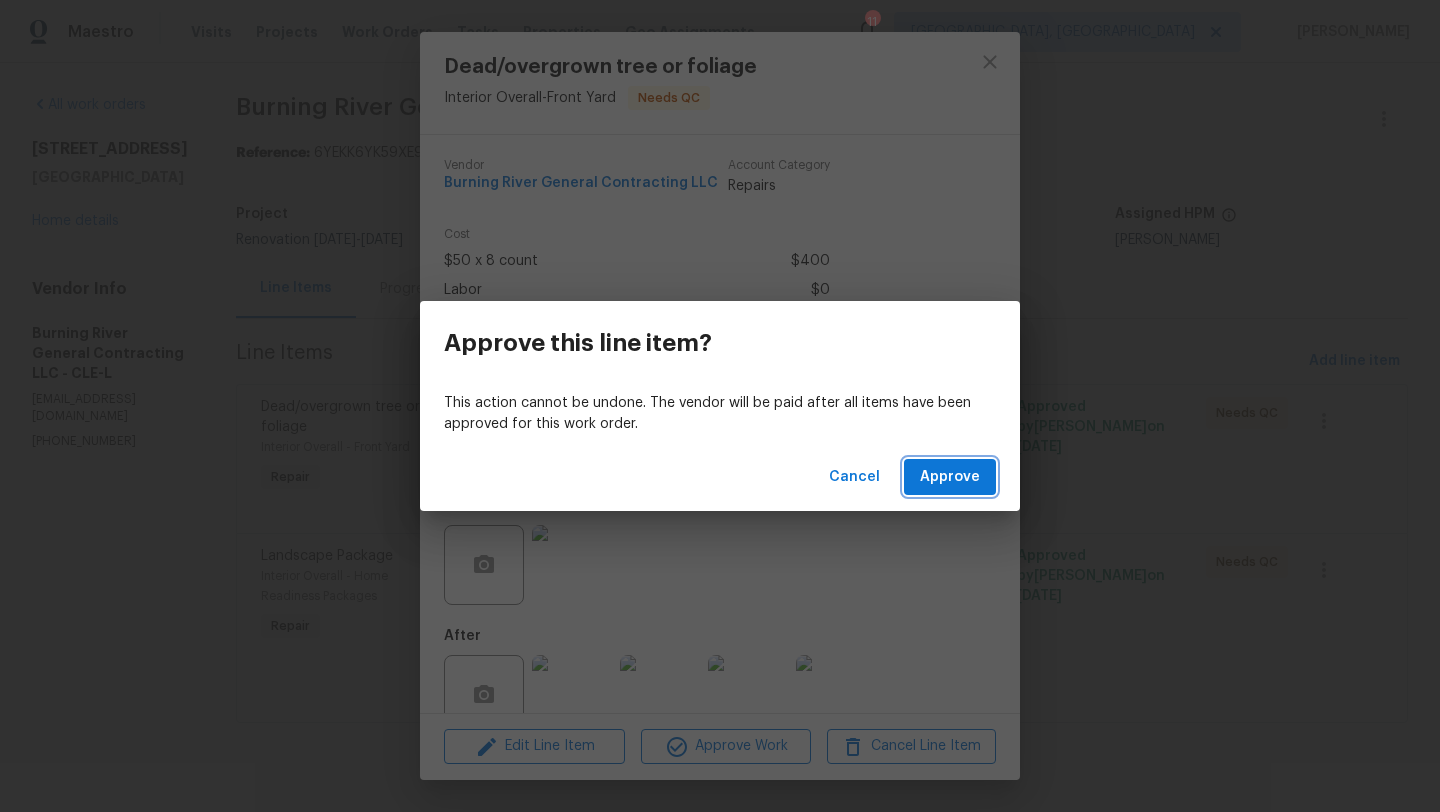 click on "Approve" at bounding box center [950, 477] 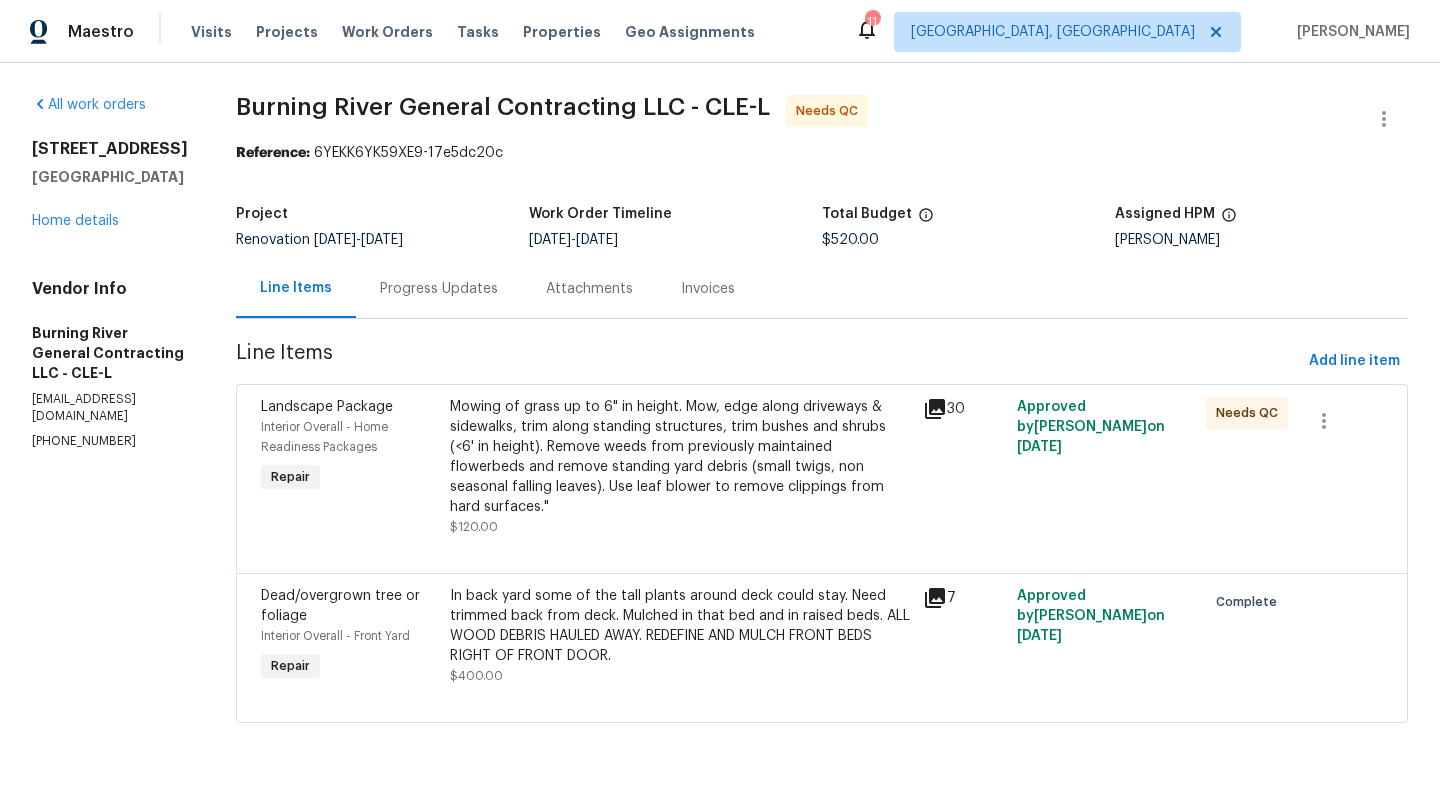 click on "Mowing of grass up to 6" in height. Mow, edge along driveways & sidewalks, trim along standing structures, trim bushes and shrubs (<6' in height). Remove weeds from previously maintained flowerbeds and remove standing yard debris (small twigs, non seasonal falling leaves).  Use leaf blower to remove clippings from hard surfaces."" at bounding box center (680, 457) 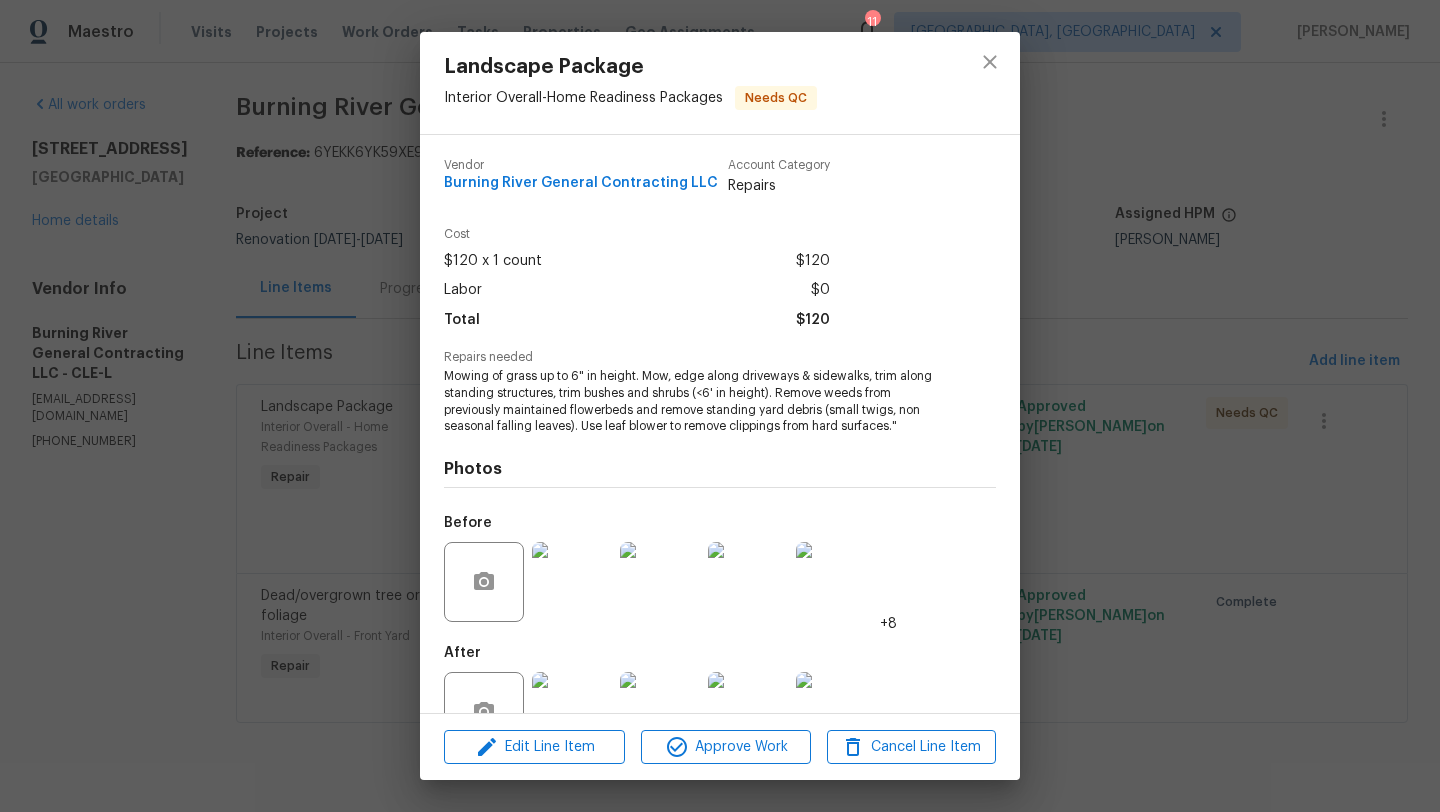 click at bounding box center [572, 712] 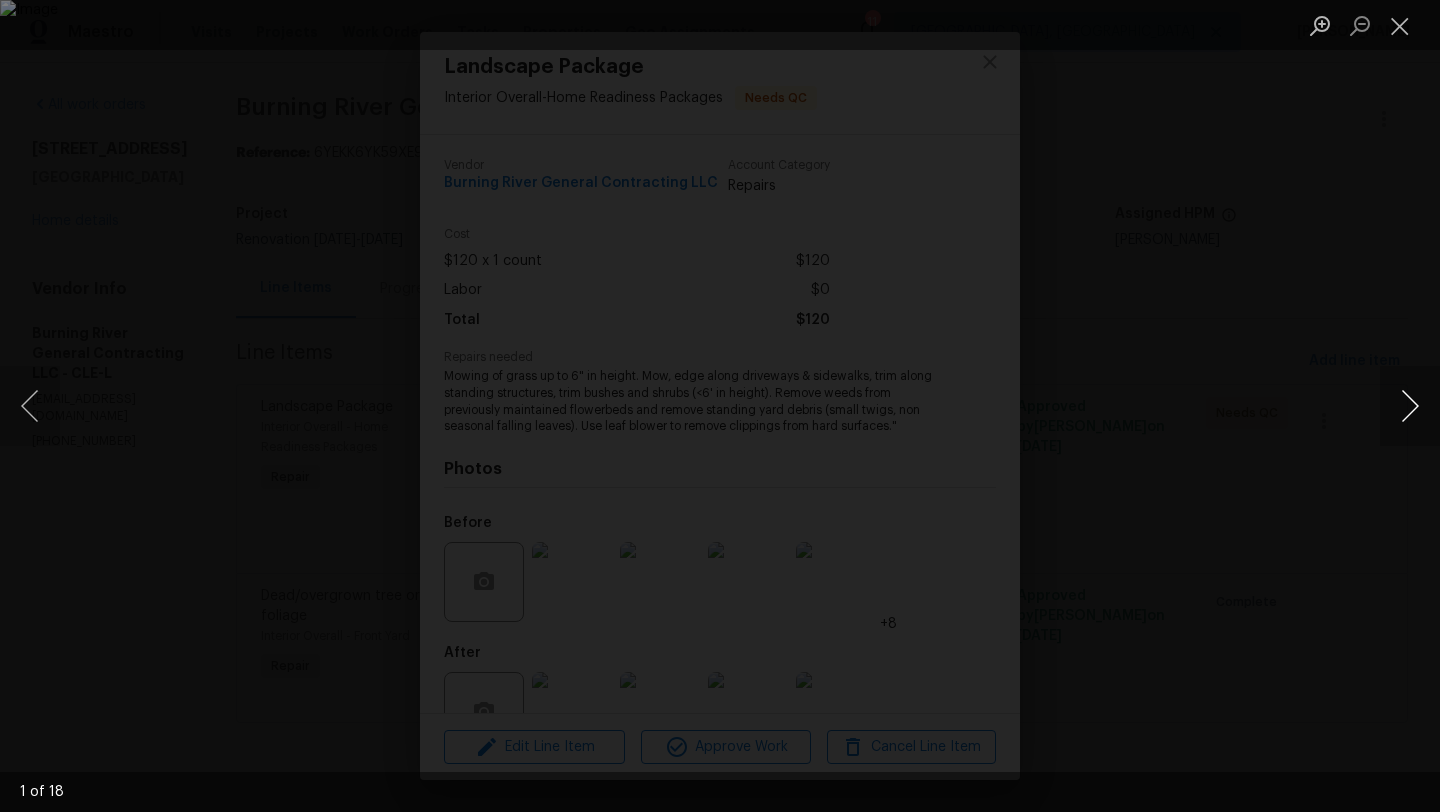 click at bounding box center (1410, 406) 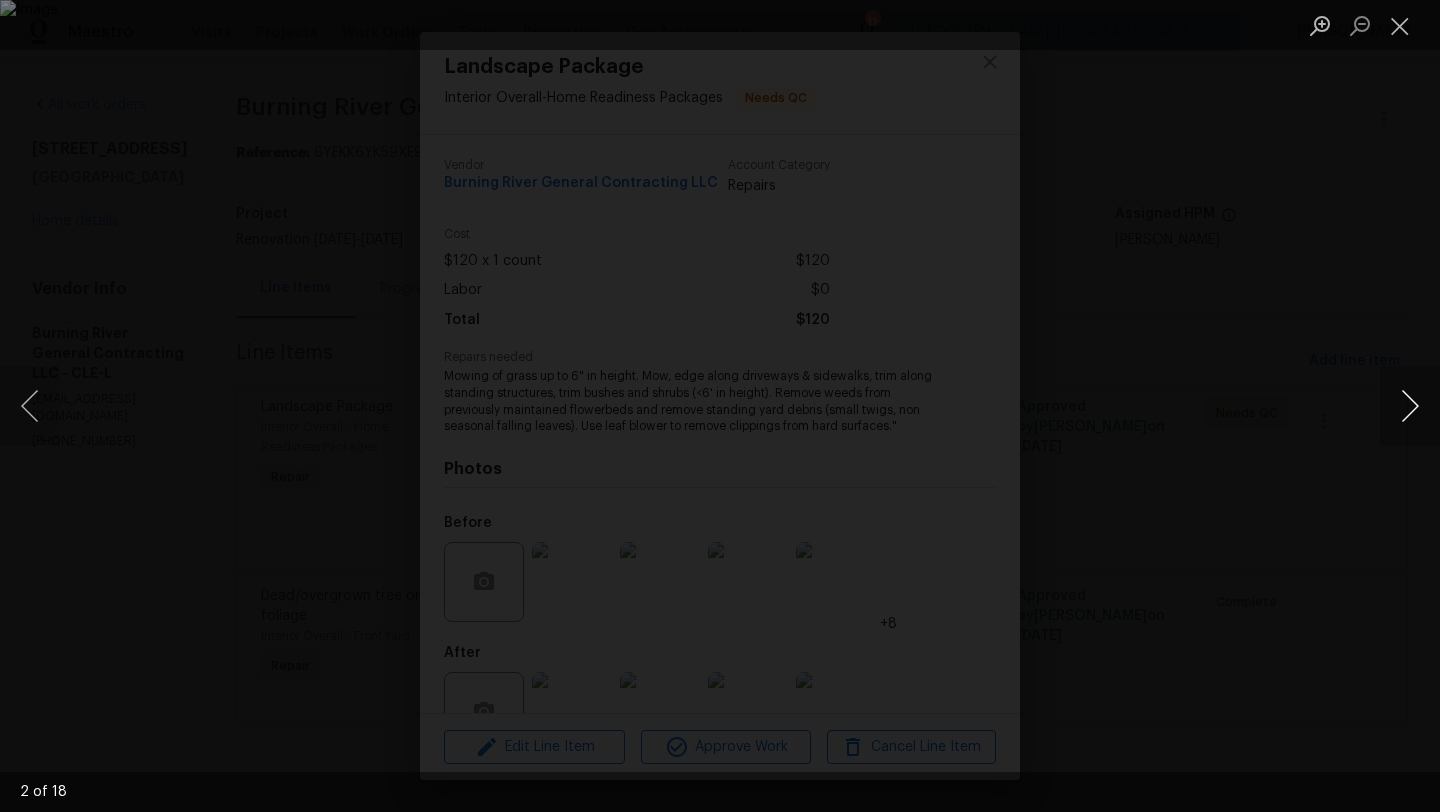 click at bounding box center (1410, 406) 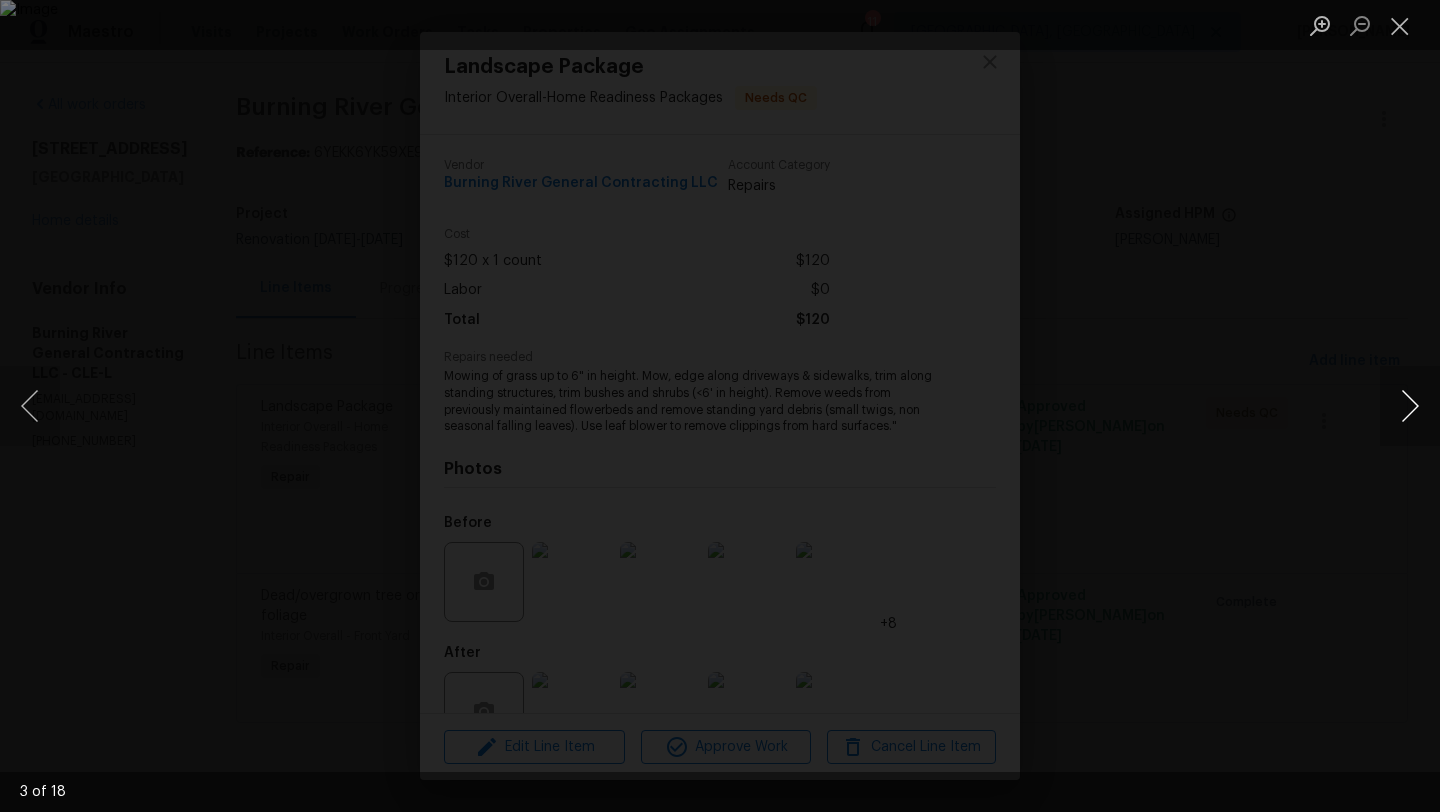 click at bounding box center [1410, 406] 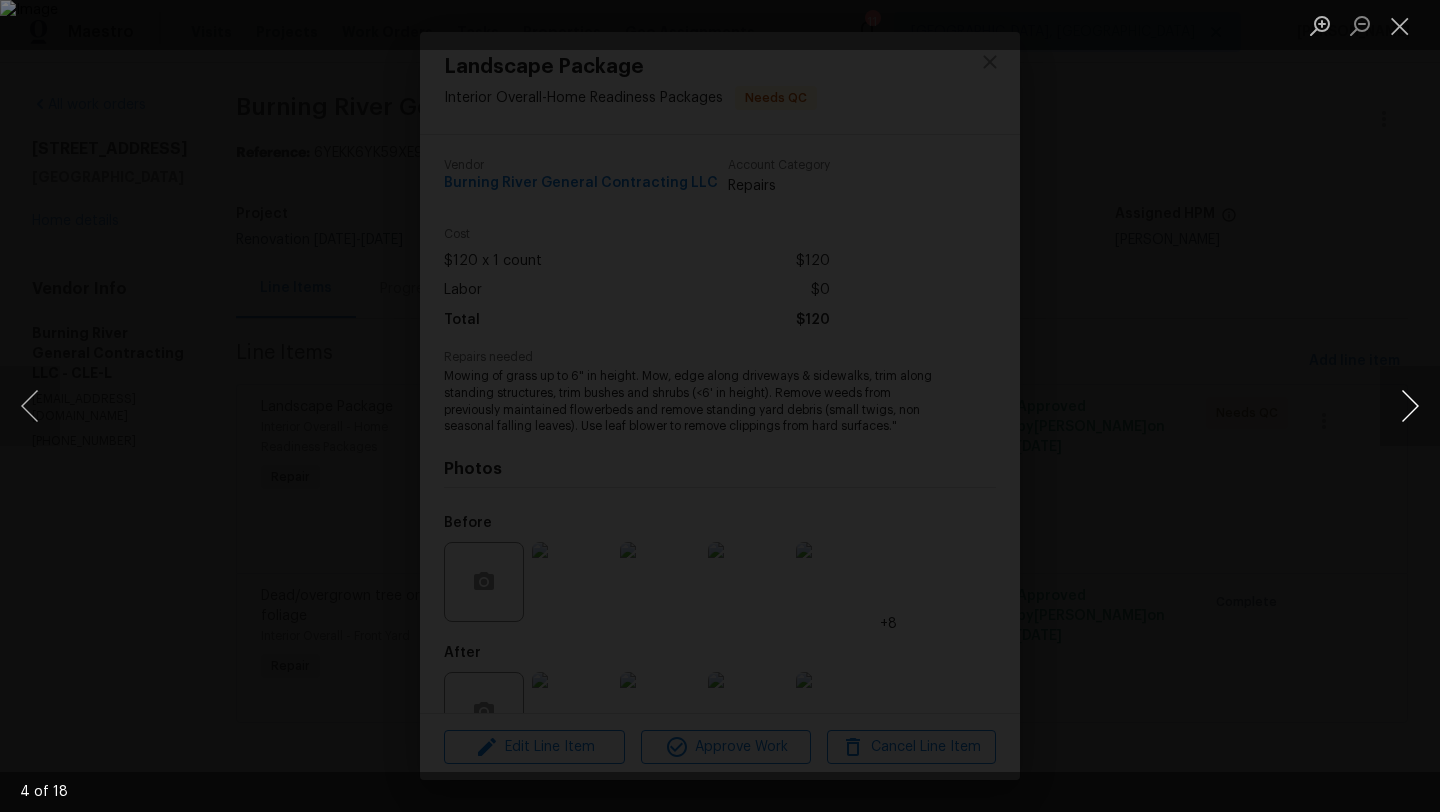click at bounding box center [1410, 406] 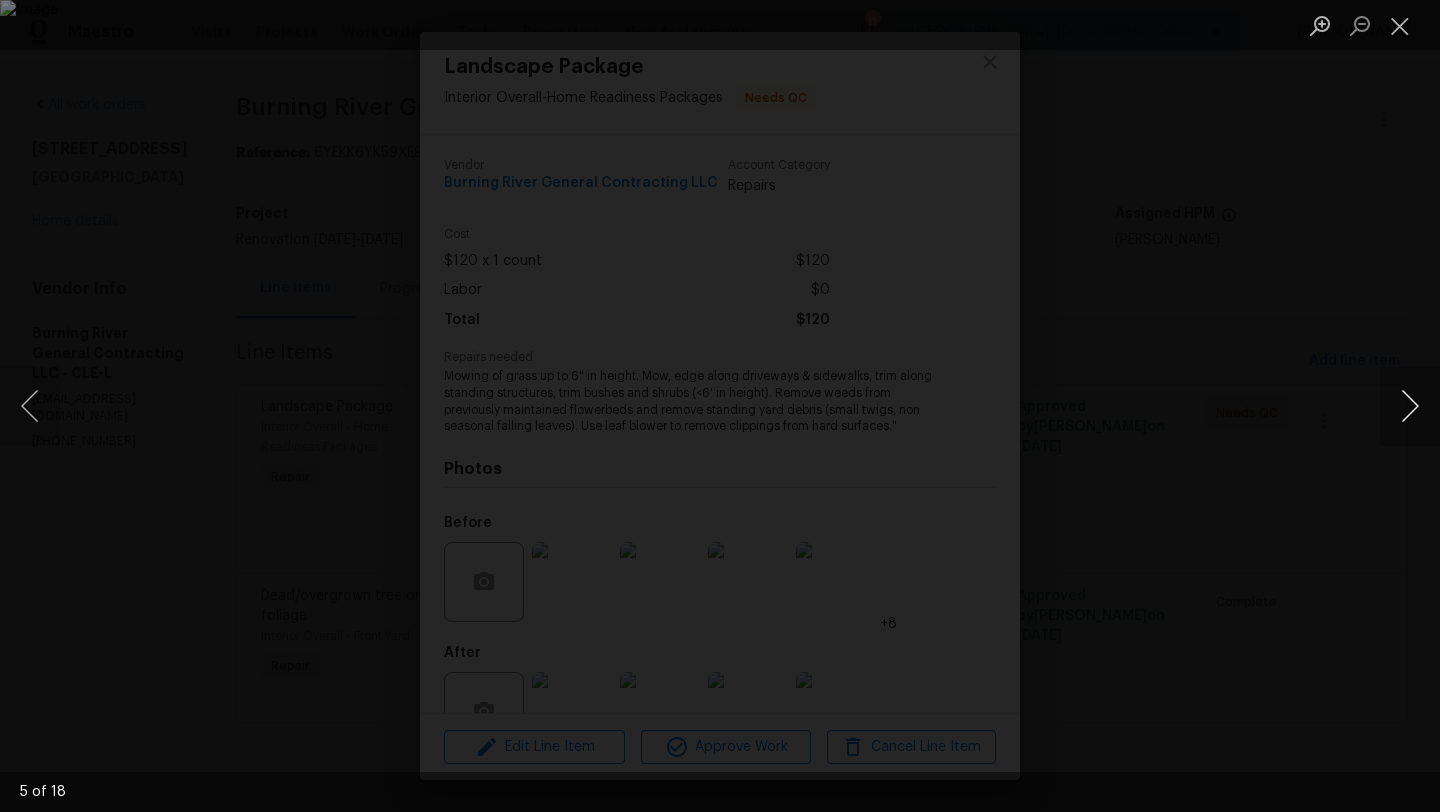 click at bounding box center [1410, 406] 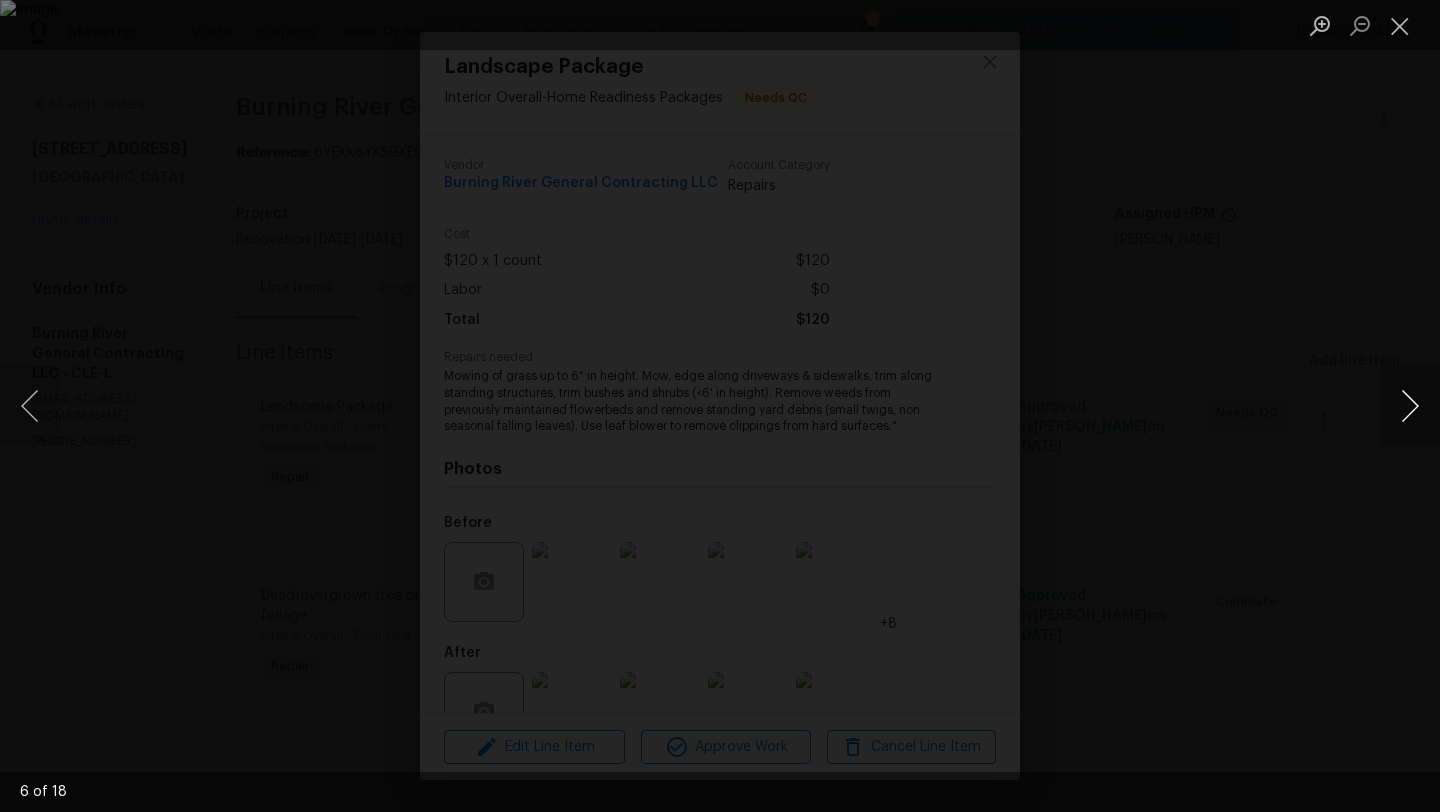 click at bounding box center (1410, 406) 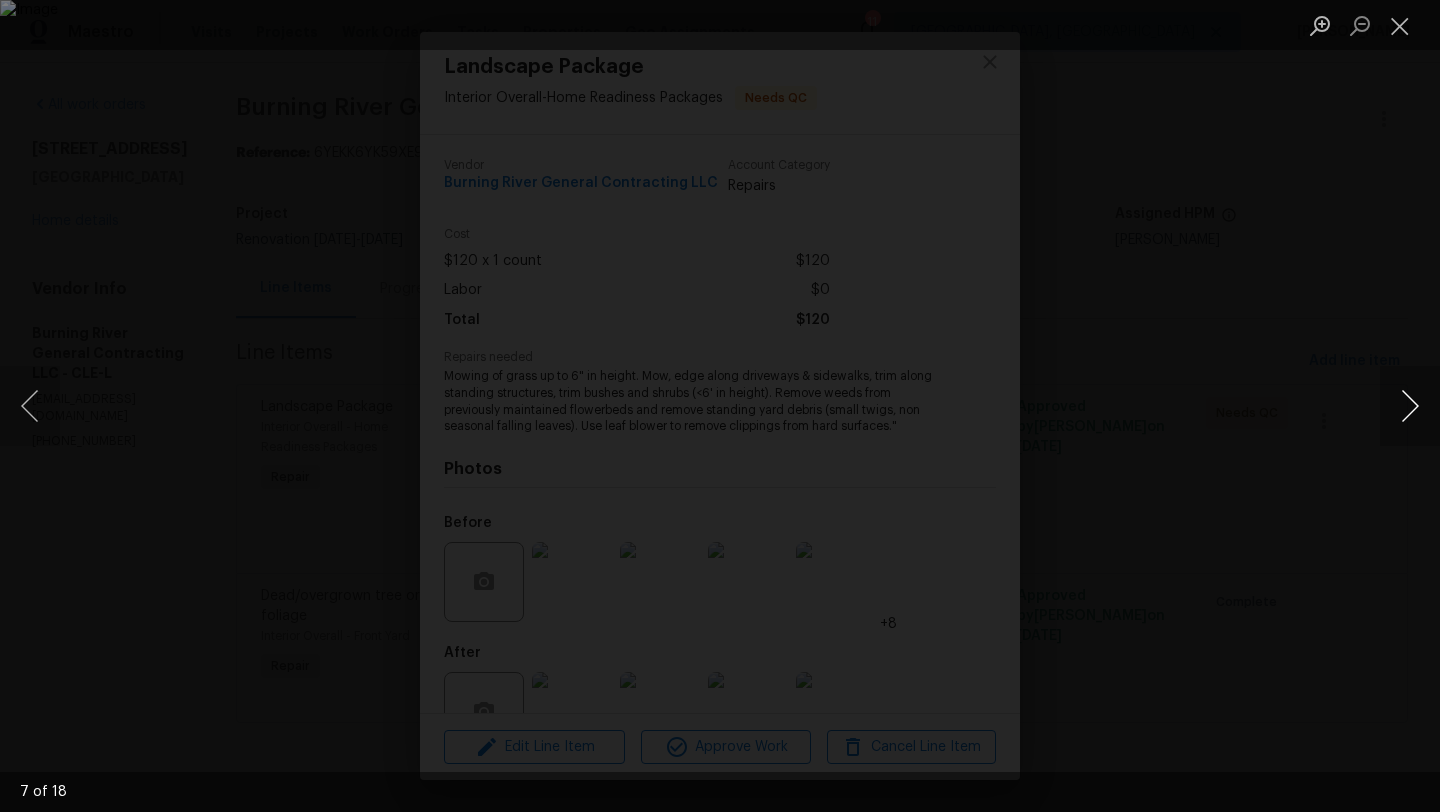 click at bounding box center (1410, 406) 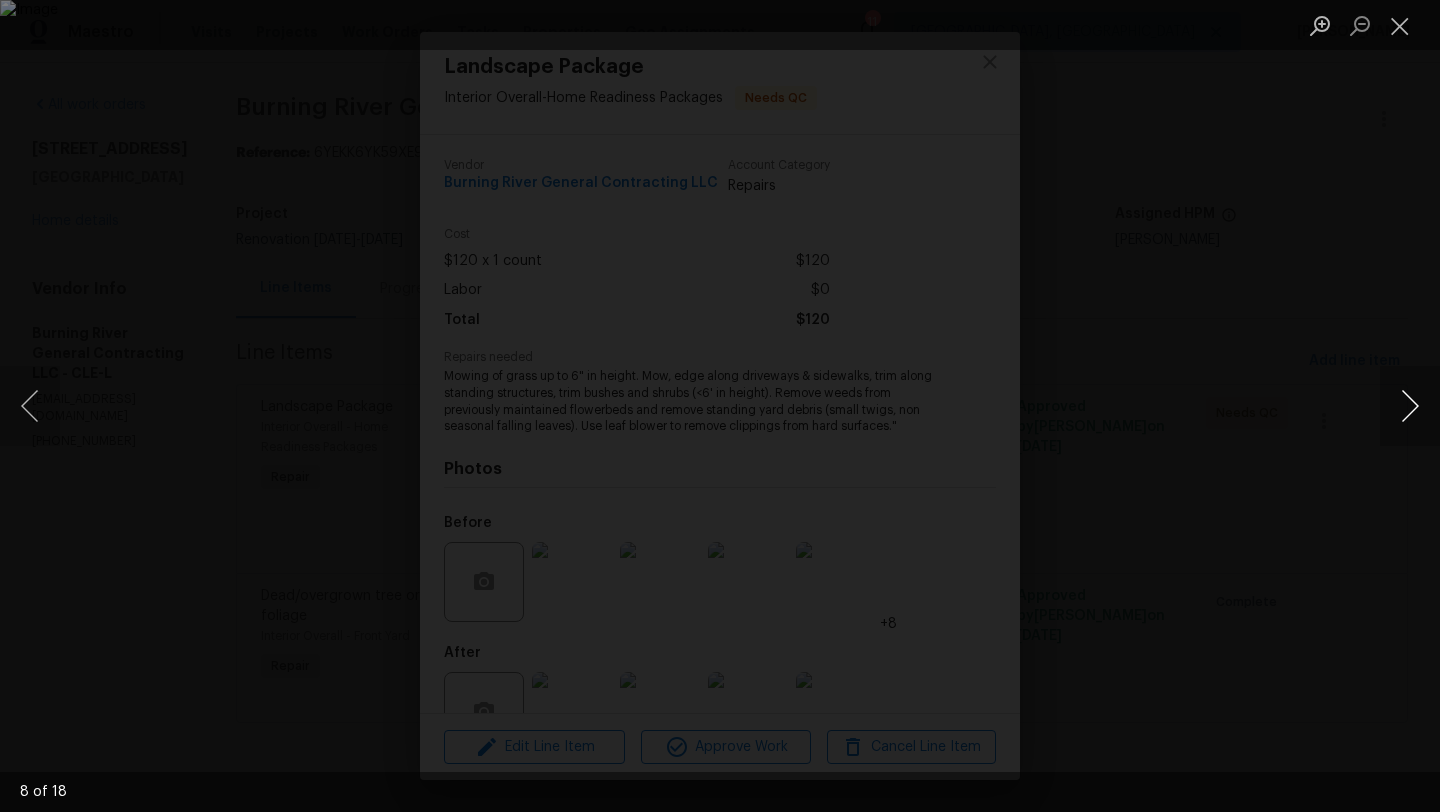 click at bounding box center [1410, 406] 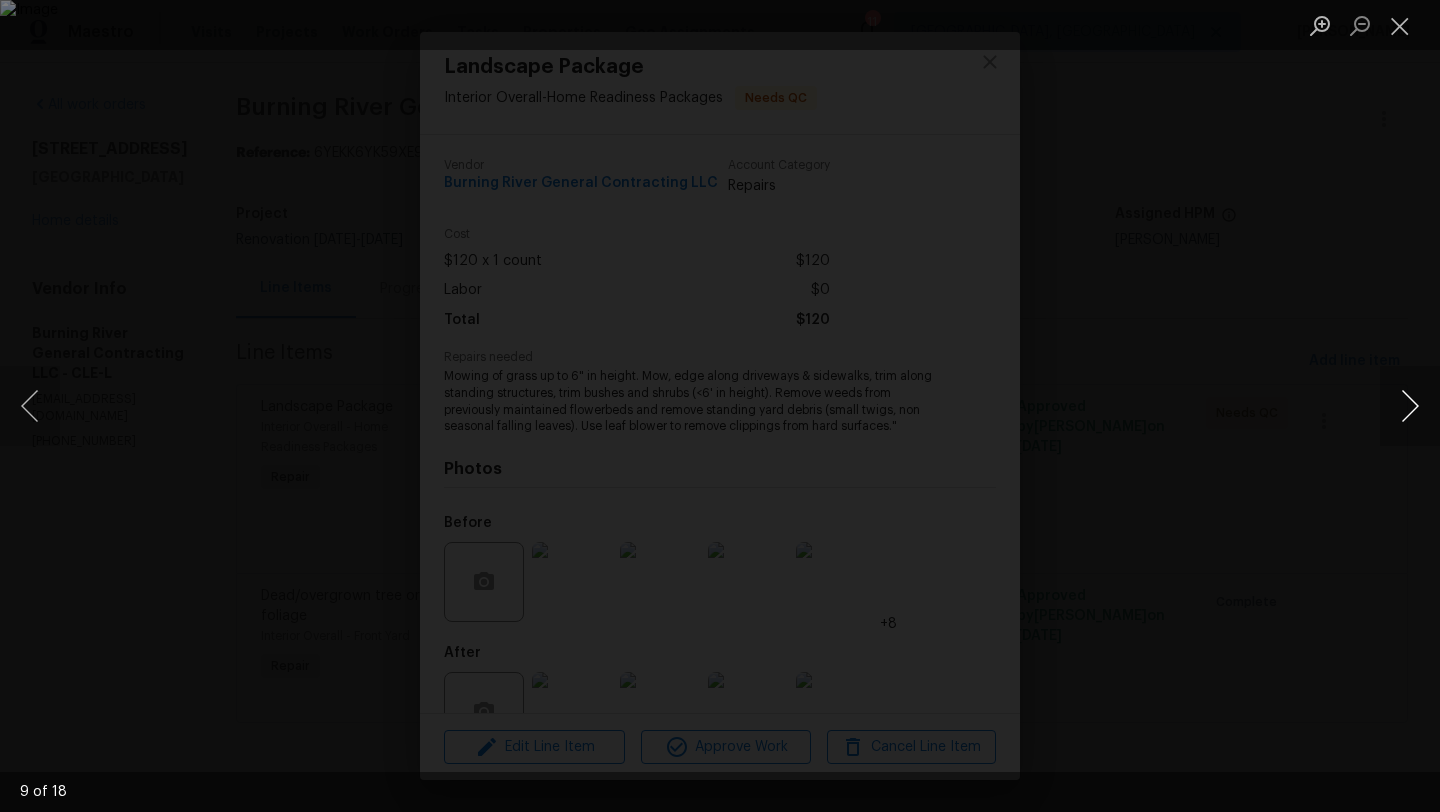 click at bounding box center (1410, 406) 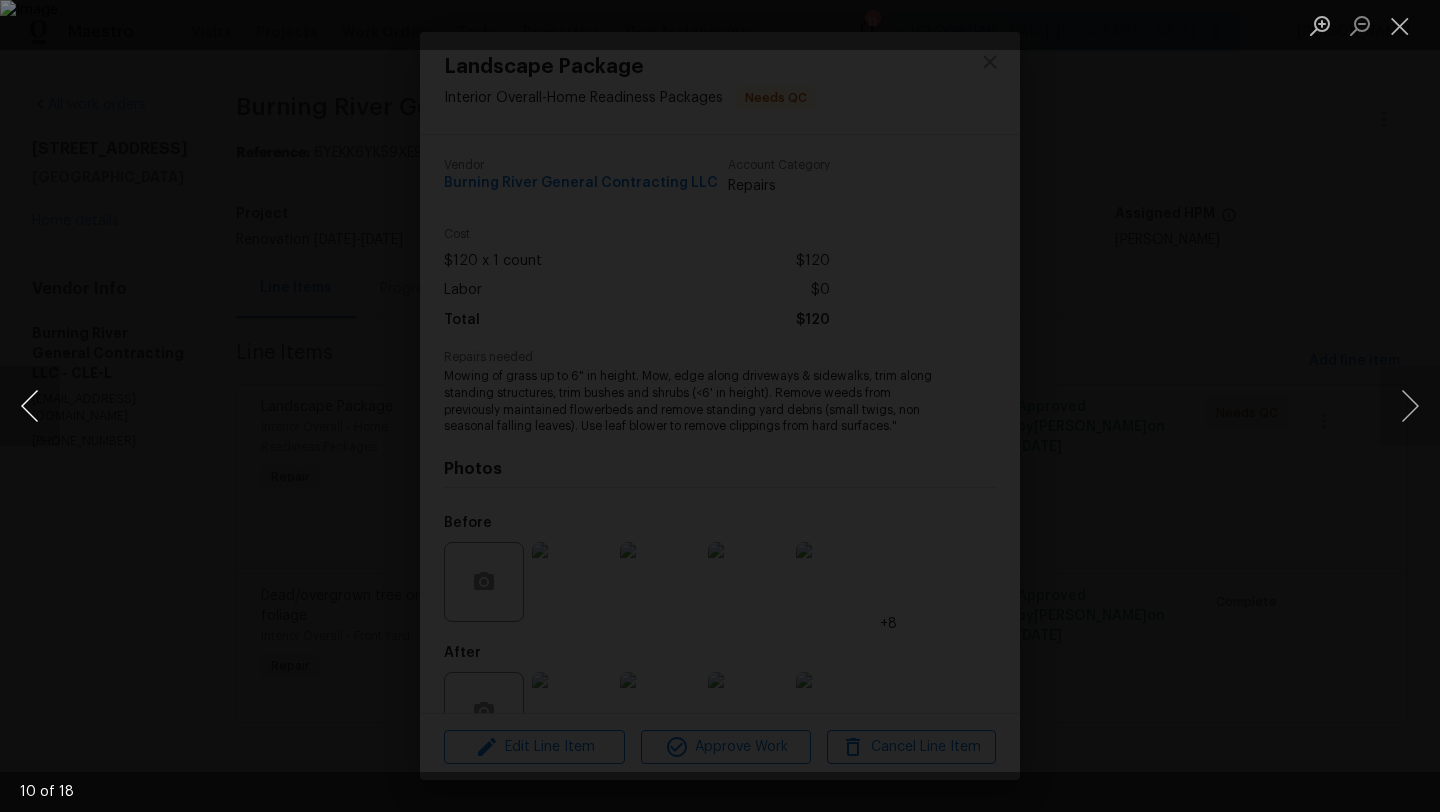 click at bounding box center [30, 406] 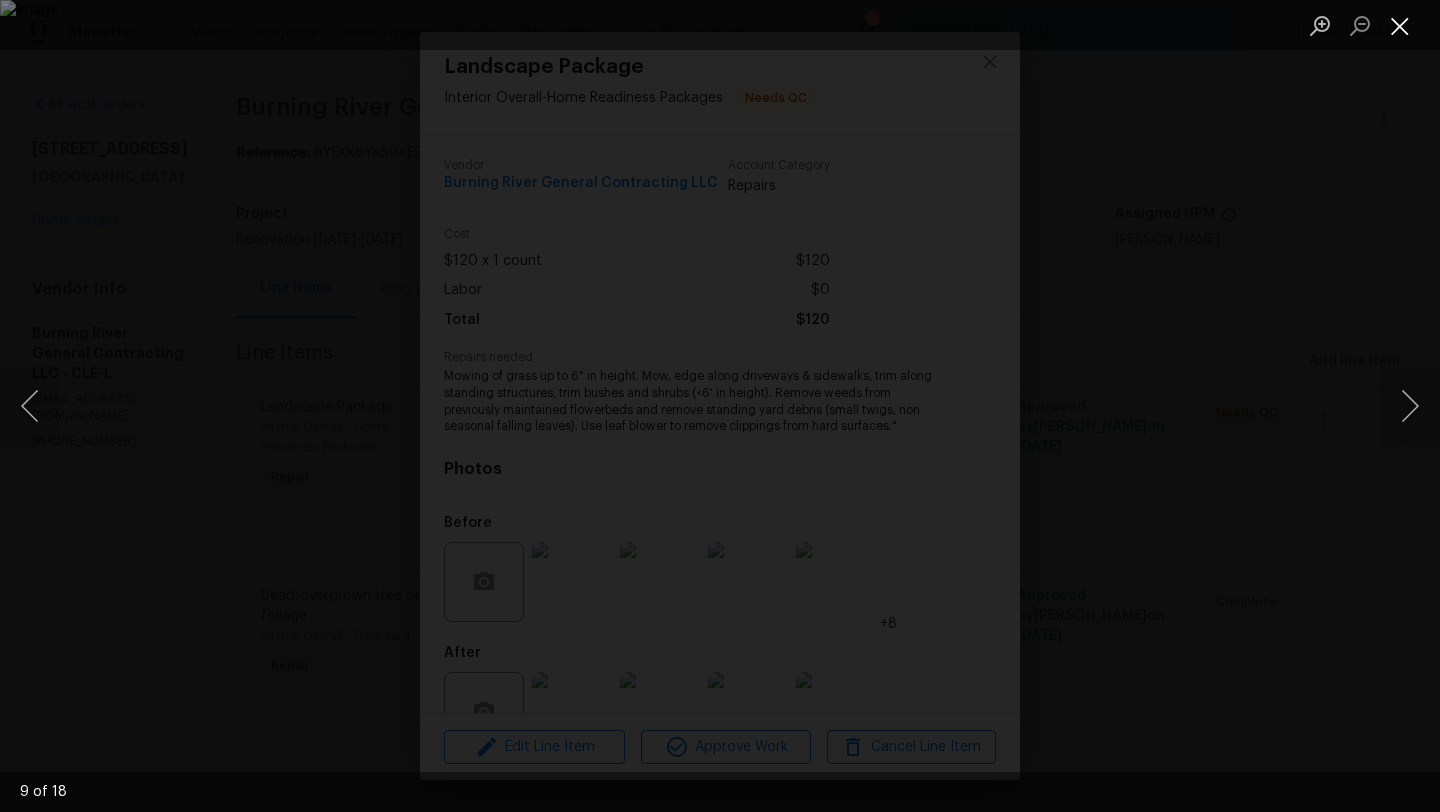 click at bounding box center [1400, 25] 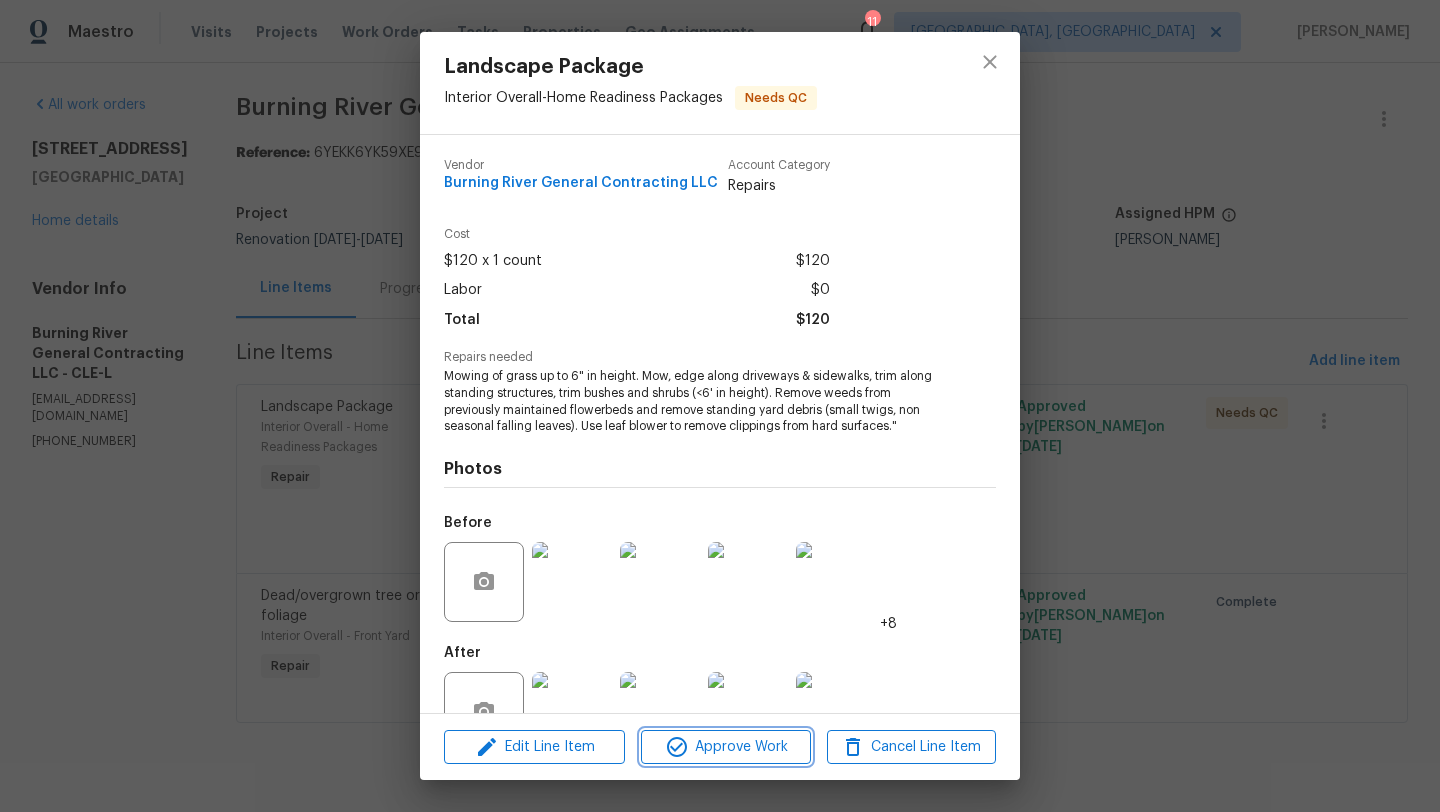 click on "Approve Work" at bounding box center (725, 747) 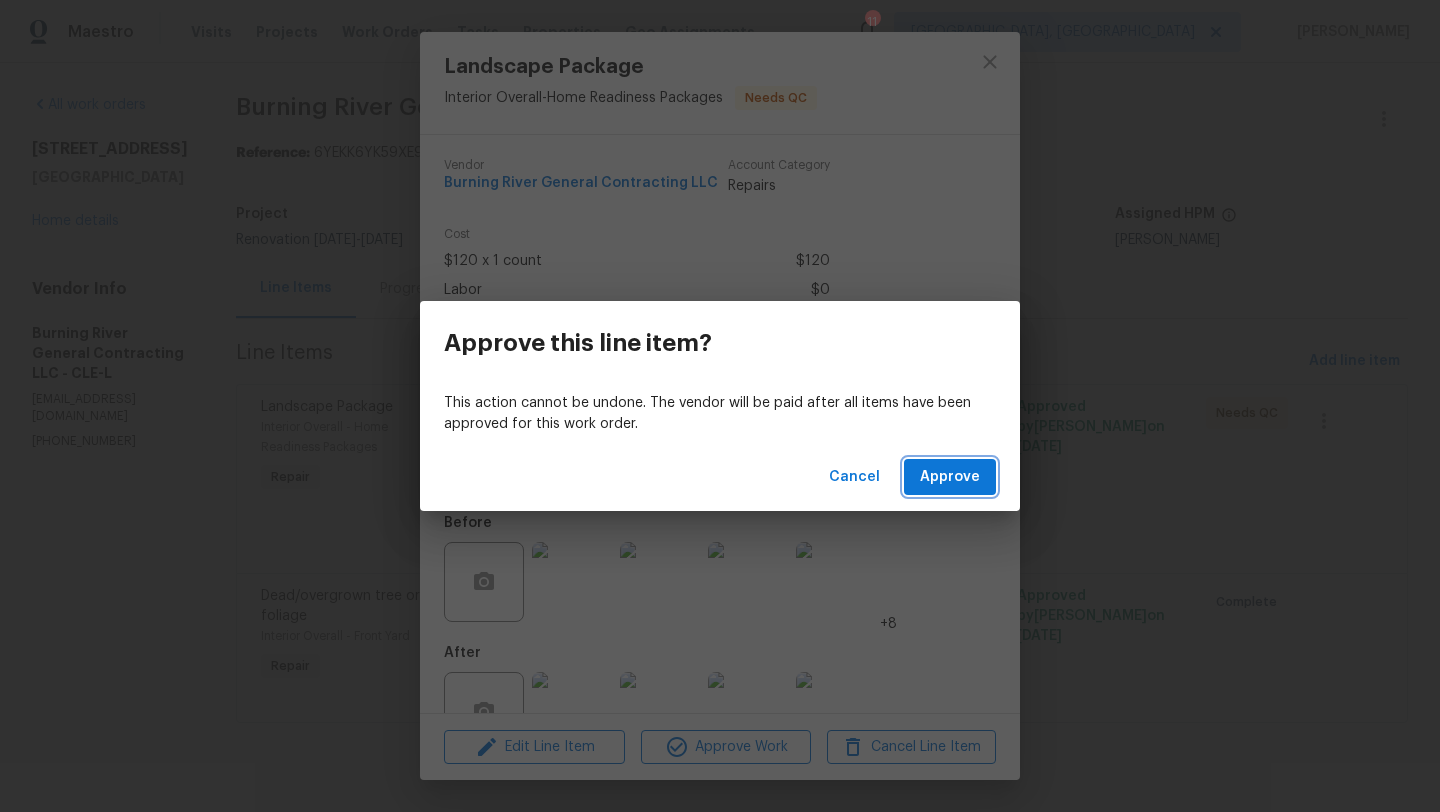 click on "Approve" at bounding box center [950, 477] 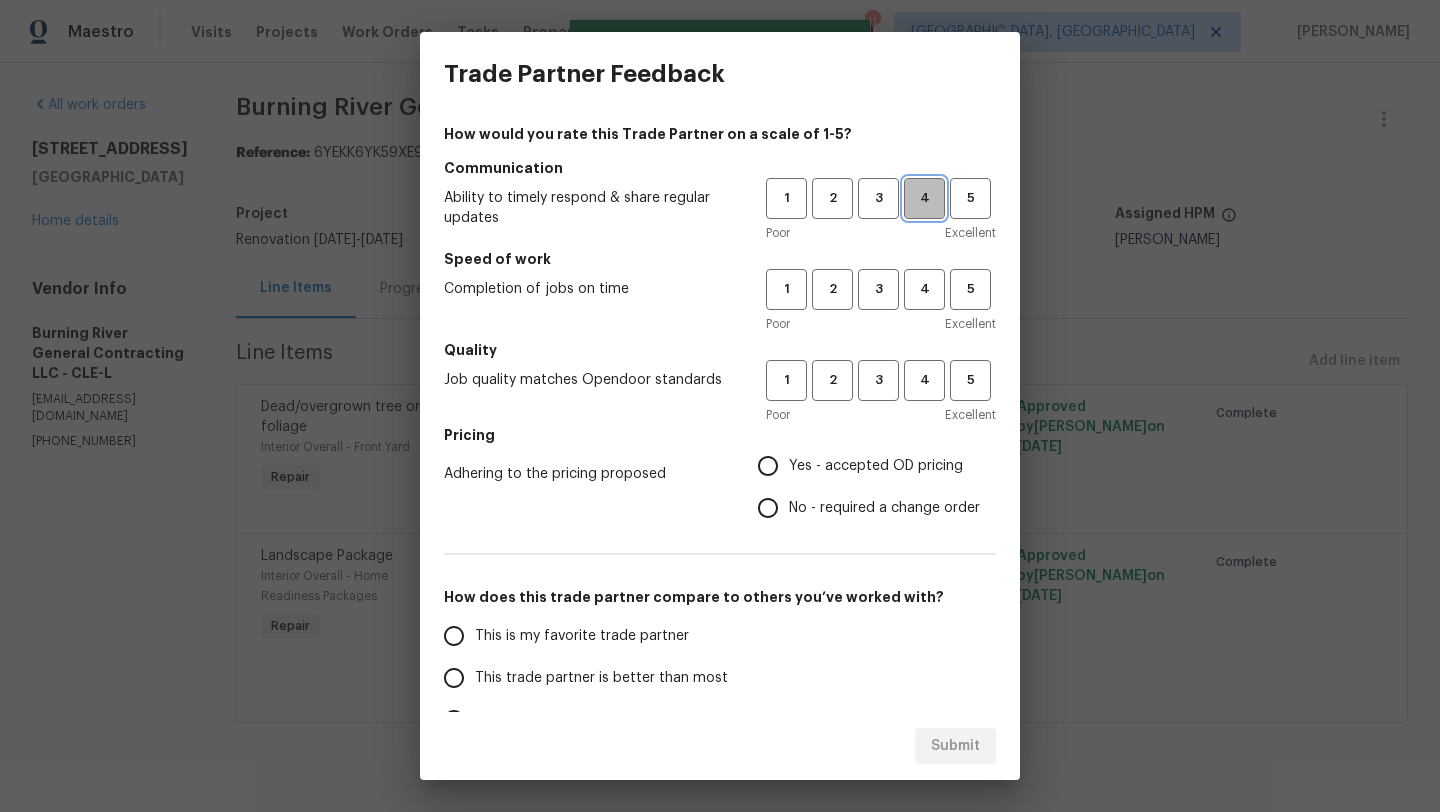 click on "4" at bounding box center [924, 198] 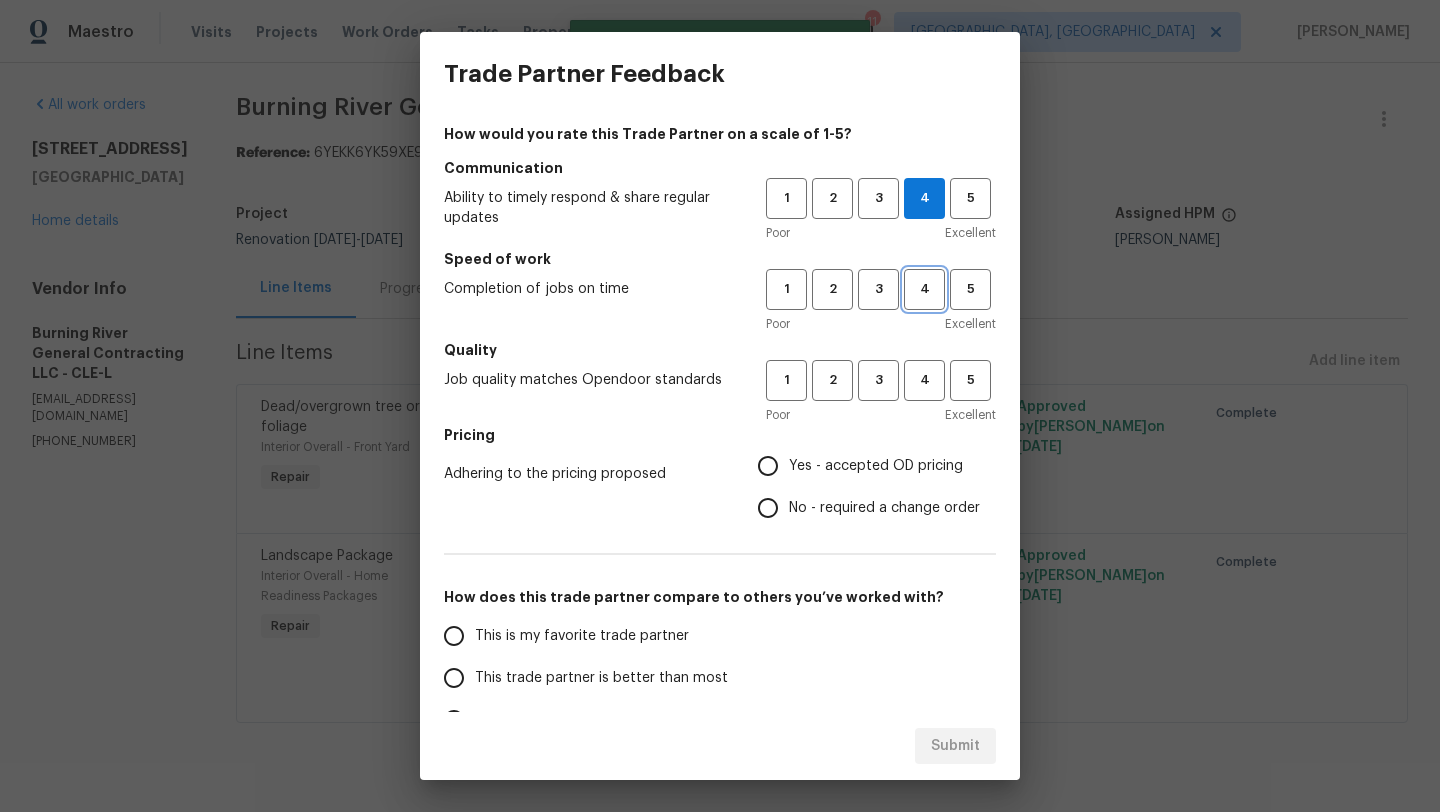click on "4" at bounding box center (924, 289) 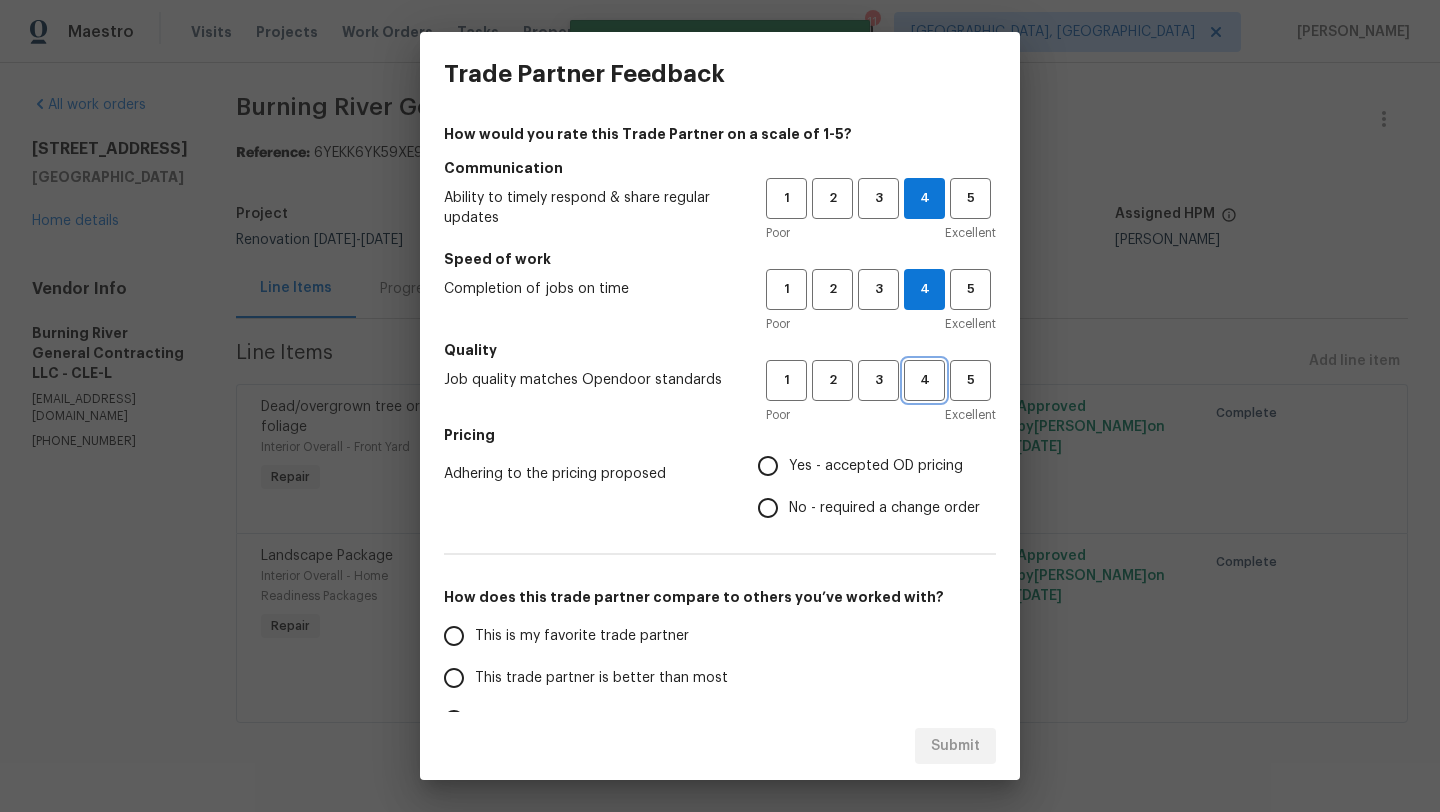 click on "4" at bounding box center (924, 380) 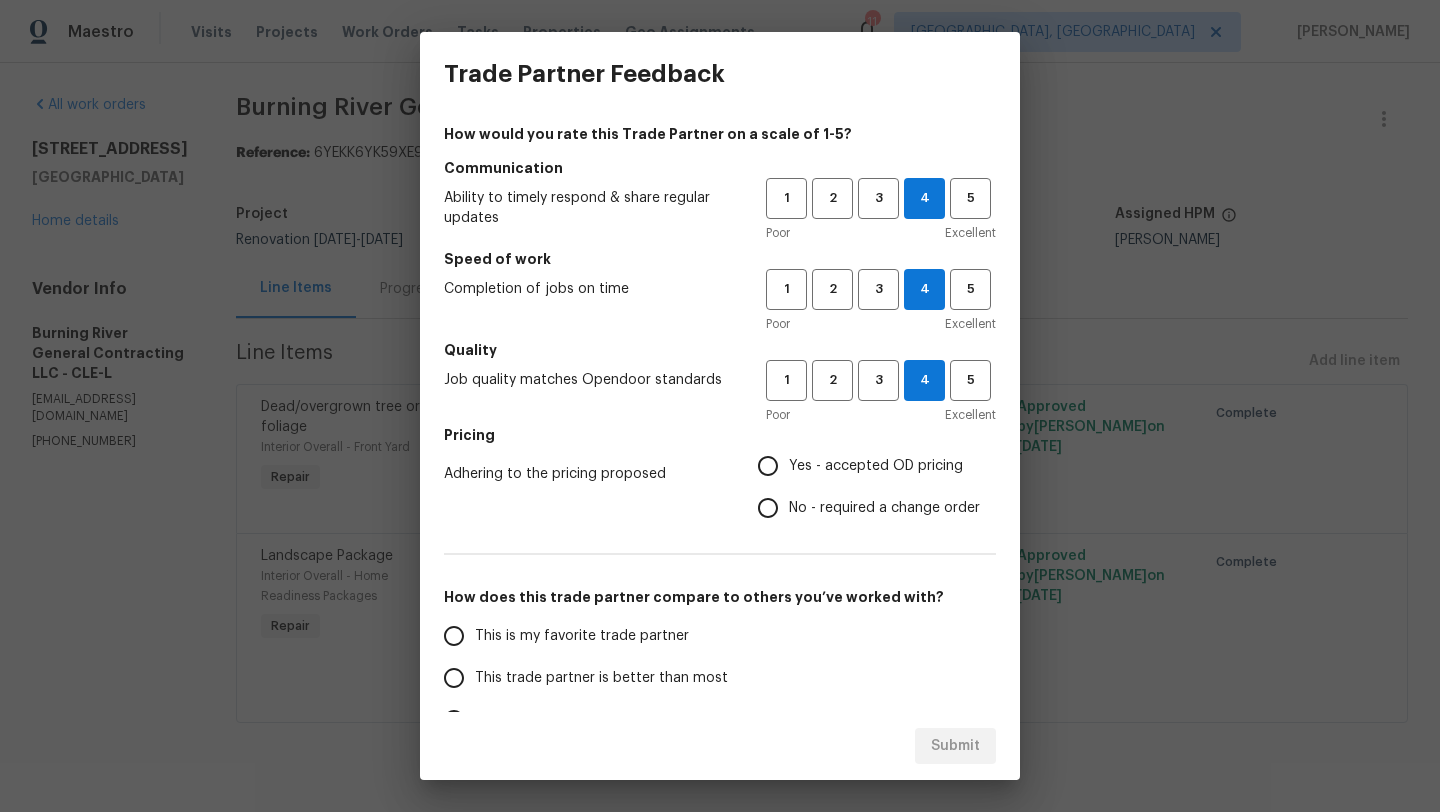 click on "Yes - accepted OD pricing" at bounding box center [768, 466] 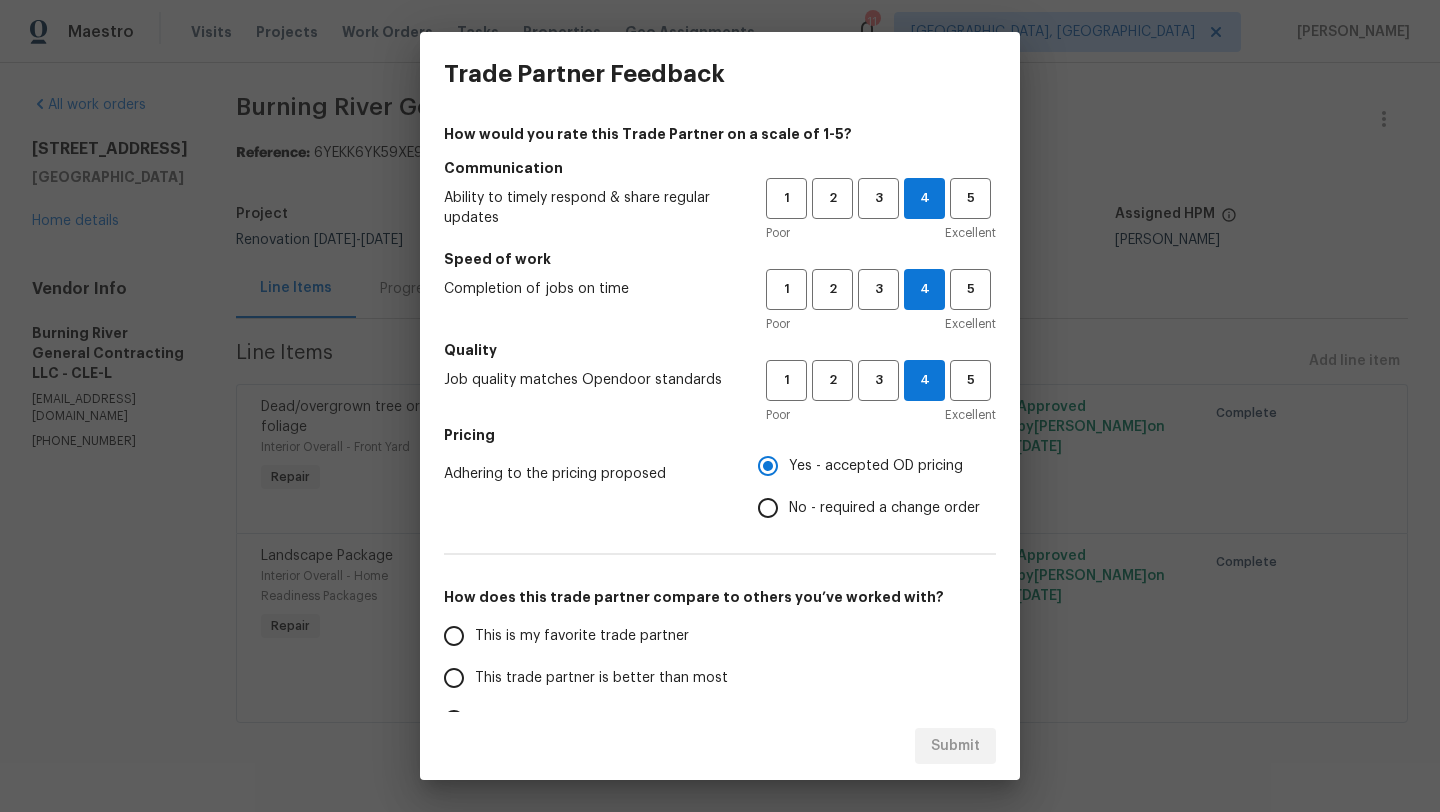 click on "This trade partner is better than most" at bounding box center (454, 678) 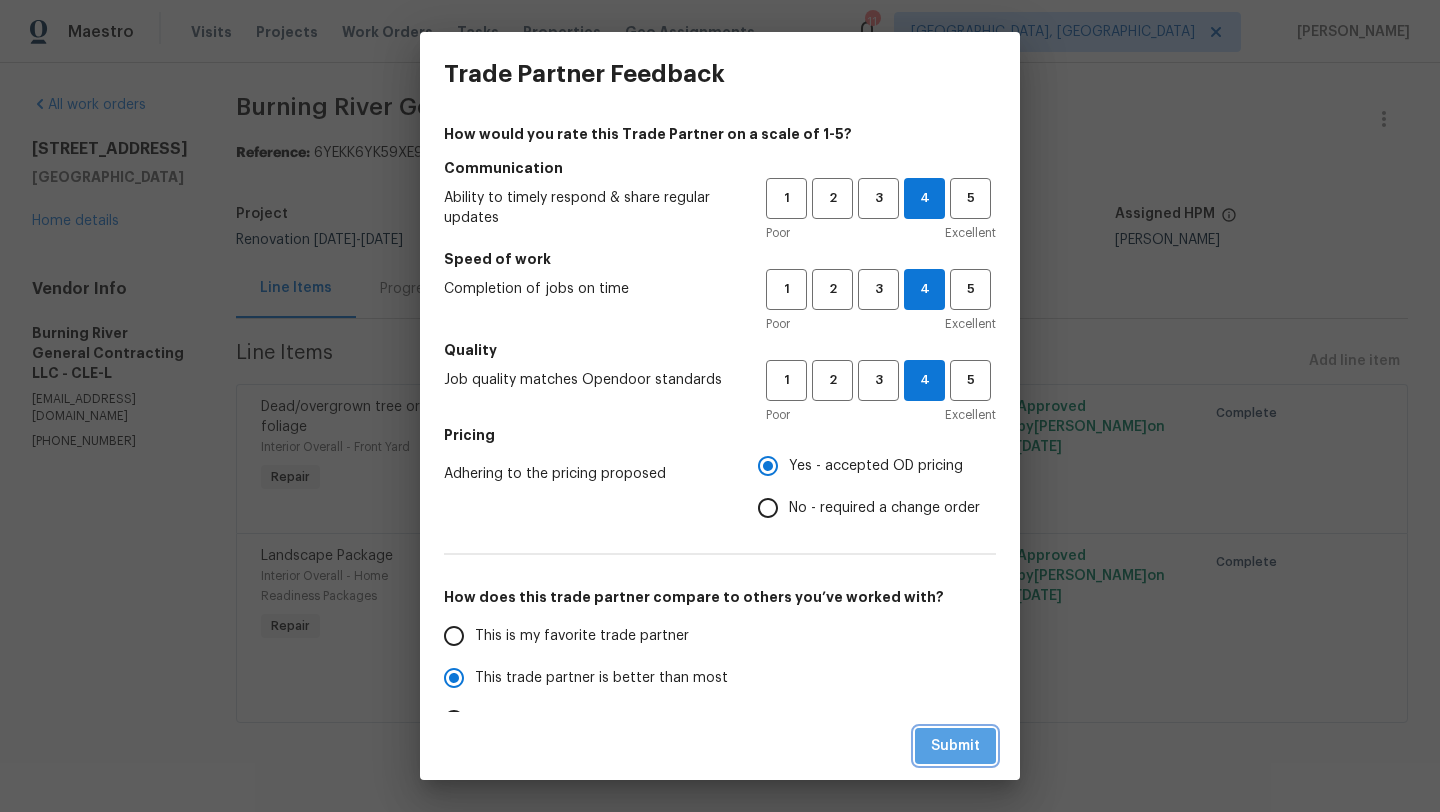click on "Submit" at bounding box center [955, 746] 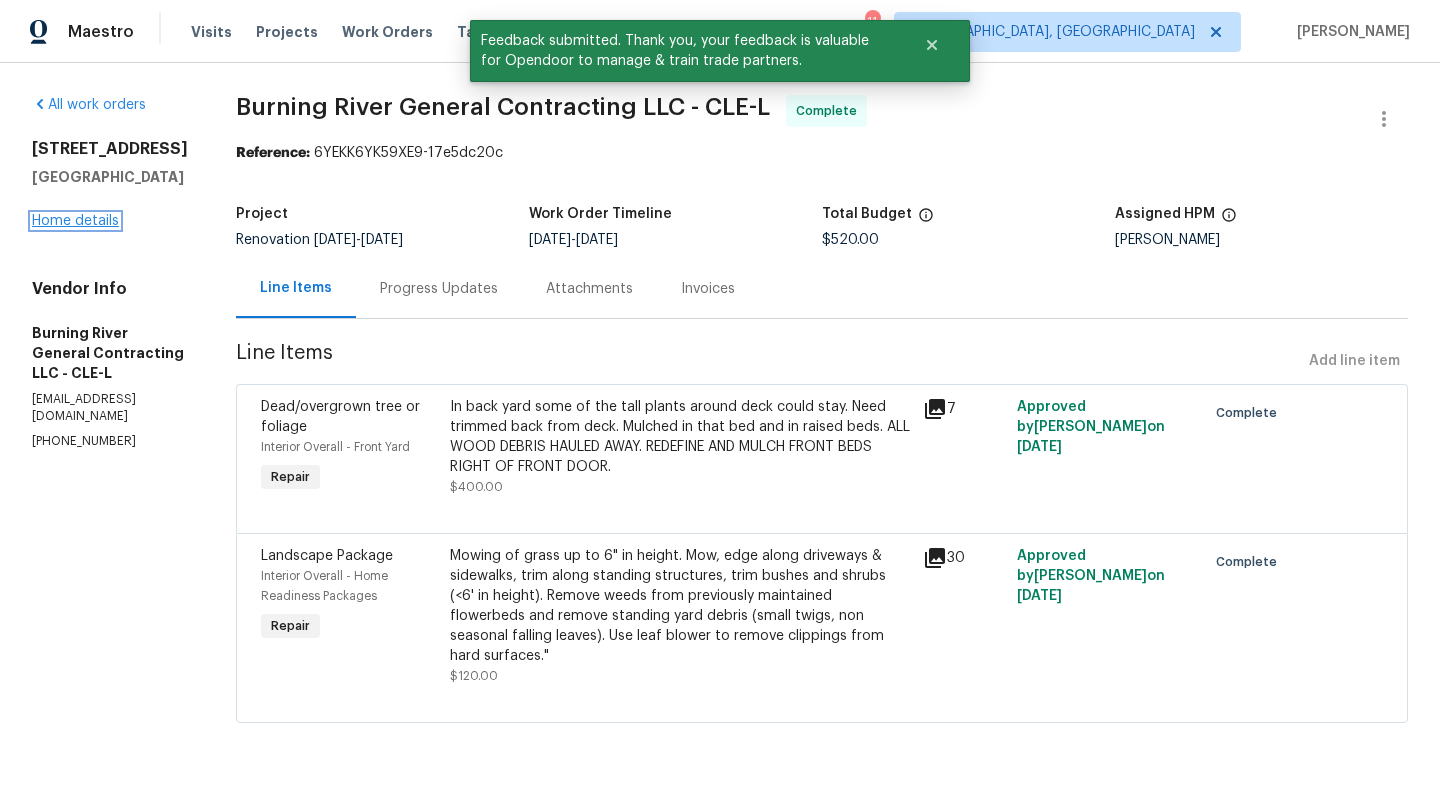 click on "Home details" at bounding box center (75, 221) 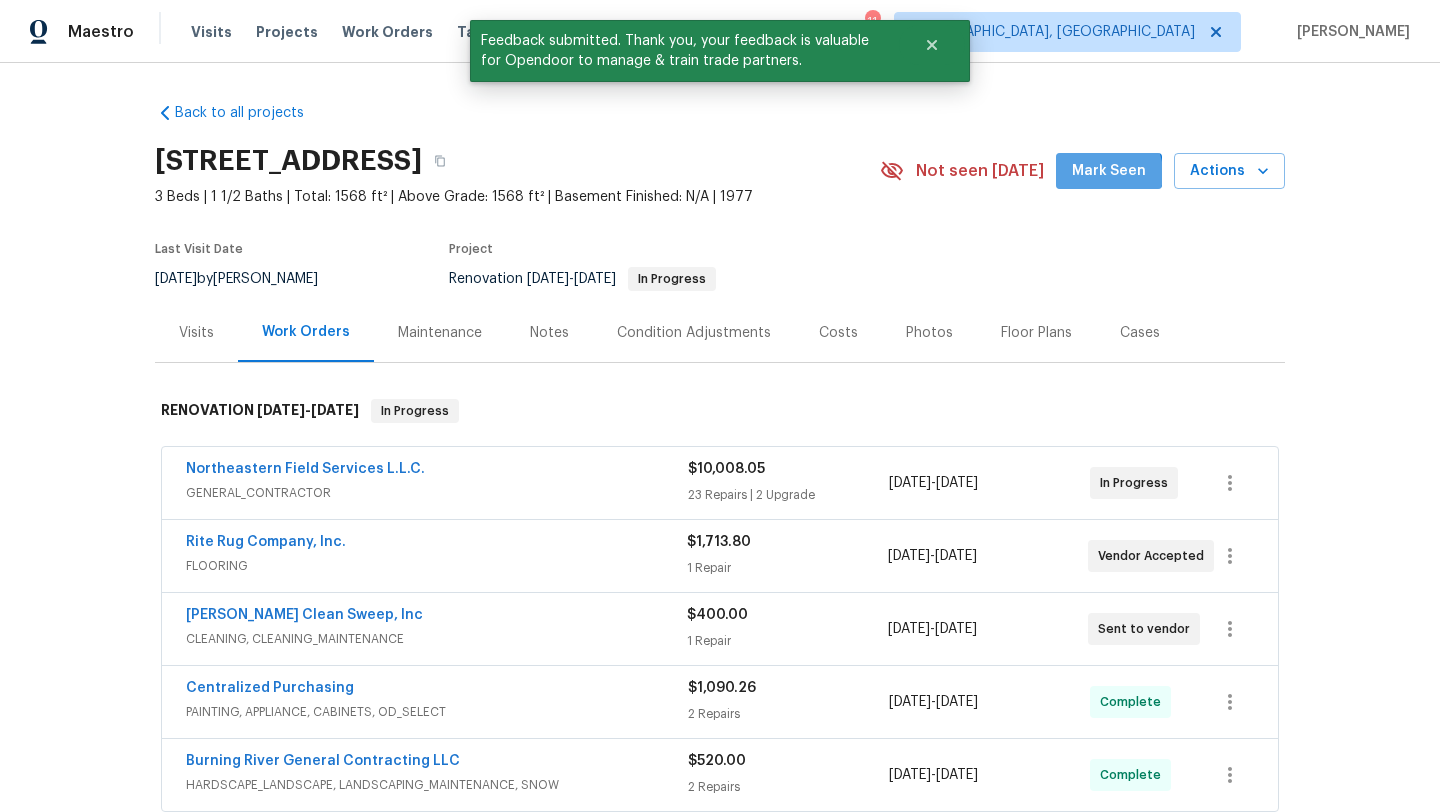 click on "Mark Seen" at bounding box center (1109, 171) 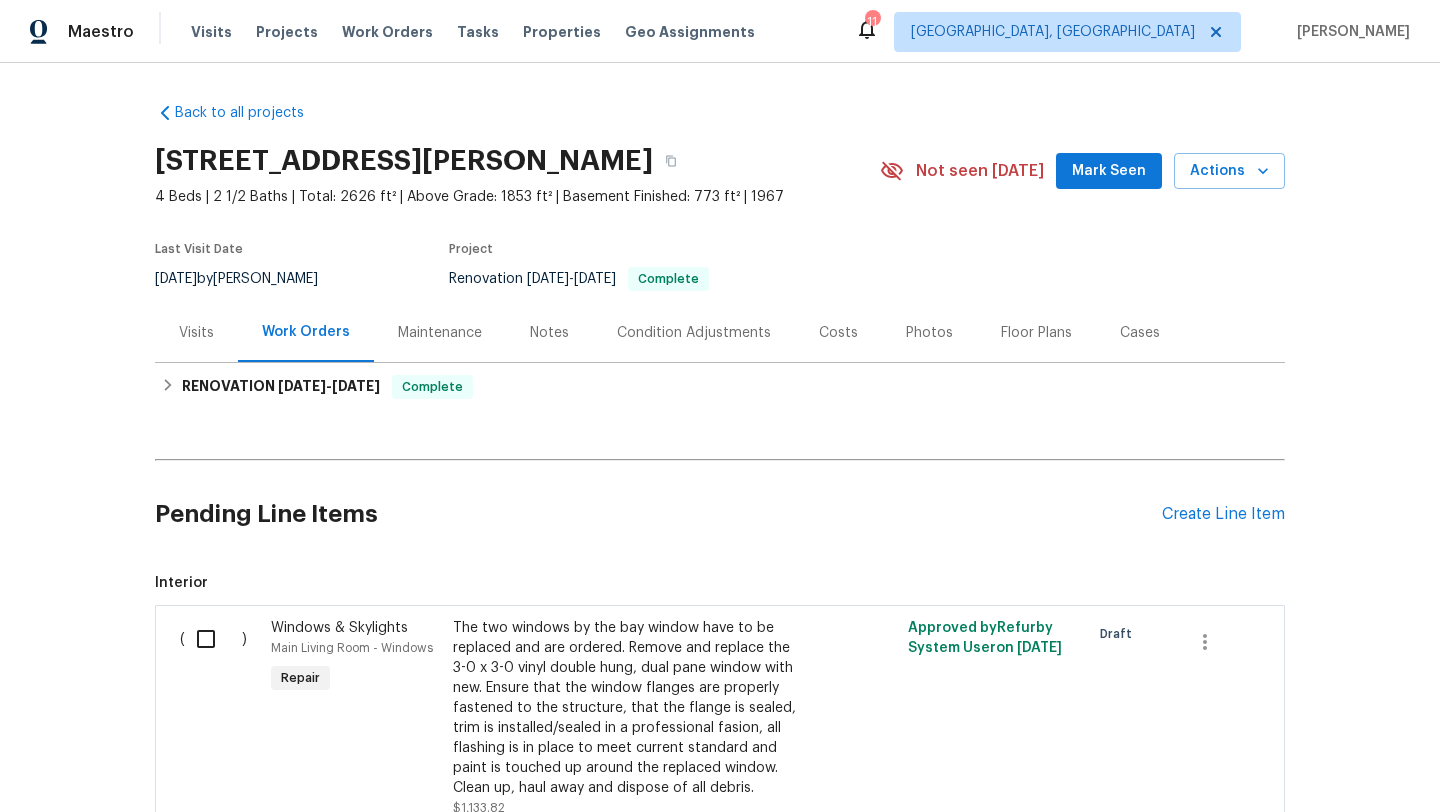 scroll, scrollTop: 0, scrollLeft: 0, axis: both 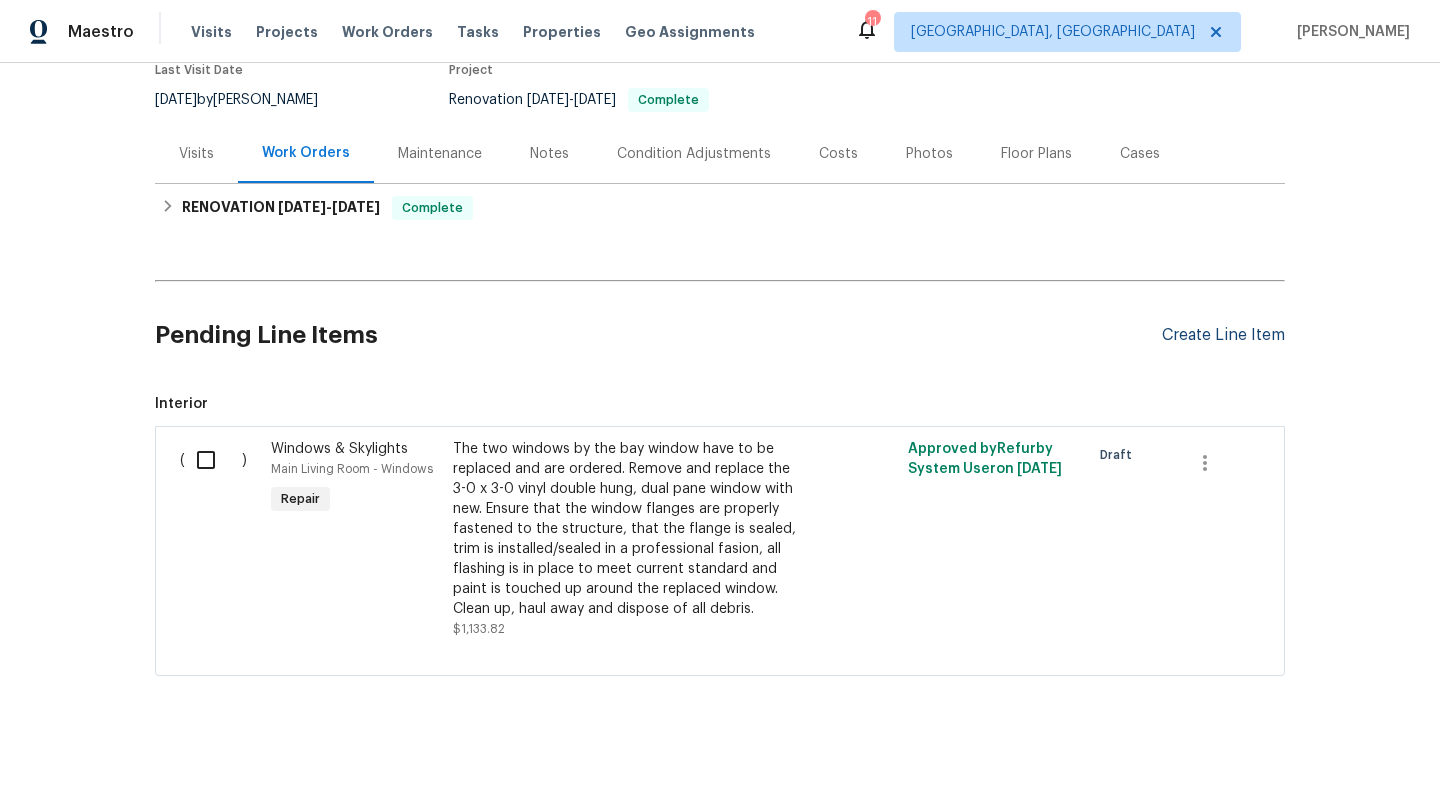 click on "Create Line Item" at bounding box center (1223, 335) 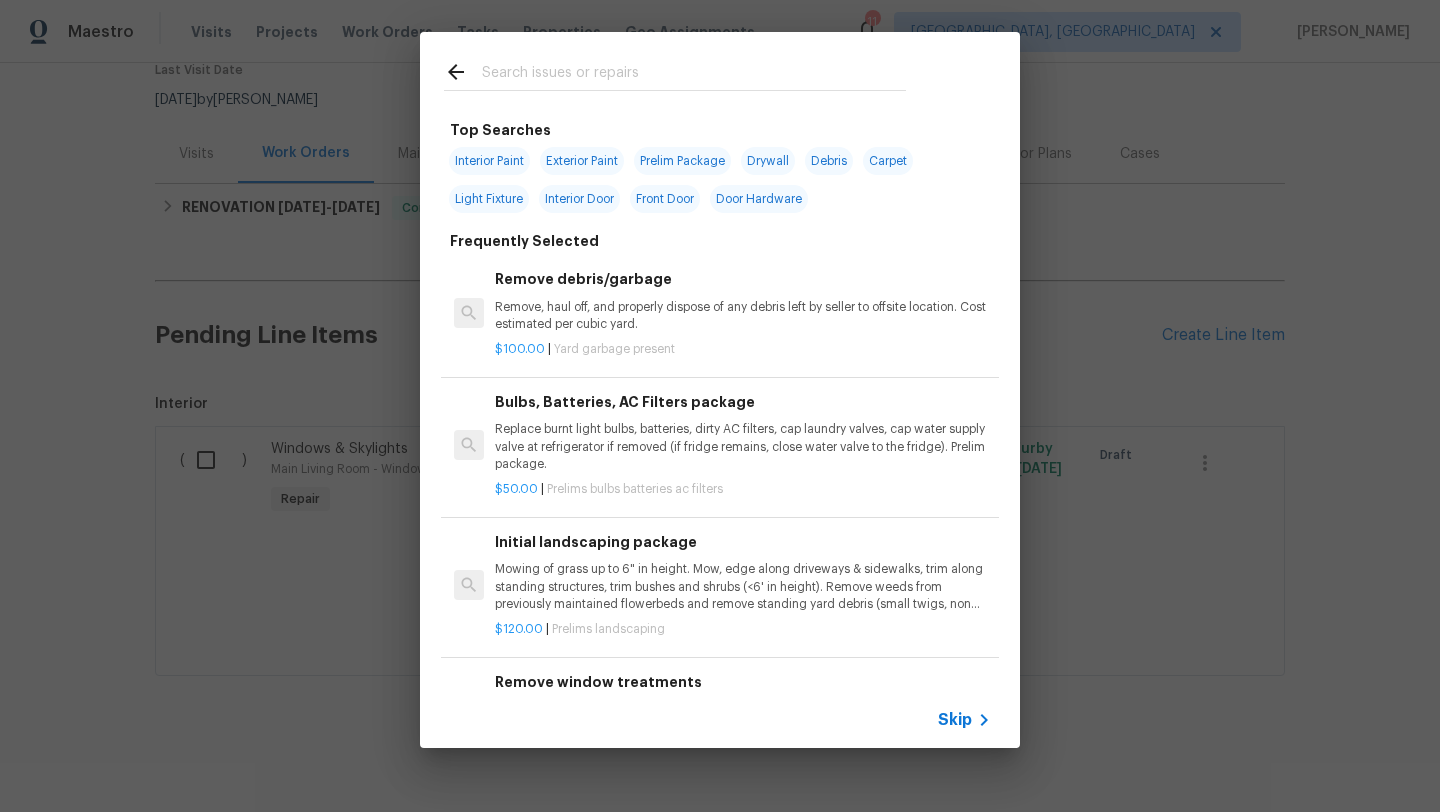 click at bounding box center [694, 75] 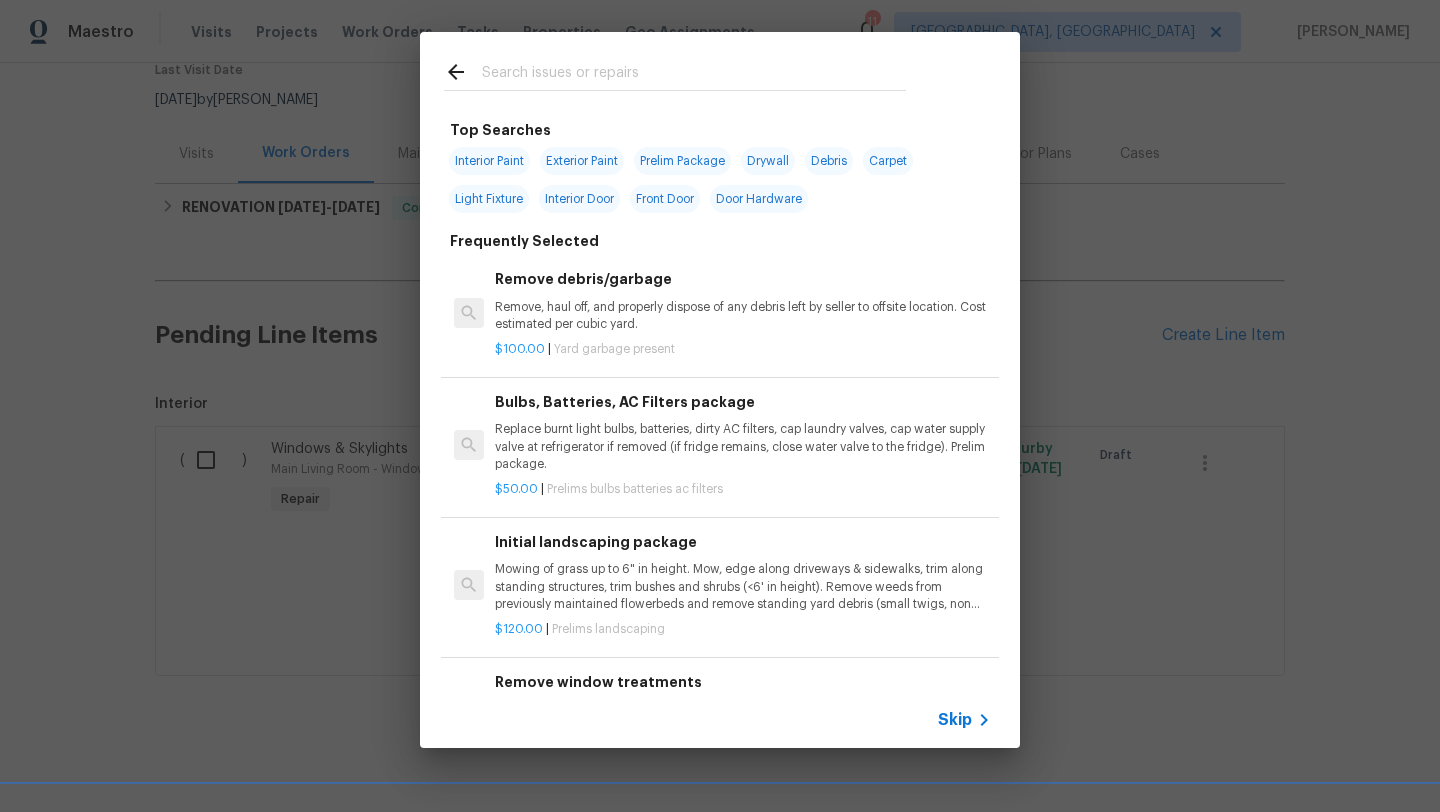 click on "Interior Door" at bounding box center (579, 199) 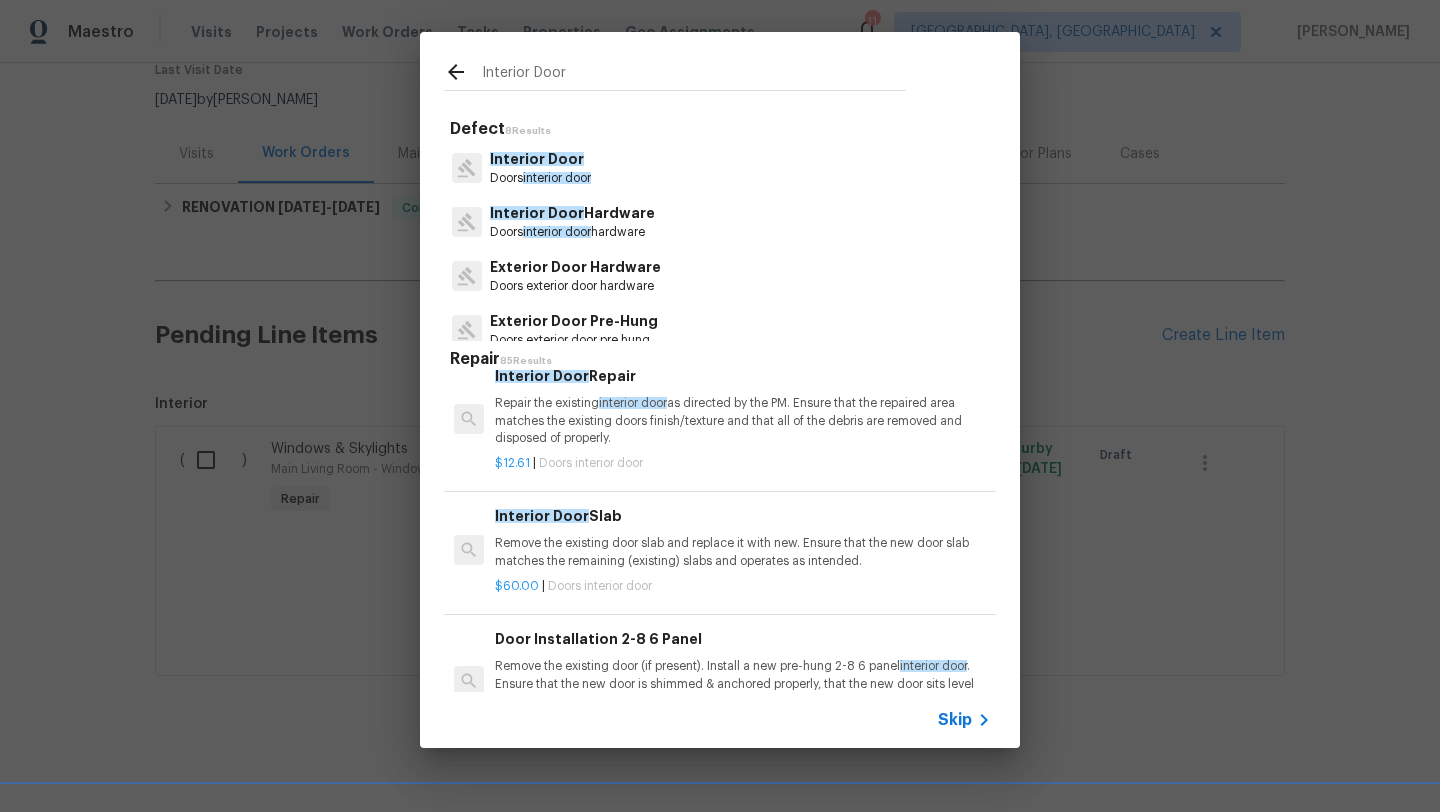 scroll, scrollTop: 32, scrollLeft: 0, axis: vertical 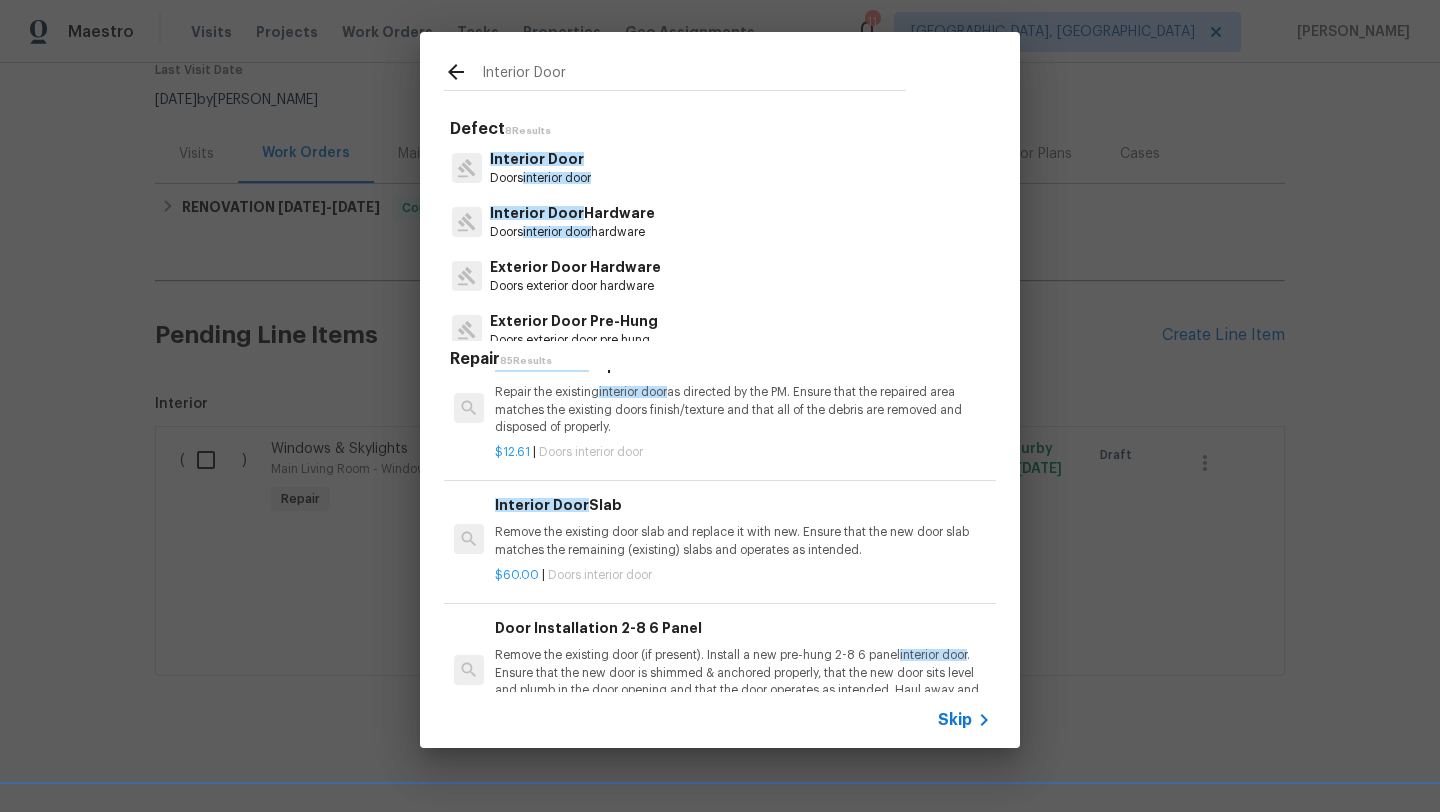 click on "interior door" at bounding box center [557, 232] 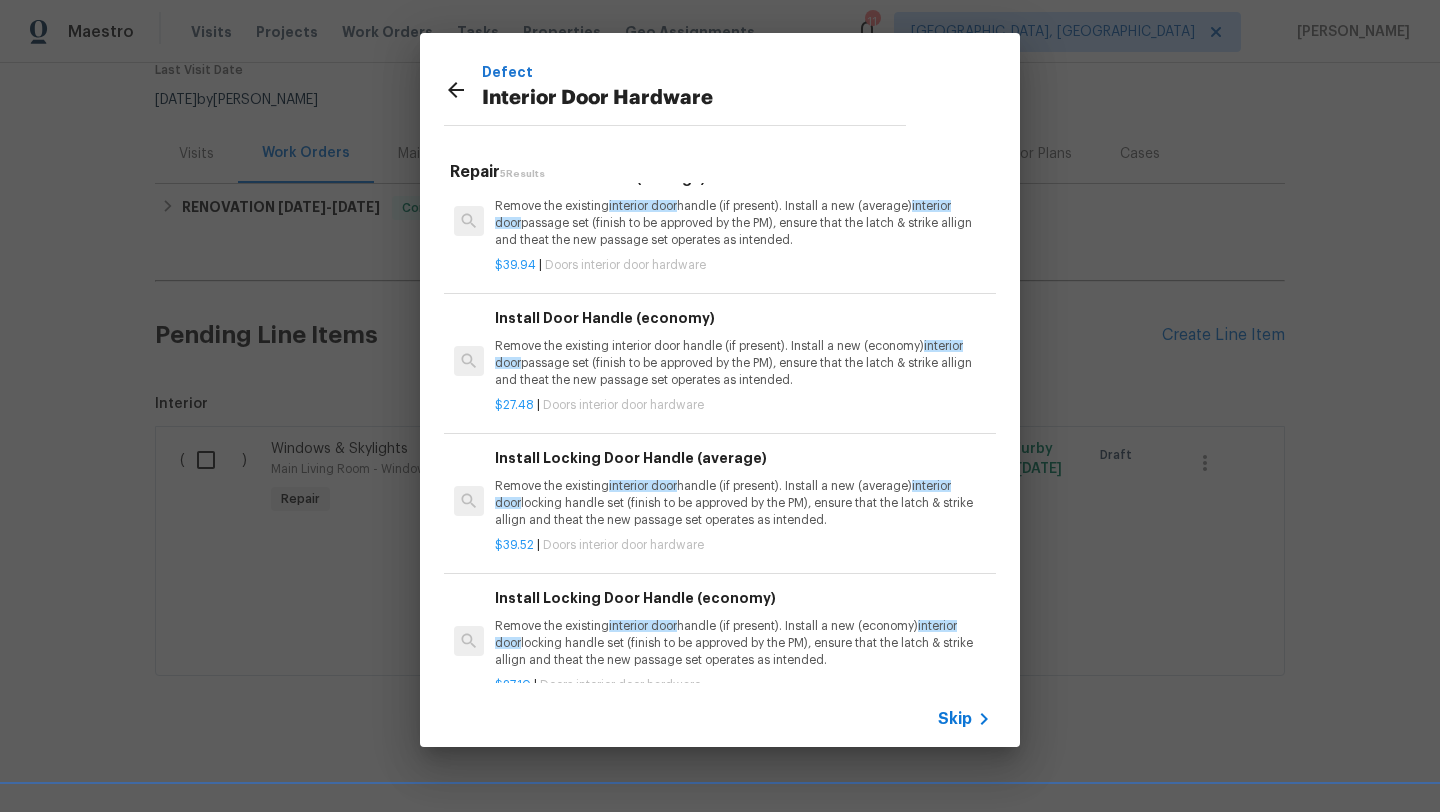 click on "Remove the existing  interior door  handle (if present). Install a new (average)  interior door  passage set (finish to be approved by the PM), ensure that the latch & strike allign and theat the new passage set operates as intended." at bounding box center [743, 223] 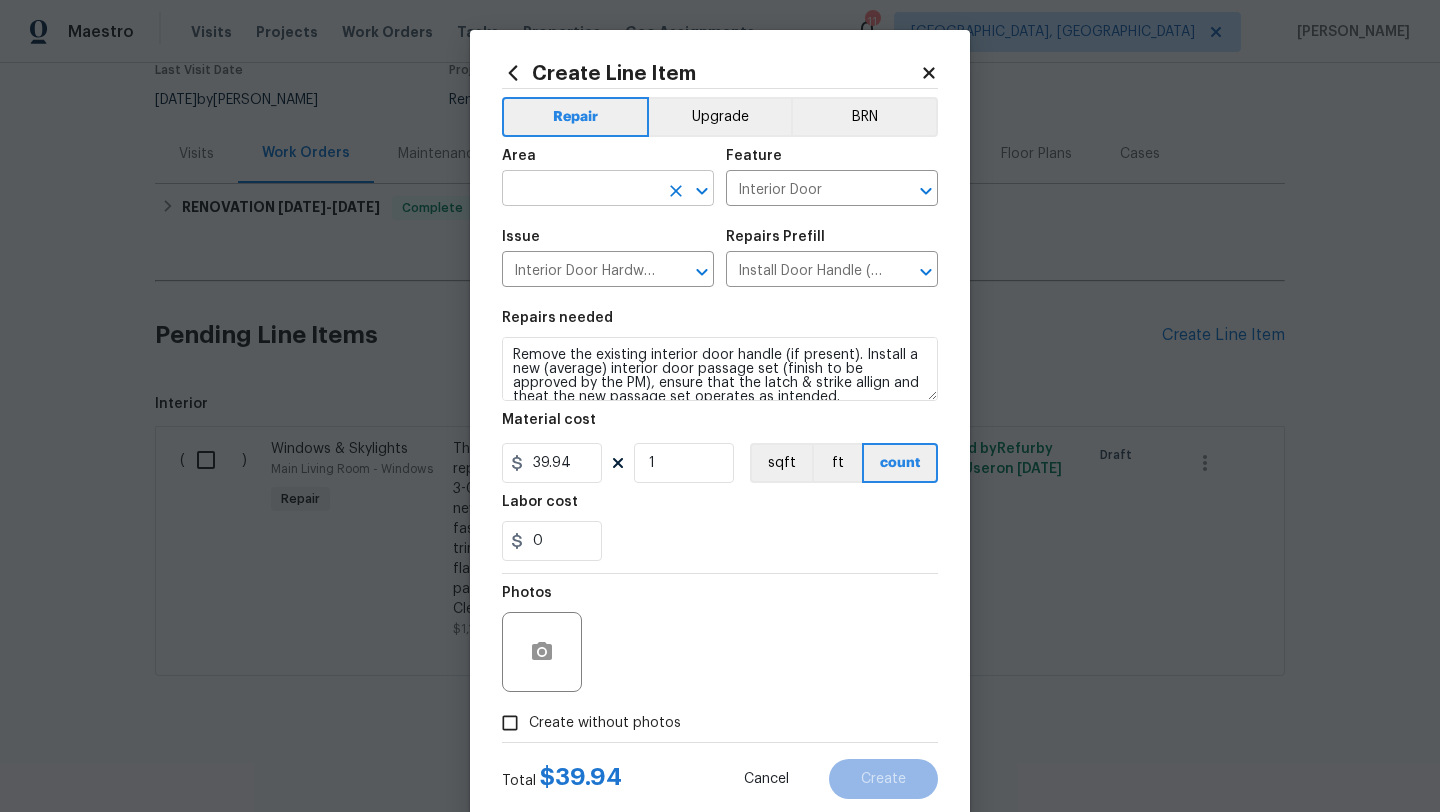 click at bounding box center (580, 190) 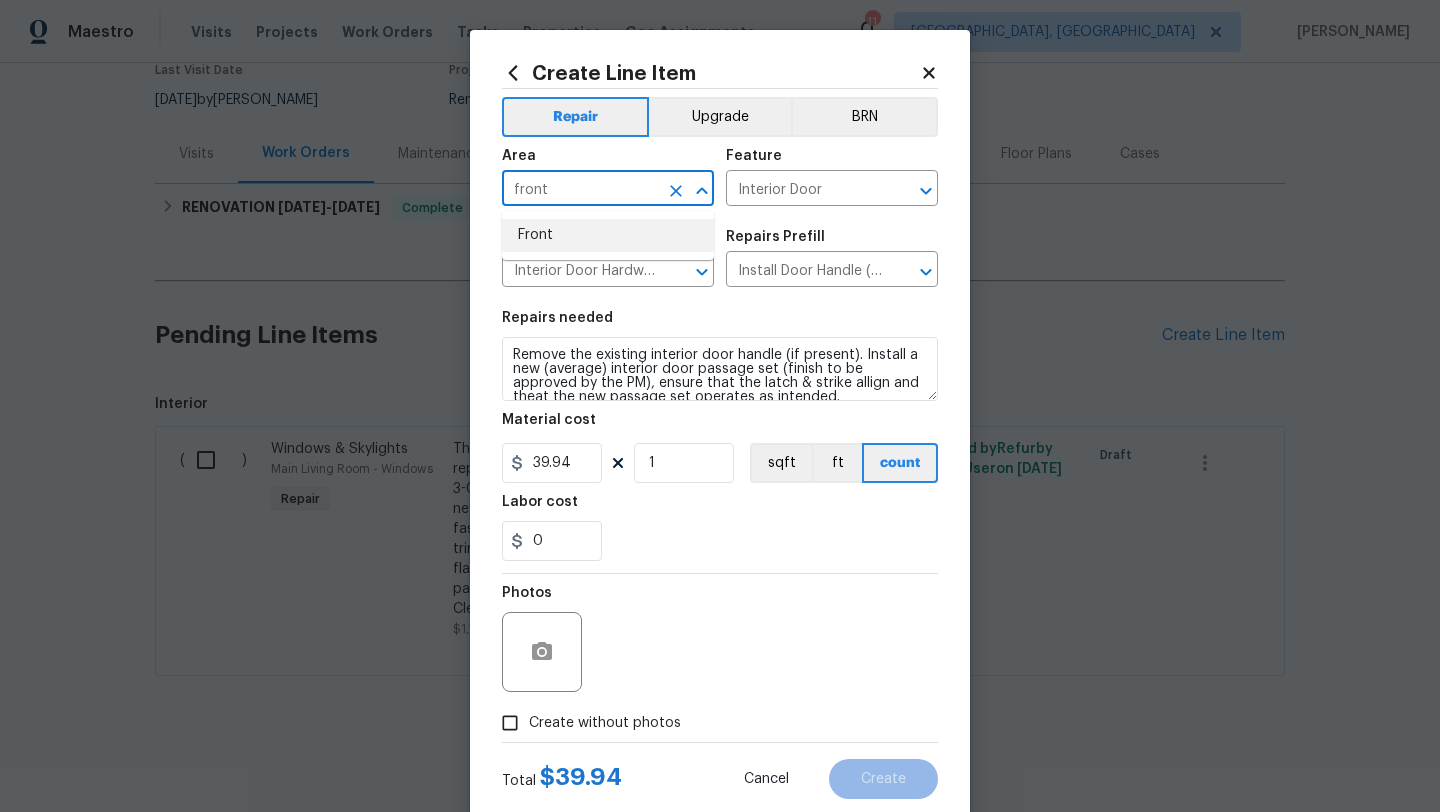 click on "Front" at bounding box center [608, 235] 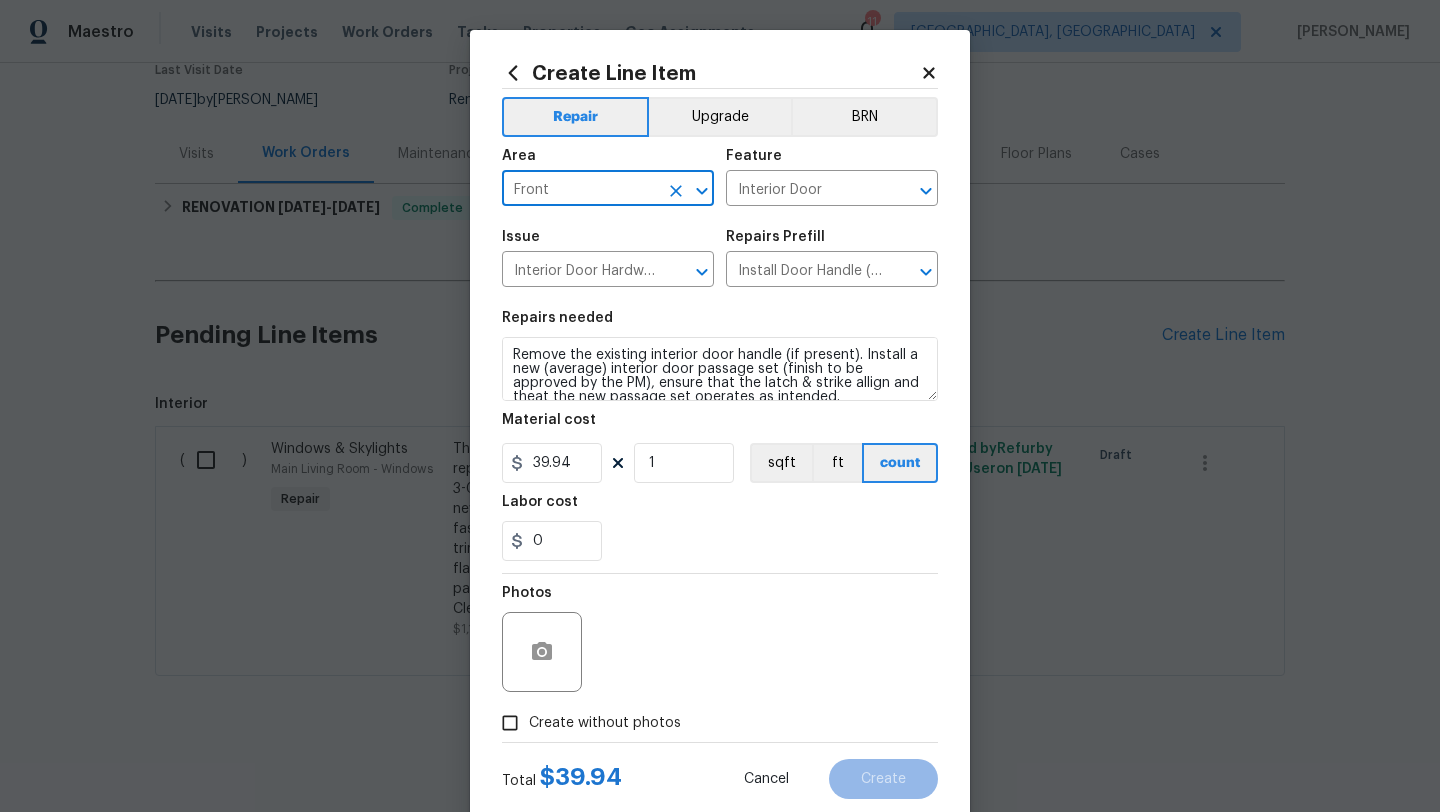 type on "Front" 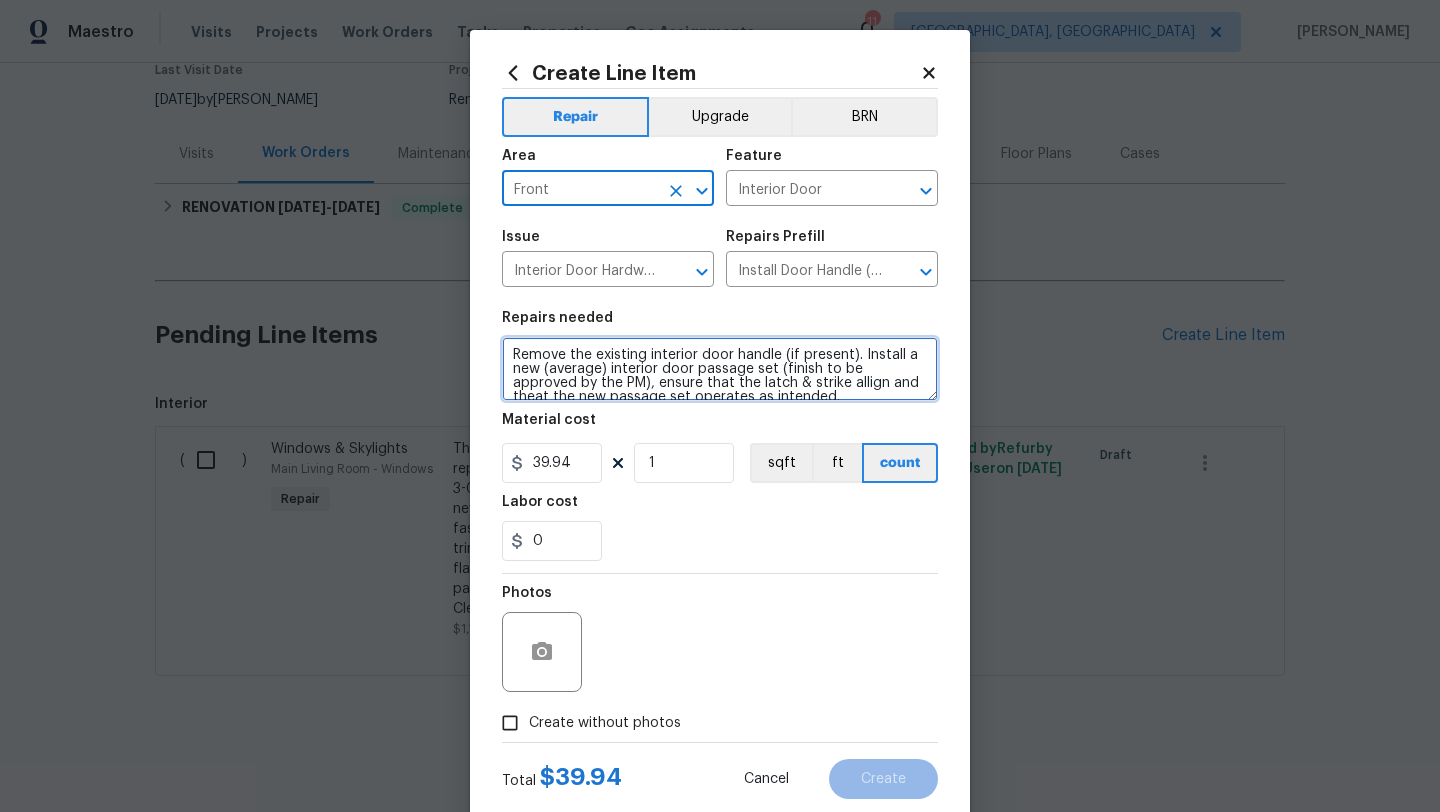 click on "Remove the existing interior door handle (if present). Install a new (average) interior door passage set (finish to be approved by the PM), ensure that the latch & strike allign and theat the new passage set operates as intended." at bounding box center [720, 369] 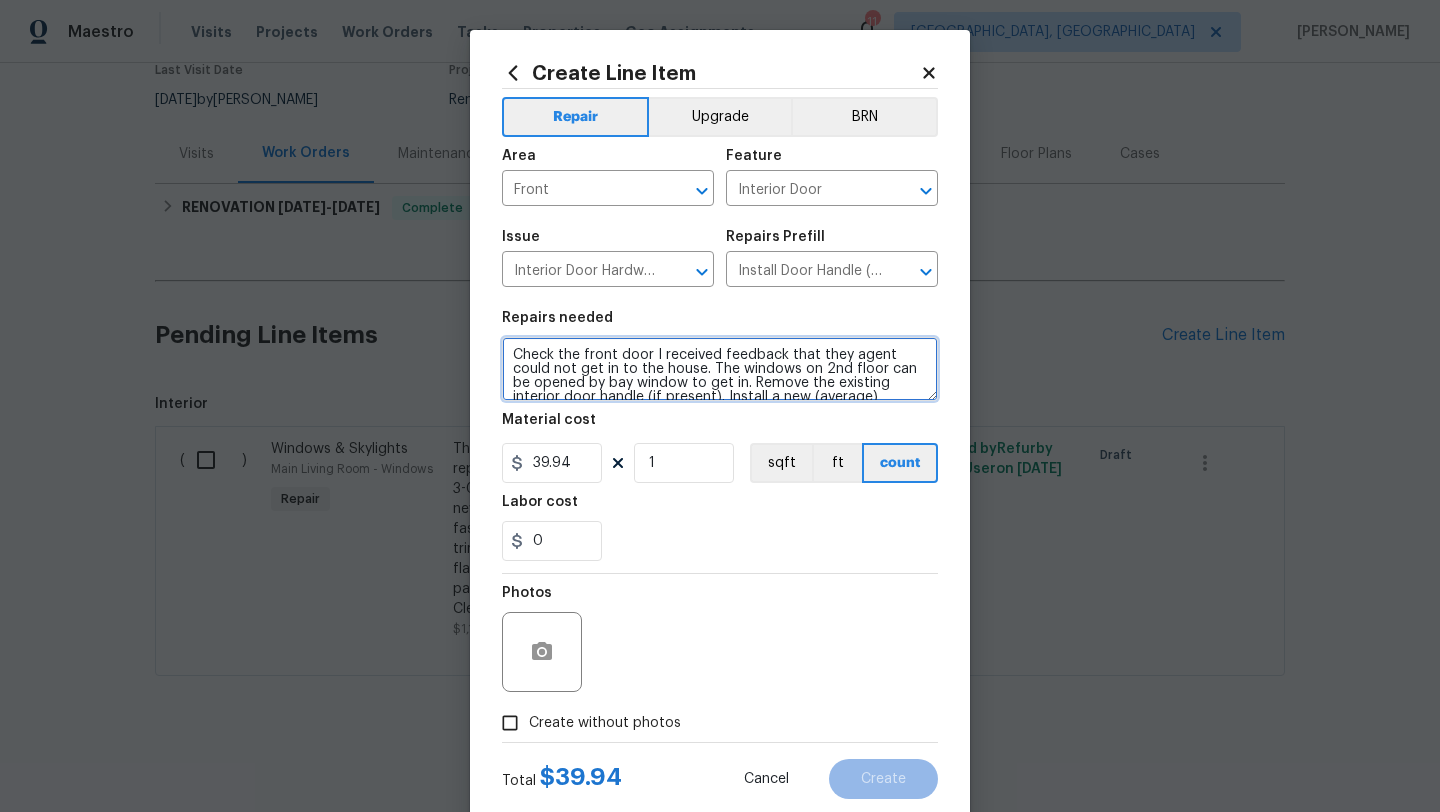 type on "Check the front door I received feedback that they agent could not get in to the house. The windows on 2nd floor can be opened by bay window to get in. Remove the existing interior door handle (if present). Install a new (average) interior door passage set (finish to be approved by the PM), ensure that the latch & strike allign and theat the new passage set operates as intended." 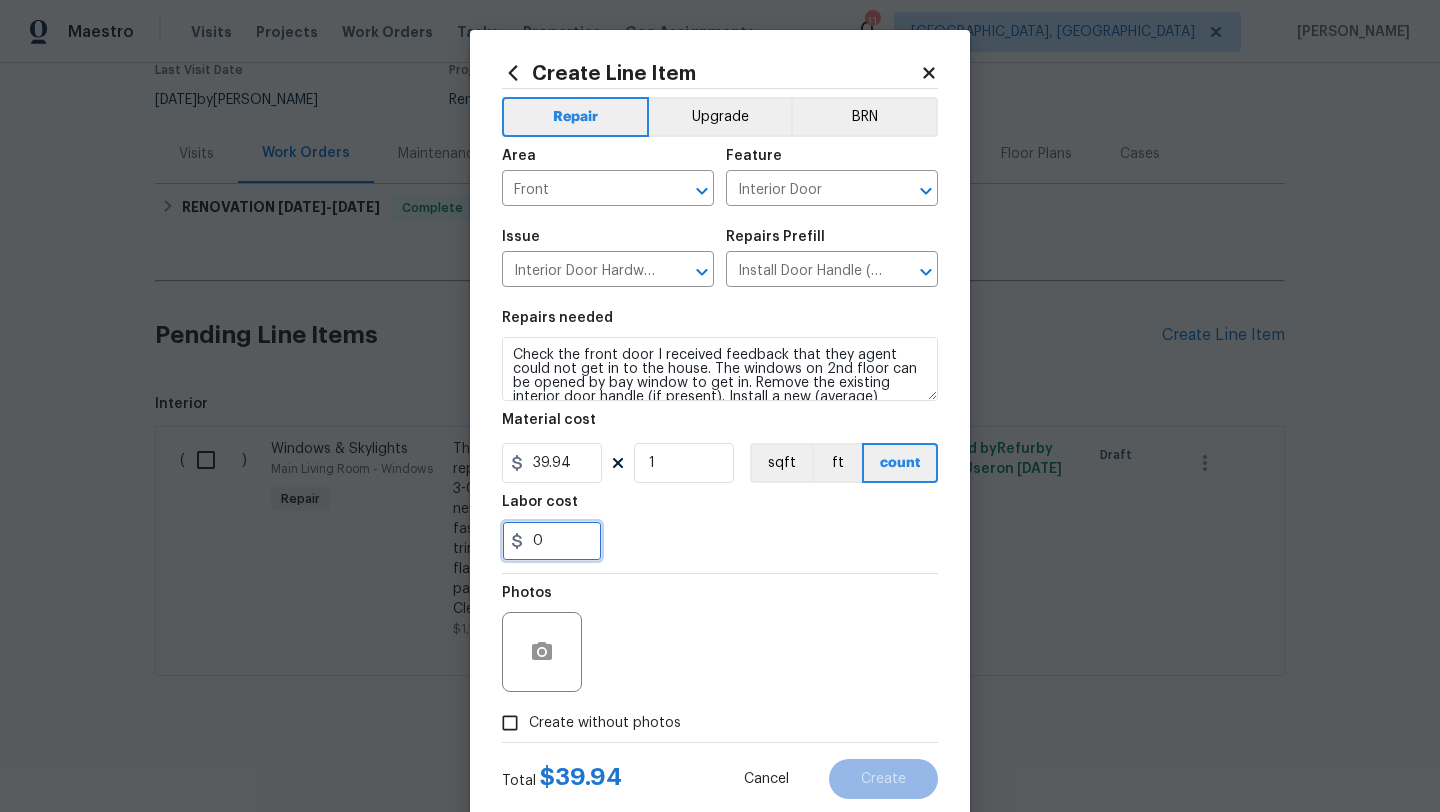 click on "0" at bounding box center (552, 541) 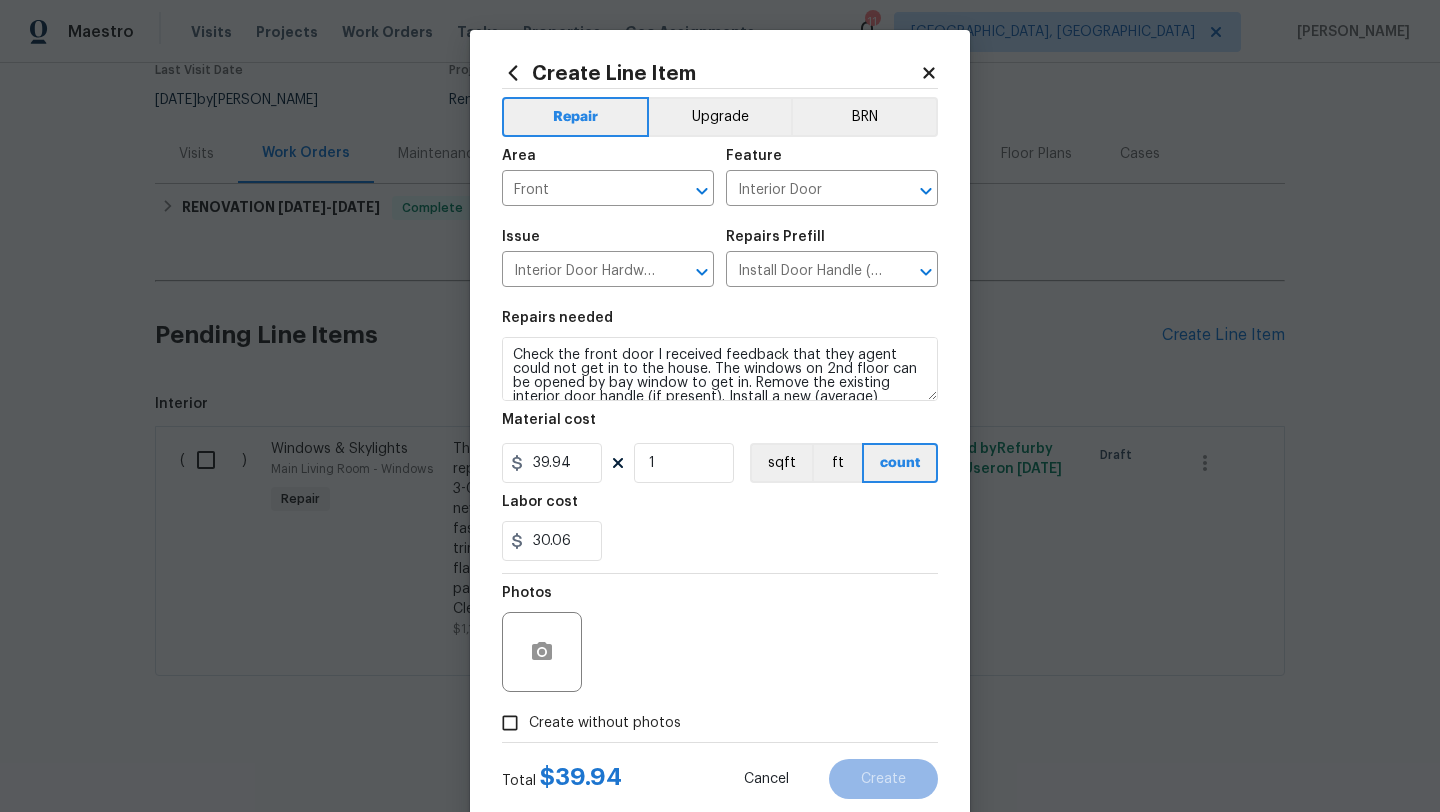 click on "Photos" at bounding box center [720, 639] 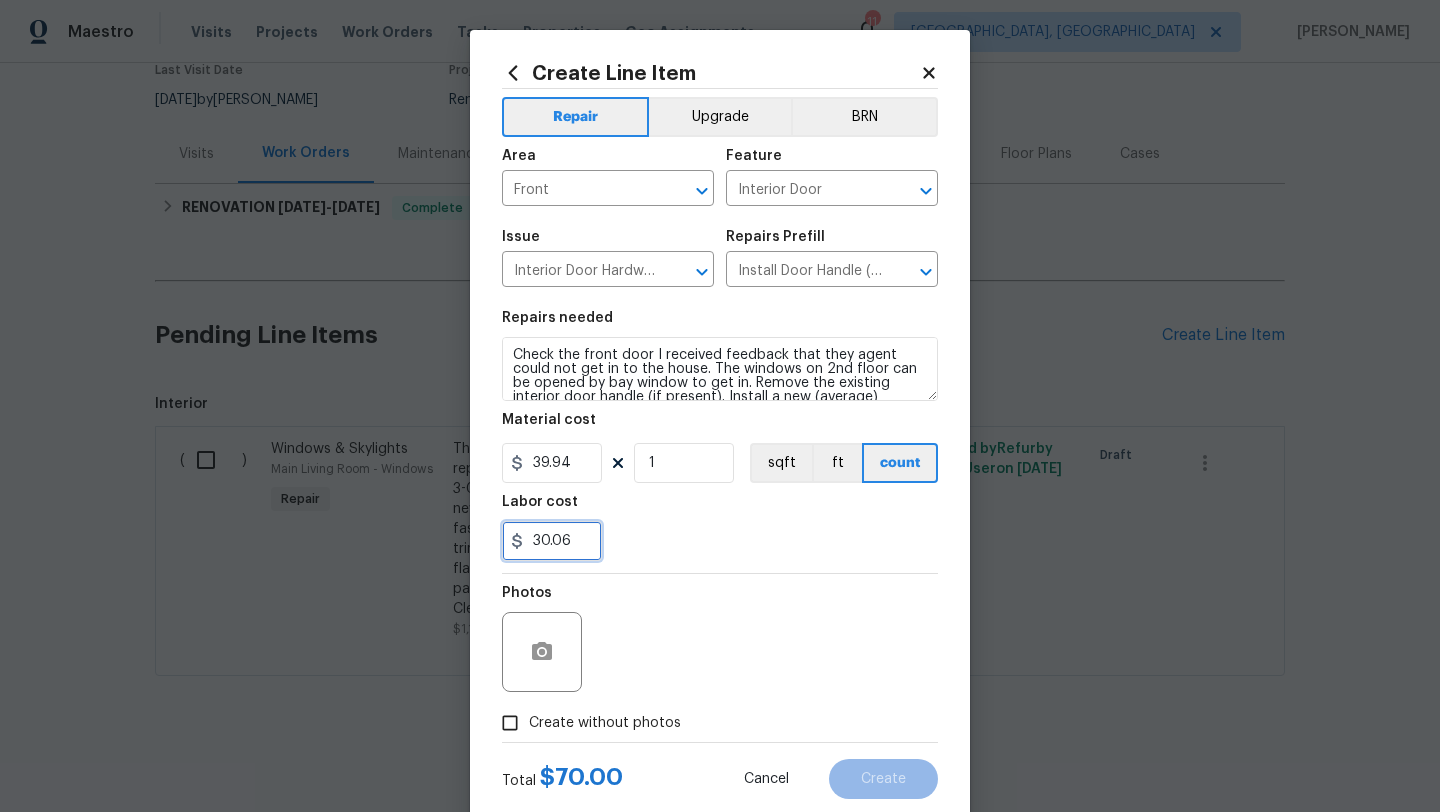 click on "30.06" at bounding box center [552, 541] 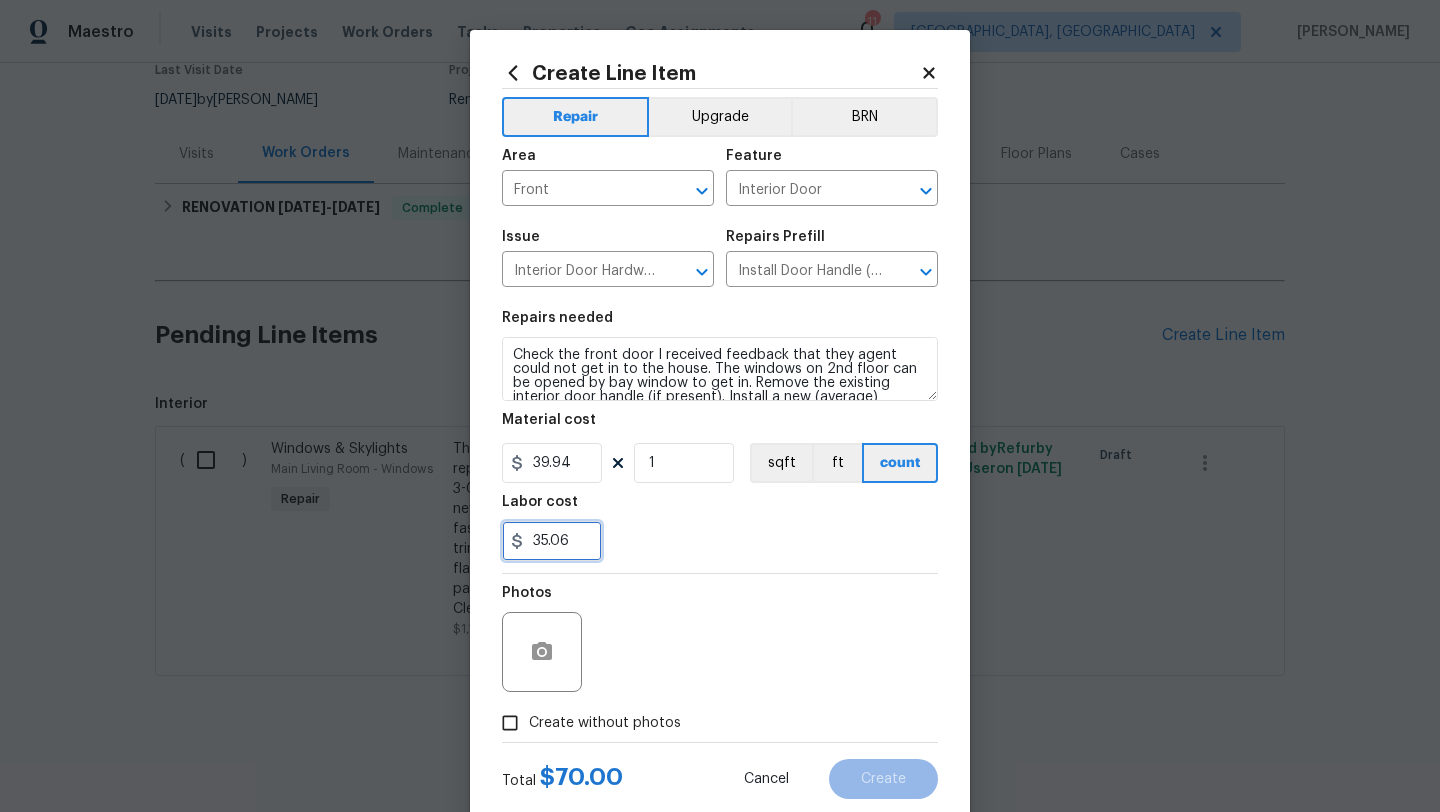 type on "35.06" 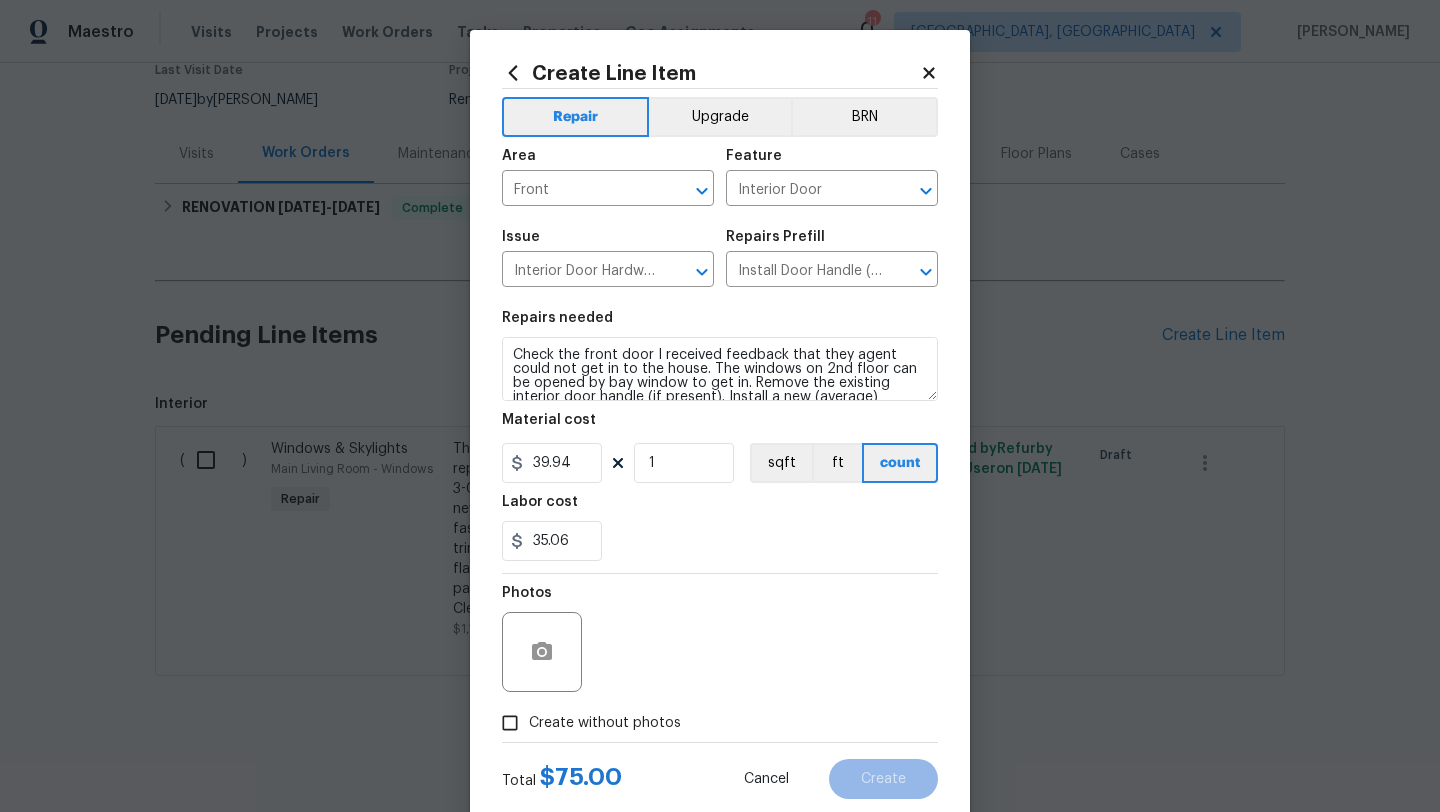 click on "Photos" at bounding box center (720, 639) 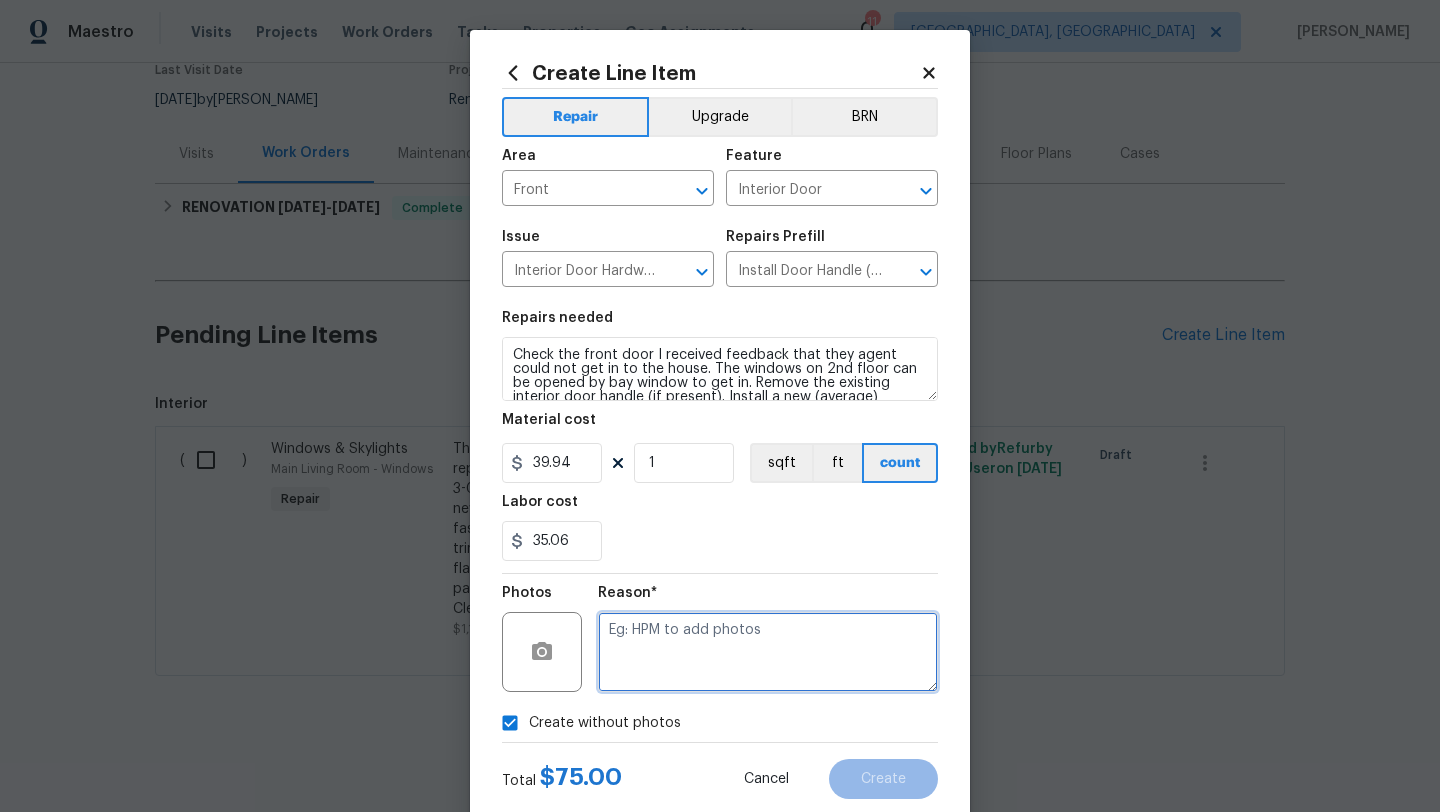 click at bounding box center [768, 652] 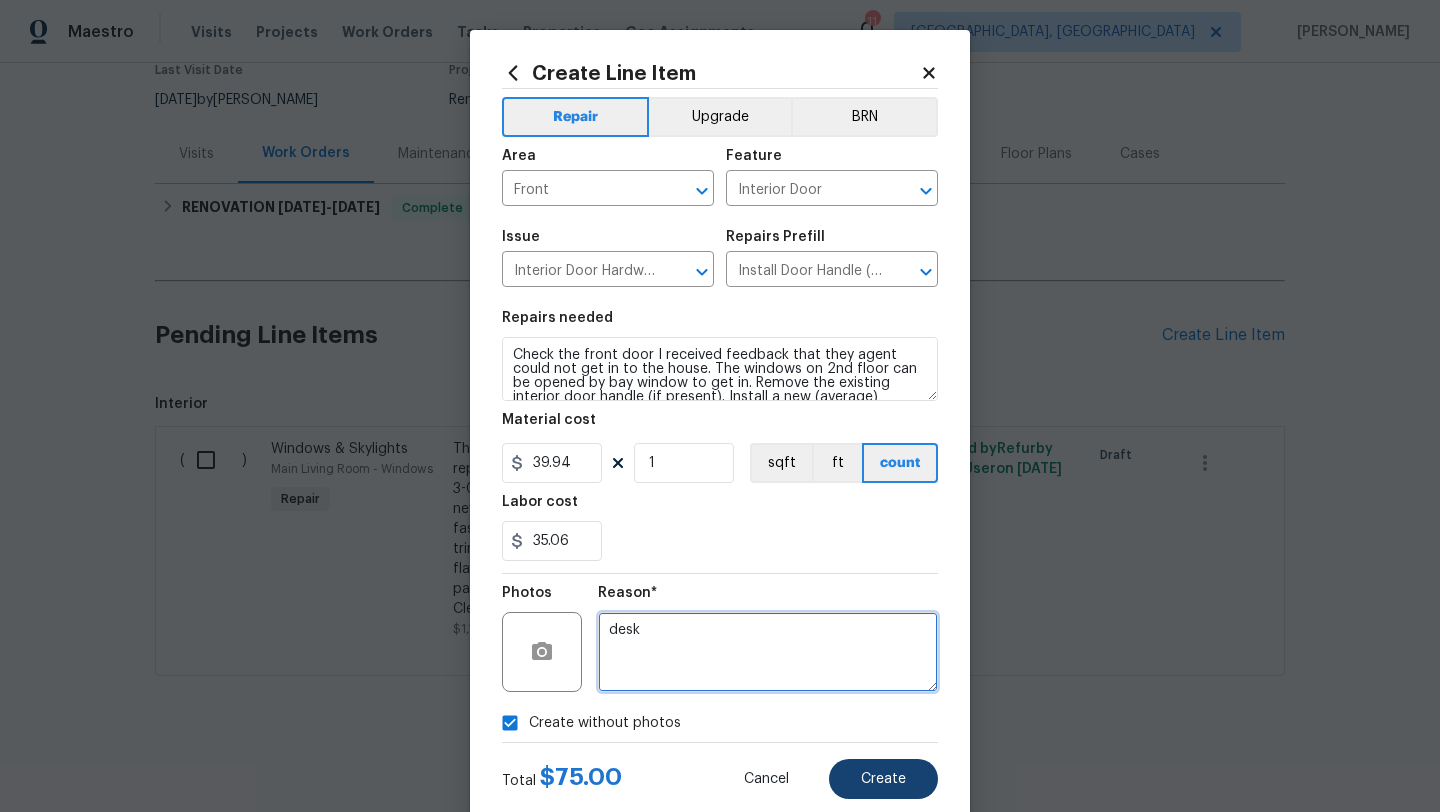 type on "desk" 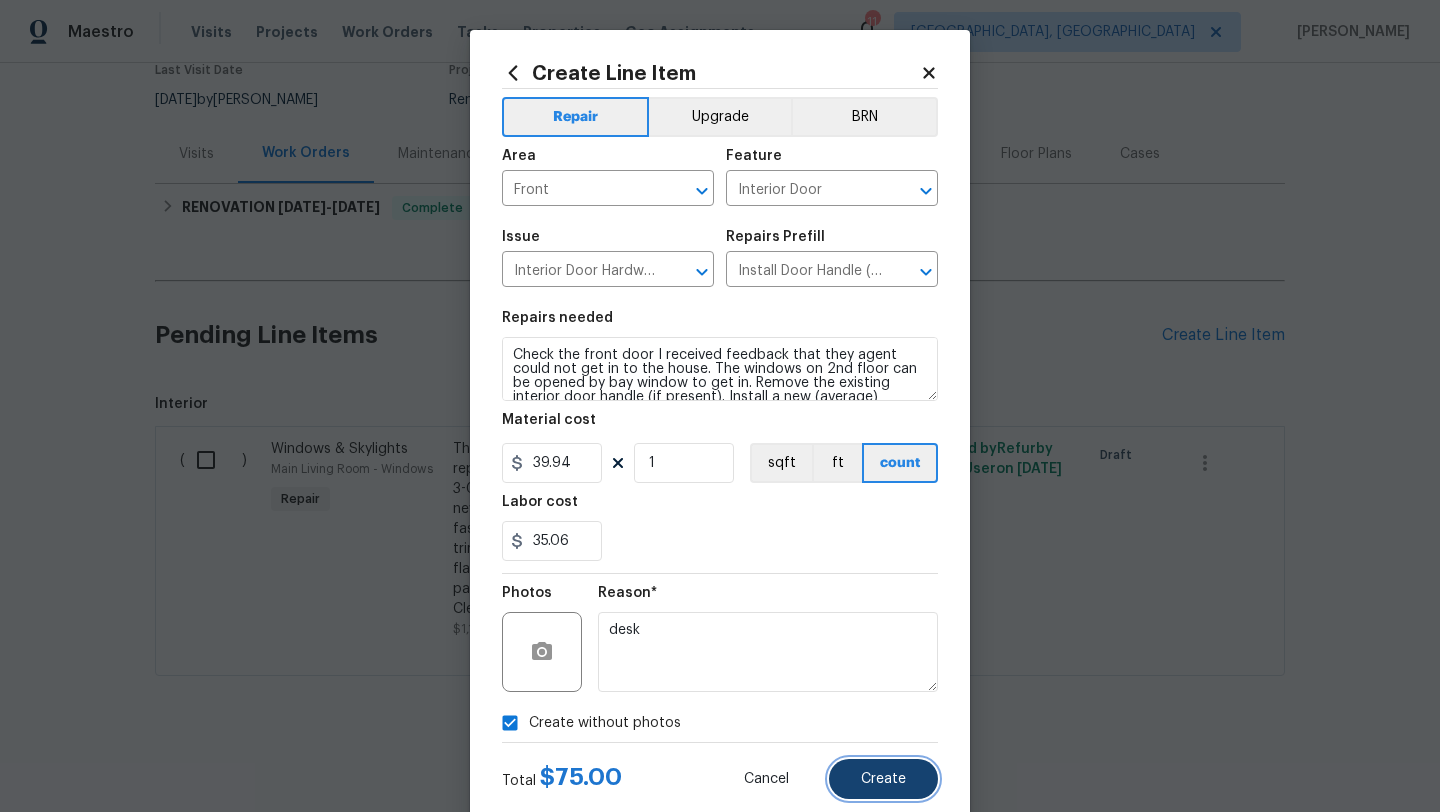 click on "Create" at bounding box center (883, 779) 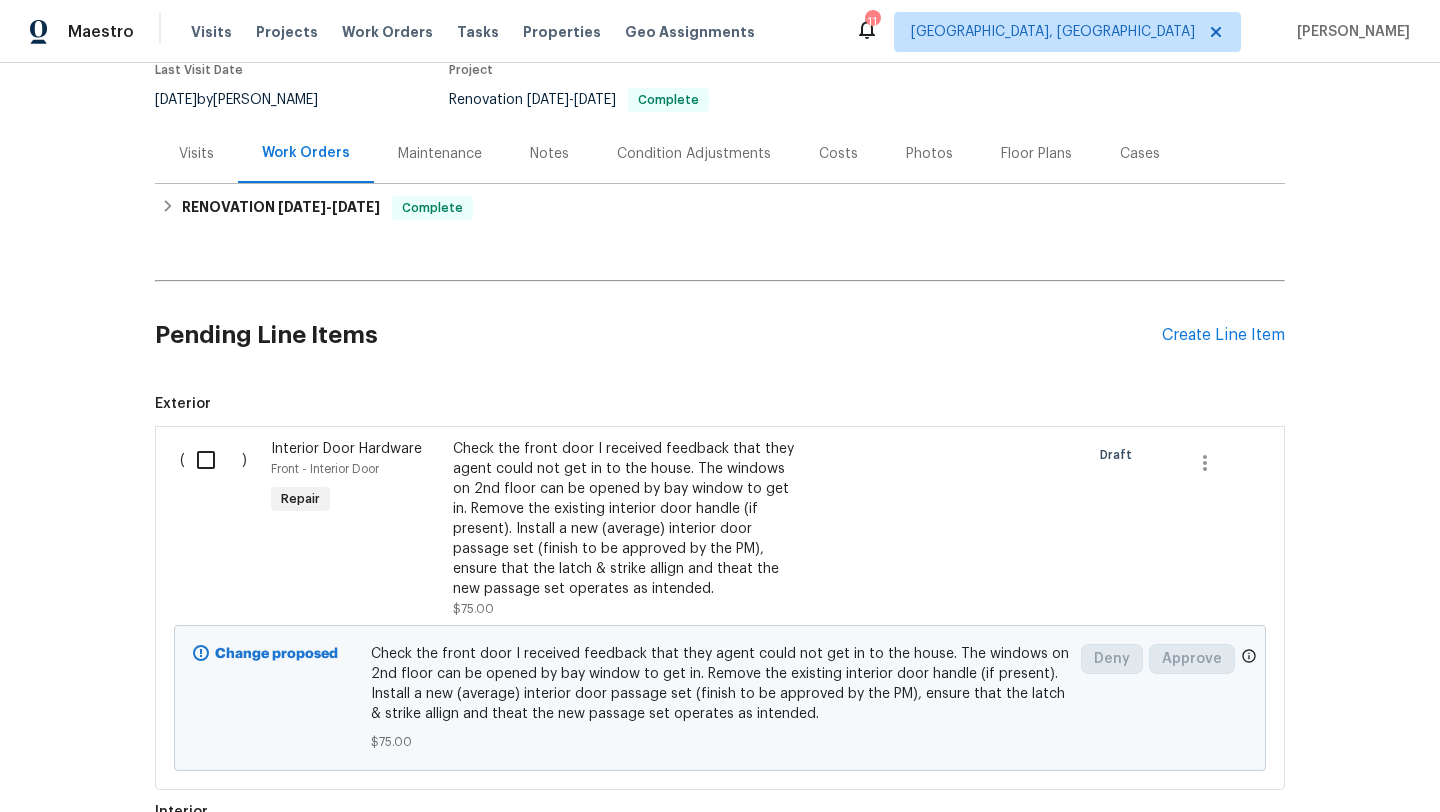 click at bounding box center (213, 460) 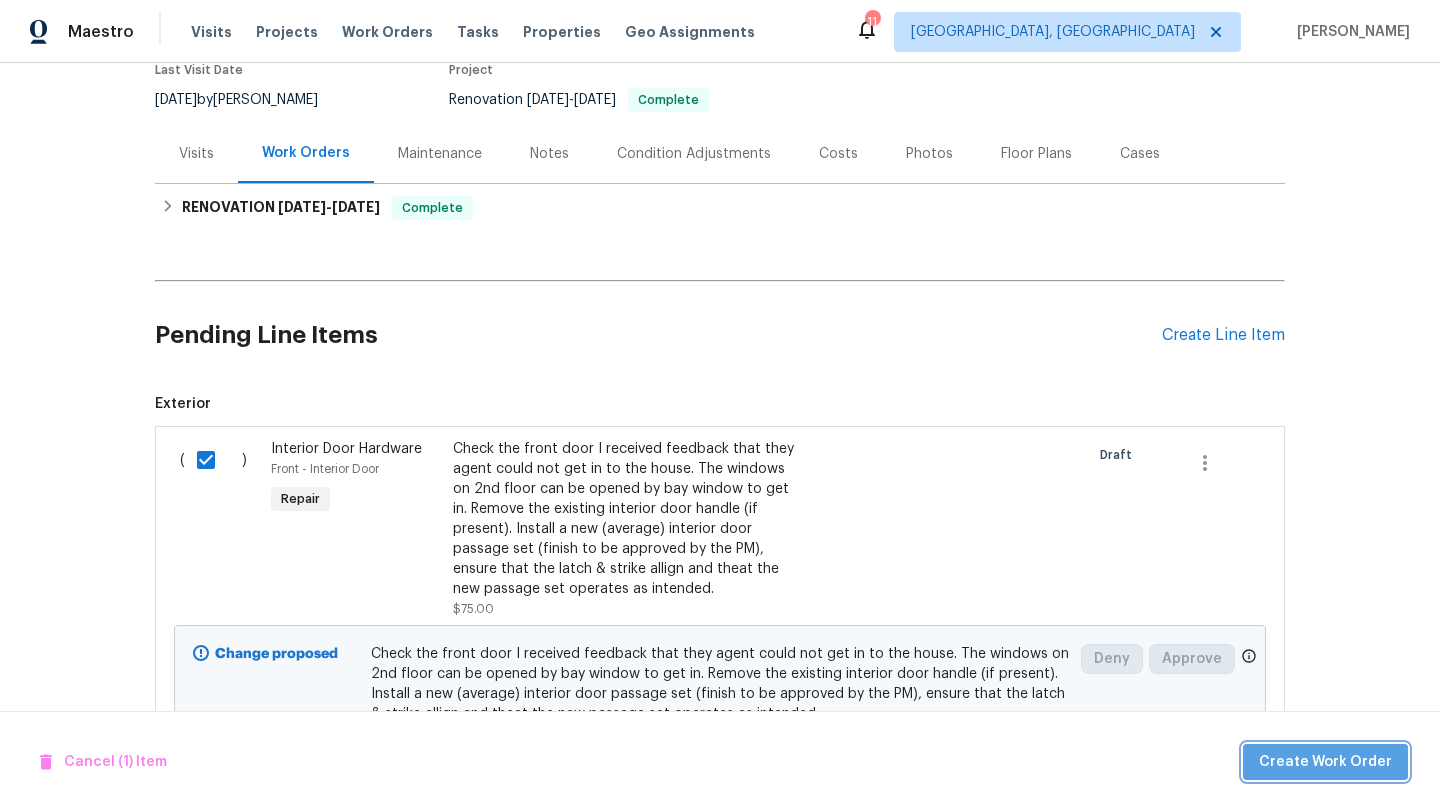 click on "Create Work Order" at bounding box center (1325, 762) 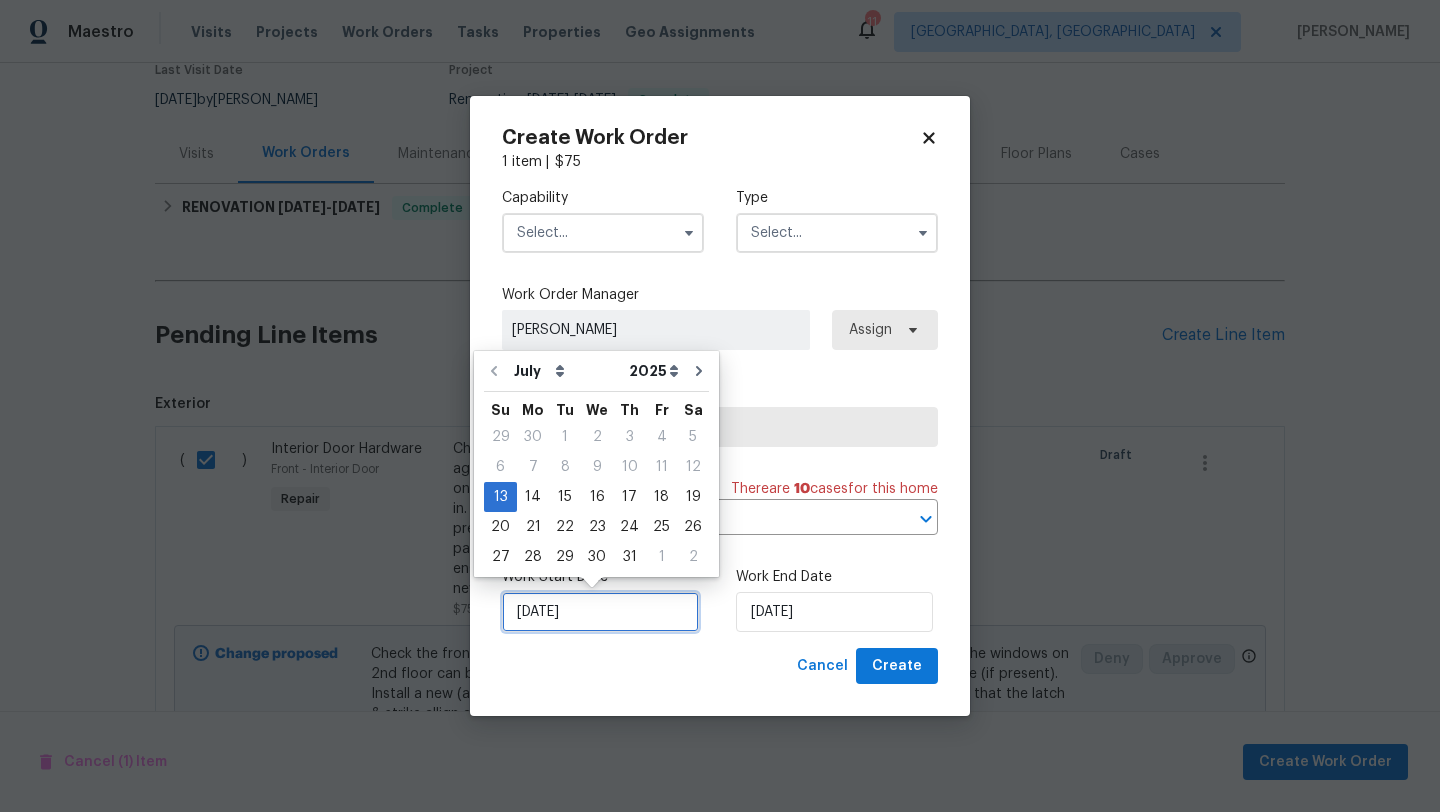 click on "[DATE]" at bounding box center (600, 612) 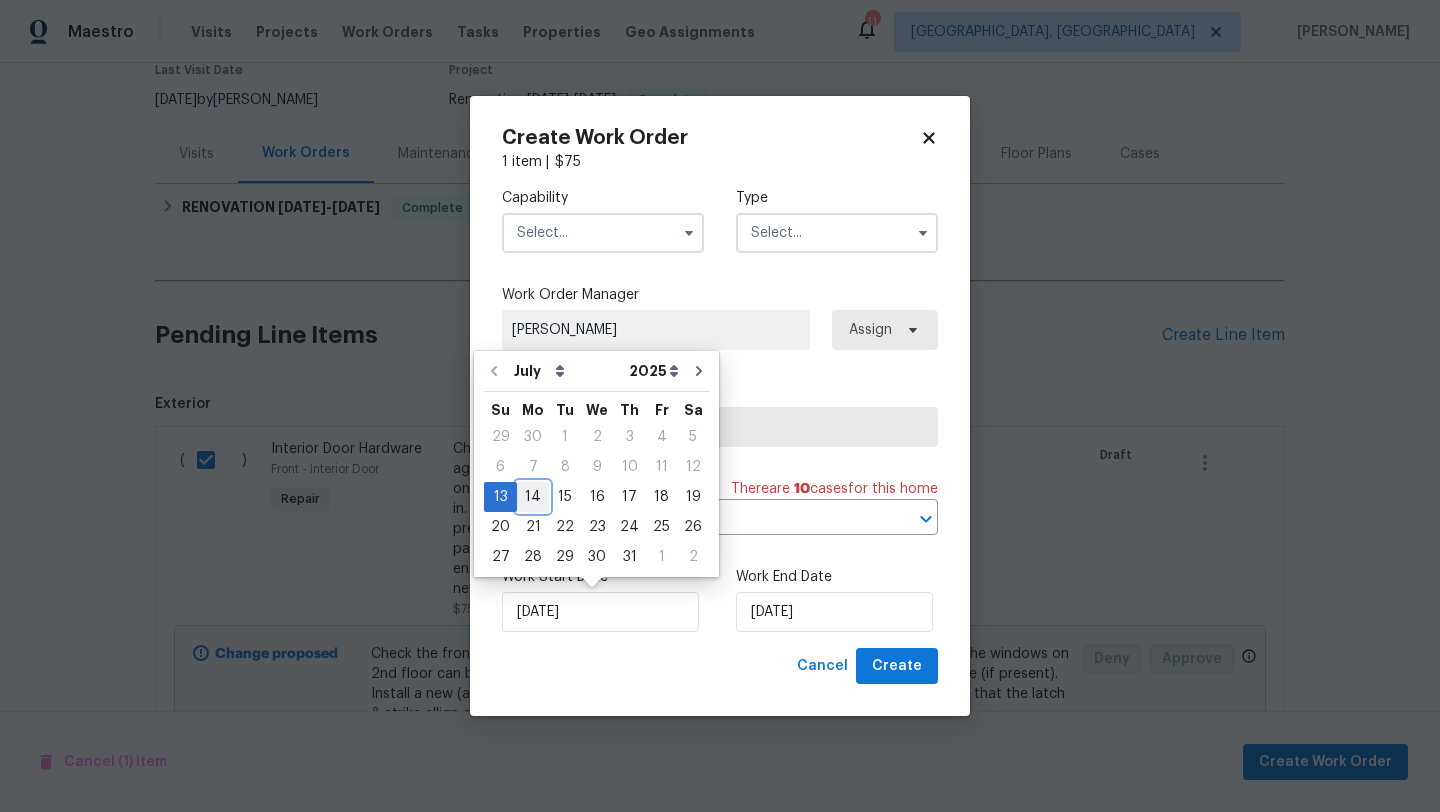 click on "14" at bounding box center [533, 497] 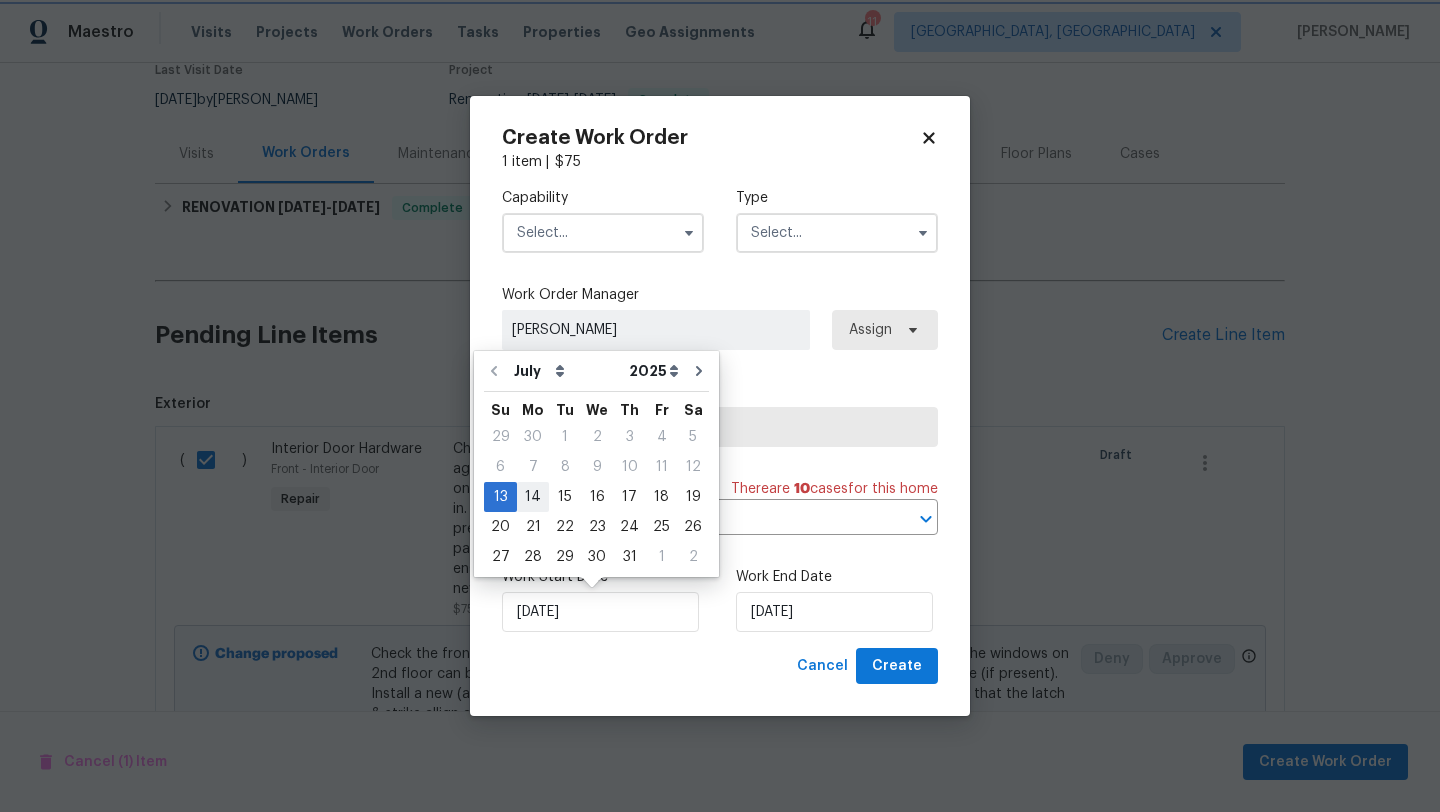 type on "7/14/2025" 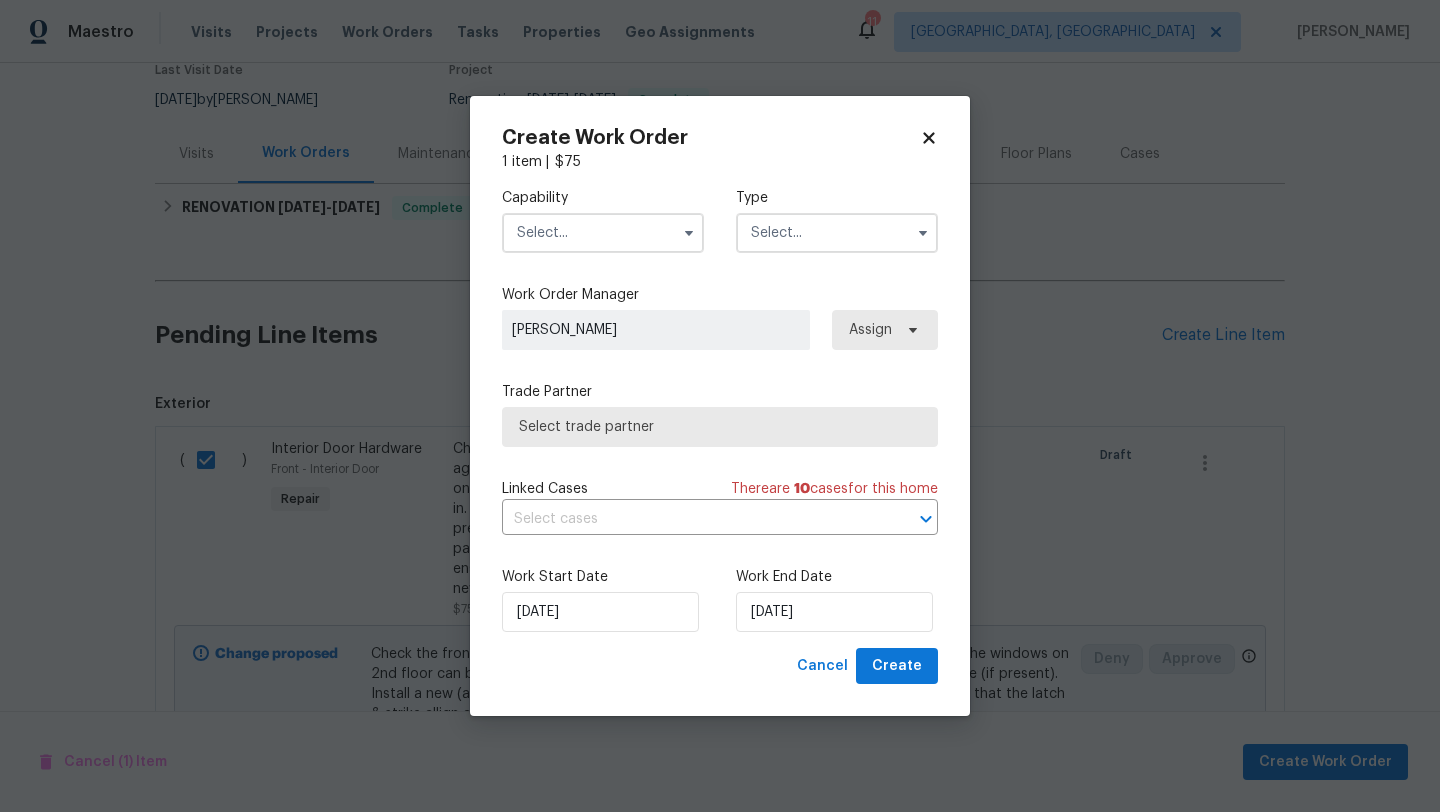 click at bounding box center [837, 233] 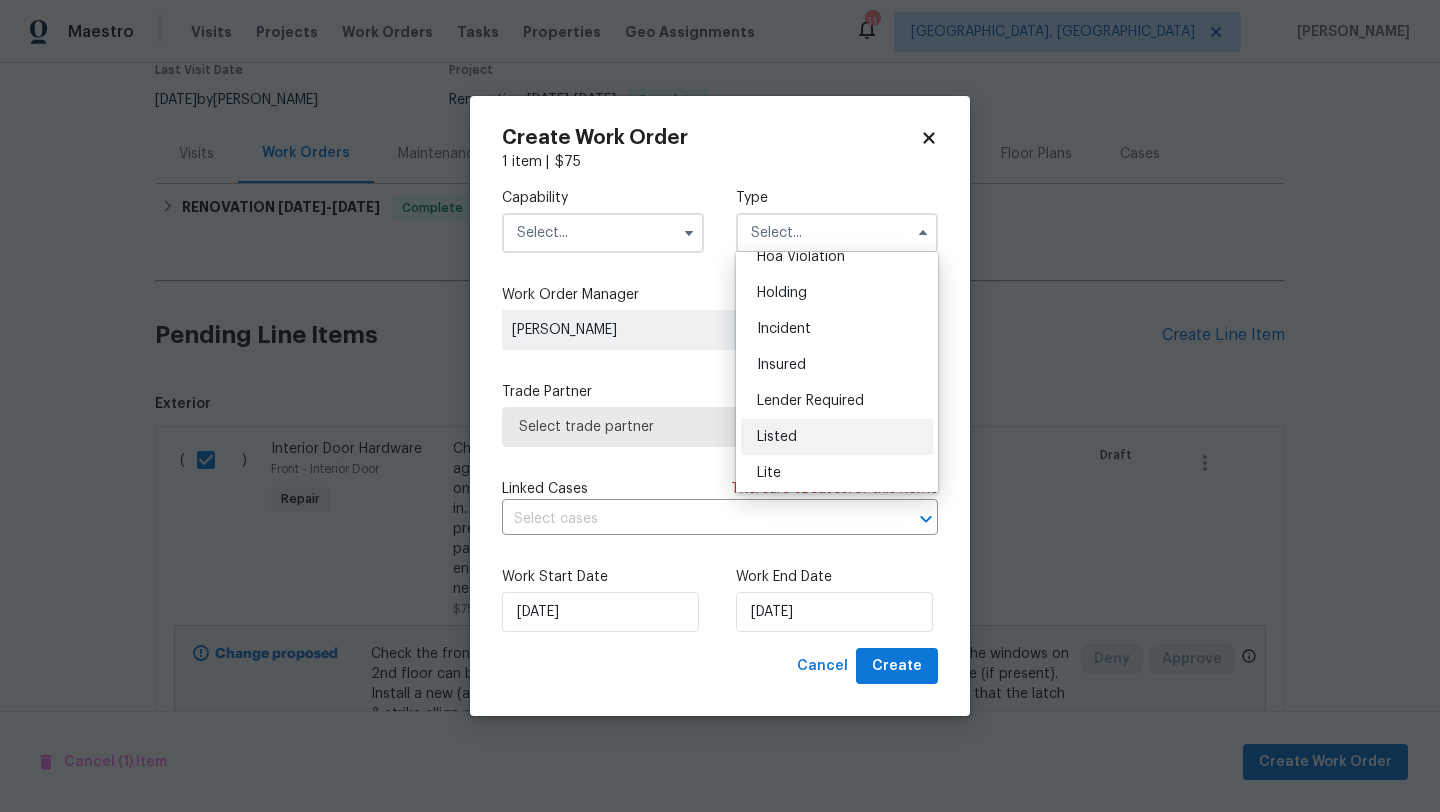 scroll, scrollTop: 58, scrollLeft: 0, axis: vertical 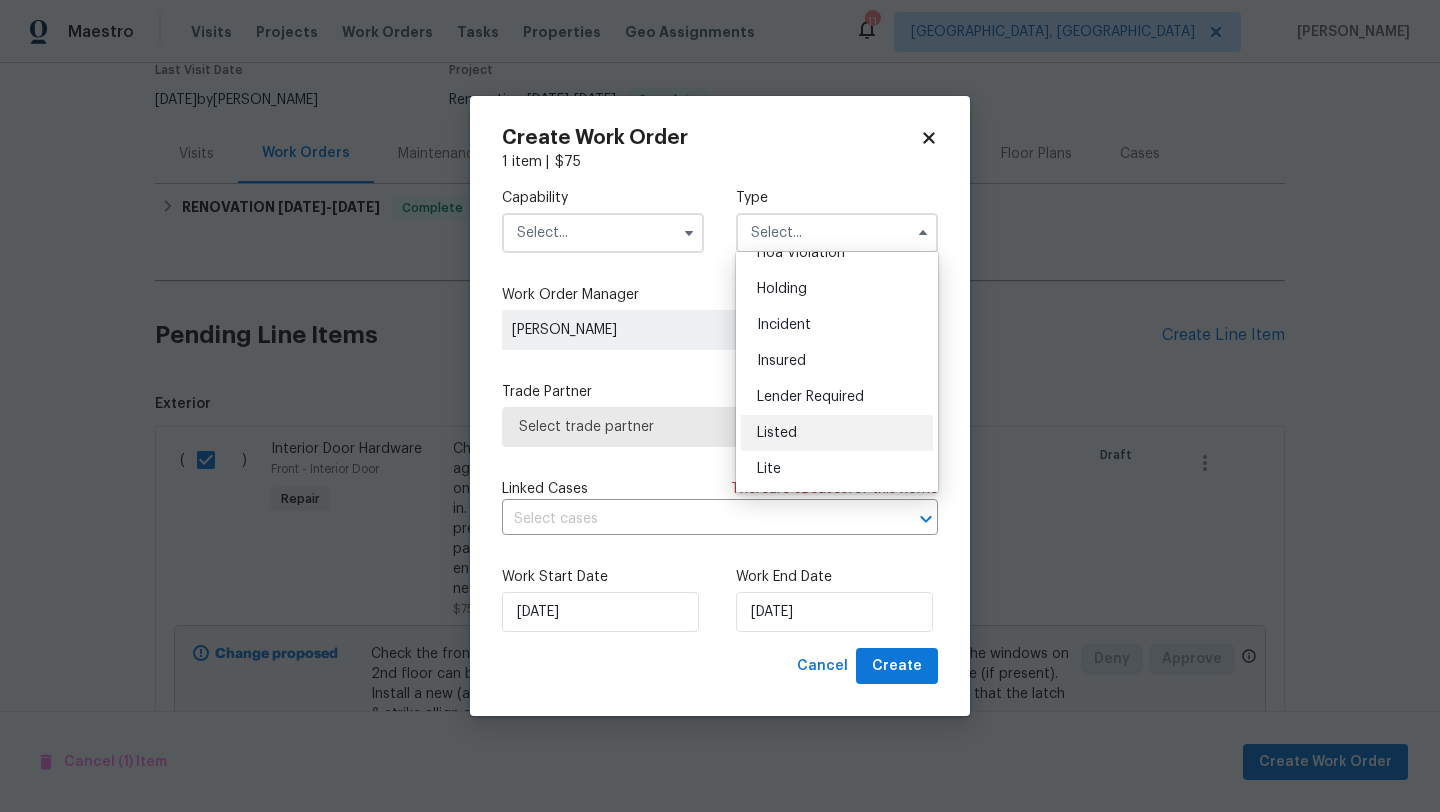 click on "Listed" at bounding box center [777, 433] 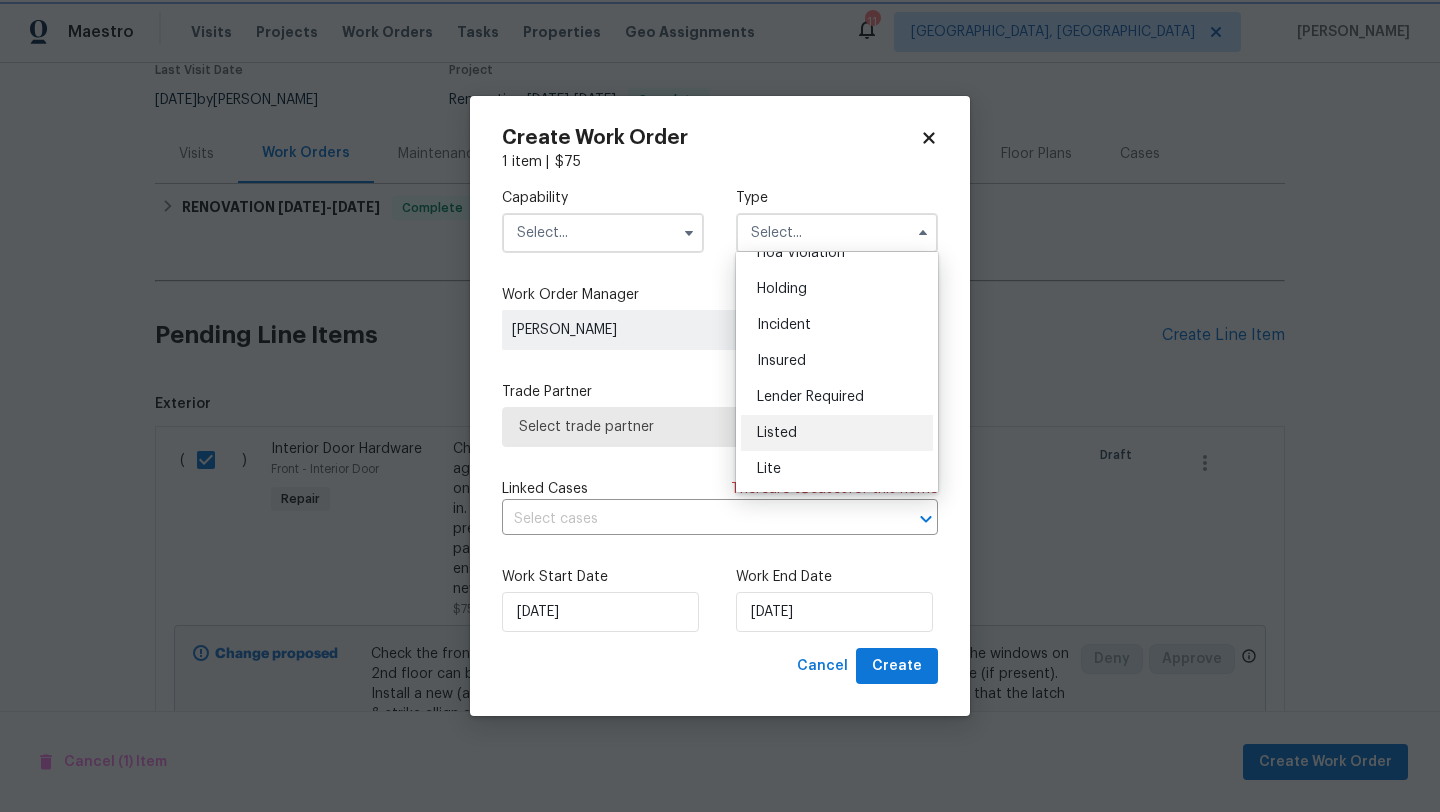 type on "Listed" 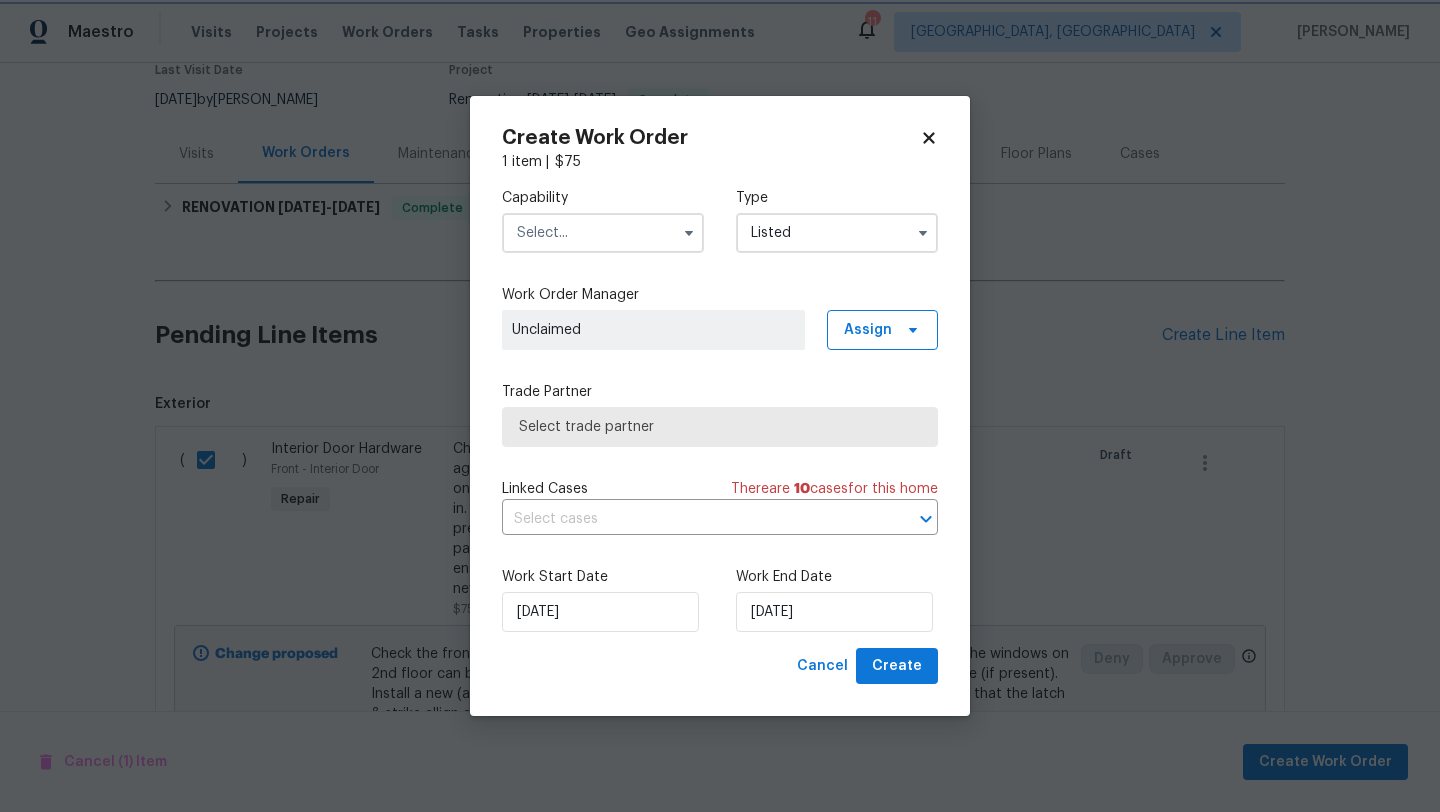 scroll, scrollTop: 0, scrollLeft: 0, axis: both 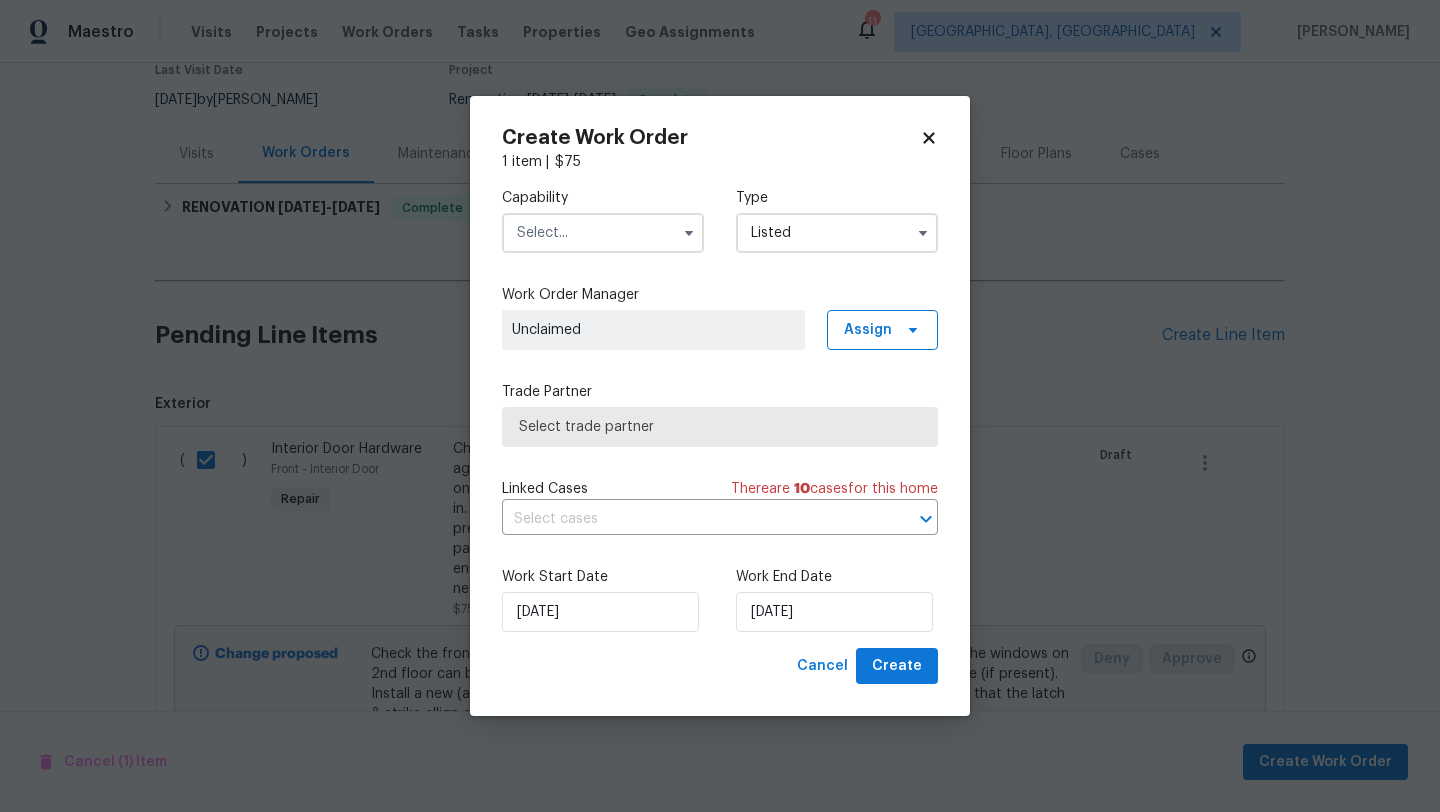 click at bounding box center (603, 233) 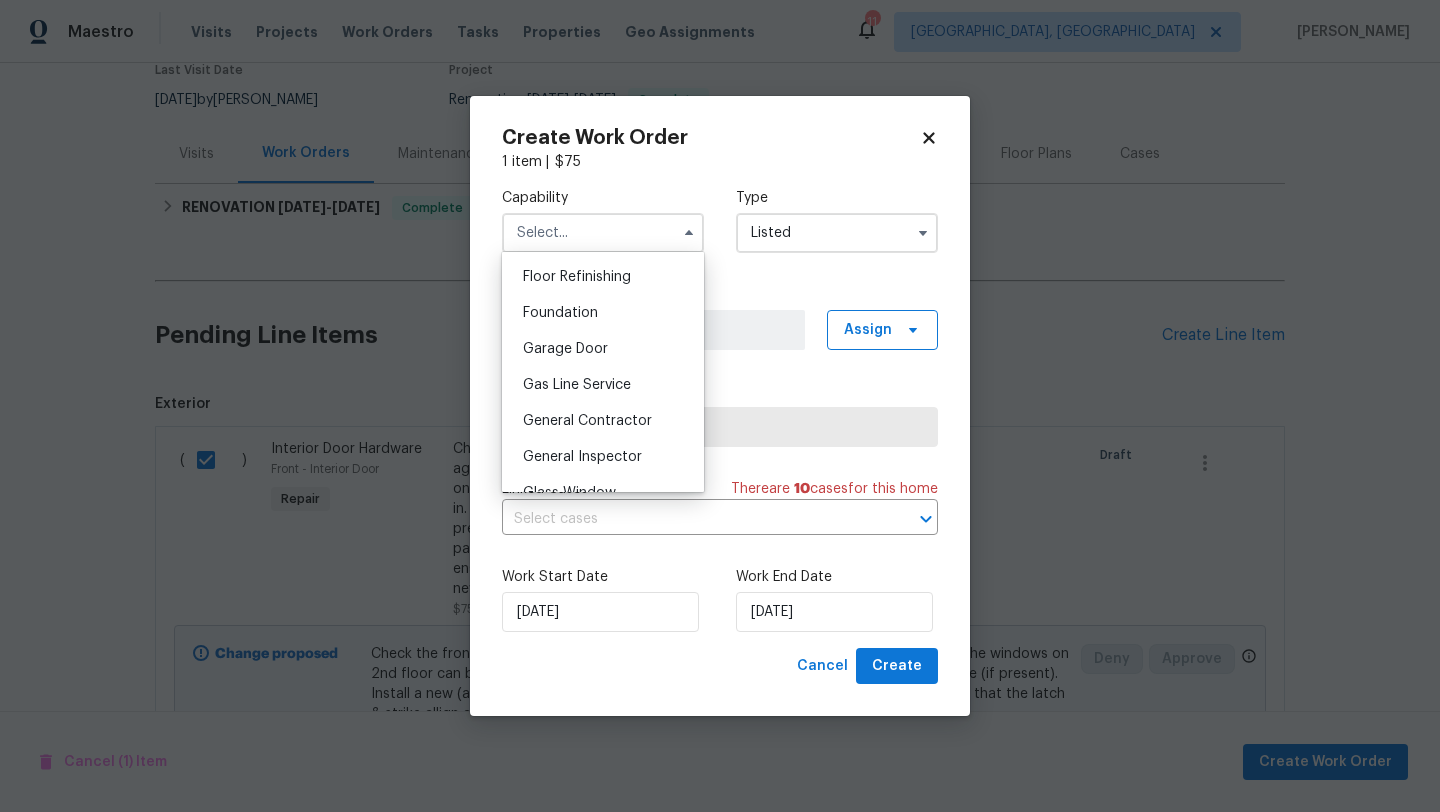 scroll, scrollTop: 816, scrollLeft: 0, axis: vertical 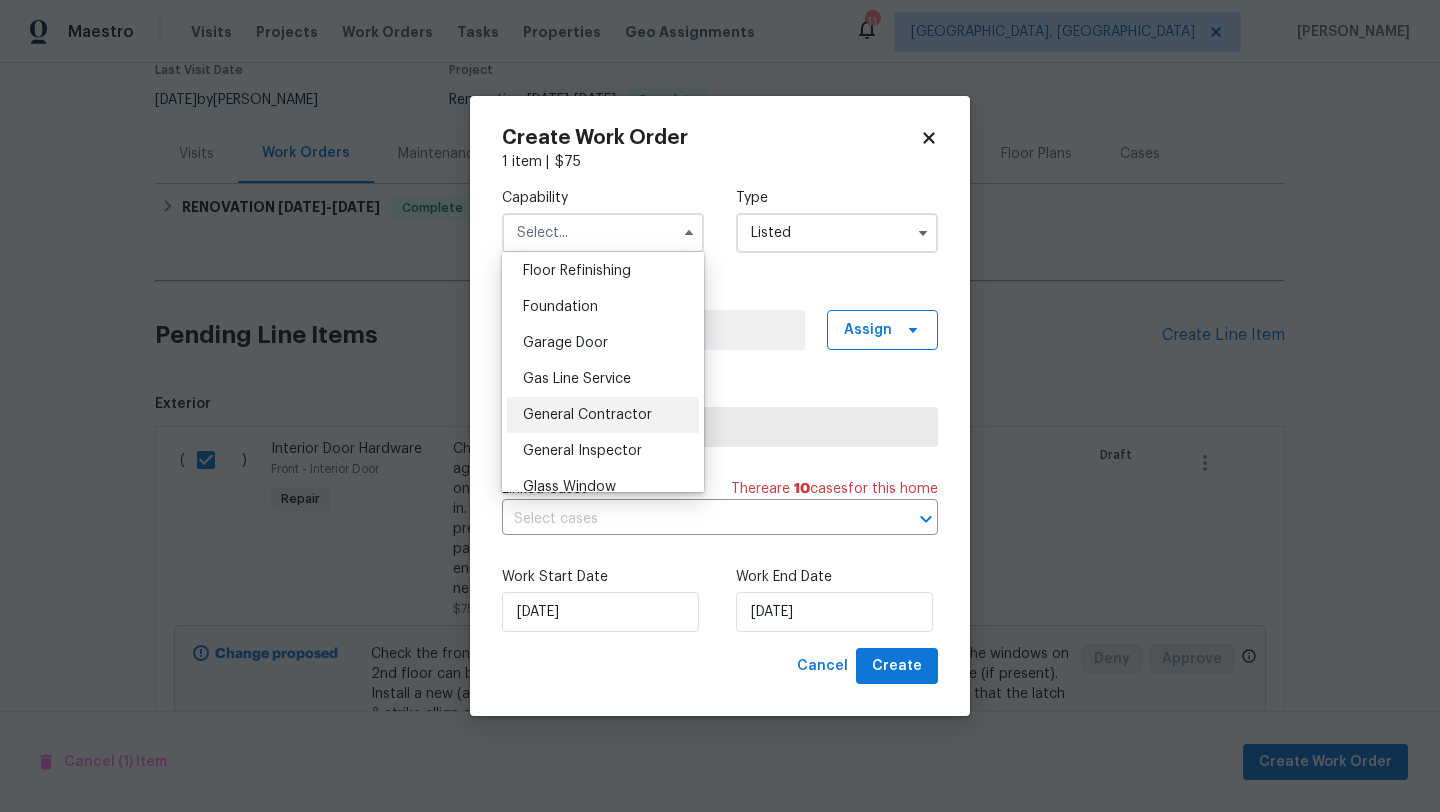 click on "General Contractor" at bounding box center (587, 415) 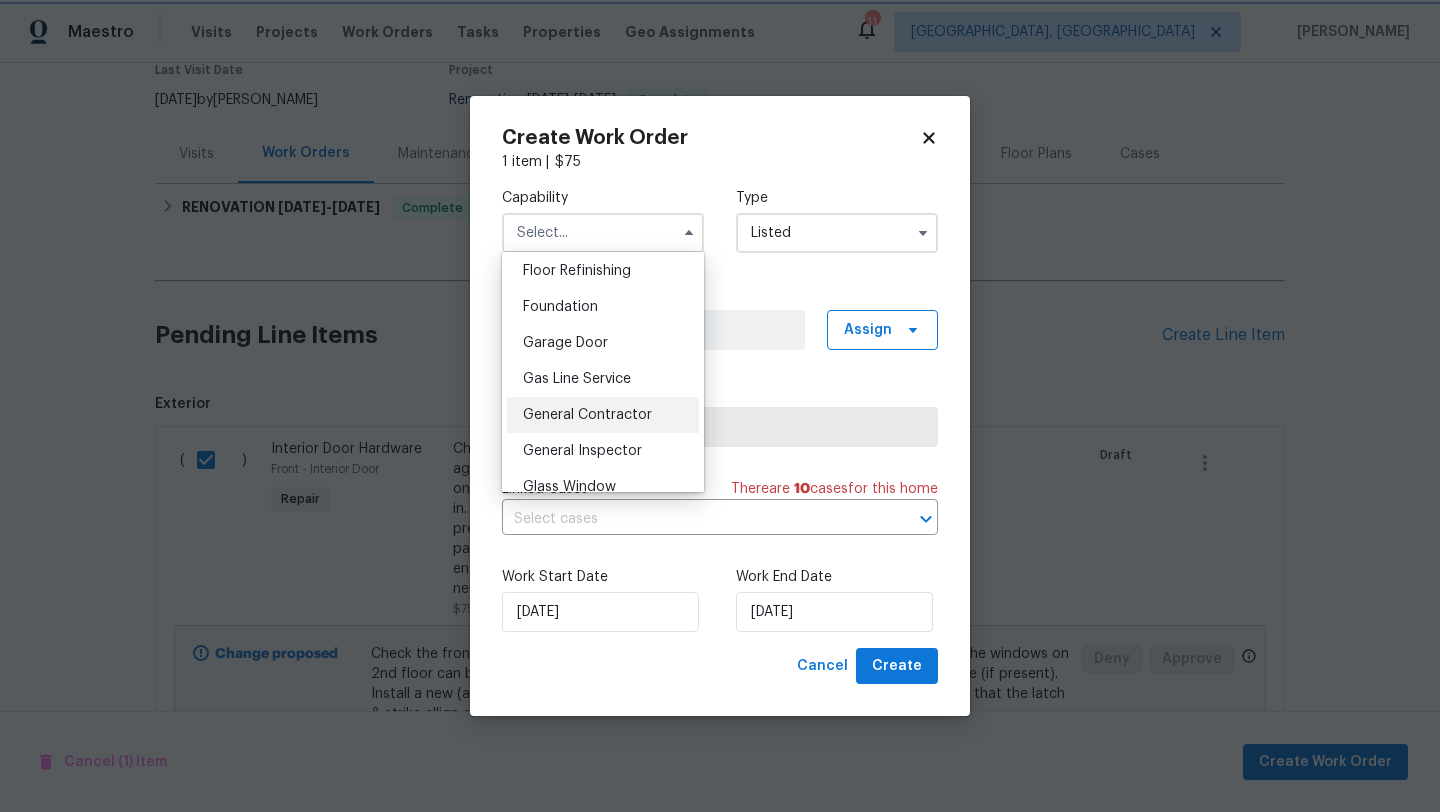type on "General Contractor" 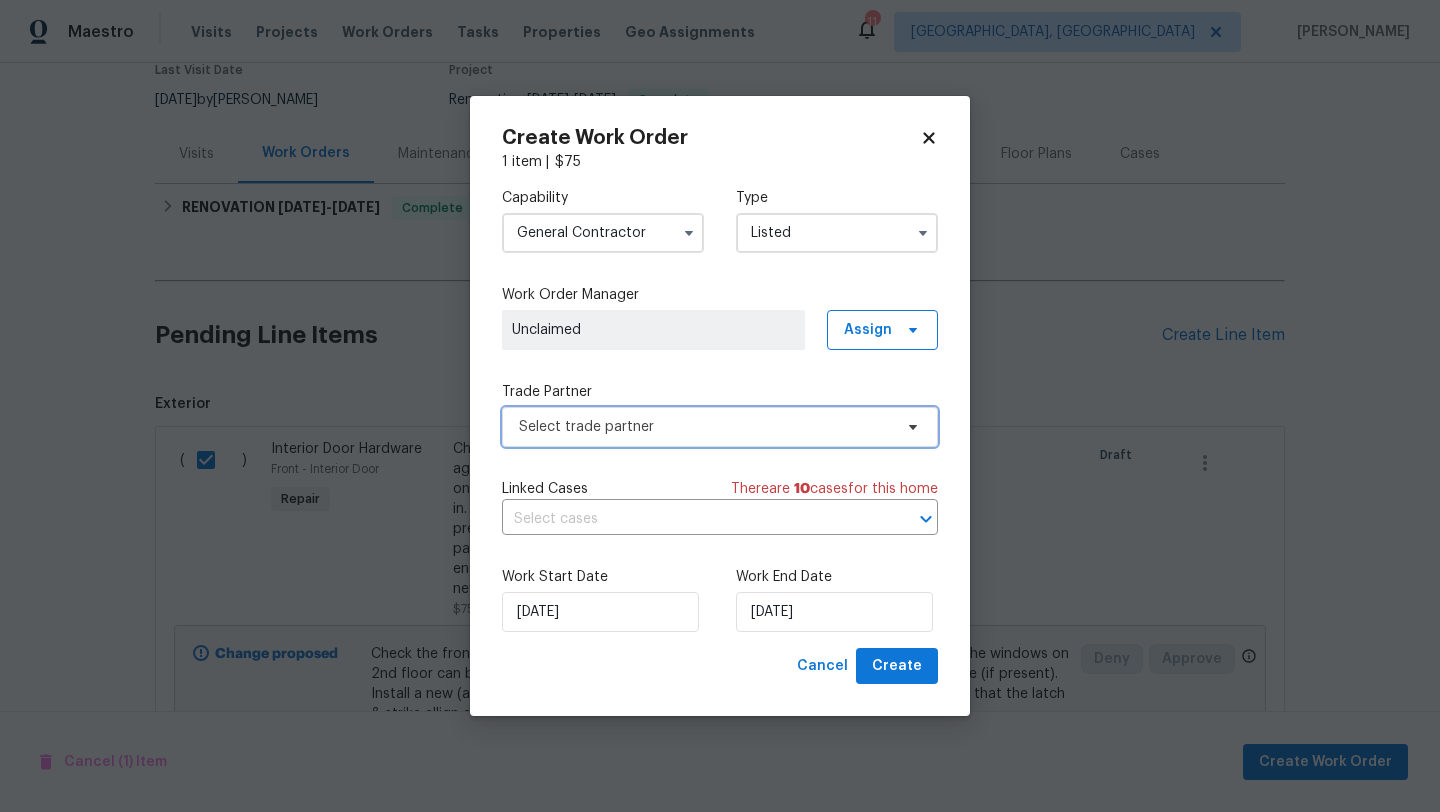 click on "Select trade partner" at bounding box center (705, 427) 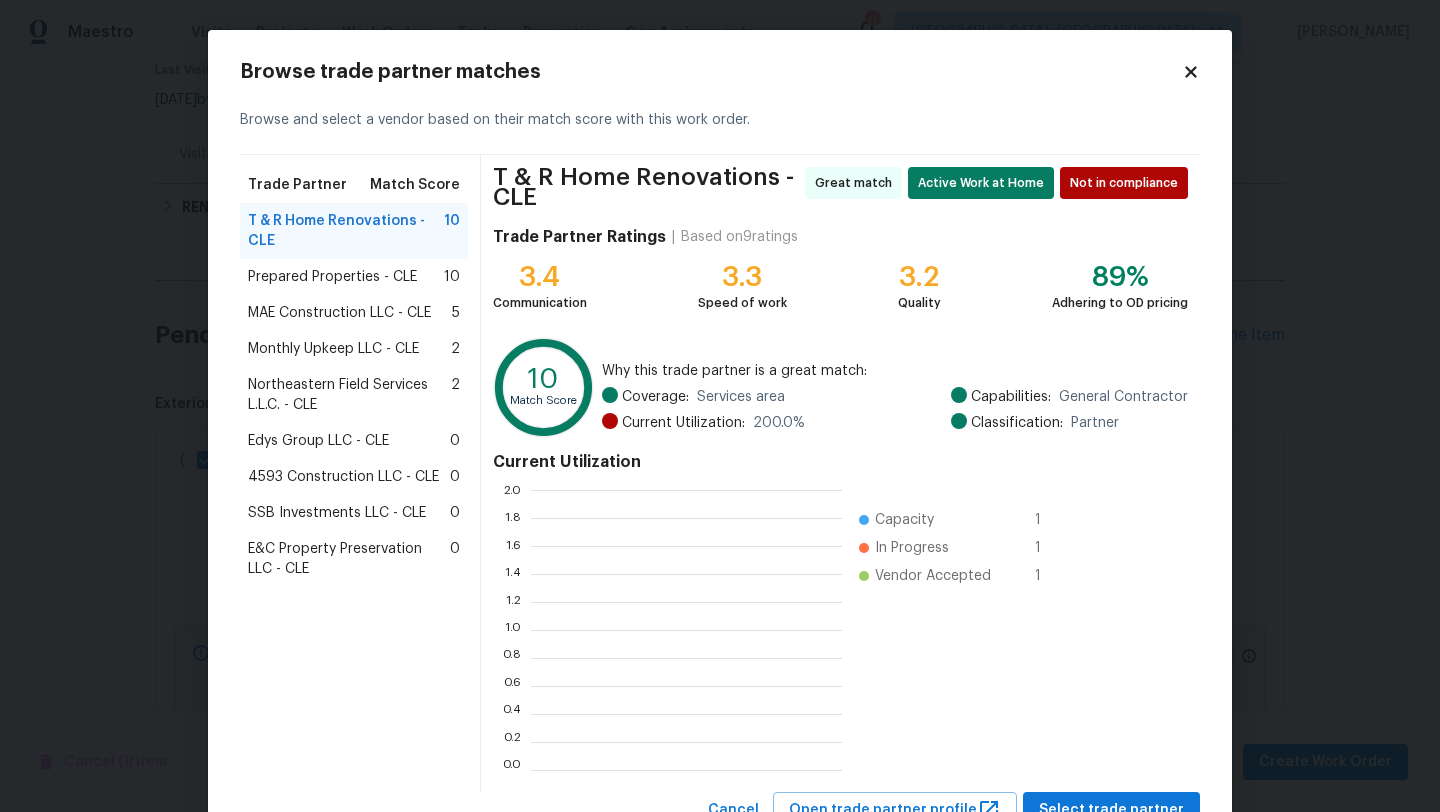 scroll, scrollTop: 2, scrollLeft: 1, axis: both 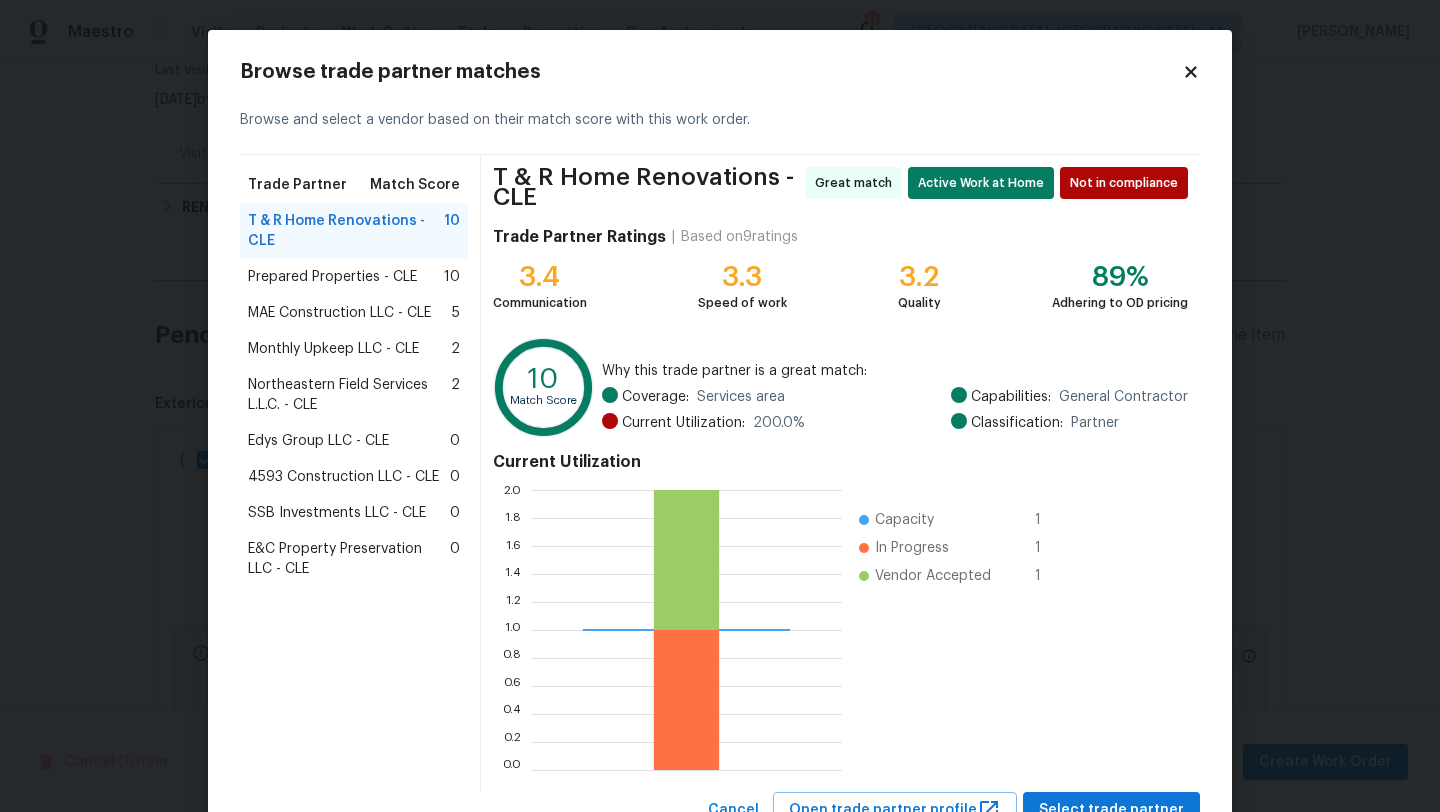 click on "4593 Construction LLC - CLE" at bounding box center (343, 477) 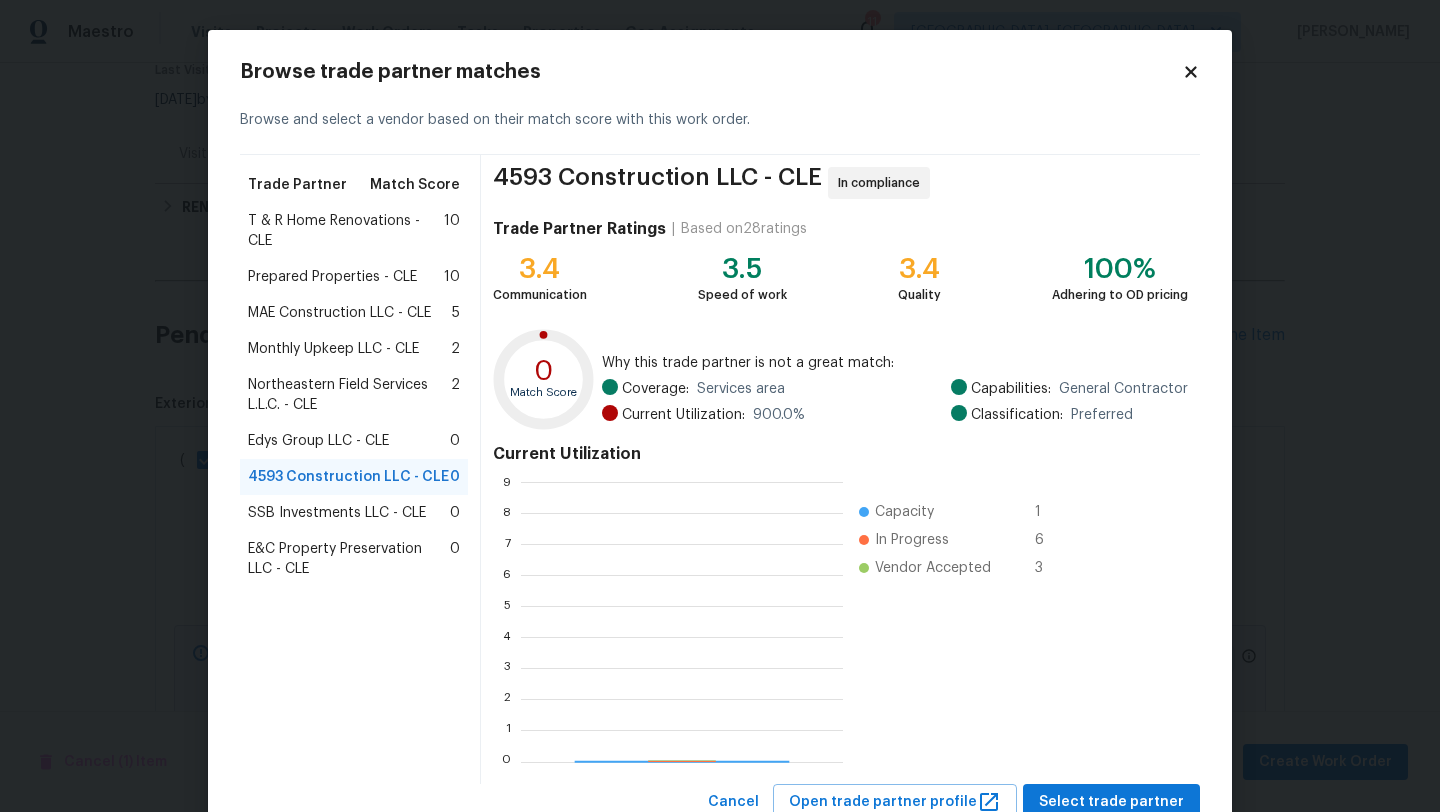 scroll, scrollTop: 2, scrollLeft: 2, axis: both 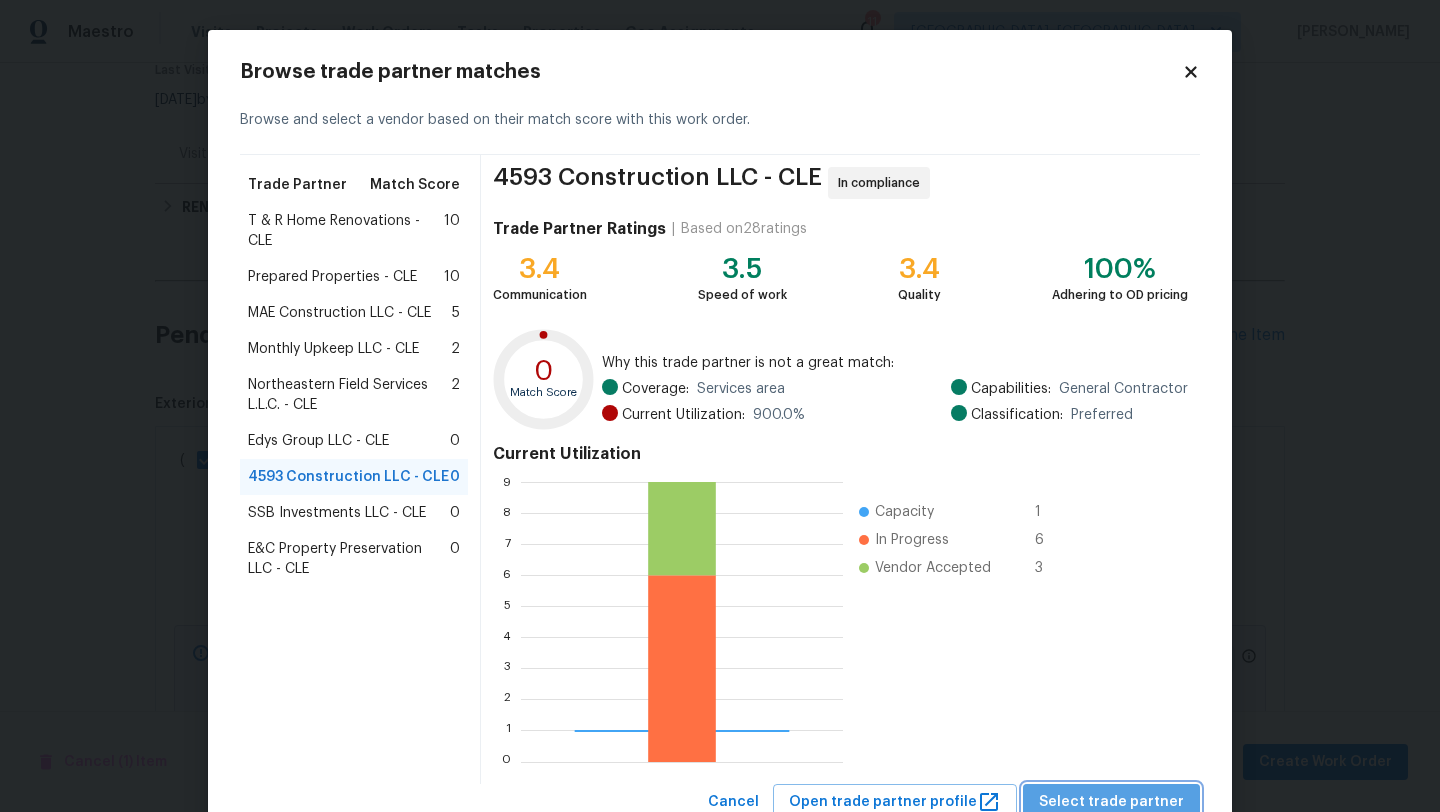 click on "Select trade partner" at bounding box center [1111, 802] 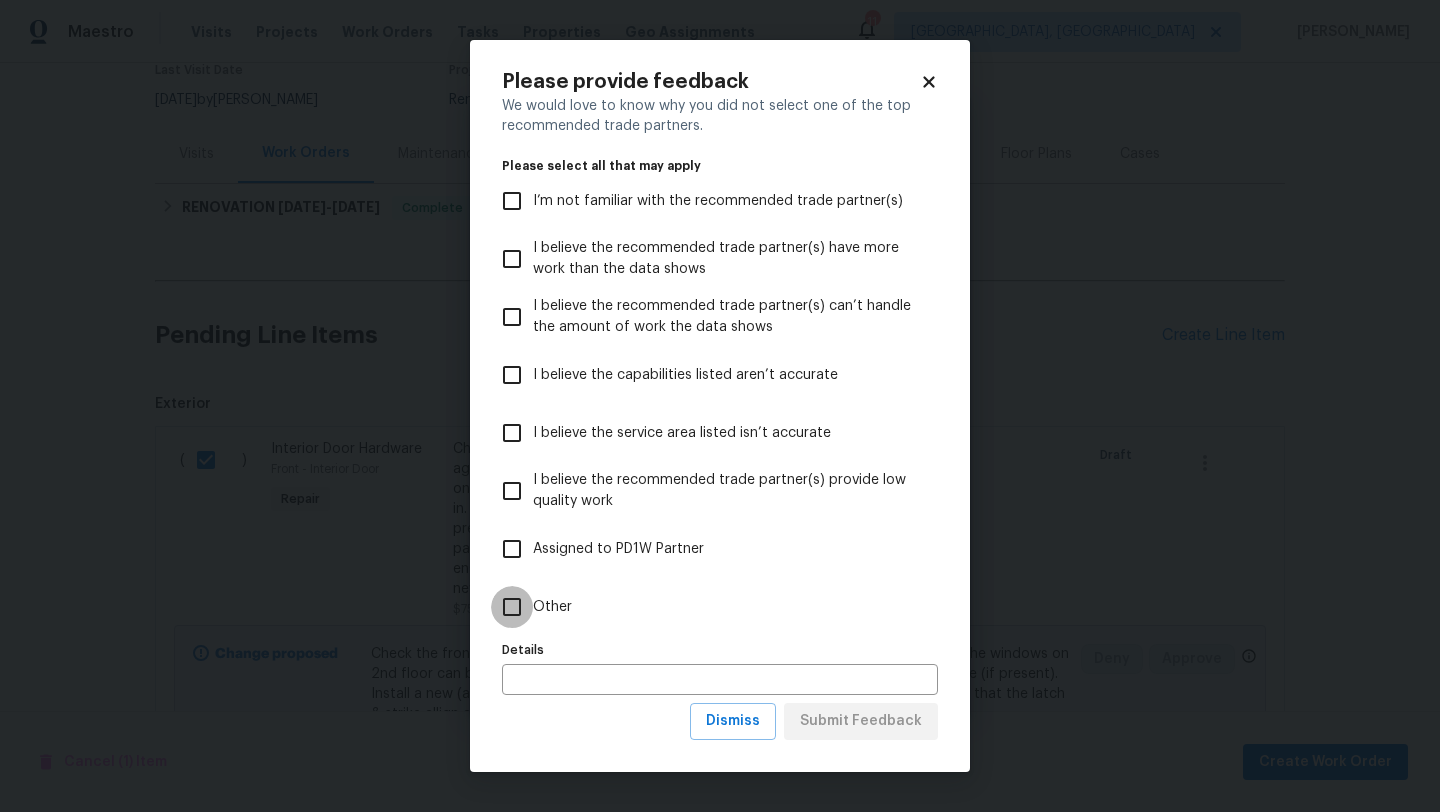 click on "Other" at bounding box center [512, 607] 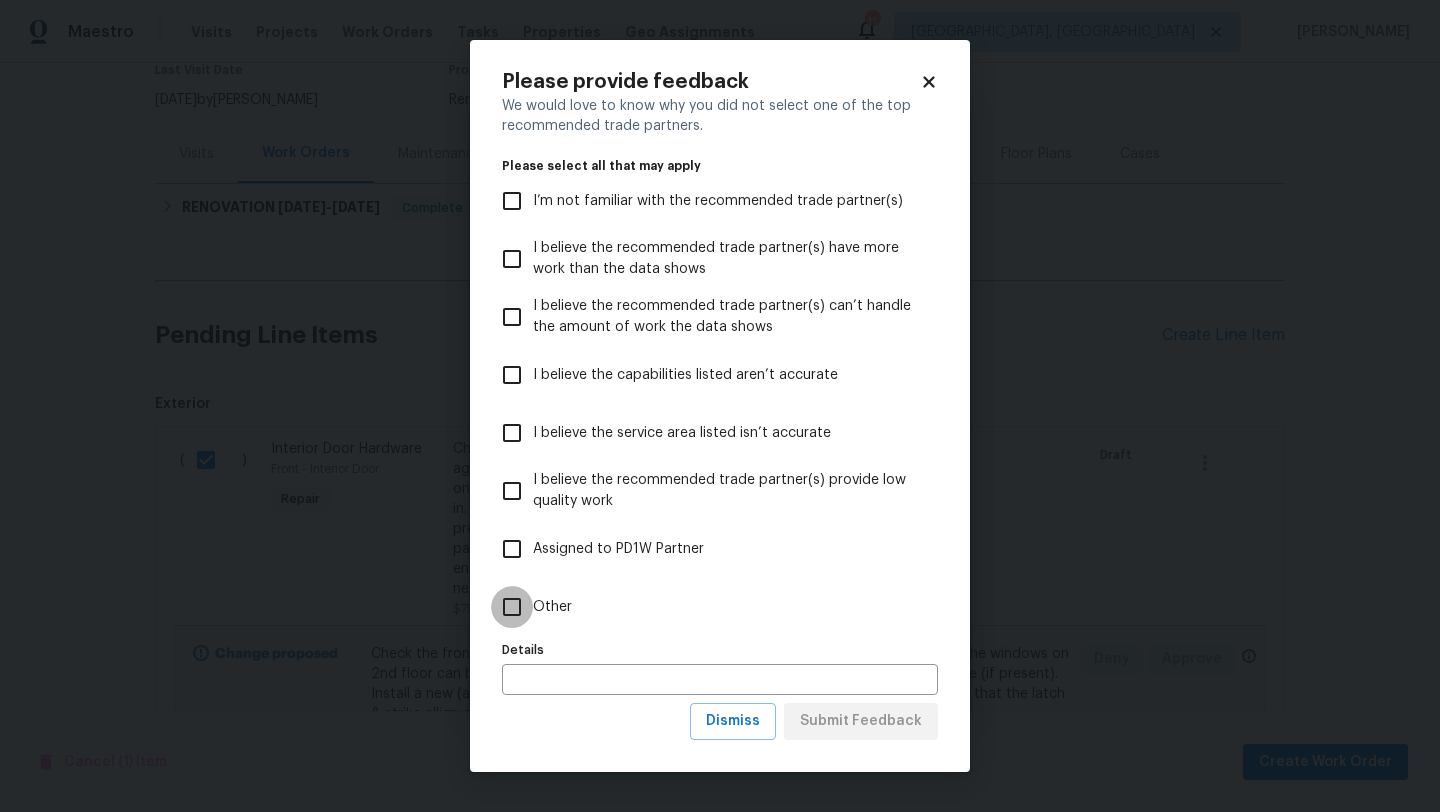 checkbox on "true" 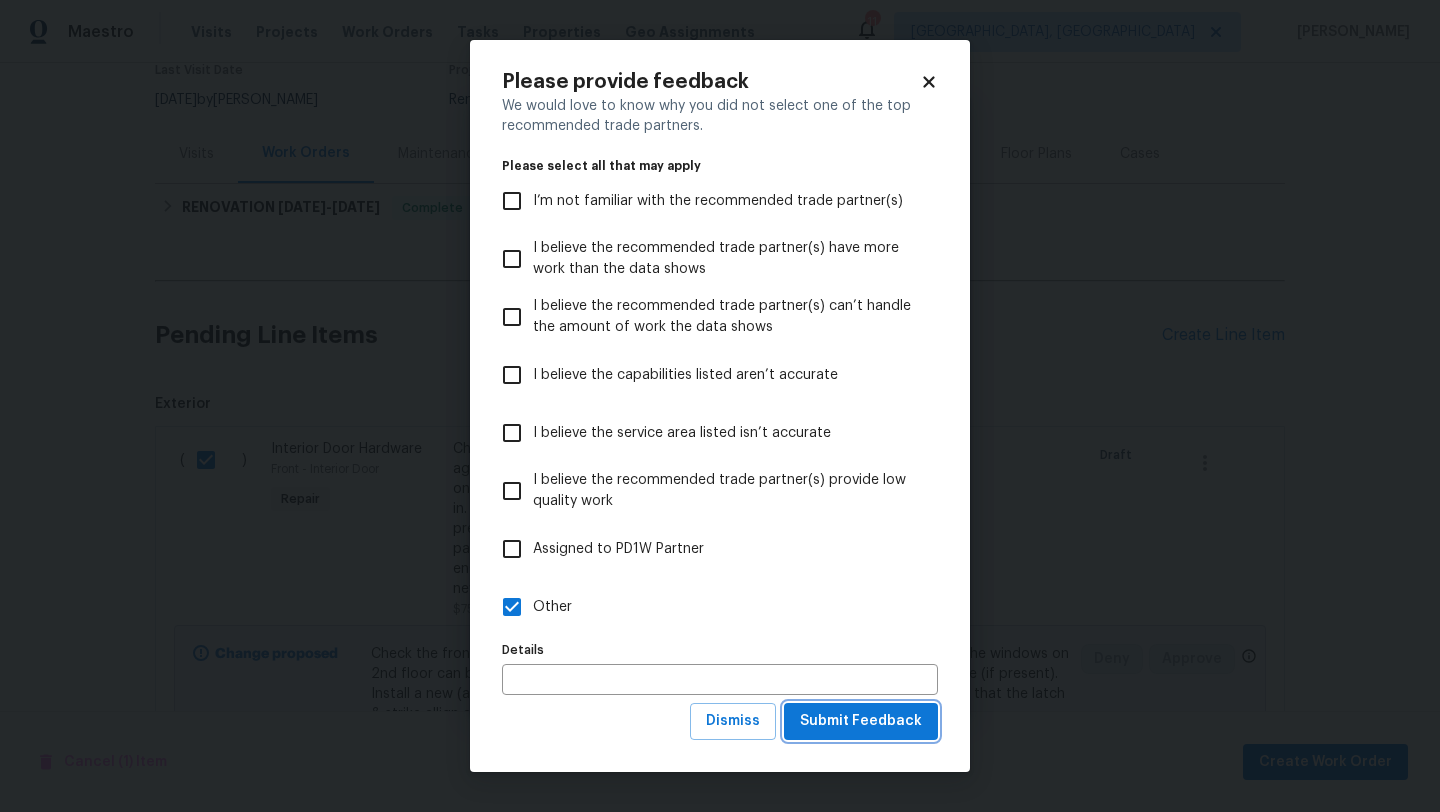 click on "Submit Feedback" at bounding box center (861, 721) 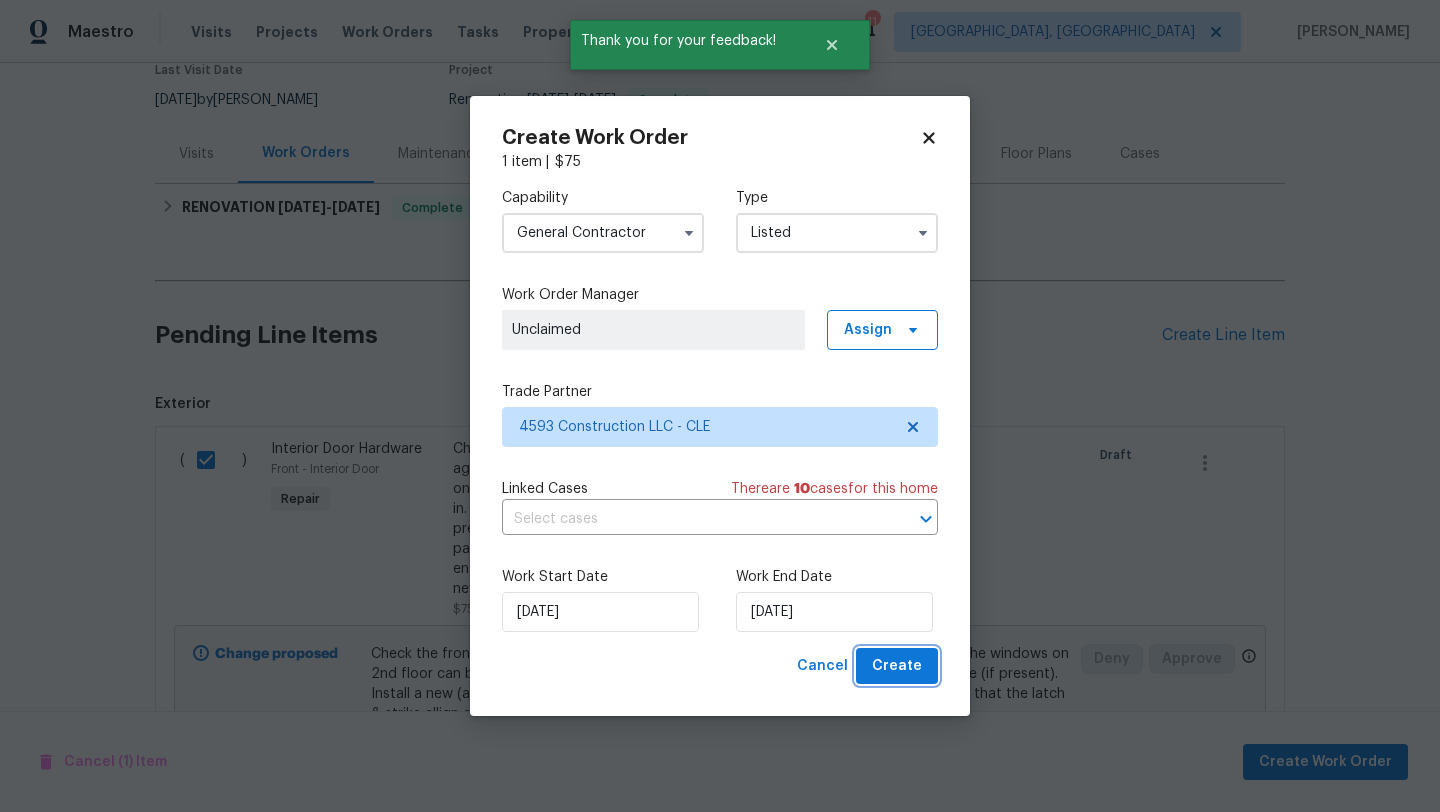 click on "Create" at bounding box center (897, 666) 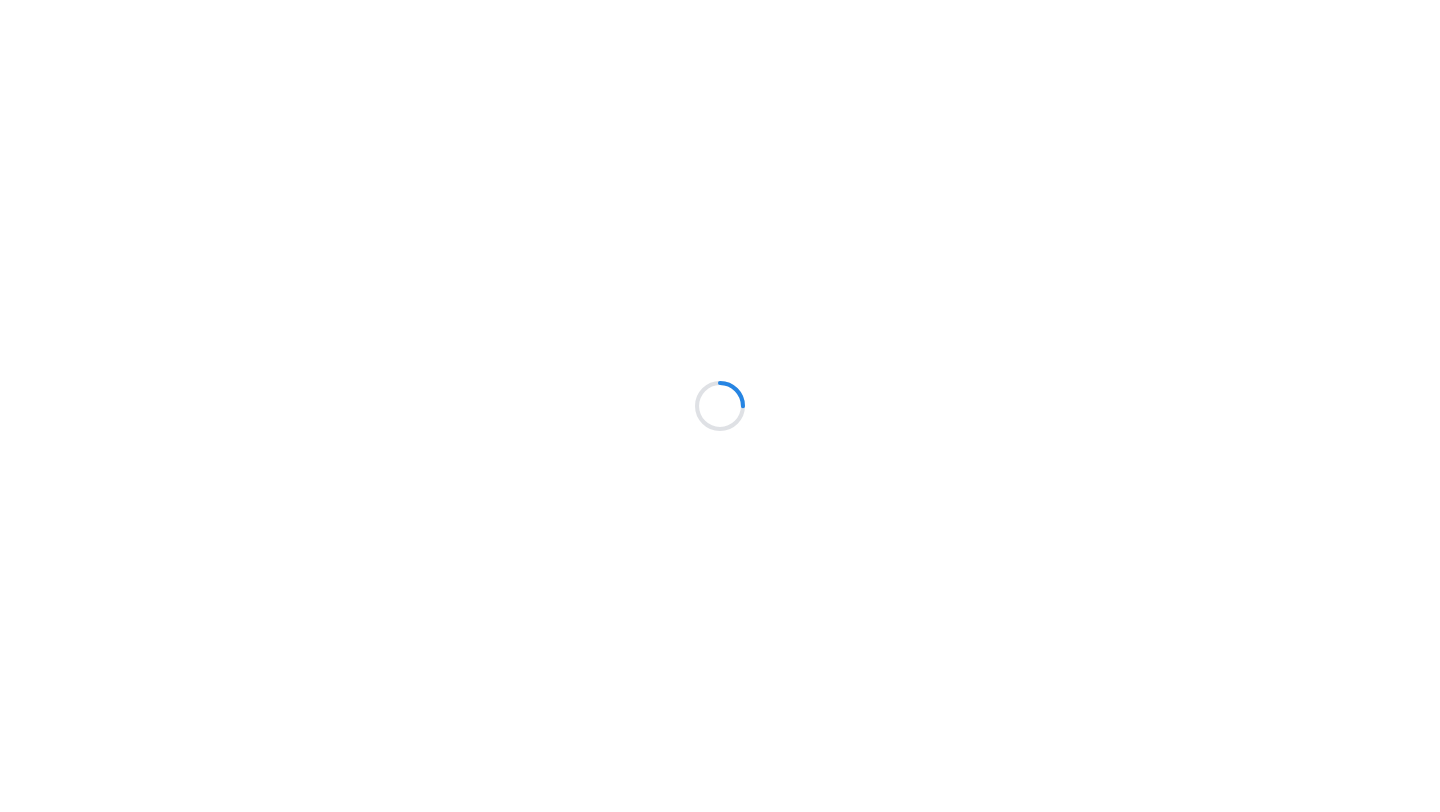 scroll, scrollTop: 0, scrollLeft: 0, axis: both 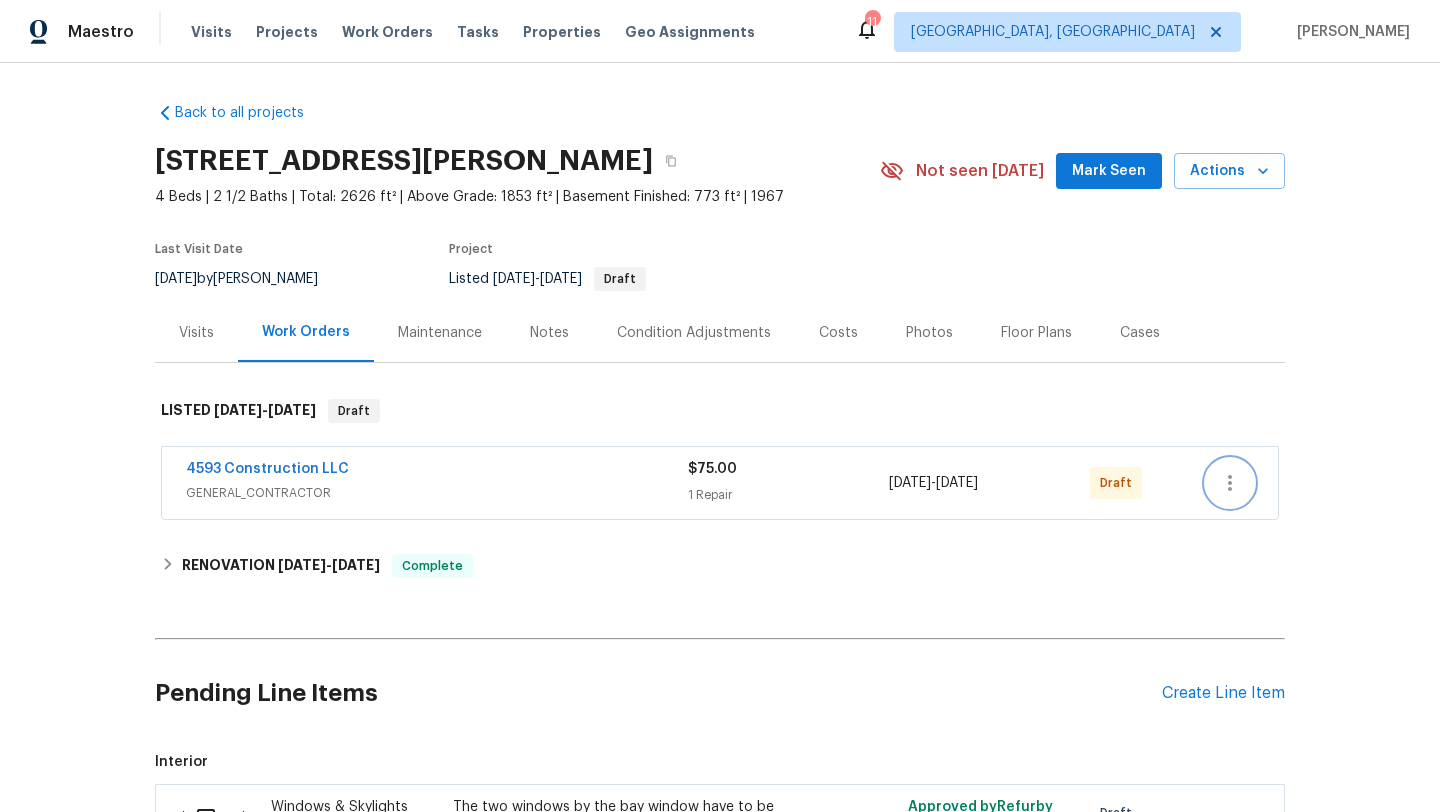 click 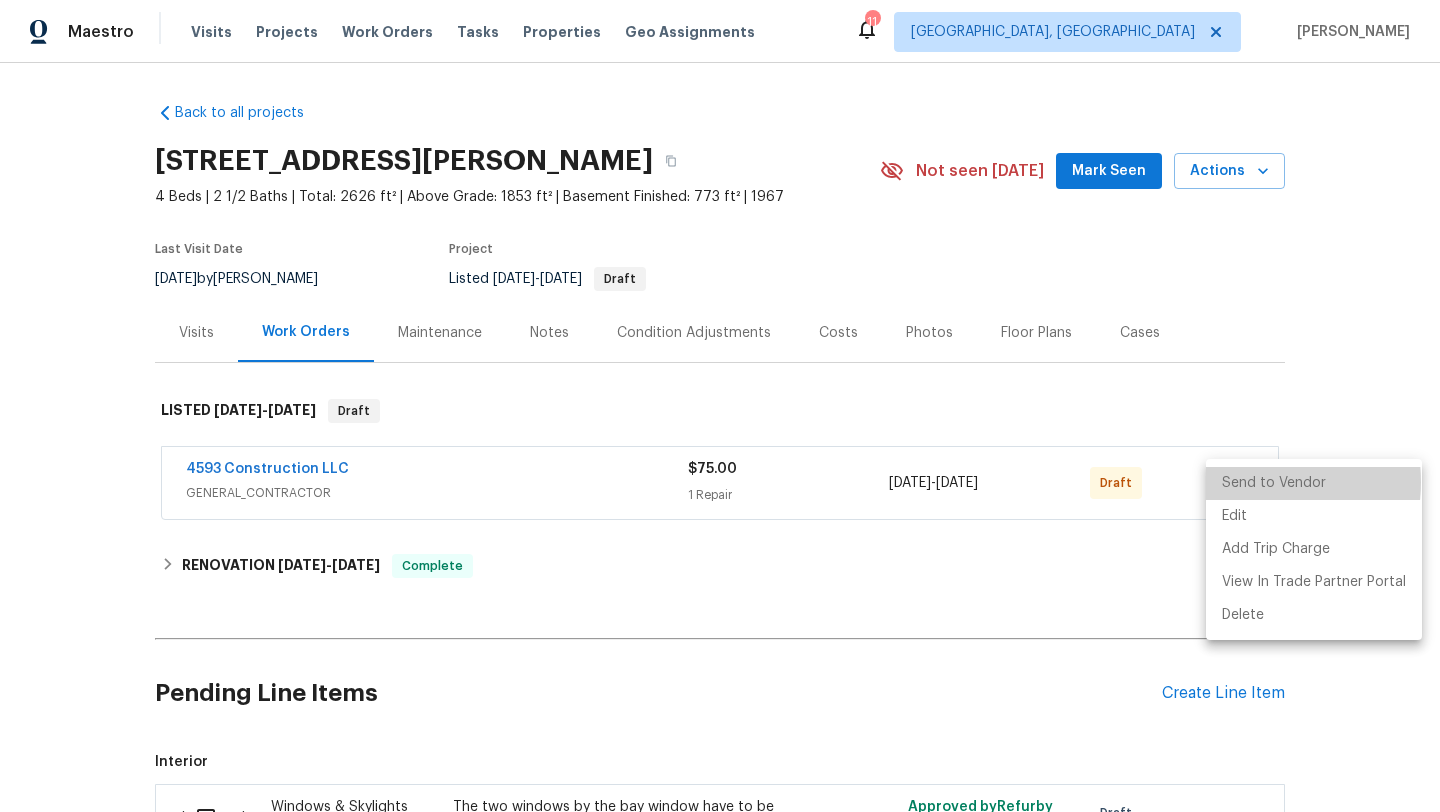 click on "Send to Vendor" at bounding box center [1314, 483] 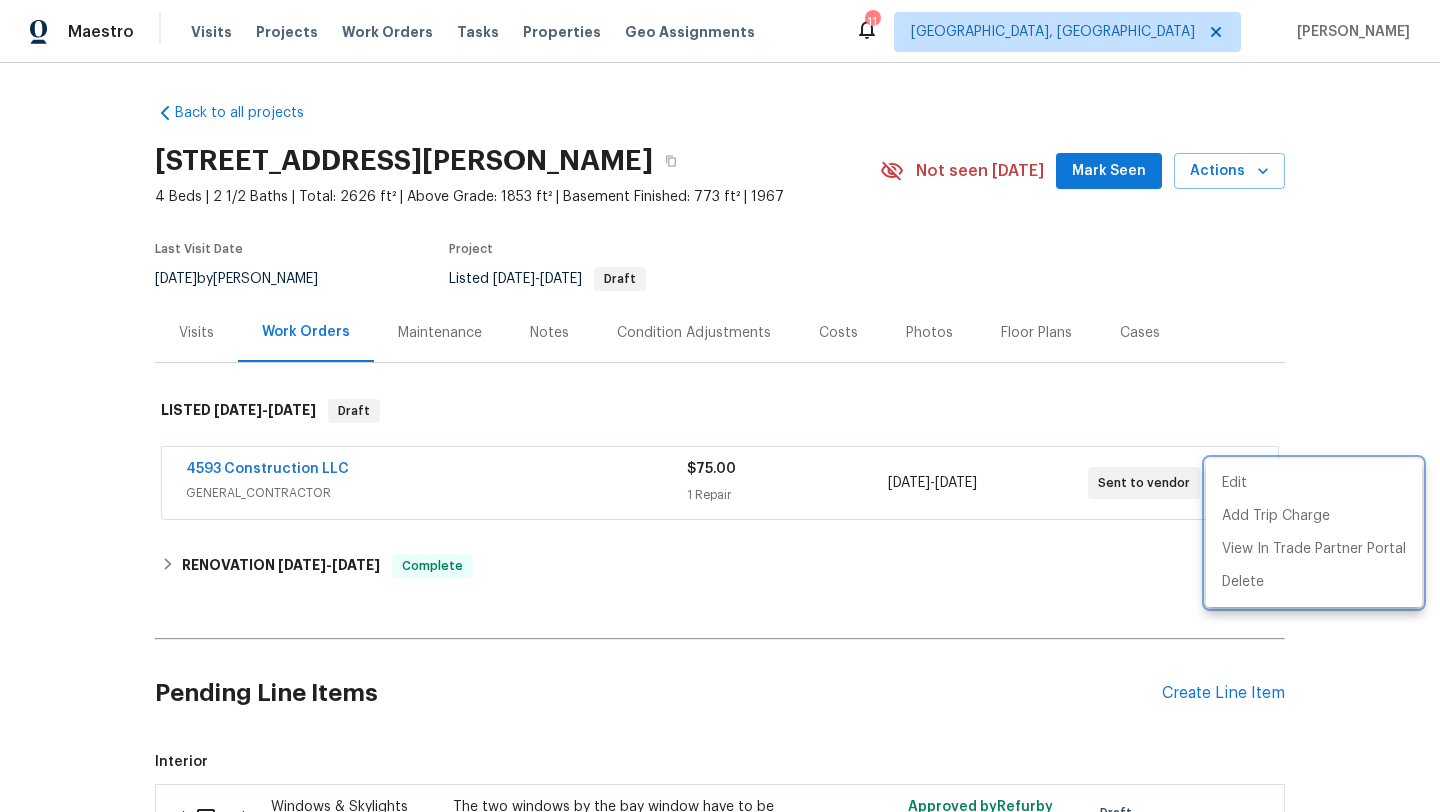 click at bounding box center (720, 406) 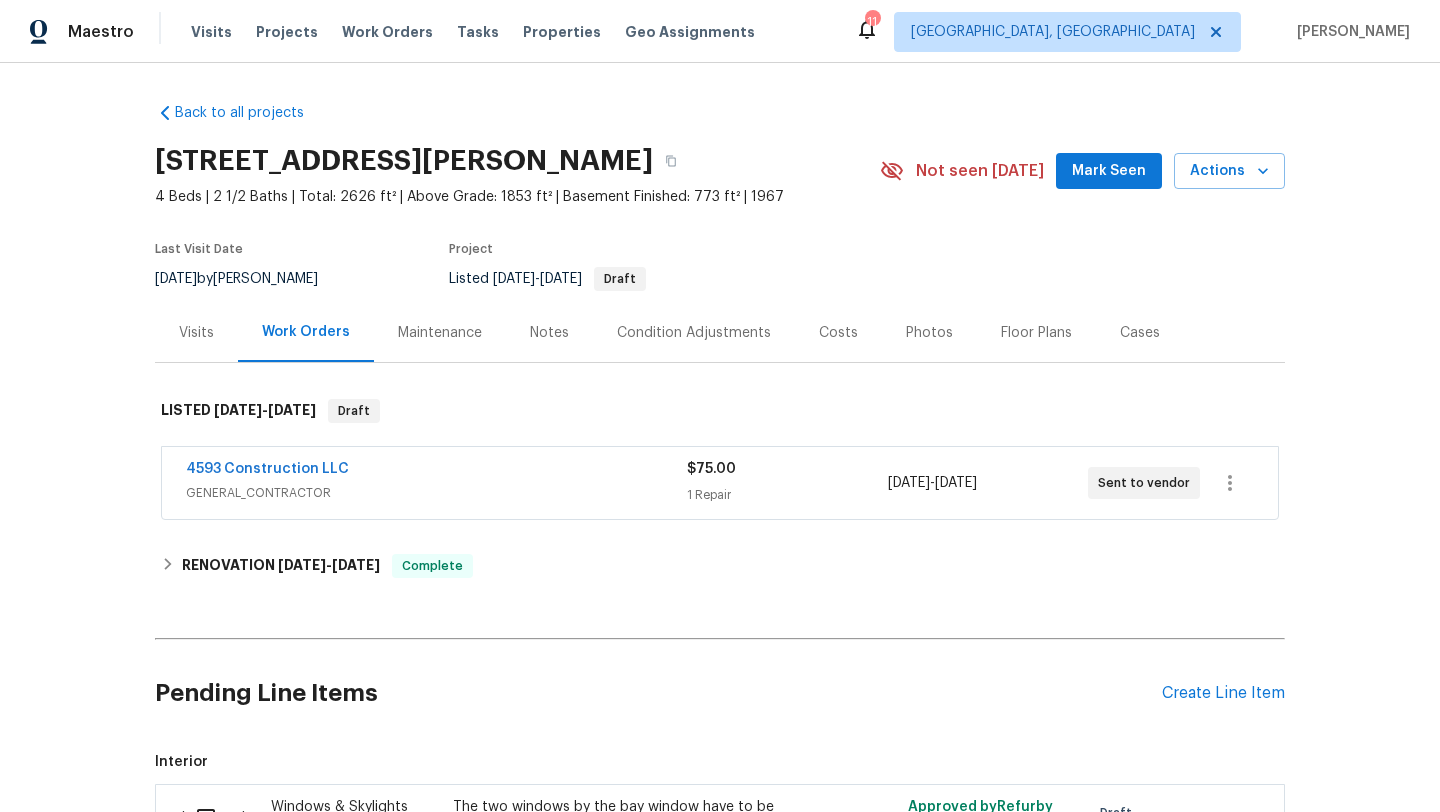 click on "Notes" at bounding box center [549, 333] 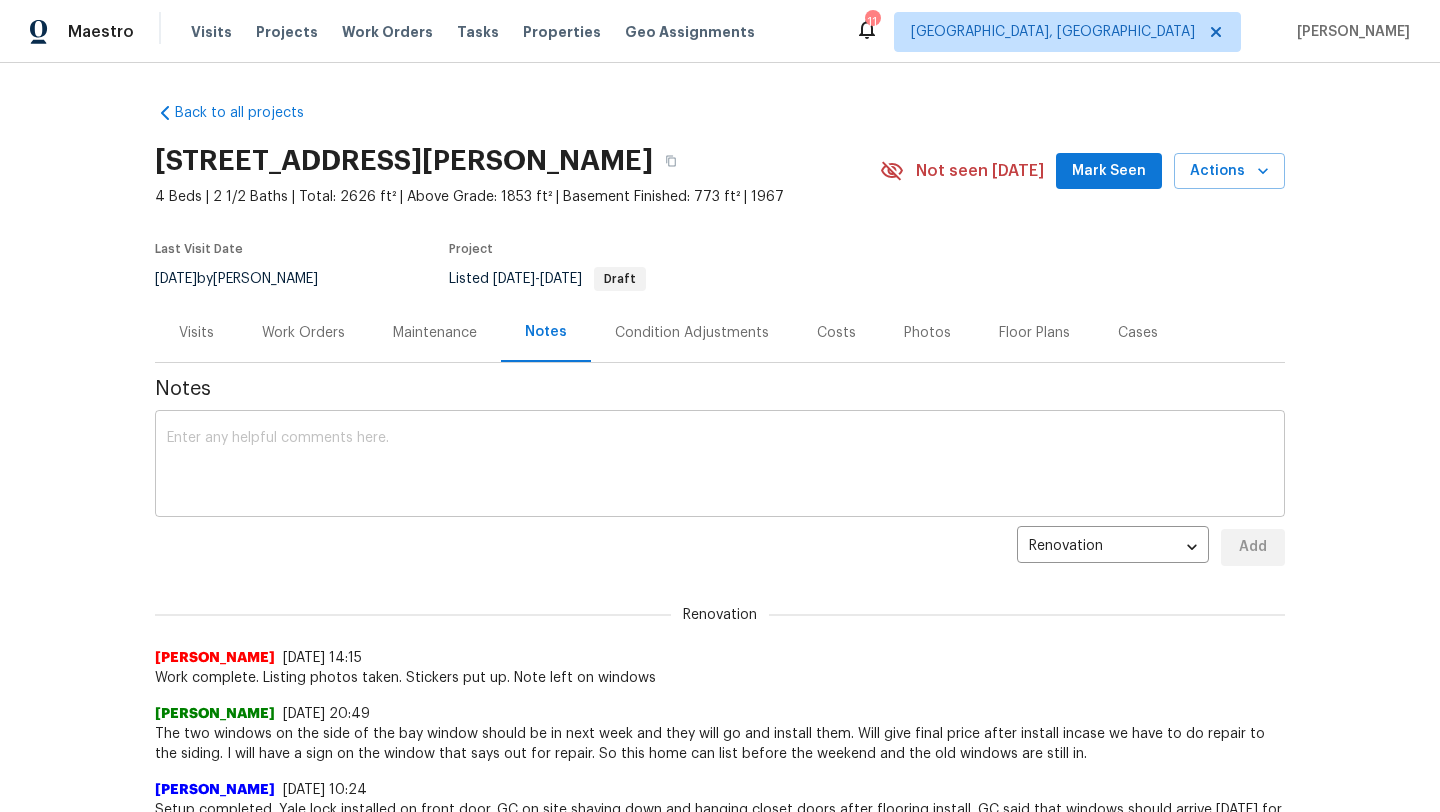 click at bounding box center [720, 466] 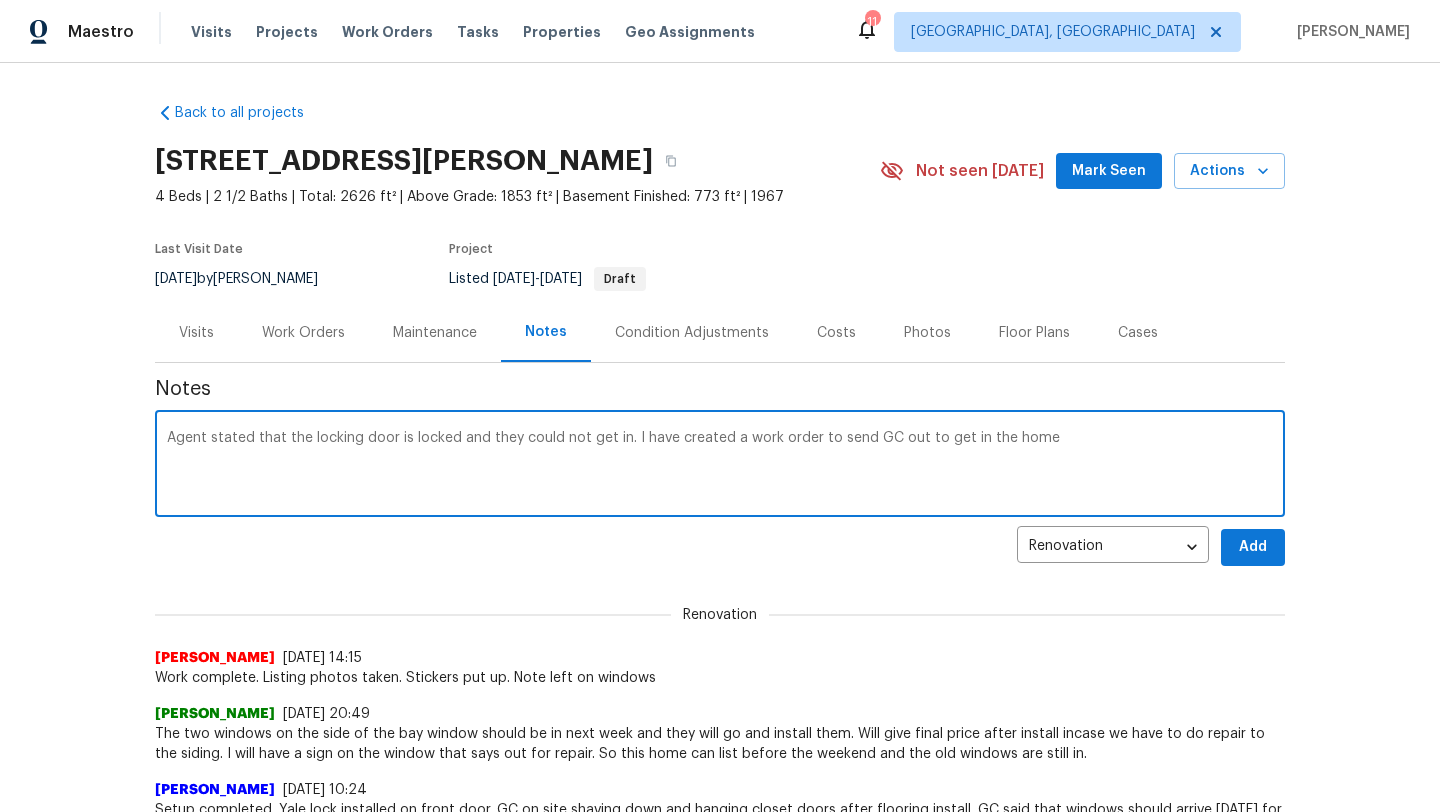 type on "Agent stated that the locking door is locked and they could not get in. I have created a work order to send GC out to get in the home" 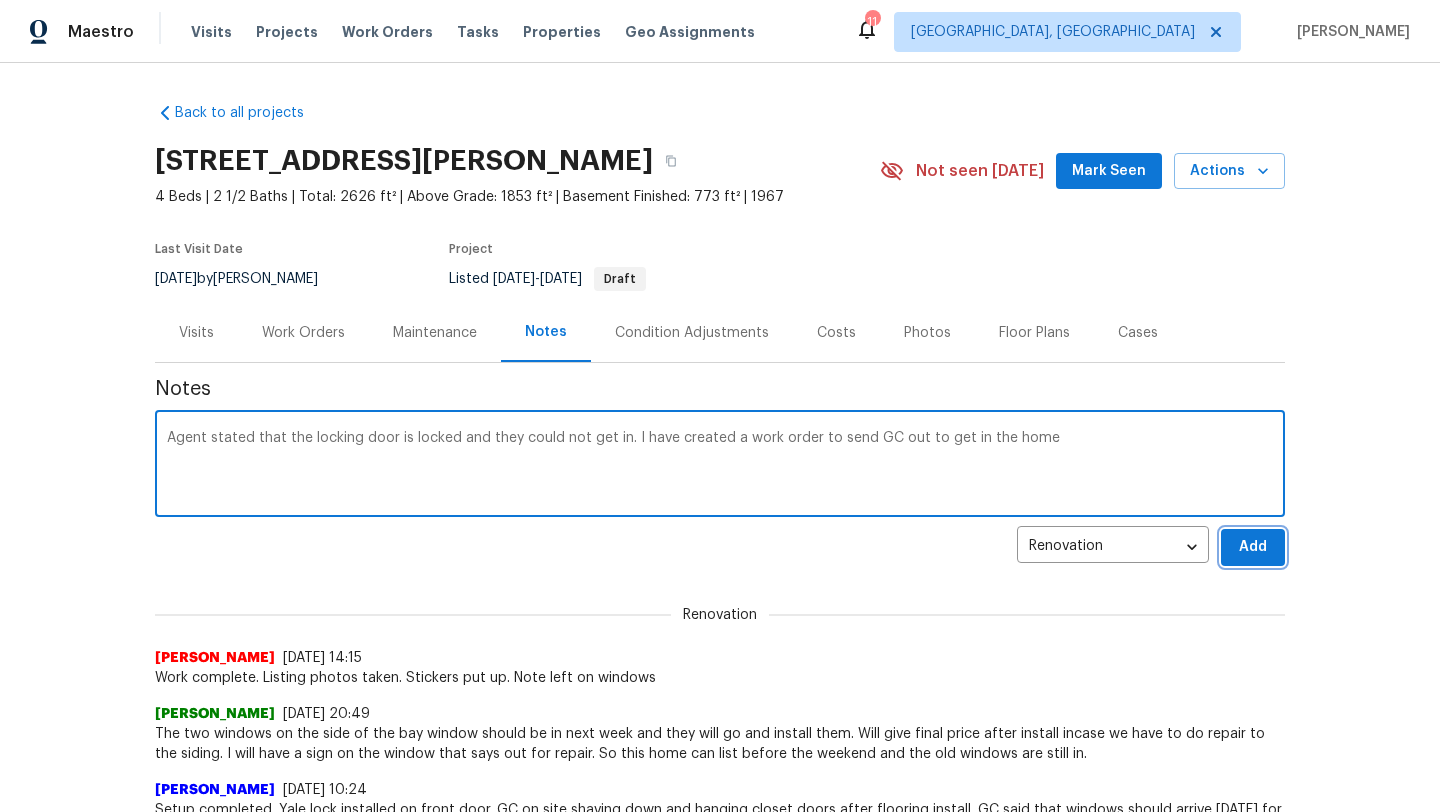 click on "Add" at bounding box center [1253, 547] 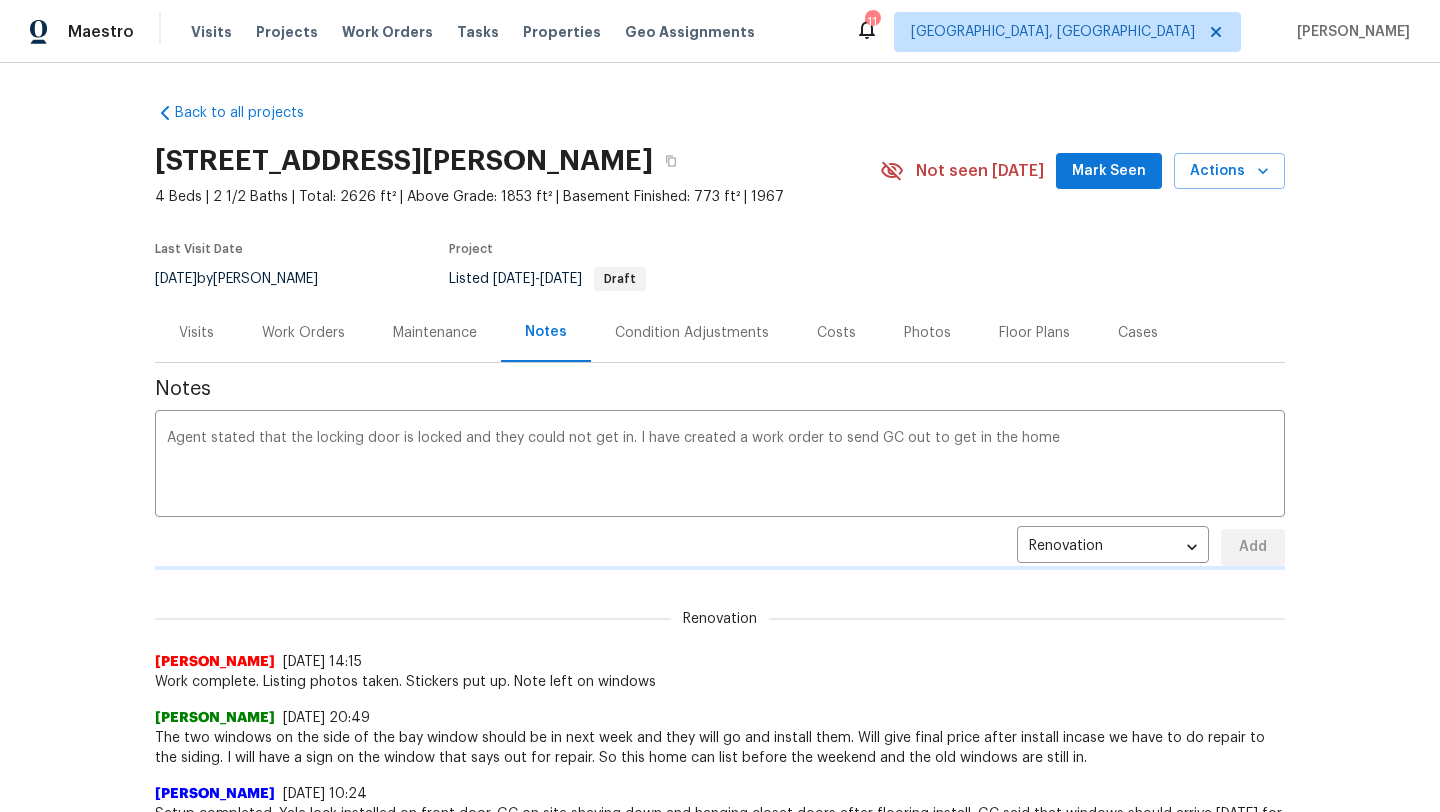type 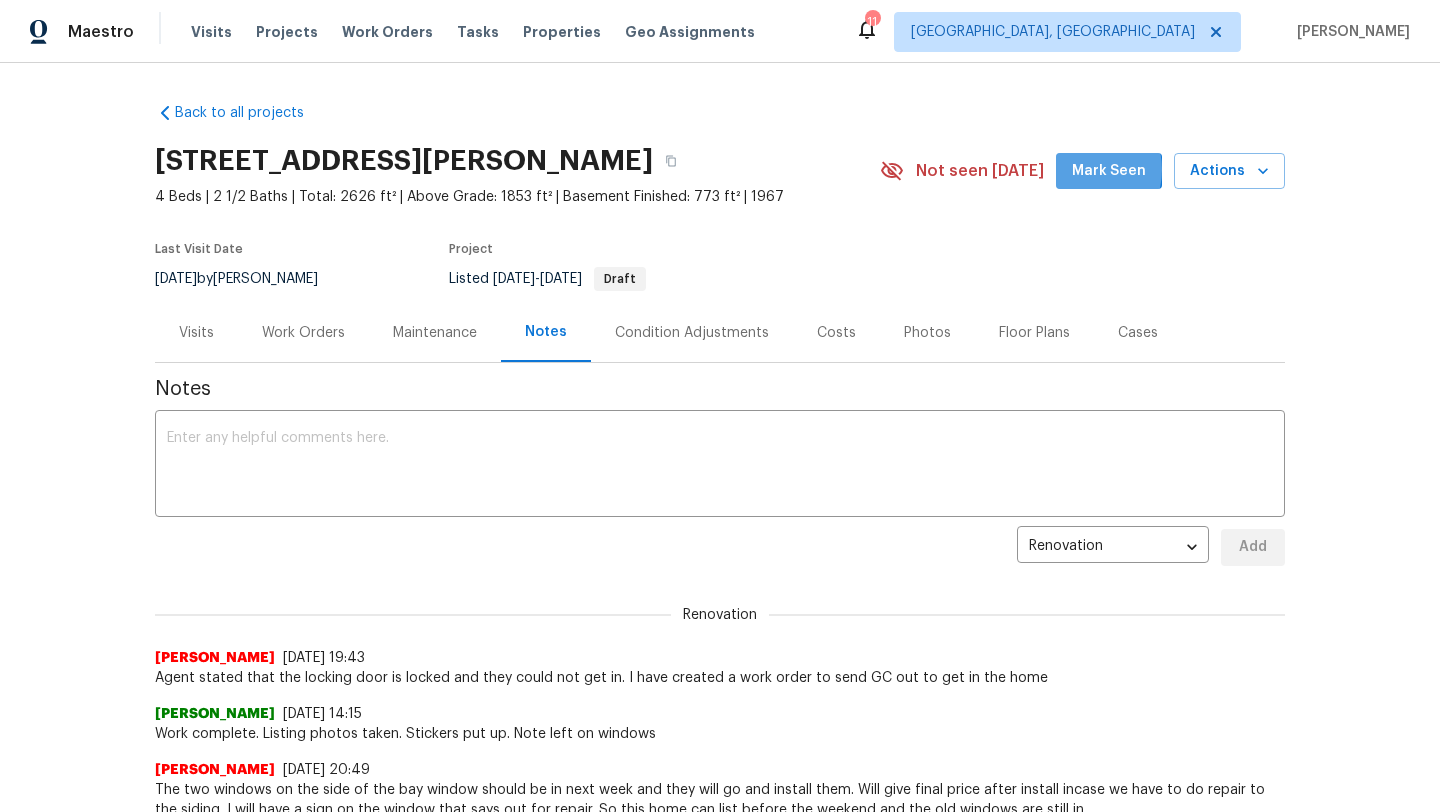 click on "Mark Seen" at bounding box center (1109, 171) 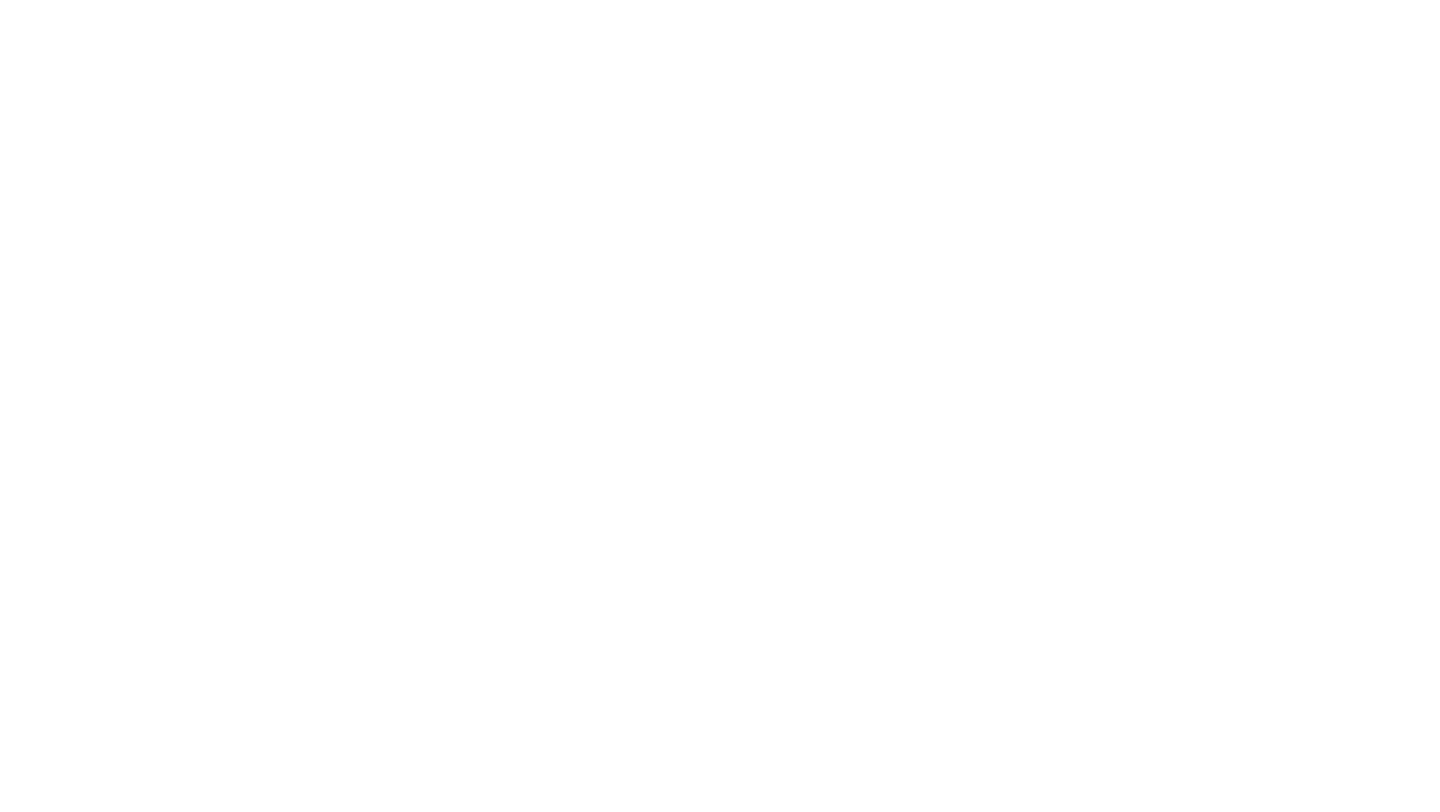 scroll, scrollTop: 0, scrollLeft: 0, axis: both 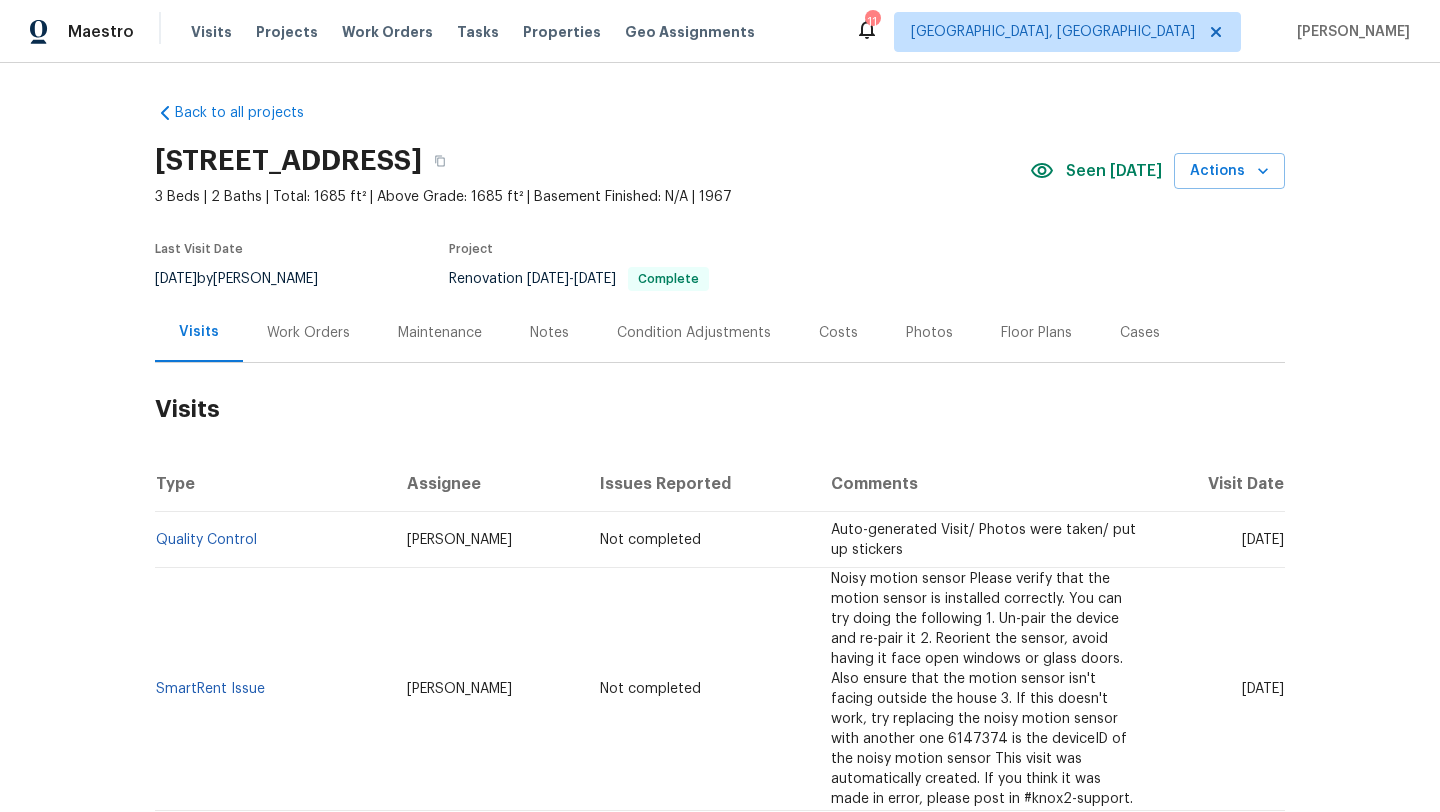 click on "Work Orders" at bounding box center [308, 333] 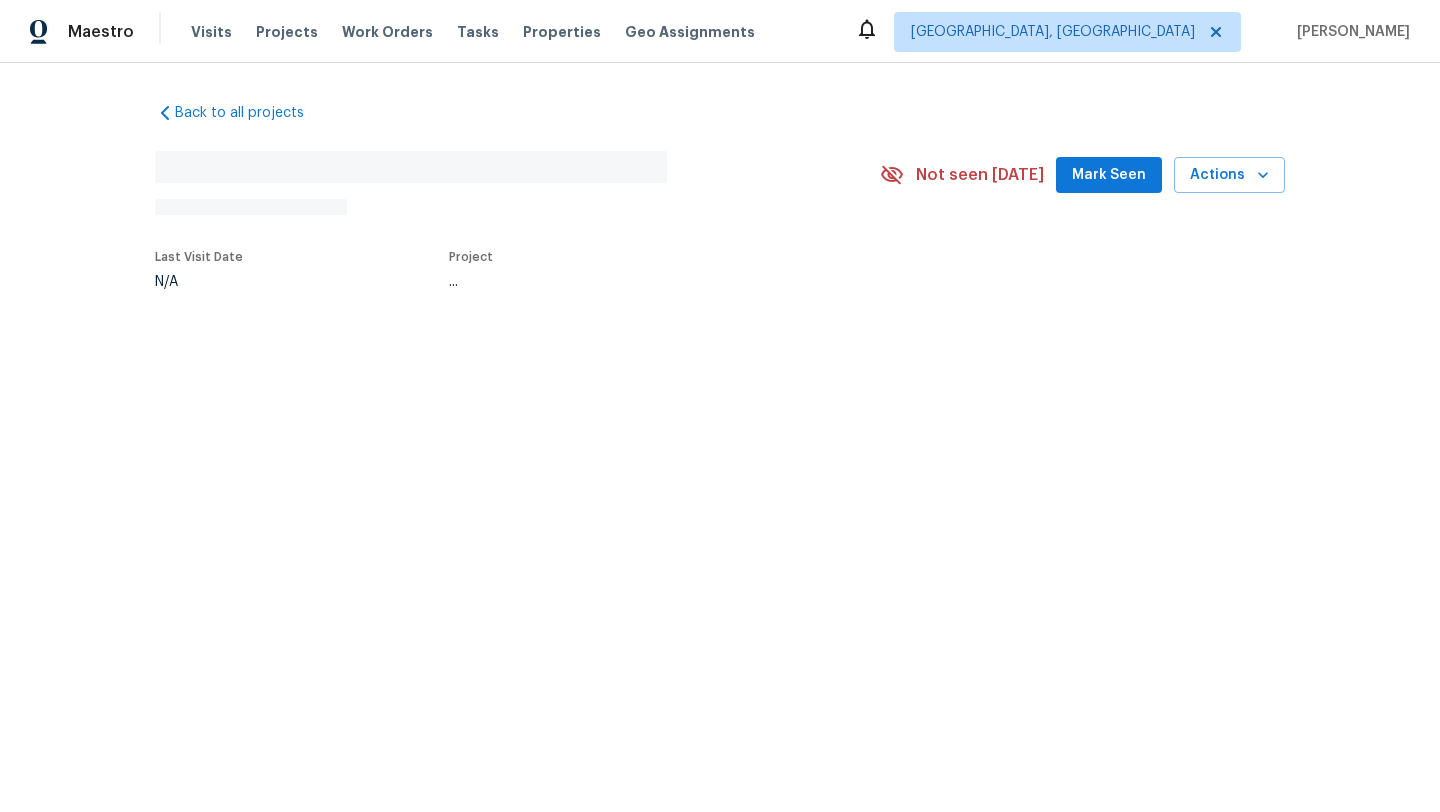 scroll, scrollTop: 0, scrollLeft: 0, axis: both 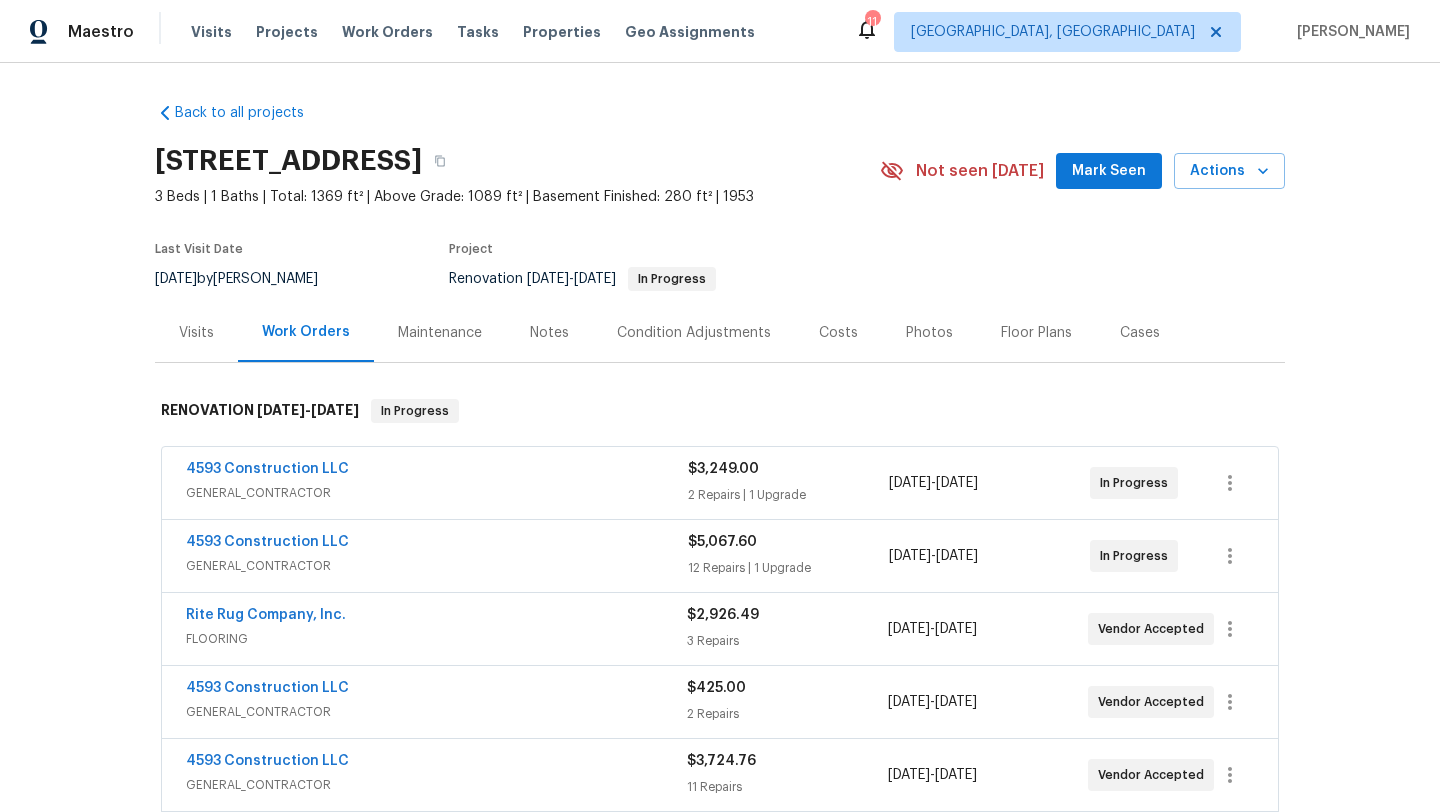 click on "Mark Seen" at bounding box center (1109, 171) 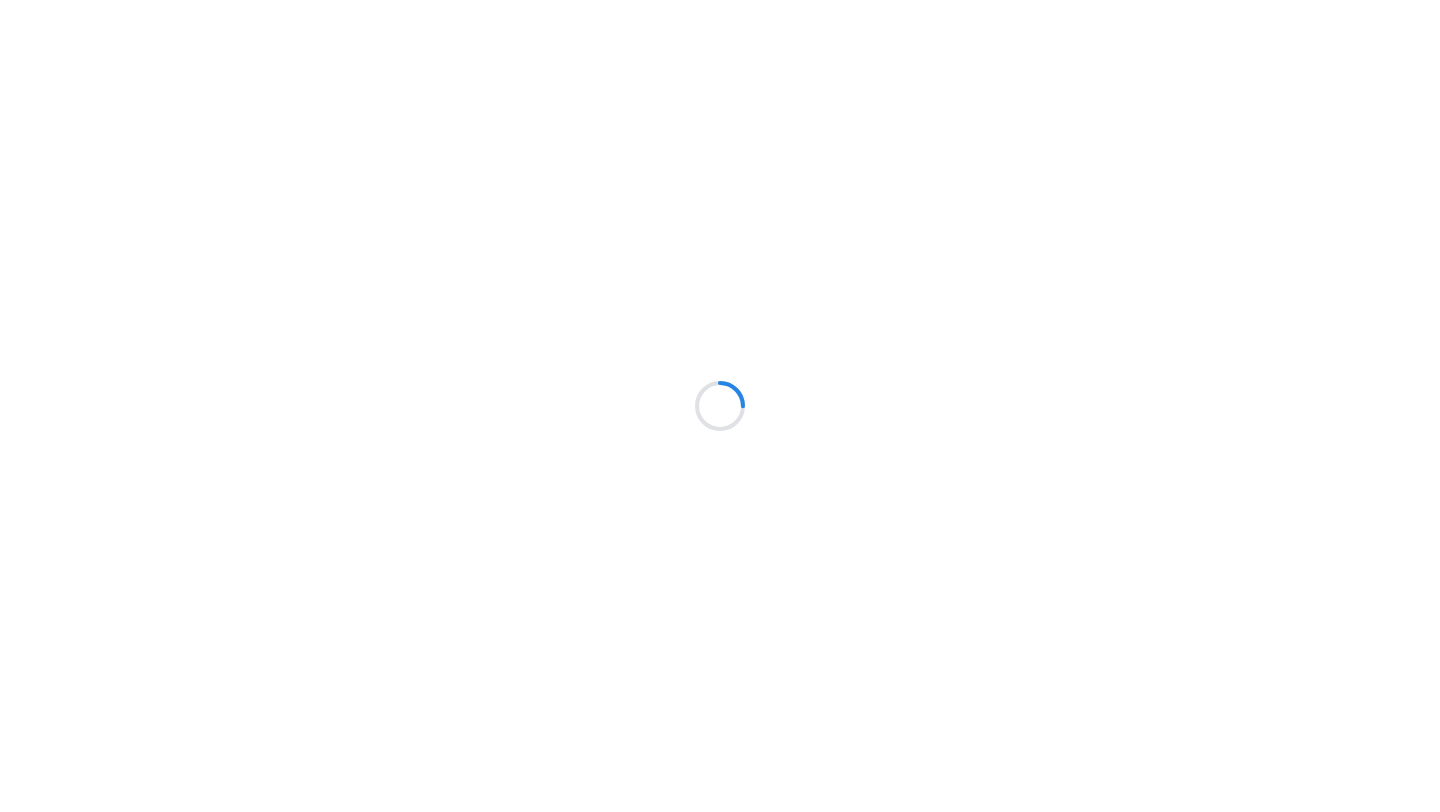 scroll, scrollTop: 0, scrollLeft: 0, axis: both 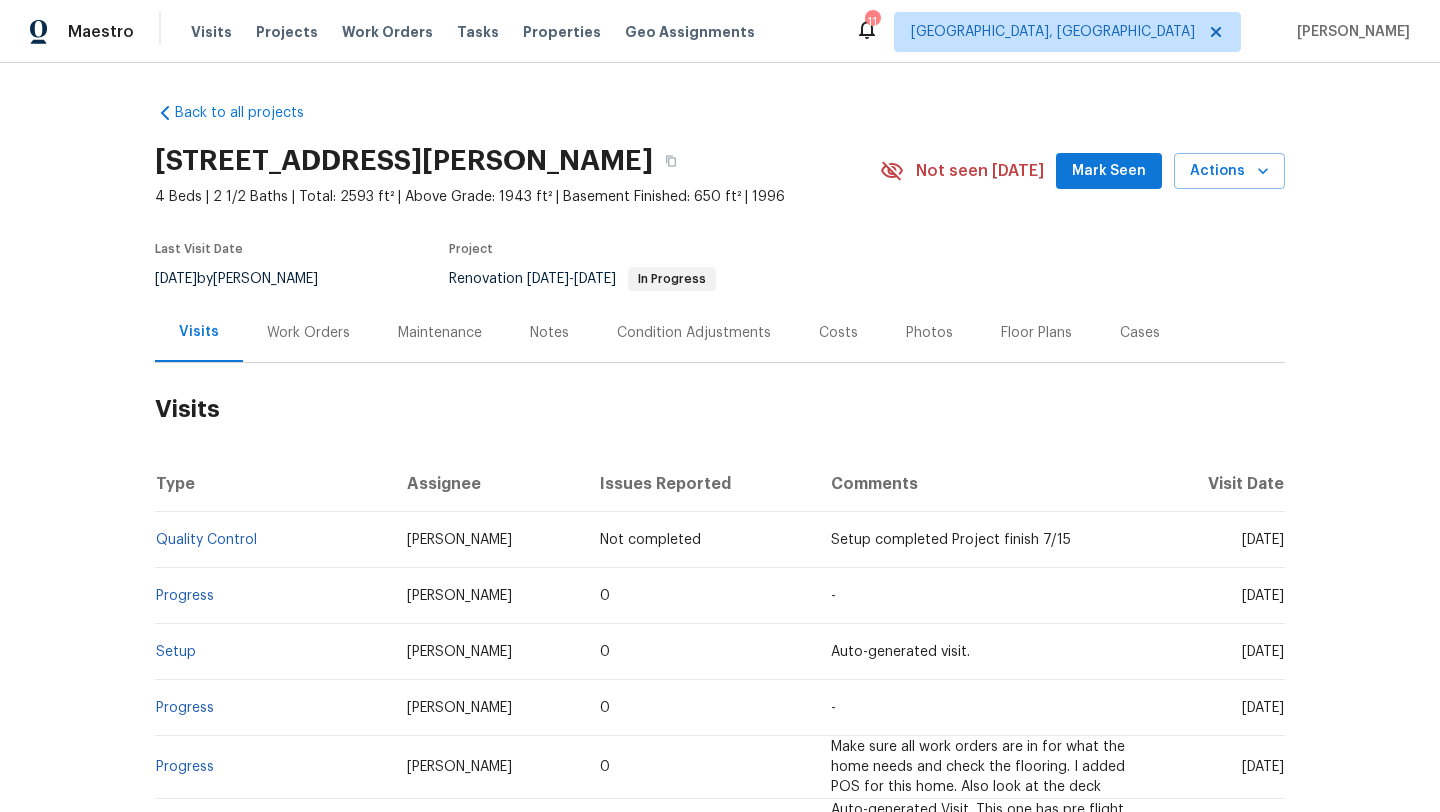 click on "Mark Seen" at bounding box center (1109, 171) 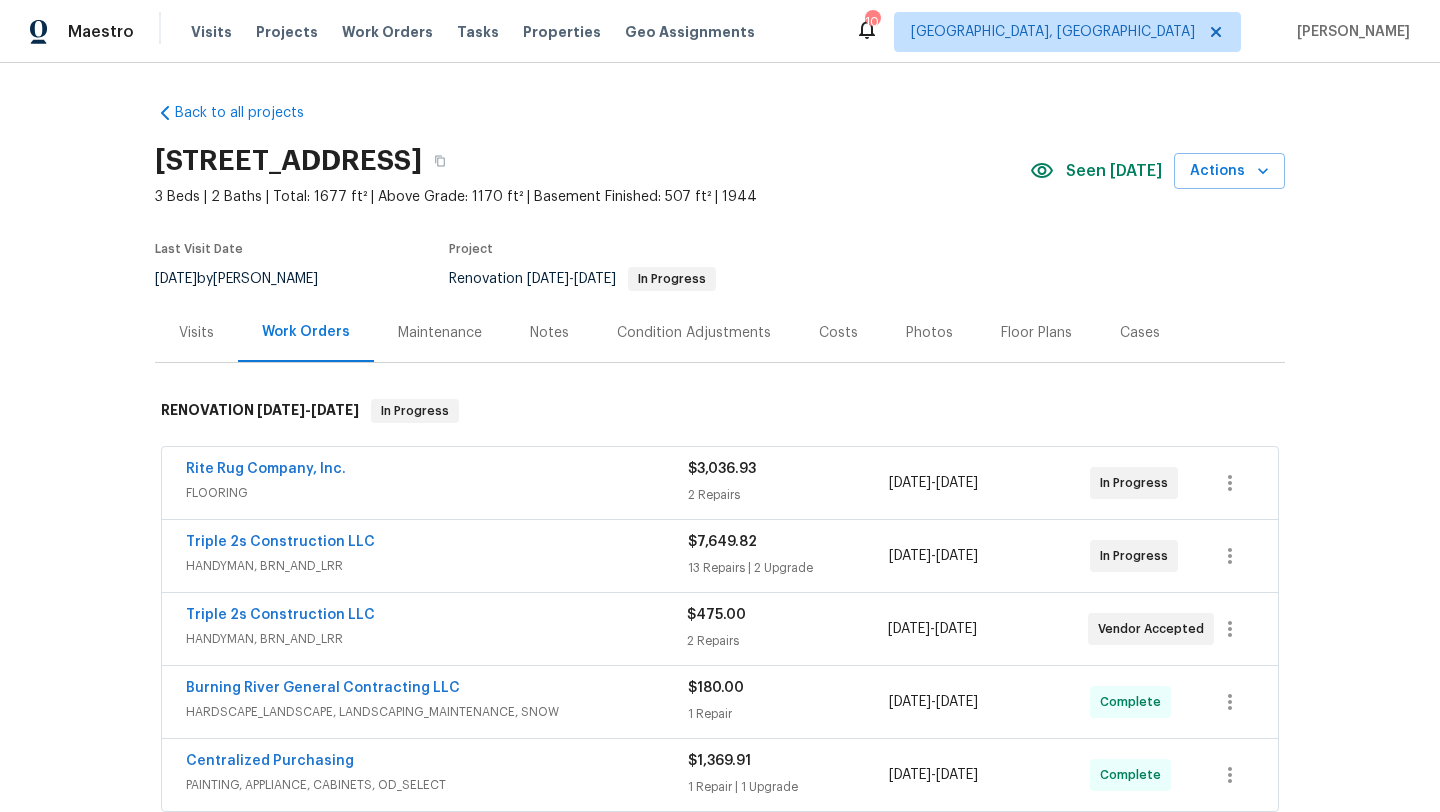 scroll, scrollTop: 0, scrollLeft: 0, axis: both 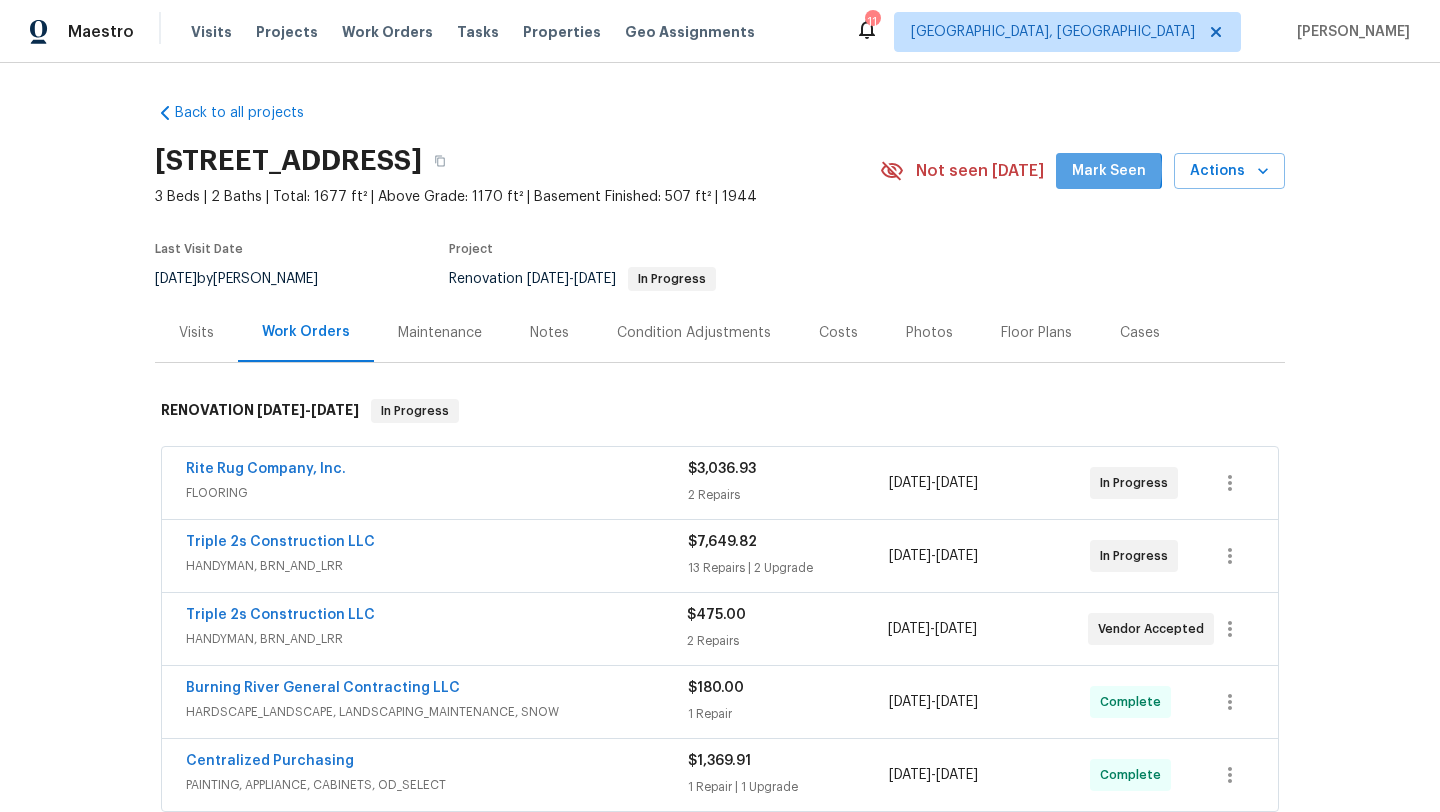 click on "Mark Seen" at bounding box center [1109, 171] 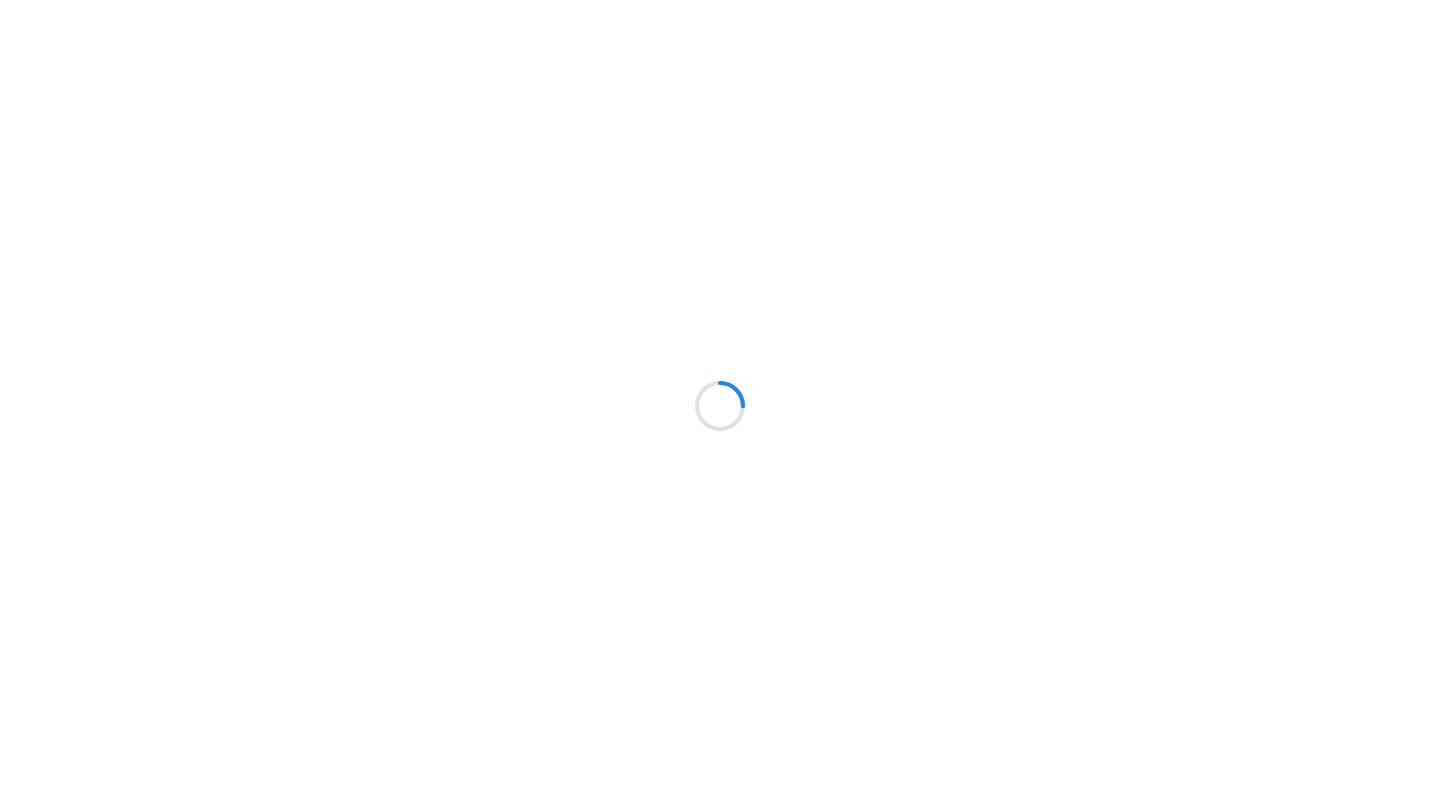 scroll, scrollTop: 0, scrollLeft: 0, axis: both 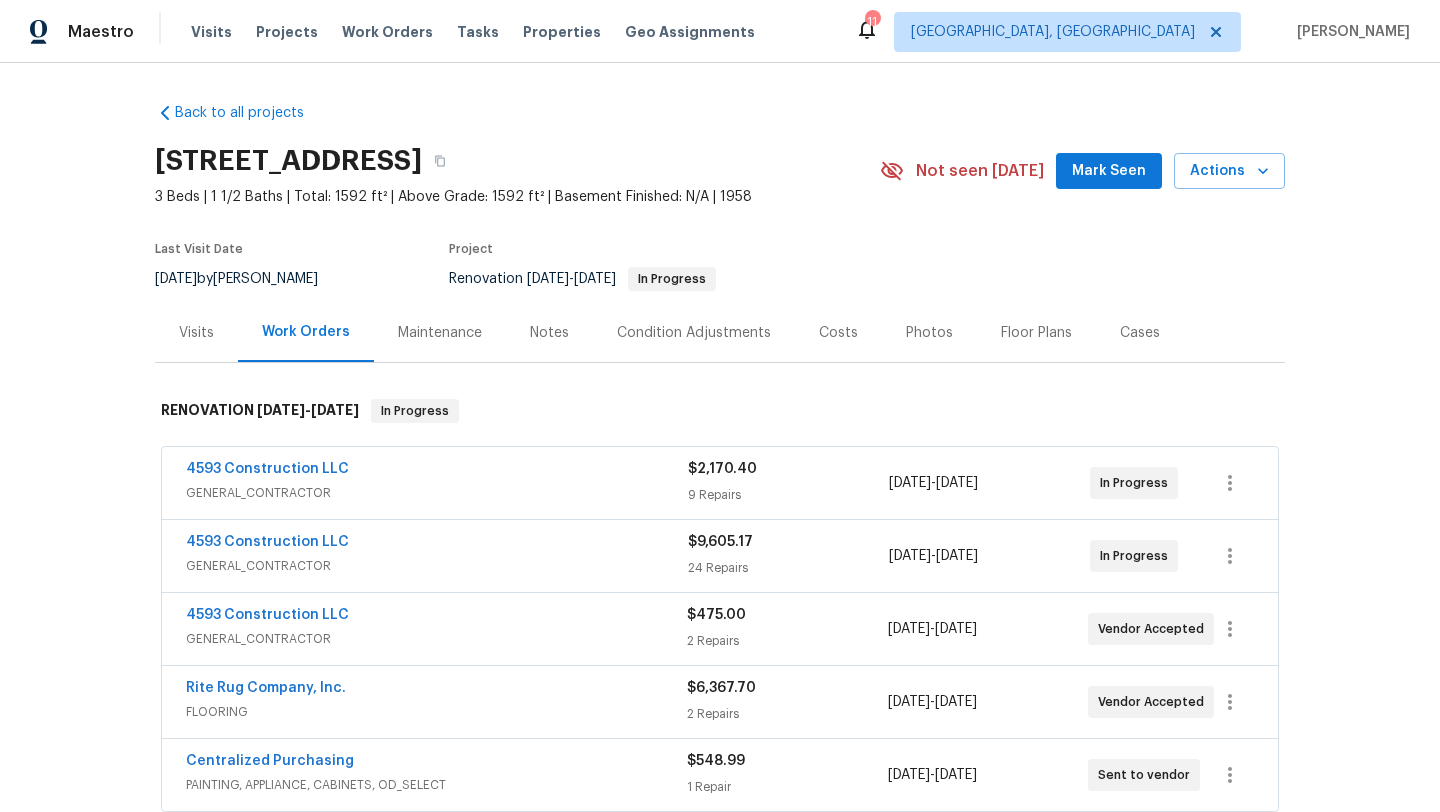 click on "[STREET_ADDRESS] 3 Beds | 1 1/2 Baths | Total: 1592 ft² | Above Grade: 1592 ft² | Basement Finished: N/A | 1958 Not seen [DATE] Mark Seen Actions" at bounding box center [720, 171] 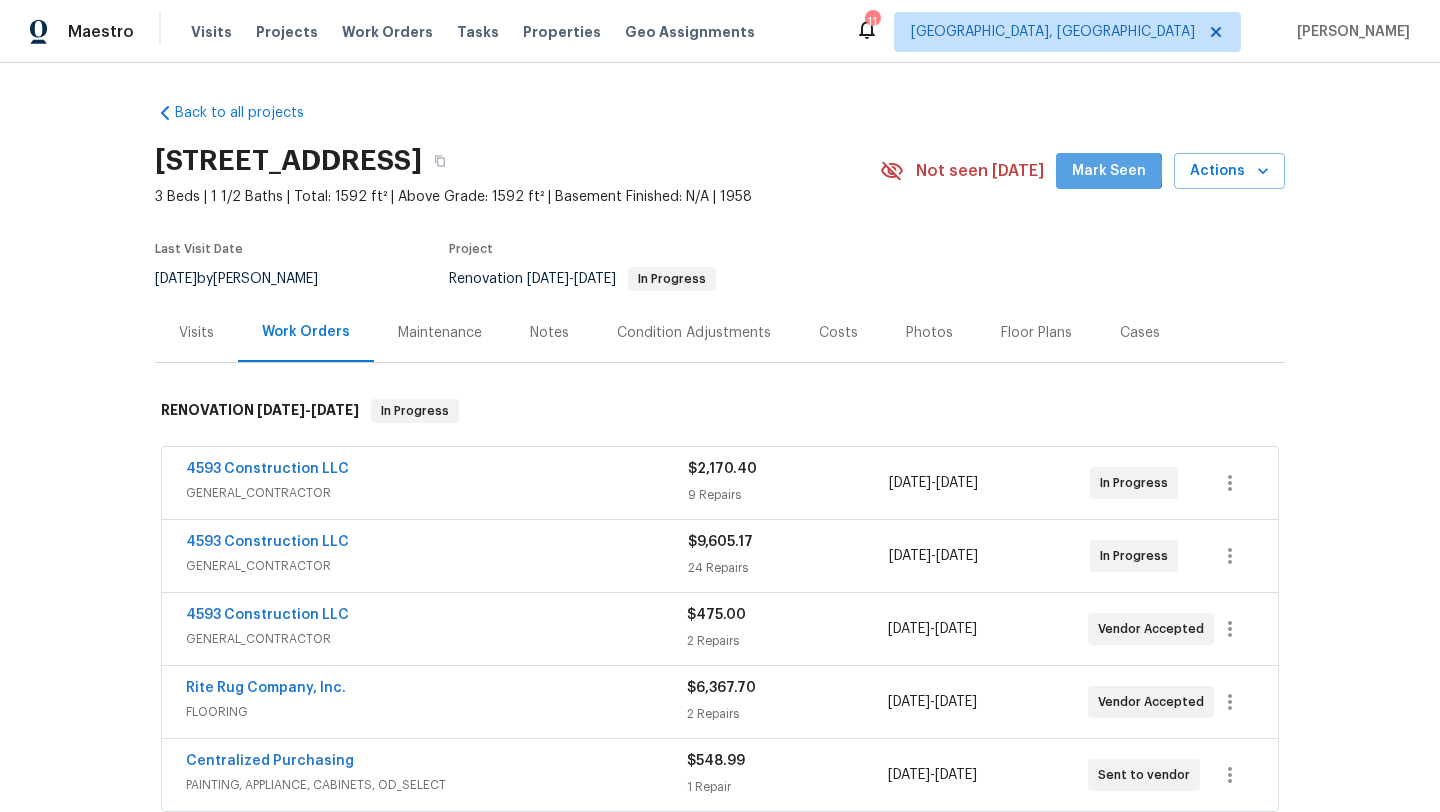 click on "Mark Seen" at bounding box center [1109, 171] 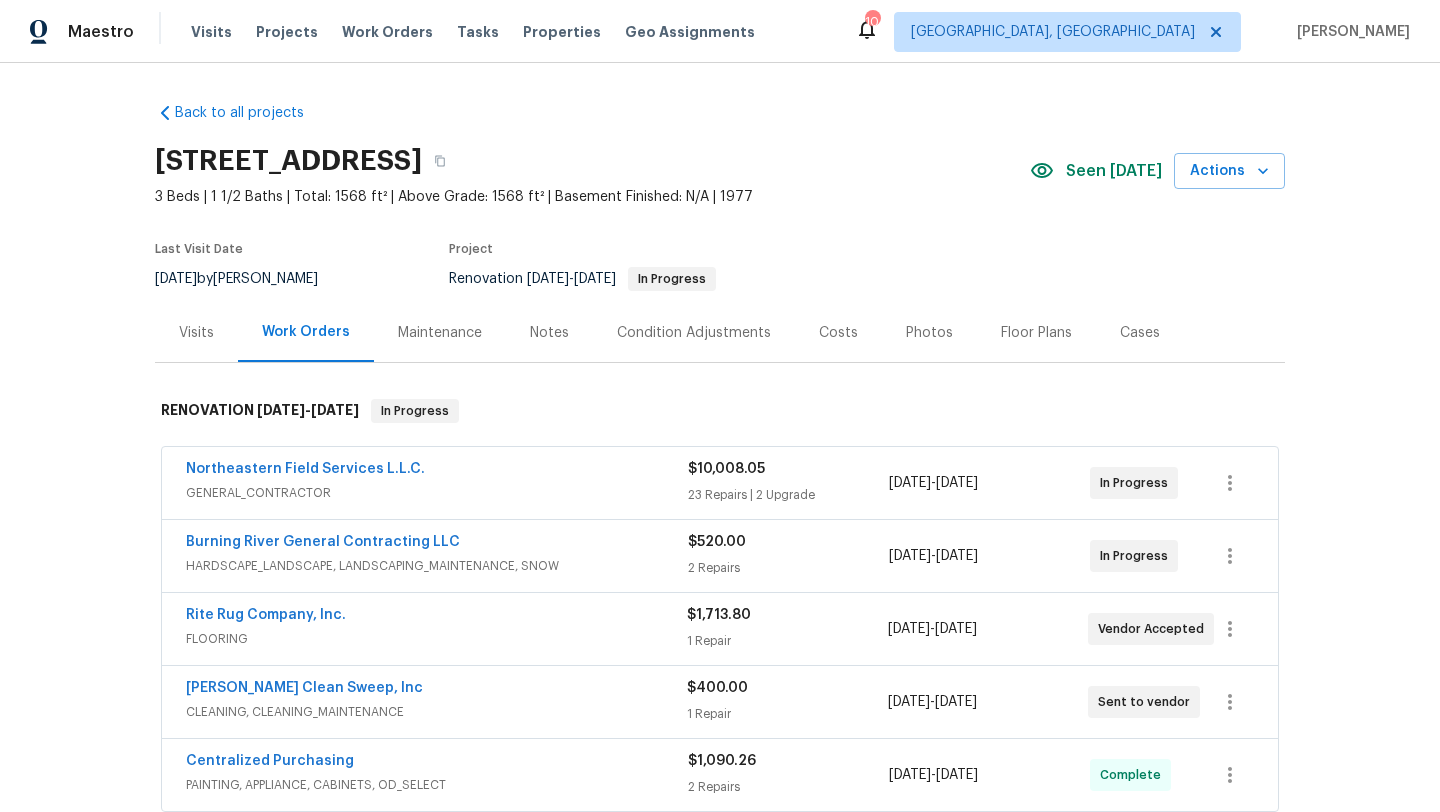 scroll, scrollTop: 0, scrollLeft: 0, axis: both 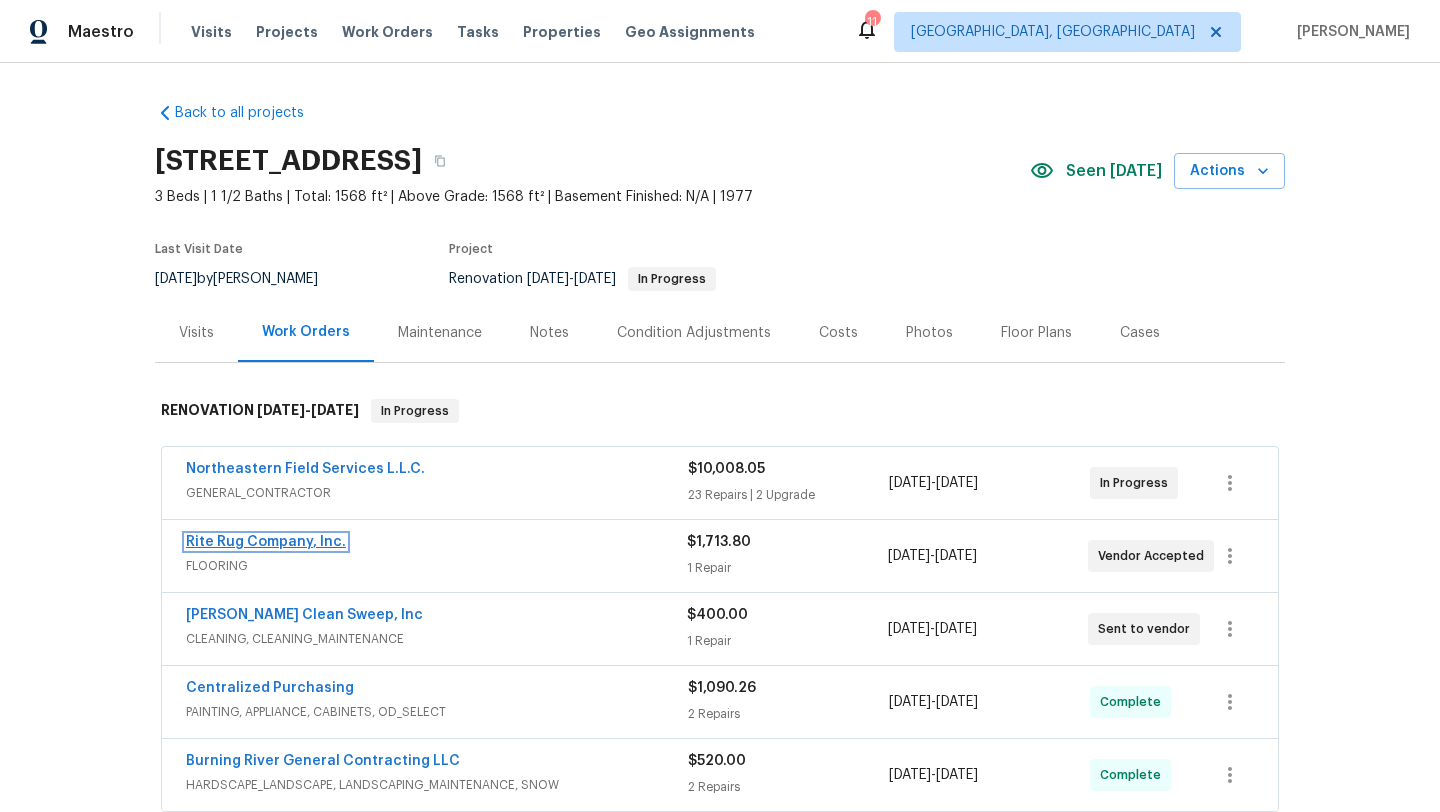 click on "Rite Rug Company, Inc." at bounding box center [266, 542] 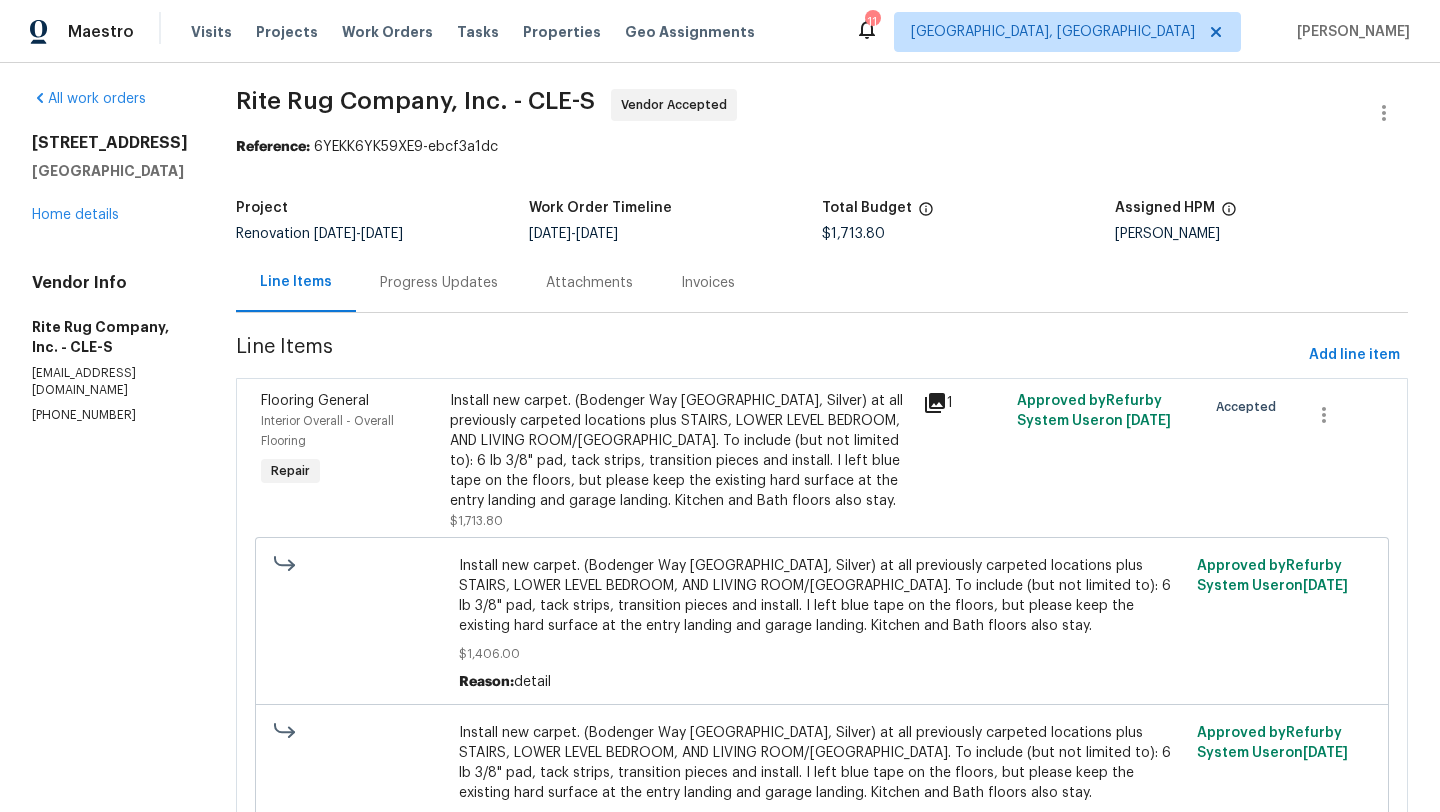 scroll, scrollTop: 4, scrollLeft: 0, axis: vertical 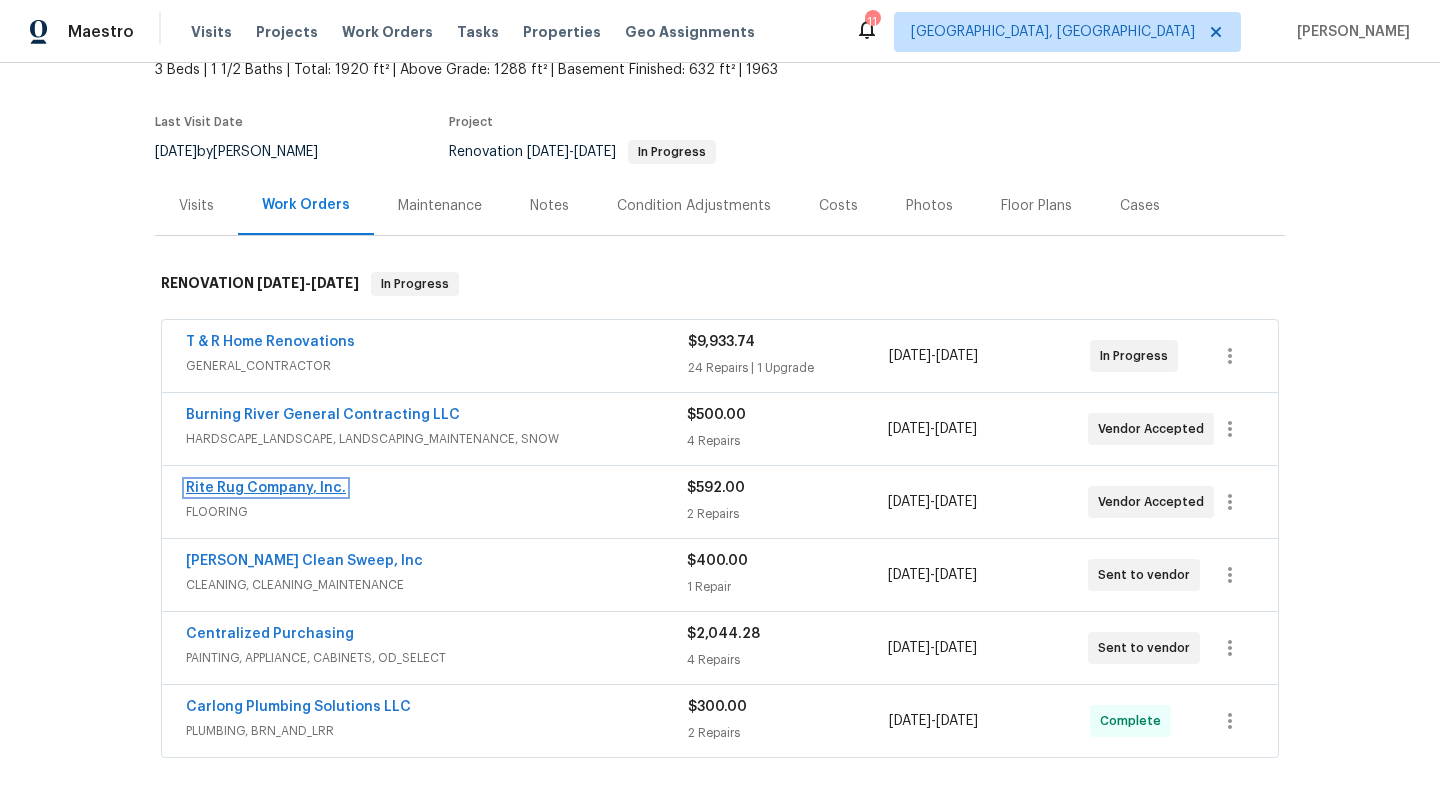 click on "Rite Rug Company, Inc." at bounding box center (266, 488) 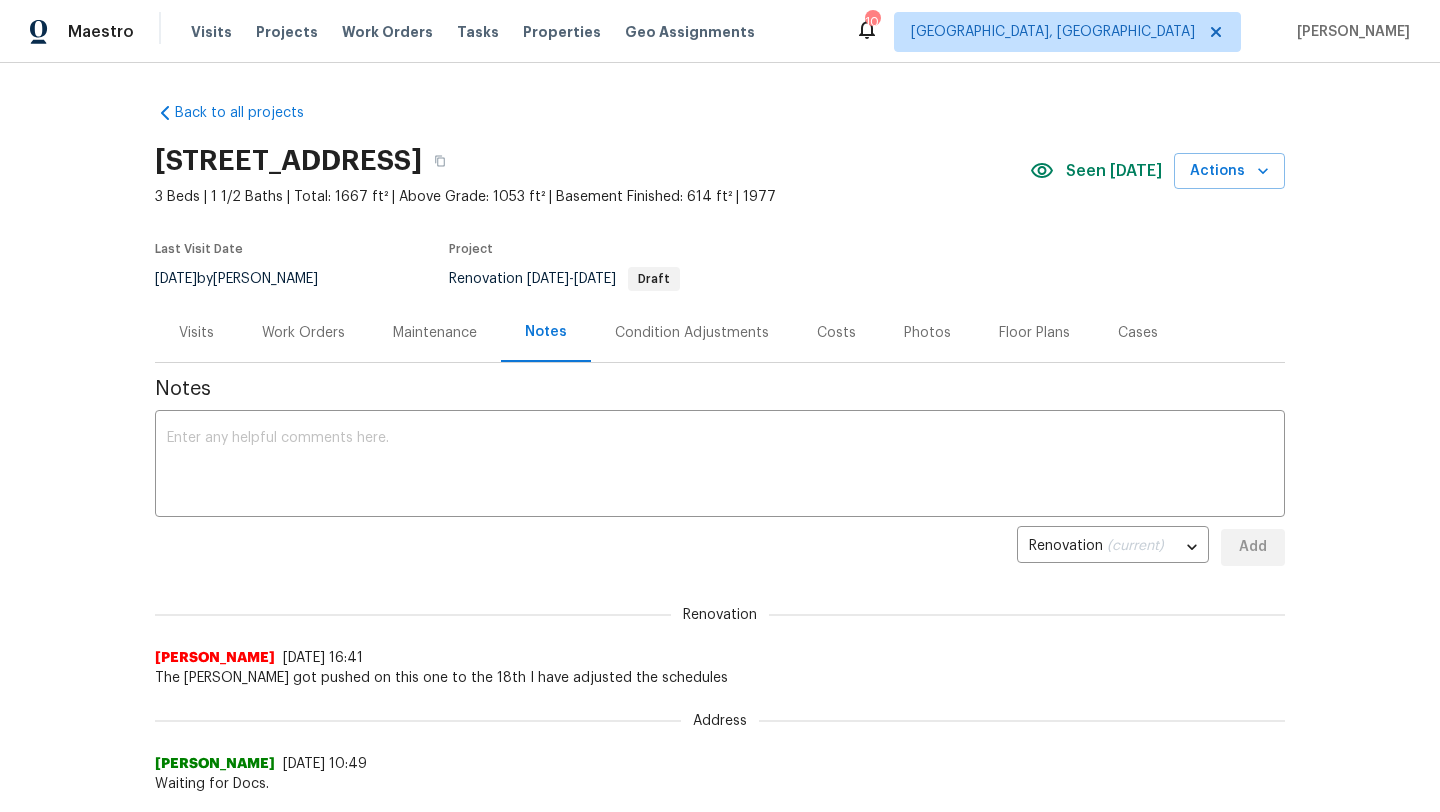 scroll, scrollTop: 0, scrollLeft: 0, axis: both 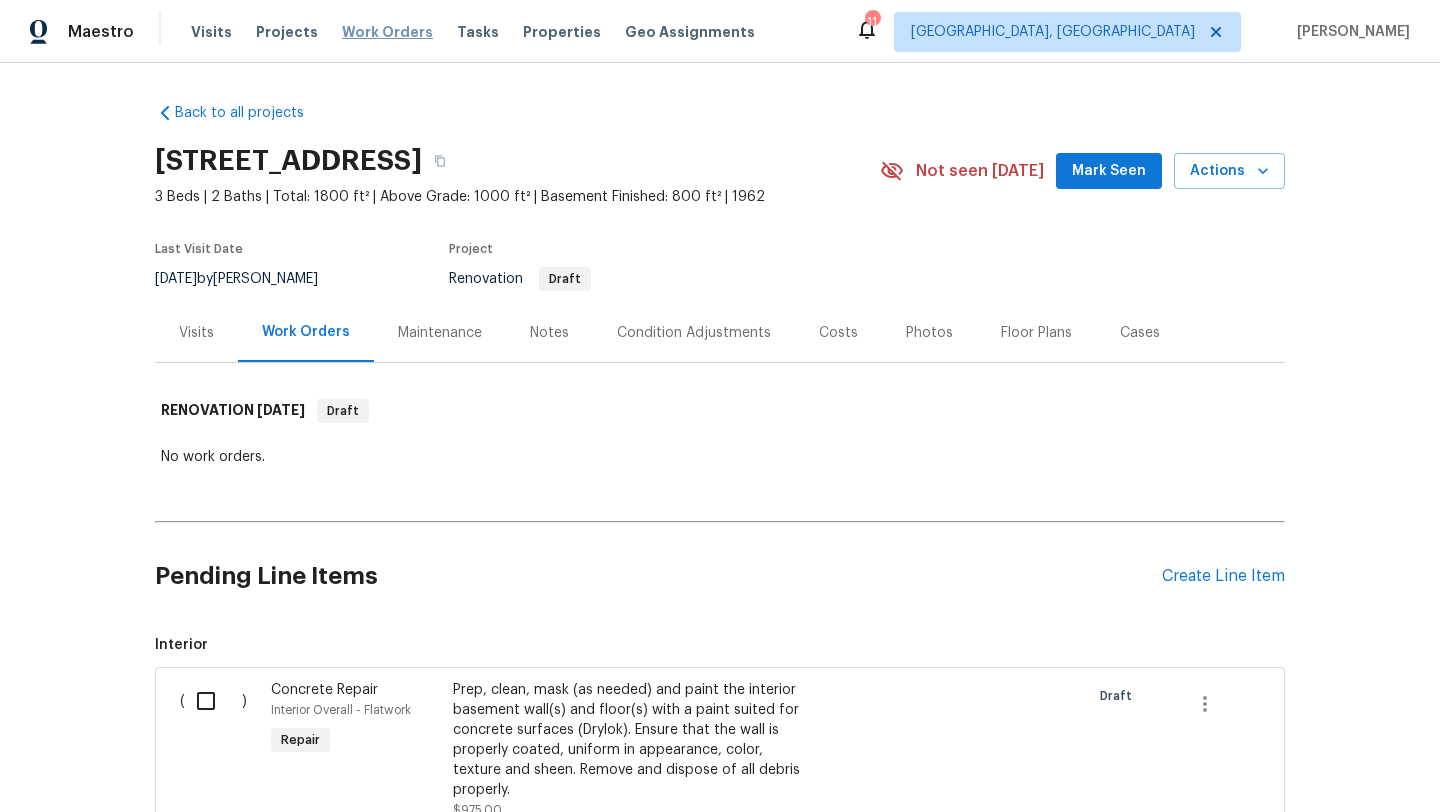 click on "Work Orders" at bounding box center [387, 32] 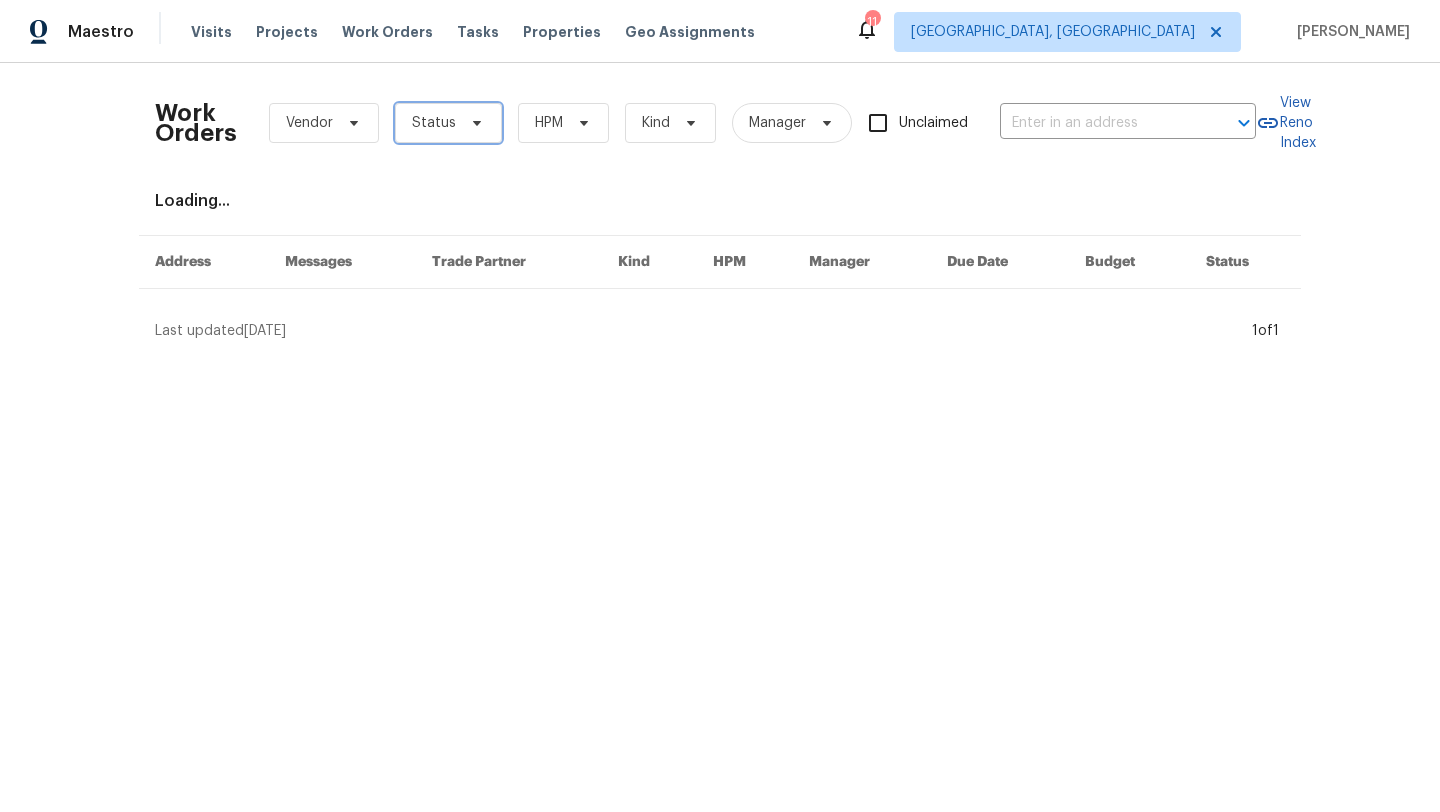click on "Status" at bounding box center (448, 123) 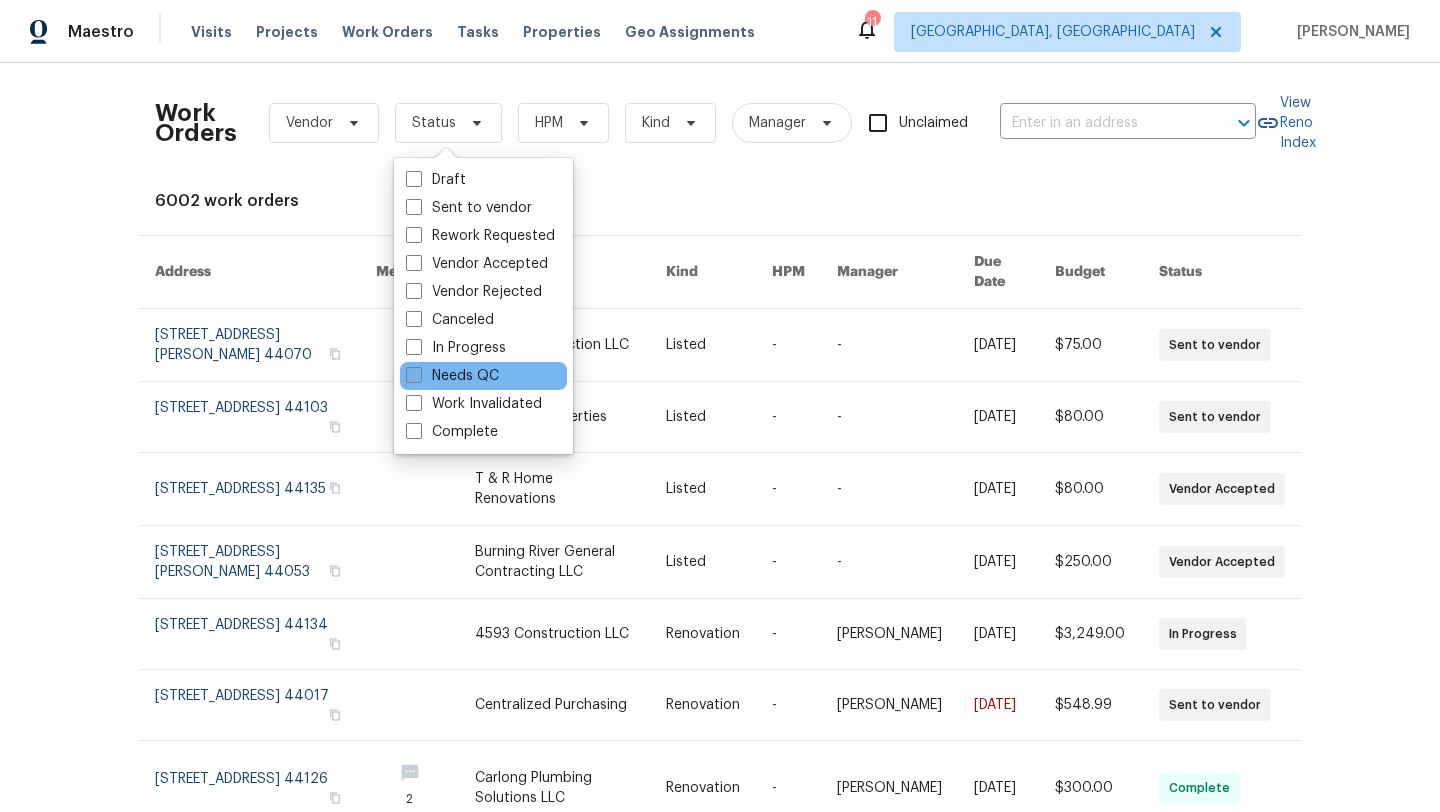 click on "Needs QC" at bounding box center [452, 376] 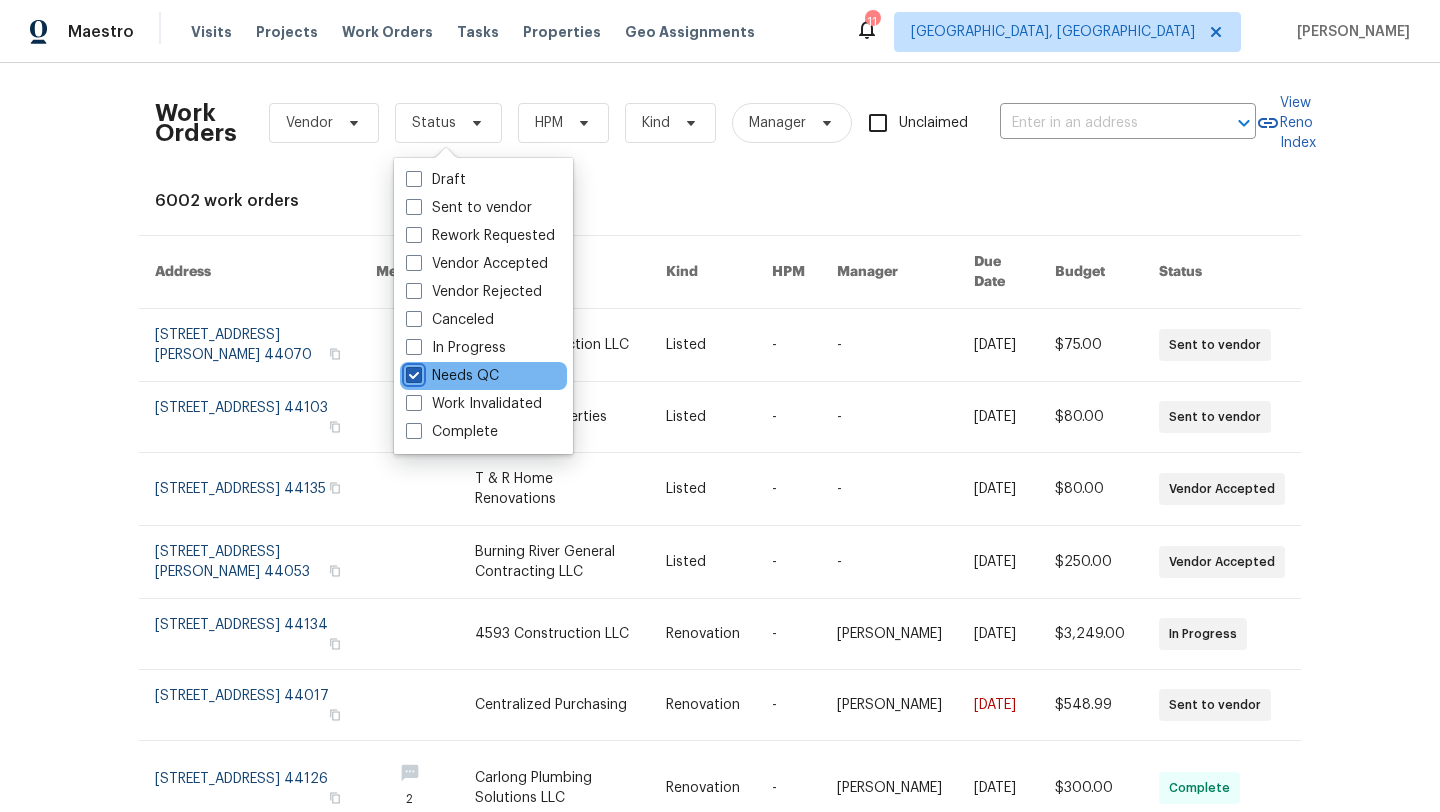 checkbox on "true" 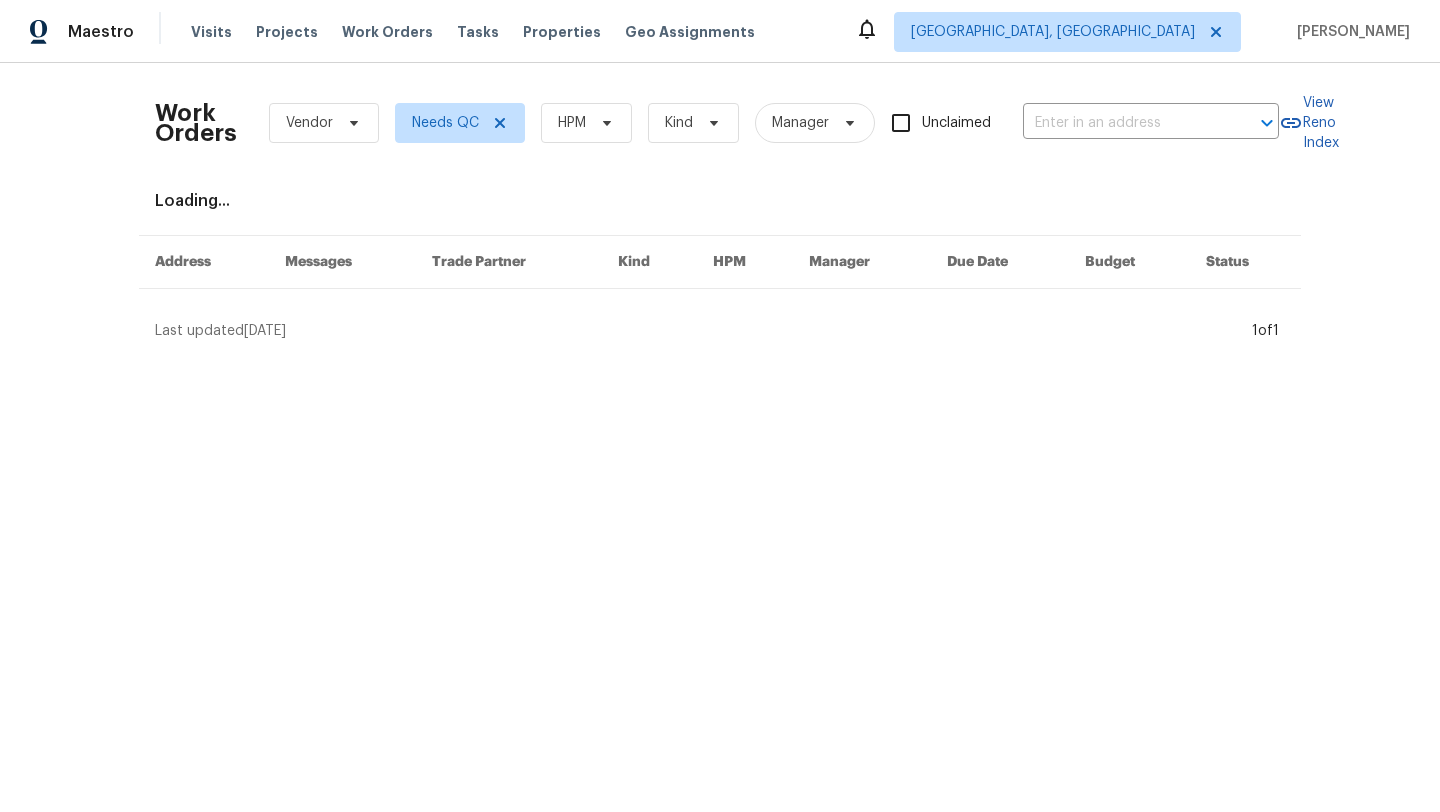 scroll, scrollTop: 0, scrollLeft: 0, axis: both 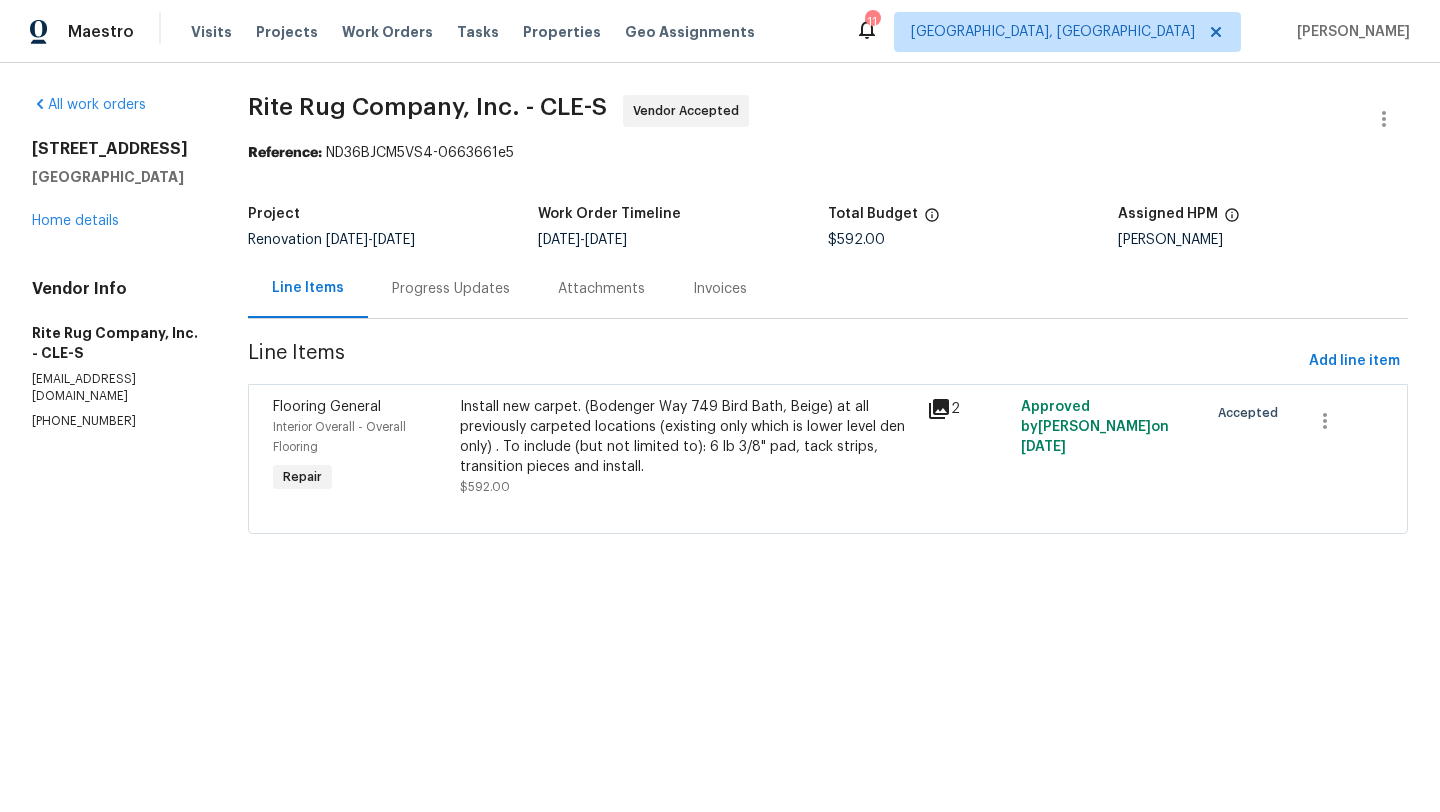 click on "Progress Updates" at bounding box center (451, 289) 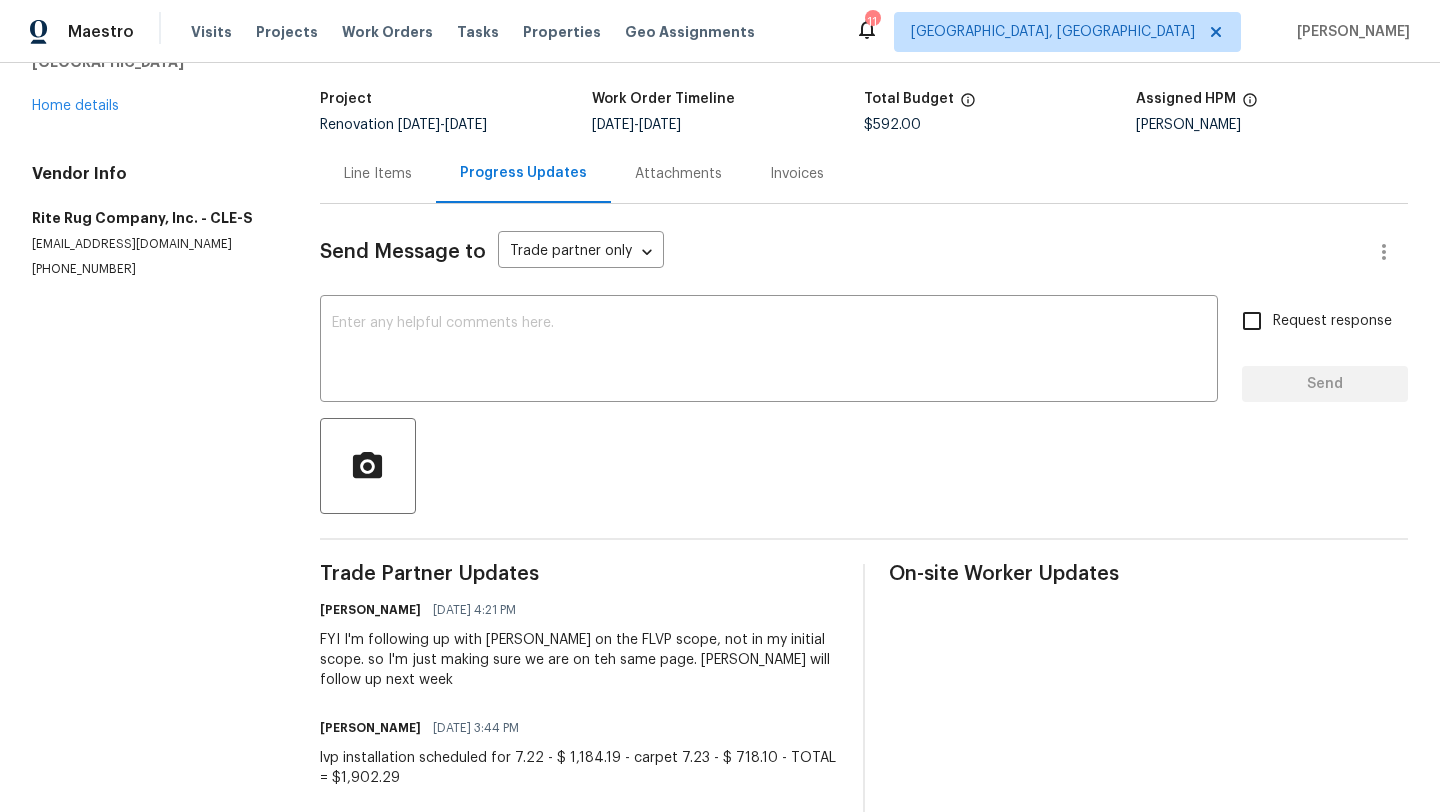 scroll, scrollTop: 118, scrollLeft: 0, axis: vertical 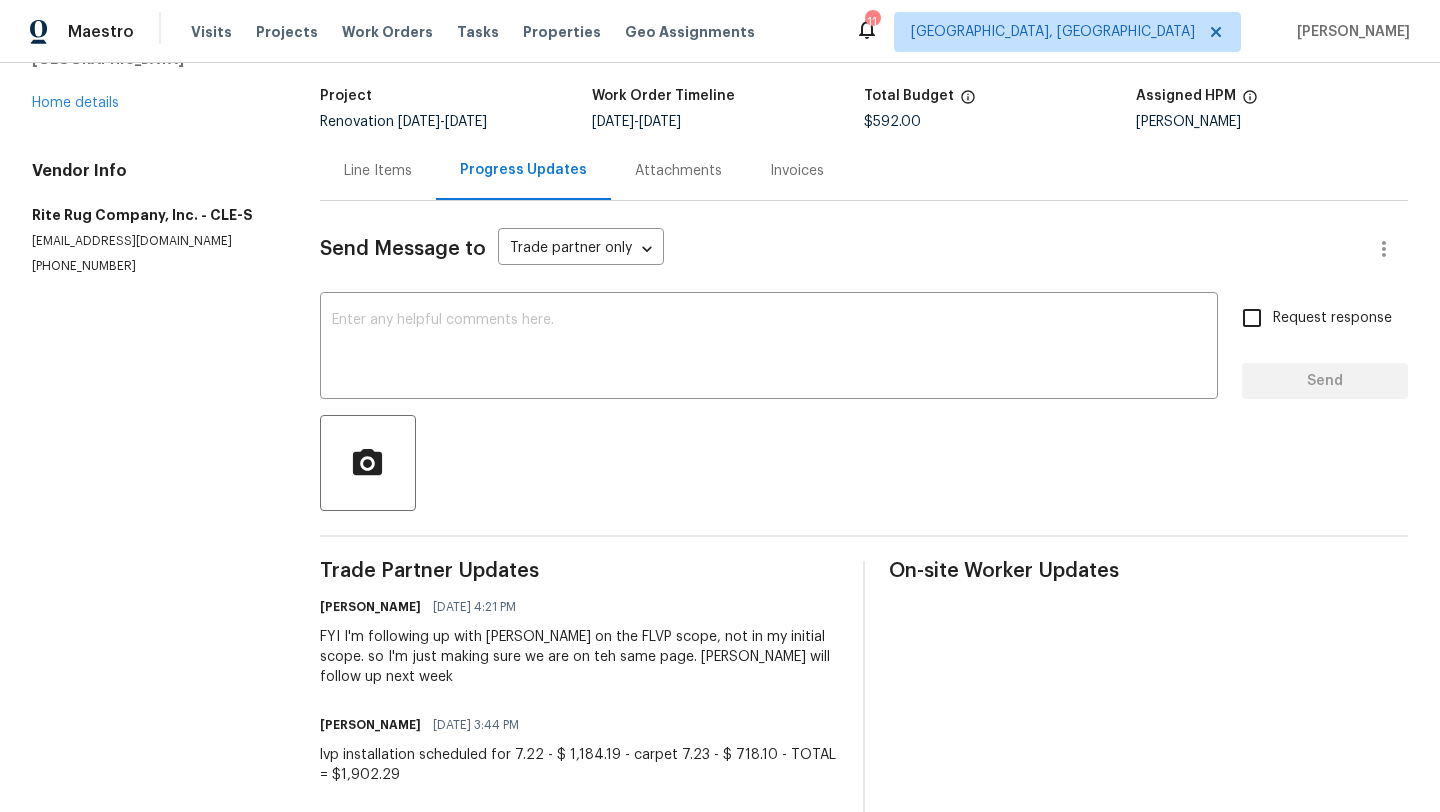 click on "Line Items" at bounding box center (378, 171) 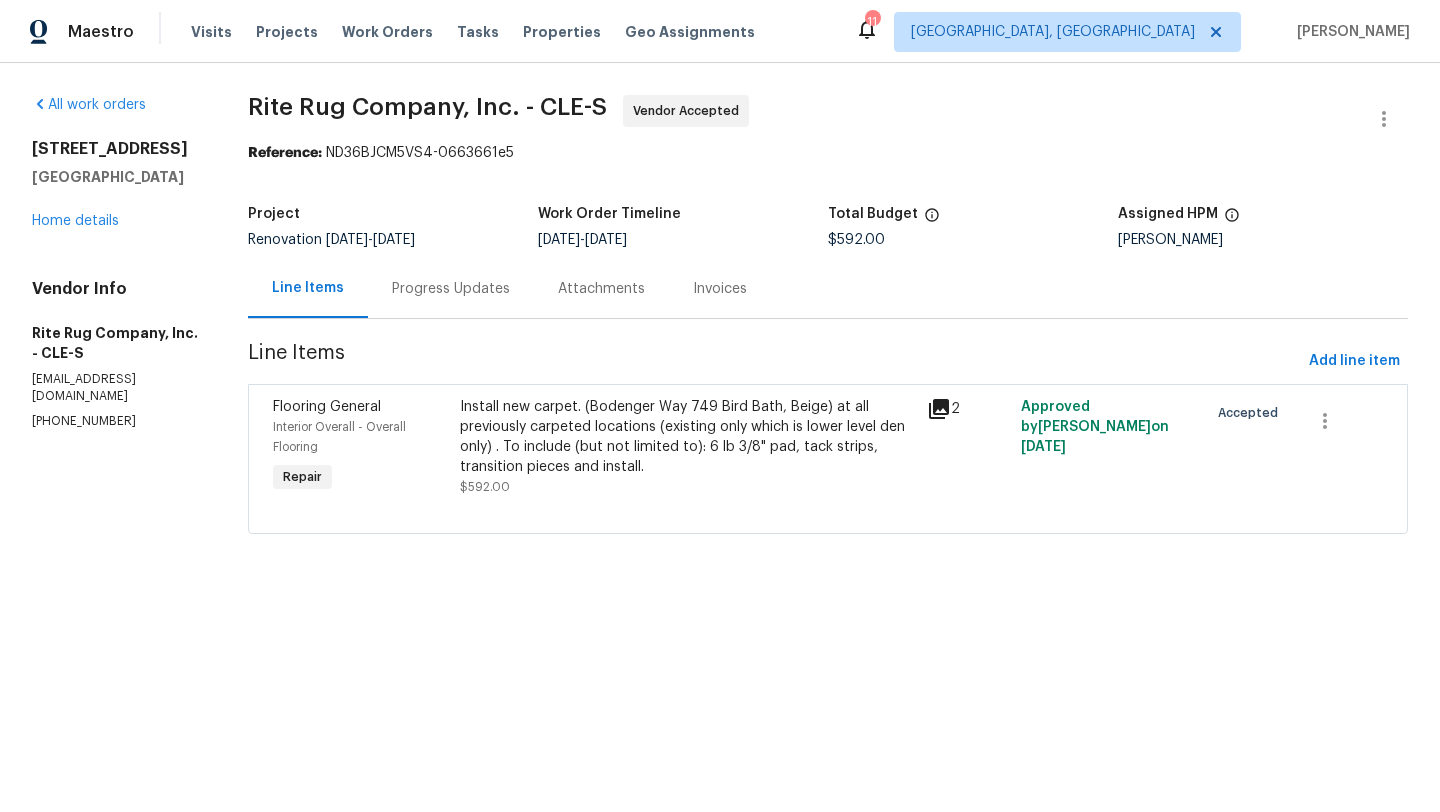 scroll, scrollTop: 0, scrollLeft: 0, axis: both 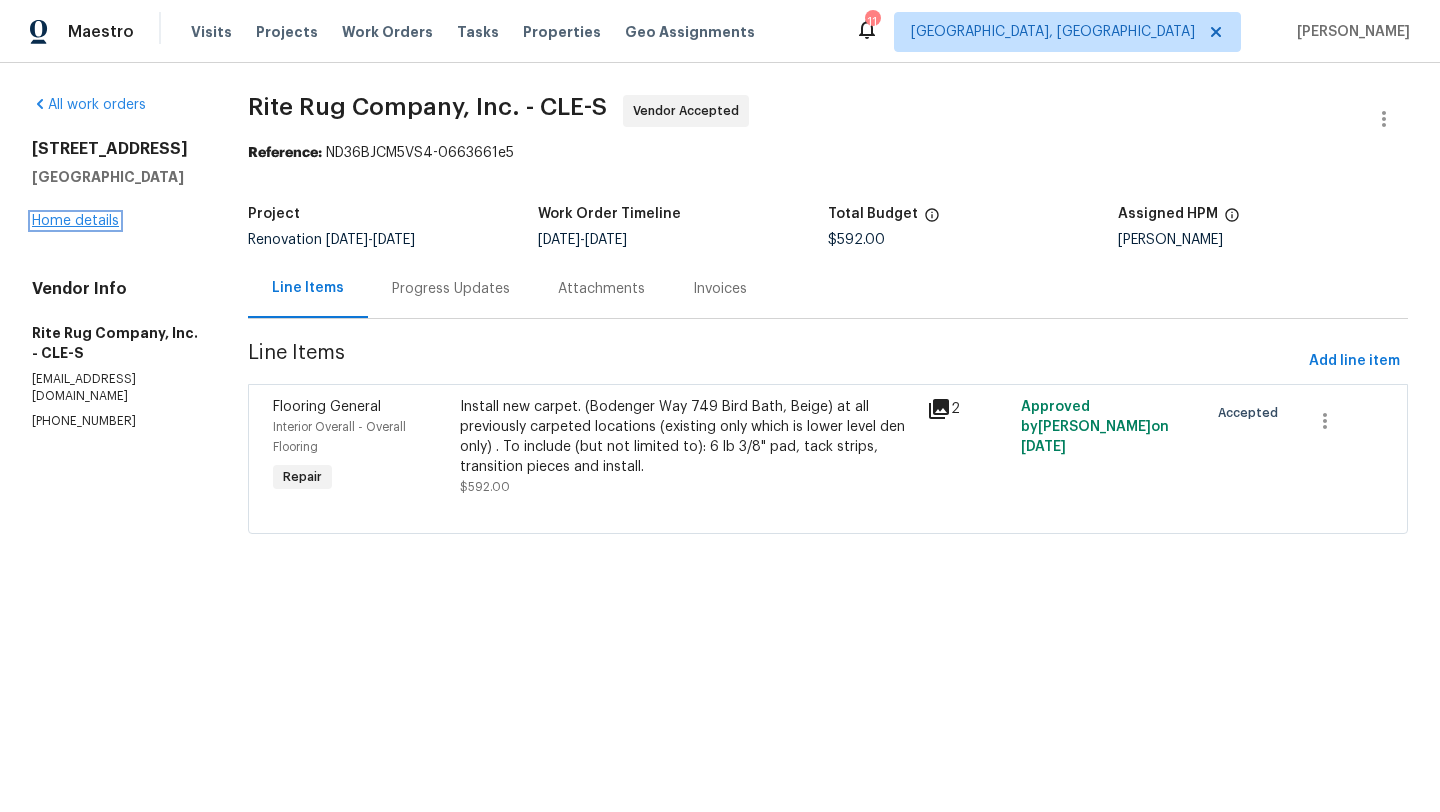 click on "Home details" at bounding box center [75, 221] 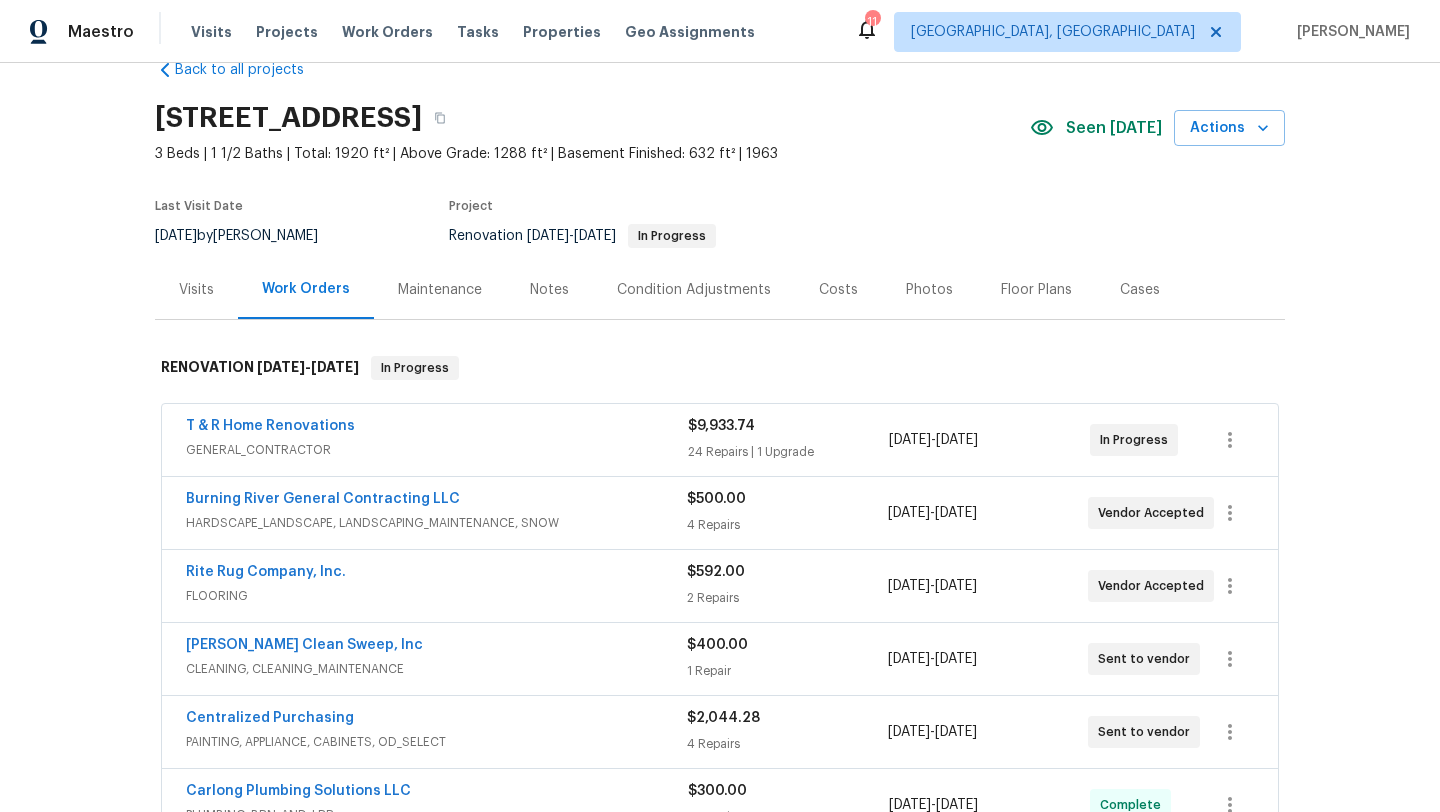 scroll, scrollTop: 64, scrollLeft: 0, axis: vertical 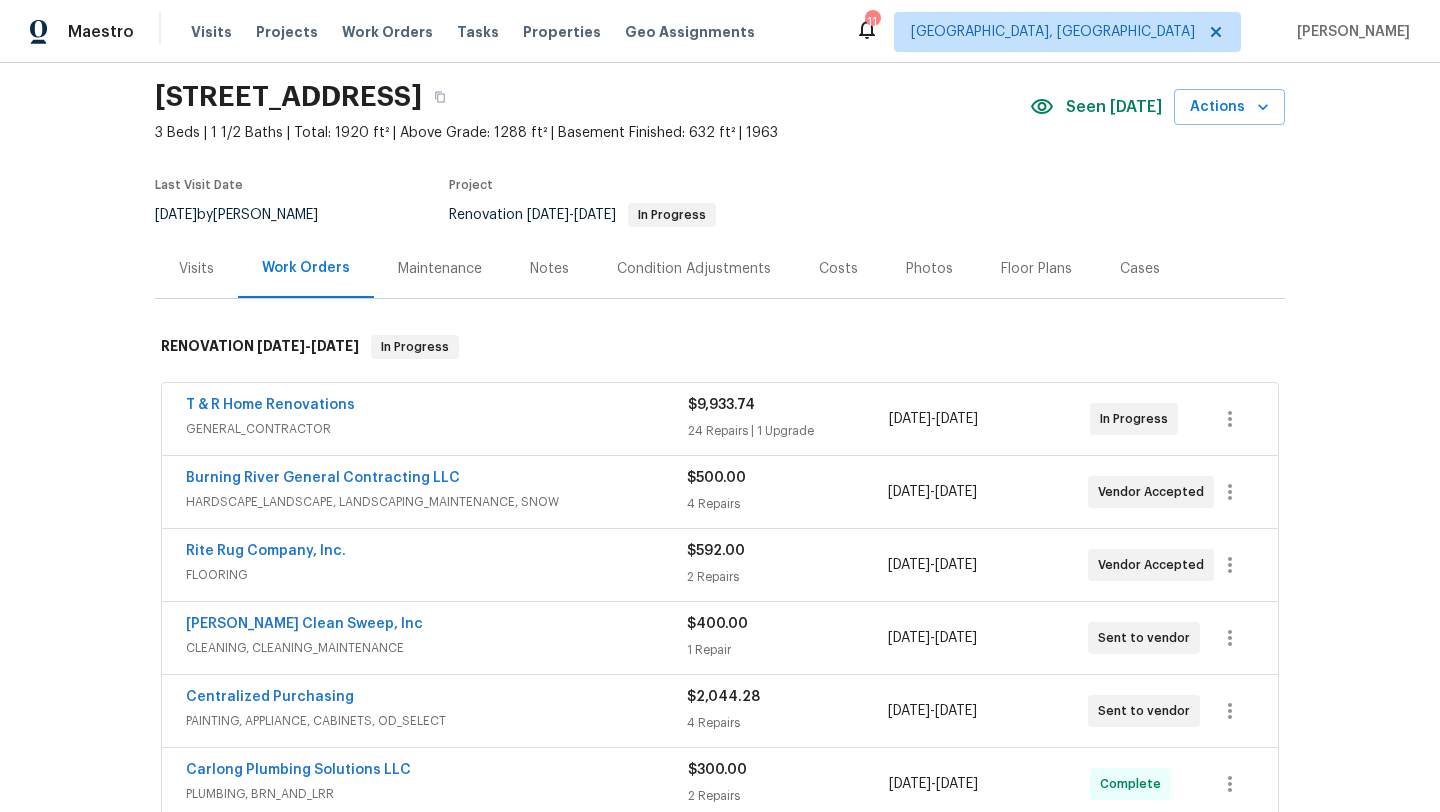 click on "Floor Plans" at bounding box center (1036, 269) 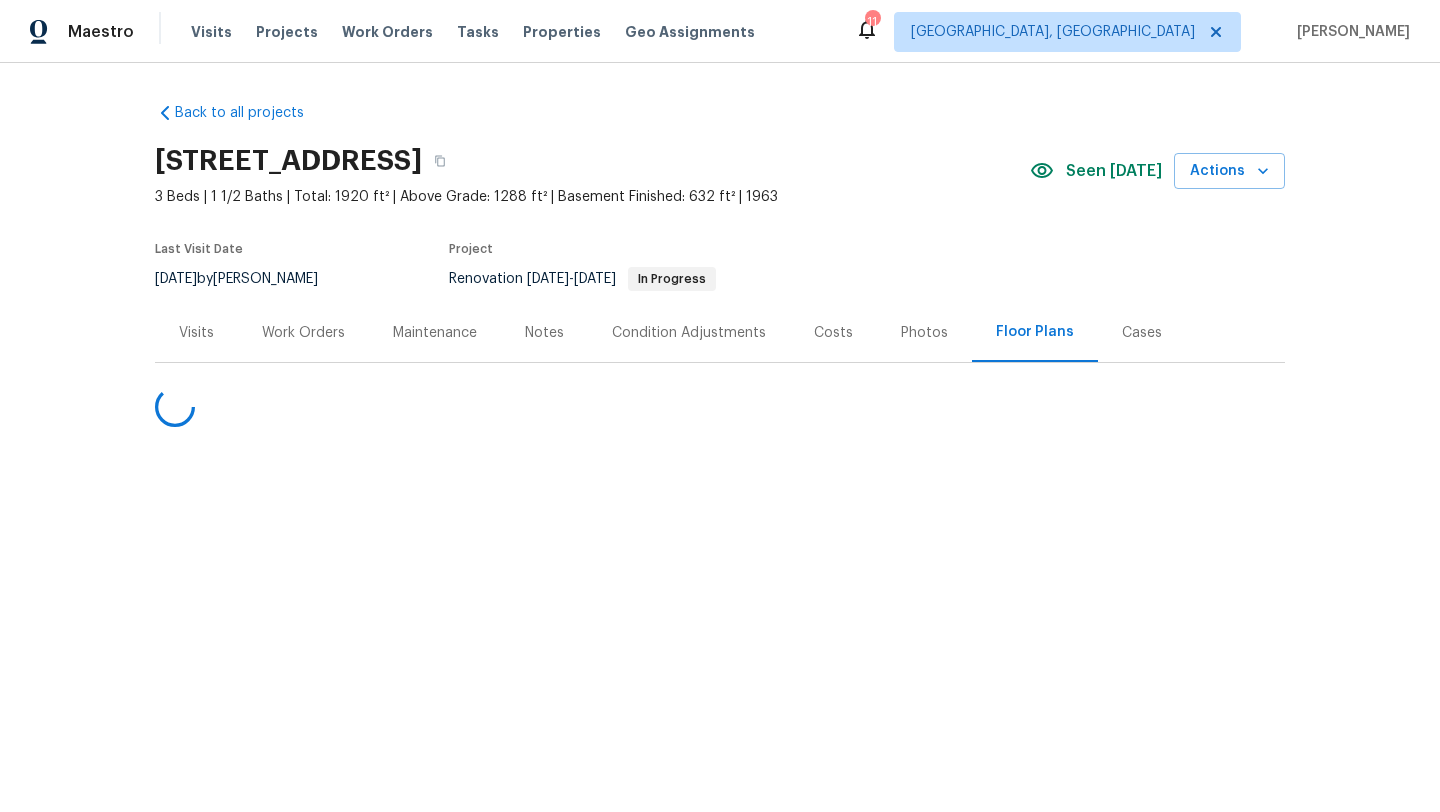 scroll, scrollTop: 0, scrollLeft: 0, axis: both 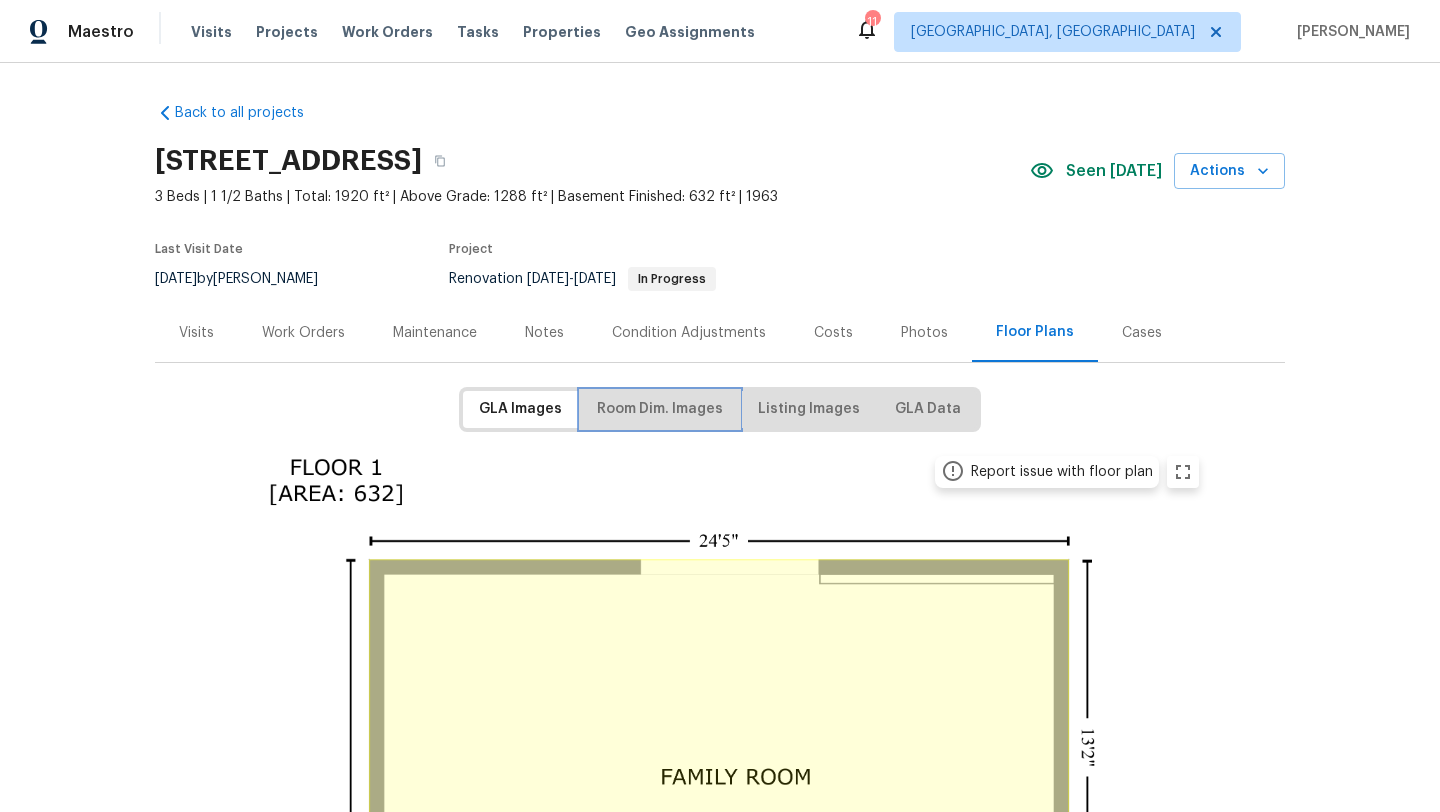 click on "Room Dim. Images" at bounding box center (660, 409) 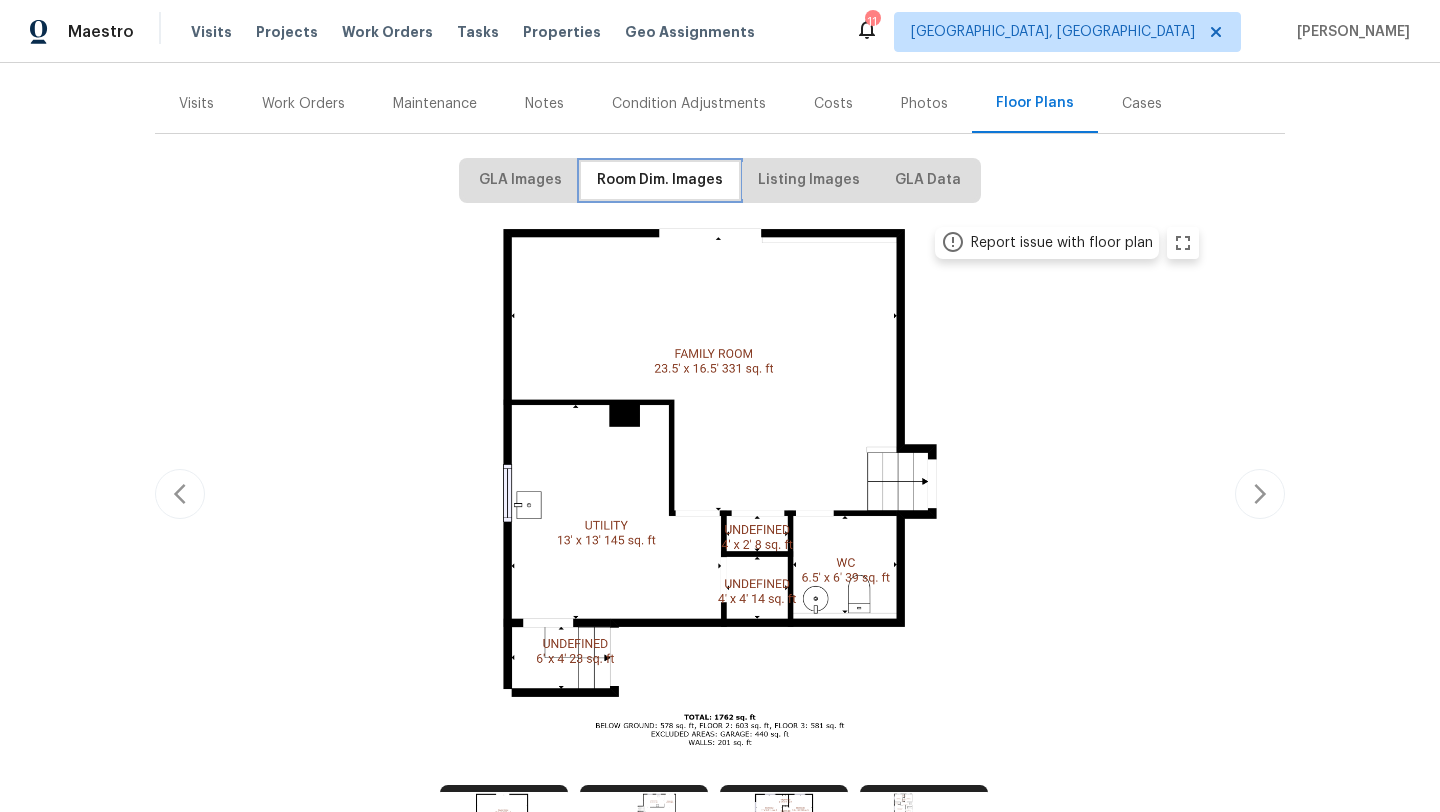 scroll, scrollTop: 417, scrollLeft: 0, axis: vertical 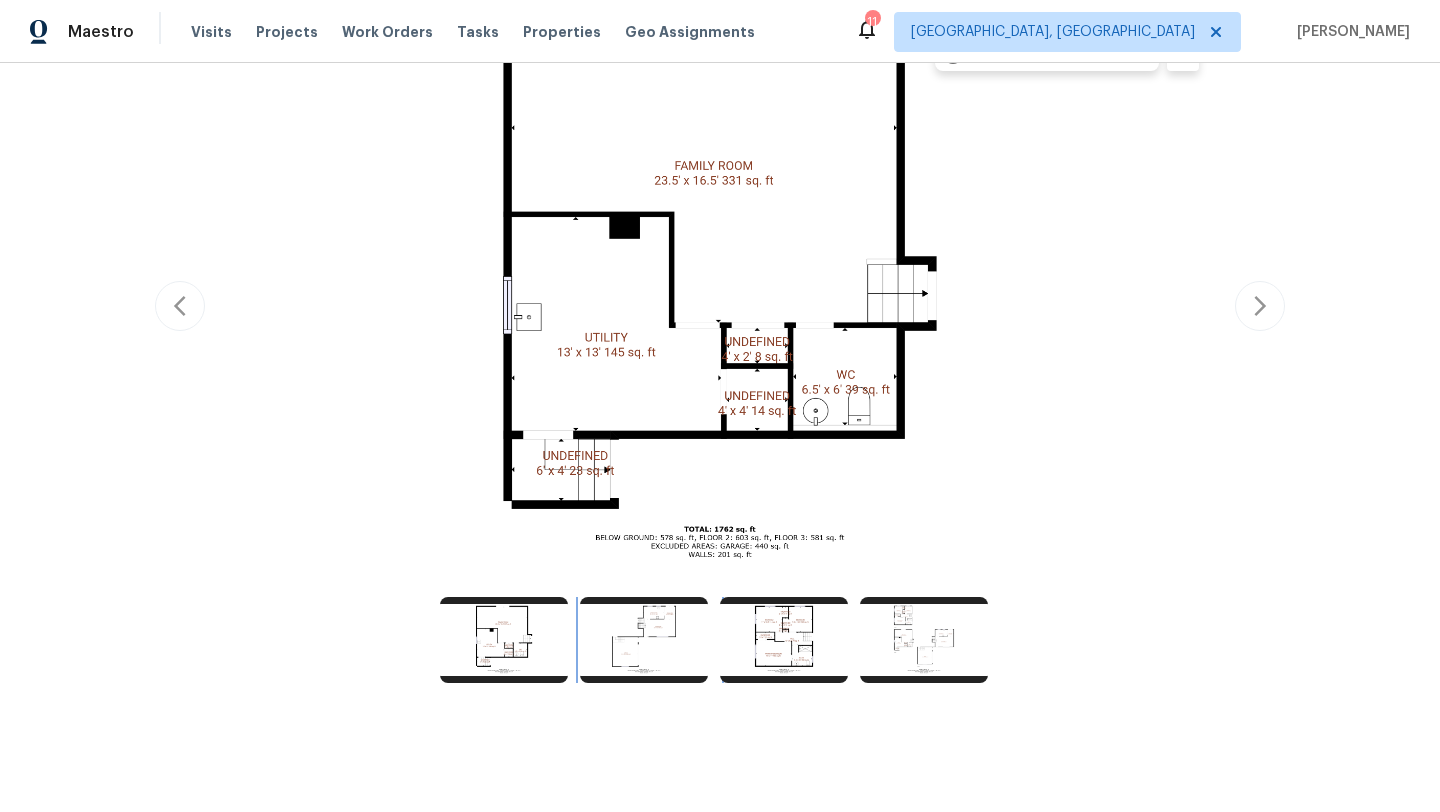 click at bounding box center (644, 640) 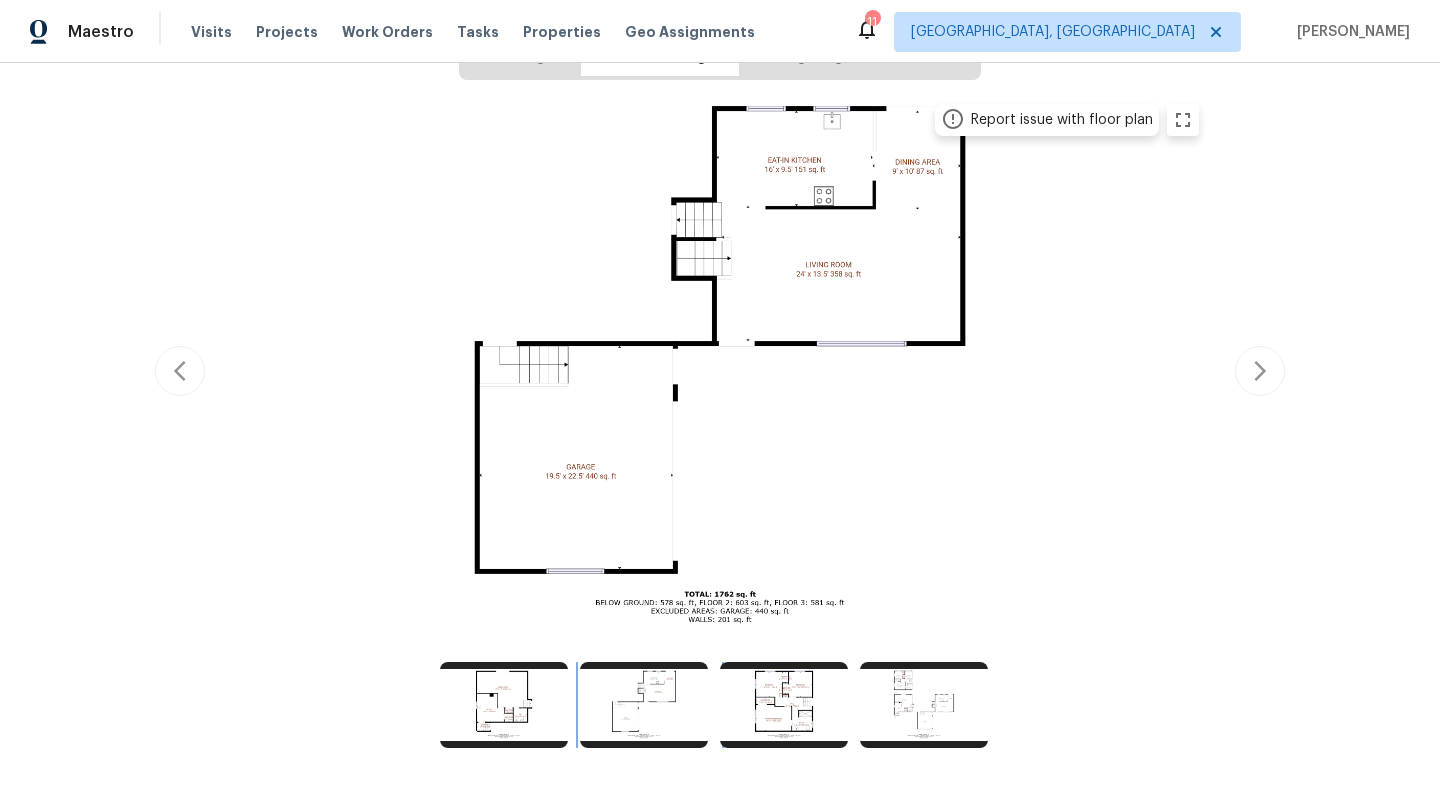 scroll, scrollTop: 326, scrollLeft: 0, axis: vertical 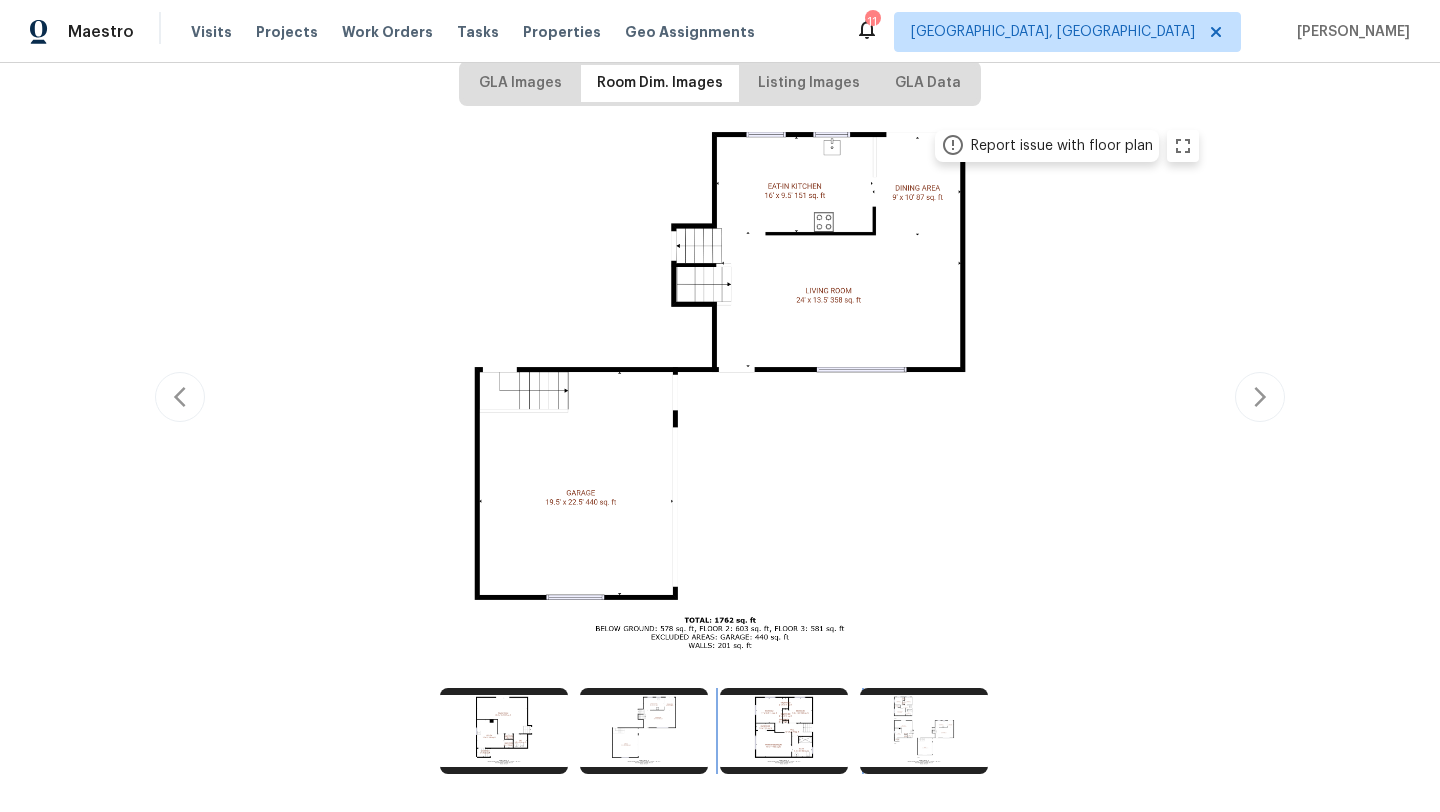 click at bounding box center [784, 731] 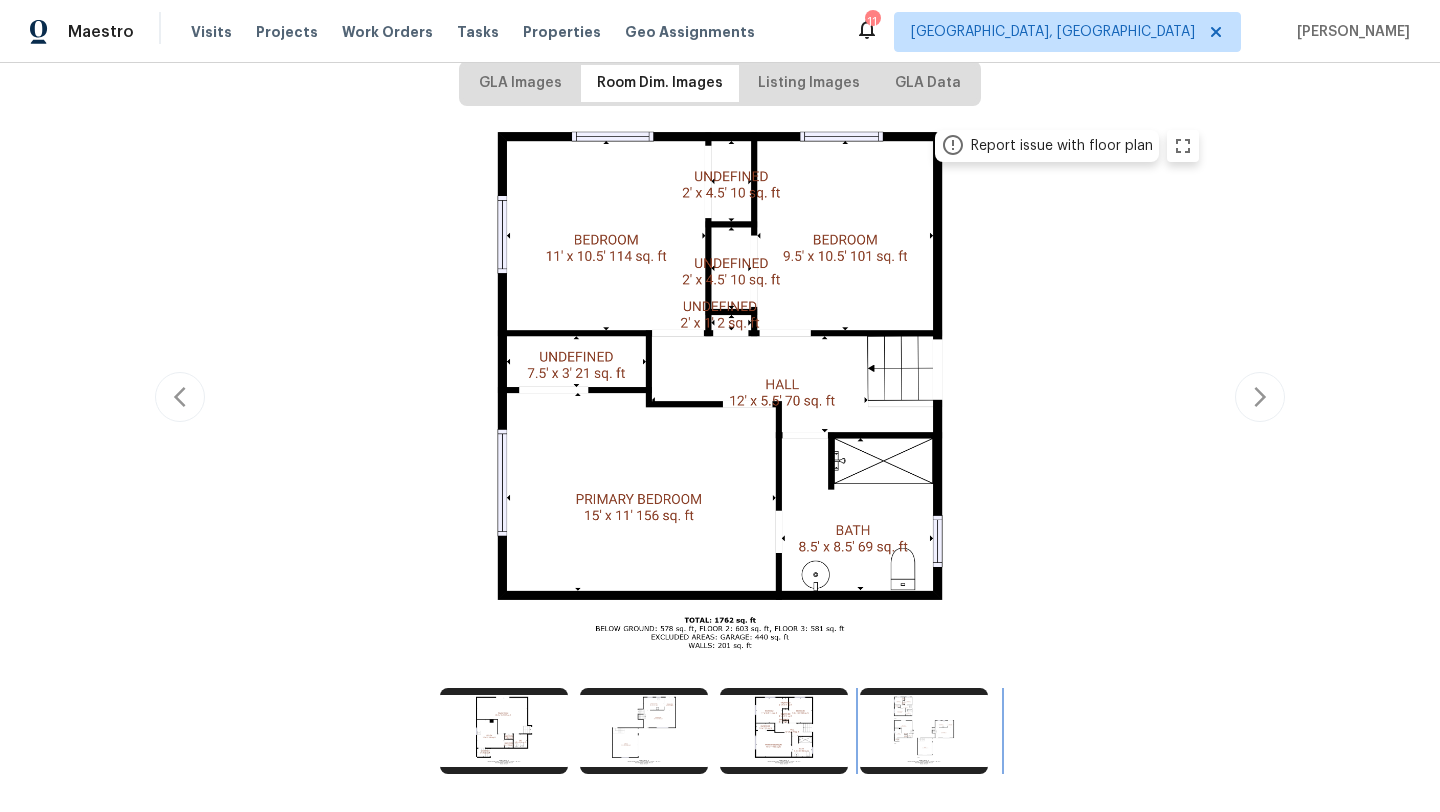 click at bounding box center [924, 731] 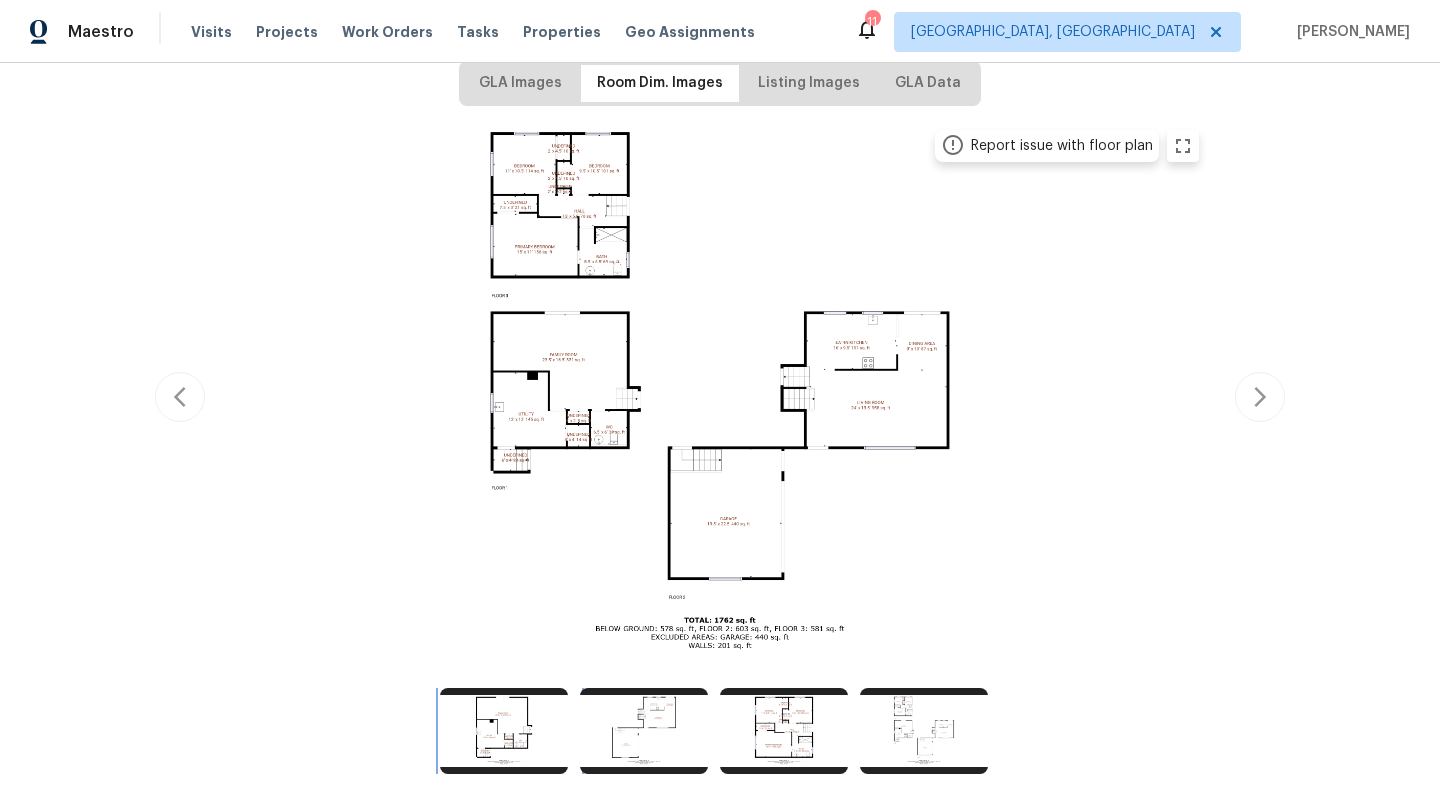 click at bounding box center [504, 731] 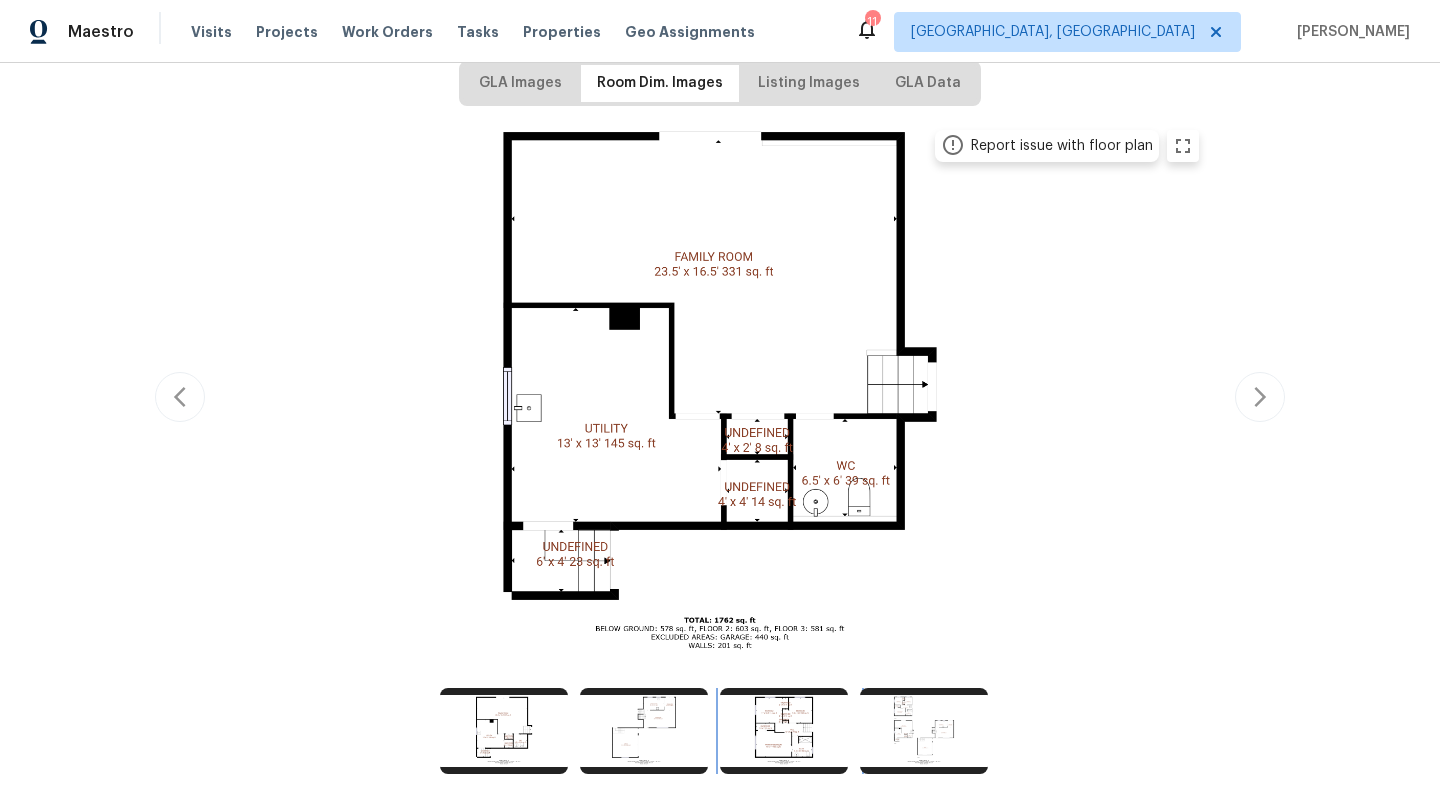click at bounding box center [784, 731] 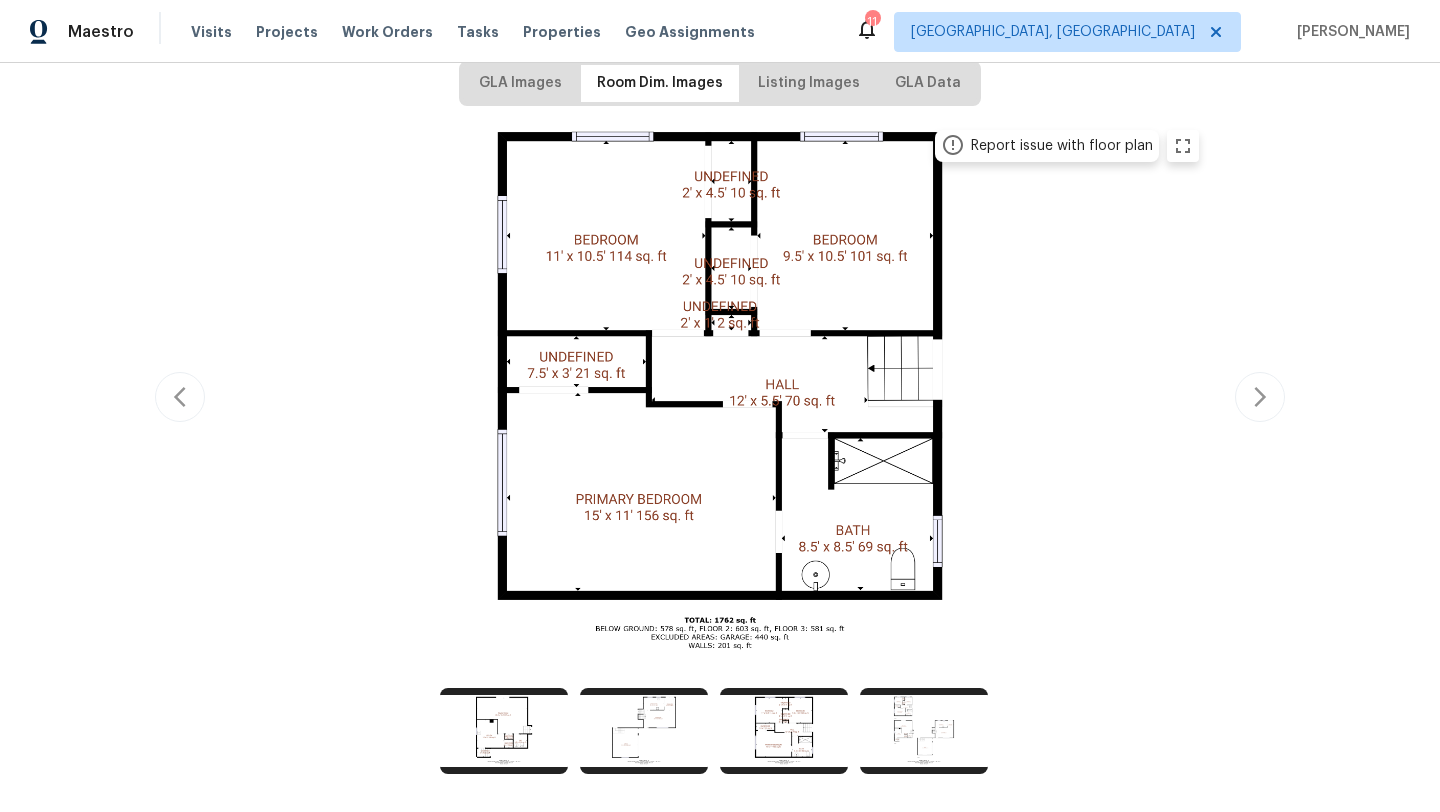 click at bounding box center (720, 394) 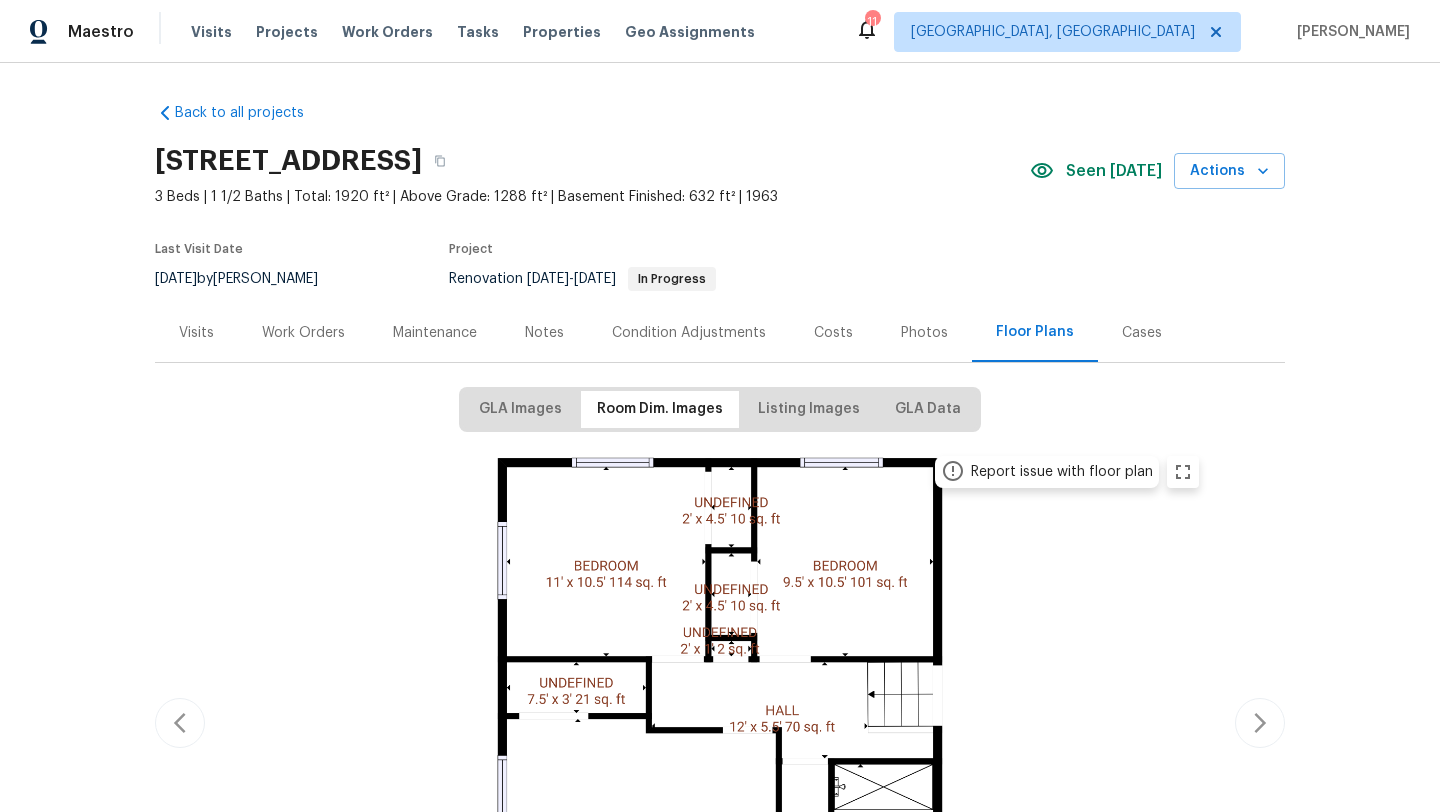 click on "Work Orders" at bounding box center [303, 333] 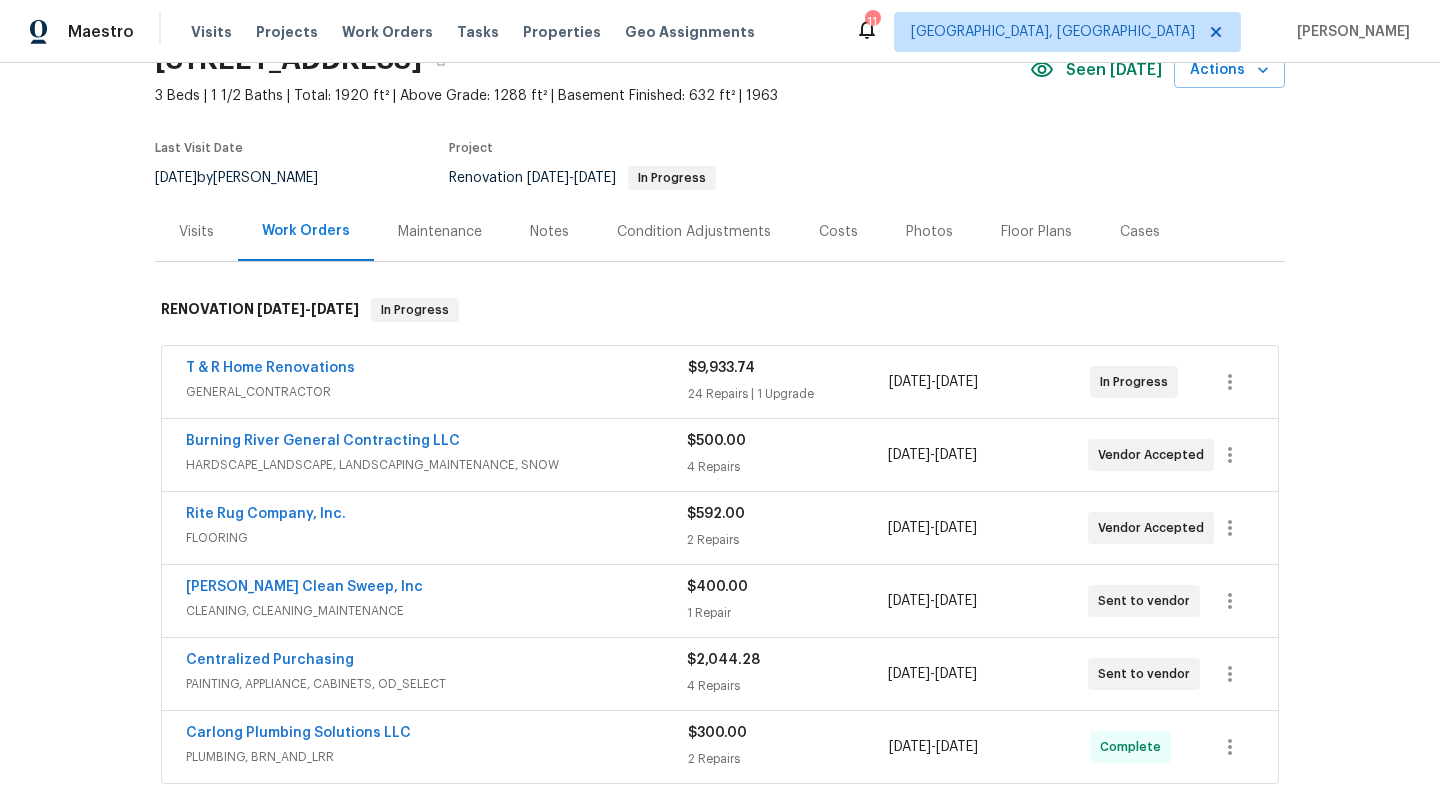 scroll, scrollTop: 108, scrollLeft: 0, axis: vertical 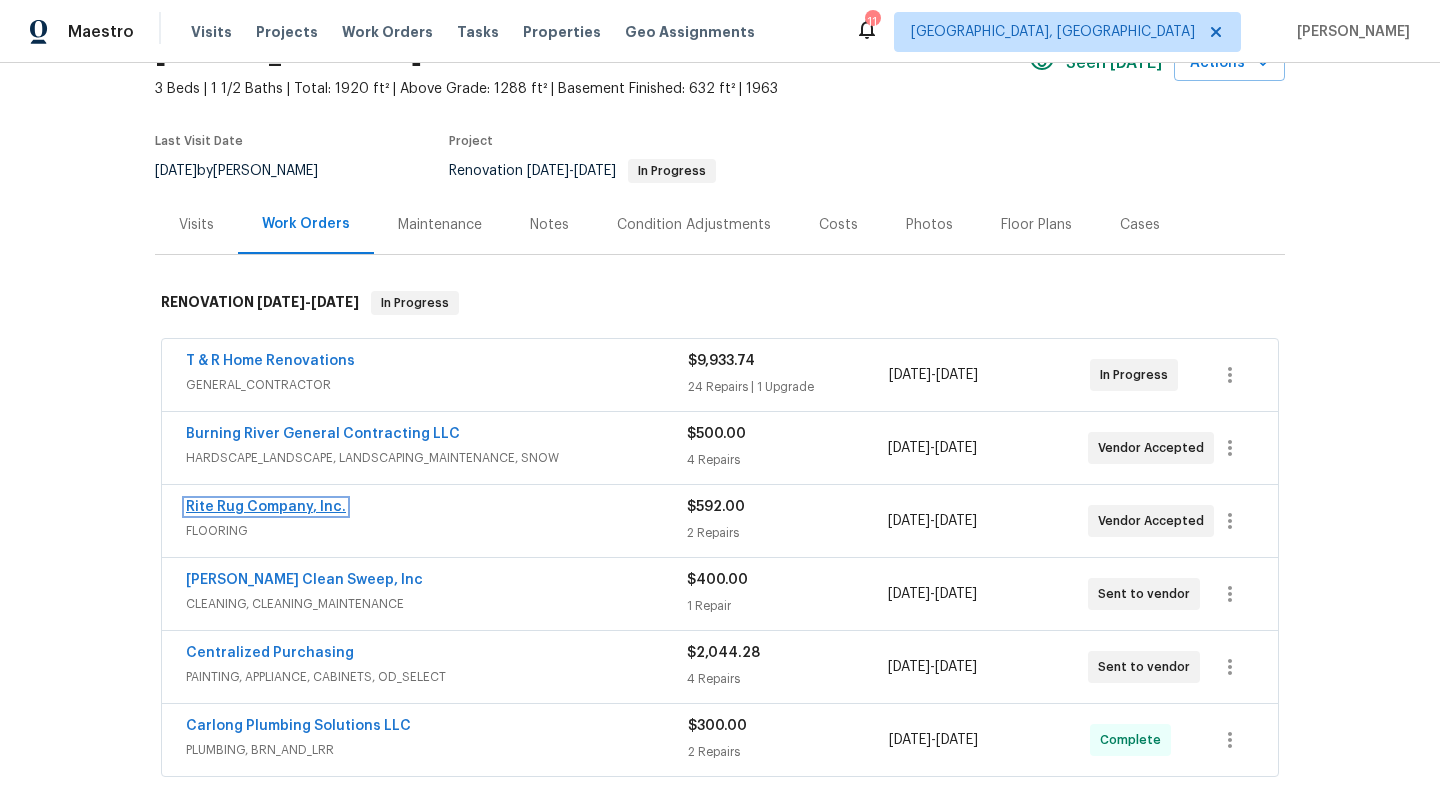 click on "Rite Rug Company, Inc." at bounding box center [266, 507] 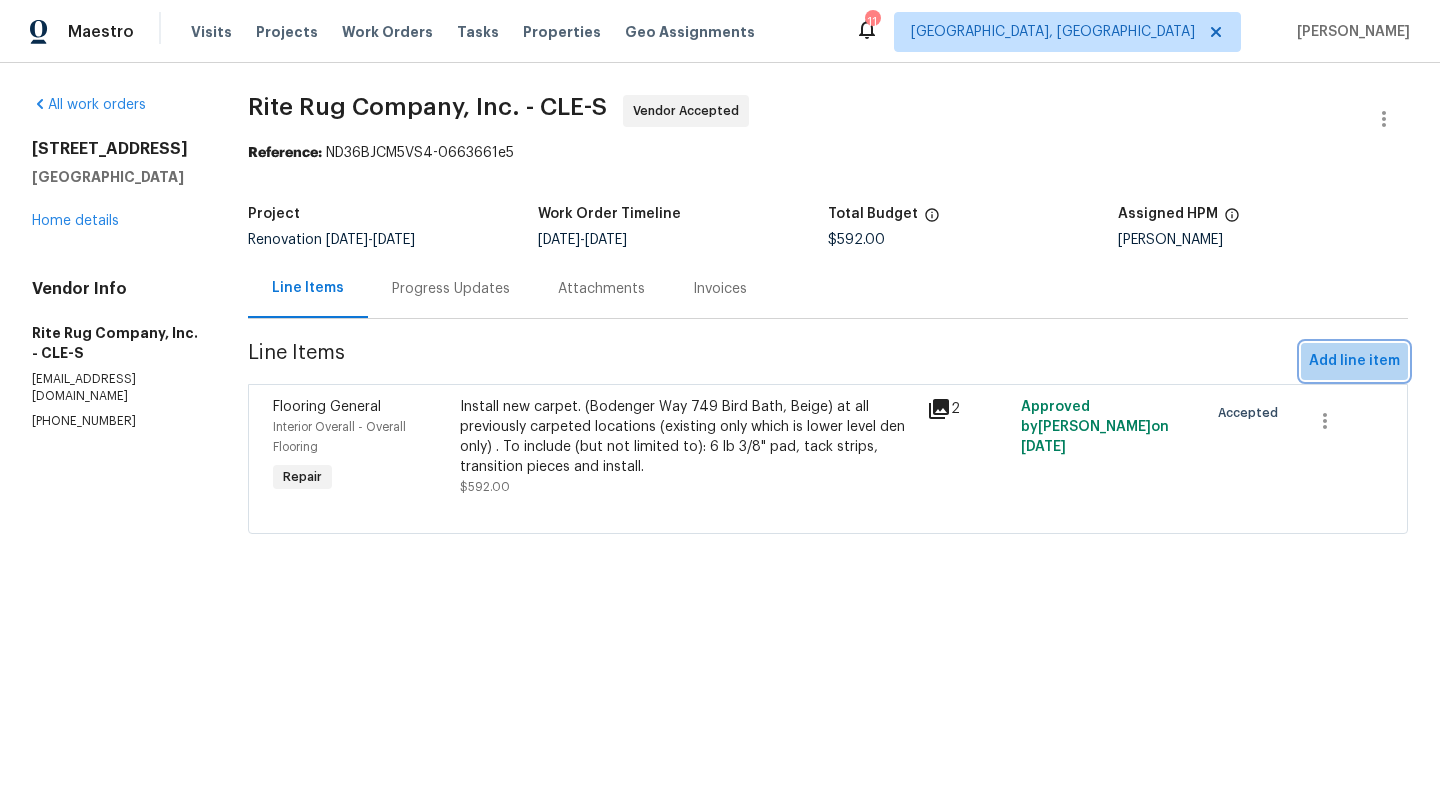 click on "Add line item" at bounding box center (1354, 361) 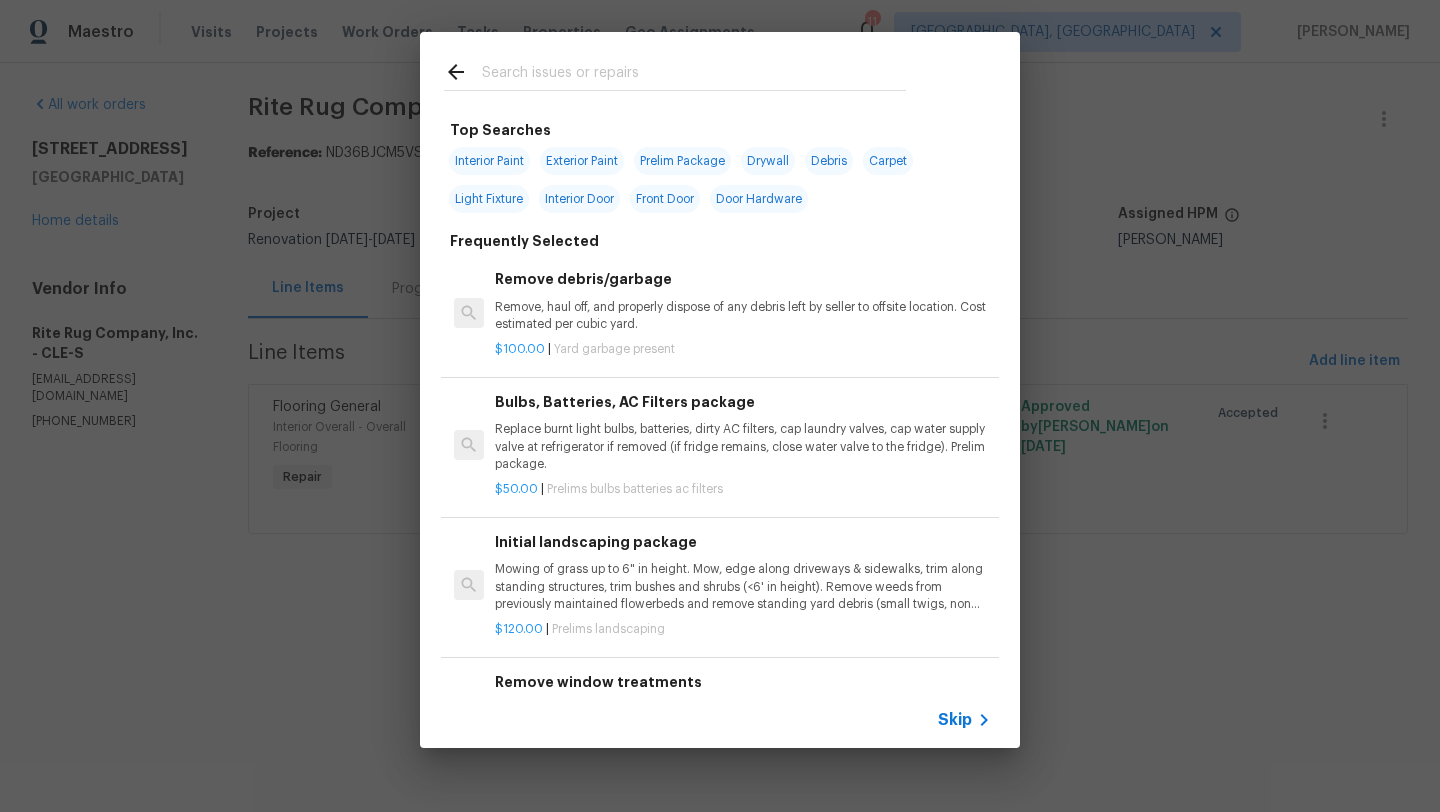 click at bounding box center [694, 75] 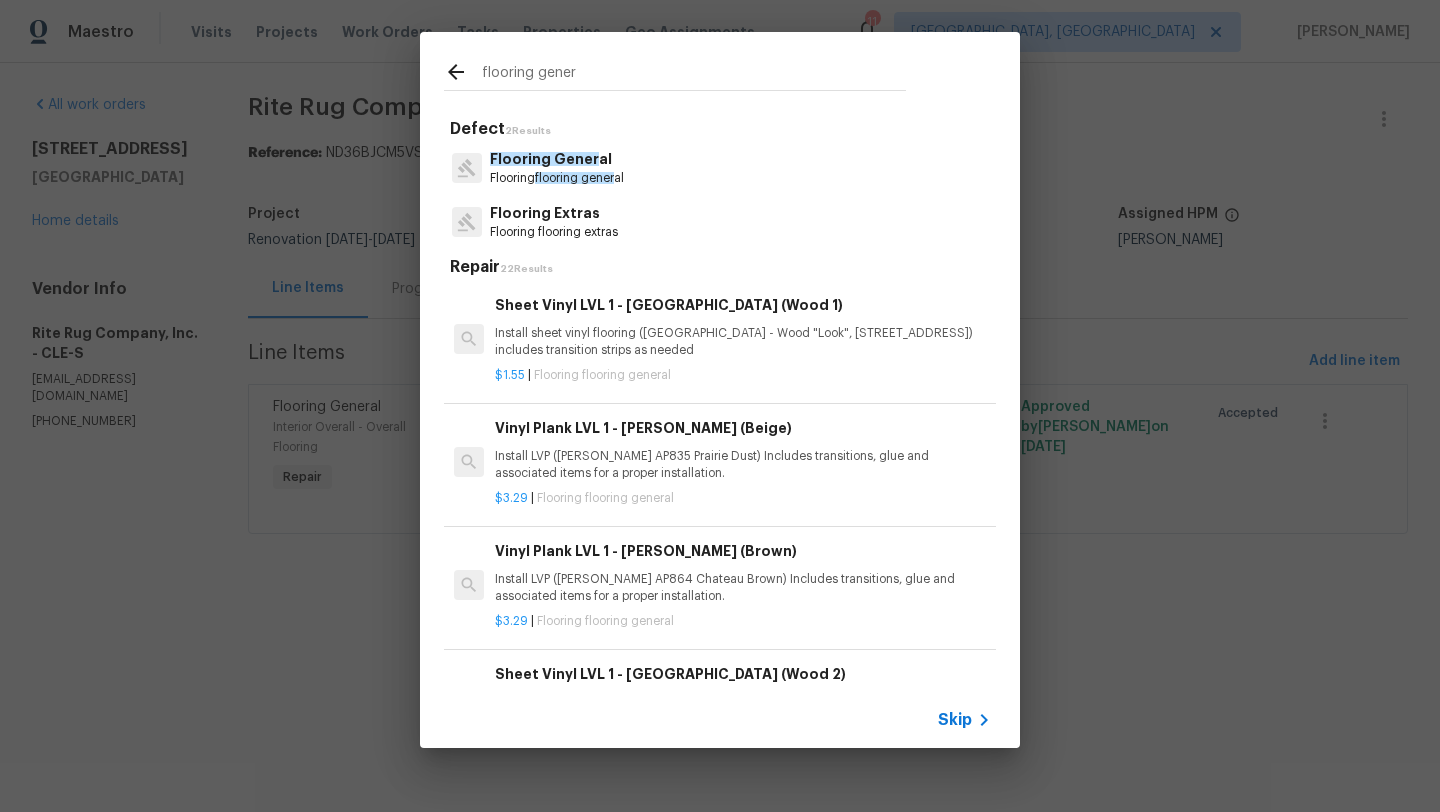 type on "flooring gener" 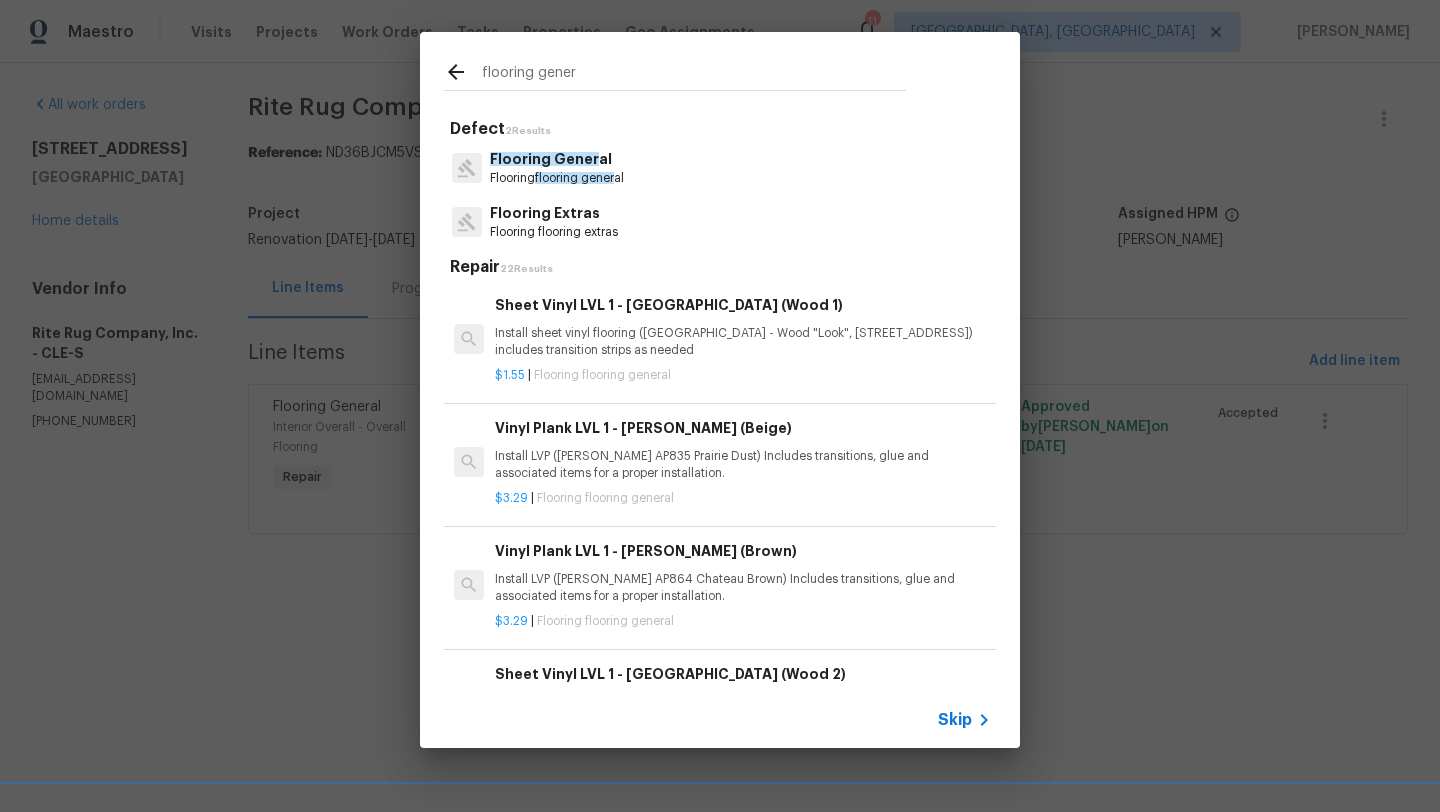 click on "flooring gener" at bounding box center [574, 178] 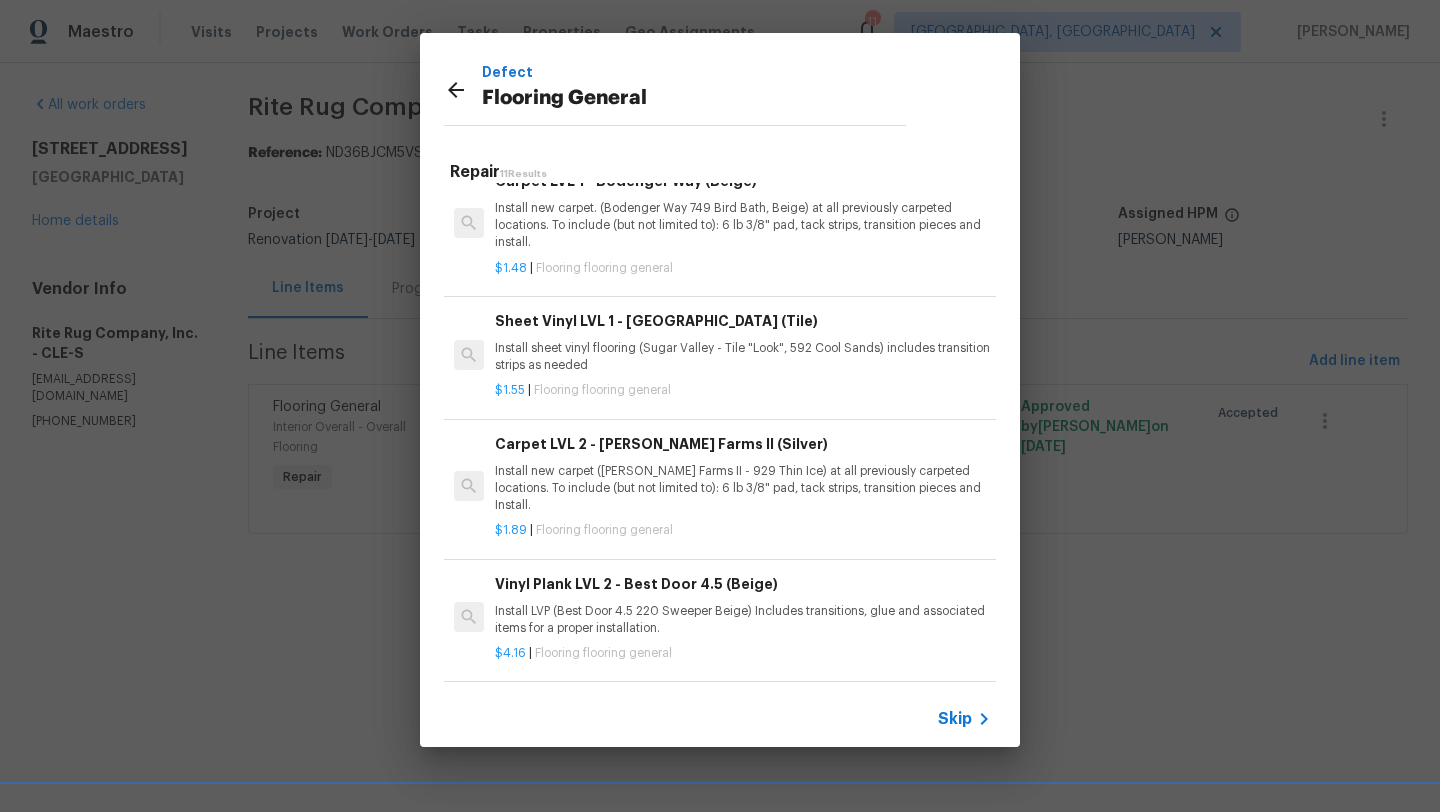 scroll, scrollTop: 783, scrollLeft: 0, axis: vertical 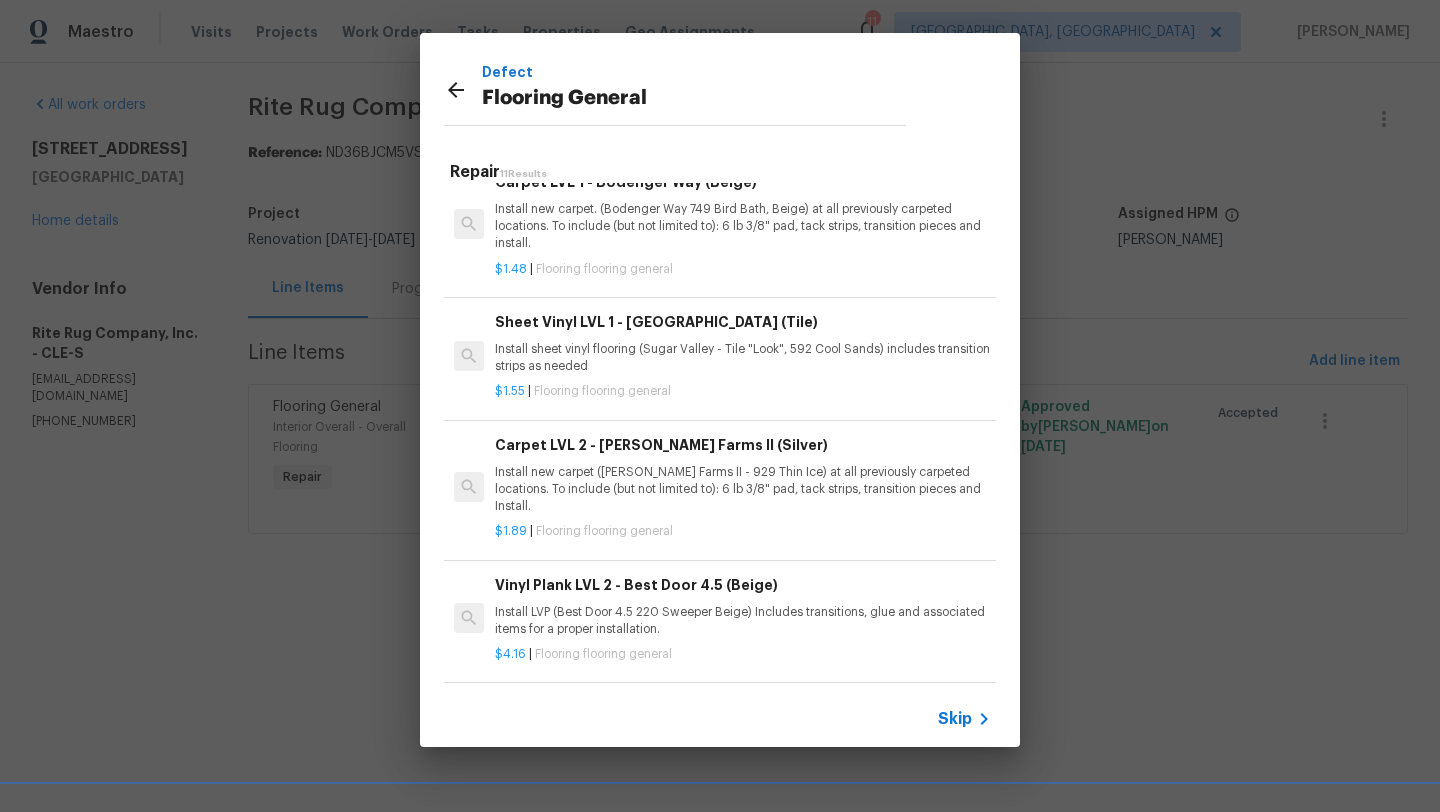 click on "Install LVP (Best Door 4.5 220 Sweeper Beige) Includes transitions, glue and associated items for a proper installation." at bounding box center (743, 621) 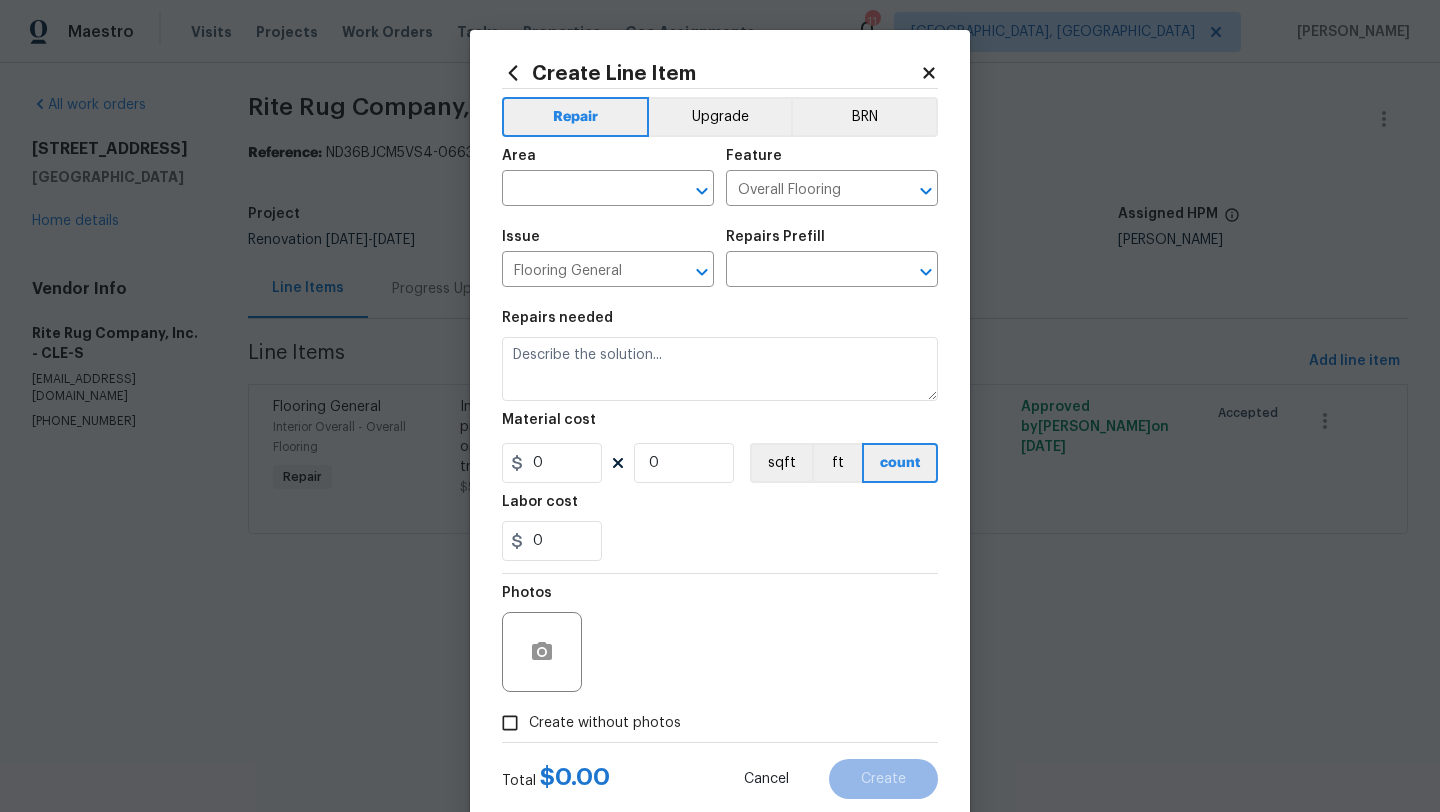 type on "Vinyl Plank LVL 2 - Best Door 4.5 (Beige) $4.16" 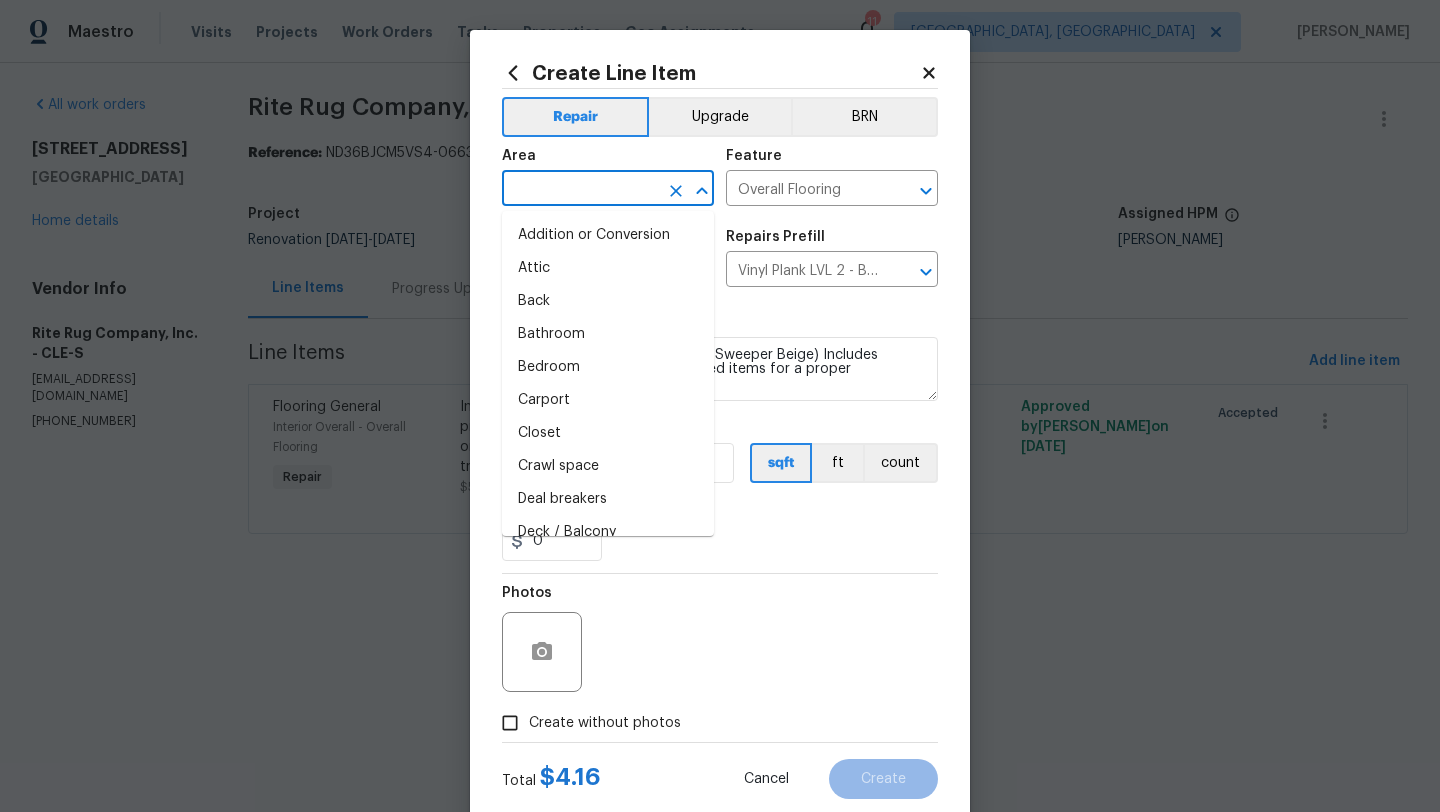 click at bounding box center [580, 190] 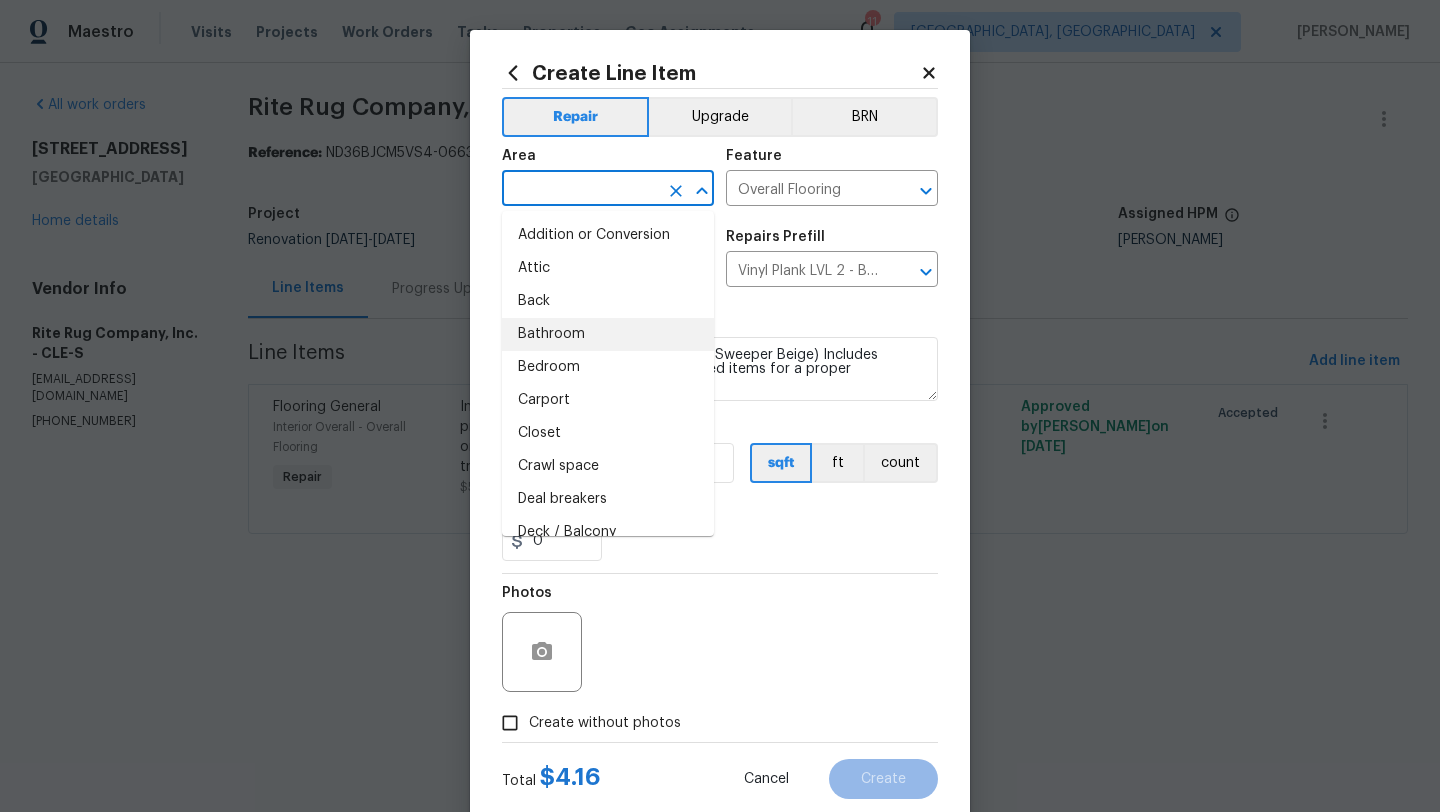 click on "Bathroom" at bounding box center [608, 334] 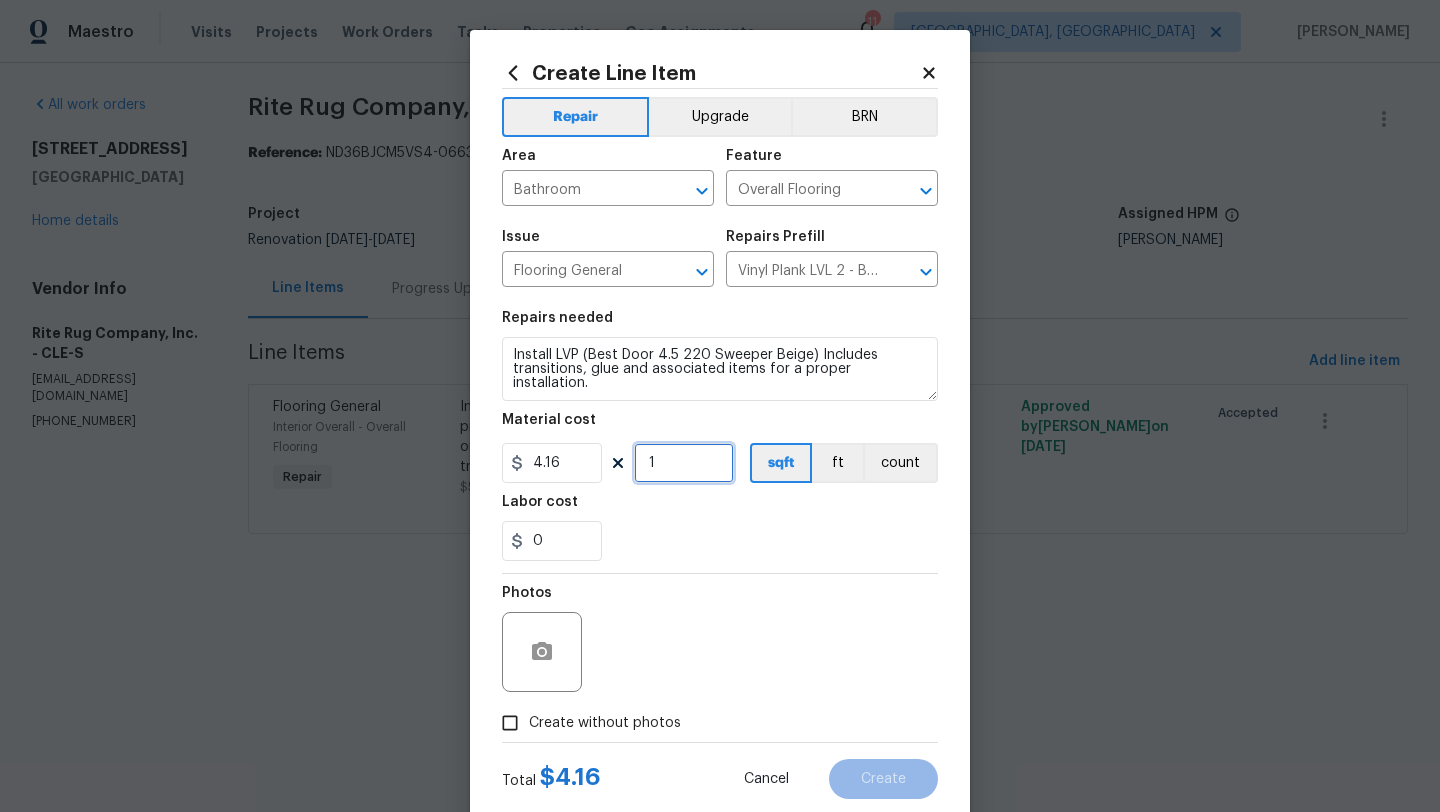 drag, startPoint x: 679, startPoint y: 471, endPoint x: 635, endPoint y: 470, distance: 44.011364 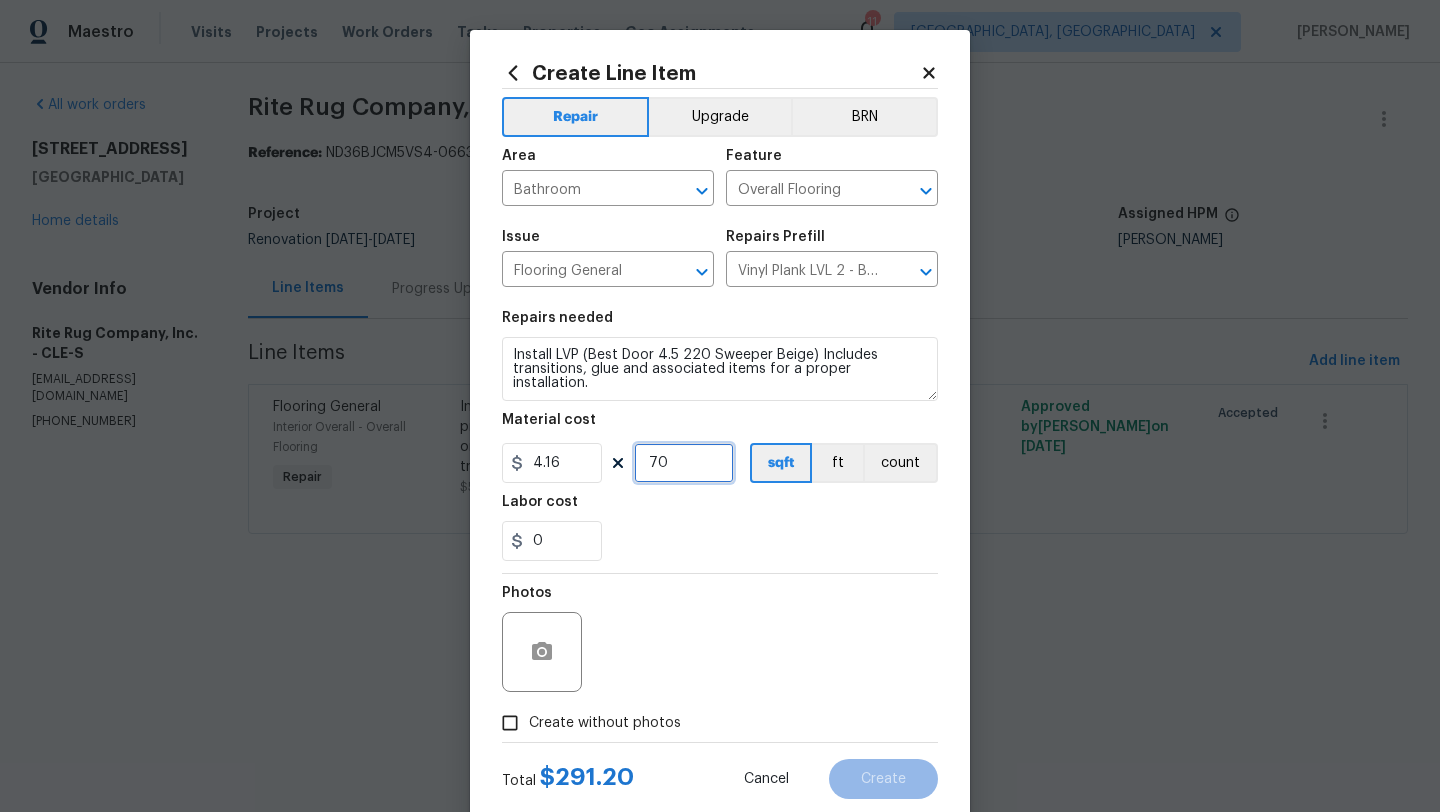 type on "70" 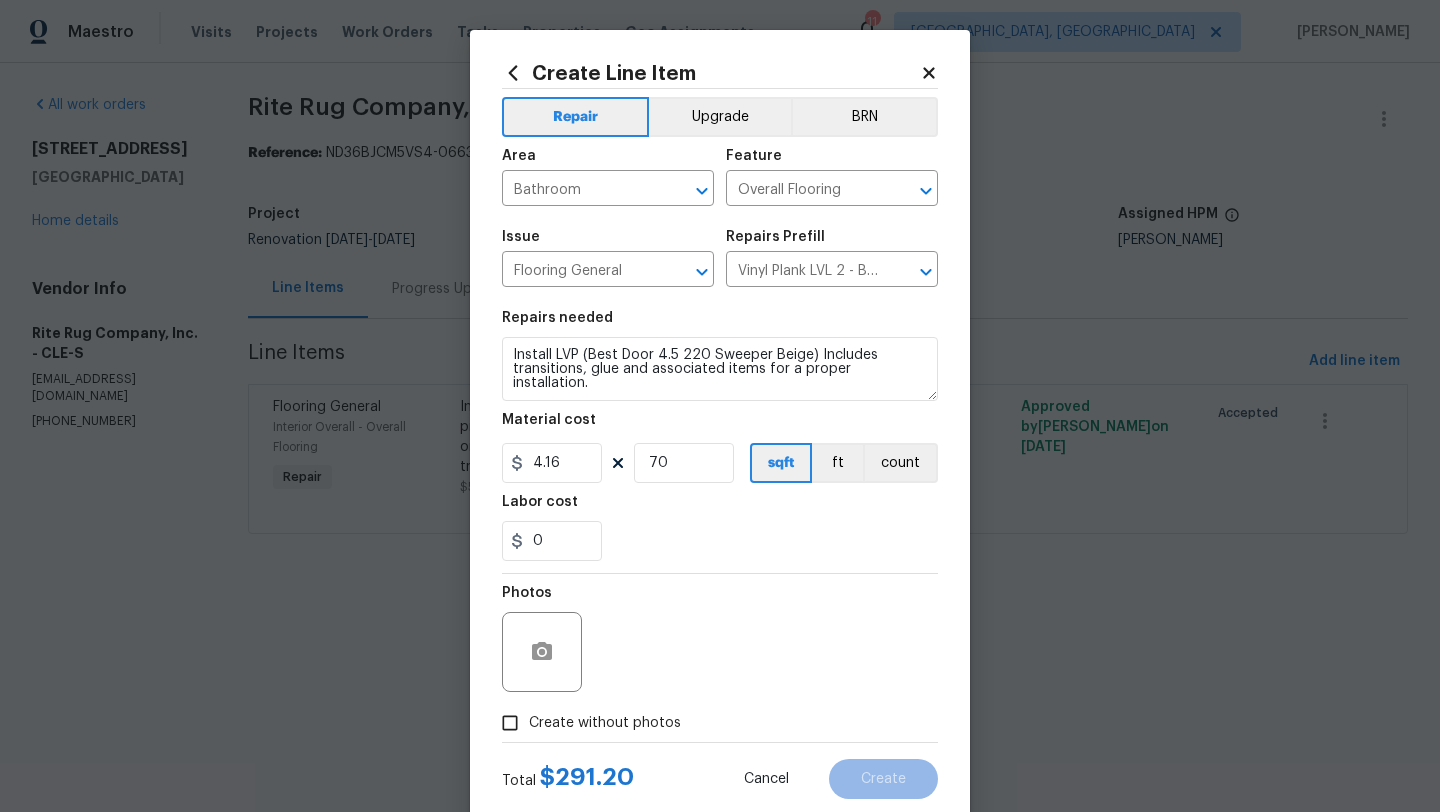 click on "Photos" at bounding box center [720, 639] 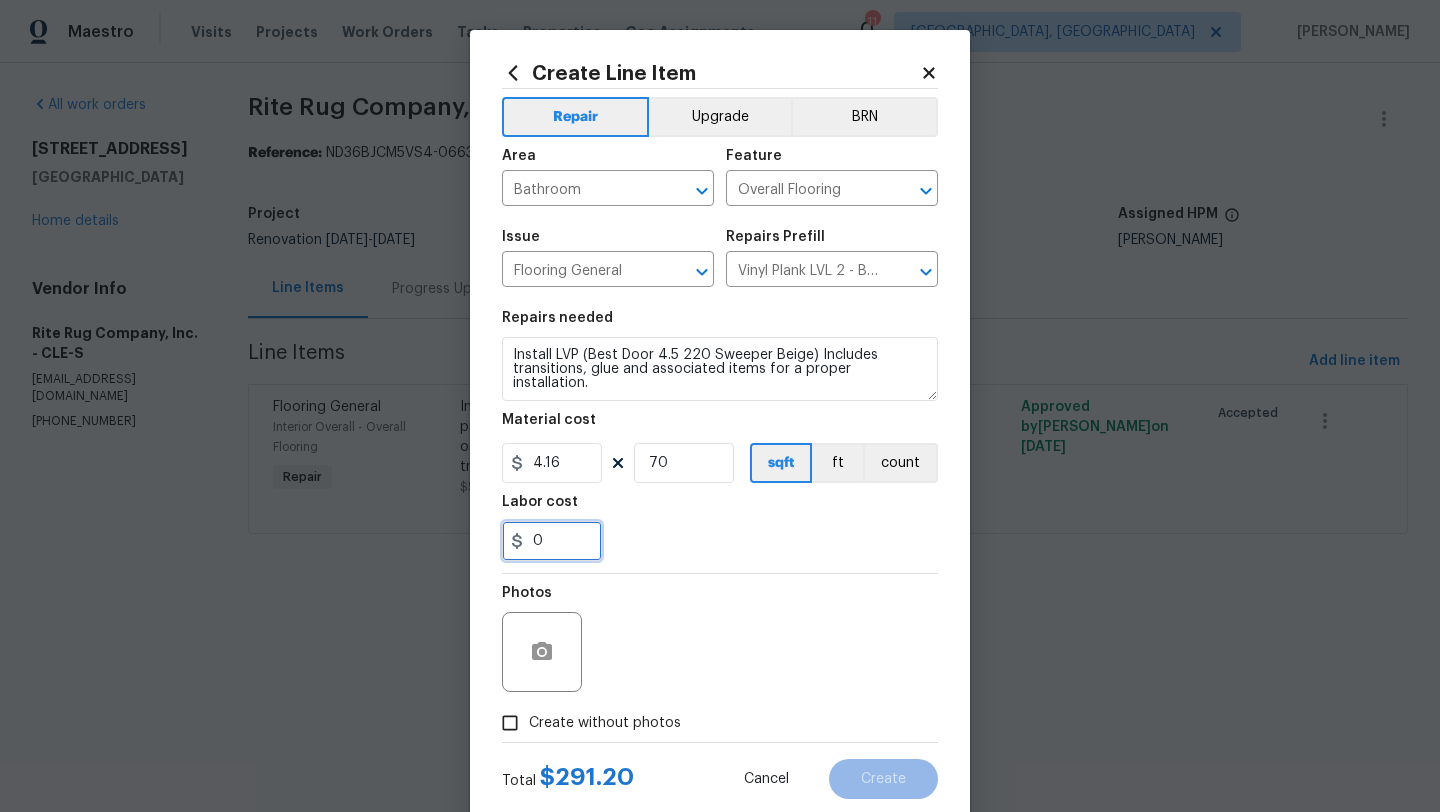 drag, startPoint x: 549, startPoint y: 551, endPoint x: 522, endPoint y: 548, distance: 27.166155 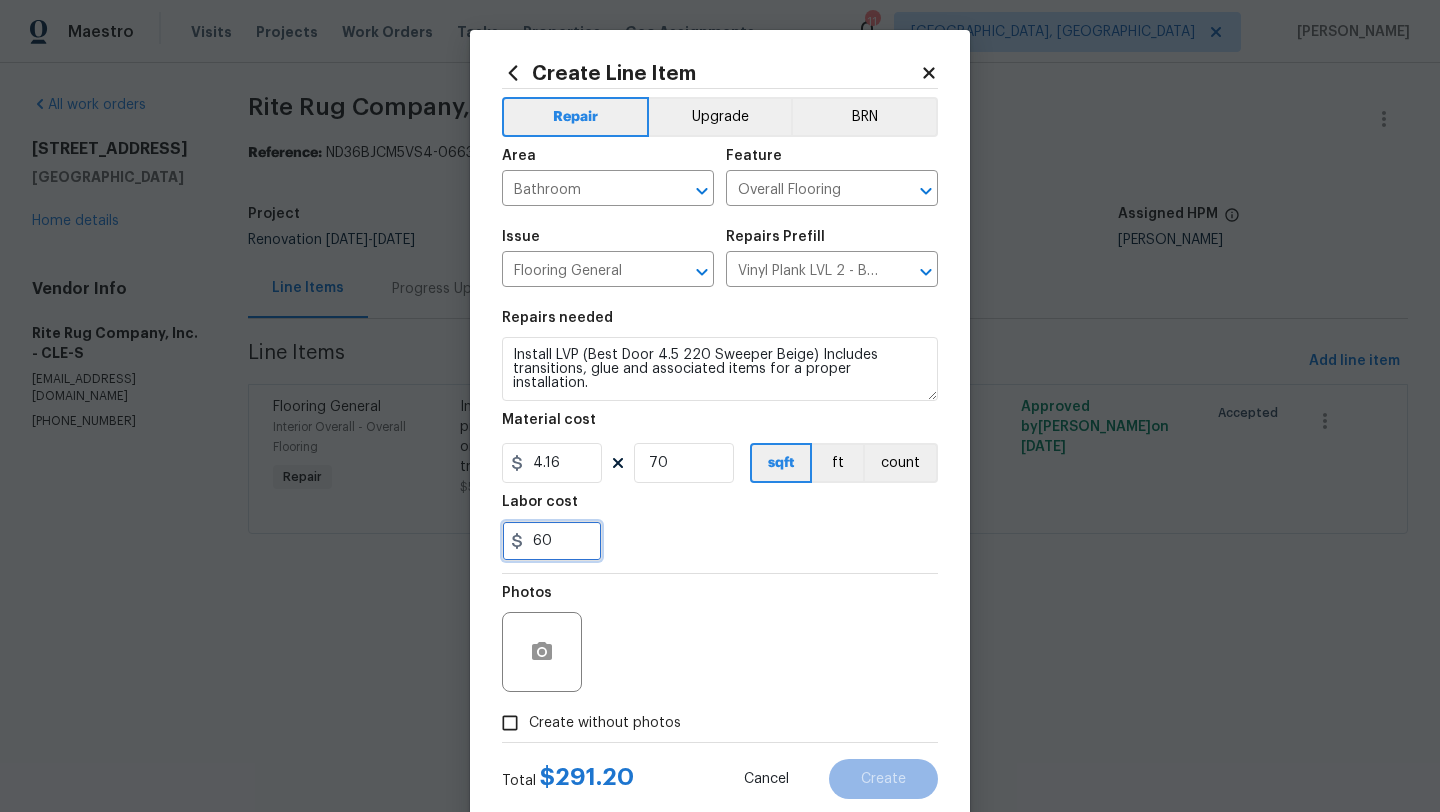 type on "60" 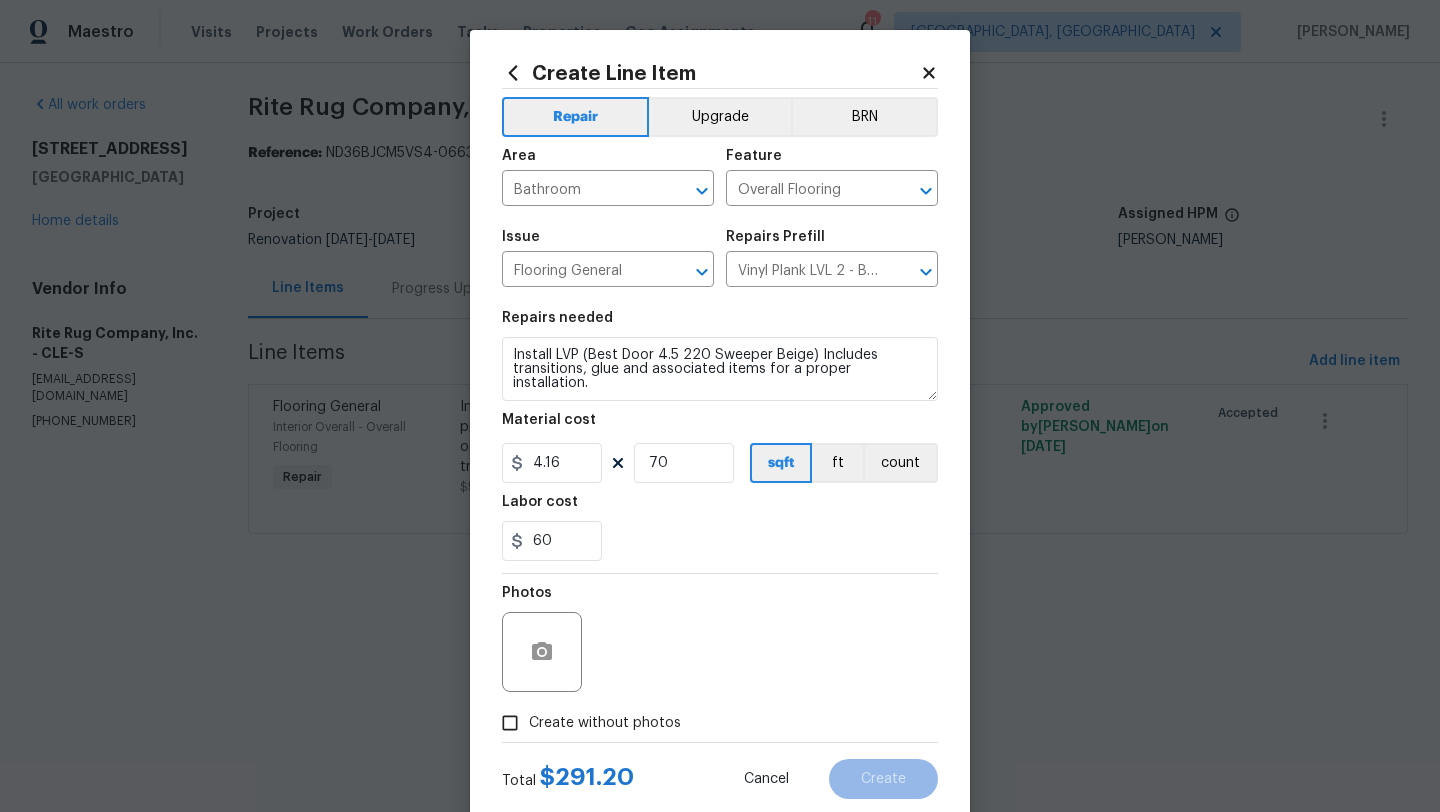 click on "Photos" at bounding box center (720, 639) 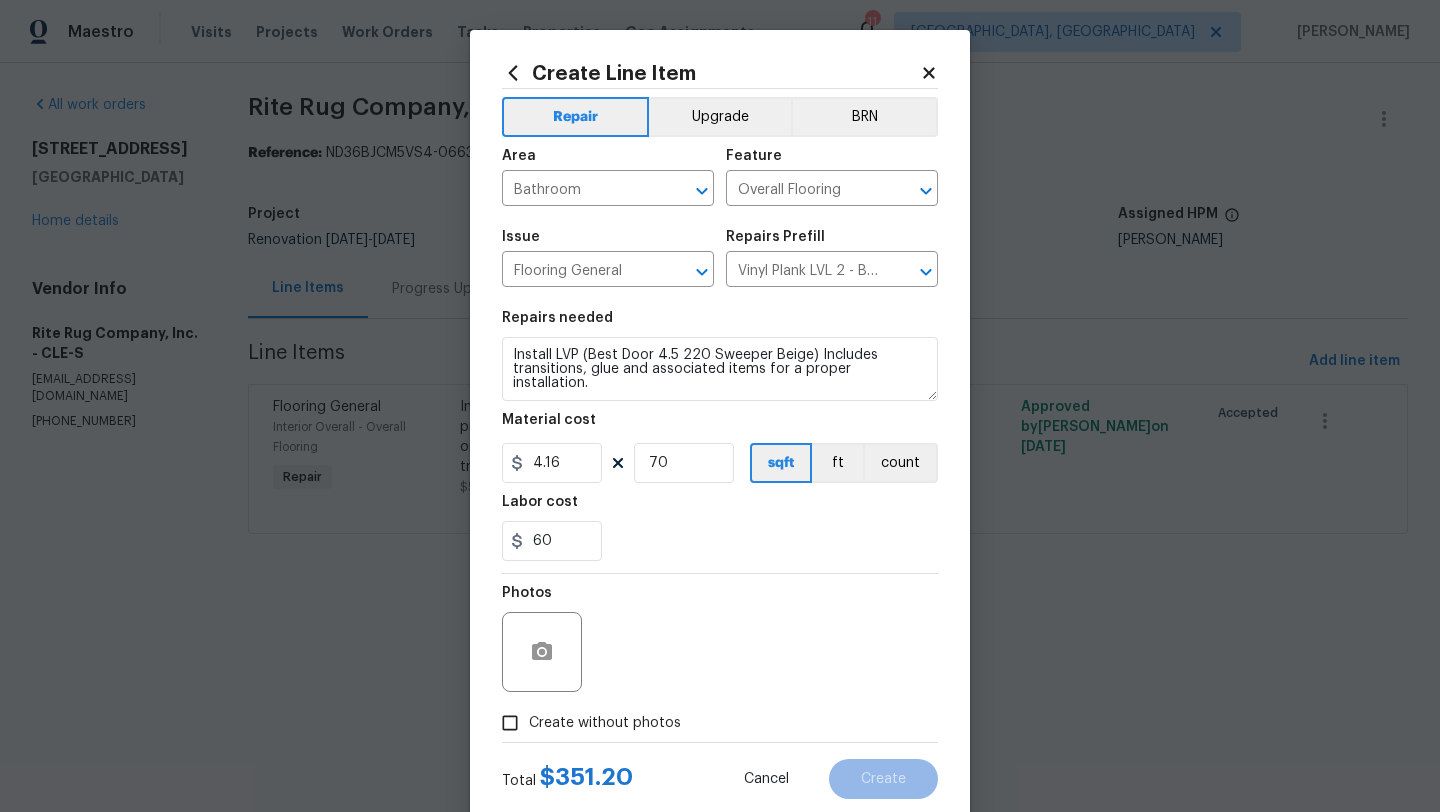 click on "Create without photos" at bounding box center (510, 723) 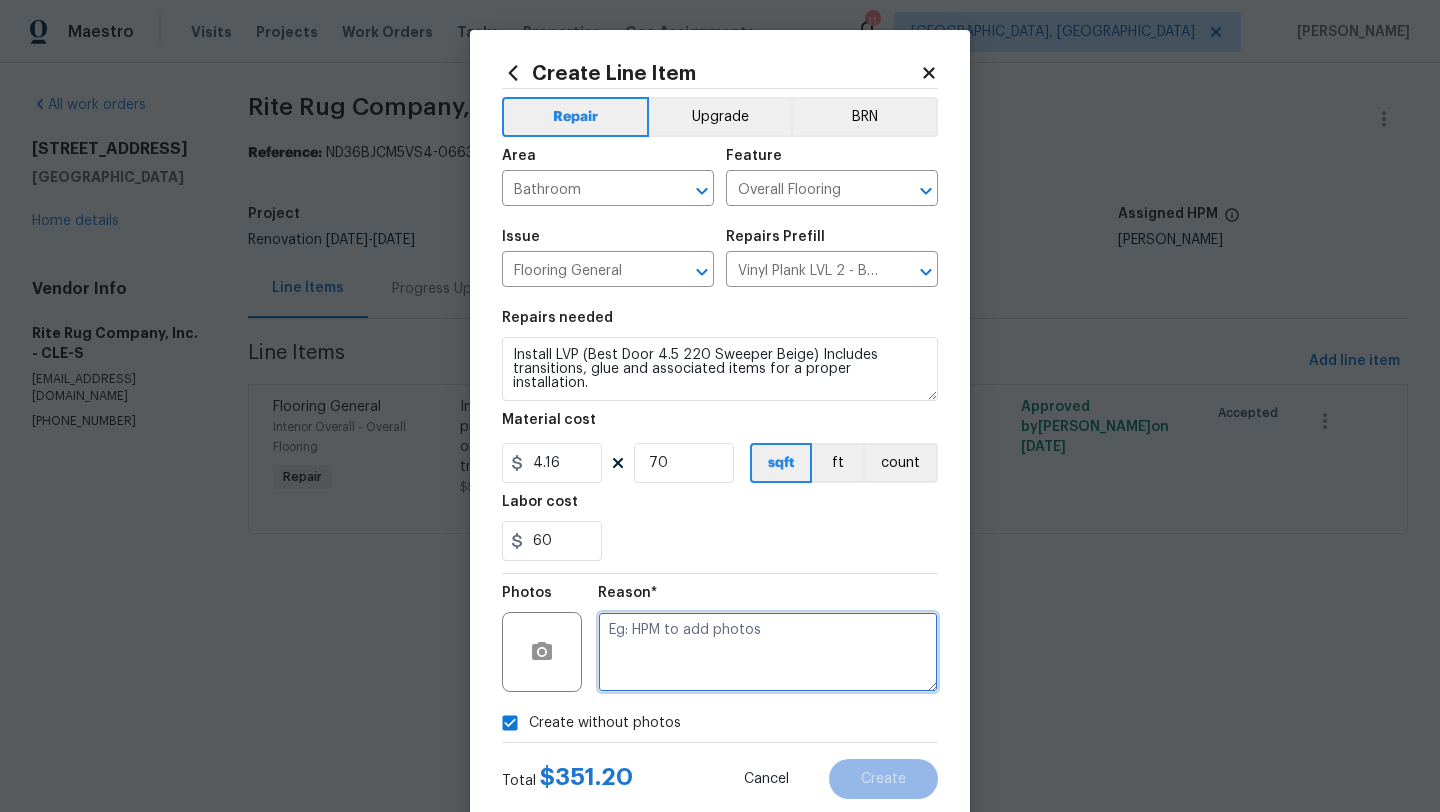 click at bounding box center (768, 652) 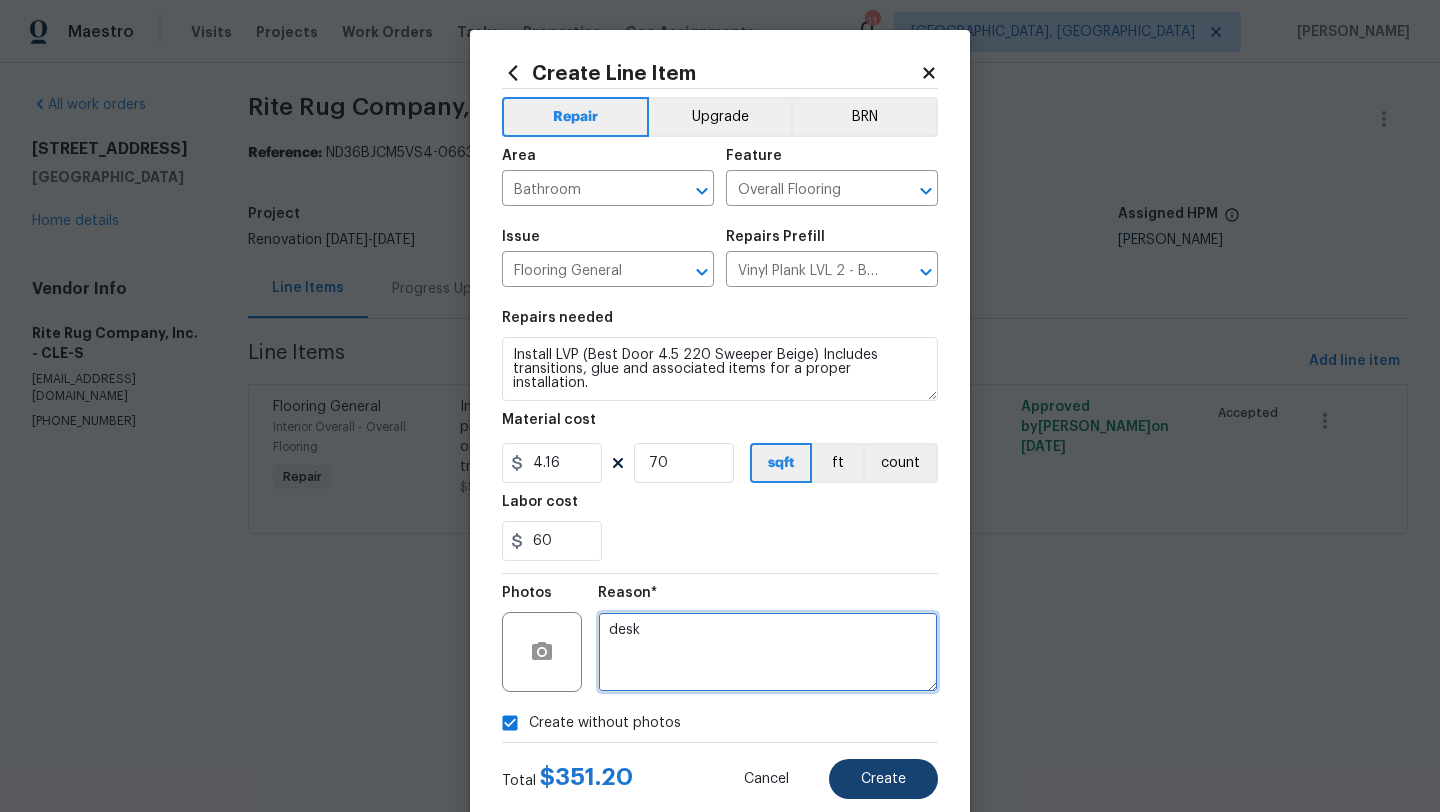 type on "desk" 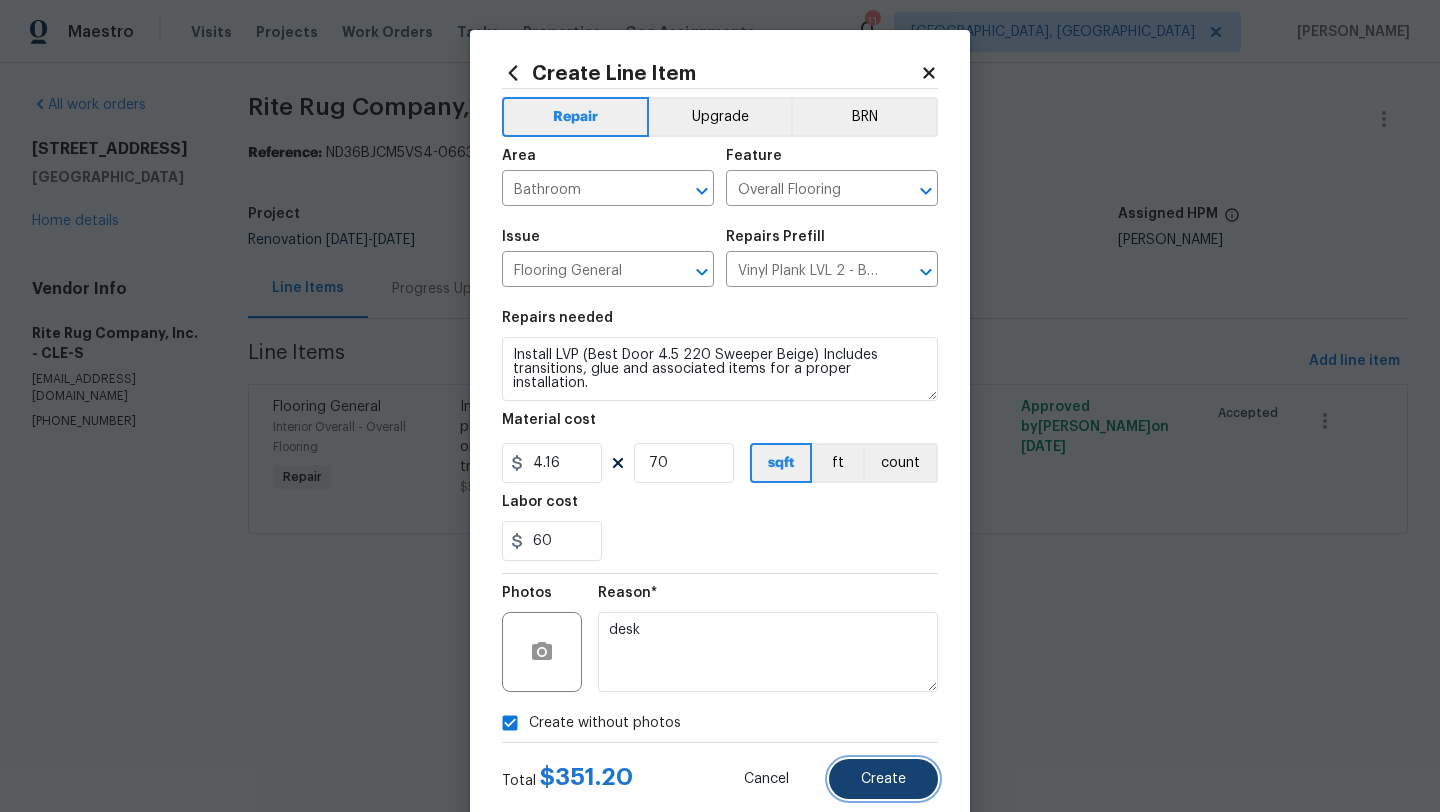 click on "Create" at bounding box center [883, 779] 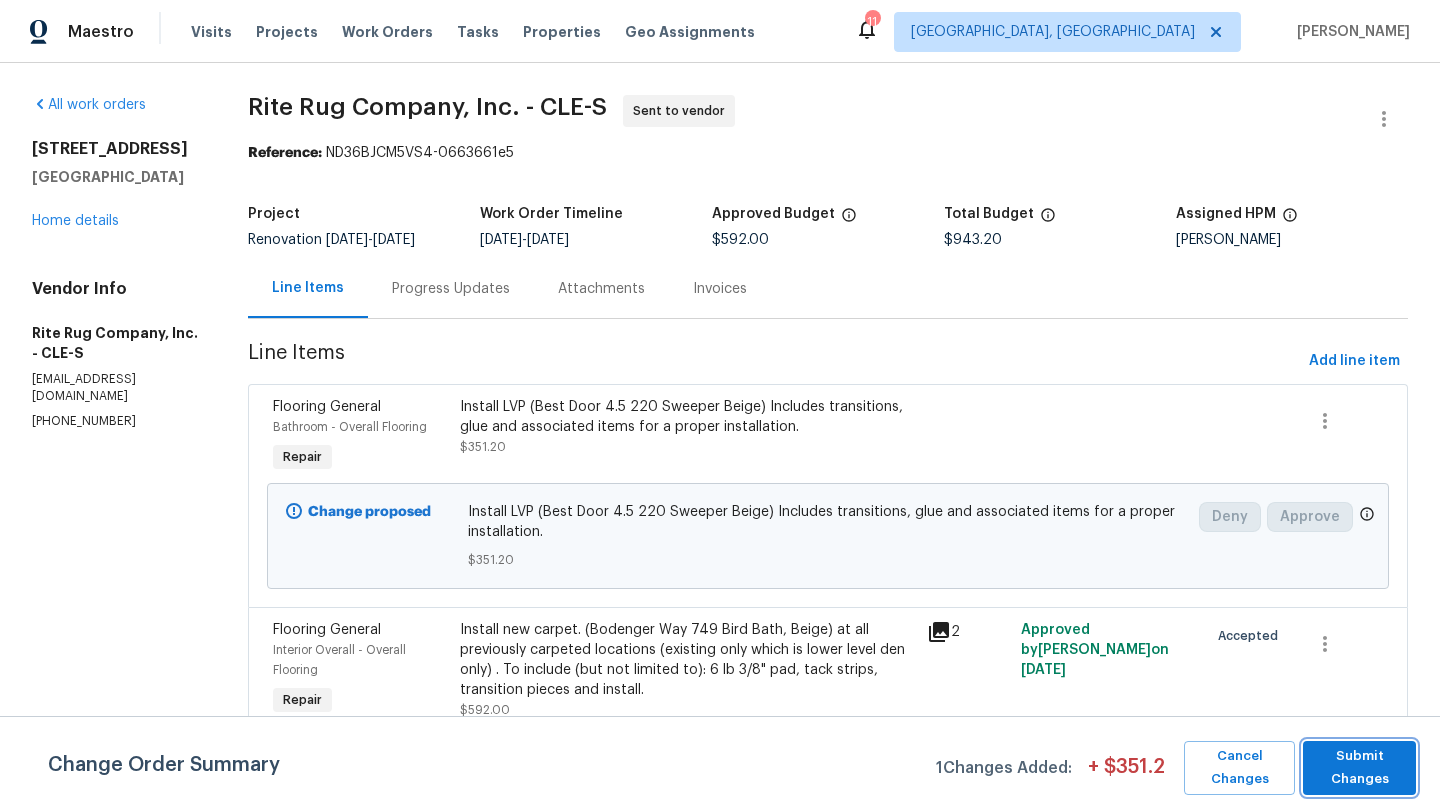 click on "Submit Changes" at bounding box center [1359, 768] 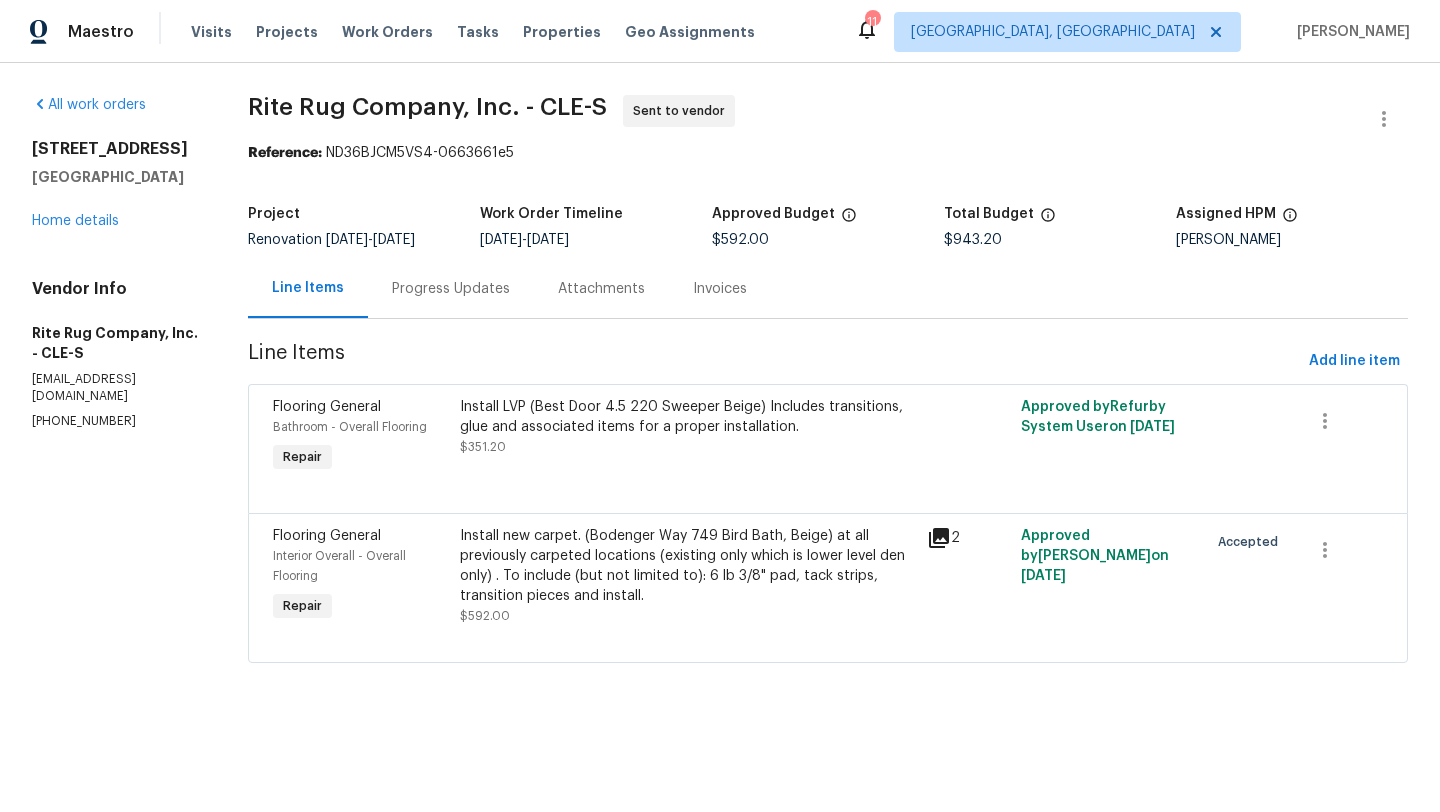 click on "Install new carpet. (Bodenger Way 749 Bird Bath, Beige) at all previously carpeted locations (existing only which is lower level den only) . To include (but not limited to): 6 lb 3/8" pad, tack strips, transition pieces and install." at bounding box center (688, 566) 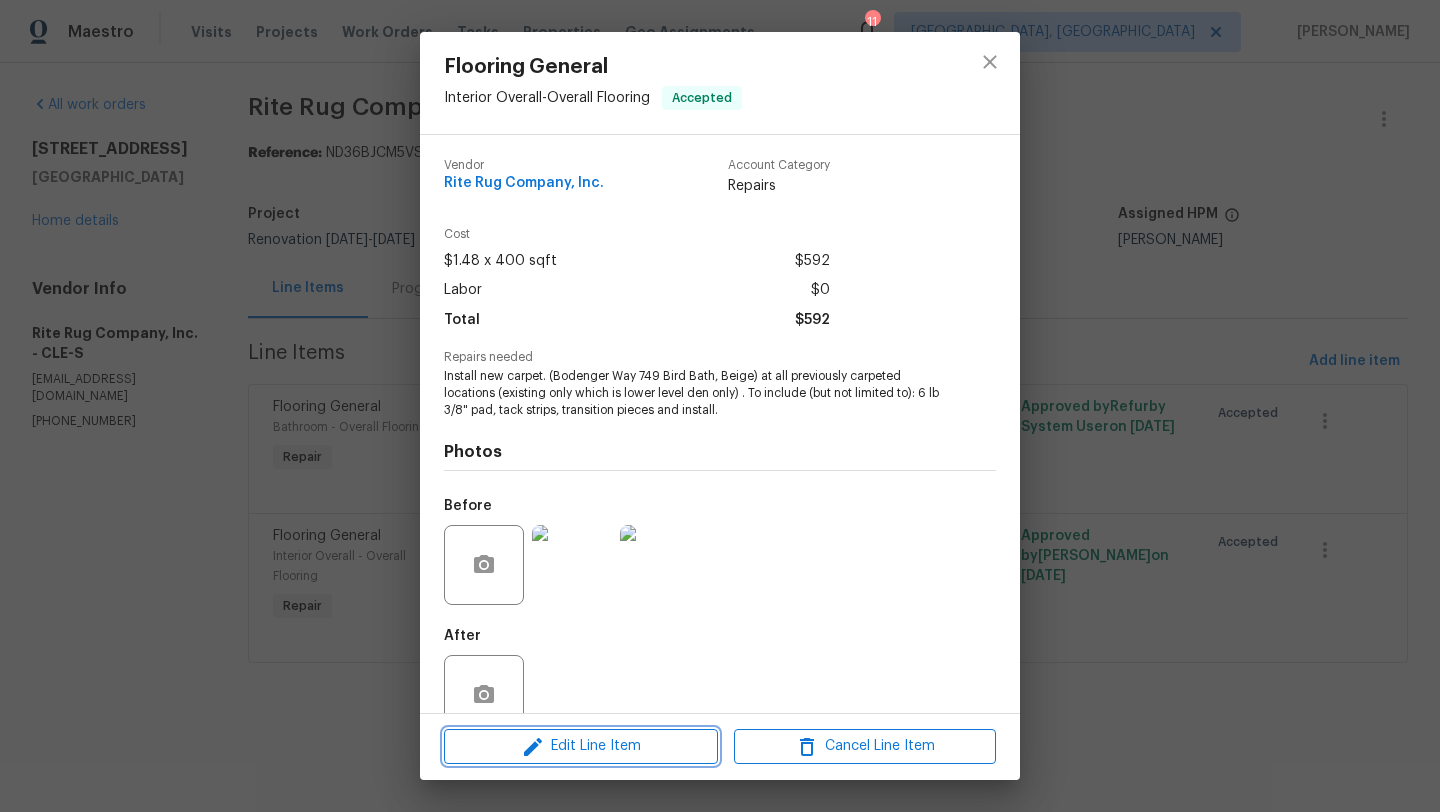 click on "Edit Line Item" at bounding box center [581, 746] 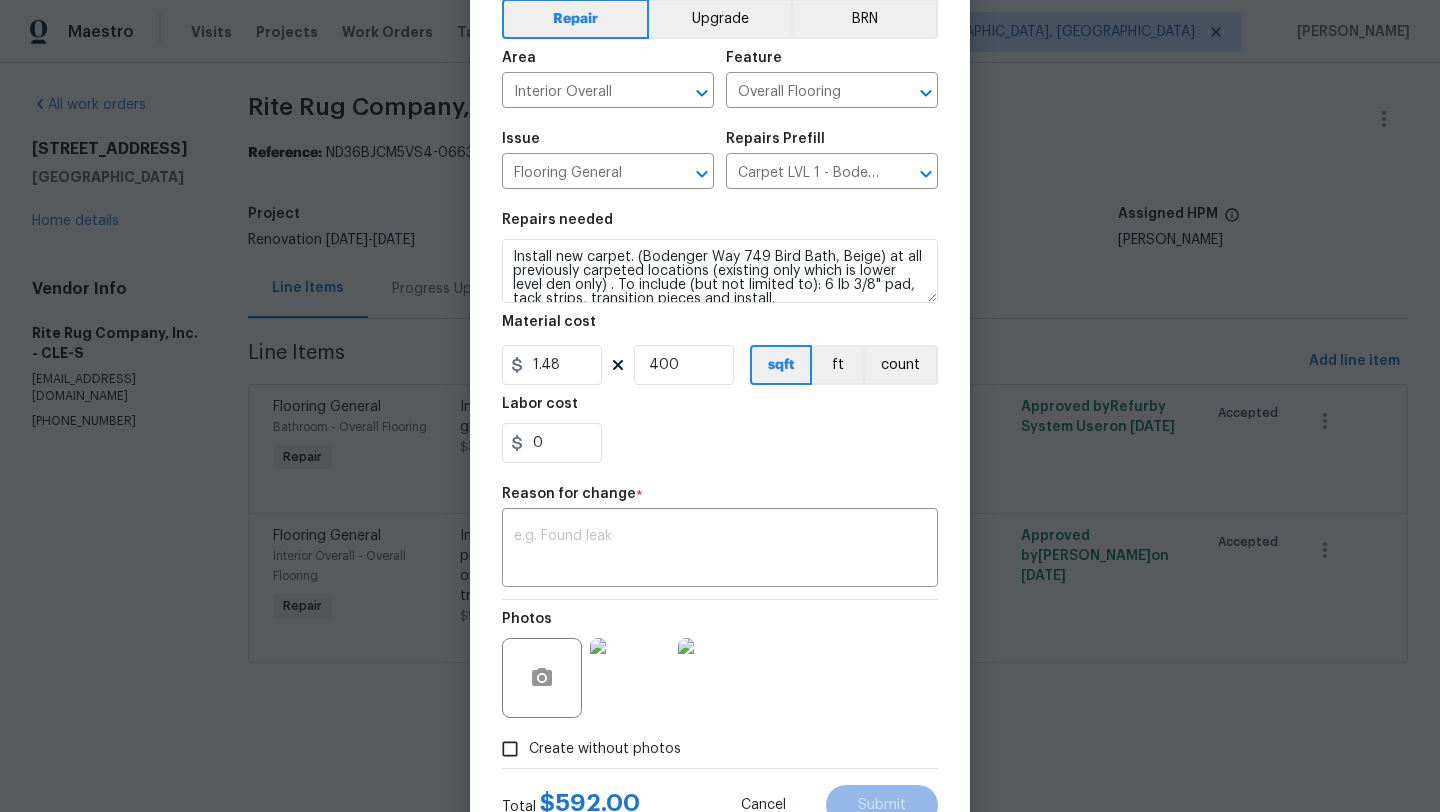 scroll, scrollTop: 174, scrollLeft: 0, axis: vertical 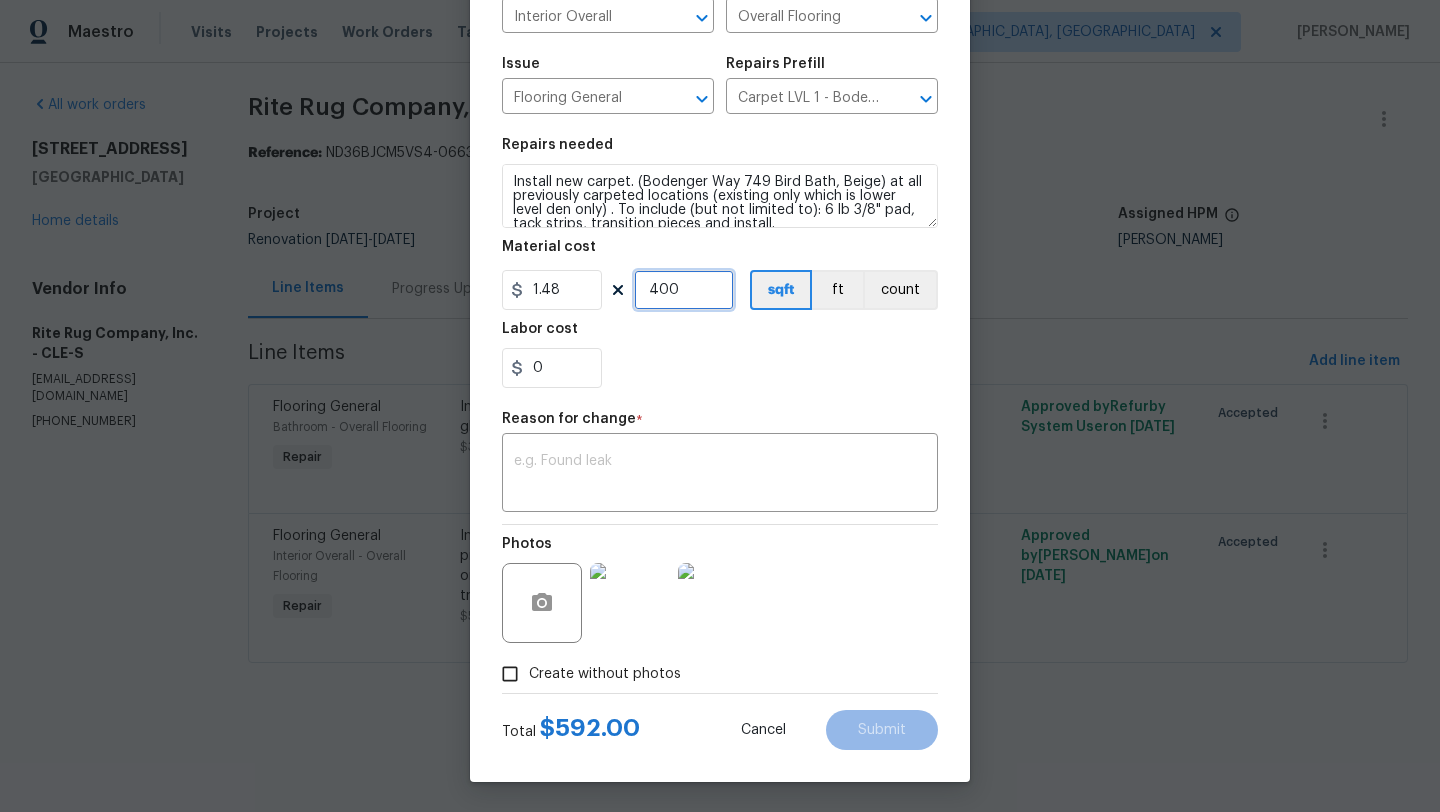 drag, startPoint x: 684, startPoint y: 297, endPoint x: 642, endPoint y: 296, distance: 42.0119 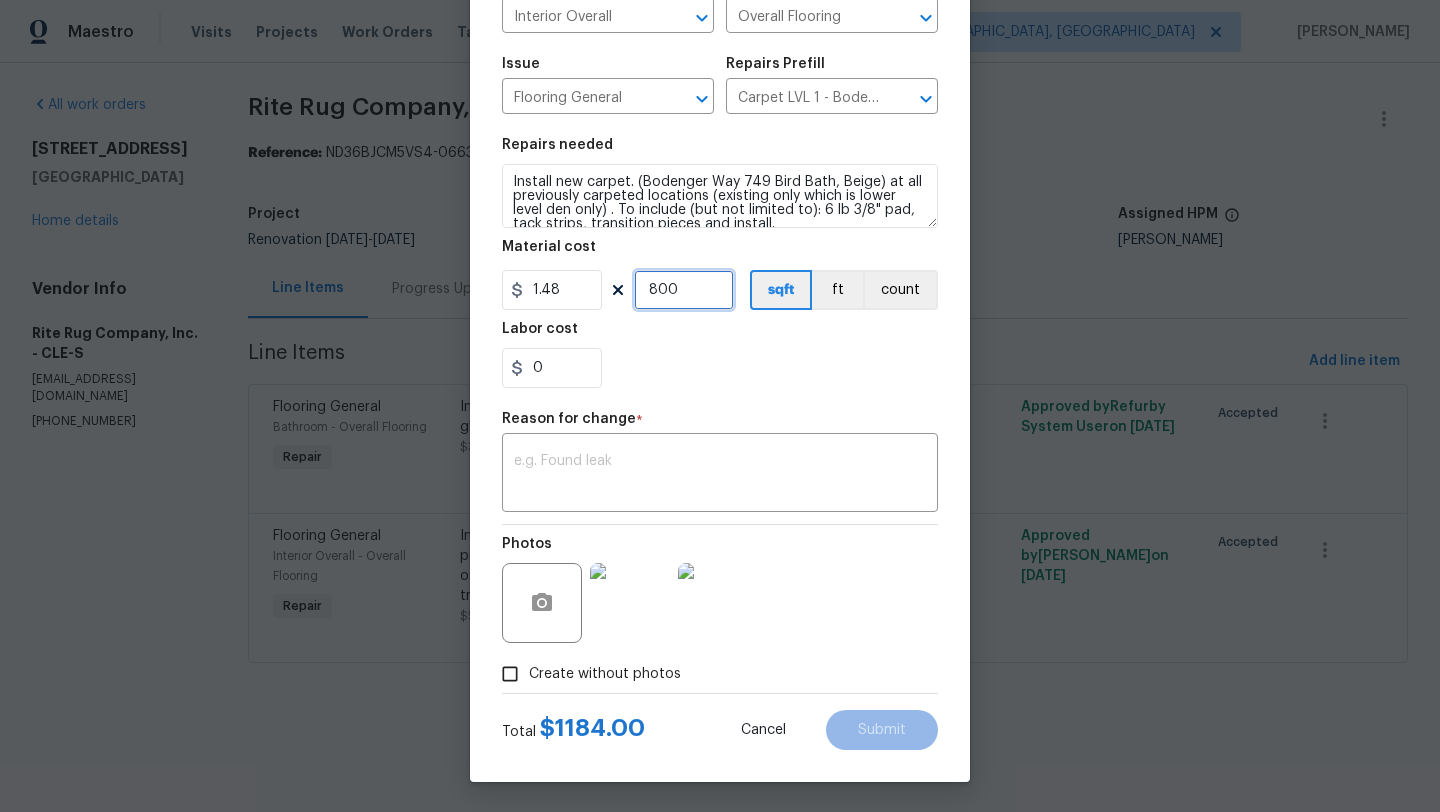 type on "800" 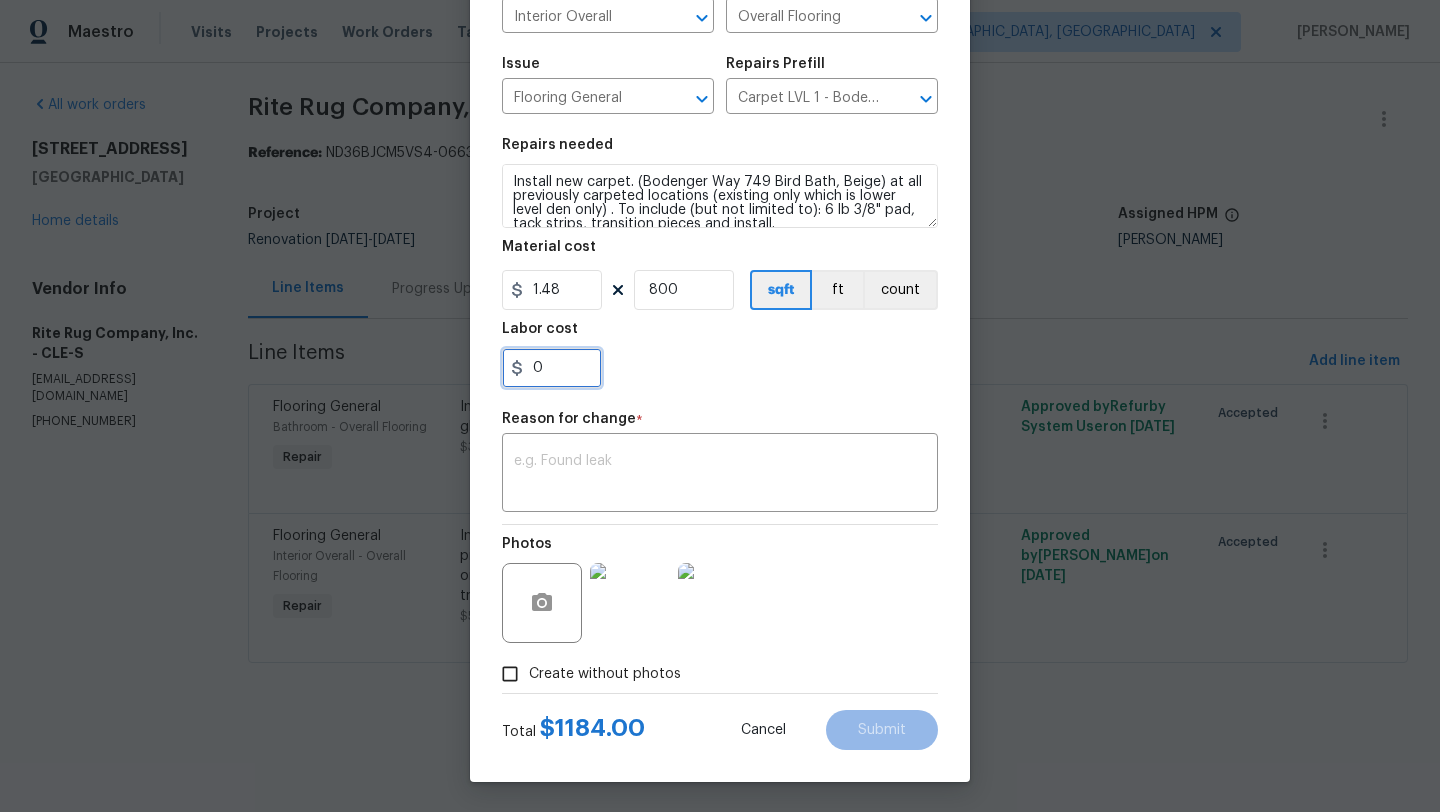 click on "0" at bounding box center [552, 368] 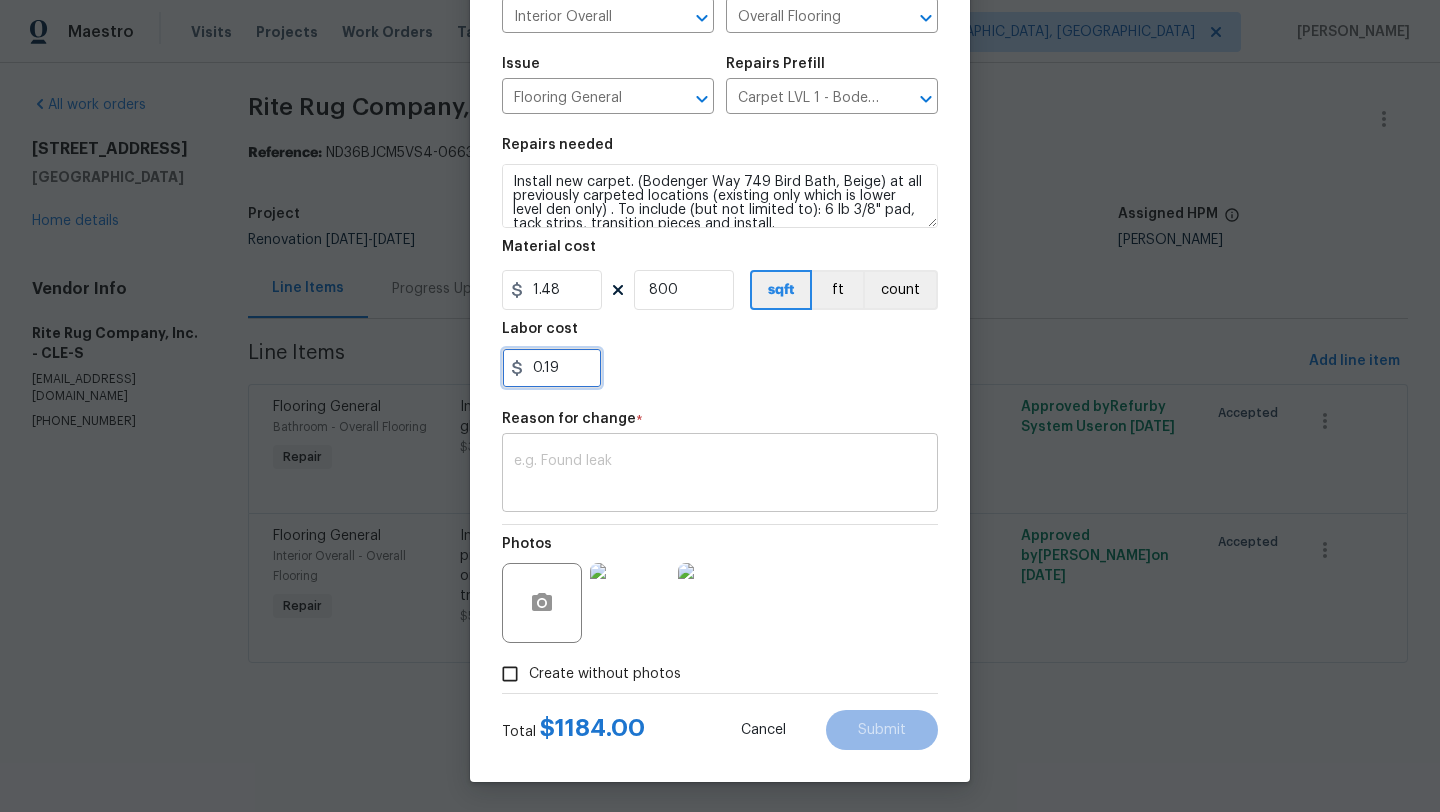 type on "0.19" 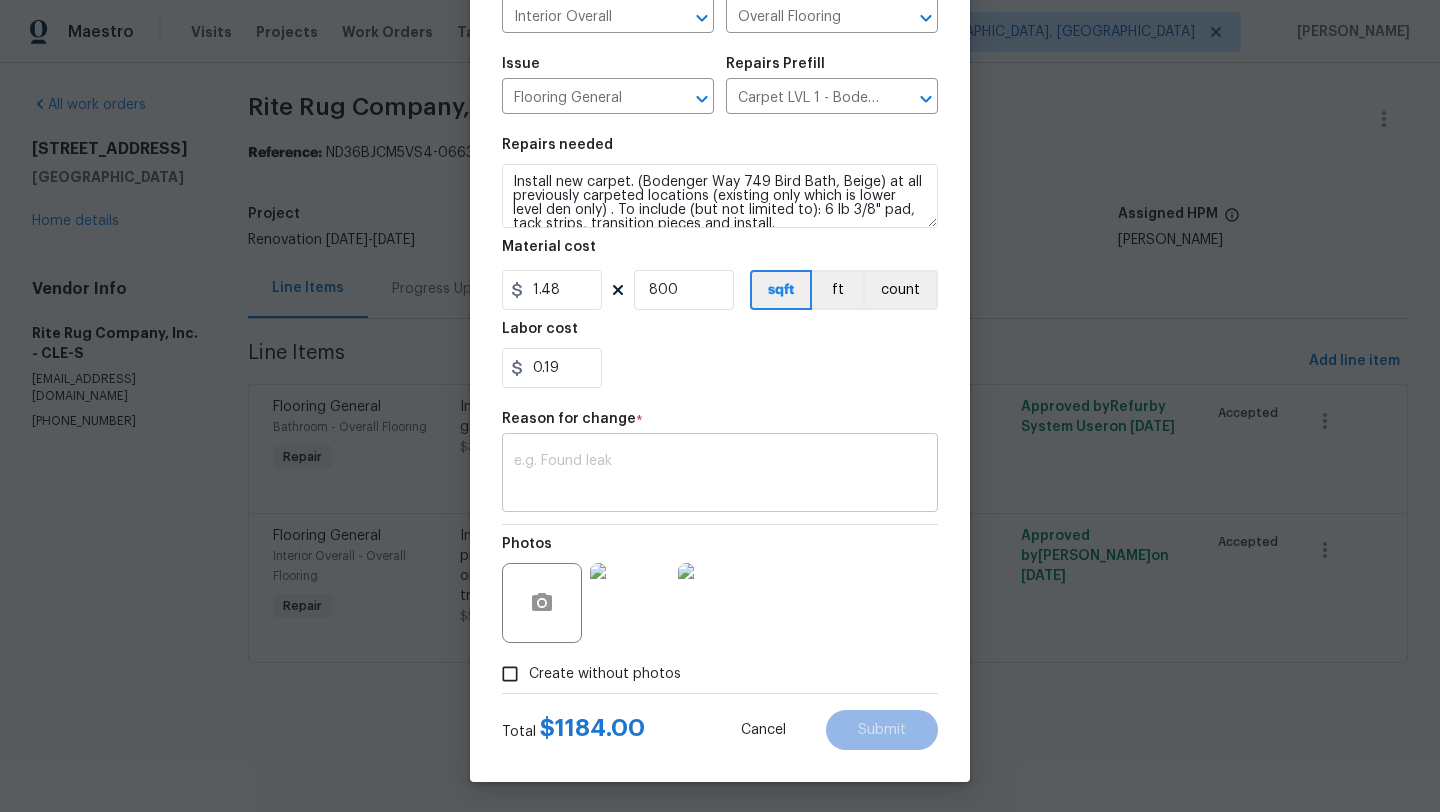 click on "x ​" at bounding box center (720, 475) 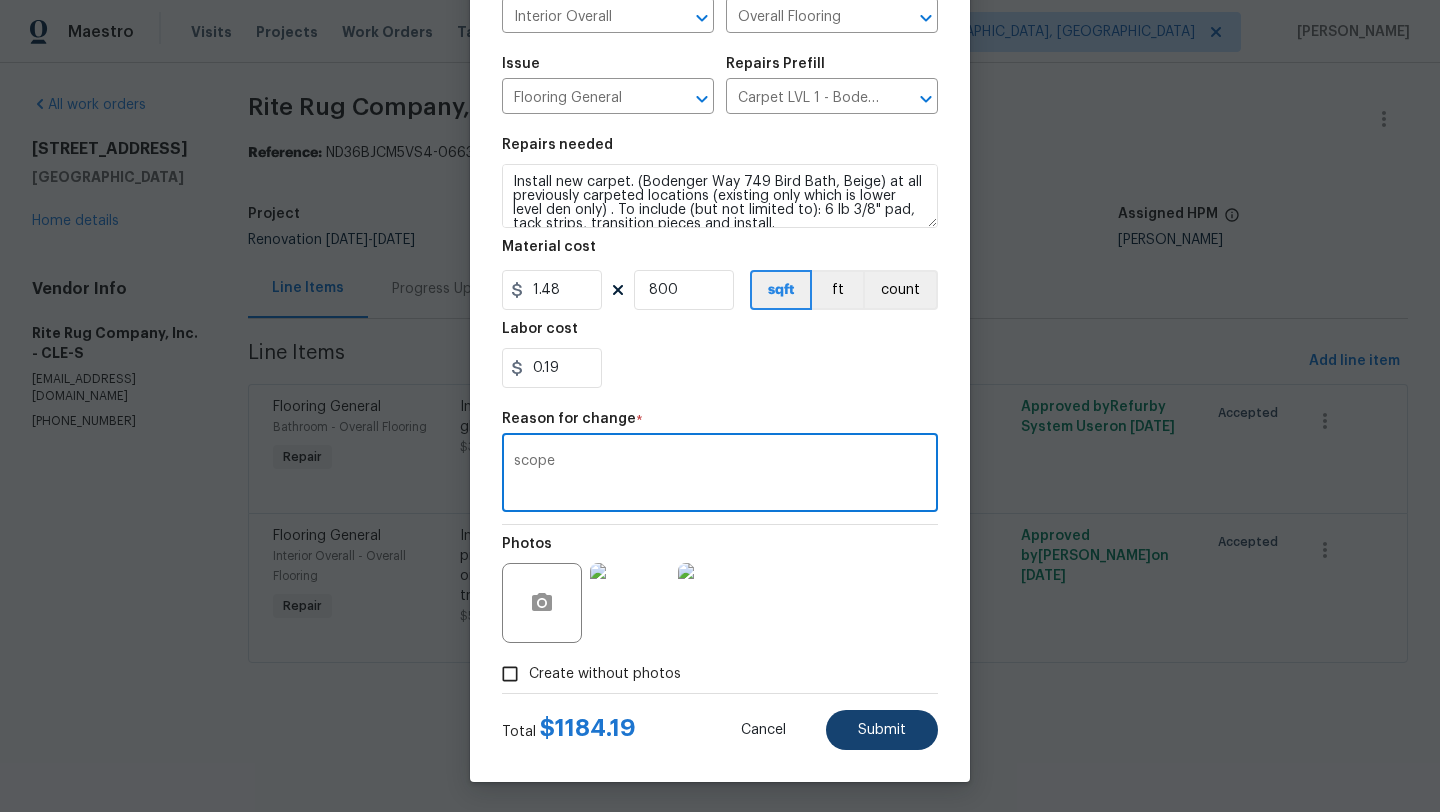 type on "scope" 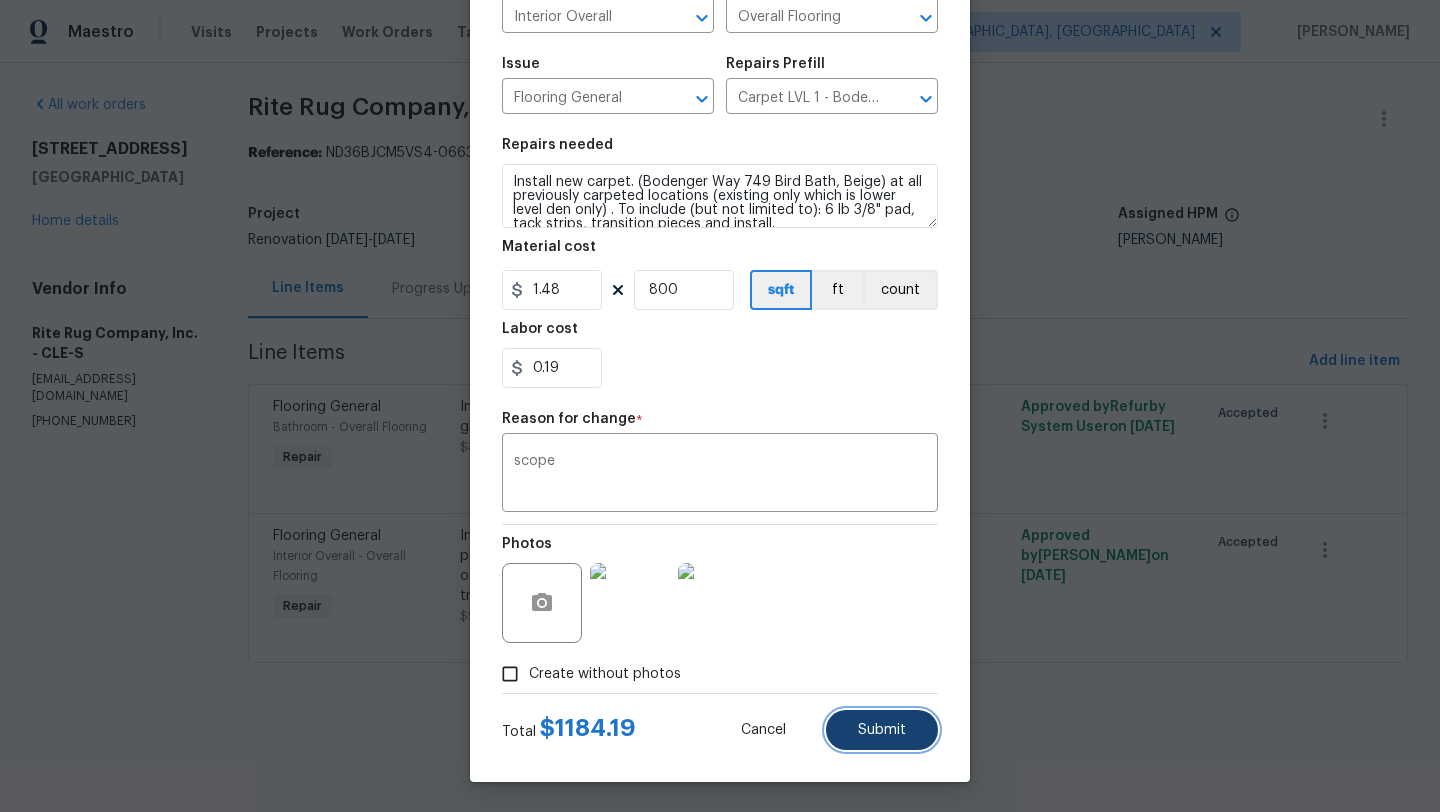 click on "Submit" at bounding box center (882, 730) 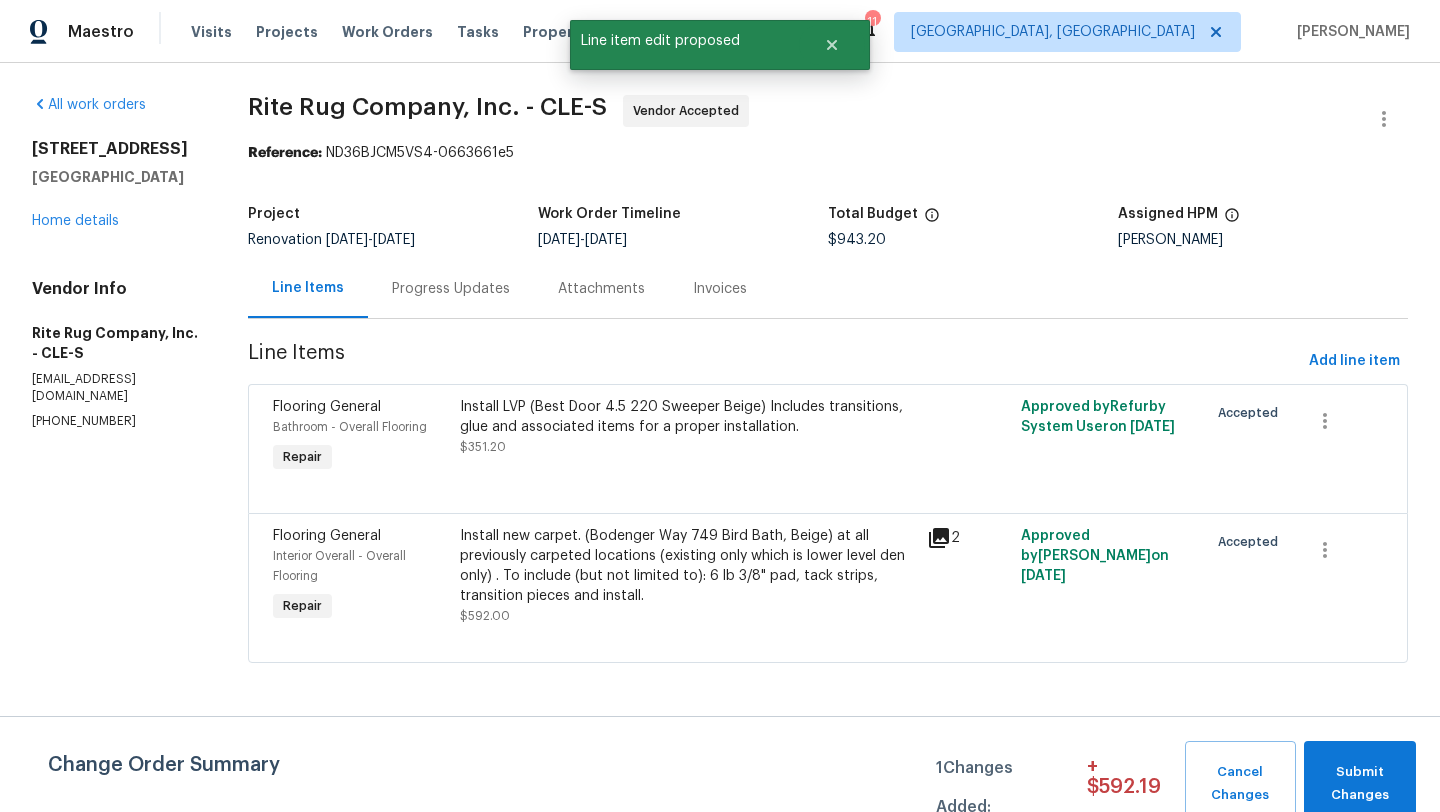 scroll, scrollTop: 0, scrollLeft: 0, axis: both 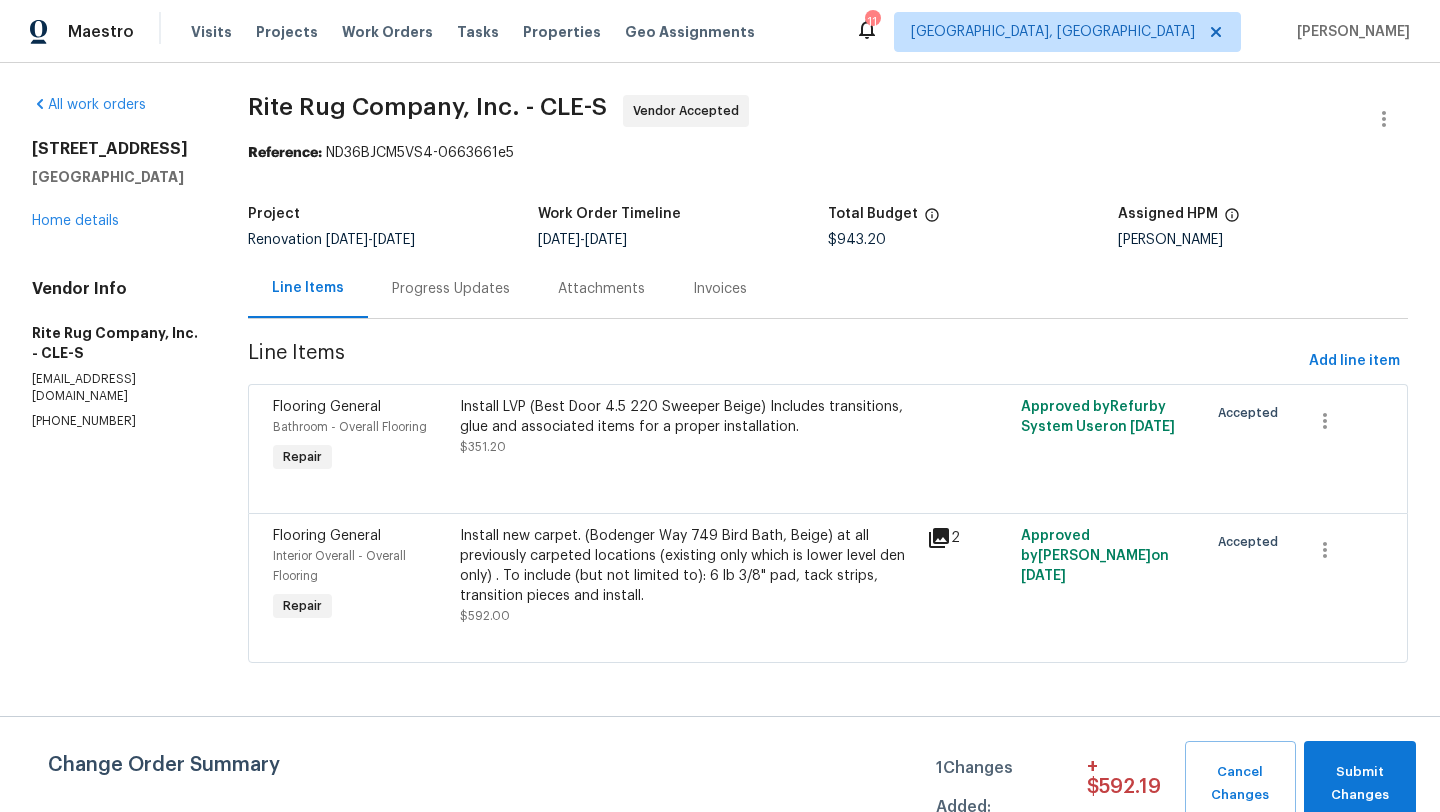 click on "Install LVP (Best Door 4.5 220 Sweeper Beige) Includes transitions, glue and associated items for a proper installation. $351.20" at bounding box center [688, 427] 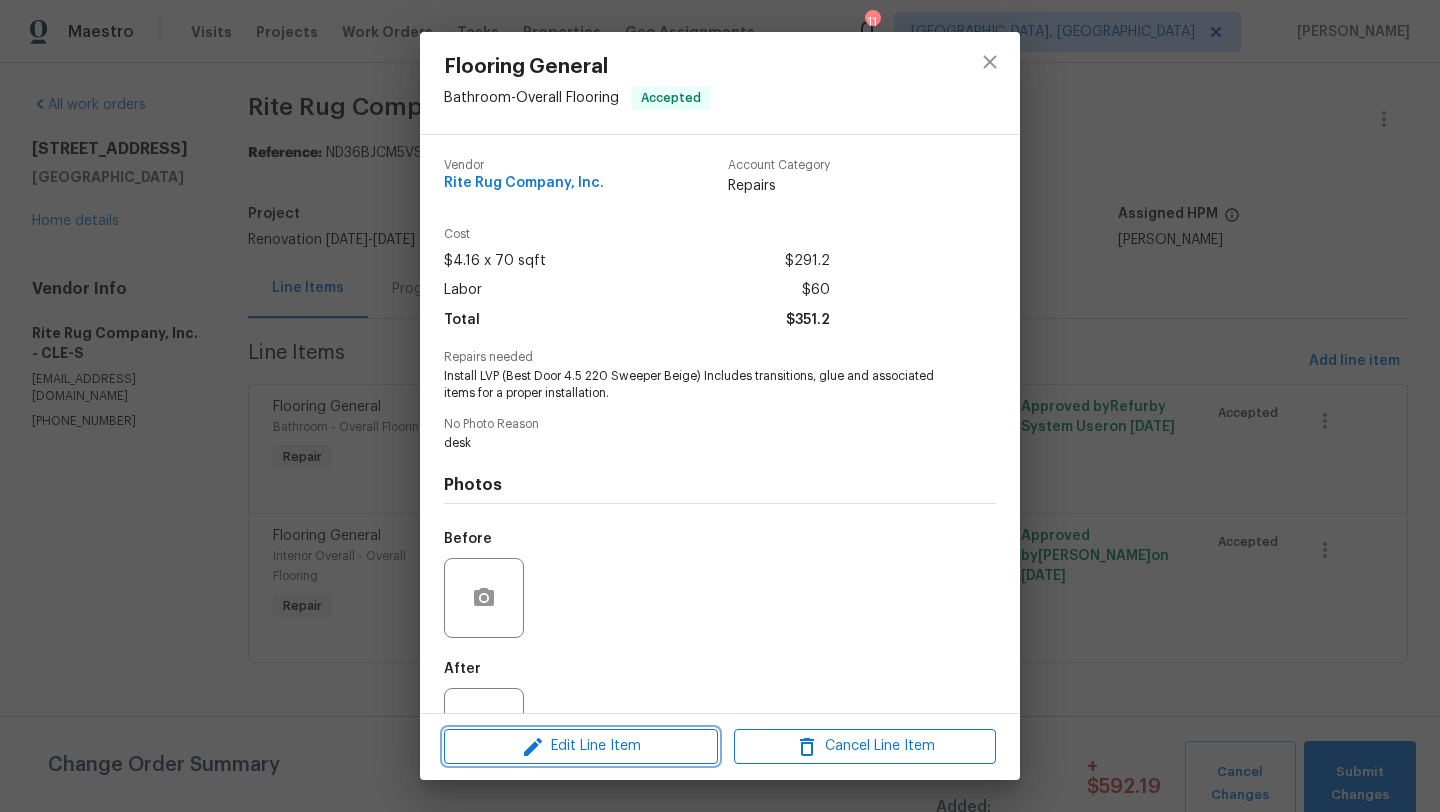click on "Edit Line Item" at bounding box center (581, 746) 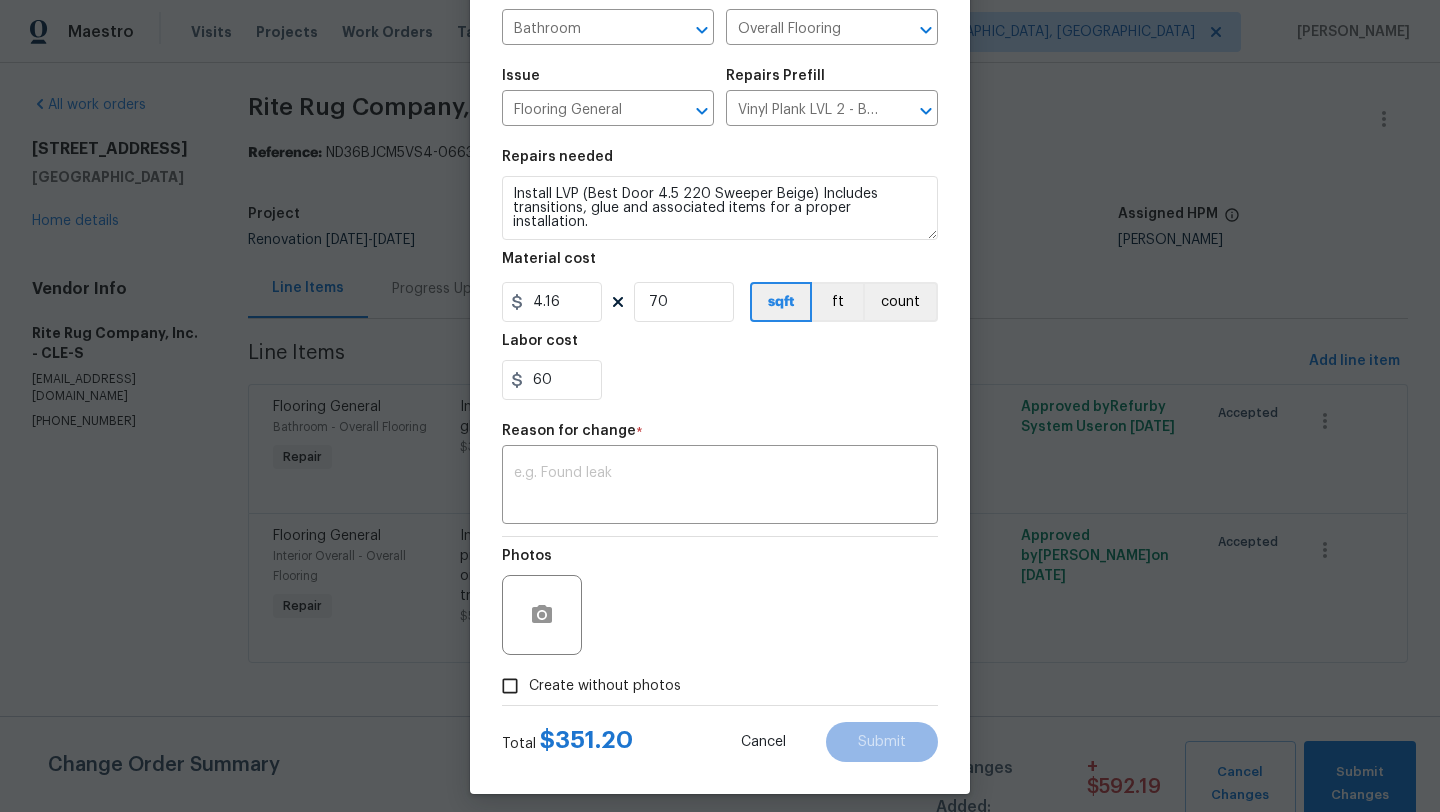 scroll, scrollTop: 174, scrollLeft: 0, axis: vertical 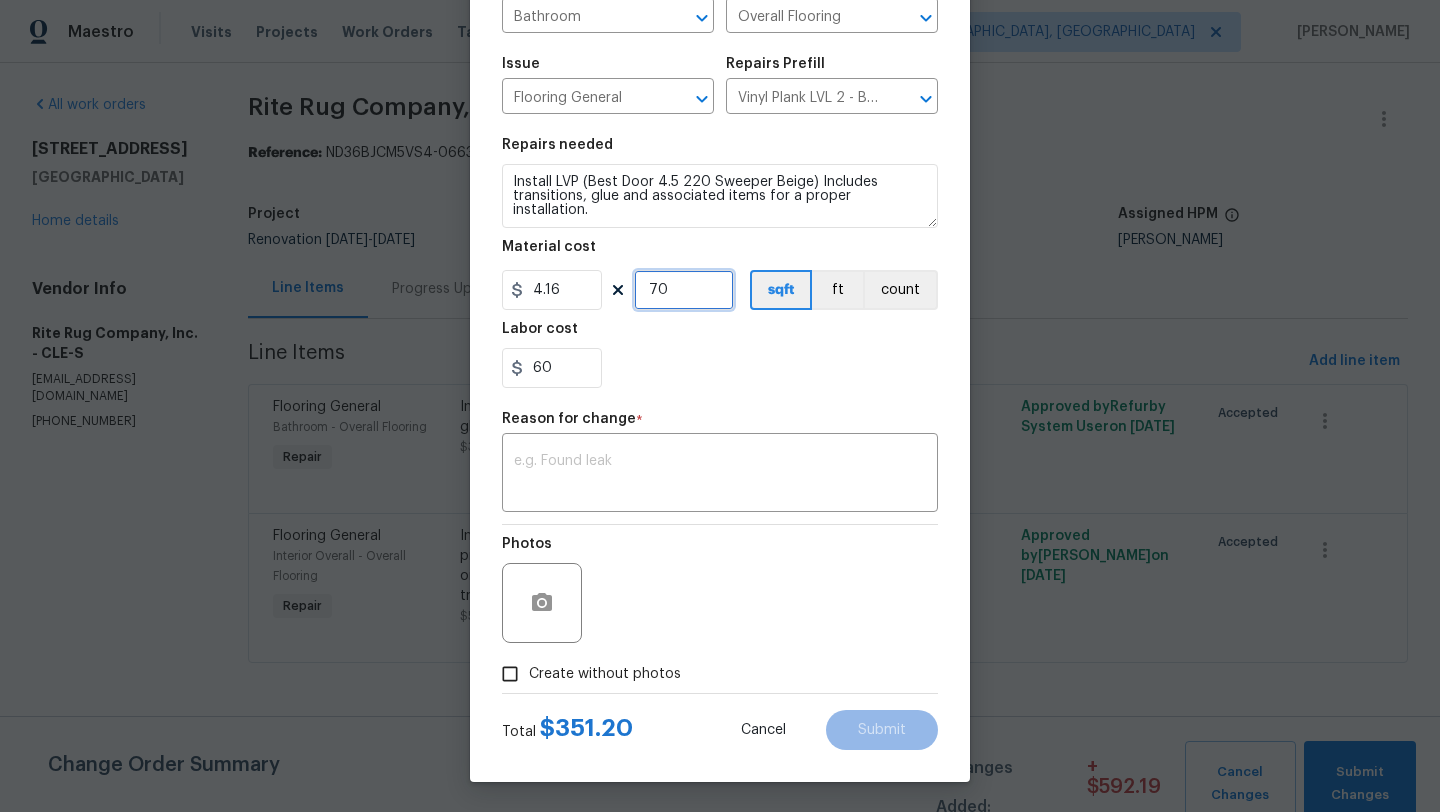 drag, startPoint x: 680, startPoint y: 293, endPoint x: 649, endPoint y: 293, distance: 31 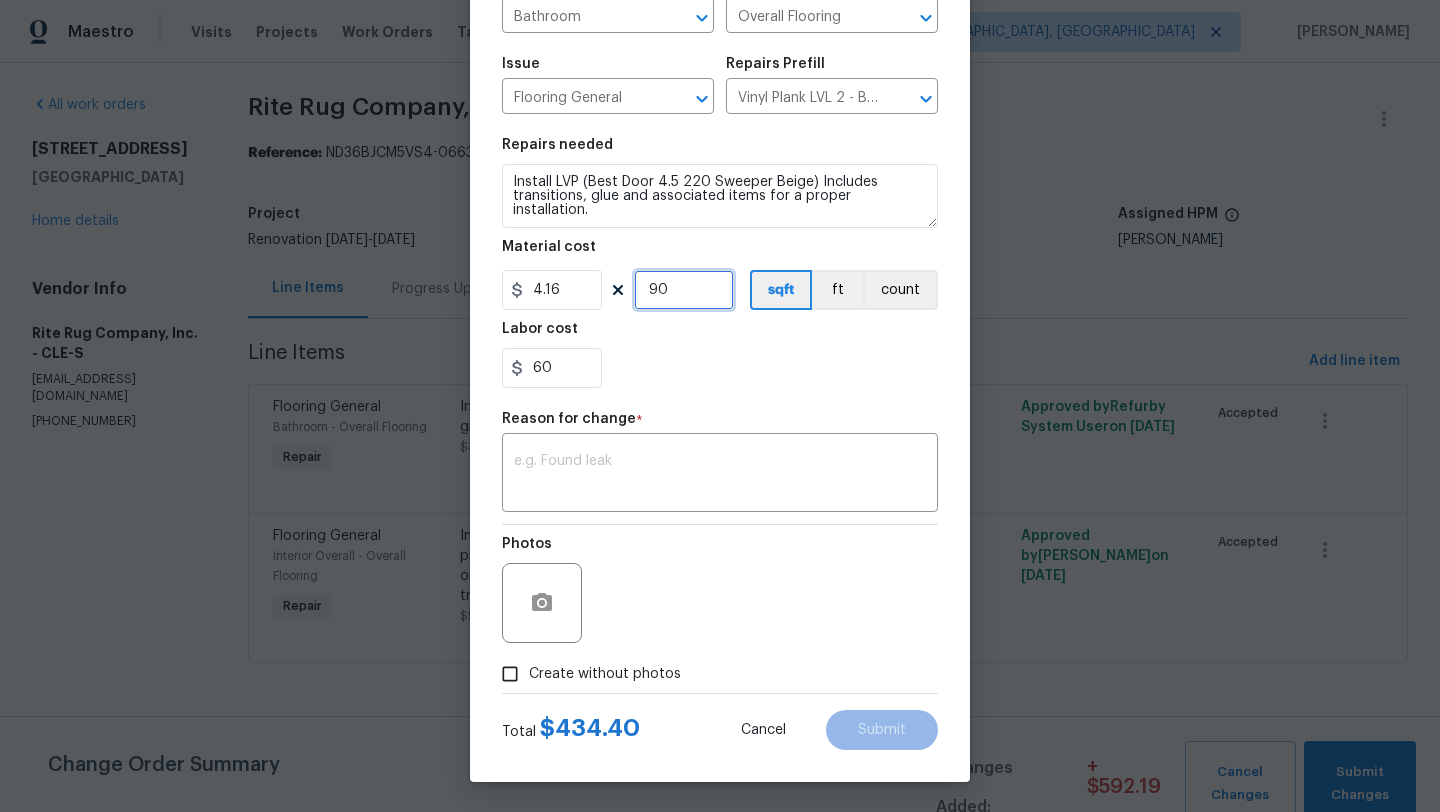 type on "90" 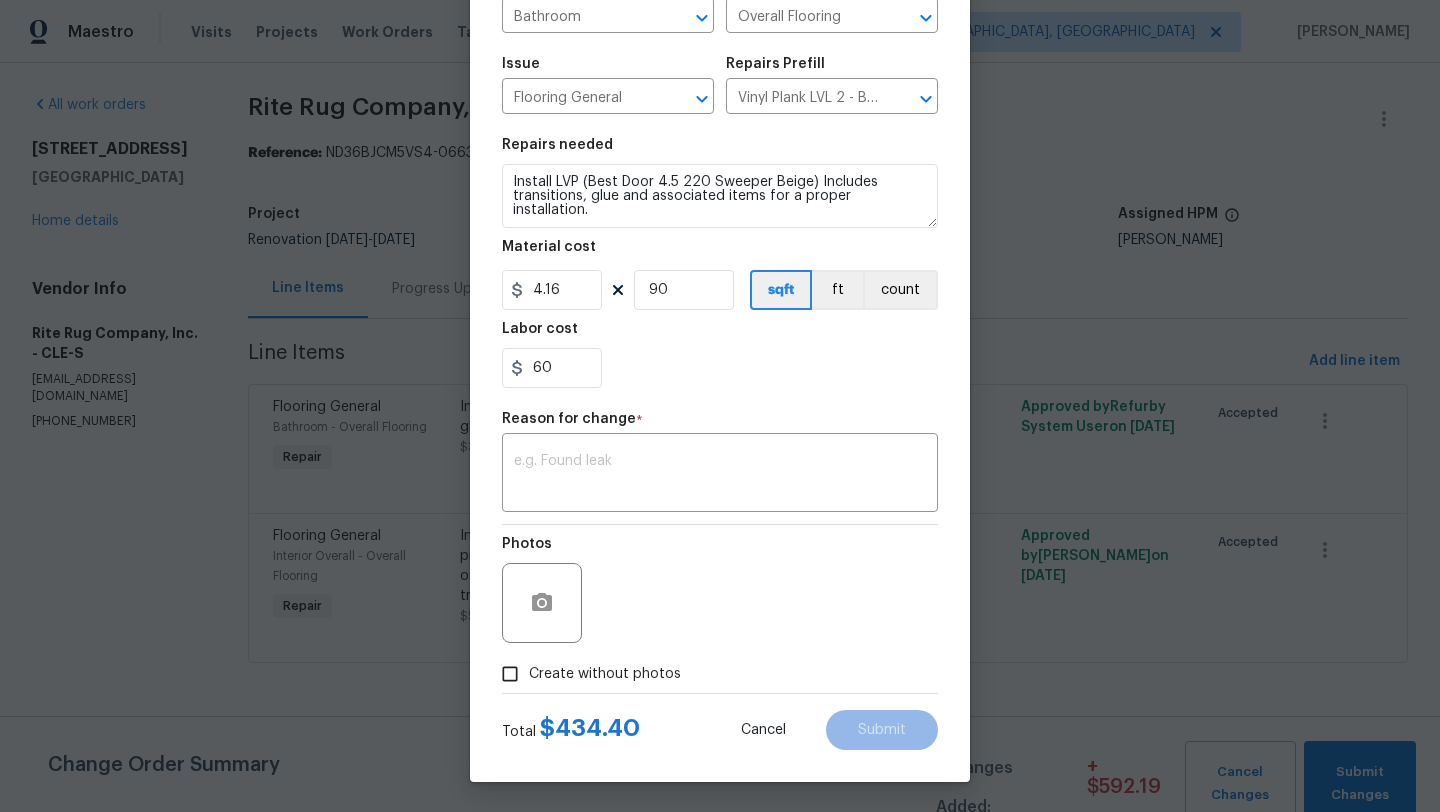click on "60" at bounding box center (720, 368) 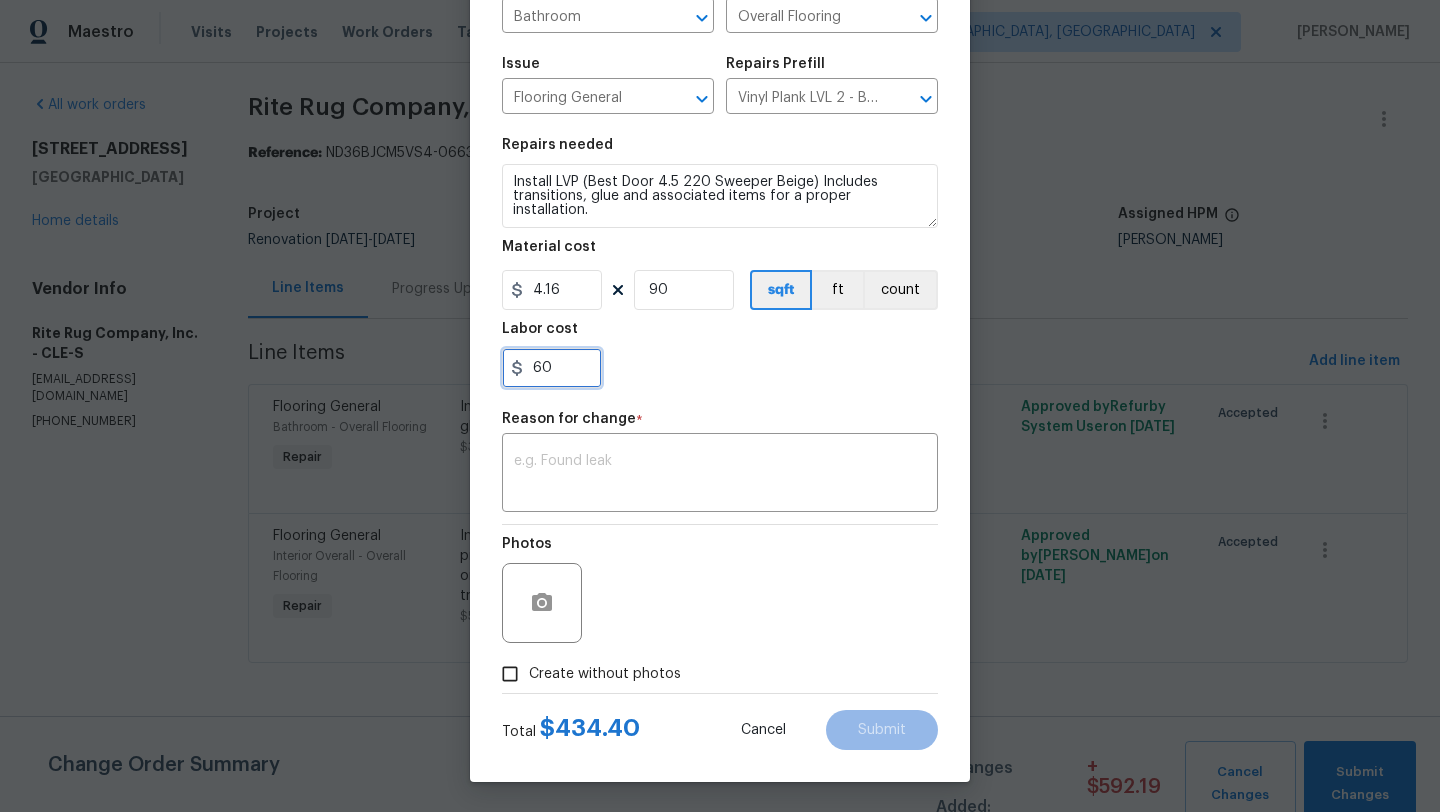 drag, startPoint x: 565, startPoint y: 374, endPoint x: 516, endPoint y: 372, distance: 49.0408 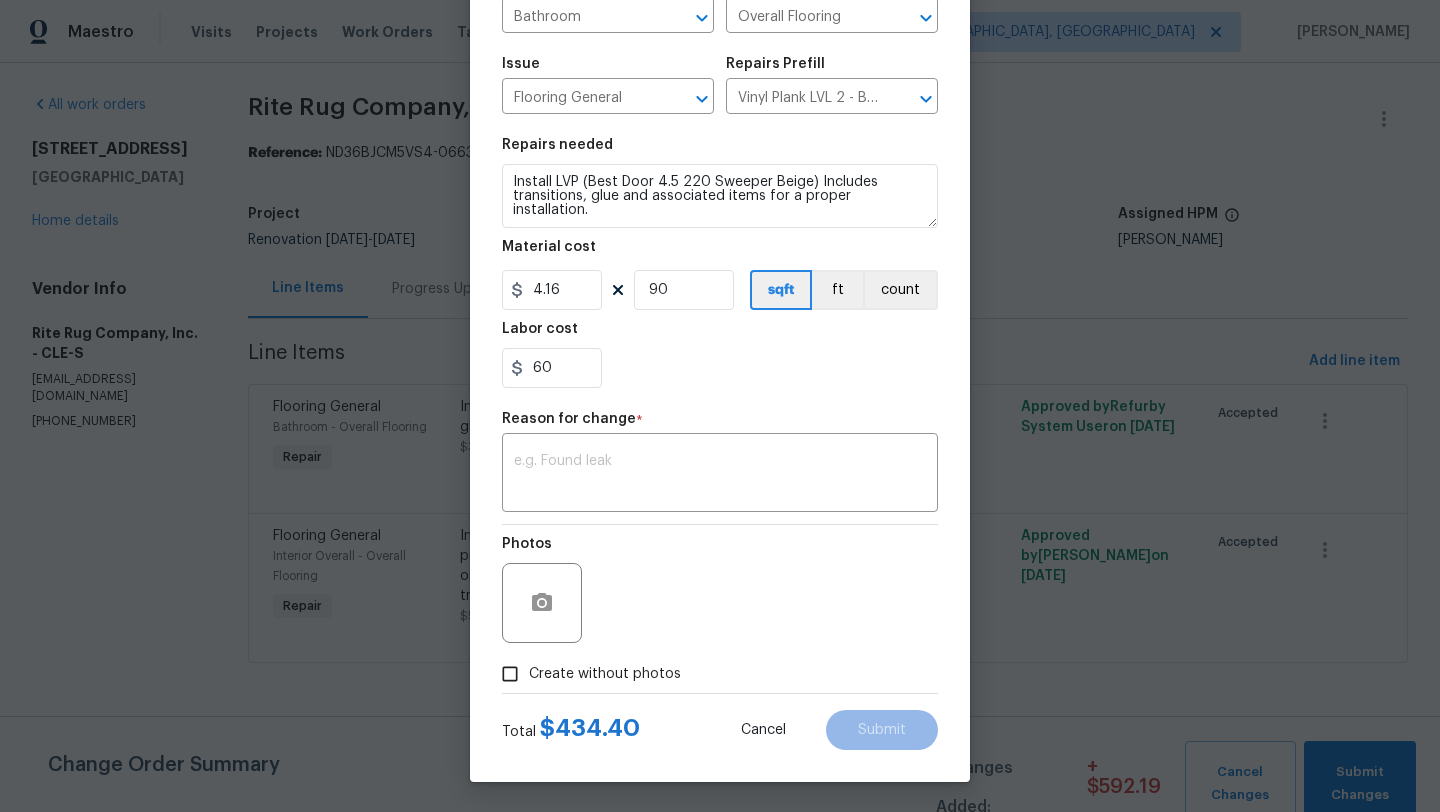 click on "60" at bounding box center (720, 368) 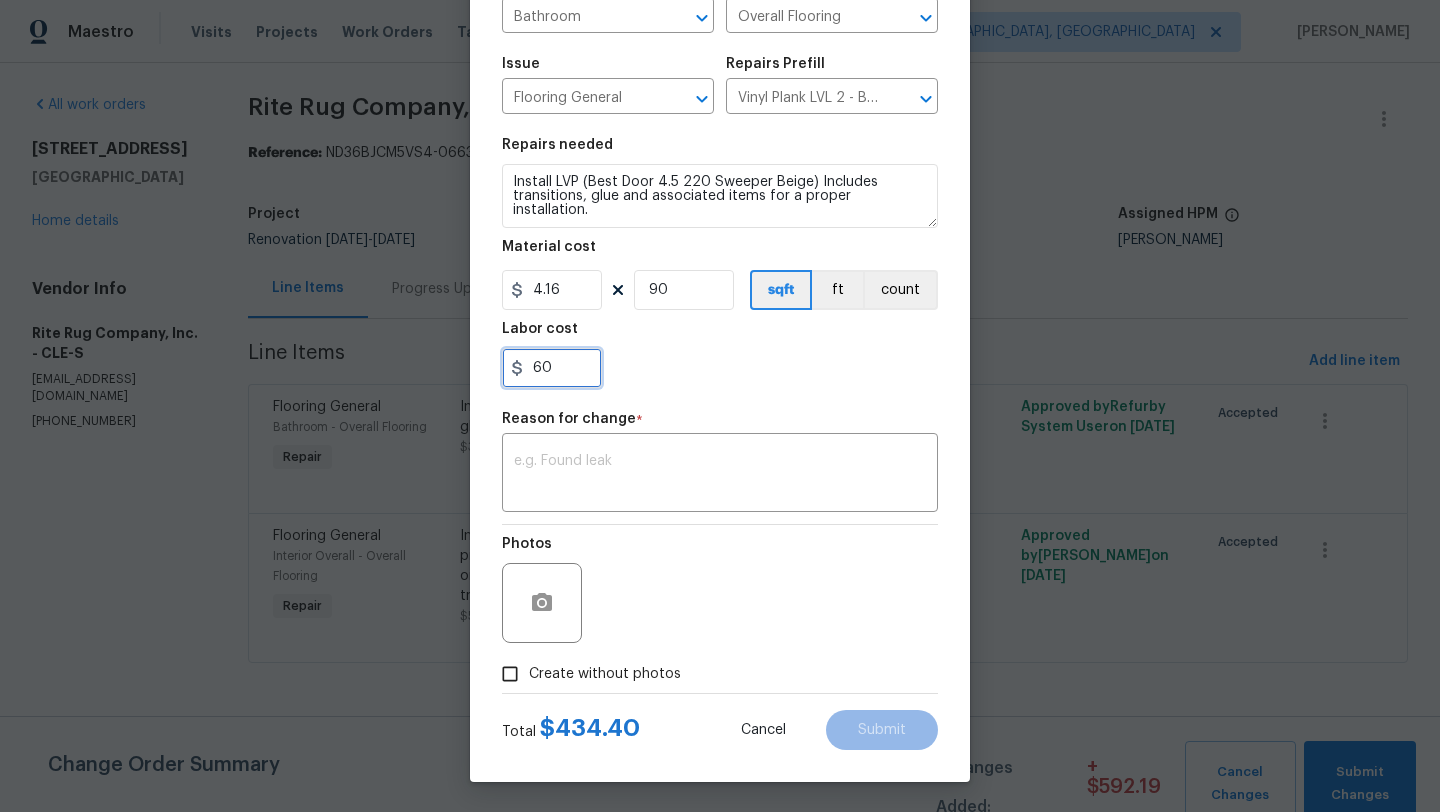drag, startPoint x: 565, startPoint y: 372, endPoint x: 523, endPoint y: 367, distance: 42.296574 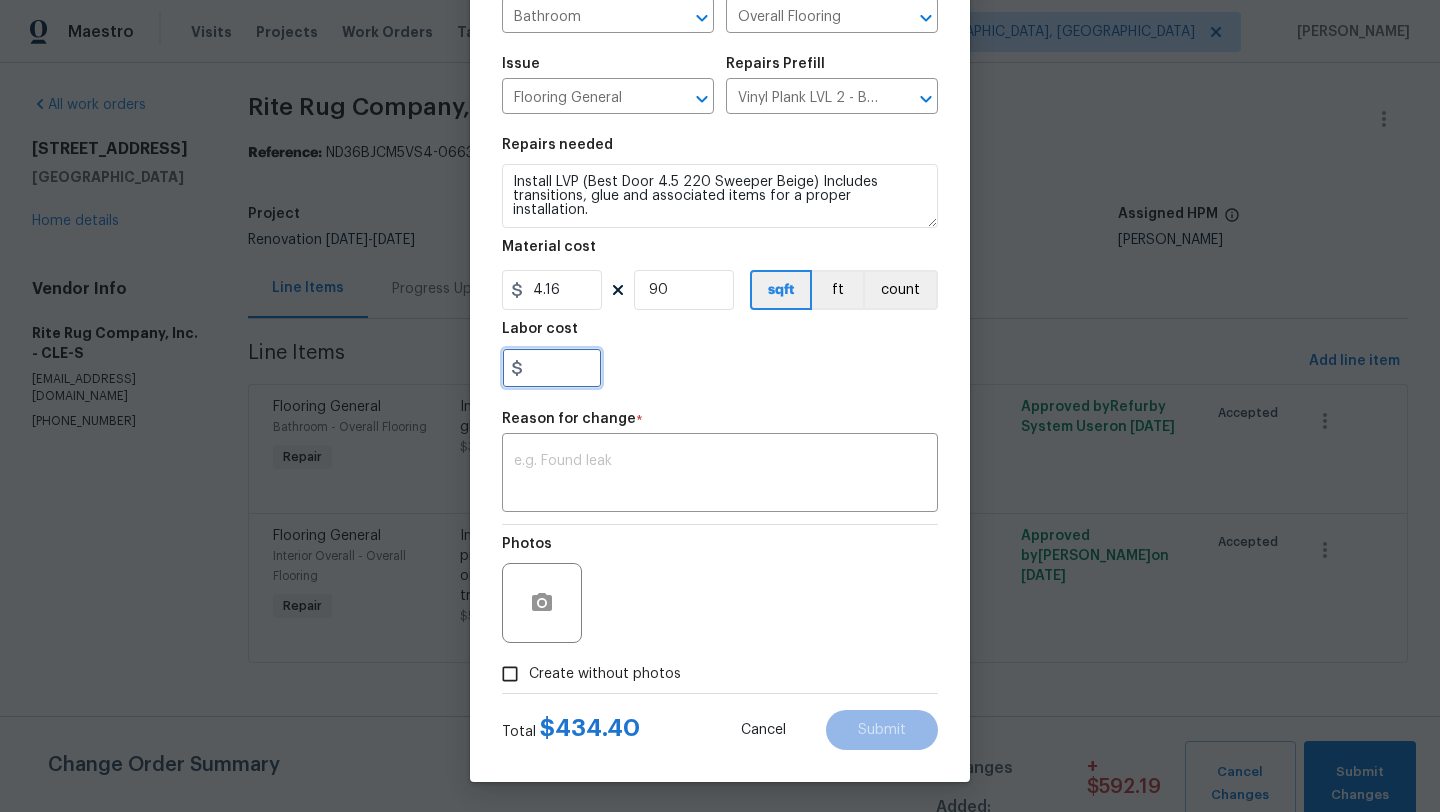 click at bounding box center (552, 368) 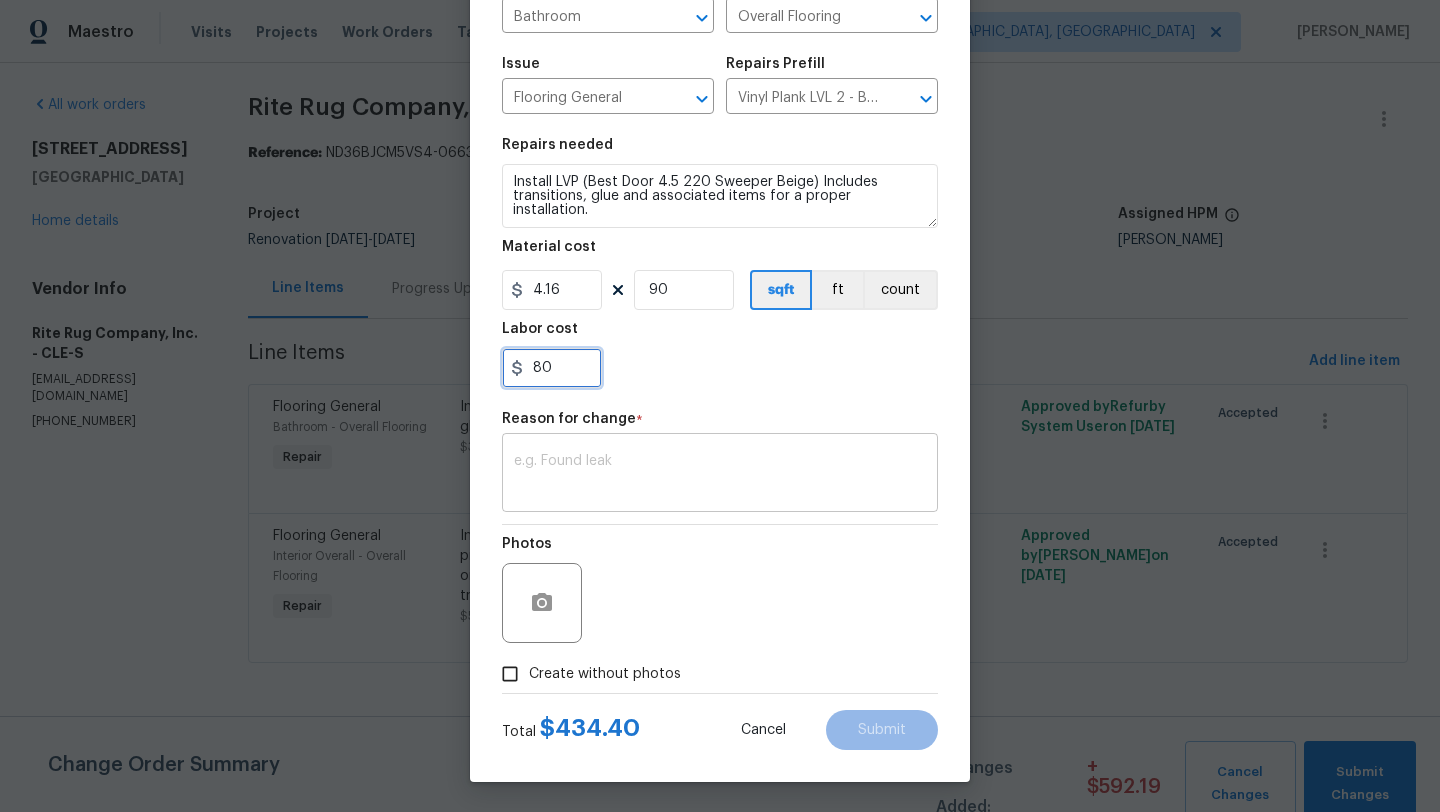 type on "80" 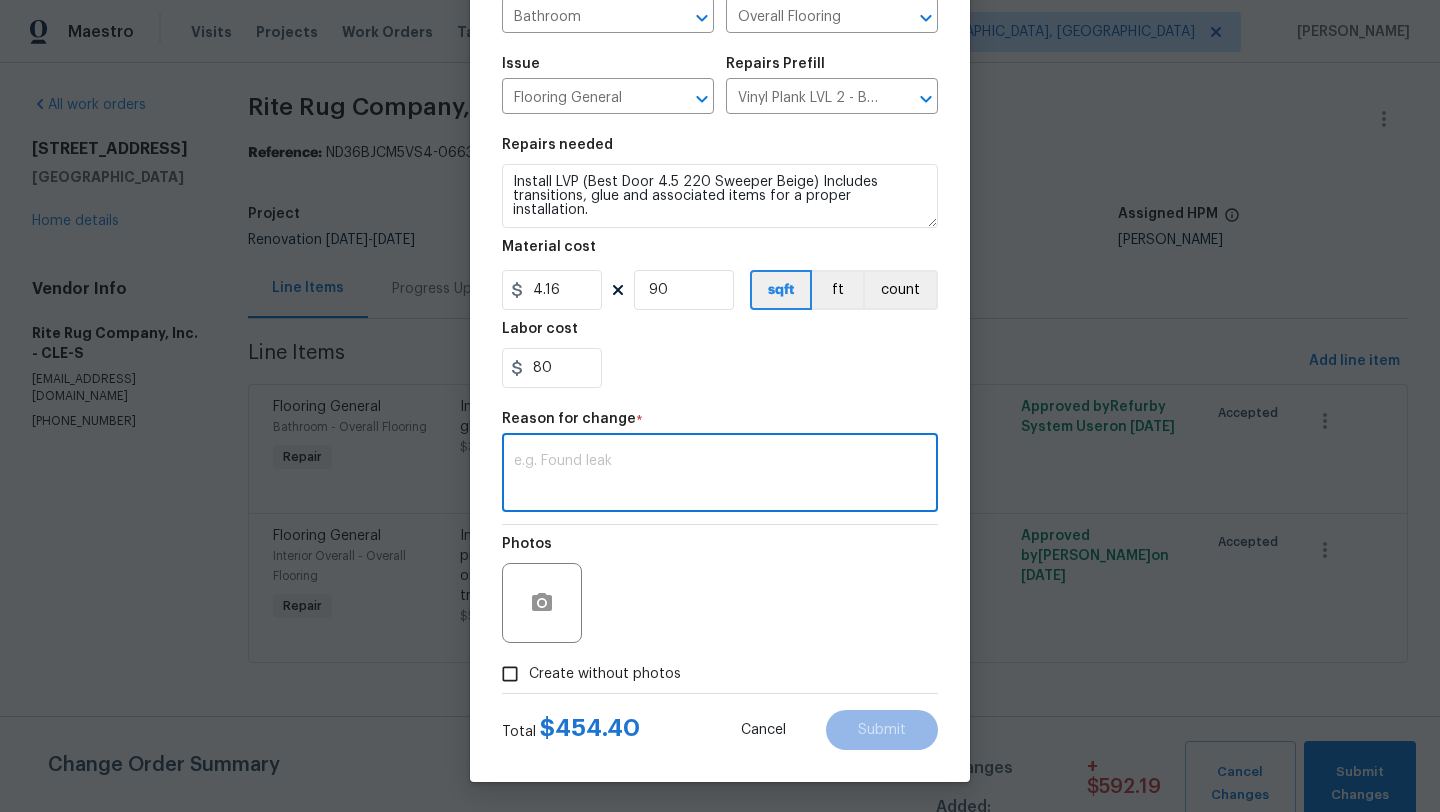 click at bounding box center (720, 475) 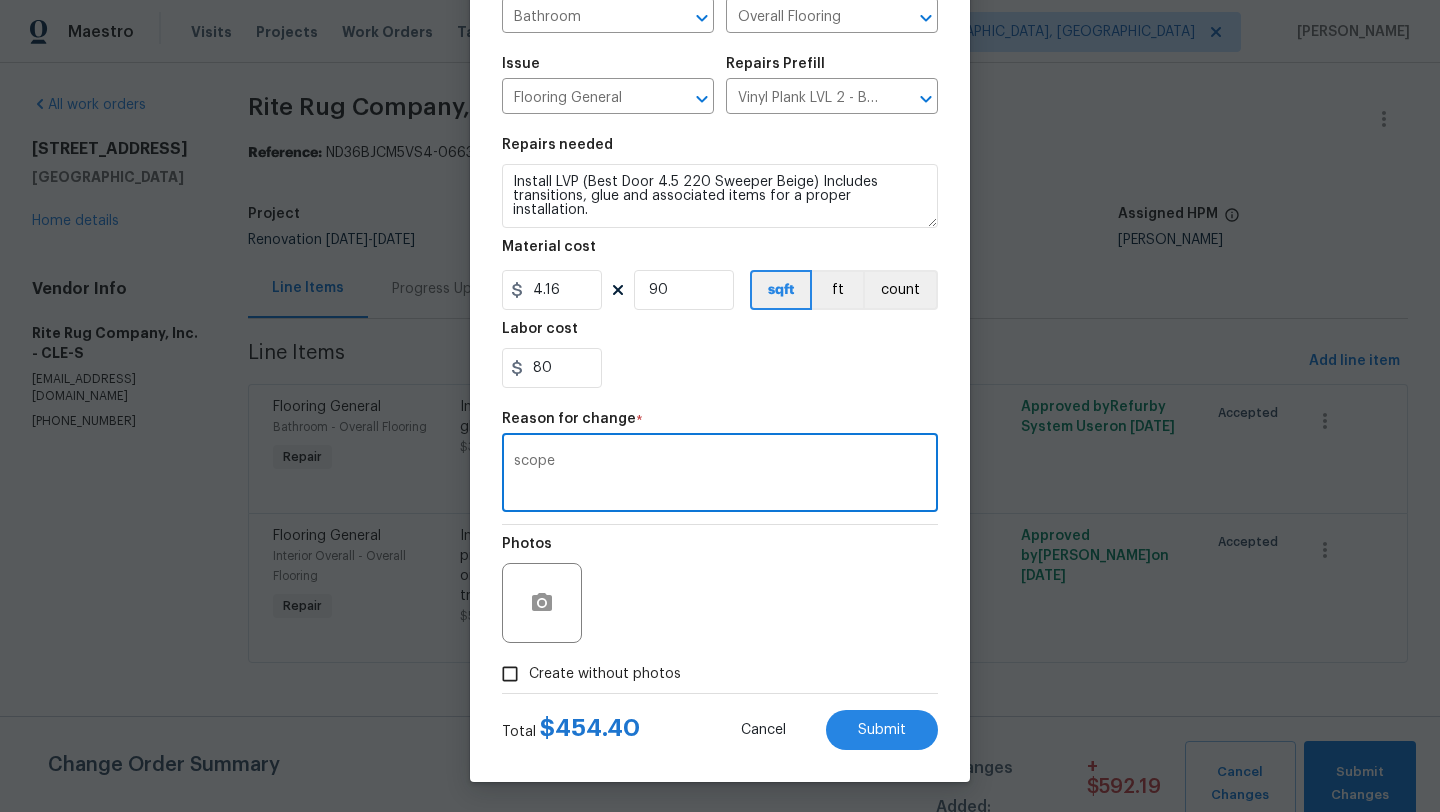 type on "scope" 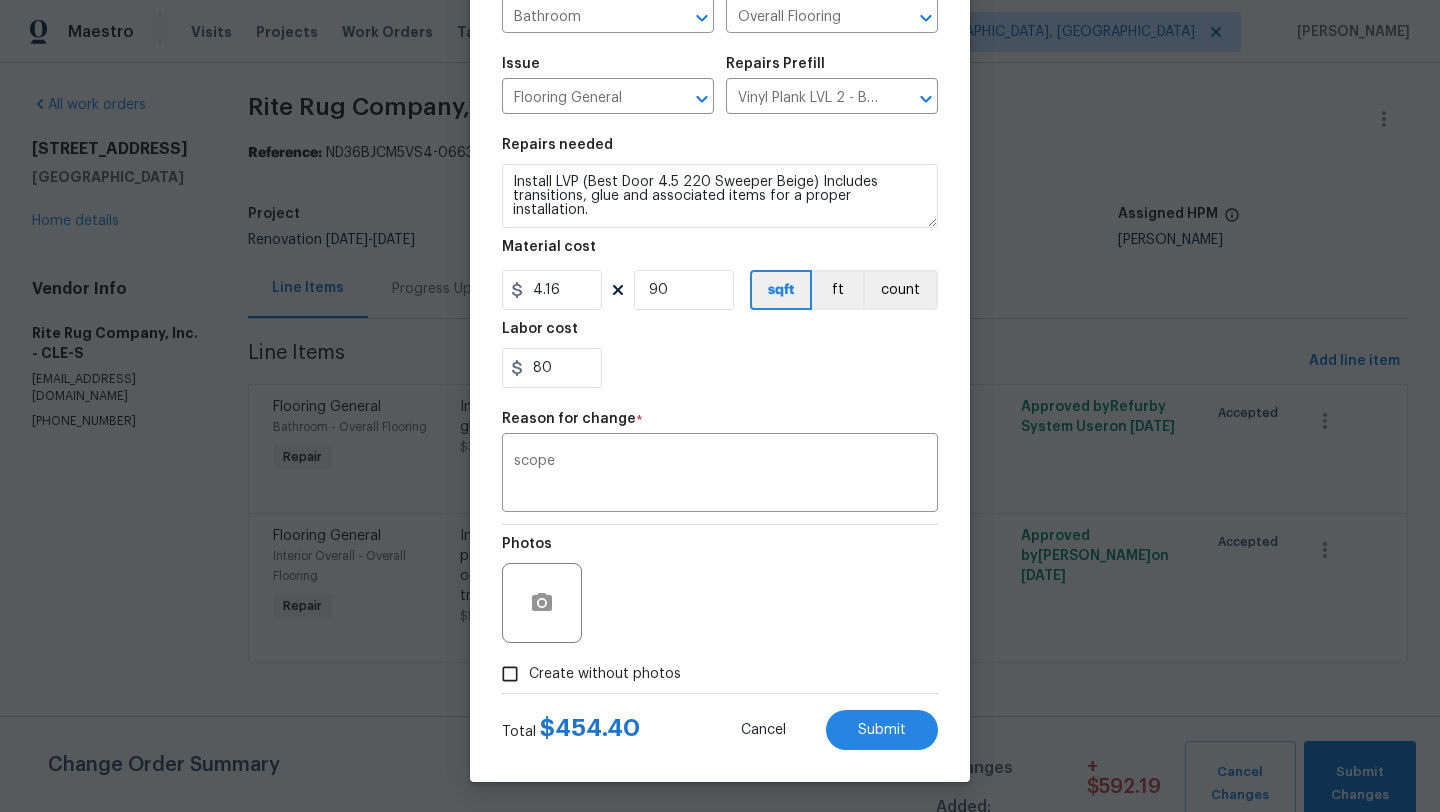 click on "Create without photos" at bounding box center [510, 674] 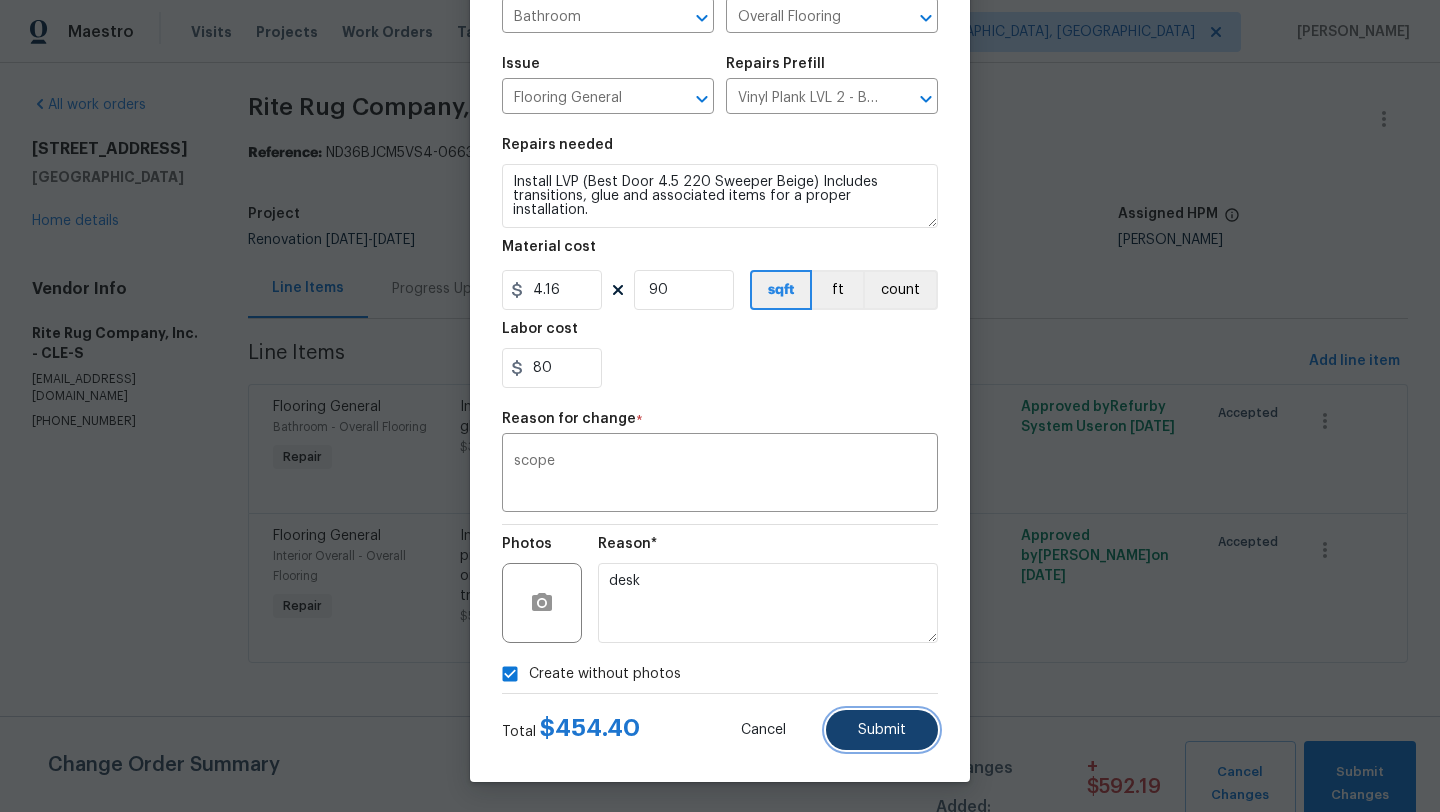 click on "Submit" at bounding box center (882, 730) 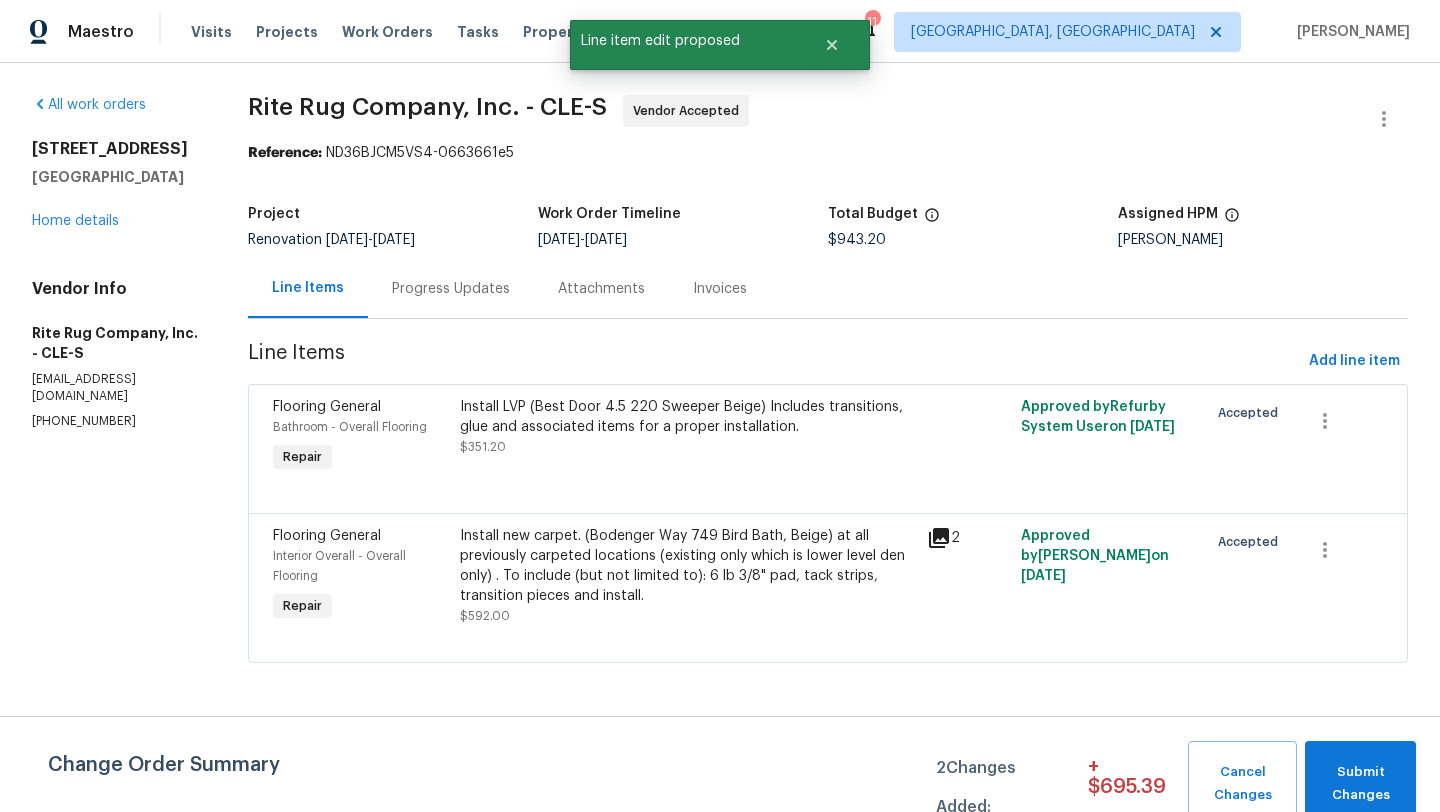 scroll, scrollTop: 0, scrollLeft: 0, axis: both 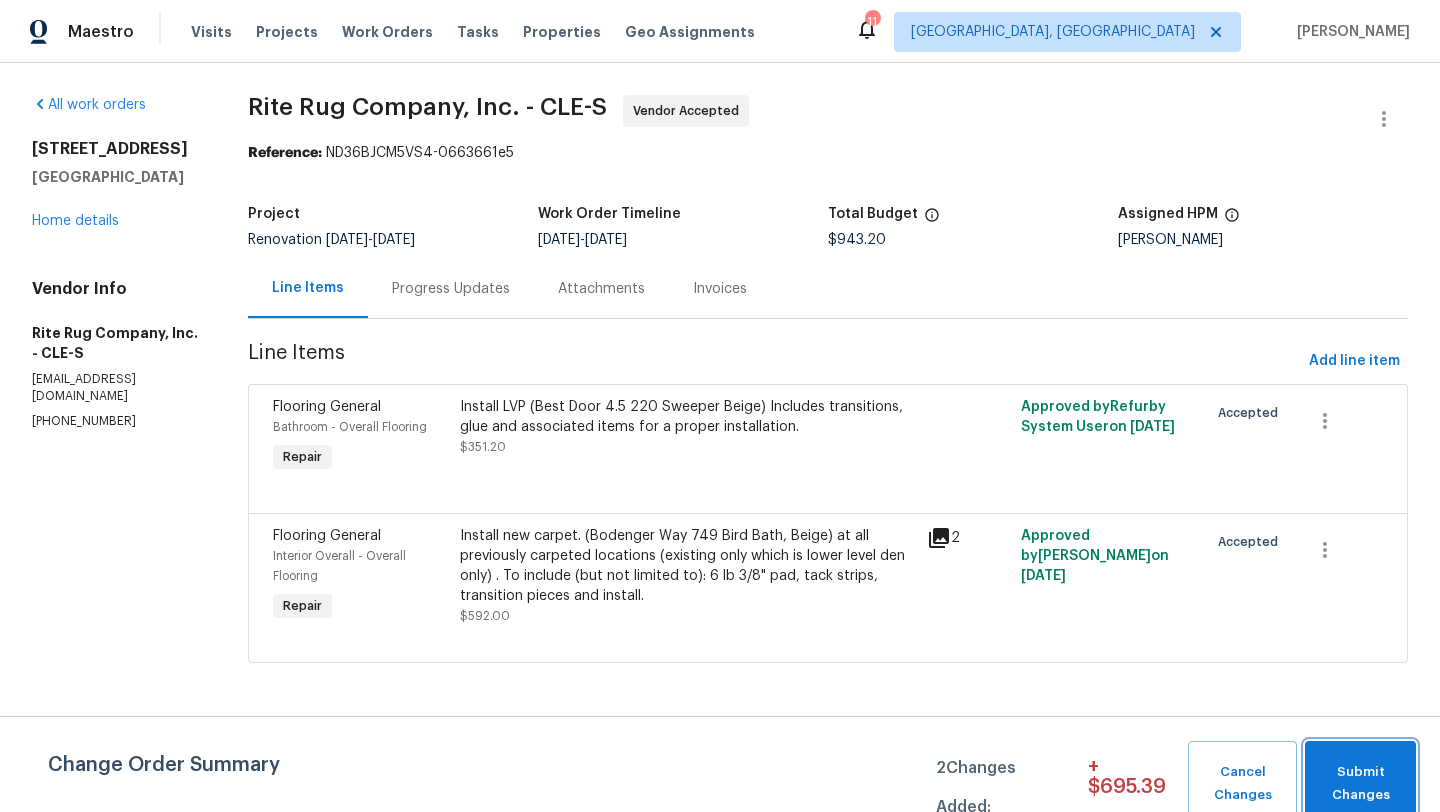 click on "Submit Changes" at bounding box center [1360, 784] 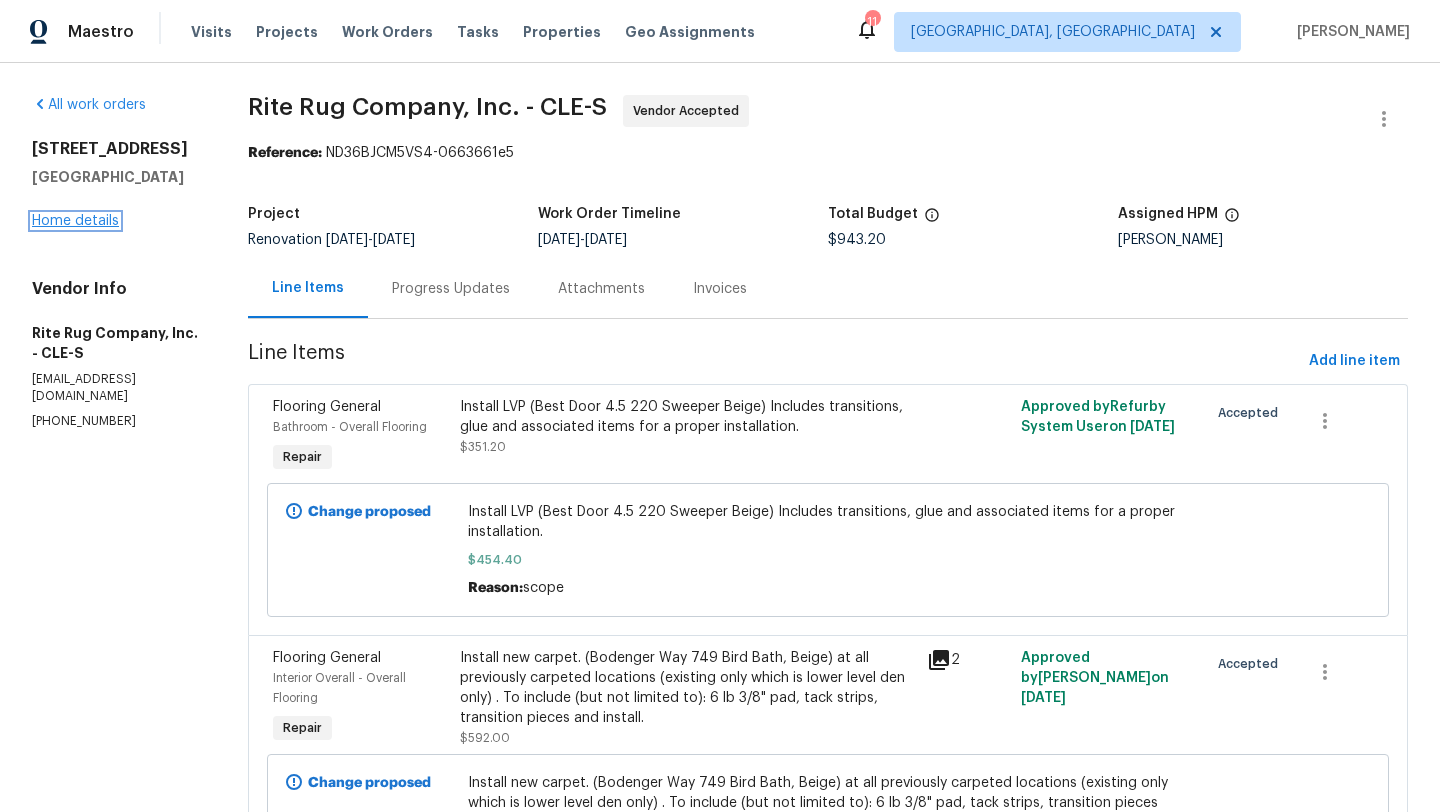 click on "Home details" at bounding box center [75, 221] 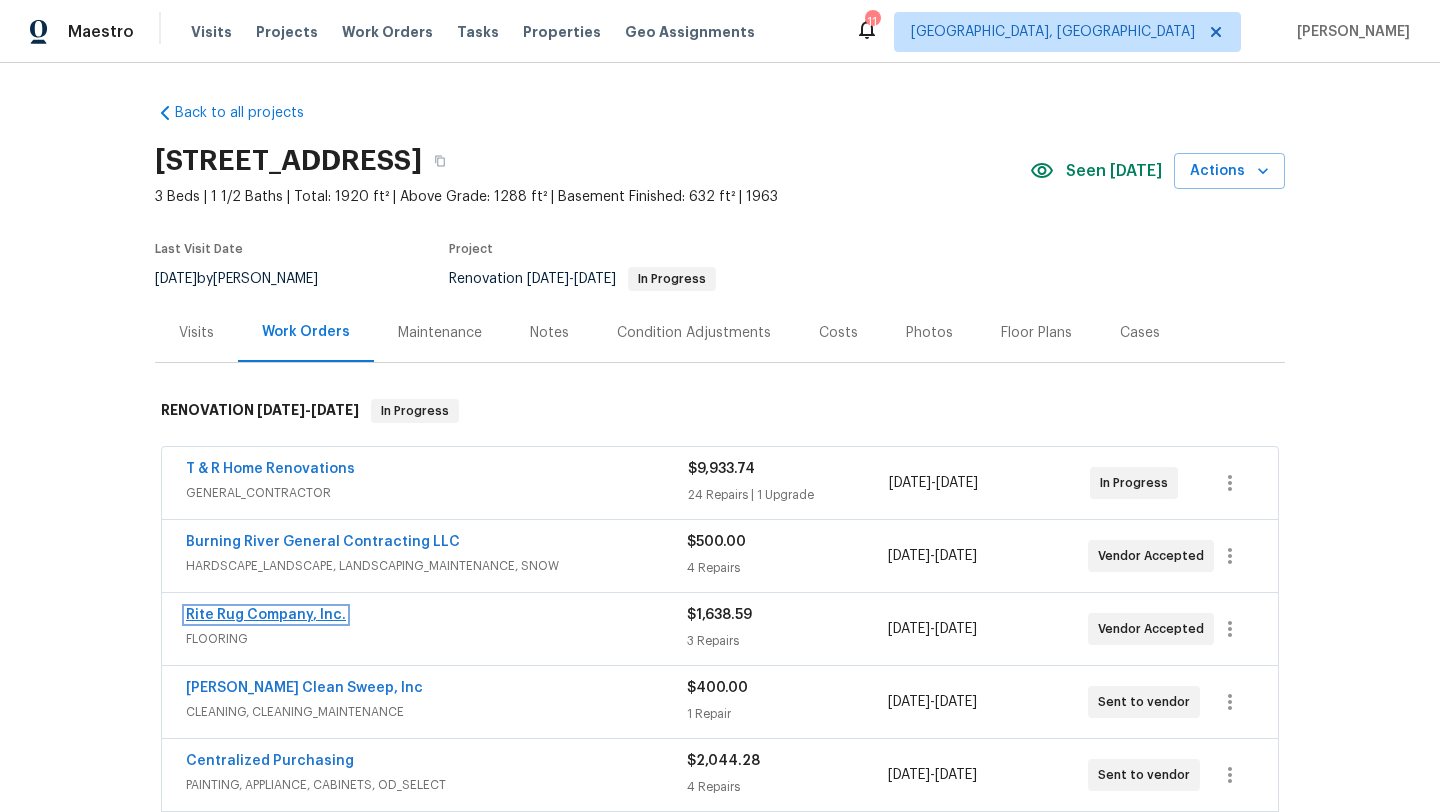 click on "Rite Rug Company, Inc." at bounding box center (266, 615) 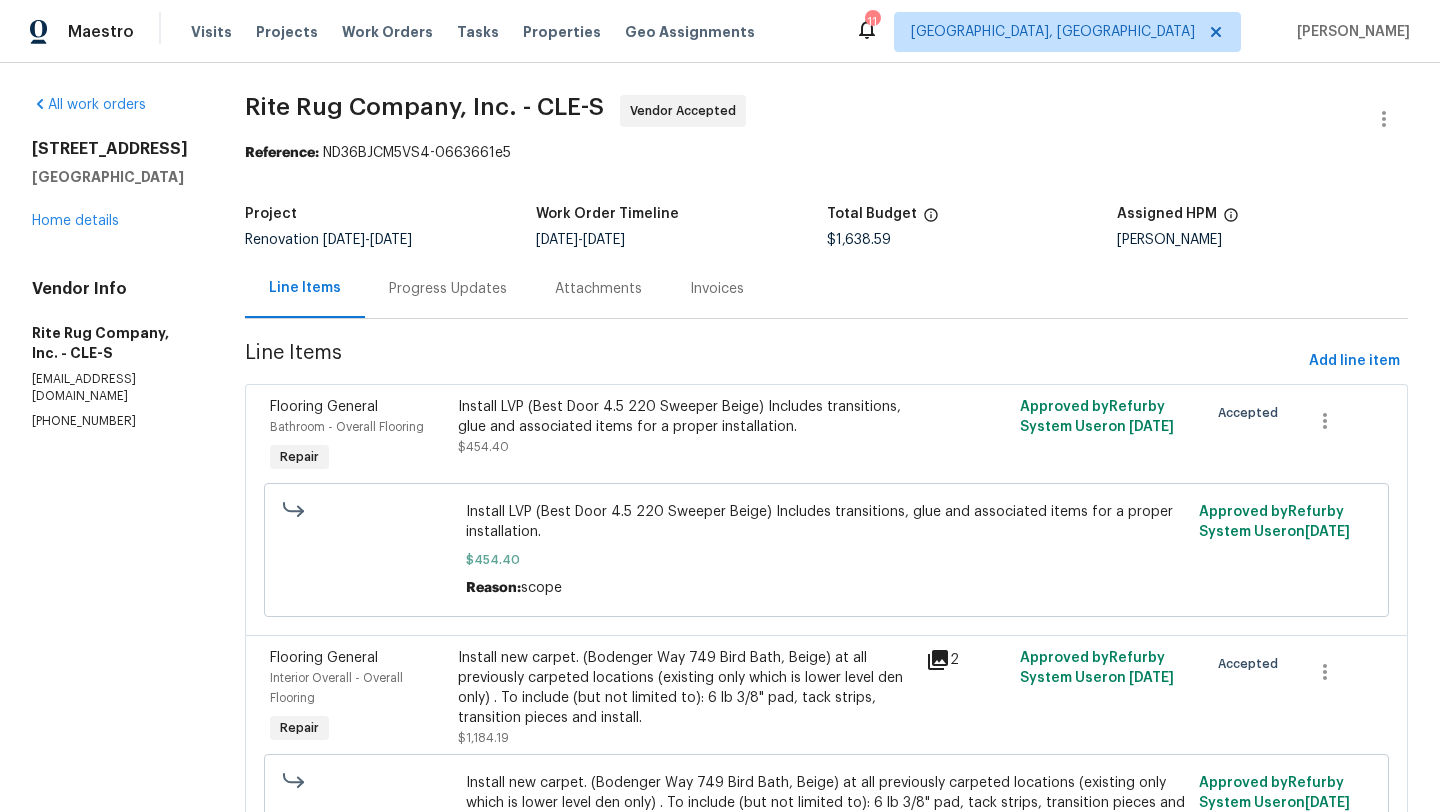click on "Progress Updates" at bounding box center (448, 288) 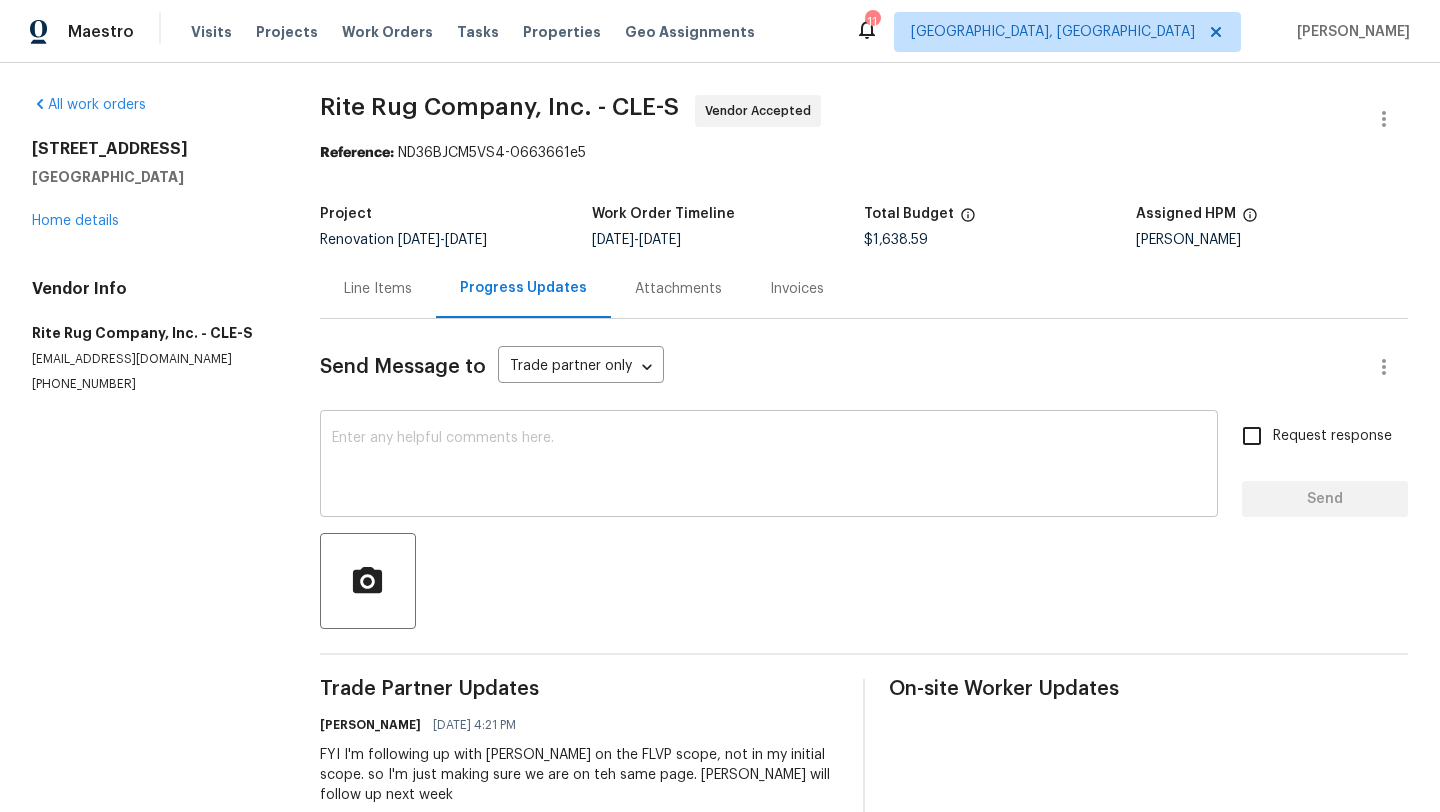 click at bounding box center (769, 466) 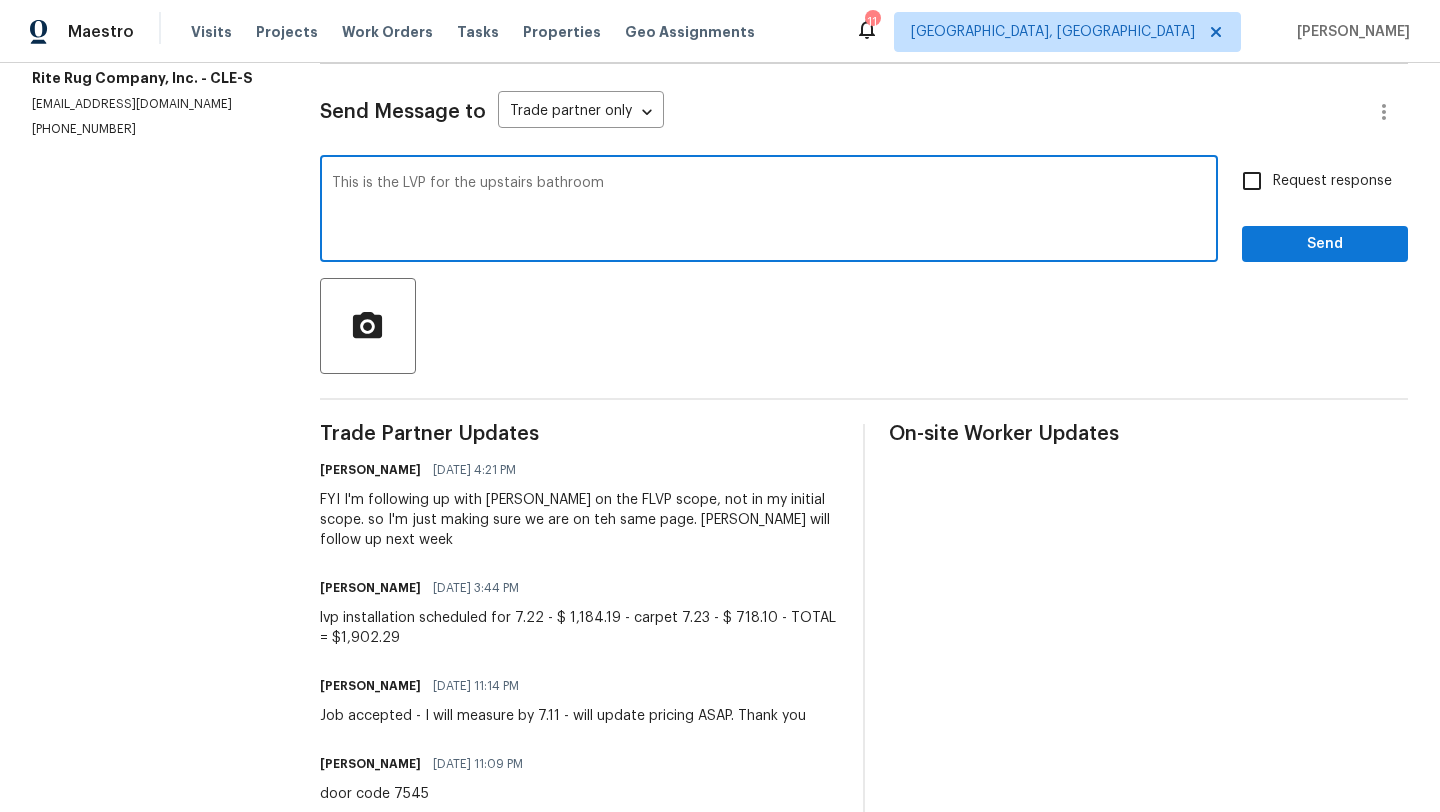 scroll, scrollTop: 283, scrollLeft: 0, axis: vertical 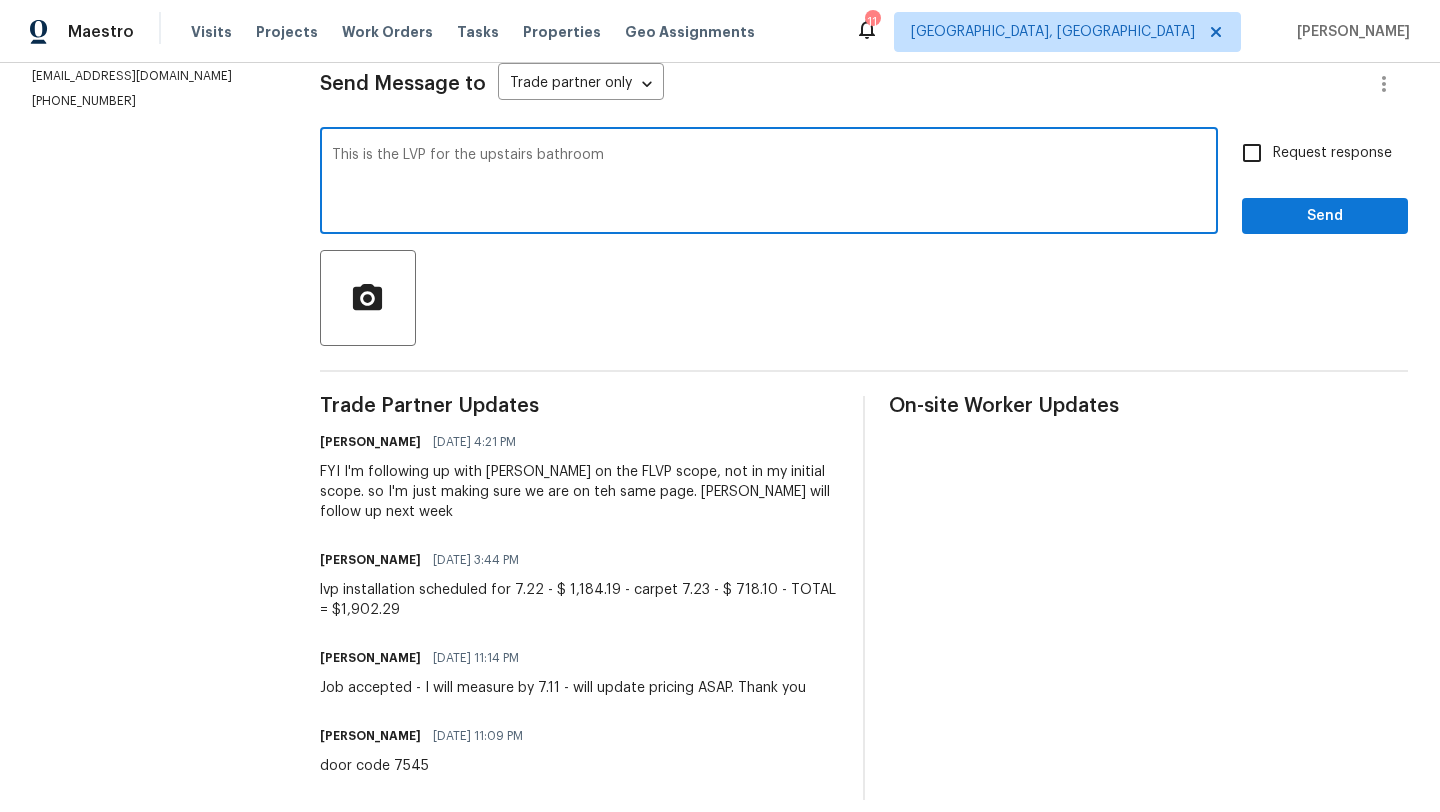 type on "This is the LVP for the upstairs bathroom" 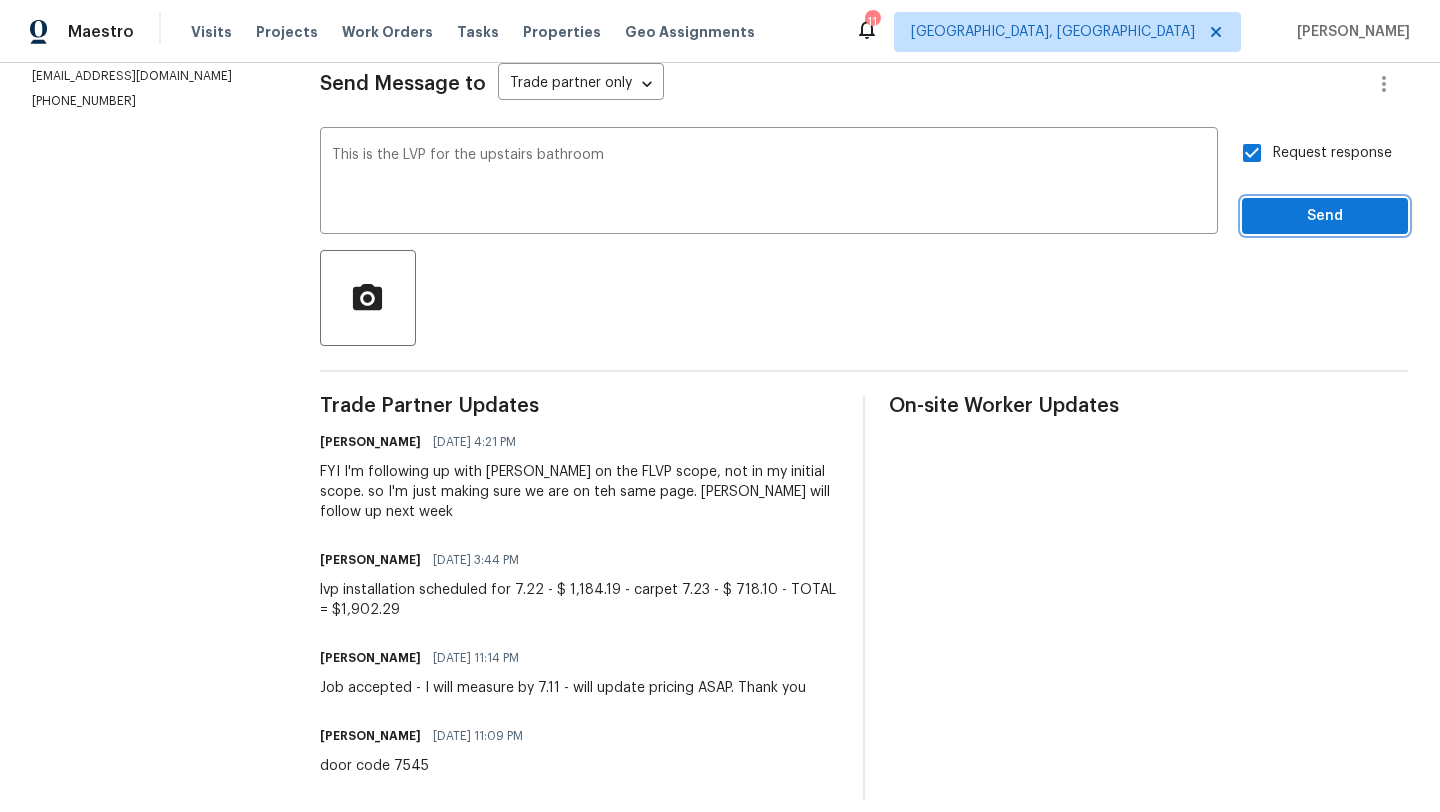 click on "Send" at bounding box center (1325, 216) 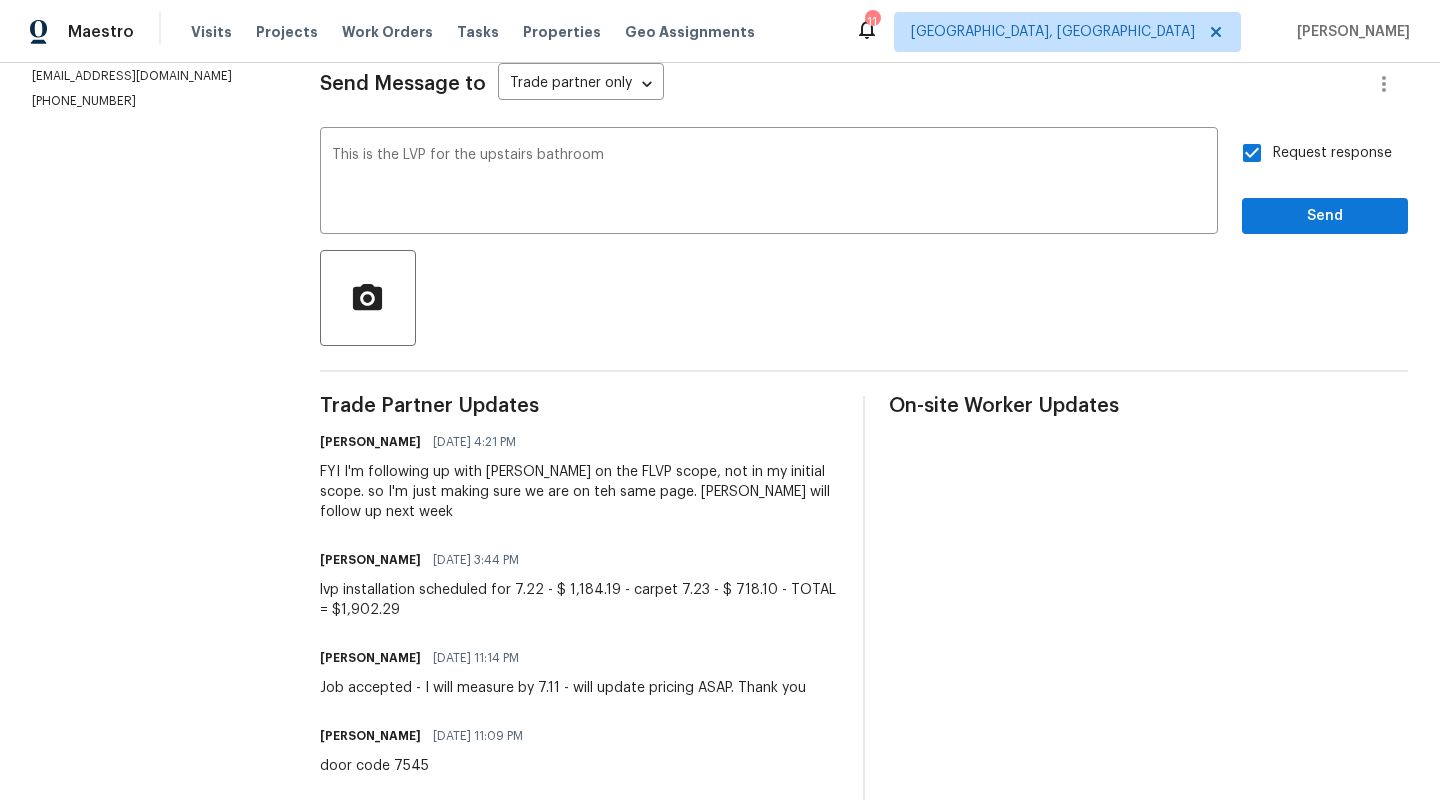 scroll, scrollTop: 0, scrollLeft: 0, axis: both 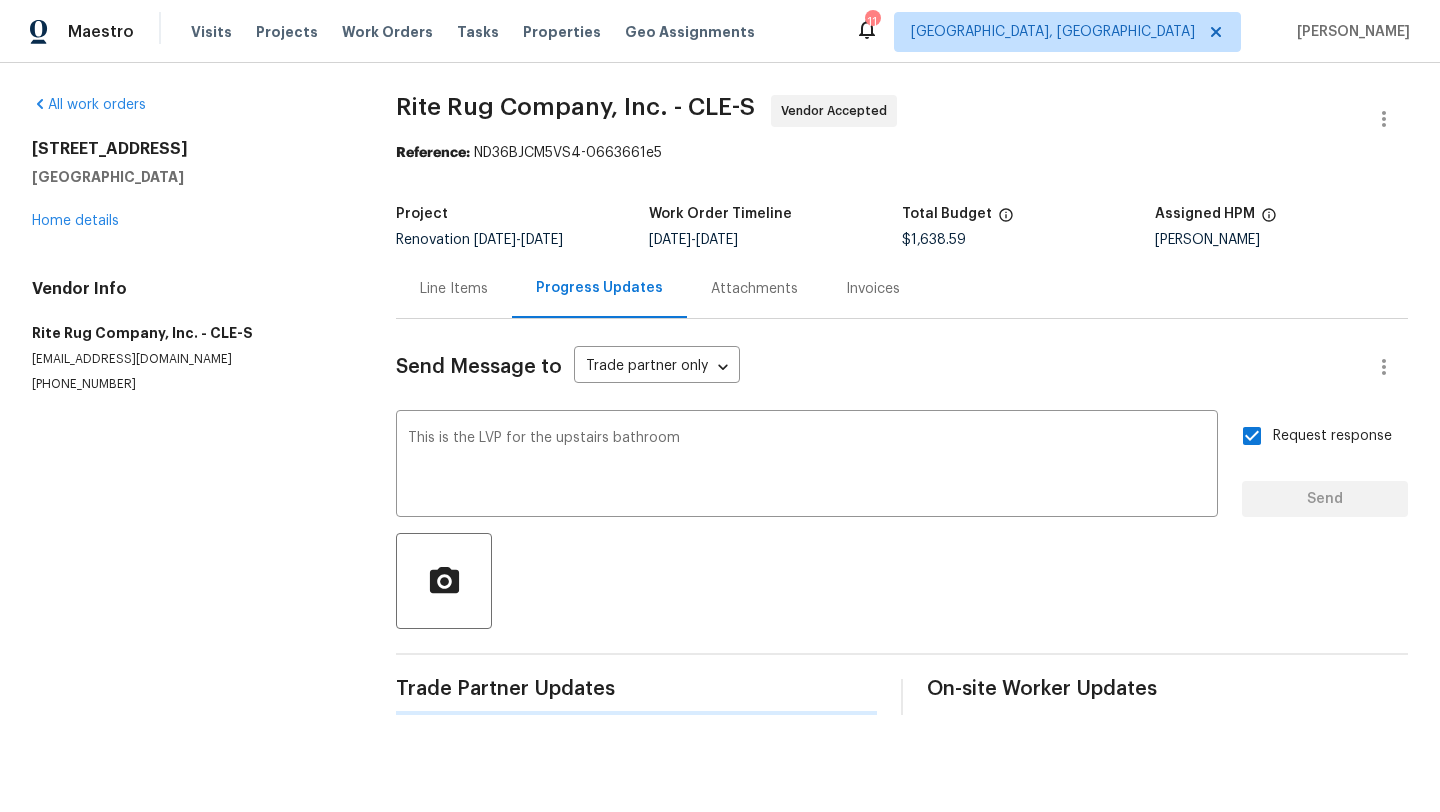 type 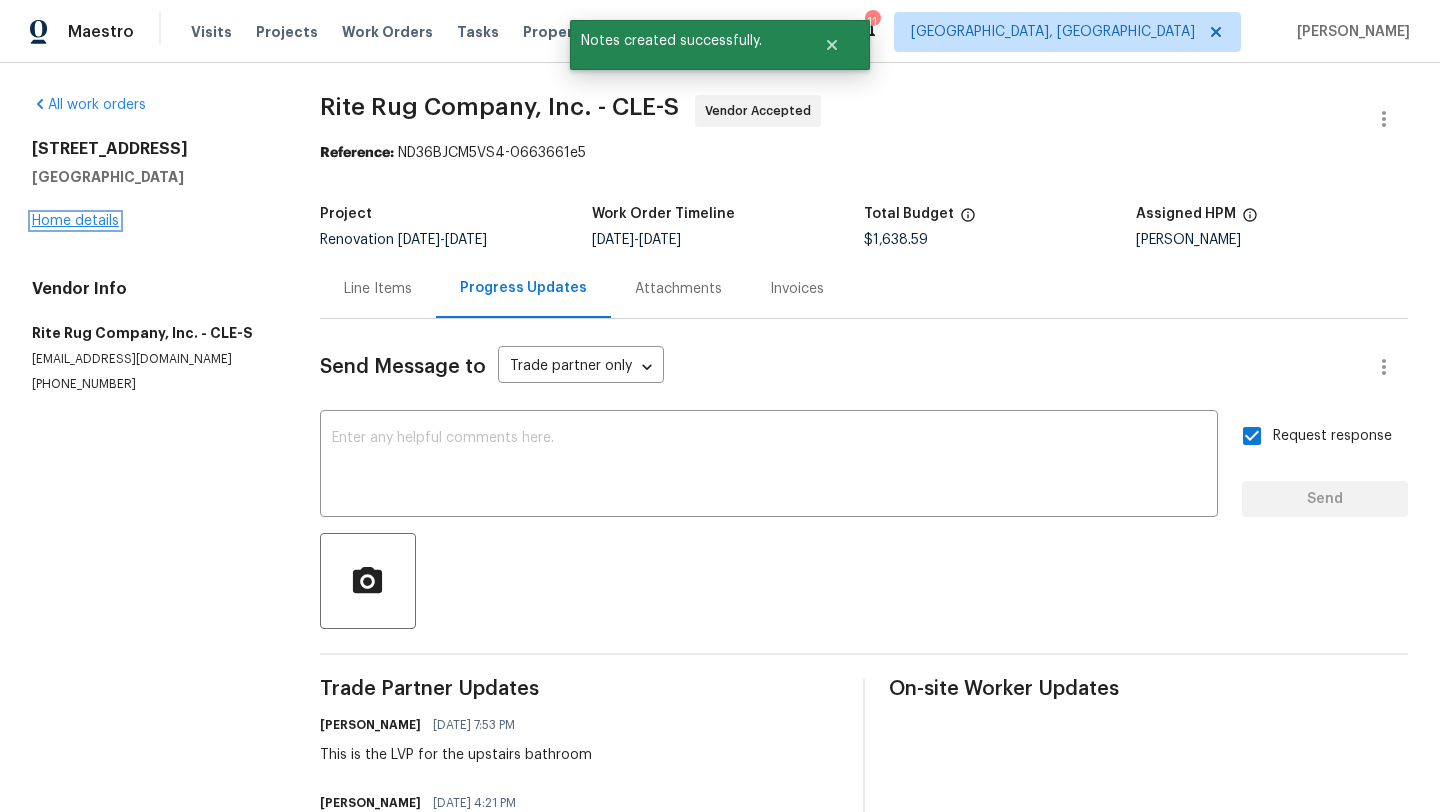 click on "Home details" at bounding box center (75, 221) 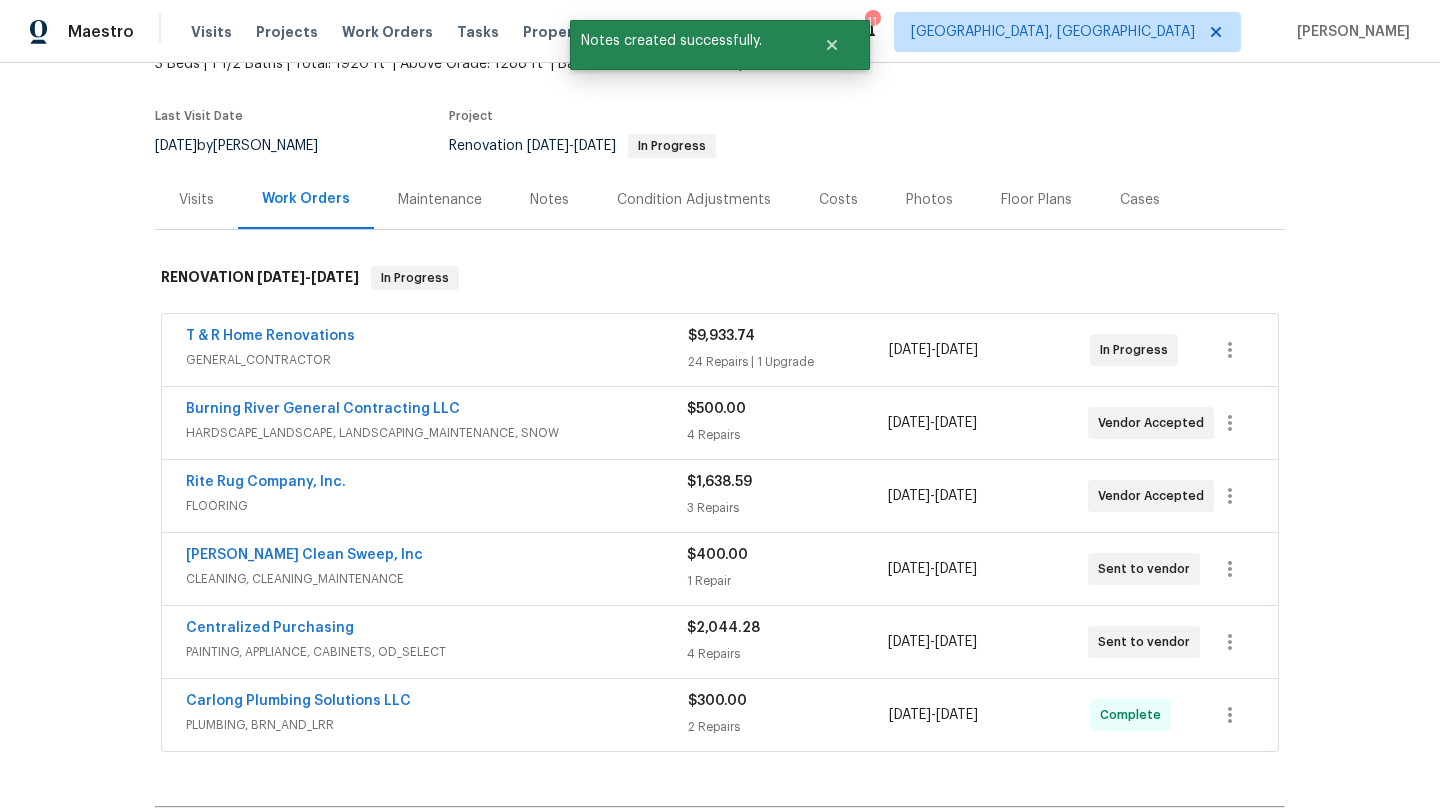 scroll, scrollTop: 0, scrollLeft: 0, axis: both 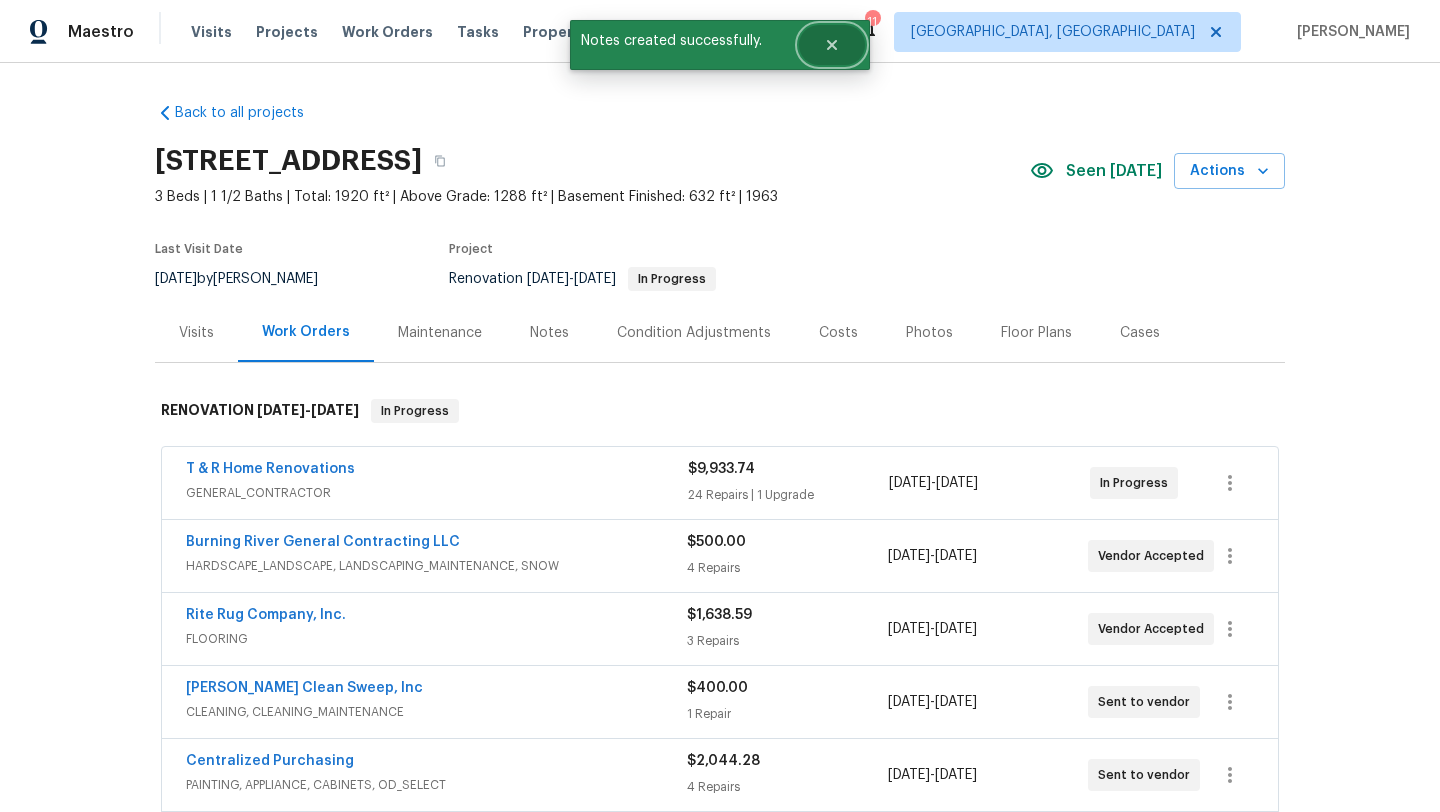 click 